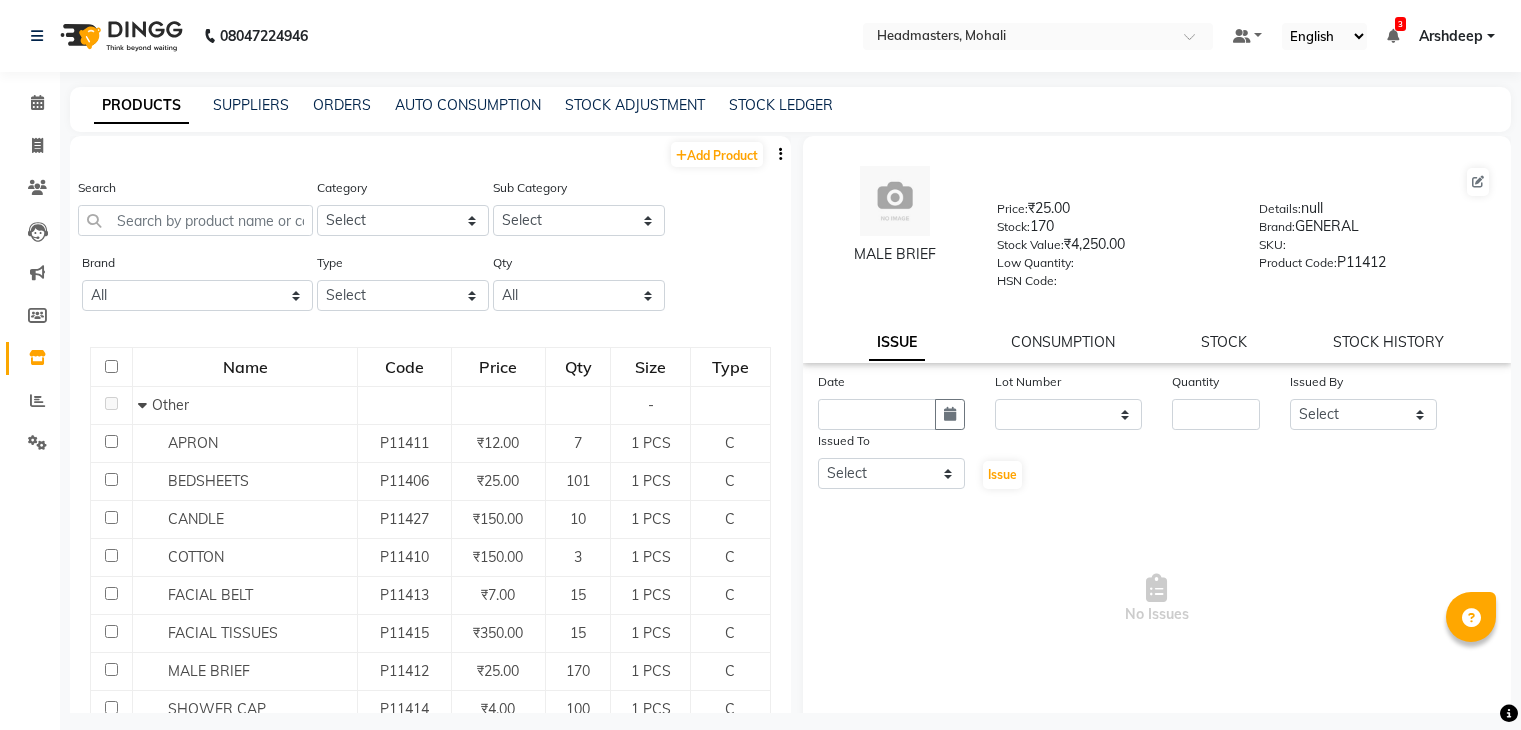 select 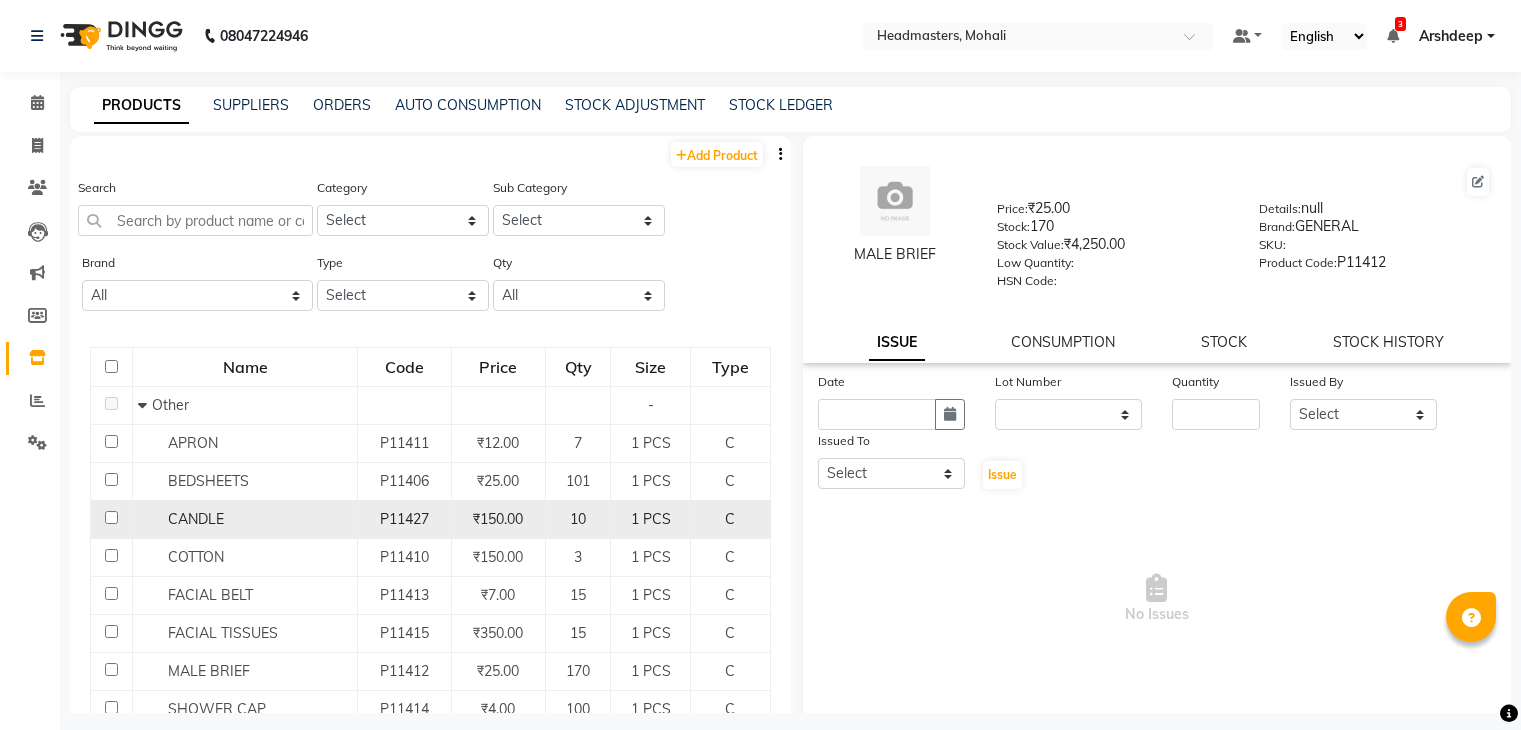 scroll, scrollTop: 0, scrollLeft: 0, axis: both 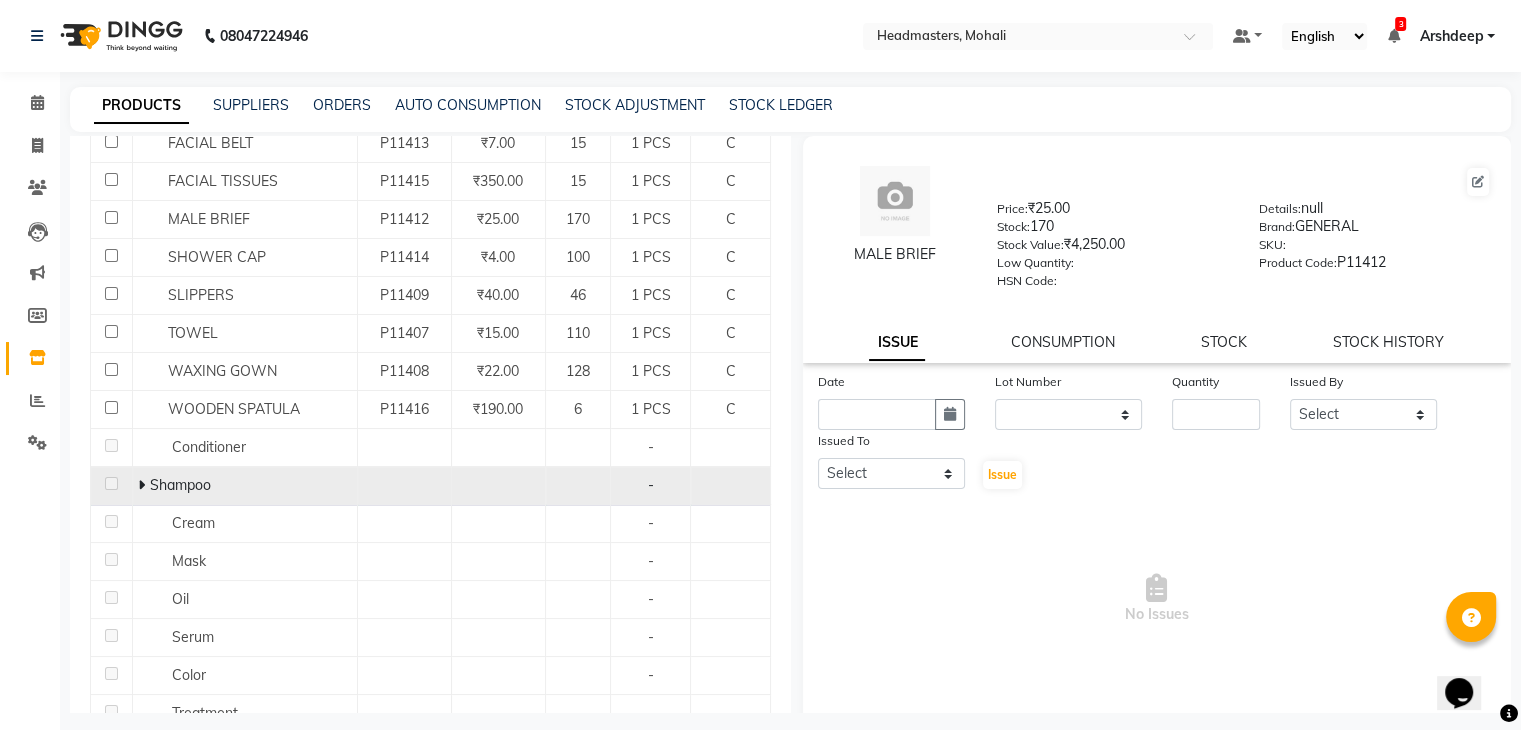 click on "Shampoo" 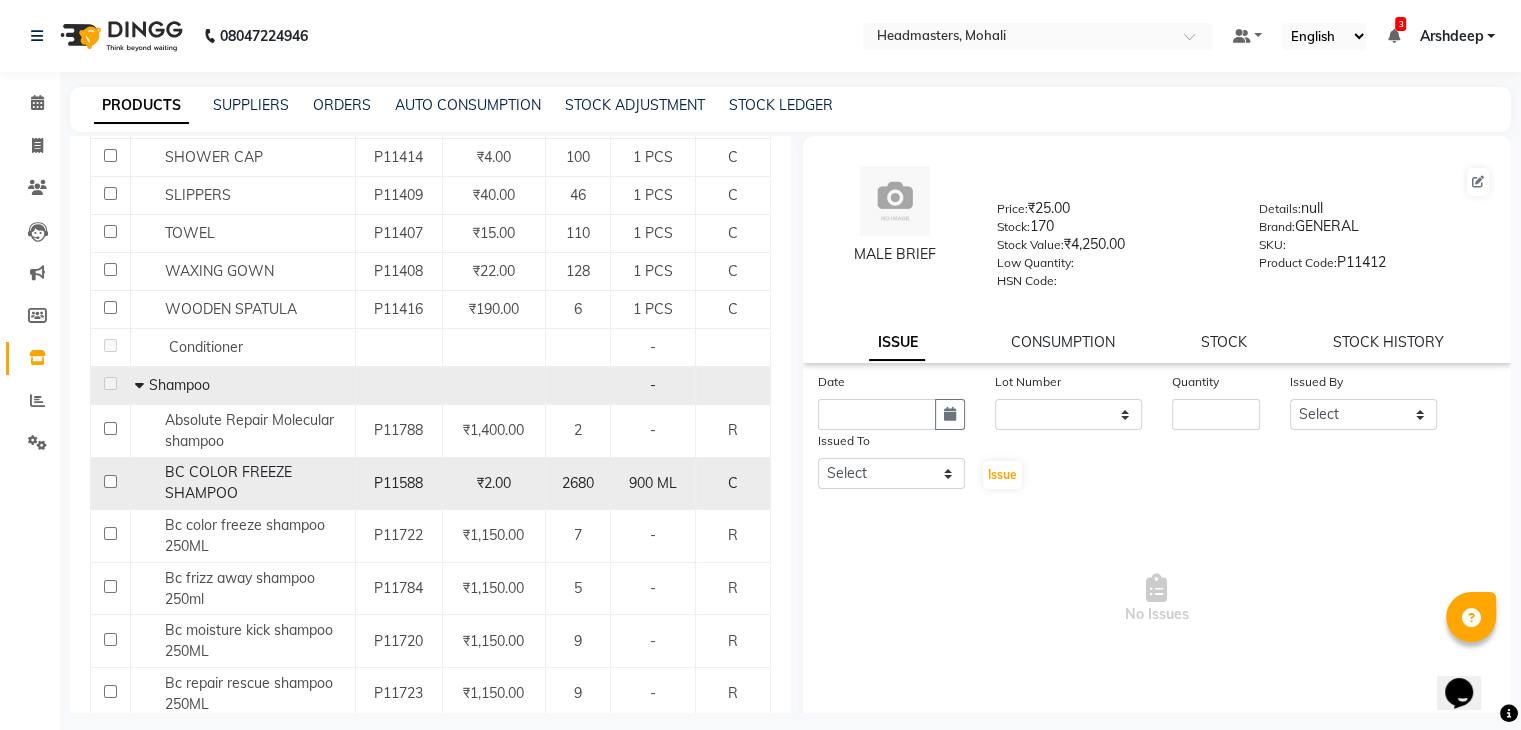 scroll, scrollTop: 572, scrollLeft: 0, axis: vertical 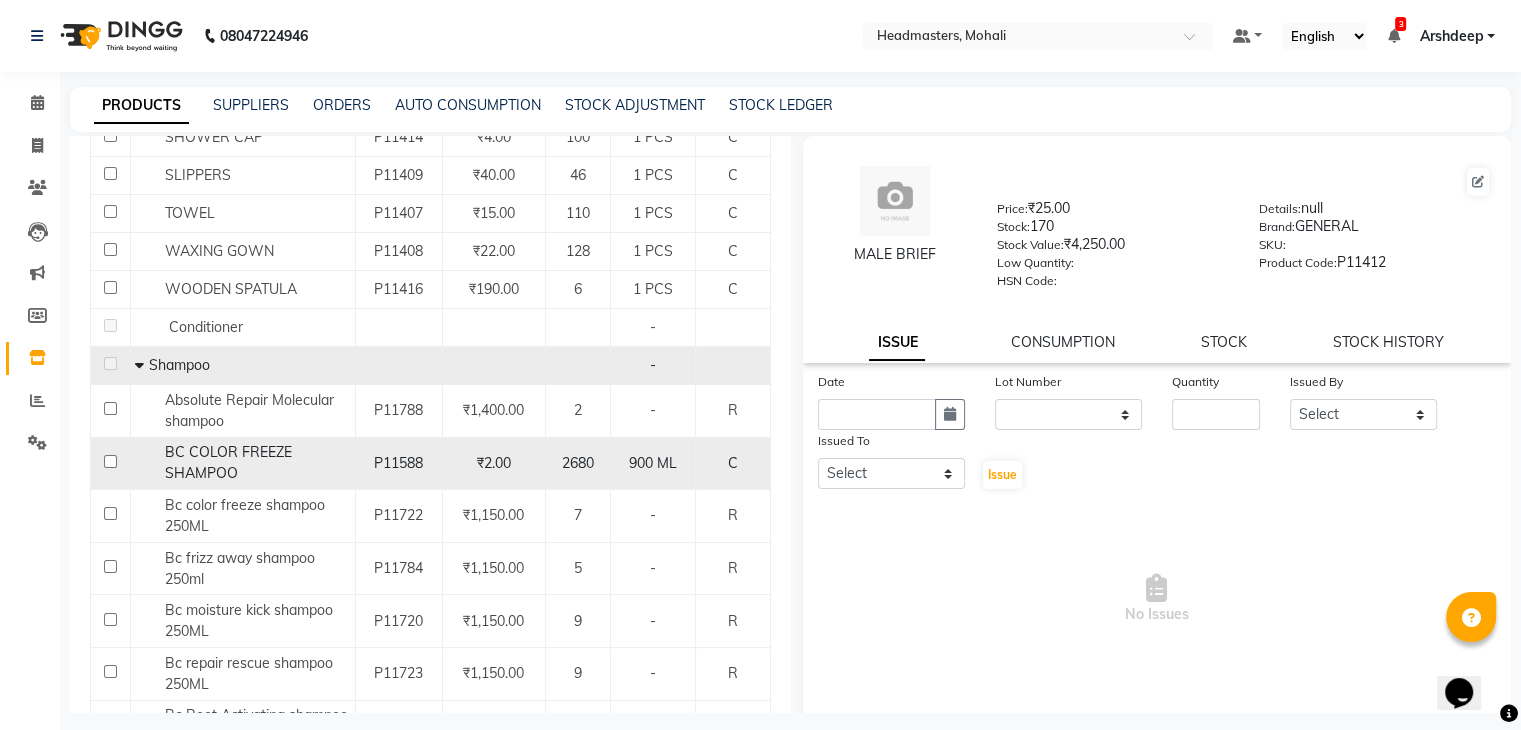 click on "BC COLOR FREEZE SHAMPOO" 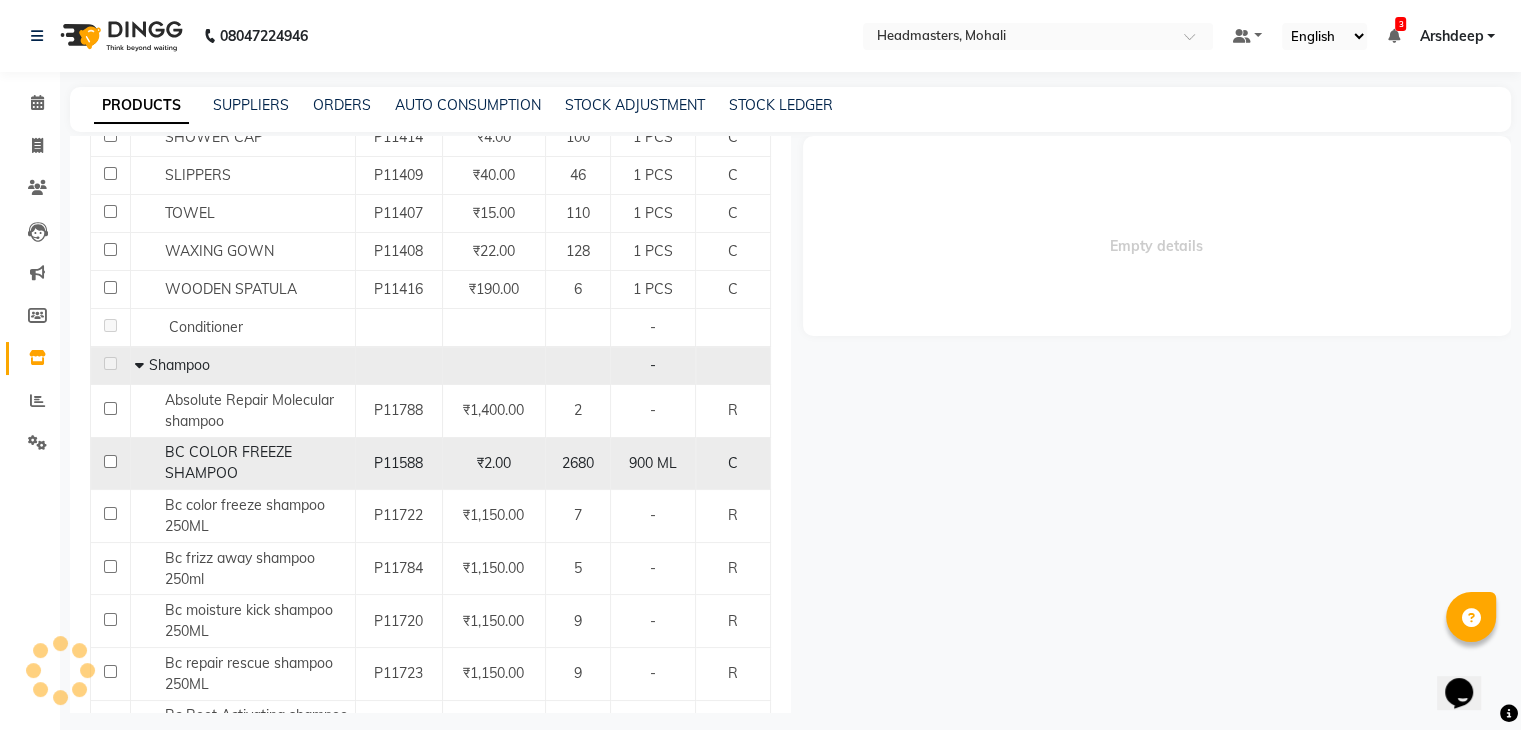select 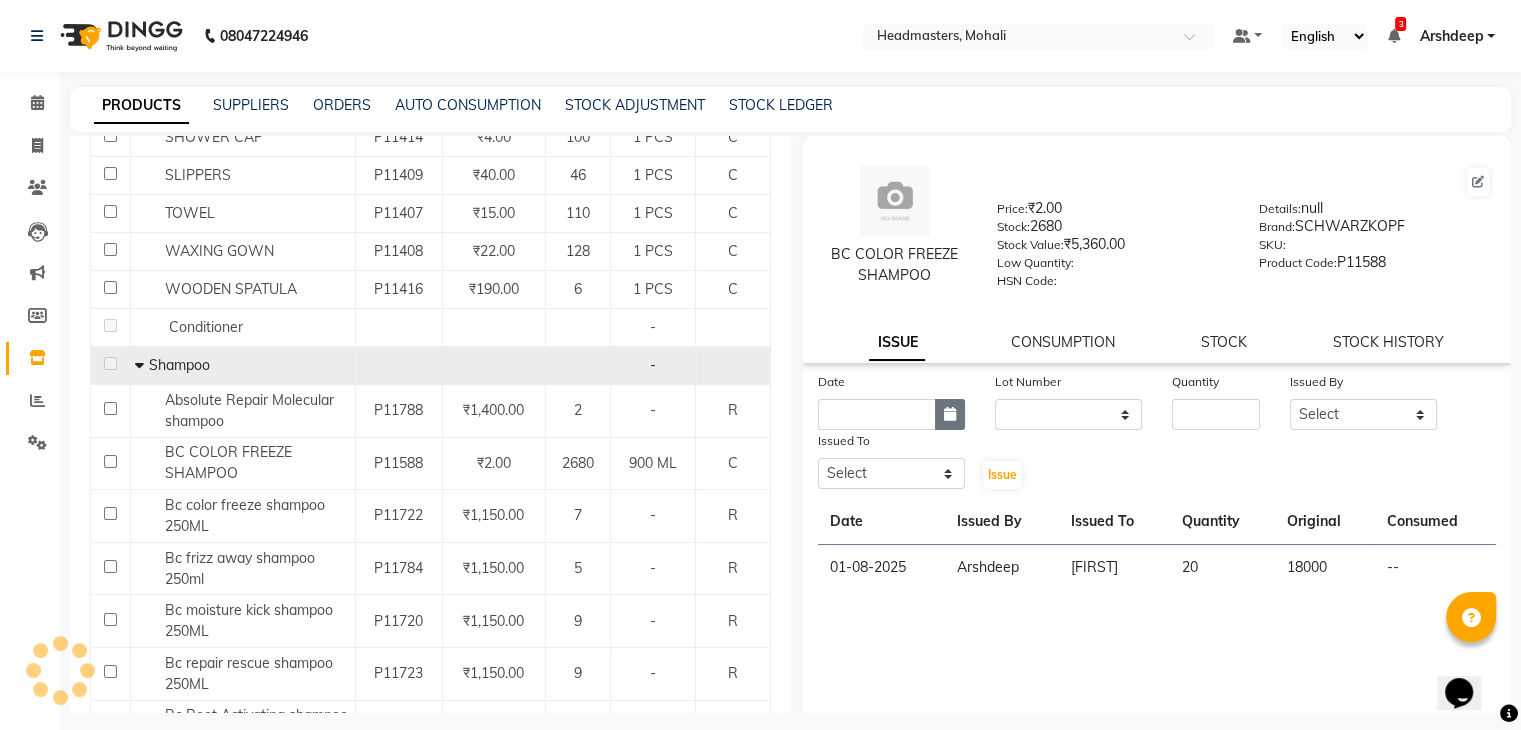 click 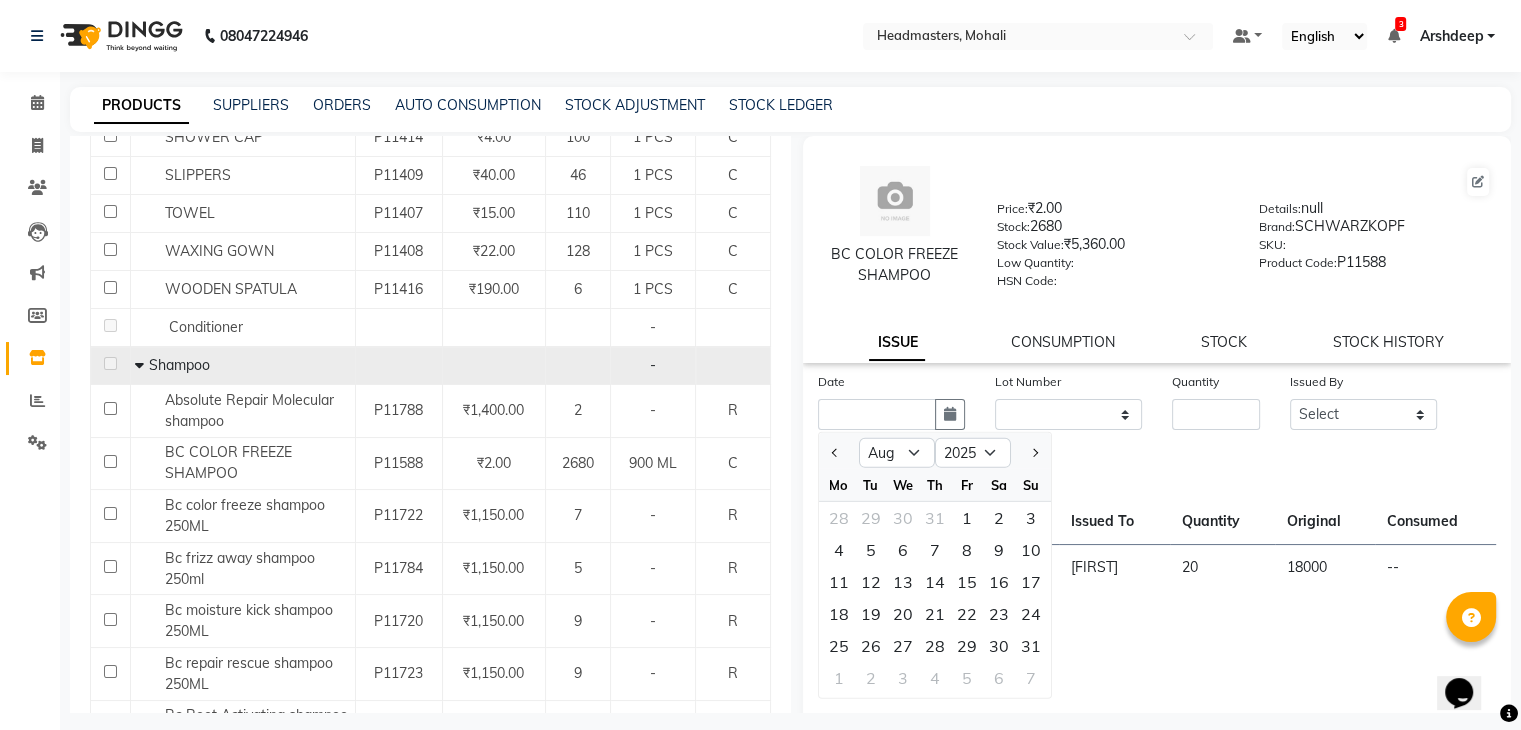 click on "Date [MONTH] [MONTH] [MONTH] [MONTH] [MONTH] [MONTH] [MONTH] [MONTH] [MONTH] [MONTH] [MONTH] [MONTH] [YEAR] [YEAR] [YEAR] [YEAR] [YEAR] [YEAR] [YEAR] [YEAR] [YEAR] [YEAR] [YEAR] [YEAR] [YEAR] [YEAR] [YEAR] [YEAR] [YEAR] [YEAR] [YEAR] [YEAR] [YEAR] [YEAR] [YEAR] [YEAR] [YEAR] [YEAR] [YEAR] [YEAR] [YEAR] [YEAR] [YEAR] [YEAR] [YEAR] [YEAR] [YEAR] [YEAR] [YEAR] [YEAR] [YEAR] [YEAR] [YEAR] [YEAR] [YEAR] [YEAR] [YEAR] [YEAR] [YEAR] [YEAR] [YEAR] [YEAR] [YEAR] [YEAR] [YEAR] [YEAR] [YEAR] [YEAR] [YEAR] [YEAR] [YEAR] [YEAR] [YEAR] [YEAR] [YEAR] [YEAR] [YEAR] [YEAR] [YEAR] [YEAR] [YEAR] [YEAR] [YEAR] [YEAR] [YEAR] [YEAR] [YEAR] [YEAR] [YEAR] [YEAR] [YEAR] [YEAR] [YEAR] [YEAR] [YEAR] [YEAR] [YEAR] [YEAR] [YEAR] [YEAR] [YEAR] [YEAR] [YEAR] [YEAR] [YEAR] [YEAR] [YEAR] [YEAR] [YEAR] [YEAR] [YEAR] [YEAR] [YEAR] [YEAR] [YEAR] [YEAR] [YEAR] [YEAR] [YEAR] [YEAR] [YEAR] [YEAR] [YEAR] [YEAR] [YEAR] [YEAR] [YEAR] [YEAR] [YEAR] [YEAR] [YEAR] [YEAR] [YEAR] [YEAR] [YEAR] [YEAR] [YEAR] [YEAR] [YEAR] [YEAR] [YEAR] [YEAR] [YEAR] [YEAR] [YEAR] [YEAR] [YEAR] [YEAR] [YEAR] [YEAR] [YEAR] [YEAR] [YEAR] [YEAR] [YEAR] [YEAR] [YEAR] [YEAR] [YEAR] [YEAR] [YEAR] [YEAR] [YEAR] [YEAR] [YEAR] [YEAR] [YEAR] [YEAR] [YEAR] [YEAR] [YEAR] [YEAR] [YEAR] [YEAR] [YEAR] [YEAR] [YEAR] [YEAR] [YEAR] [YEAR] [YEAR] [YEAR] [YEAR] [YEAR] [YEAR] [YEAR] [YEAR] [YEAR] [YEAR] [YEAR] [YEAR] [YEAR] [YEAR] [YEAR] [YEAR] [YEAR] [YEAR] [YEAR] [YEAR] [YEAR] [YEAR] [YEAR] [YEAR] [YEAR] [YEAR] [YEAR] [YEAR] [YEAR] [YEAR] [YEAR] [YEAR] [YEAR] [YEAR] [YEAR] [YEAR] [YEAR] [YEAR] [YEAR] [YEAR] [YEAR] [YEAR] [YEAR] [YEAR] [YEAR] [YEAR] [YEAR] [YEAR] [YEAR] [YEAR] [YEAR] [YEAR] [YEAR] [YEAR] [YEAR] [YEAR] [YEAR] [YEAR] [YEAR] [YEAR] [YEAR] [YEAR] [YEAR] [YEAR] [YEAR] [YEAR] [YEAR] [YEAR] [YEAR] [YEAR] [YEAR] [YEAR] [YEAR] [YEAR] [YEAR] [YEAR] [YEAR] [YEAR] [YEAR] [YEAR] [YEAR] [YEAR] [YEAR] [YEAR] [YEAR] [YEAR] [YEAR] [YEAR] [YEAR] [YEAR] [YEAR] [YEAR] [YEAR] [YEAR] [YEAR] [YEAR] [YEAR] [YEAR] [YEAR] [YEAR] [YEAR] [YEAR] [YEAR] [YEAR] [YEAR] [YEAR] [YEAR] [YEAR] [YEAR] [YEAR] [YEAR] [YEAR] [YEAR] [YEAR] [YEAR] [YEAR] [YEAR] [YEAR] [YEAR] [YEAR] [YEAR] [YEAR] [YEAR] [YEAR] [YEAR] [YEAR] [YEAR] [YEAR] [YEAR] [YEAR] [YEAR] [YEAR] [YEAR] [YEAR] [YEAR] [YEAR] [YEAR] [YEAR] [YEAR] [YEAR] [YEAR] [YEAR] [YEAR] [YEAR] [YEAR] [YEAR] [YEAR] [YEAR] [YEAR] [YEAR] [YEAR] [YEAR] [YEAR] [YEAR] [YEAR] [YEAR] [YEAR] [YEAR] [YEAR] [YEAR] [YEAR] [YEAR] [YEAR] [YEAR] [YEAR] [YEAR] [YEAR] [YEAR] [YEAR] [YEAR] [YEAR] [YEAR] [YEAR] [YEAR] [YEAR] [YEAR] [YEAR] [YEAR] [YEAR] [YEAR] [YEAR] [YEAR] [YEAR] [YEAR] [YEAR] [YEAR] [YEAR] [YEAR] [YEAR] [YEAR] [YEAR] [YEAR] [YEAR] [YEAR] [YEAR] [YEAR] [YEAR] [YEAR] [YEAR] [YEAR] [YEAR] [YEAR] [YEAR] [YEAR] [YEAR] [YEAR] [YEAR] [YEAR] [YEAR] [YEAR] [YEAR] [YEAR] [YEAR] [YEAR] [YEAR] [YEAR] [YEAR] [YEAR] [YEAR] [YEAR] [YEAR] [YEAR] [YEAR] [YEAR] [YEAR] [YEAR] [YEAR] [YEAR] [YEAR] [YEAR] [YEAR] [YEAR] [YEAR] [YEAR] [YEAR] [YEAR] [YEAR] [YEAR] [YEAR] [YEAR] [YEAR] [YEAR] [YEAR] [YEAR] [YEAR] [YEAR] [YEAR] [YEAR] [YEAR] [YEAR] [YEAR] [YEAR] [YEAR] [YEAR] [YEAR] [YEAR] [YEAR] [YEAR] [YEAR] [YEAR] [YEAR] [YEAR] [YEAR] [YEAR] [YEAR] [YEAR] [YEAR] [YEAR] [YEAR] [YEAR] [YEAR] [YEAR] [YEAR] [YEAR] [YEAR] [YEAR] [YEAR] [YEAR] [YEAR] [YEAR] [YEAR] [YEAR] [YEAR] [YEAR] [YEAR] [YEAR] [YEAR] [YEAR] [YEAR] [YEAR] [YEAR] [YEAR] [YEAR] [YEAR] [YEAR] [YEAR] [YEAR] [YEAR] [YEAR] [YEAR] [YEAR] [YEAR] [YEAR] [YEAR] [YEAR] [YEAR] [YEAR] [YEAR] [YEAR] [YEAR] [YEAR] [YEAR] [YEAR] [YEAR] [YEAR] [YEAR] [YEAR] [YEAR] [YEAR] [YEAR] [YEAR] [YEAR] [YEAR] [YEAR] [YEAR] [YEAR] [YEAR] [YEAR] [YEAR] [YEAR] [YEAR] [YEAR] [YEAR] [YEAR] [YEAR] [YEAR] [YEAR] [YEAR] [YEAR] [YEAR] [YEAR] [YEAR] [YEAR] [YEAR] [YEAR] [YEAR] [YEAR] [YEAR] [YEAR] [YEAR] [YEAR] [YEAR] [YEAR] [YEAR] [YEAR] [YEAR] [YEAR] [YEAR] [YEAR] [YEAR] [YEAR] [YEAR] [YEAR] [YEAR] [YEAR] [YEAR] [YEAR] [YEAR] [YEAR] [YEAR] [YEAR] [YEAR] [YEAR] [YEAR] [YEAR] [YEAR] [YEAR] [YEAR] [YEAR] [YEAR] [YEAR] [YEAR] [YEAR] [YEAR] [YEAR] [YEAR] [YEAR] [YEAR] [YEAR] [YEAR] [YEAR] [YEAR] [YEAR] [YEAR] [YEAR] [YEAR] [YEAR] [YEAR] [YEAR] [YEAR] [YEAR] [YEAR] [YEAR] [YEAR] [Saurav] [Shazad] [Sharan] [Sharda] [Shelly] [Shubham] [Sohail] [Sohan] [Vicky] [Yamini] [Issued] [To] [Select] [Aarif] [Aarif] [Ansari] [Ali] [Anjana] [Anju] [Arshdeep] [Aryan] [Asad] [Azam] [Balwinder] [Bhawna] [Bimla] [Chetan] [Deepak] [Harry] [Headmasters] [Honey] [Sidhu] [Jyoti] [Karamdeep] [Manav] [Michael] [Navdeep] [Neetu] [Neetu] - [Front] [Desk] [Neha] [Preet] [Prince] [Ravi] [Roop] [Sachin] [Kumar] [Sagar] [Saif] [Sarju] [Saurav] [Shahzad] [Sharan] [Sharda] [Shelly] [Shubham] [Sohail] [Sohan] [Vicky] [Yamini] [Issue] [Date] [Issued] [By] [YEAR]" 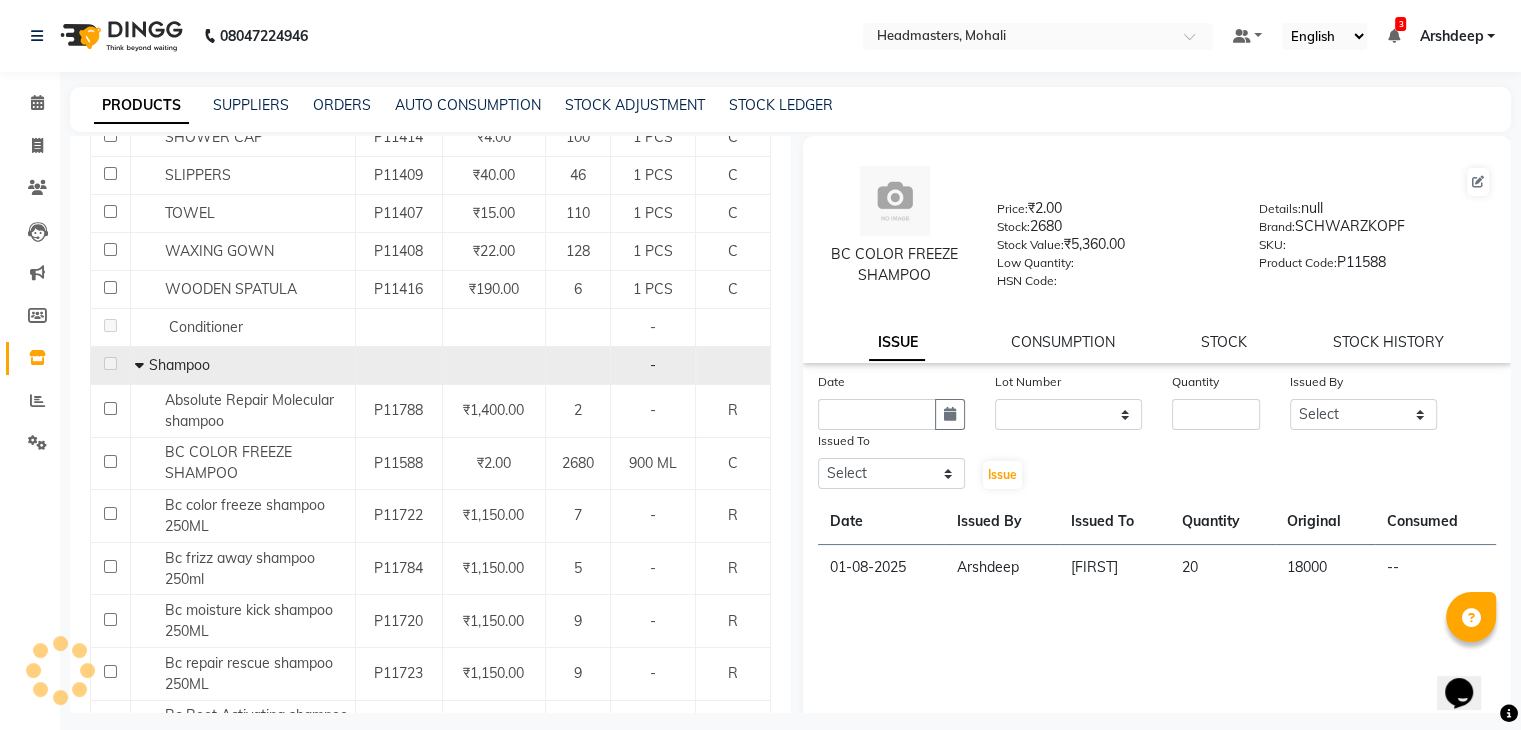 type 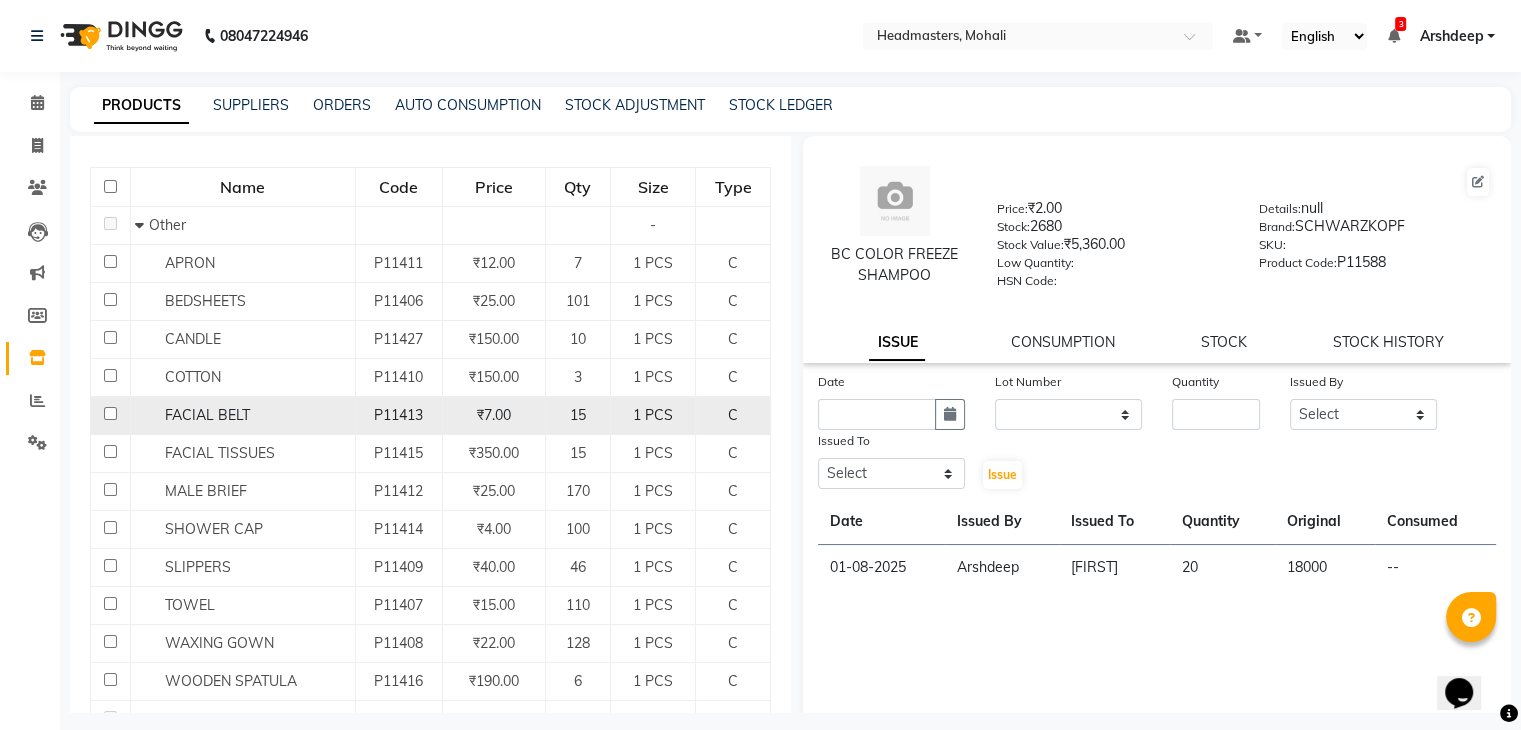 scroll, scrollTop: 200, scrollLeft: 0, axis: vertical 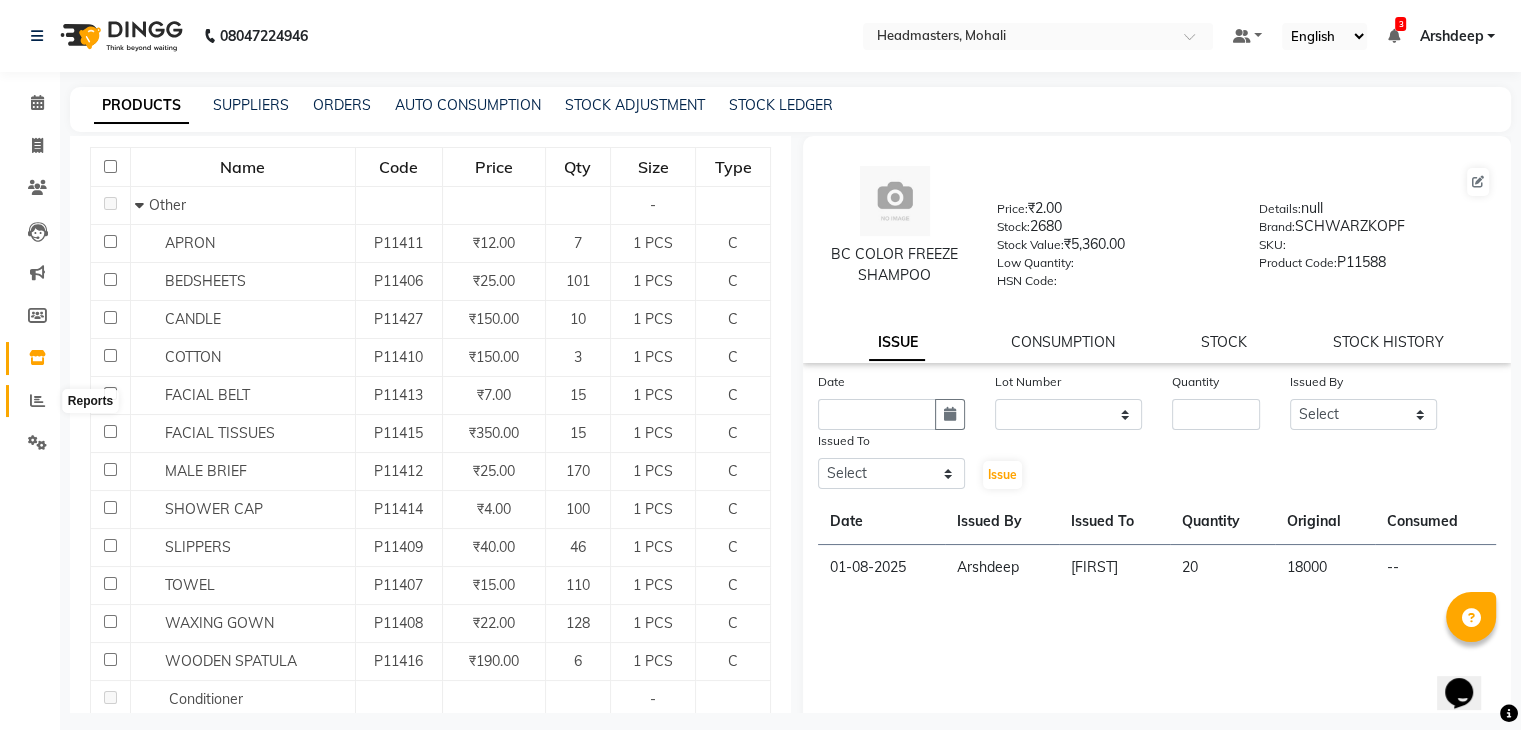 click 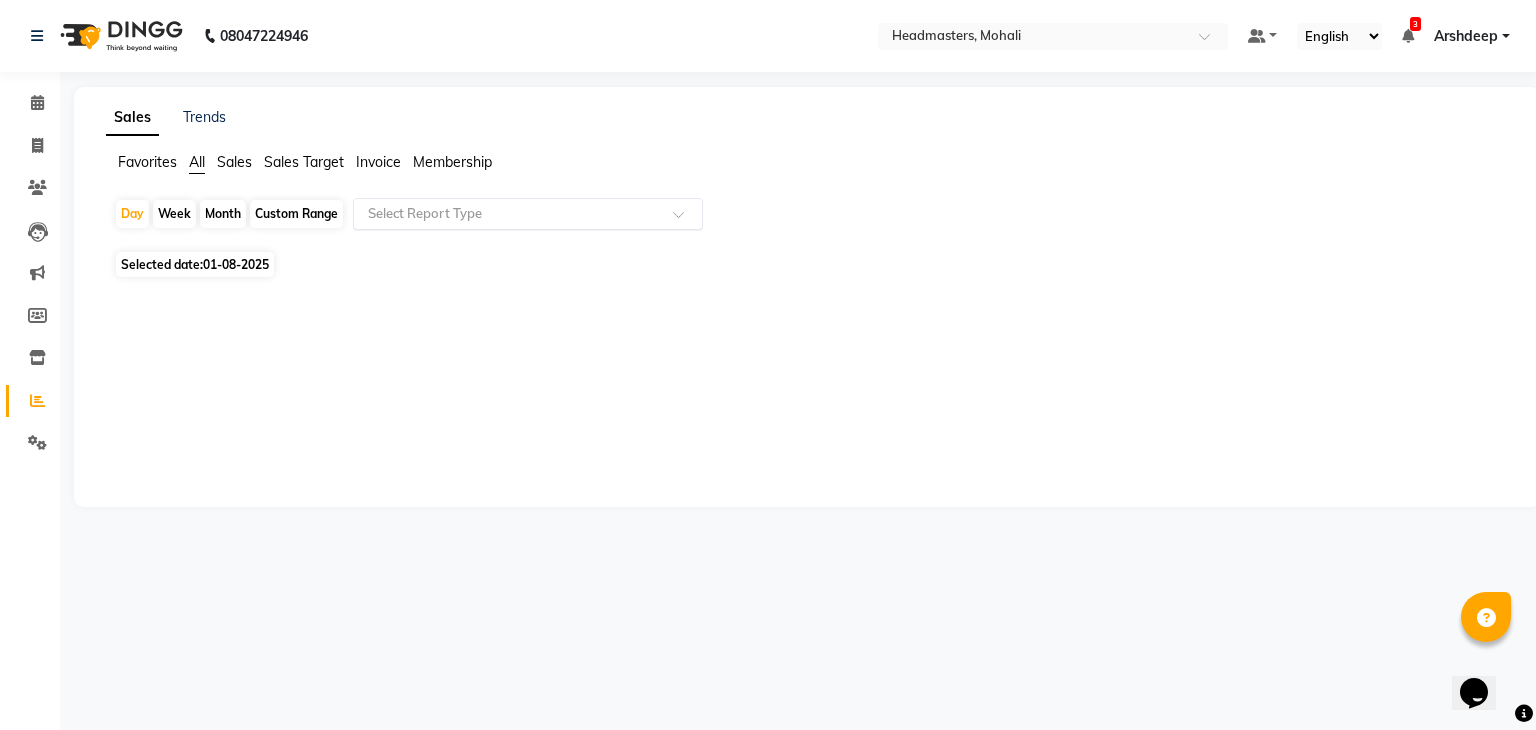 click 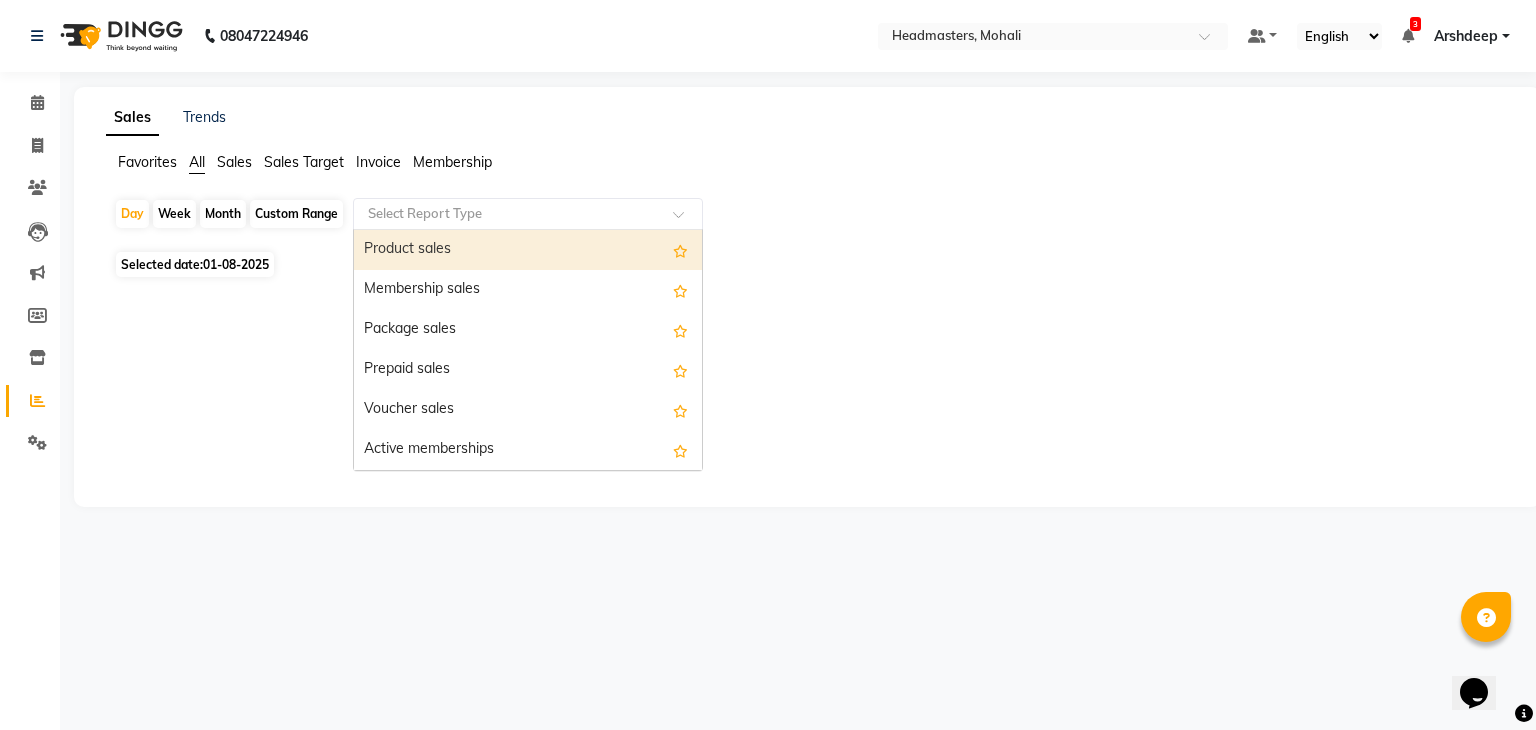 click on "Product sales" at bounding box center (528, 250) 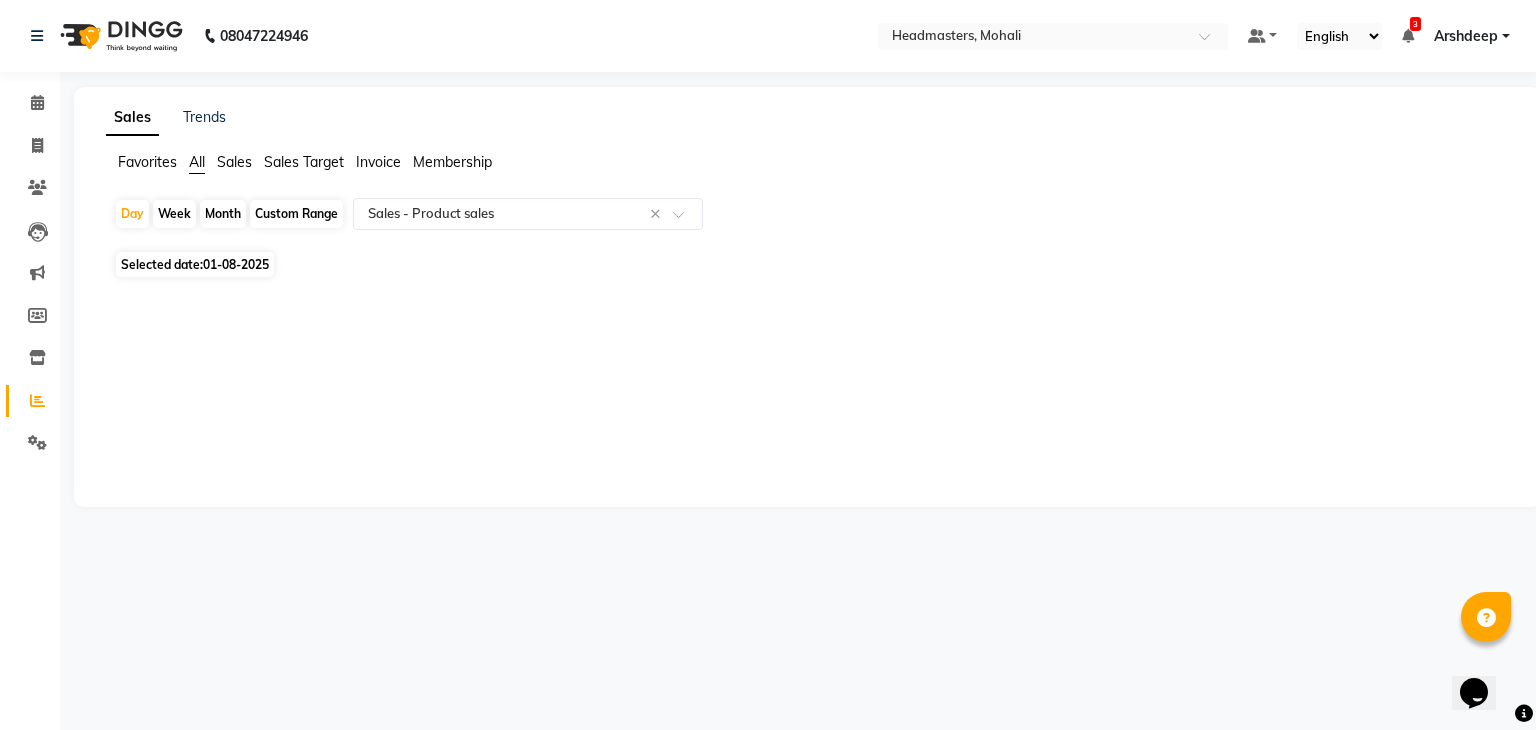click on "01-08-2025" 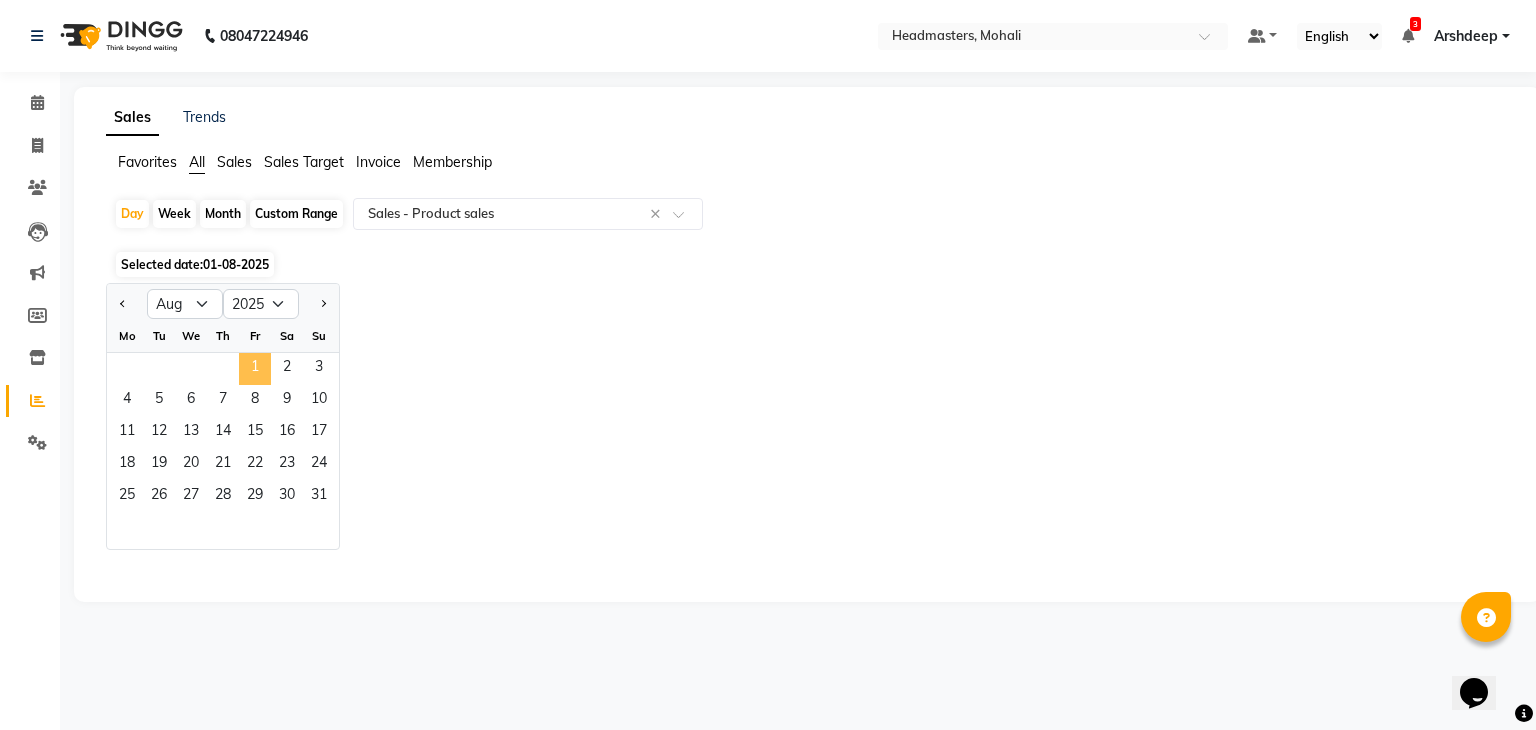 click on "1" 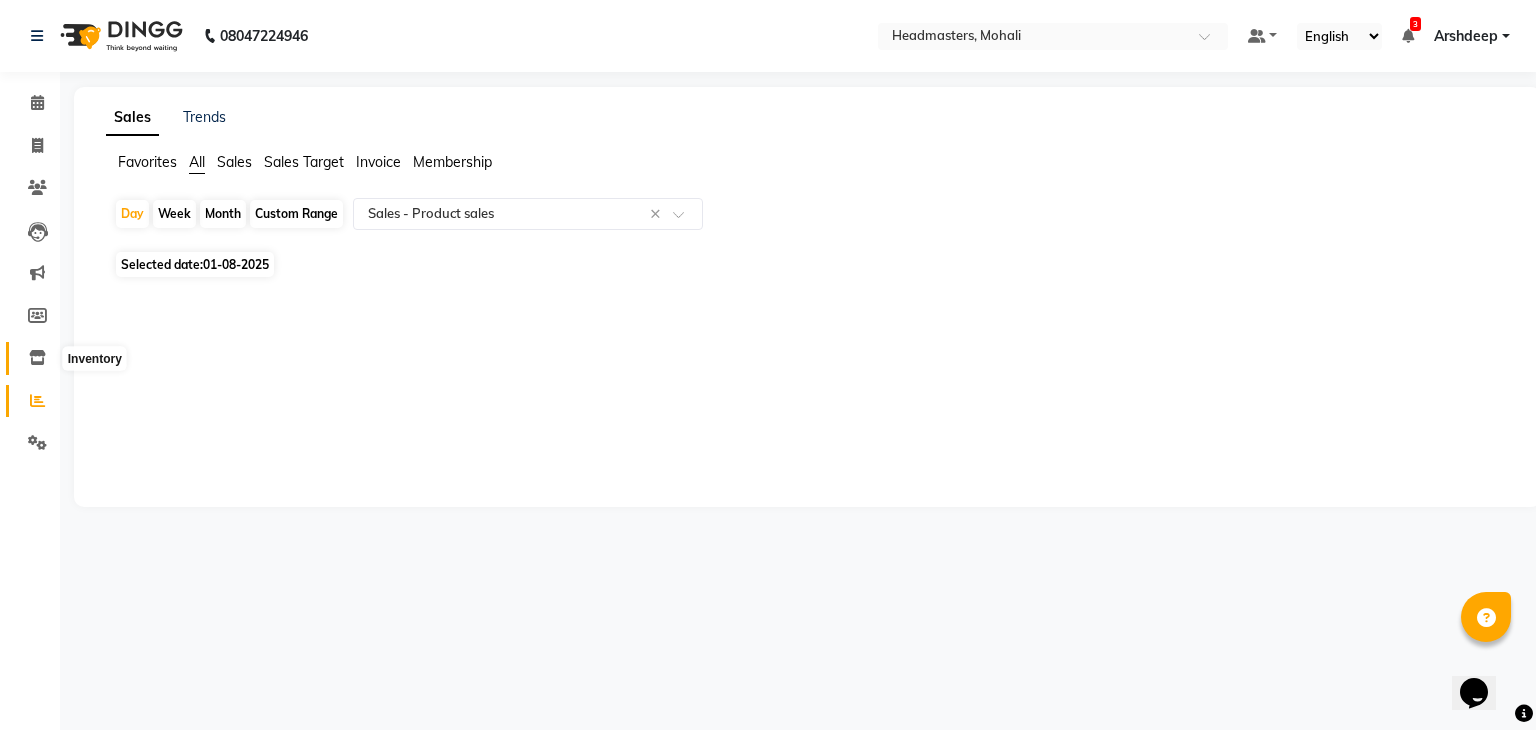 click 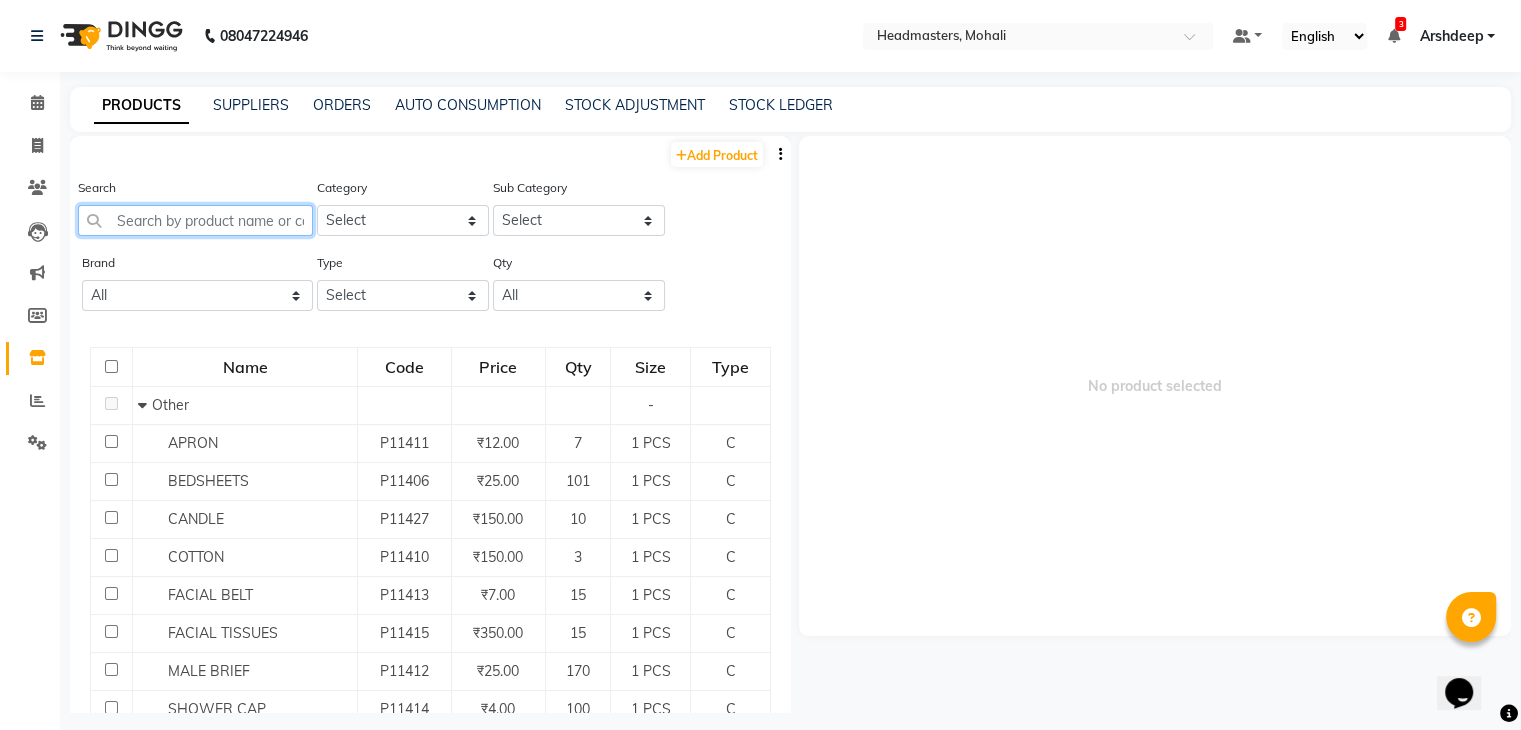 click 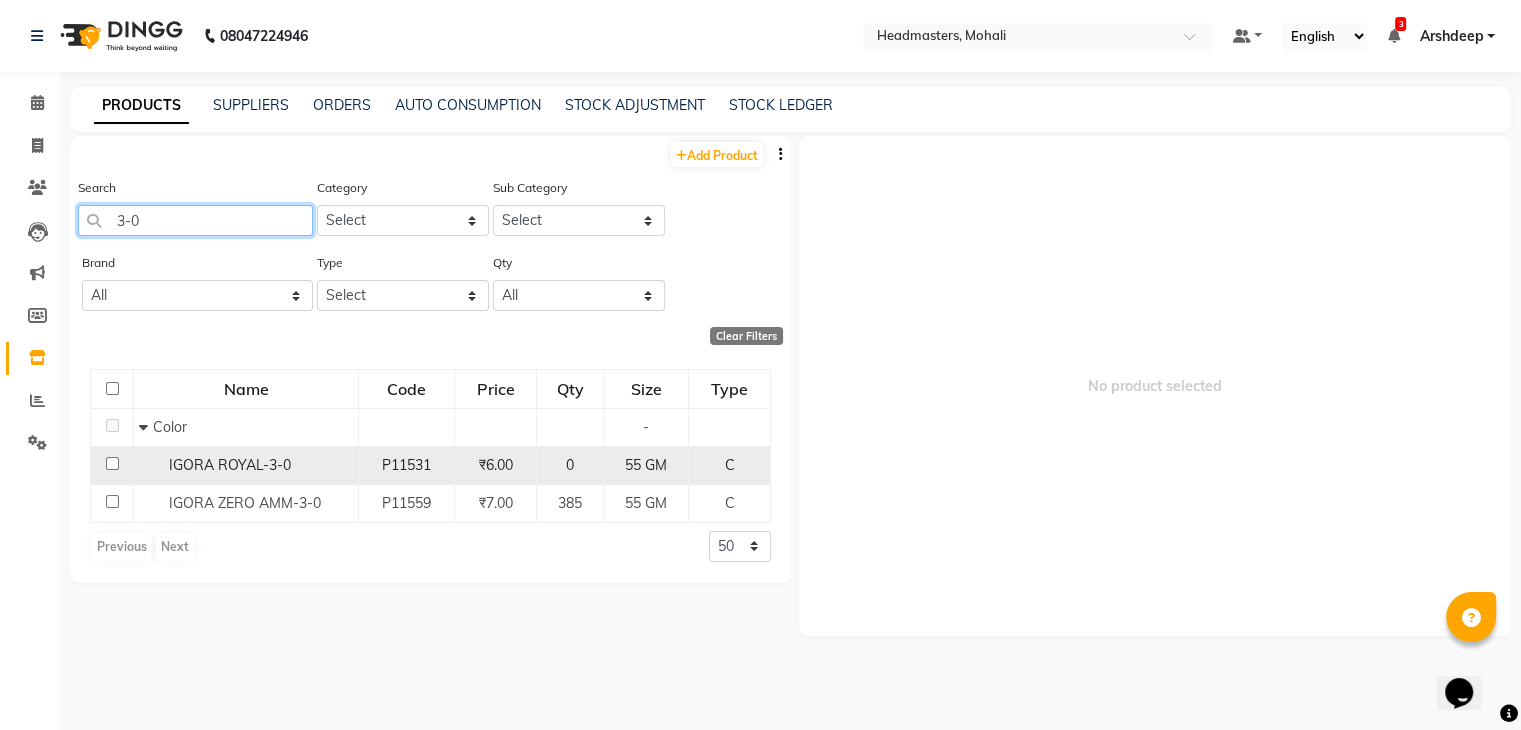 type on "3-0" 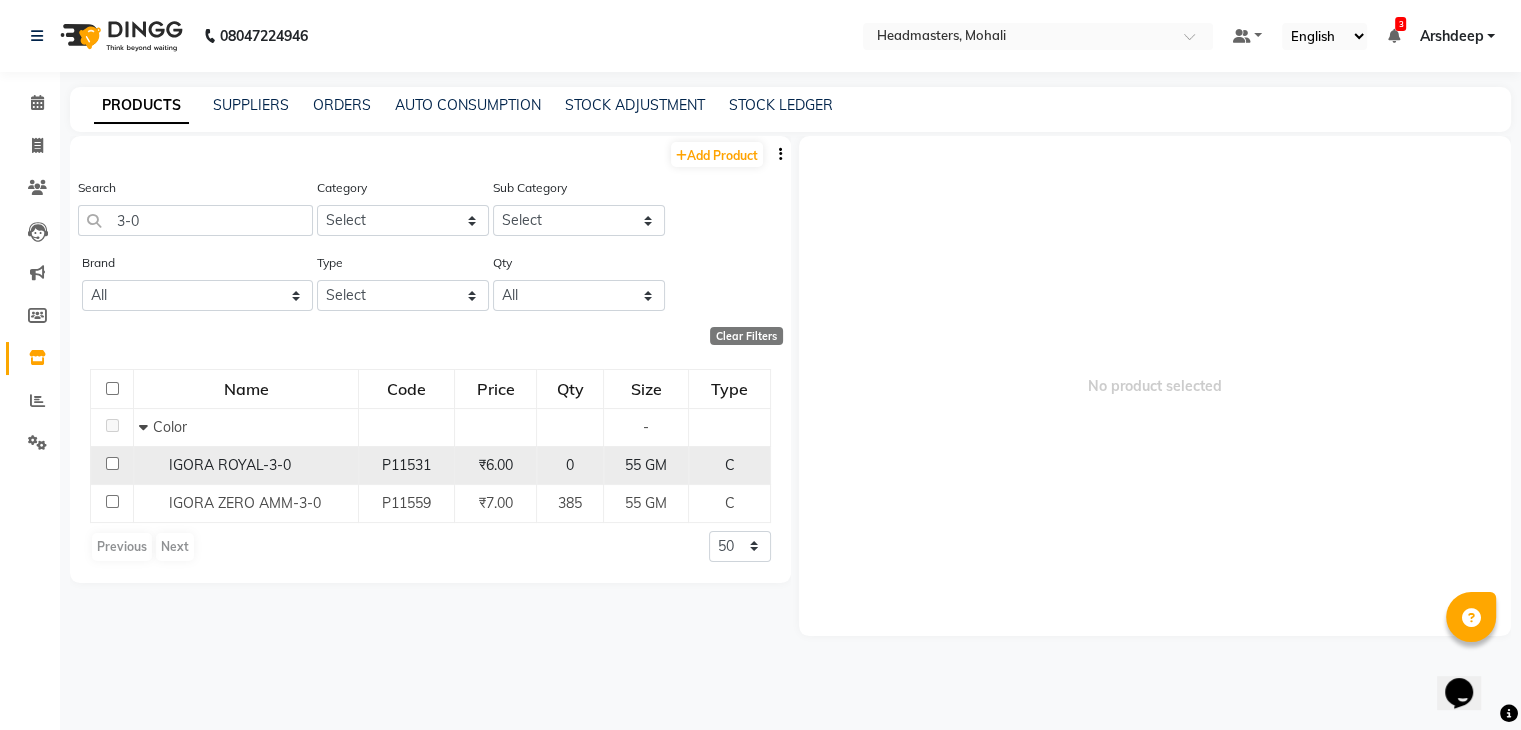 click on "IGORA ROYAL-3-0" 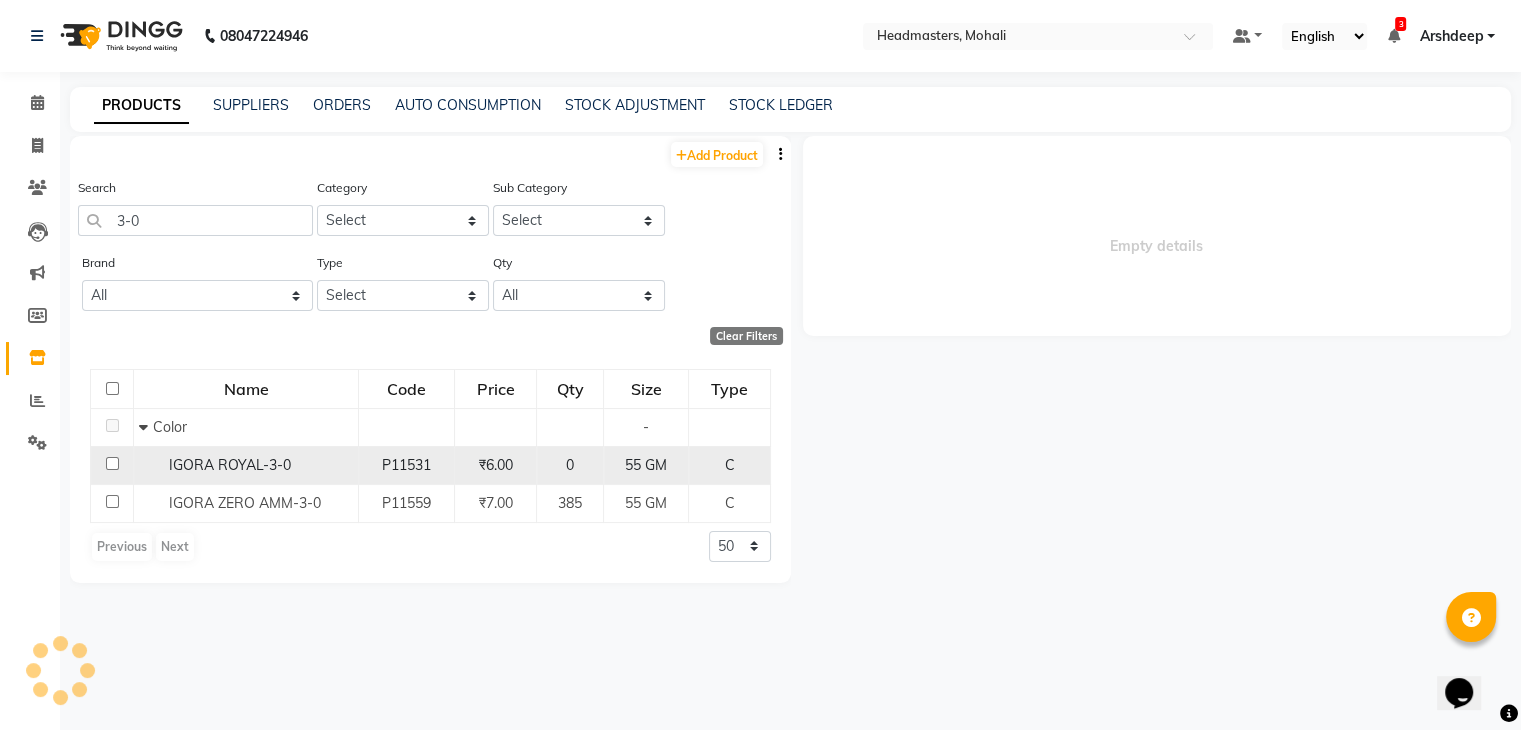 select 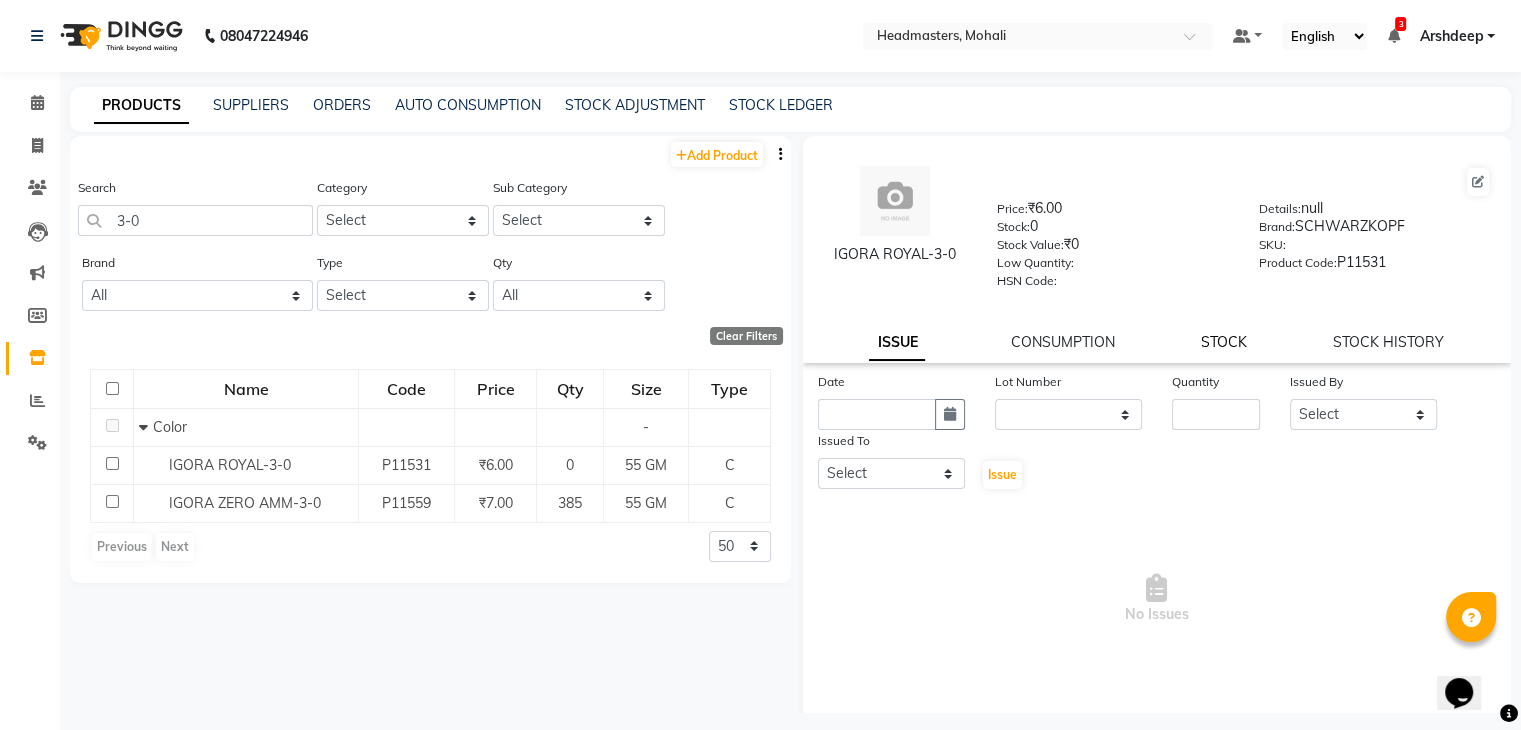 click on "STOCK" 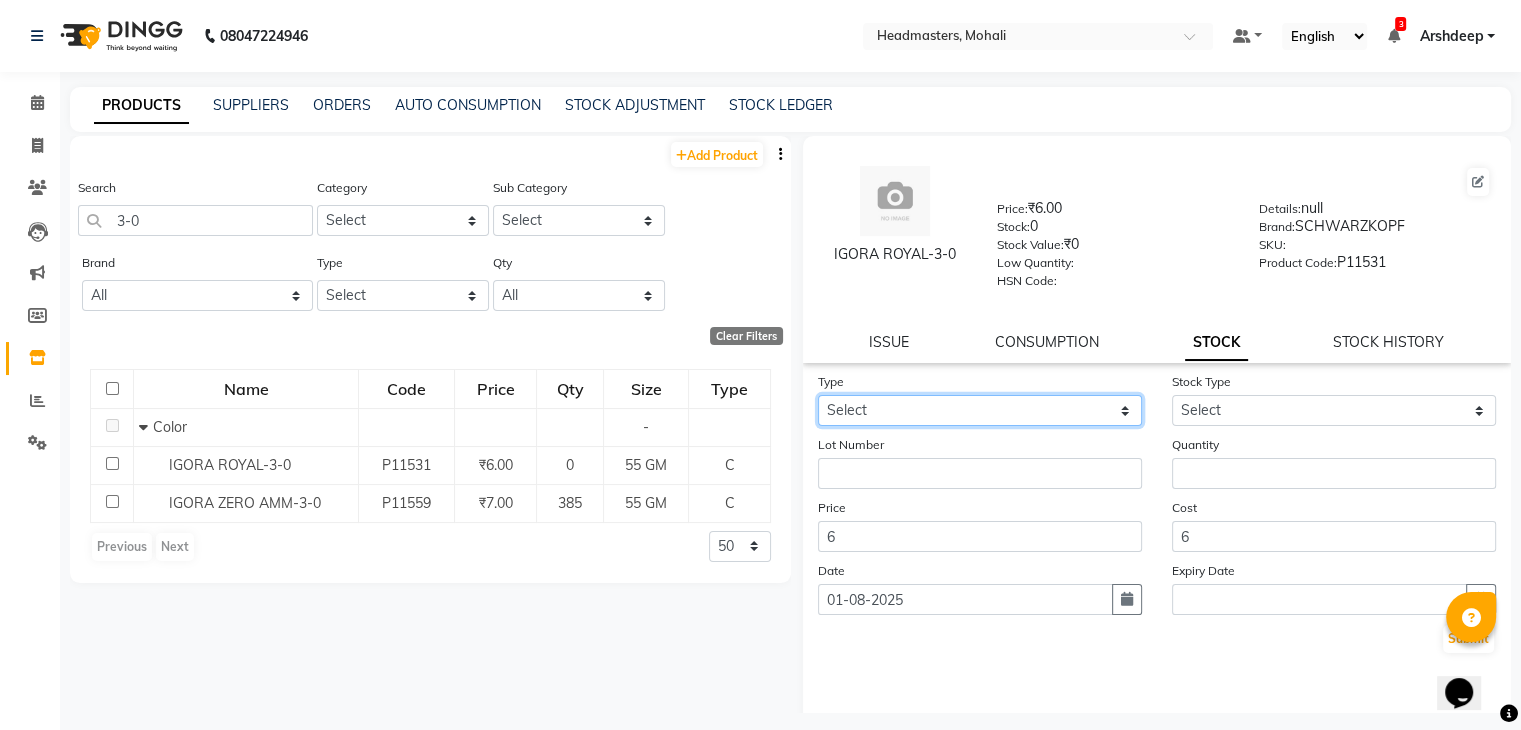 click on "Select In" 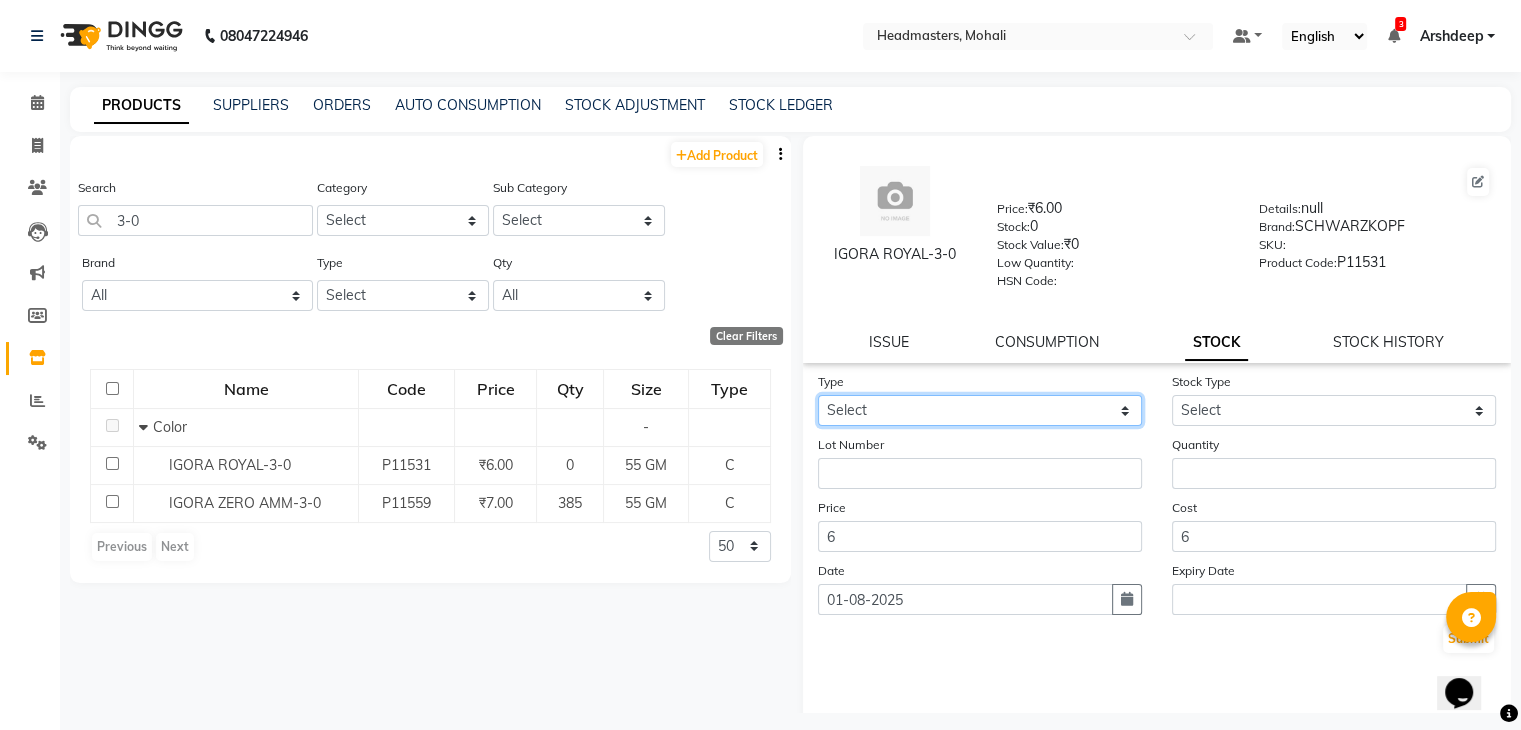 select on "in" 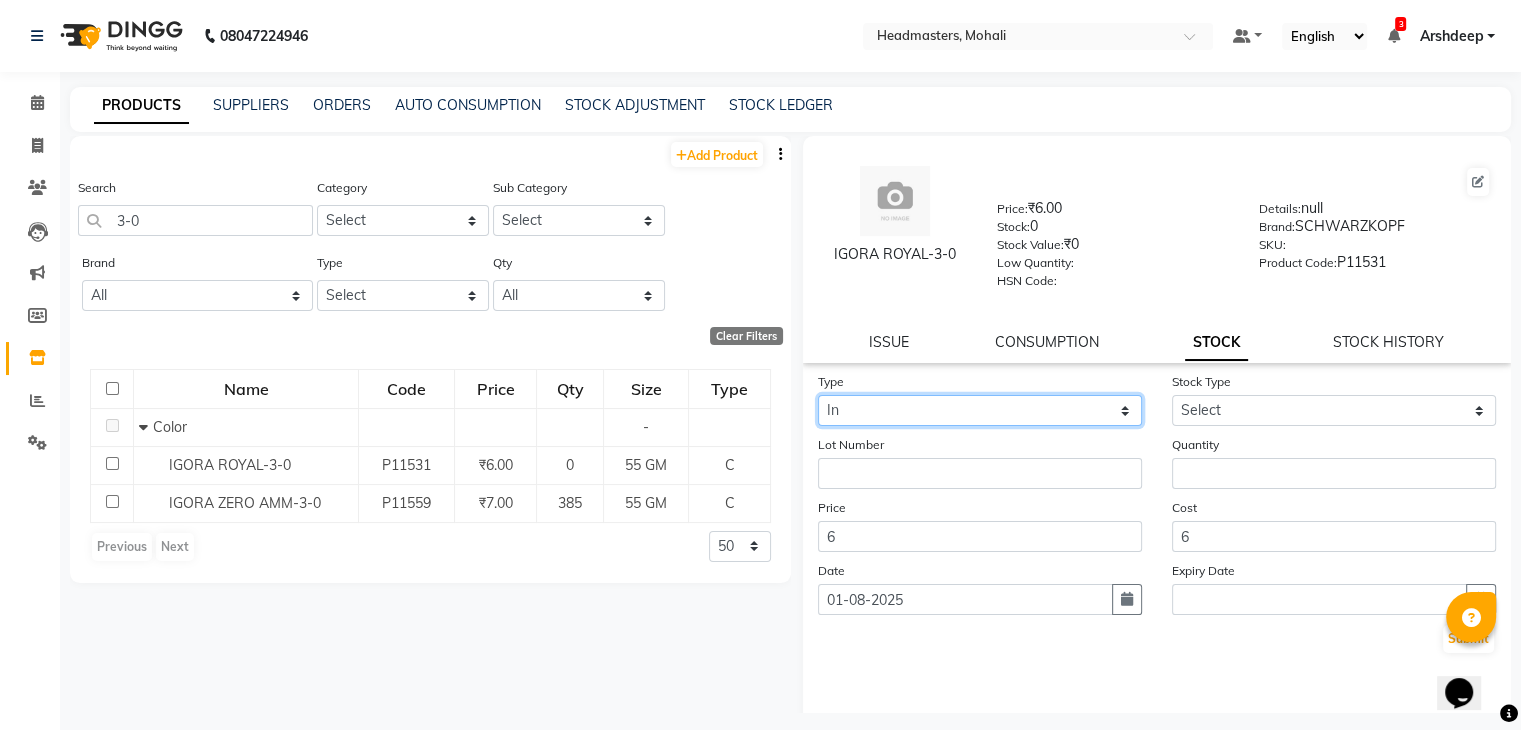 click on "Select In" 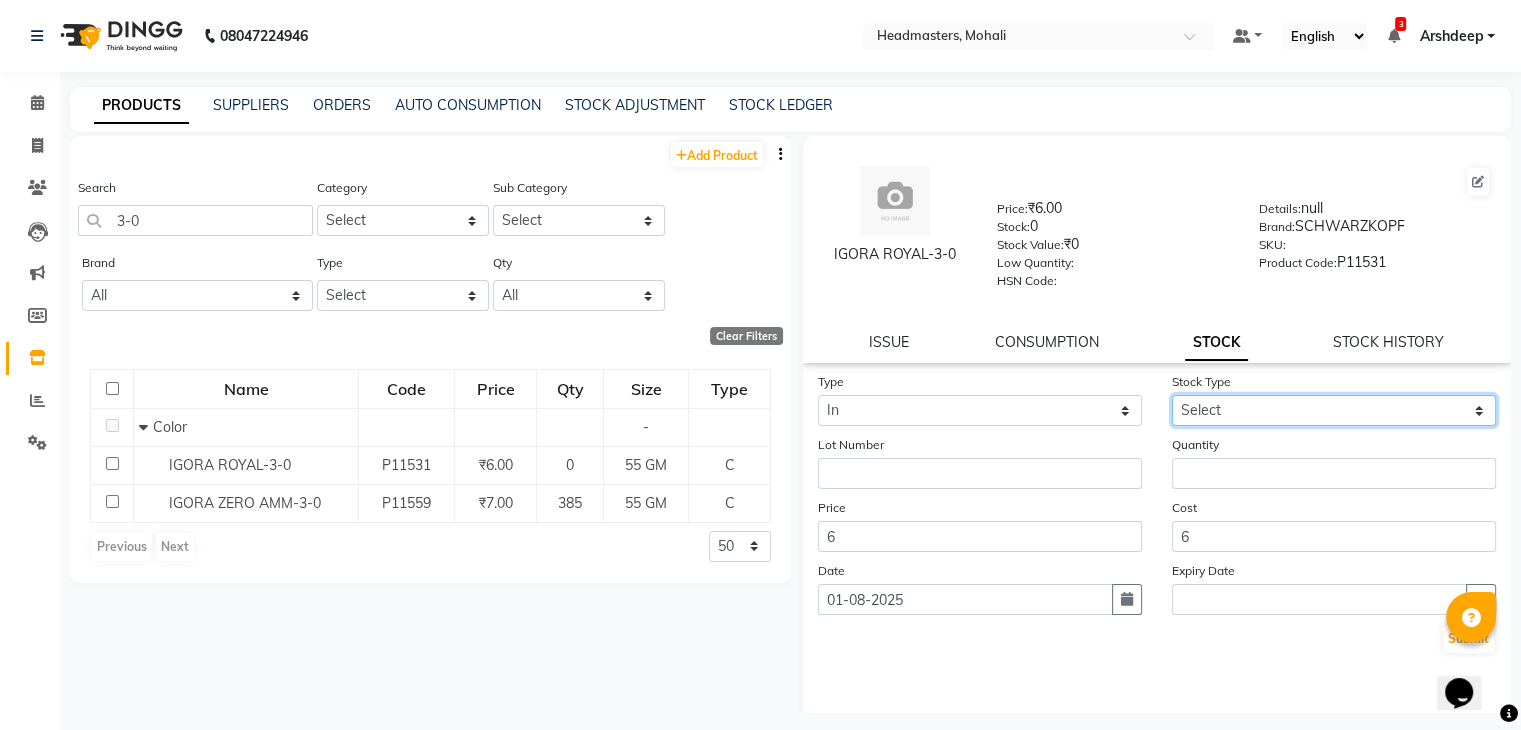 click on "Select New Stock Adjustment Return Other" 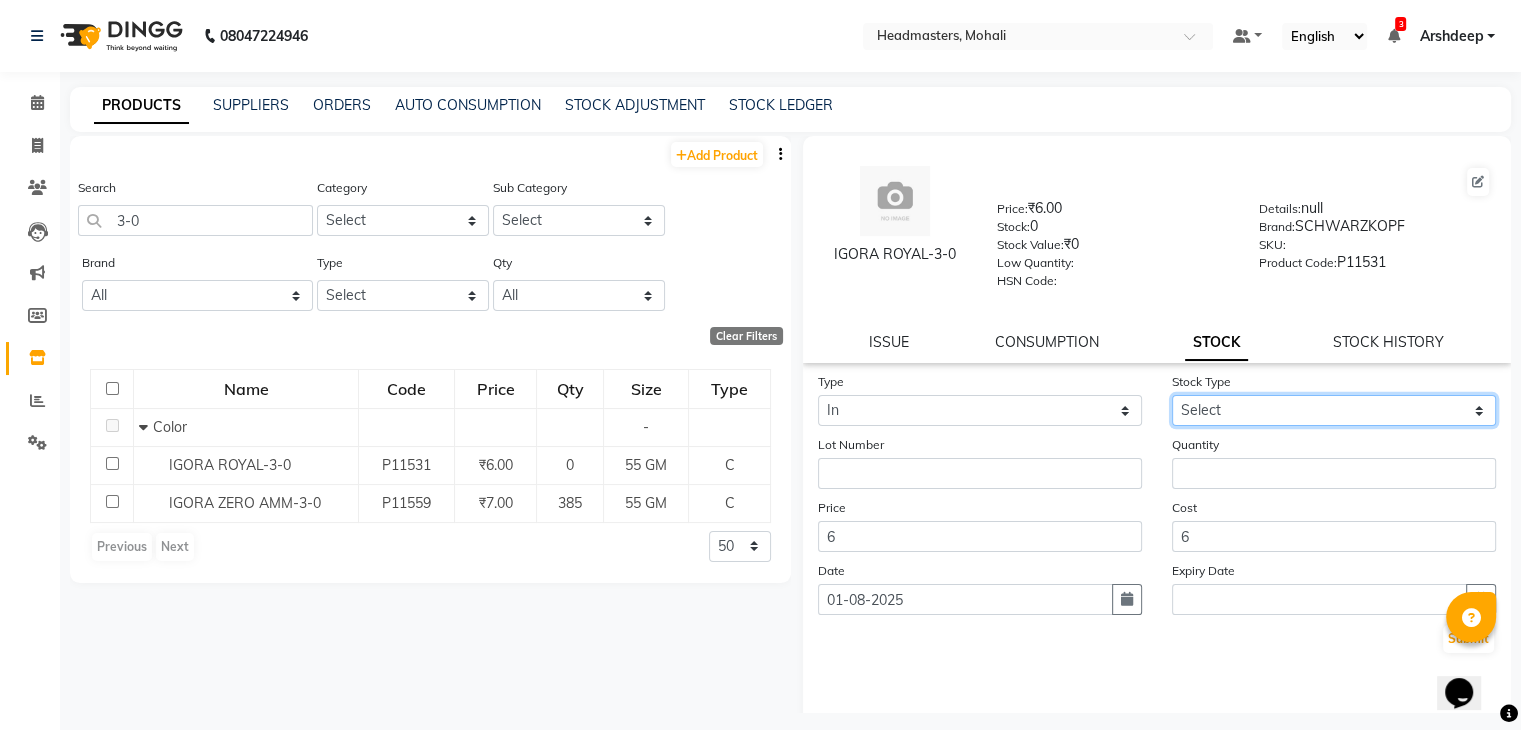 select on "new stock" 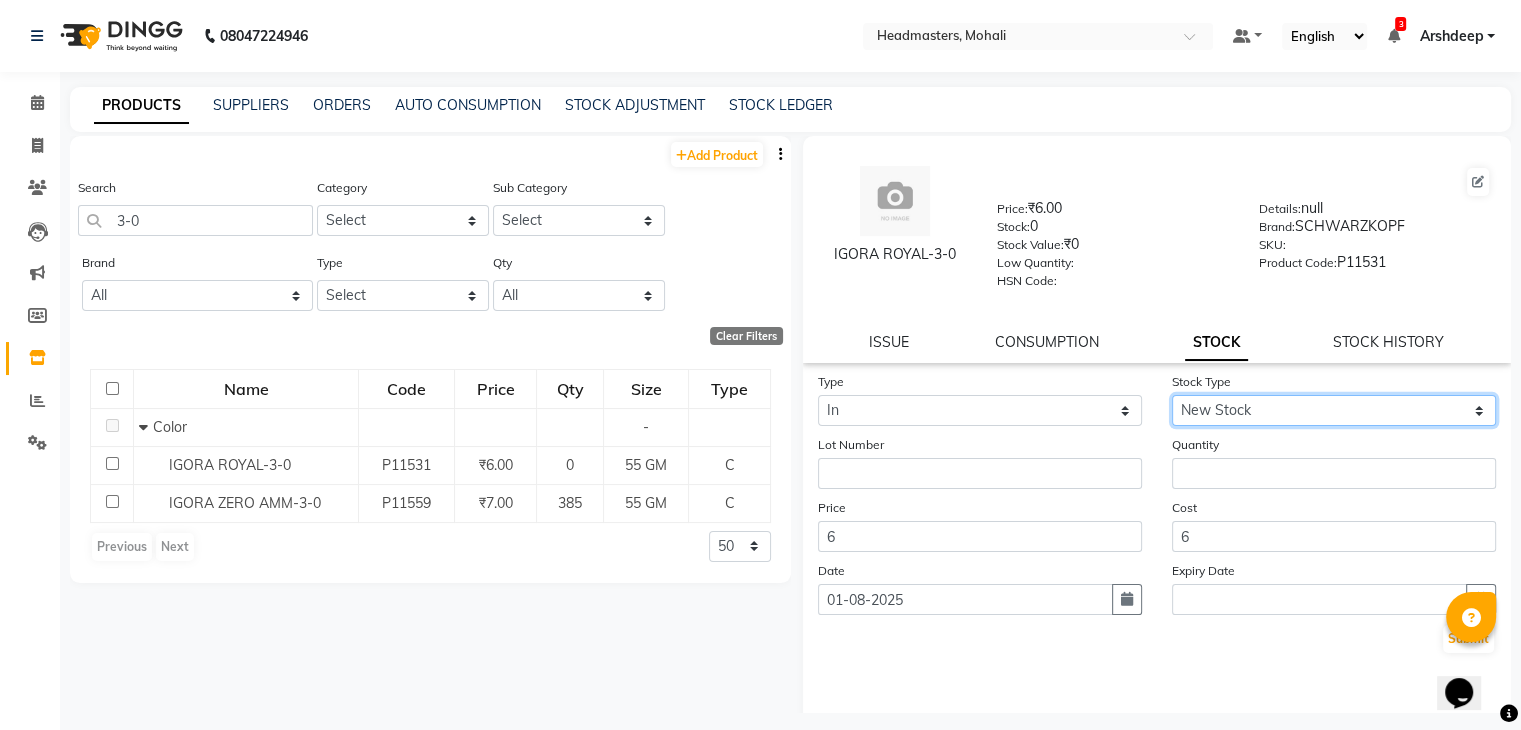 click on "Select New Stock Adjustment Return Other" 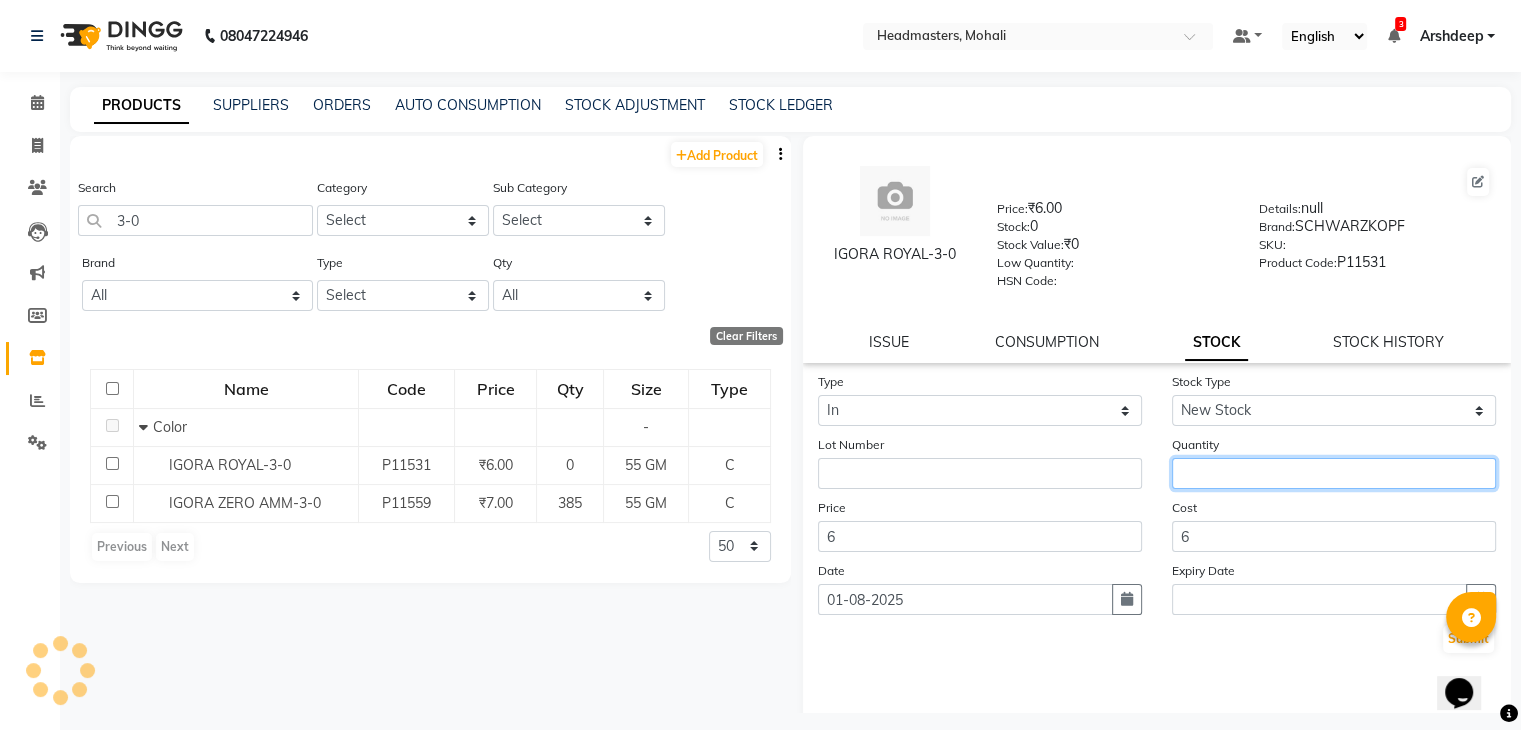 click 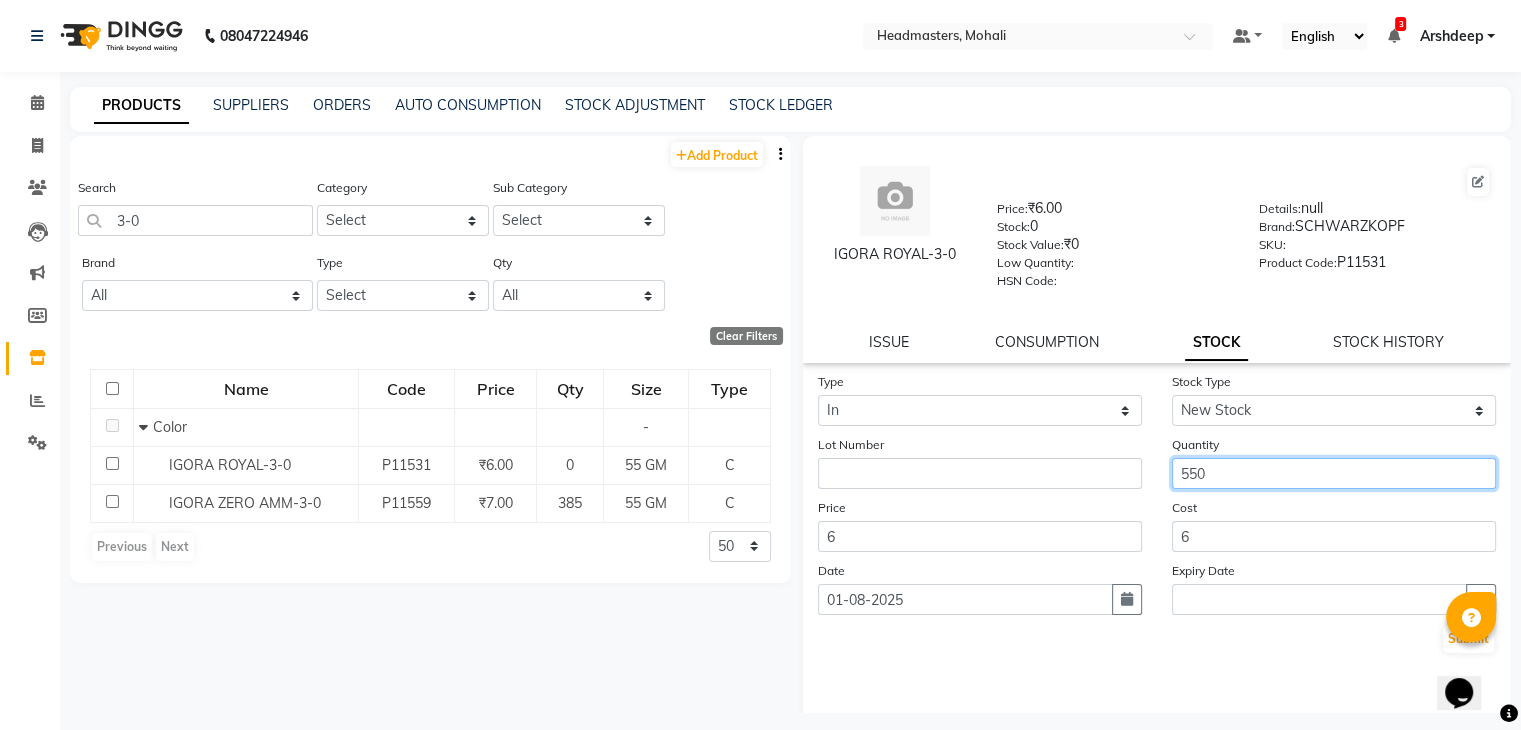 scroll, scrollTop: 64, scrollLeft: 0, axis: vertical 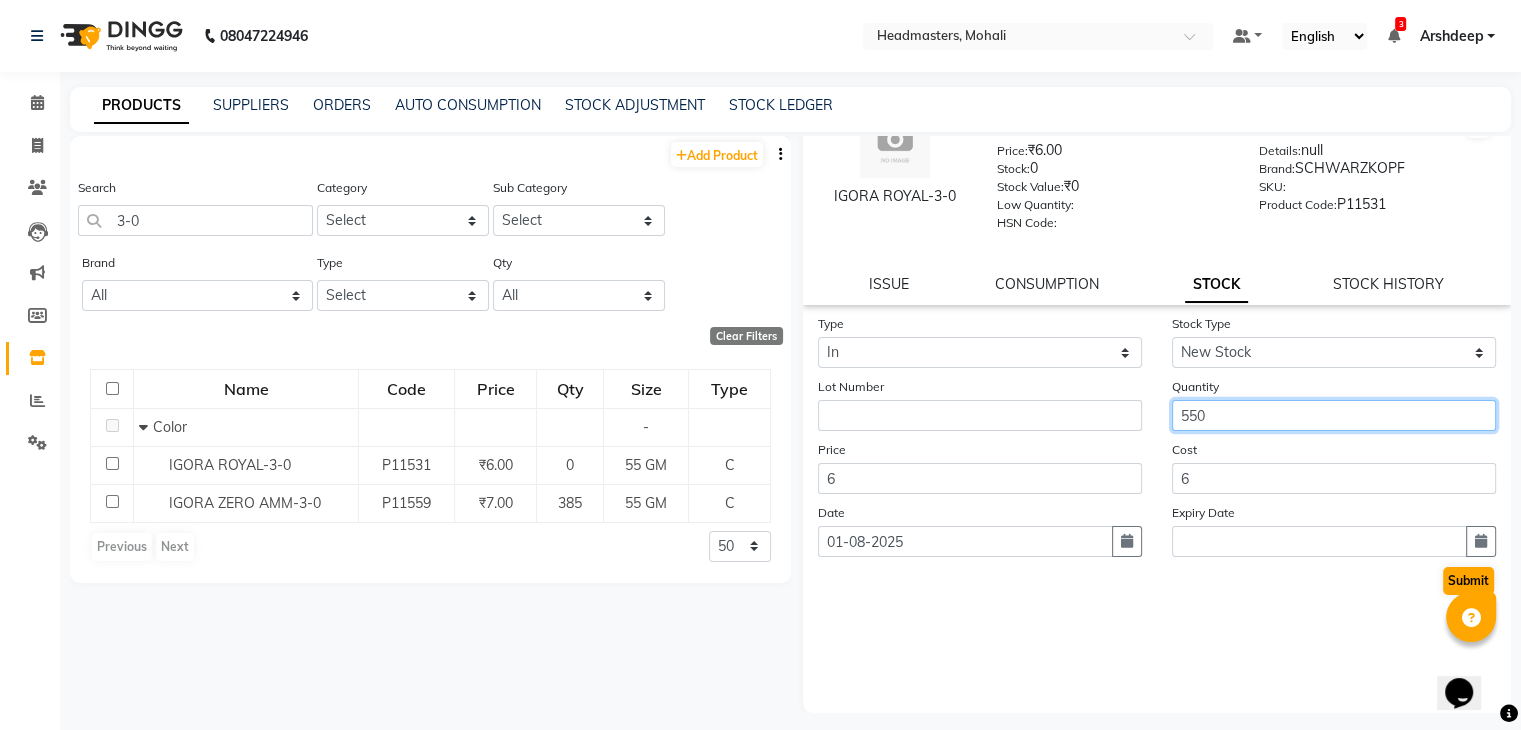 type on "550" 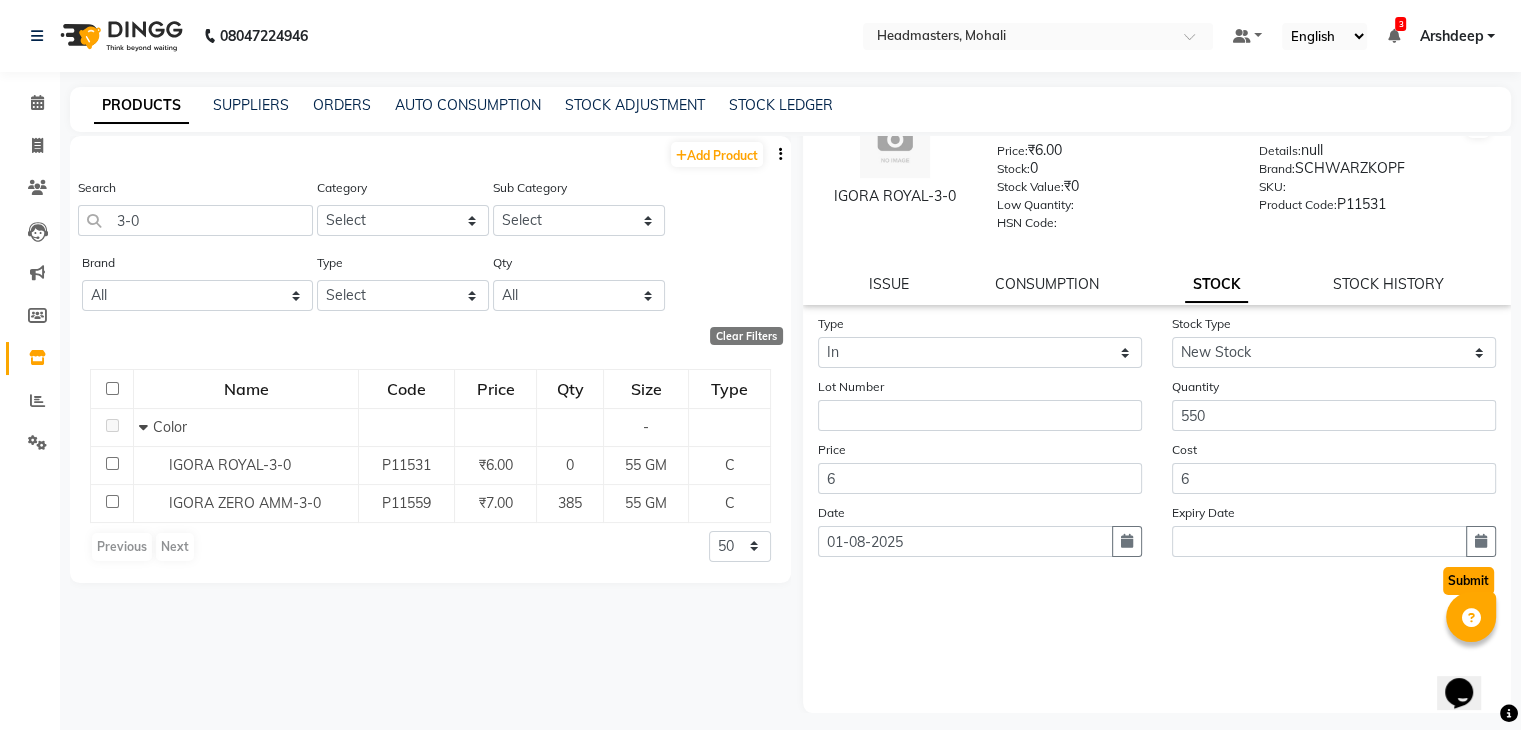 click on "Submit" 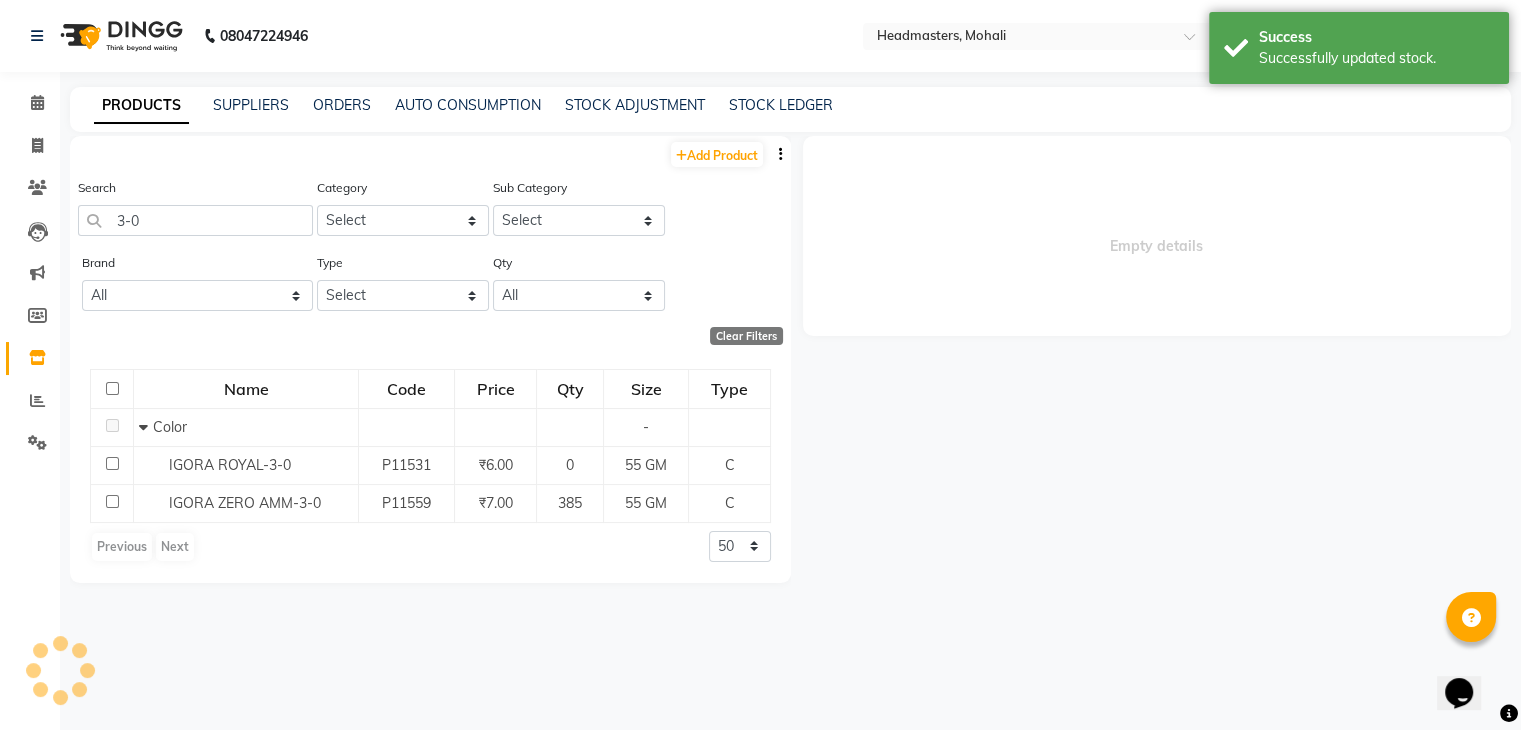 scroll, scrollTop: 0, scrollLeft: 0, axis: both 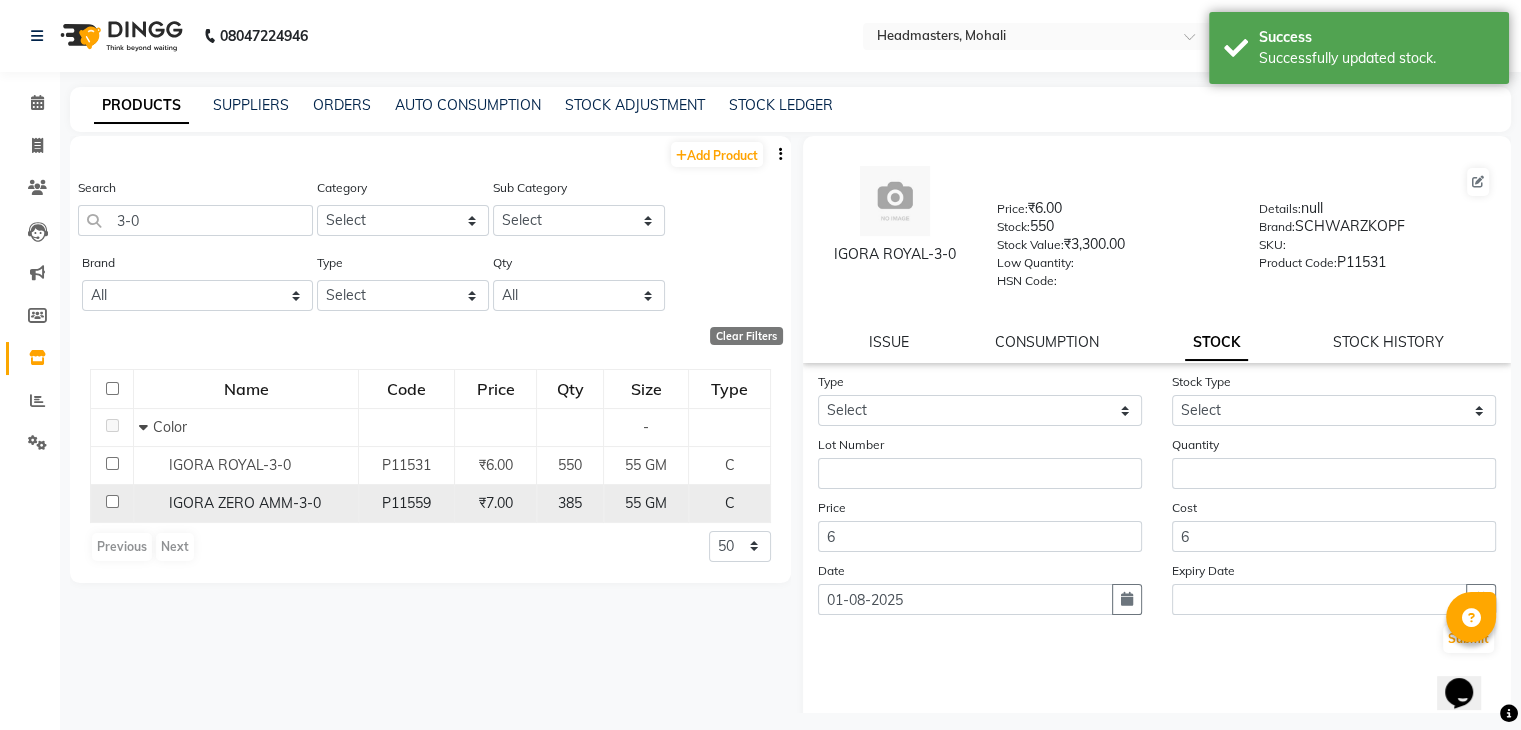 click on "₹7.00" 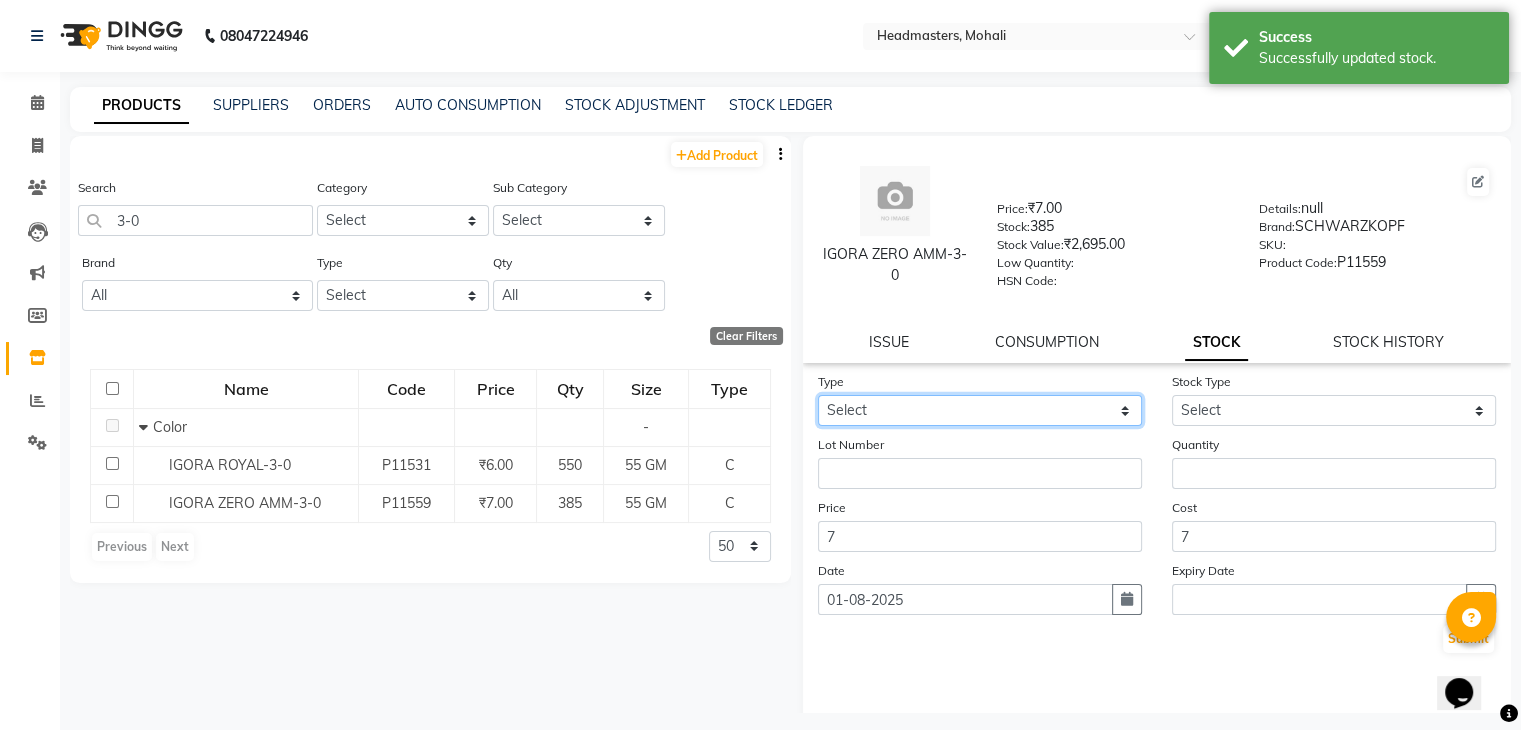 click on "Select In" 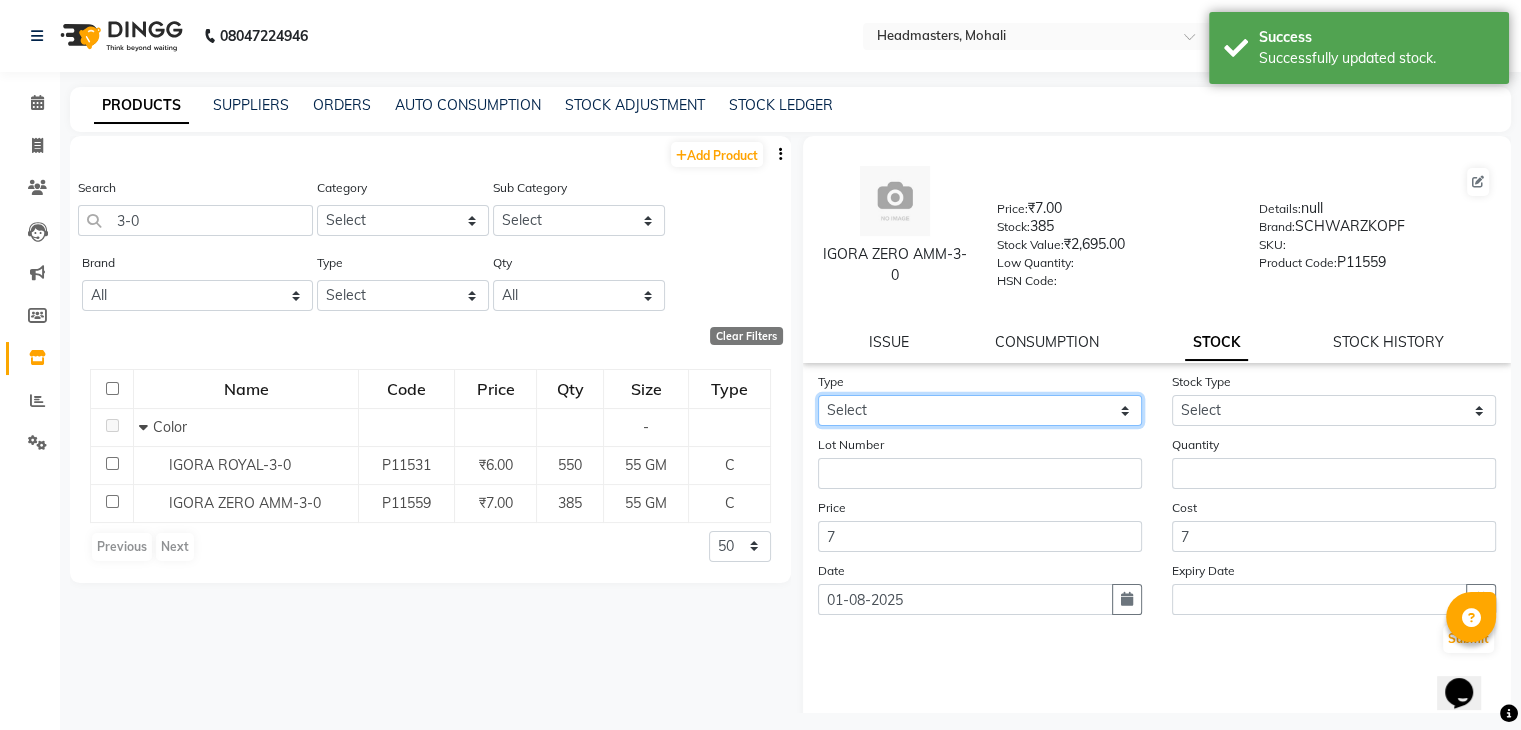 select on "in" 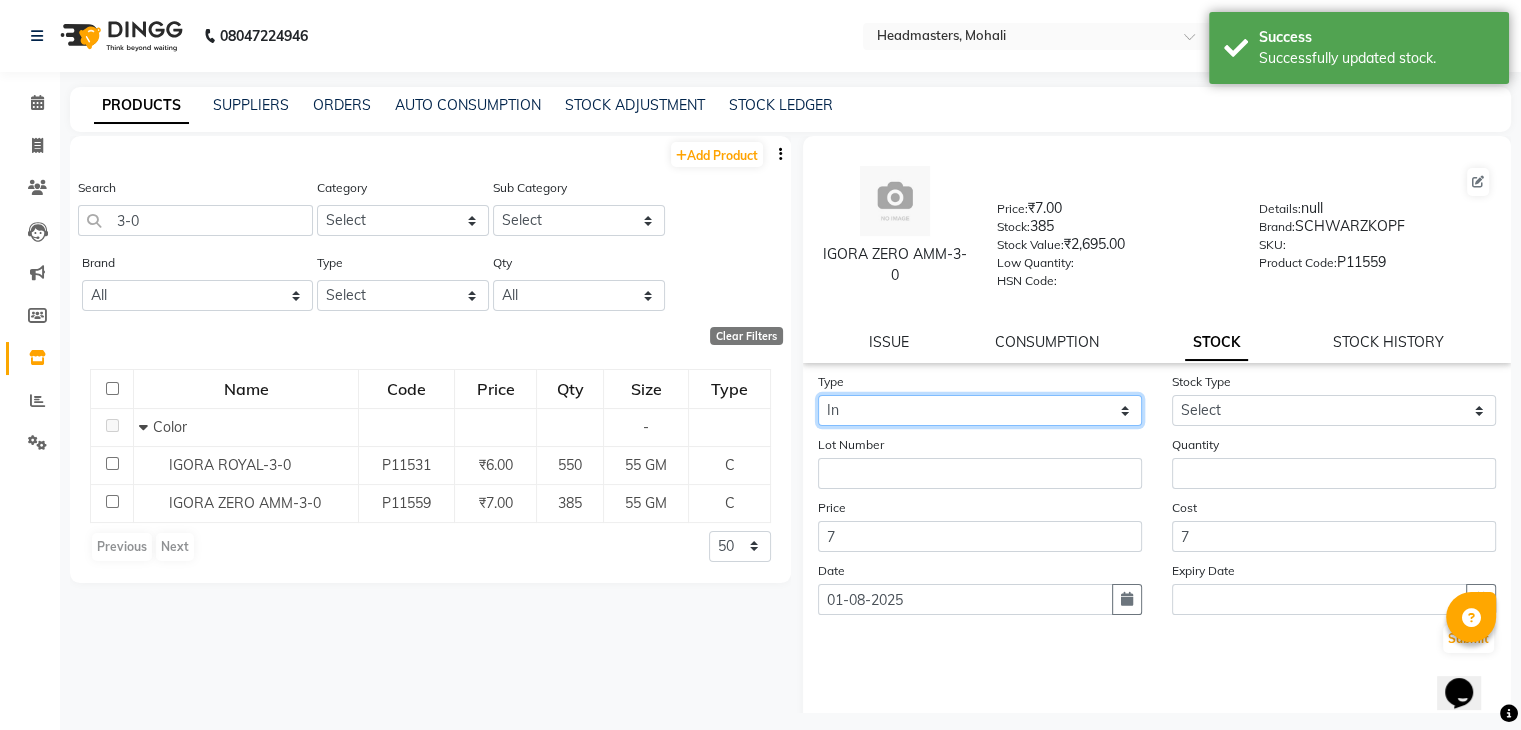 click on "Select In" 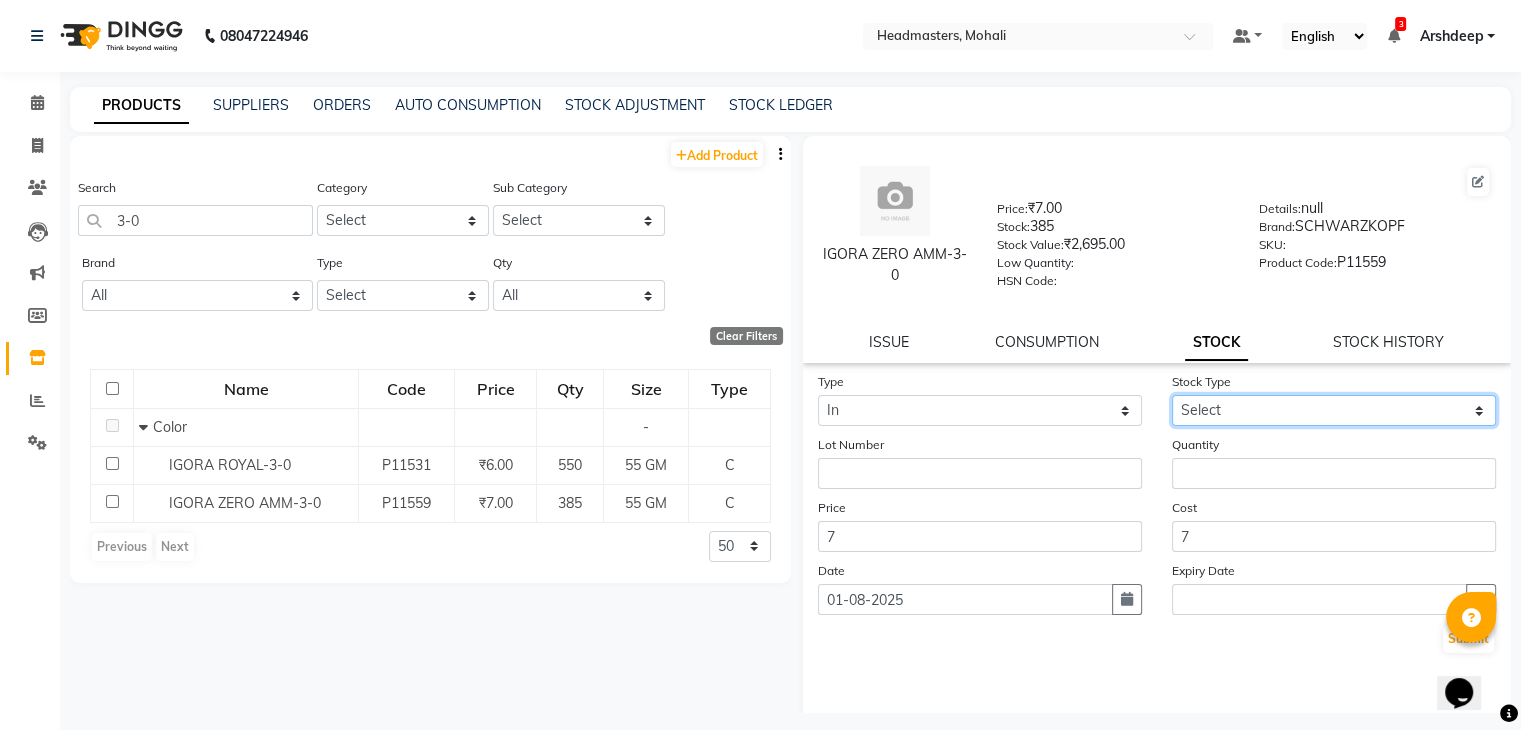click on "Select New Stock Adjustment Return Other" 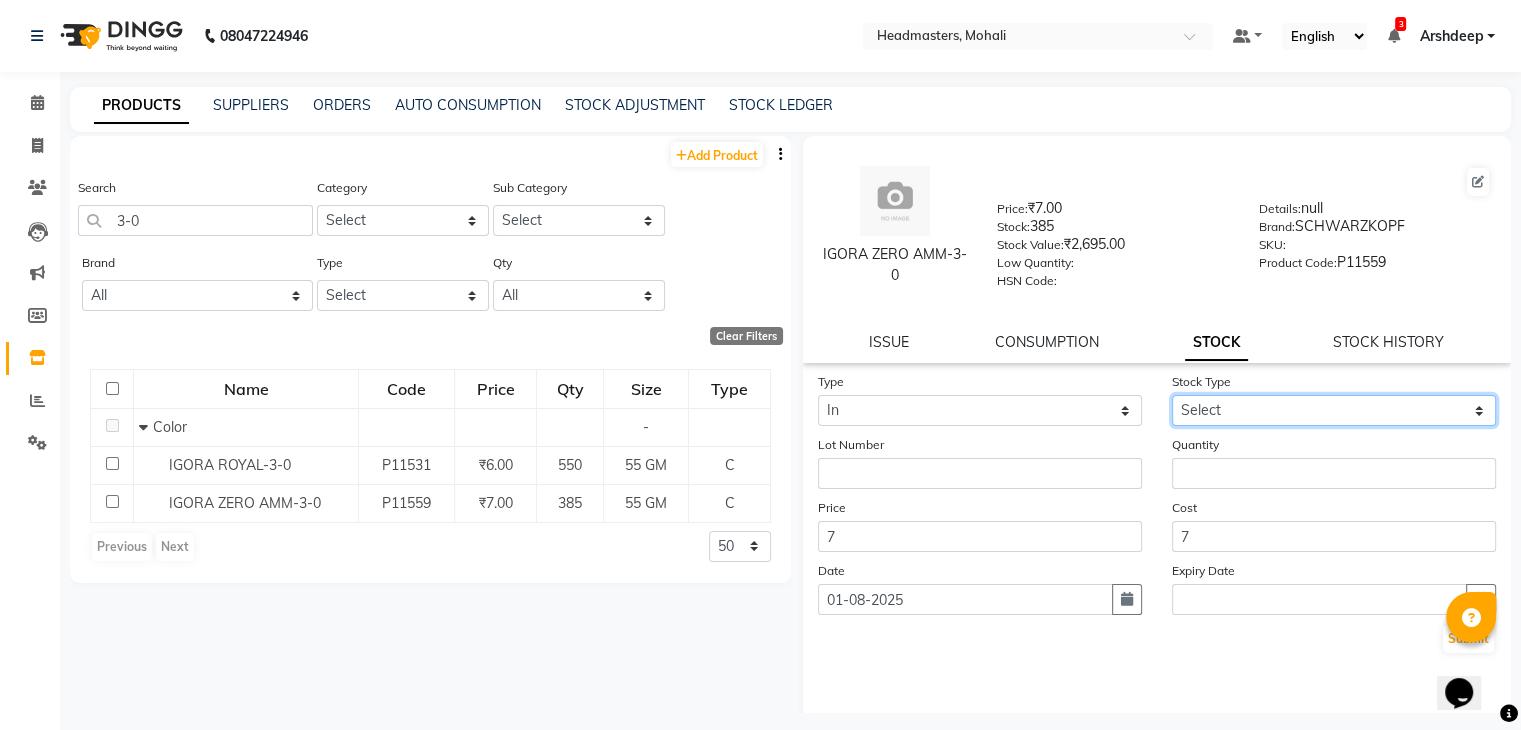 select on "new stock" 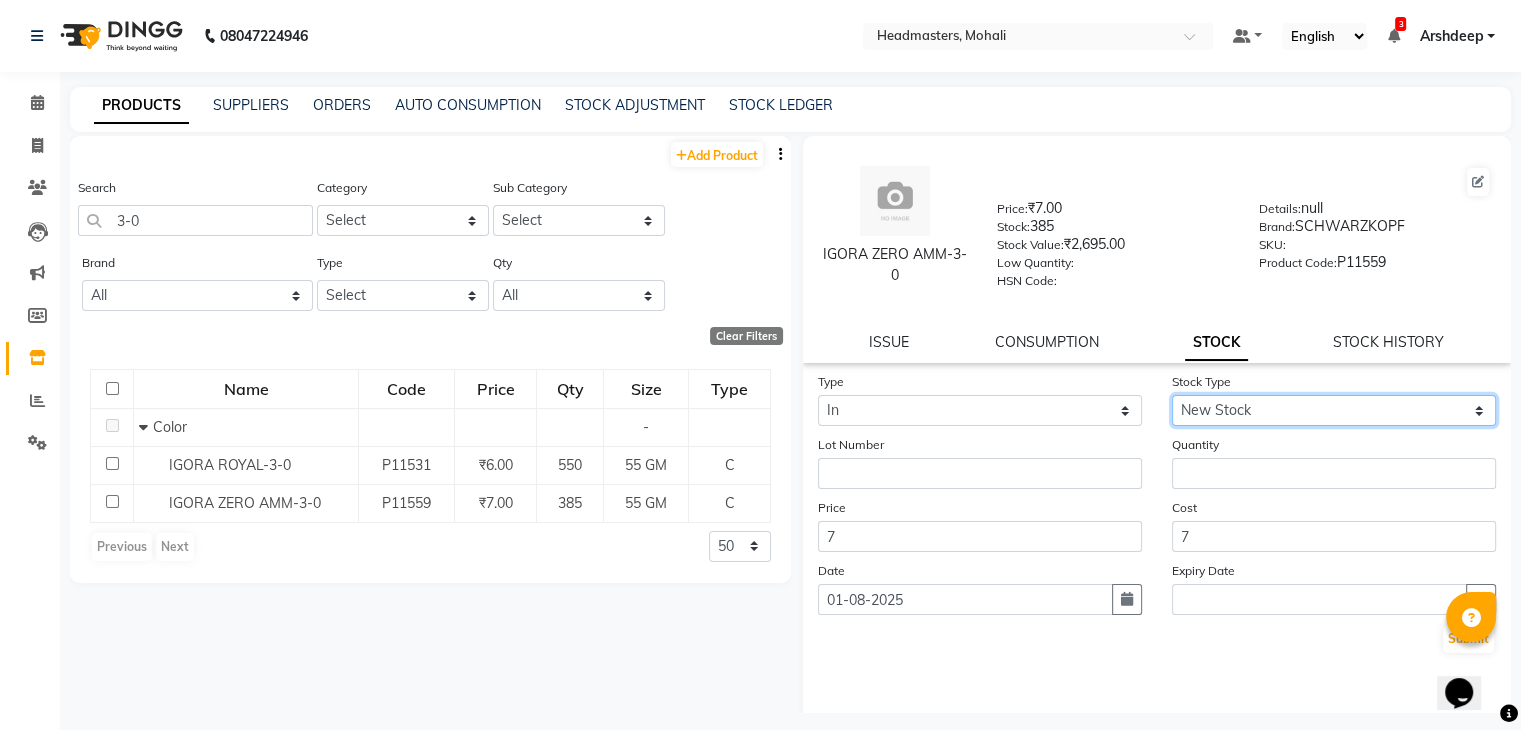 click on "Select New Stock Adjustment Return Other" 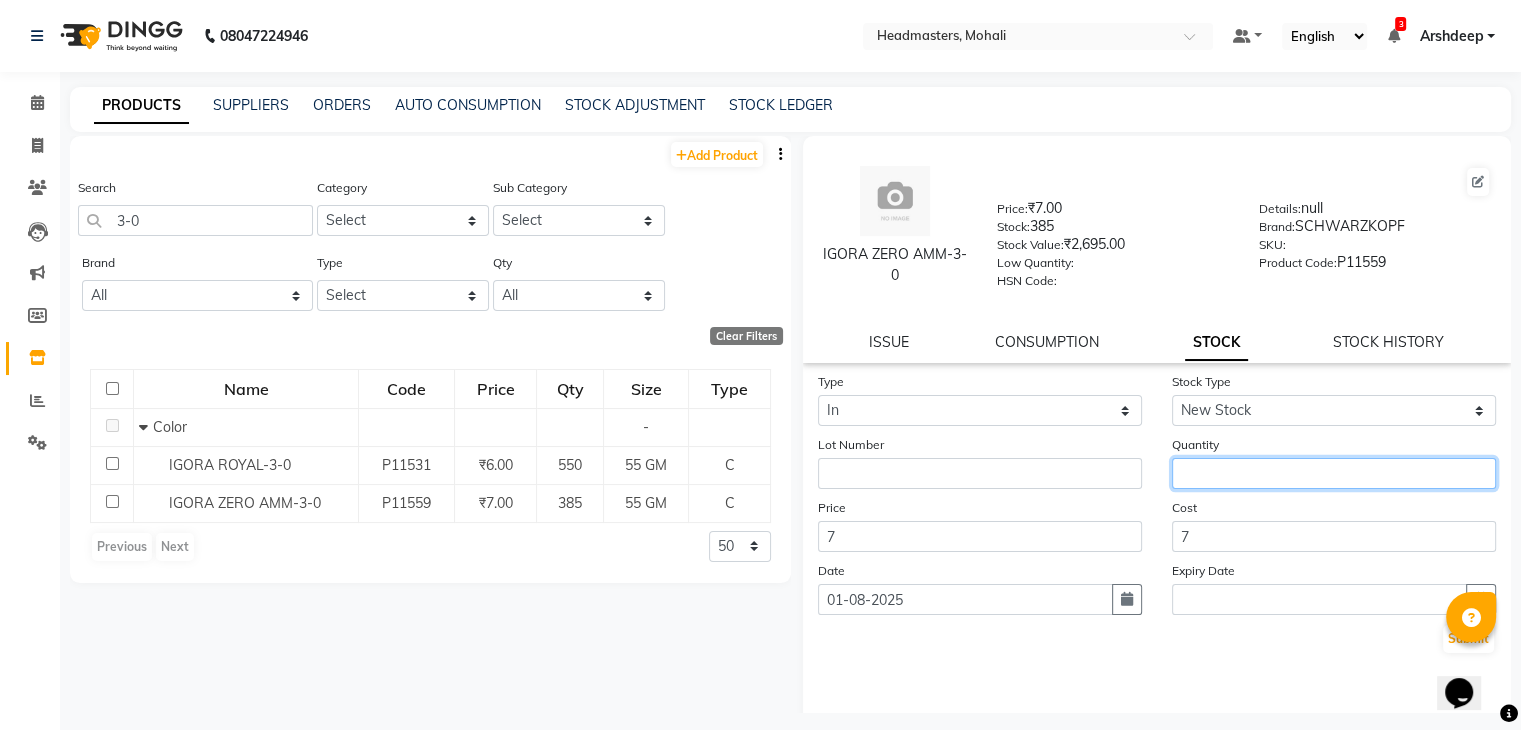 click 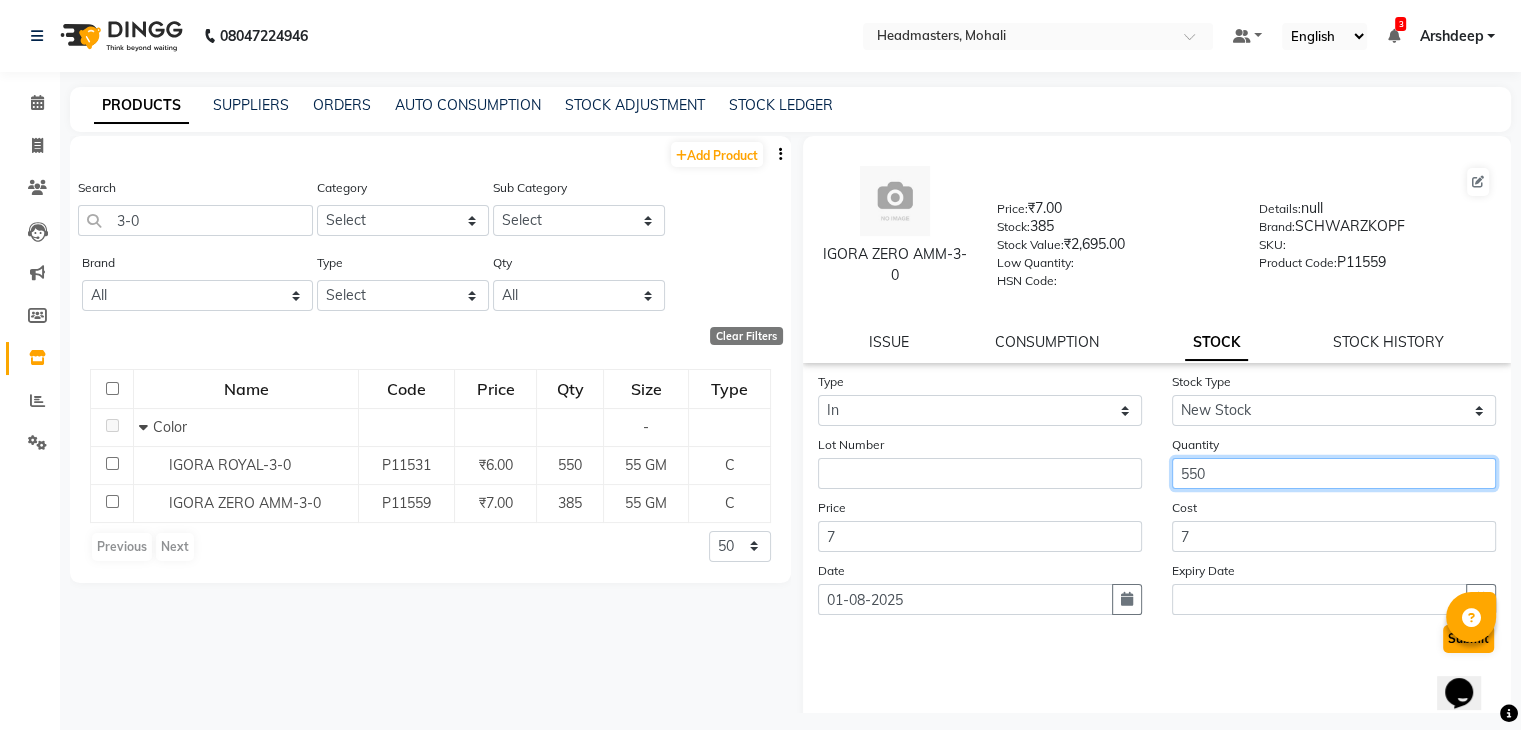 type on "550" 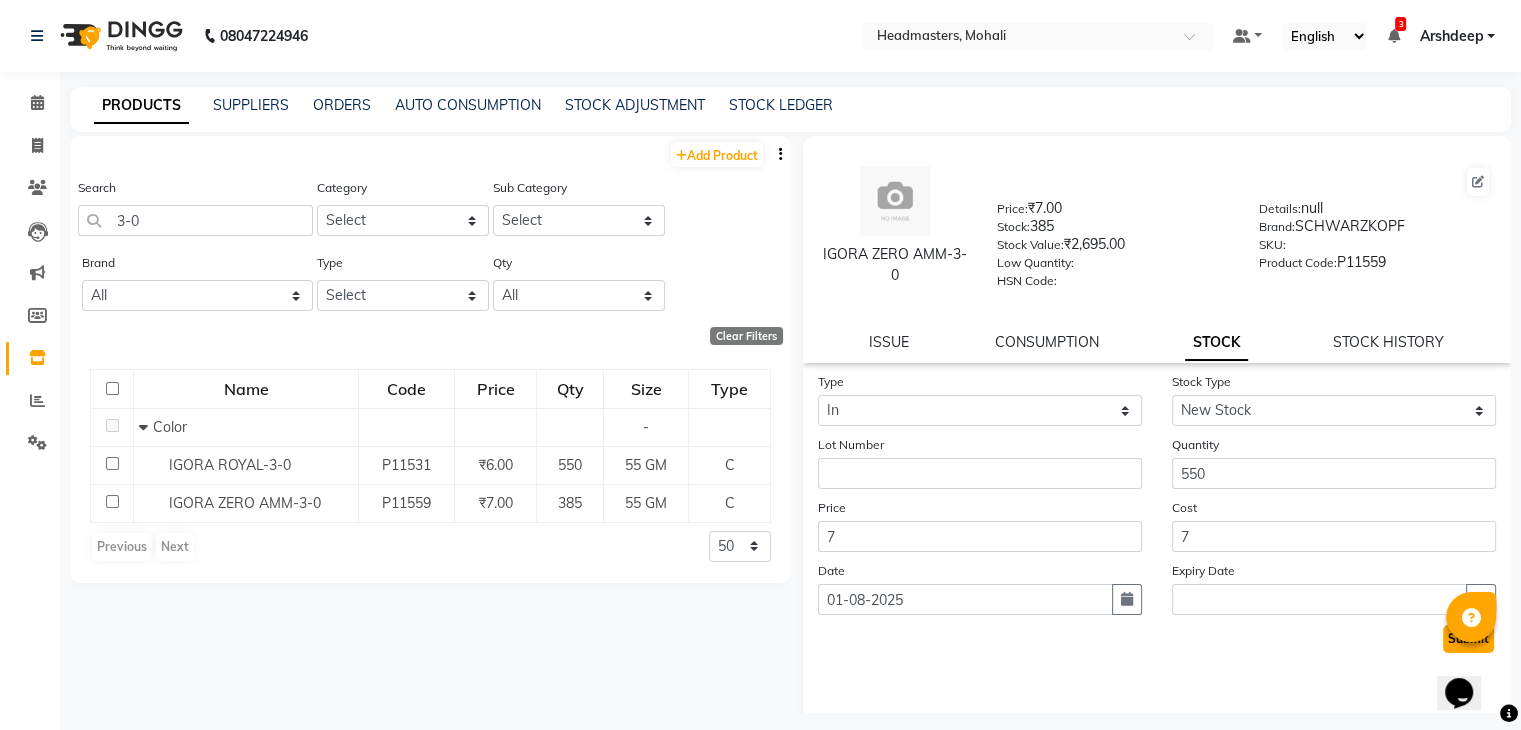click on "Submit" 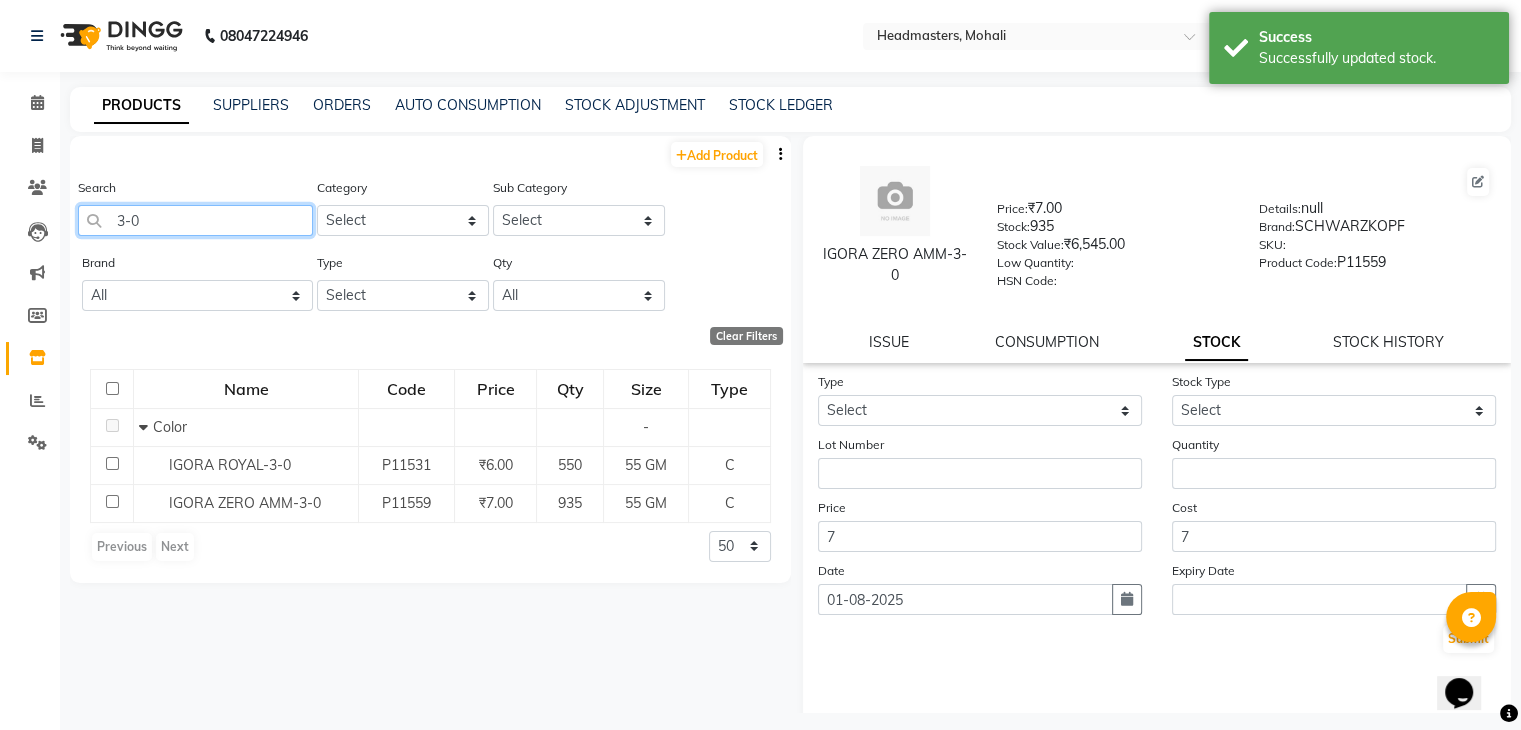 click on "3-0" 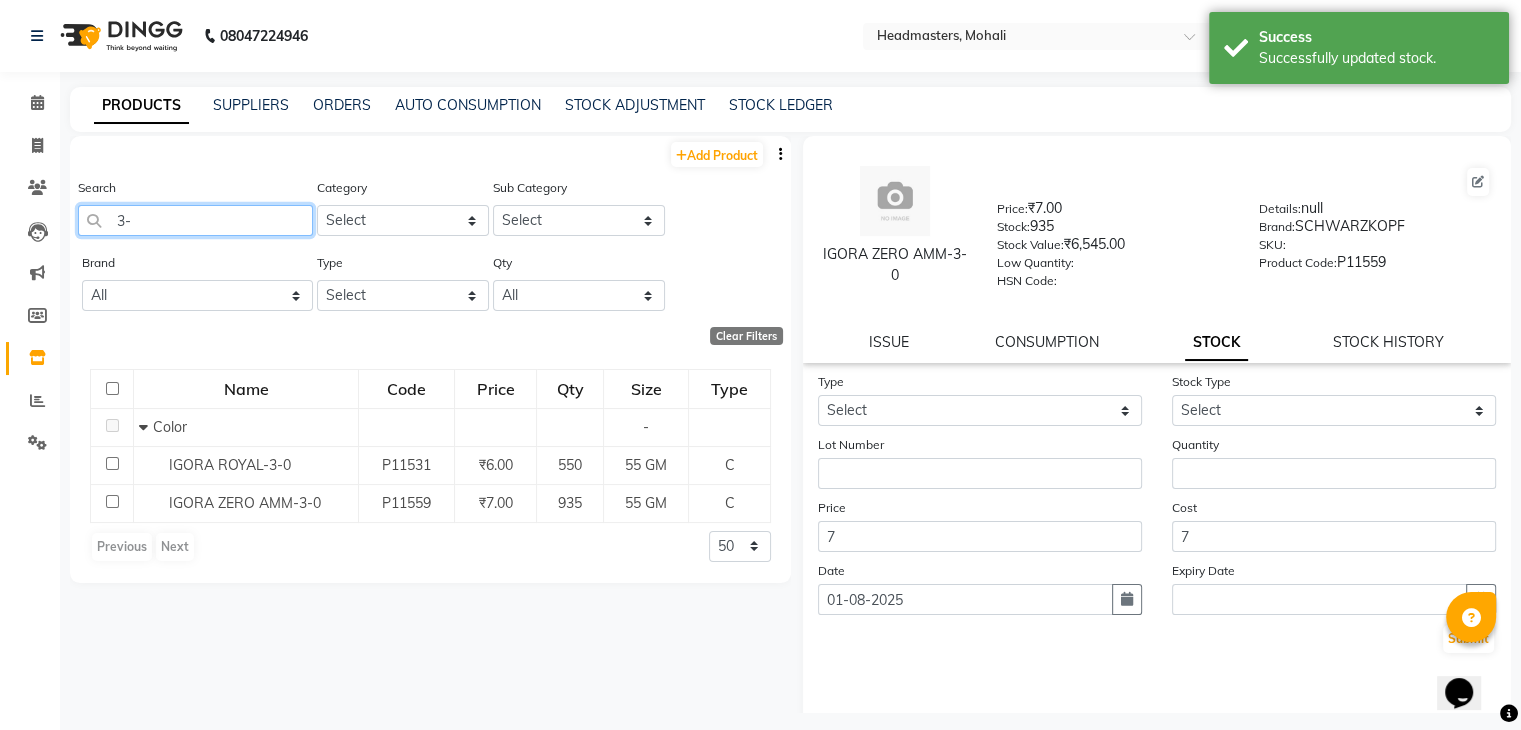 type on "3" 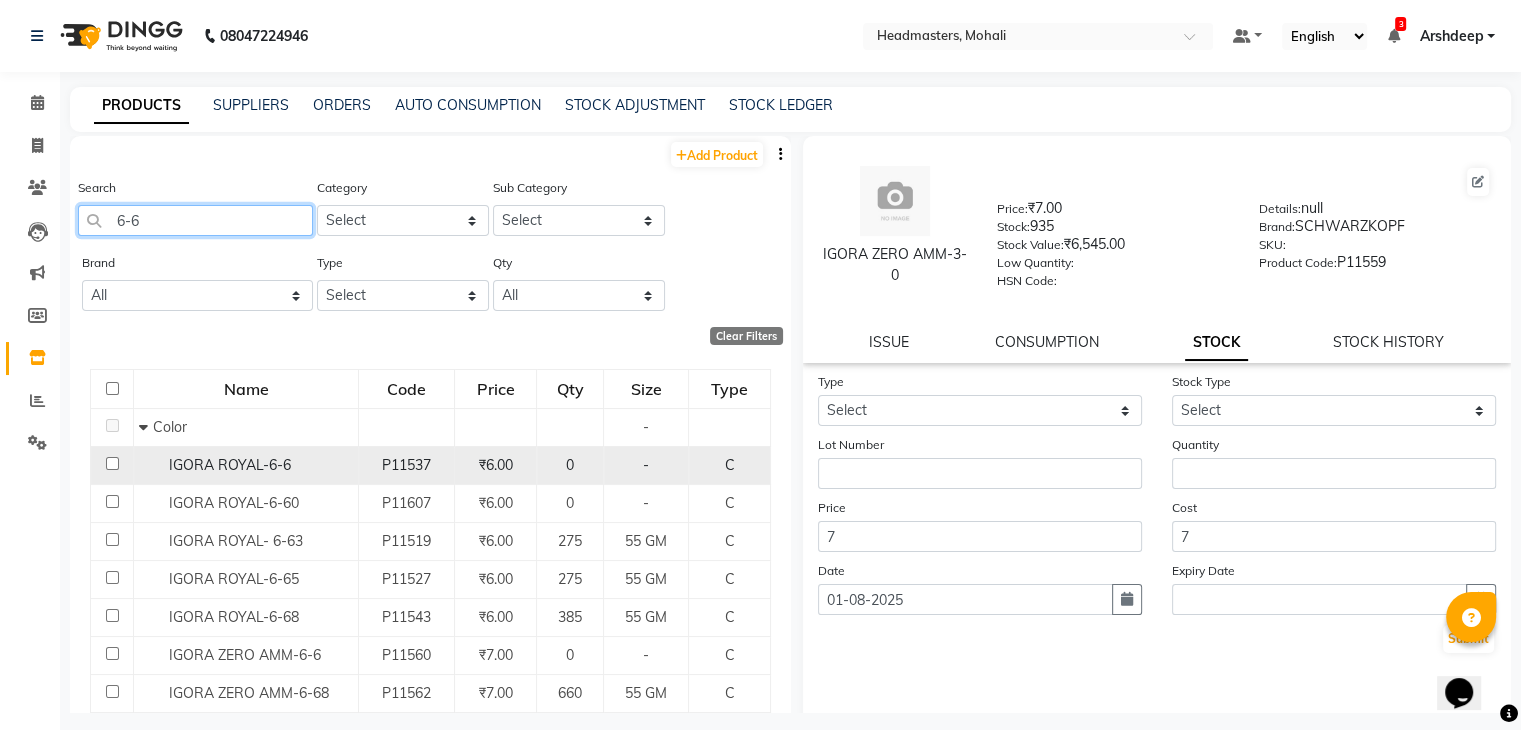 type on "6-6" 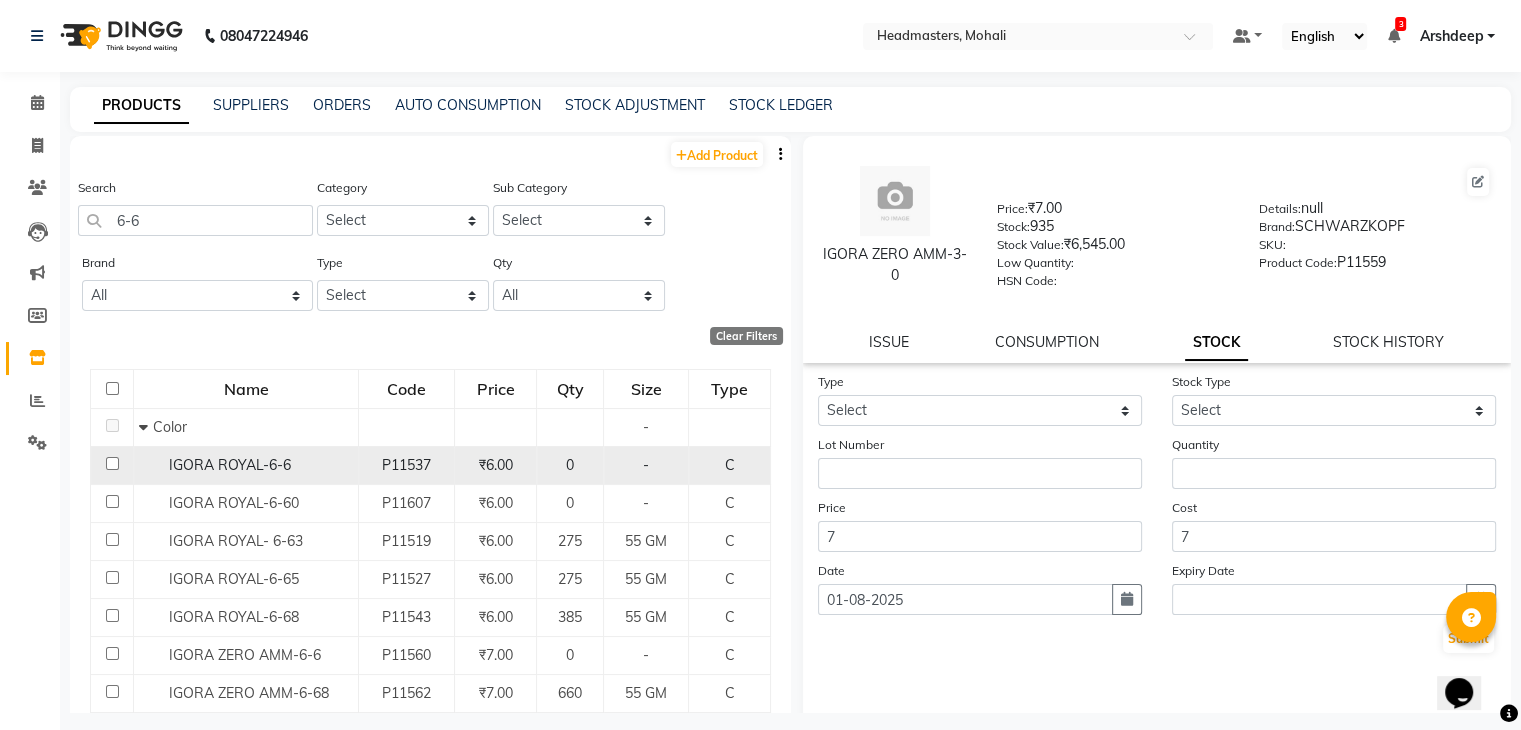 click on "IGORA ROYAL-6-6" 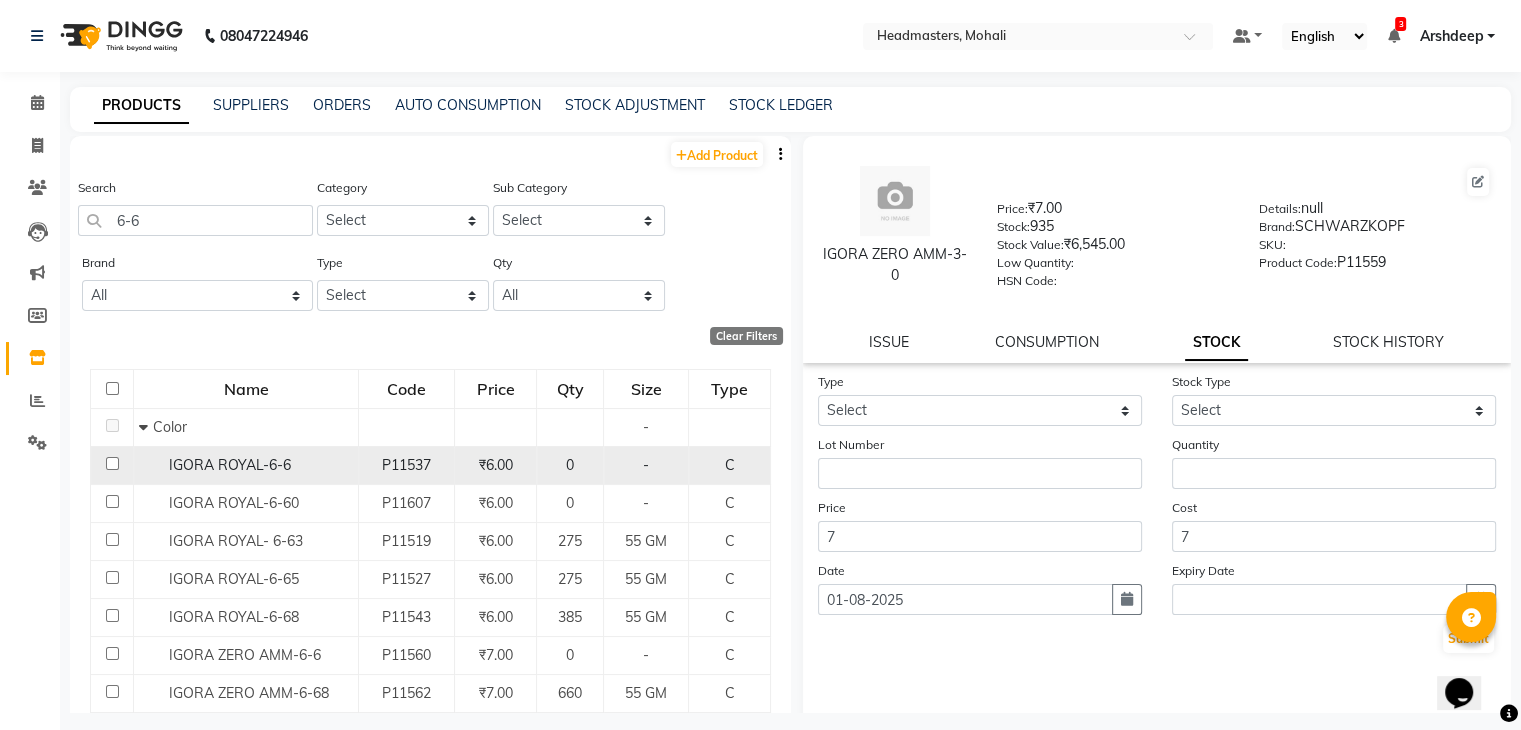click on "IGORA ROYAL-6-6" 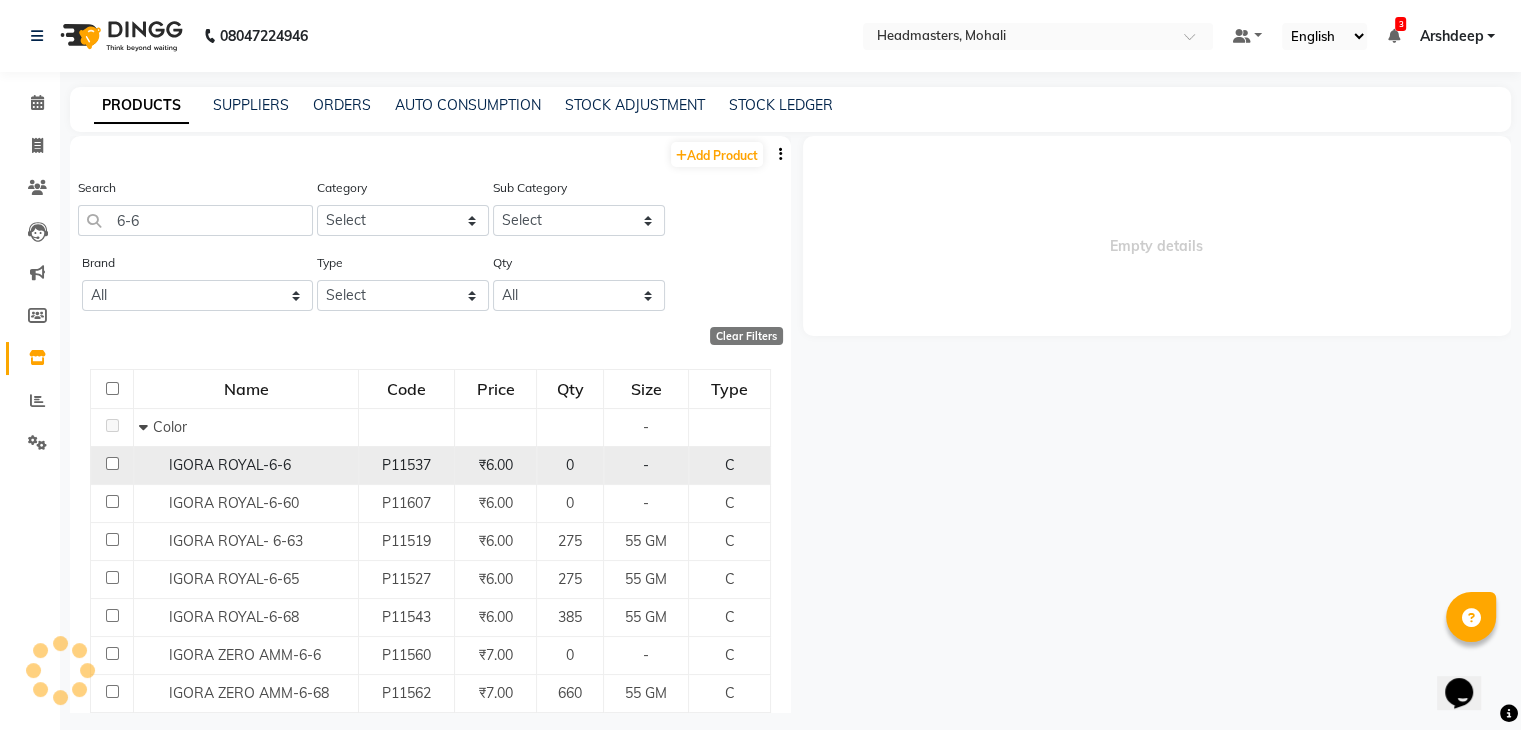 click on "IGORA ROYAL-6-6" 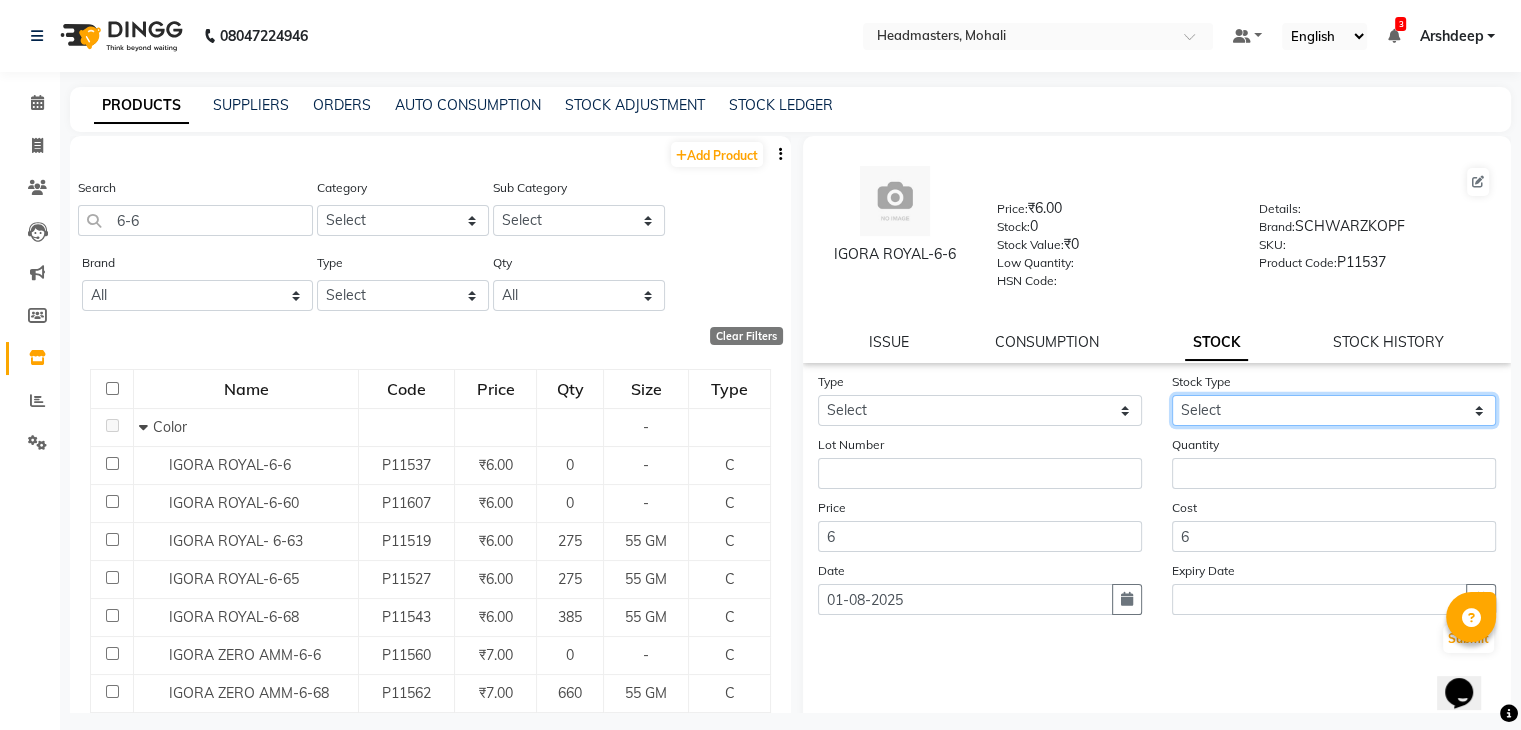 click on "Select New Stock Adjustment Return Other" 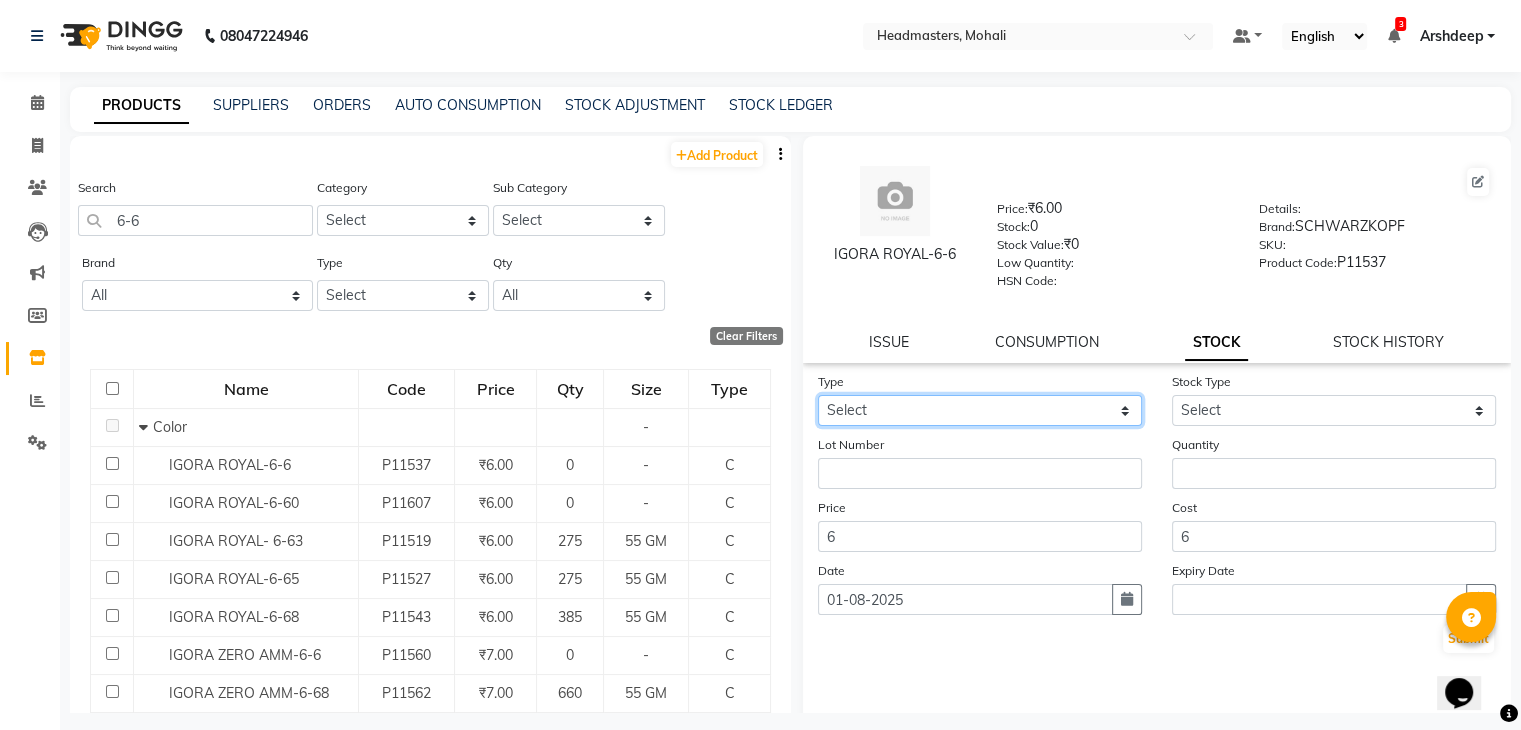 click on "Select In" 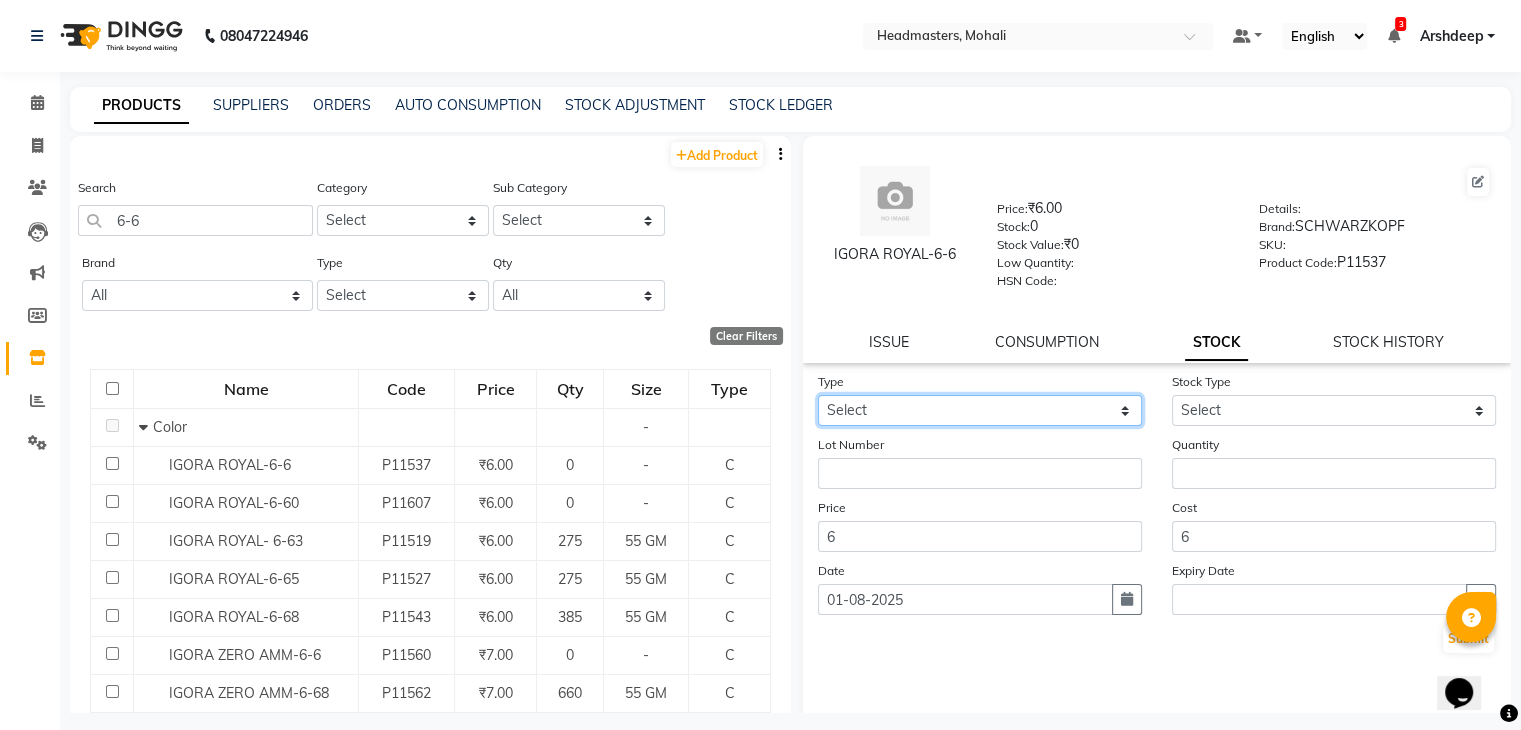select on "in" 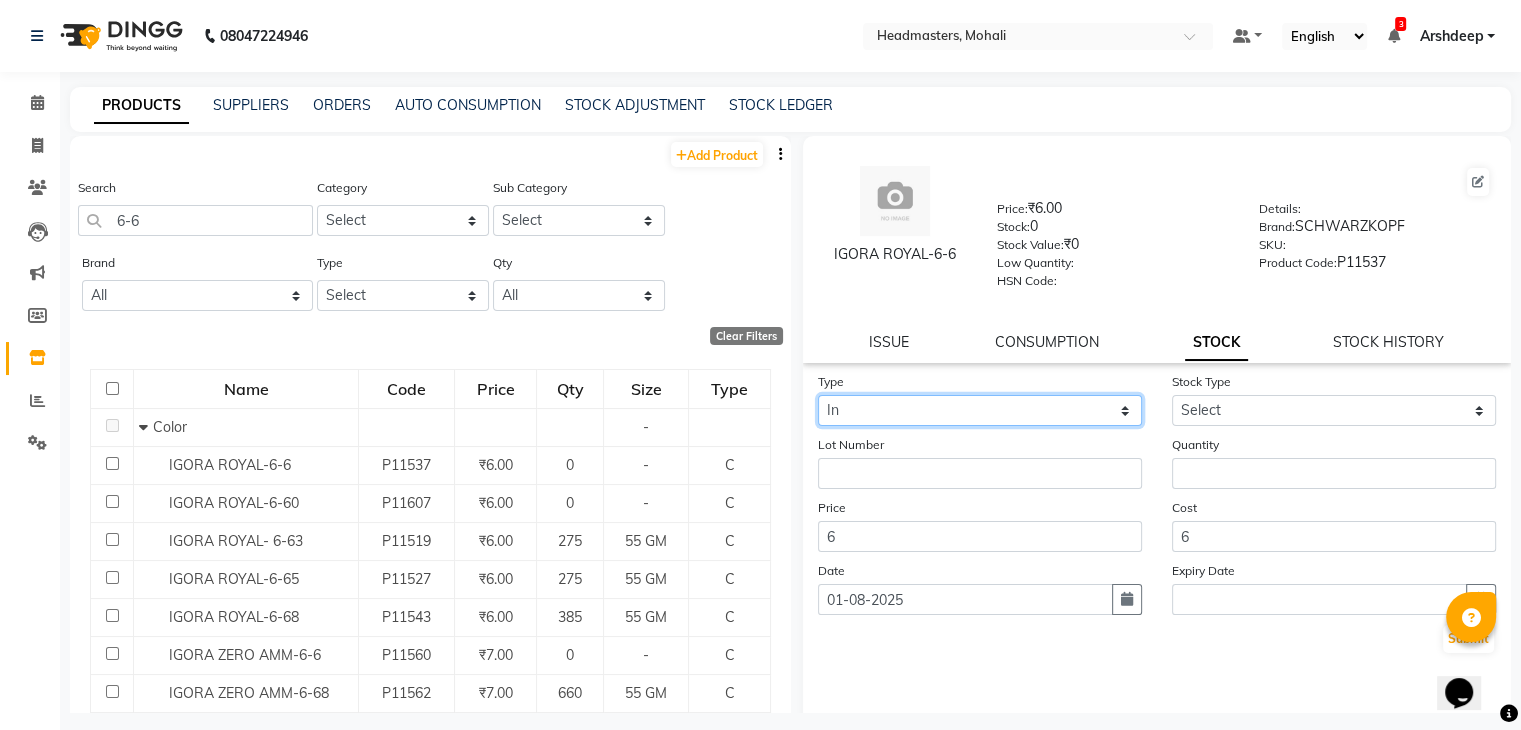 click on "Select In" 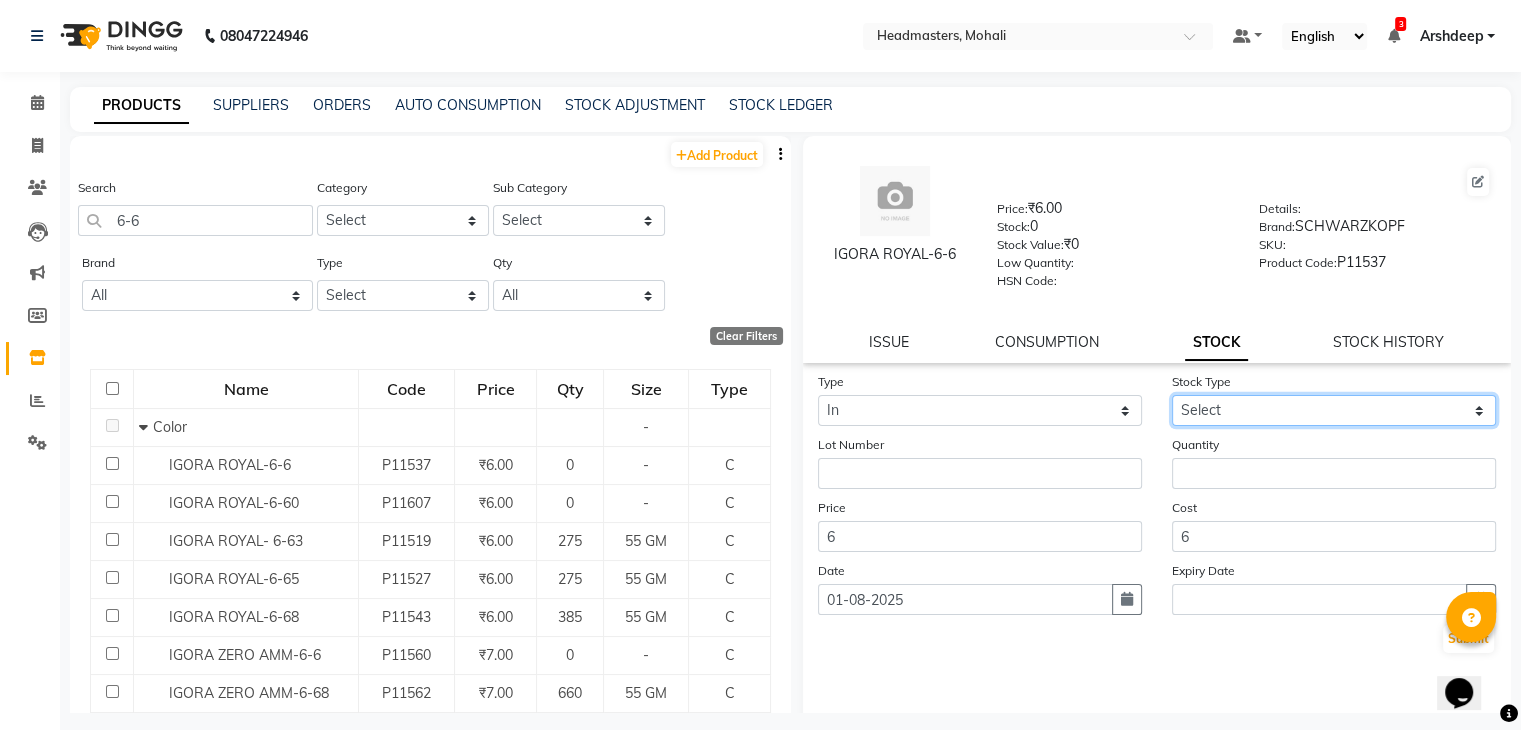 click on "Select New Stock Adjustment Return Other" 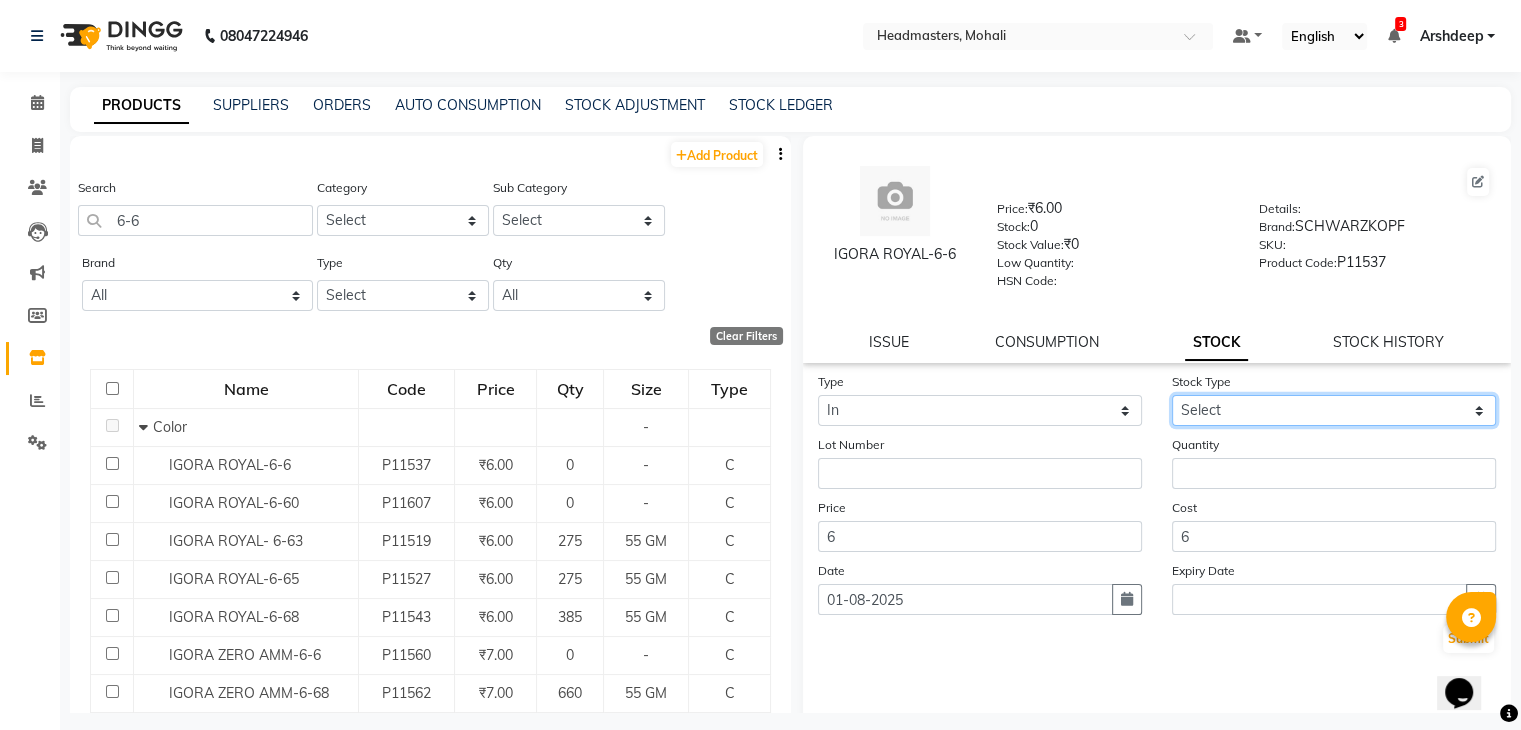 select on "new stock" 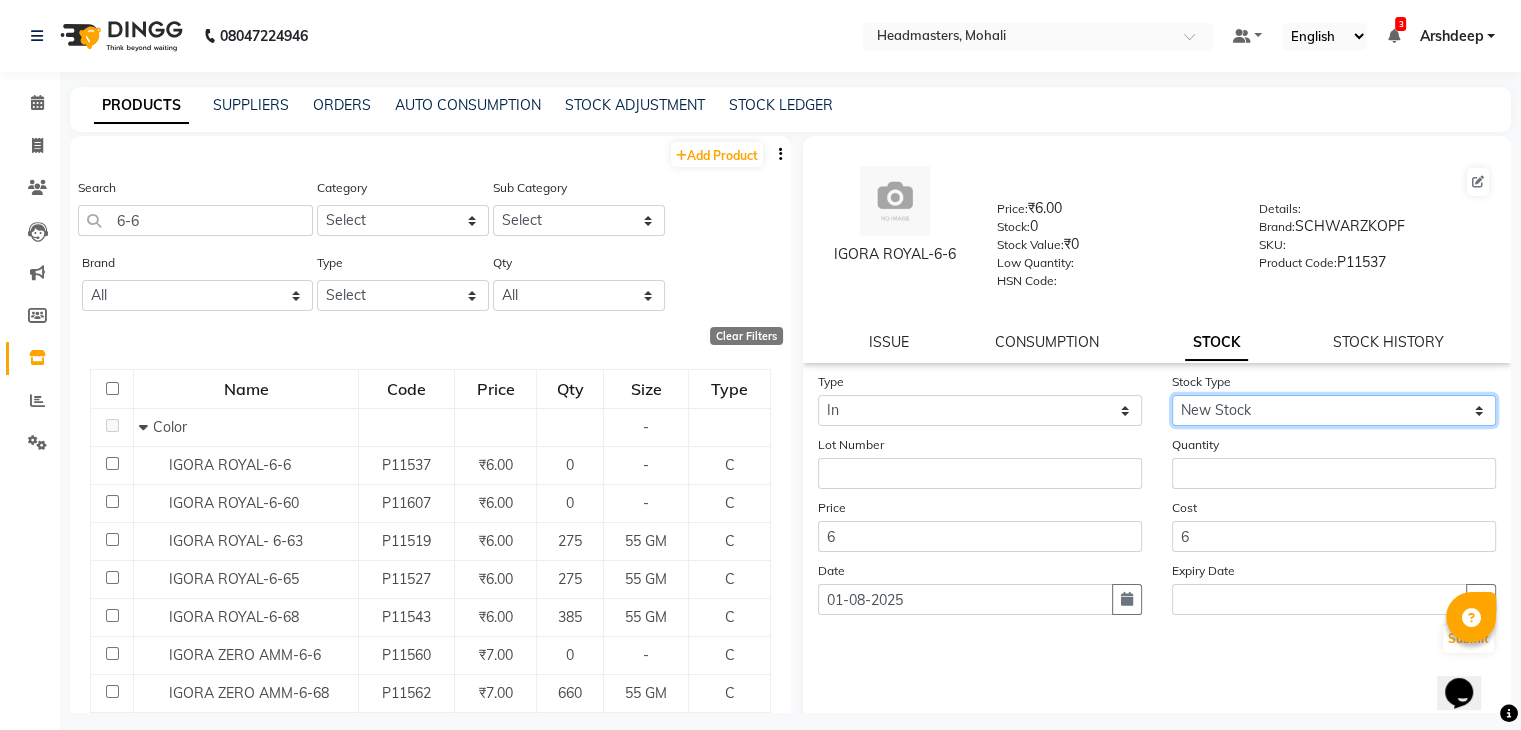 click on "Select New Stock Adjustment Return Other" 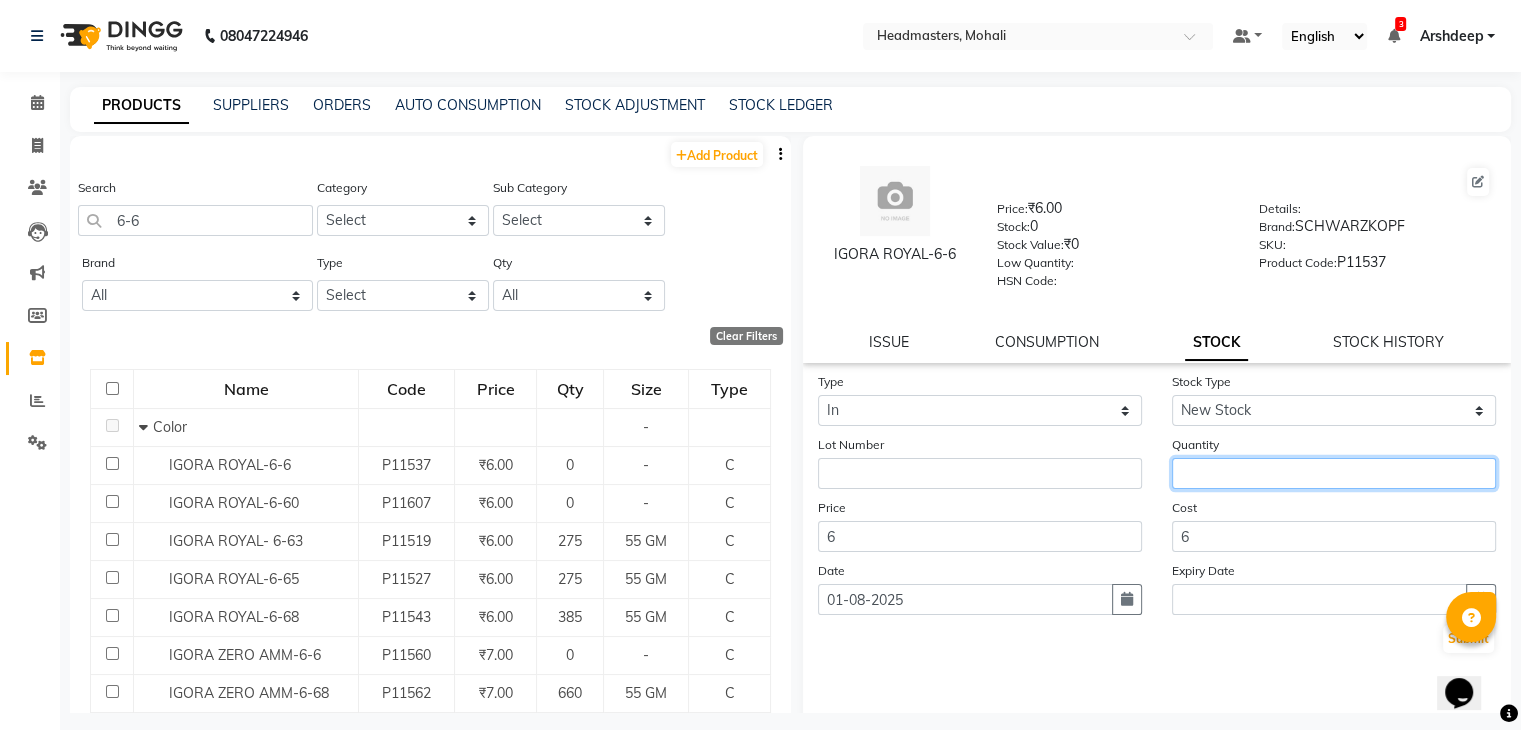 click 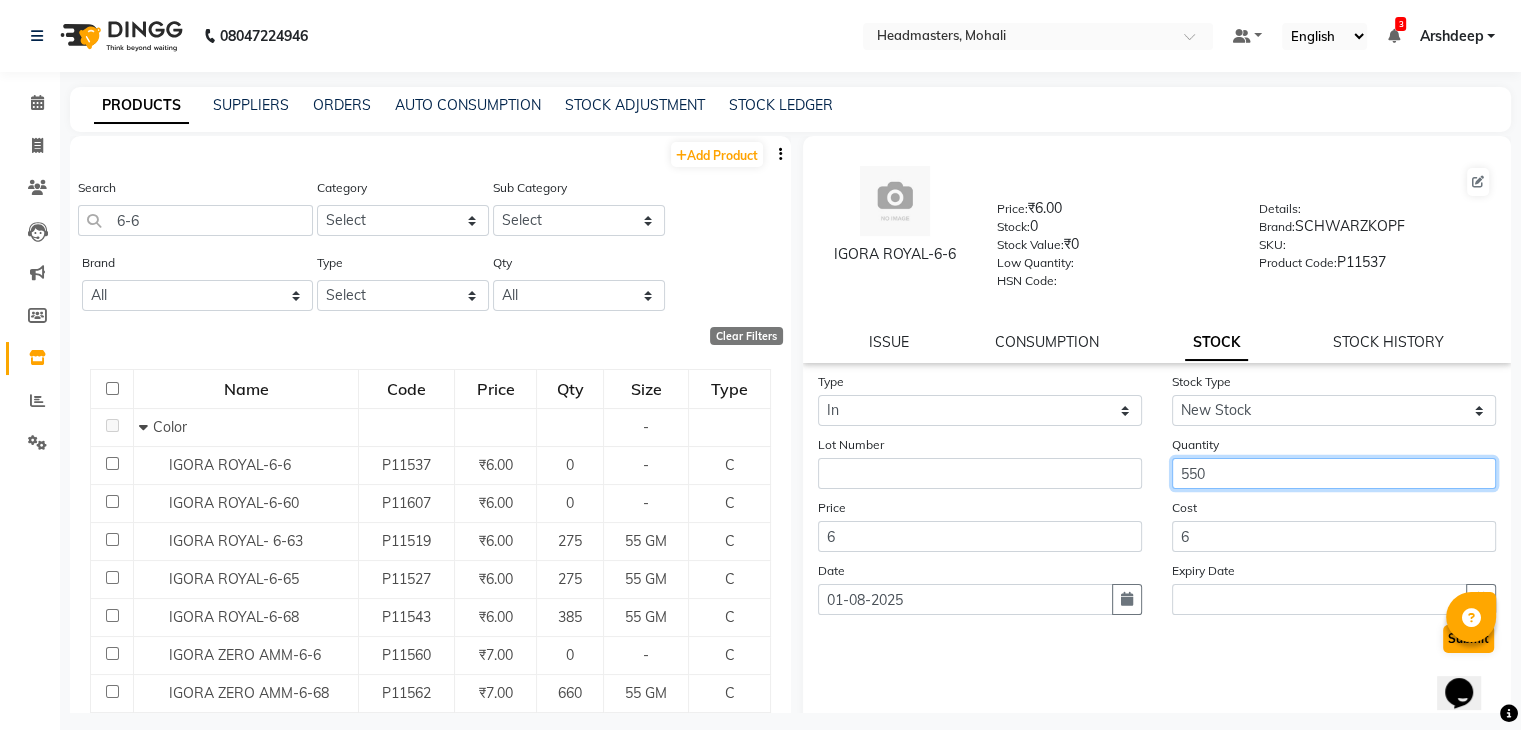 type on "550" 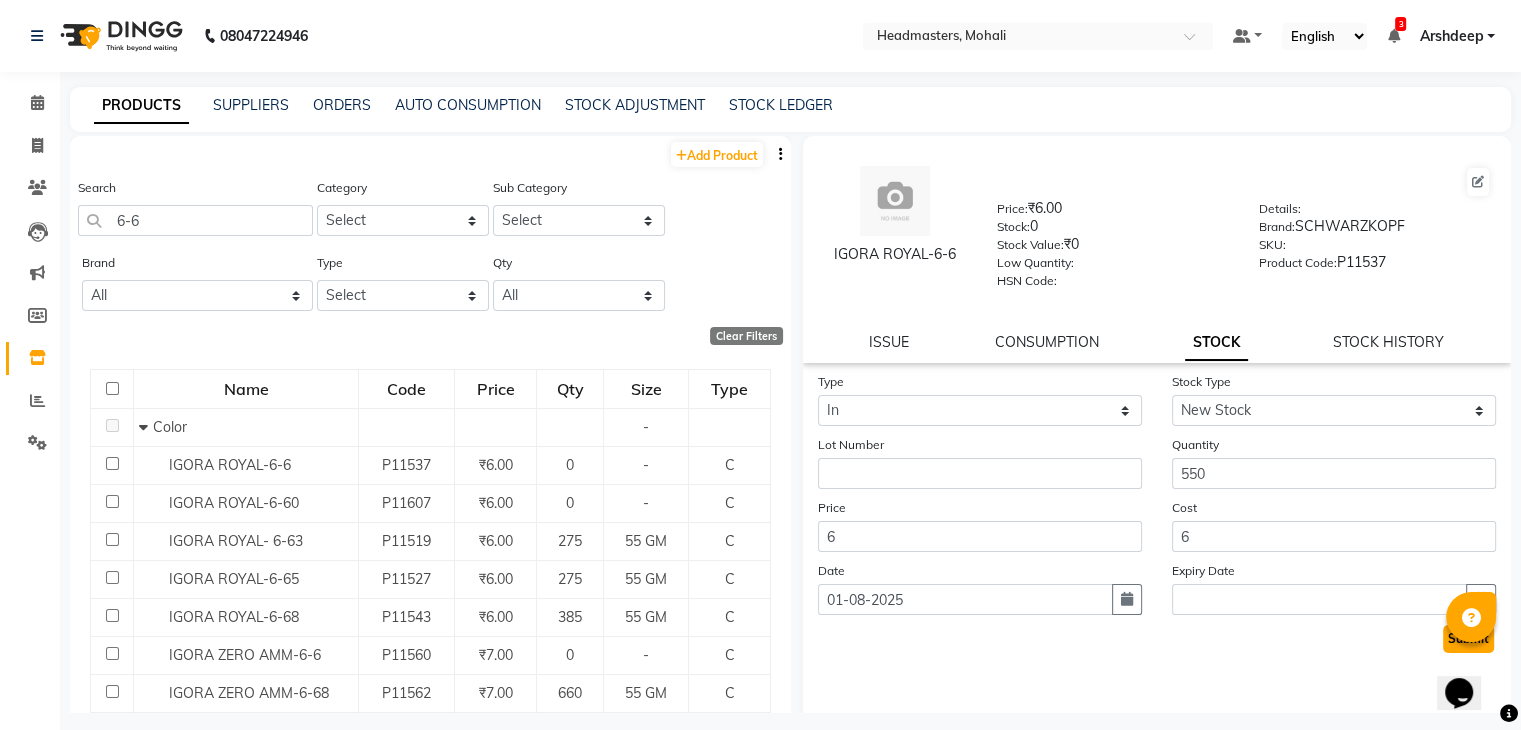 click on "Submit" 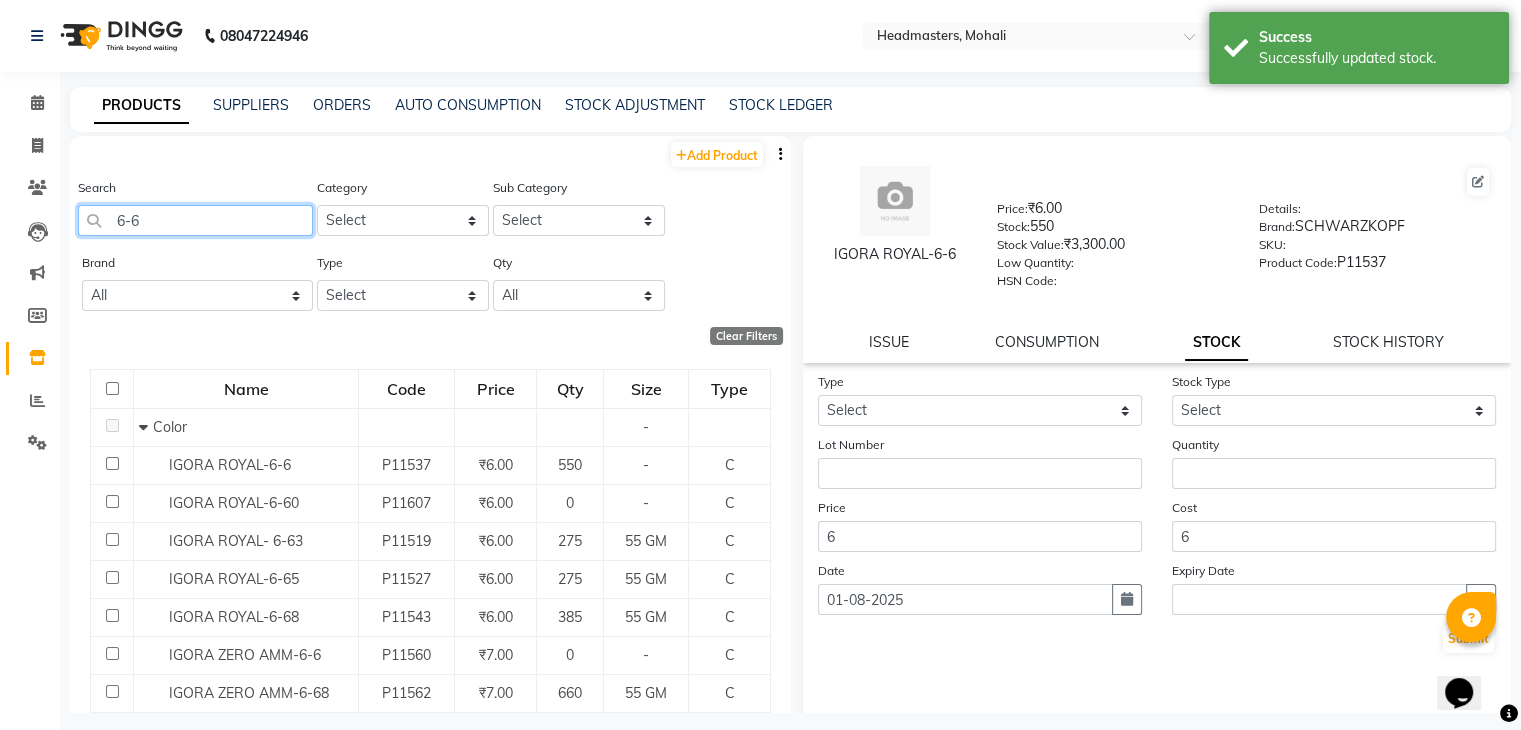 click on "6-6" 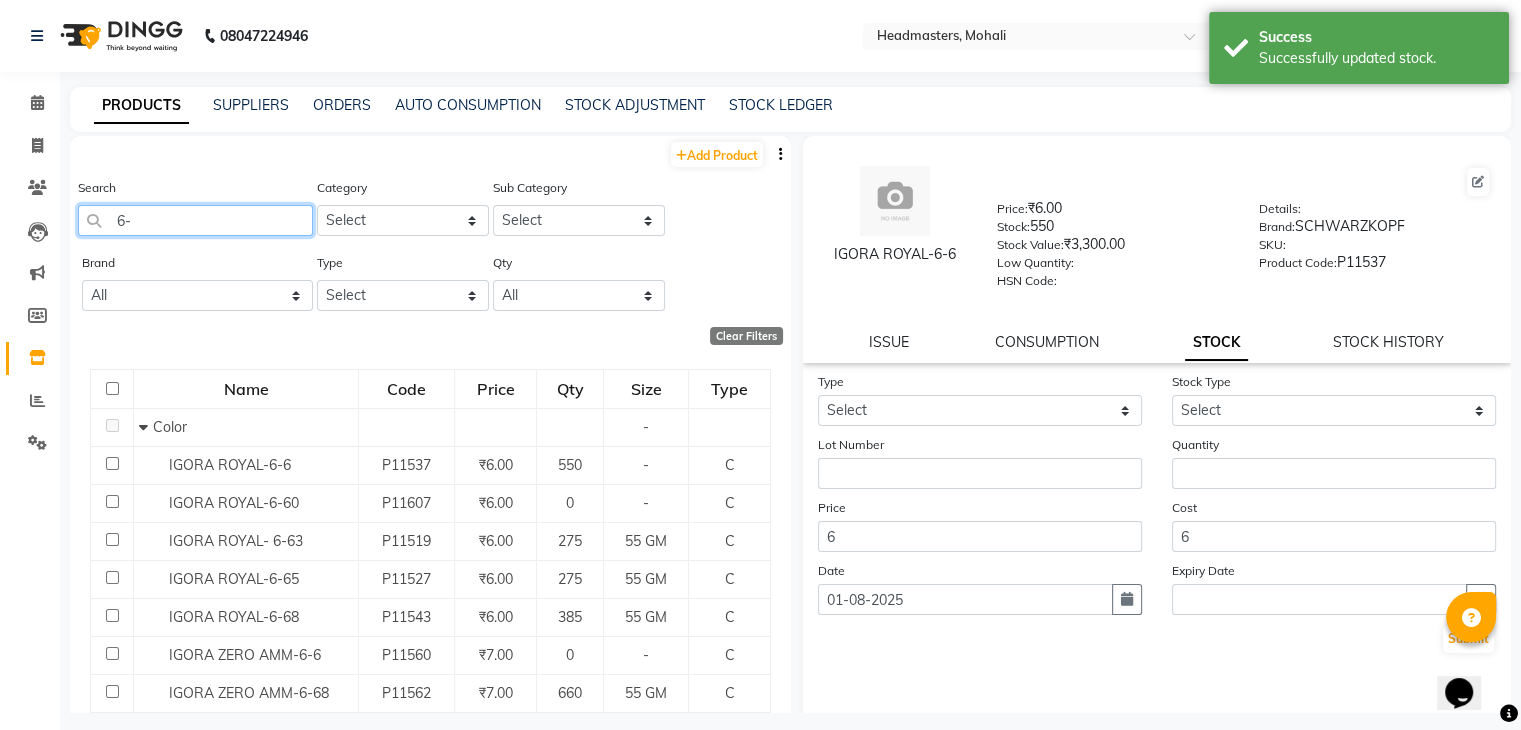 type on "6" 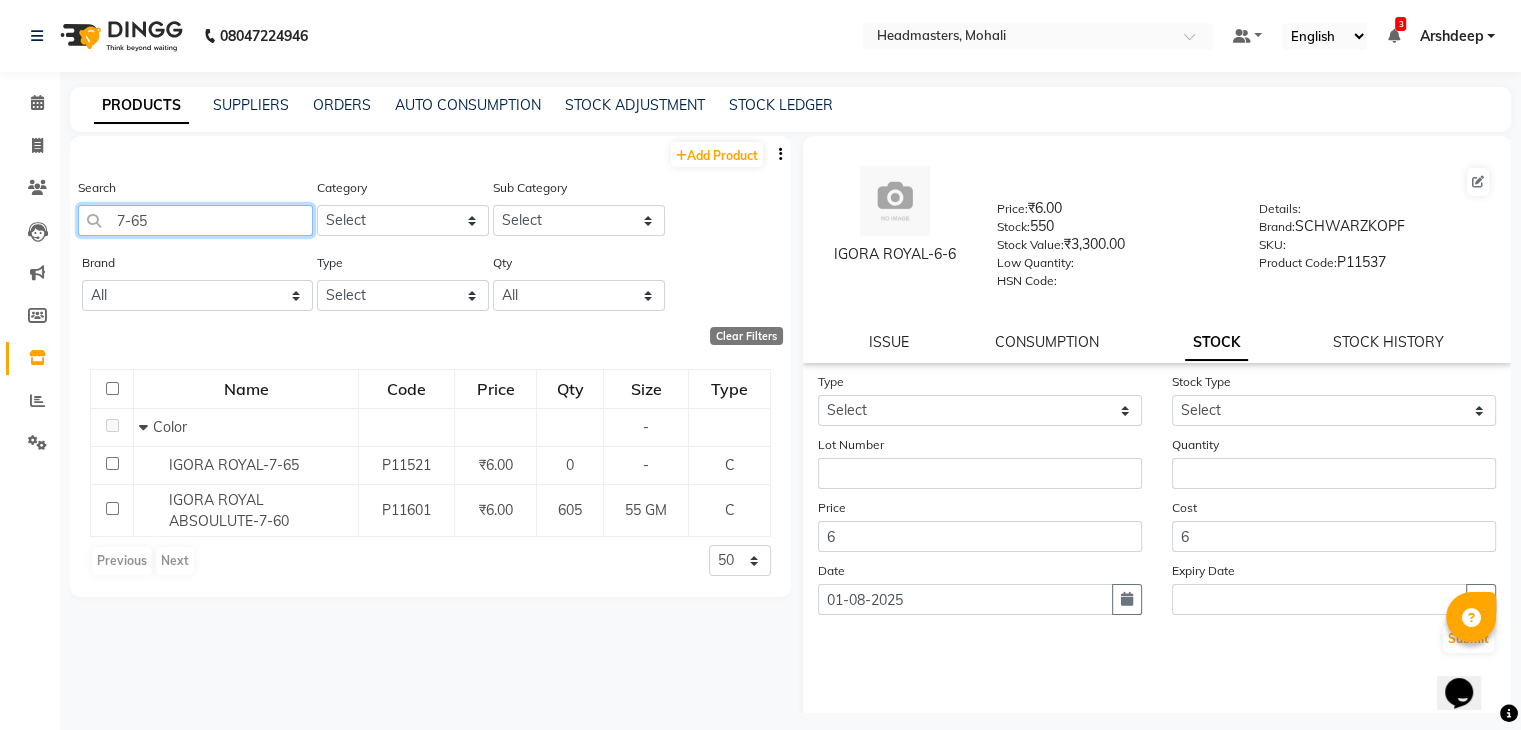 type on "7-65" 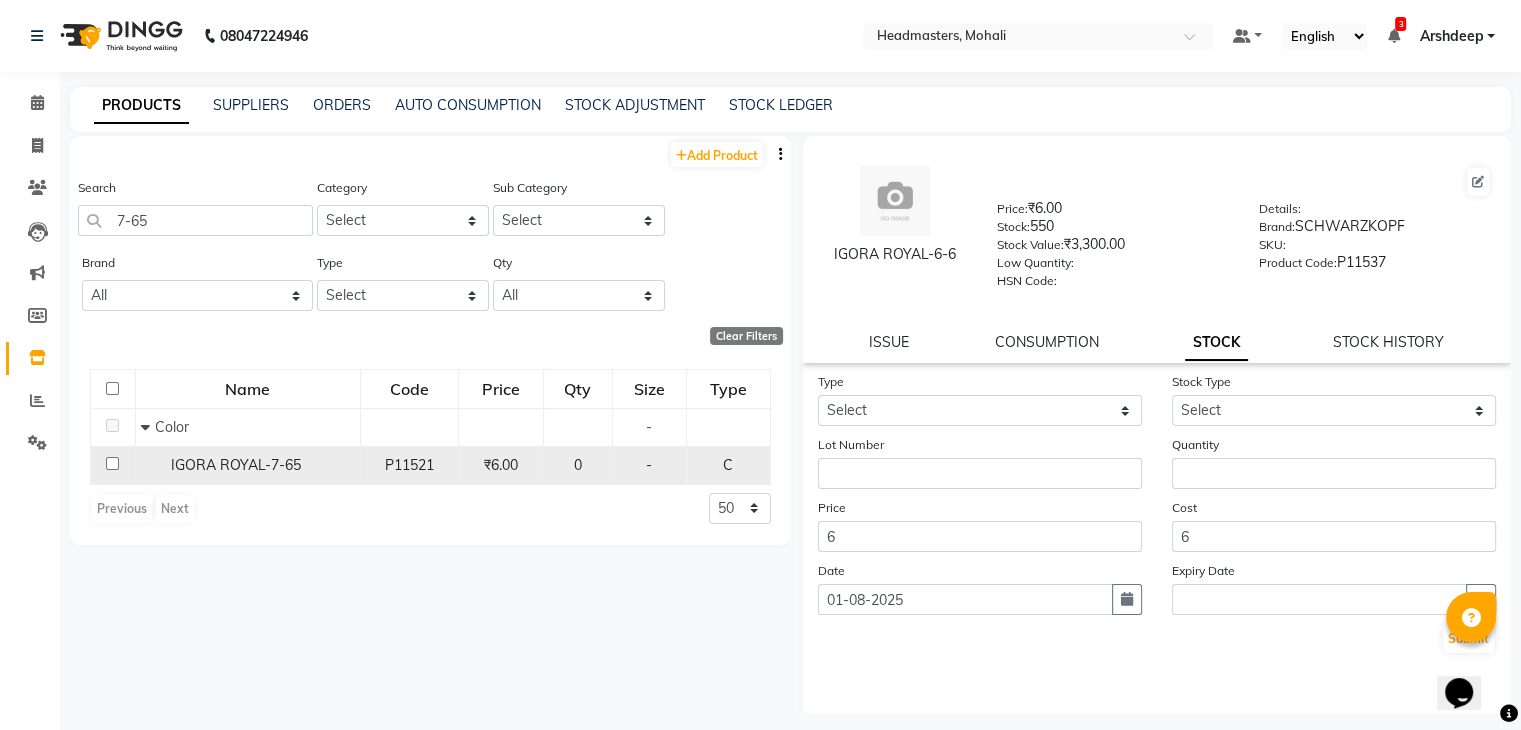 click on "IGORA ROYAL-7-65" 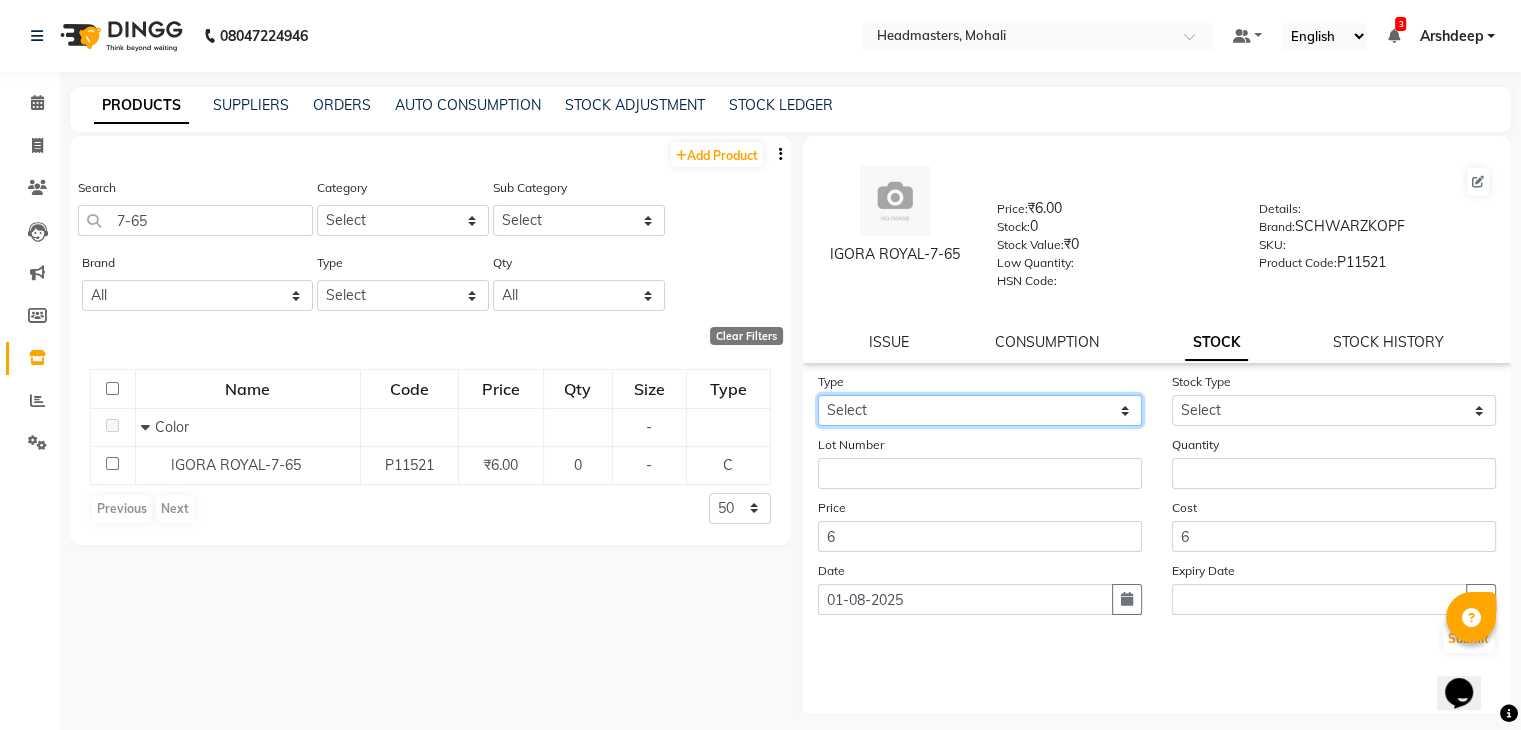 click on "Select In" 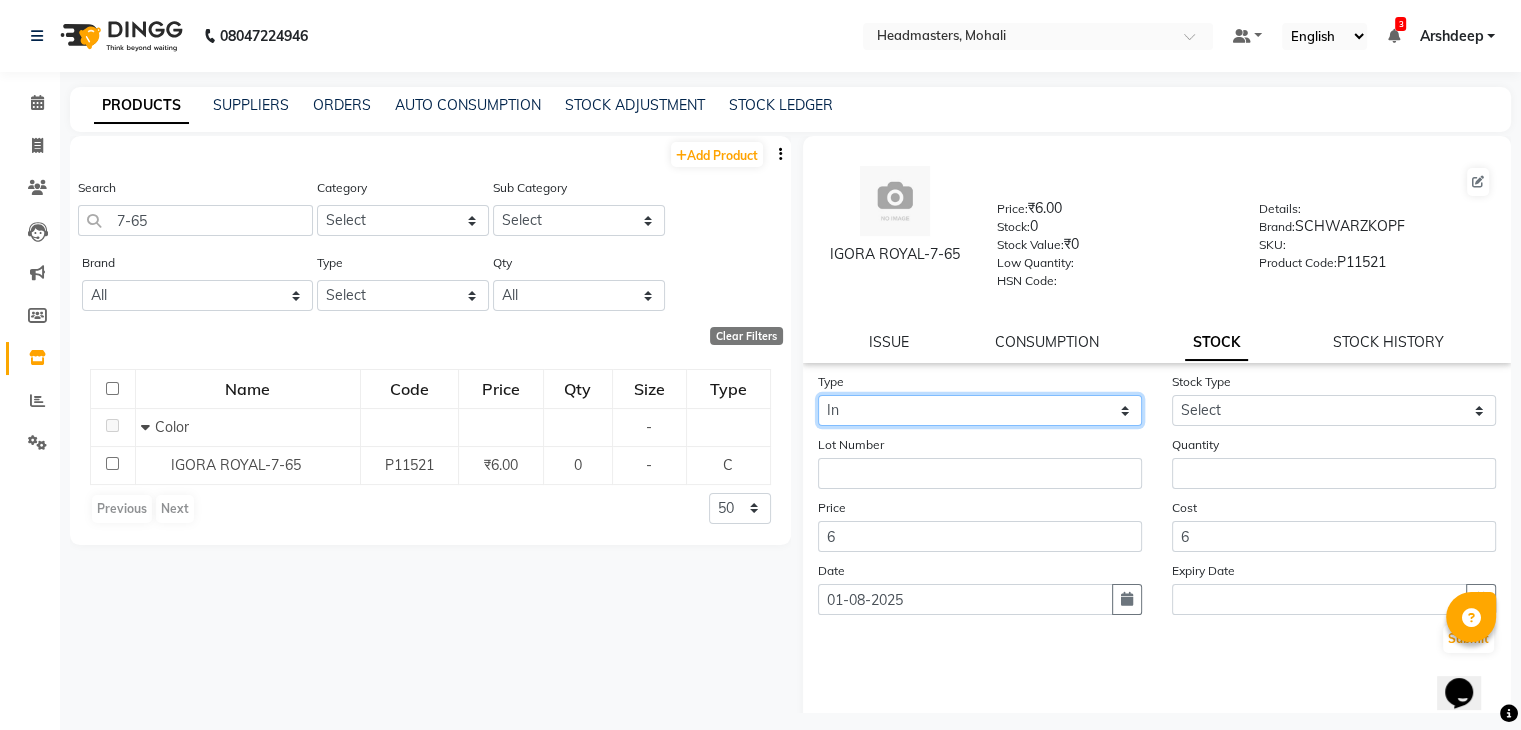 click on "Select In" 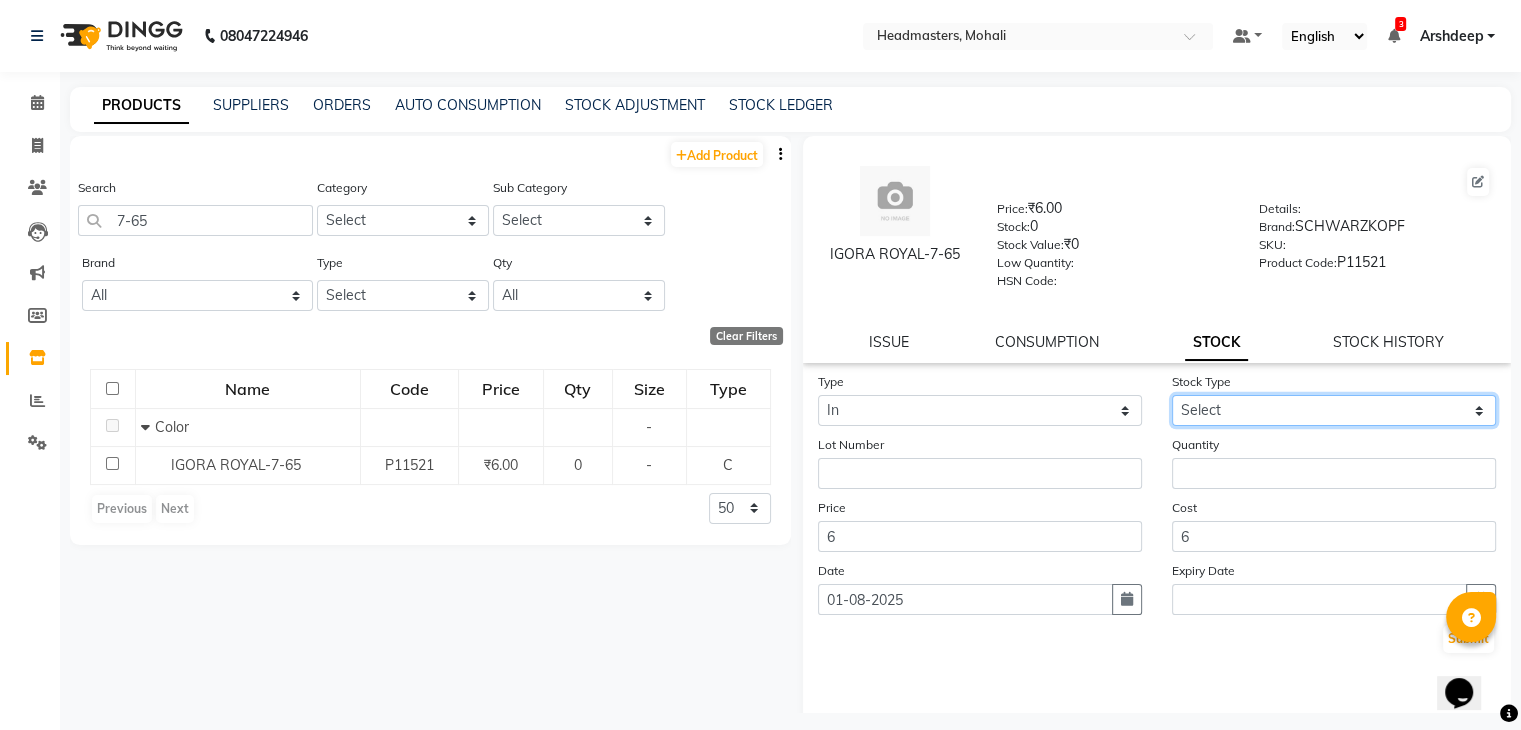 click on "Select New Stock Adjustment Return Other" 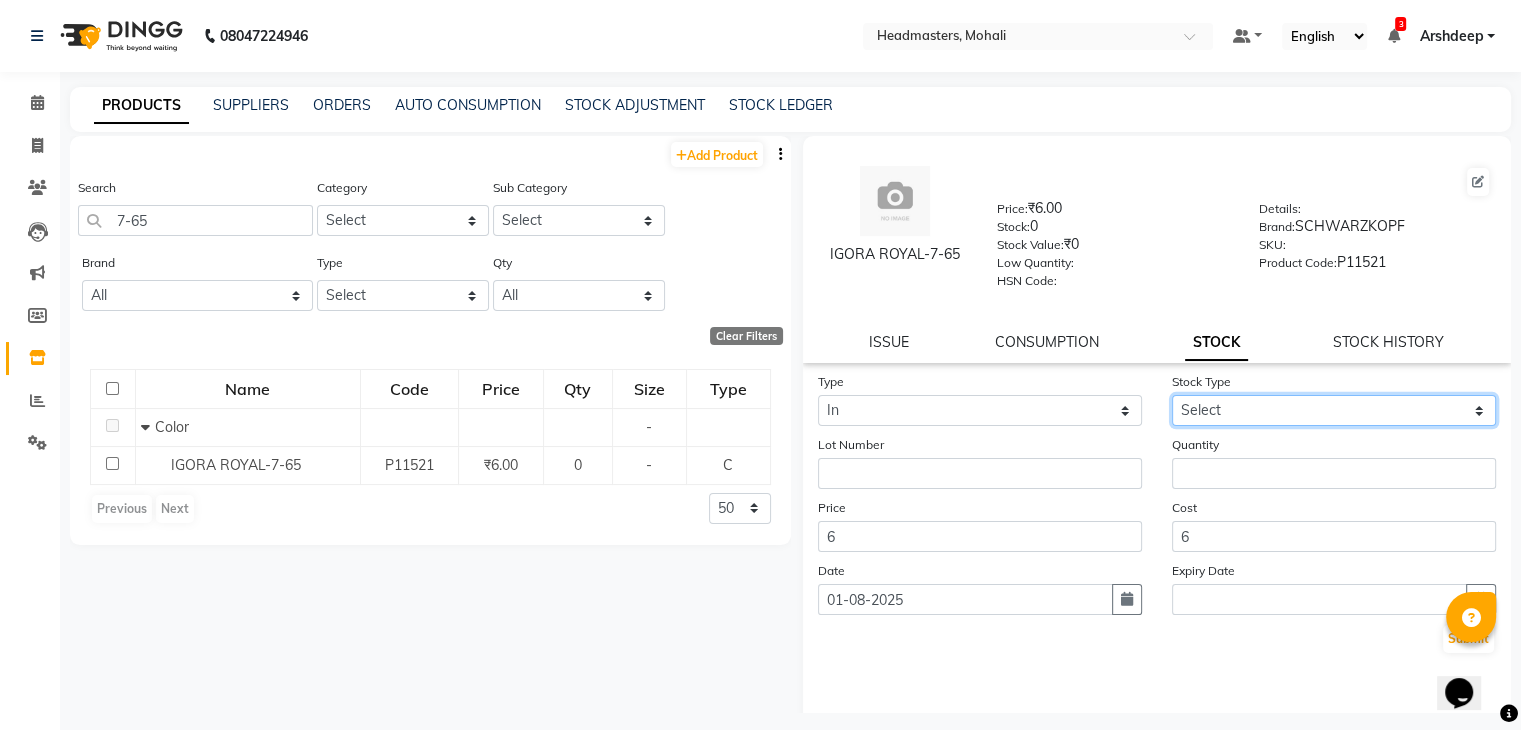 select on "new stock" 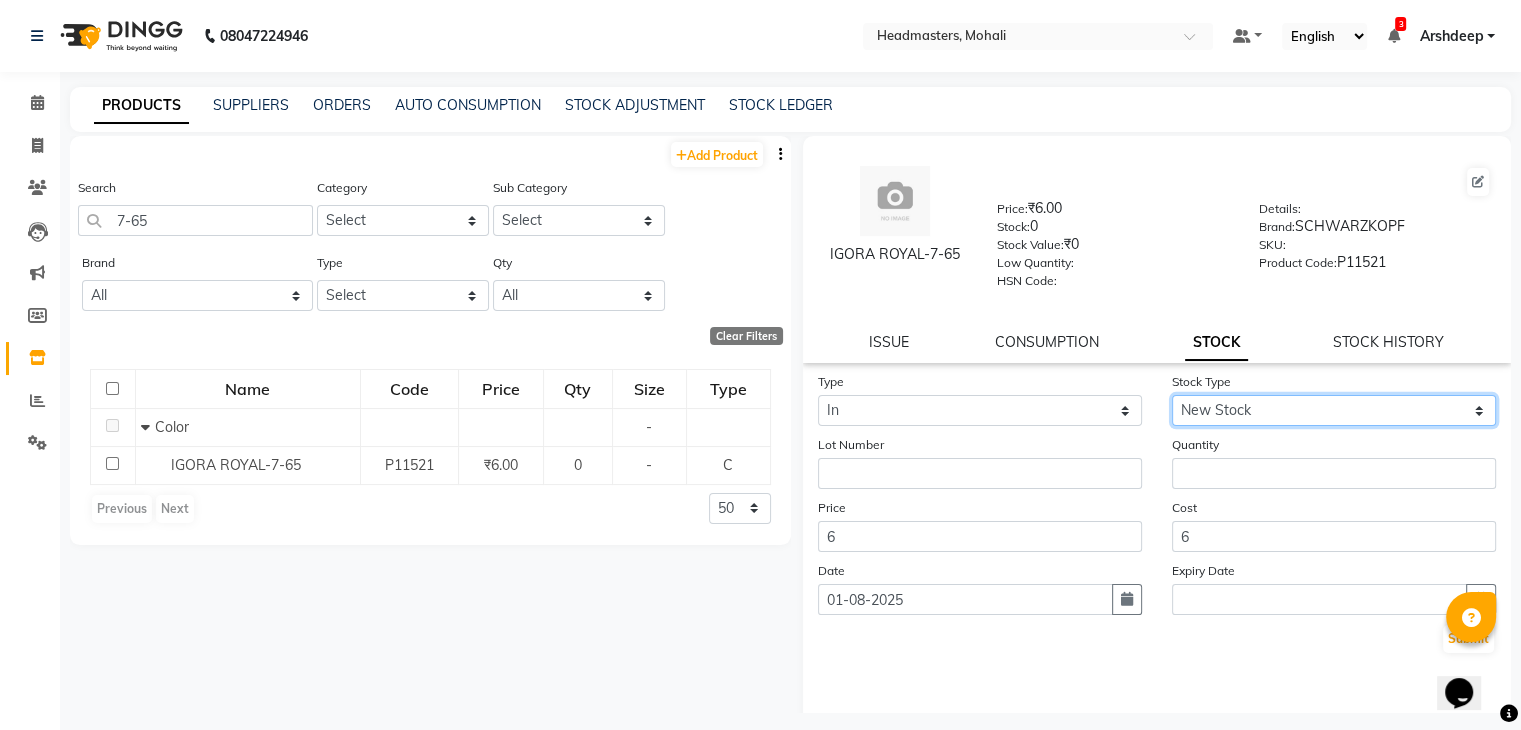 click on "Select New Stock Adjustment Return Other" 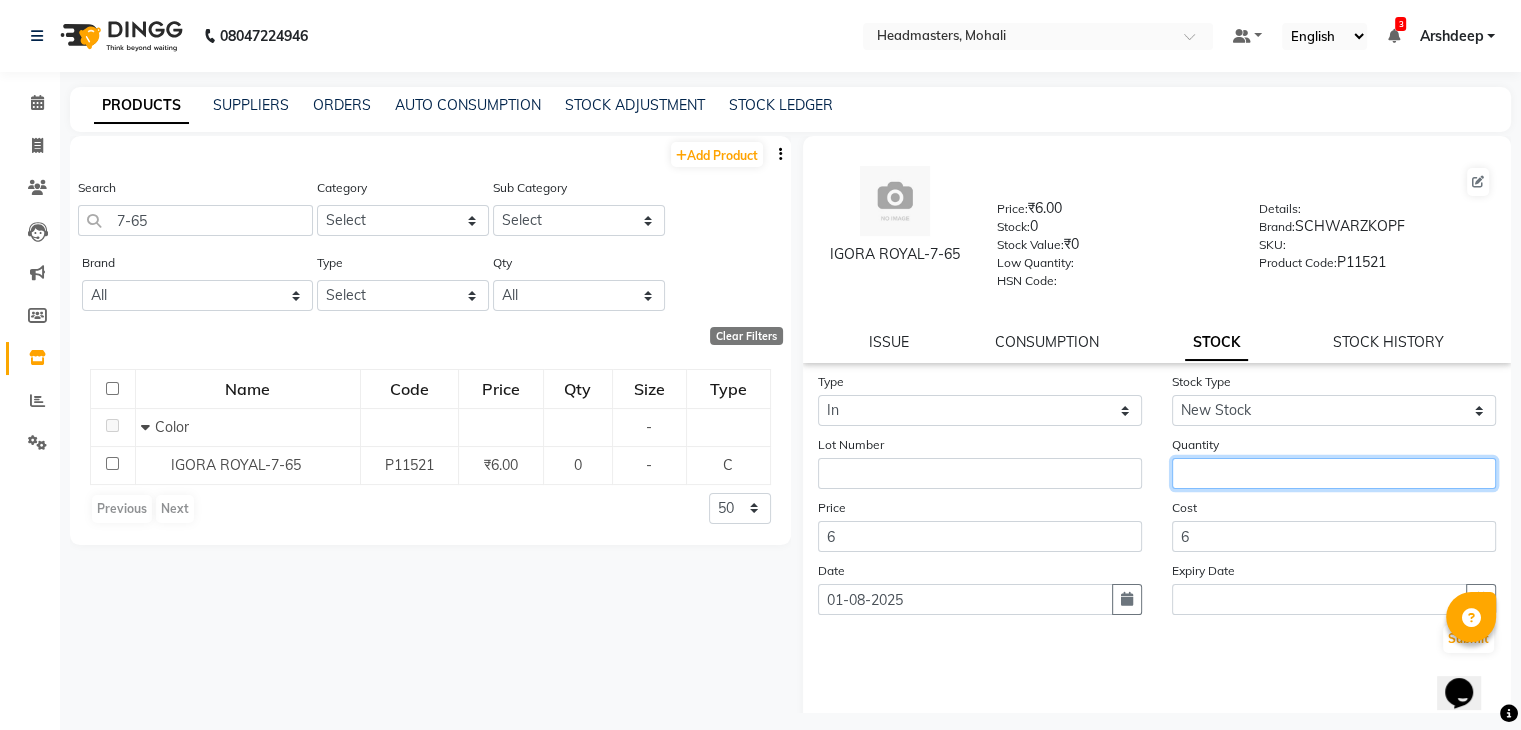 click 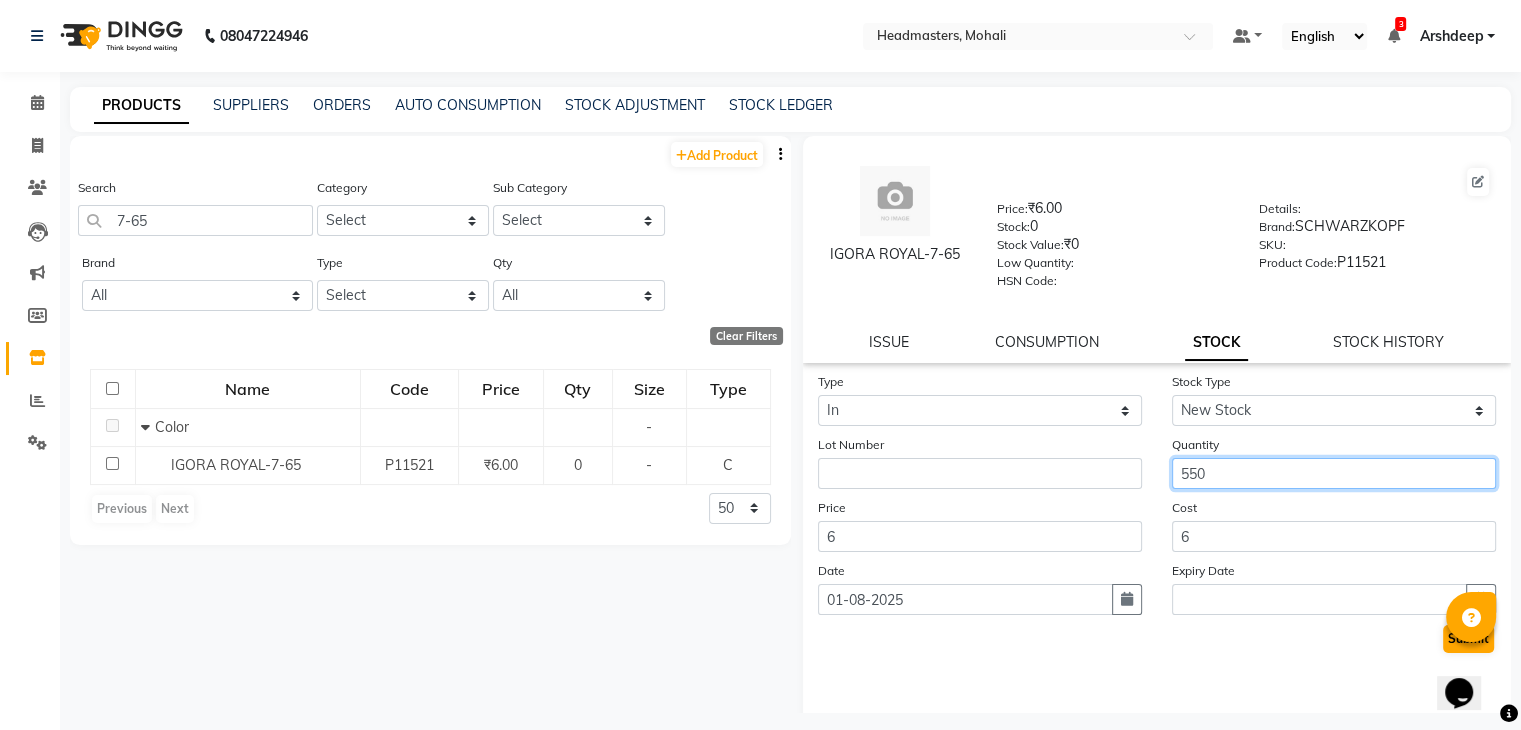 type on "550" 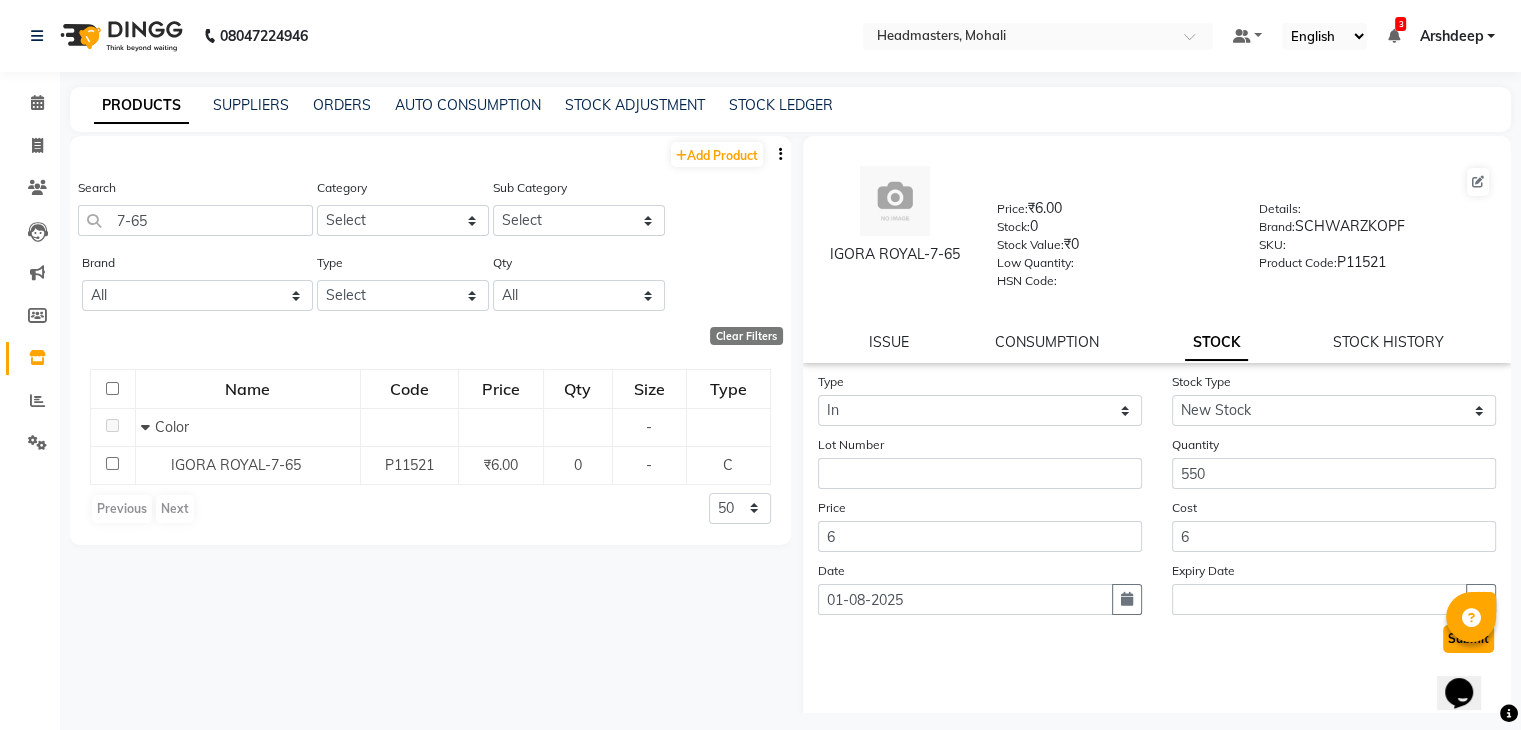 click on "Submit" 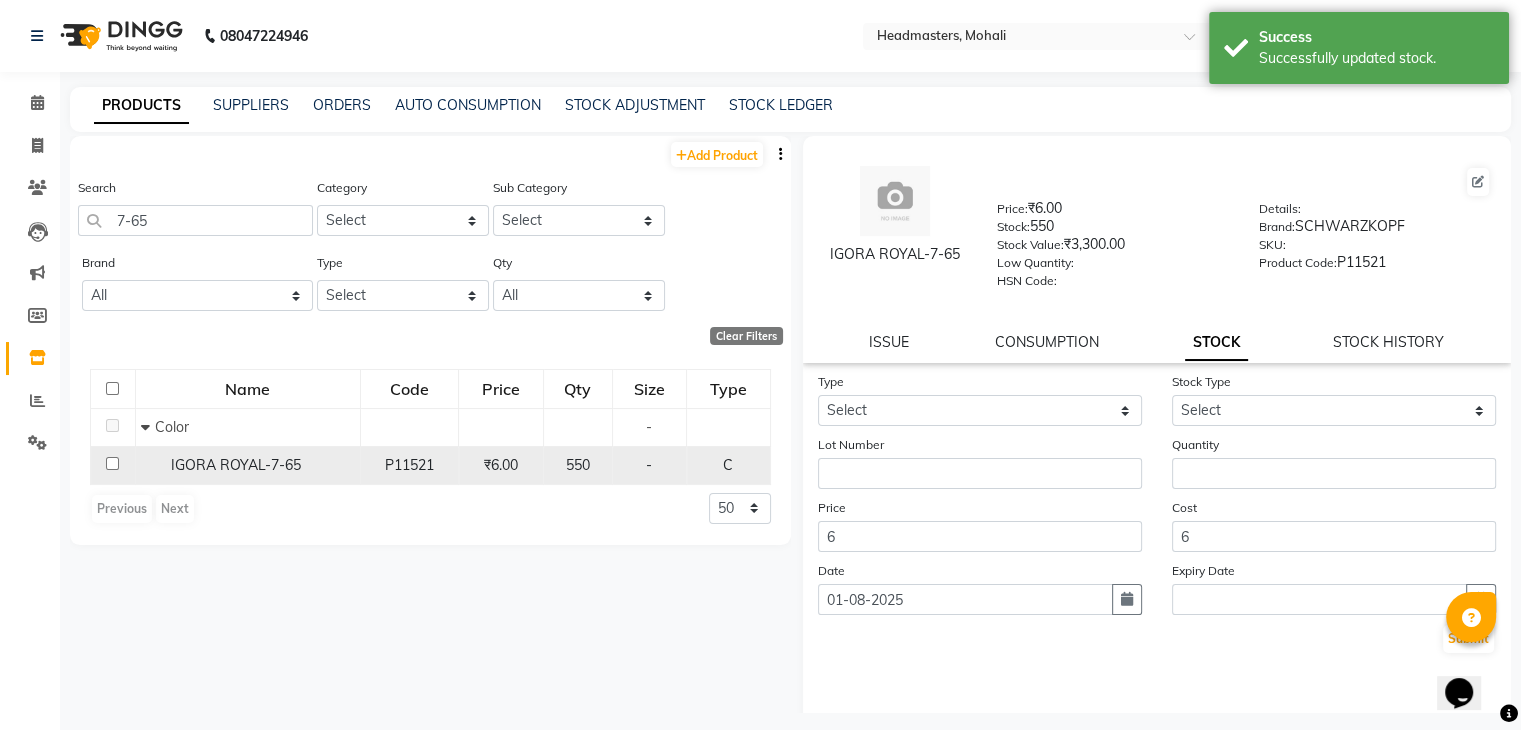 click on "-" 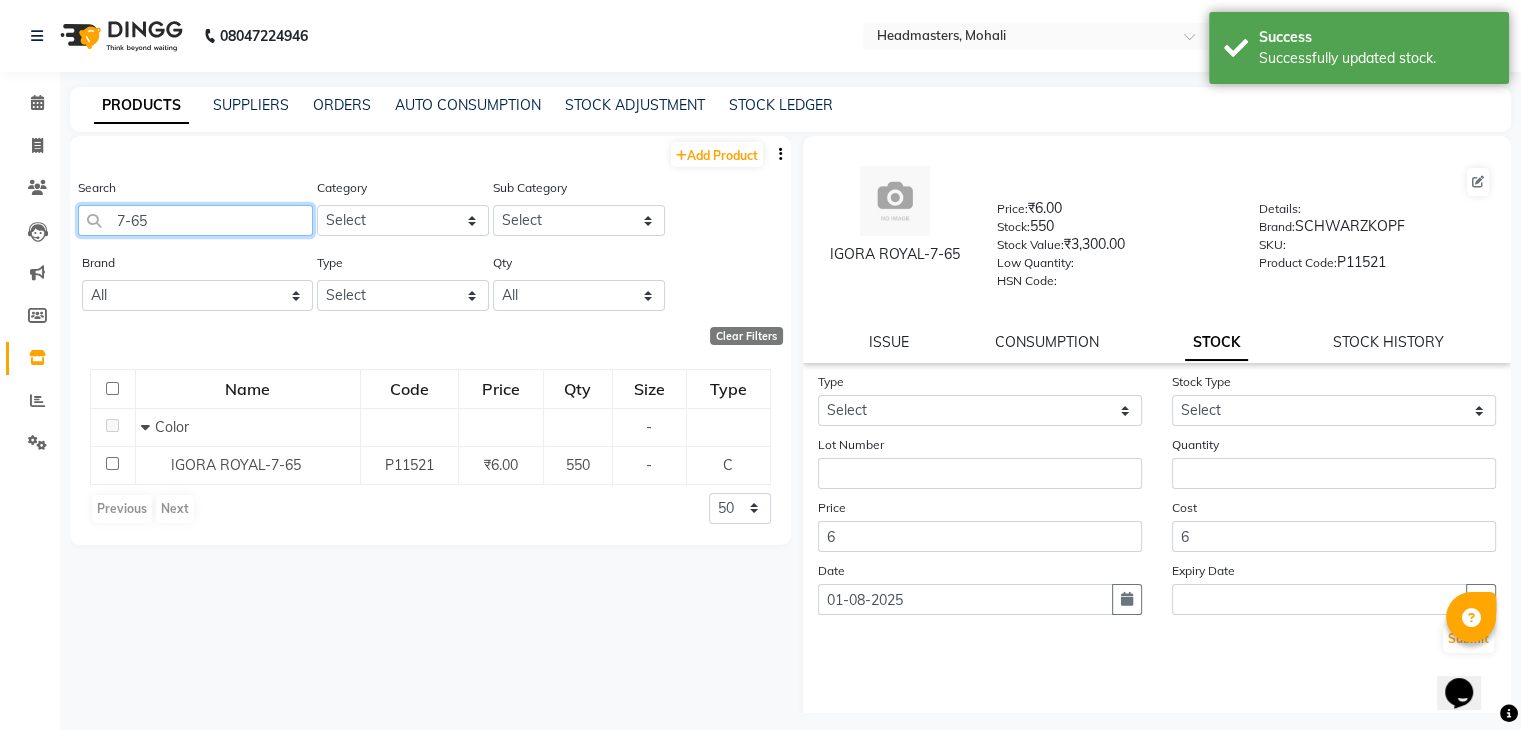 click on "7-65" 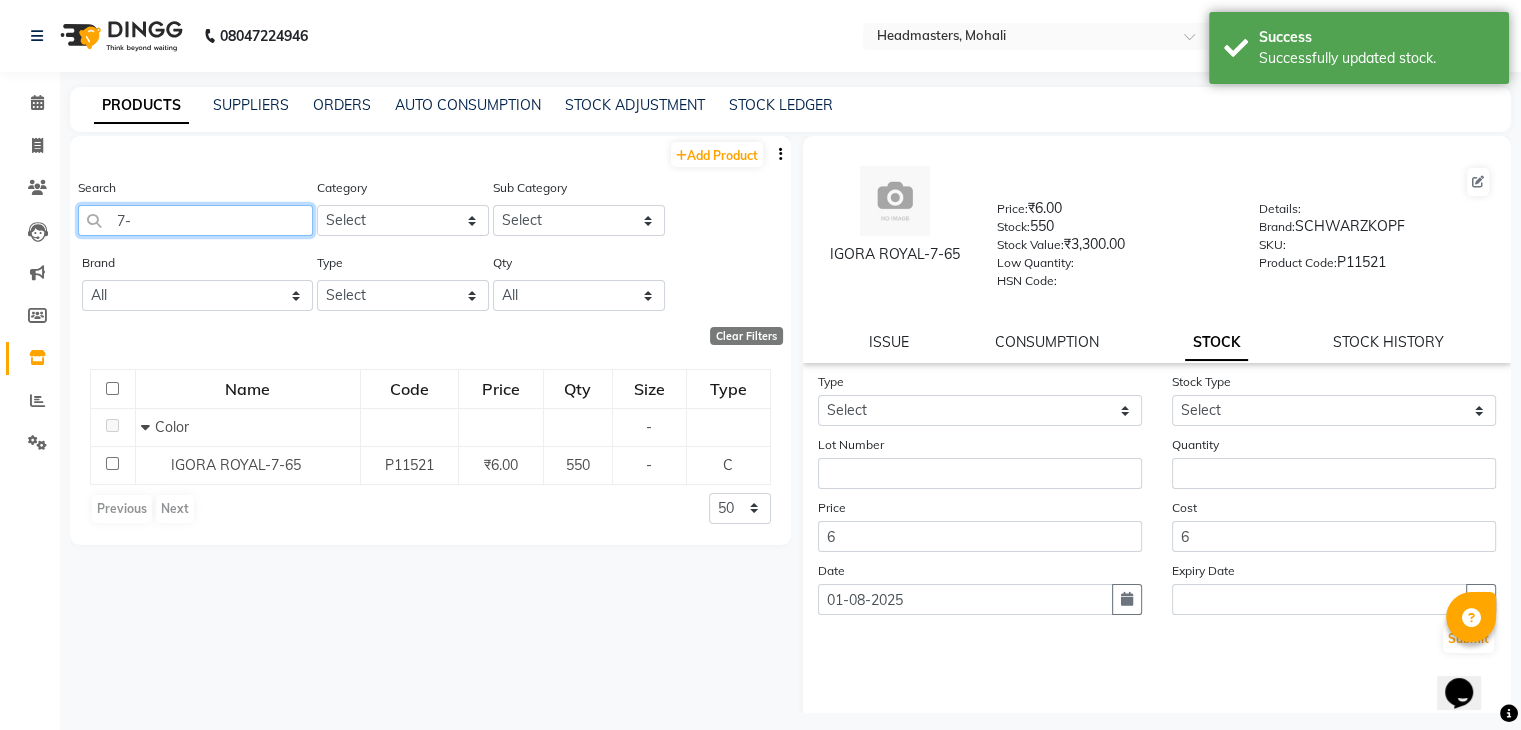 type on "7" 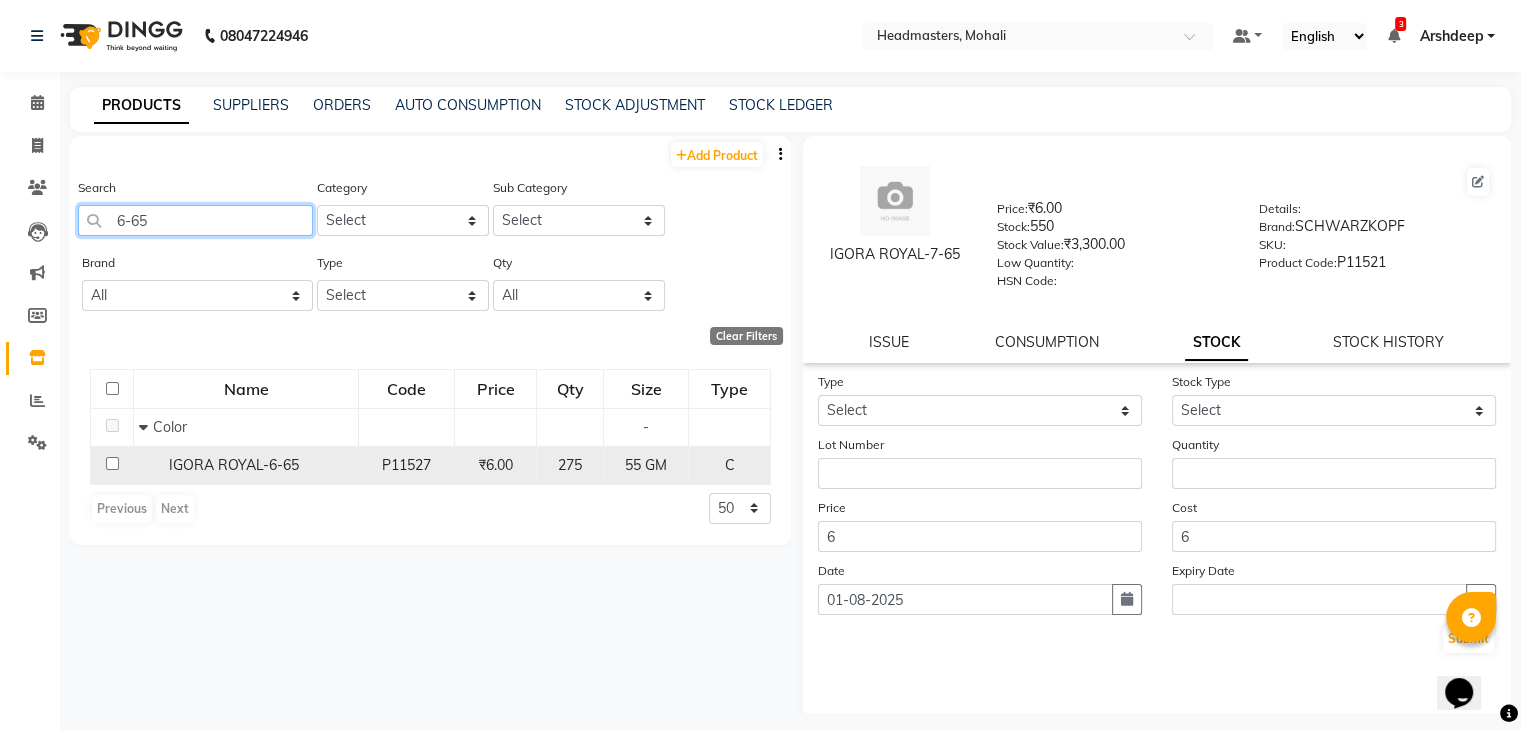type on "6-65" 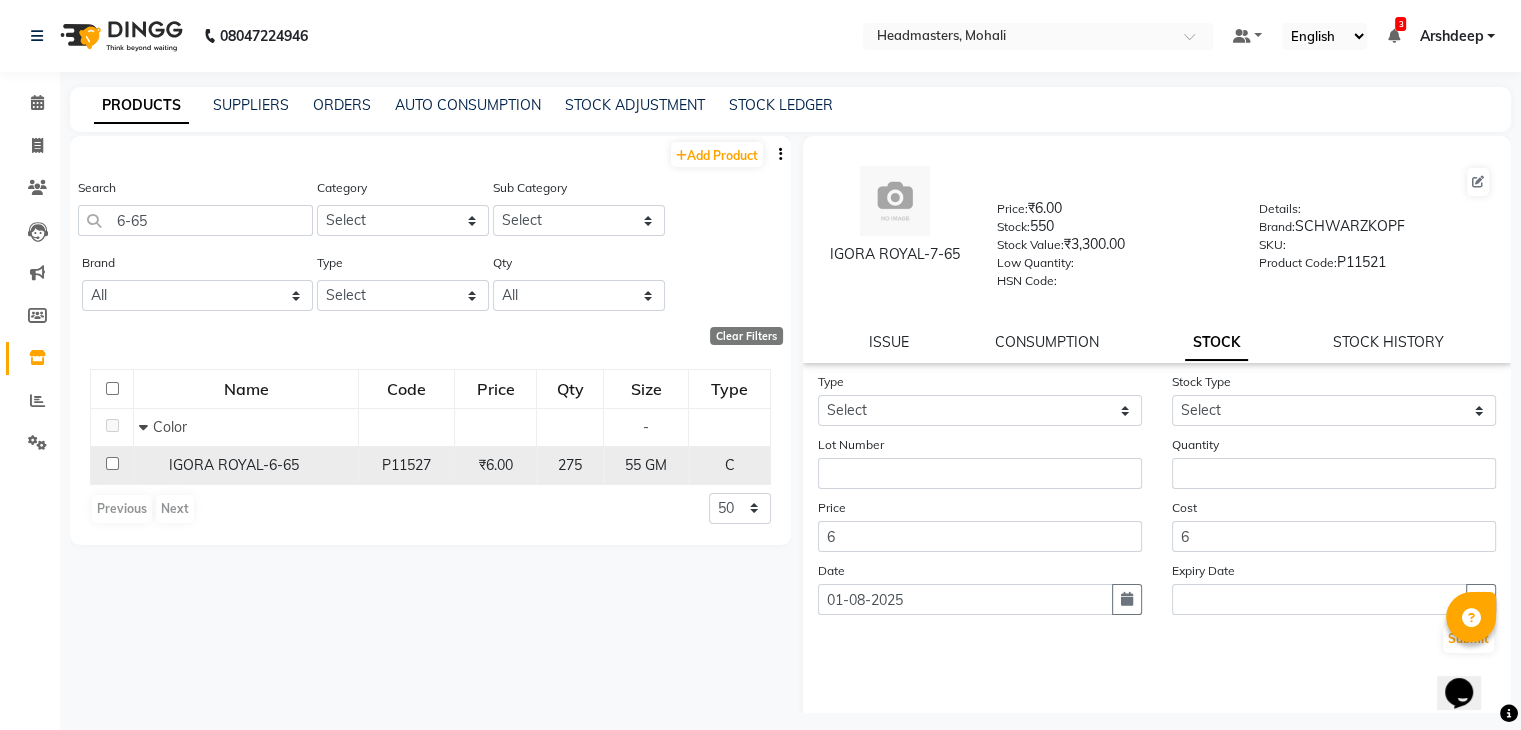 click on "P11527" 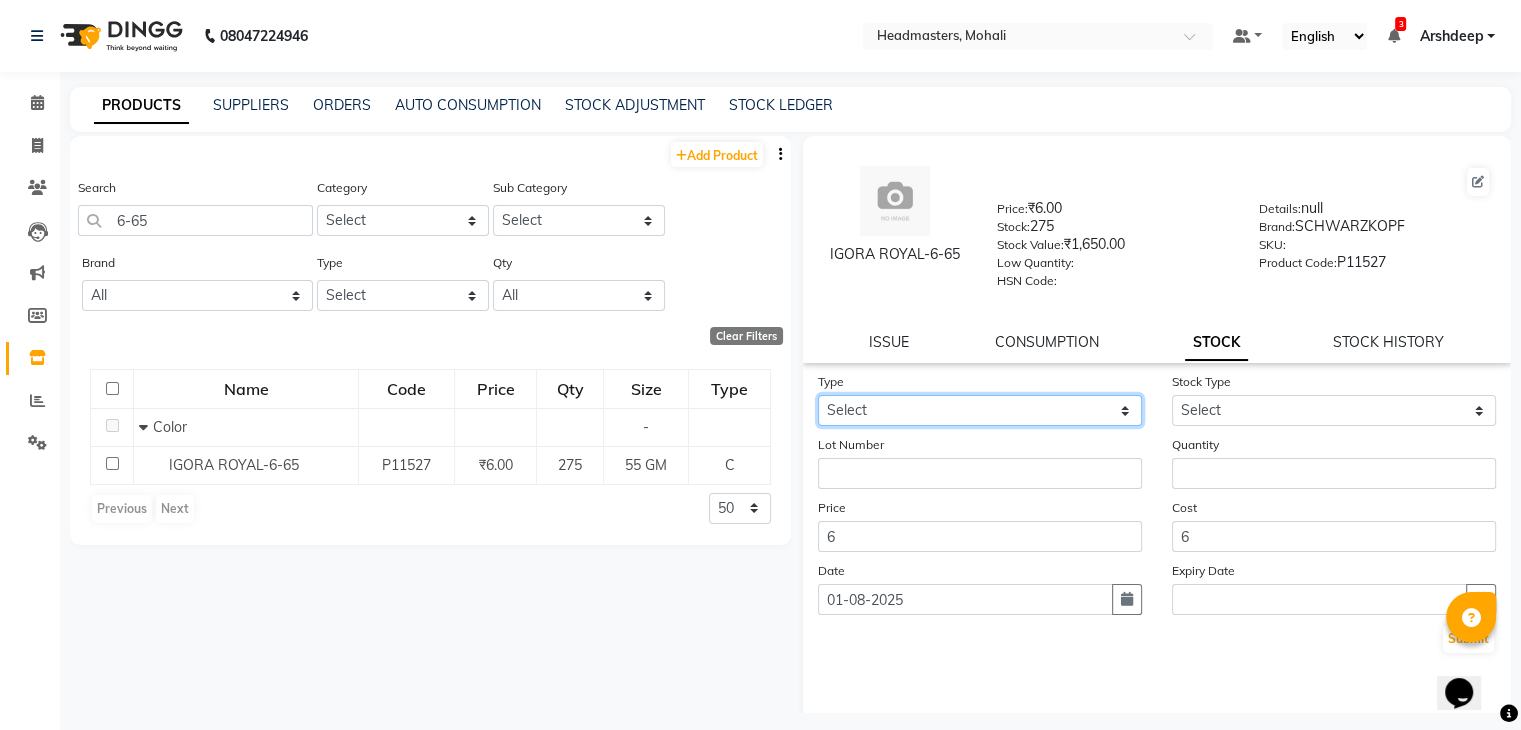 click on "Select In" 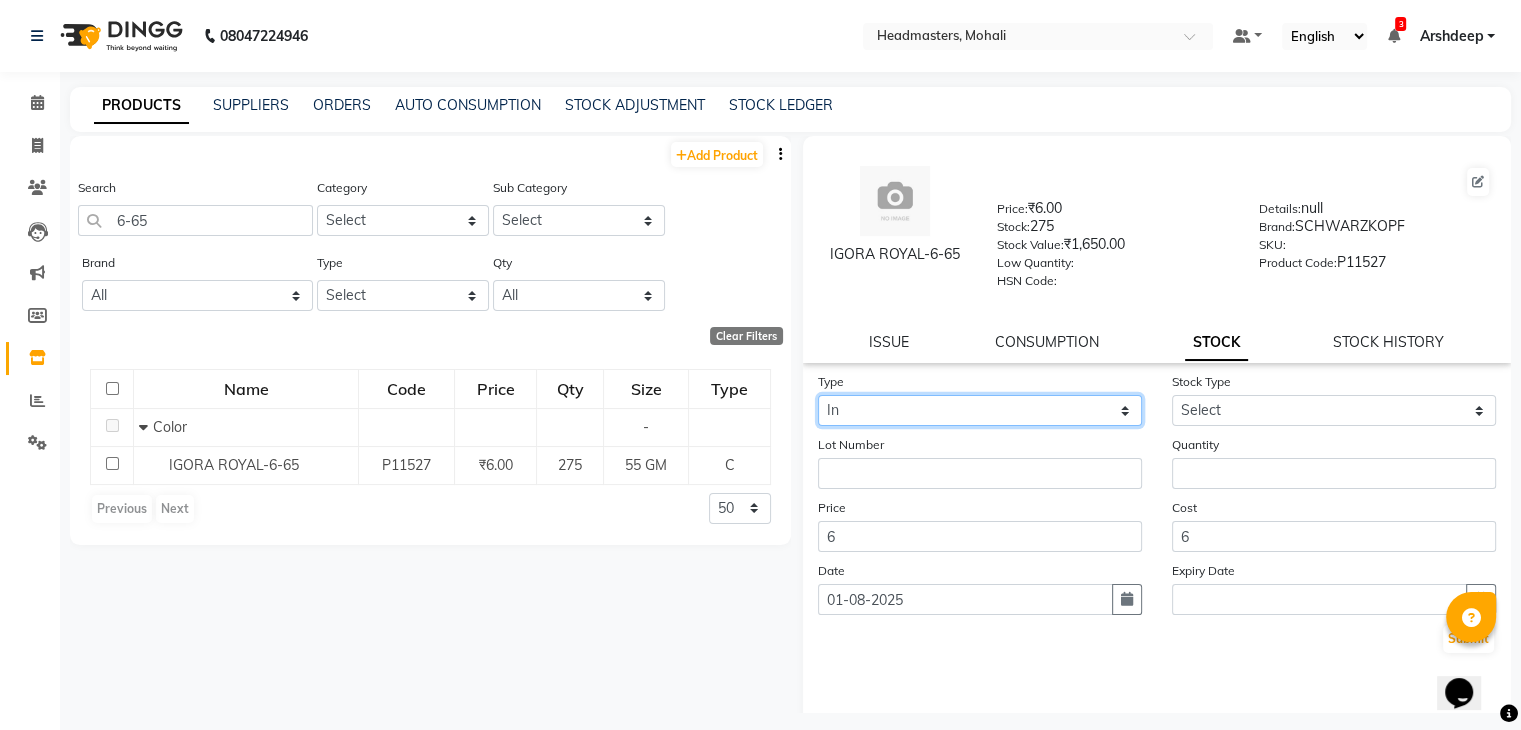 click on "Select In" 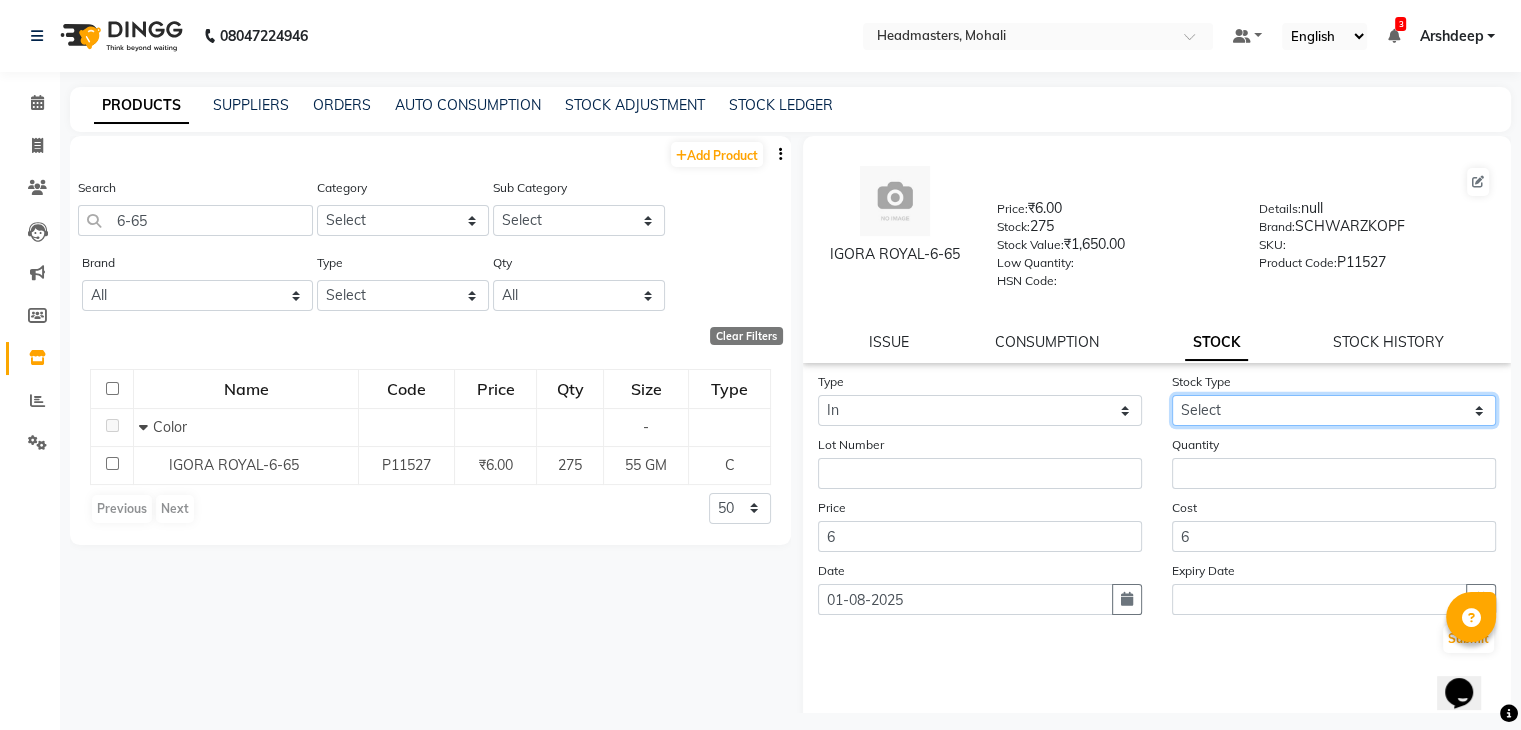 click on "Select New Stock Adjustment Return Other" 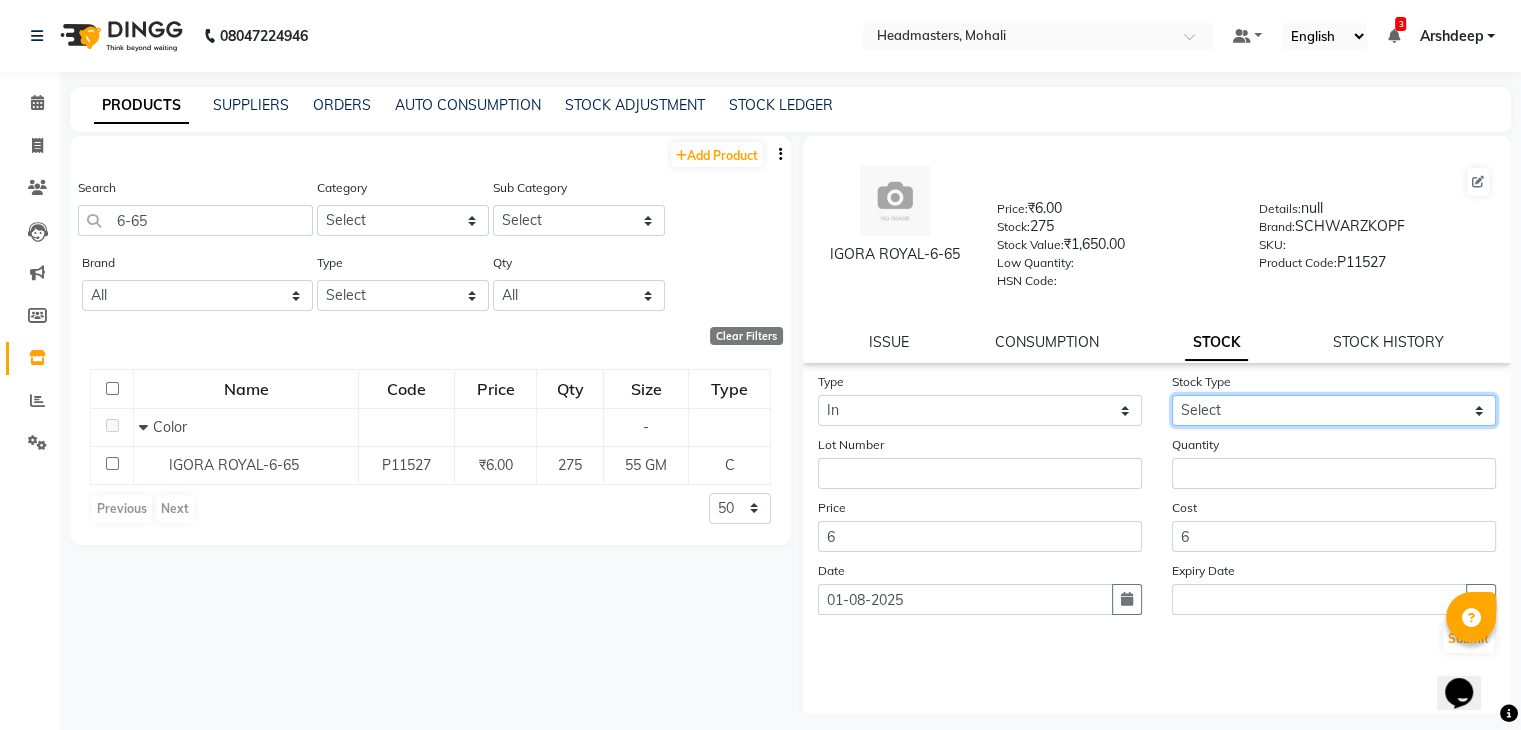 select on "new stock" 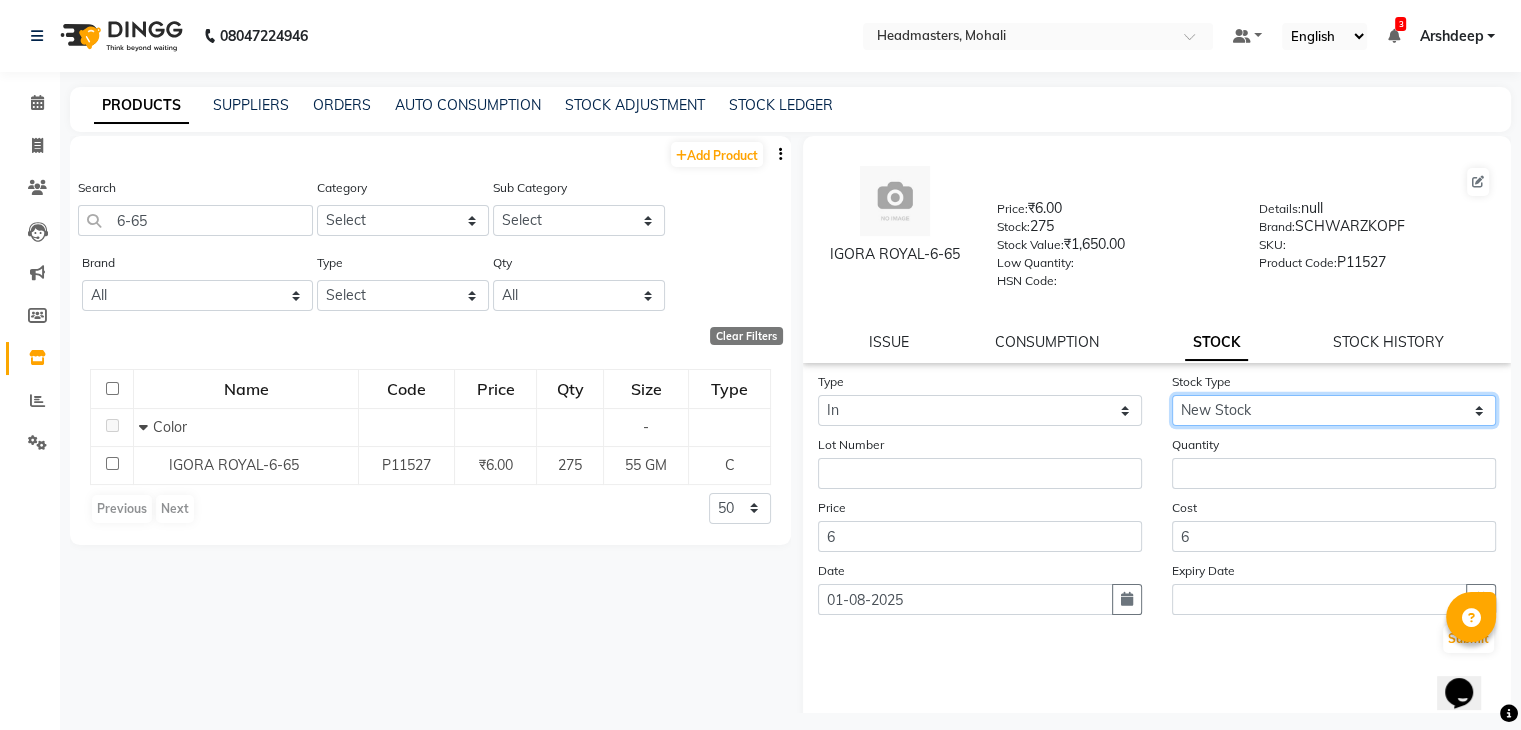 click on "Select New Stock Adjustment Return Other" 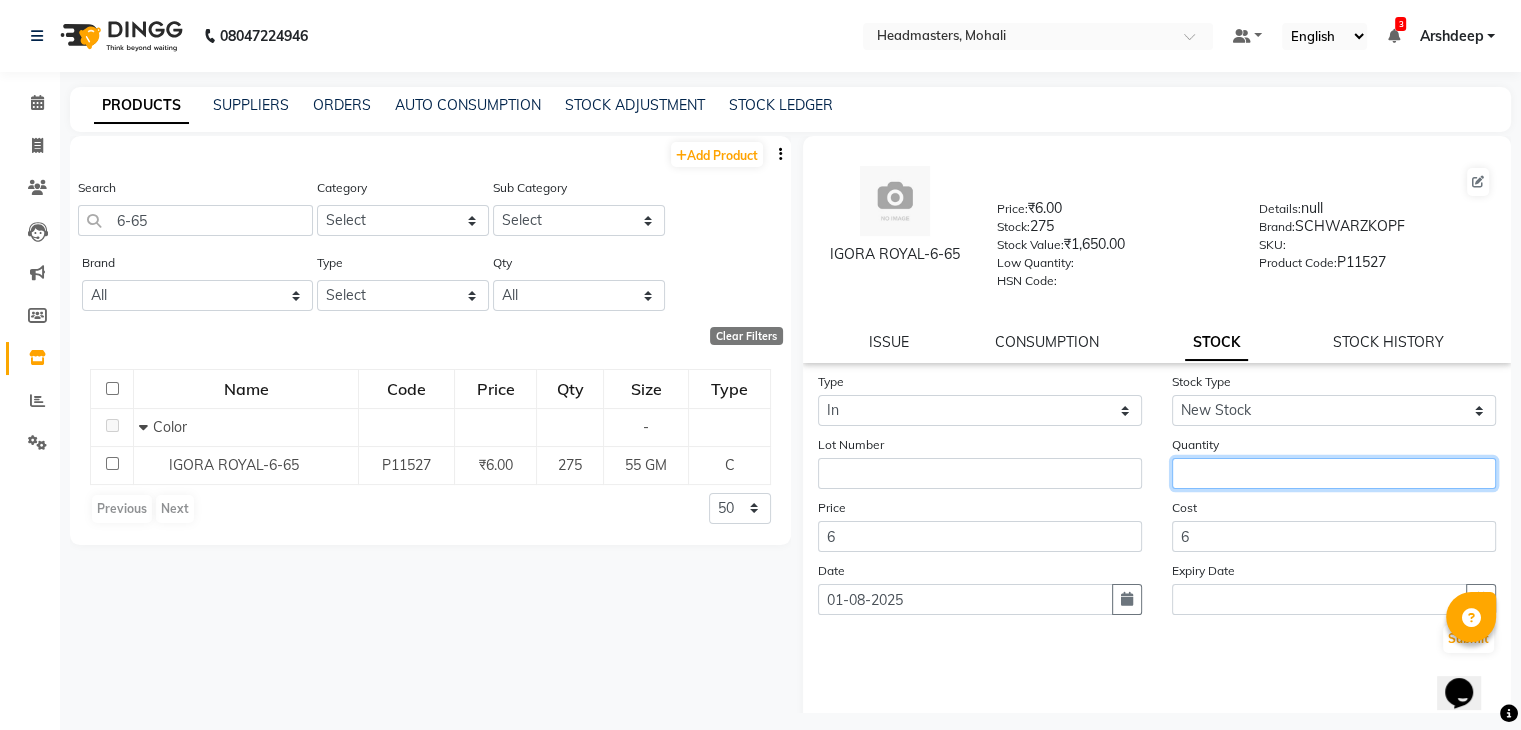 click 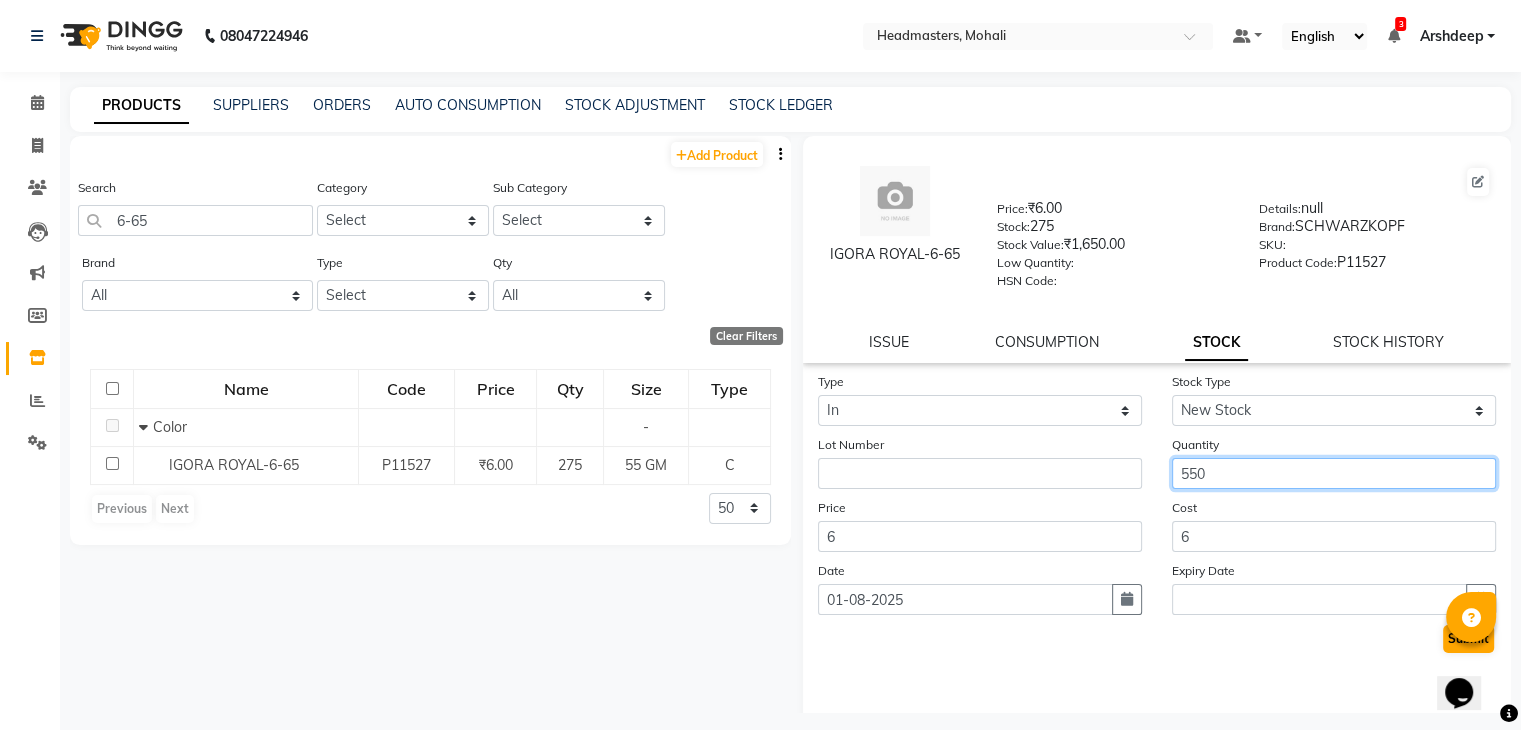 type on "550" 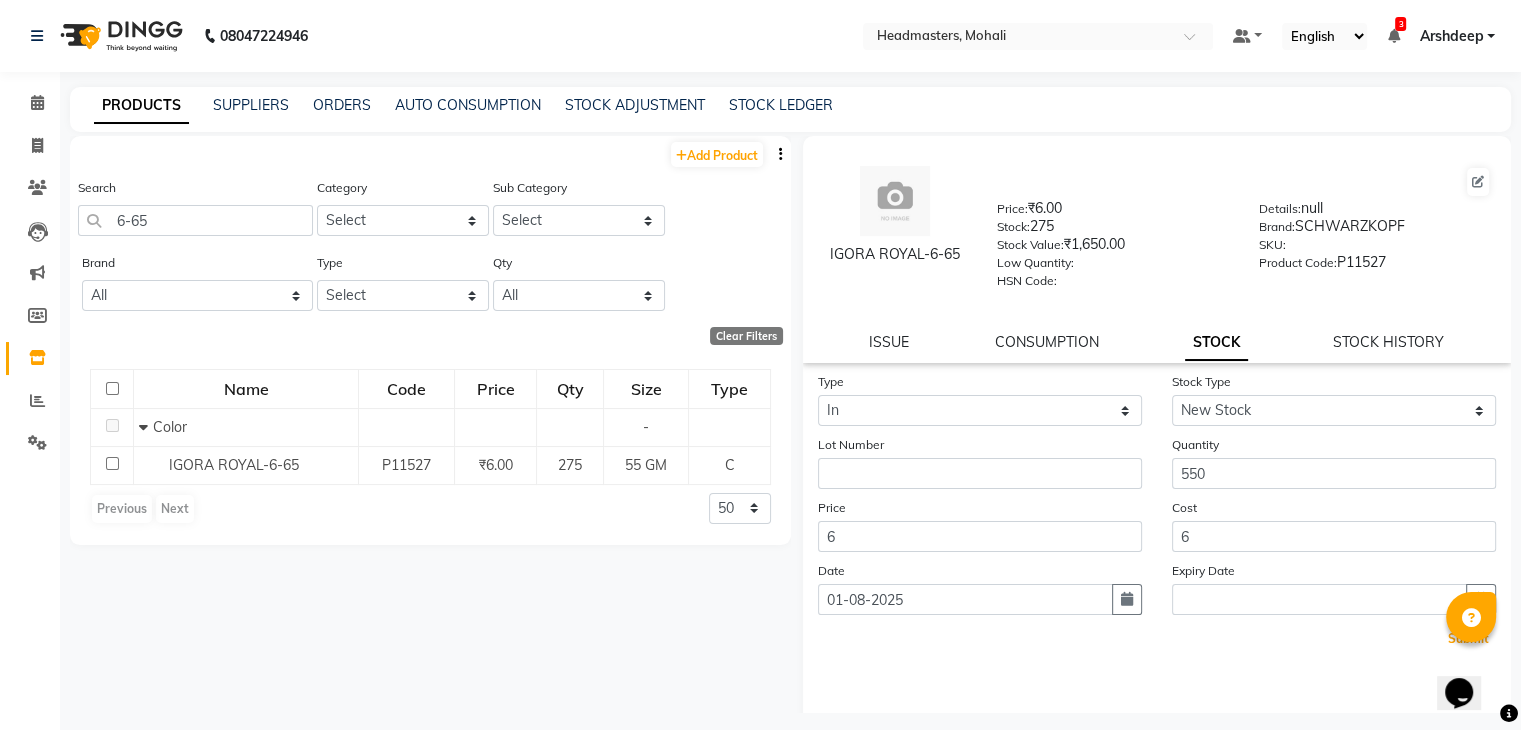 drag, startPoint x: 1429, startPoint y: 646, endPoint x: 1443, endPoint y: 647, distance: 14.035668 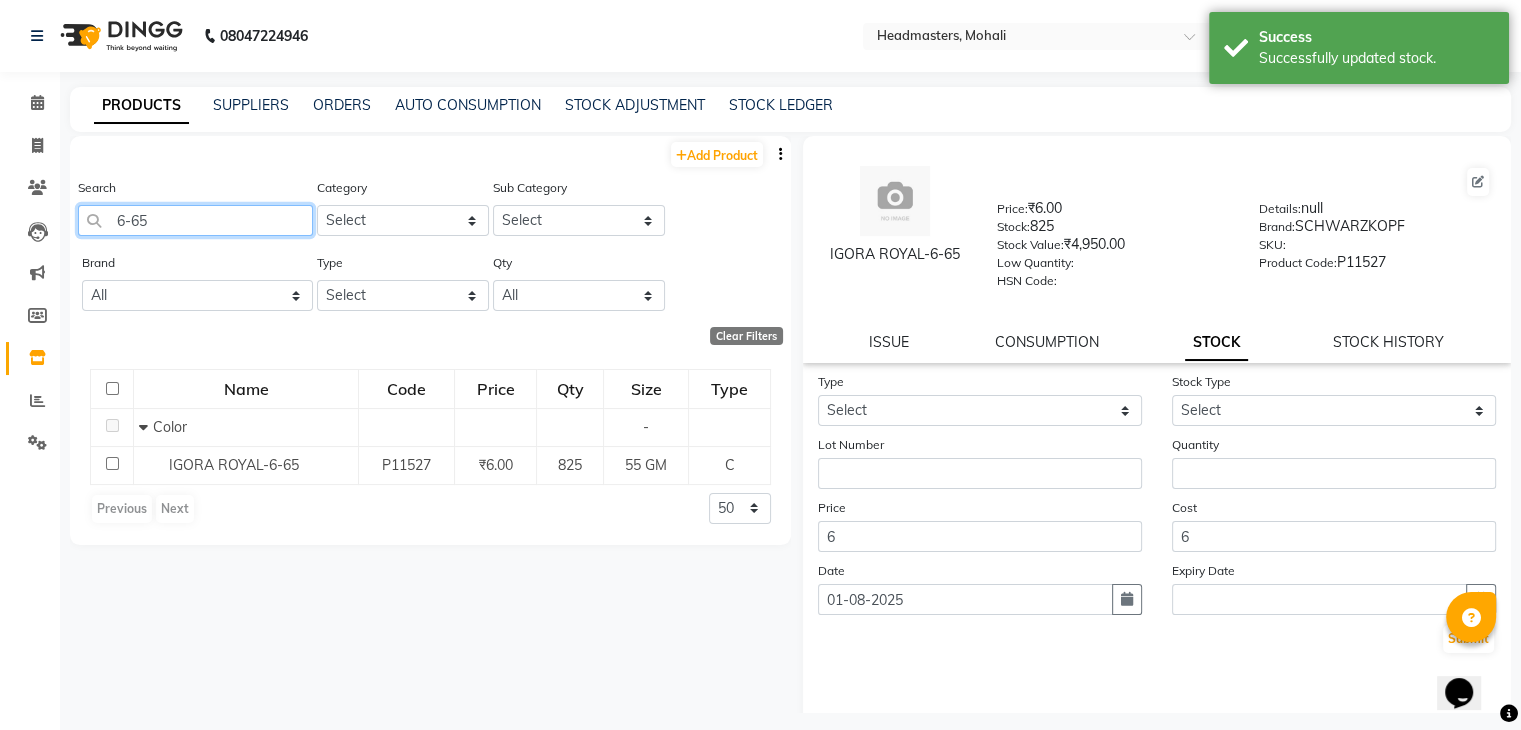 click on "6-65" 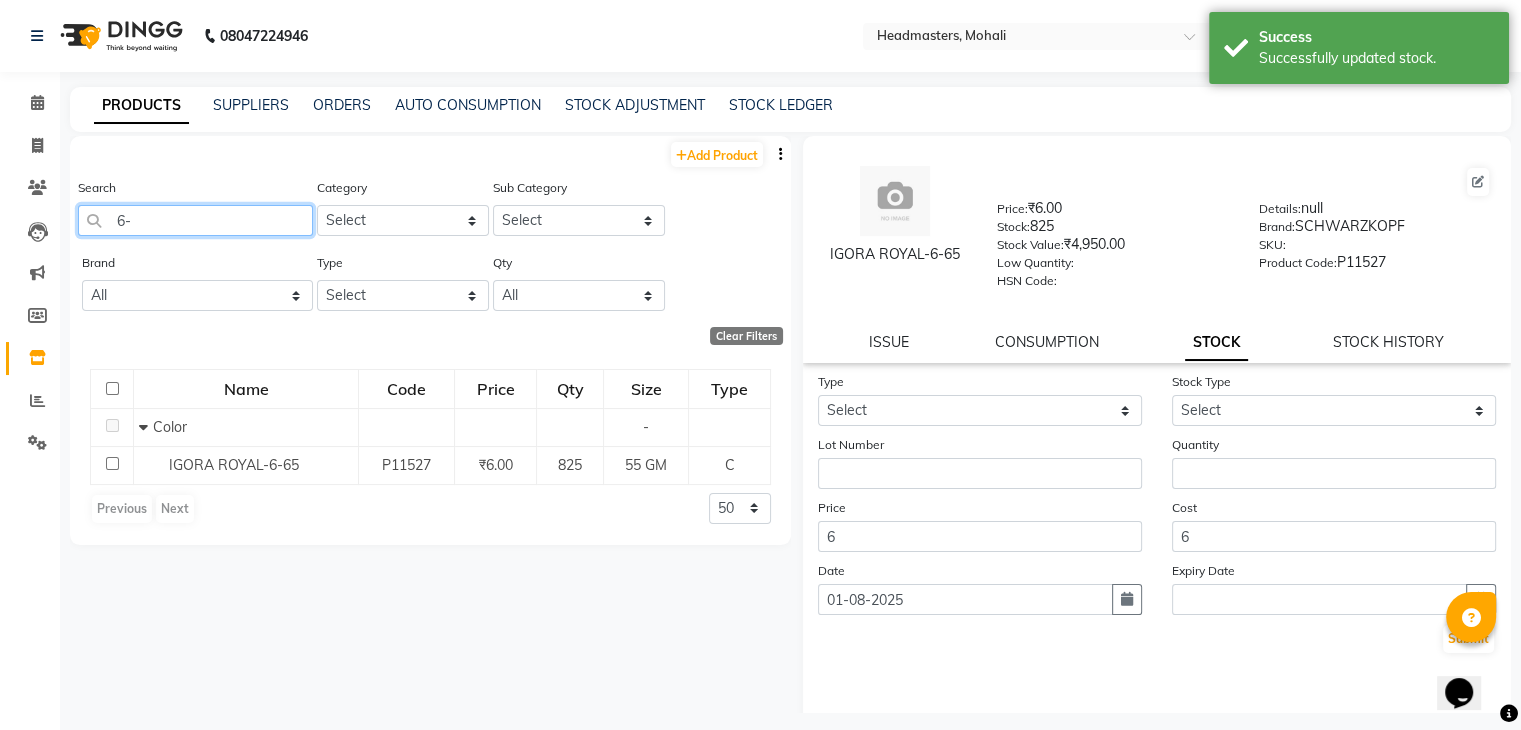type on "6" 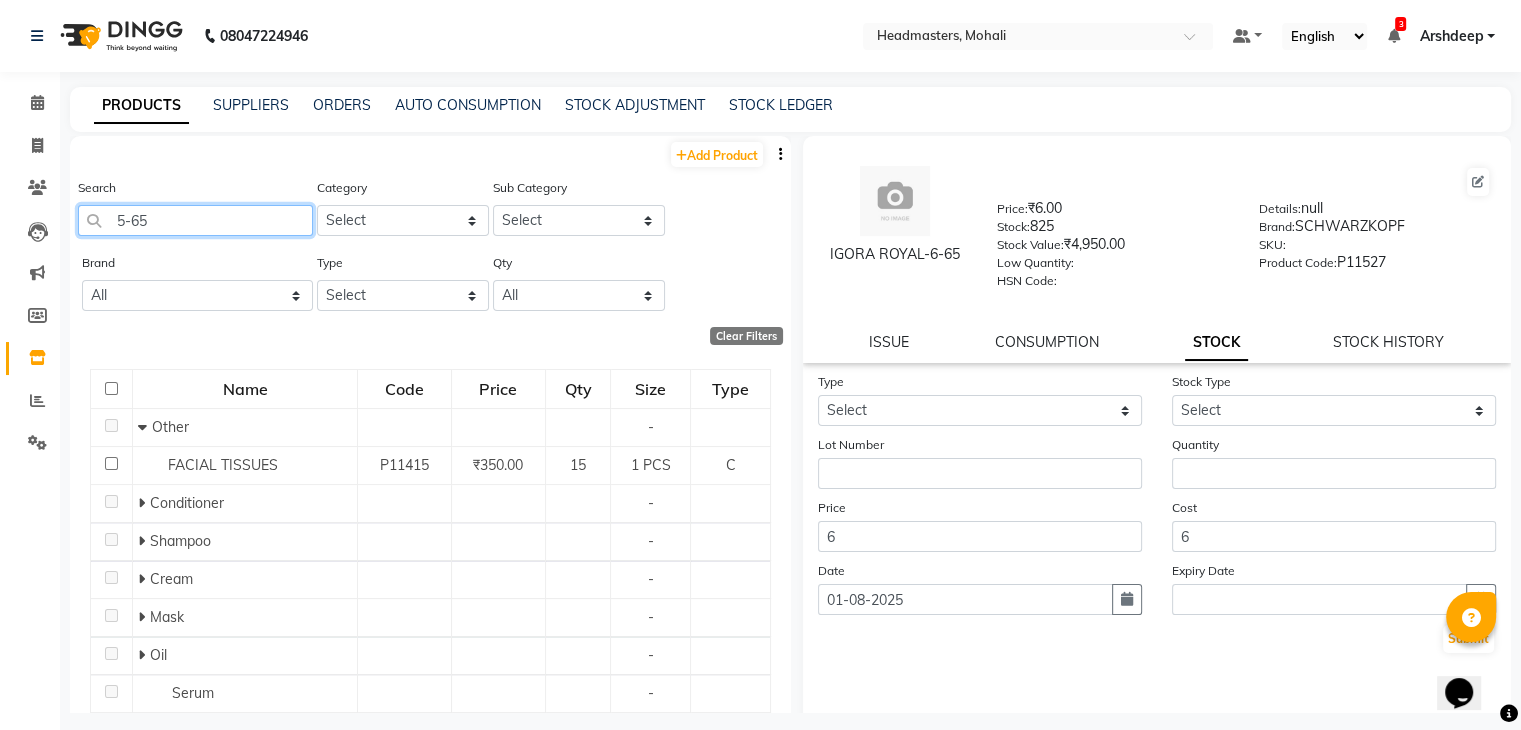 type on "5-65" 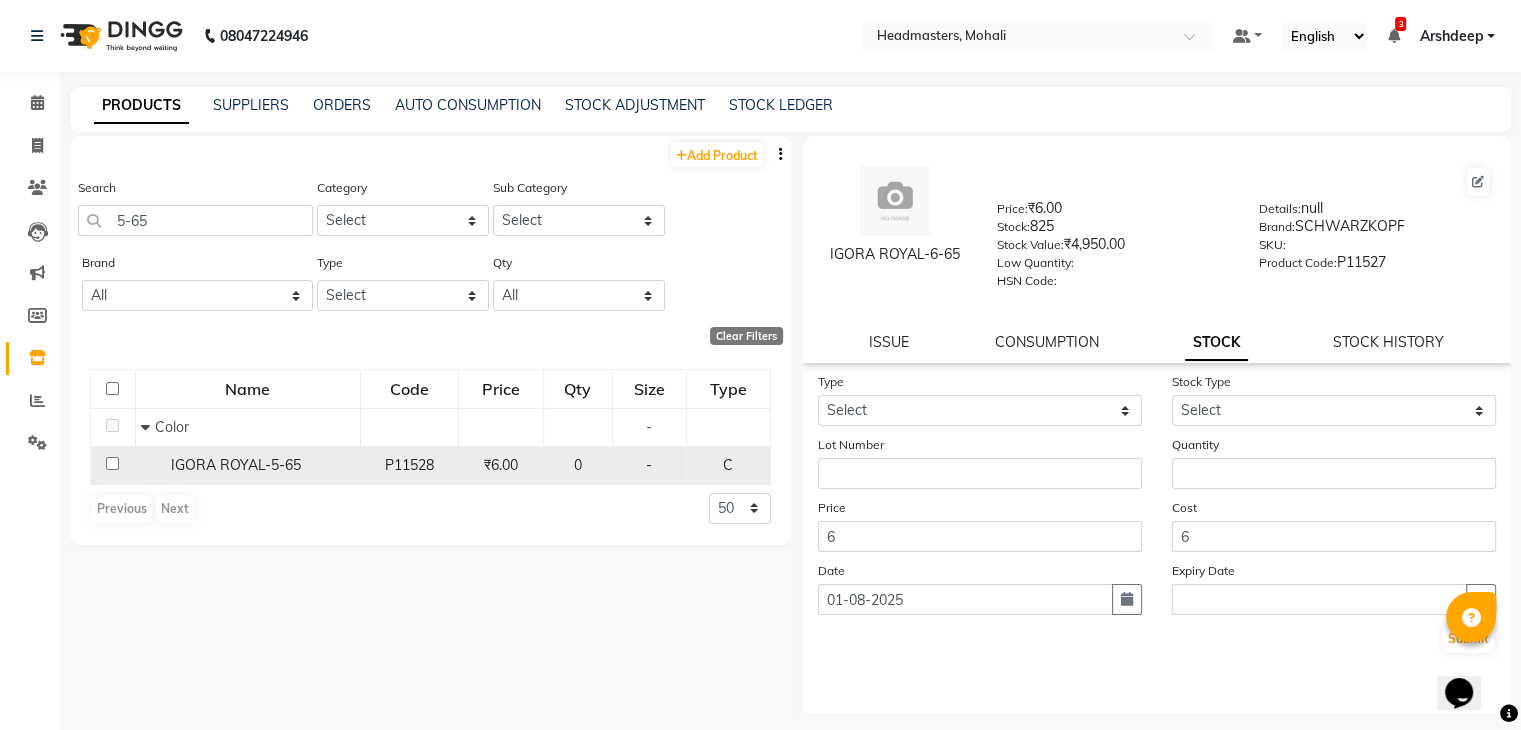 click on "P11528" 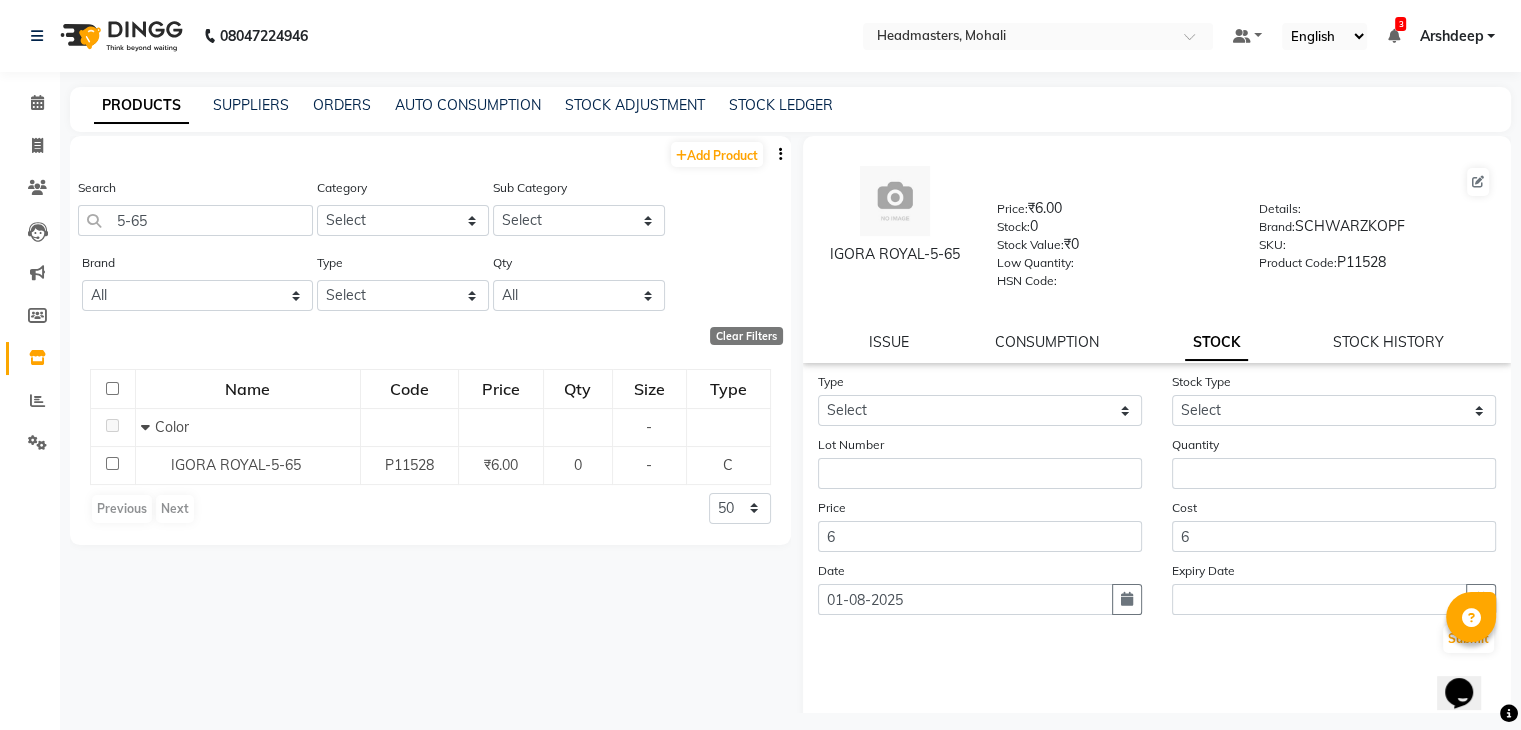 click on "Type Select In" 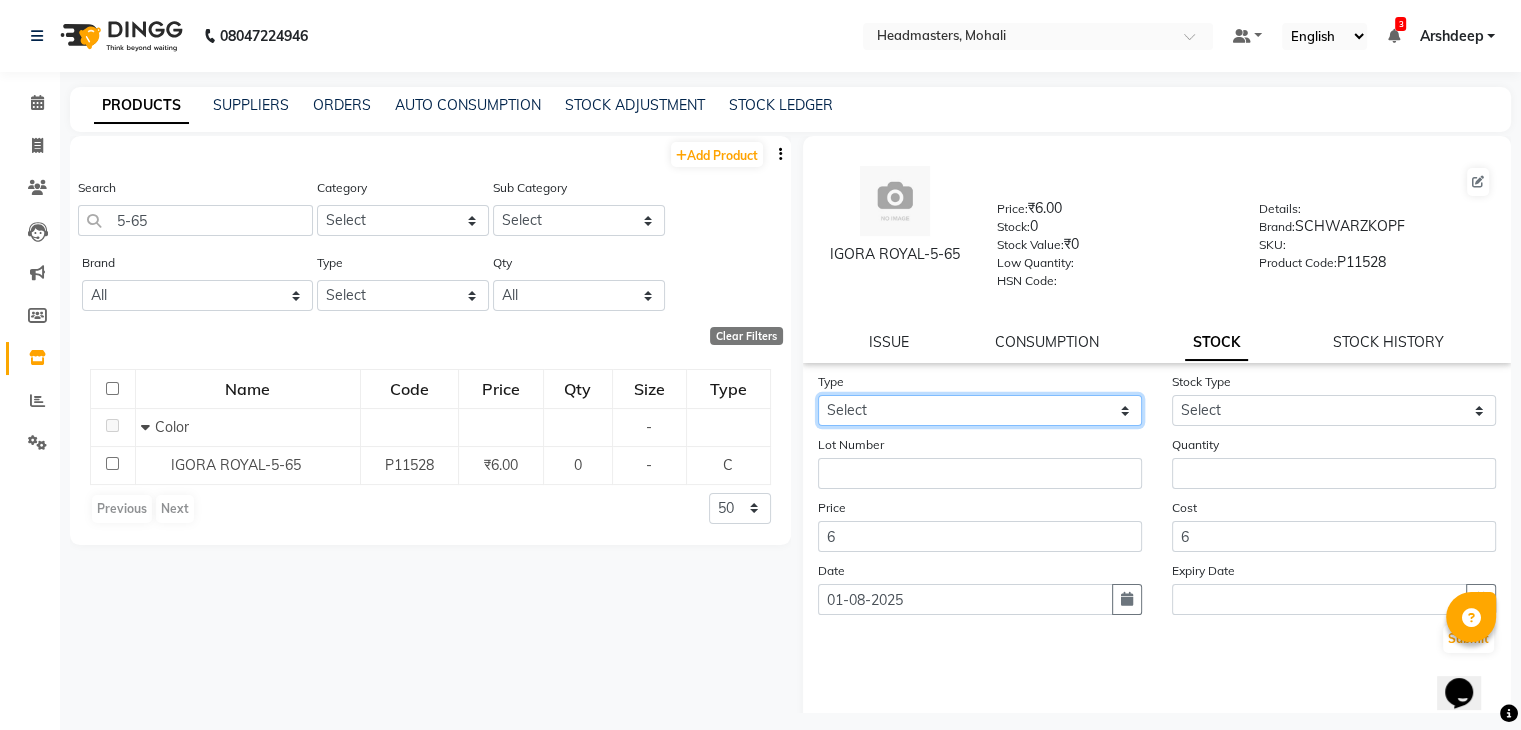click on "Select In" 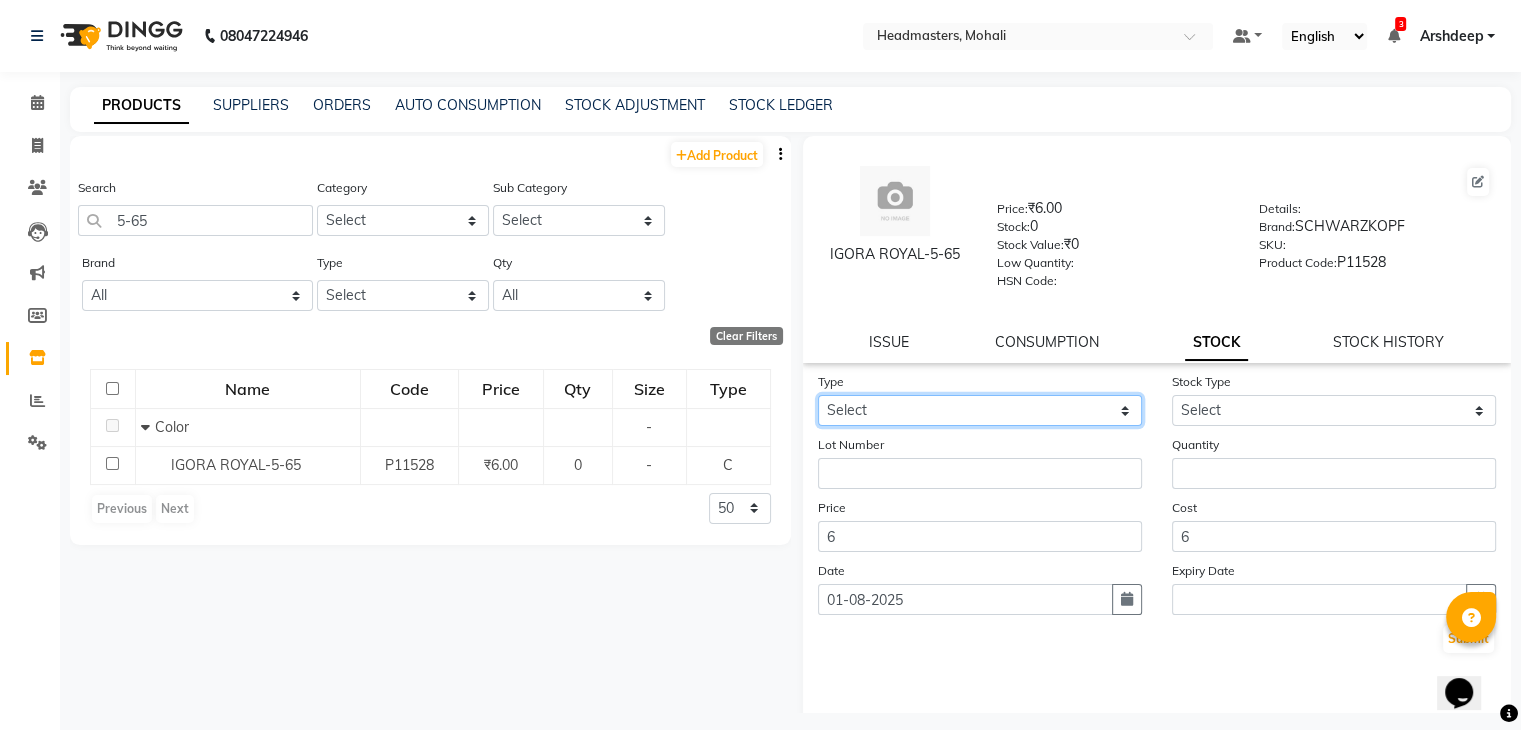 select on "in" 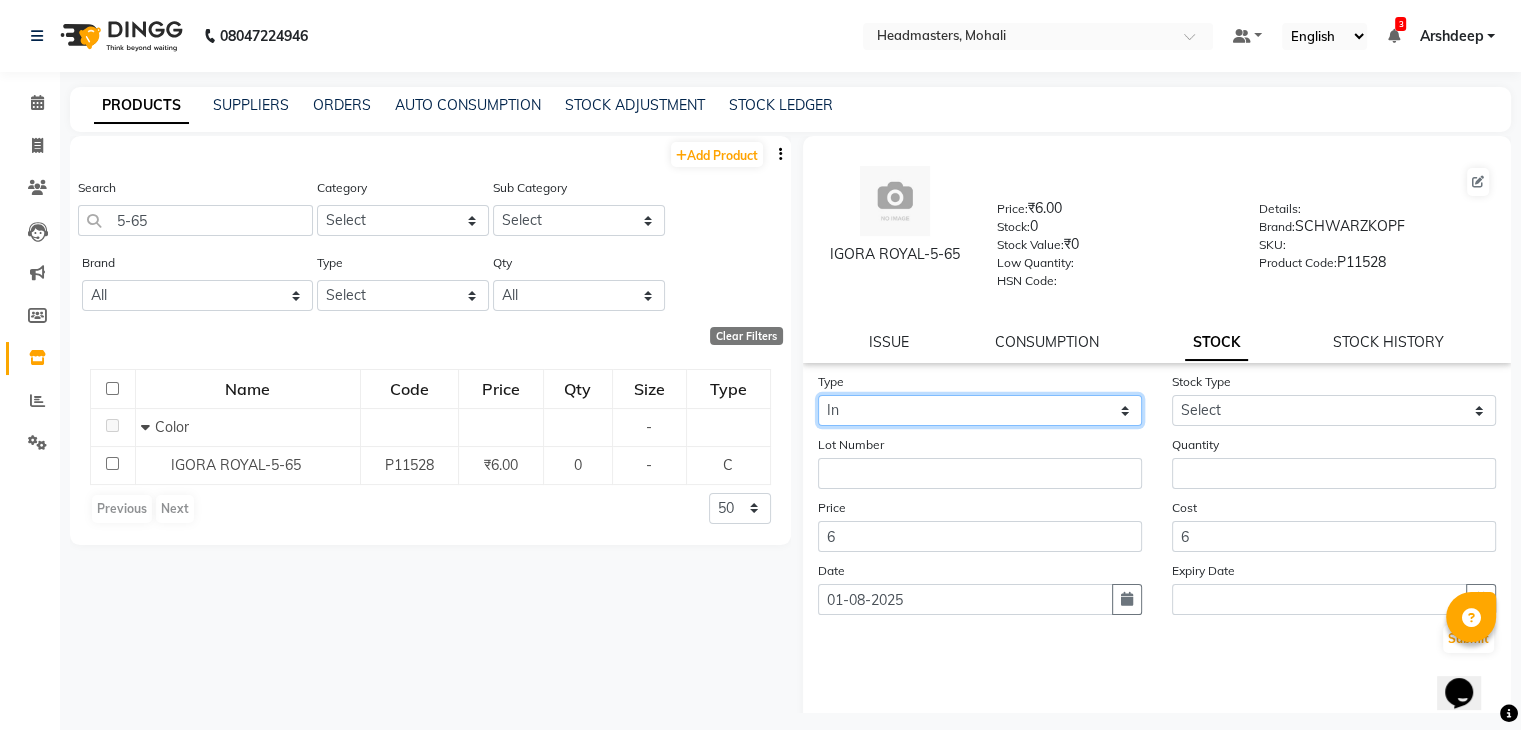 click on "Select In" 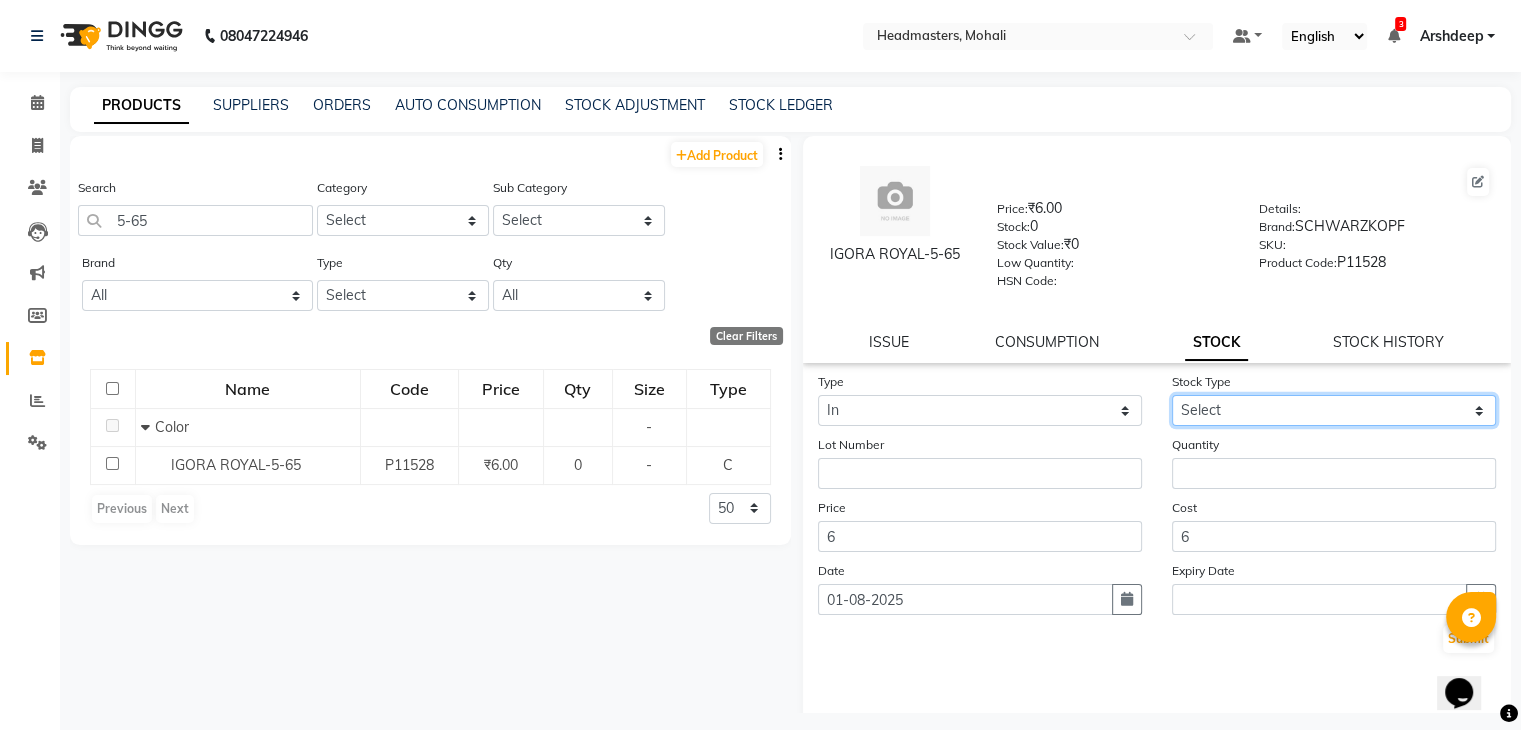 click on "Select New Stock Adjustment Return Other" 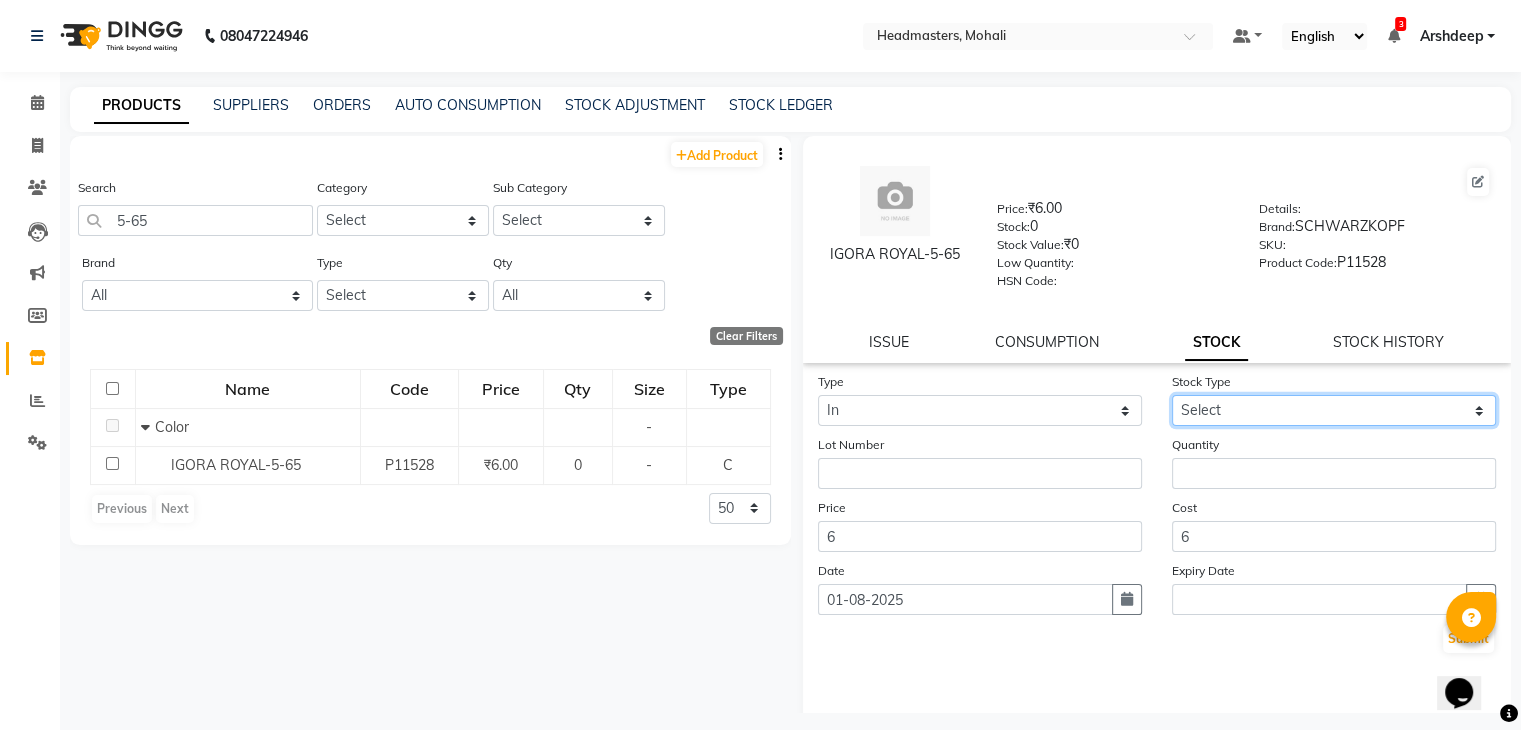 select on "new stock" 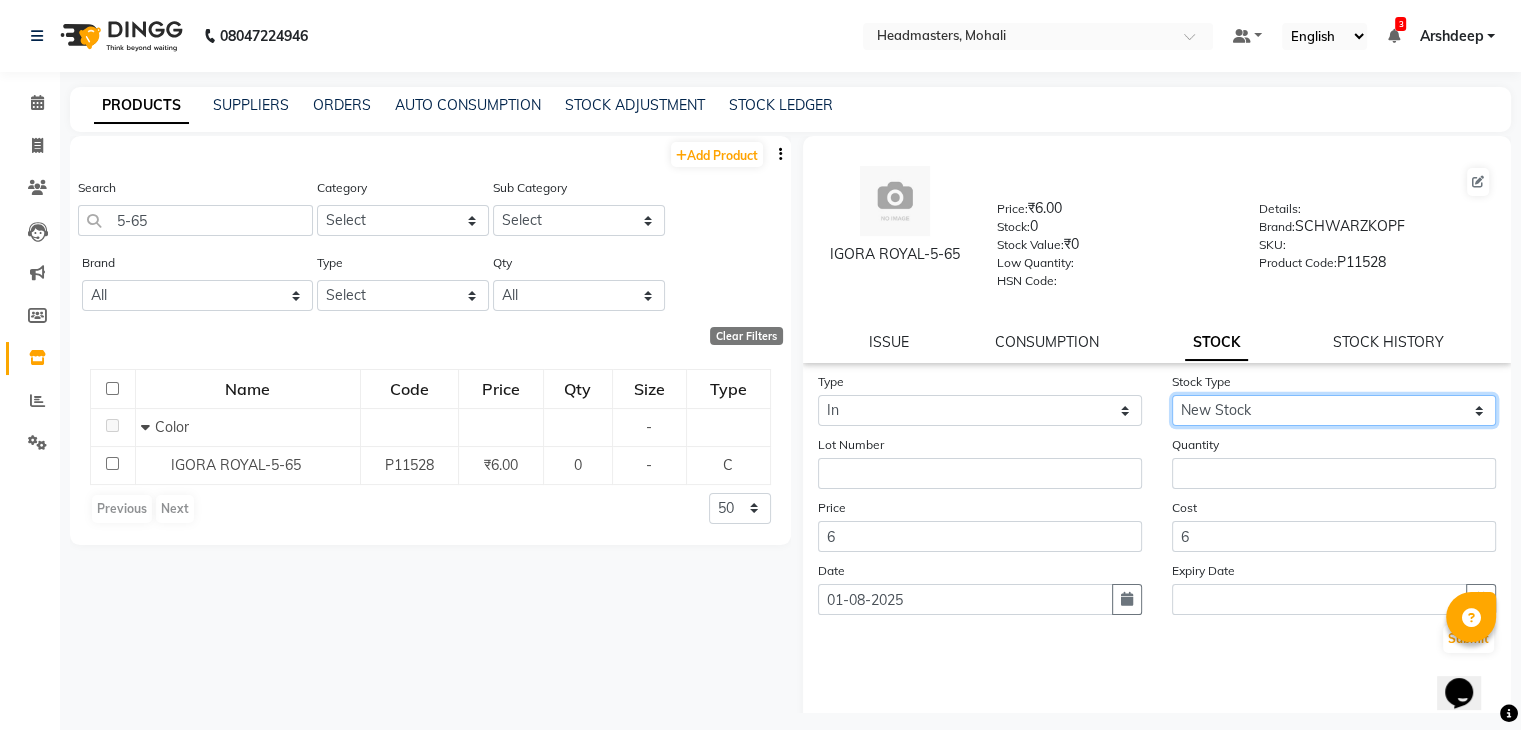 click on "Select New Stock Adjustment Return Other" 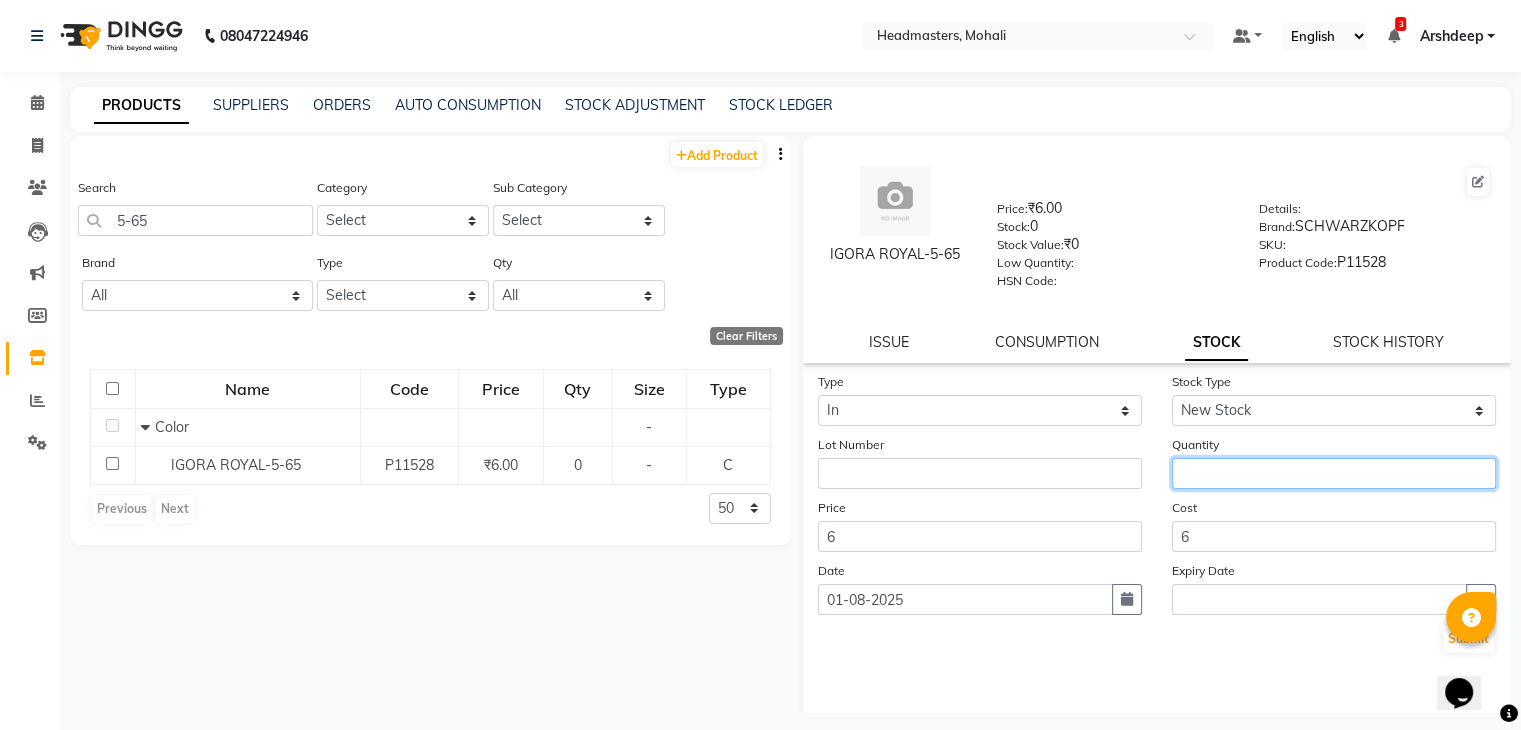 click 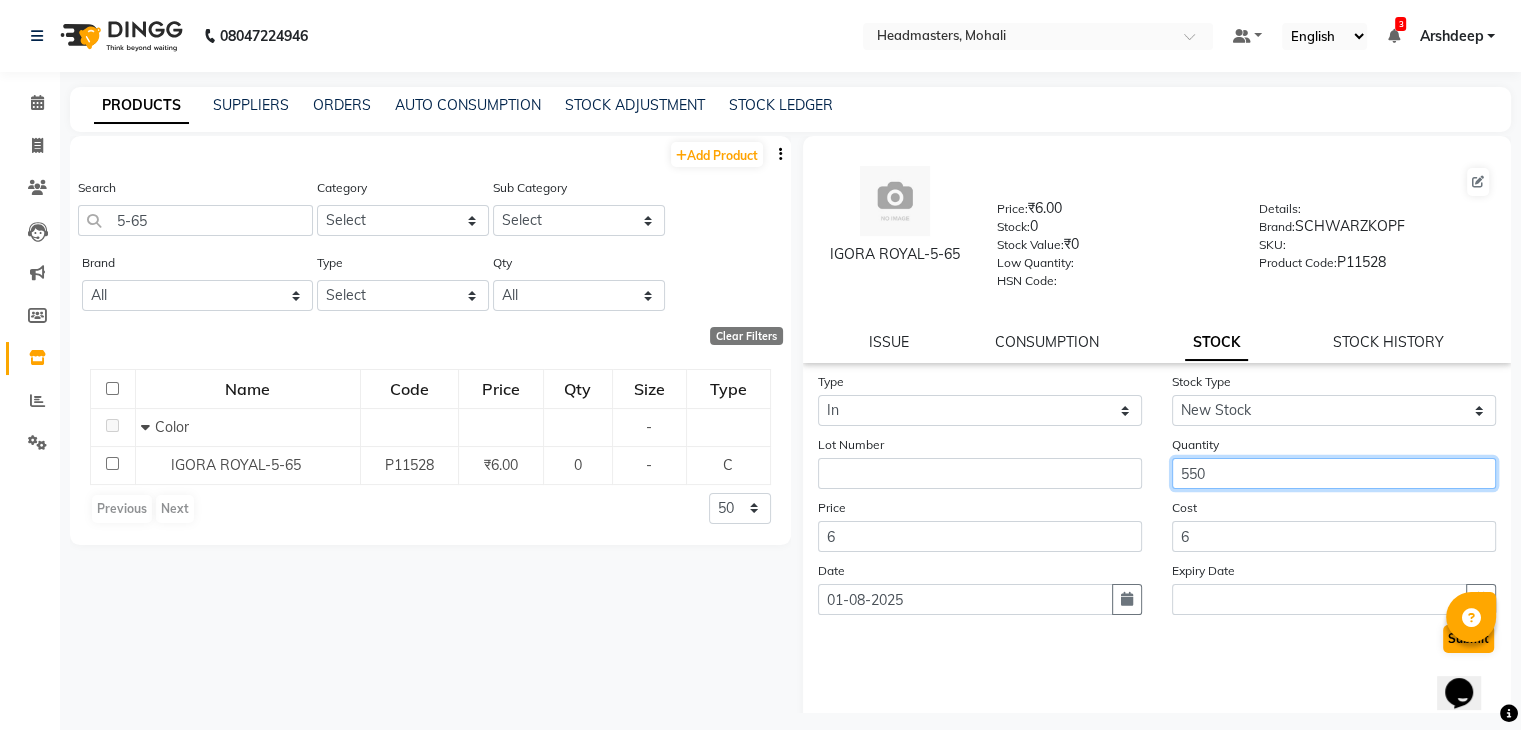 type on "550" 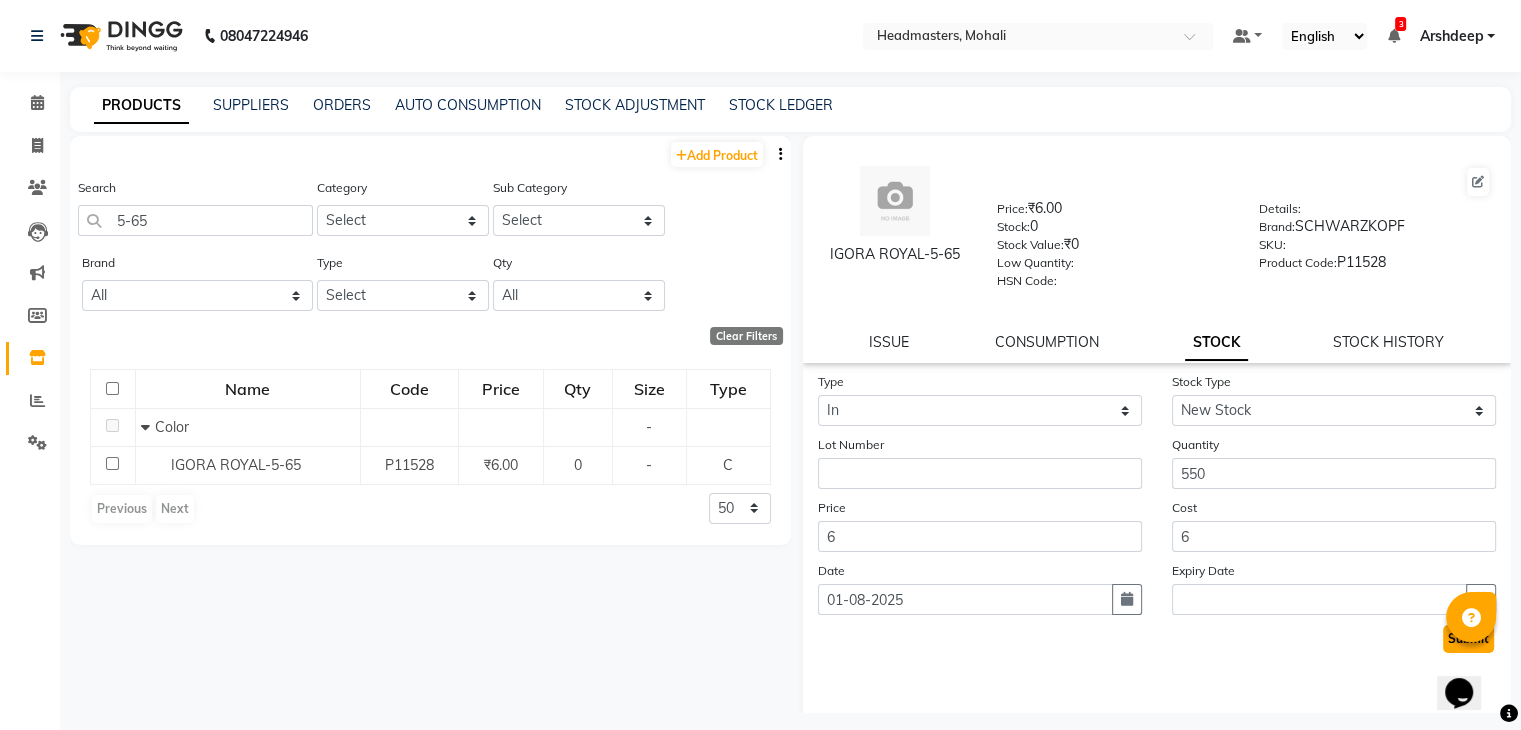 click on "Submit" 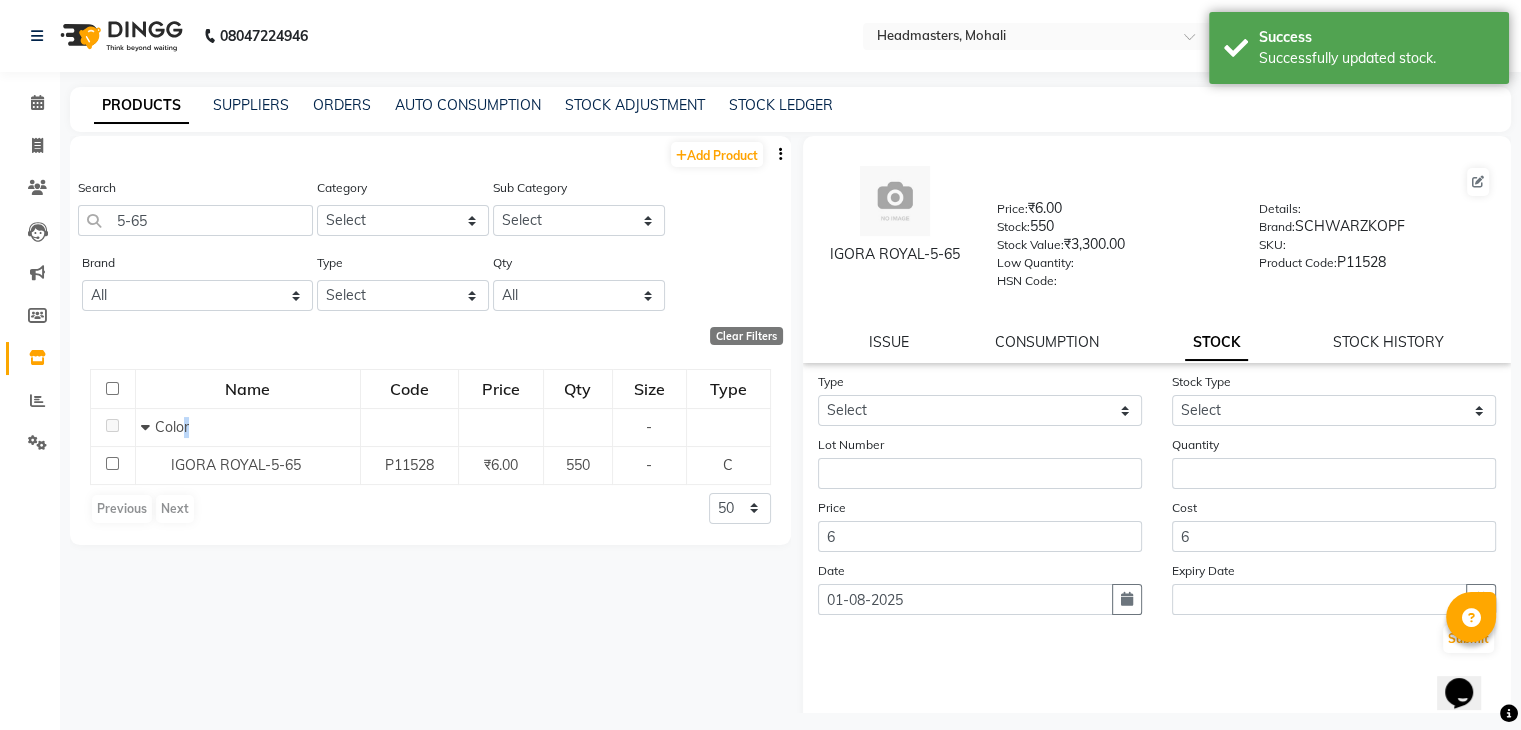 drag, startPoint x: 323, startPoint y: 416, endPoint x: 9, endPoint y: 363, distance: 318.44153 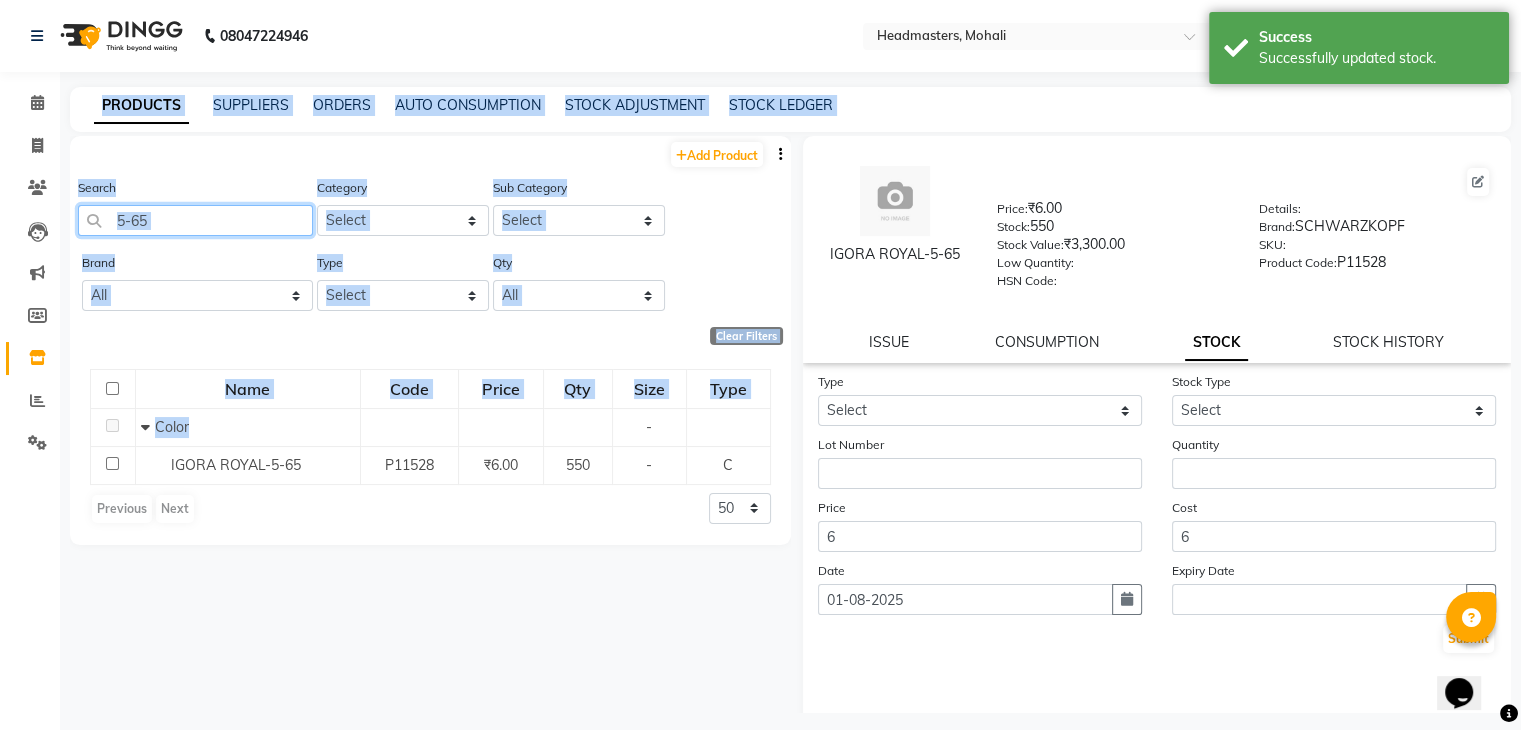 click on "5-65" 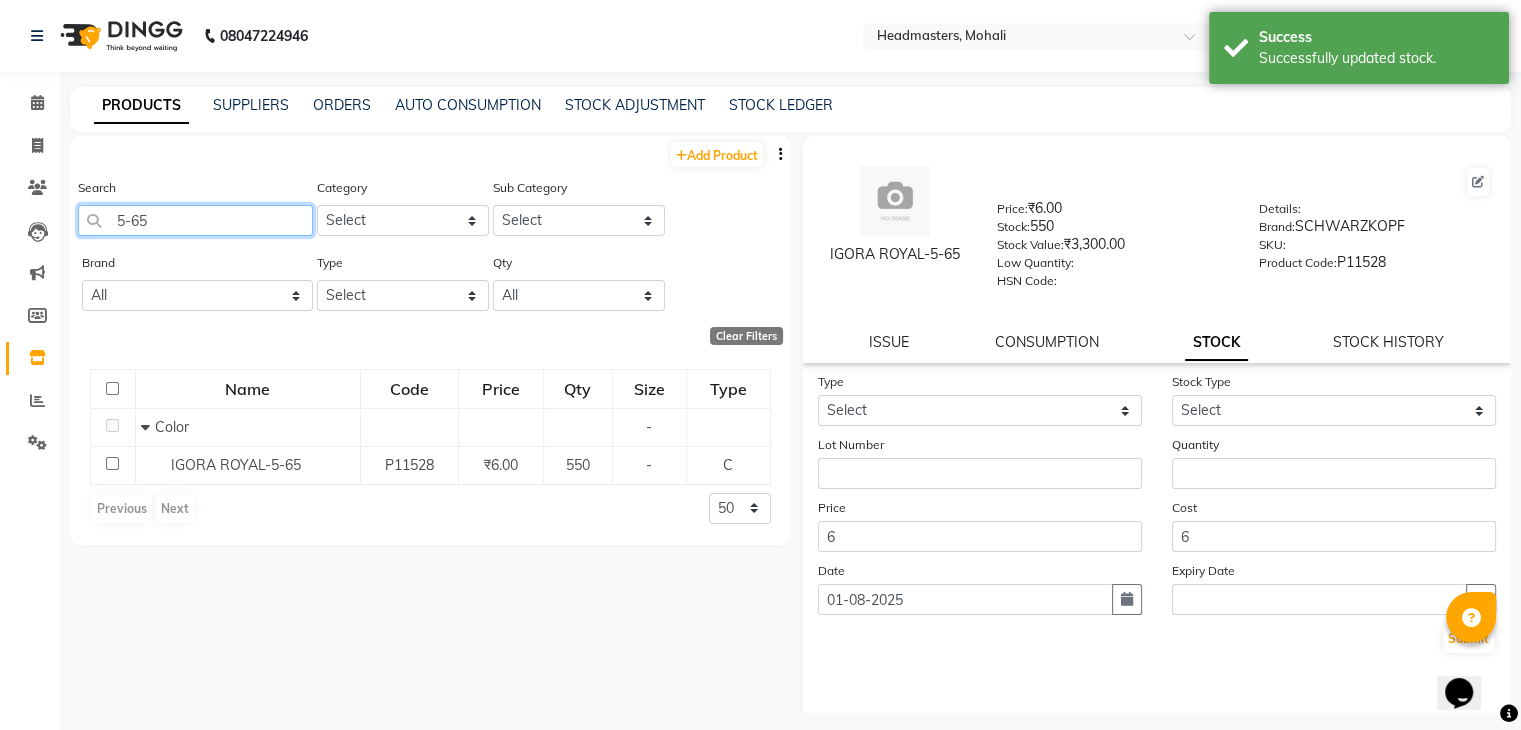 click on "5-65" 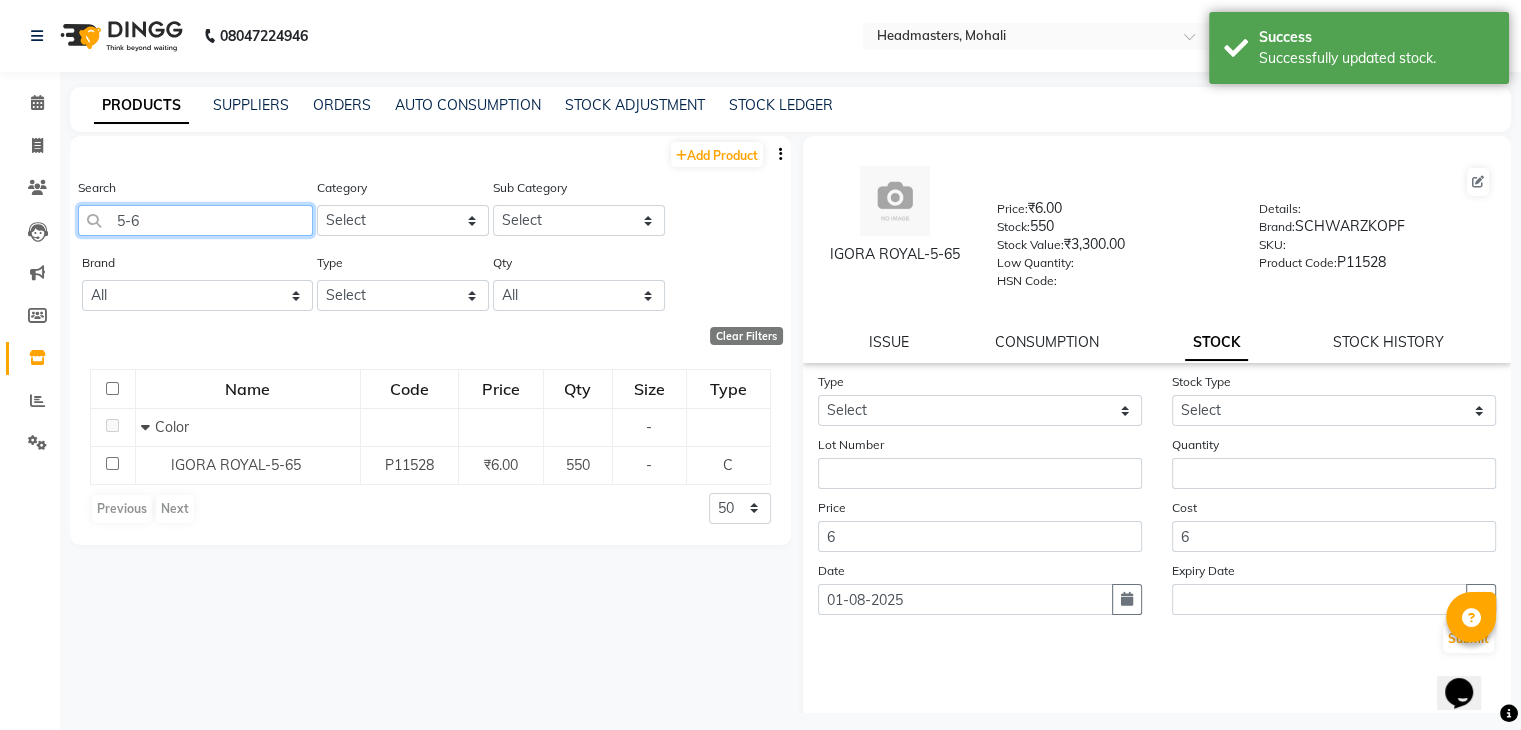 type on "5-6" 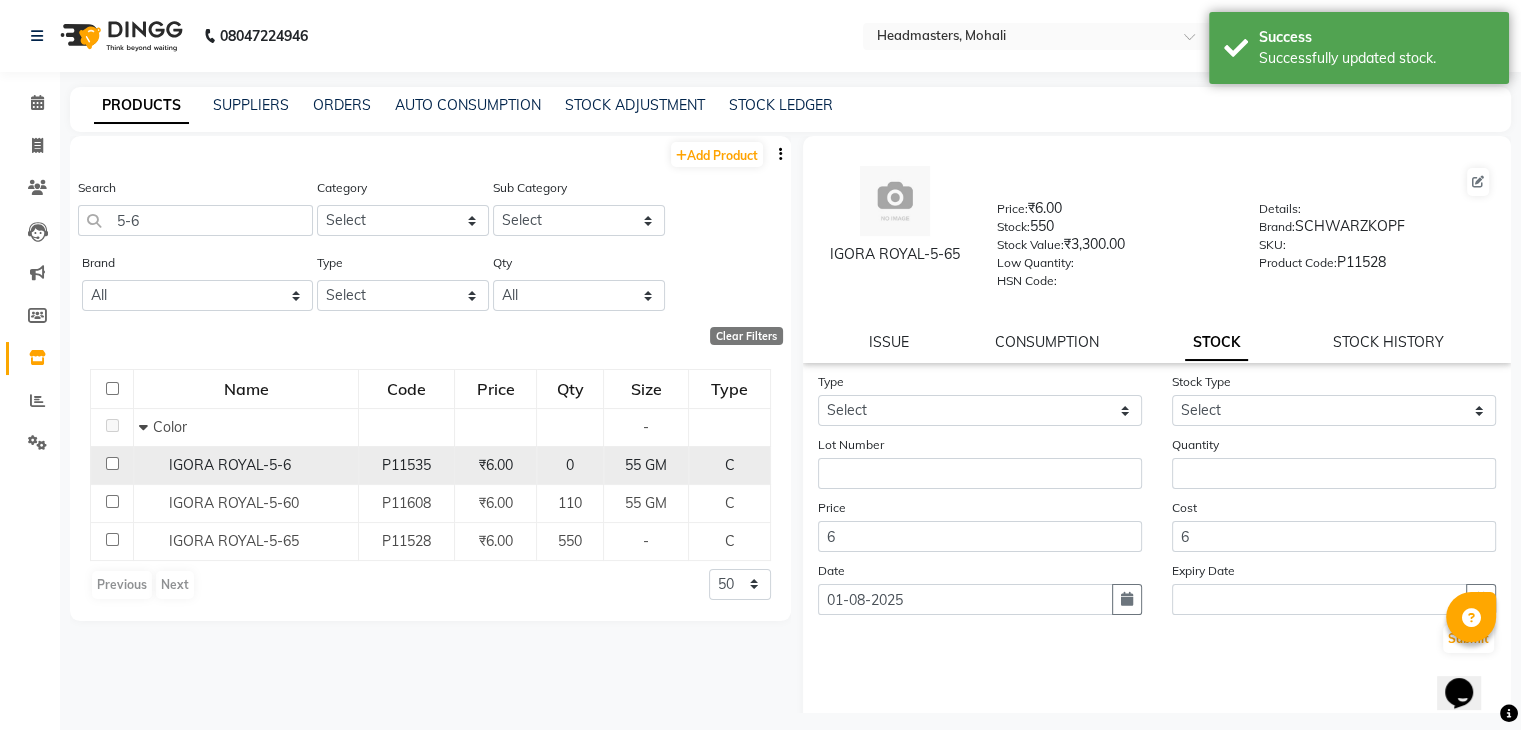 click on "IGORA ROYAL-5-6" 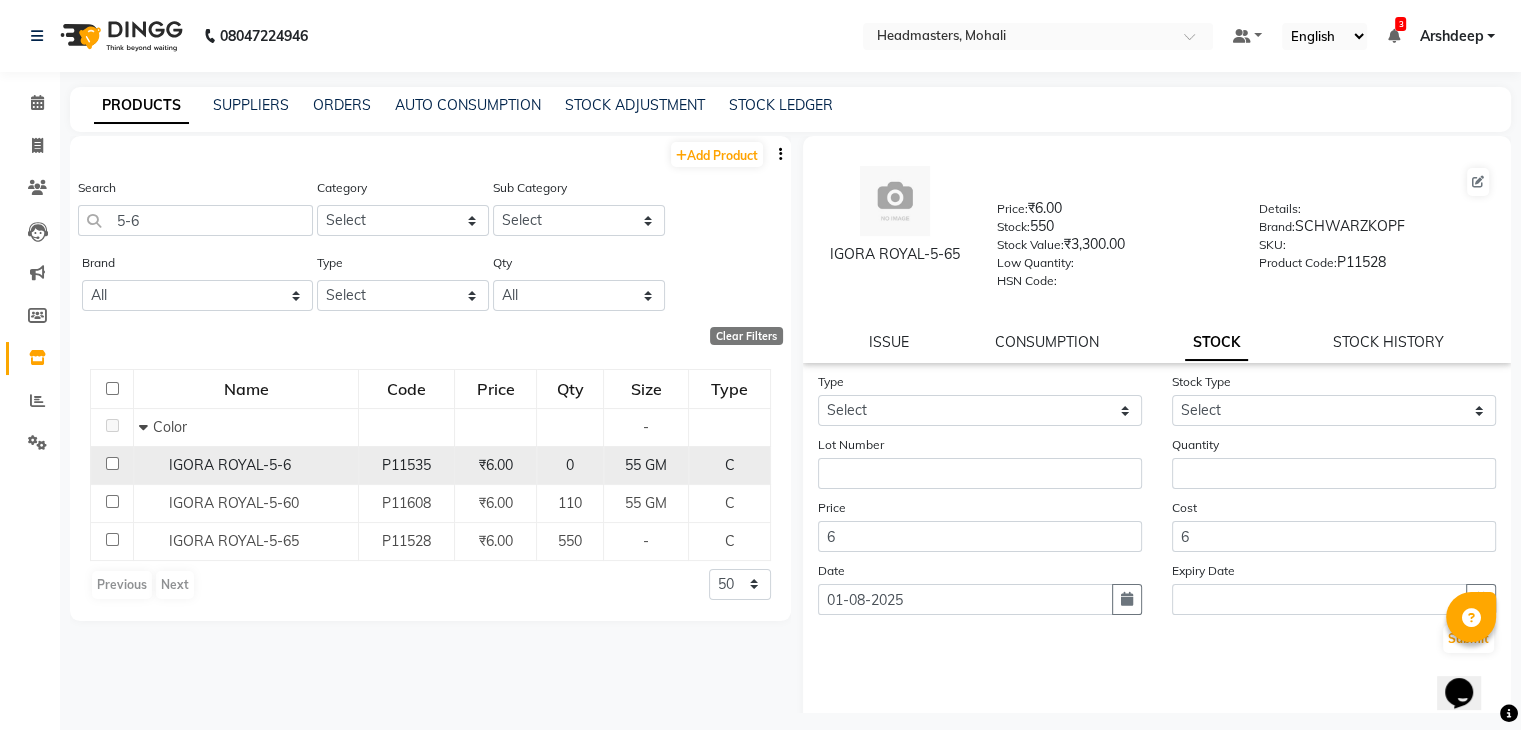 click on "IGORA ROYAL-5-6" 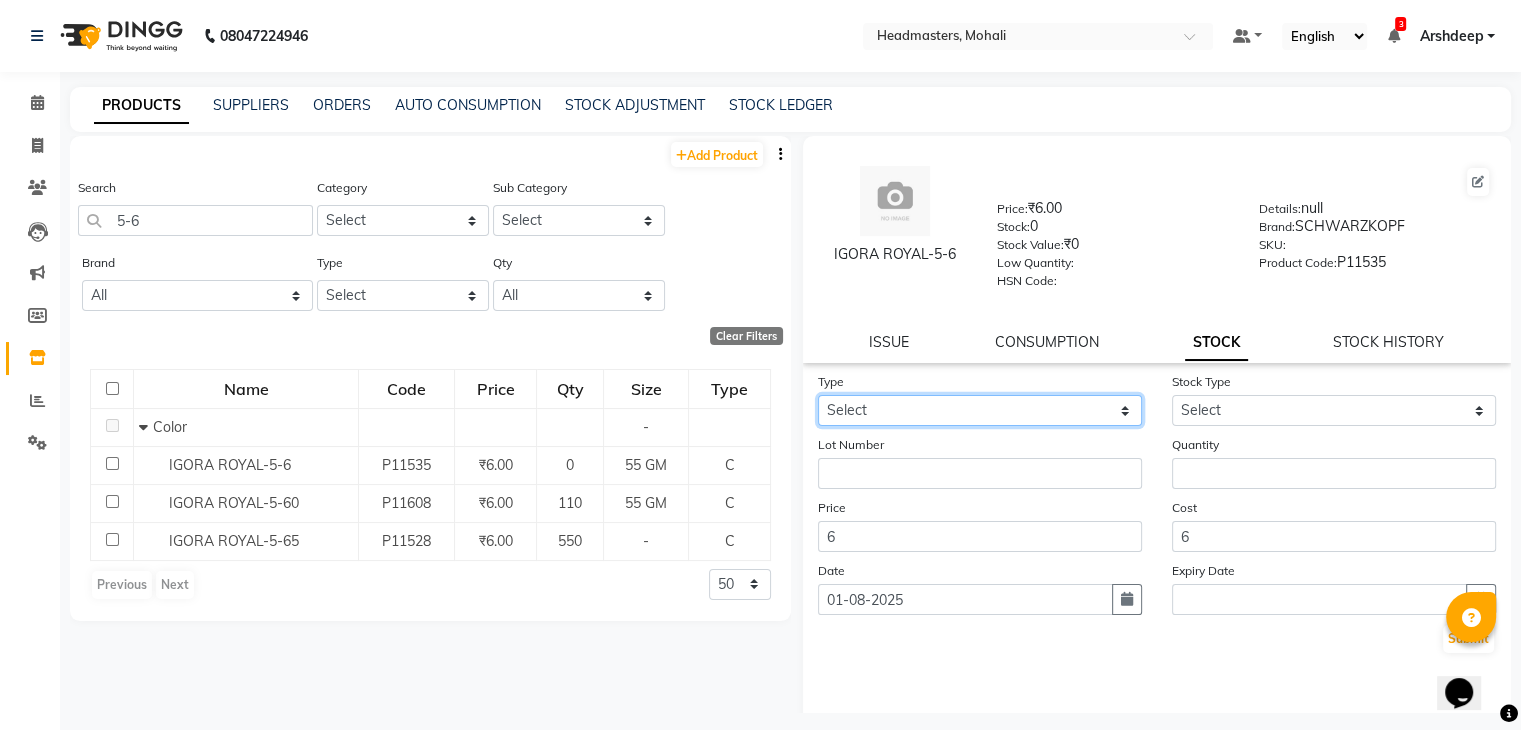click on "Select In" 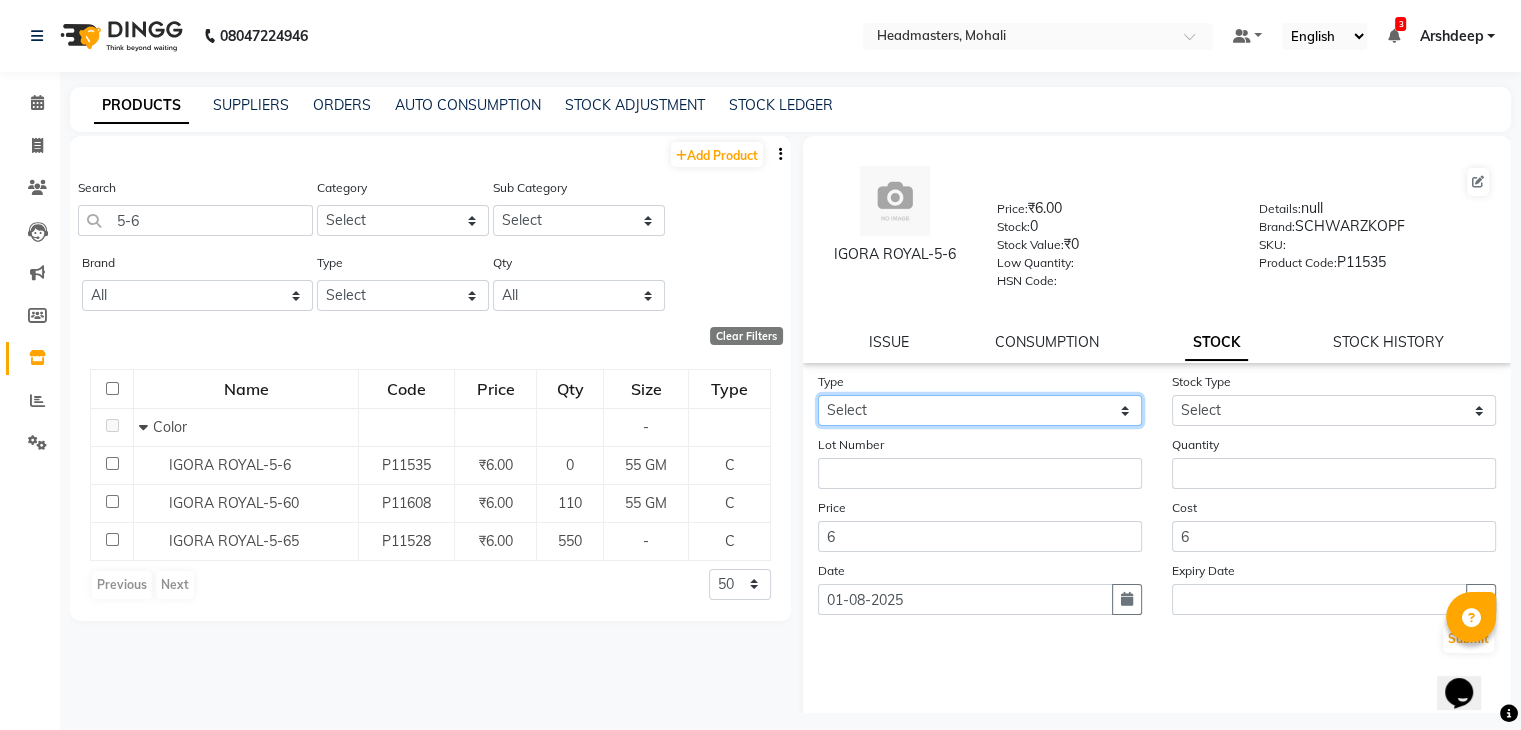 select on "in" 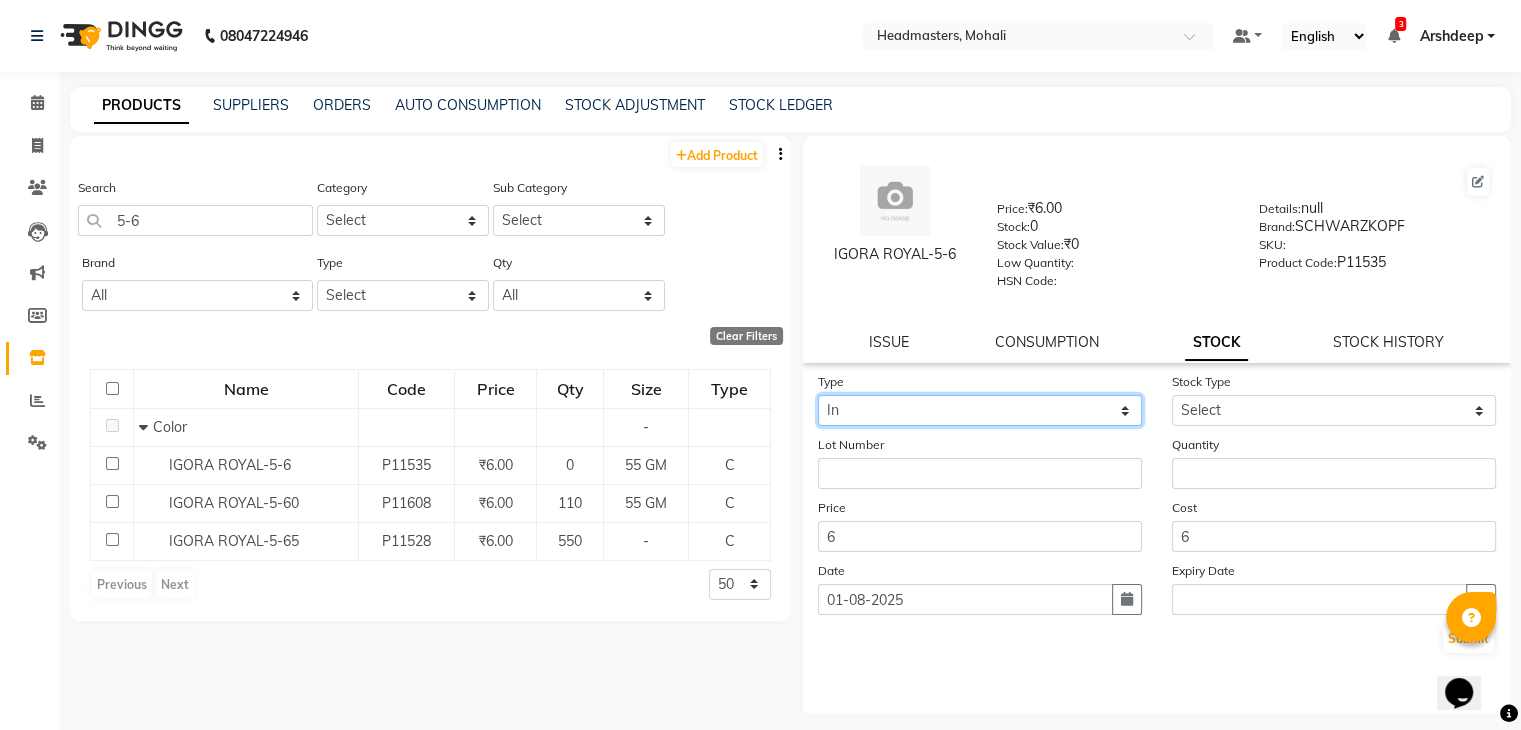 click on "Select In" 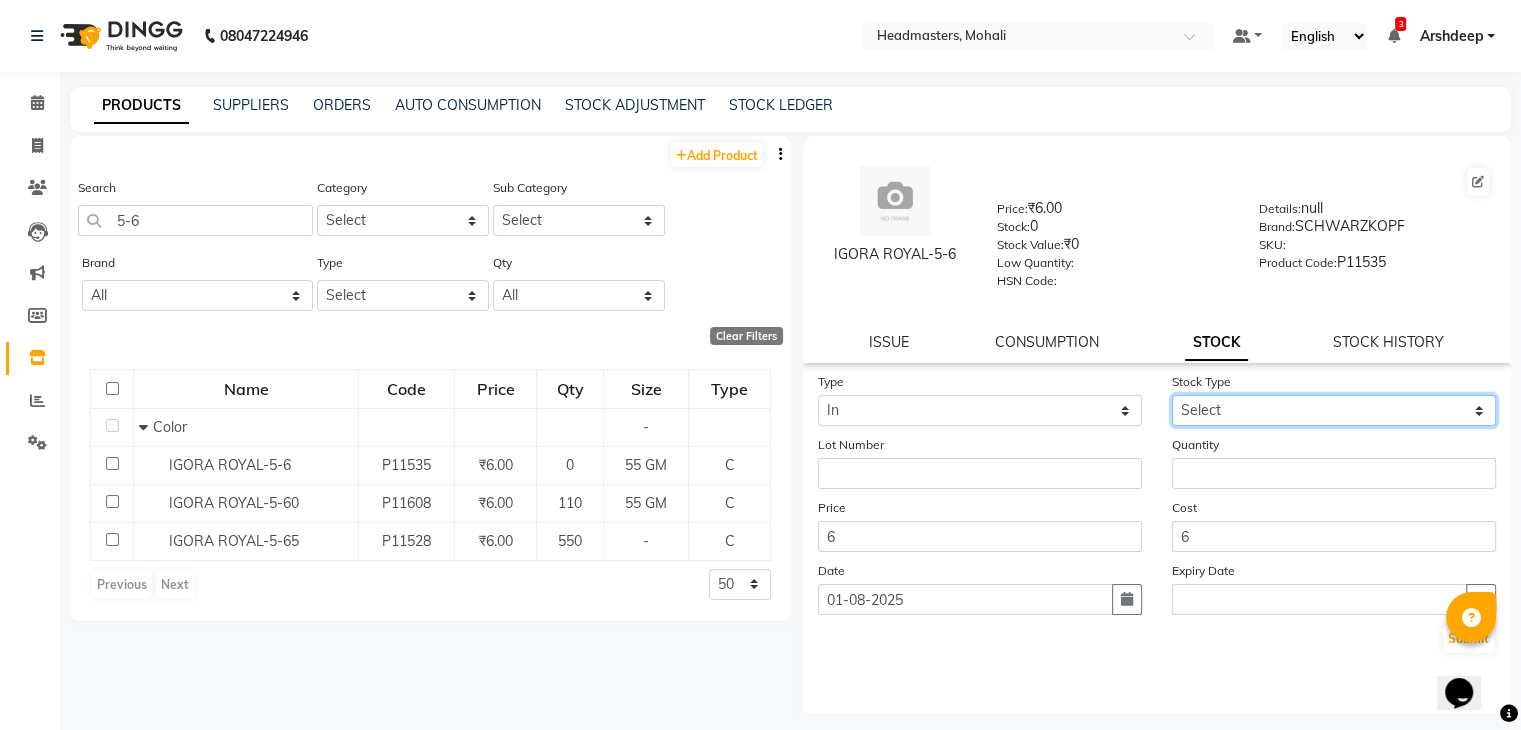 click on "Select New Stock Adjustment Return Other" 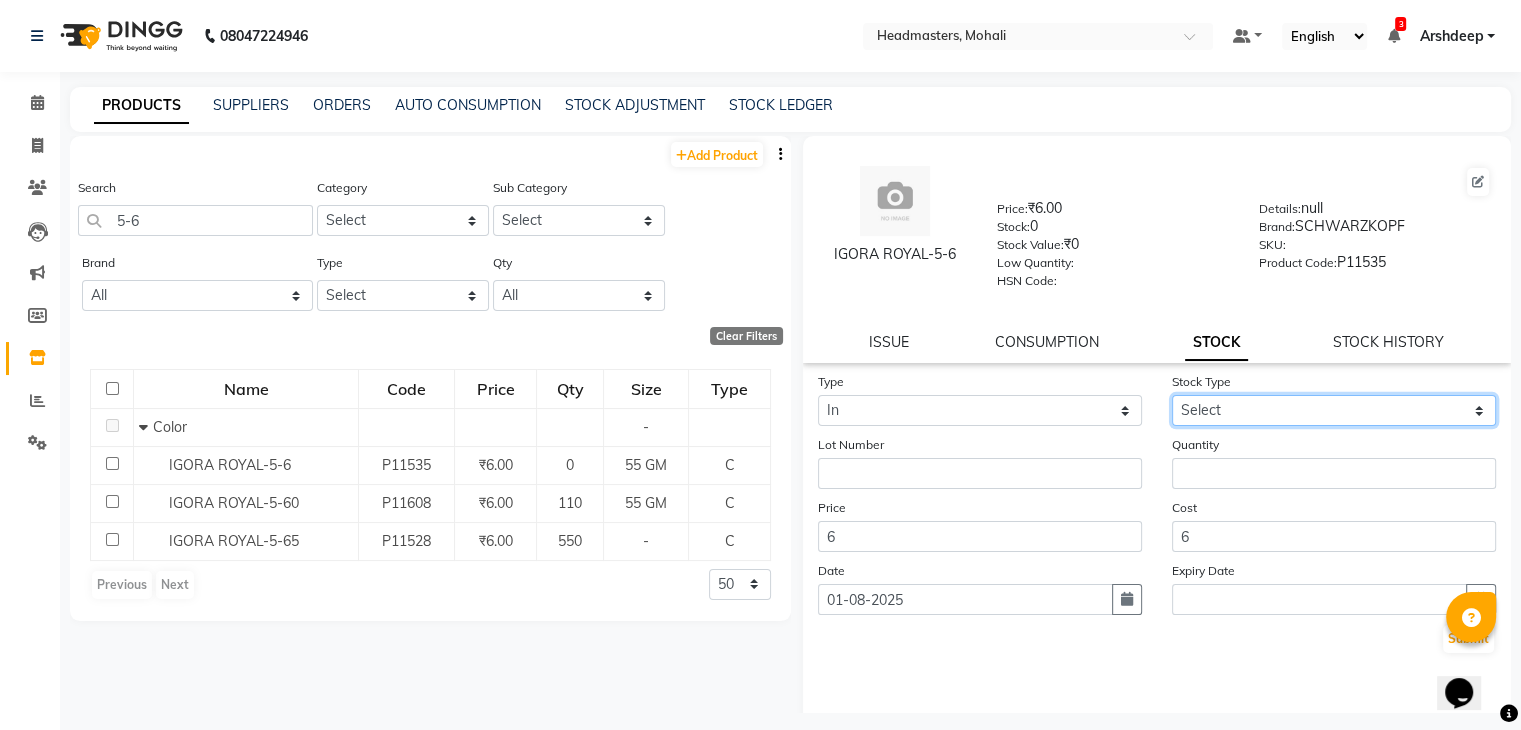 select on "new stock" 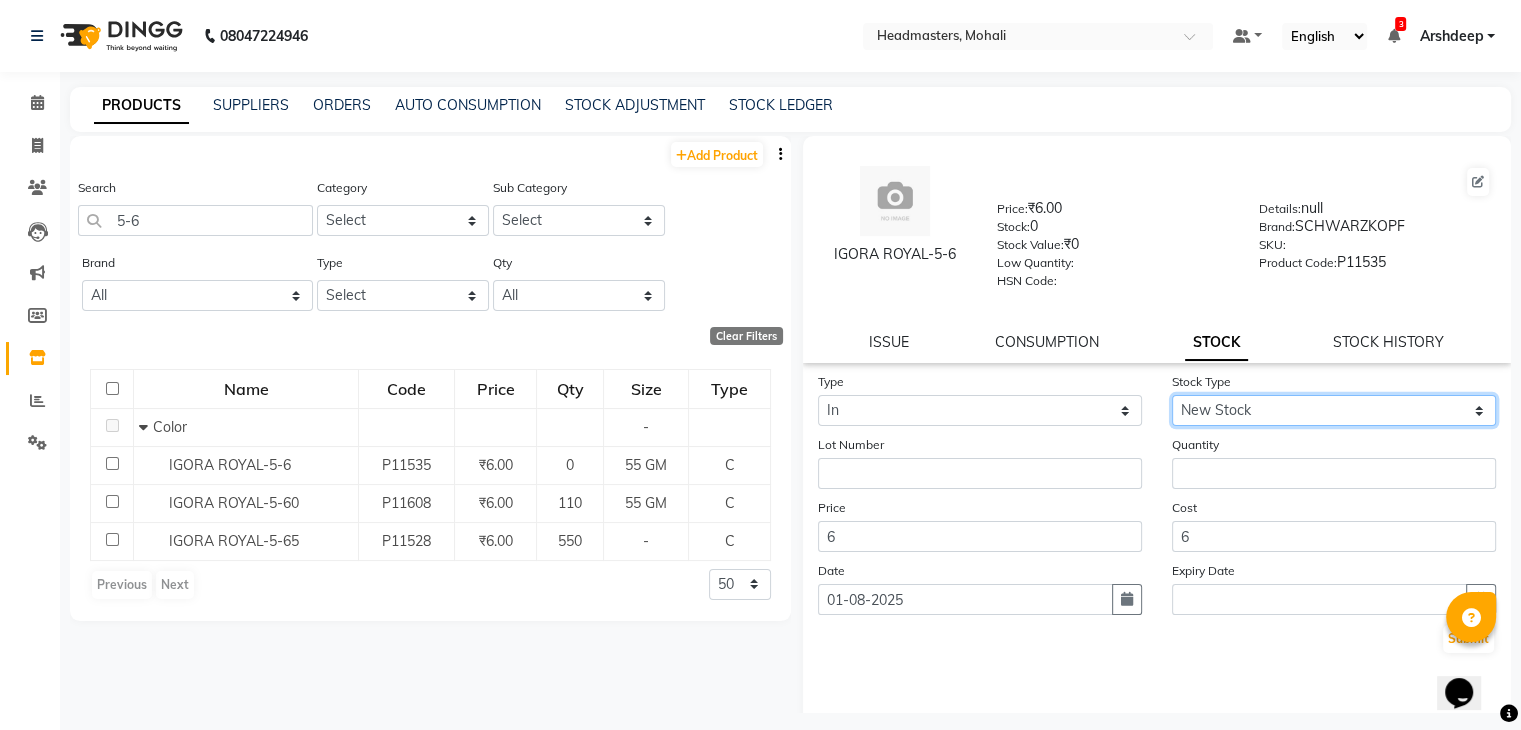 click on "Select New Stock Adjustment Return Other" 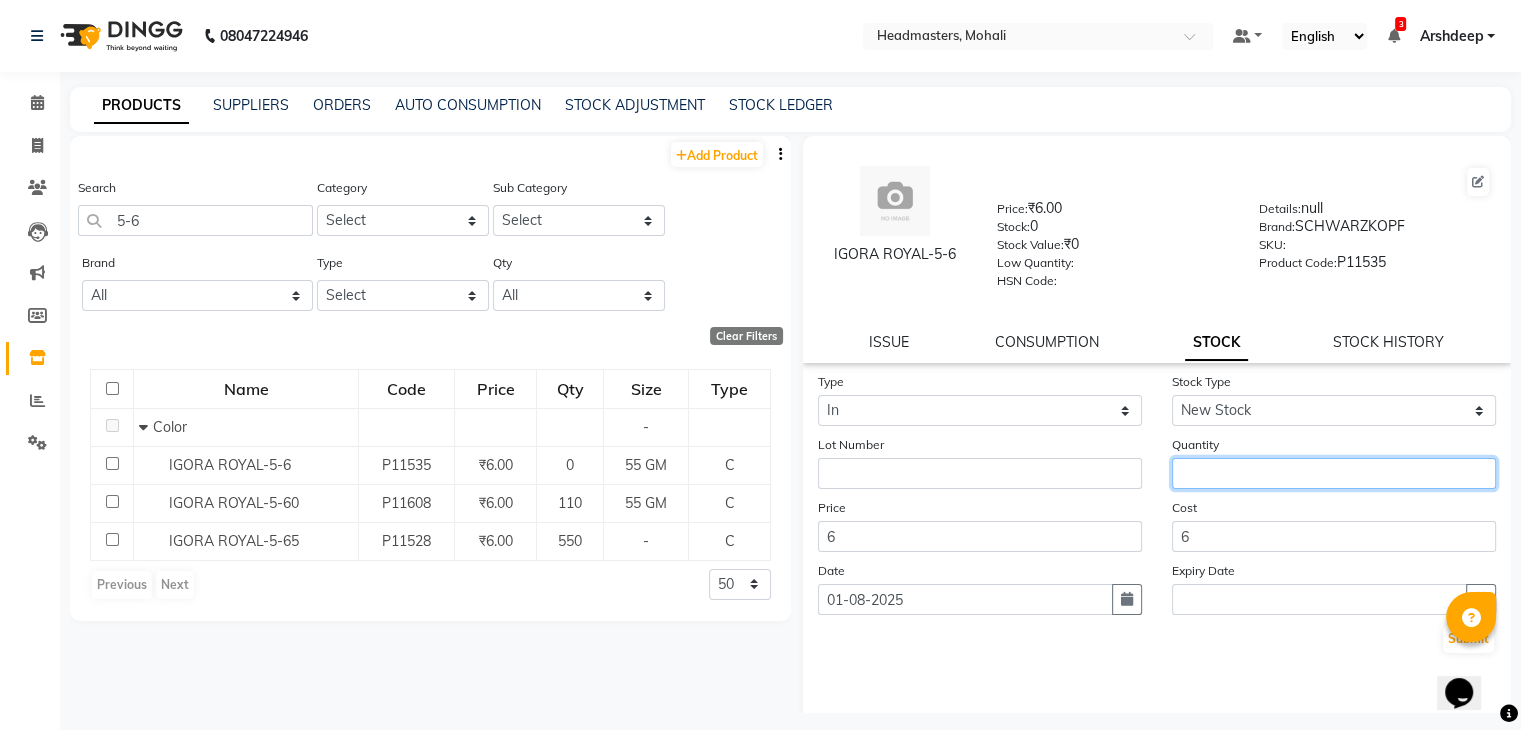 click 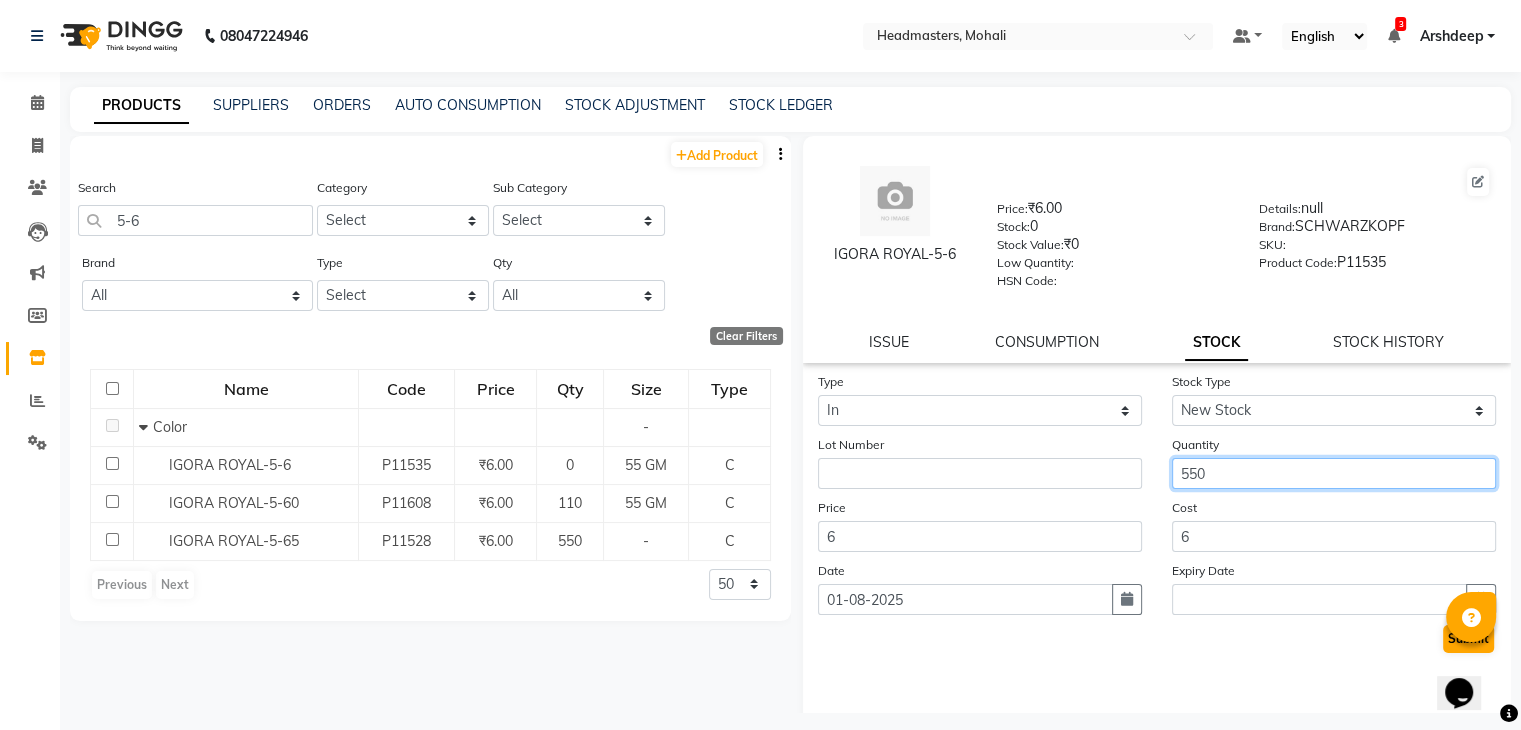 type on "550" 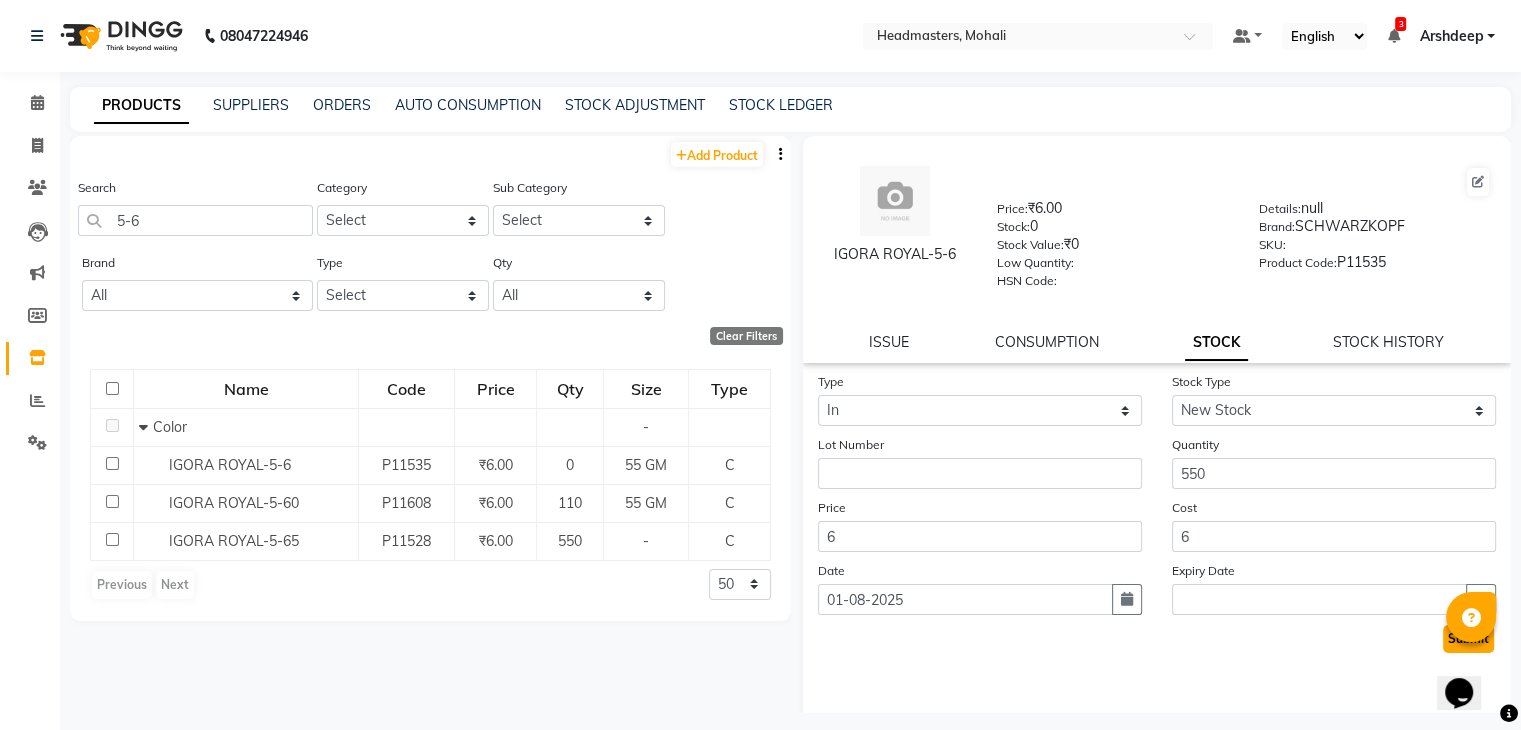 click on "Submit" 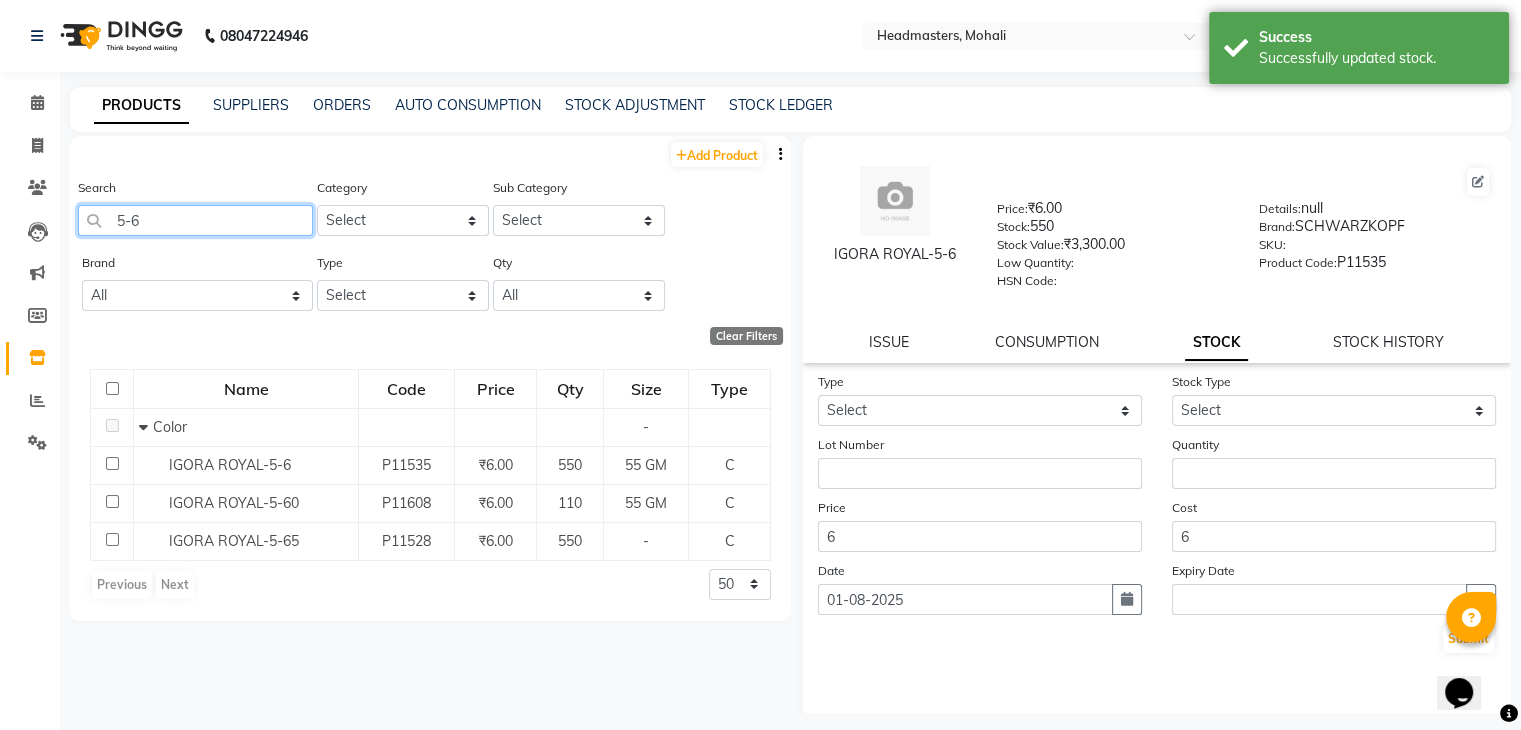 click on "5-6" 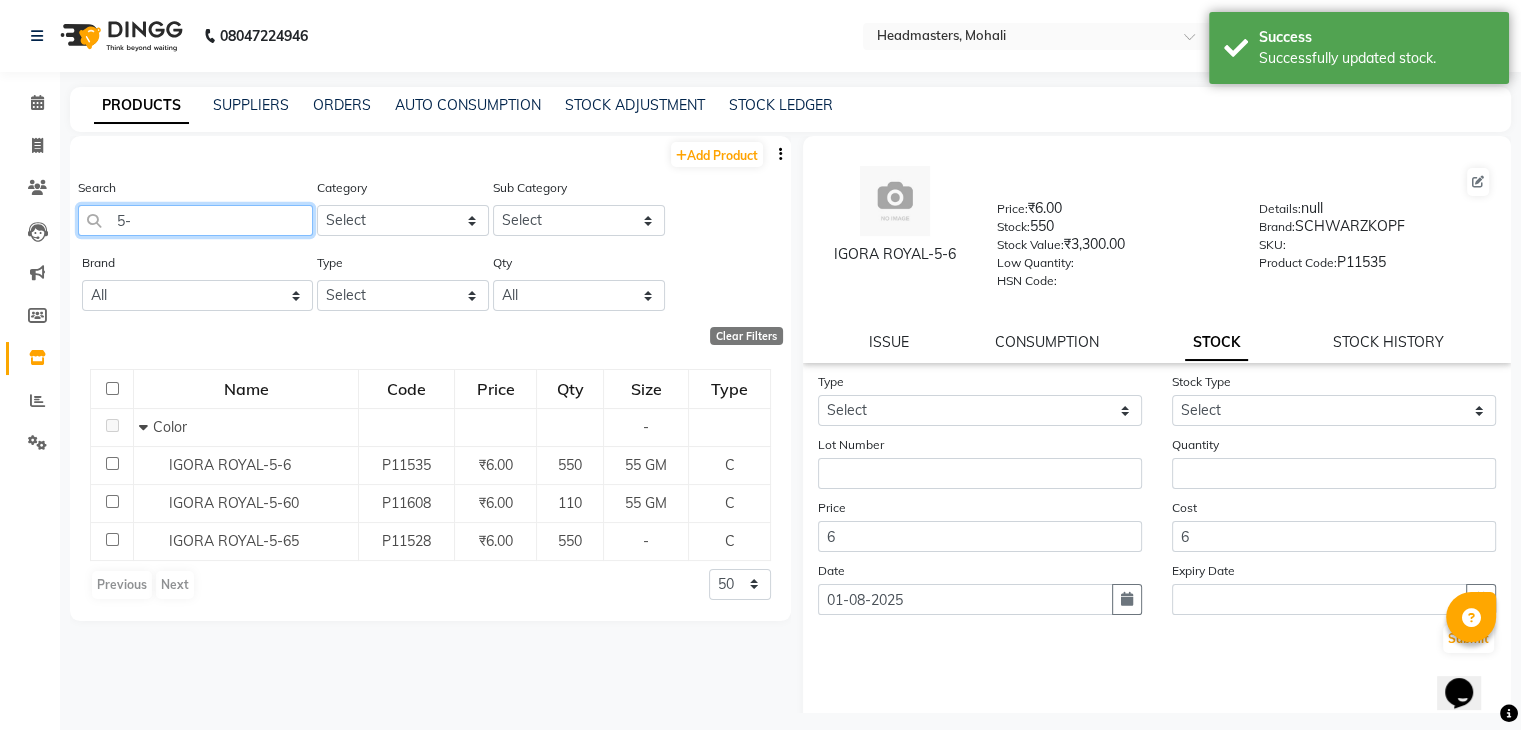 type on "5" 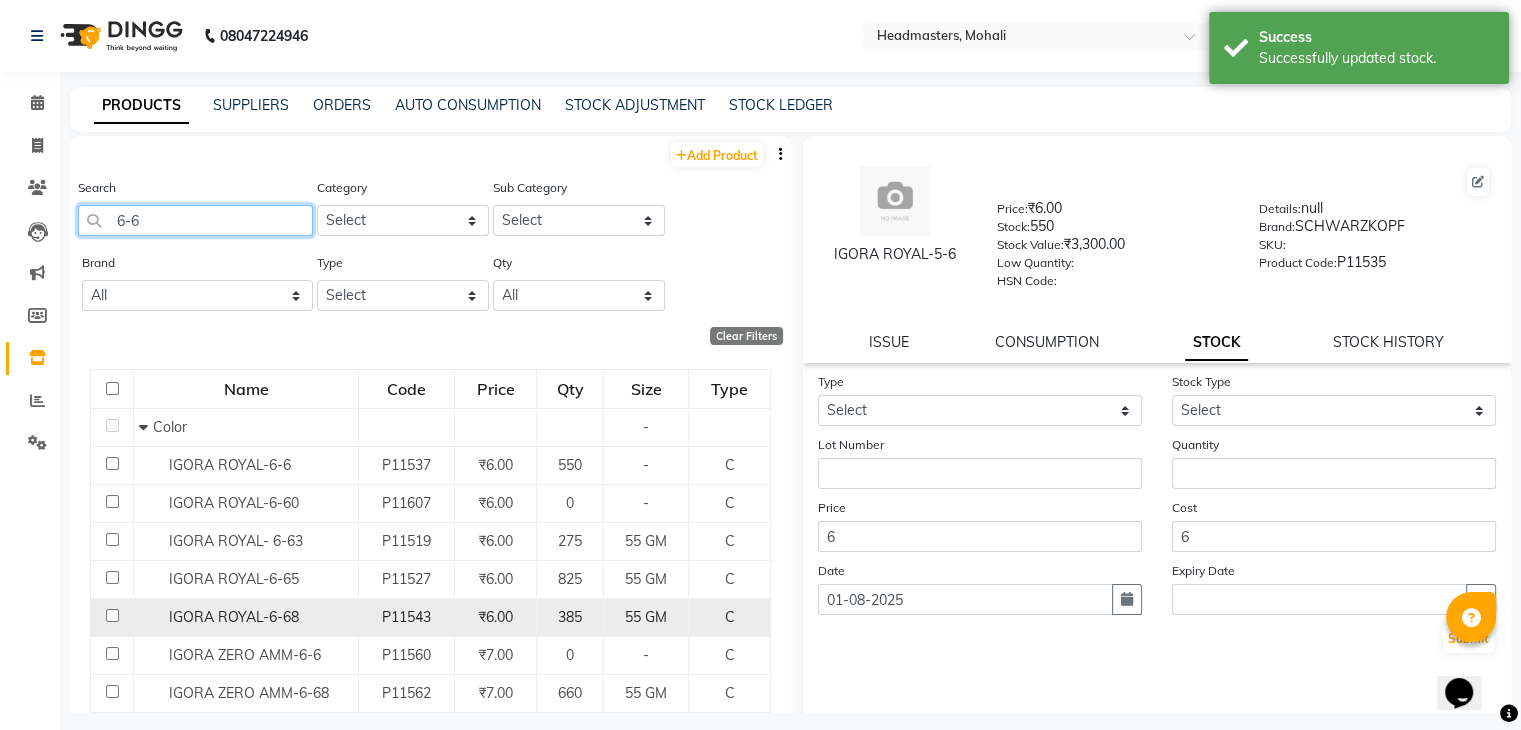 scroll, scrollTop: 60, scrollLeft: 0, axis: vertical 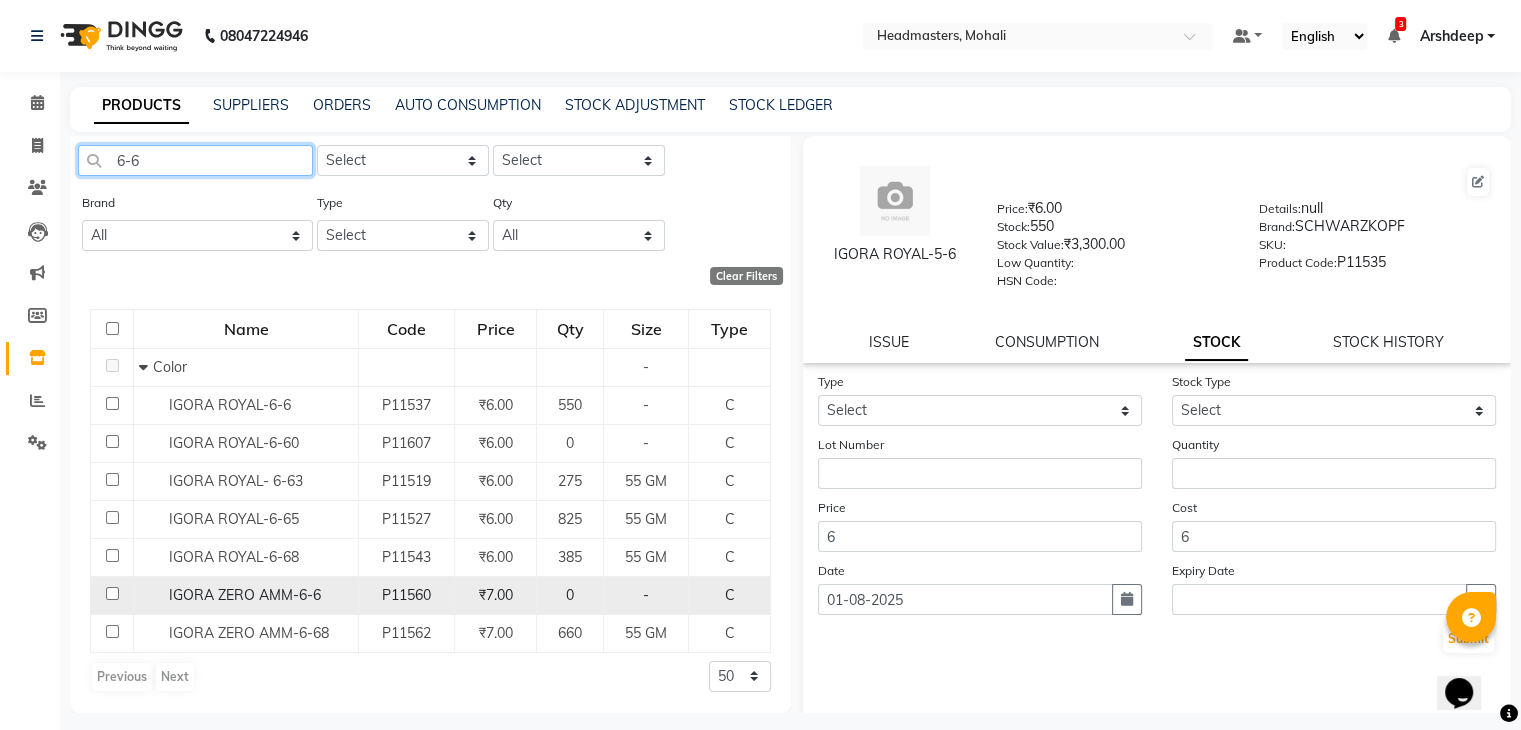type on "6-6" 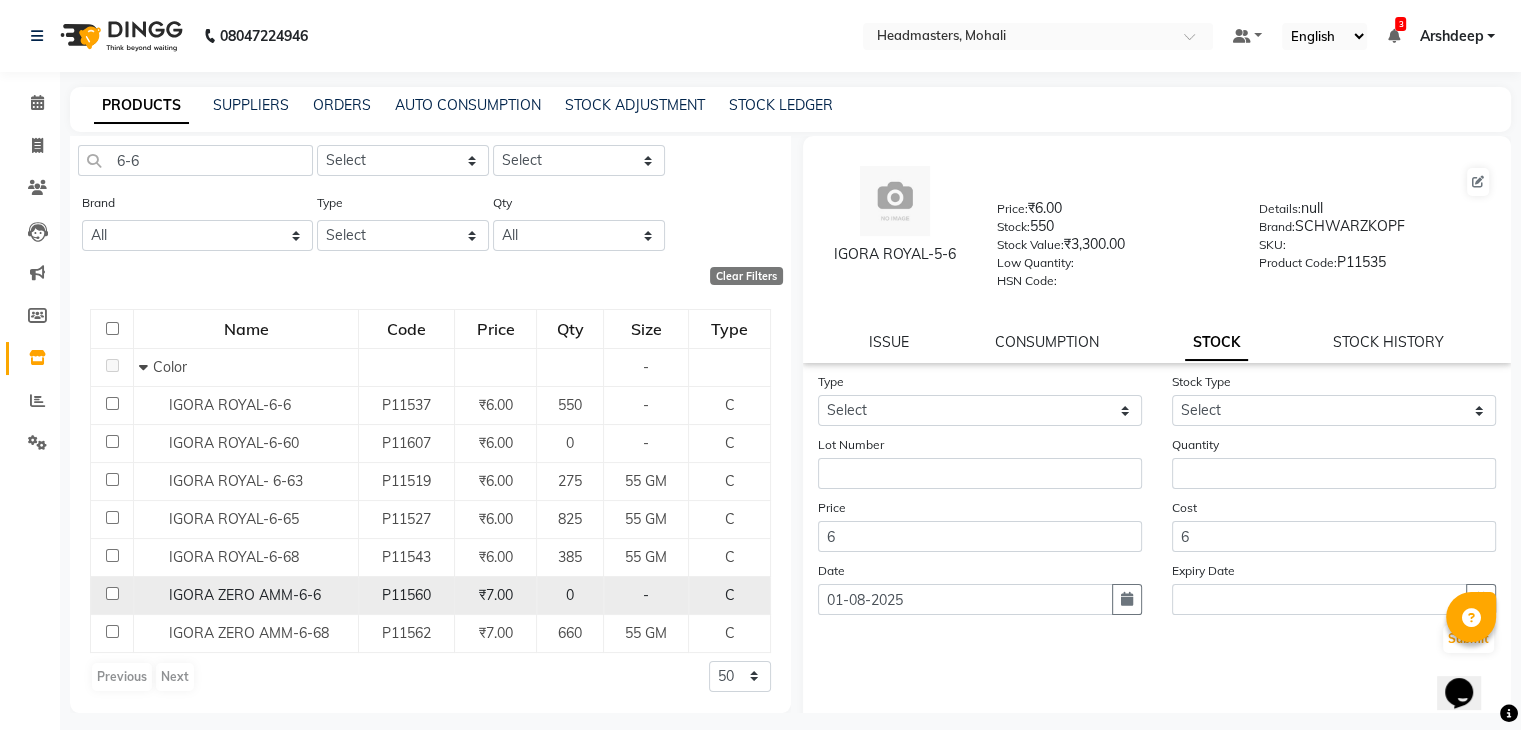 click on "IGORA ZERO AMM-6-6" 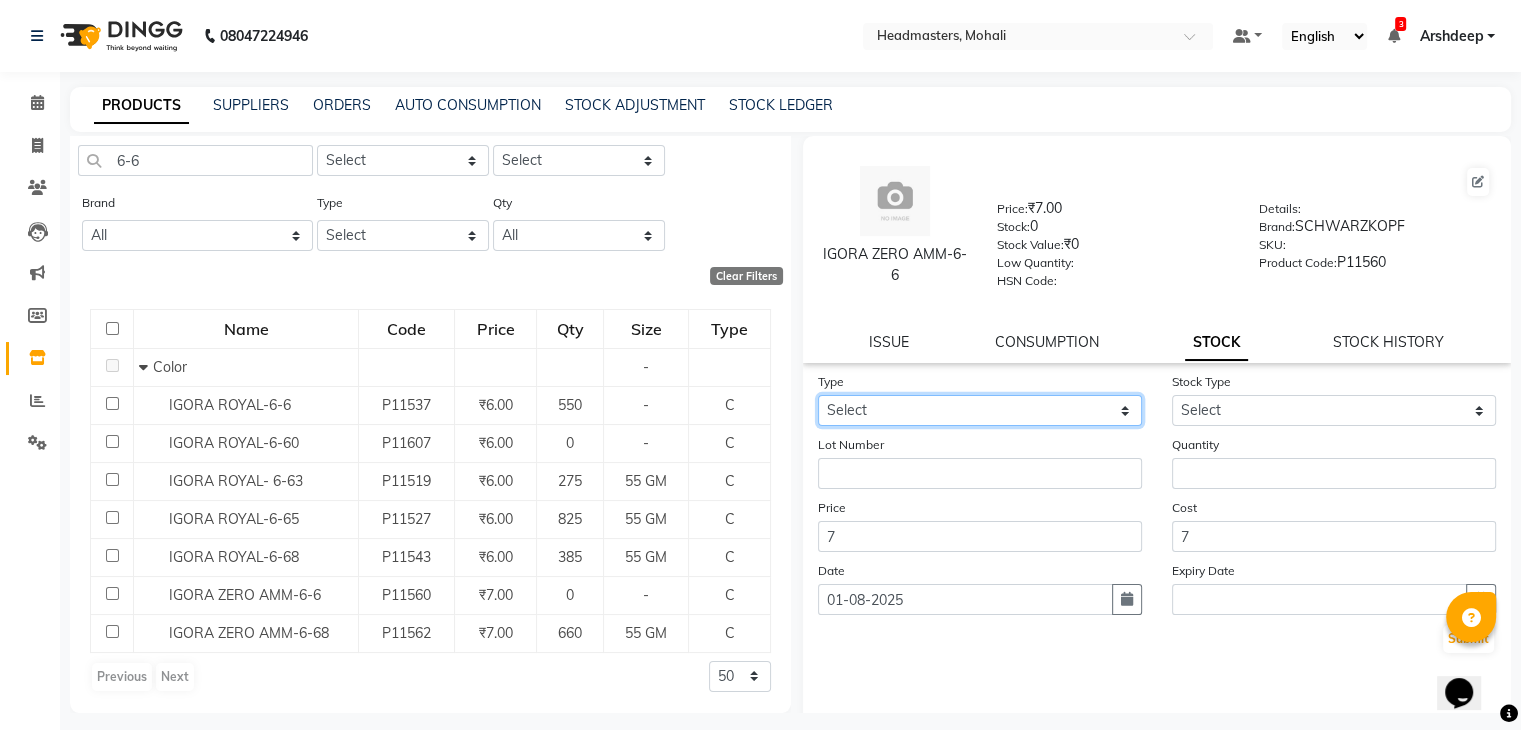 click on "Select In" 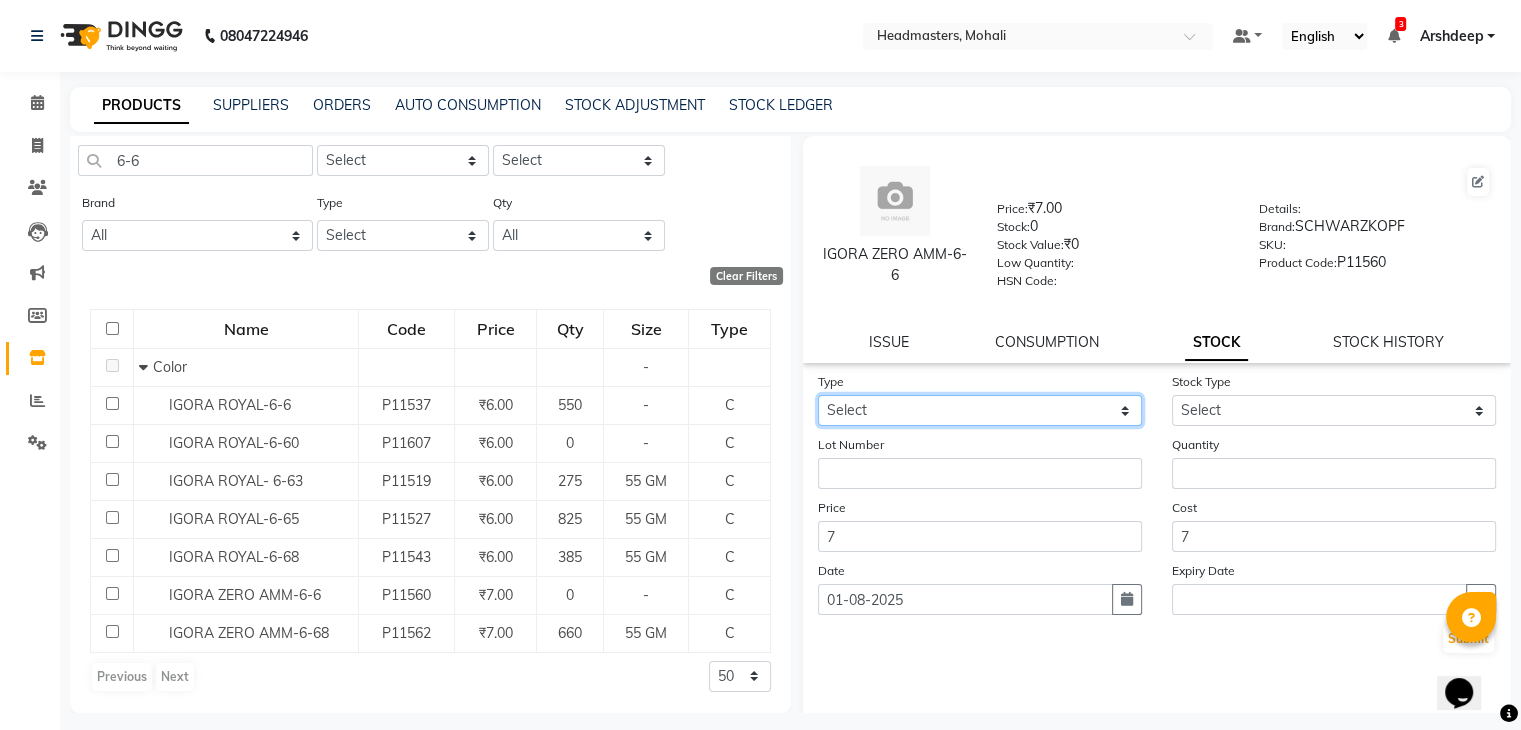 select on "in" 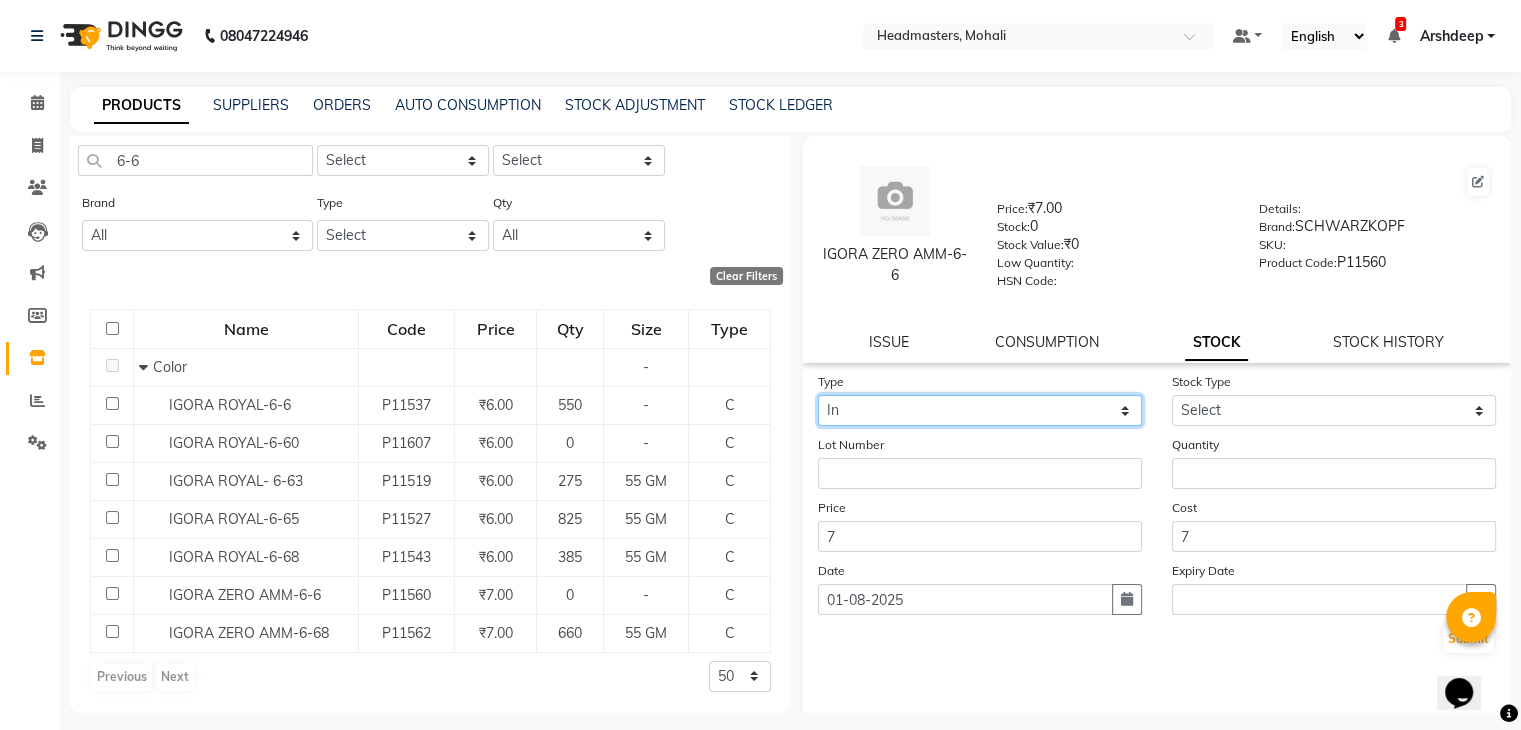 click on "Select In" 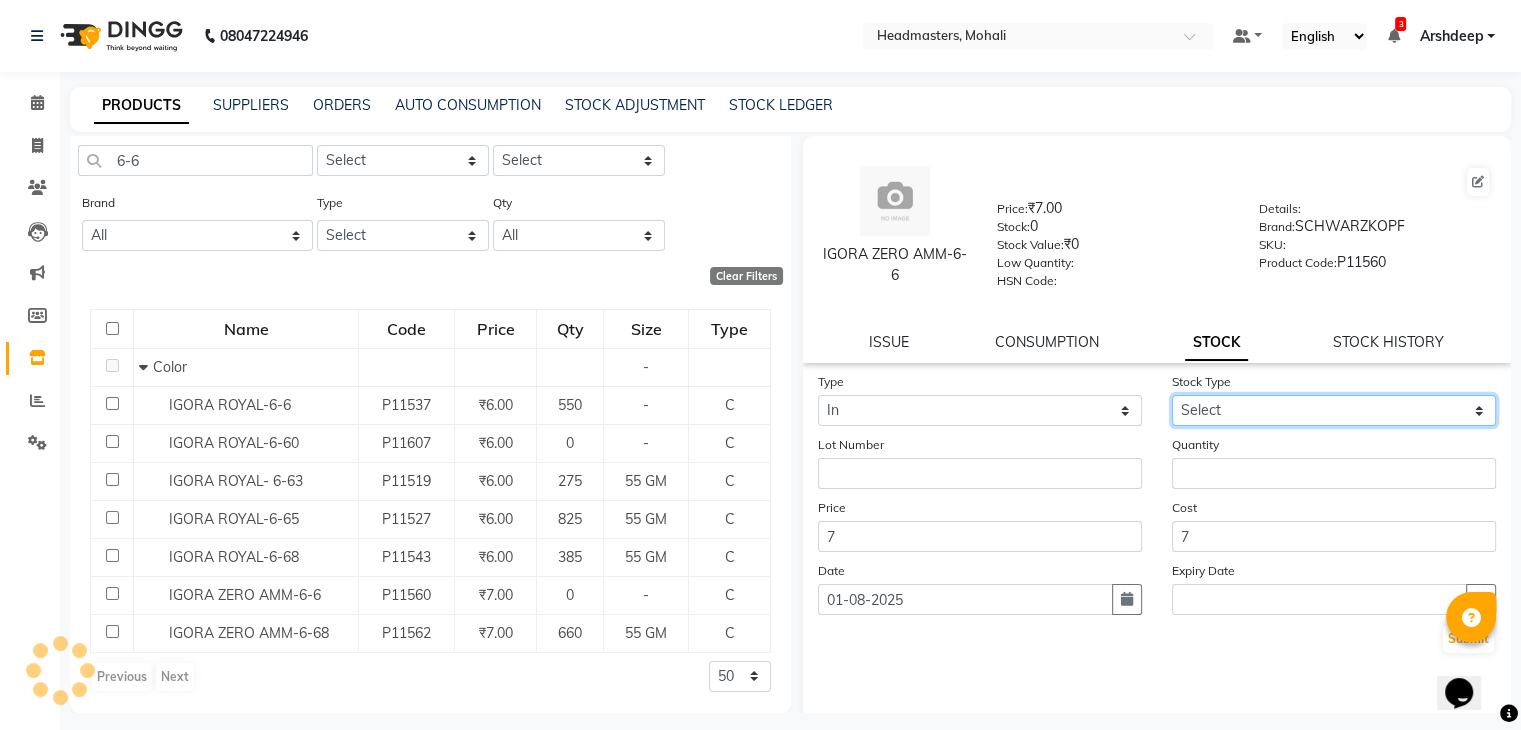 click on "Select New Stock Adjustment Return Other" 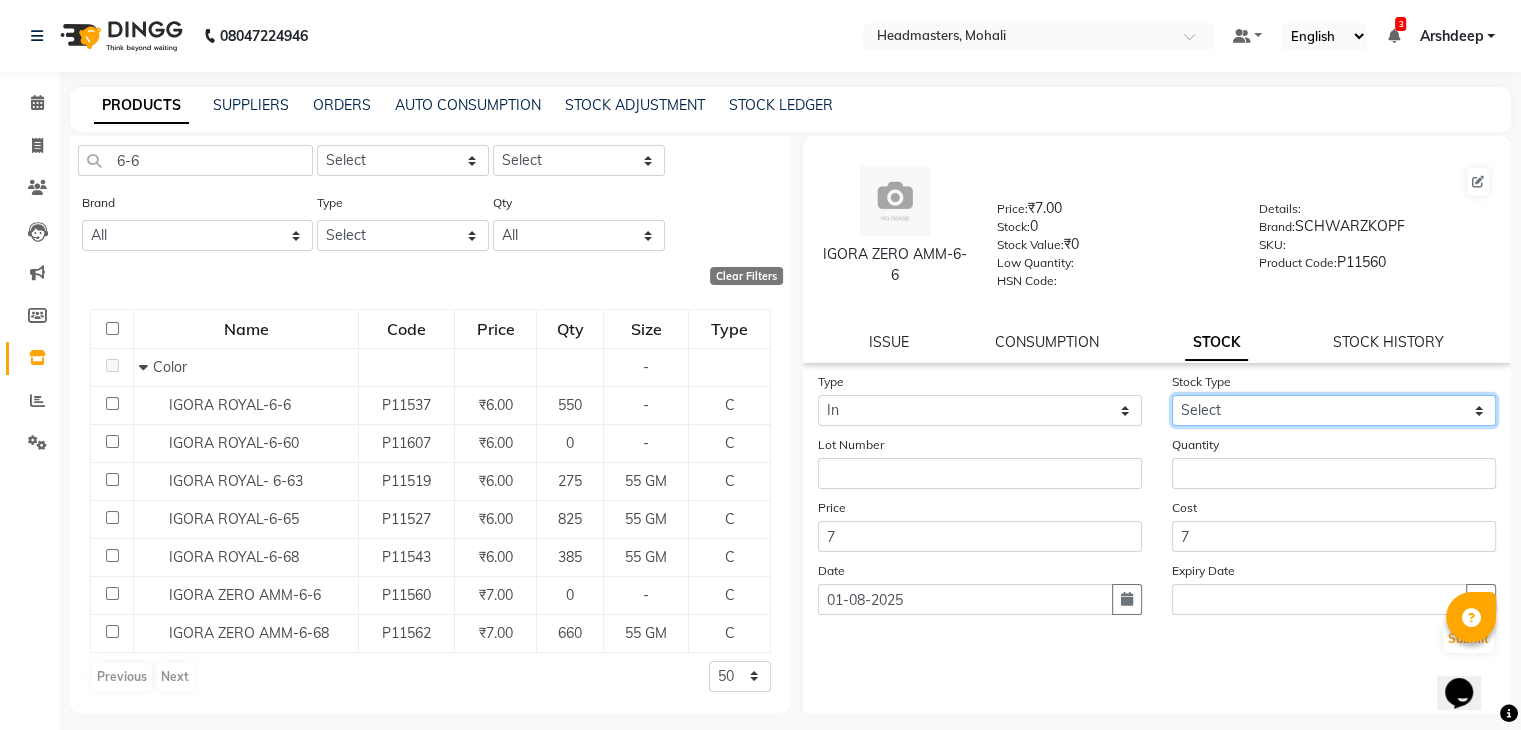 select on "new stock" 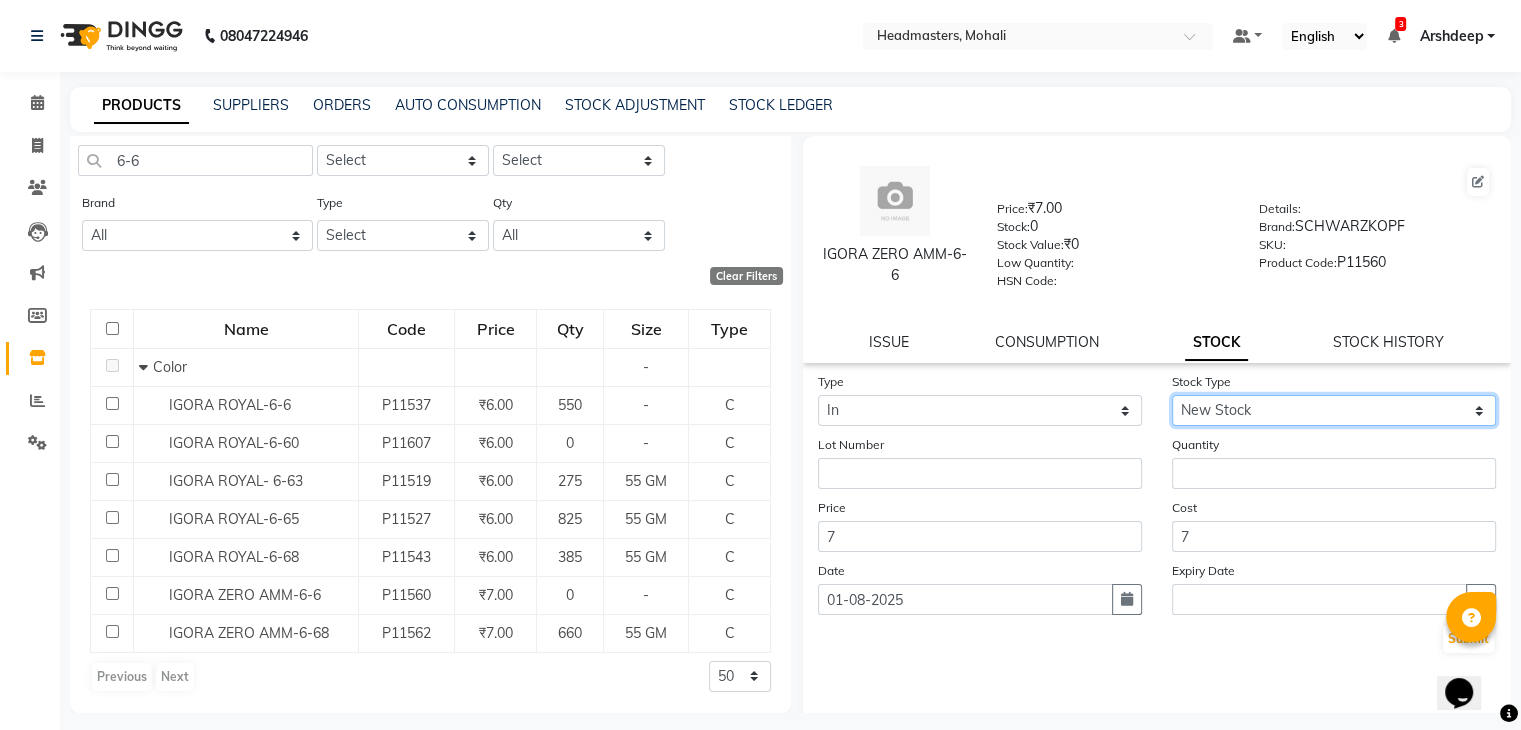 click on "Select New Stock Adjustment Return Other" 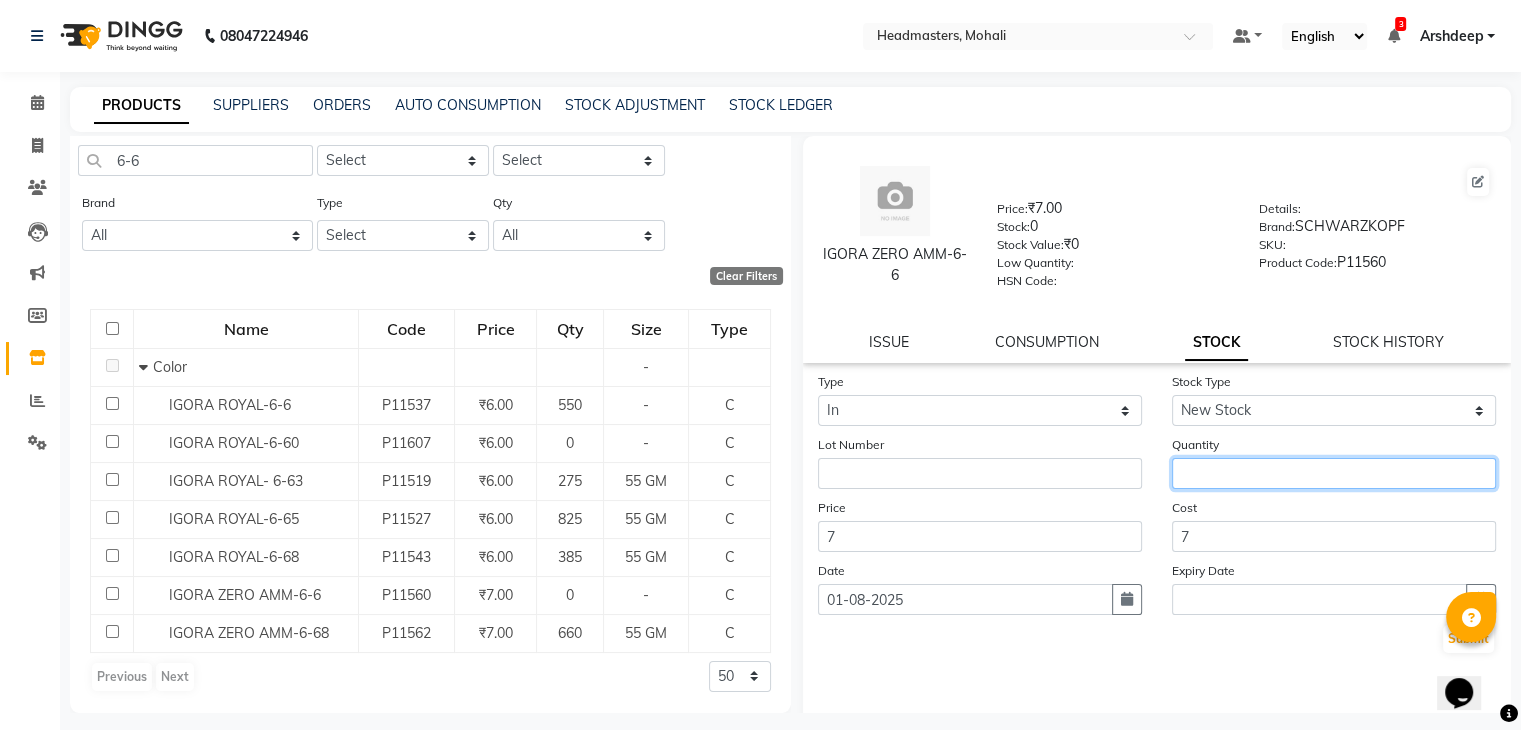 click 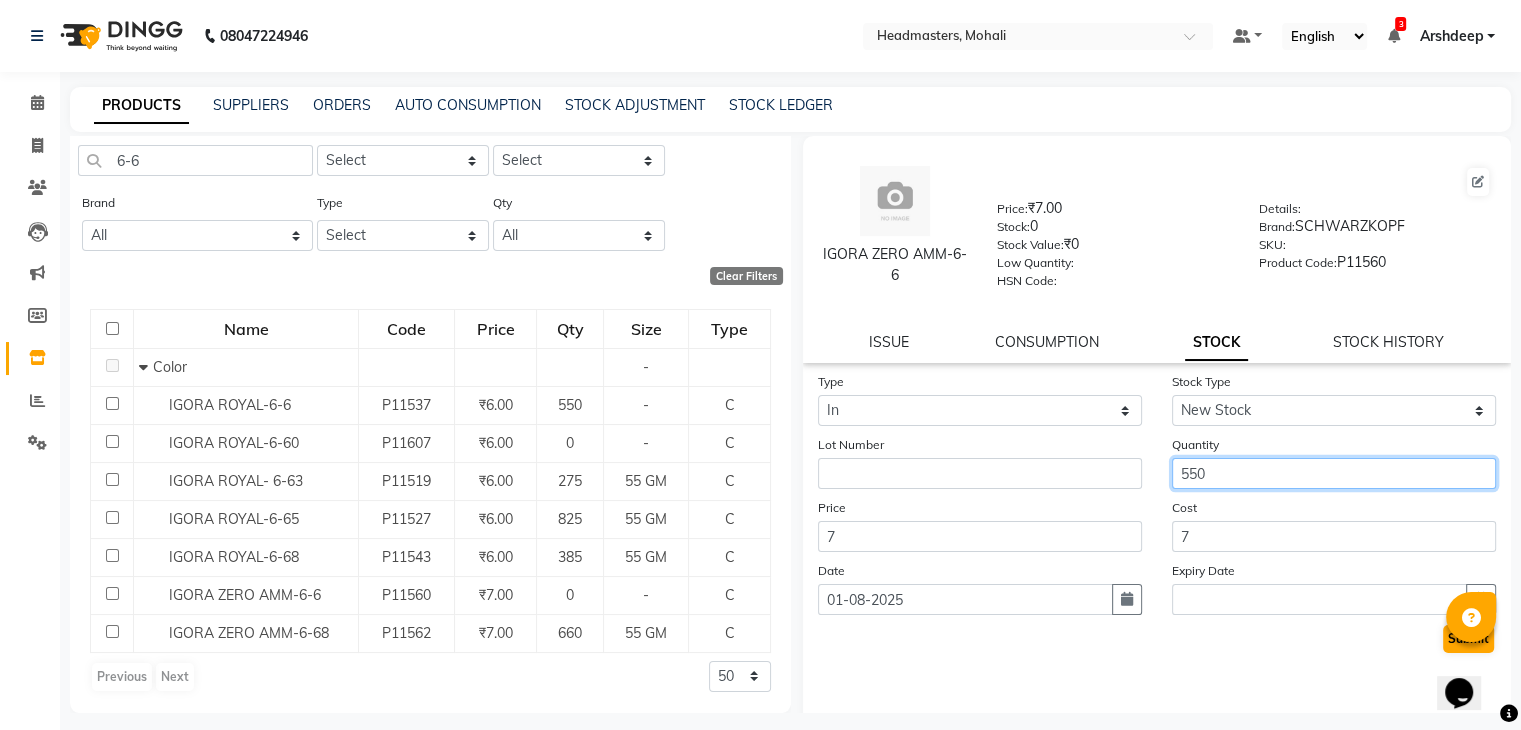 type on "550" 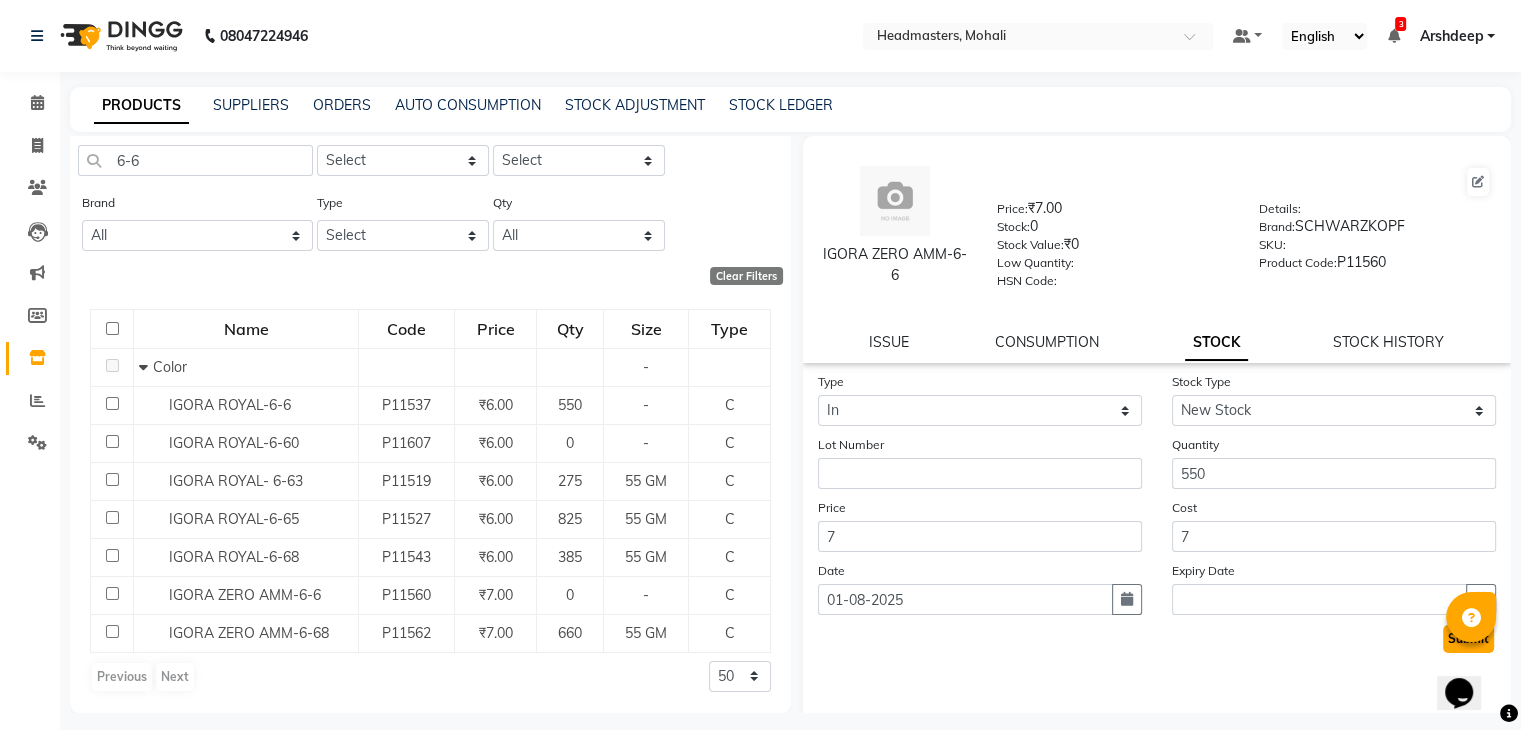 click on "Submit" 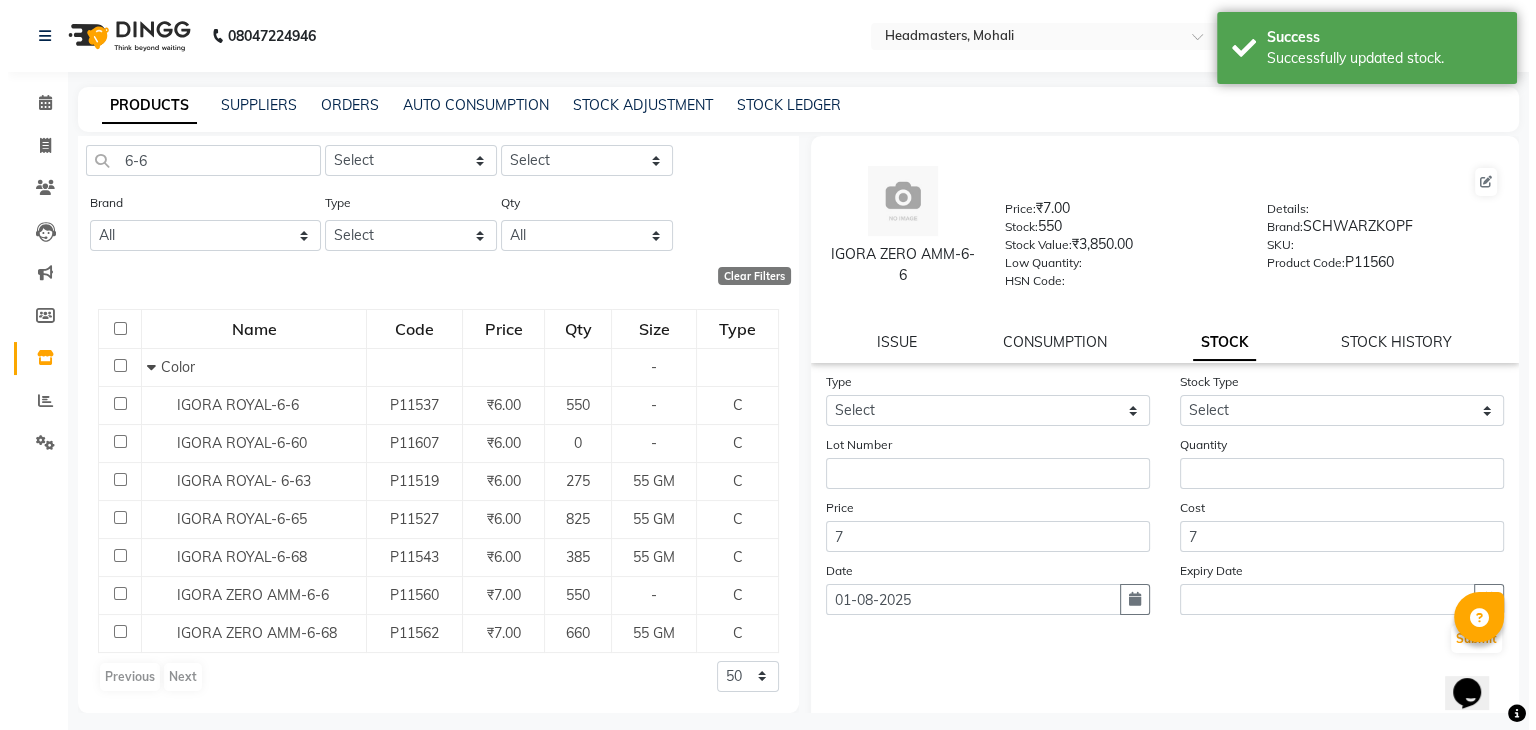 scroll, scrollTop: 0, scrollLeft: 0, axis: both 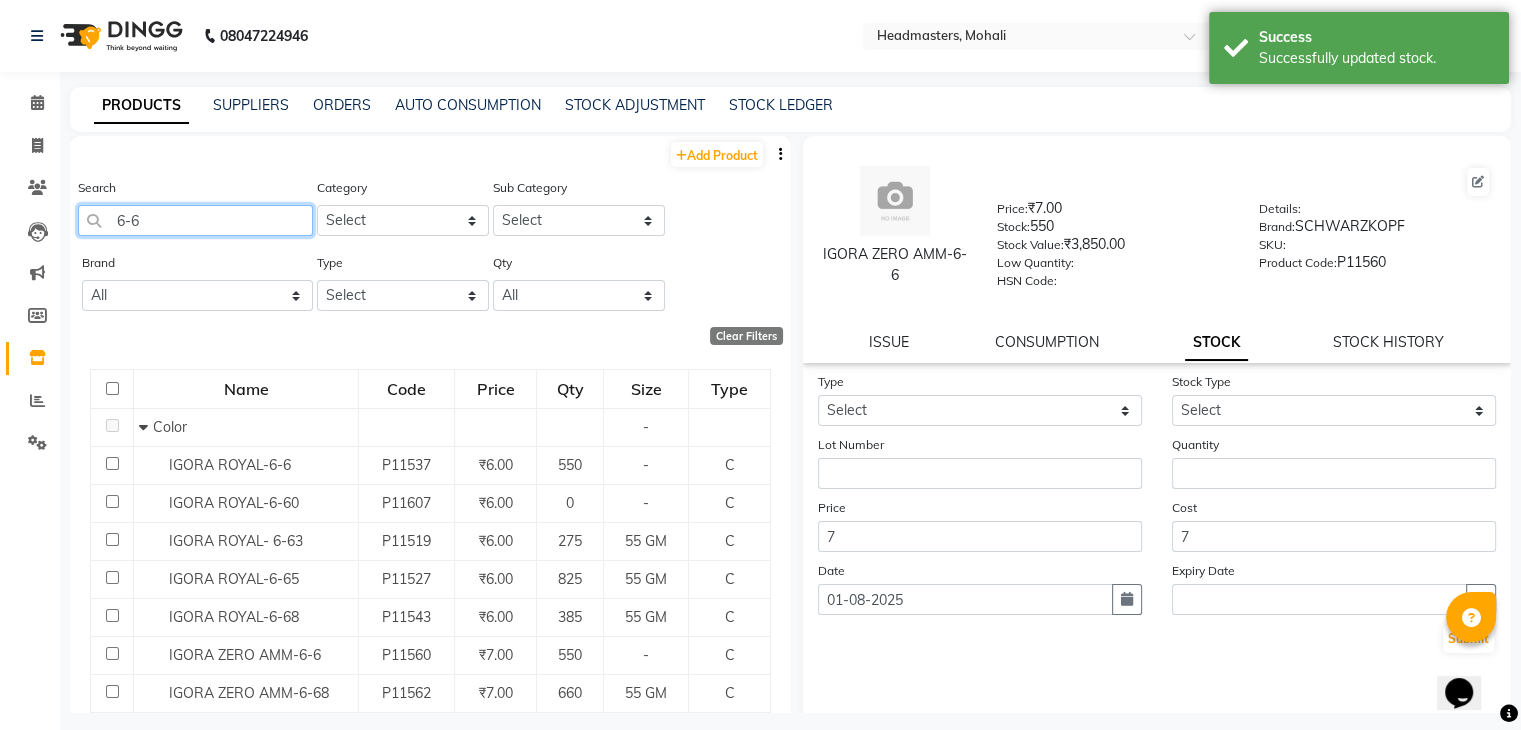 click on "6-6" 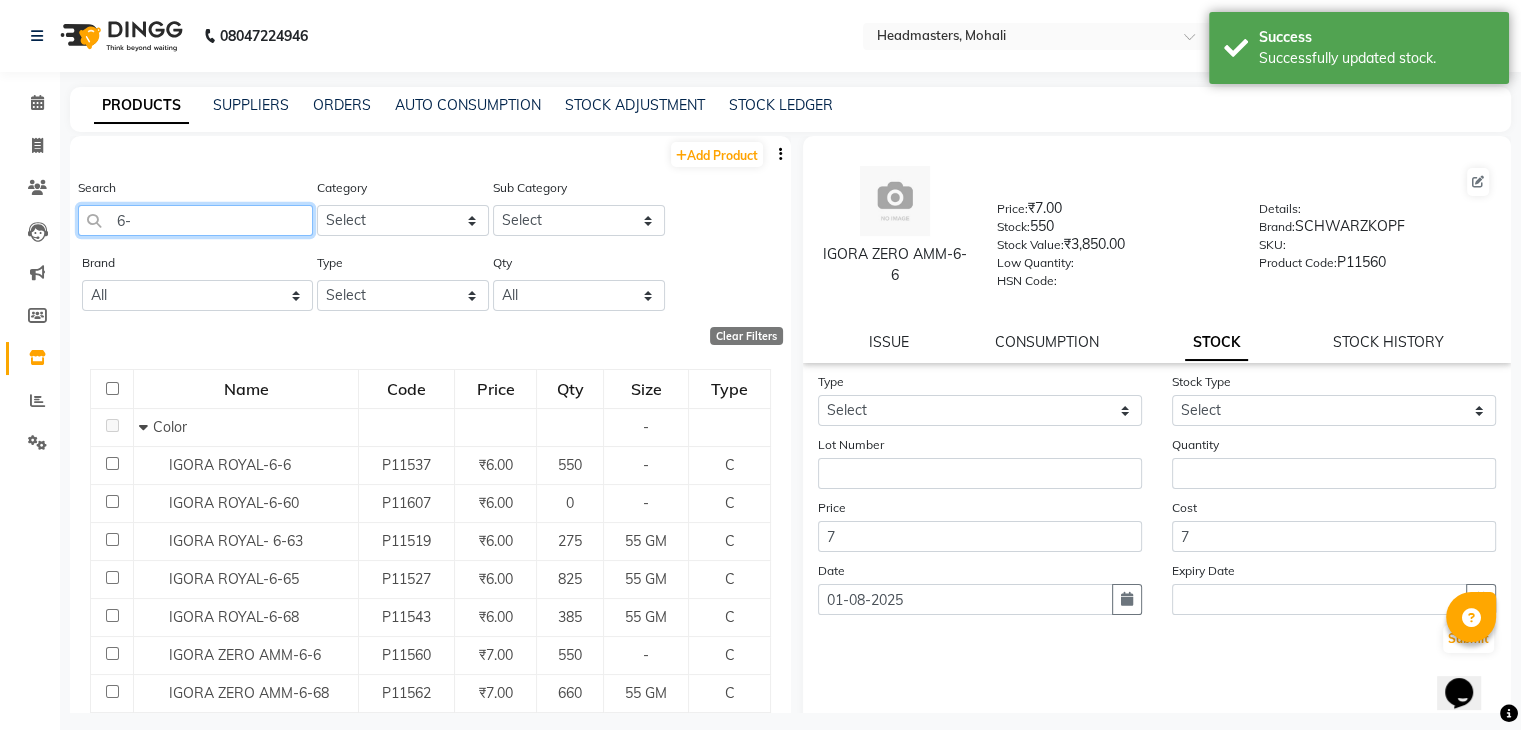 type on "6" 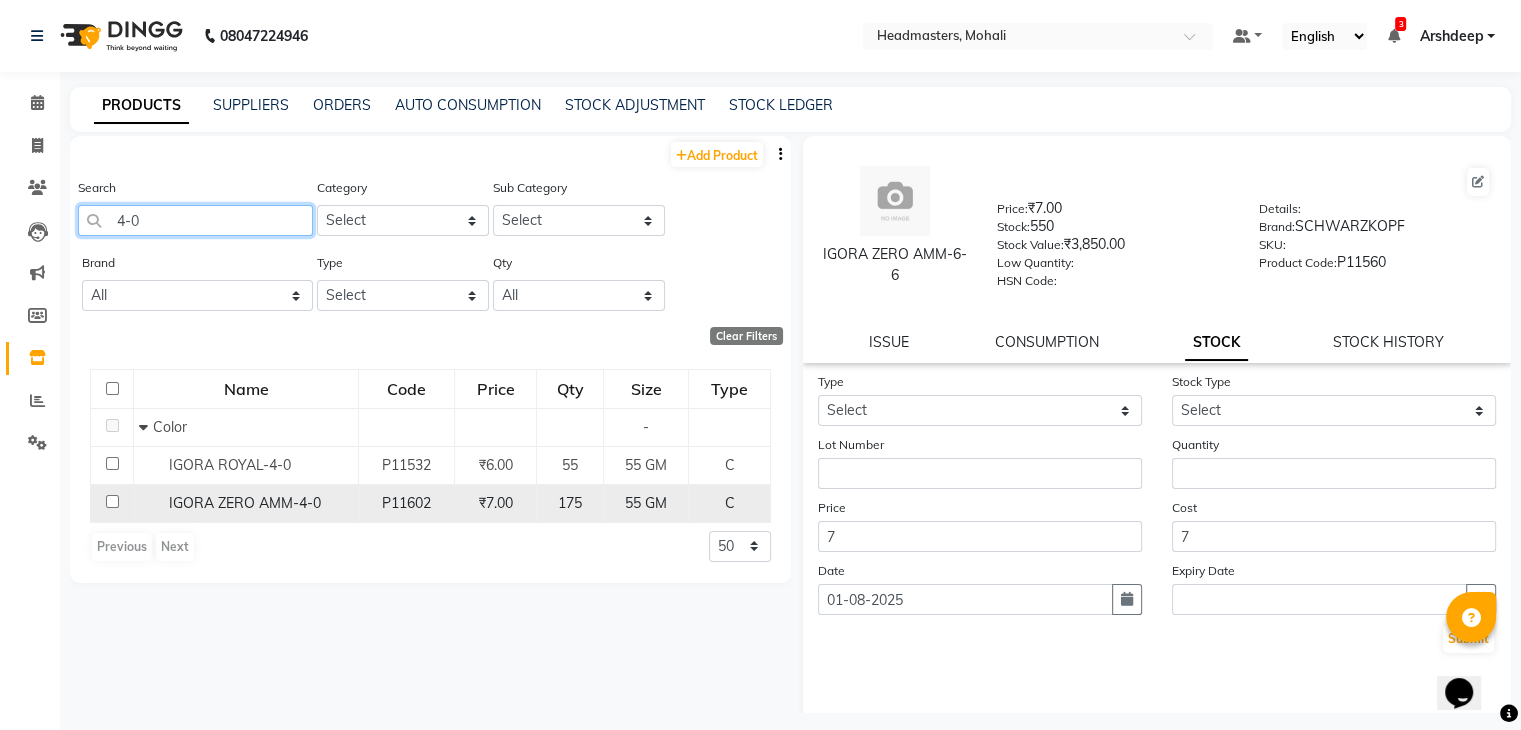 type on "4-0" 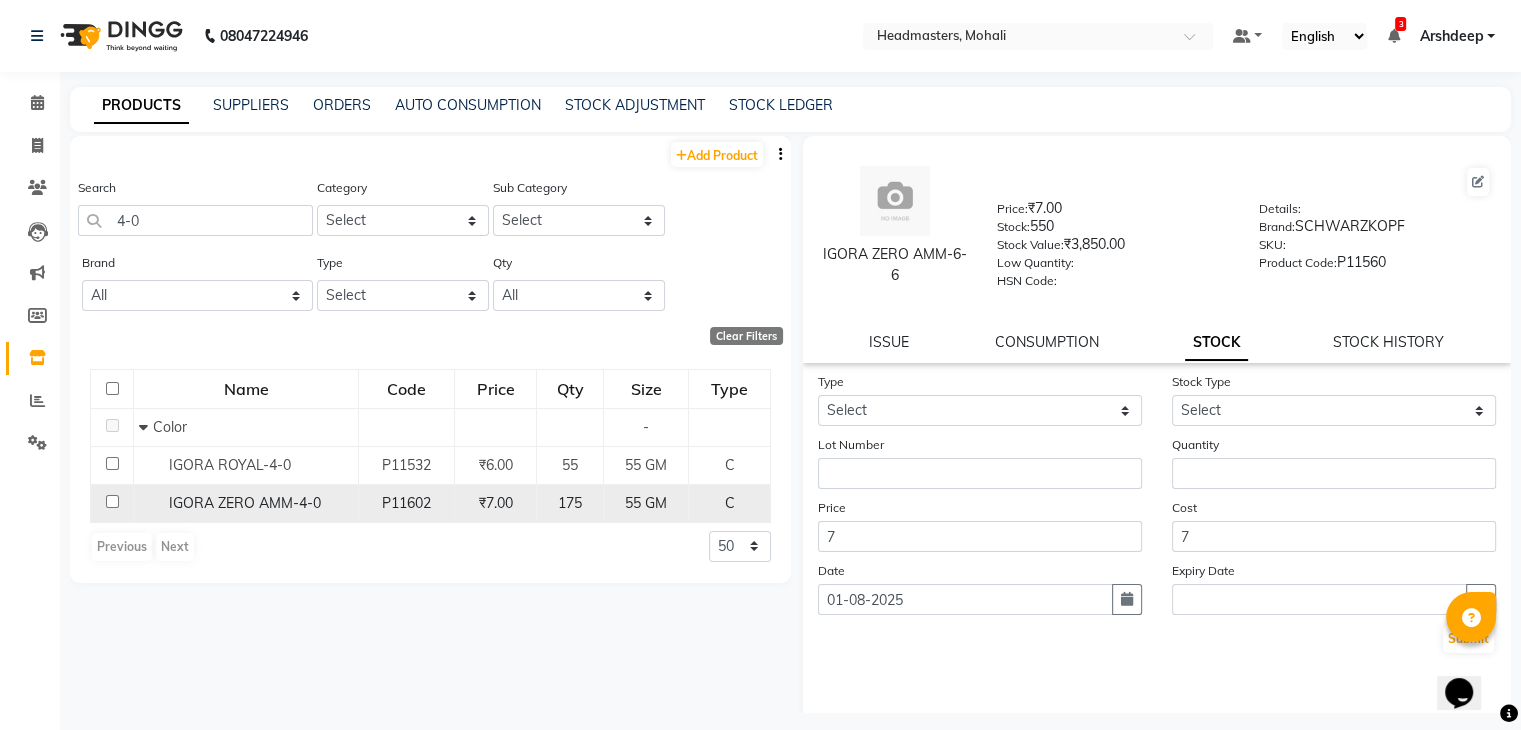 click on "₹7.00" 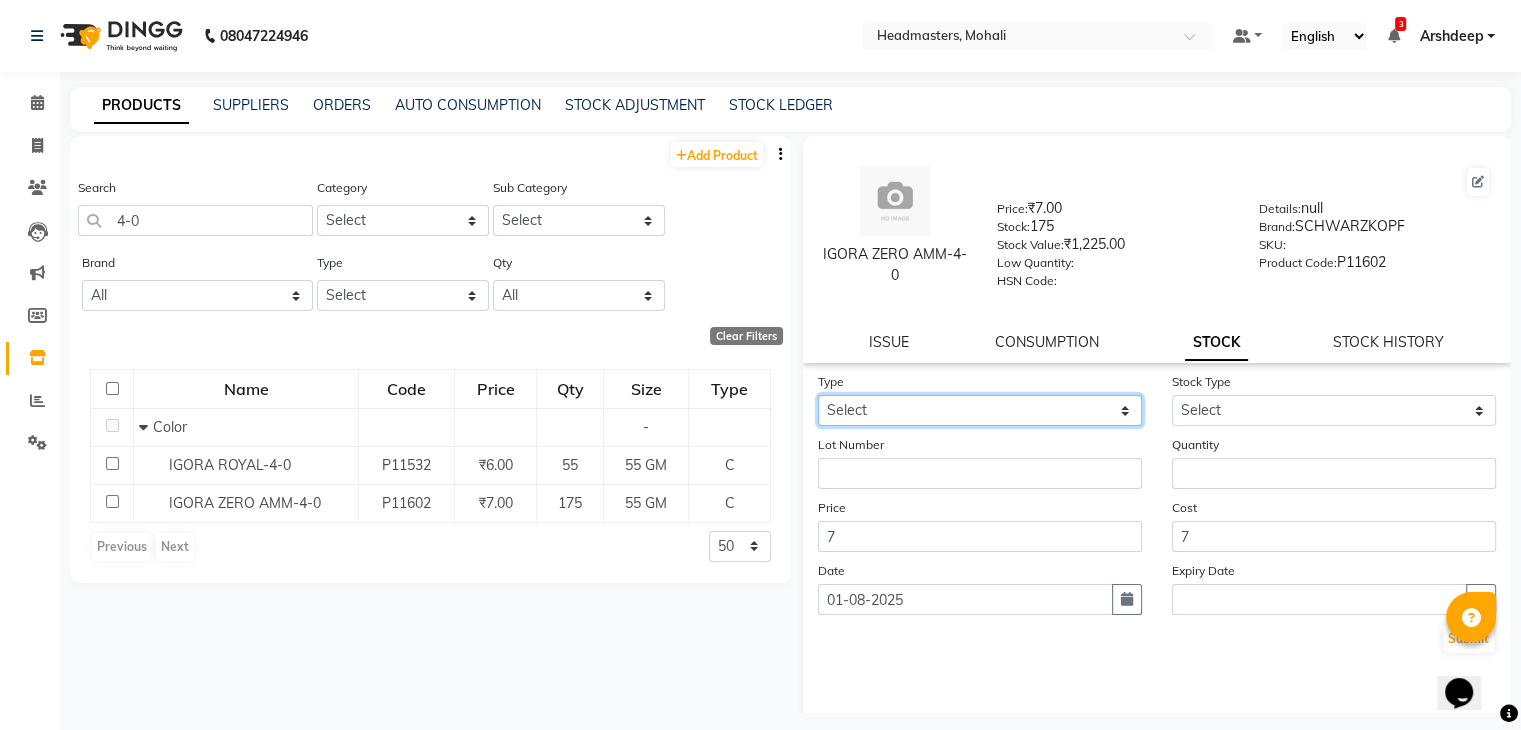 click on "Select In" 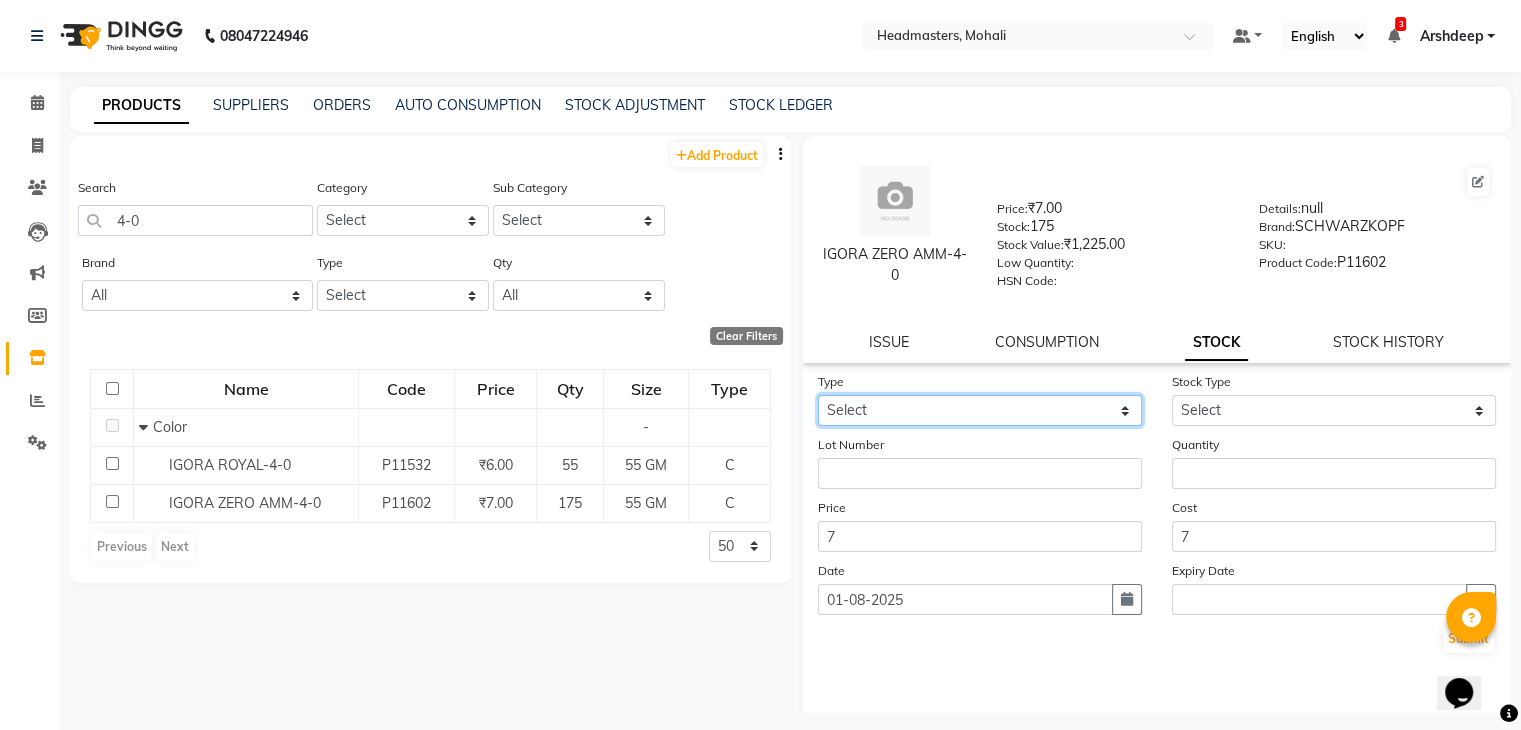 select on "in" 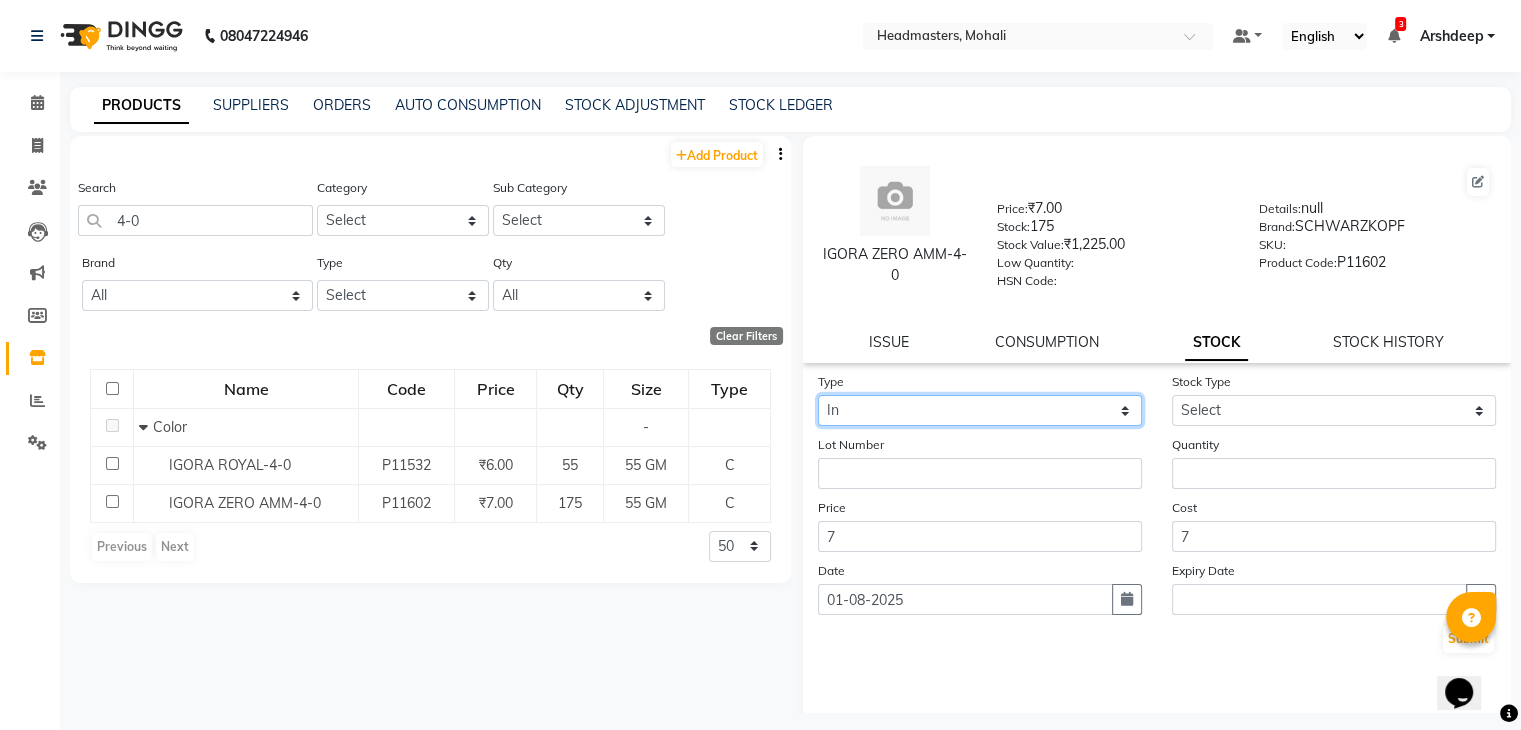 click on "Select In" 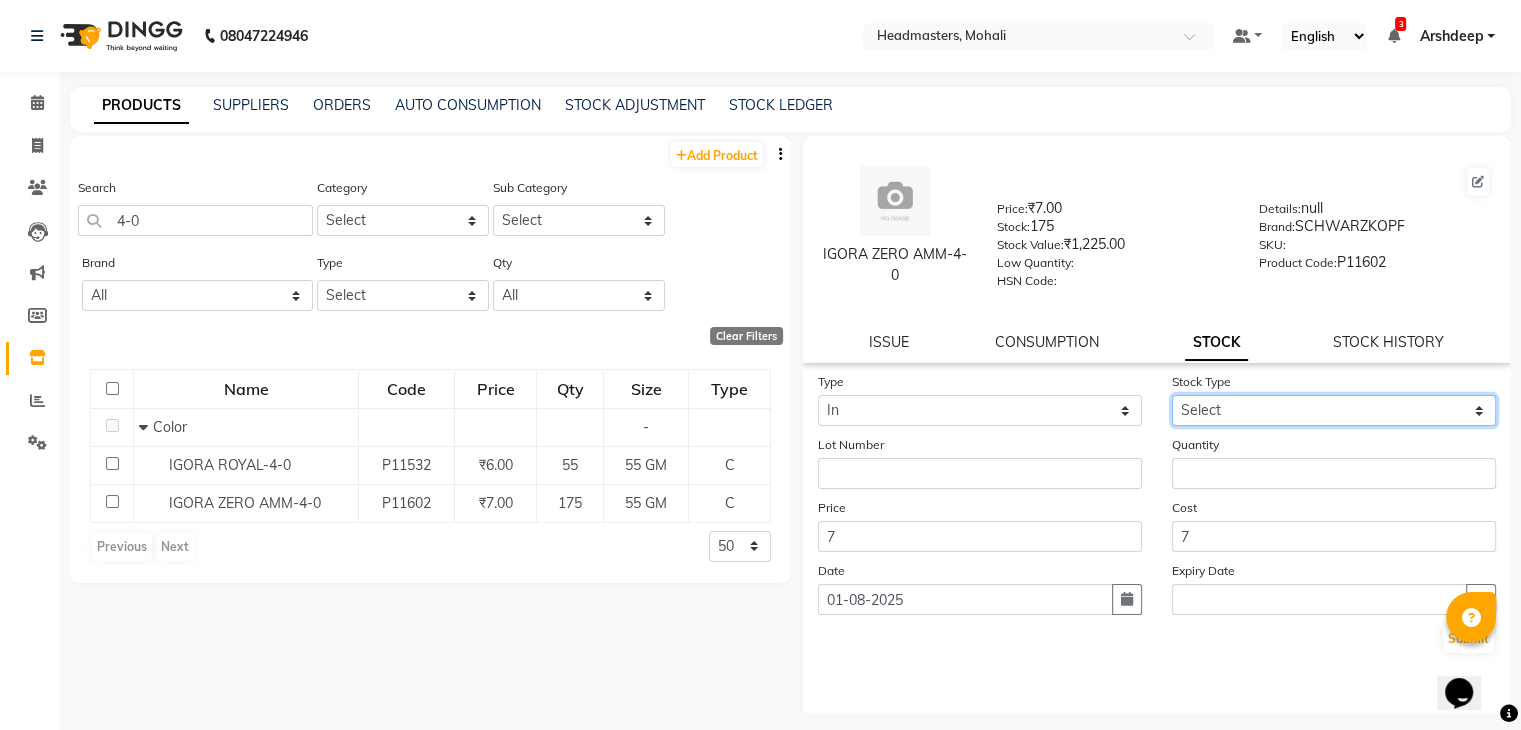 click on "Select New Stock Adjustment Return Other" 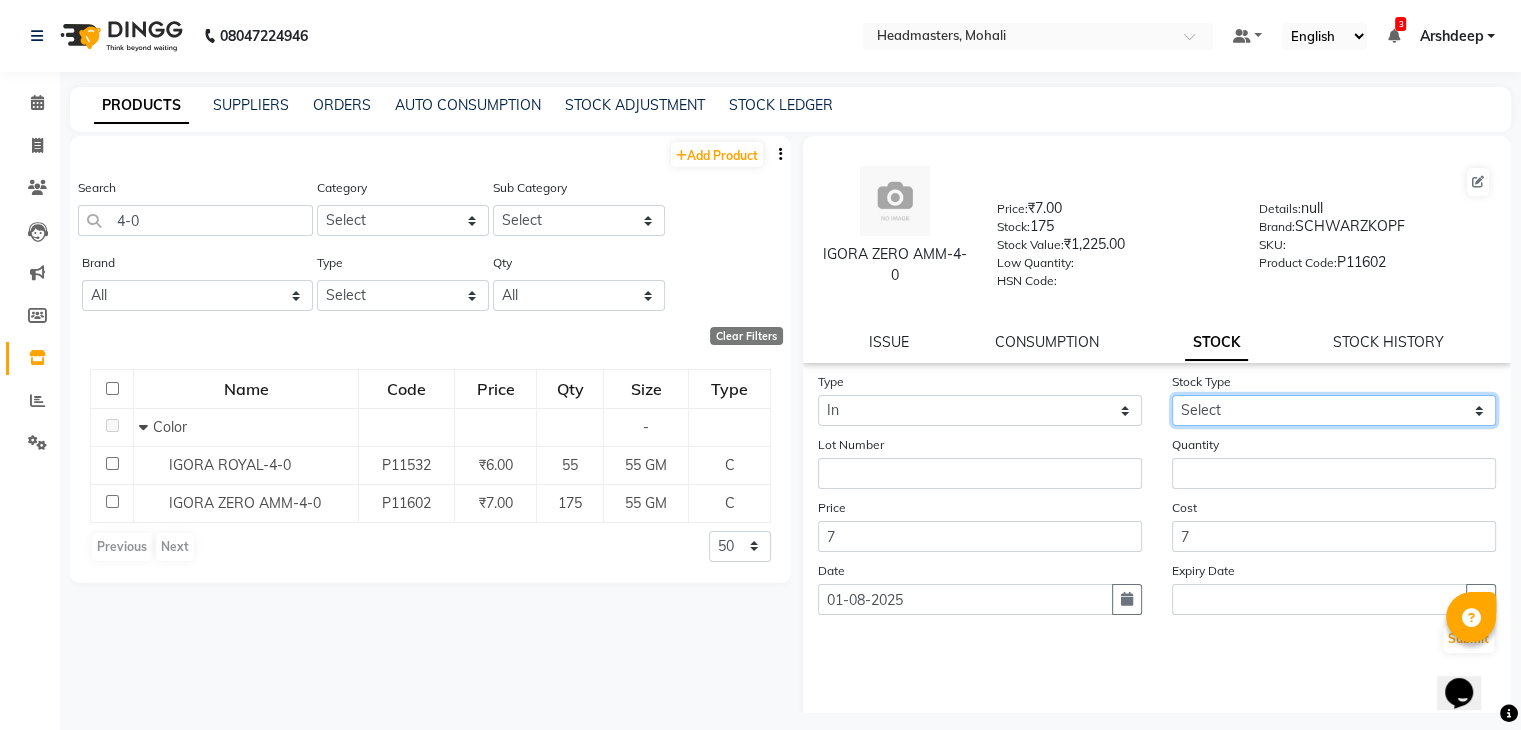 select on "new stock" 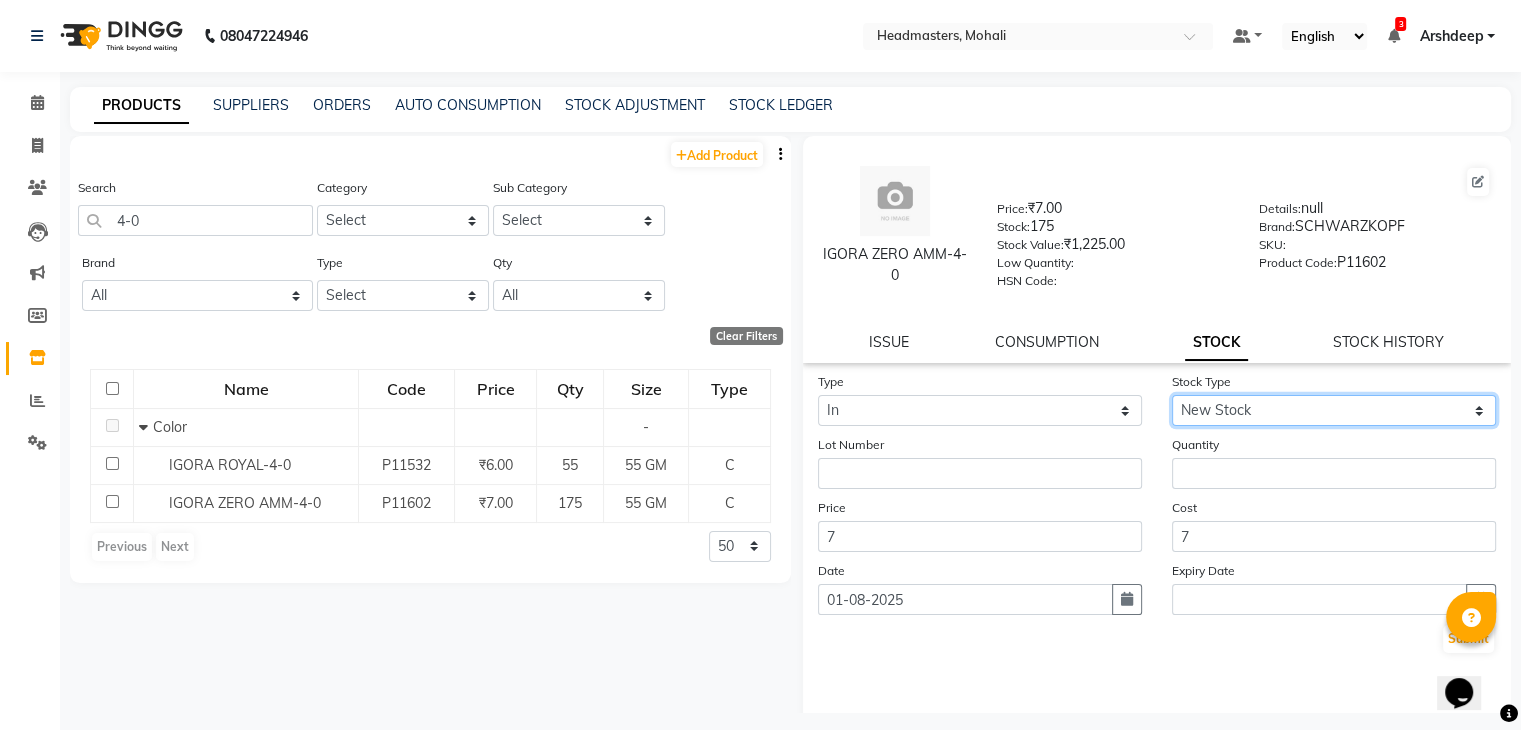 click on "Select New Stock Adjustment Return Other" 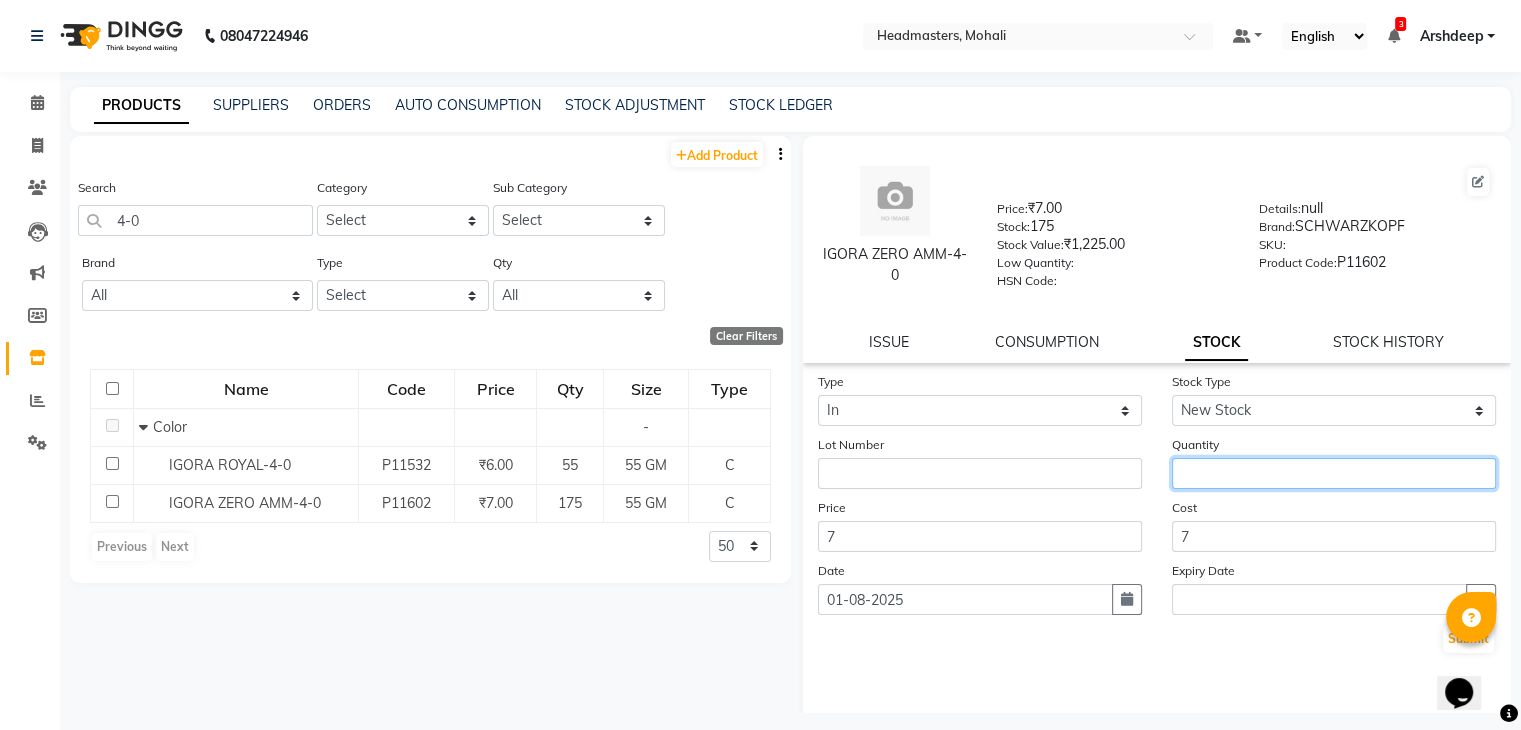 click 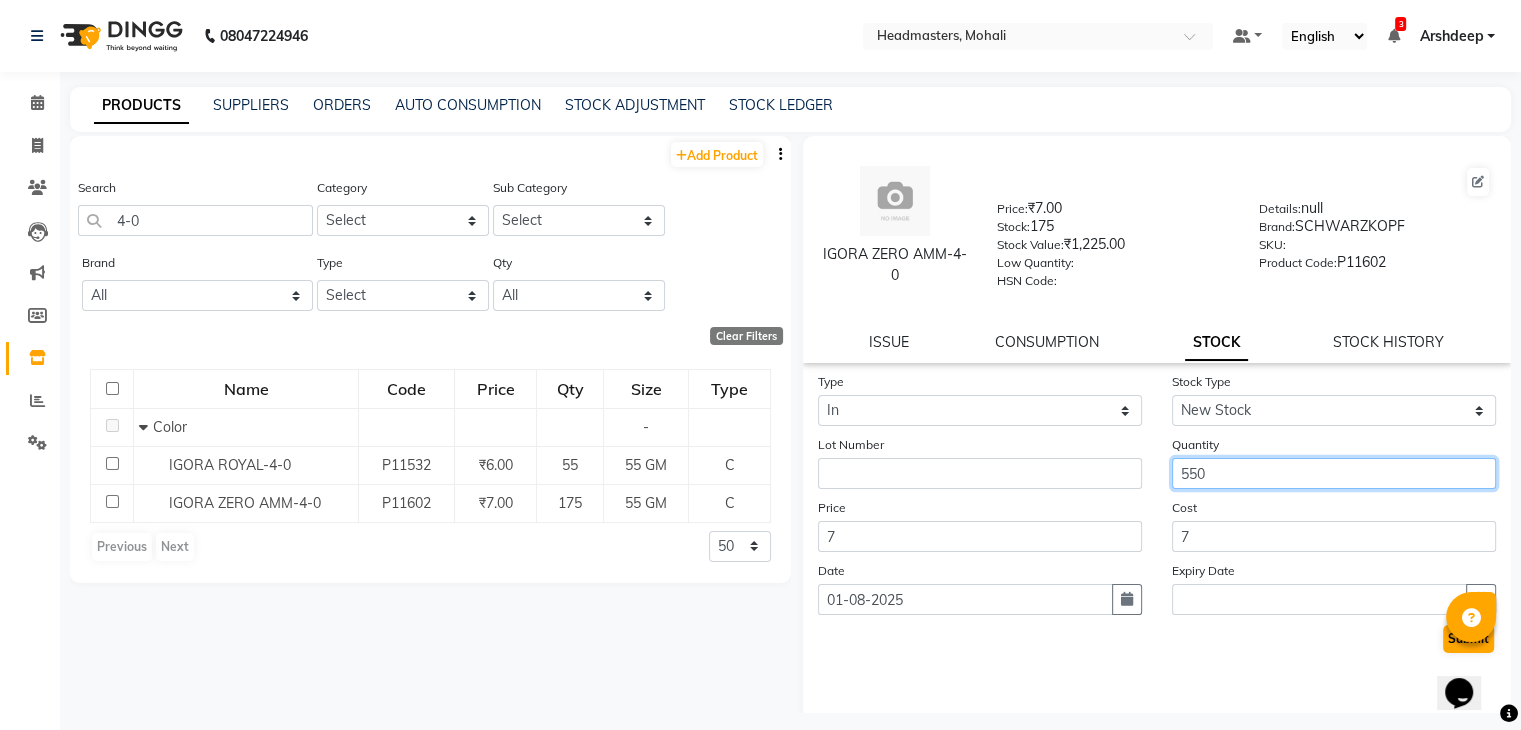 type on "550" 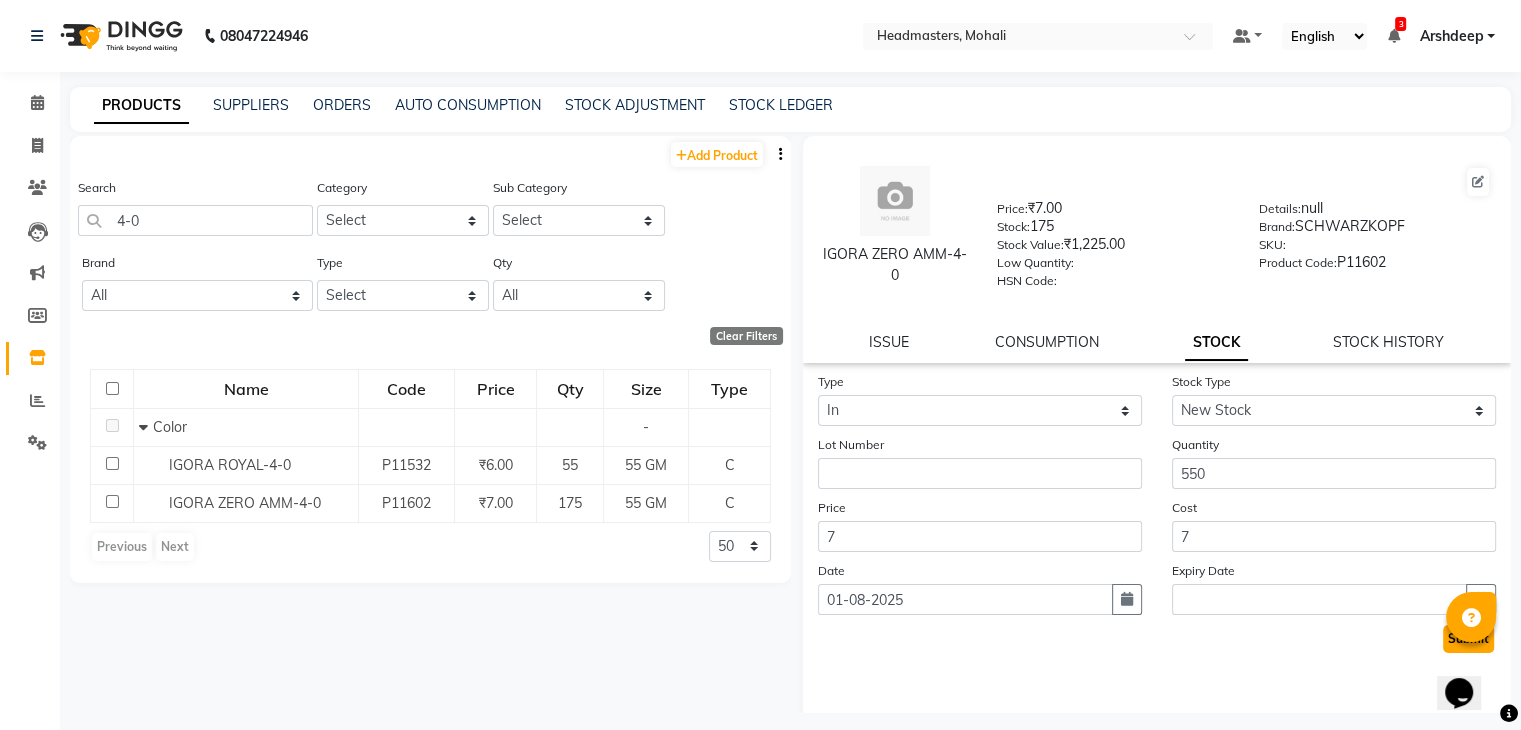 click on "Submit" 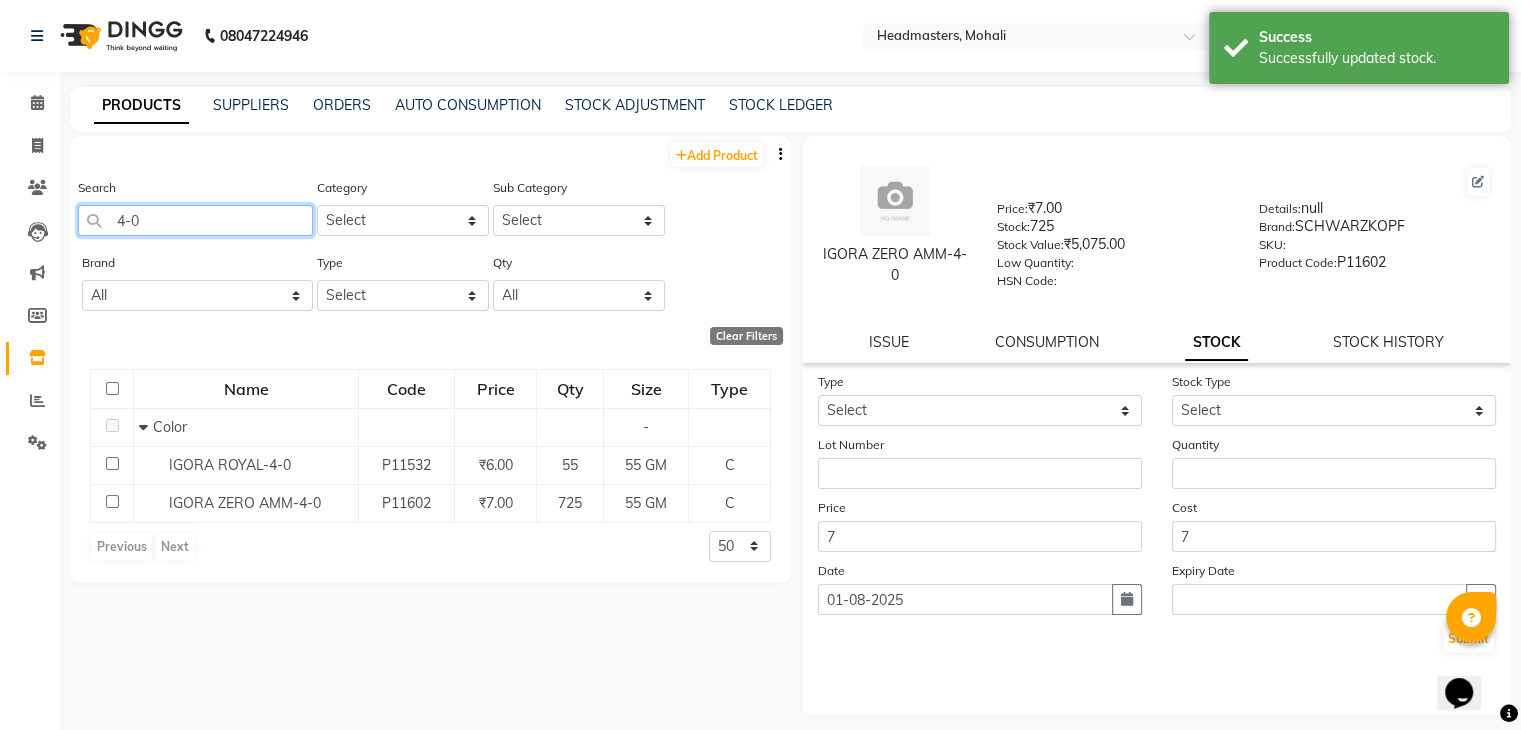 click on "4-0" 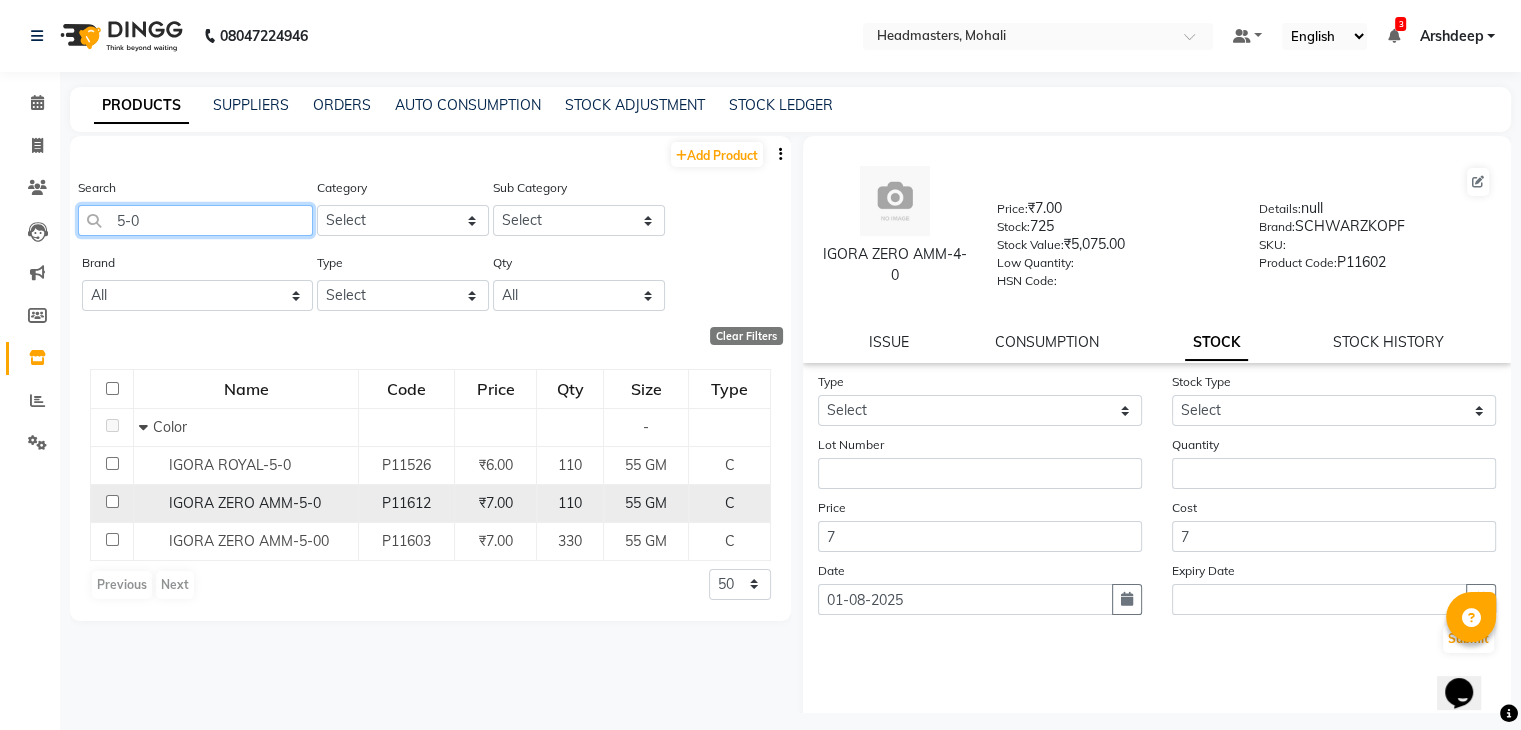 type on "5-0" 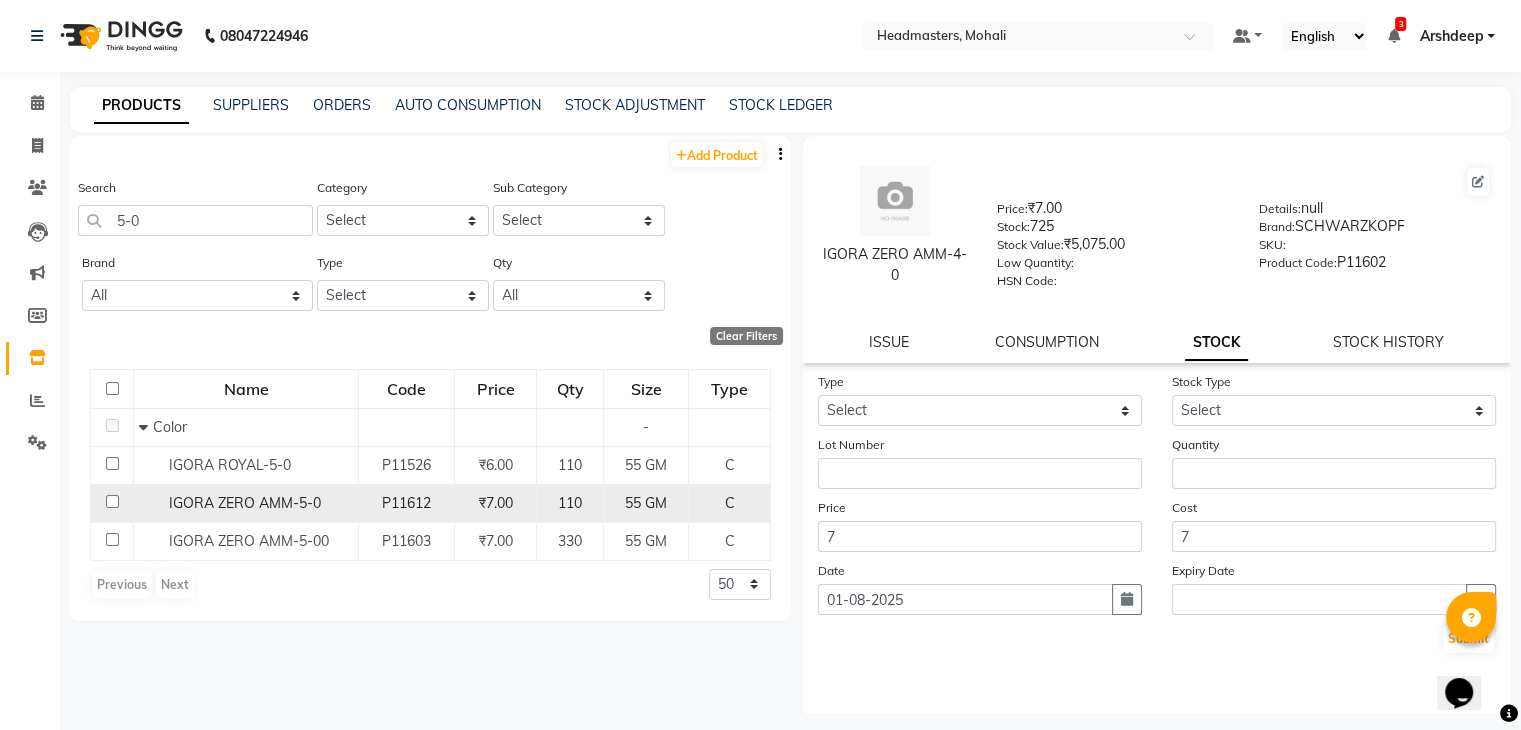 click on "IGORA ZERO AMM-5-0" 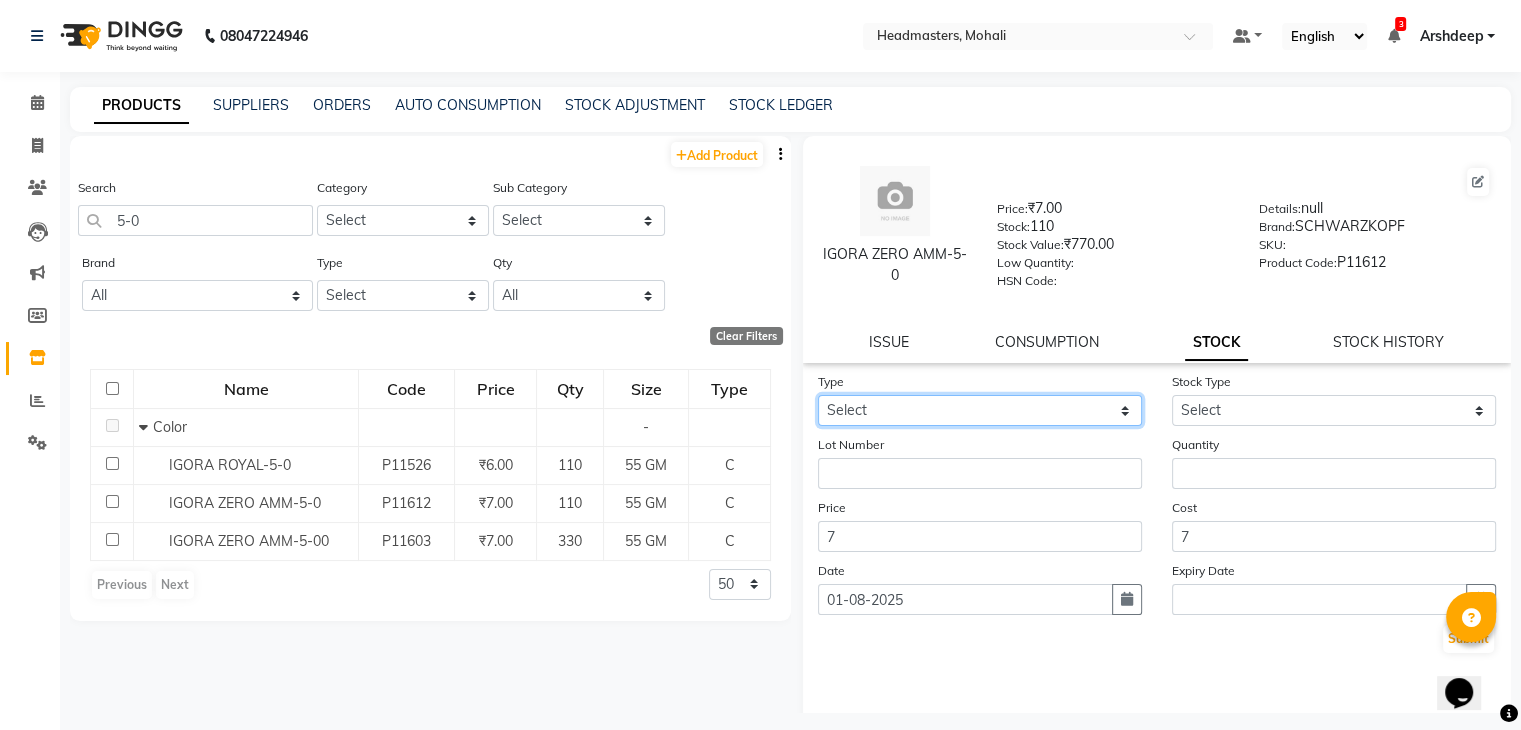 click on "Select In" 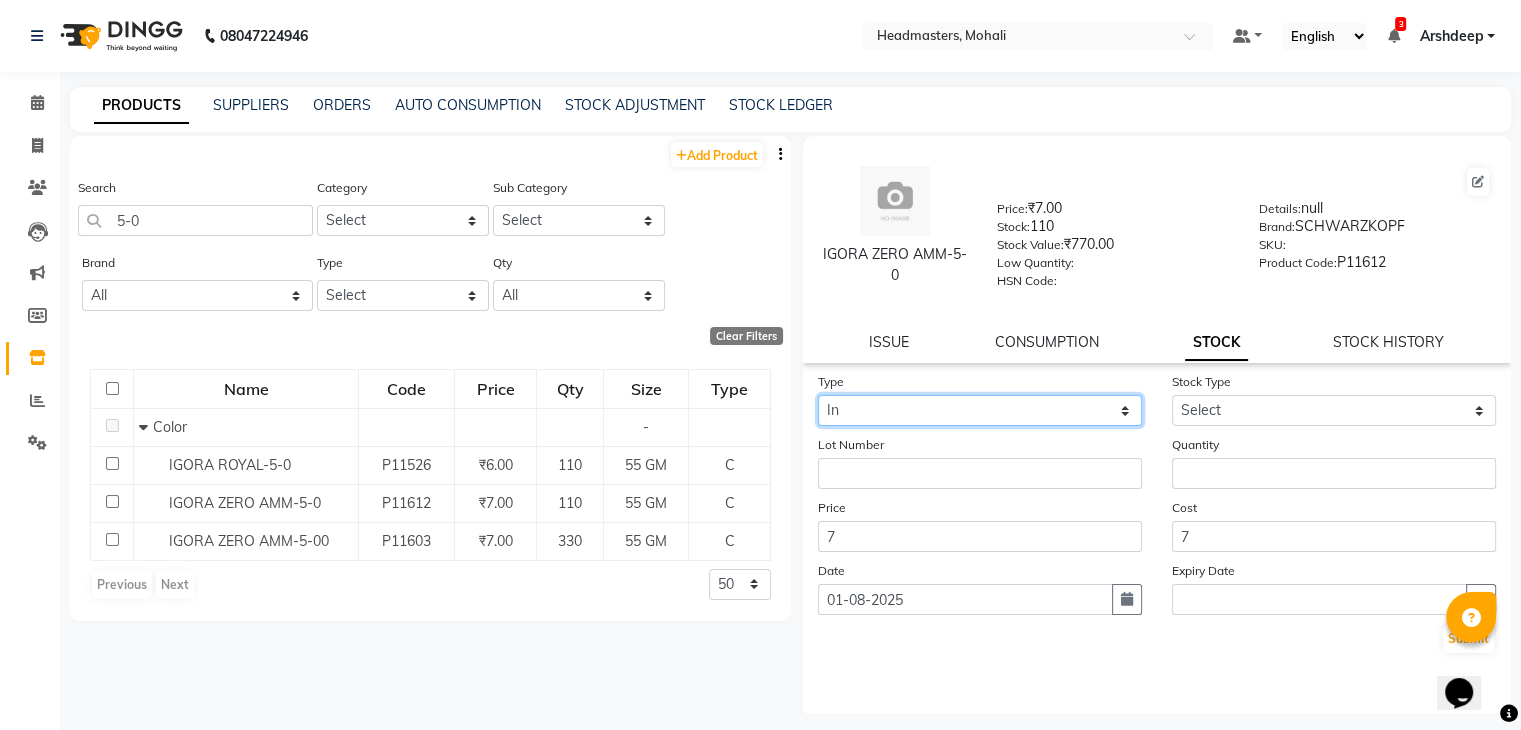 click on "Select In" 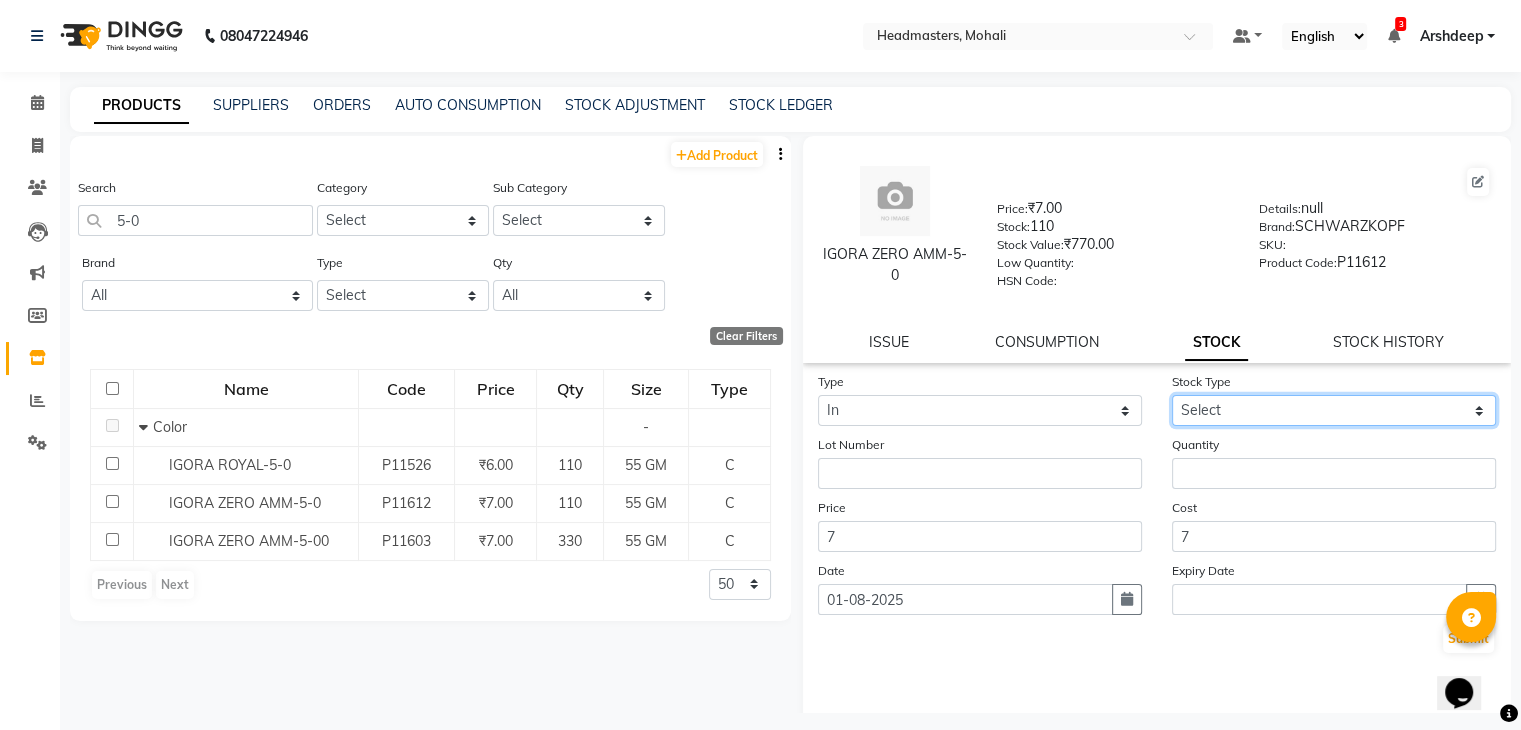 click on "Select New Stock Adjustment Return Other" 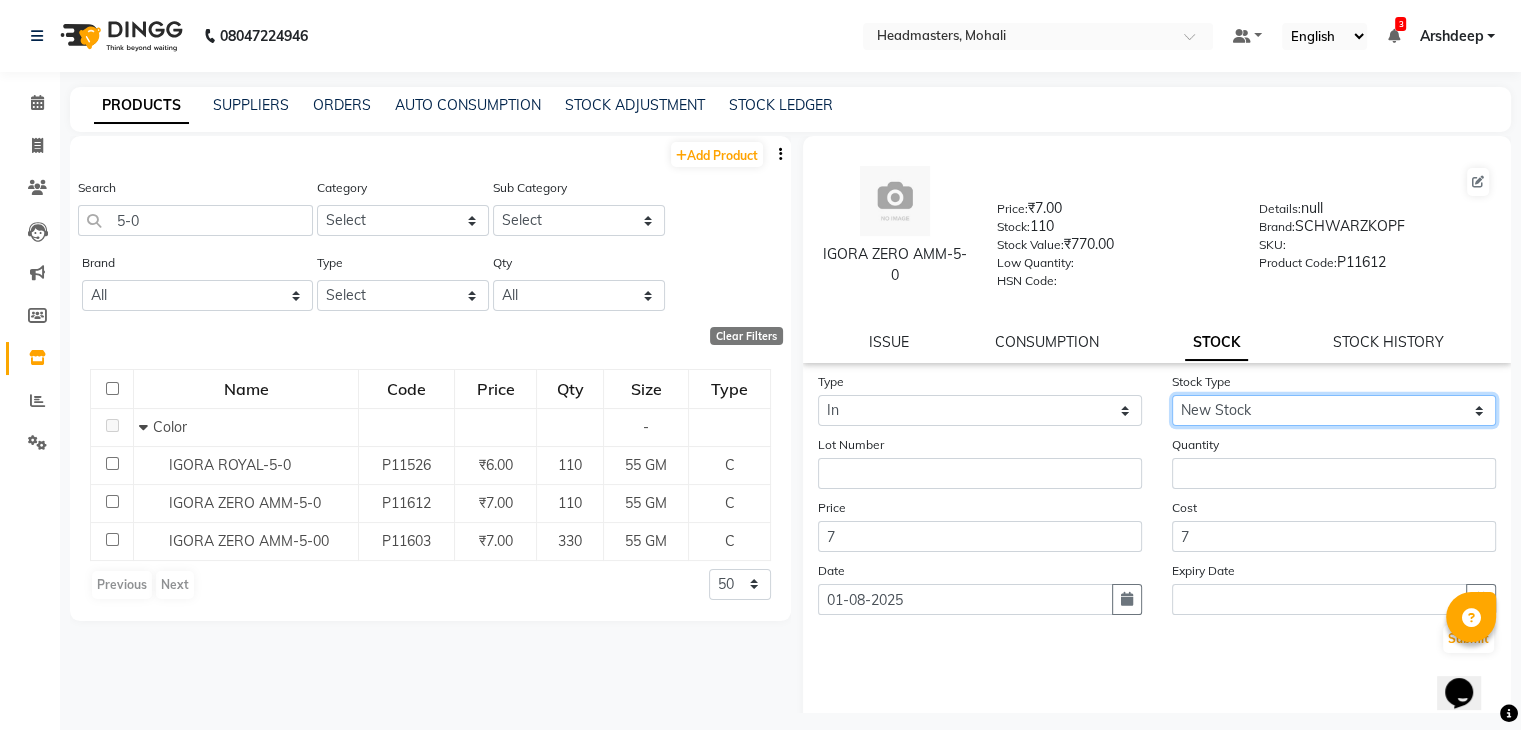 click on "Select New Stock Adjustment Return Other" 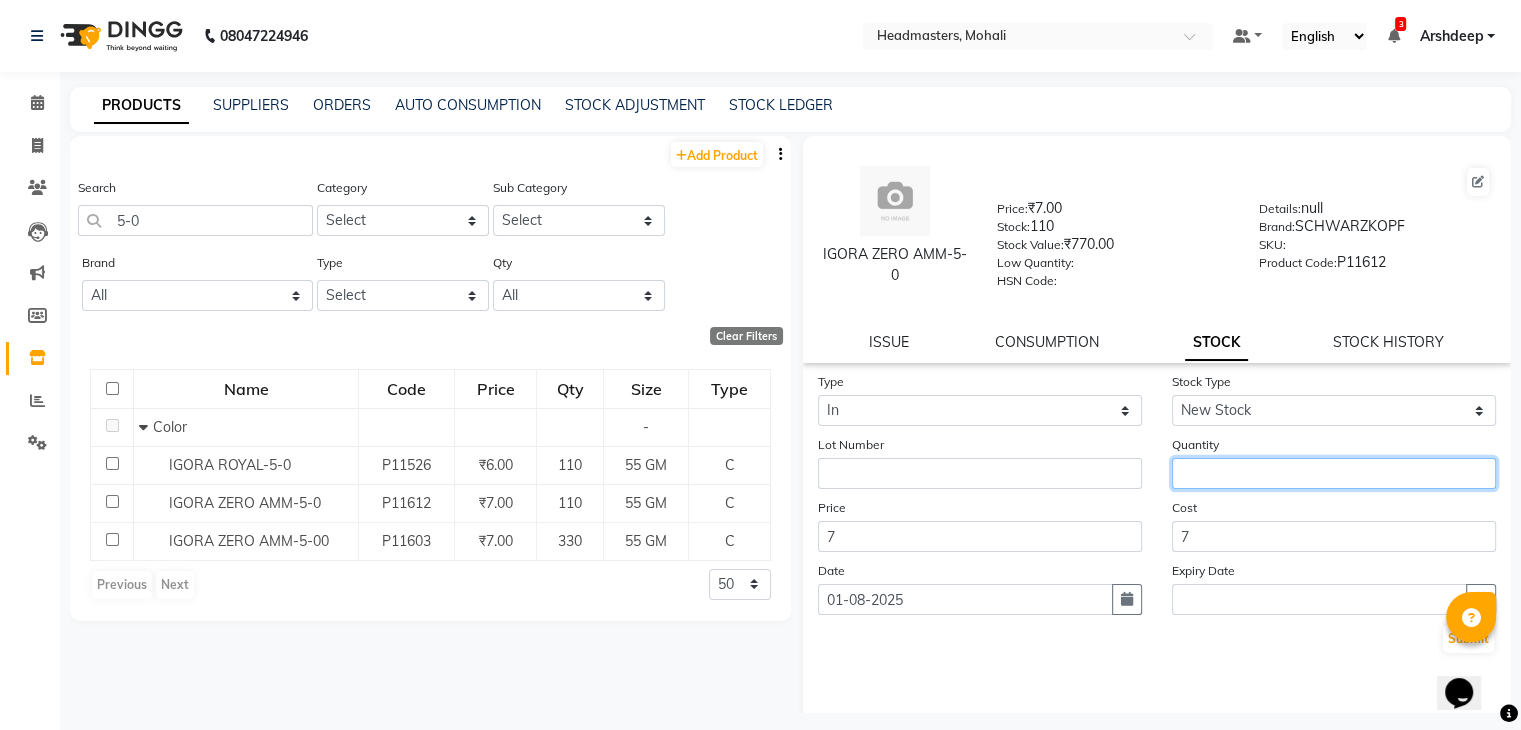 click 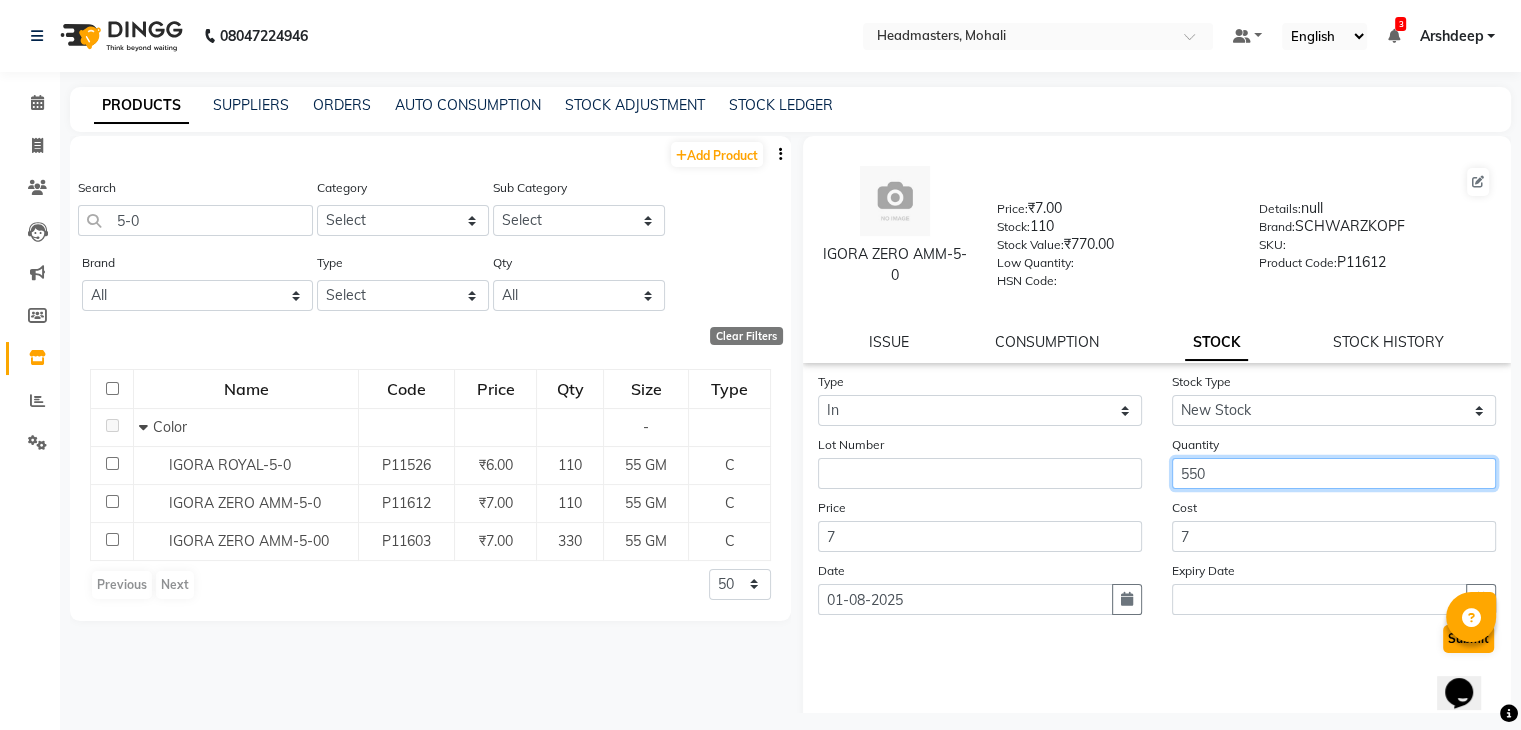 type on "550" 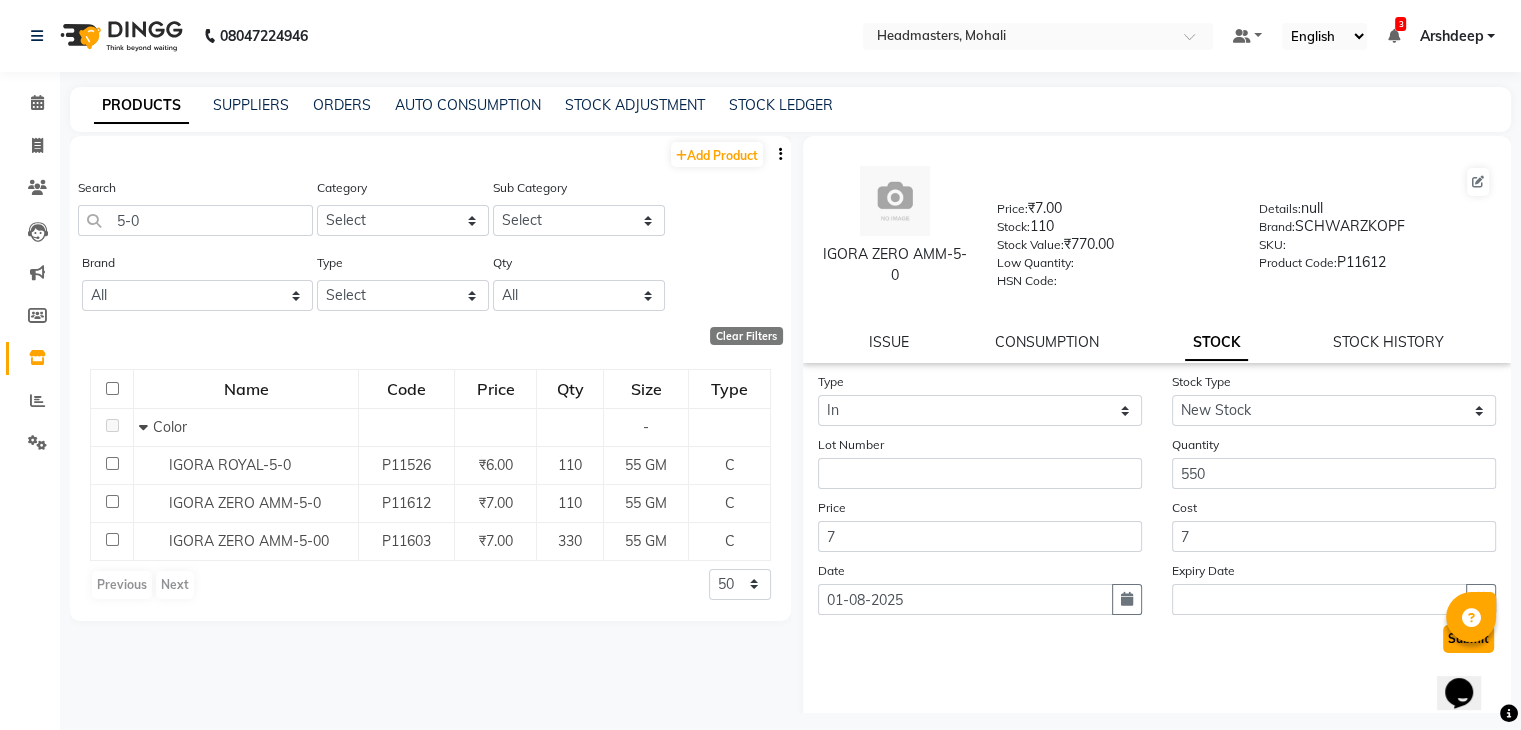 click on "Submit" 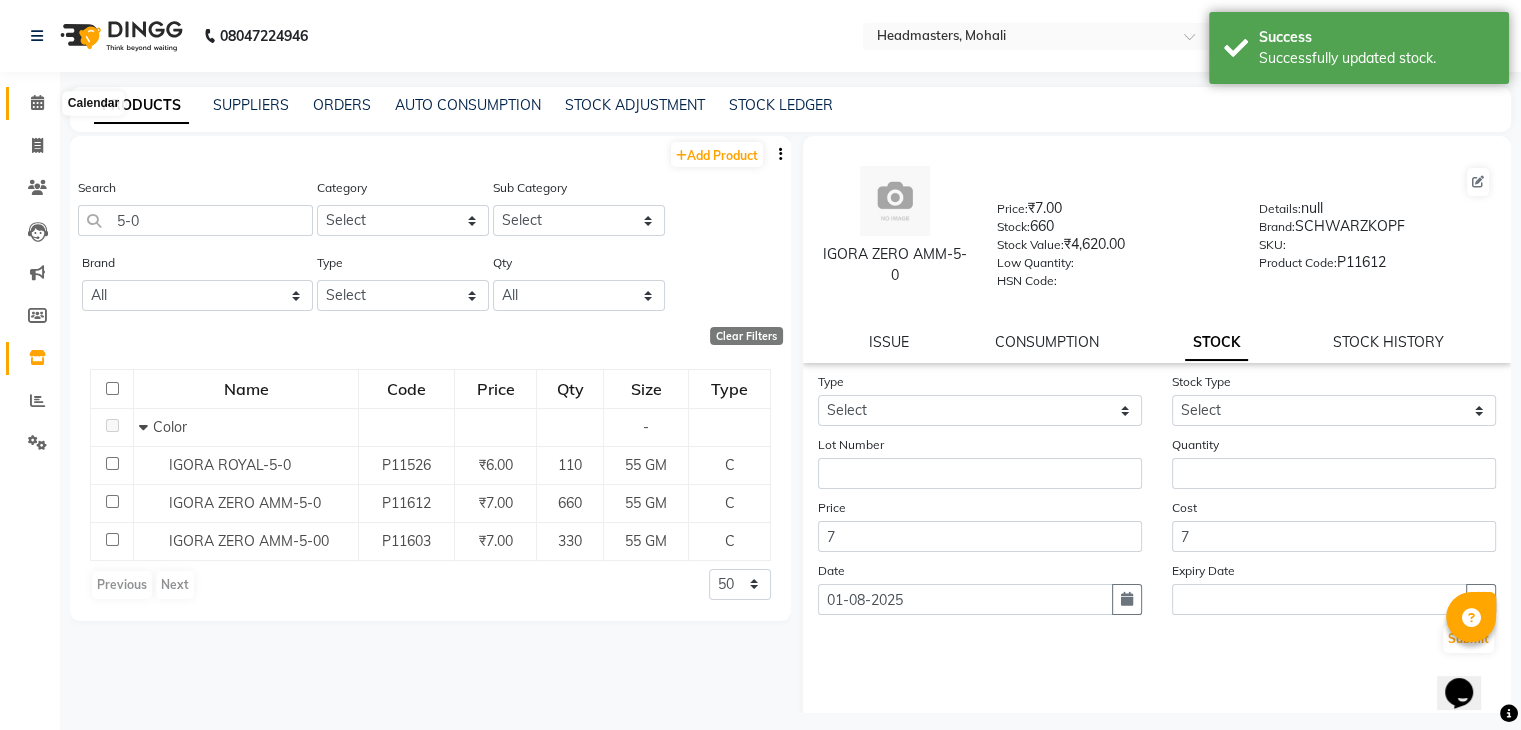 click 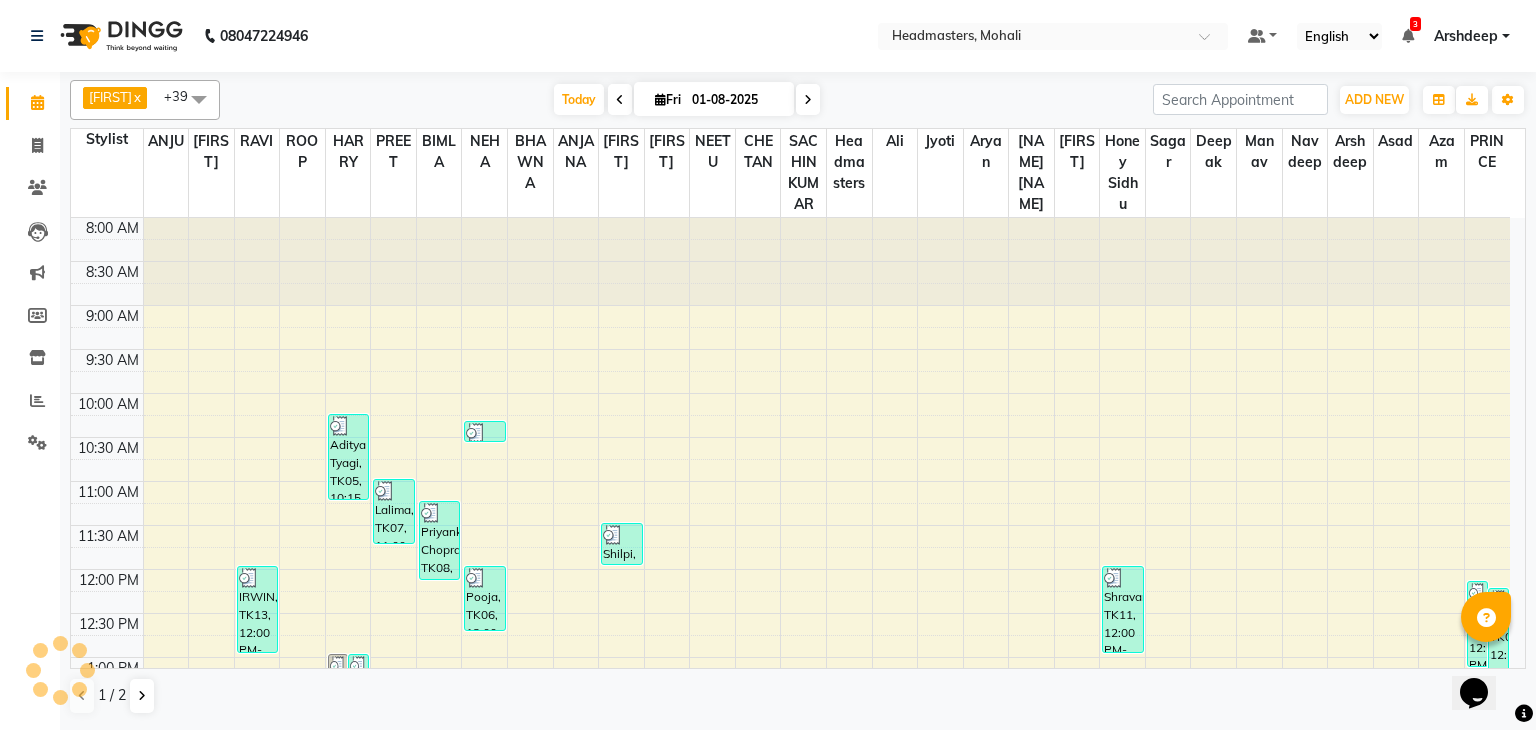 scroll, scrollTop: 0, scrollLeft: 0, axis: both 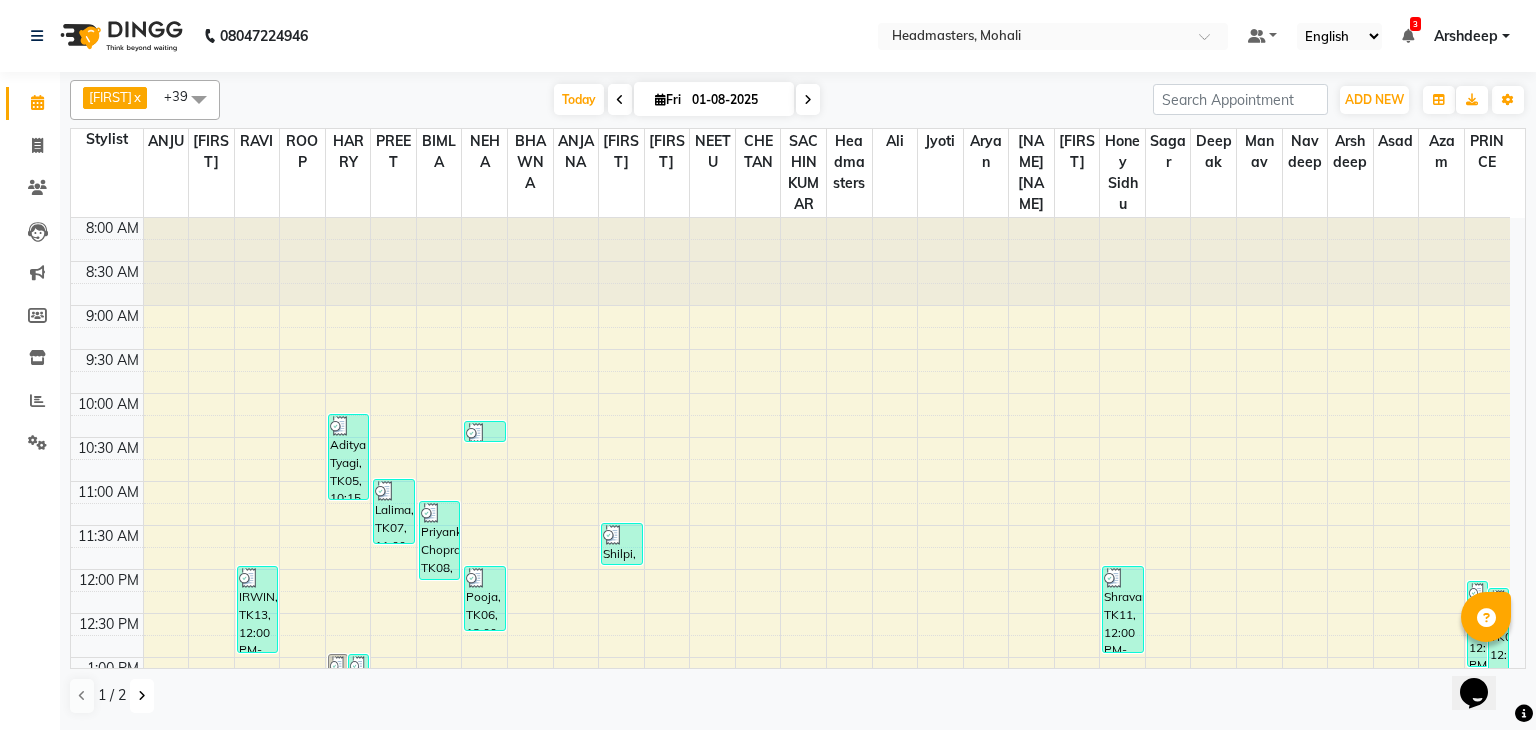 click at bounding box center [142, 696] 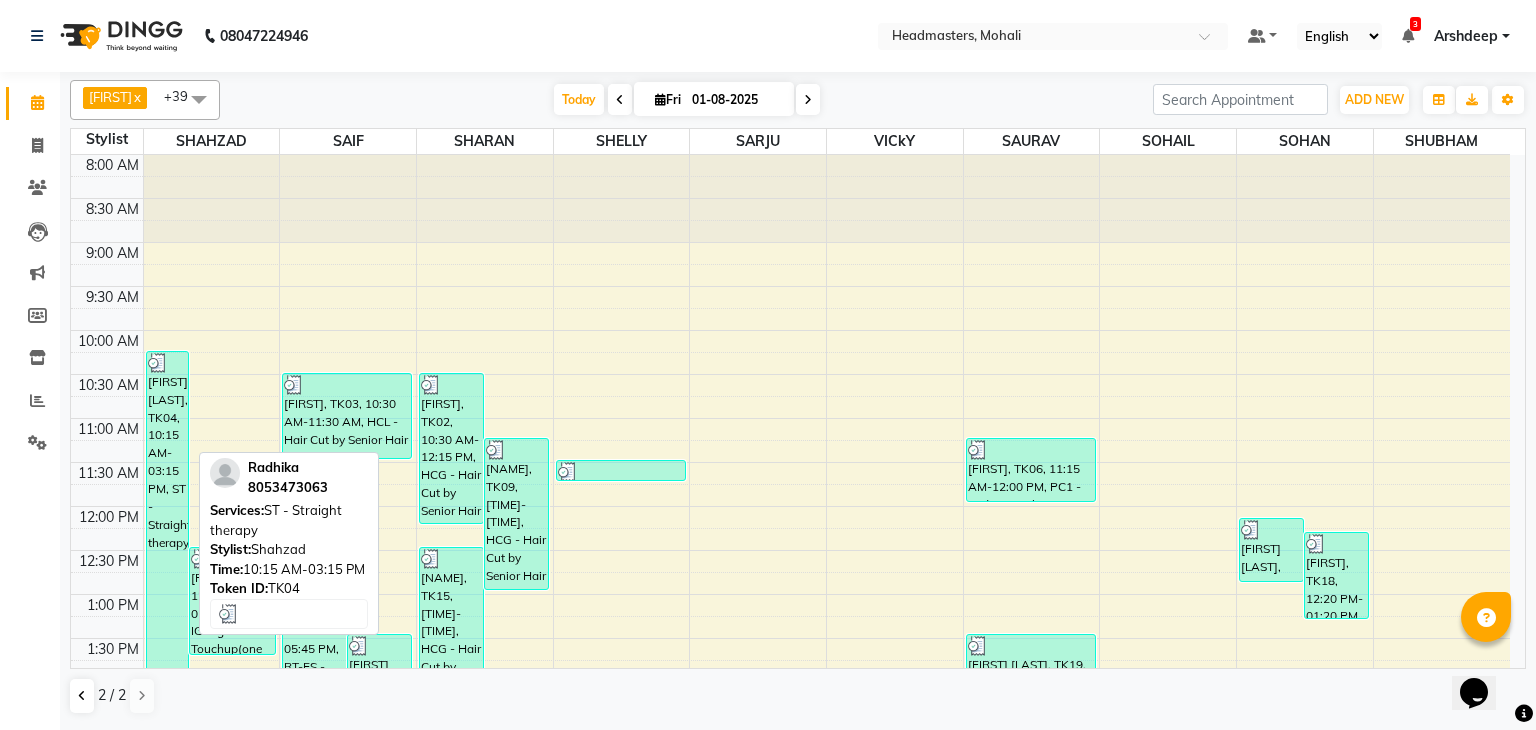 click on "[FIRST] [LAST], TK04, 10:15 AM-03:15 PM, ST  - Straight therapy" at bounding box center [167, 568] 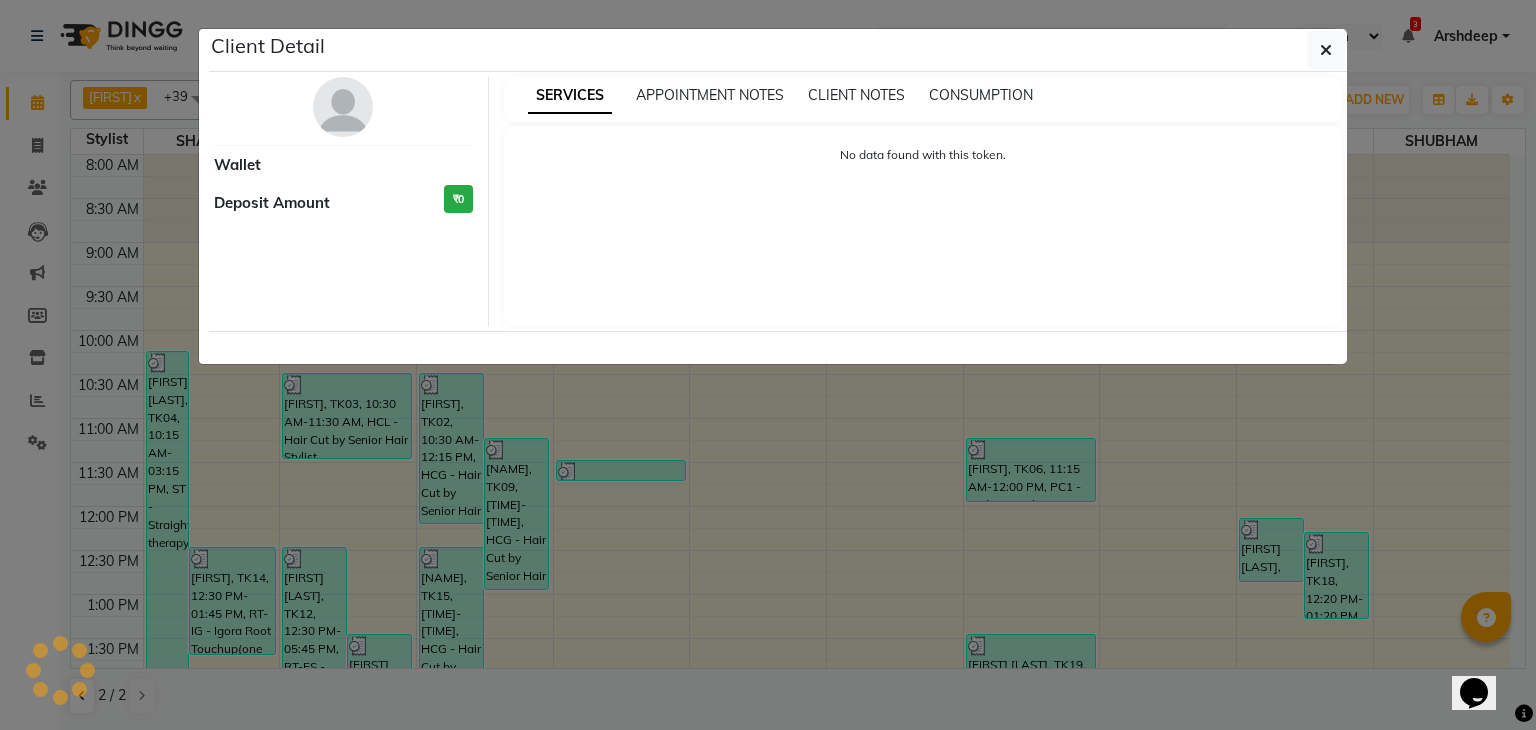 select on "3" 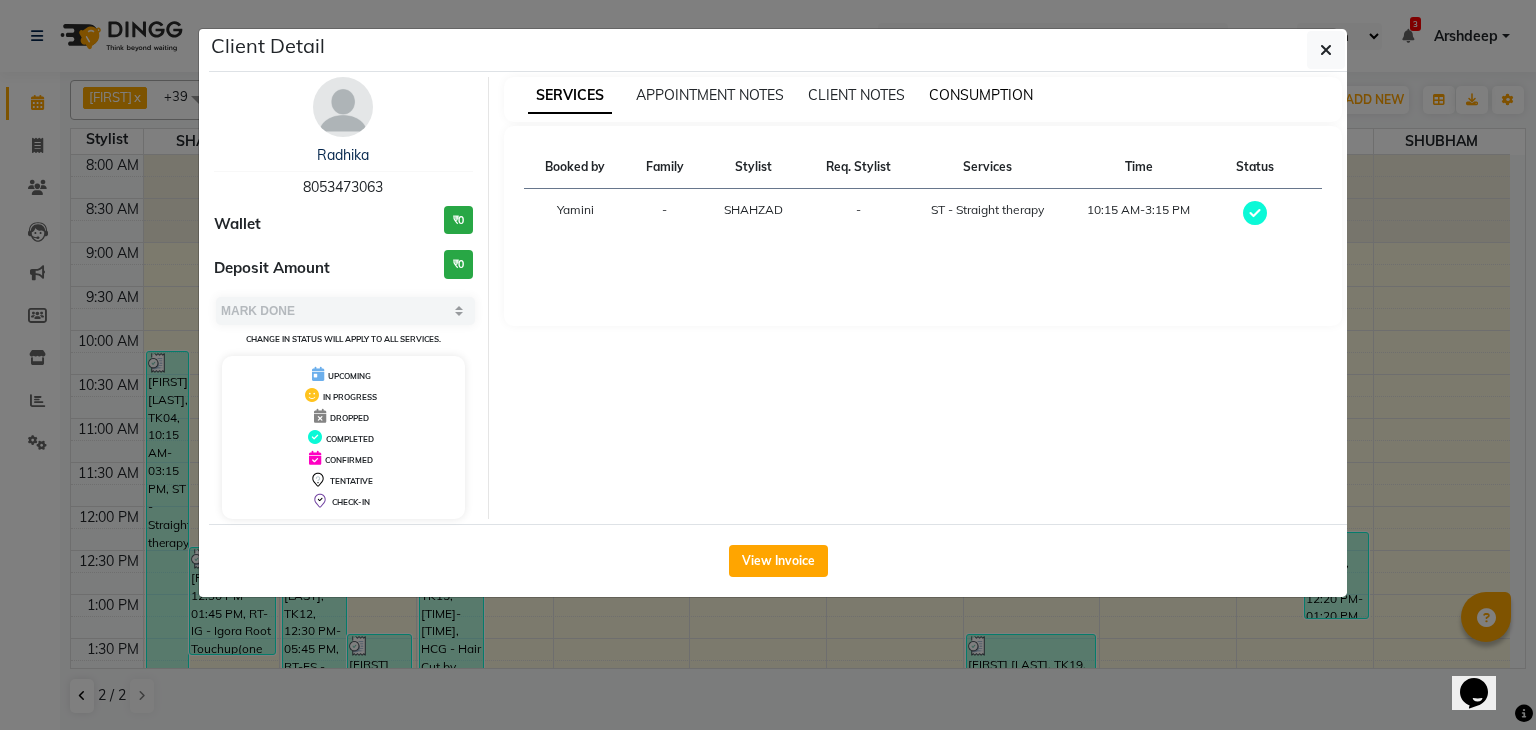 click on "CONSUMPTION" at bounding box center (981, 95) 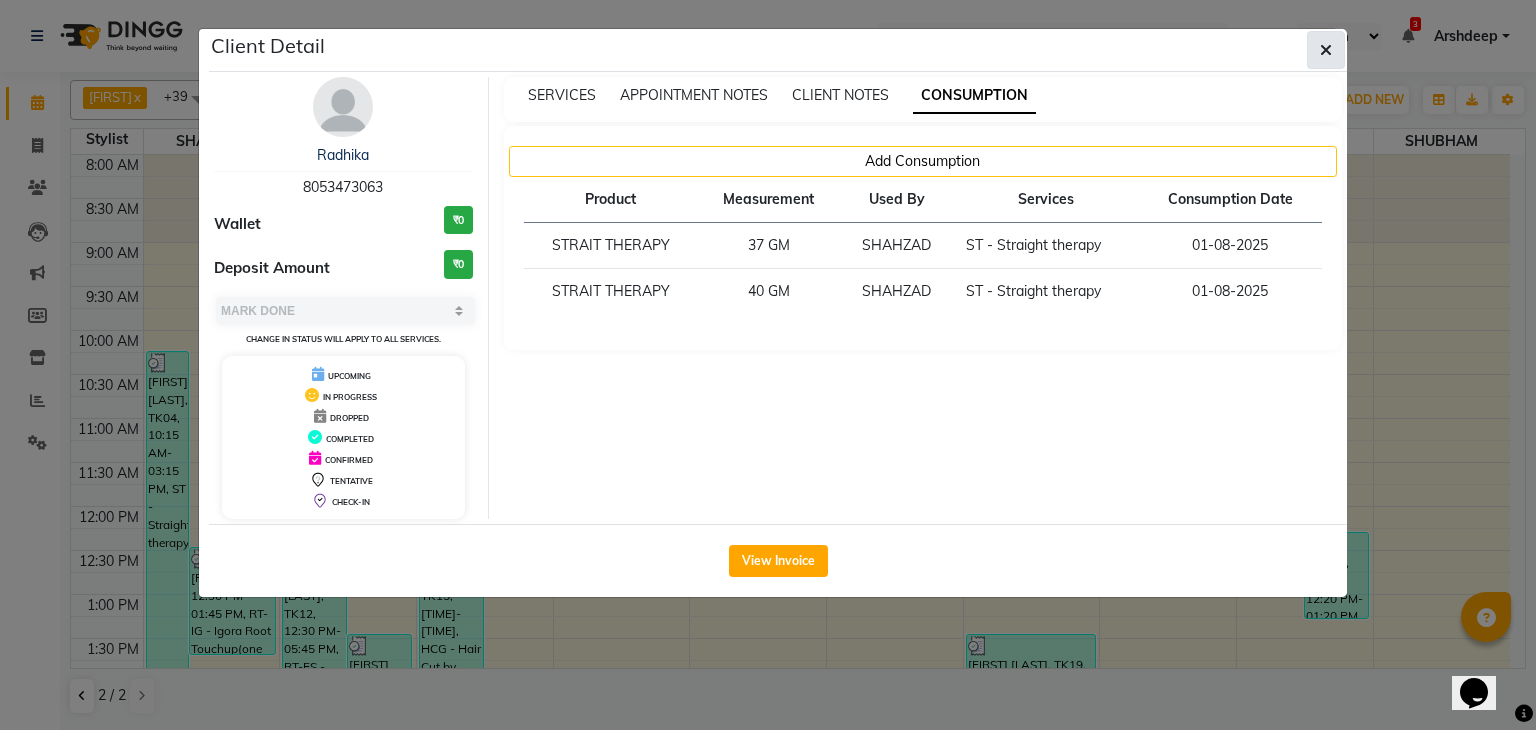 click 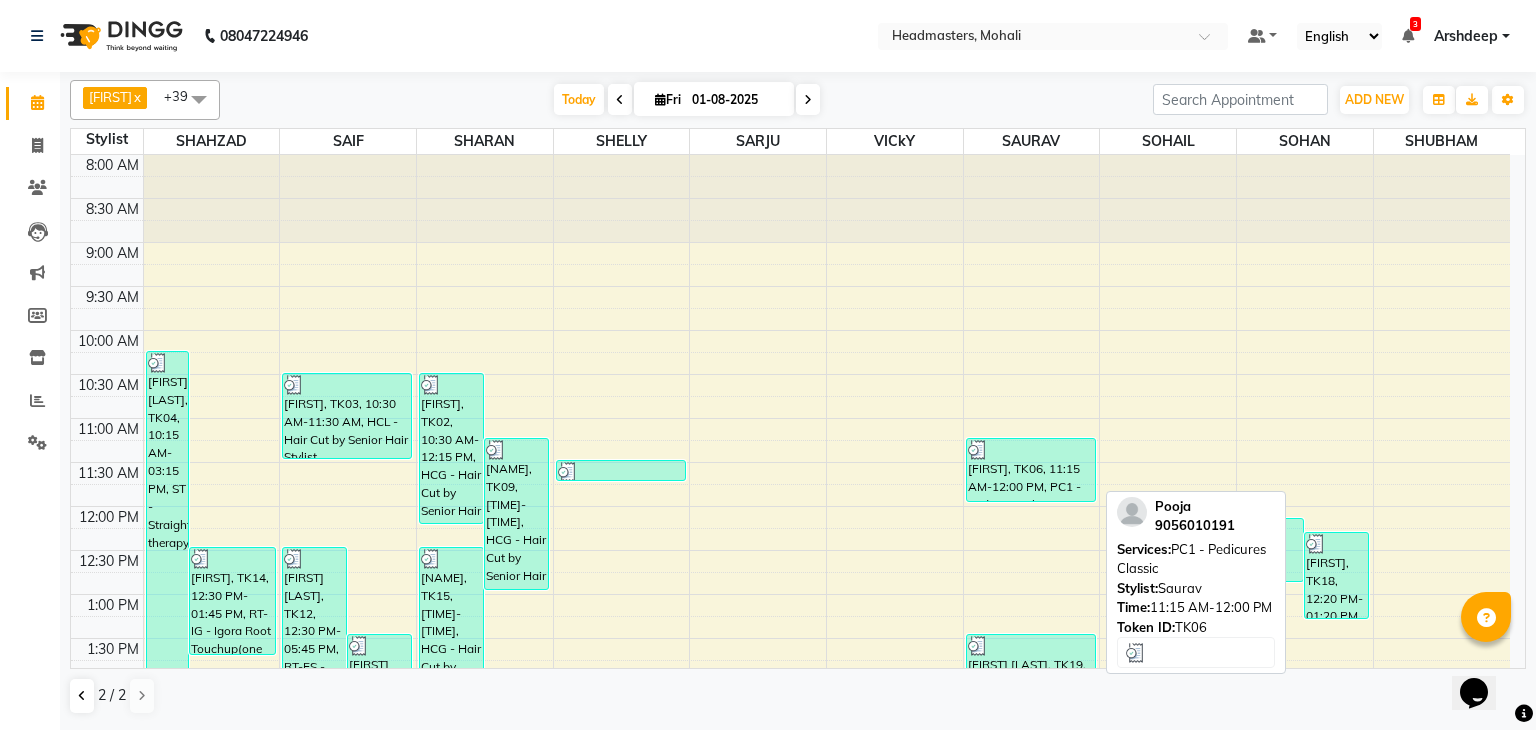 click on "[FIRST], TK06, 11:15 AM-12:00 PM, PC1 - Pedicures Classic" at bounding box center (1031, 470) 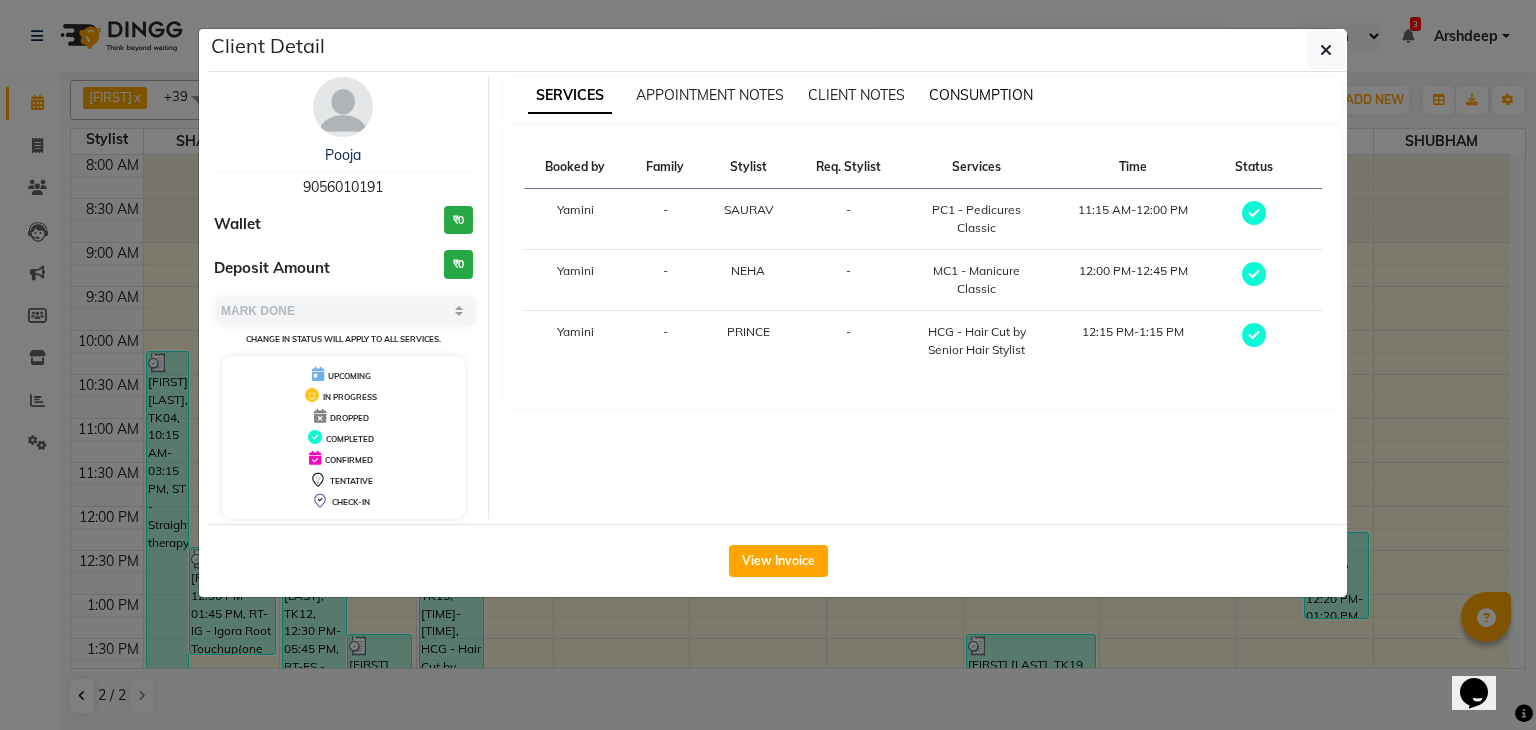 click on "CONSUMPTION" at bounding box center [981, 95] 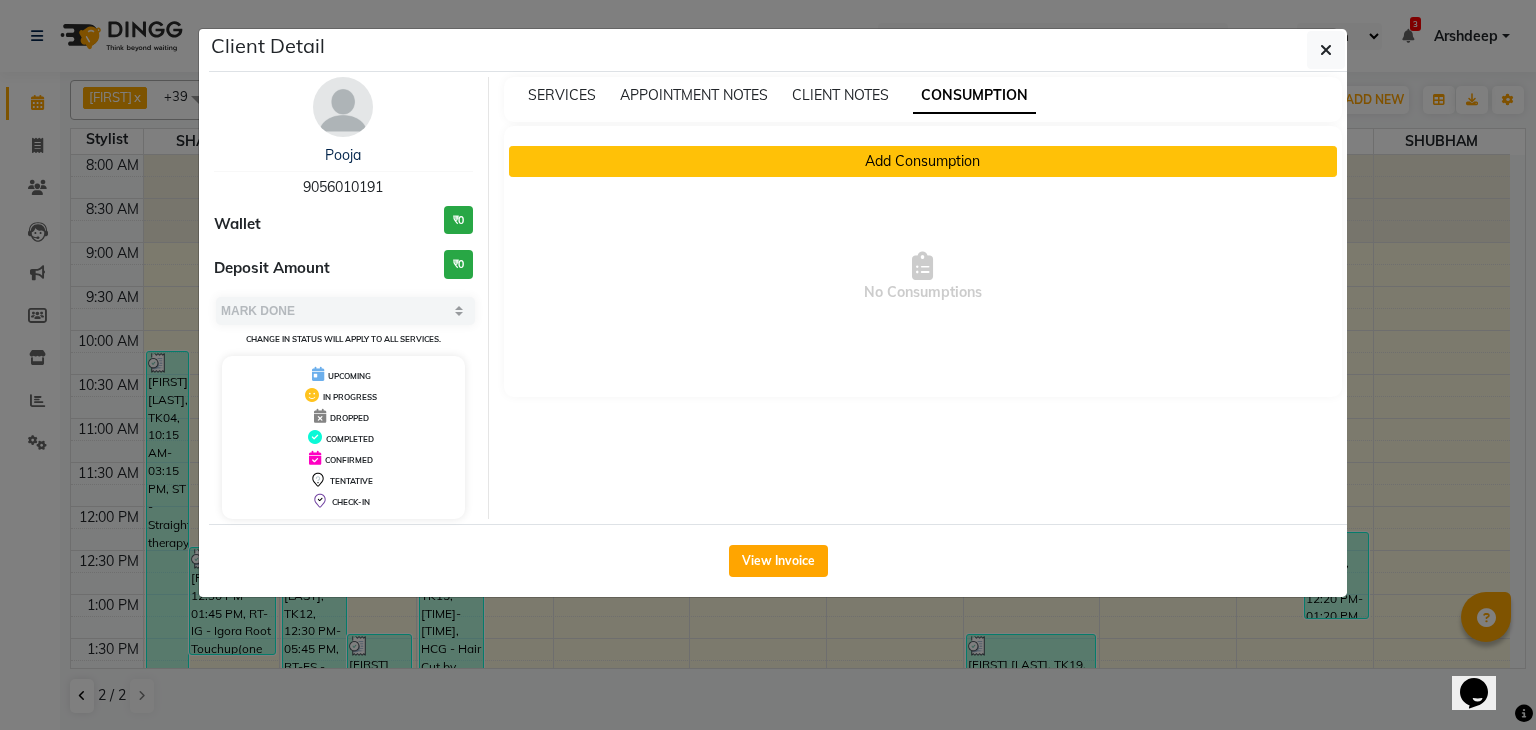 click on "Add Consumption" at bounding box center [923, 161] 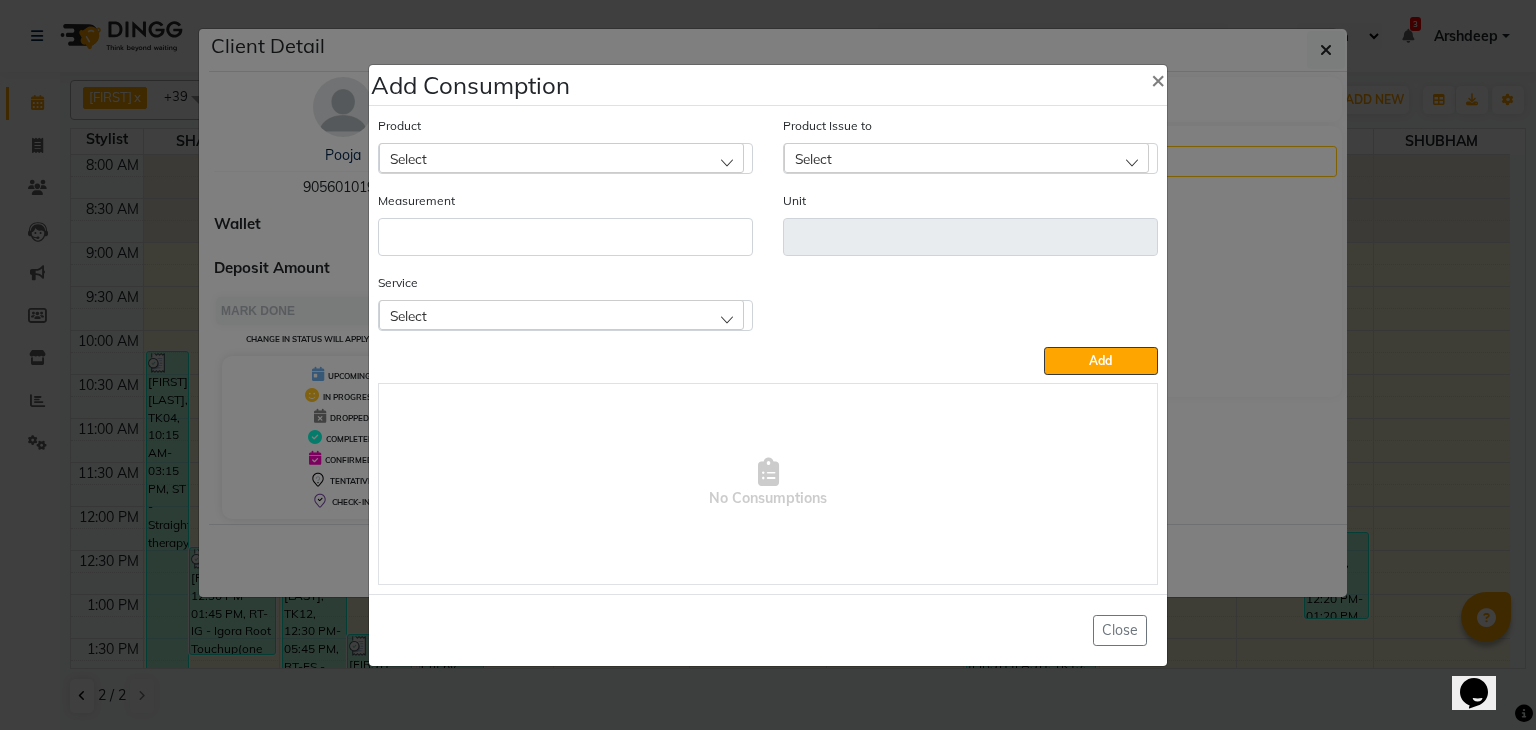 click on "Select" 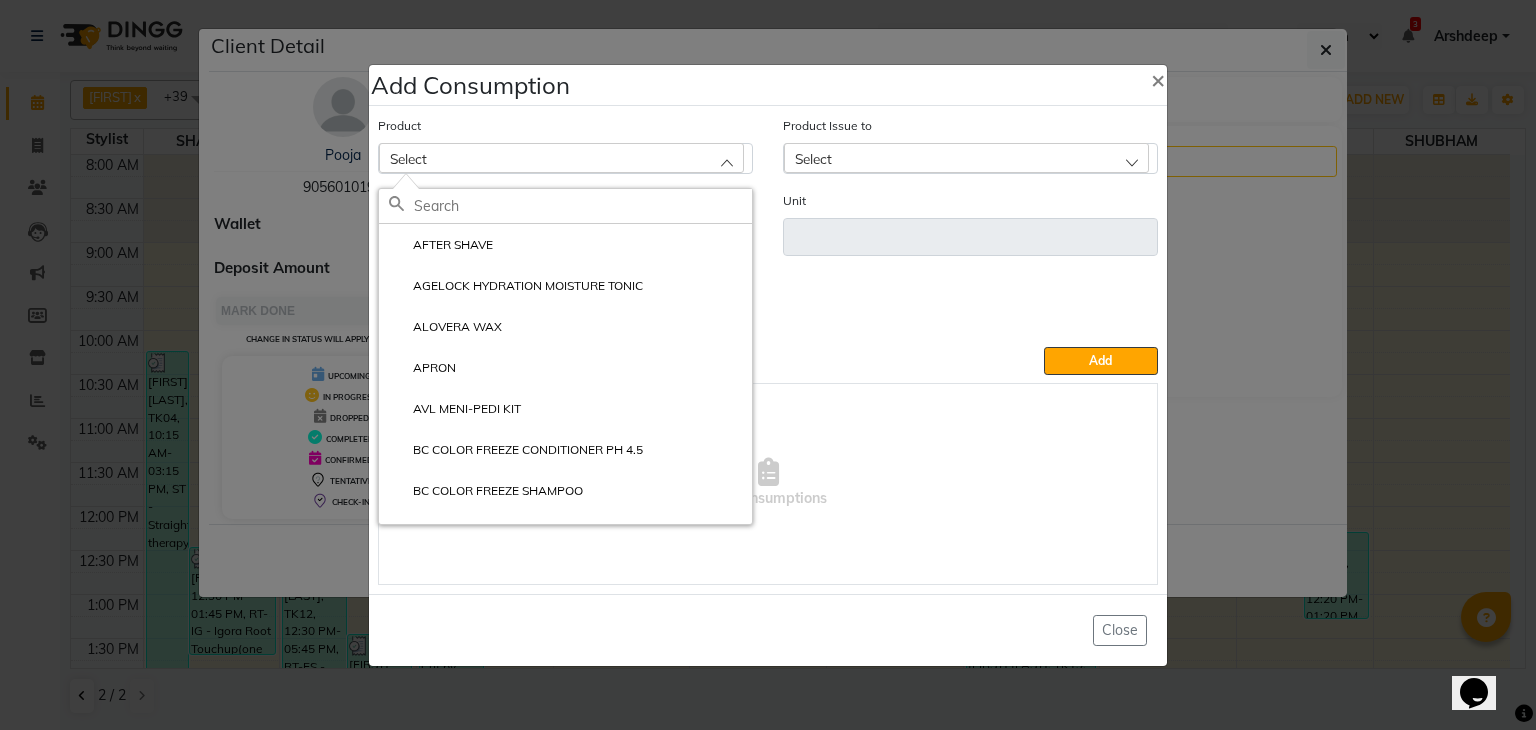 click 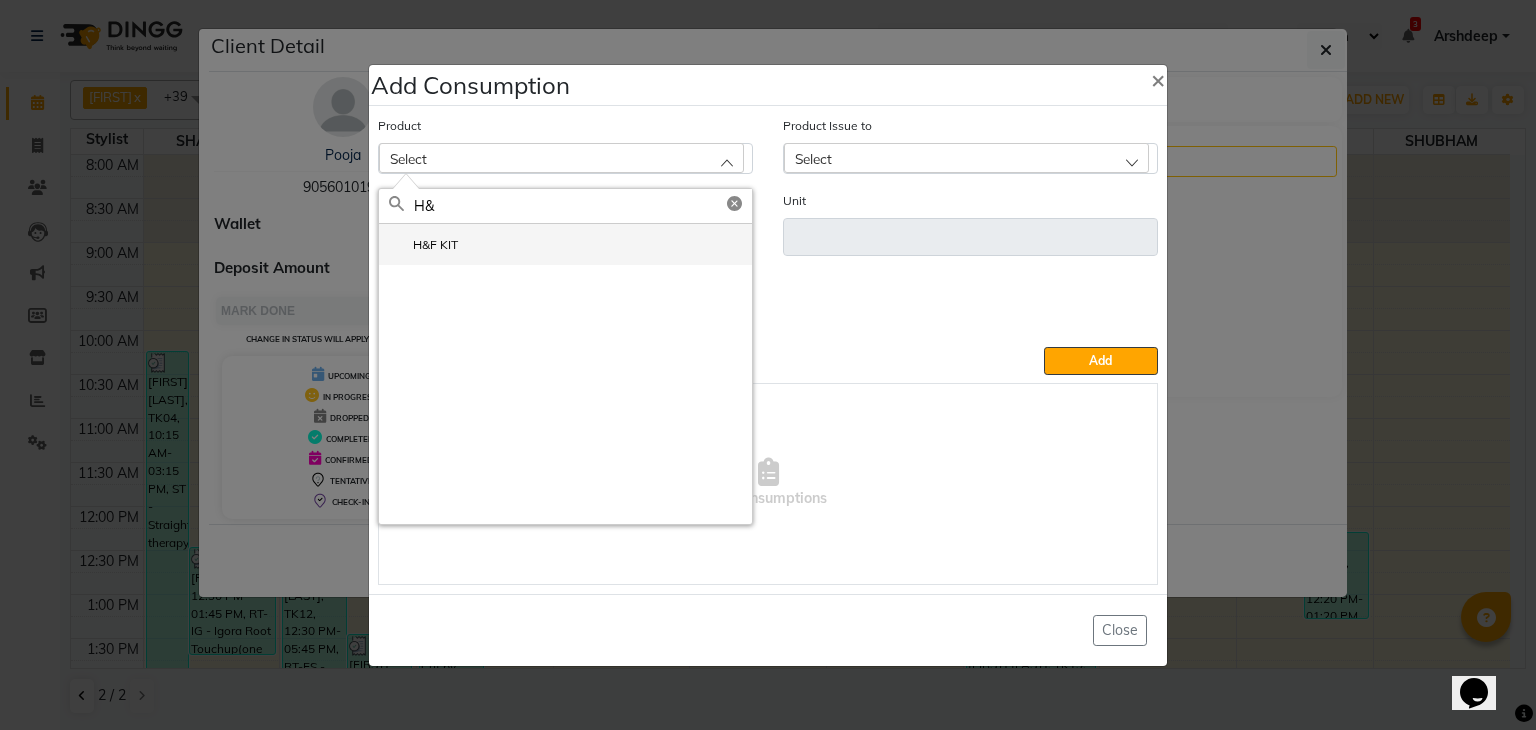 type on "H&" 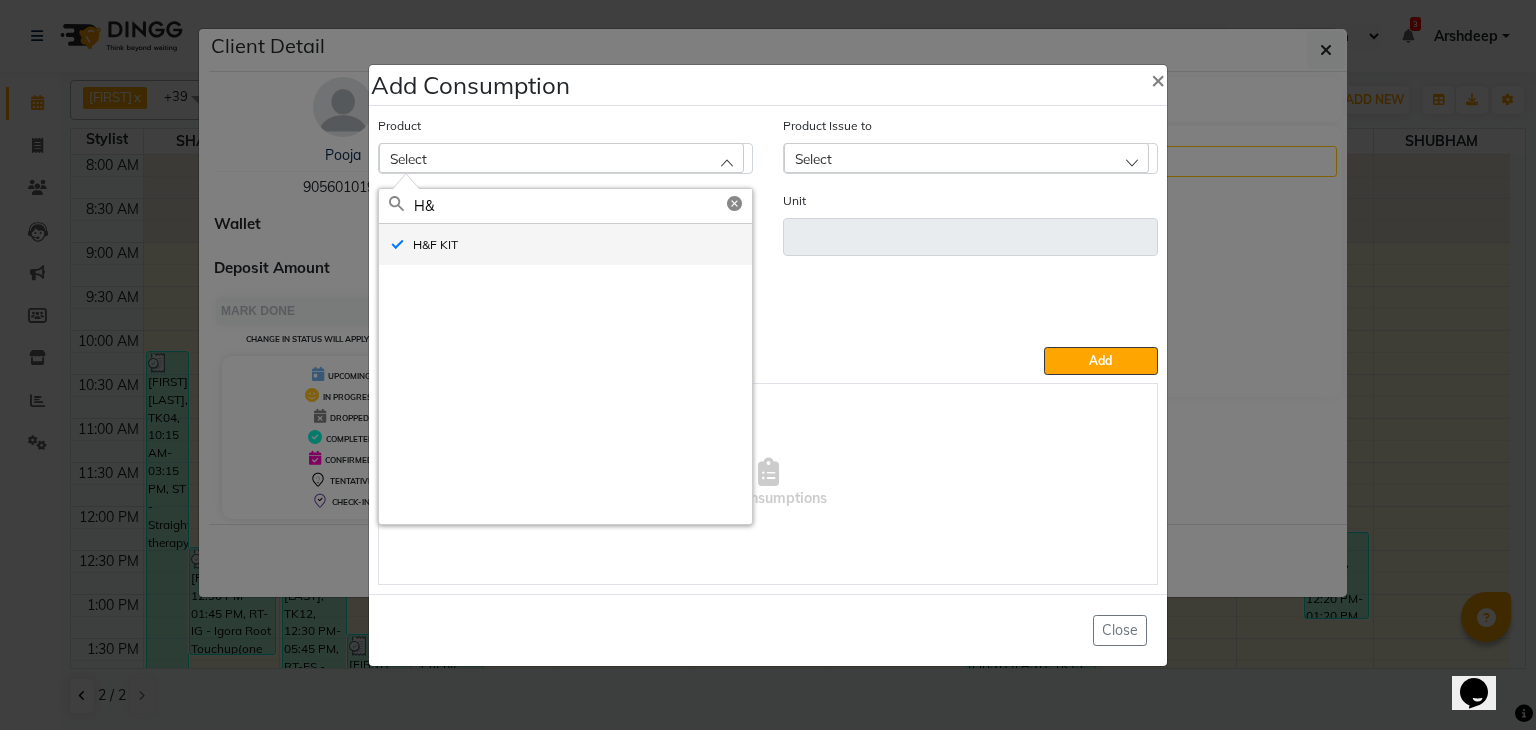 type on "PCS" 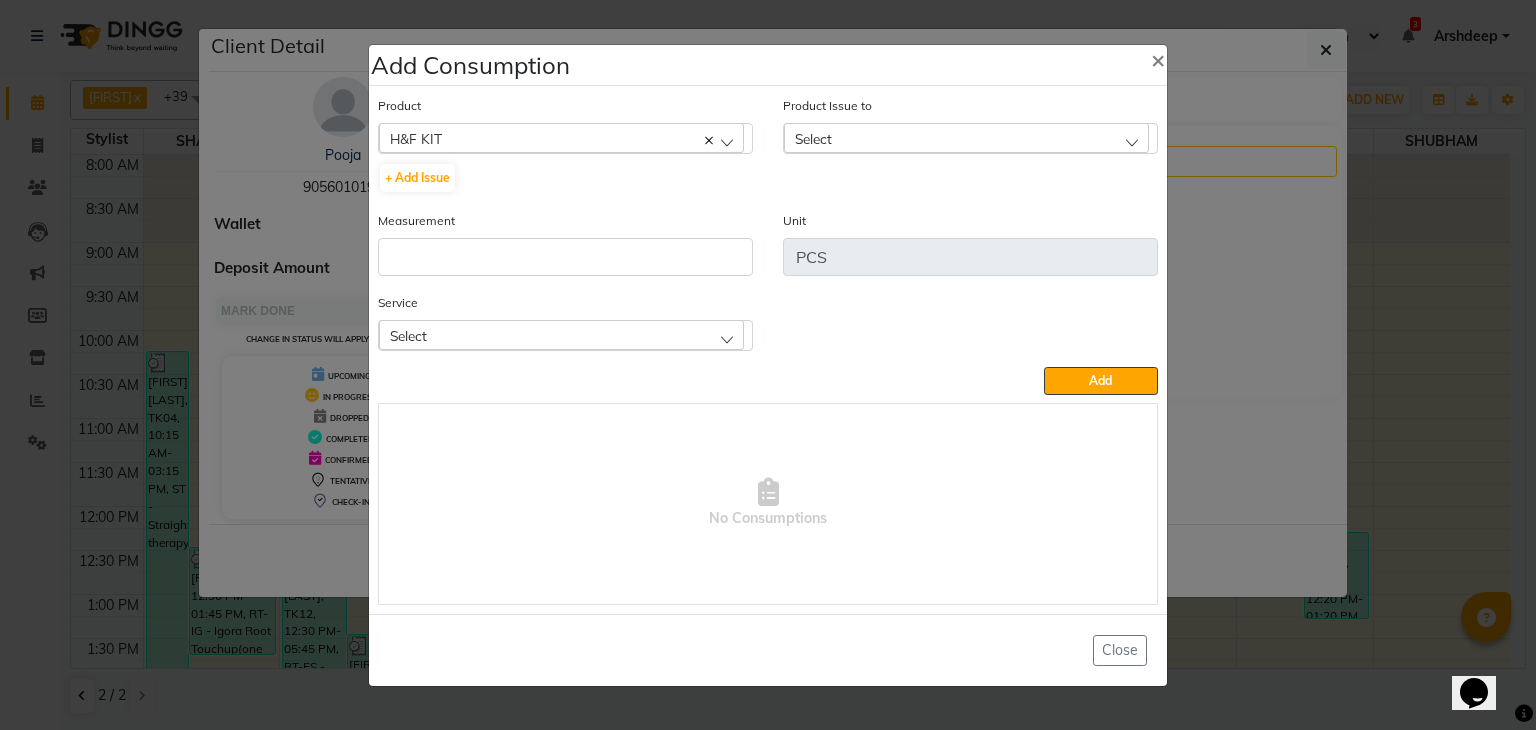 click on "Select" 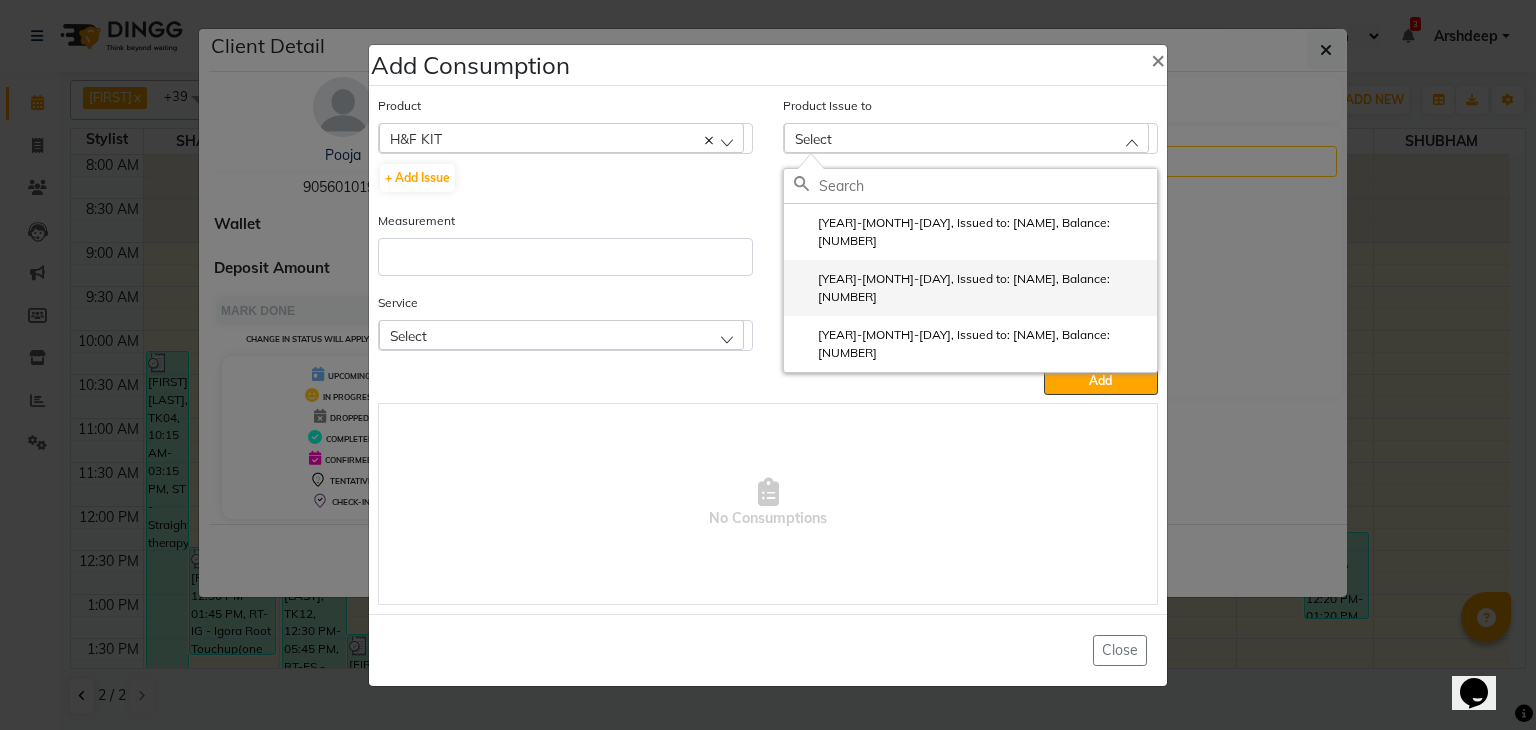 click on "[YEAR]-[MONTH]-[DAY], Issued to: [NAME], Balance: [NUMBER]" 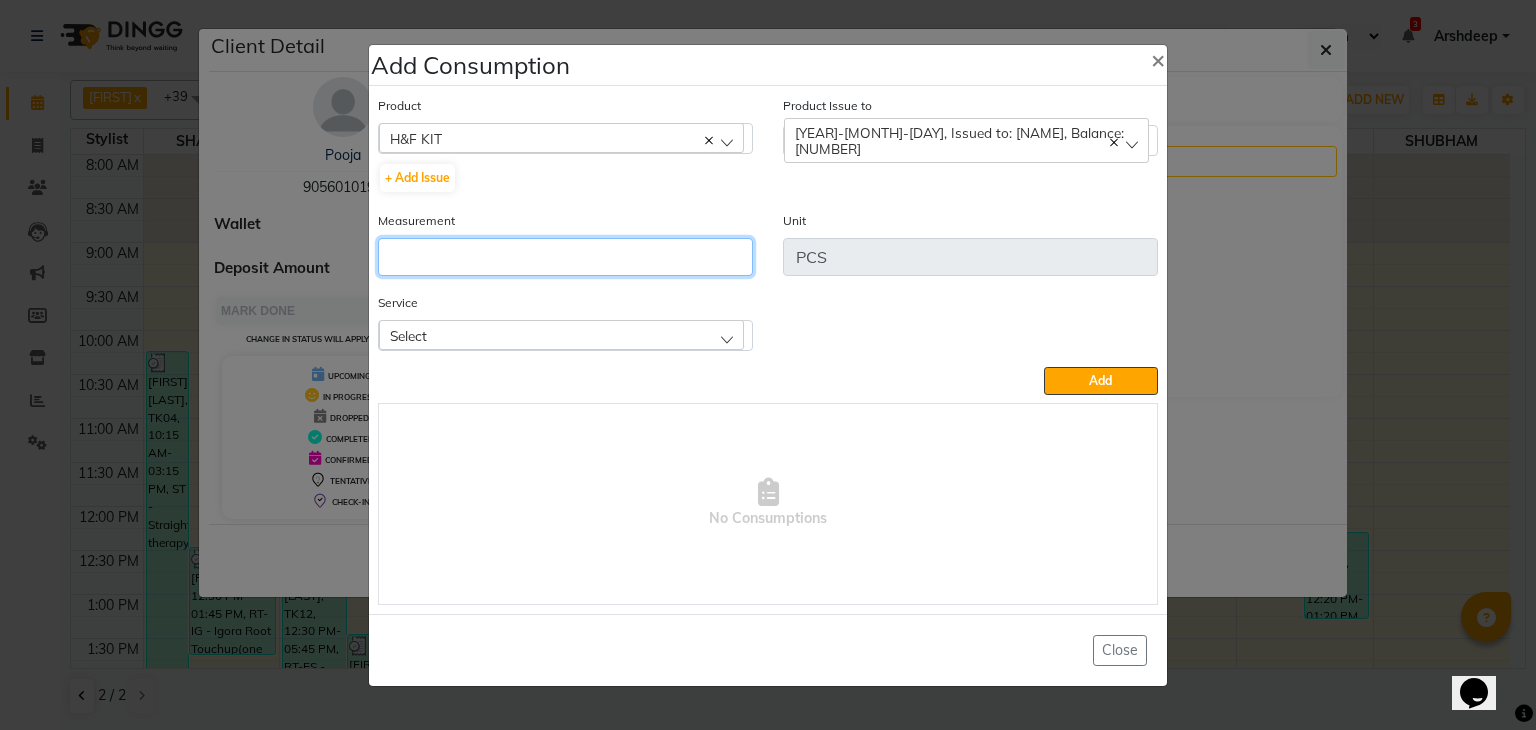 click 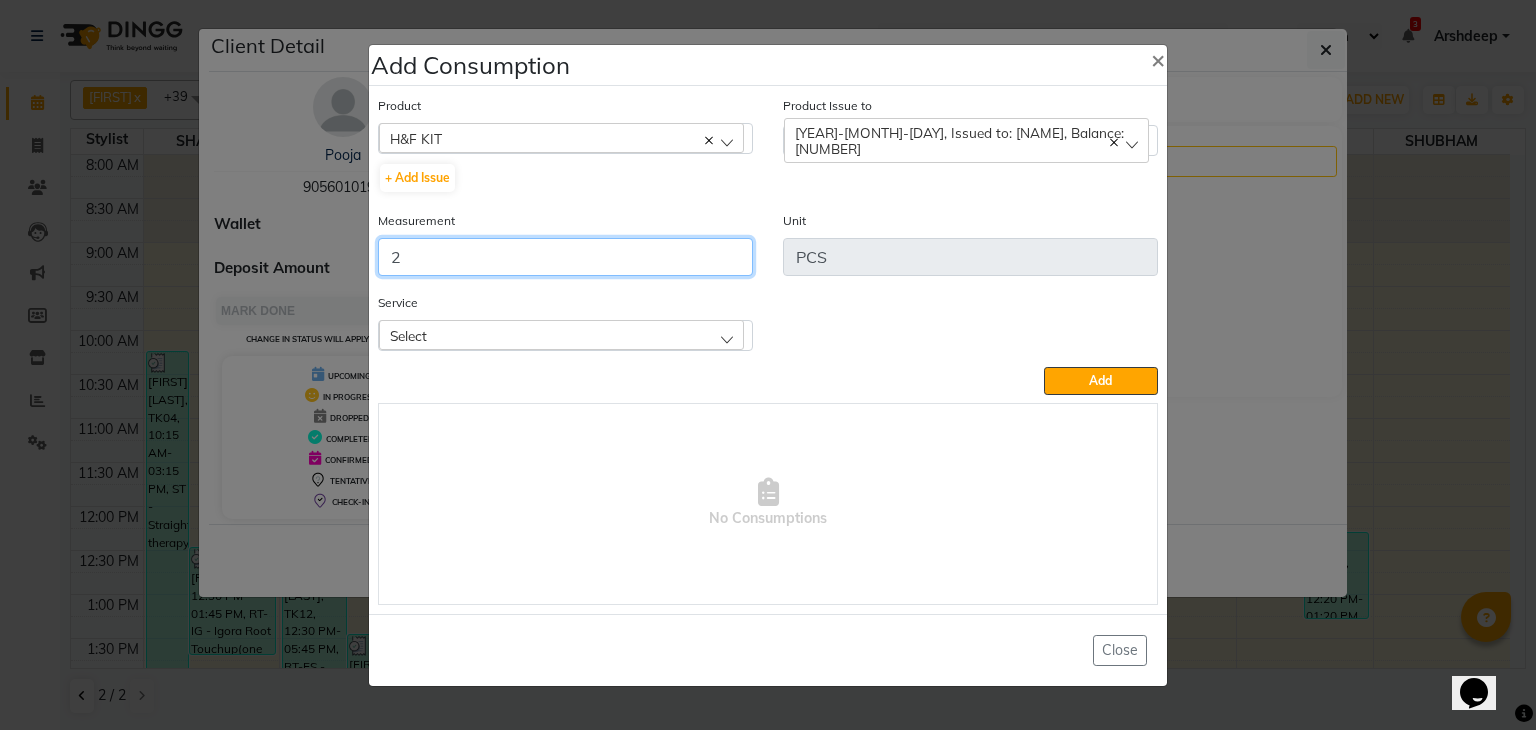 type on "2" 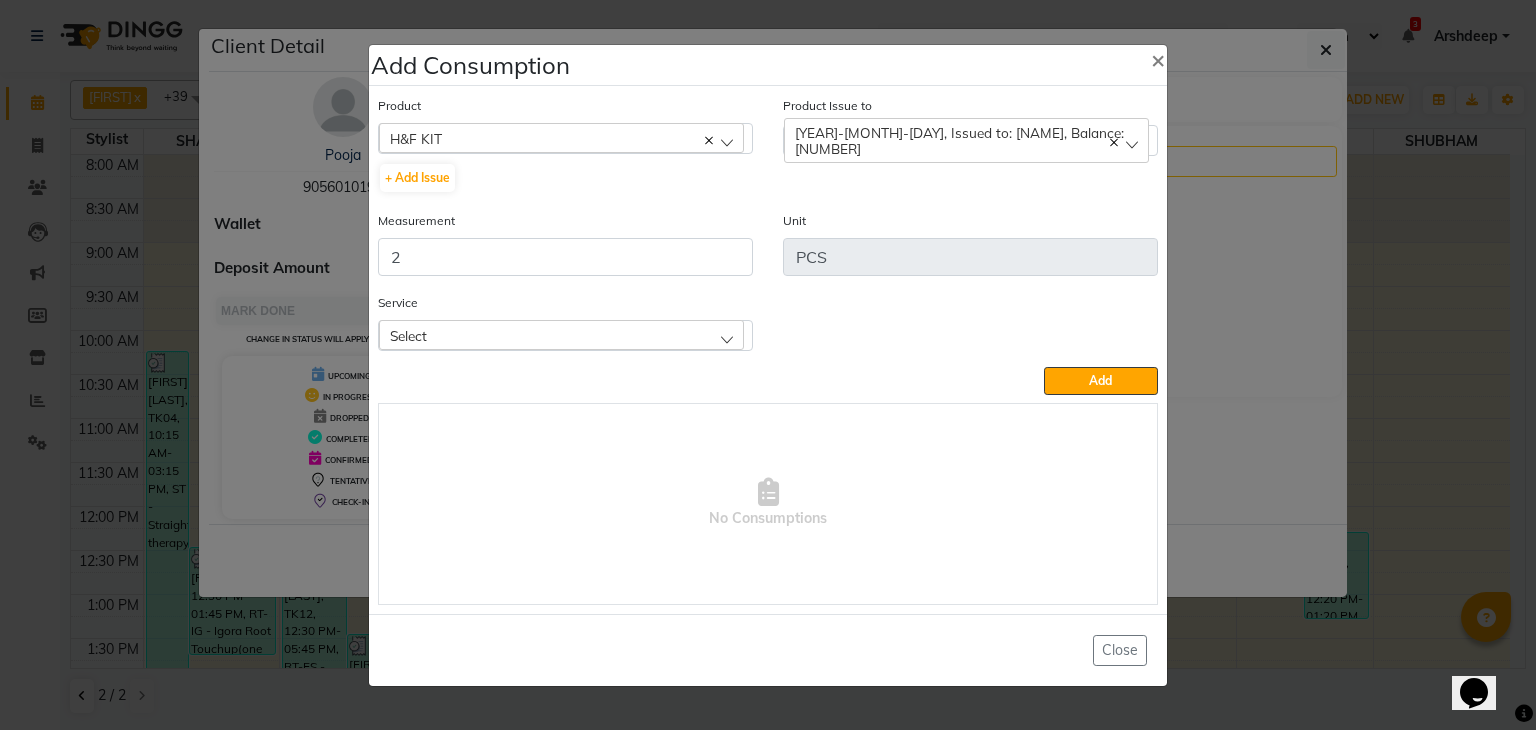 click on "Select" 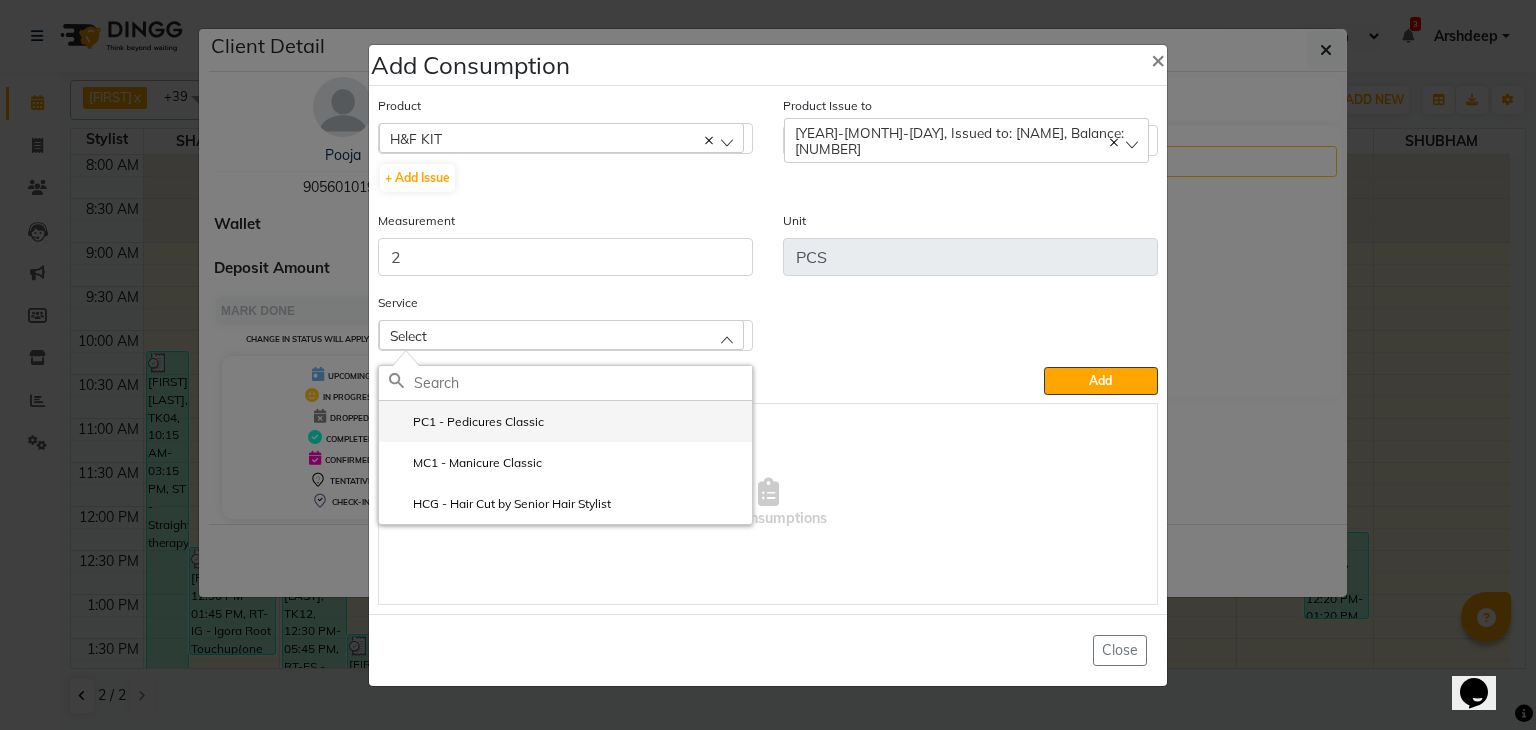 click on "PC1 - Pedicures Classic" 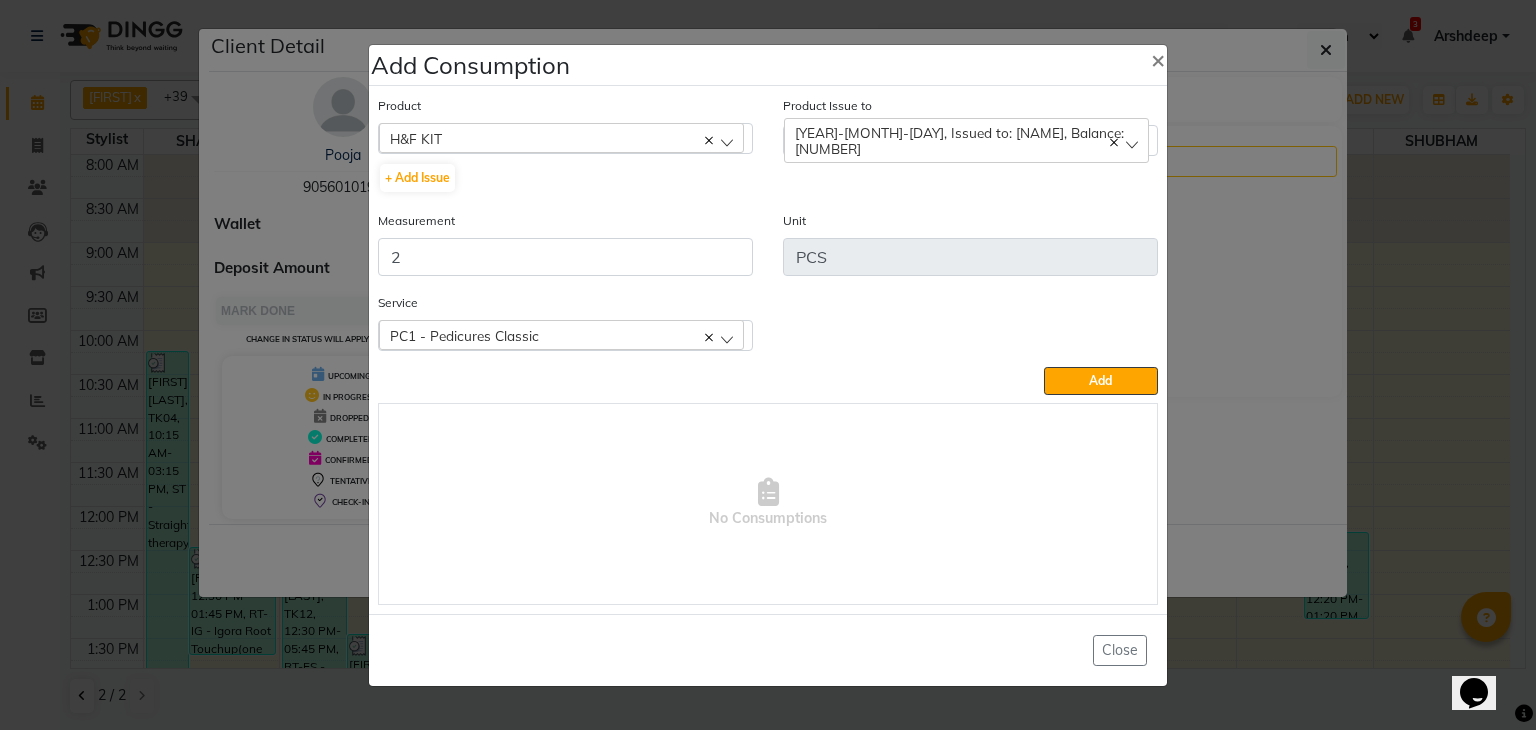 click on "PC1 - Pedicures Classic" 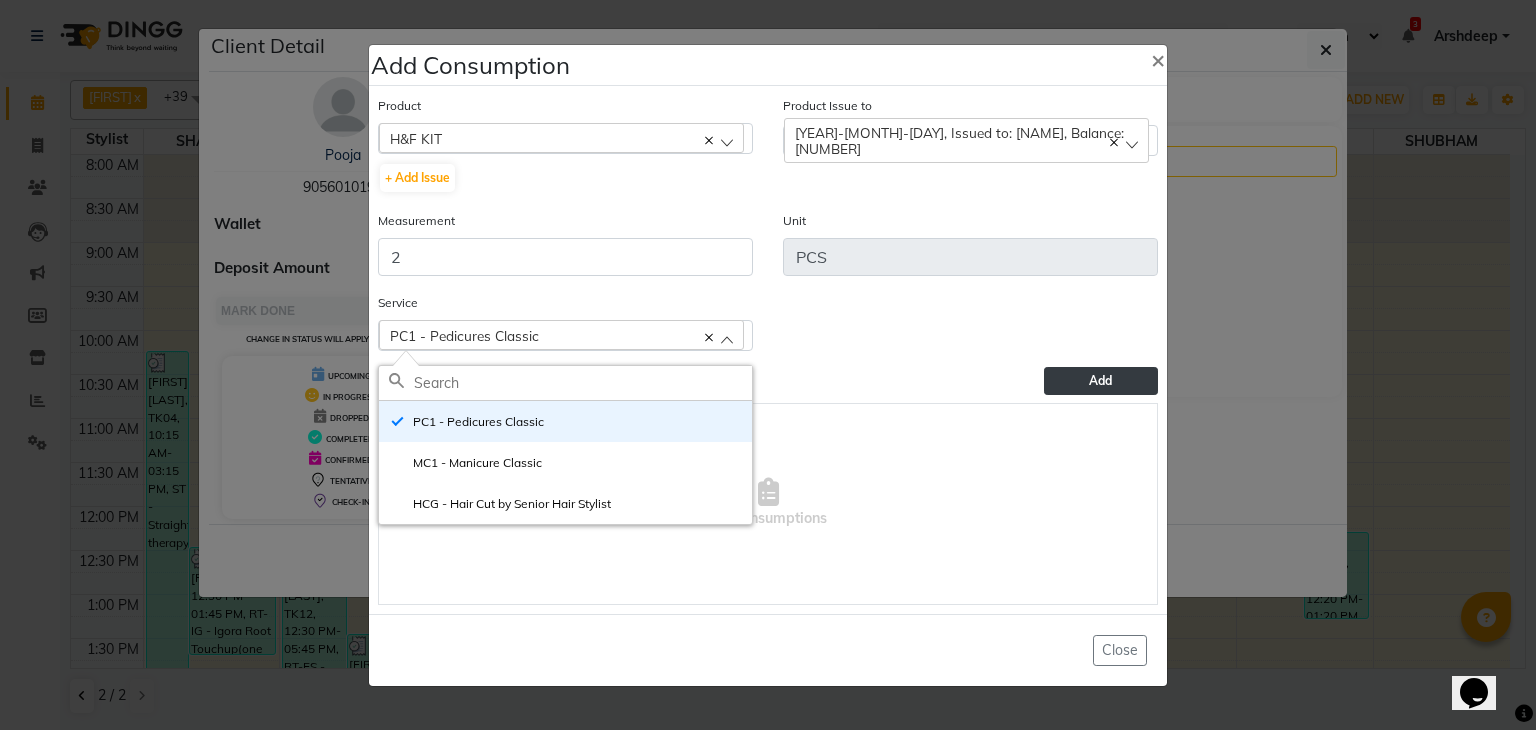 click on "Add" 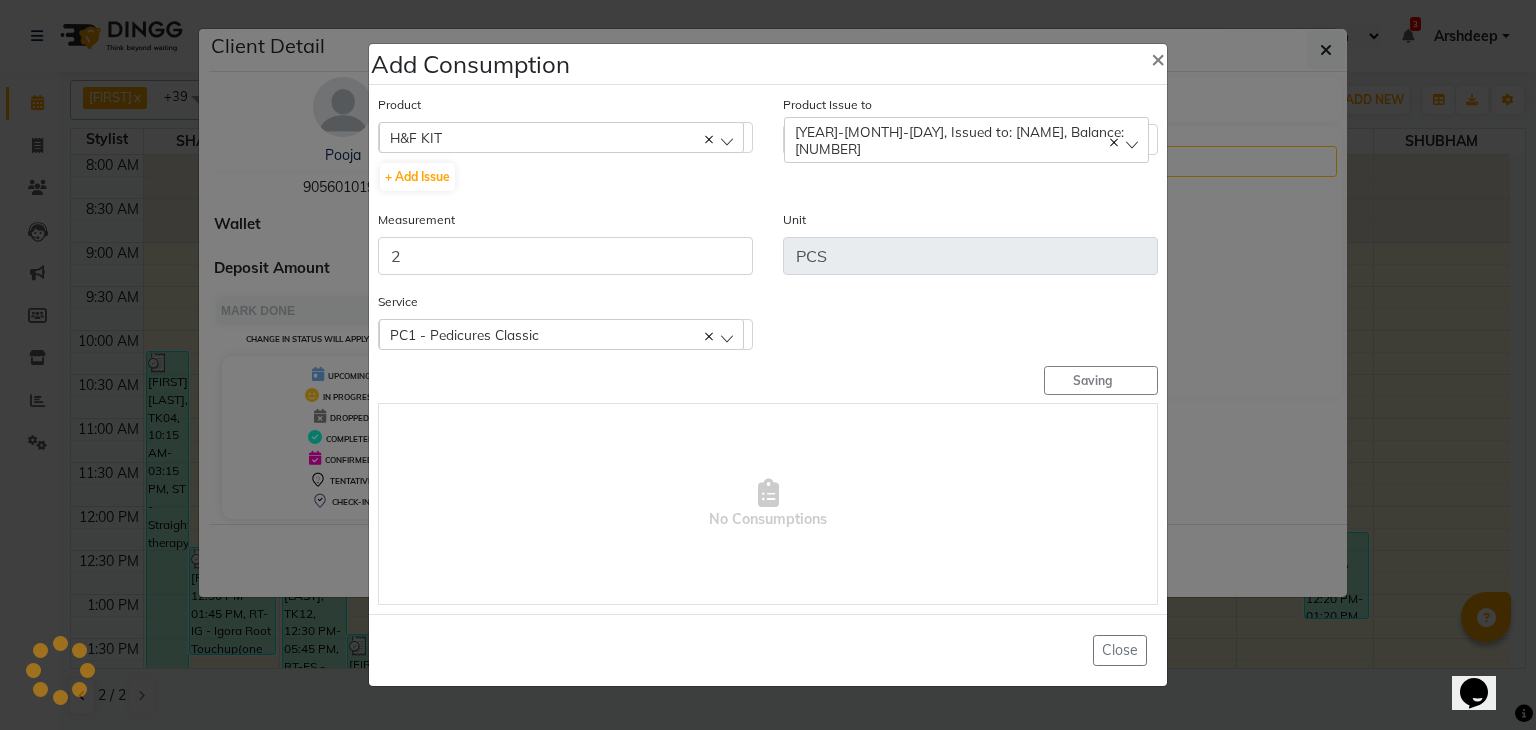 type 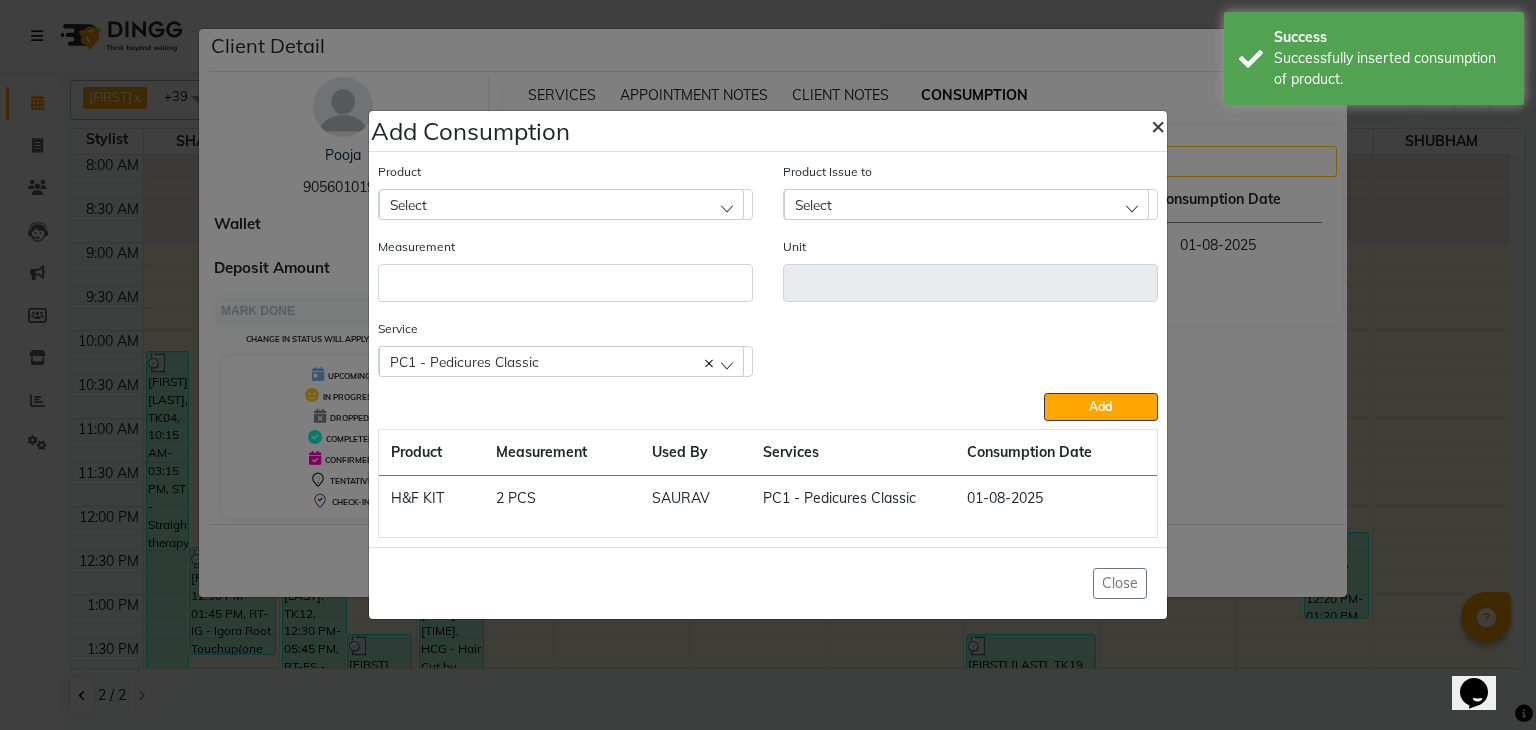 click on "×" 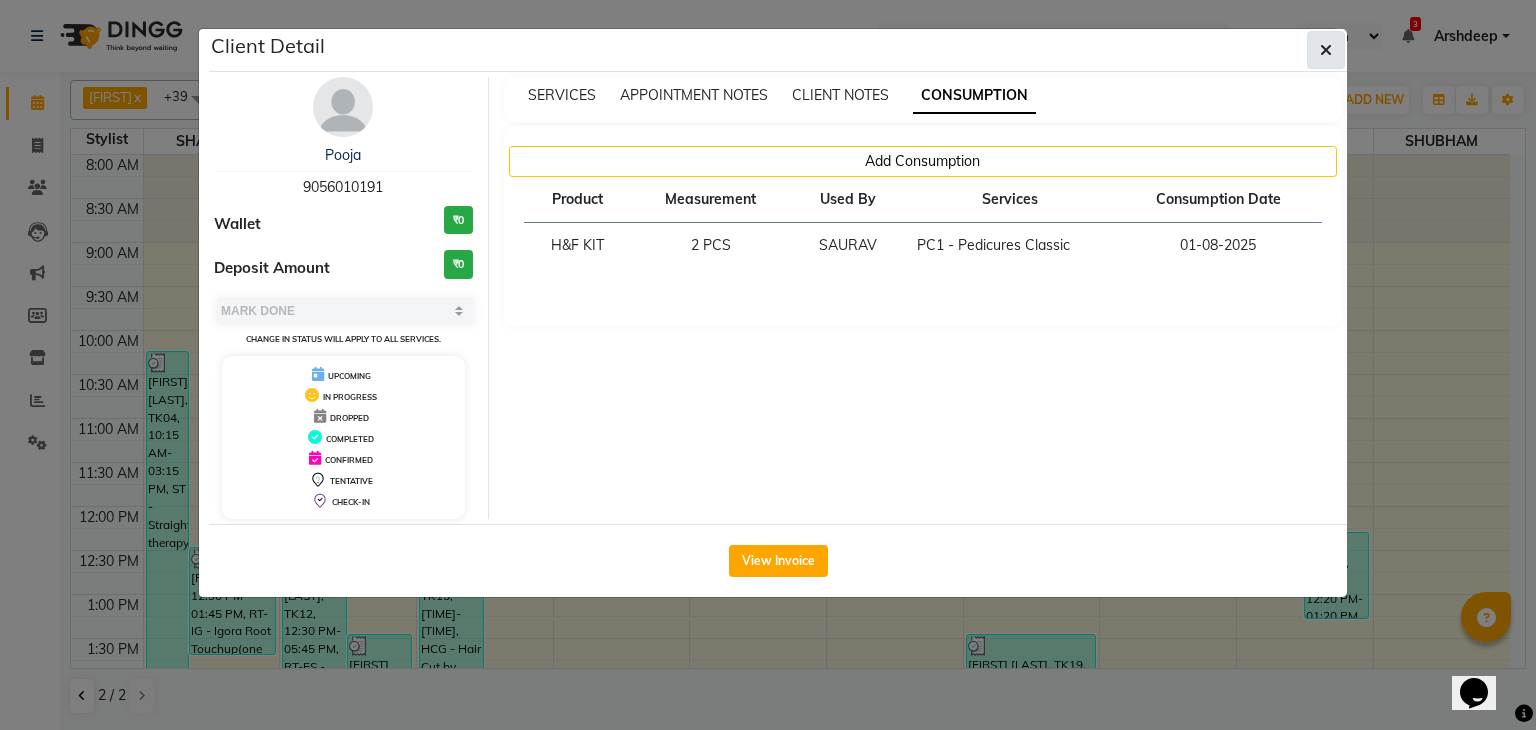 click 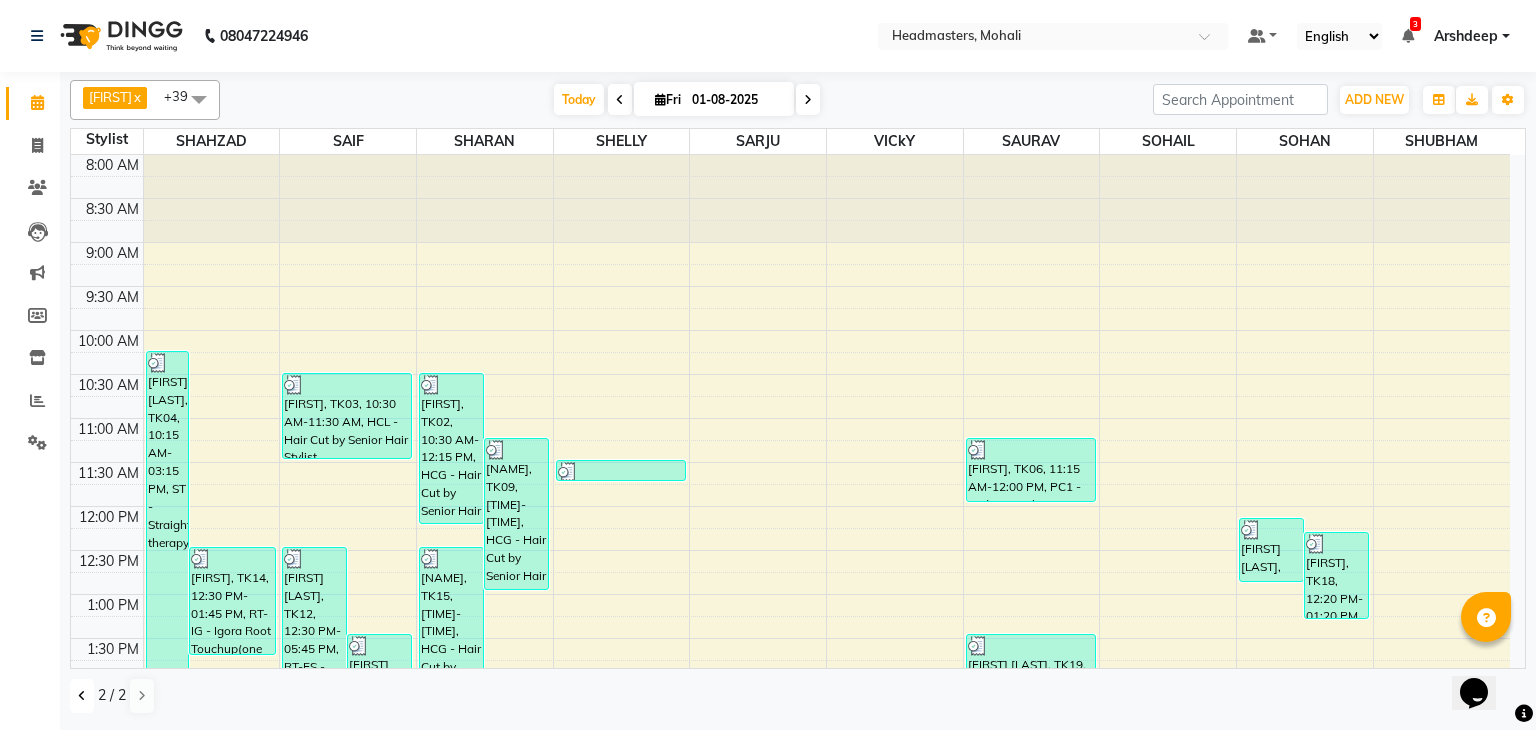 click at bounding box center (82, 696) 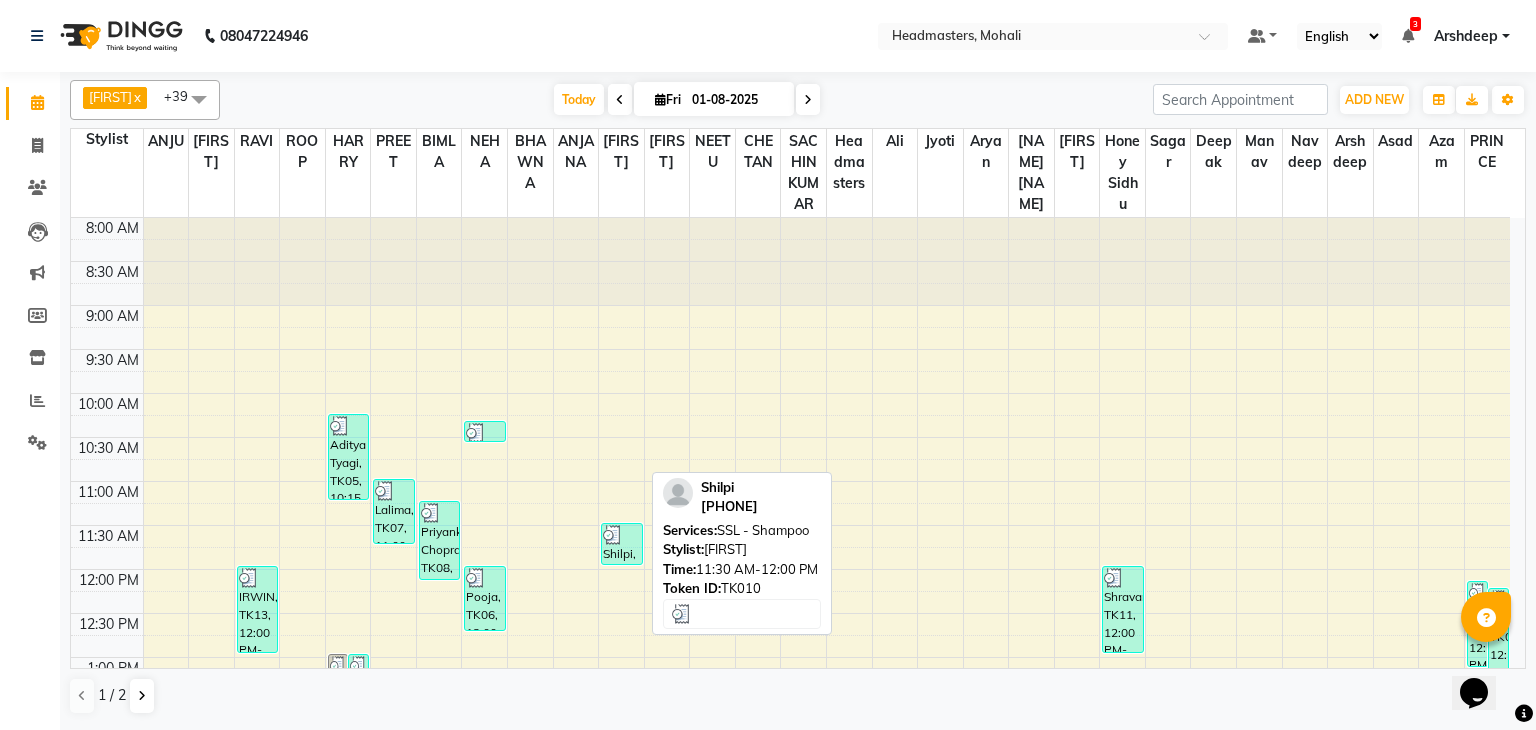 click at bounding box center (613, 535) 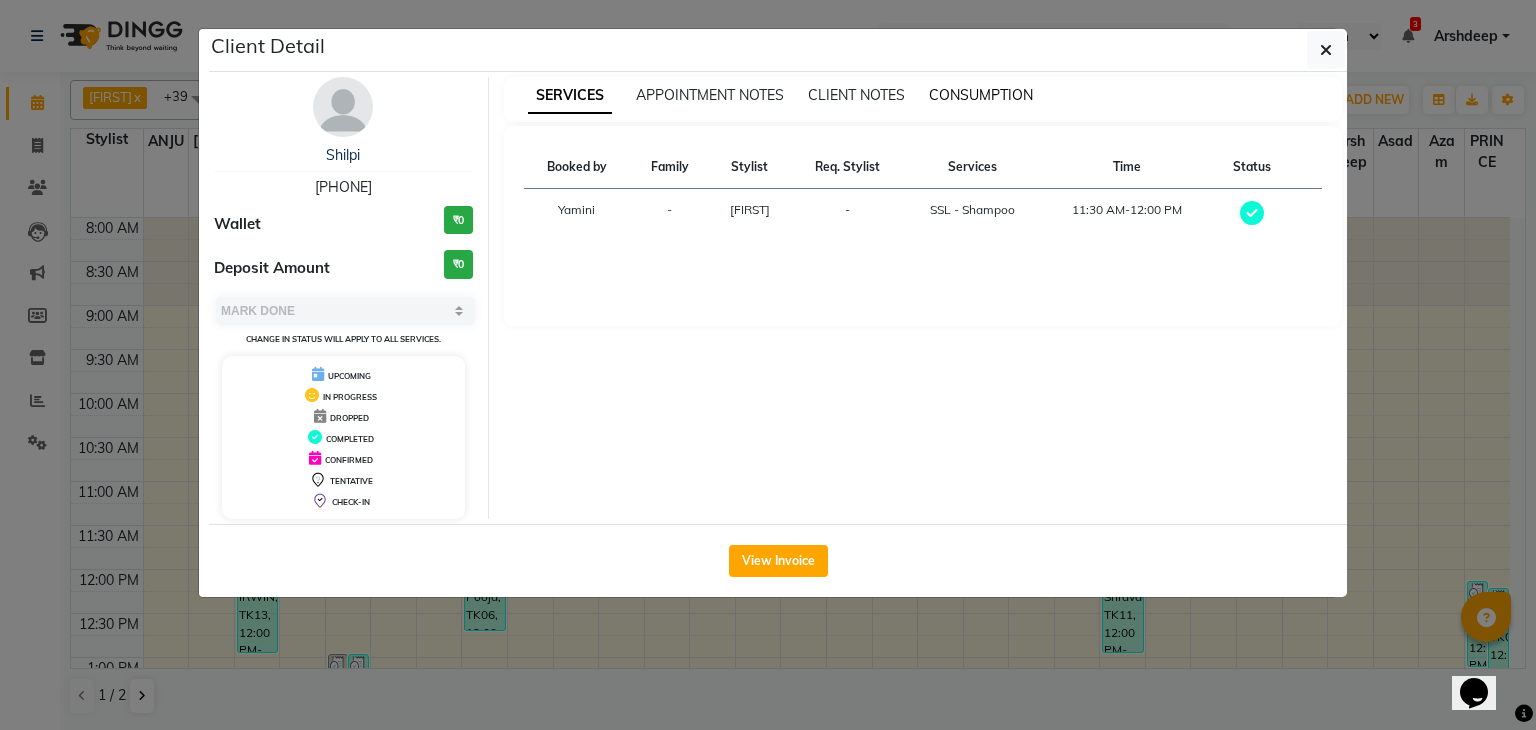 click on "CONSUMPTION" at bounding box center (981, 95) 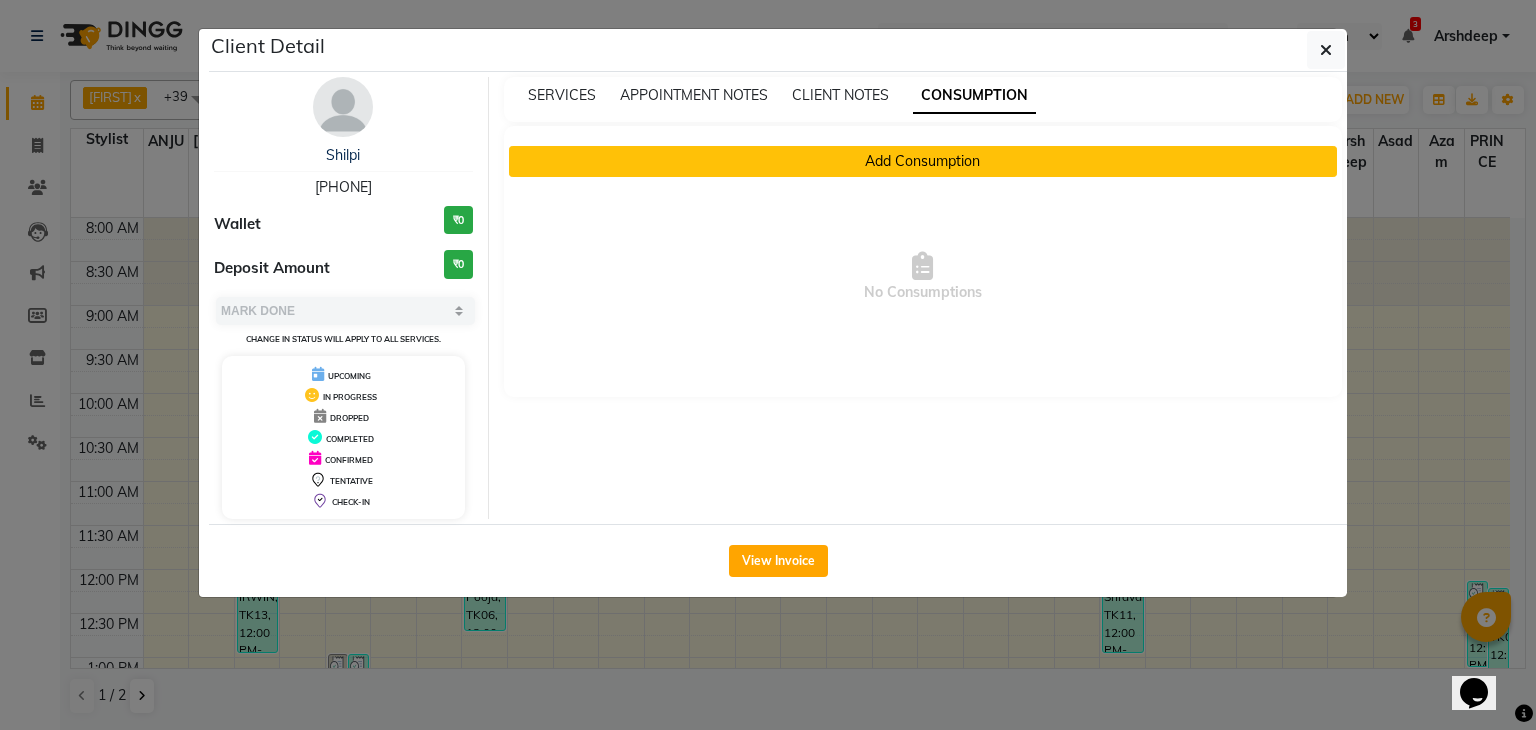 click on "Add Consumption" at bounding box center [923, 161] 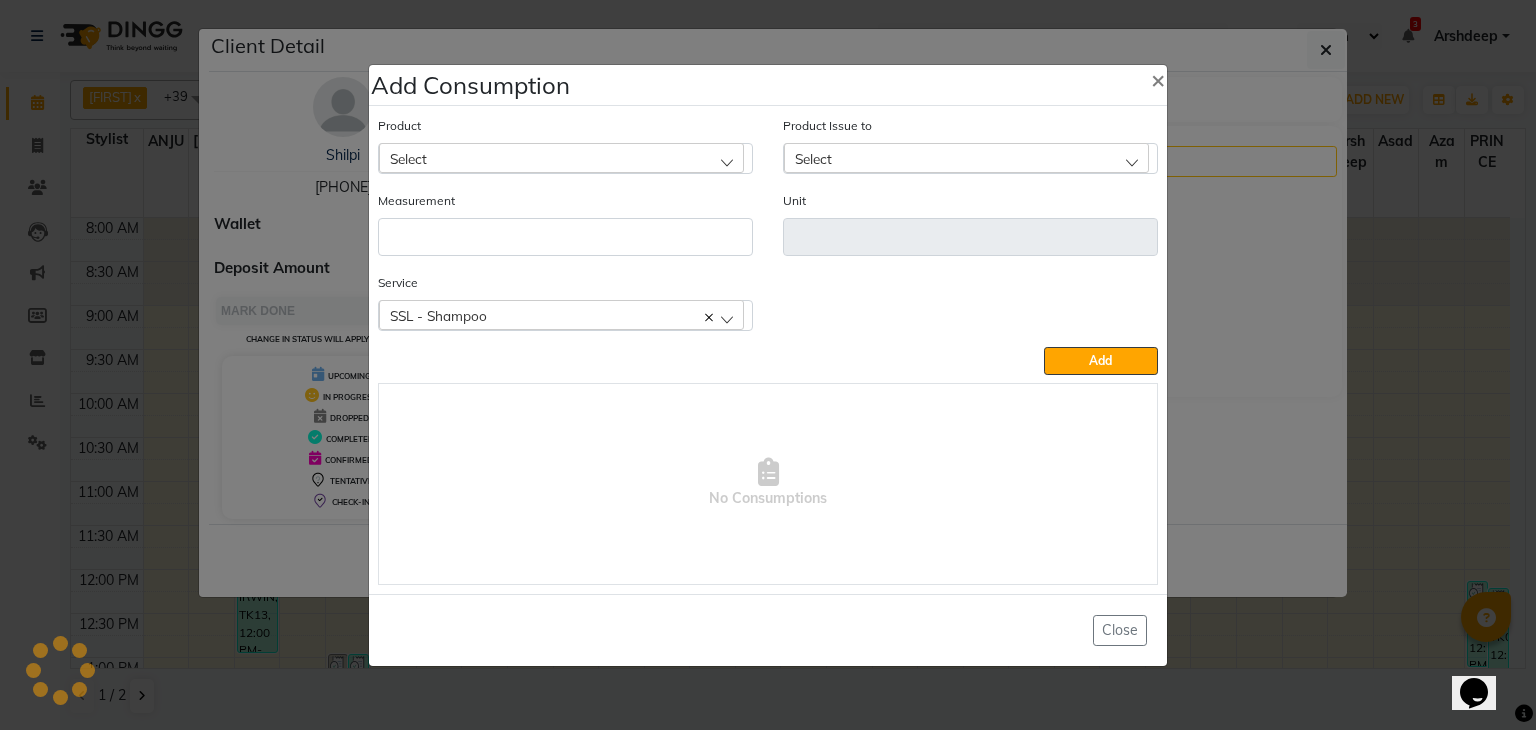 click on "Select" 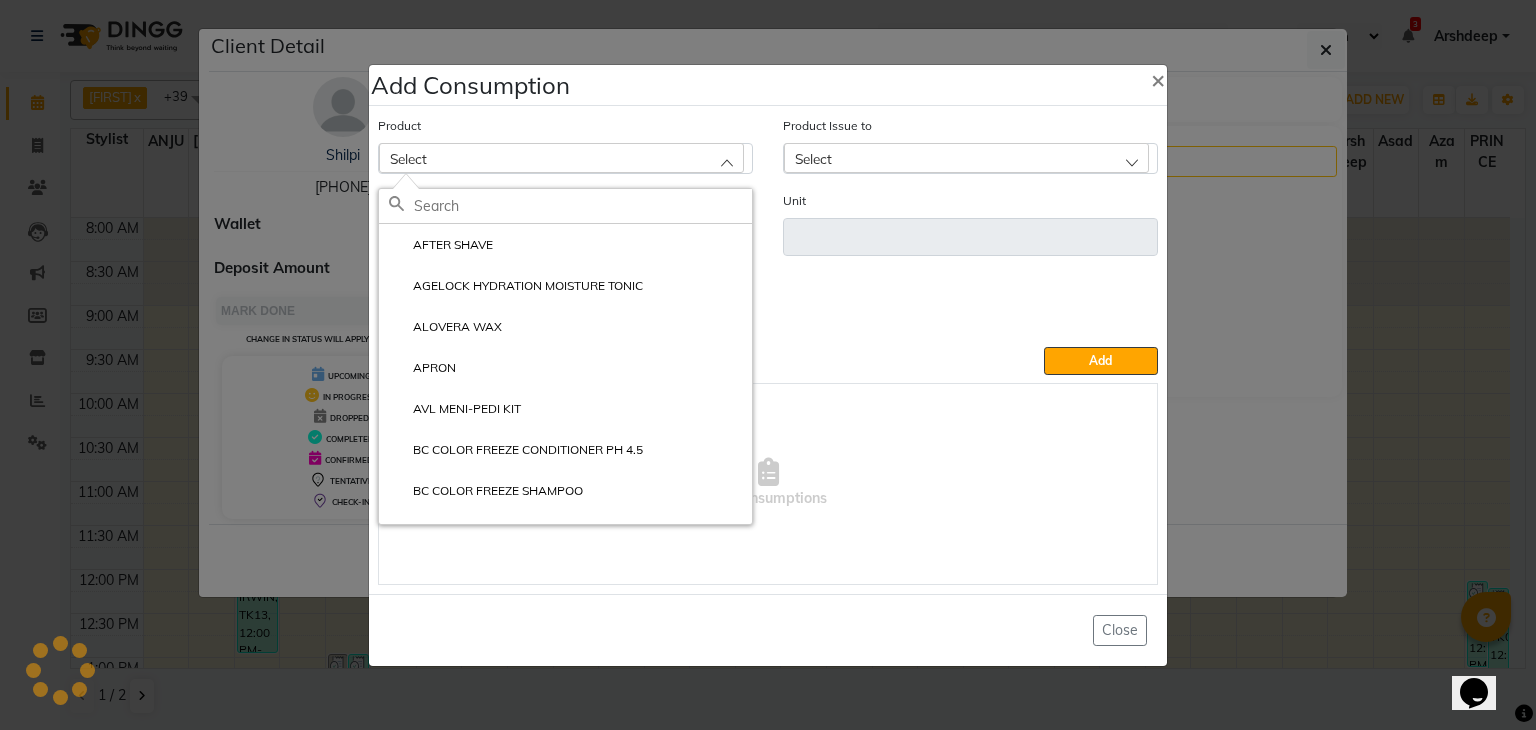 click 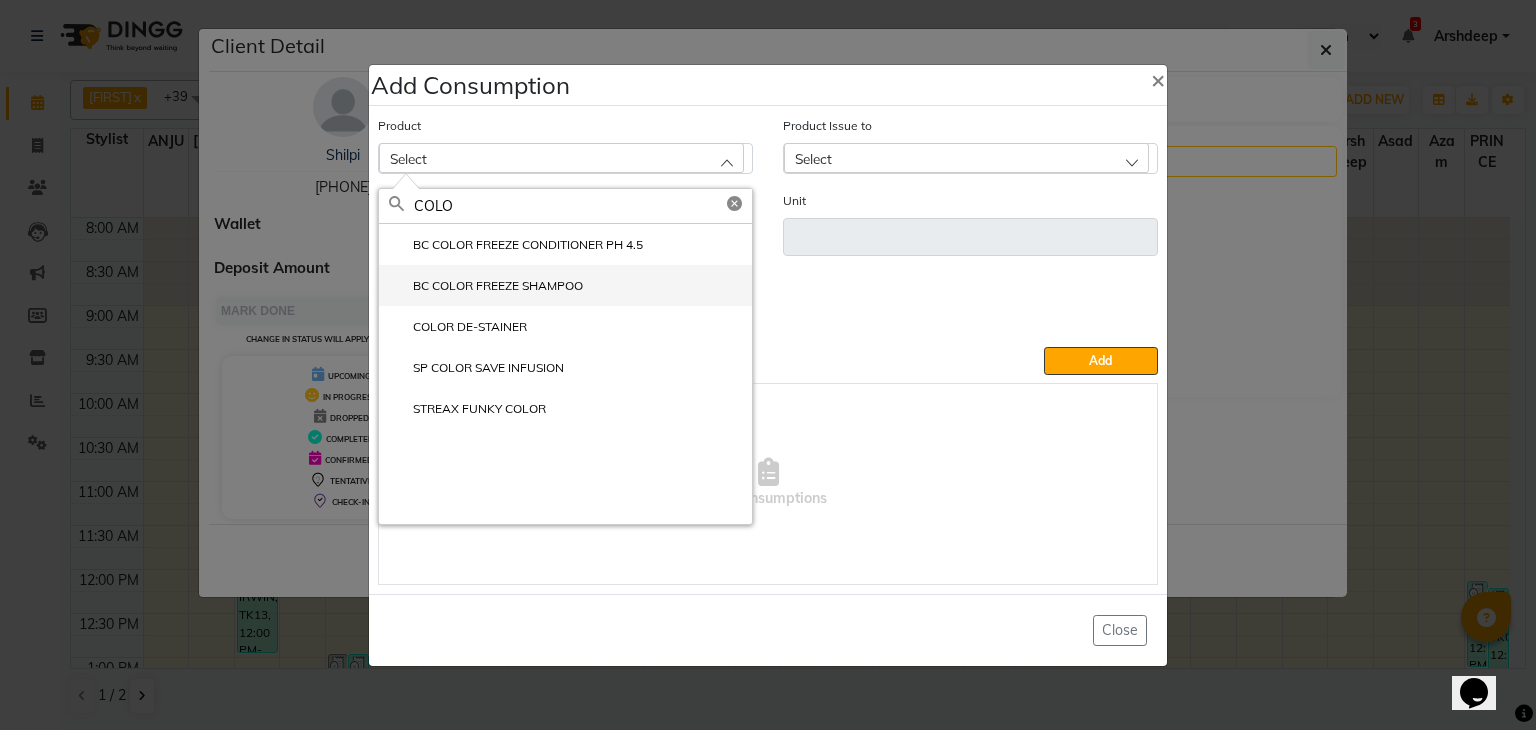 type on "COLO" 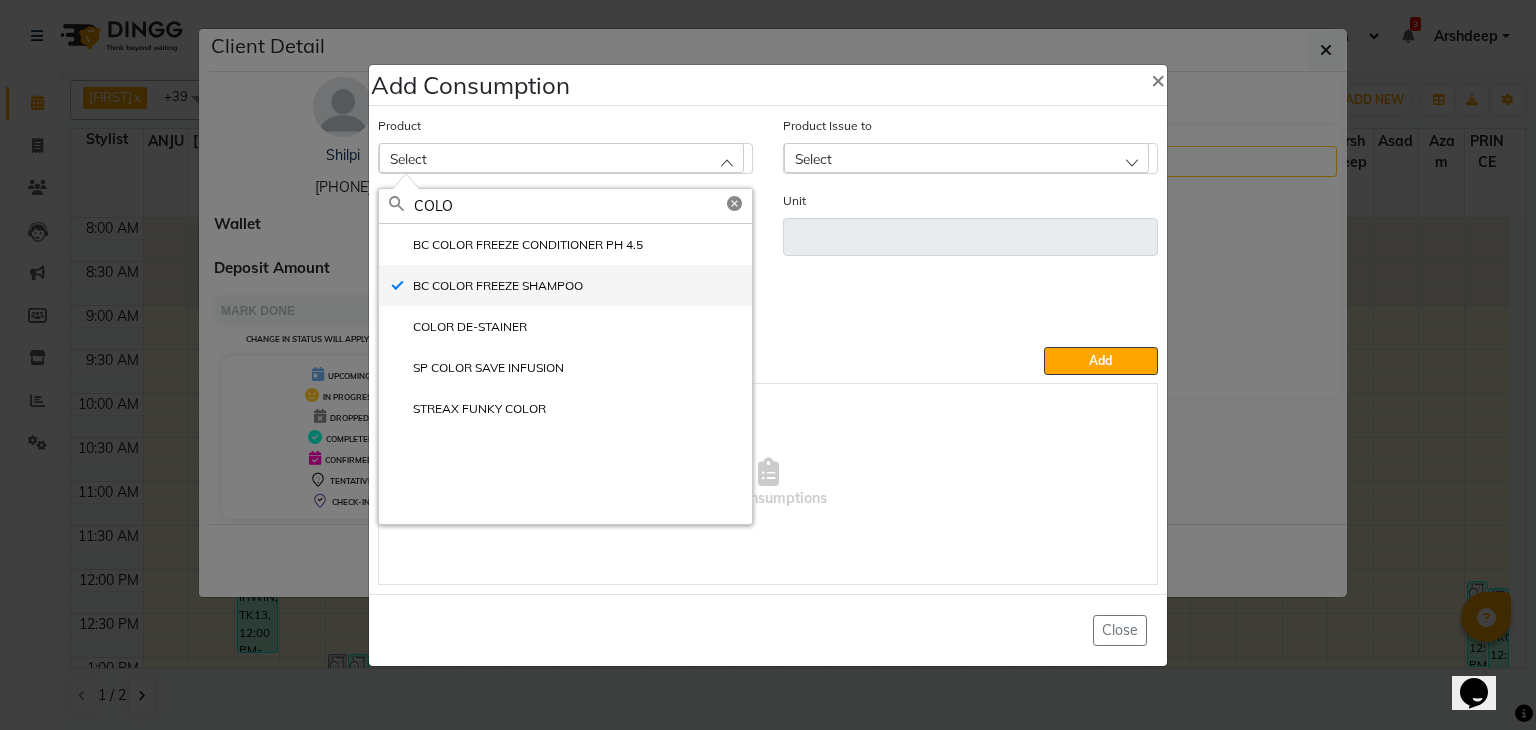 type on "ML" 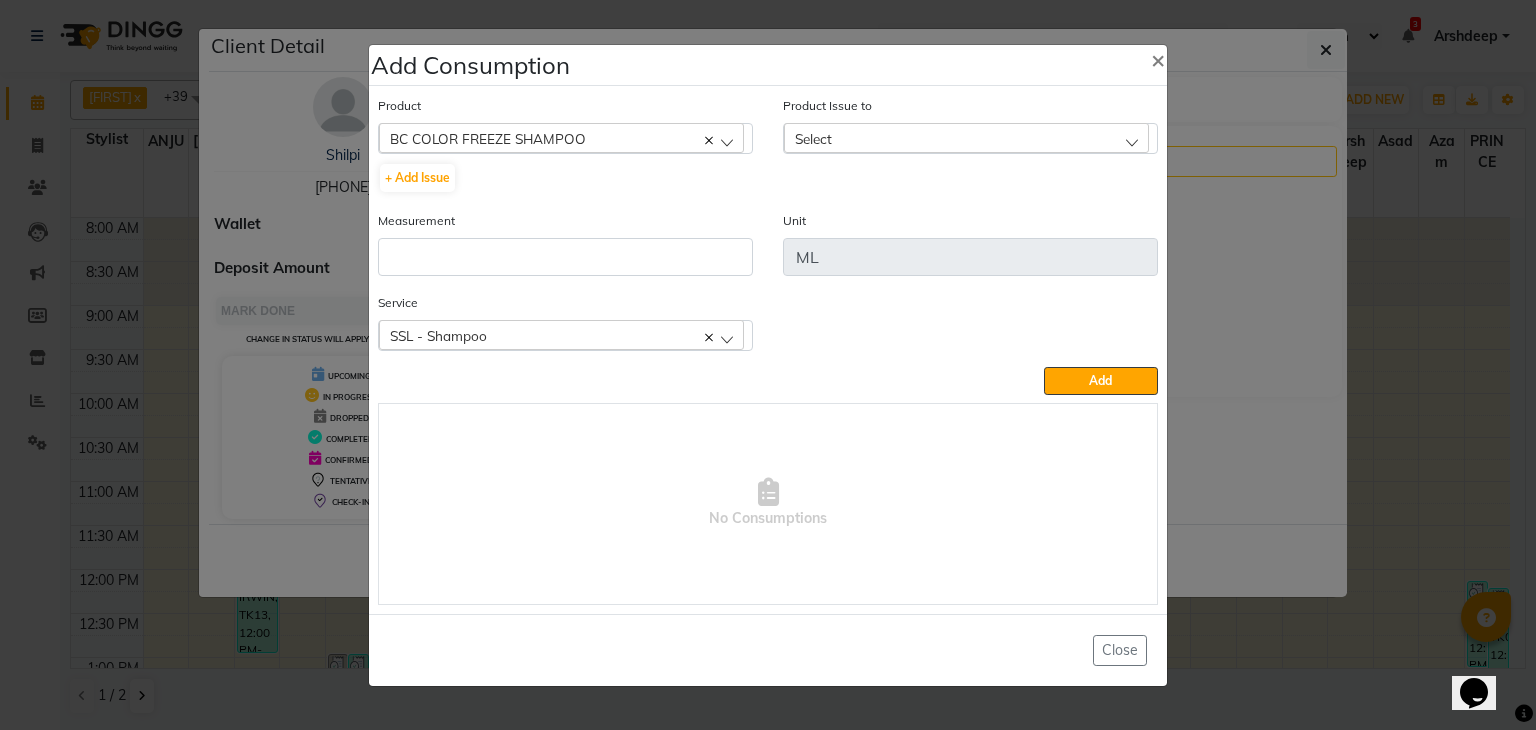 click on "Select" 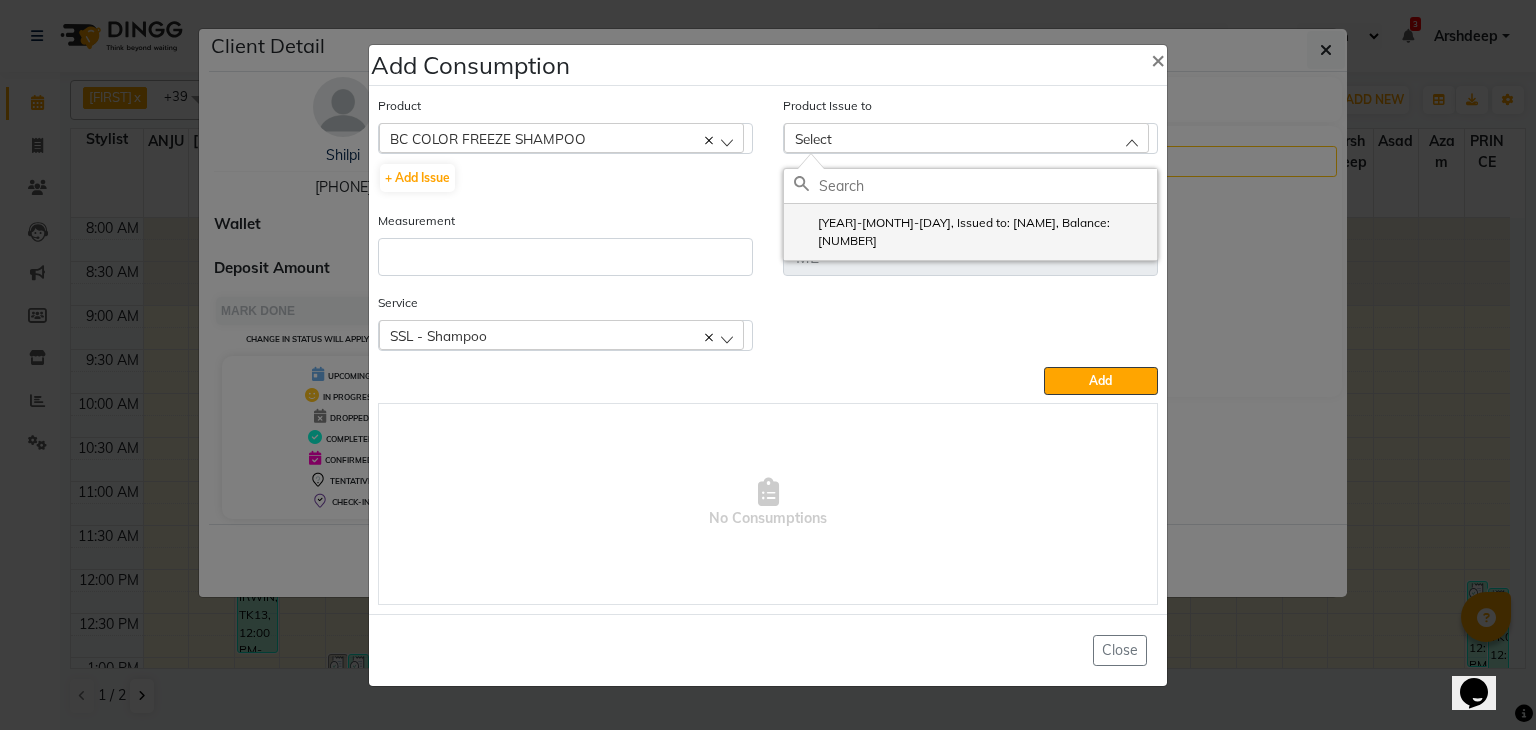 click on "[YEAR]-[MONTH]-[DAY], Issued to: [NAME], Balance: [NUMBER]" 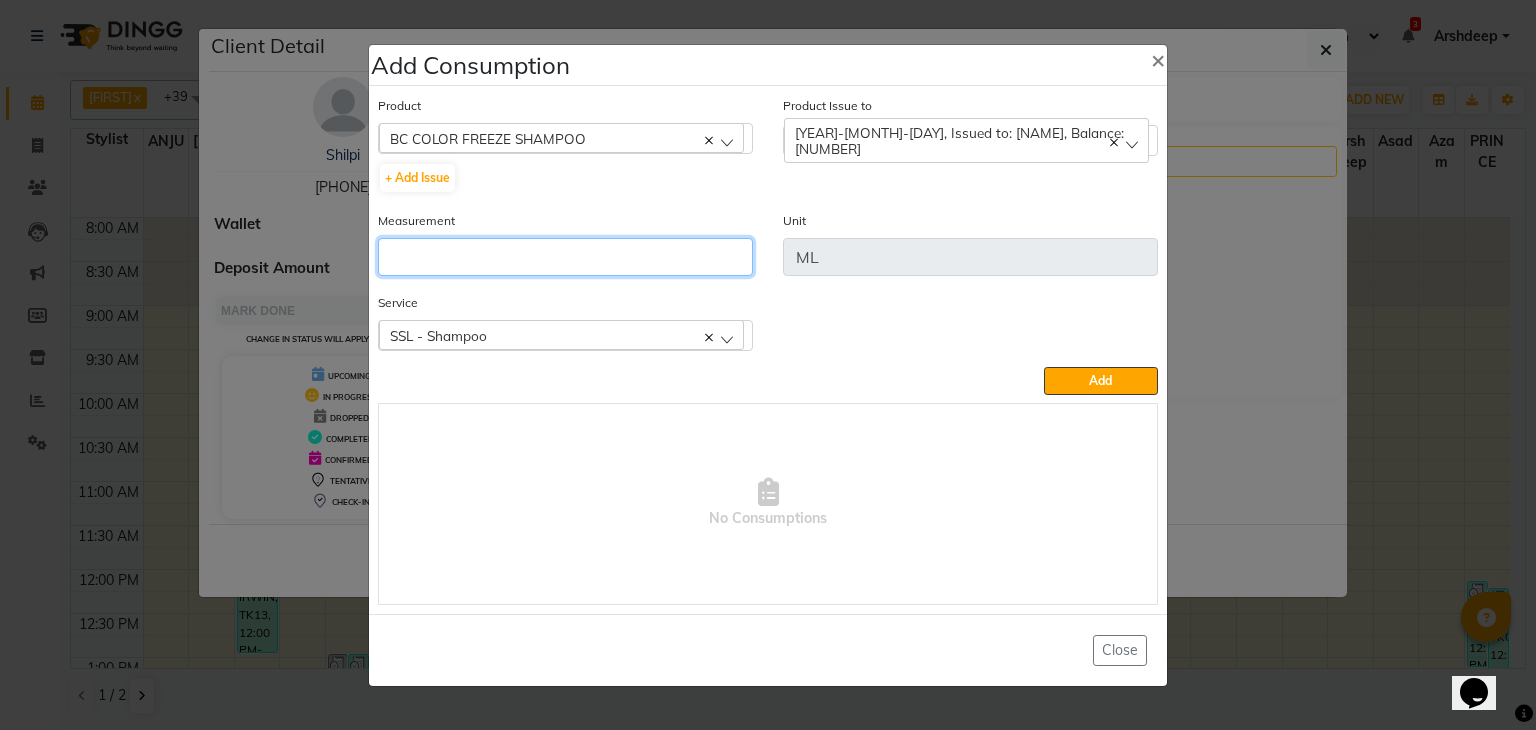 click 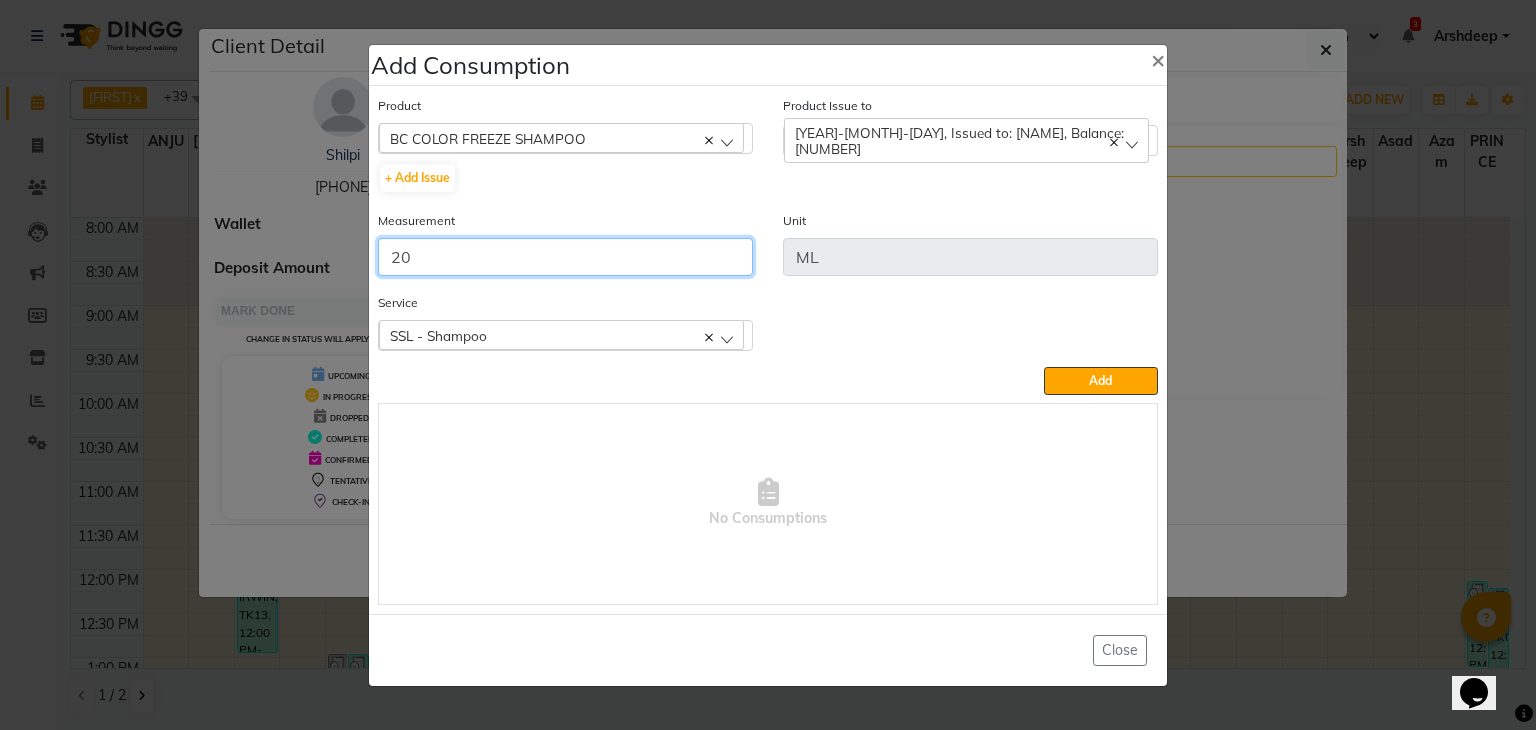 type on "20" 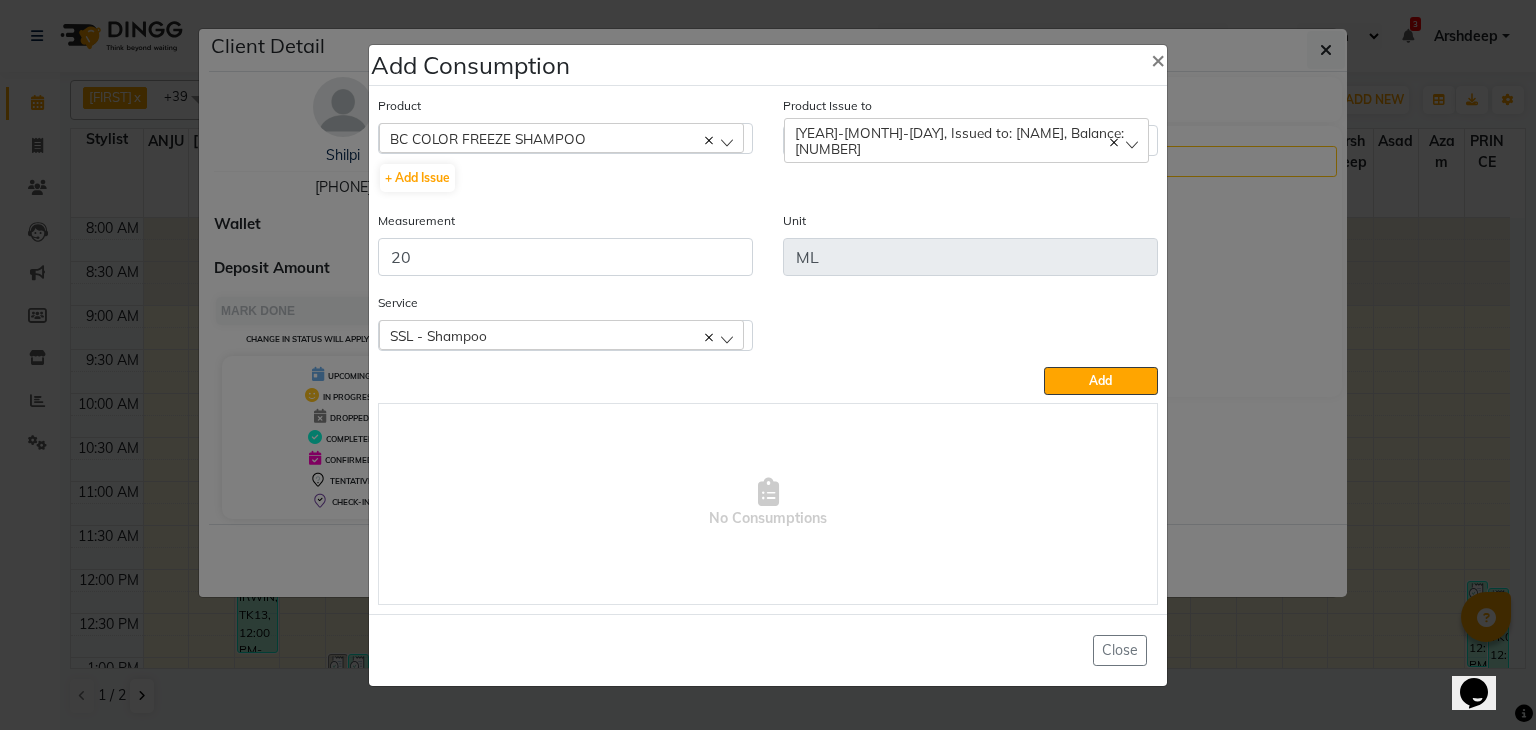 click on "Unit ML" 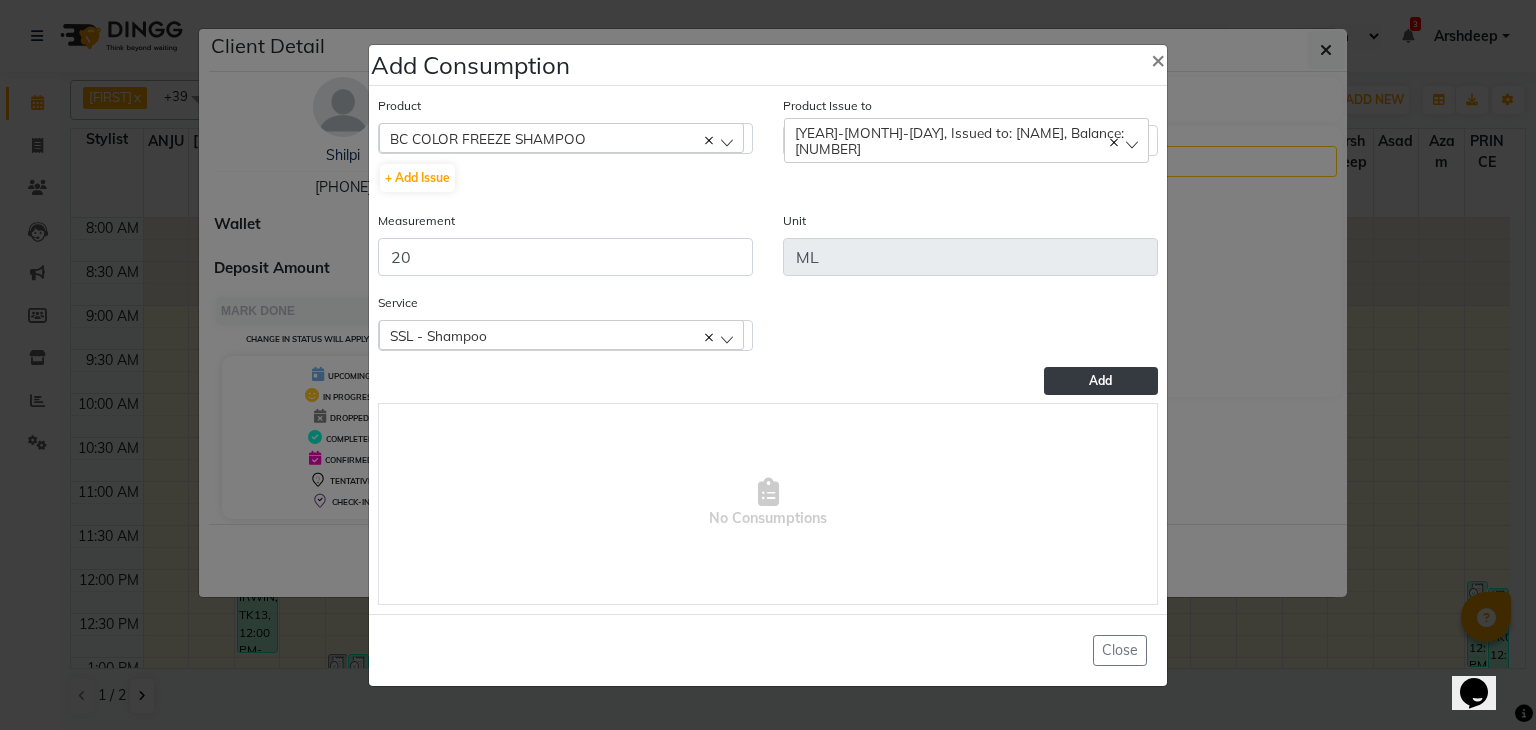 click on "Add" 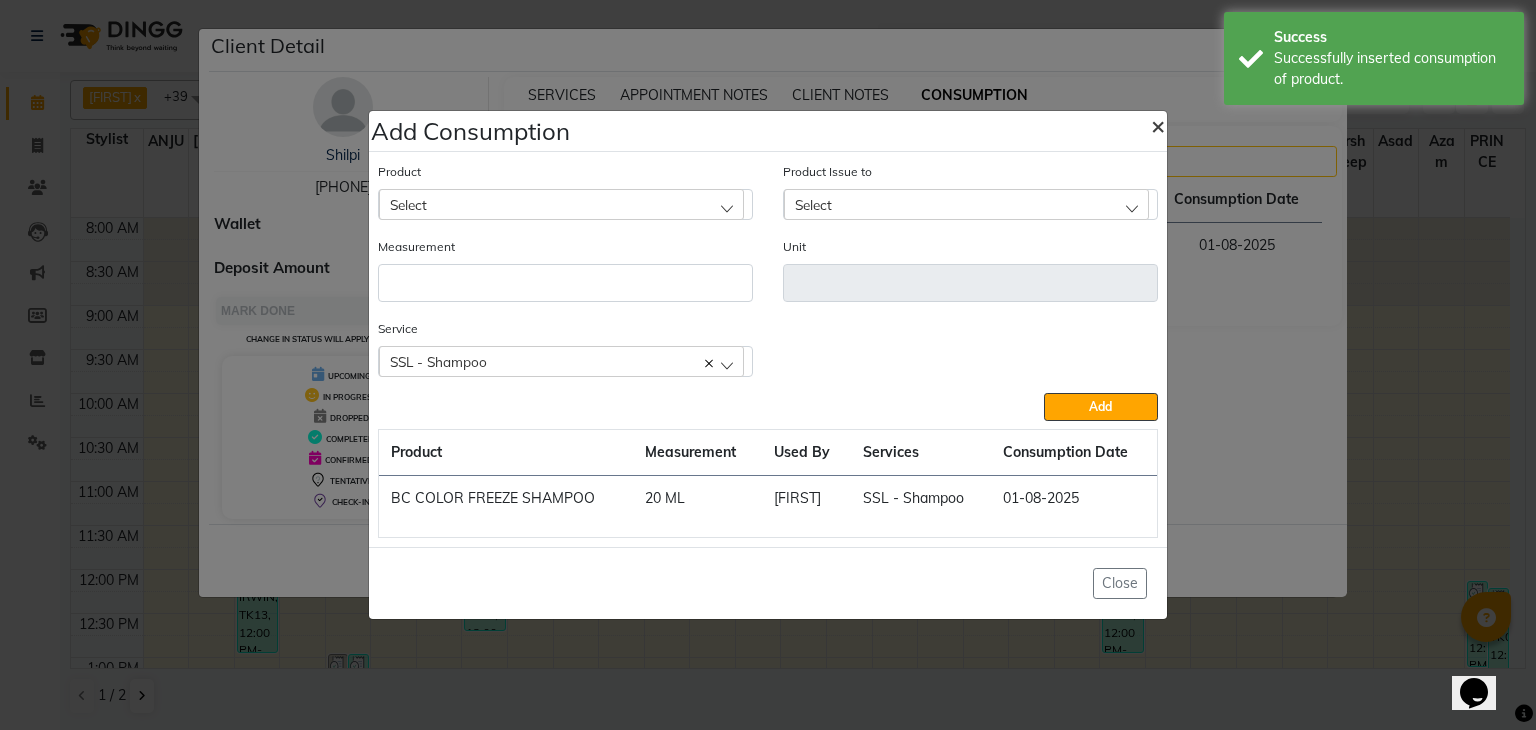 click on "×" 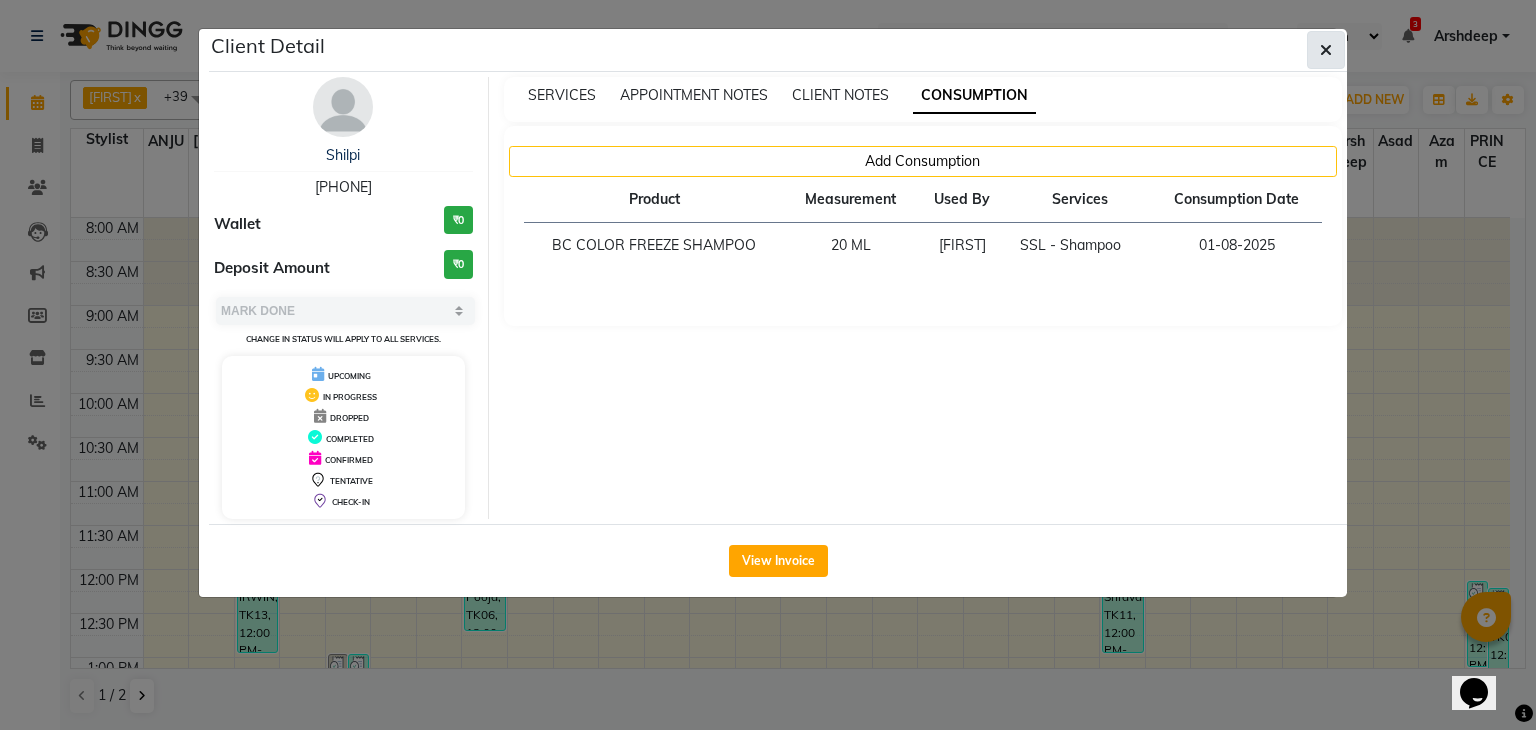 click 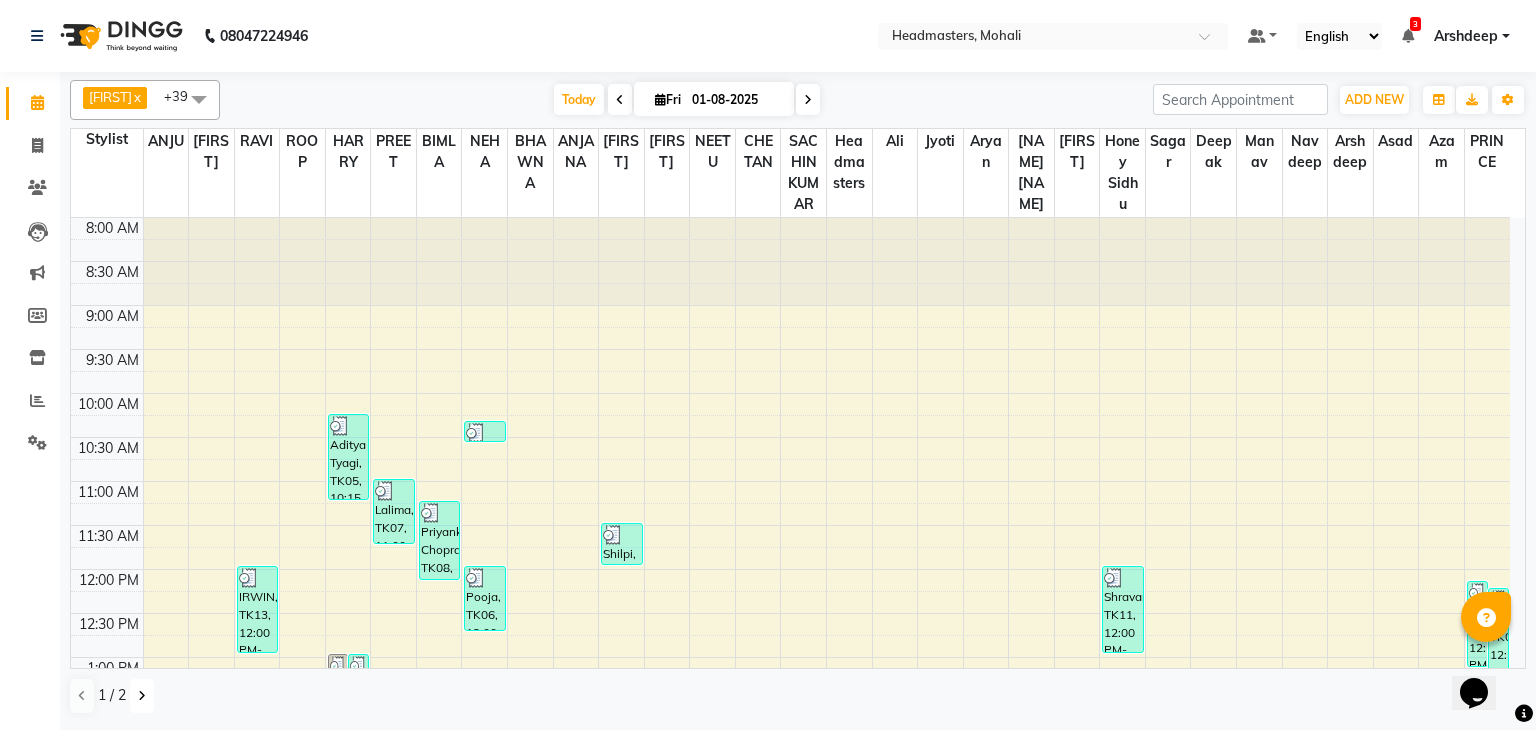 click at bounding box center [142, 696] 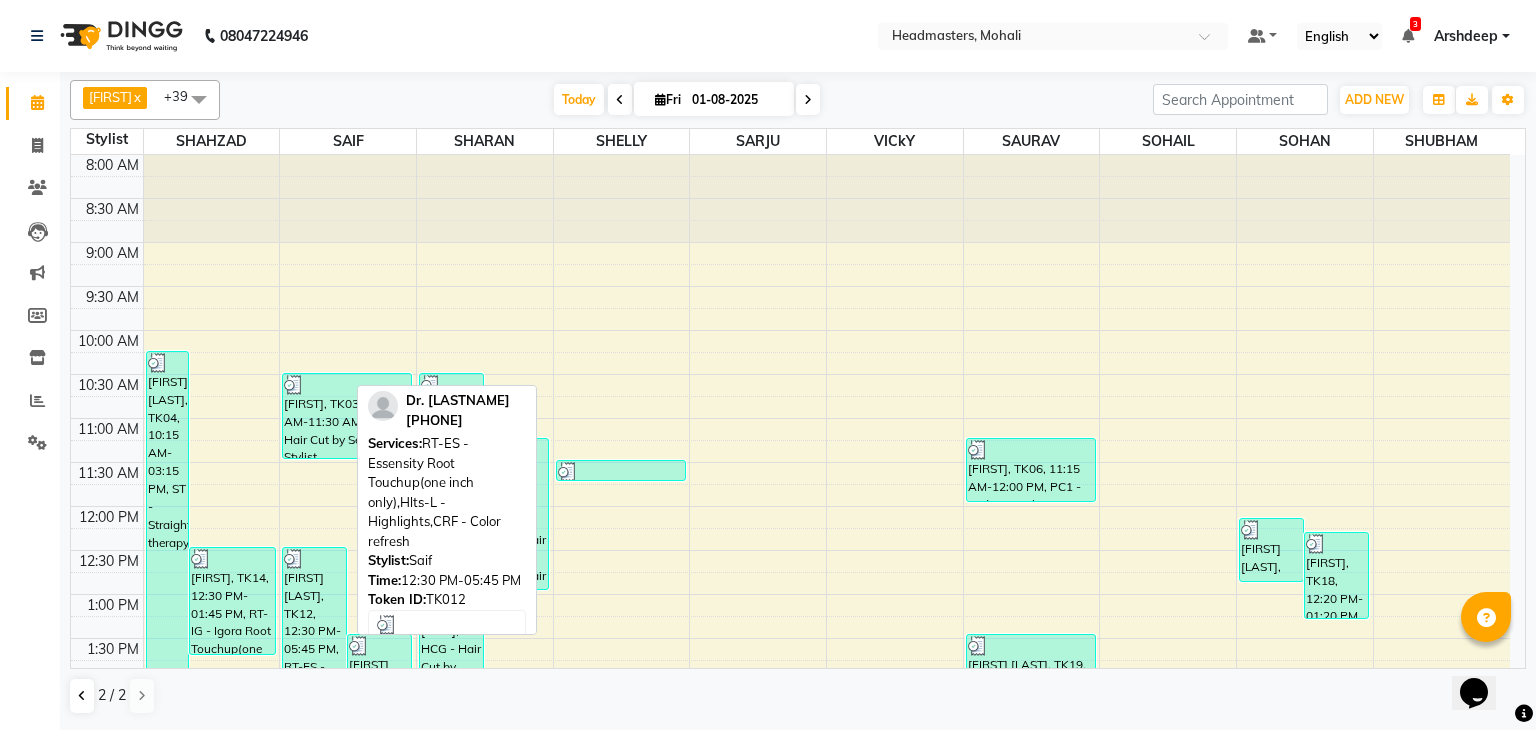 click on "[FIRST] [LAST], TK12, 12:30 PM-05:45 PM, RT-ES - Essensity Root Touchup(one inch only),Hlts-L - Highlights,CRF - Color refresh" at bounding box center [314, 775] 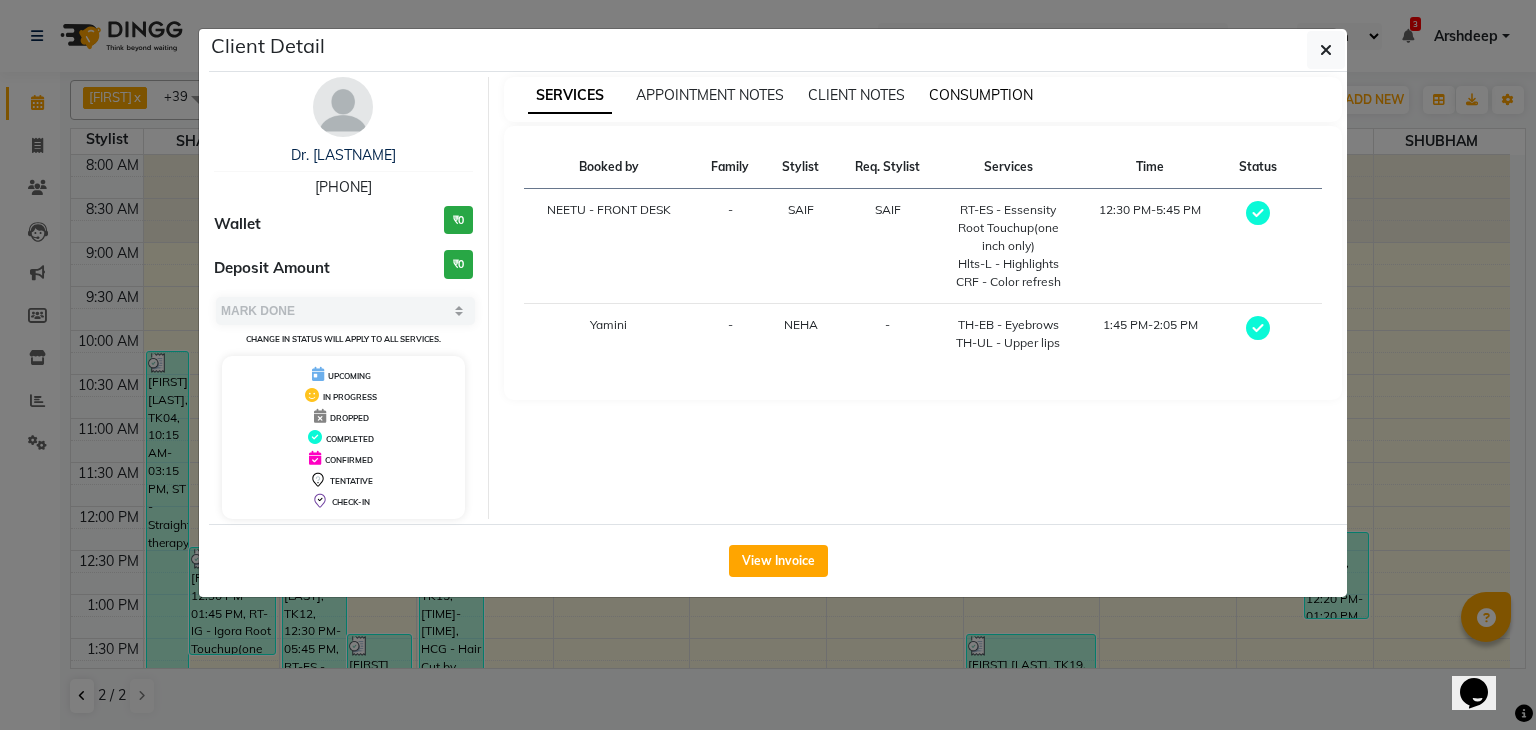 click on "CONSUMPTION" at bounding box center (981, 95) 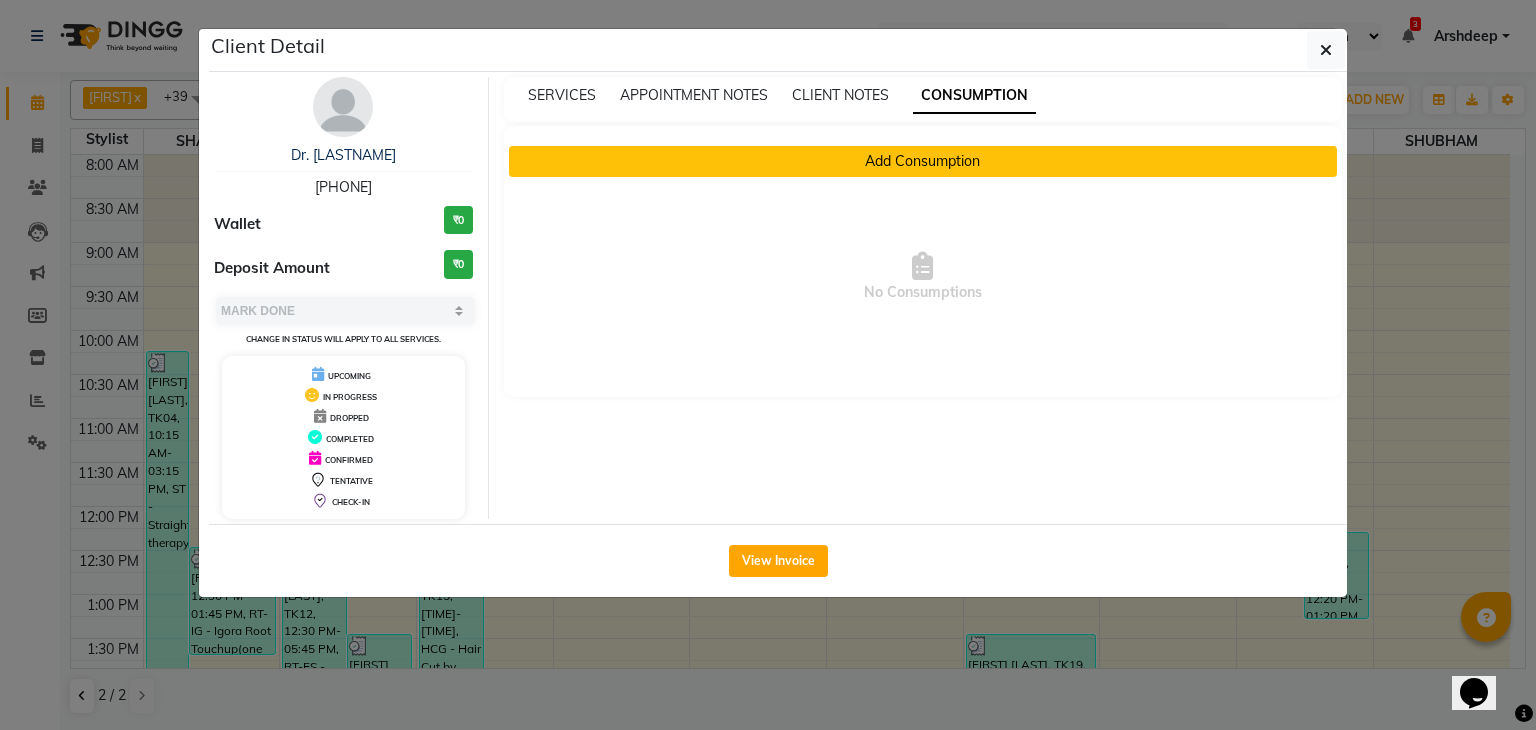 click on "Add Consumption" at bounding box center [923, 161] 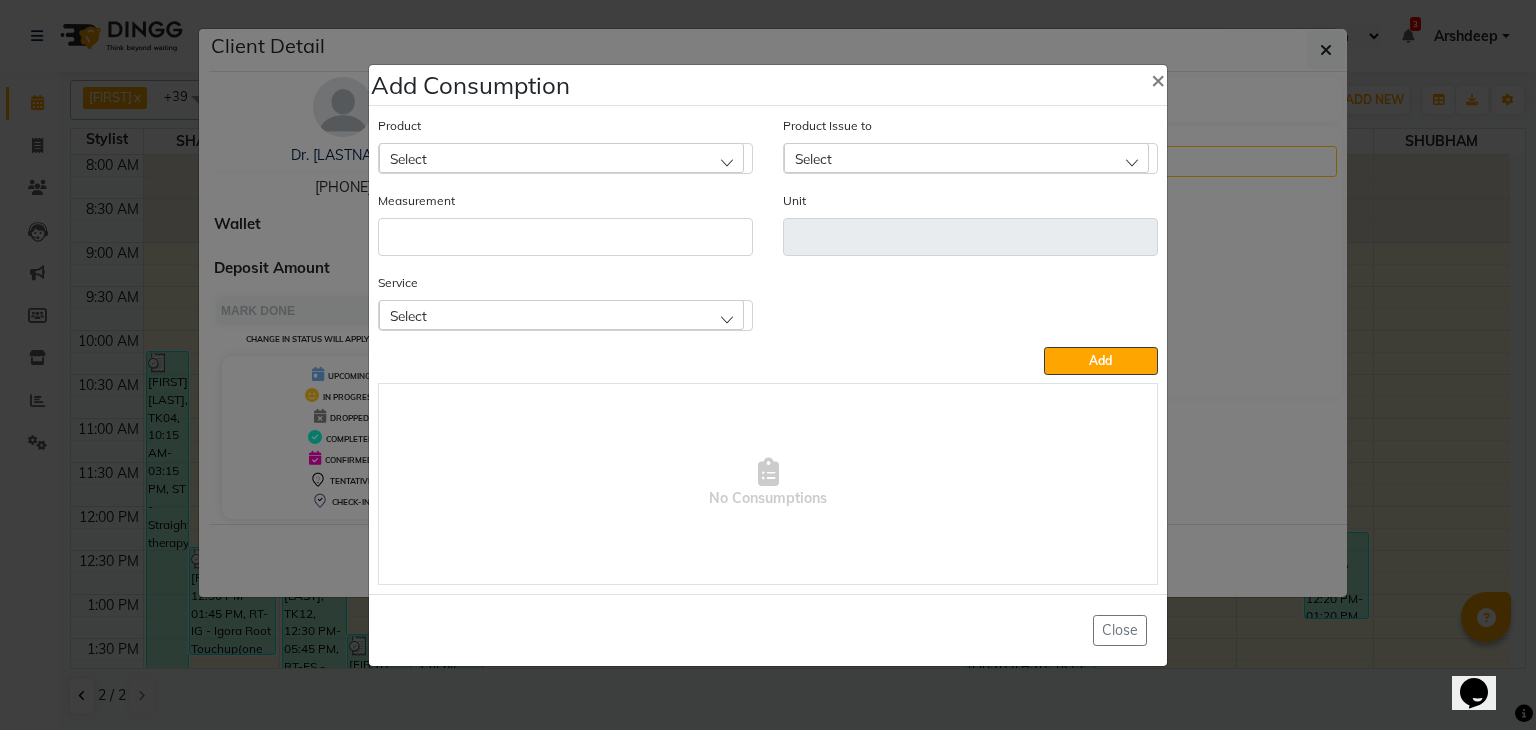 click on "Select" 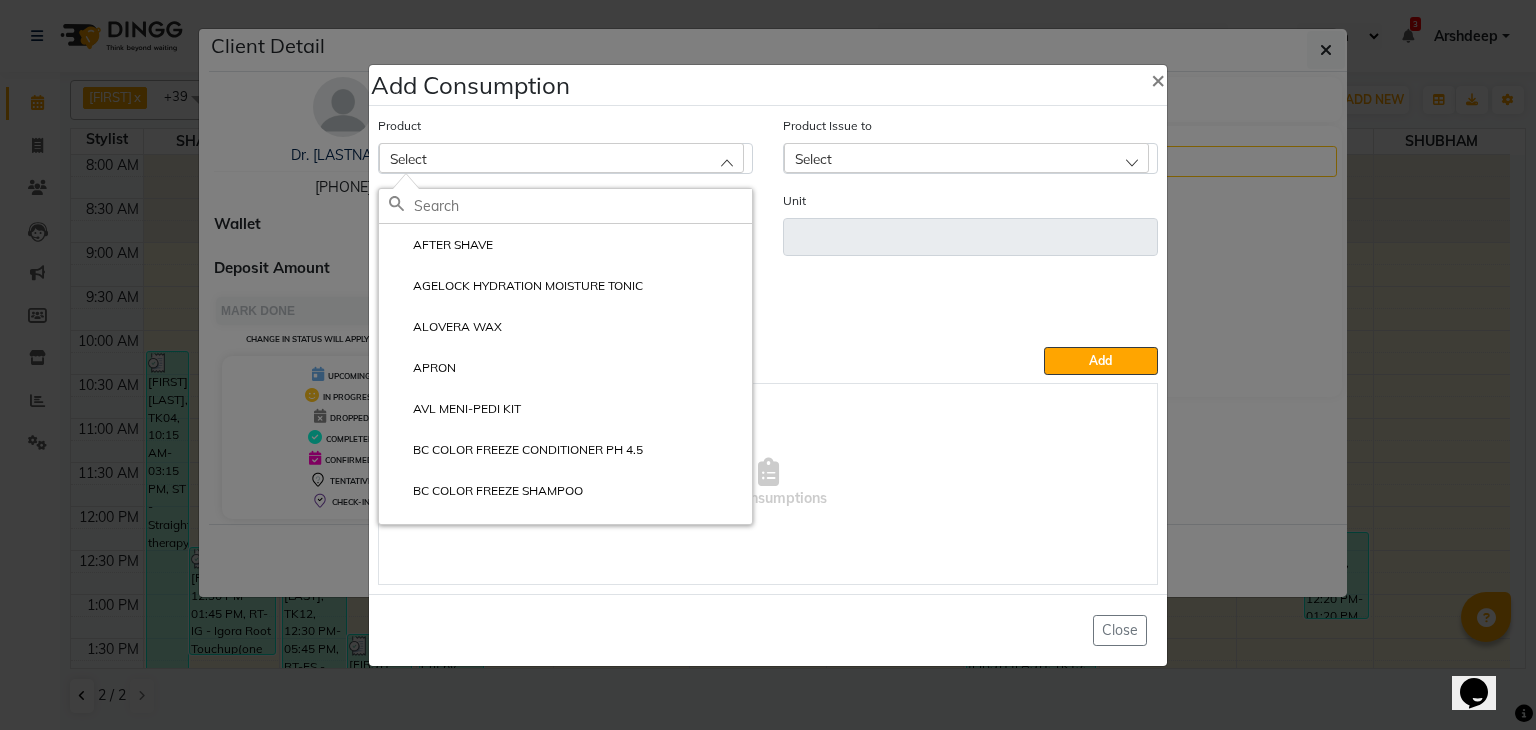 click 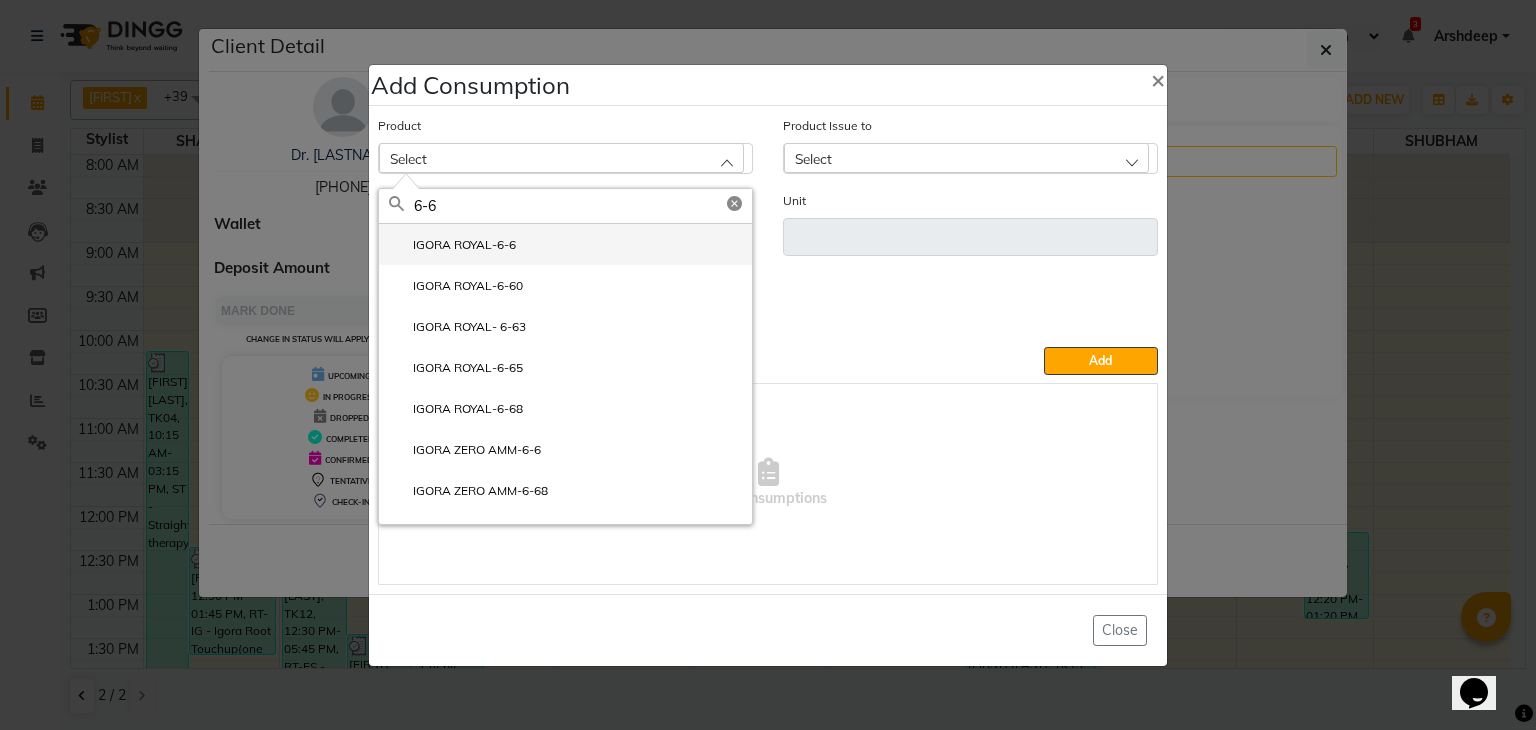 type on "6-6" 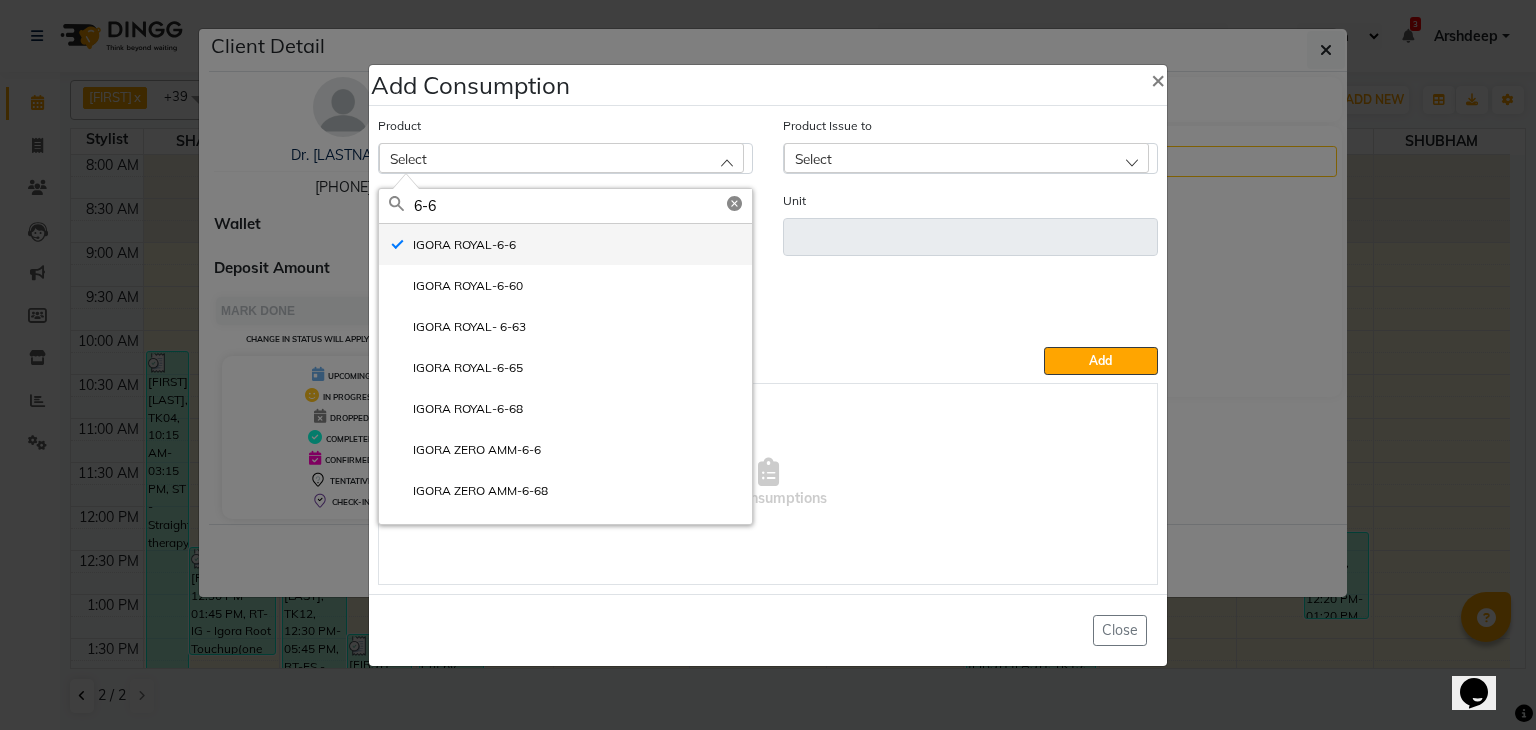 type on "GM" 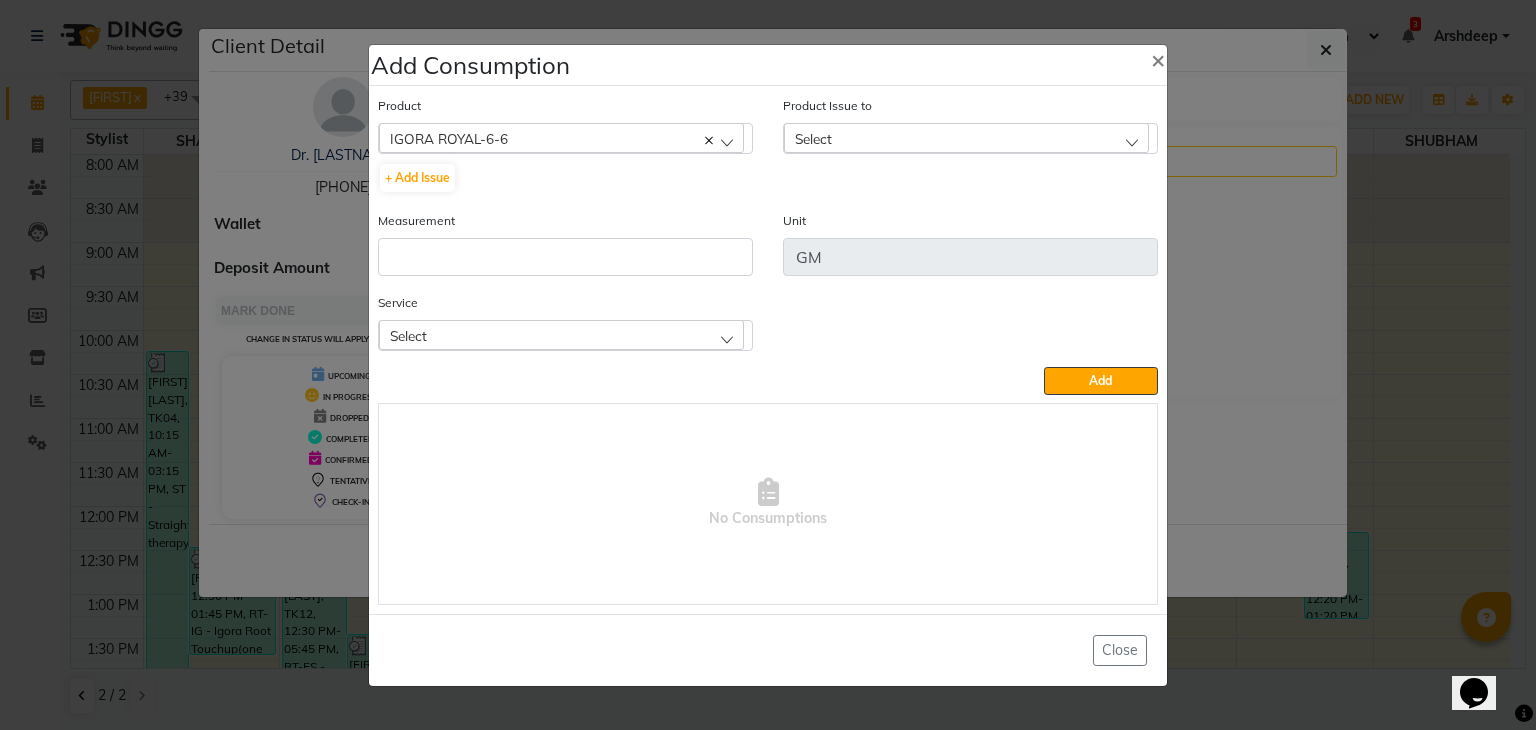 click on "Select" 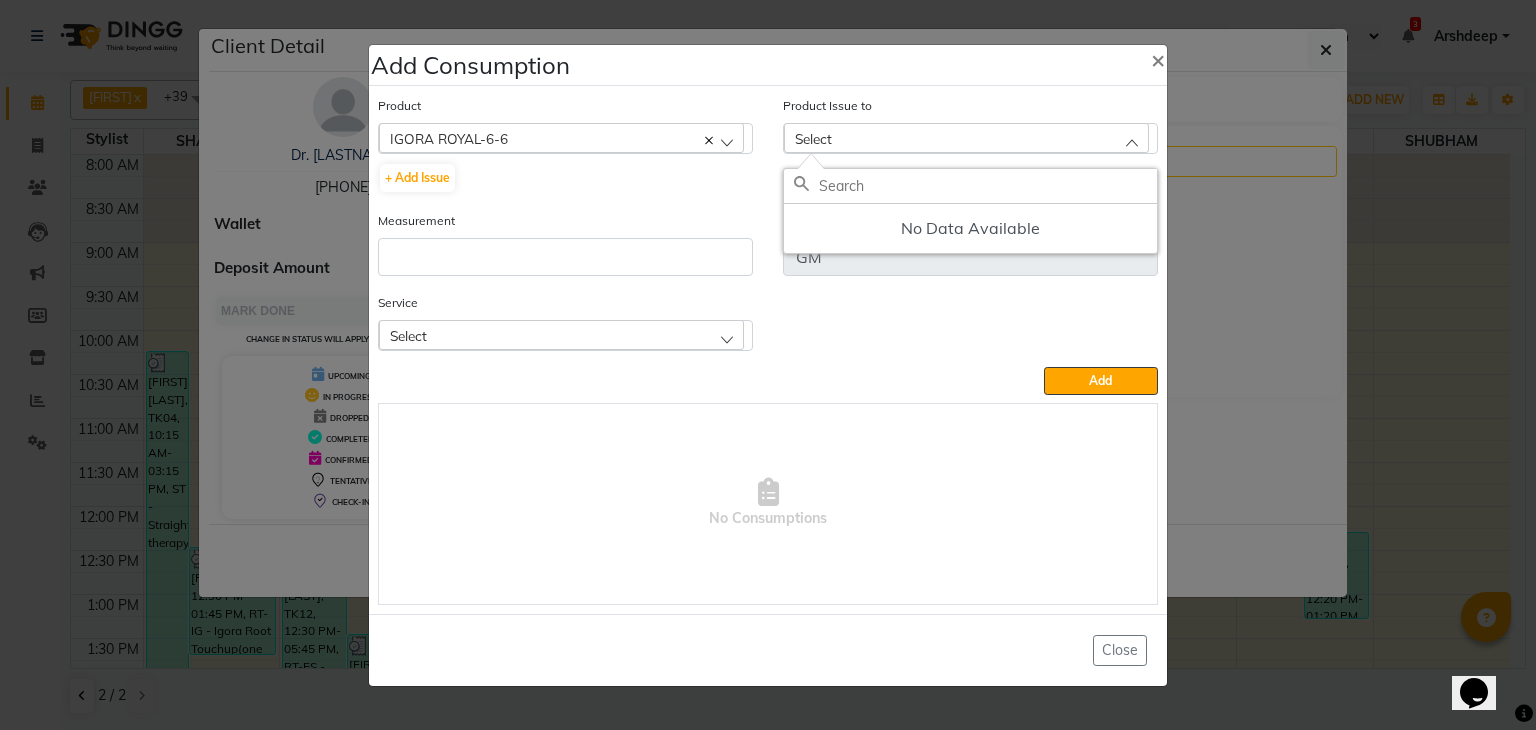 click 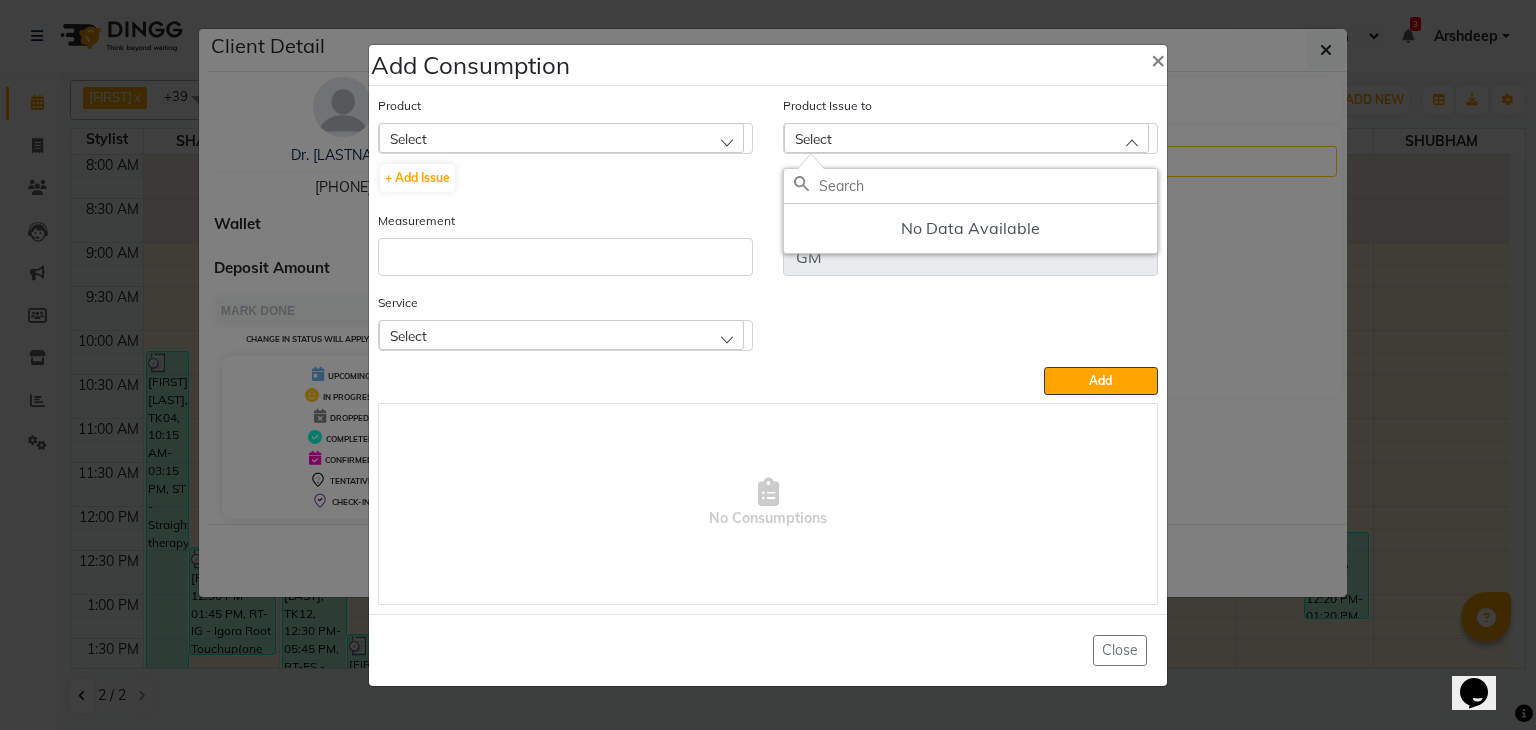 click on "Select" 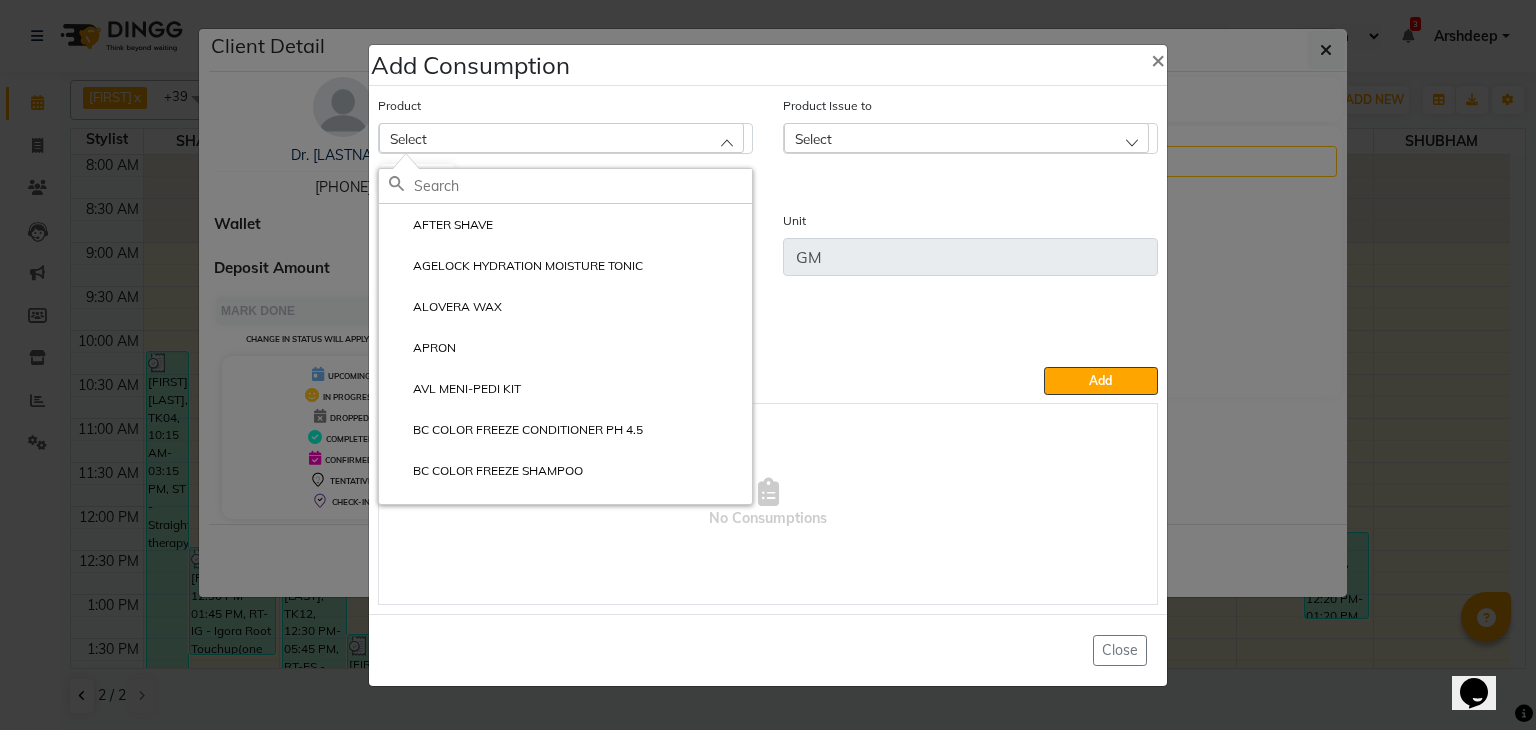 click 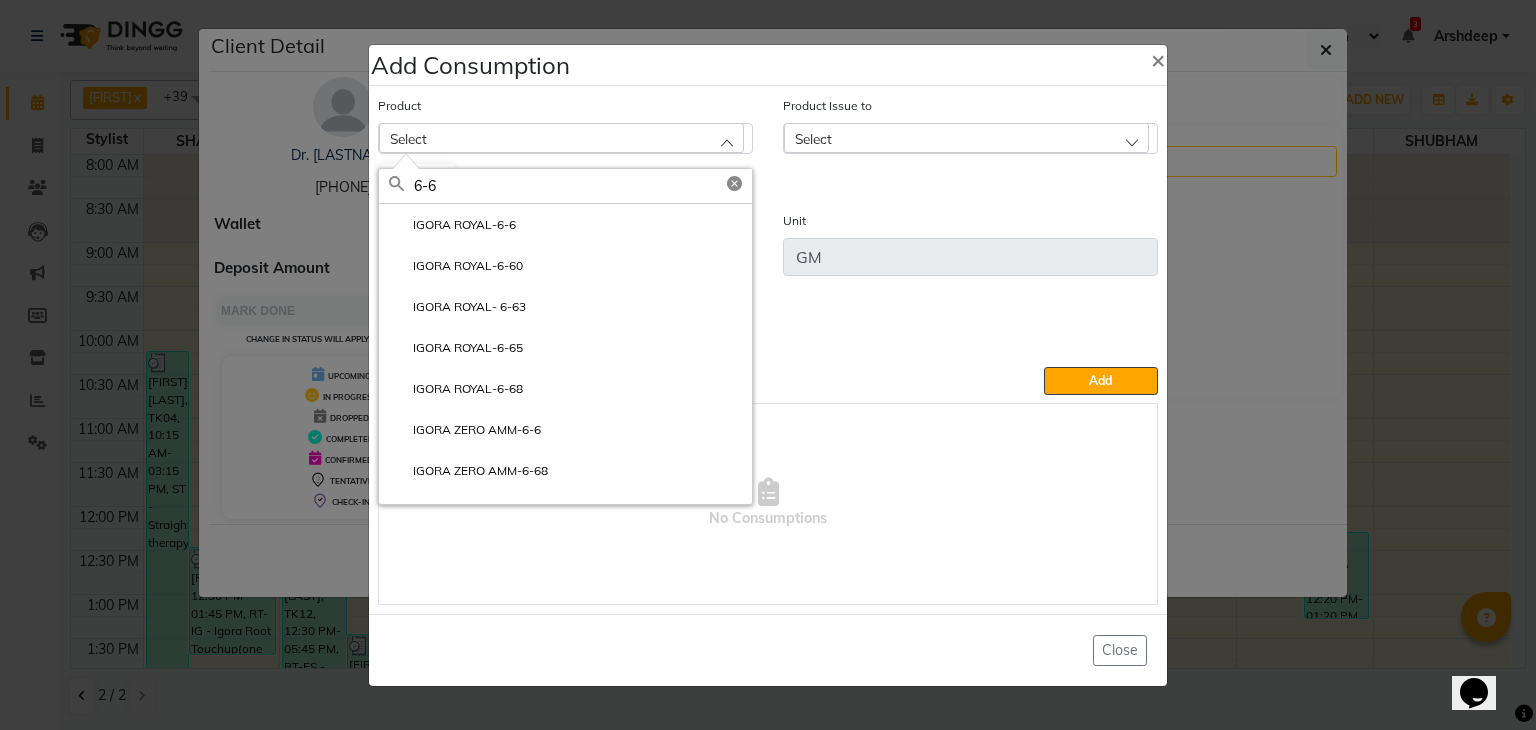 click on "6-6" 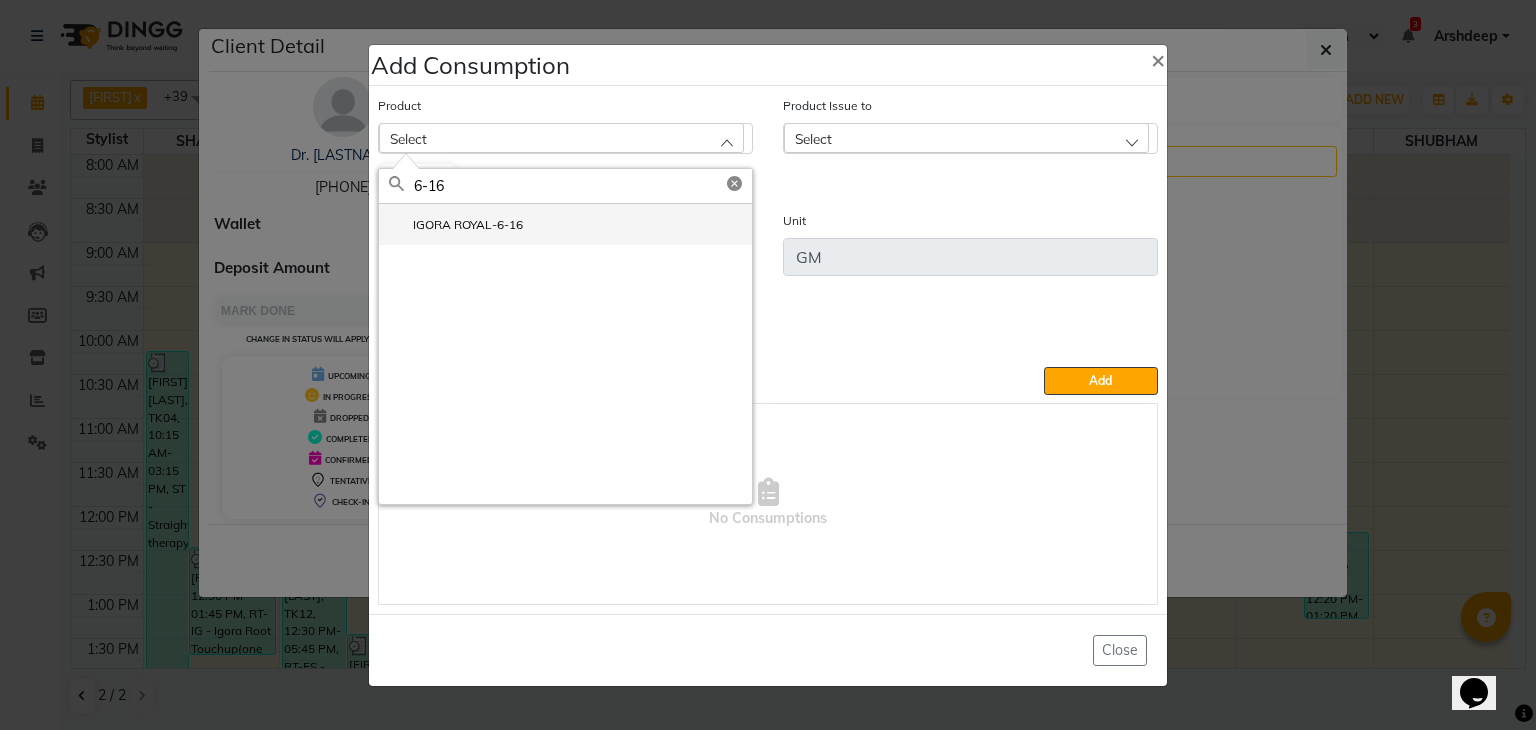 type on "6-16" 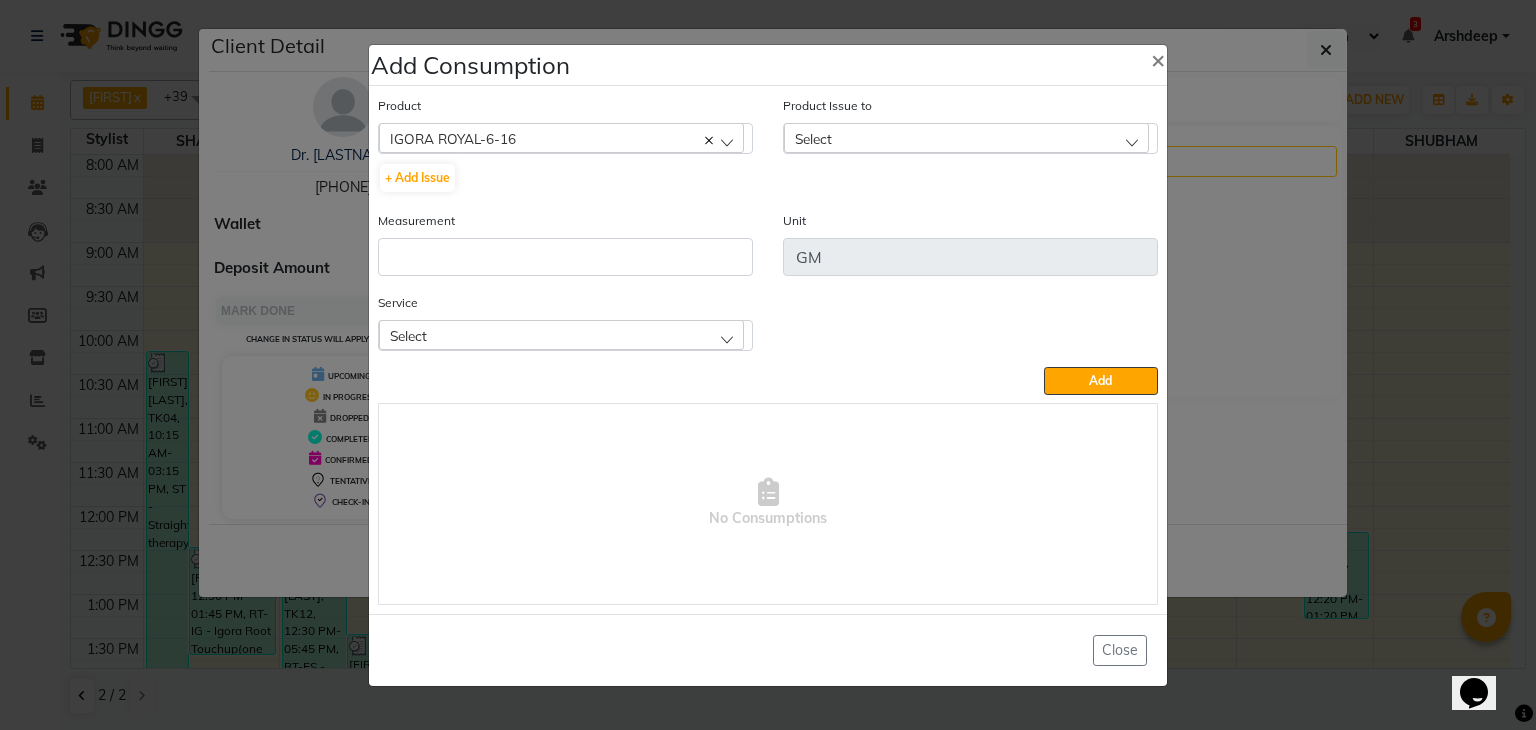 click on "Select" 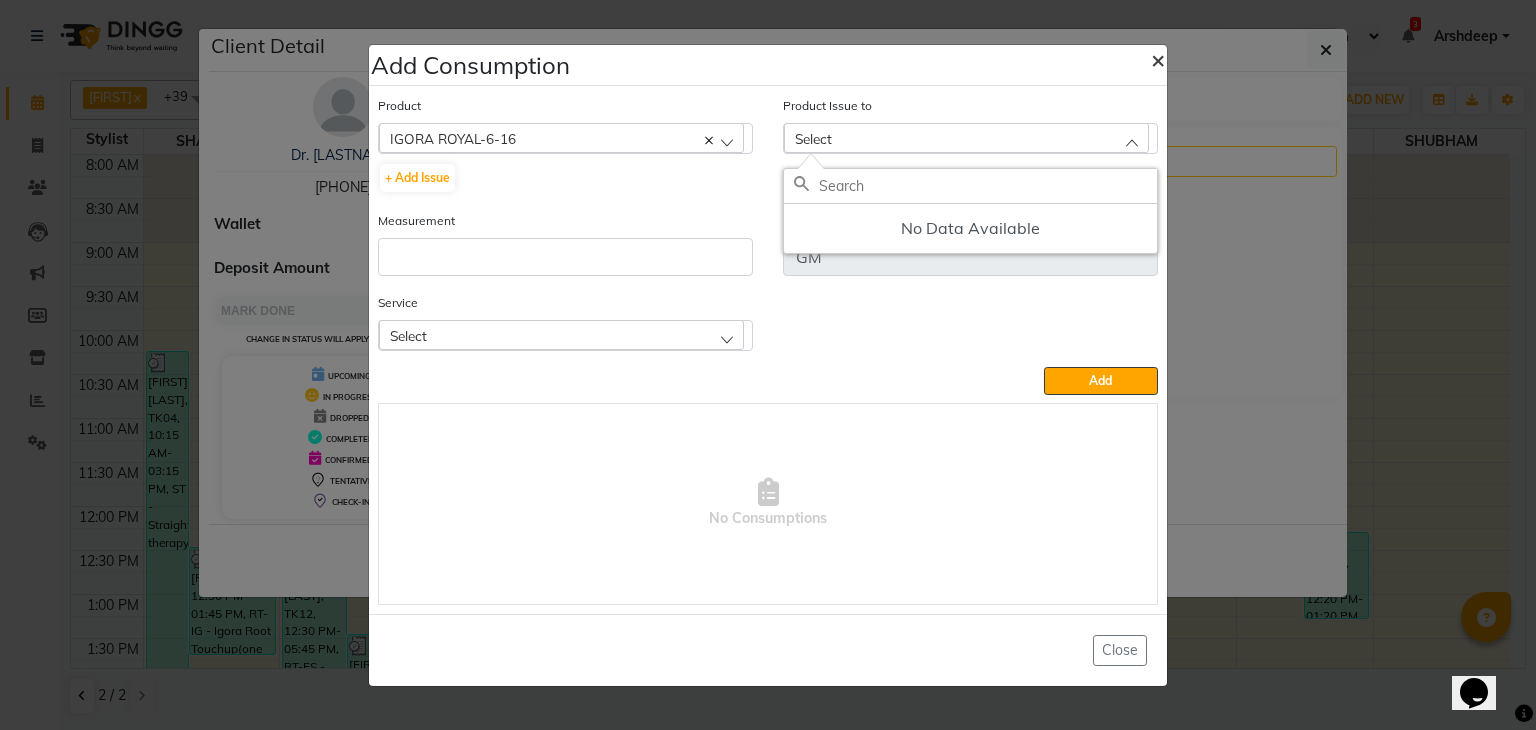 click on "×" 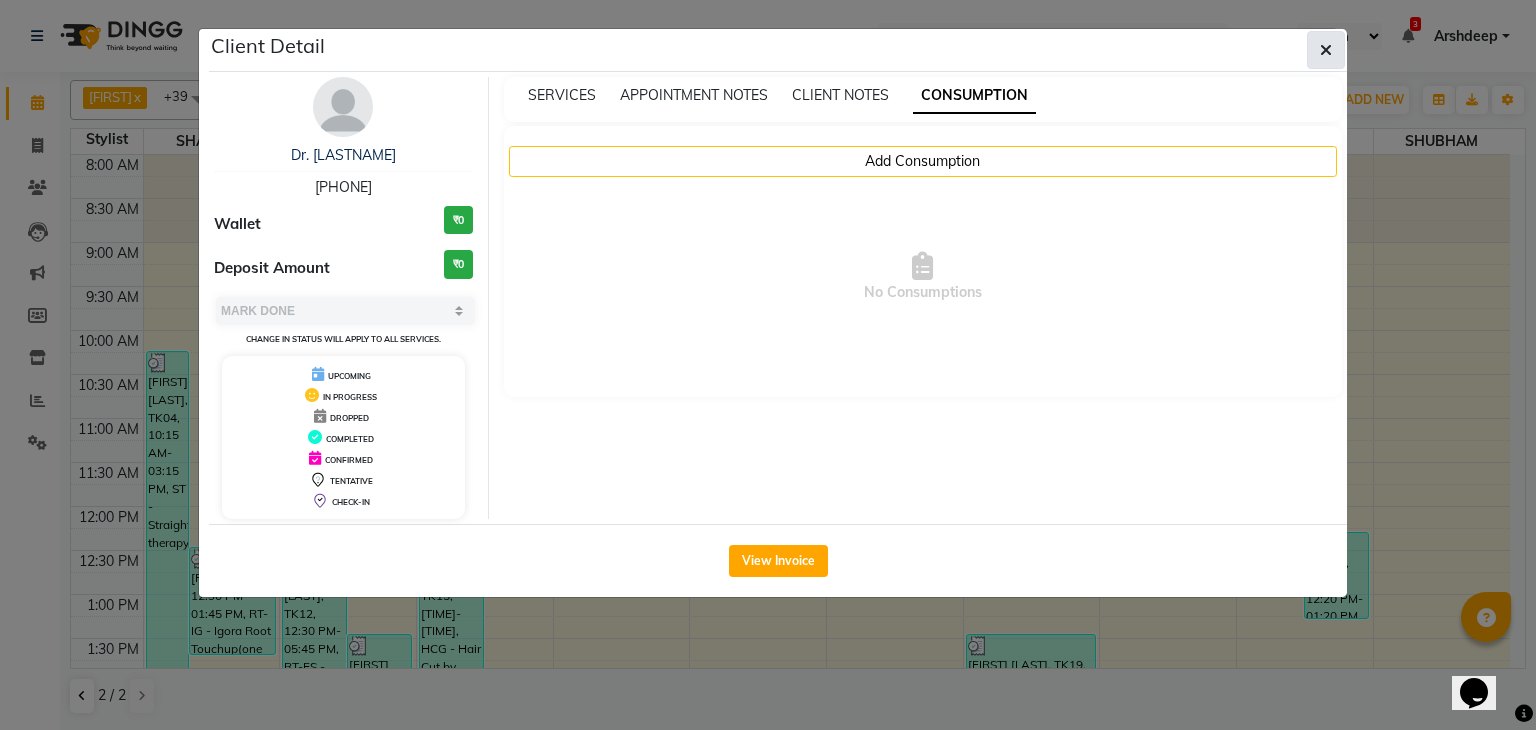 click 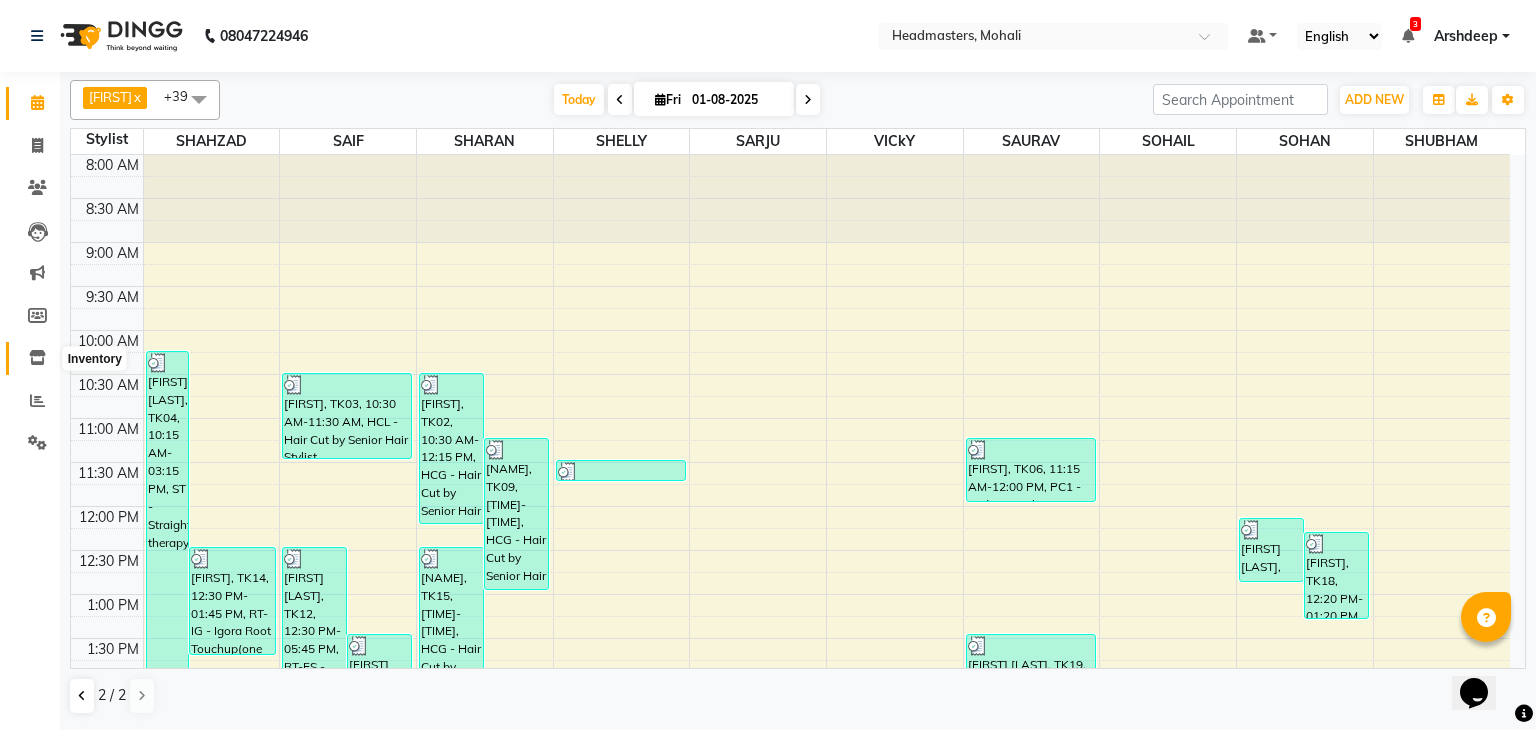 click 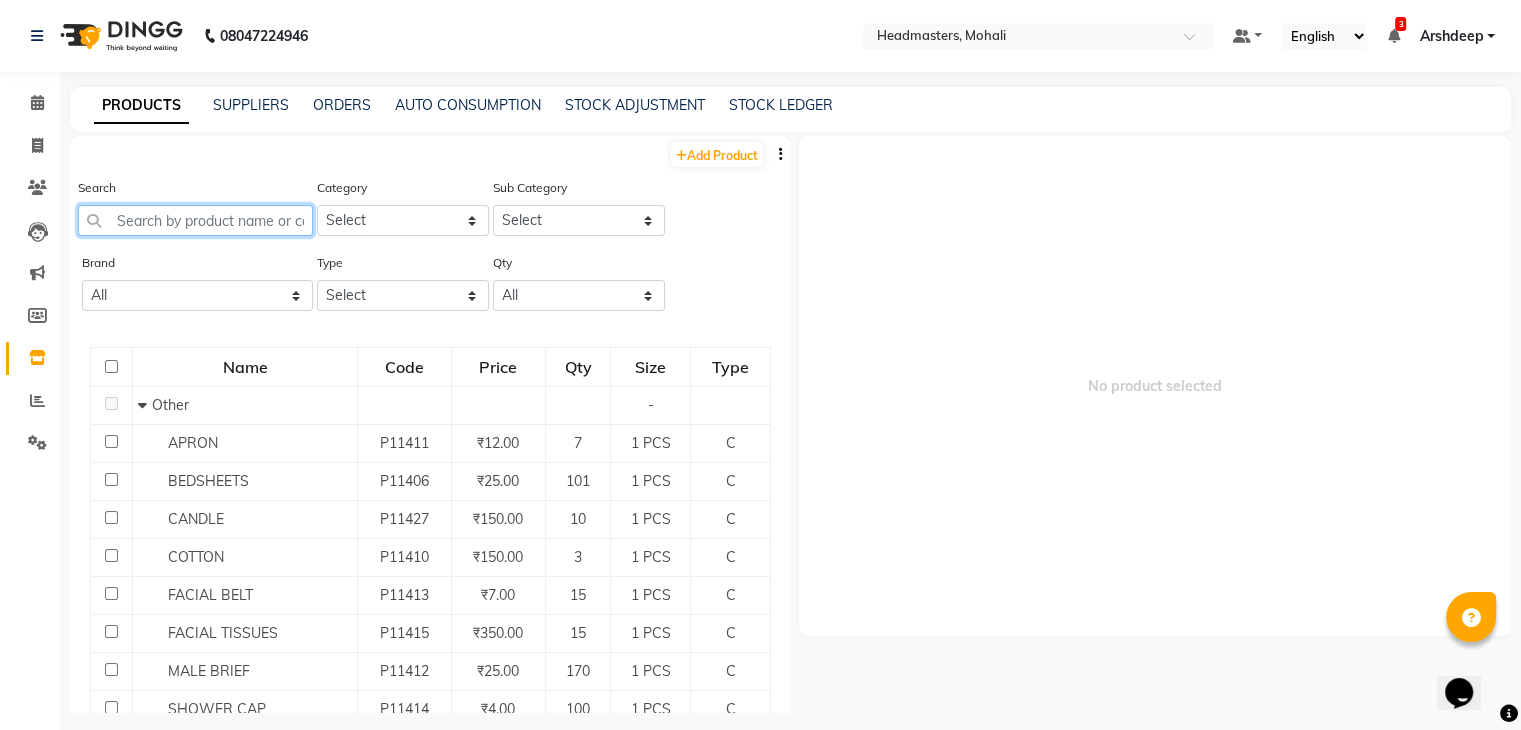 click 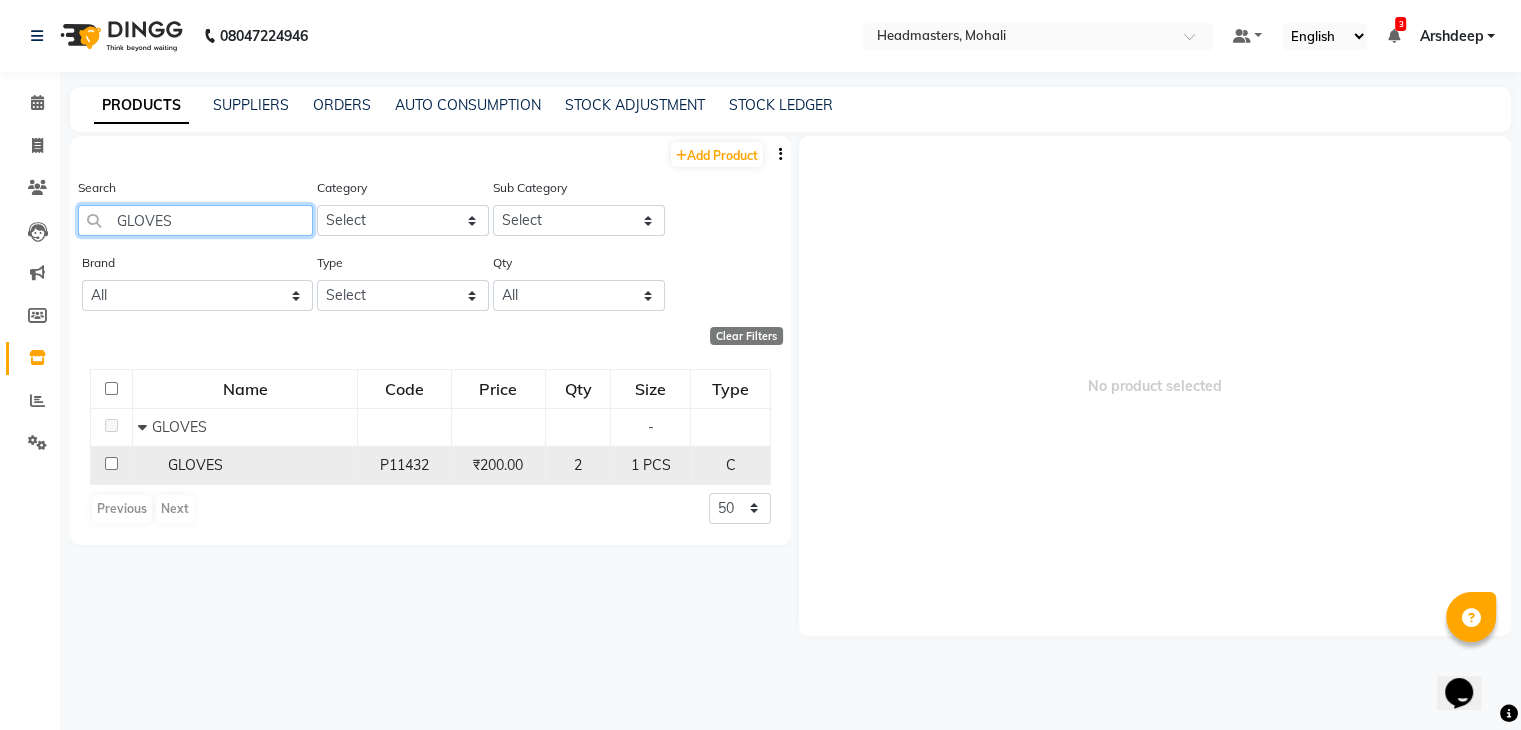 type on "GLOVES" 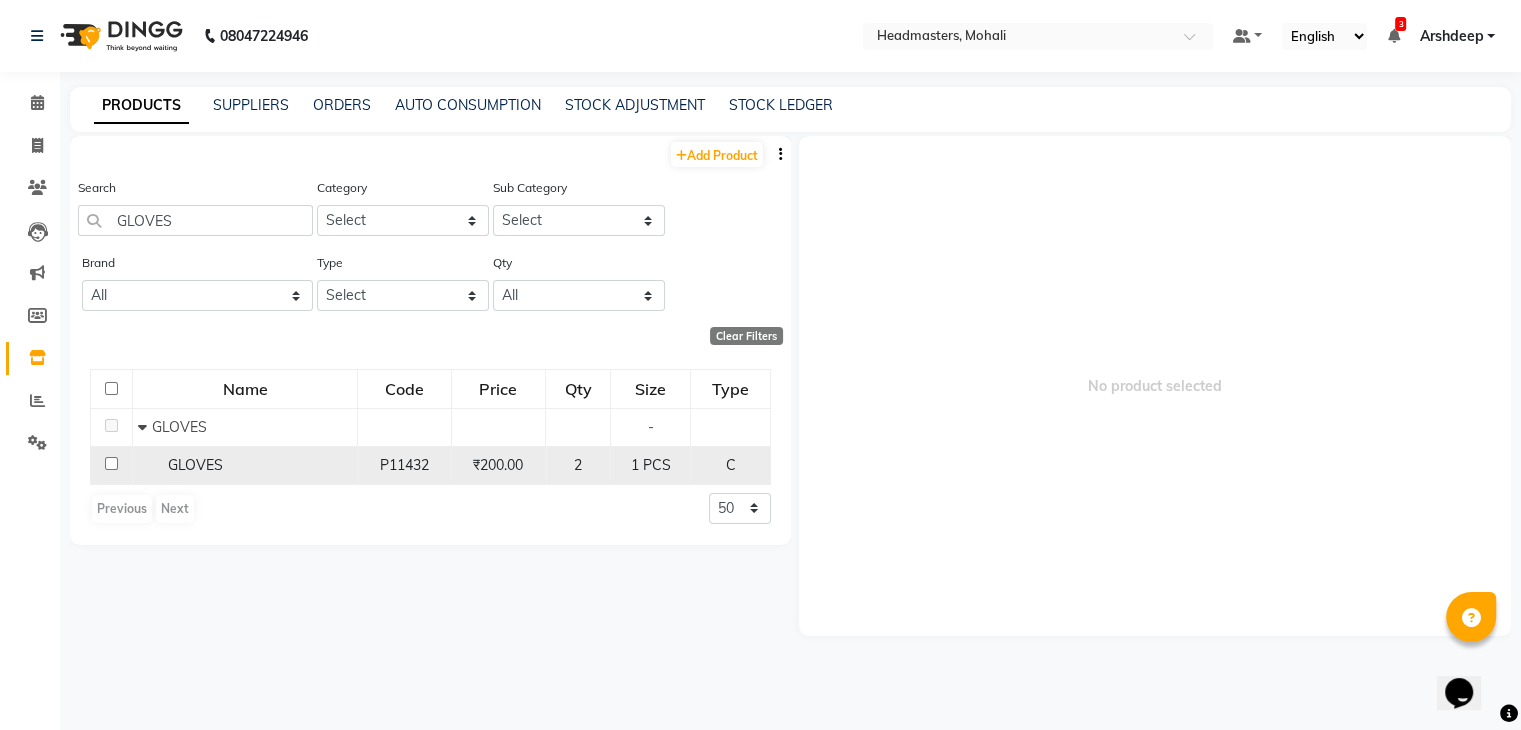 click on "GLOVES" 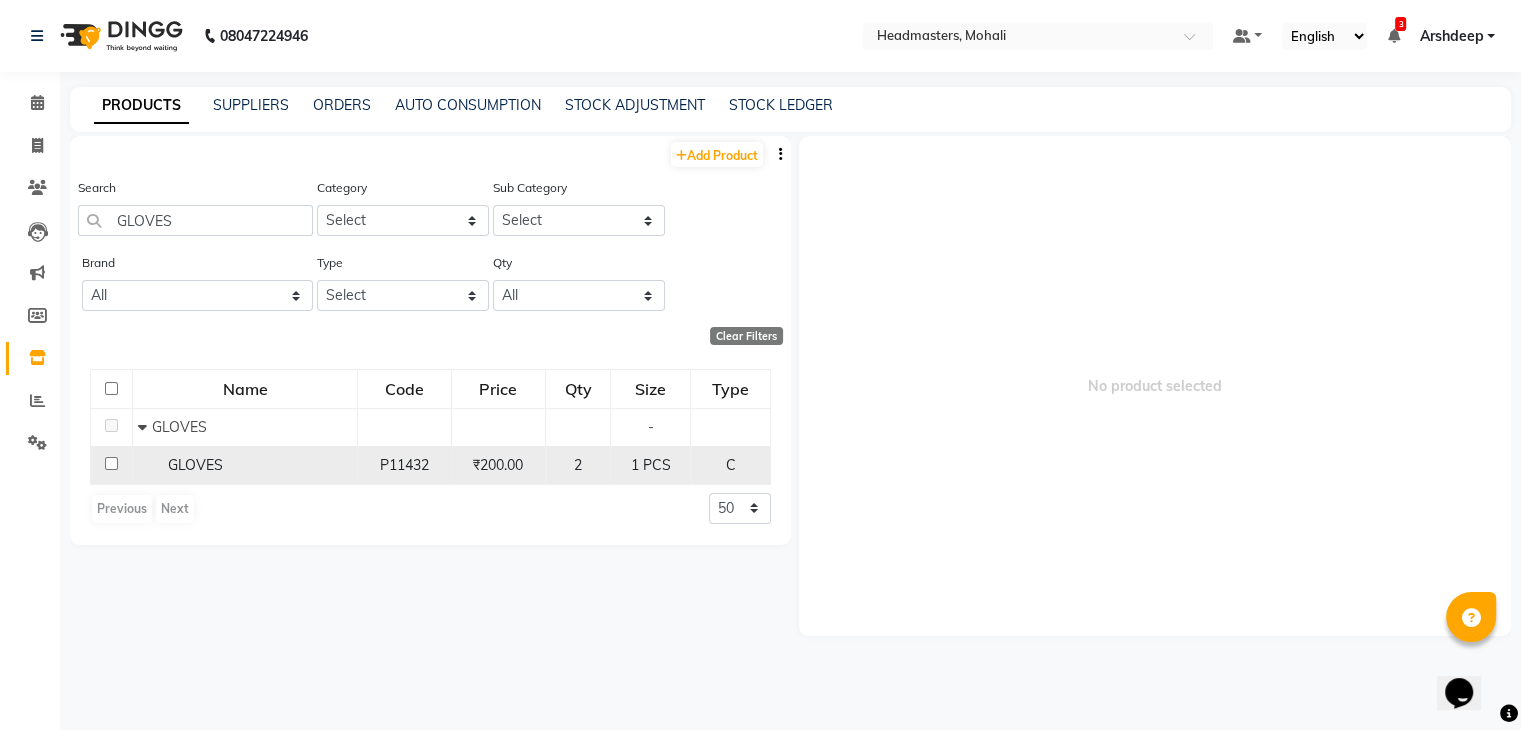 click on "GLOVES" 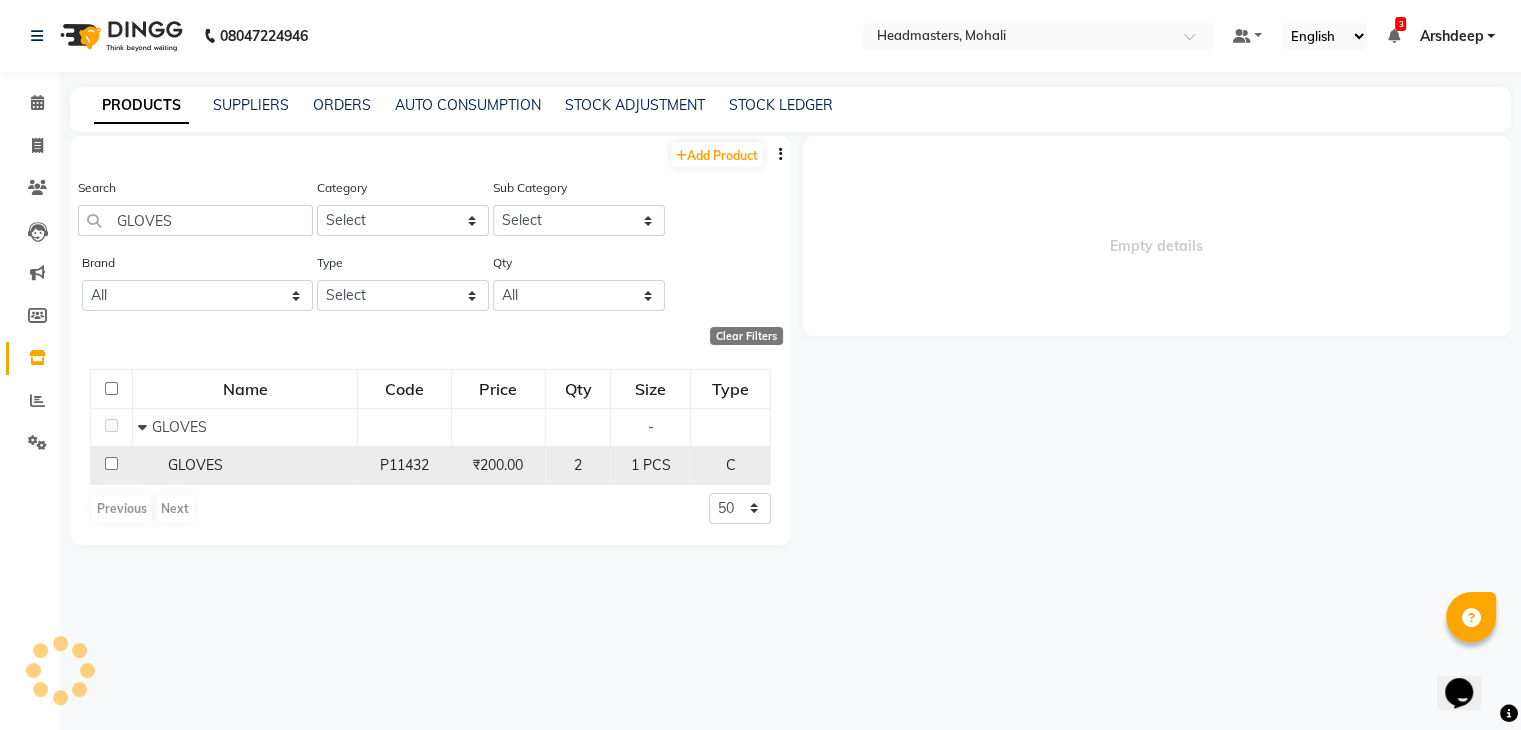 select 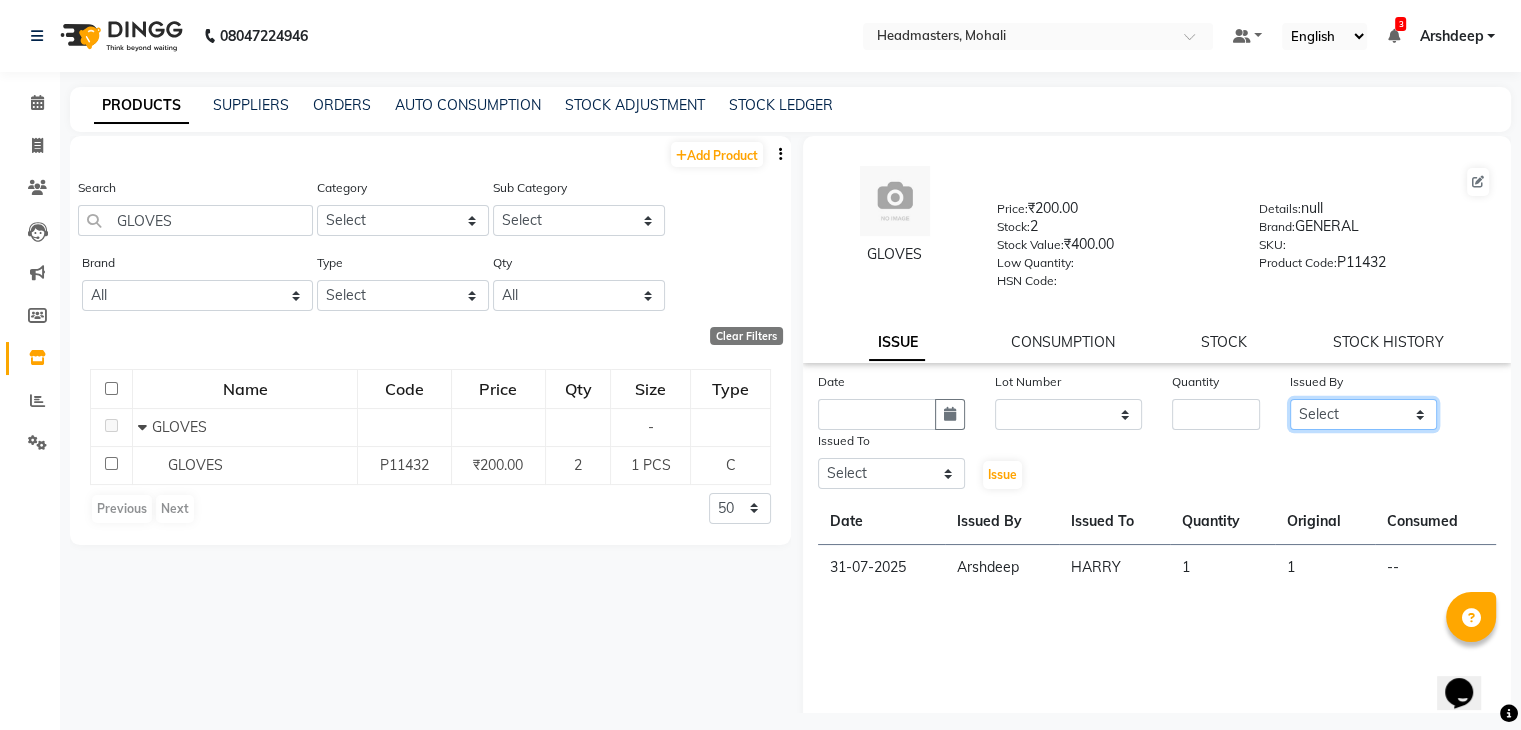 click on "Select AARIF Aarif Ansari Ali ANJANA ANJU Arshdeep Aryan Asad  Azam BALWINDER BHAWNA BIMLA CHETAN Deepak  HARRY Headmasters Honey Sidhu Jyoti karamdeep Manav MICHAEL Navdeep NEETU NEETU -  FRONT DESK  NEHA PREET PRINCE RAVI ROOP SACHIN KUMAR Sagar SAIF SARJU SAURAV SHAHZAD SHARAN SHARDA SHELLY SHUBHAM  SOHAIL SOHAN  VICkY Yamini" 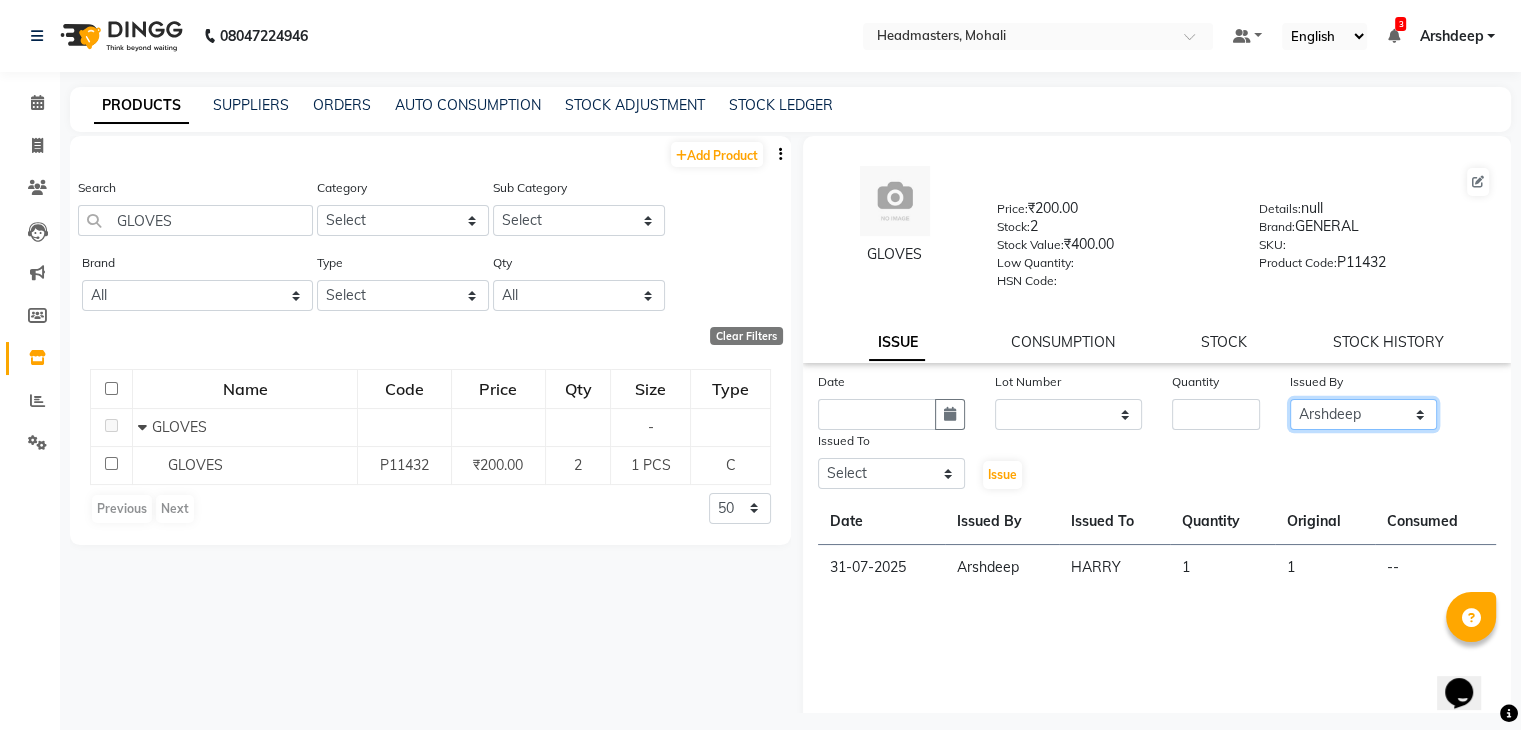 click on "Select AARIF Aarif Ansari Ali ANJANA ANJU Arshdeep Aryan Asad  Azam BALWINDER BHAWNA BIMLA CHETAN Deepak  HARRY Headmasters Honey Sidhu Jyoti karamdeep Manav MICHAEL Navdeep NEETU NEETU -  FRONT DESK  NEHA PREET PRINCE RAVI ROOP SACHIN KUMAR Sagar SAIF SARJU SAURAV SHAHZAD SHARAN SHARDA SHELLY SHUBHAM  SOHAIL SOHAN  VICkY Yamini" 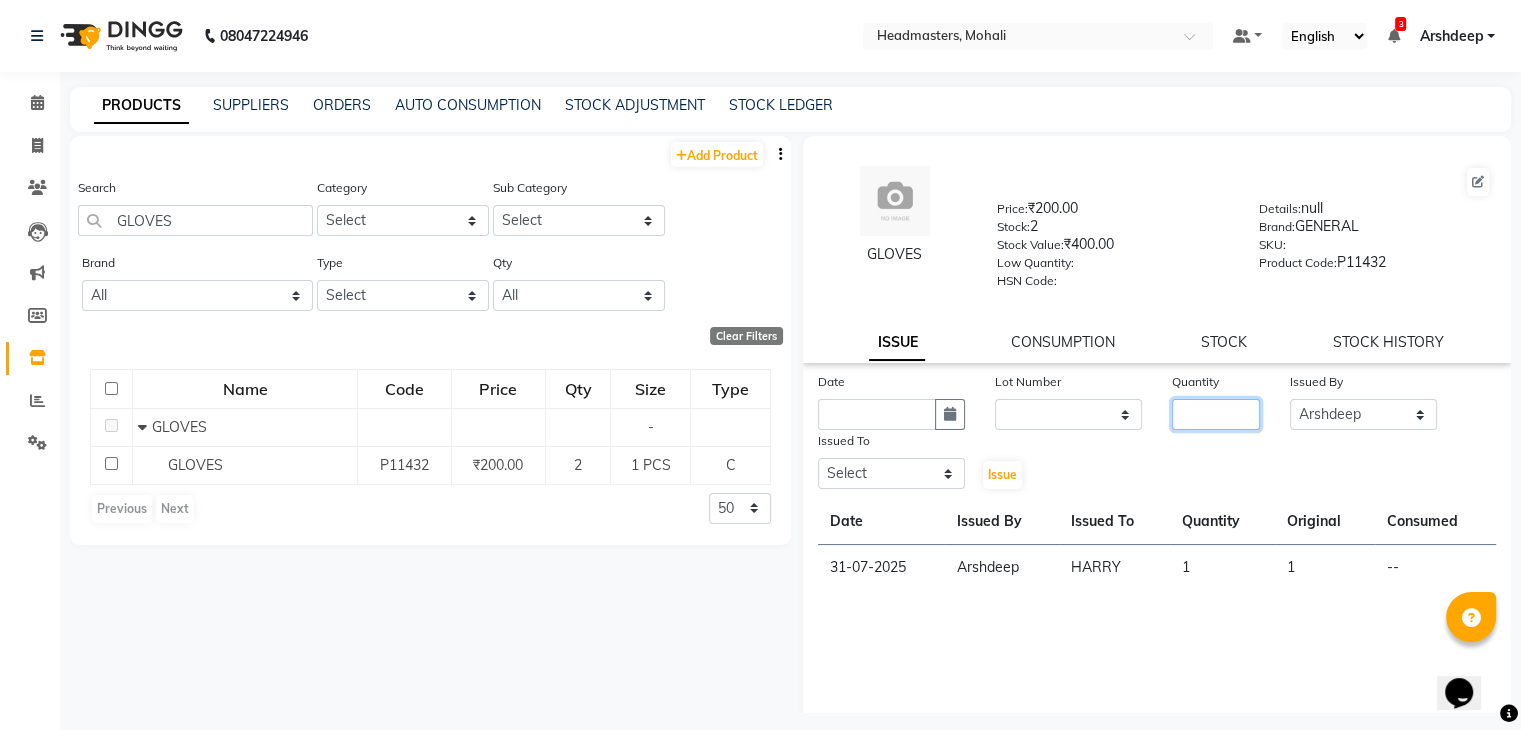 click 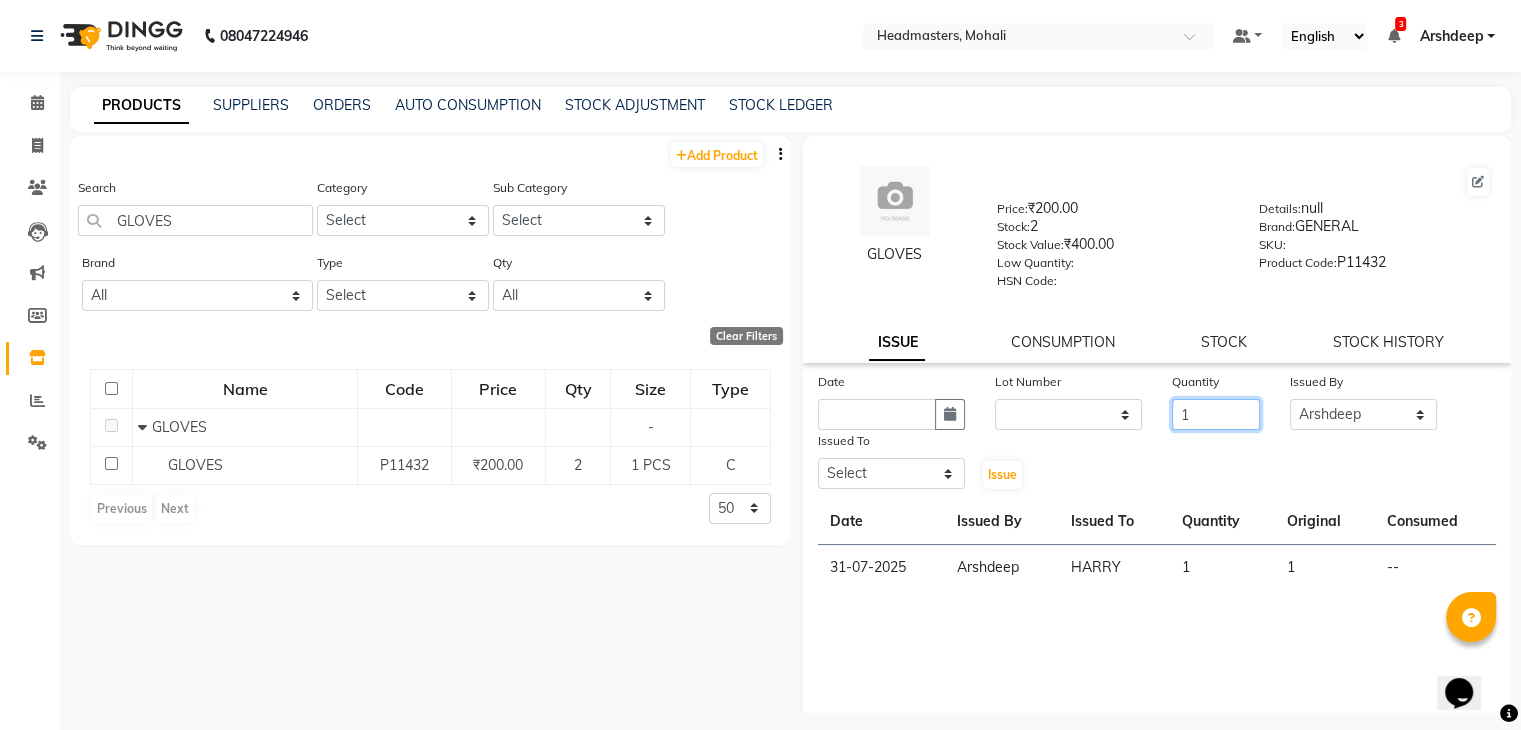 type on "1" 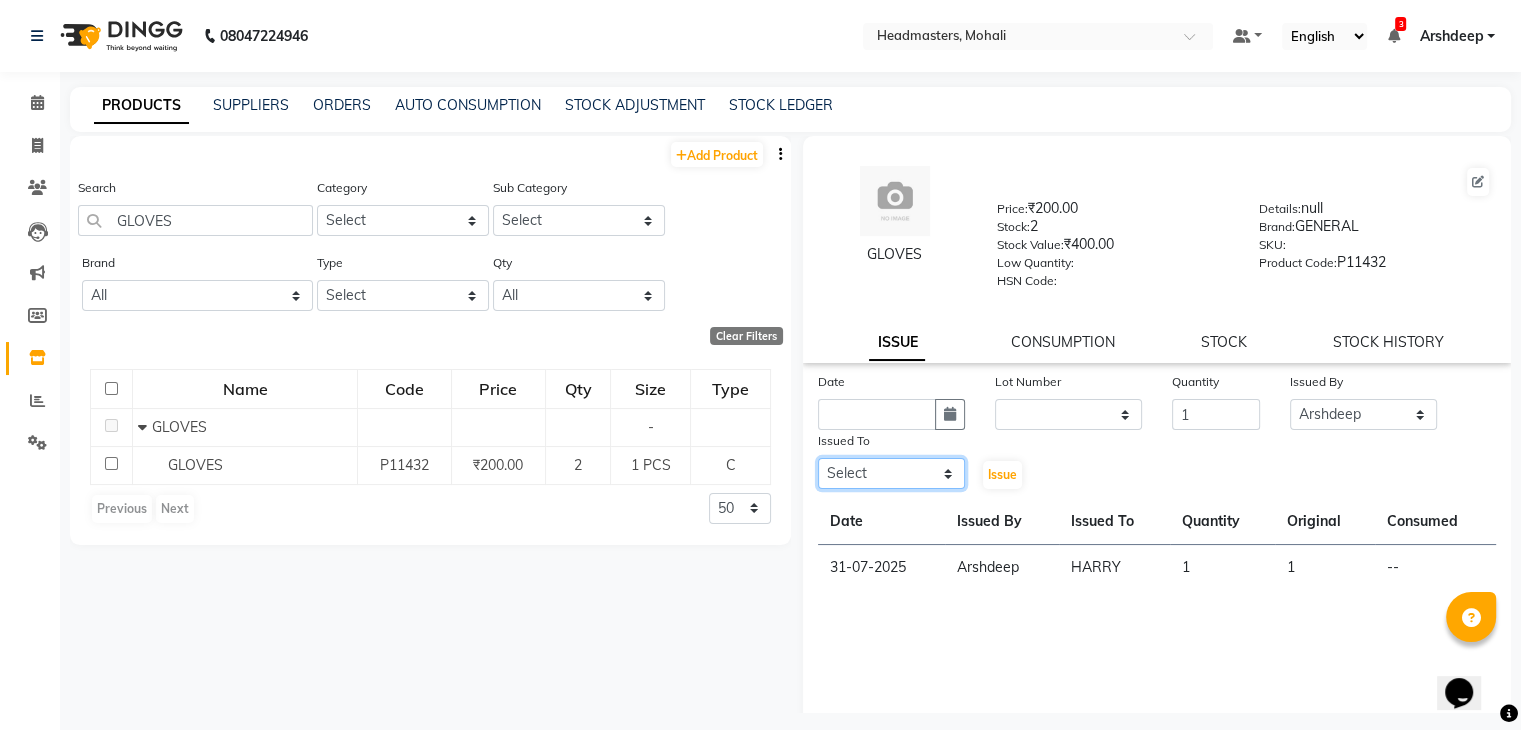 click on "Select AARIF Aarif Ansari Ali ANJANA ANJU Arshdeep Aryan Asad  Azam BALWINDER BHAWNA BIMLA CHETAN Deepak  HARRY Headmasters Honey Sidhu Jyoti karamdeep Manav MICHAEL Navdeep NEETU NEETU -  FRONT DESK  NEHA PREET PRINCE RAVI ROOP SACHIN KUMAR Sagar SAIF SARJU SAURAV SHAHZAD SHARAN SHARDA SHELLY SHUBHAM  SOHAIL SOHAN  VICkY Yamini" 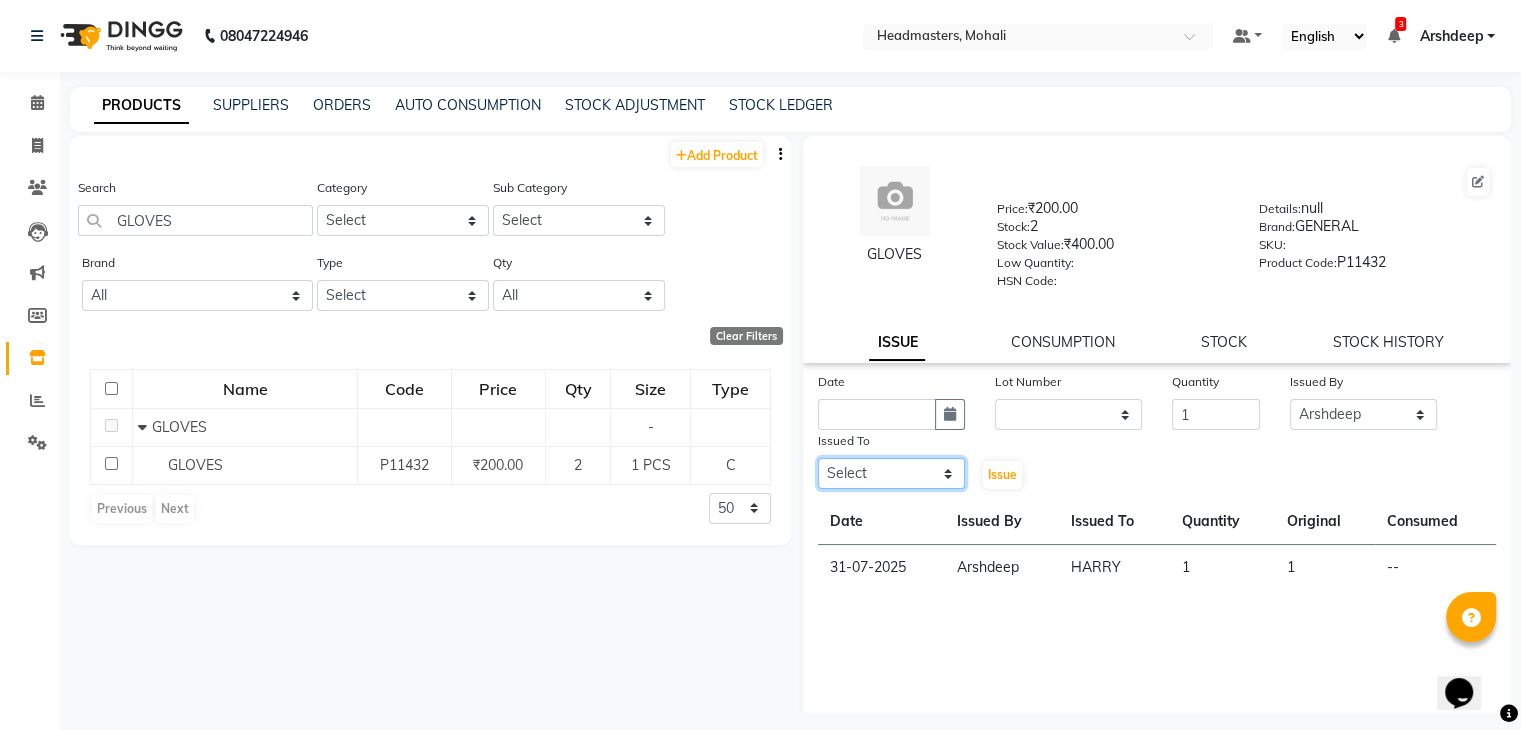 select on "61208" 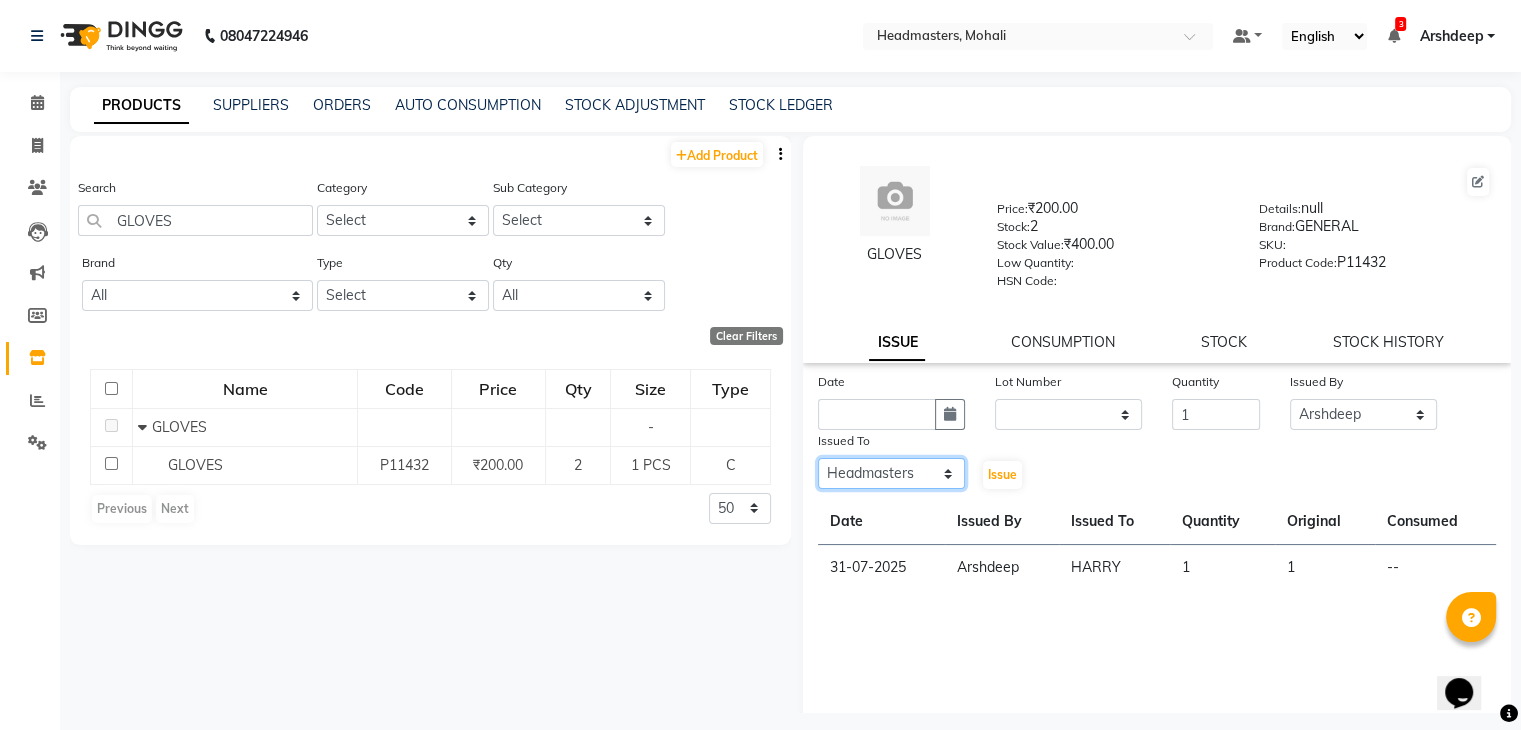 click on "Select AARIF Aarif Ansari Ali ANJANA ANJU Arshdeep Aryan Asad  Azam BALWINDER BHAWNA BIMLA CHETAN Deepak  HARRY Headmasters Honey Sidhu Jyoti karamdeep Manav MICHAEL Navdeep NEETU NEETU -  FRONT DESK  NEHA PREET PRINCE RAVI ROOP SACHIN KUMAR Sagar SAIF SARJU SAURAV SHAHZAD SHARAN SHARDA SHELLY SHUBHAM  SOHAIL SOHAN  VICkY Yamini" 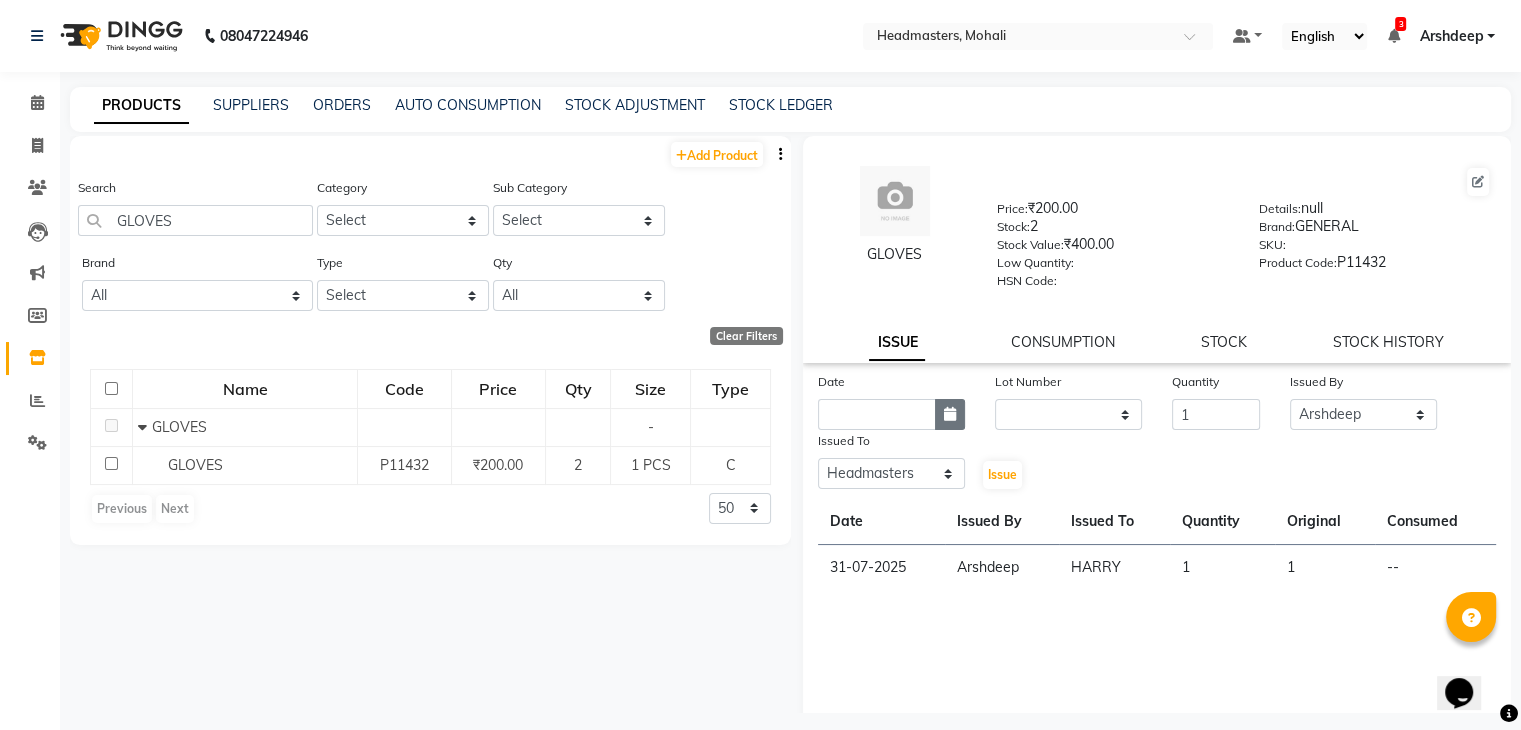 click 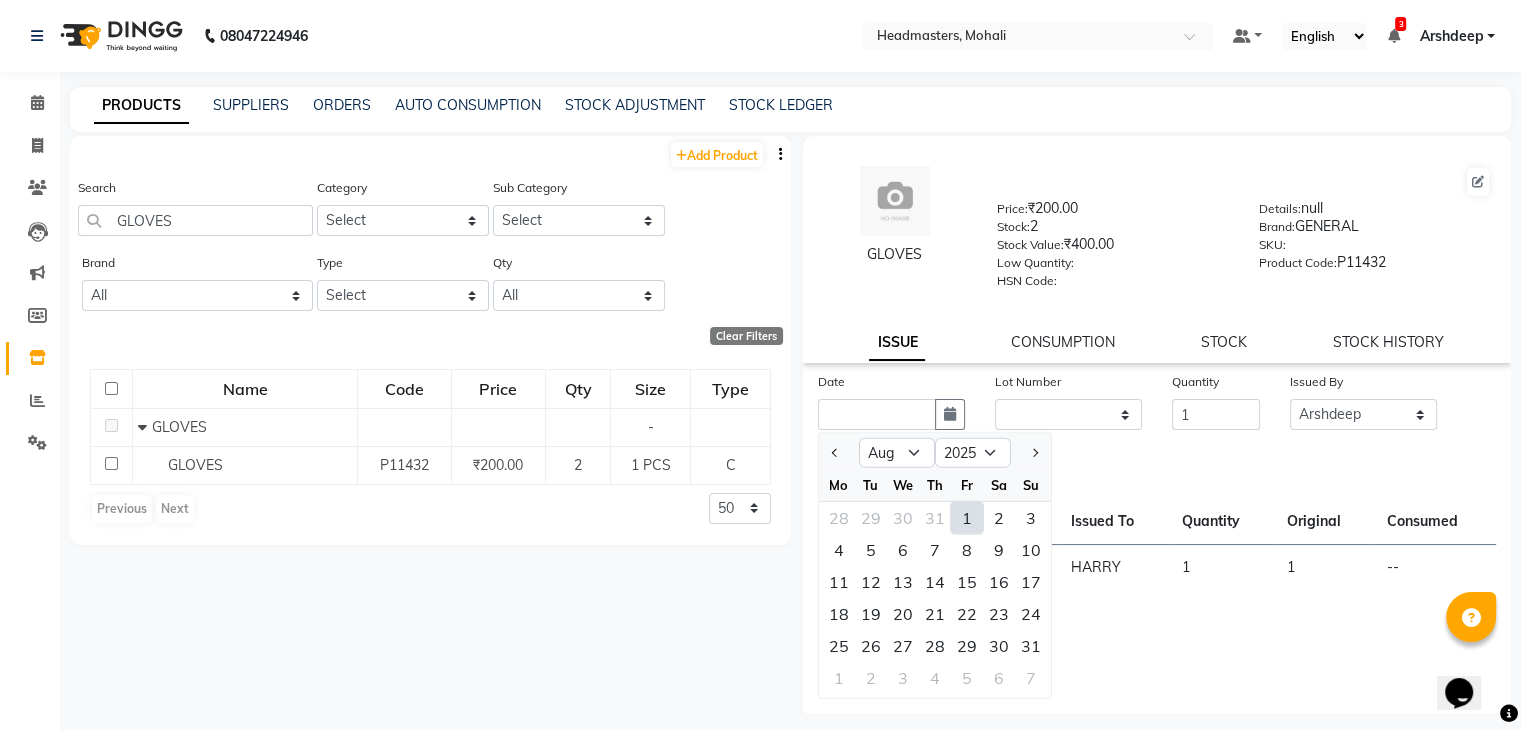 click on "1" 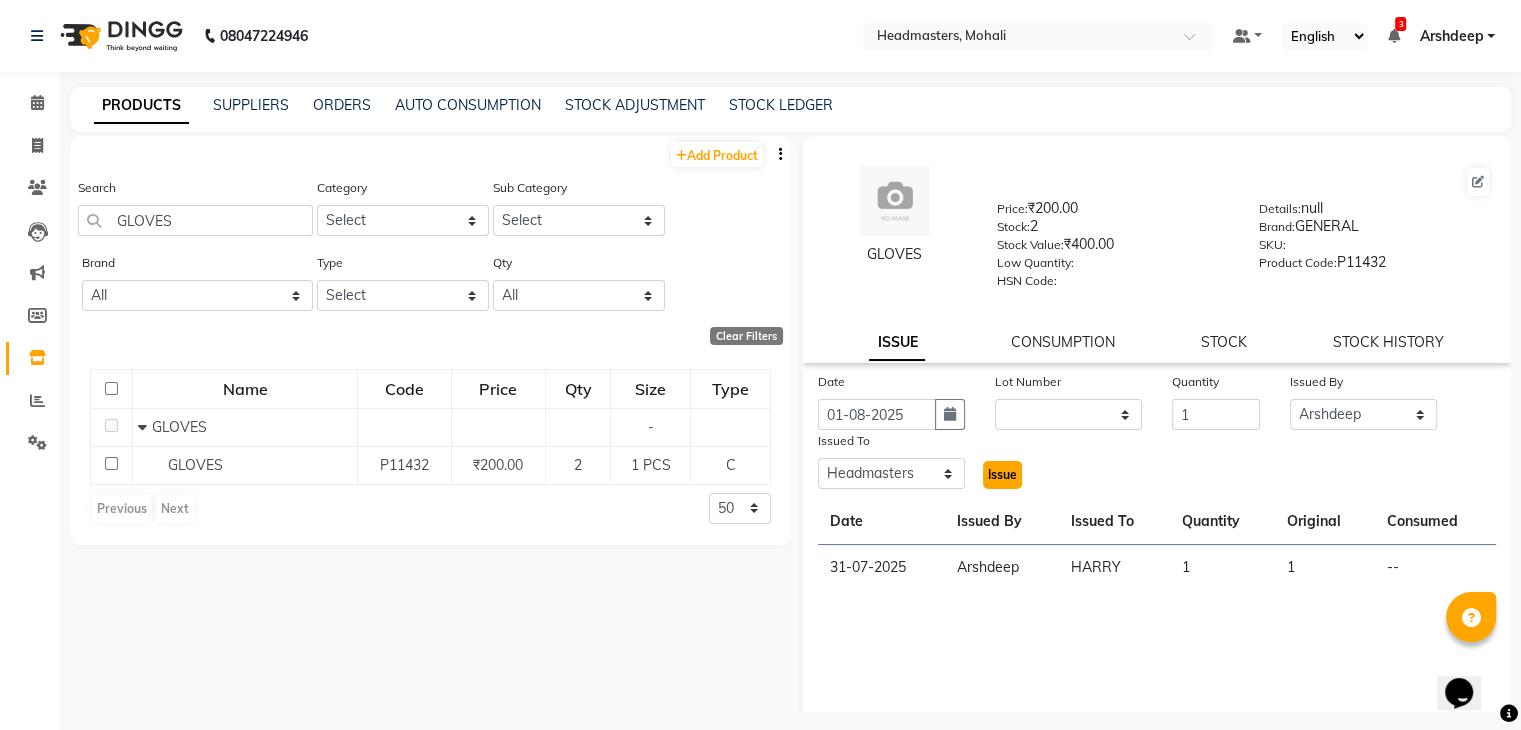 click on "Issue" 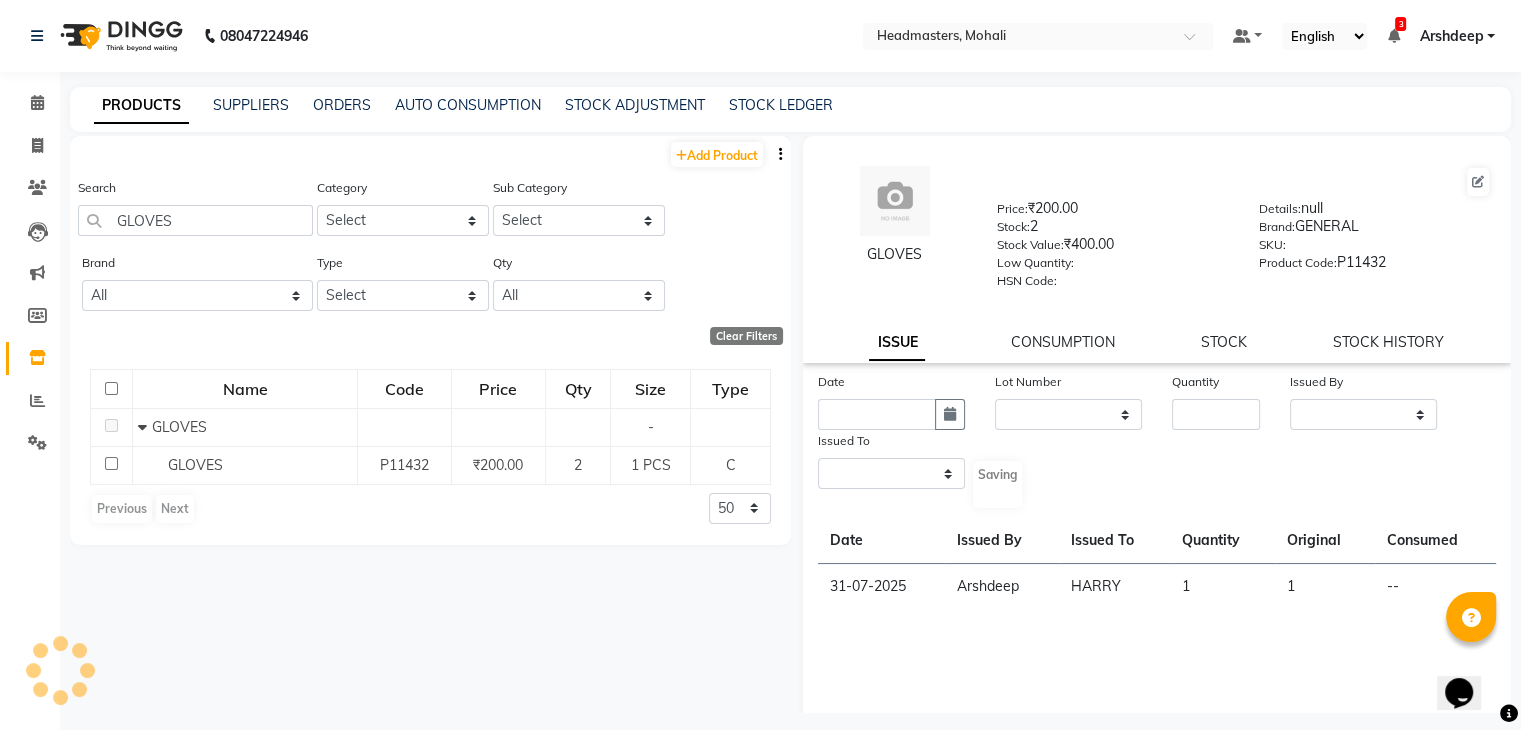 select 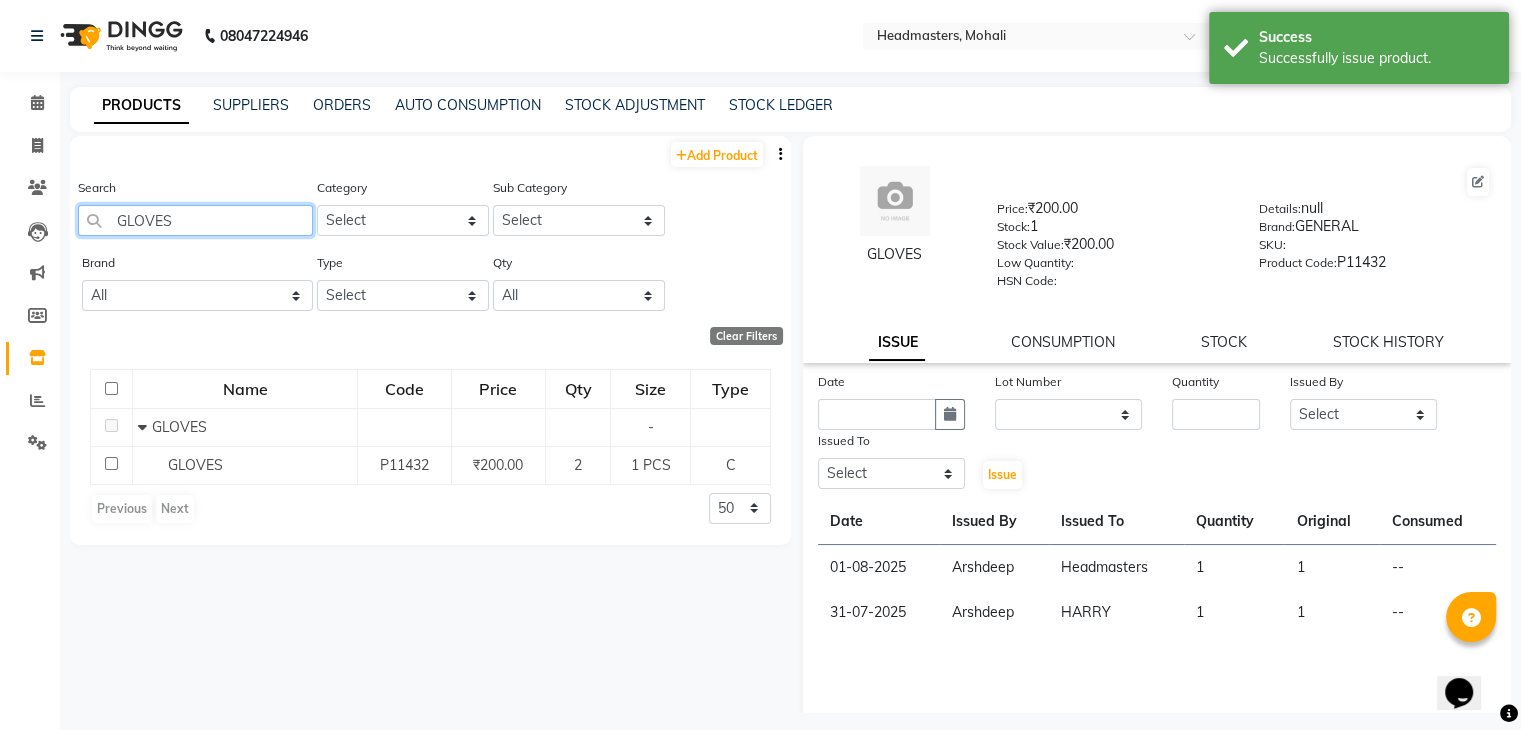 click on "GLOVES" 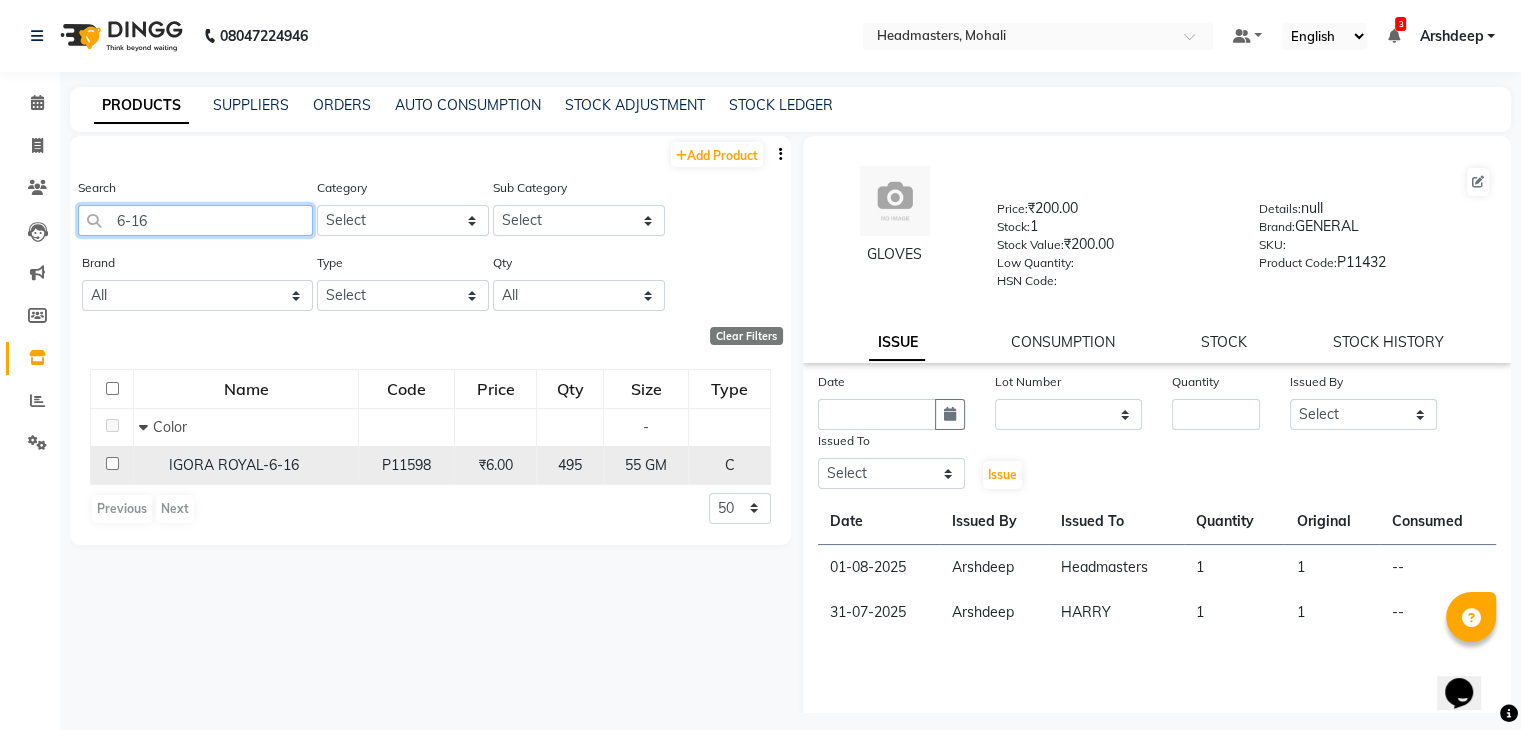 type on "6-16" 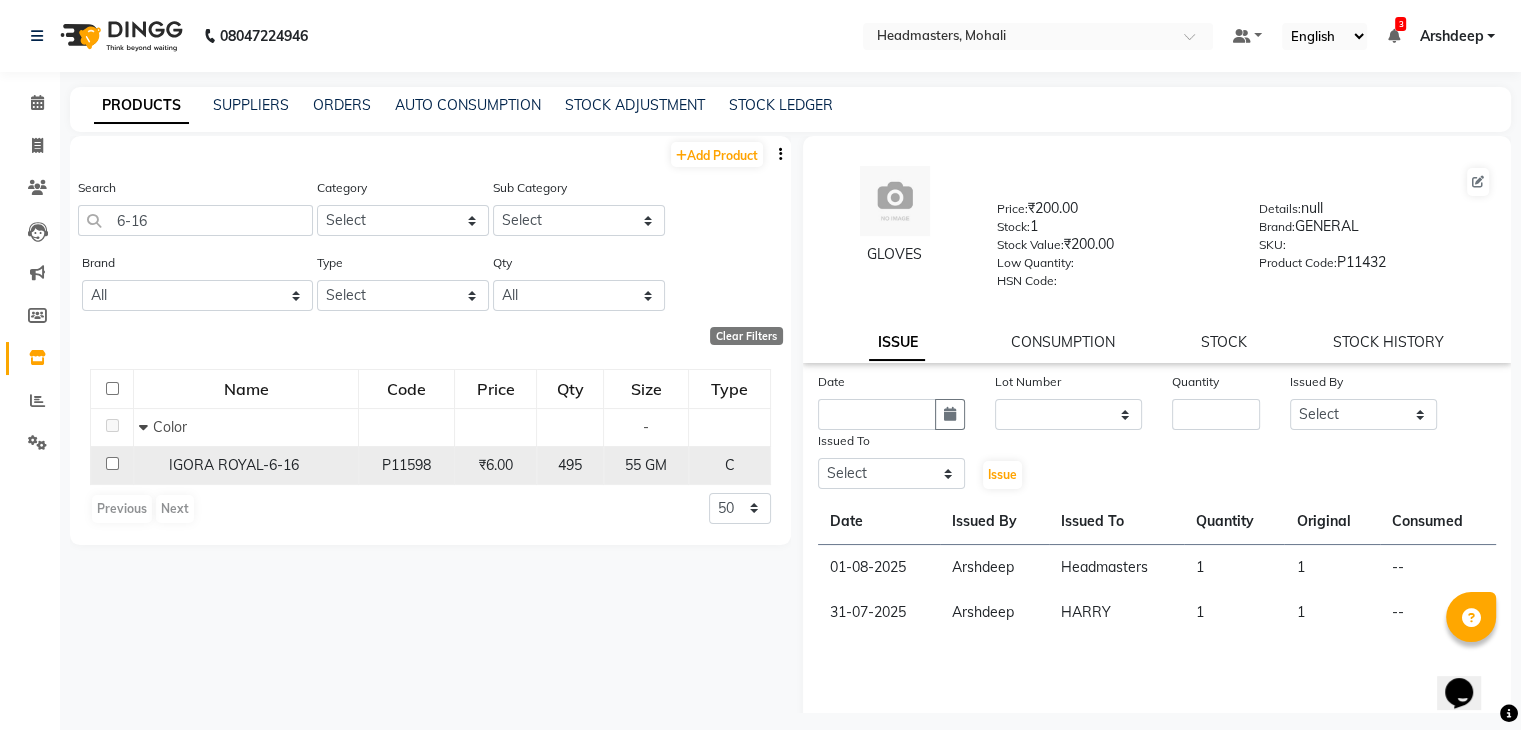 click on "IGORA ROYAL-6-16" 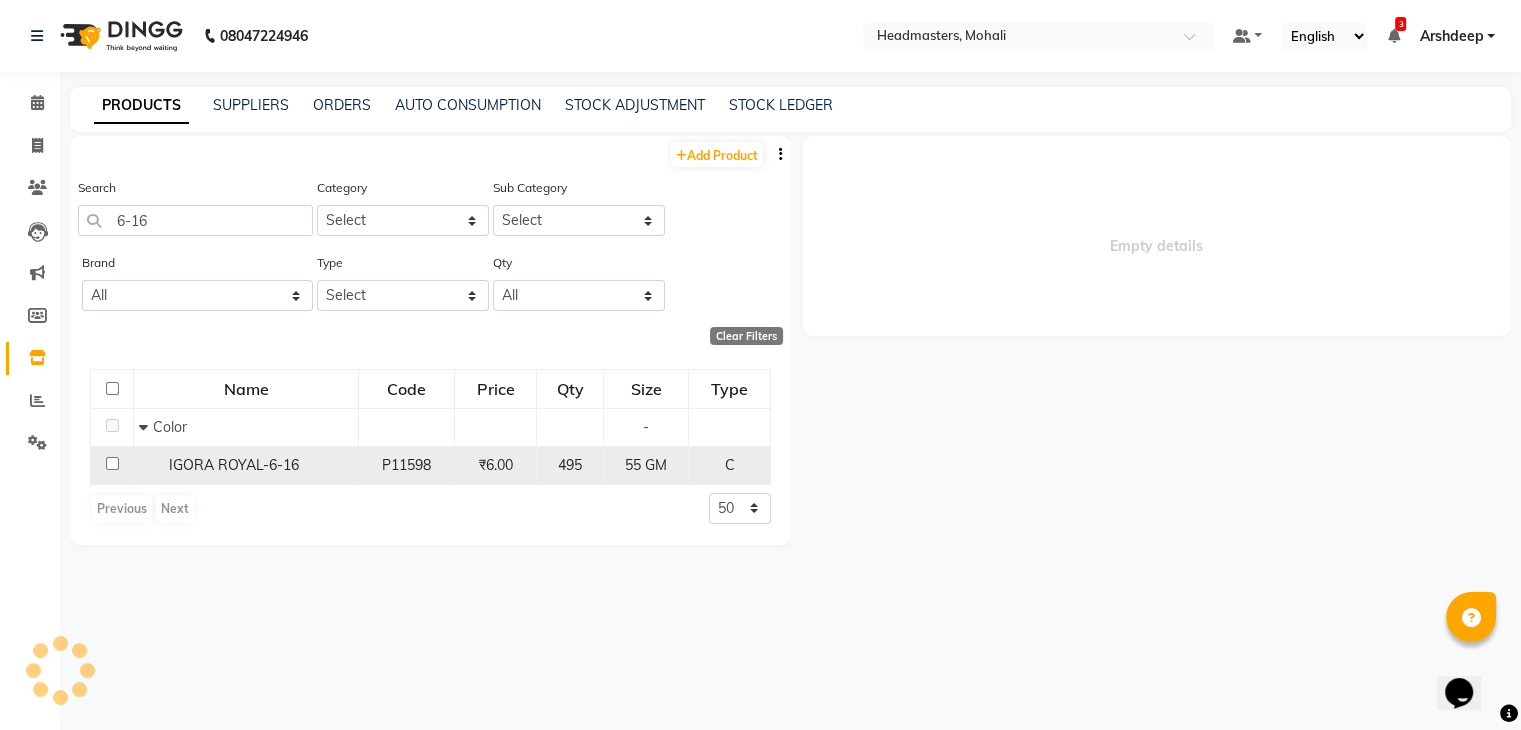 select 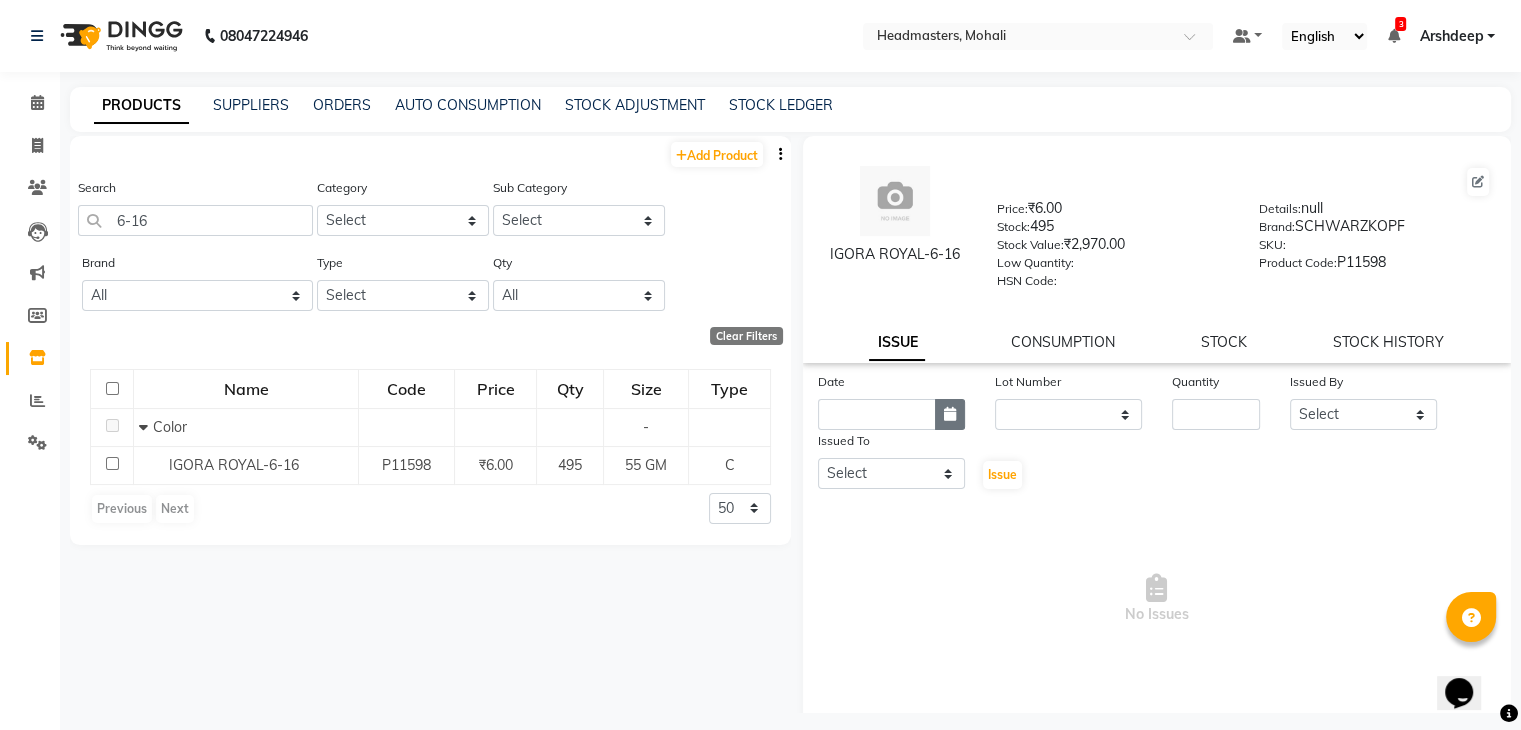 click 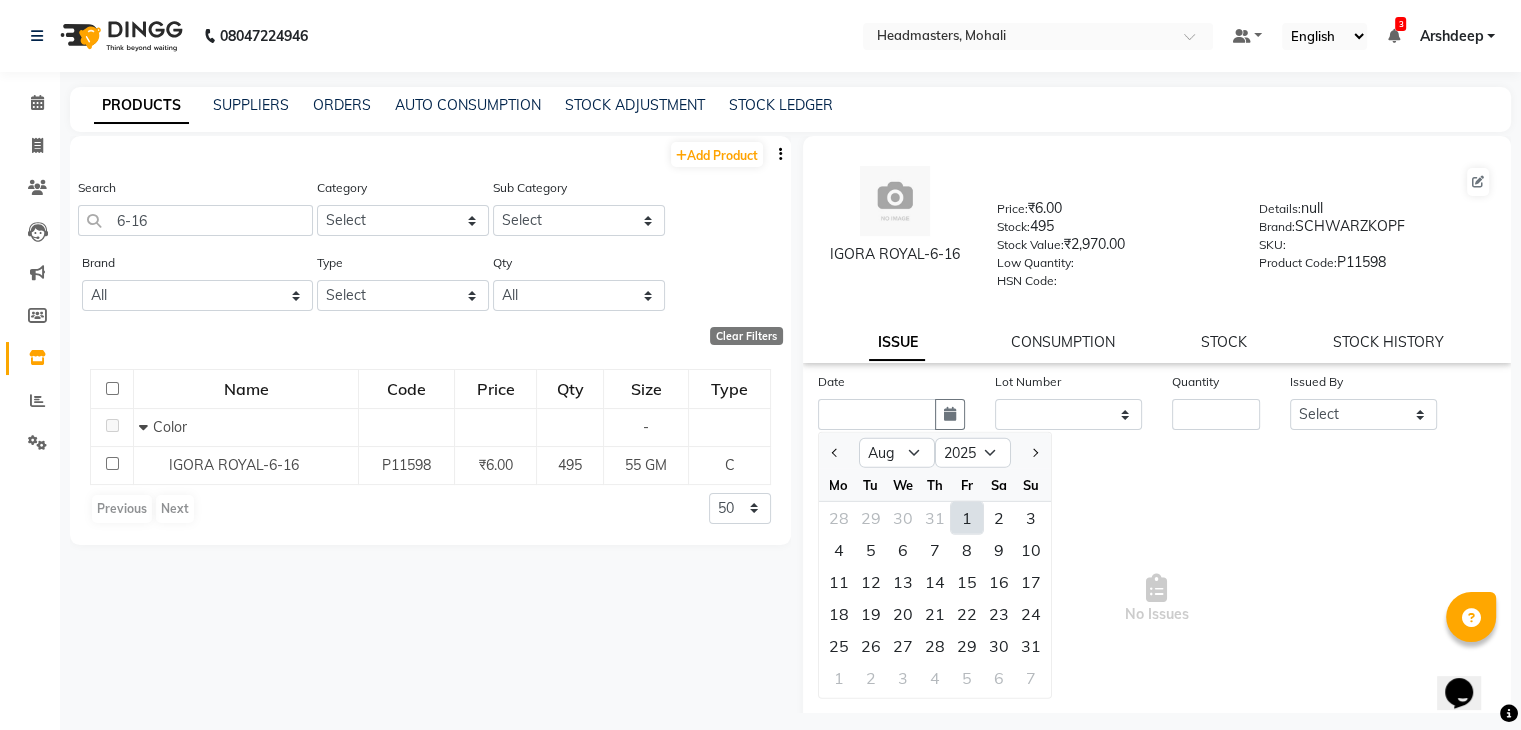 click on "1" 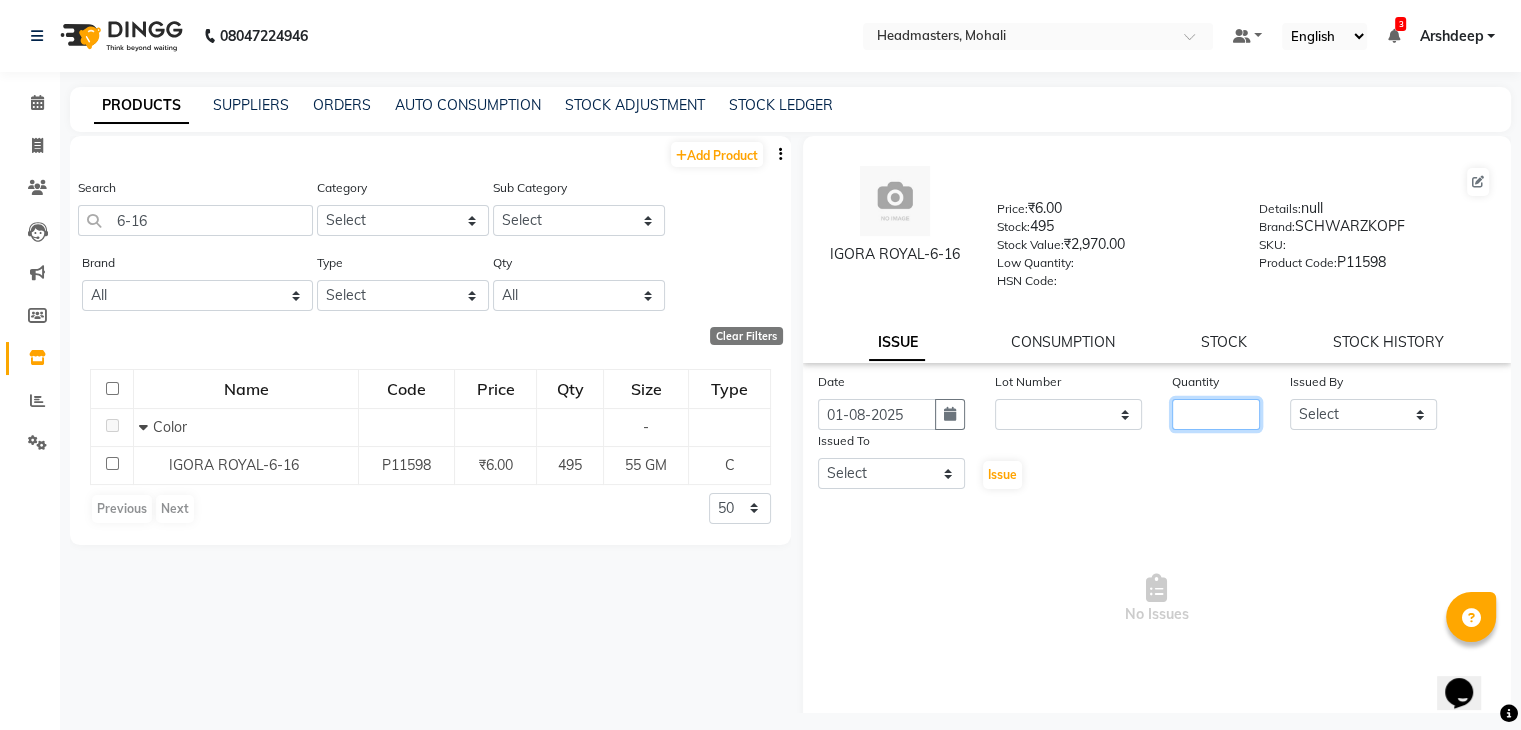 click 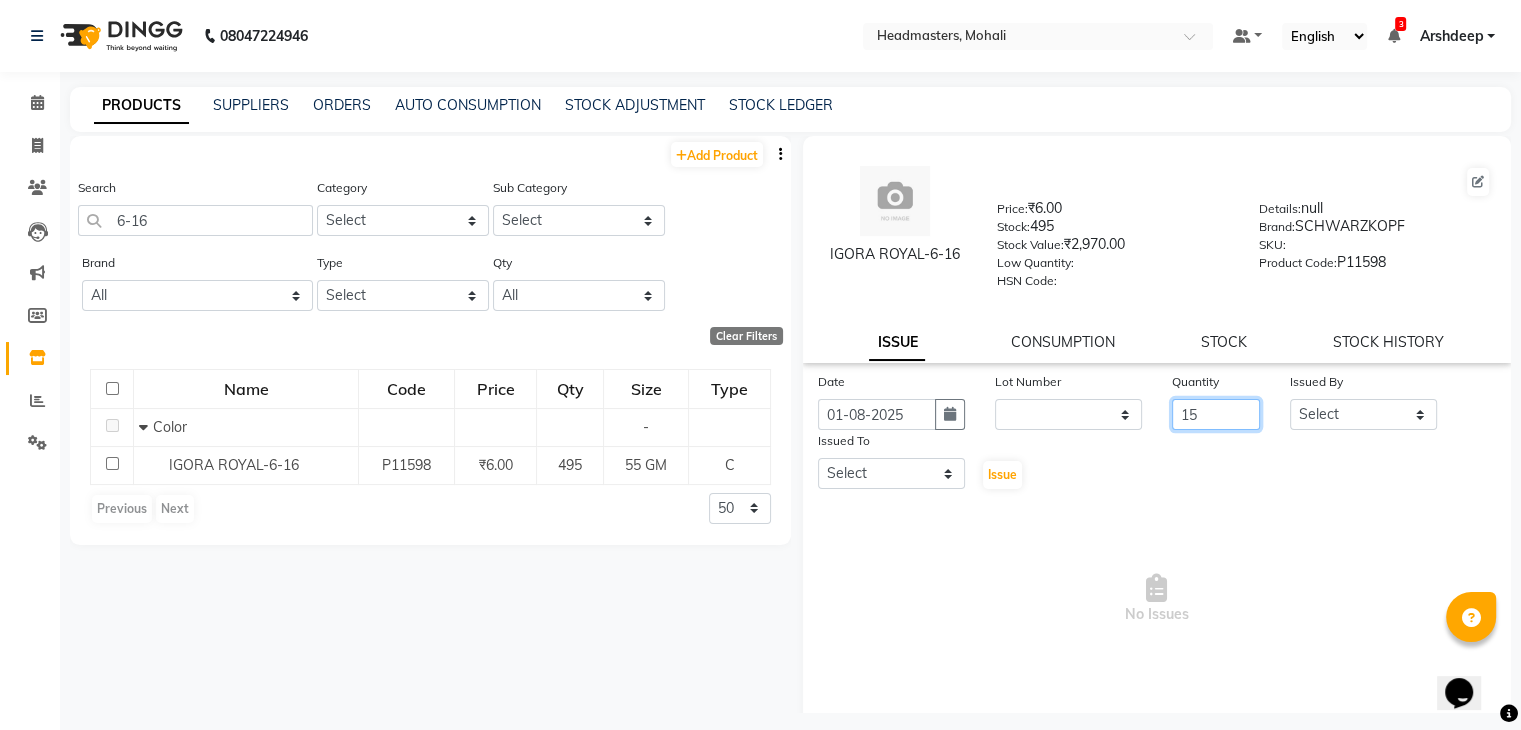 type on "1" 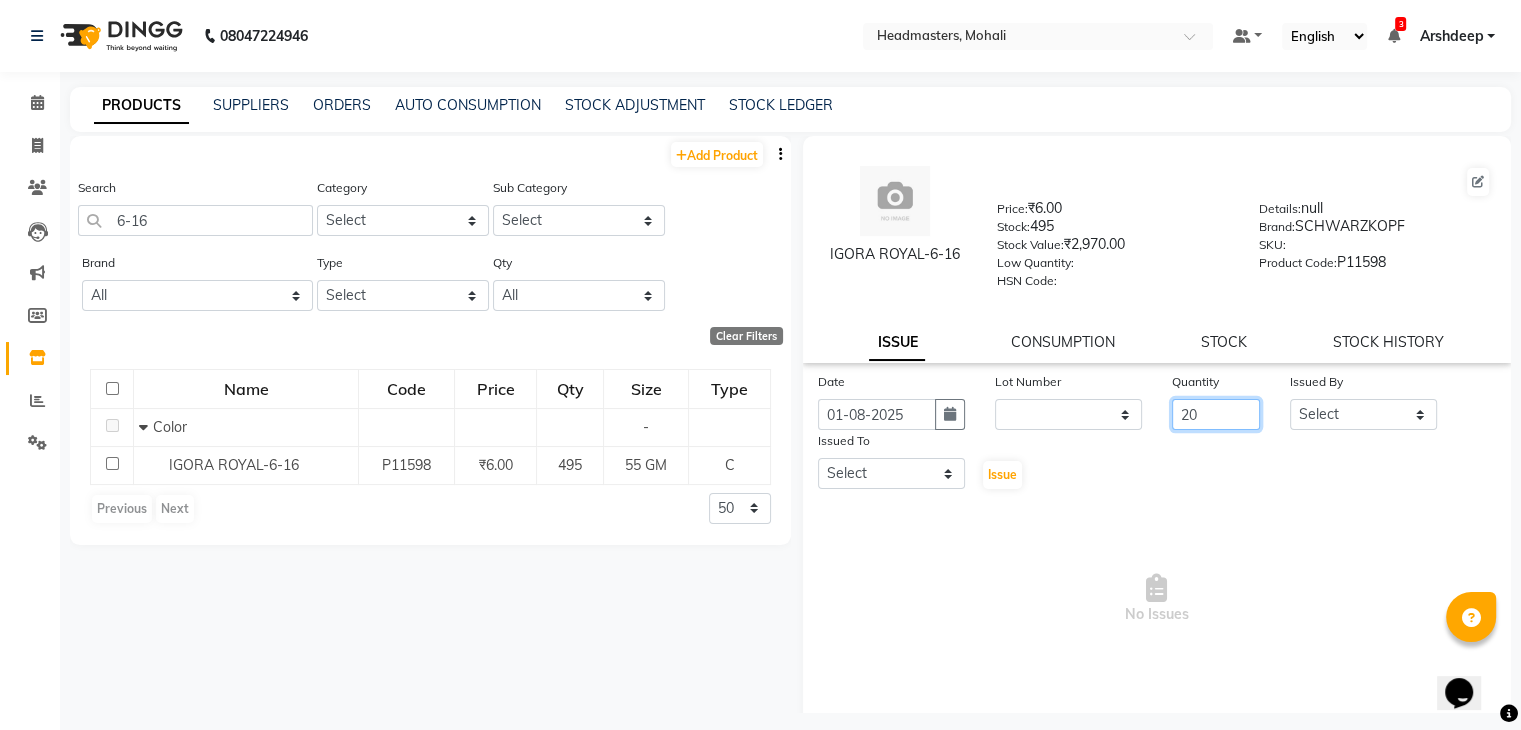 type on "20" 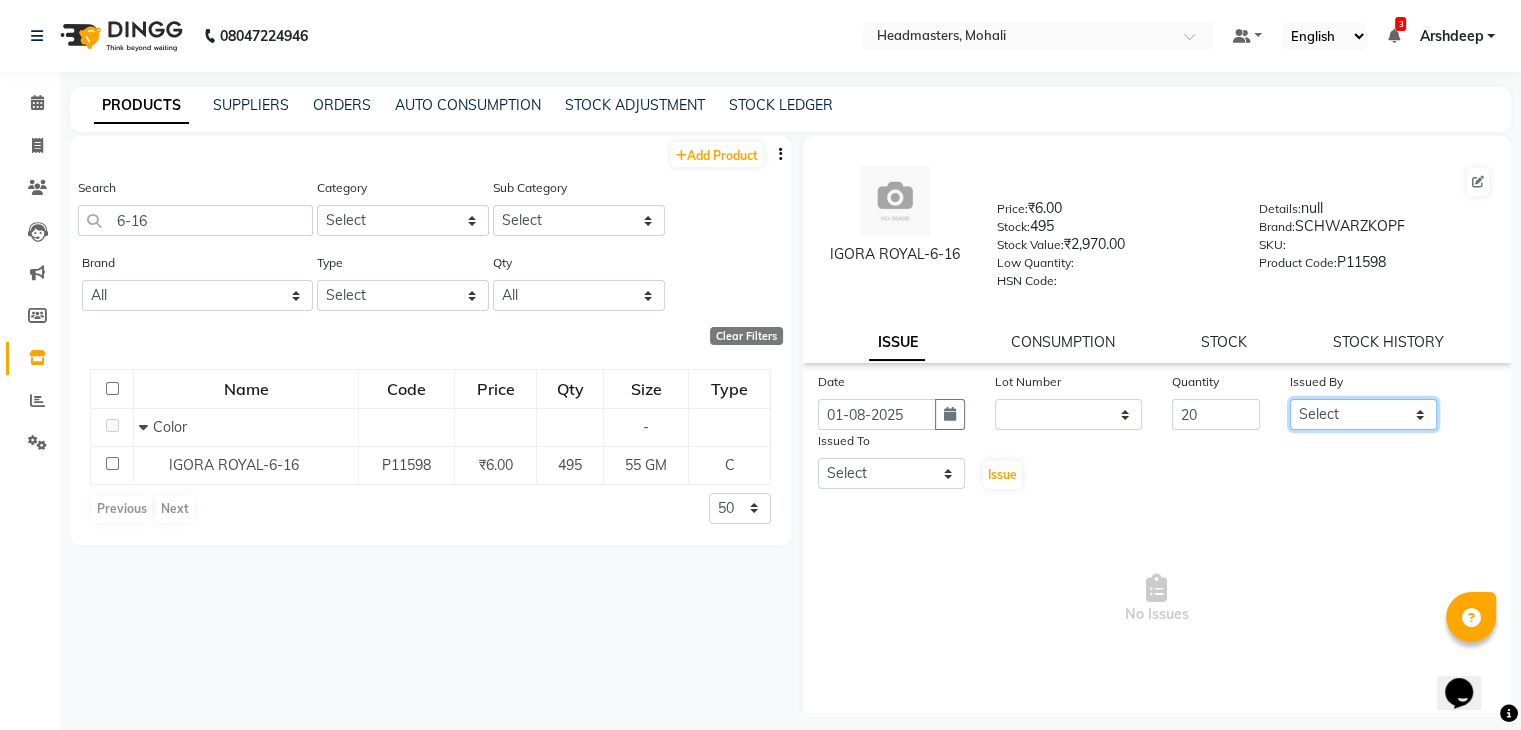 click on "Select AARIF Aarif Ansari Ali ANJANA ANJU Arshdeep Aryan Asad  Azam BALWINDER BHAWNA BIMLA CHETAN Deepak  HARRY Headmasters Honey Sidhu Jyoti karamdeep Manav MICHAEL Navdeep NEETU NEETU -  FRONT DESK  NEHA PREET PRINCE RAVI ROOP SACHIN KUMAR Sagar SAIF SARJU SAURAV SHAHZAD SHARAN SHARDA SHELLY SHUBHAM  SOHAIL SOHAN  VICkY Yamini" 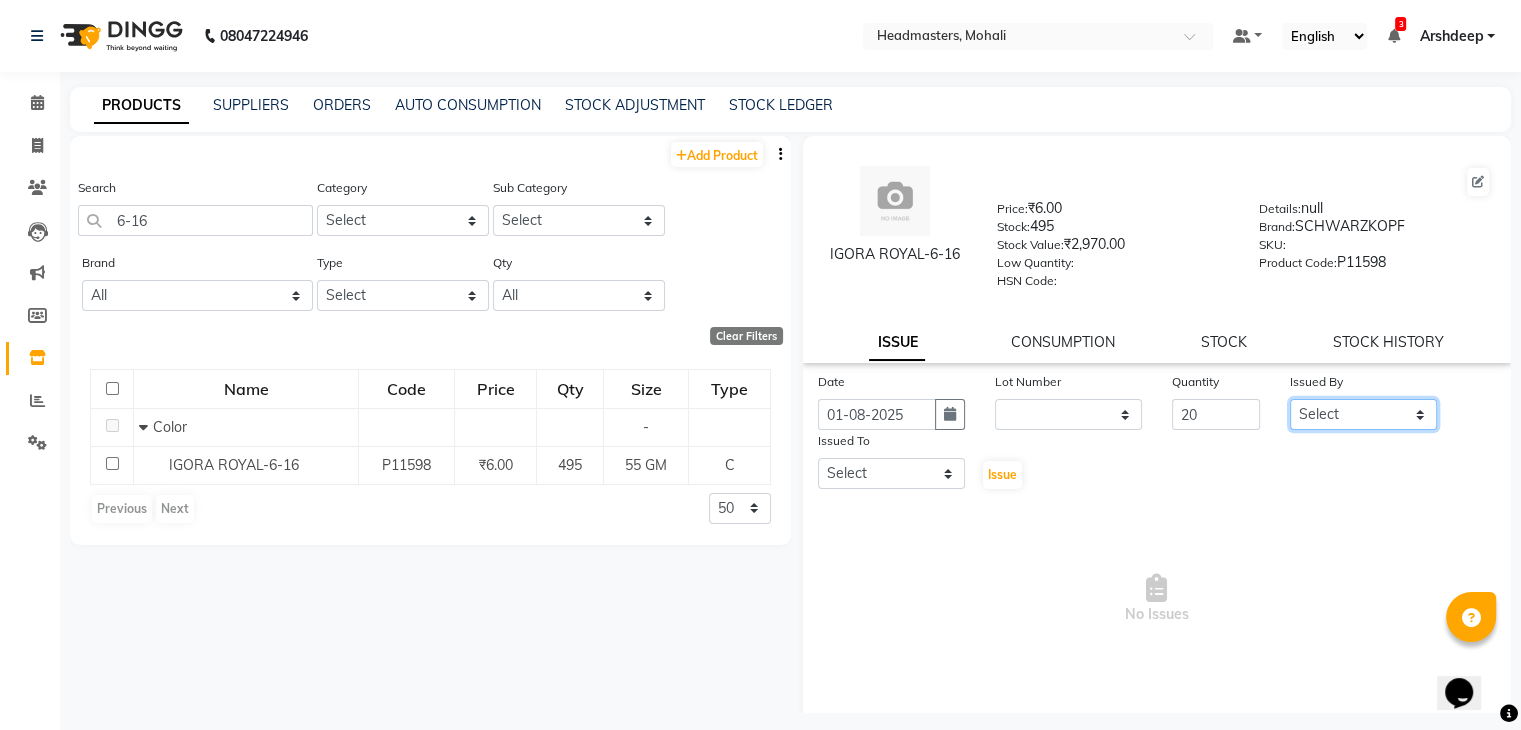 select on "84970" 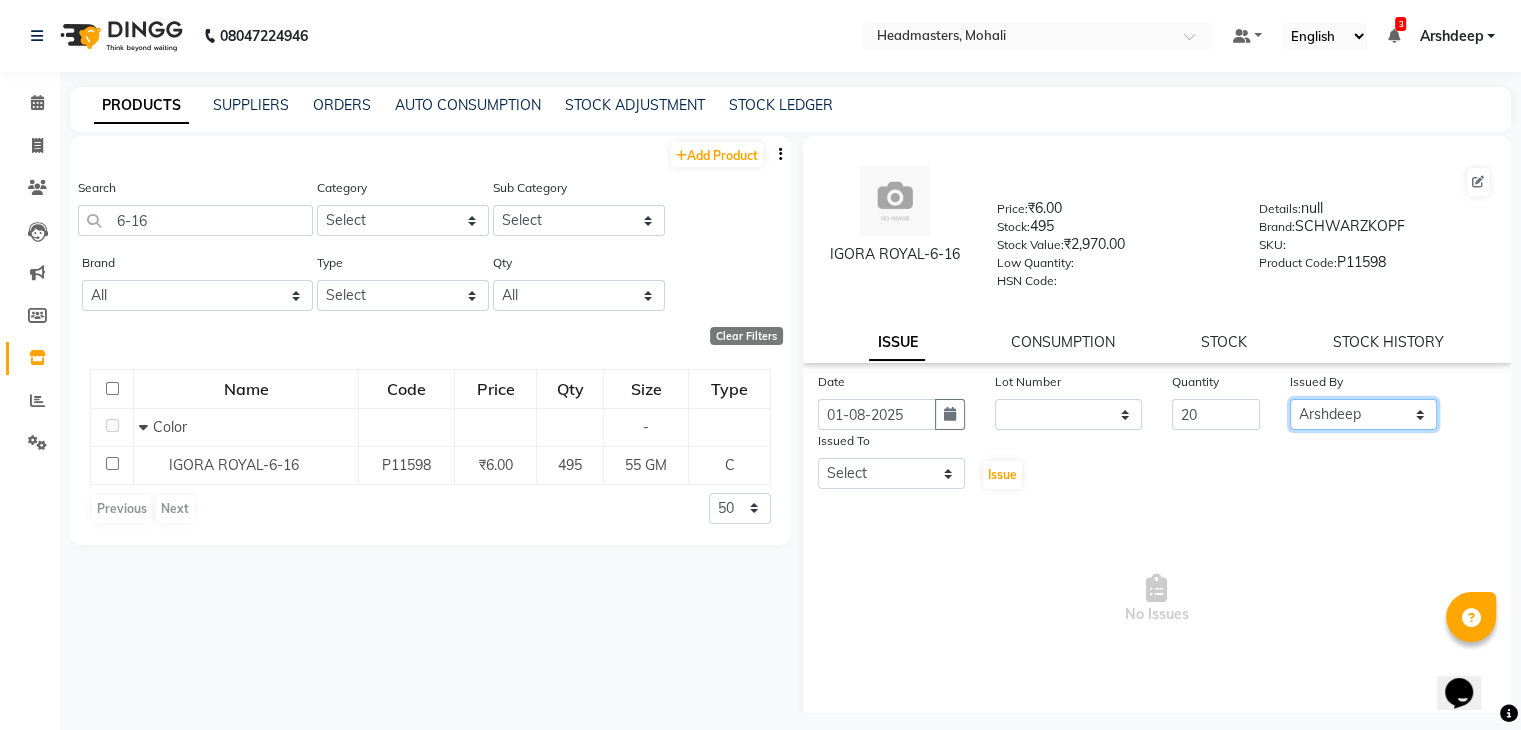 click on "Select AARIF Aarif Ansari Ali ANJANA ANJU Arshdeep Aryan Asad  Azam BALWINDER BHAWNA BIMLA CHETAN Deepak  HARRY Headmasters Honey Sidhu Jyoti karamdeep Manav MICHAEL Navdeep NEETU NEETU -  FRONT DESK  NEHA PREET PRINCE RAVI ROOP SACHIN KUMAR Sagar SAIF SARJU SAURAV SHAHZAD SHARAN SHARDA SHELLY SHUBHAM  SOHAIL SOHAN  VICkY Yamini" 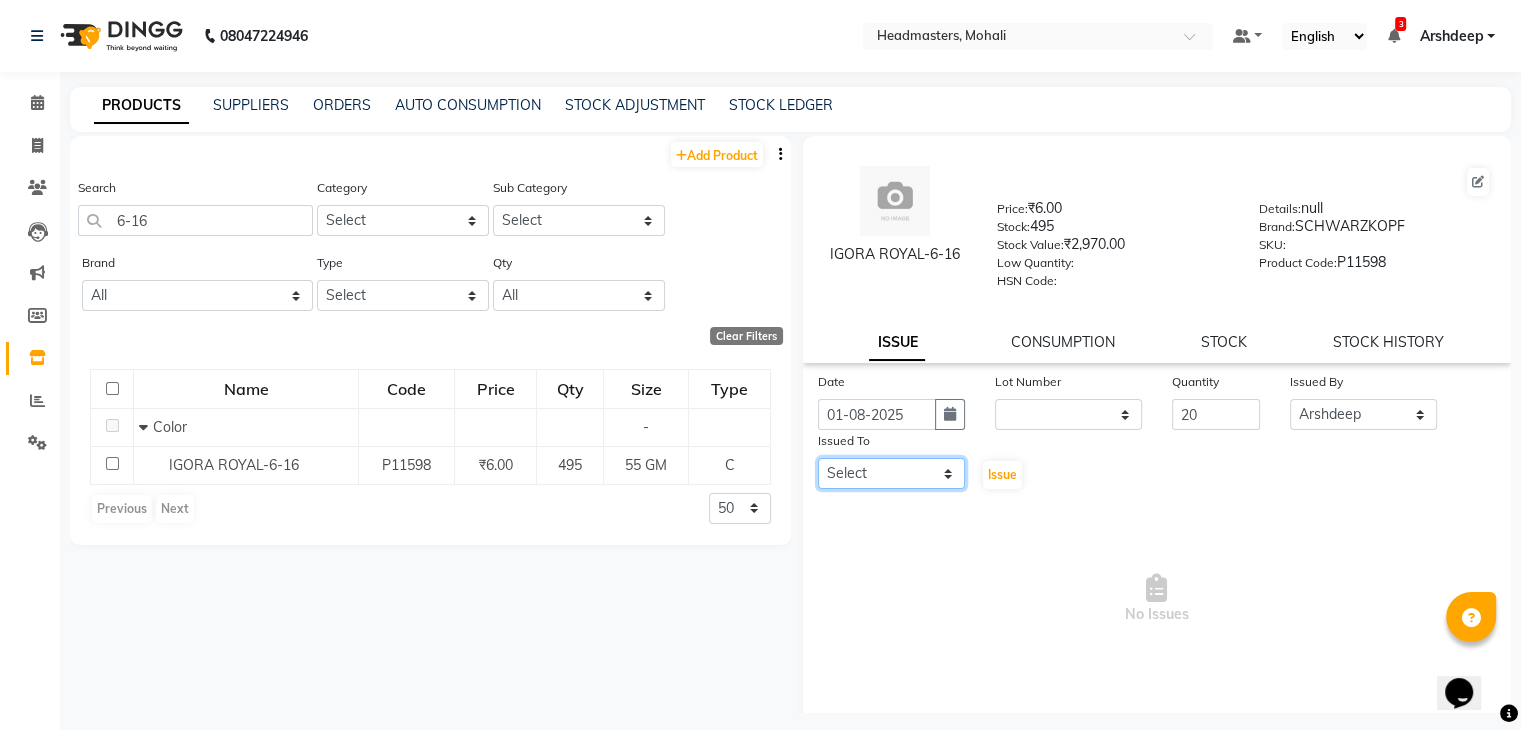 click on "Select AARIF Aarif Ansari Ali ANJANA ANJU Arshdeep Aryan Asad  Azam BALWINDER BHAWNA BIMLA CHETAN Deepak  HARRY Headmasters Honey Sidhu Jyoti karamdeep Manav MICHAEL Navdeep NEETU NEETU -  FRONT DESK  NEHA PREET PRINCE RAVI ROOP SACHIN KUMAR Sagar SAIF SARJU SAURAV SHAHZAD SHARAN SHARDA SHELLY SHUBHAM  SOHAIL SOHAN  VICkY Yamini" 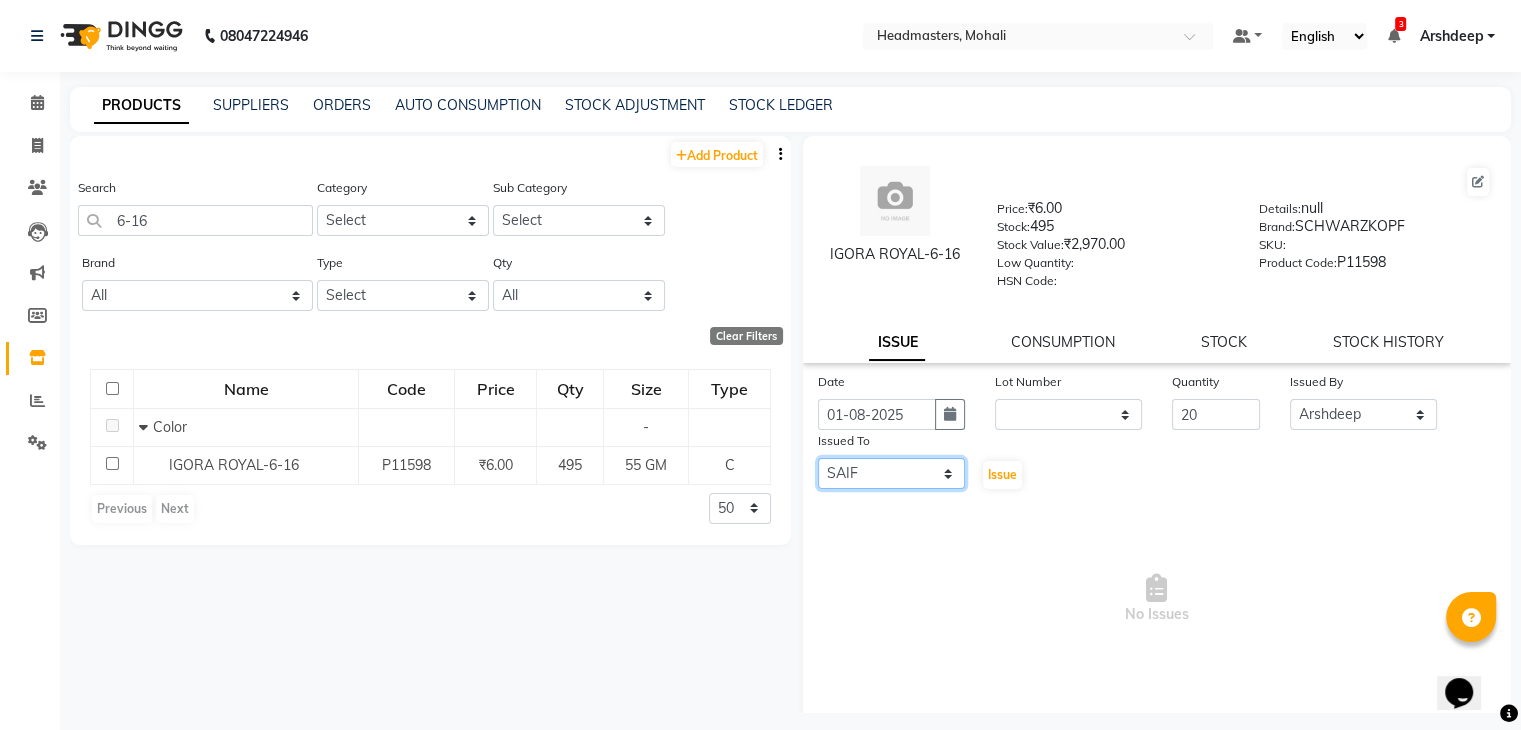click on "Select AARIF Aarif Ansari Ali ANJANA ANJU Arshdeep Aryan Asad  Azam BALWINDER BHAWNA BIMLA CHETAN Deepak  HARRY Headmasters Honey Sidhu Jyoti karamdeep Manav MICHAEL Navdeep NEETU NEETU -  FRONT DESK  NEHA PREET PRINCE RAVI ROOP SACHIN KUMAR Sagar SAIF SARJU SAURAV SHAHZAD SHARAN SHARDA SHELLY SHUBHAM  SOHAIL SOHAN  VICkY Yamini" 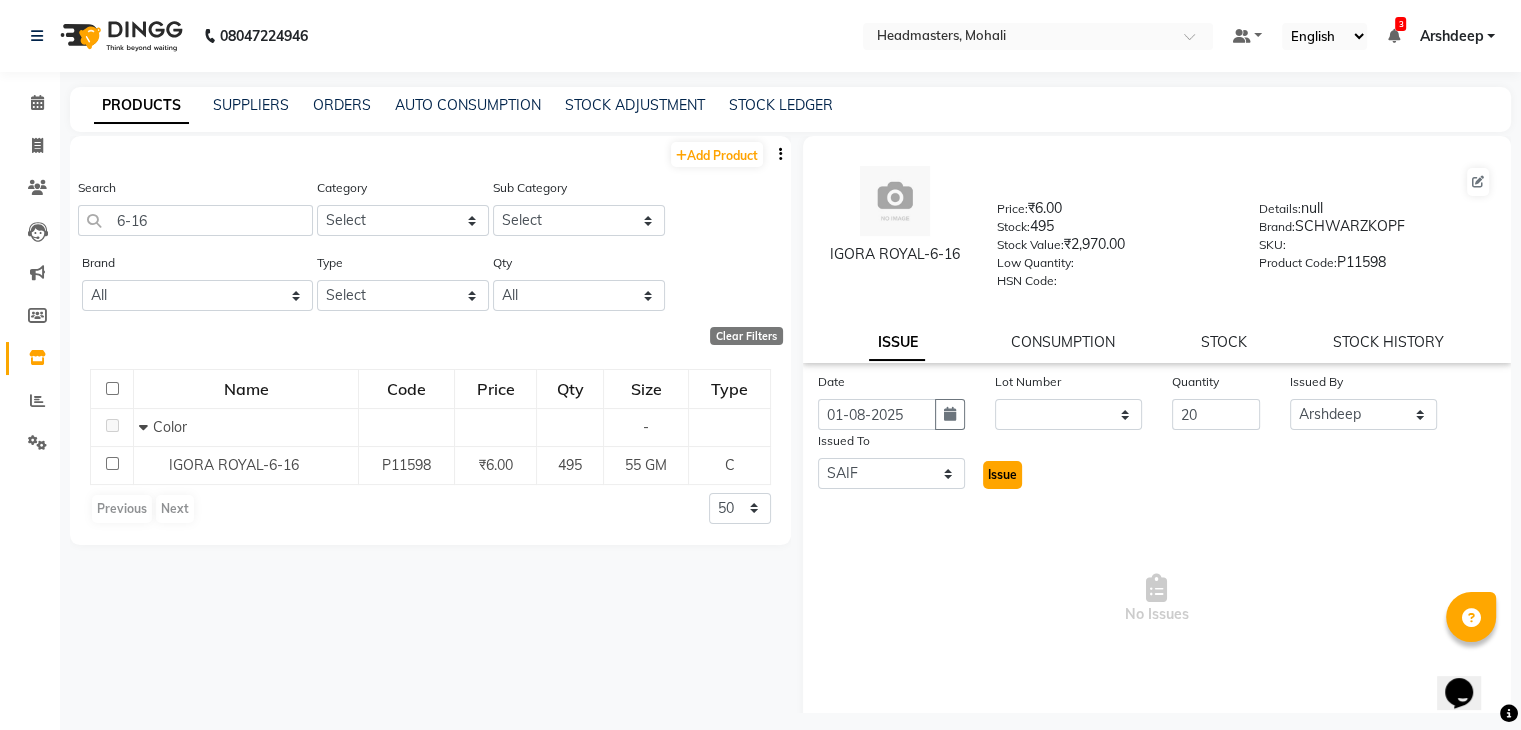 click on "Issue" 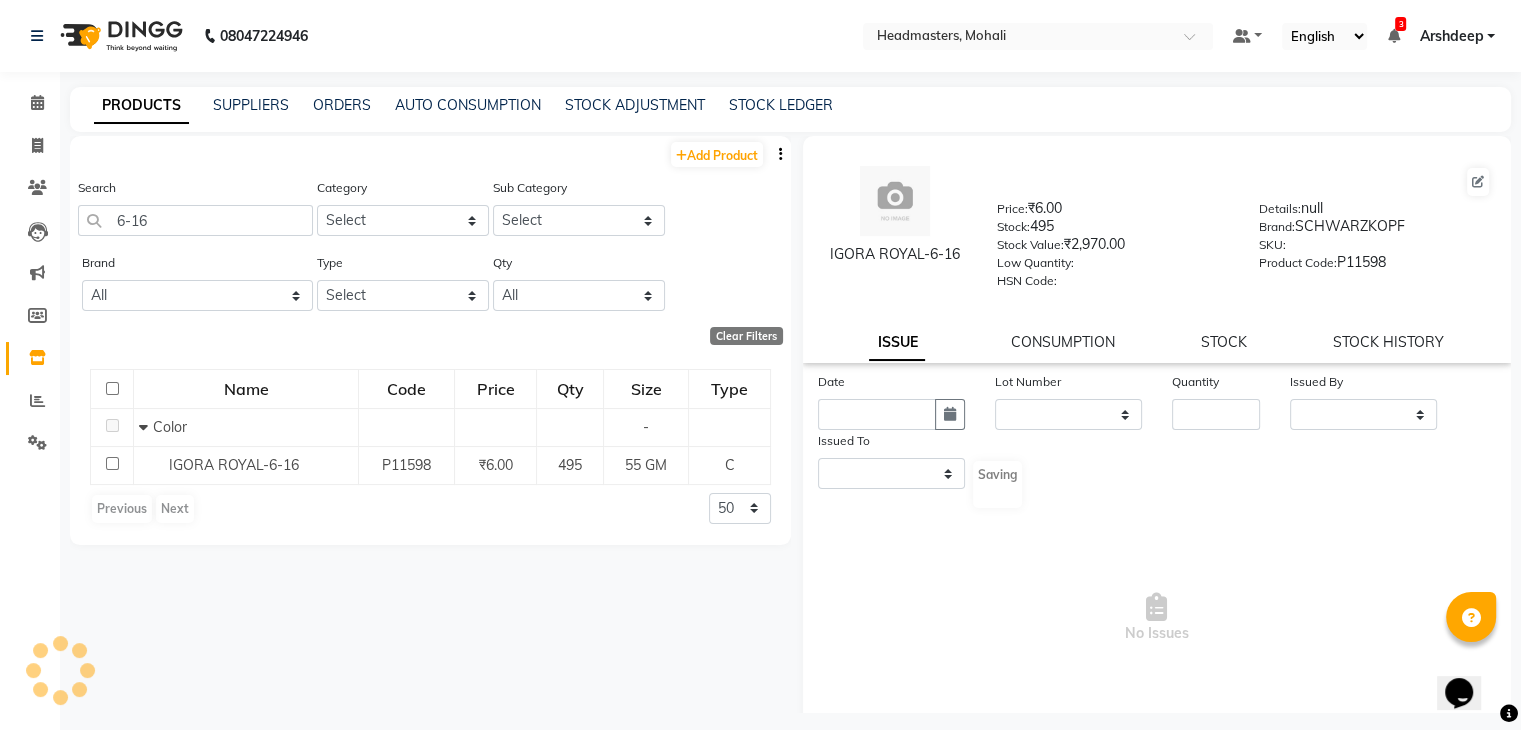 select 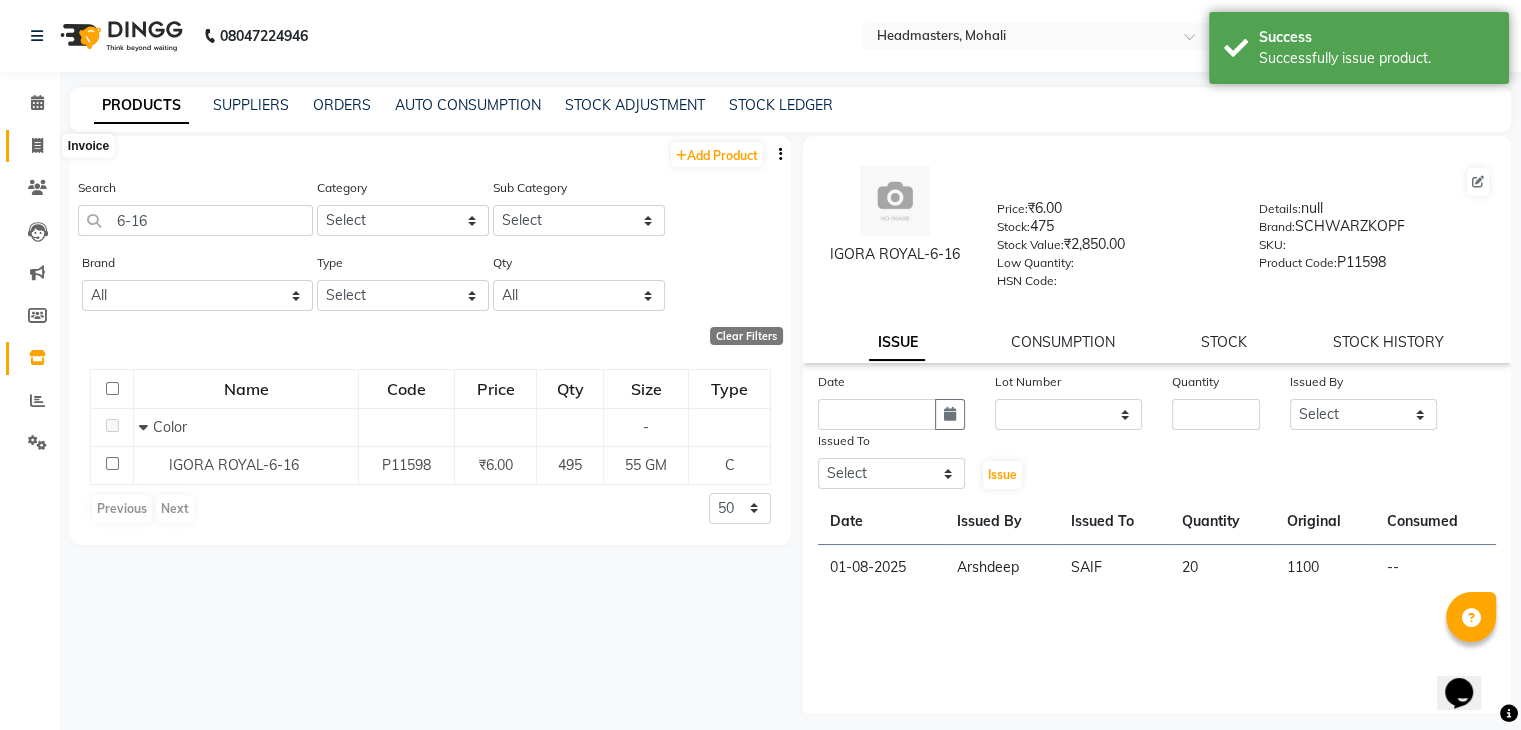 click 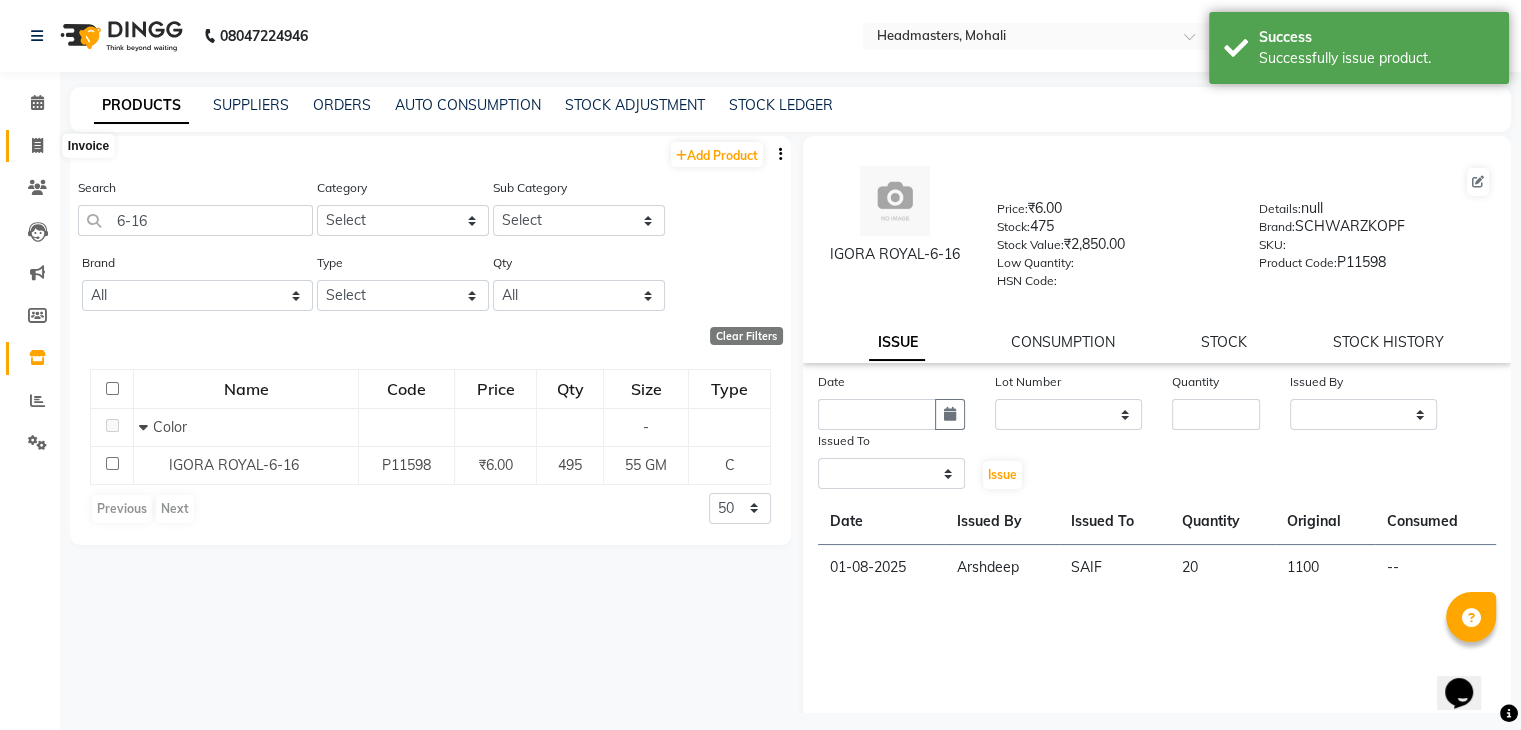 select on "service" 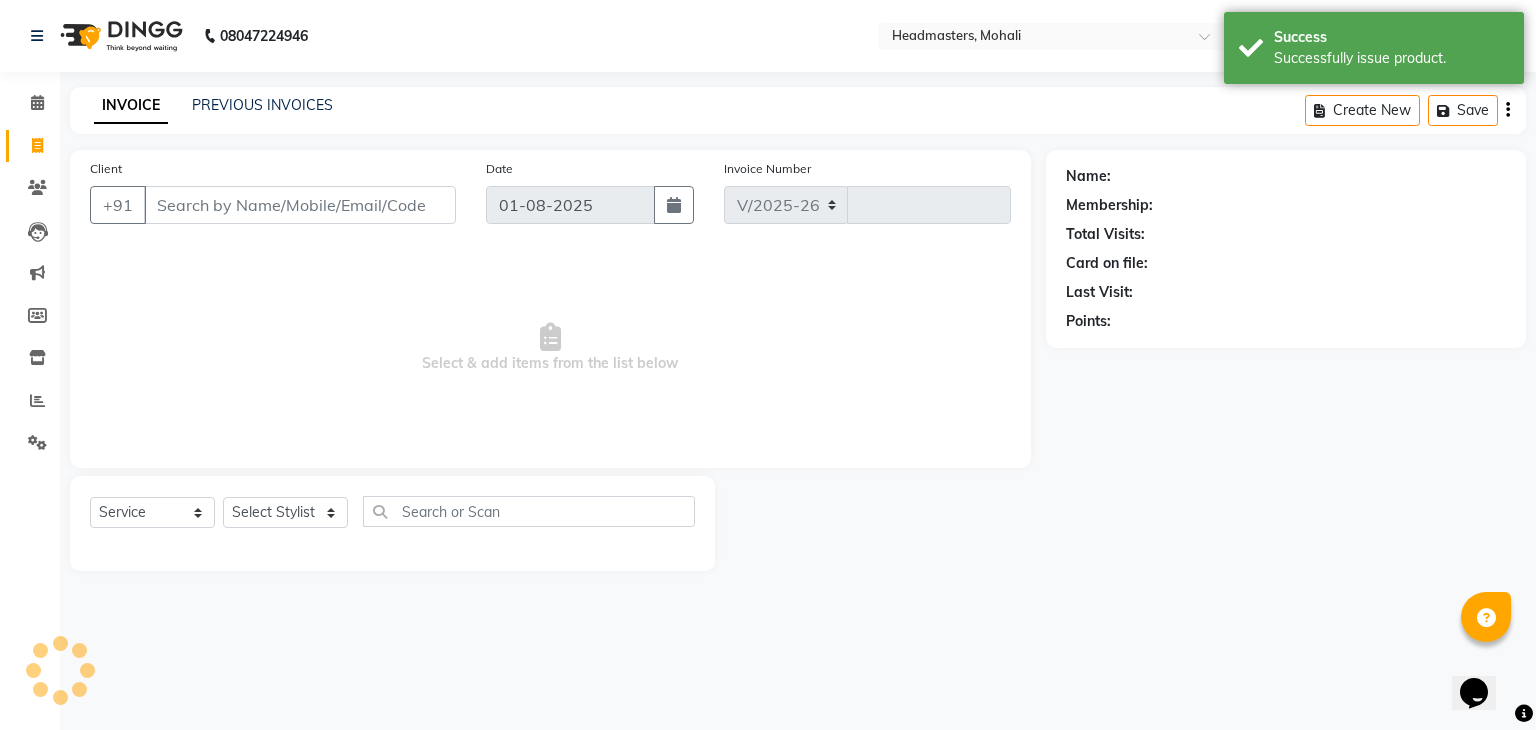 select on "6604" 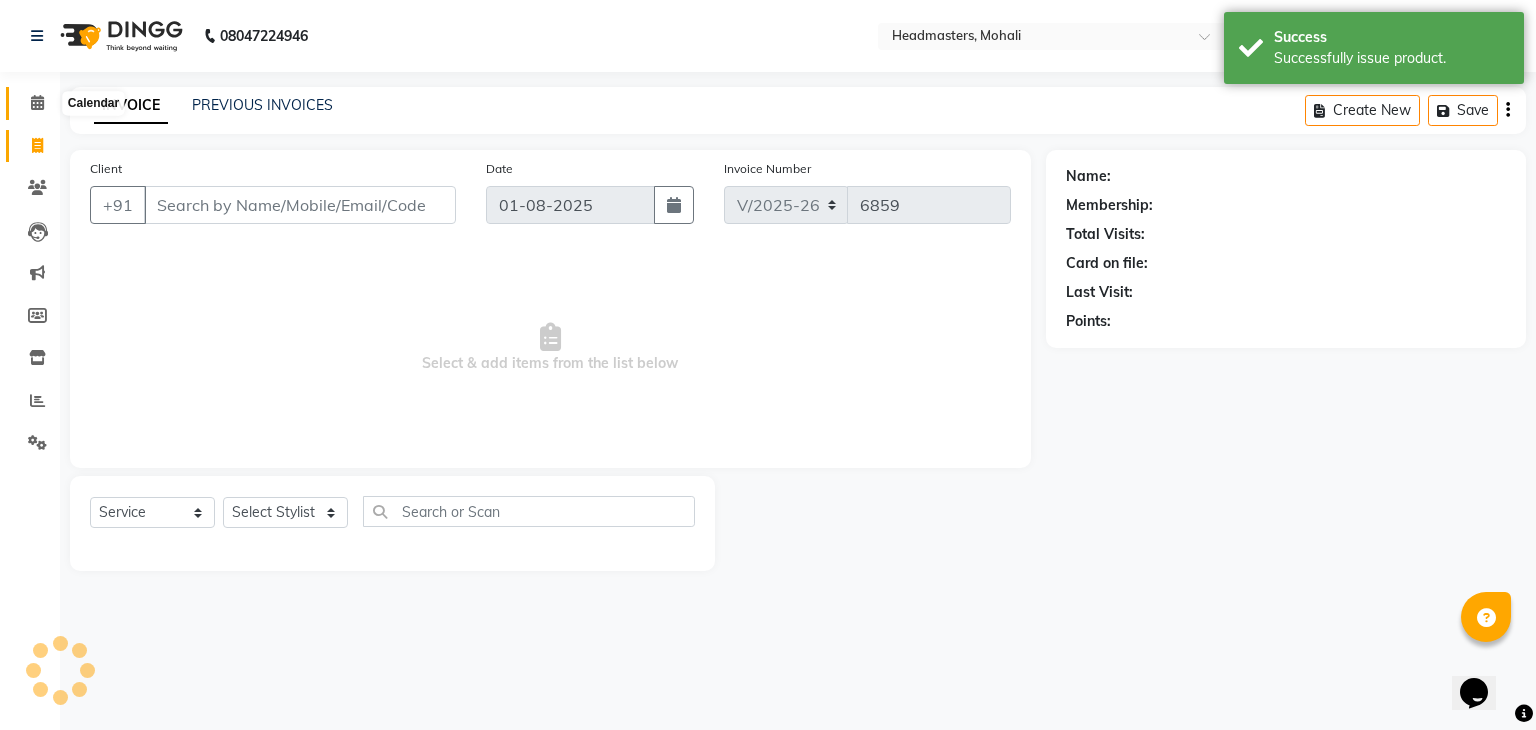 click 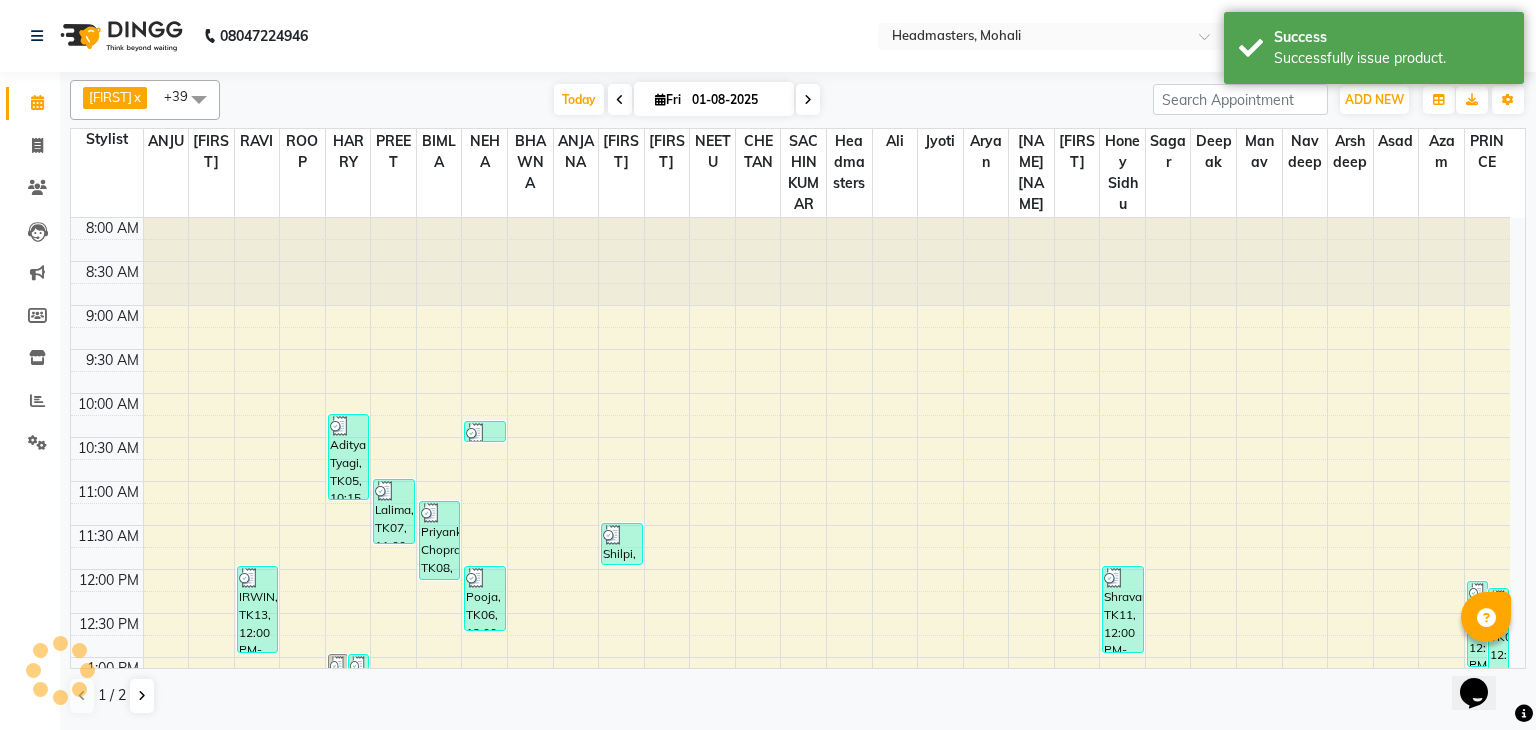 scroll, scrollTop: 731, scrollLeft: 0, axis: vertical 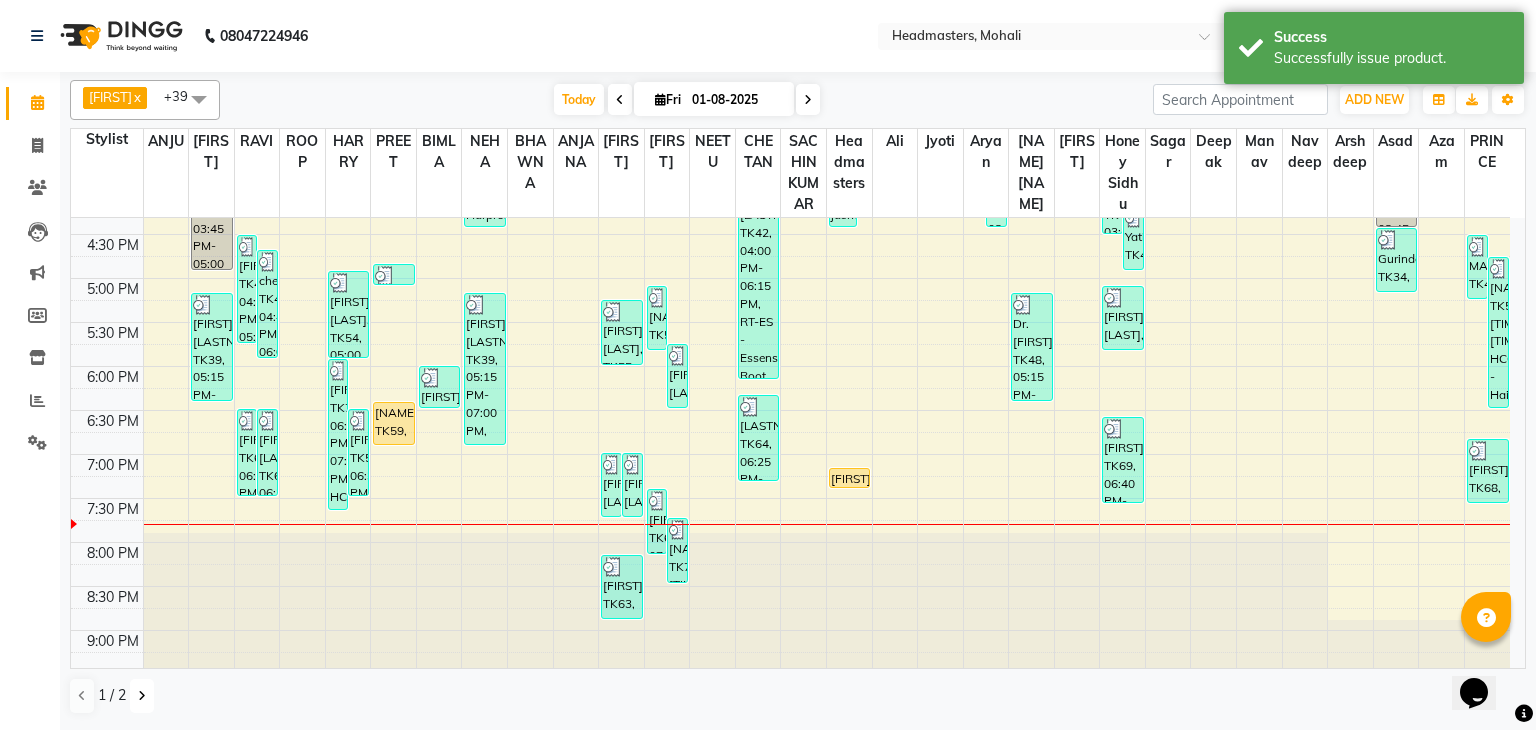 click at bounding box center [142, 696] 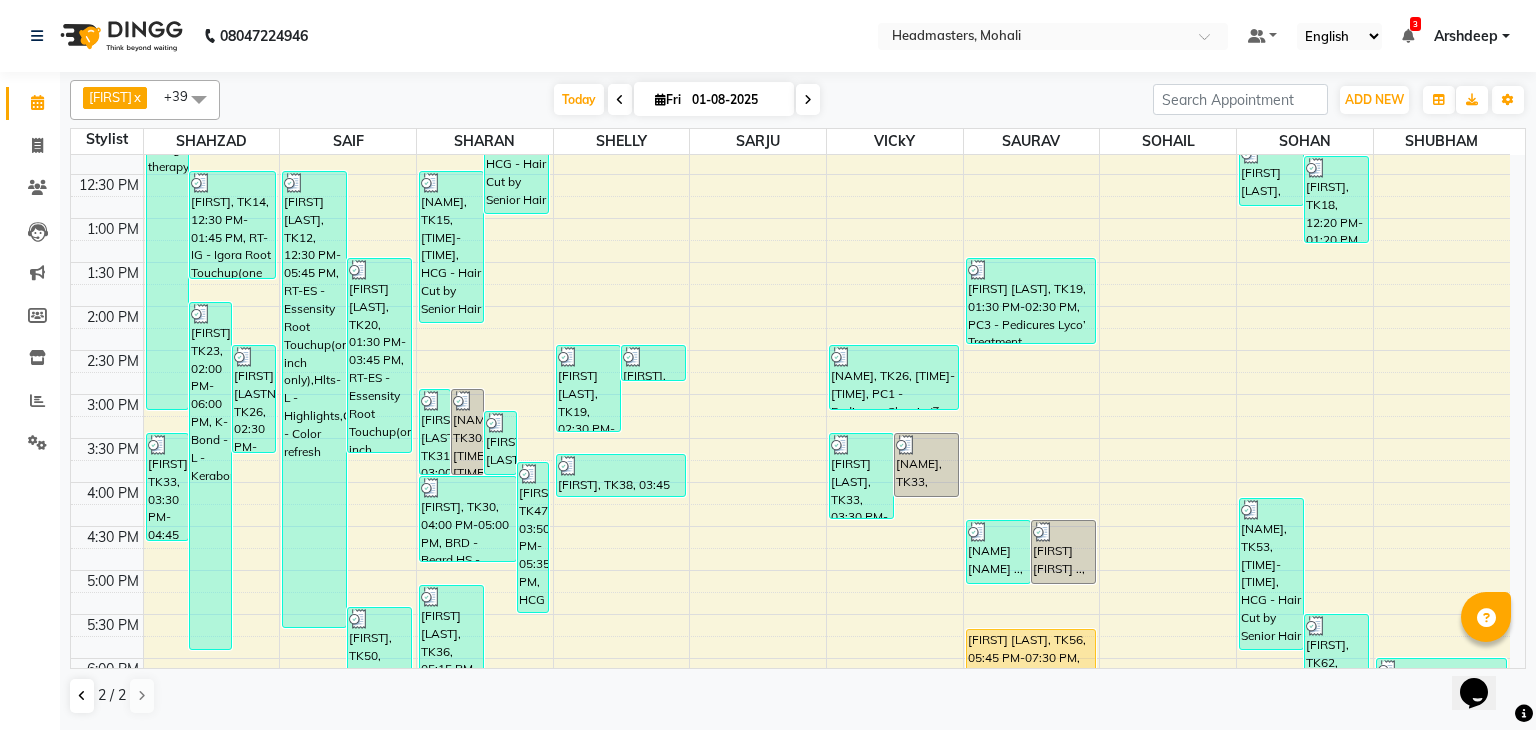 scroll, scrollTop: 364, scrollLeft: 0, axis: vertical 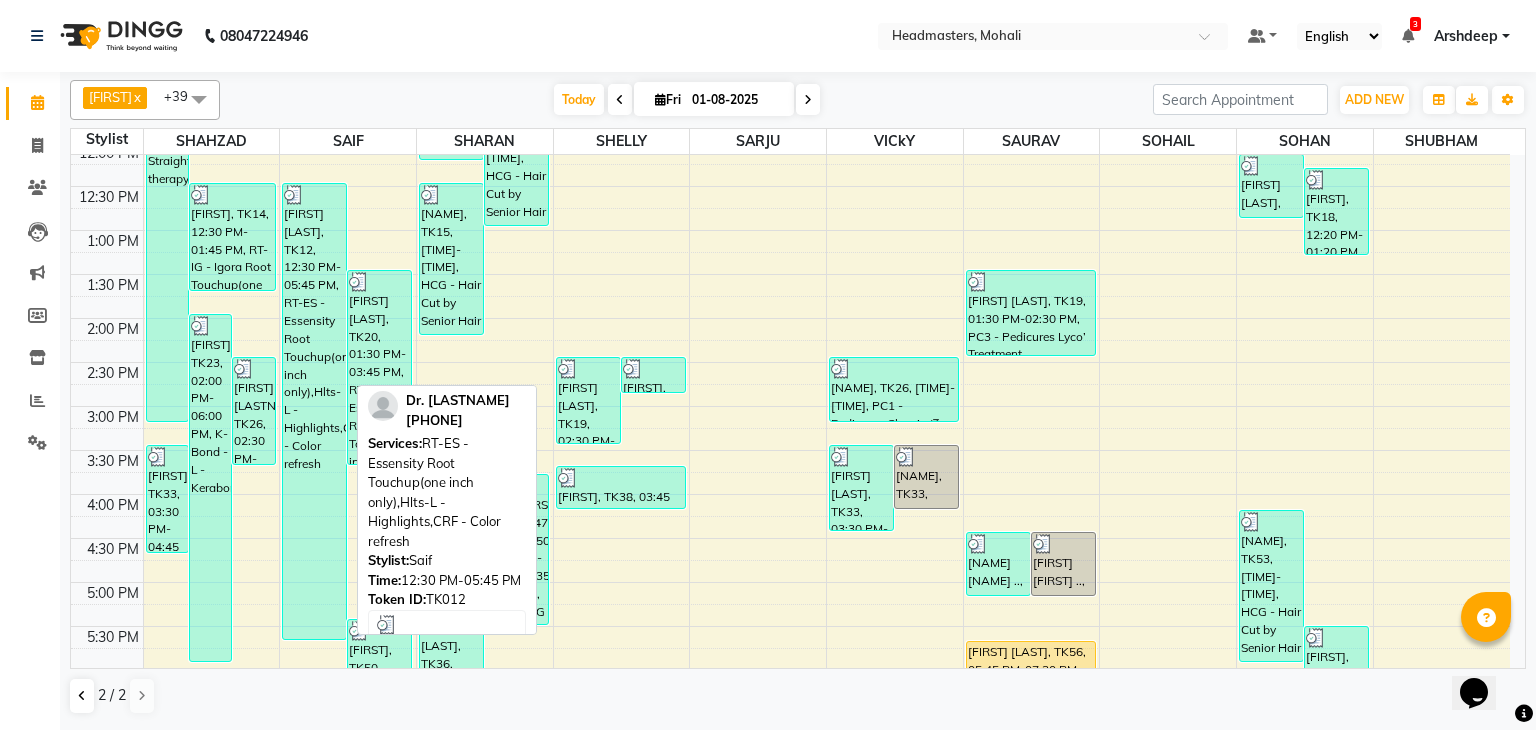 click on "[FIRST] [LAST], TK12, 12:30 PM-05:45 PM, RT-ES - Essensity Root Touchup(one inch only),Hlts-L - Highlights,CRF - Color refresh" at bounding box center (314, 411) 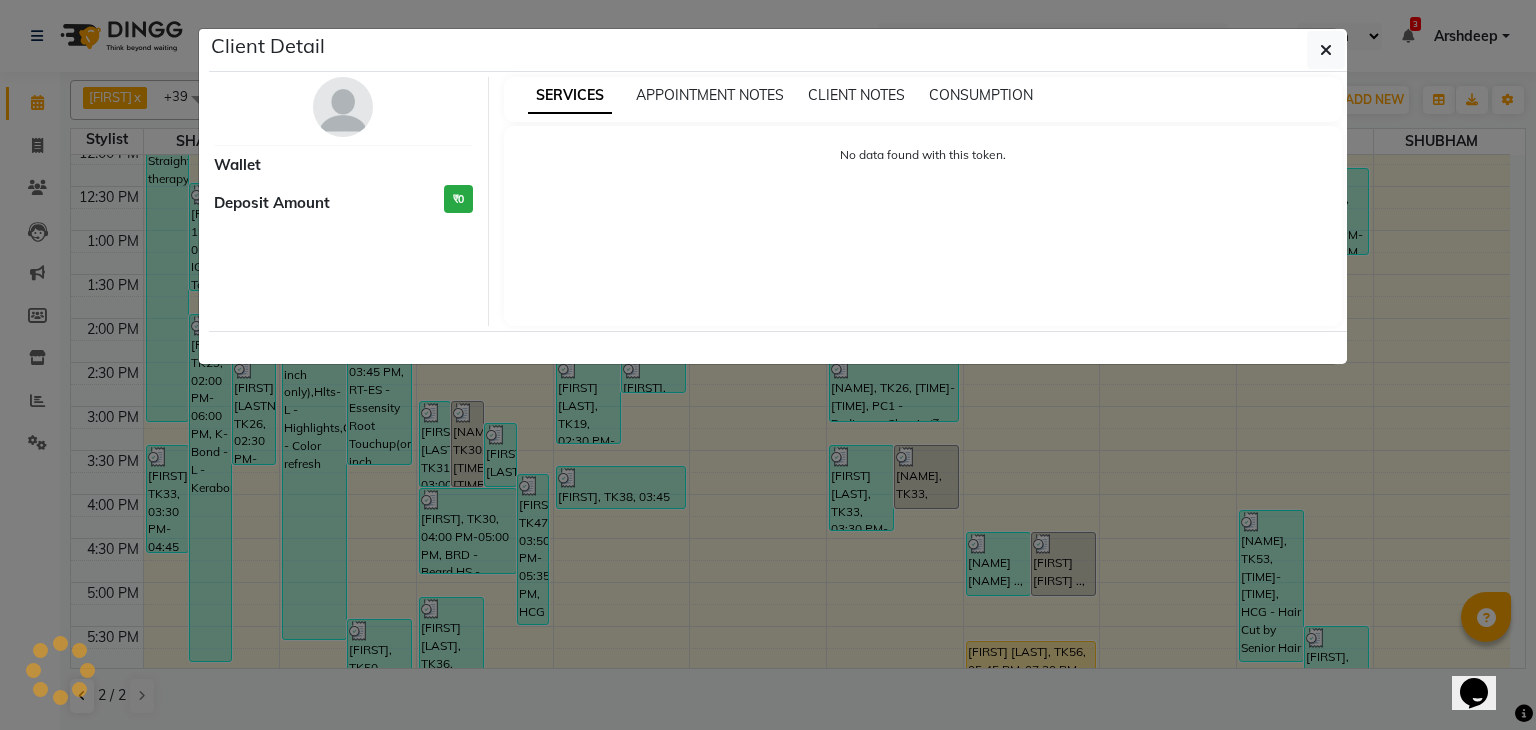 select on "3" 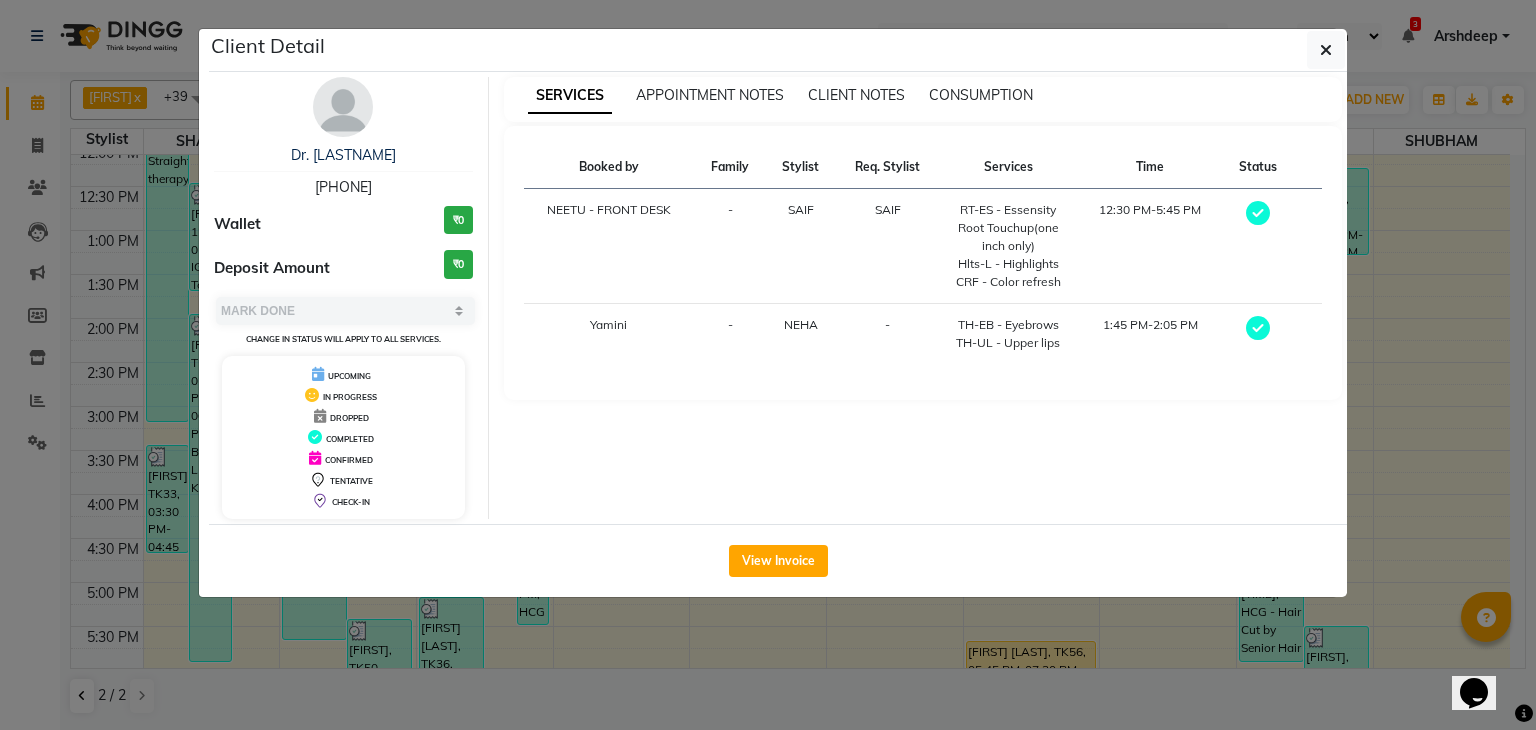 click on "CONSUMPTION" at bounding box center [981, 95] 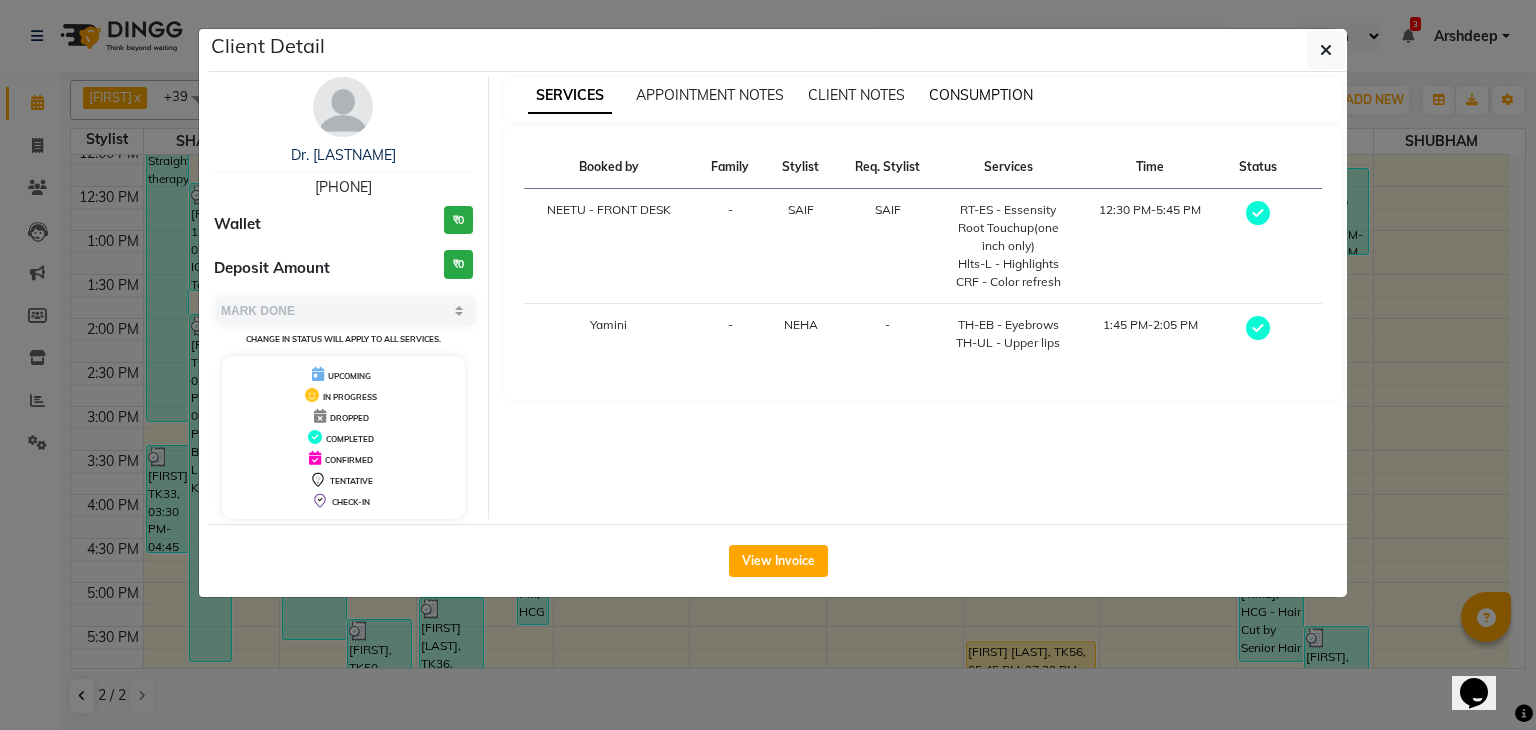 click on "CONSUMPTION" at bounding box center [981, 95] 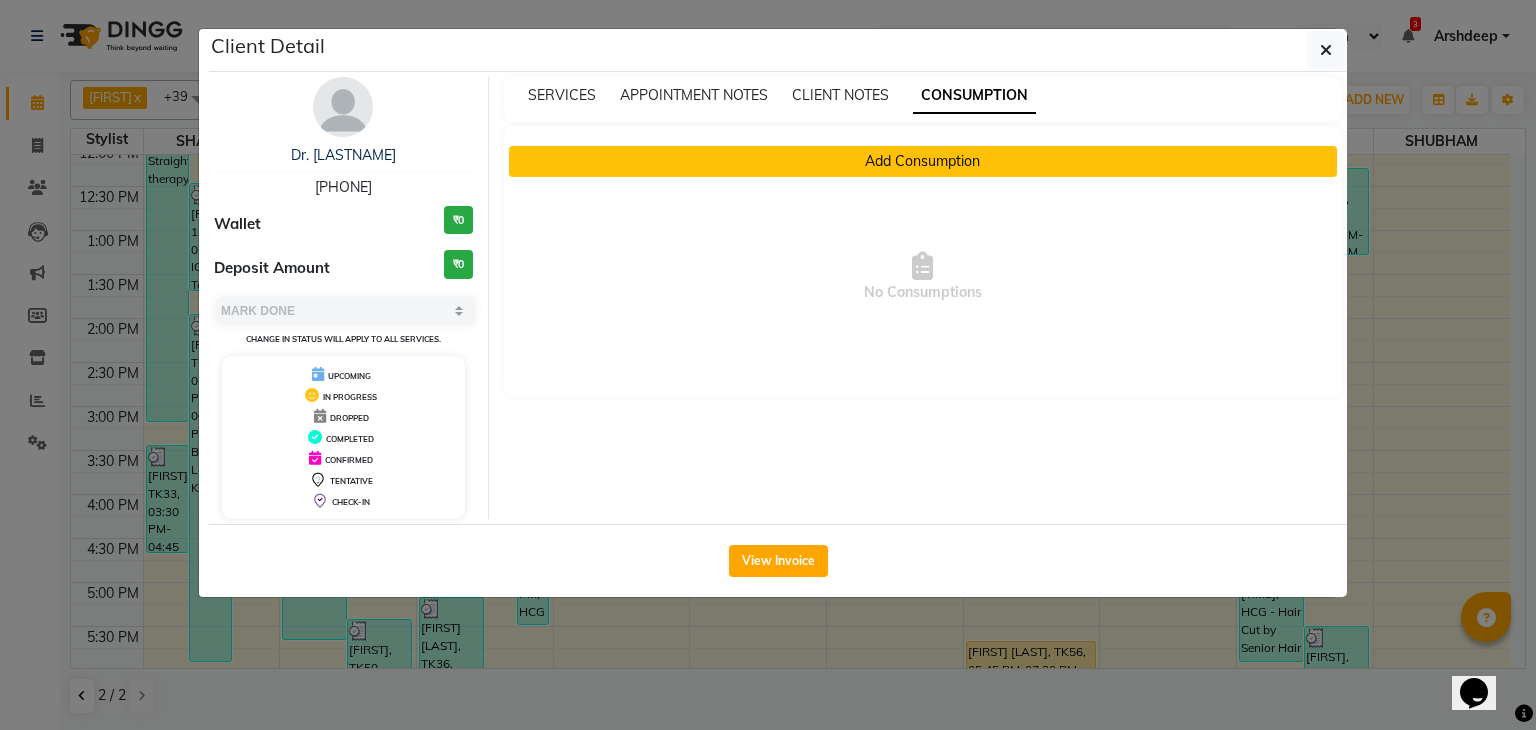 click on "Add Consumption" at bounding box center [923, 161] 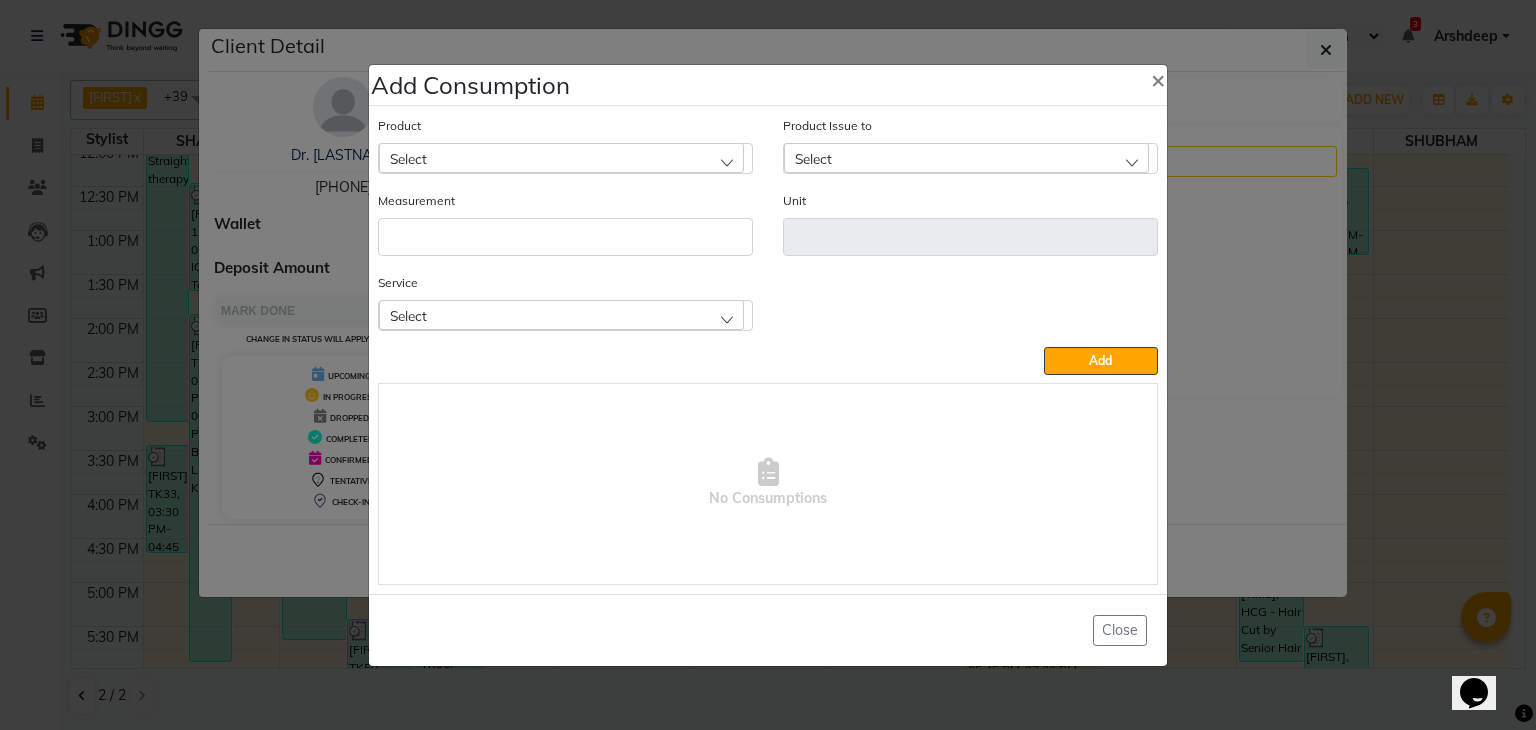 click on "Select" 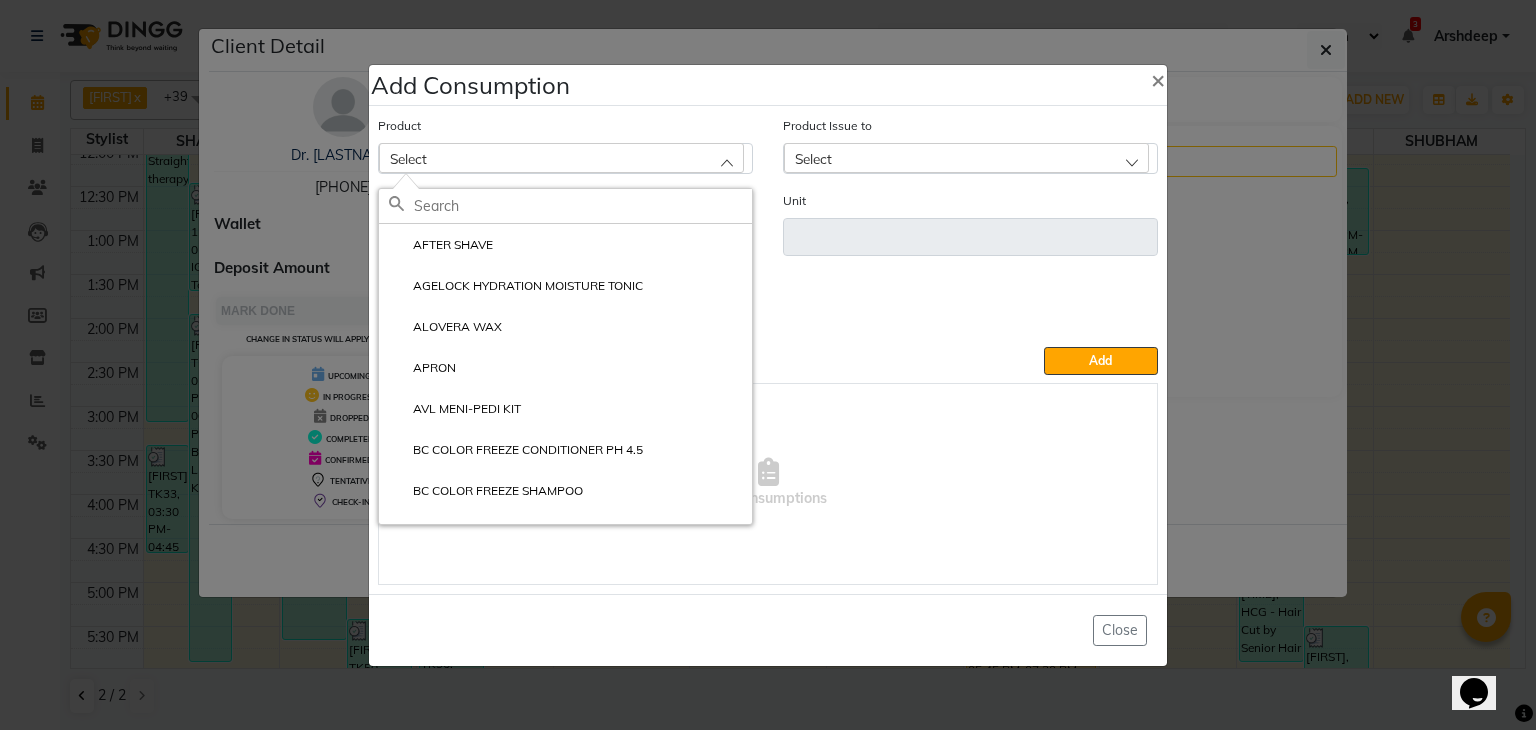 click 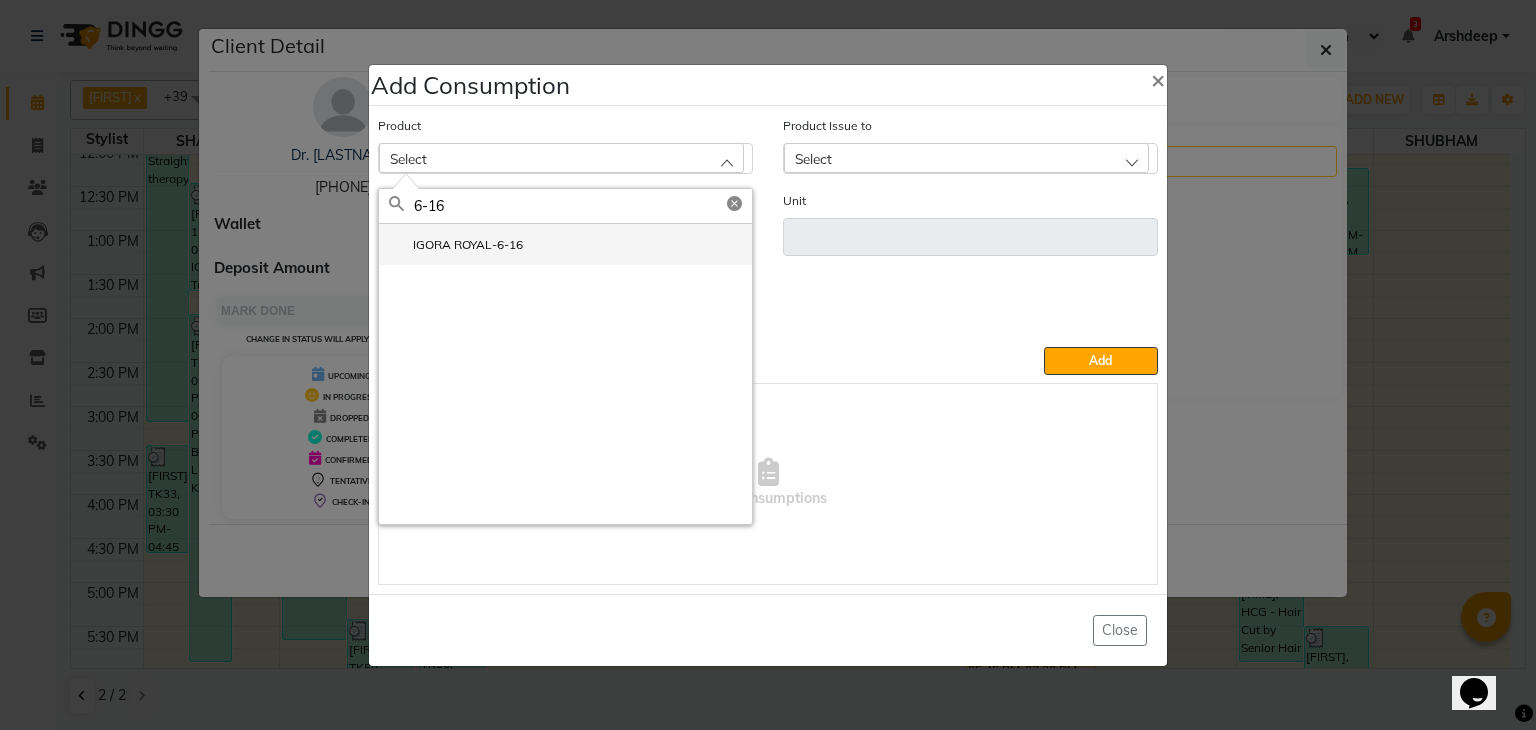 type on "6-16" 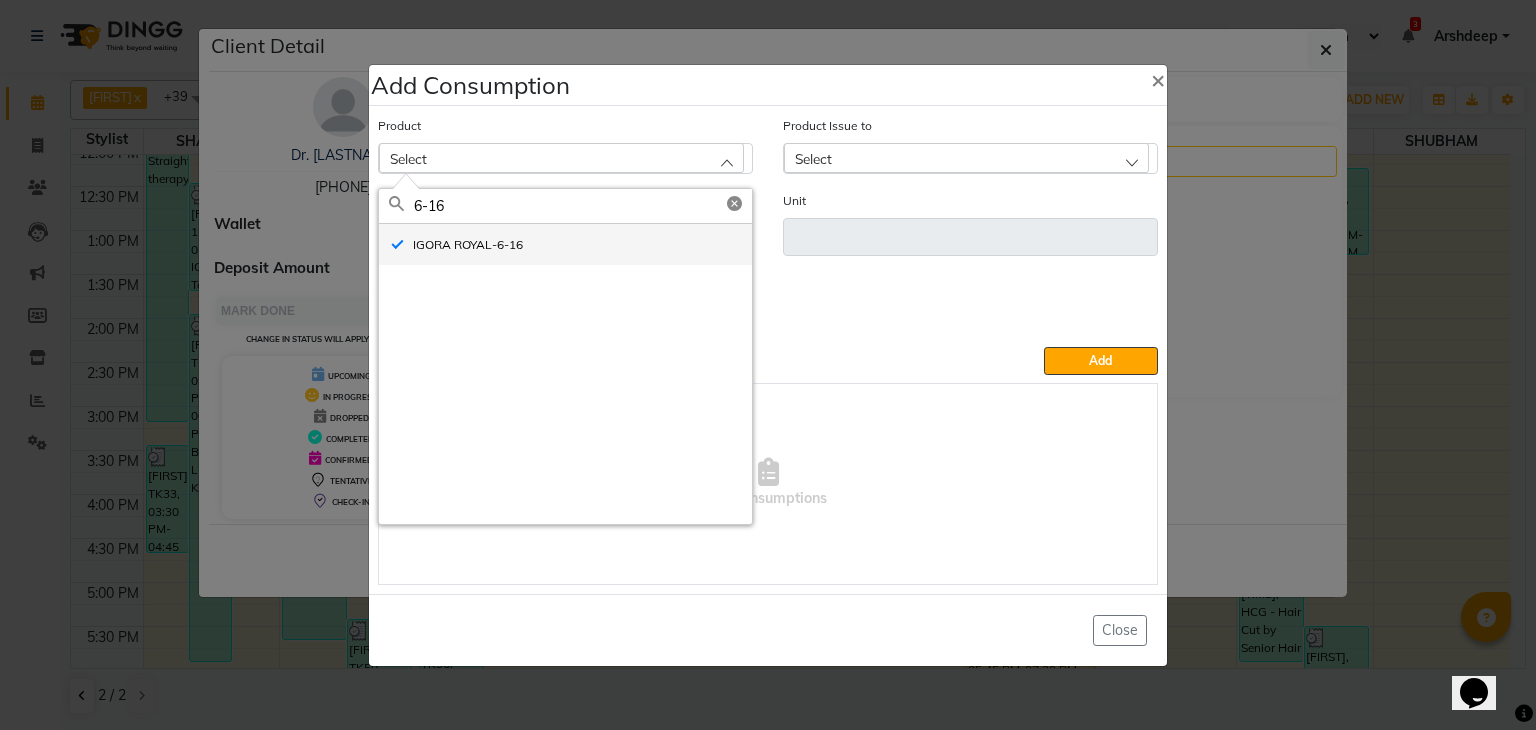 type on "GM" 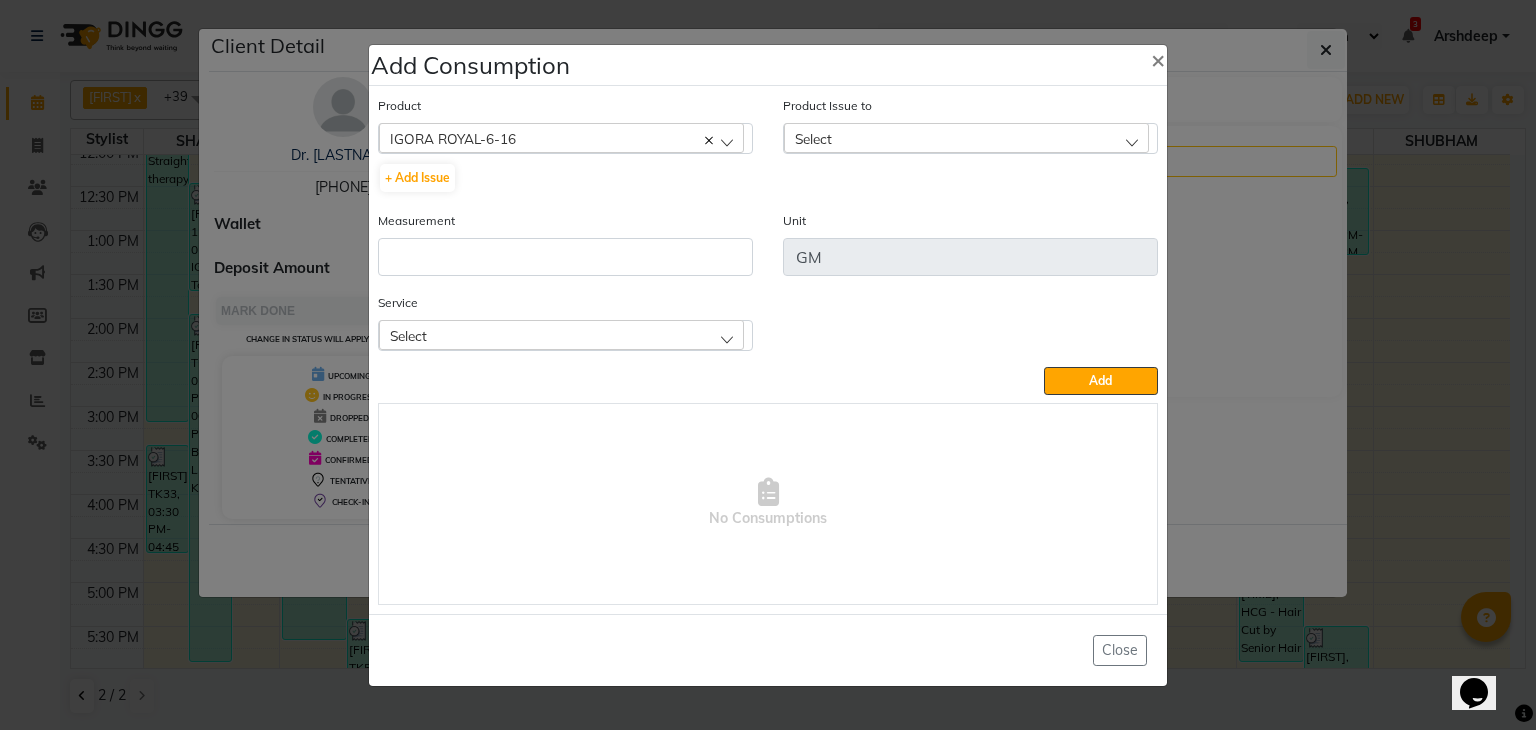 click on "Select" 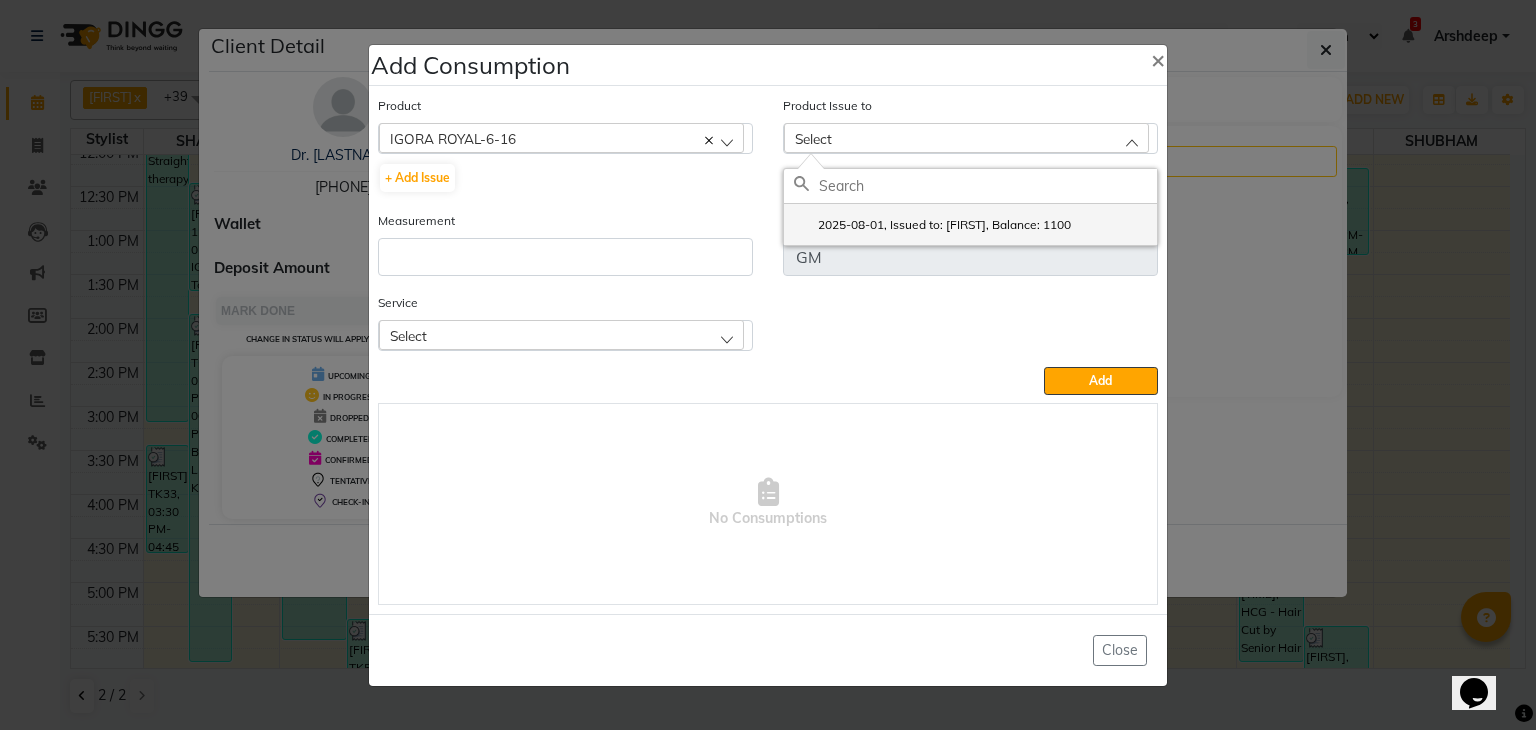 click on "2025-08-01, Issued to: [FIRST], Balance: 1100" 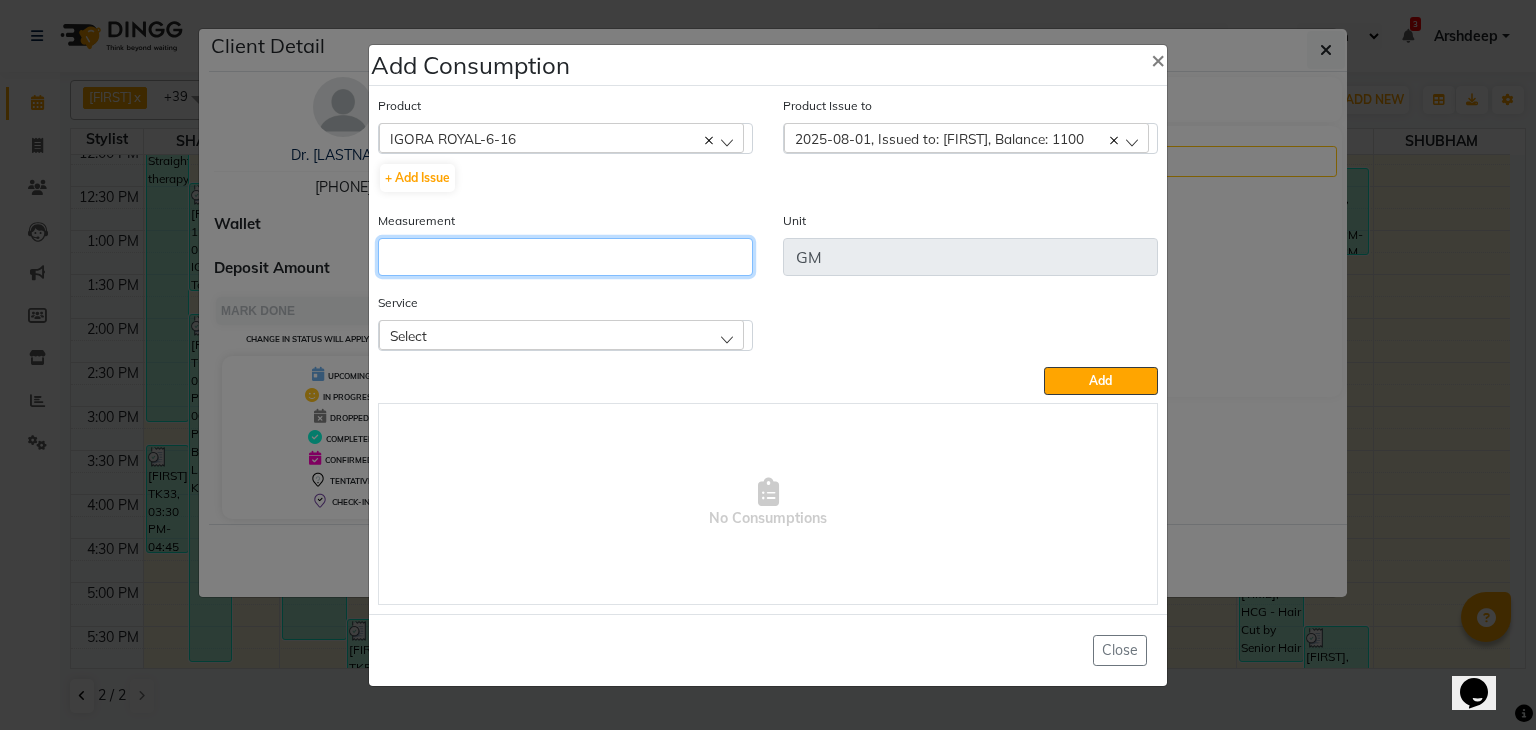 click 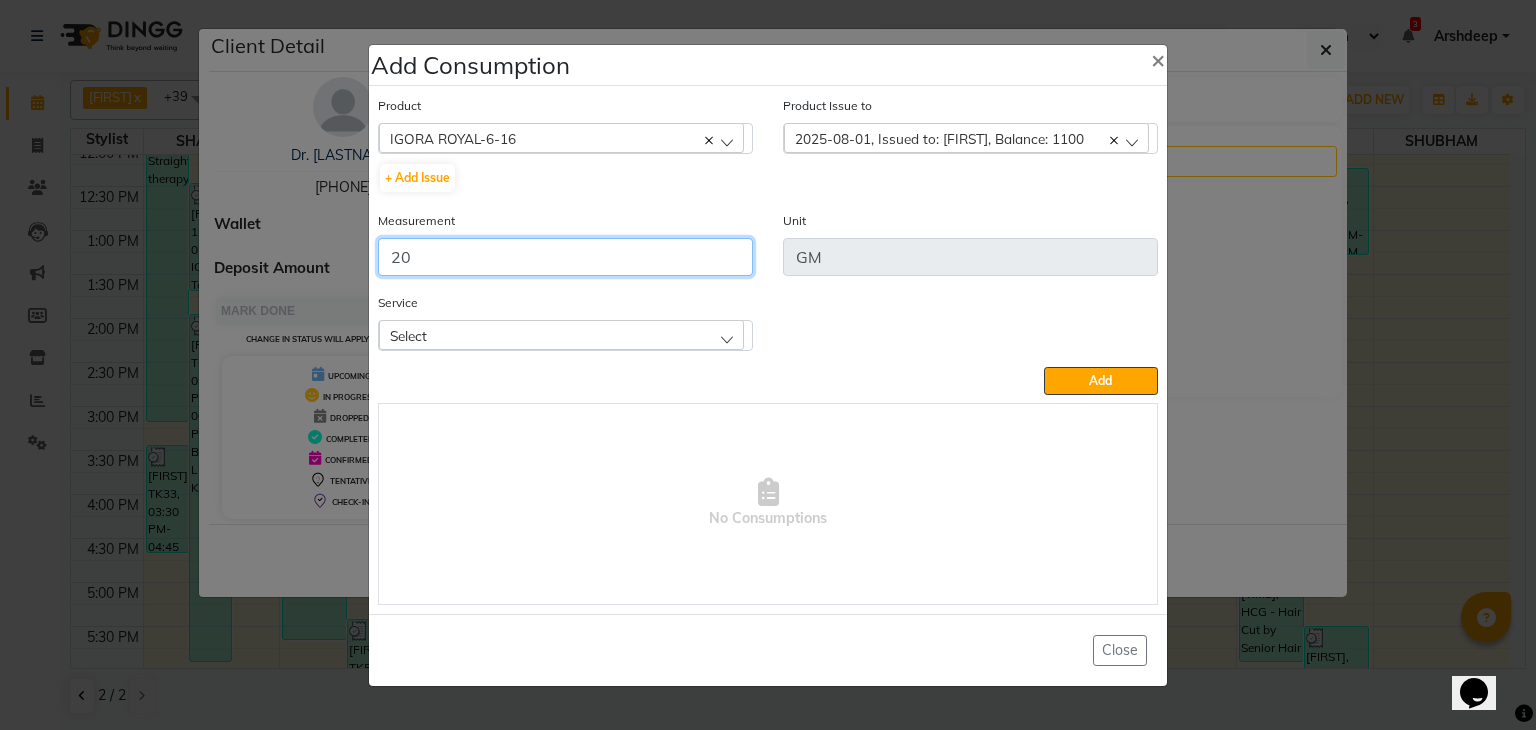 type on "20" 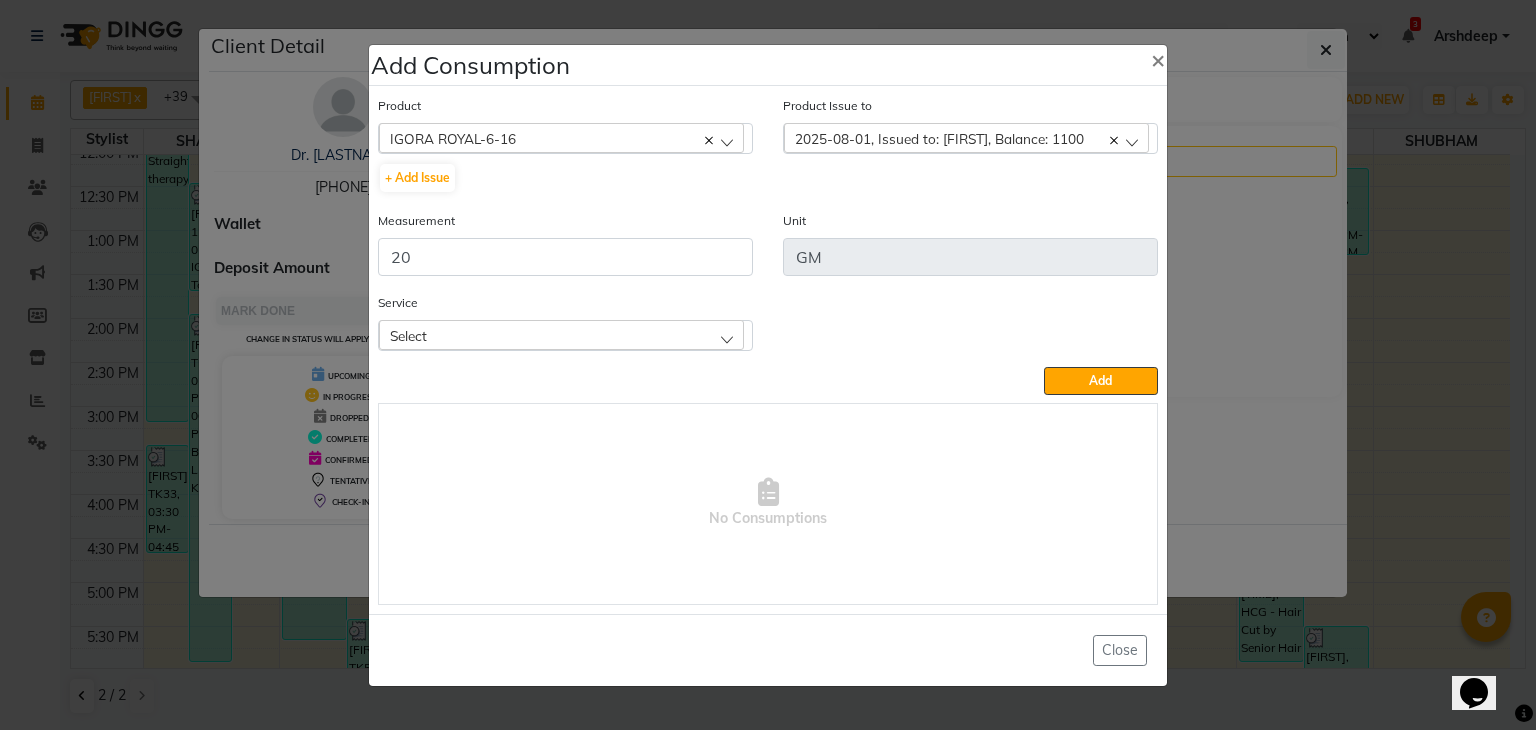 click on "Select" 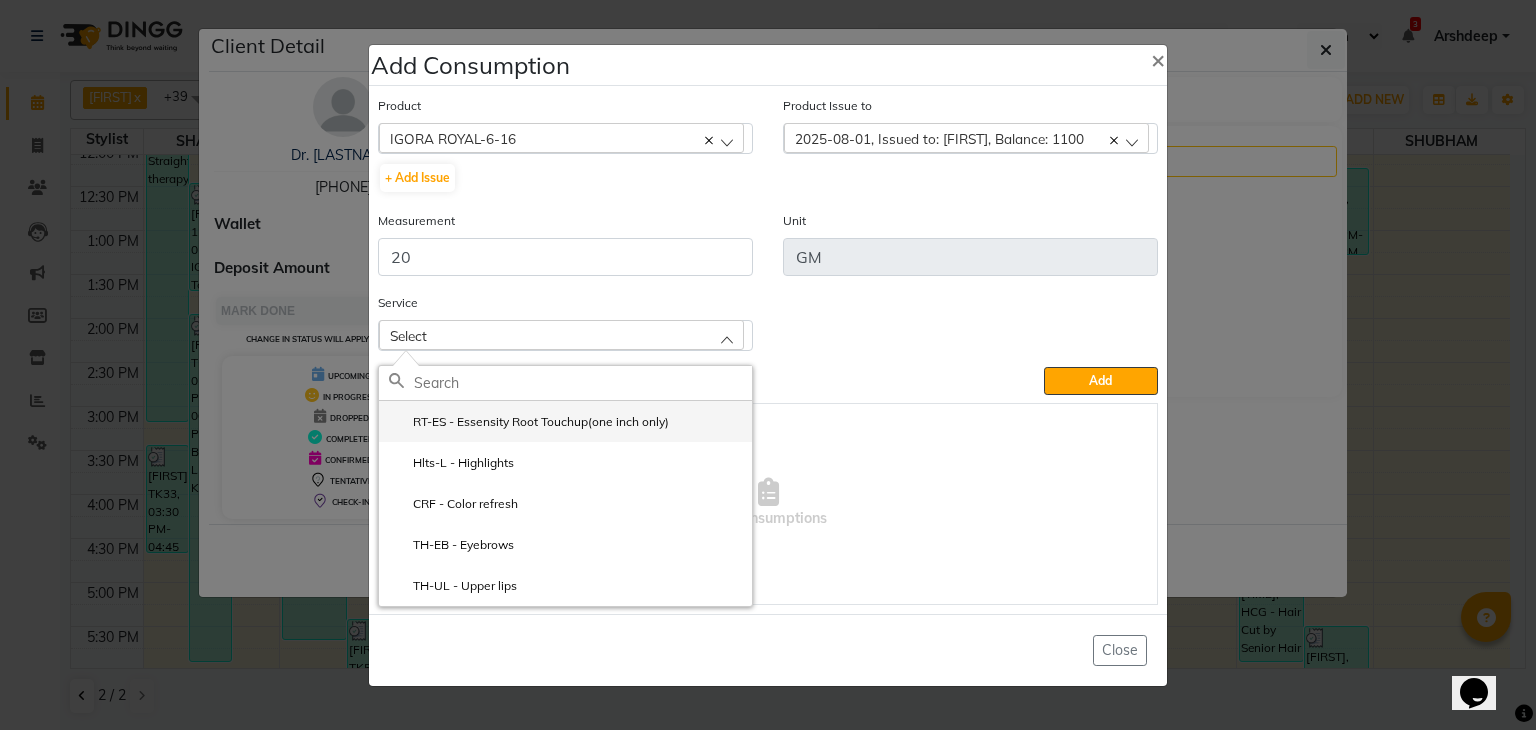 click on "RT-ES - Essensity Root Touchup(one inch only)" 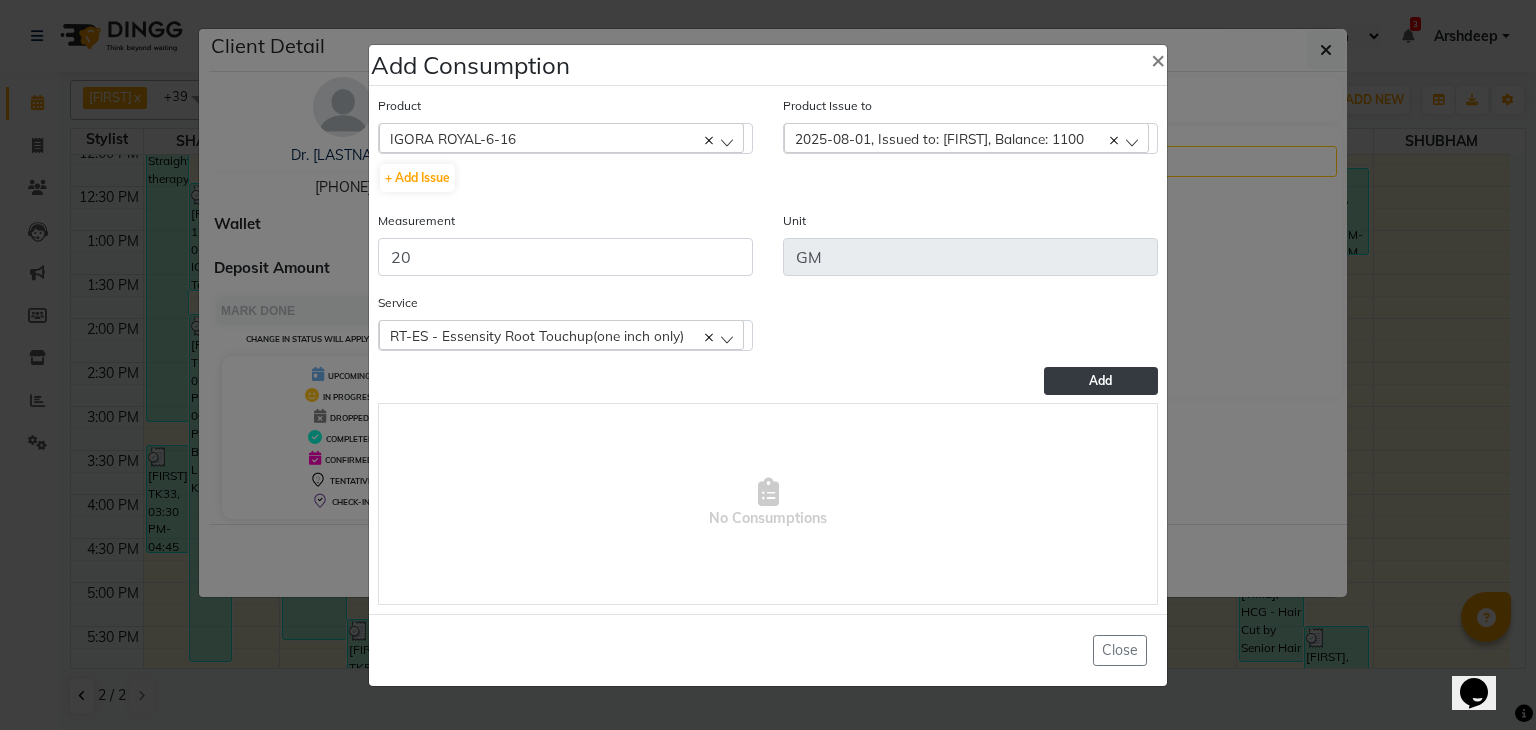click on "Add" 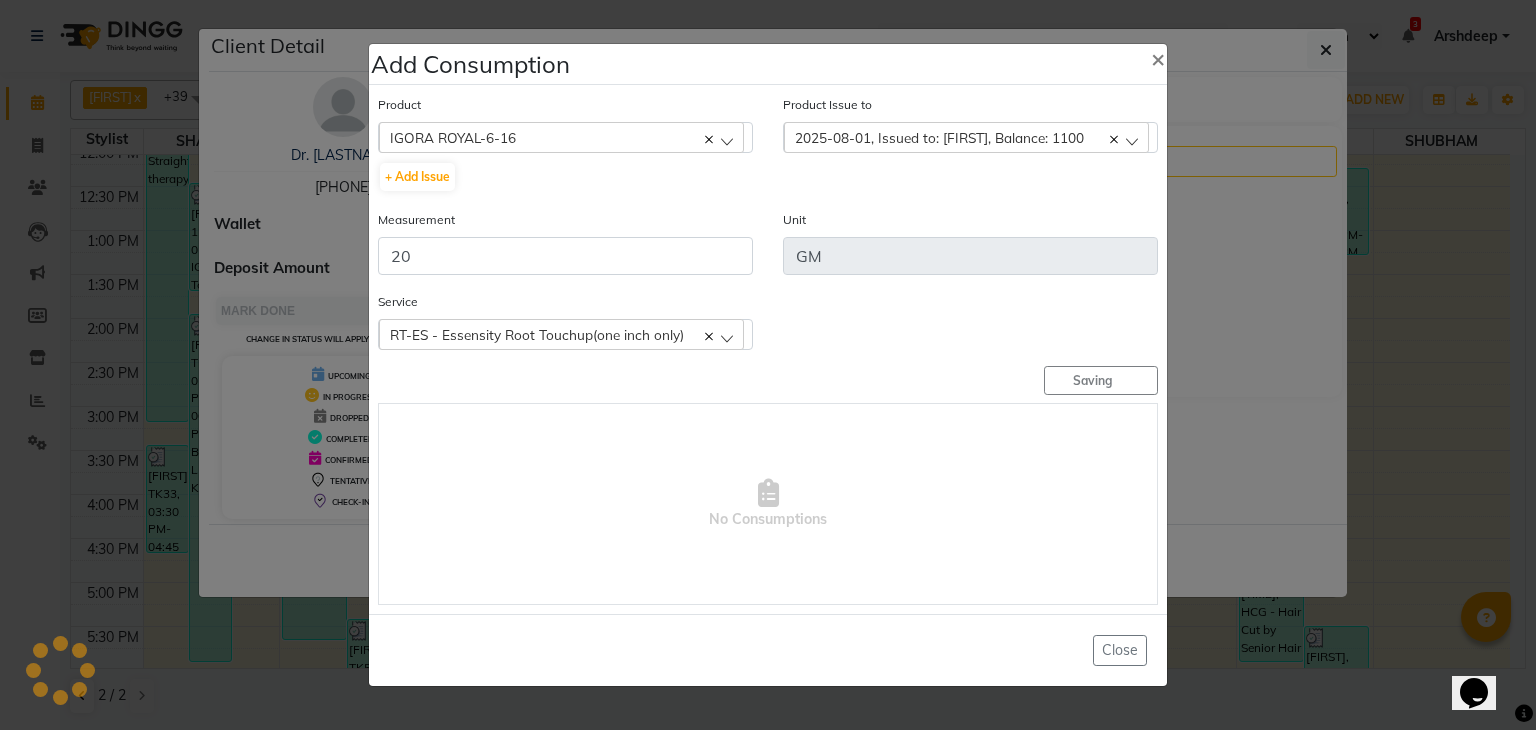 type 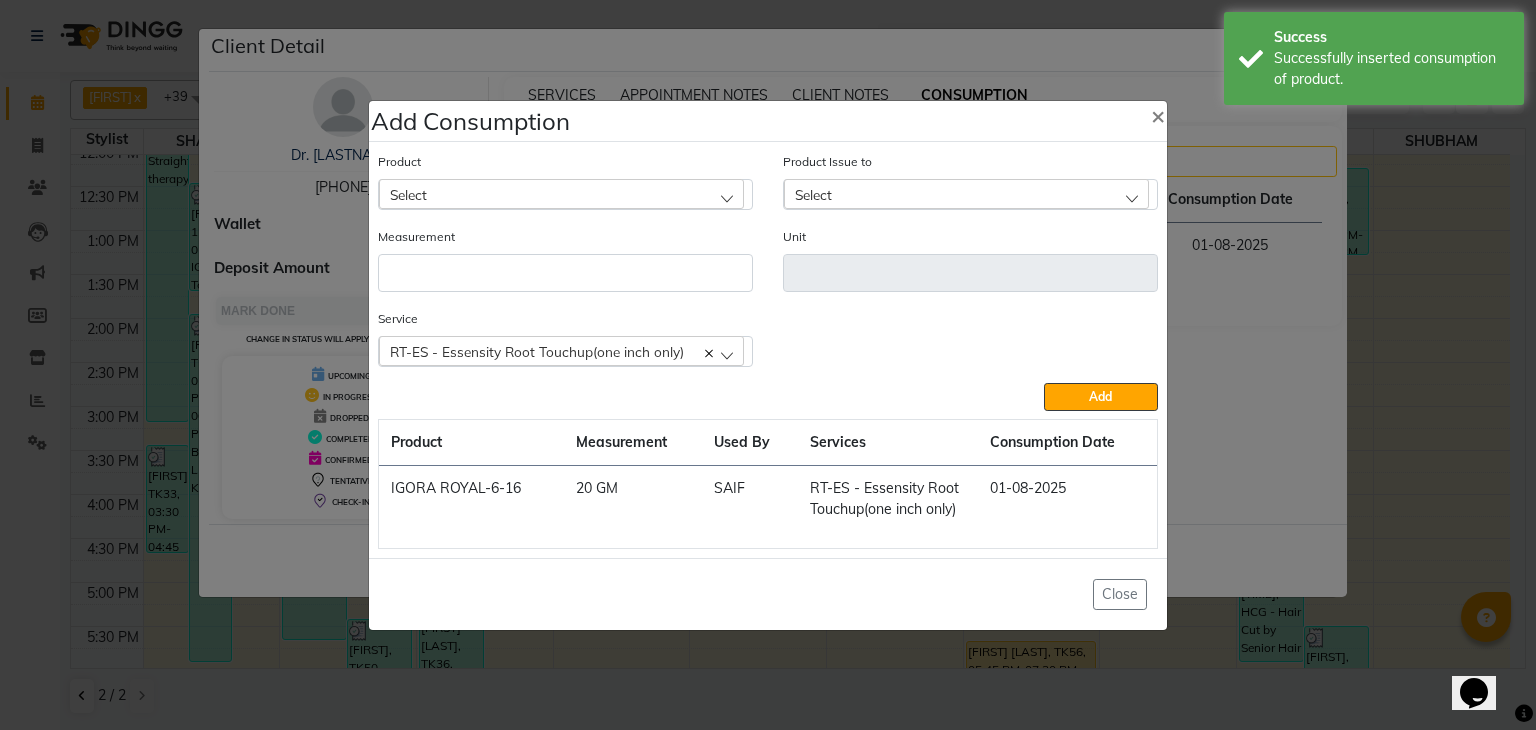 click on "Select" 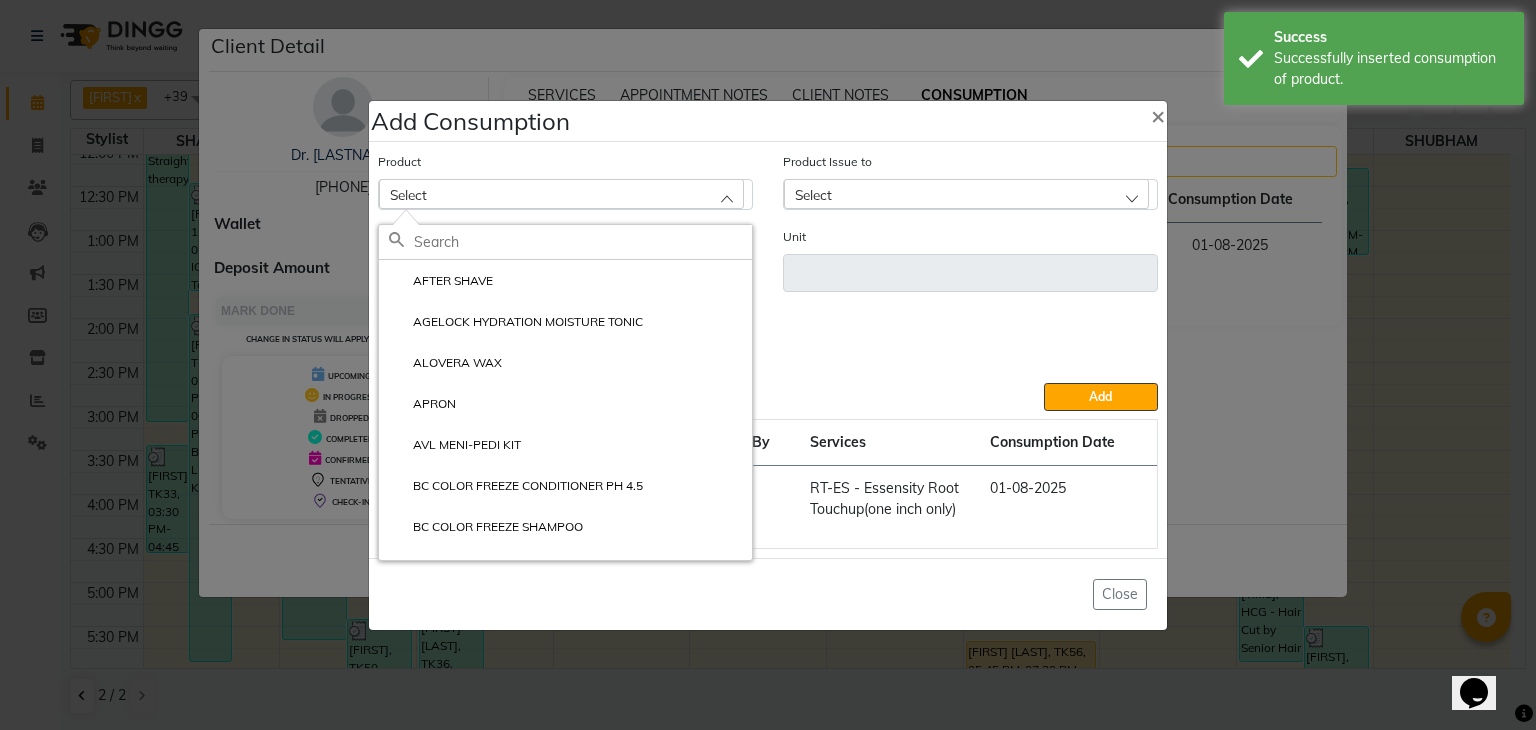 click 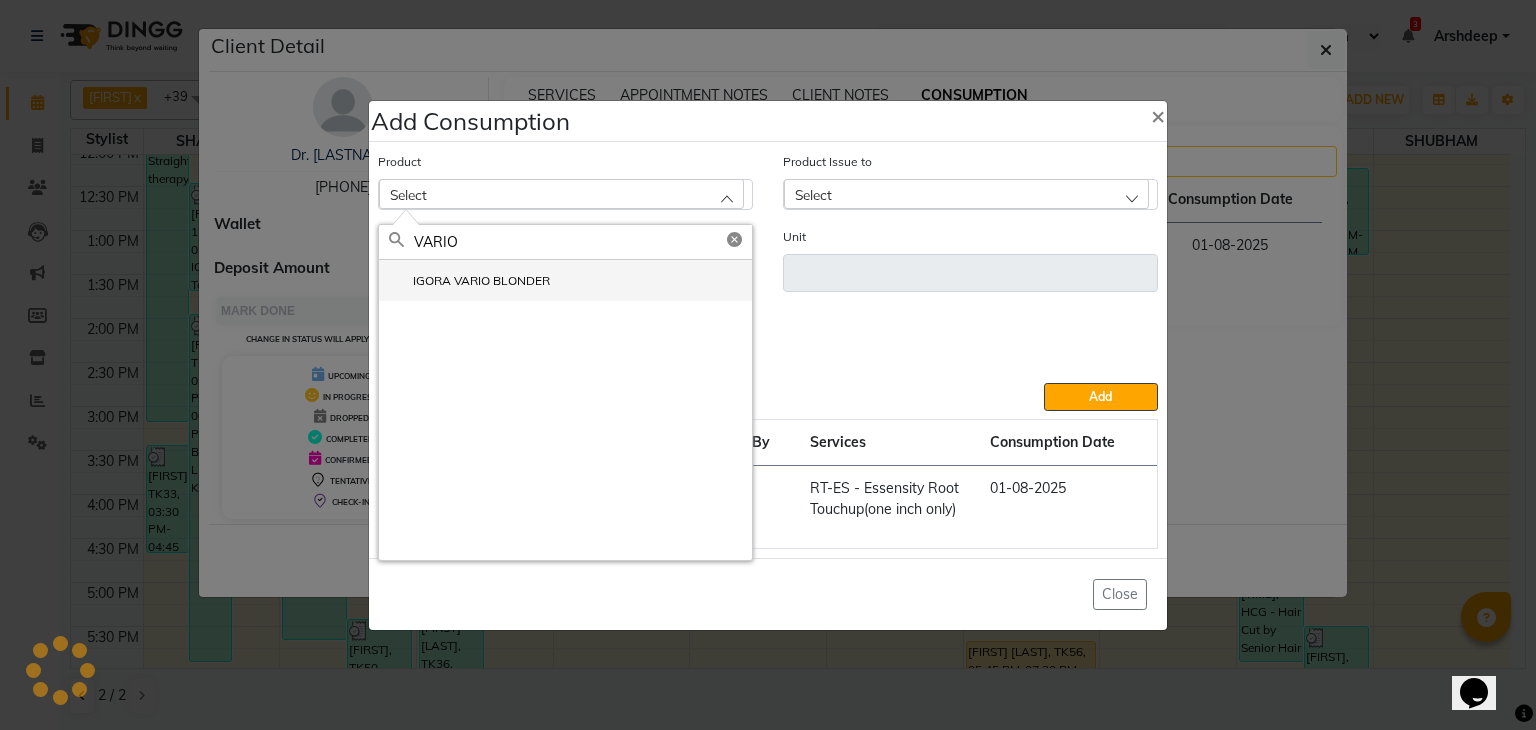 type on "VARIO" 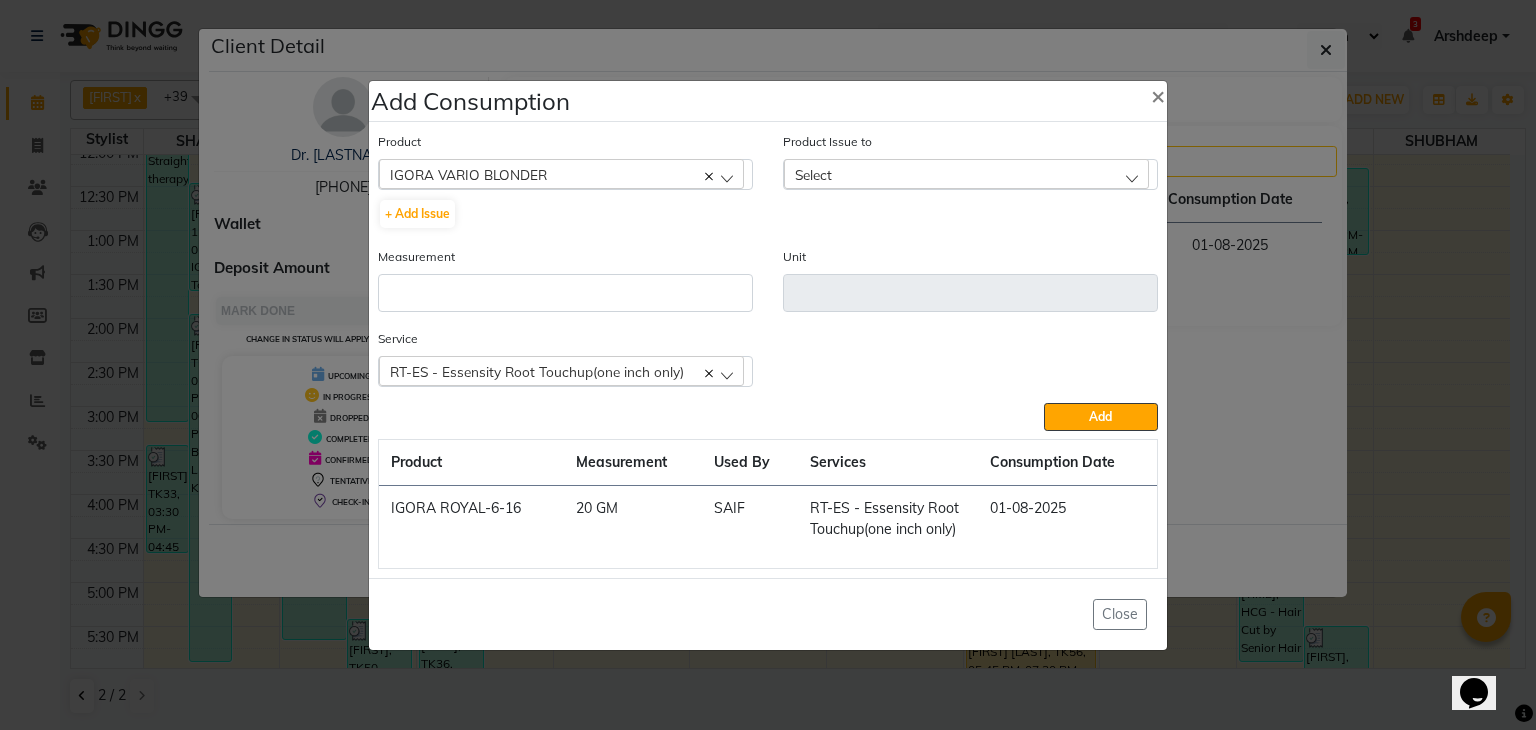 type on "GM" 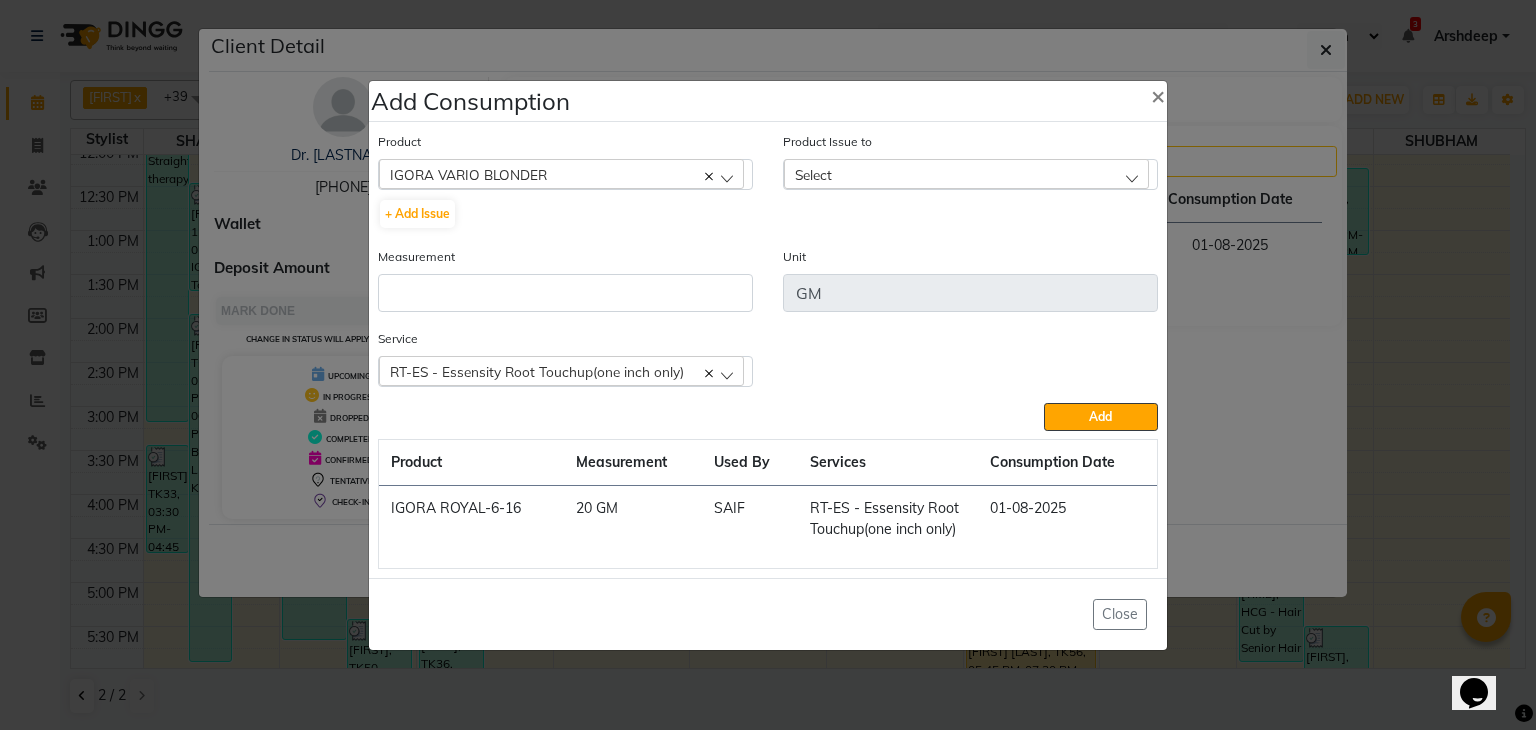 click on "Select" 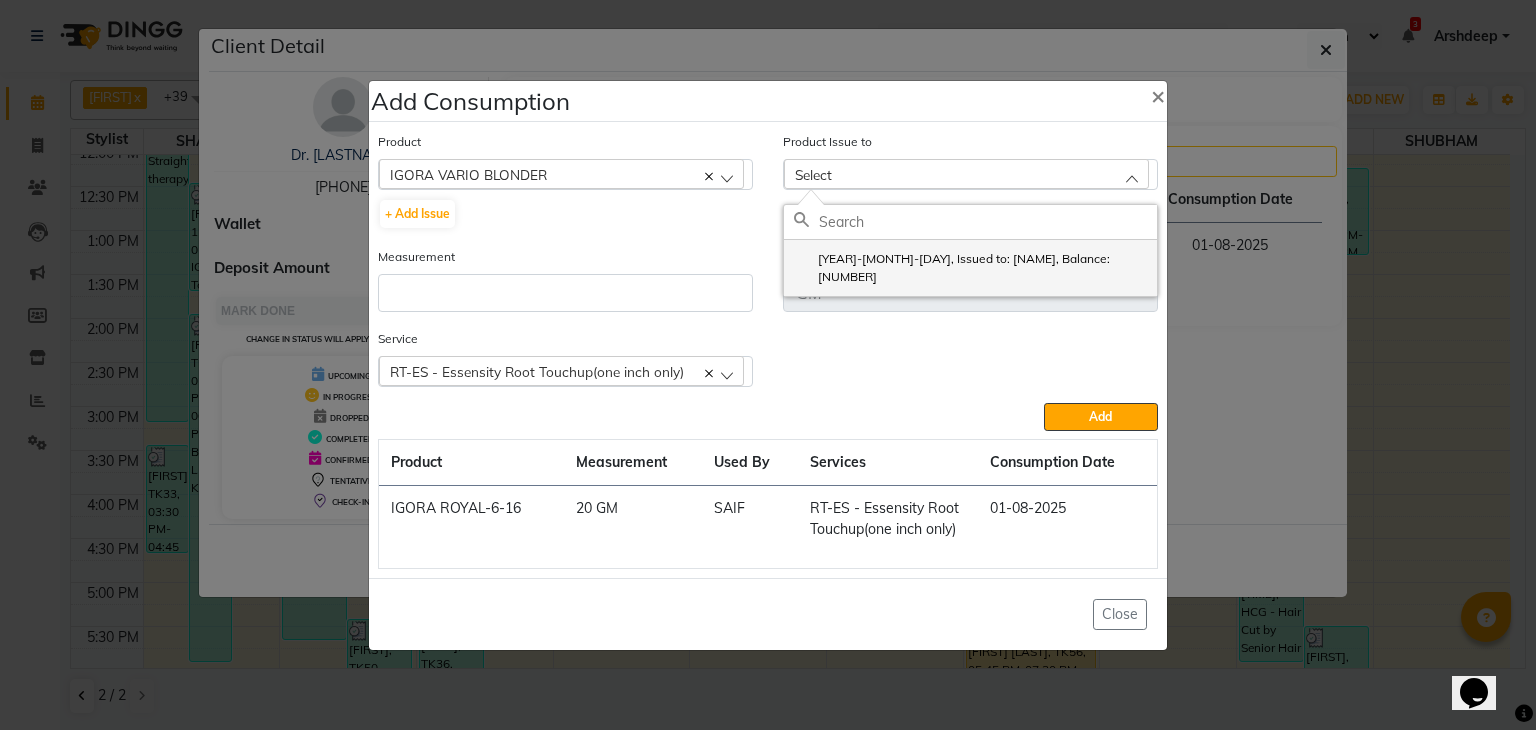 click on "[YEAR]-[MONTH]-[DAY], Issued to: [NAME], Balance: [NUMBER]" 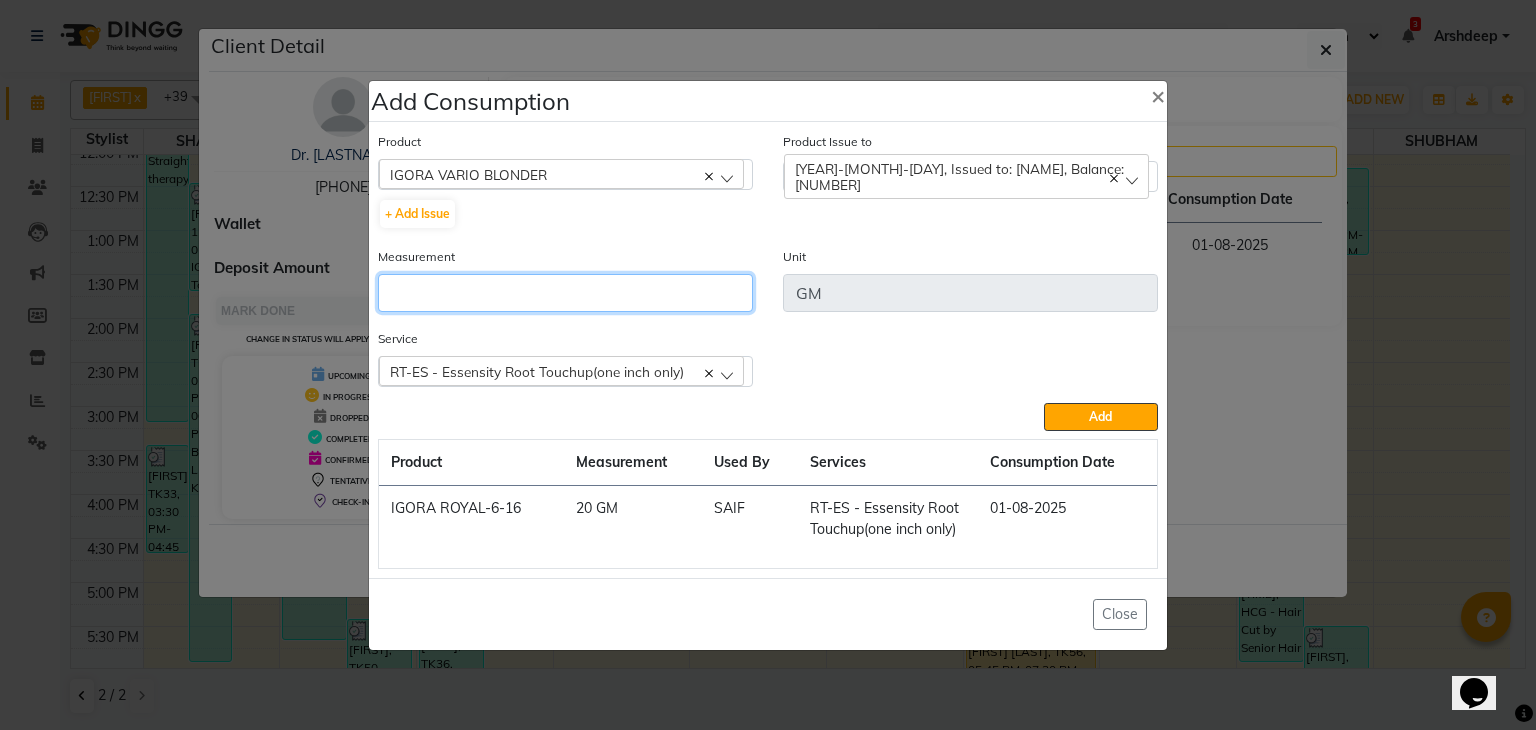click 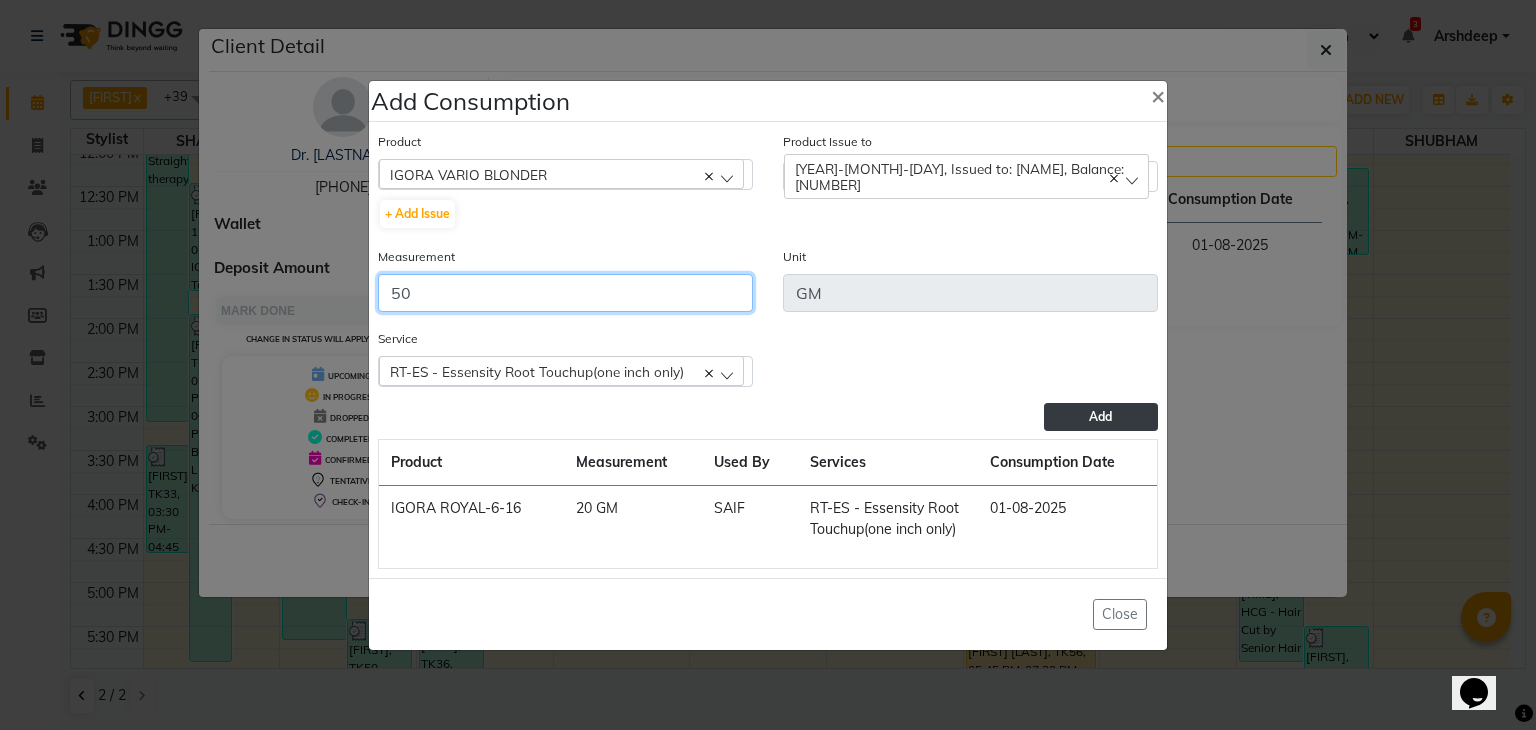 type on "50" 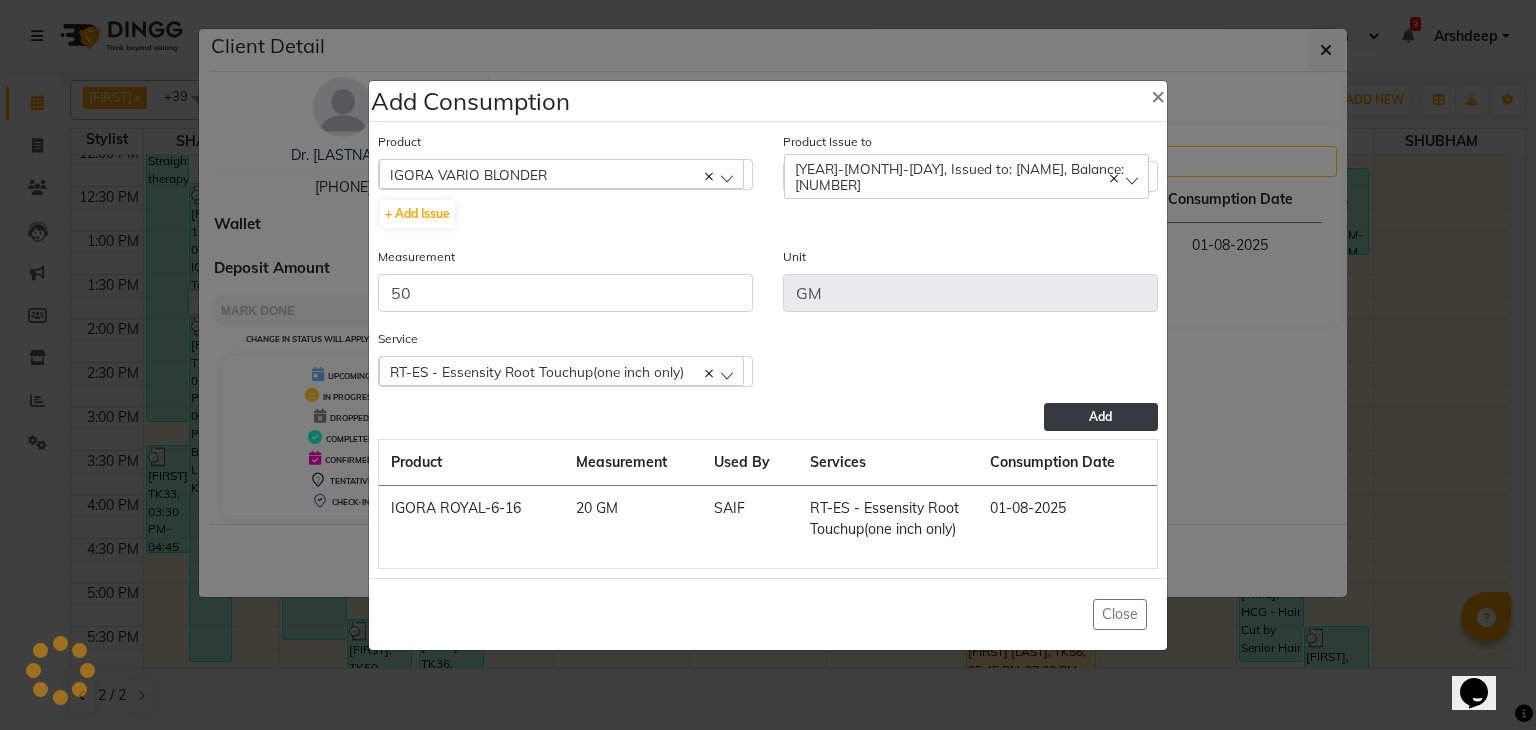 click on "Add" 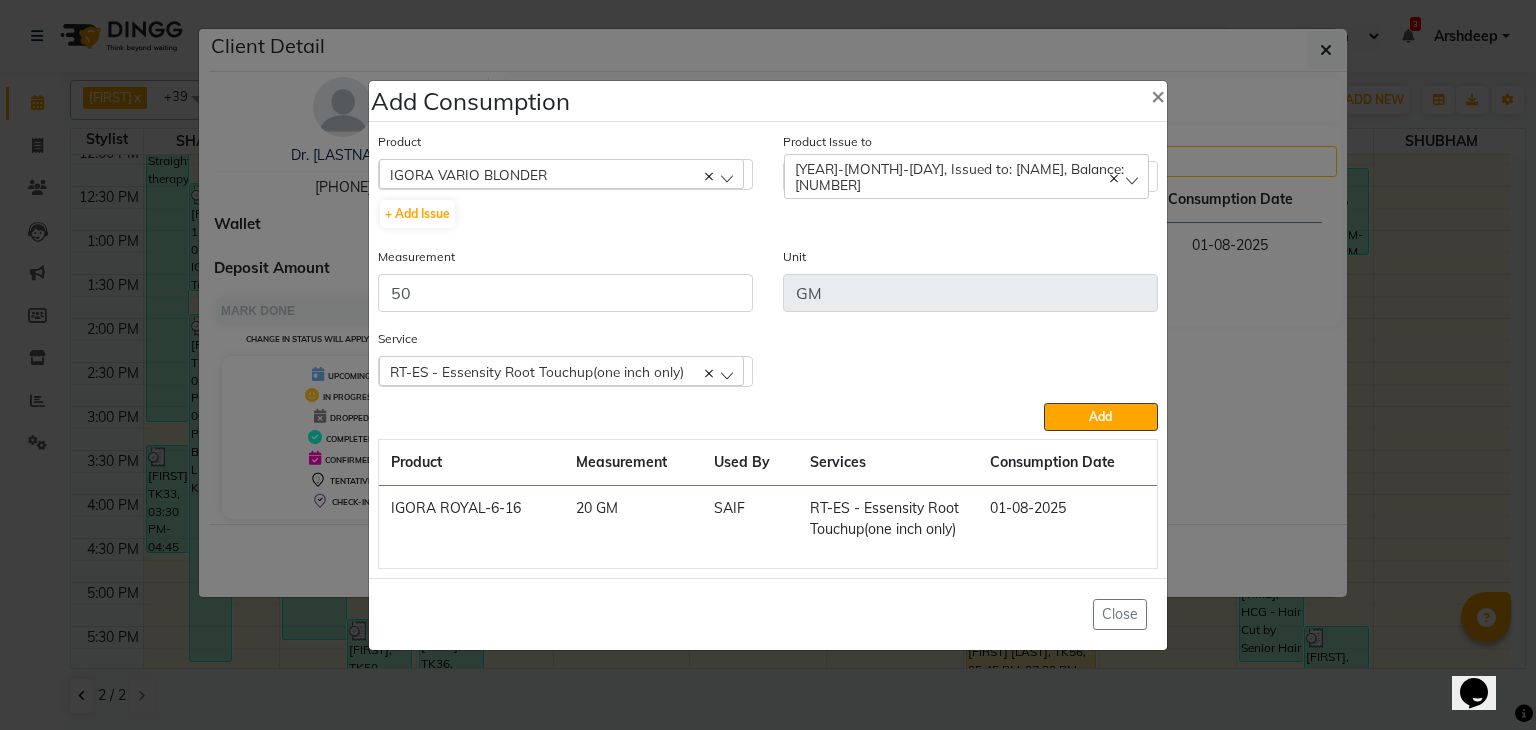 click on "Add Consumption × Product IGORA VARIO BLONDER AFTER SHAVE + Add Issue Product Issue to 2025-08-01, Issued to: [FIRST], Balance: 160000 2025-08-01, Issued to: [FIRST], Balance: 160000 Measurement 50 Unit GM Service RT-ES - Essensity Root Touchup(one inch only) RT-ES - Essensity Root Touchup(one inch only) Hlts-L - Highlights CRF - Color refresh TH-EB - Eyebrows TH-UL - Upper lips Add Product Measurement Used By Services Consumption Date IGORA ROYAL-6-16 20 GM [FIRST] RT-ES - Essensity Root Touchup(one inch only) 01-08-2025 Close" 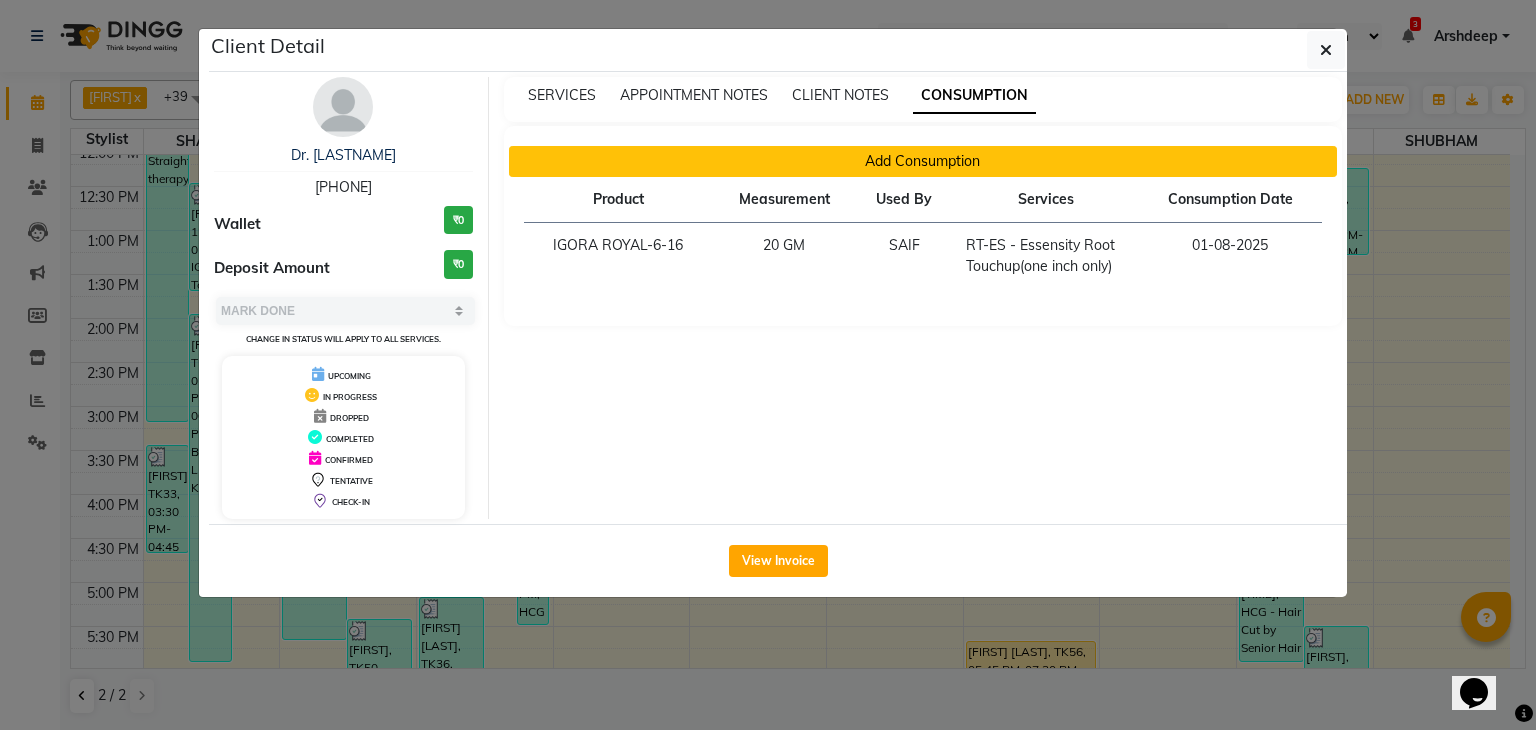click on "Add Consumption" at bounding box center (923, 161) 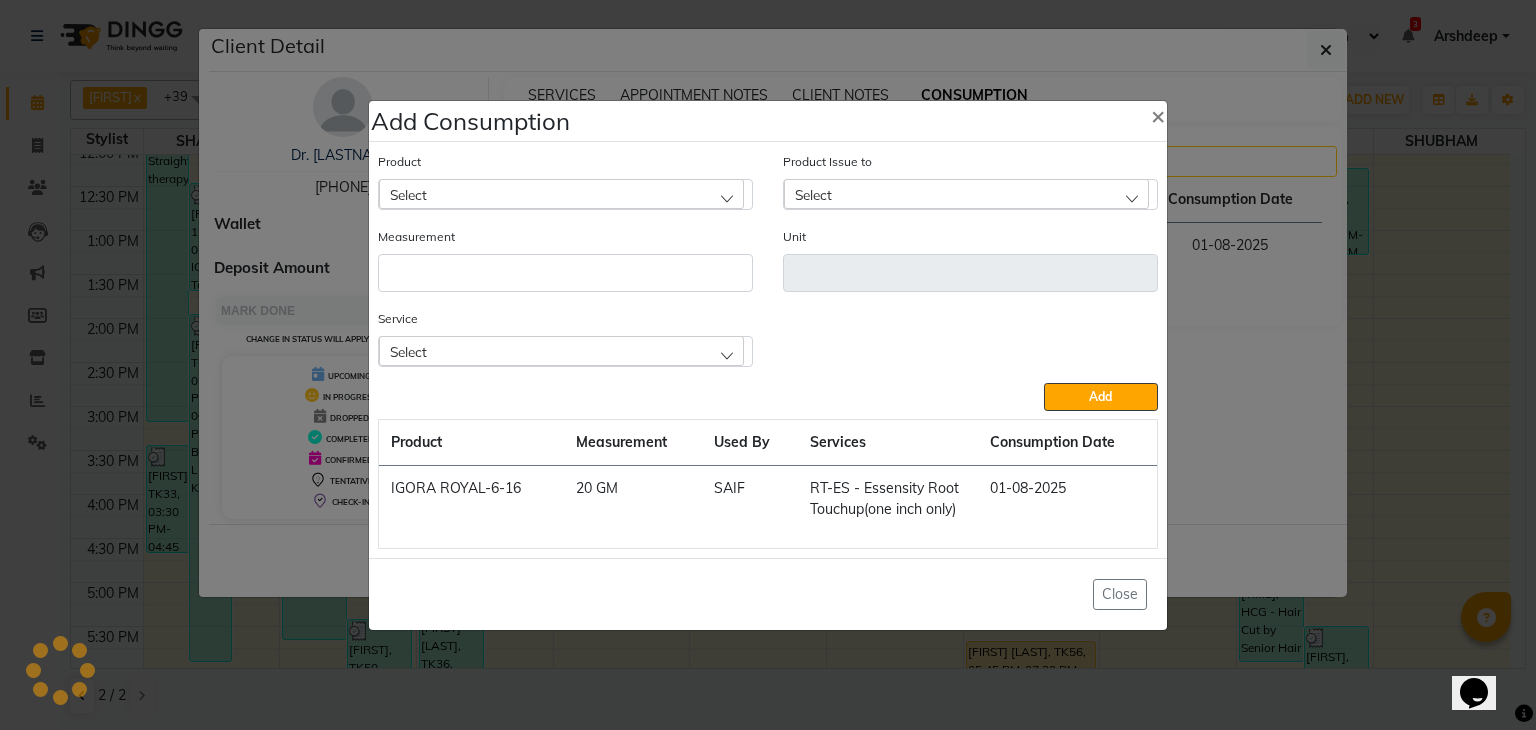 click on "Select" 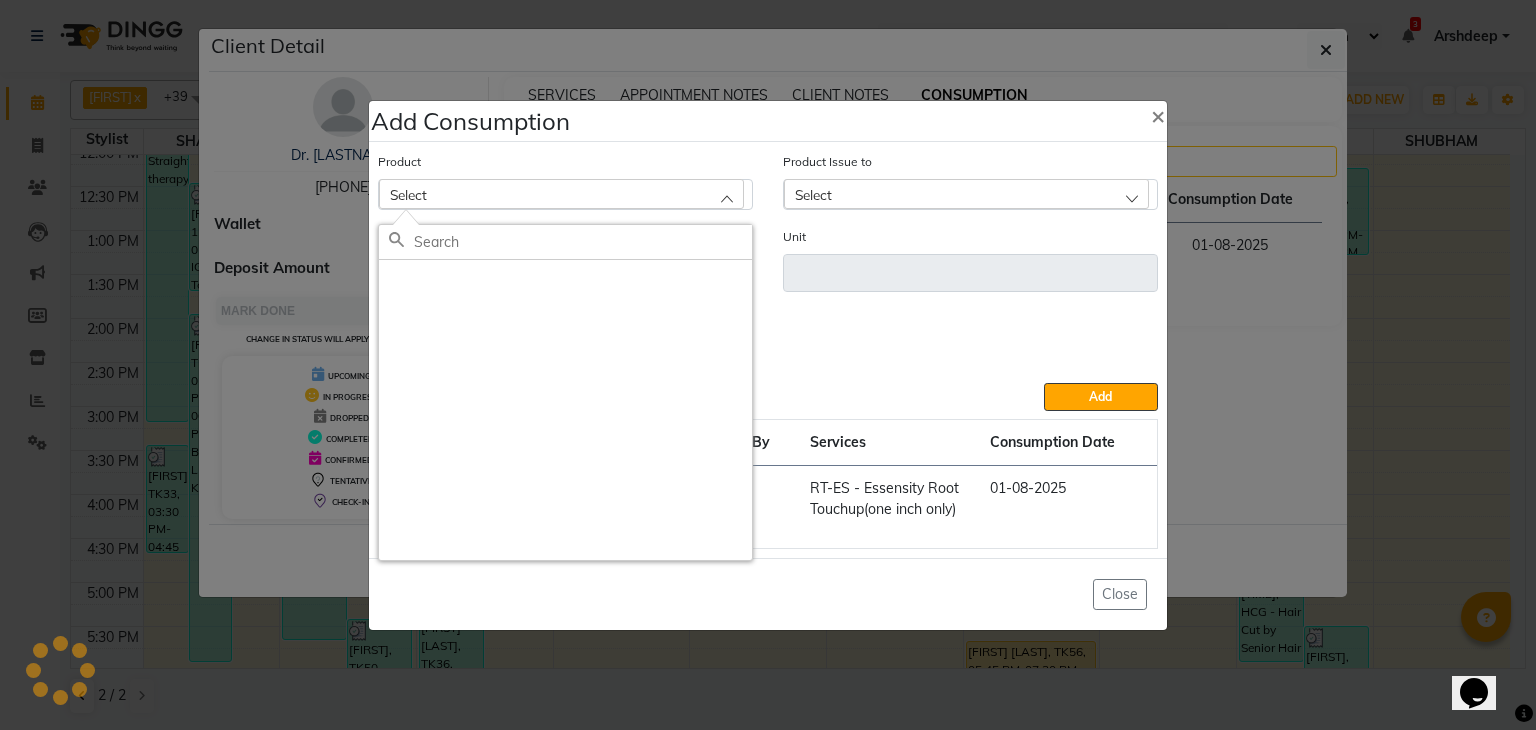 click 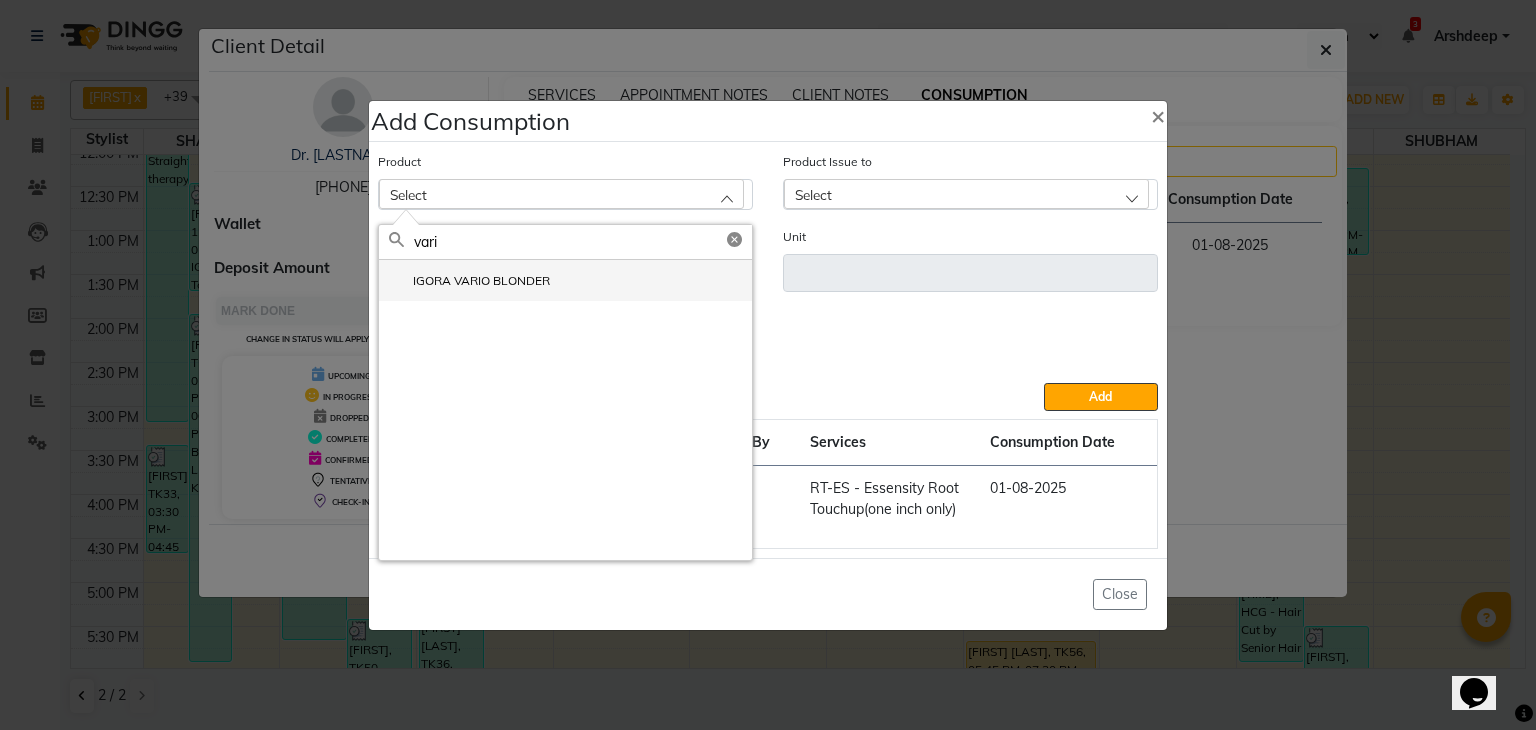 type on "vari" 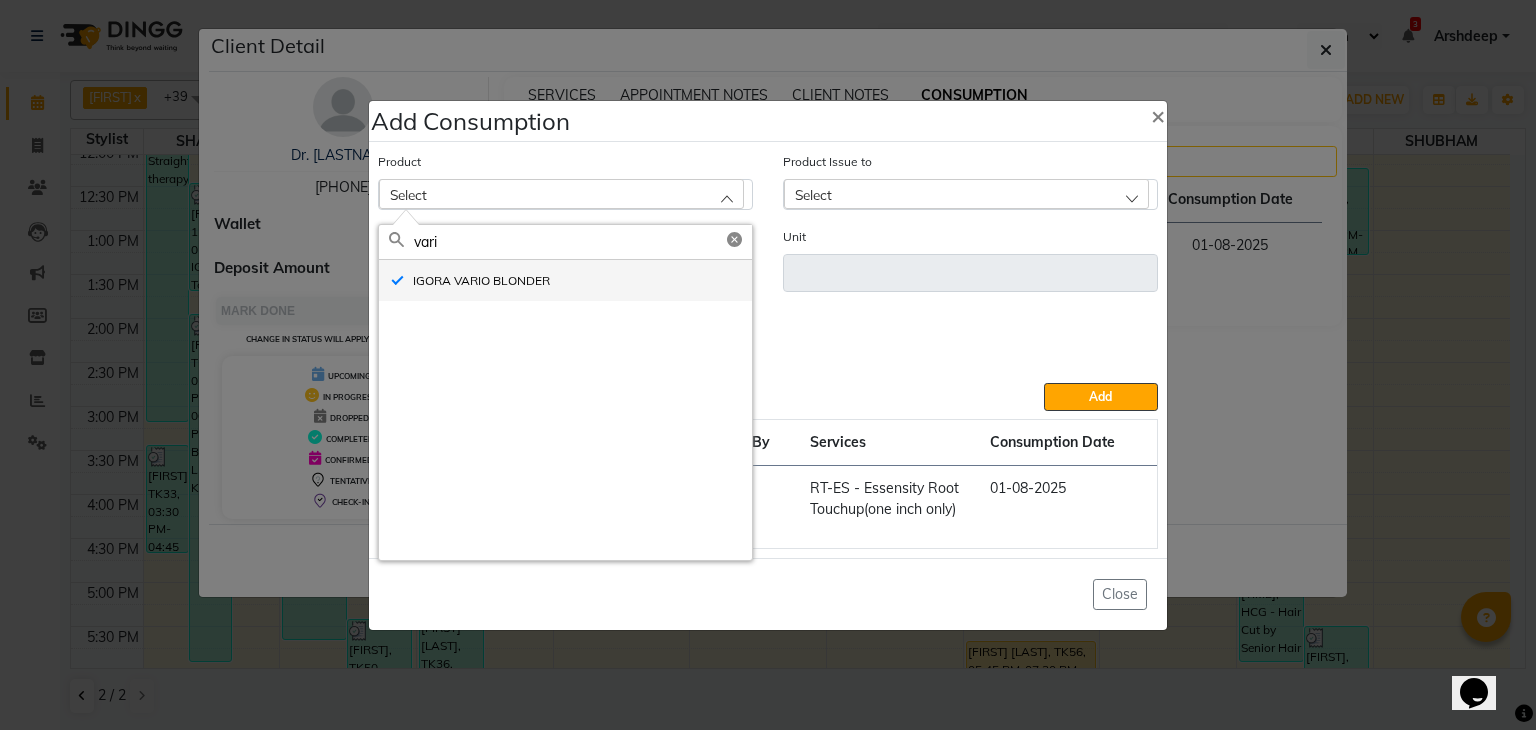 type on "GM" 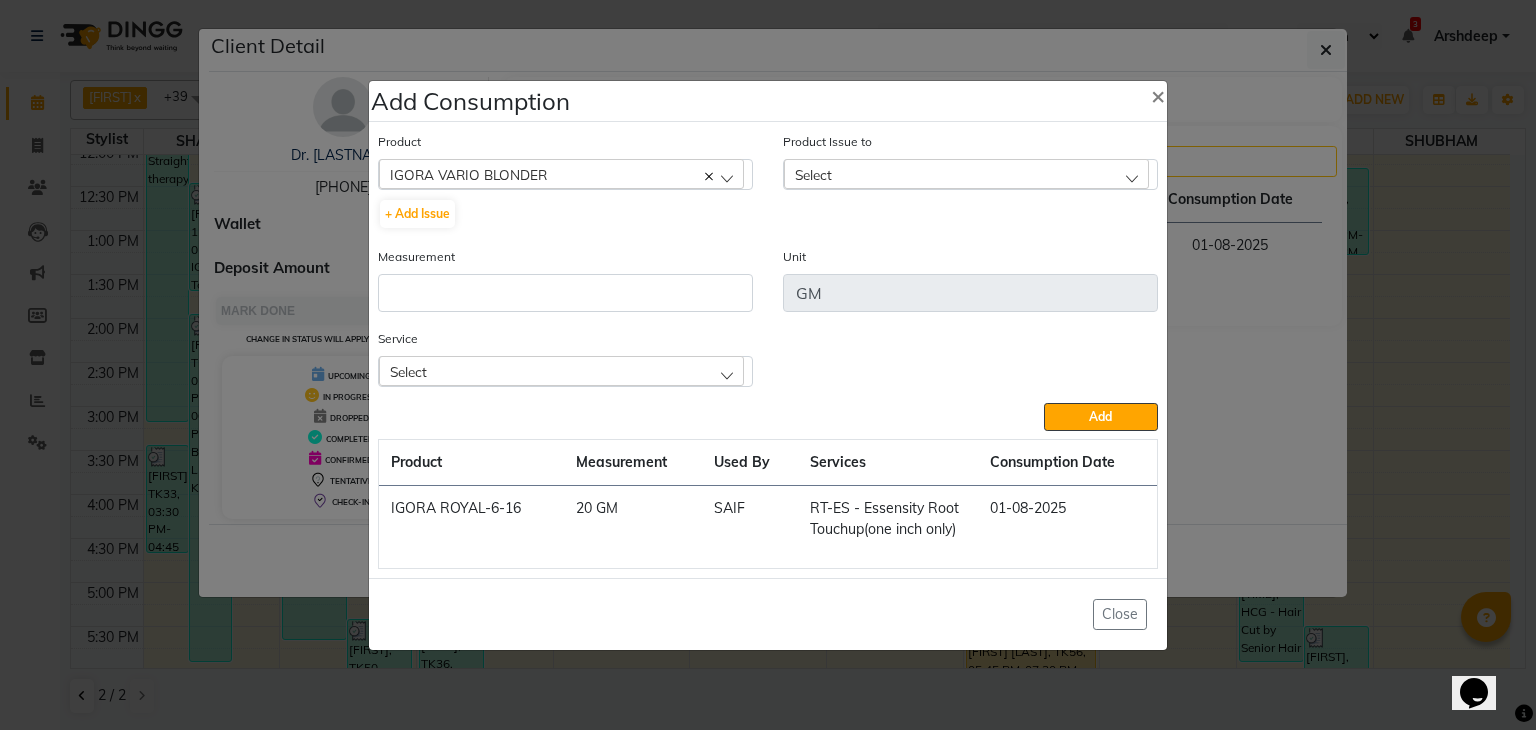 click on "Select" 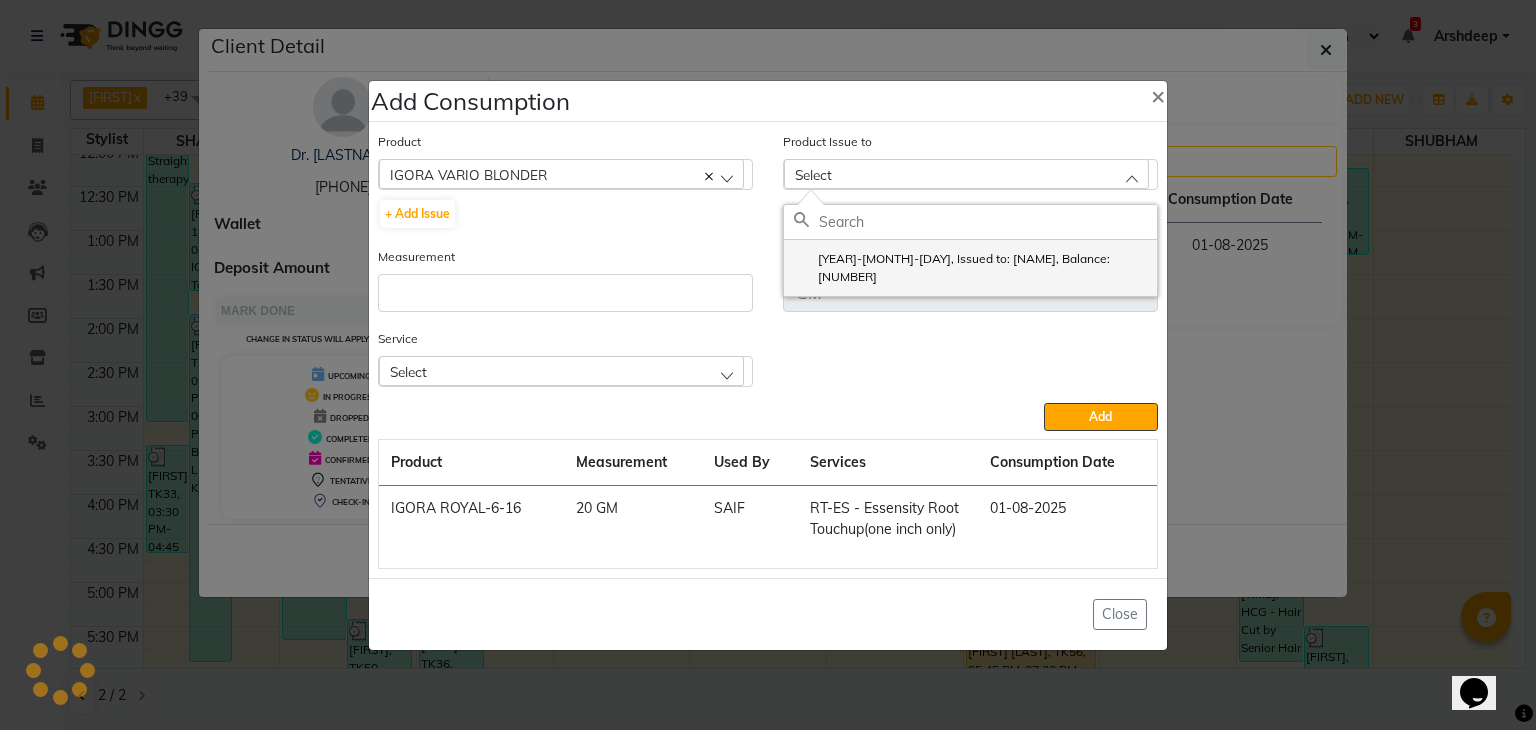 click on "[YEAR]-[MONTH]-[DAY], Issued to: [NAME], Balance: [NUMBER]" 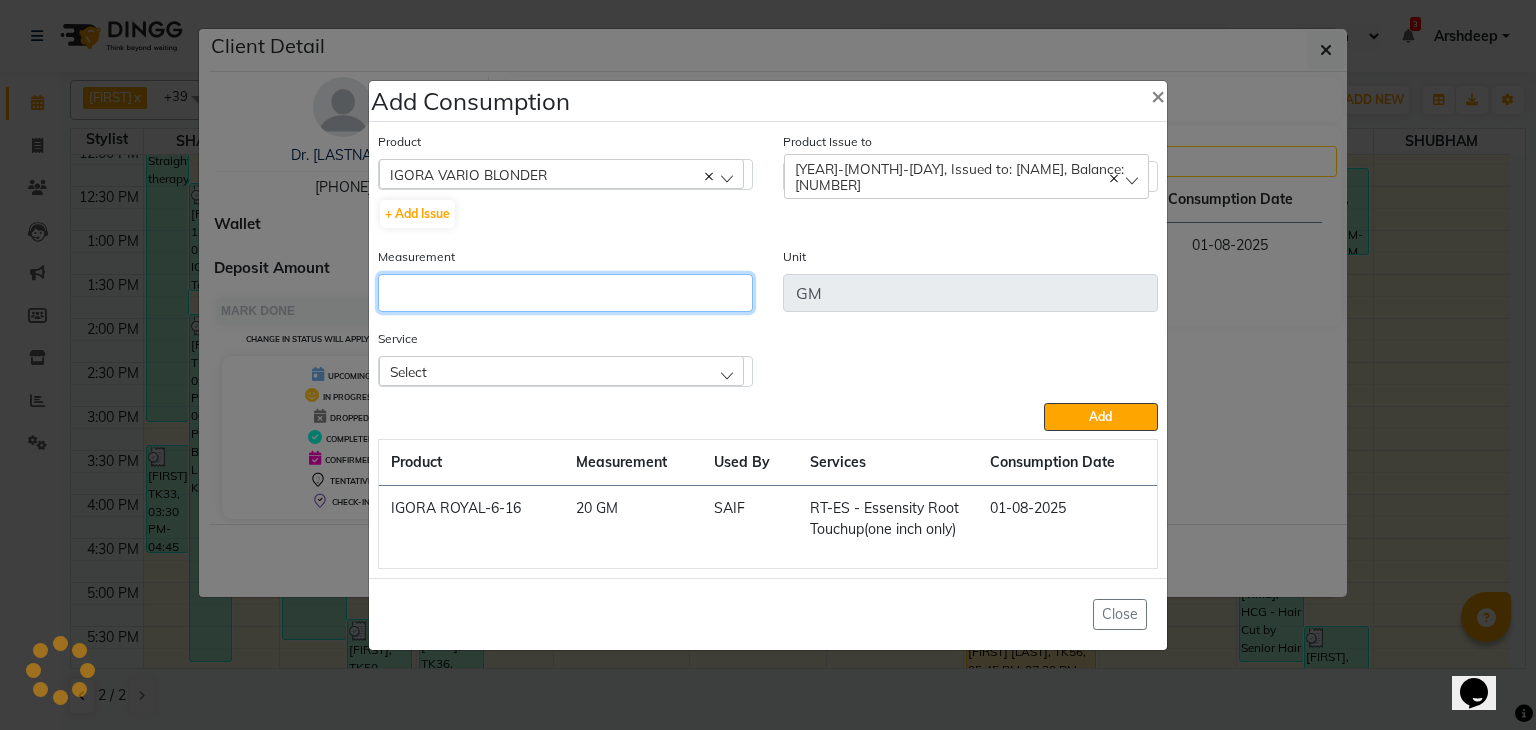 click 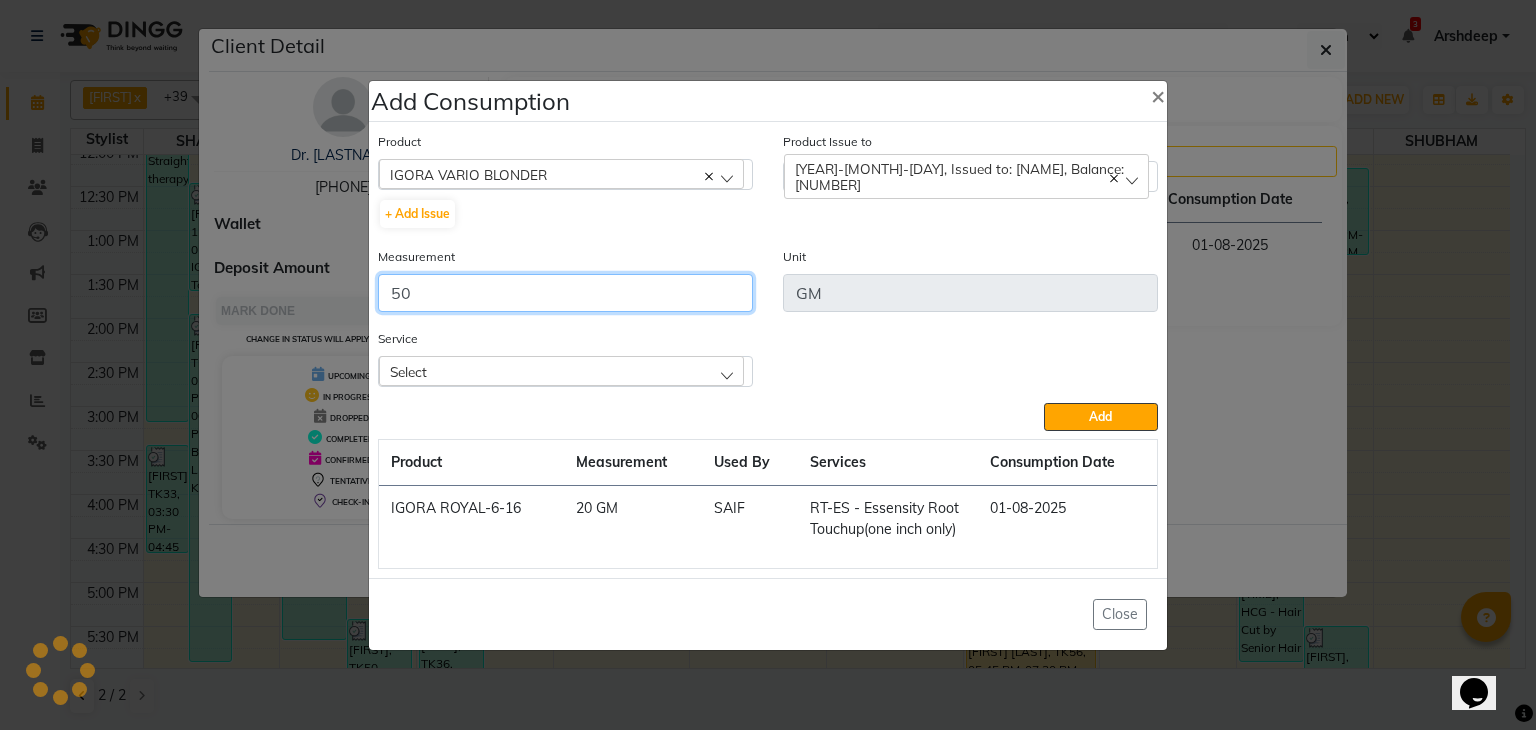 type on "50" 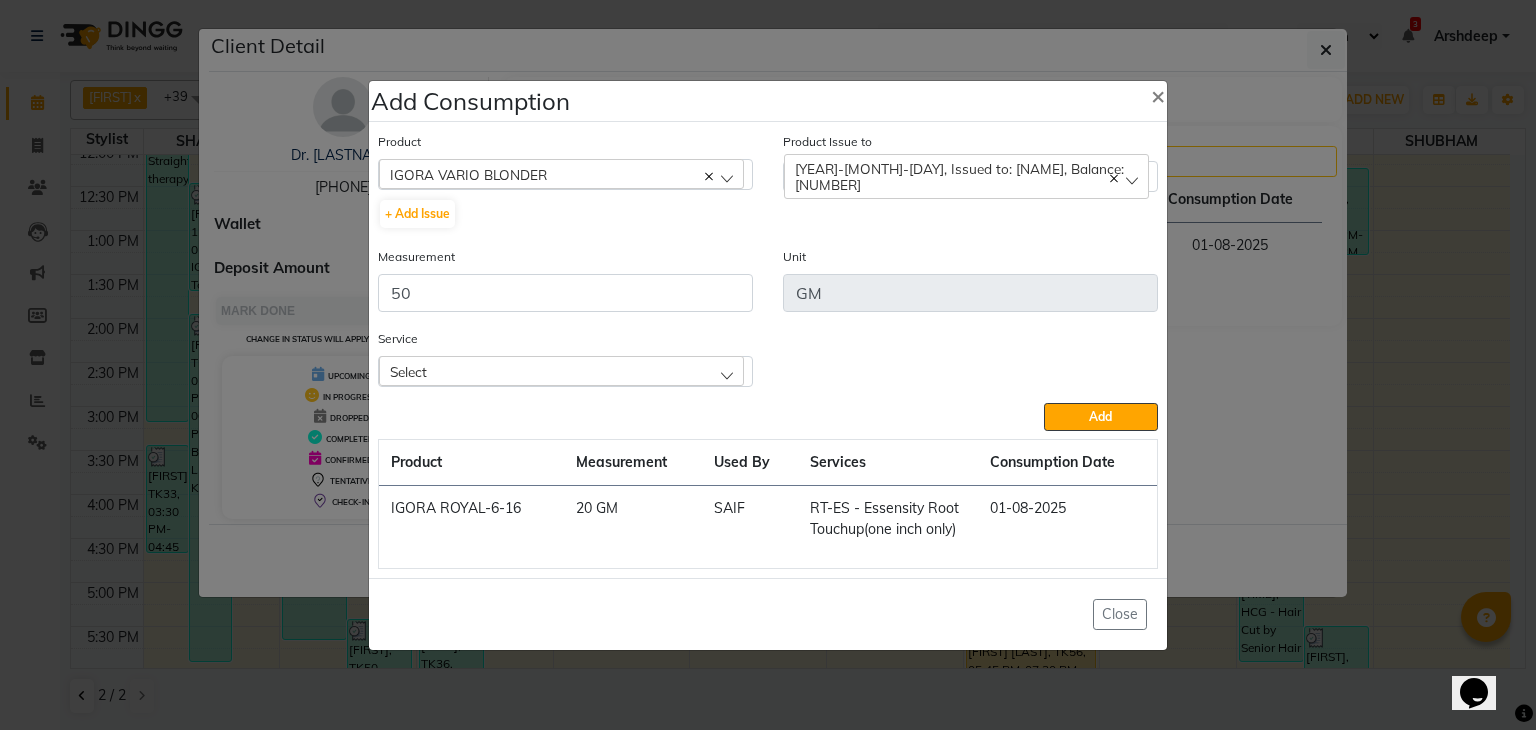 click on "Select" 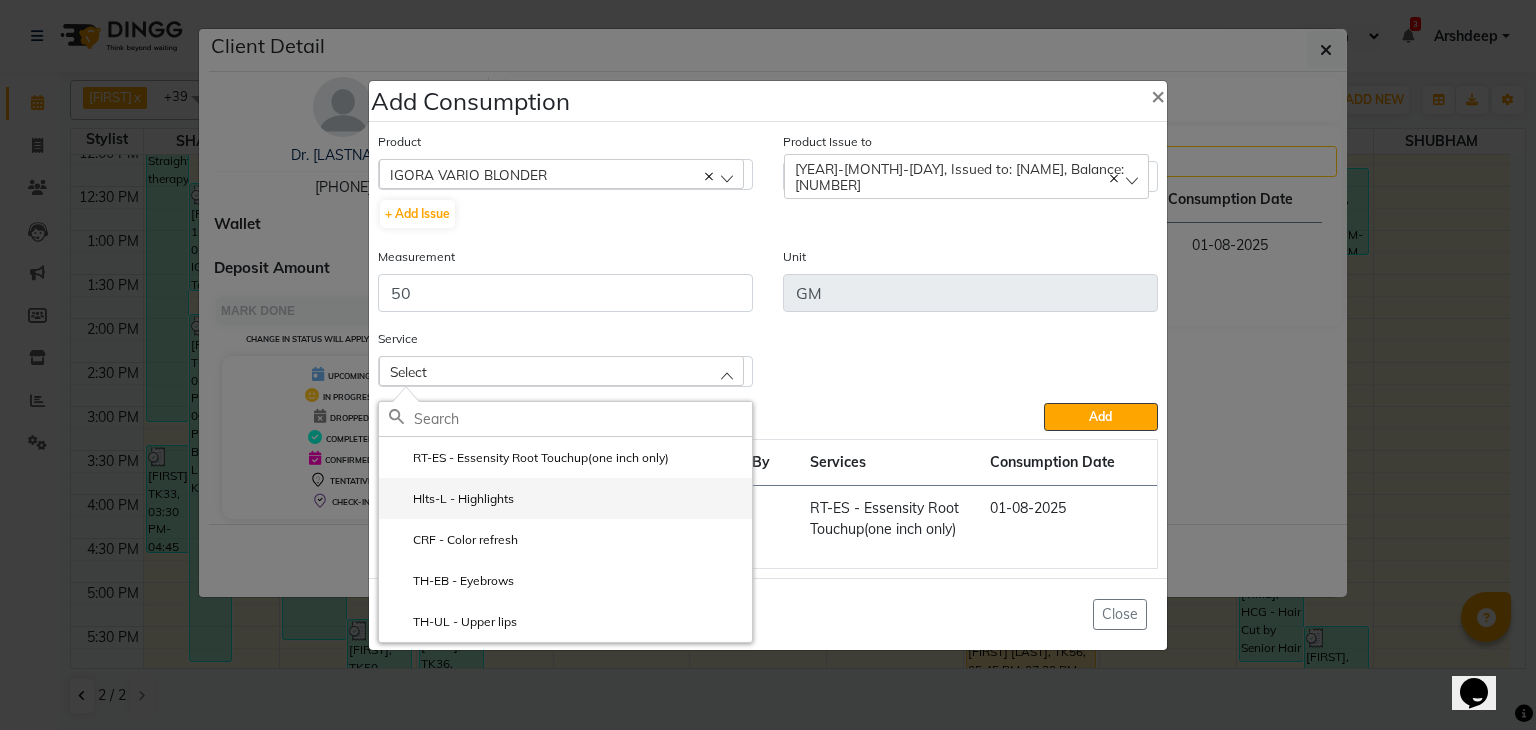 click on "Hlts-L - Highlights" 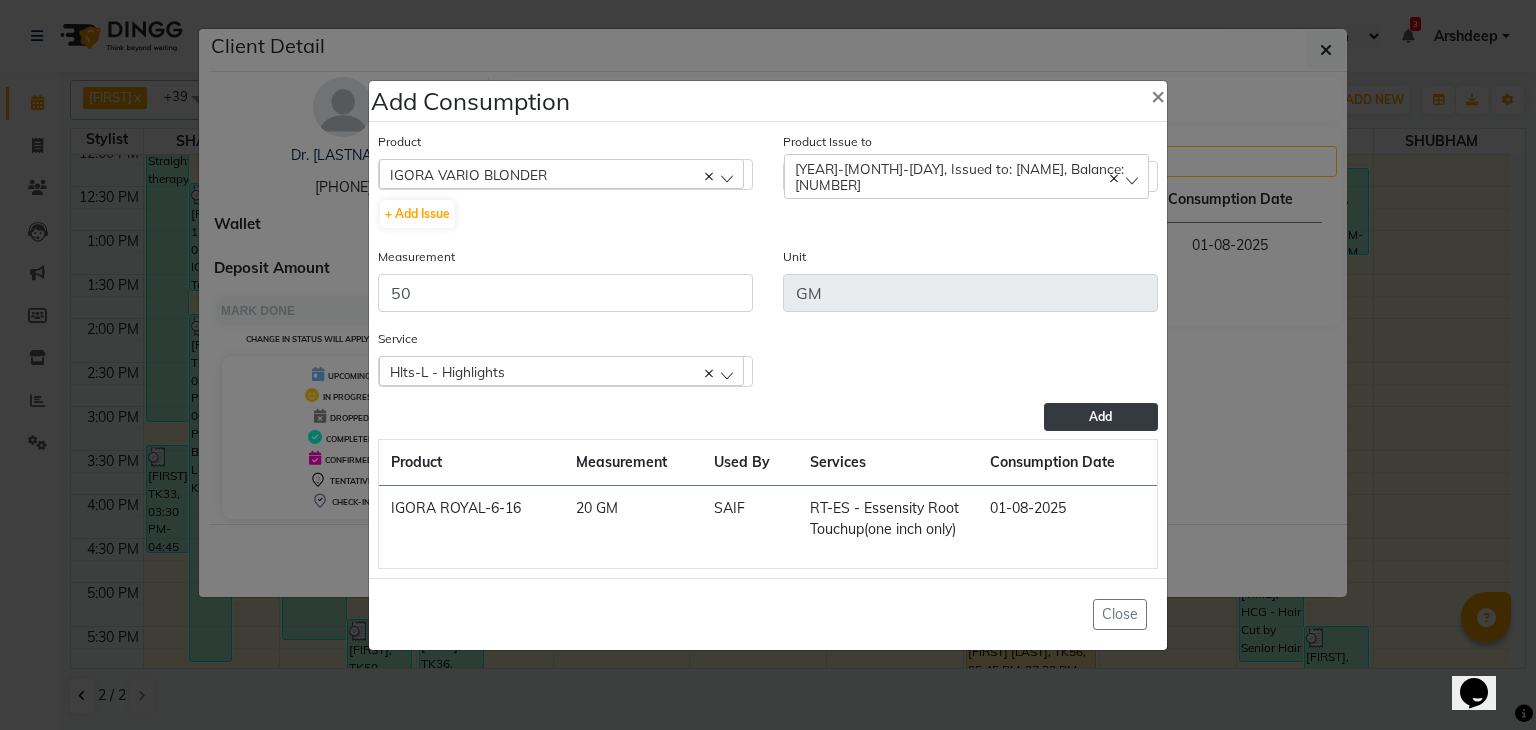 click on "Add" 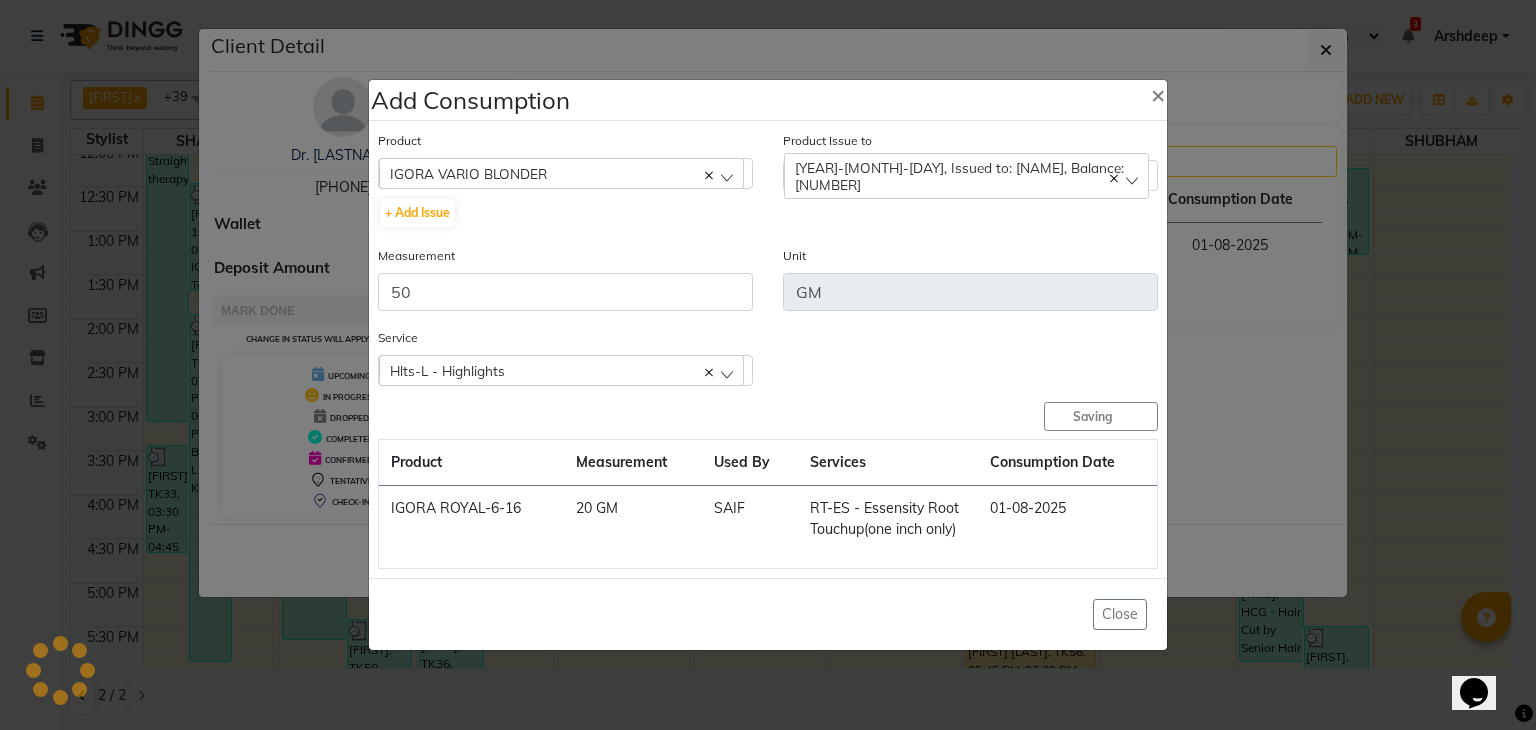 type 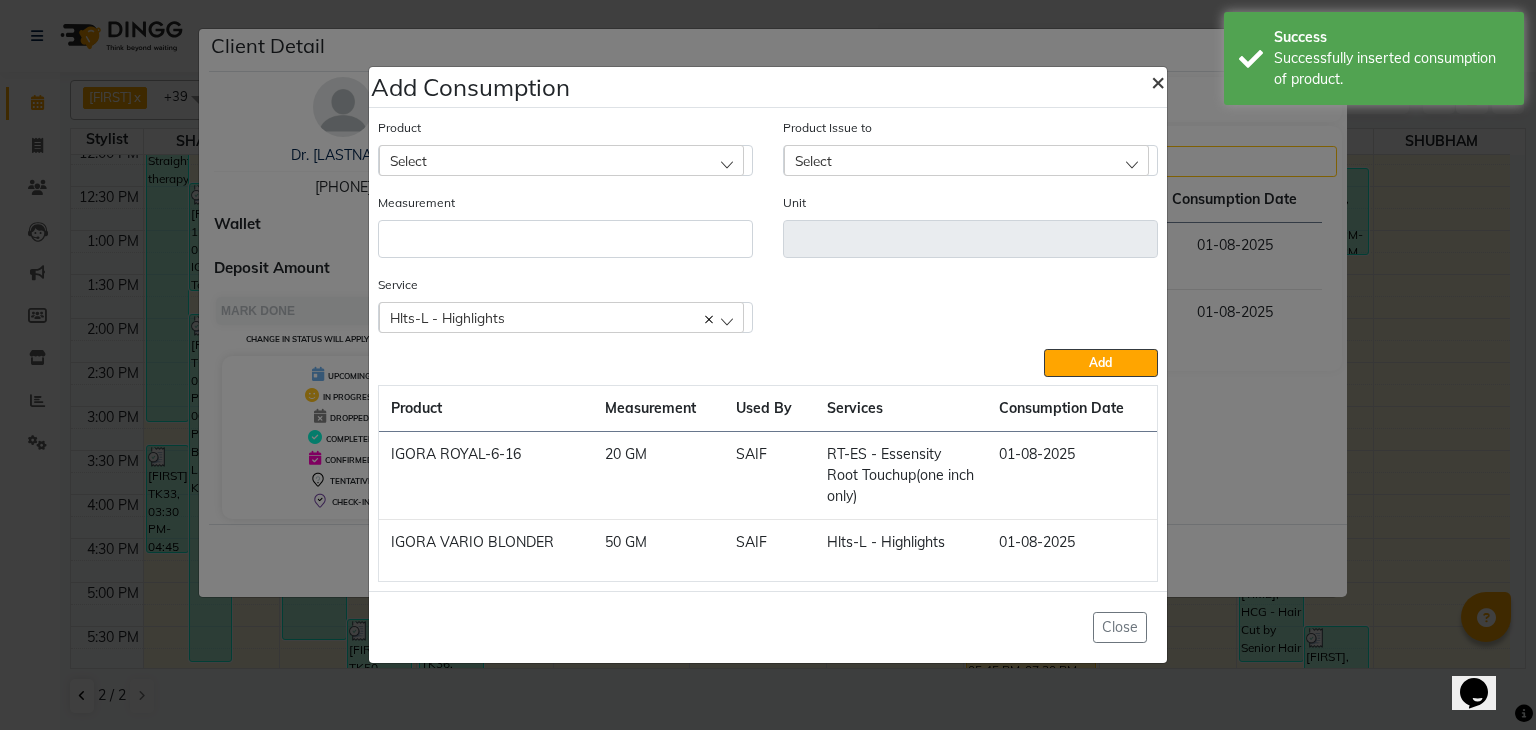 click on "×" 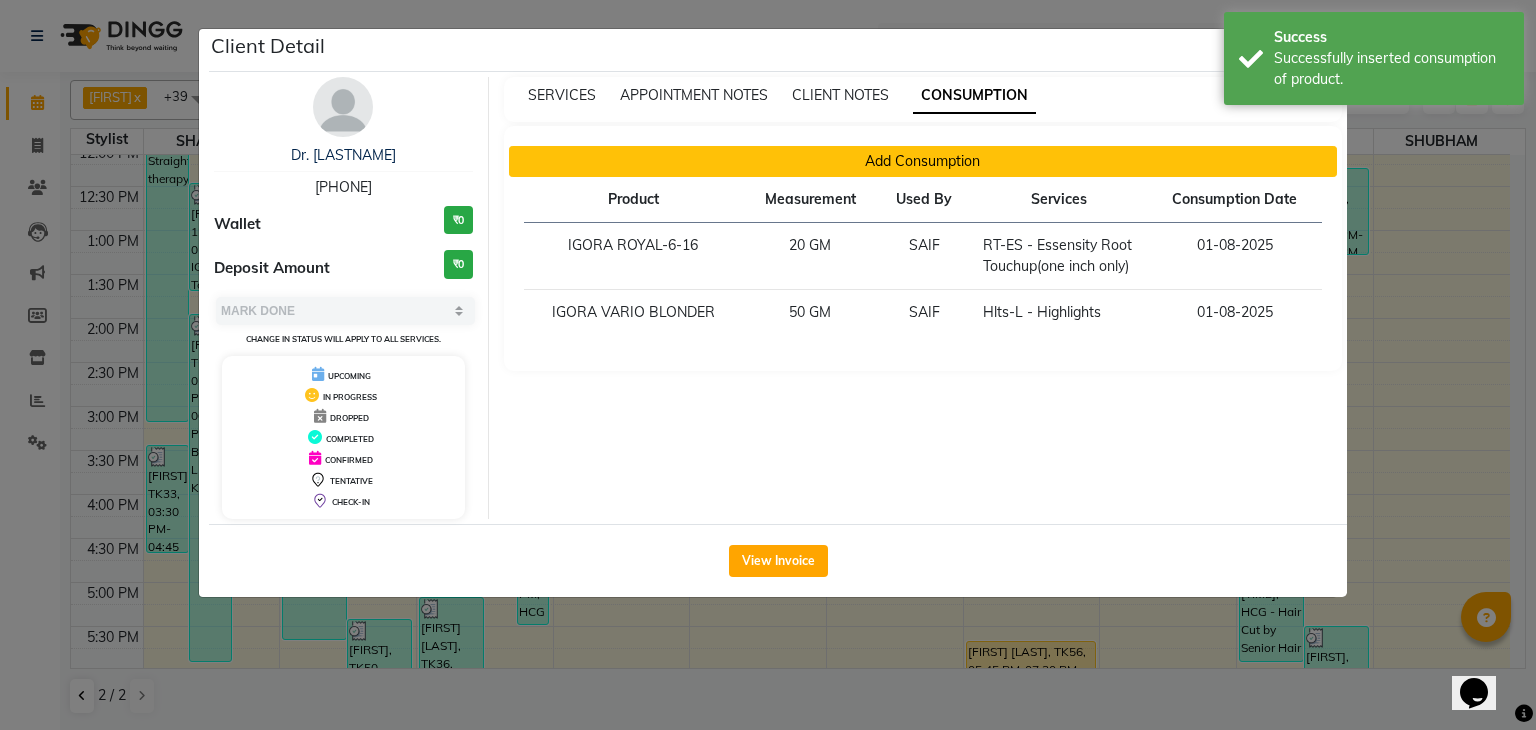 click on "Add Consumption" at bounding box center (923, 161) 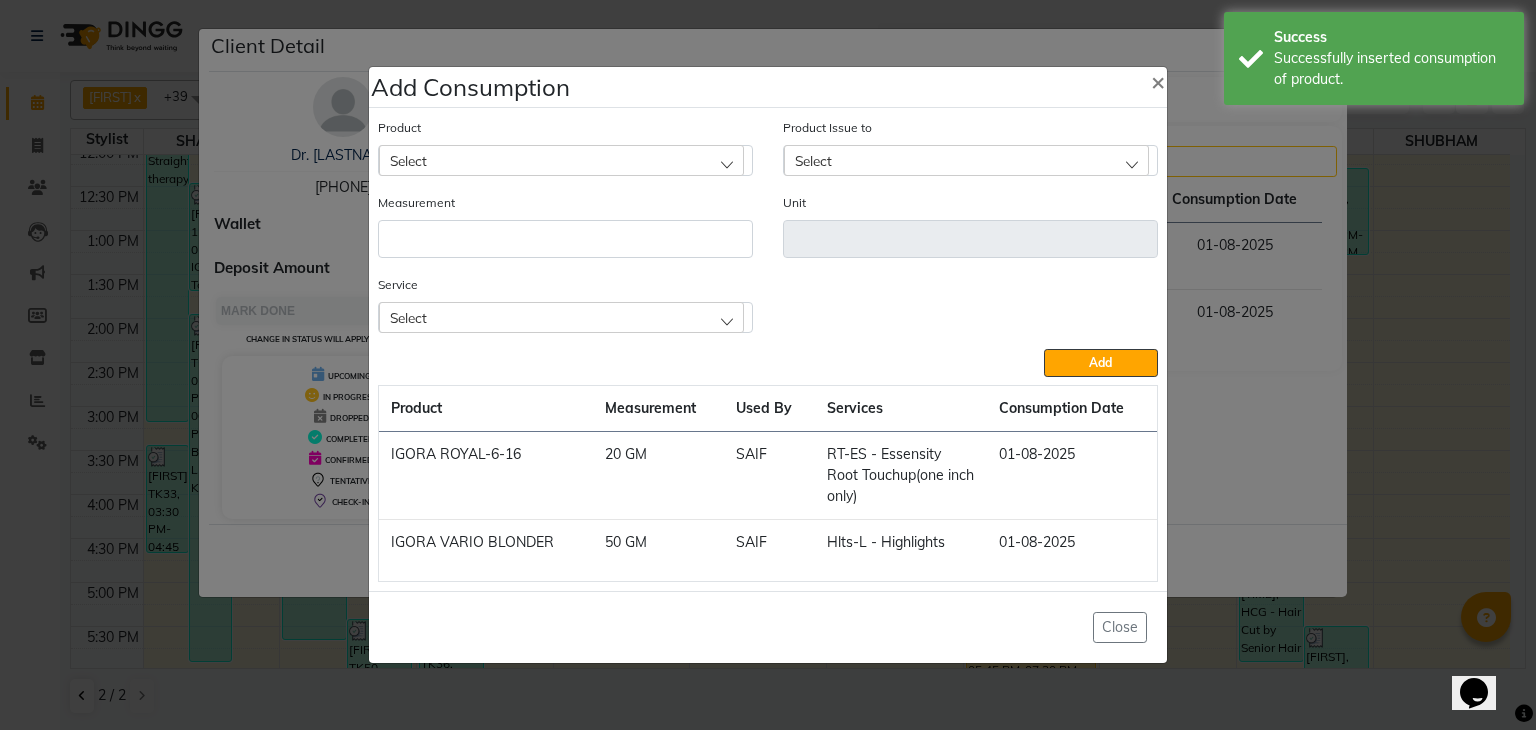 click on "Select" 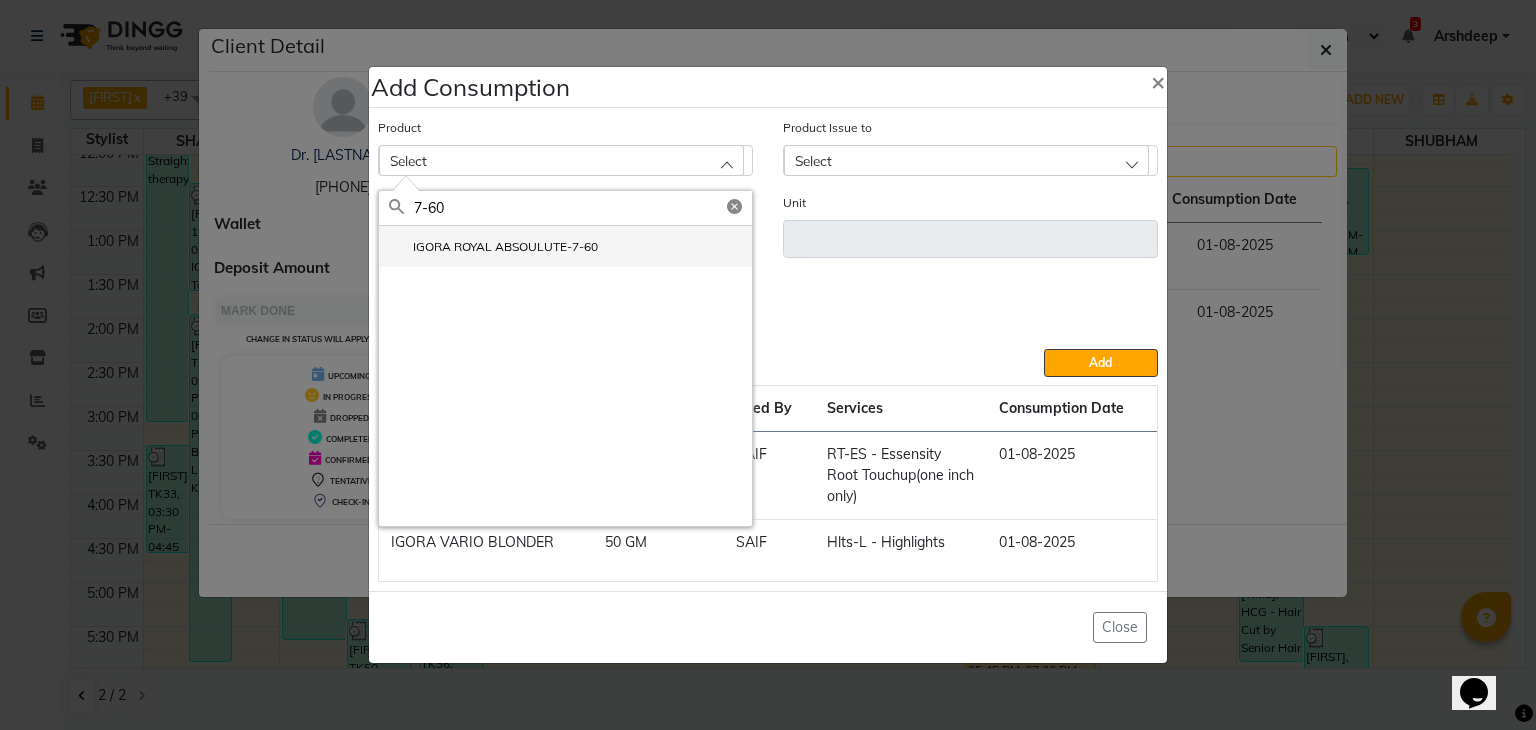 type on "7-60" 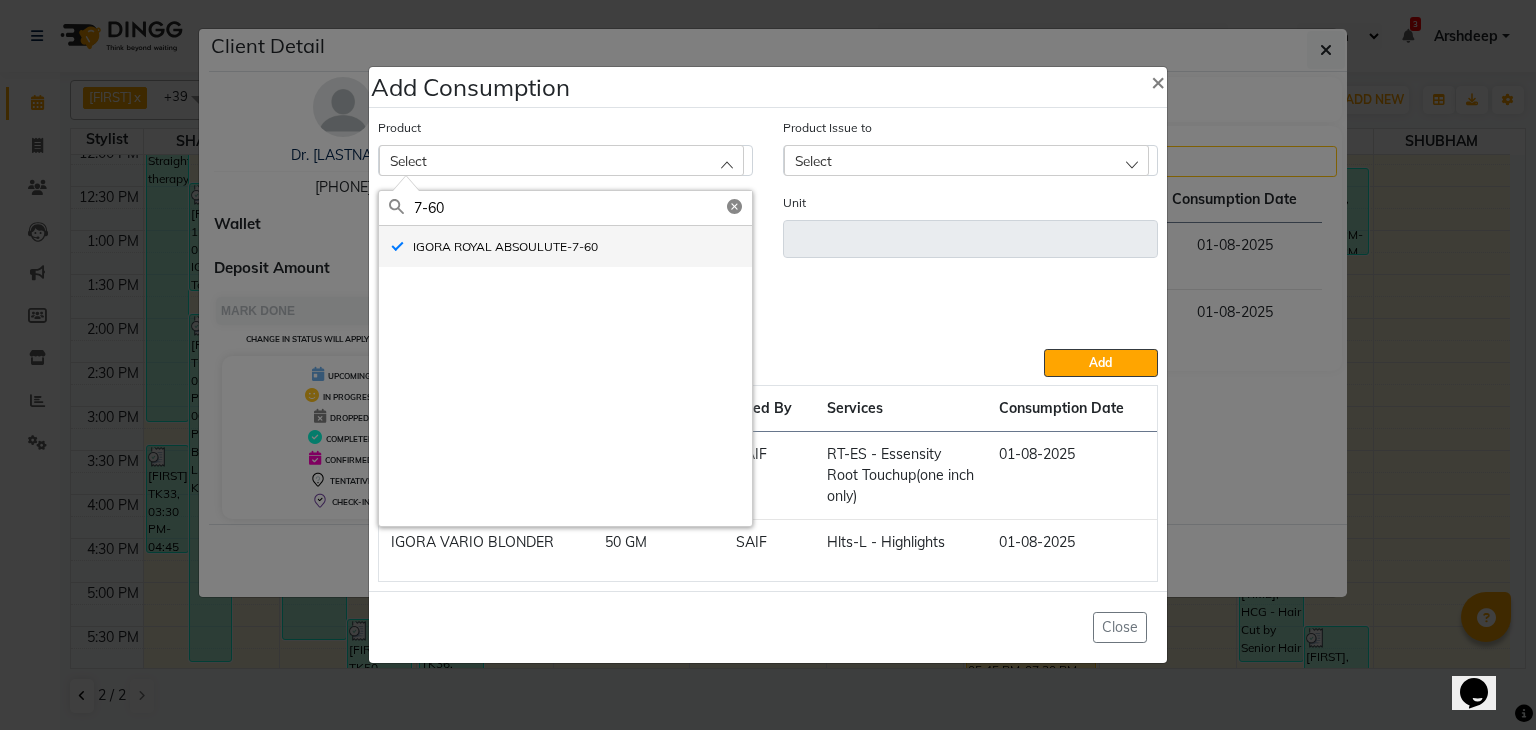 type on "GM" 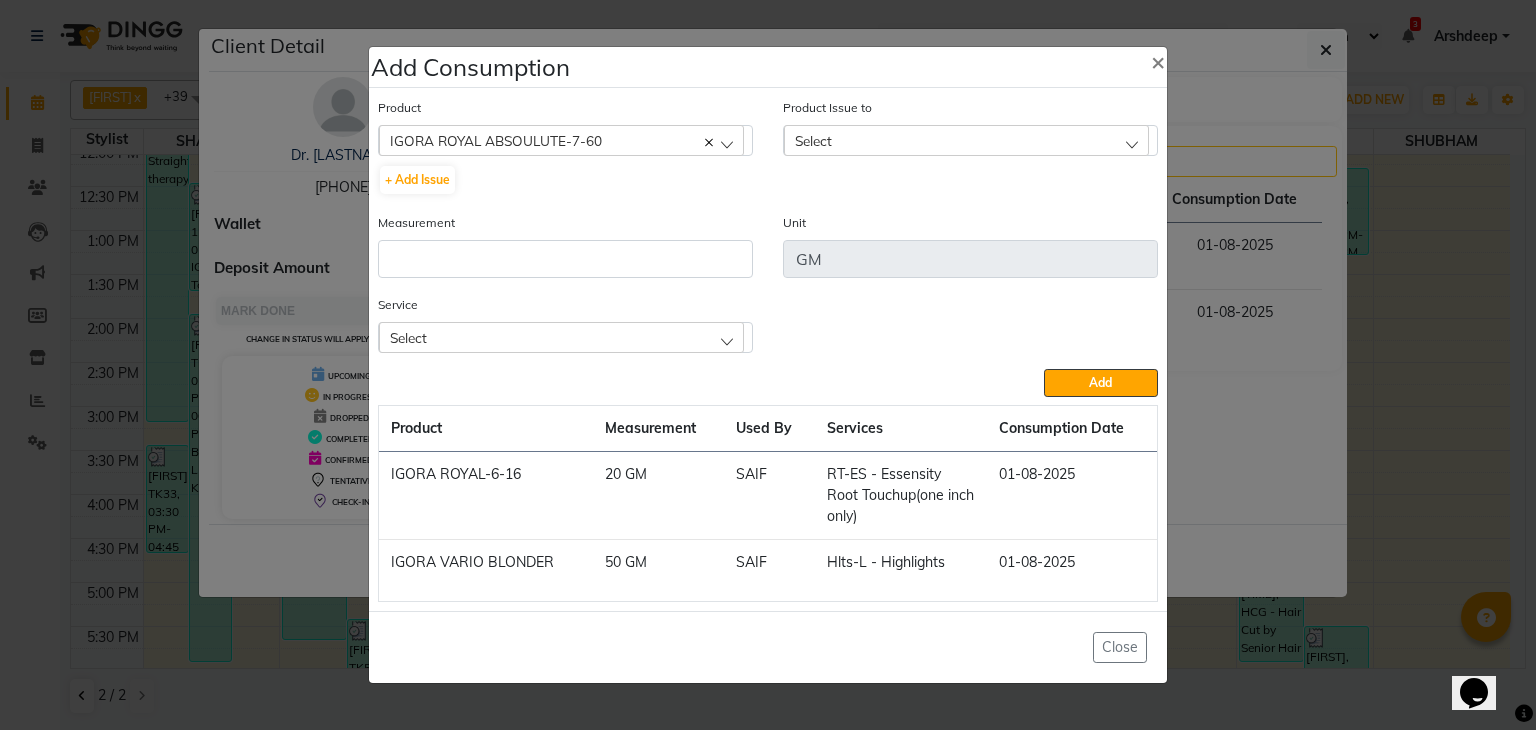 click on "Select" 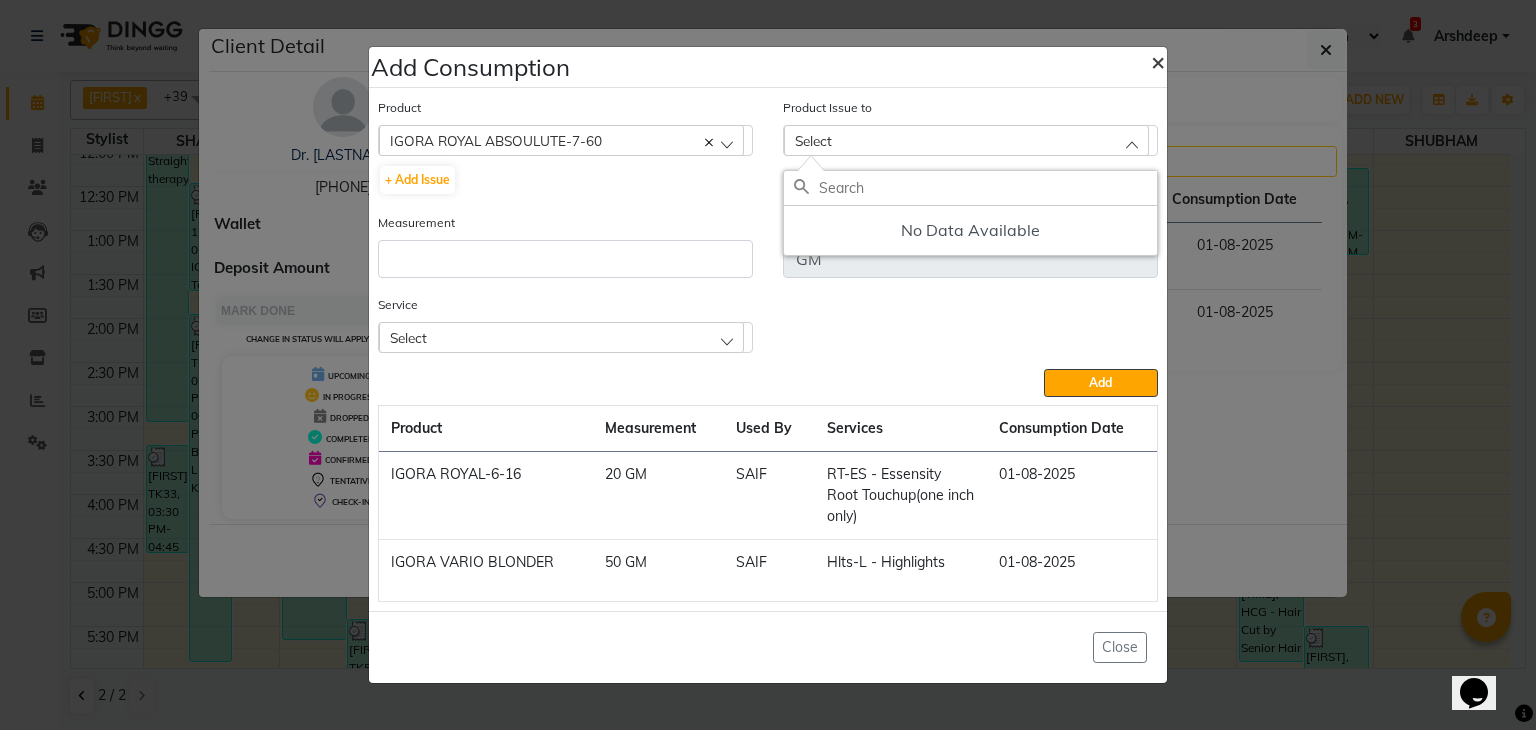 click on "×" 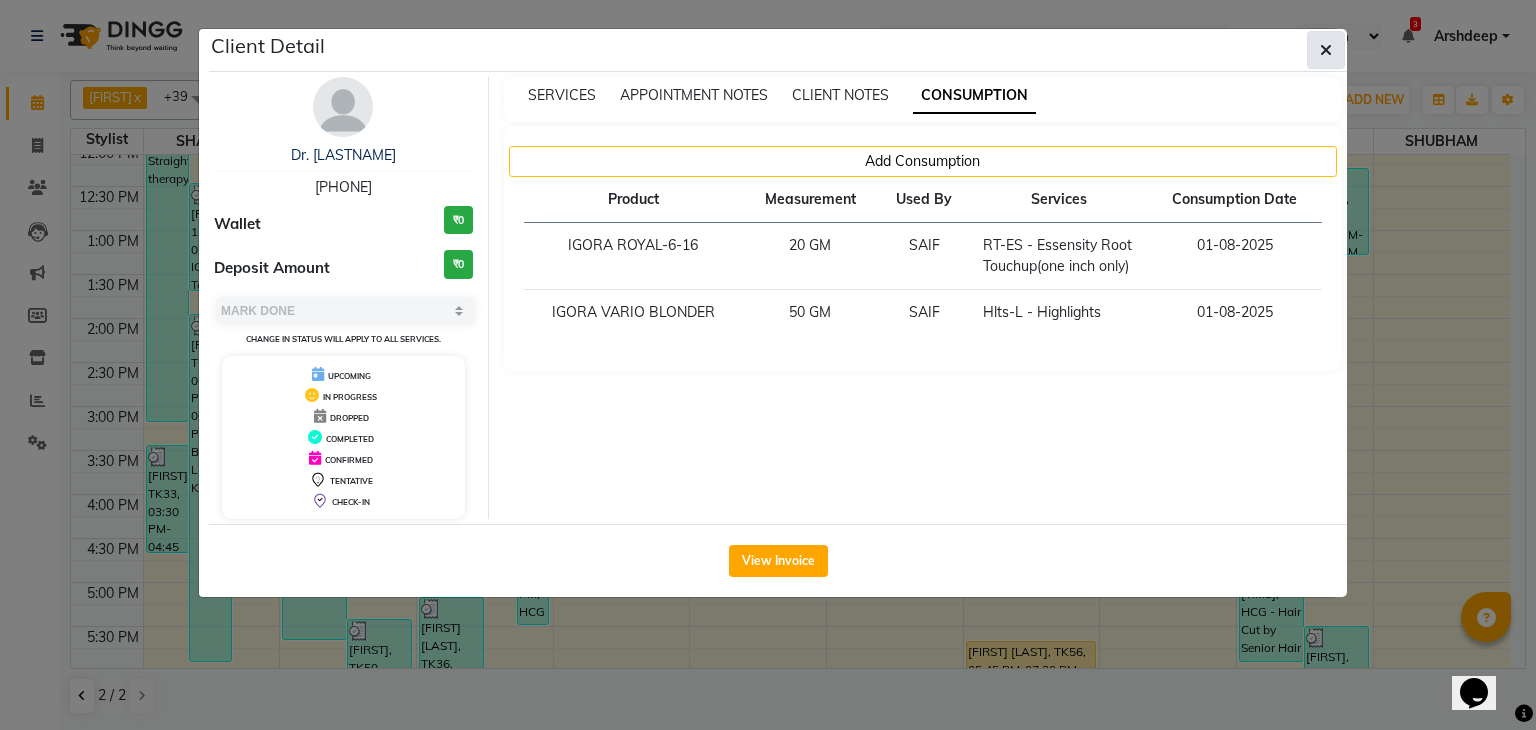click 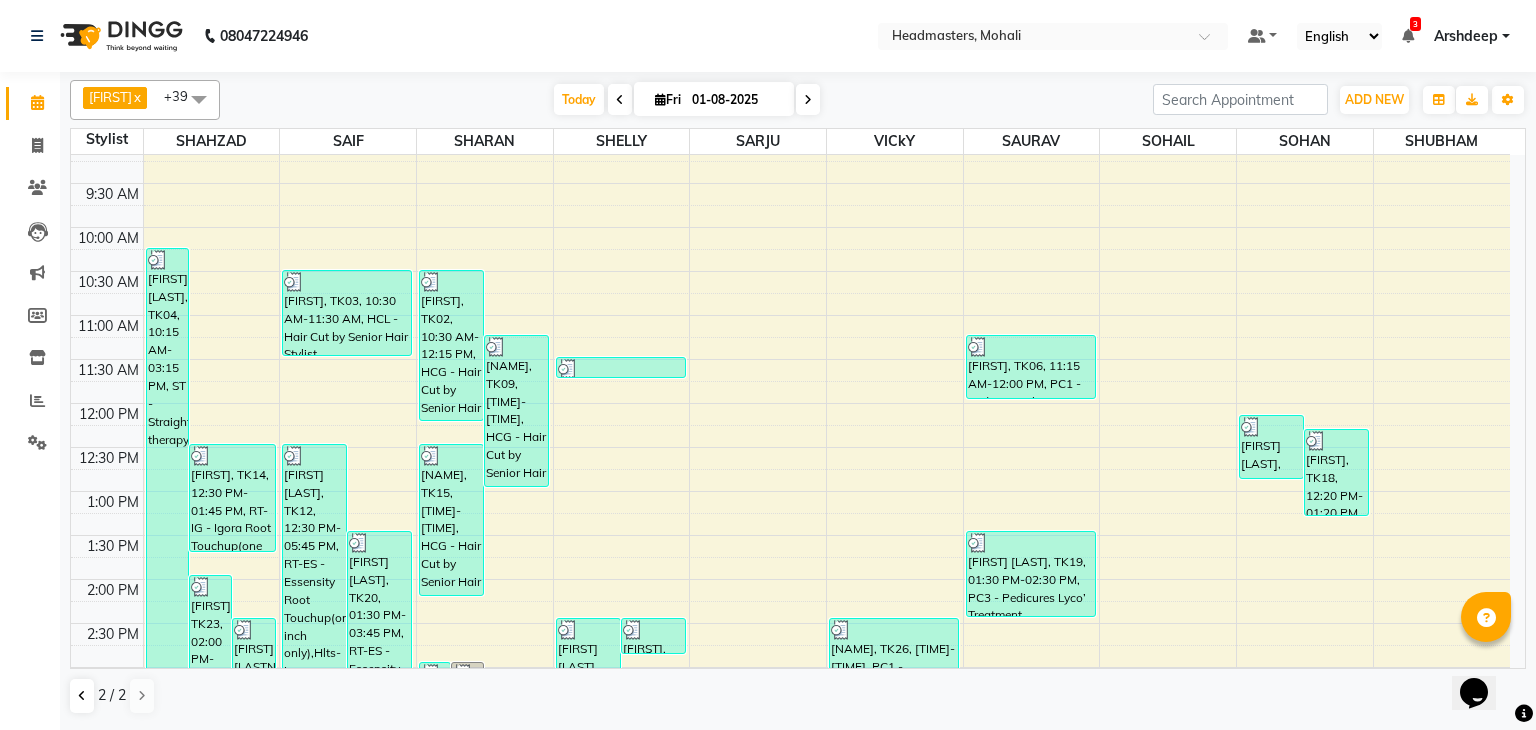 scroll, scrollTop: 35, scrollLeft: 0, axis: vertical 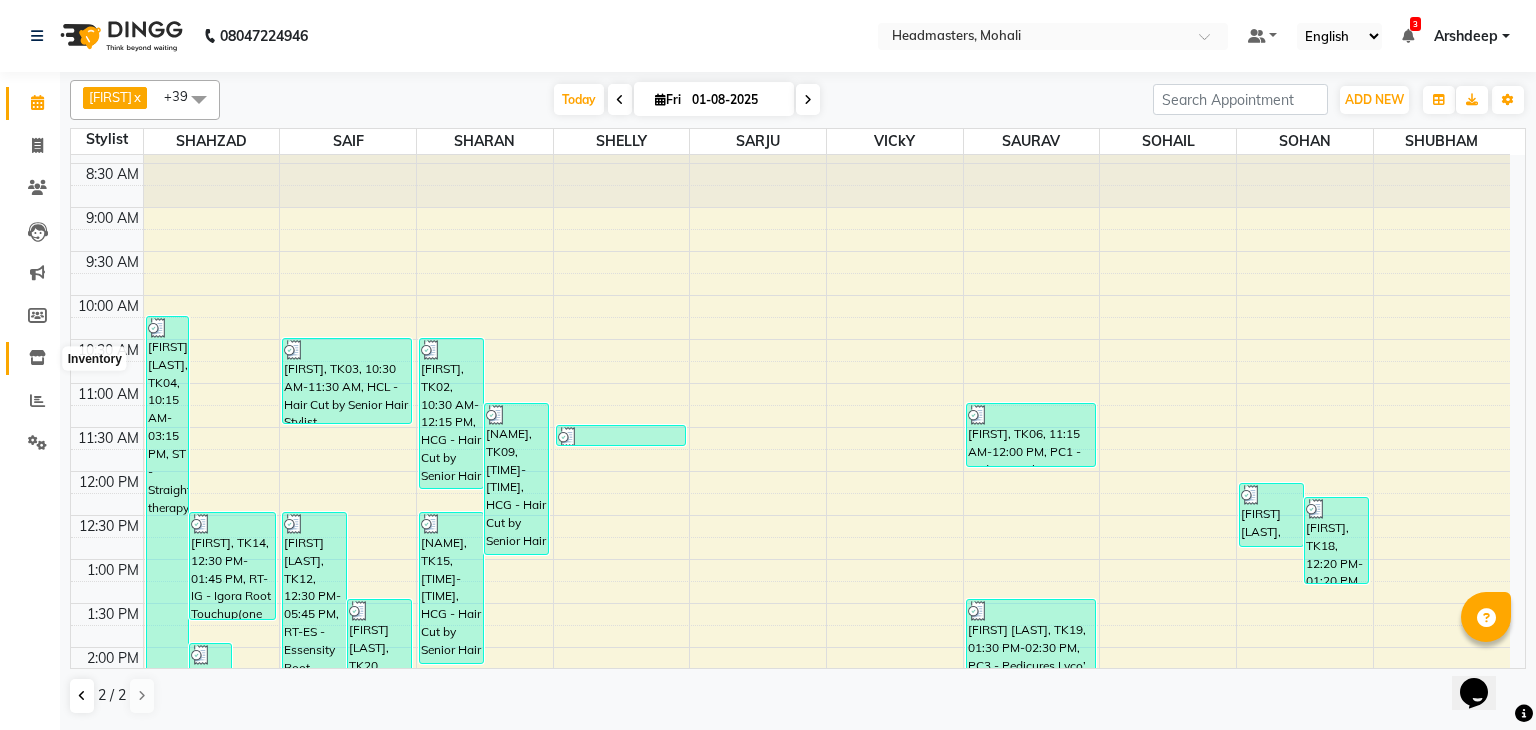 click 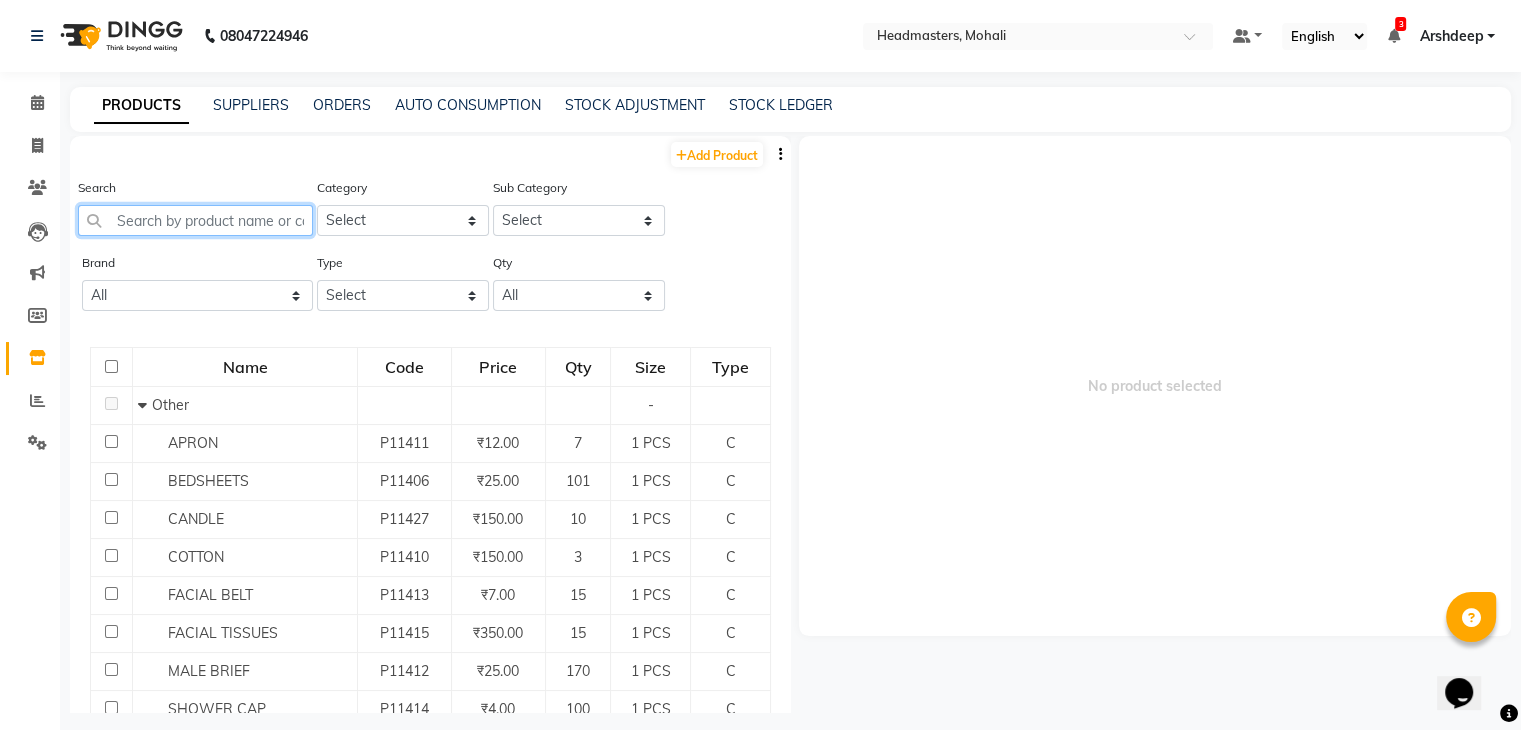 click 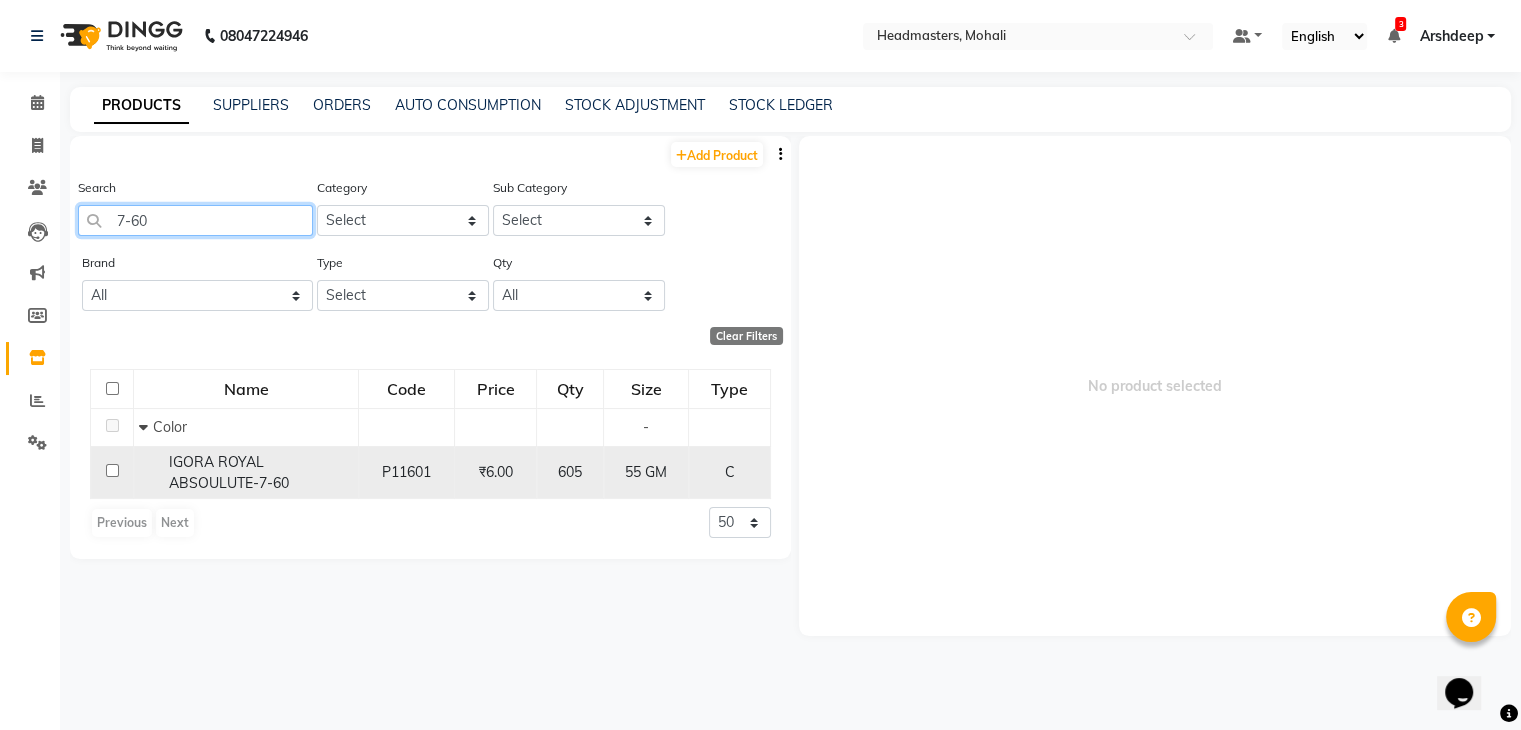 type on "7-60" 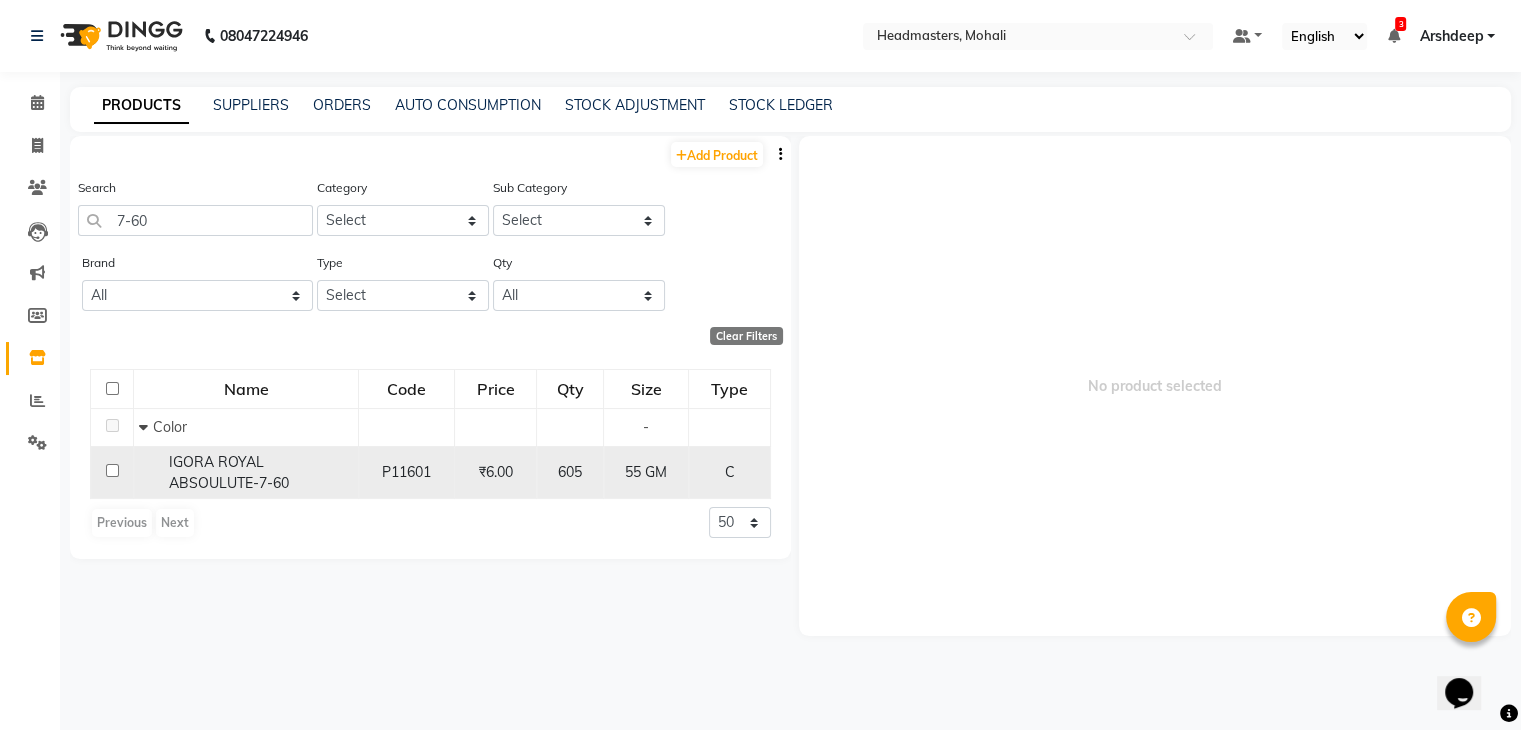 click on "IGORA ROYAL ABSOULUTE-7-60" 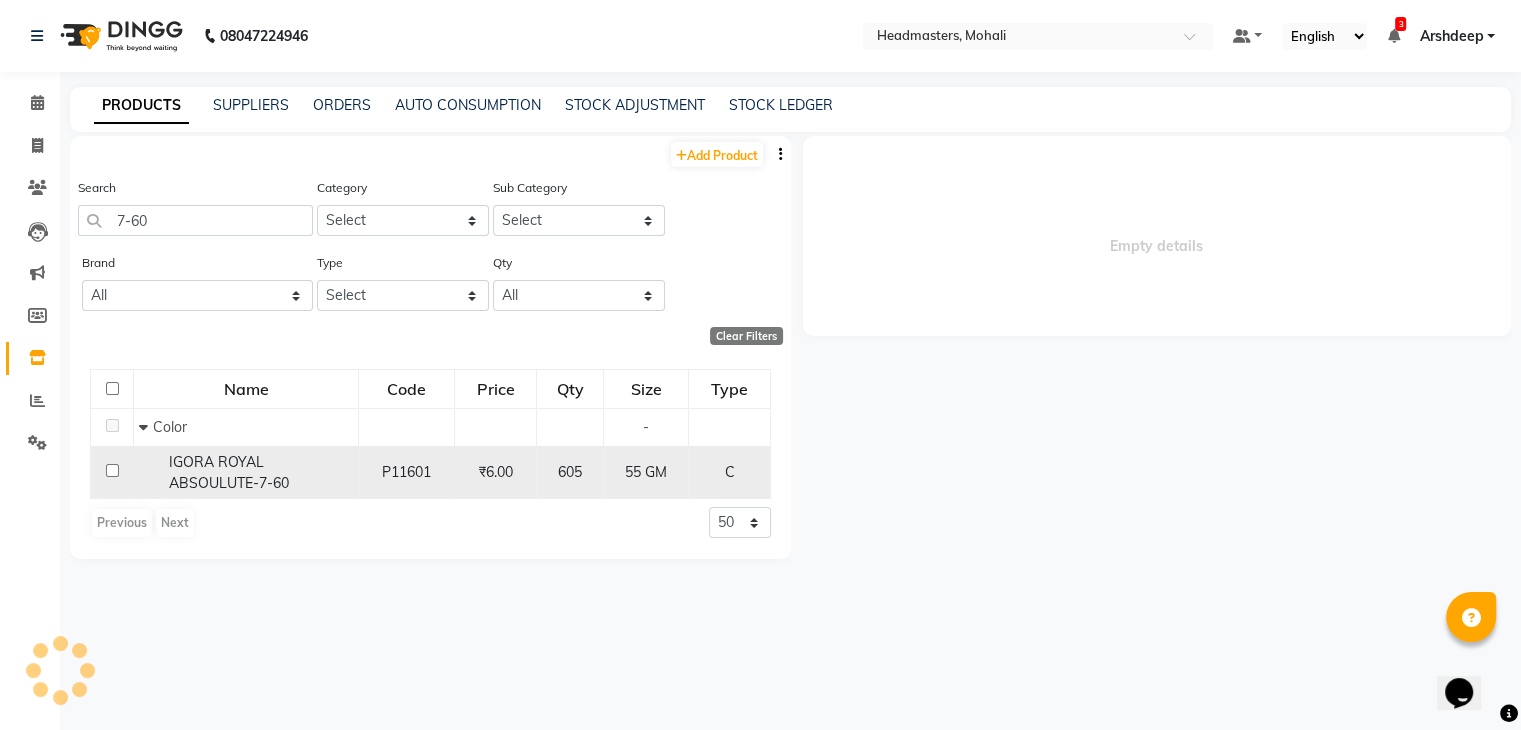 select 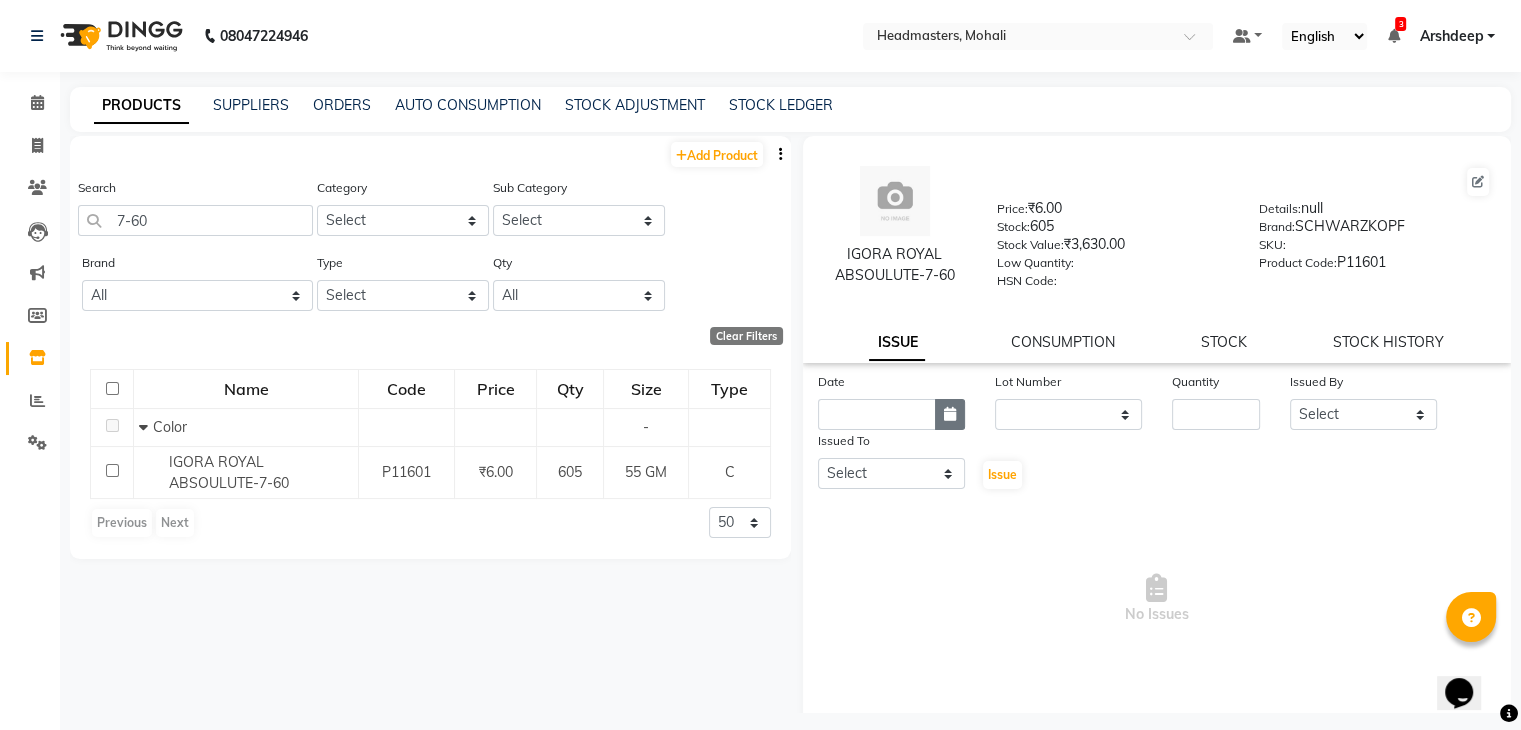 click 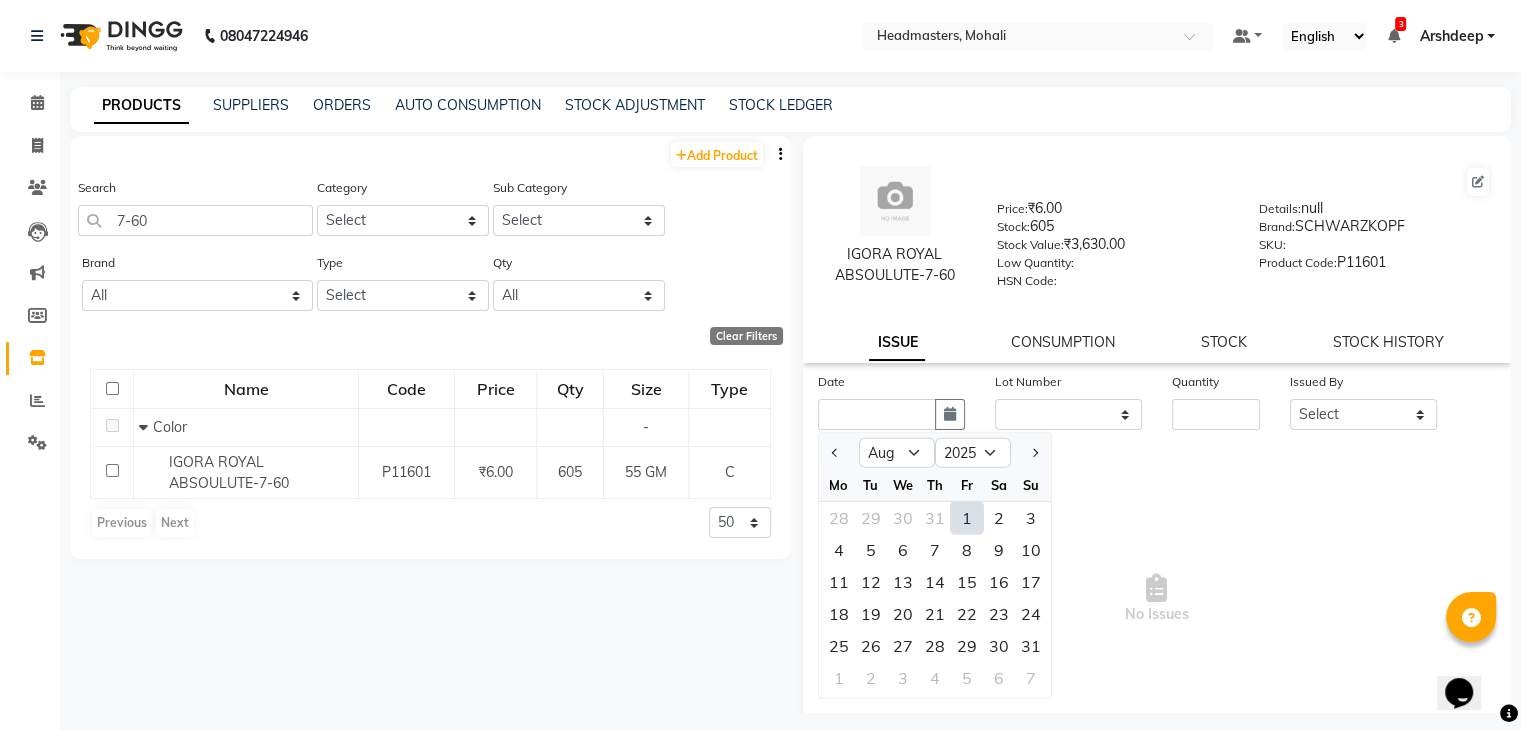click on "1" 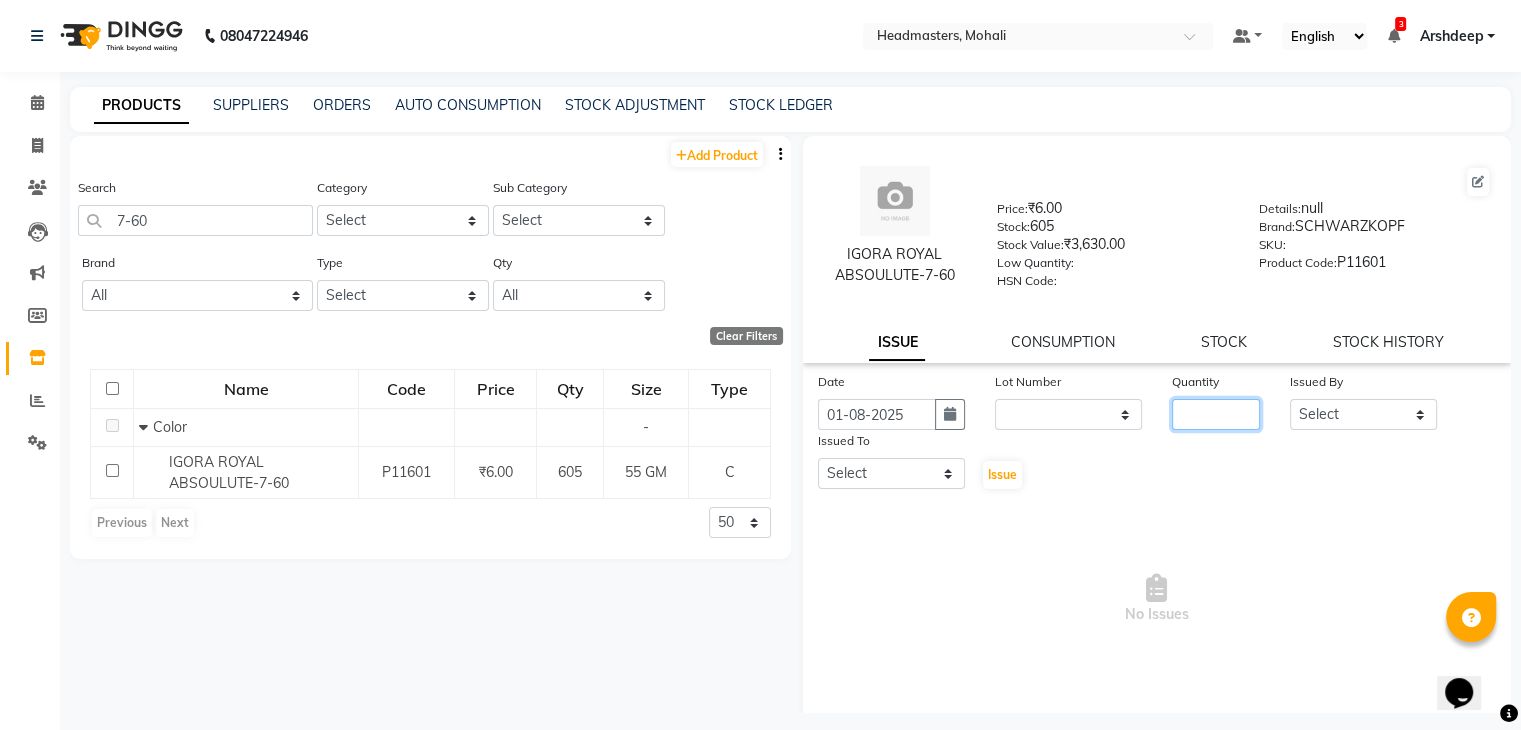 click 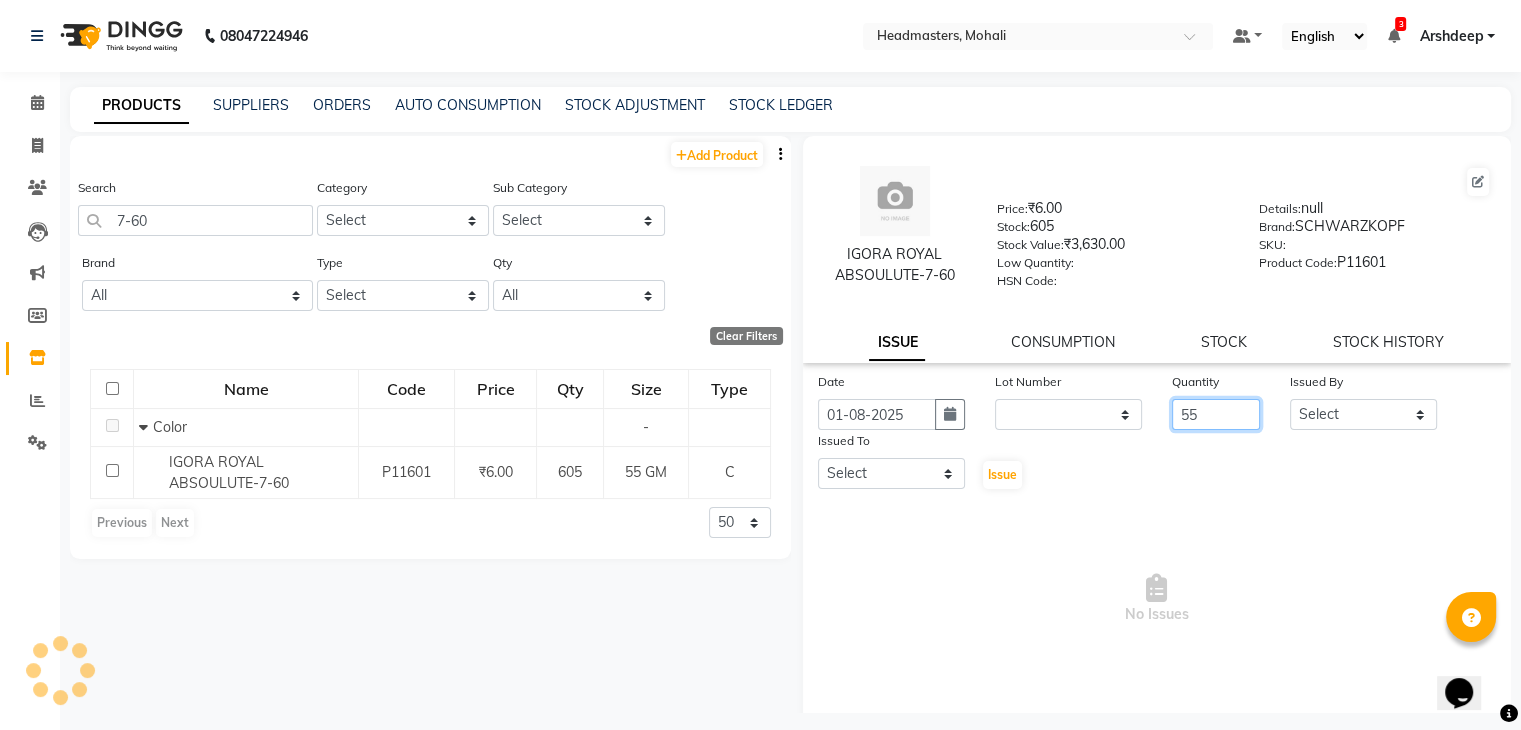 type on "55" 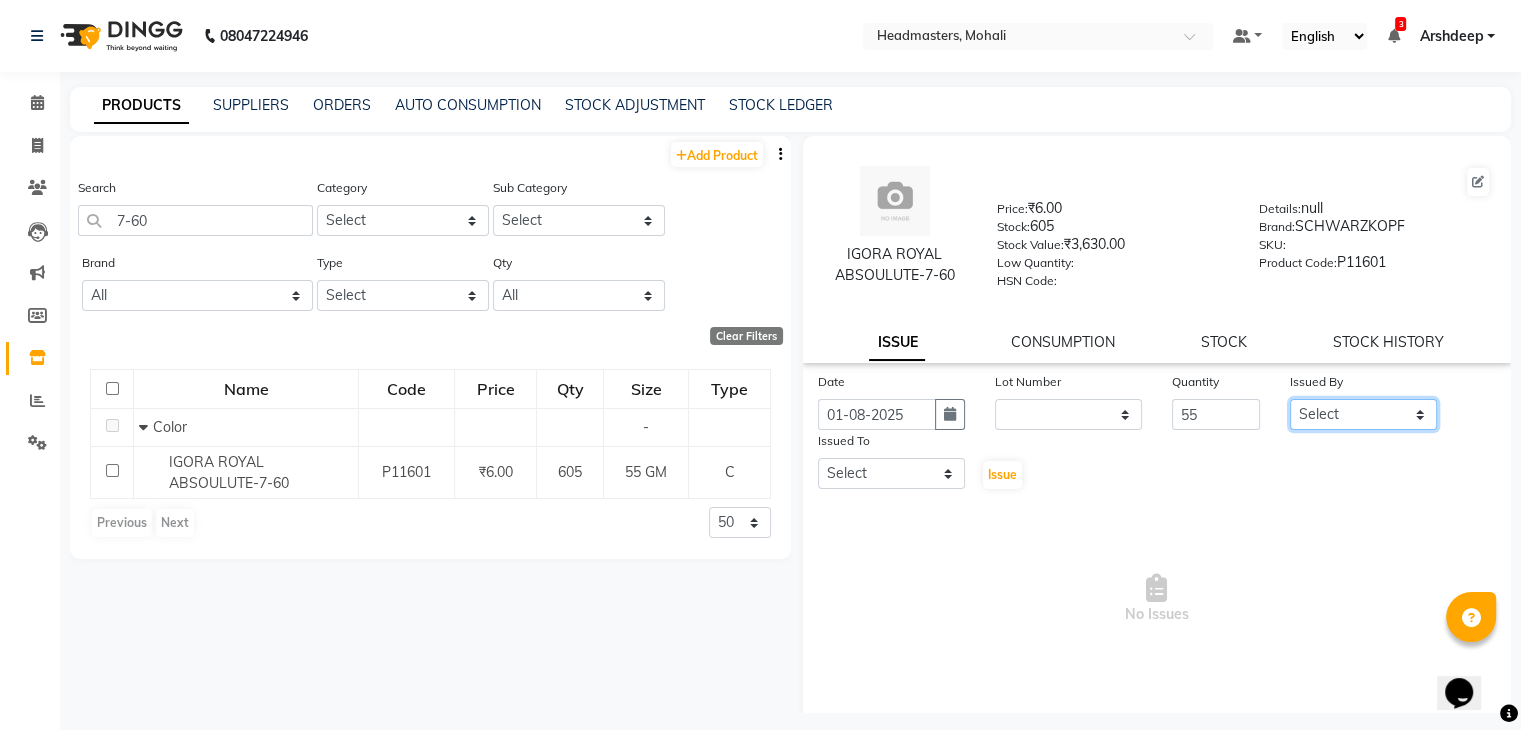 click on "Select AARIF Aarif Ansari Ali ANJANA ANJU Arshdeep Aryan Asad  Azam BALWINDER BHAWNA BIMLA CHETAN Deepak  HARRY Headmasters Honey Sidhu Jyoti karamdeep Manav MICHAEL Navdeep NEETU NEETU -  FRONT DESK  NEHA PREET PRINCE RAVI ROOP SACHIN KUMAR Sagar SAIF SARJU SAURAV SHAHZAD SHARAN SHARDA SHELLY SHUBHAM  SOHAIL SOHAN  VICkY Yamini" 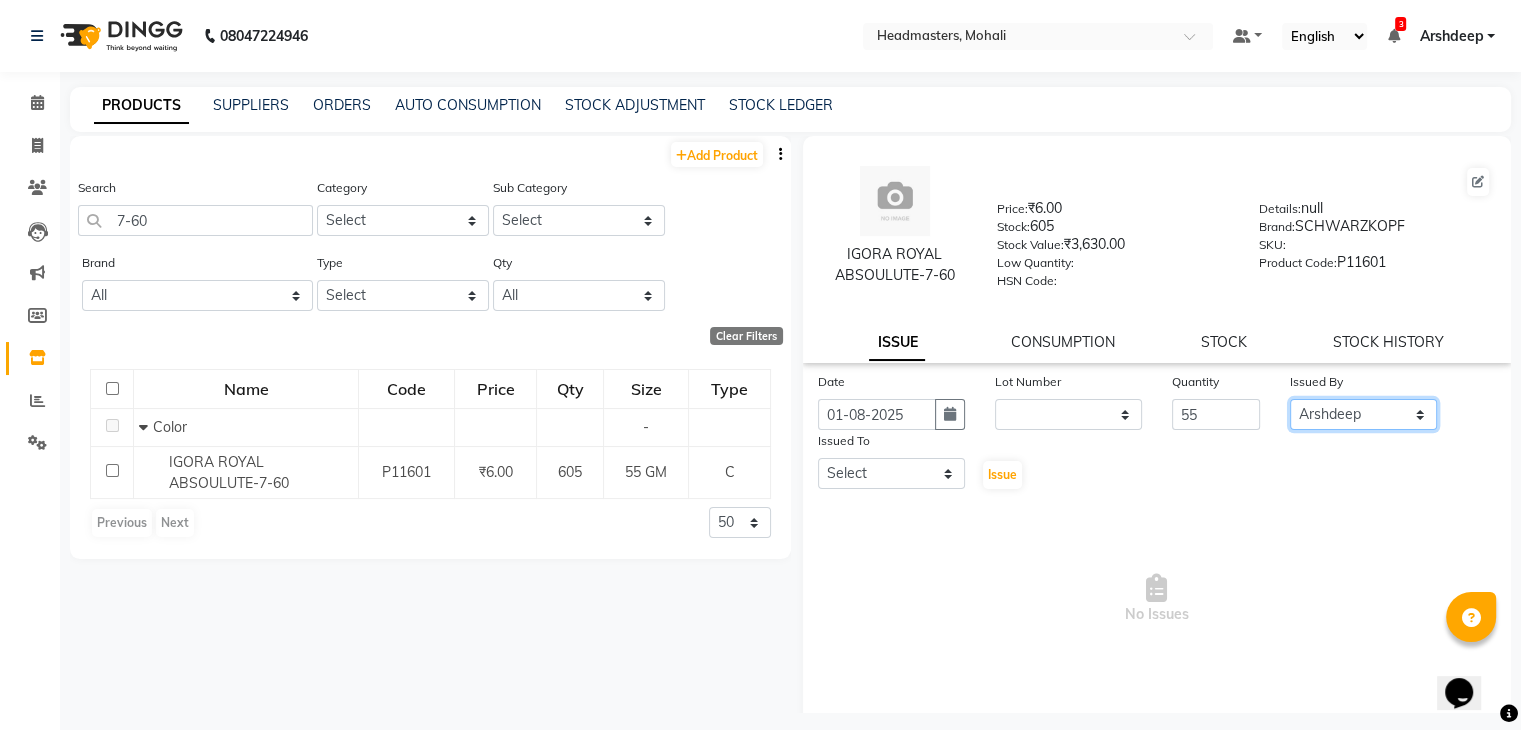 click on "Select AARIF Aarif Ansari Ali ANJANA ANJU Arshdeep Aryan Asad  Azam BALWINDER BHAWNA BIMLA CHETAN Deepak  HARRY Headmasters Honey Sidhu Jyoti karamdeep Manav MICHAEL Navdeep NEETU NEETU -  FRONT DESK  NEHA PREET PRINCE RAVI ROOP SACHIN KUMAR Sagar SAIF SARJU SAURAV SHAHZAD SHARAN SHARDA SHELLY SHUBHAM  SOHAIL SOHAN  VICkY Yamini" 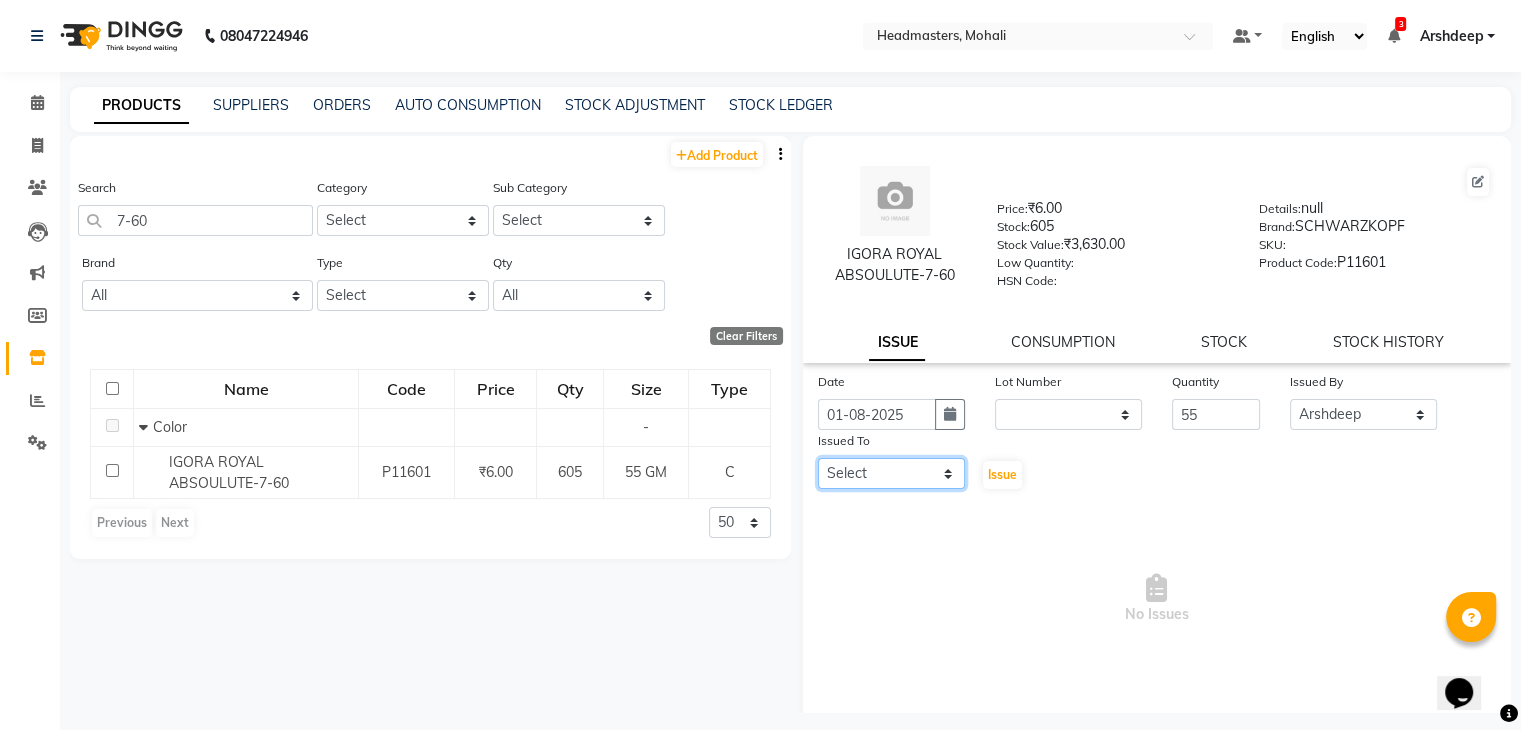click on "Select AARIF Aarif Ansari Ali ANJANA ANJU Arshdeep Aryan Asad  Azam BALWINDER BHAWNA BIMLA CHETAN Deepak  HARRY Headmasters Honey Sidhu Jyoti karamdeep Manav MICHAEL Navdeep NEETU NEETU -  FRONT DESK  NEHA PREET PRINCE RAVI ROOP SACHIN KUMAR Sagar SAIF SARJU SAURAV SHAHZAD SHARAN SHARDA SHELLY SHUBHAM  SOHAIL SOHAN  VICkY Yamini" 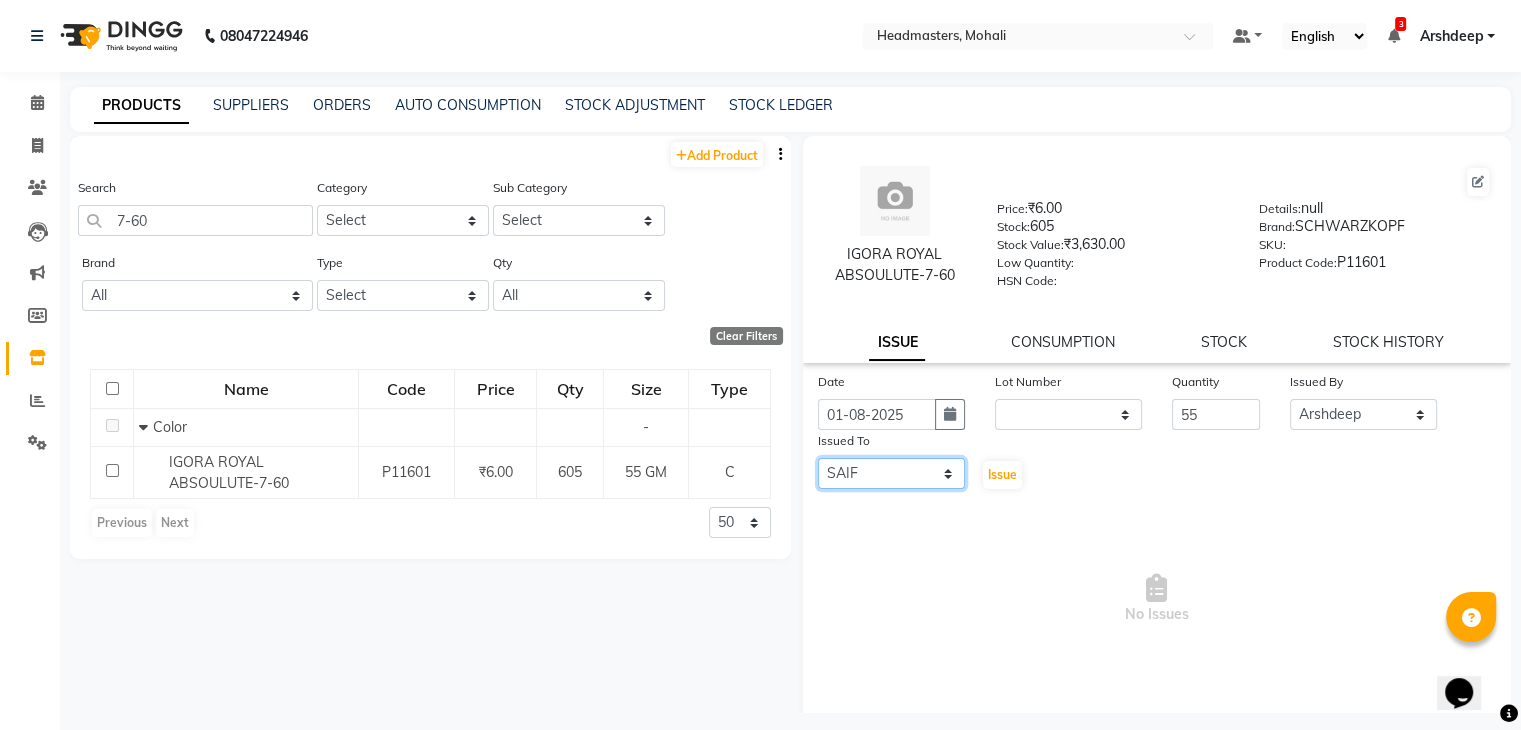 click on "Select AARIF Aarif Ansari Ali ANJANA ANJU Arshdeep Aryan Asad  Azam BALWINDER BHAWNA BIMLA CHETAN Deepak  HARRY Headmasters Honey Sidhu Jyoti karamdeep Manav MICHAEL Navdeep NEETU NEETU -  FRONT DESK  NEHA PREET PRINCE RAVI ROOP SACHIN KUMAR Sagar SAIF SARJU SAURAV SHAHZAD SHARAN SHARDA SHELLY SHUBHAM  SOHAIL SOHAN  VICkY Yamini" 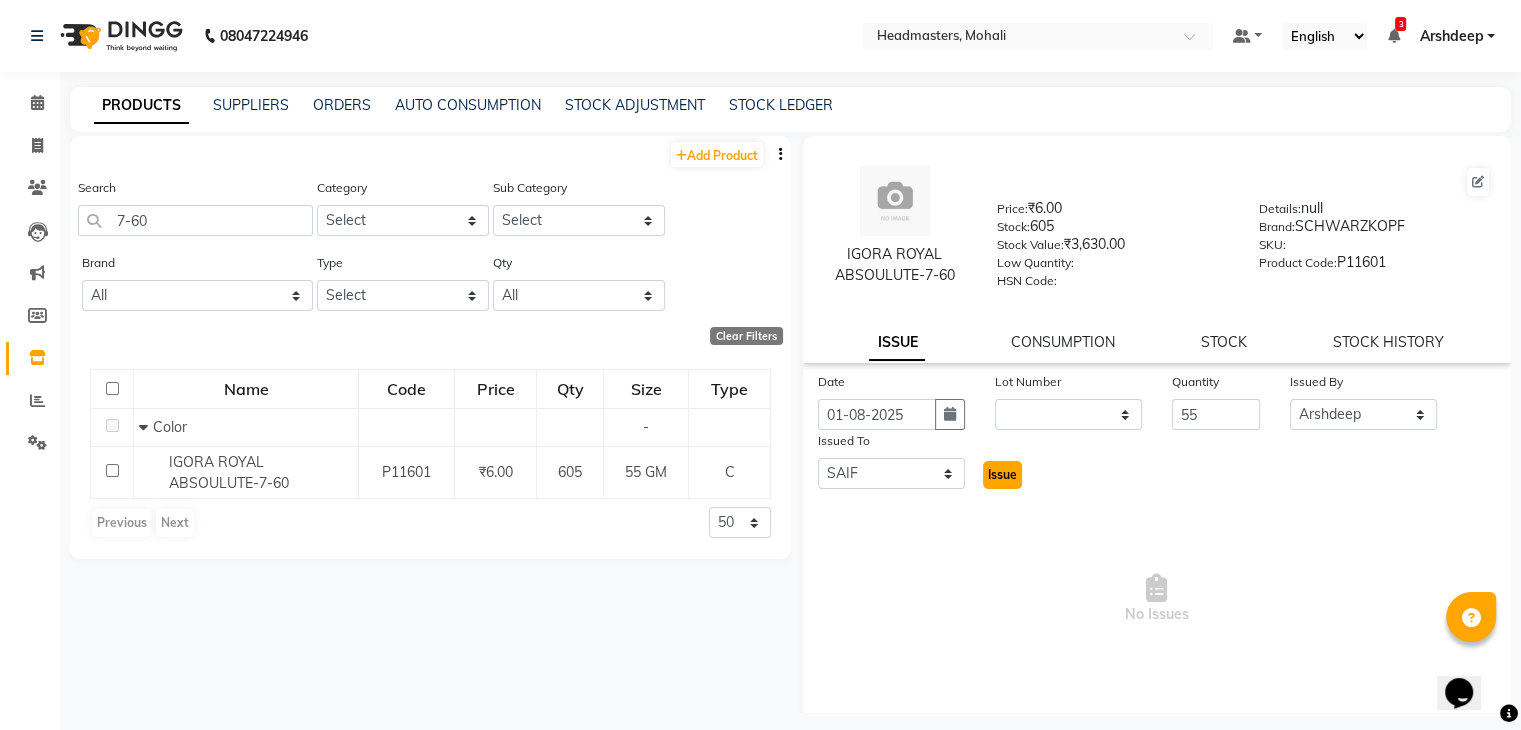 click on "Issue" 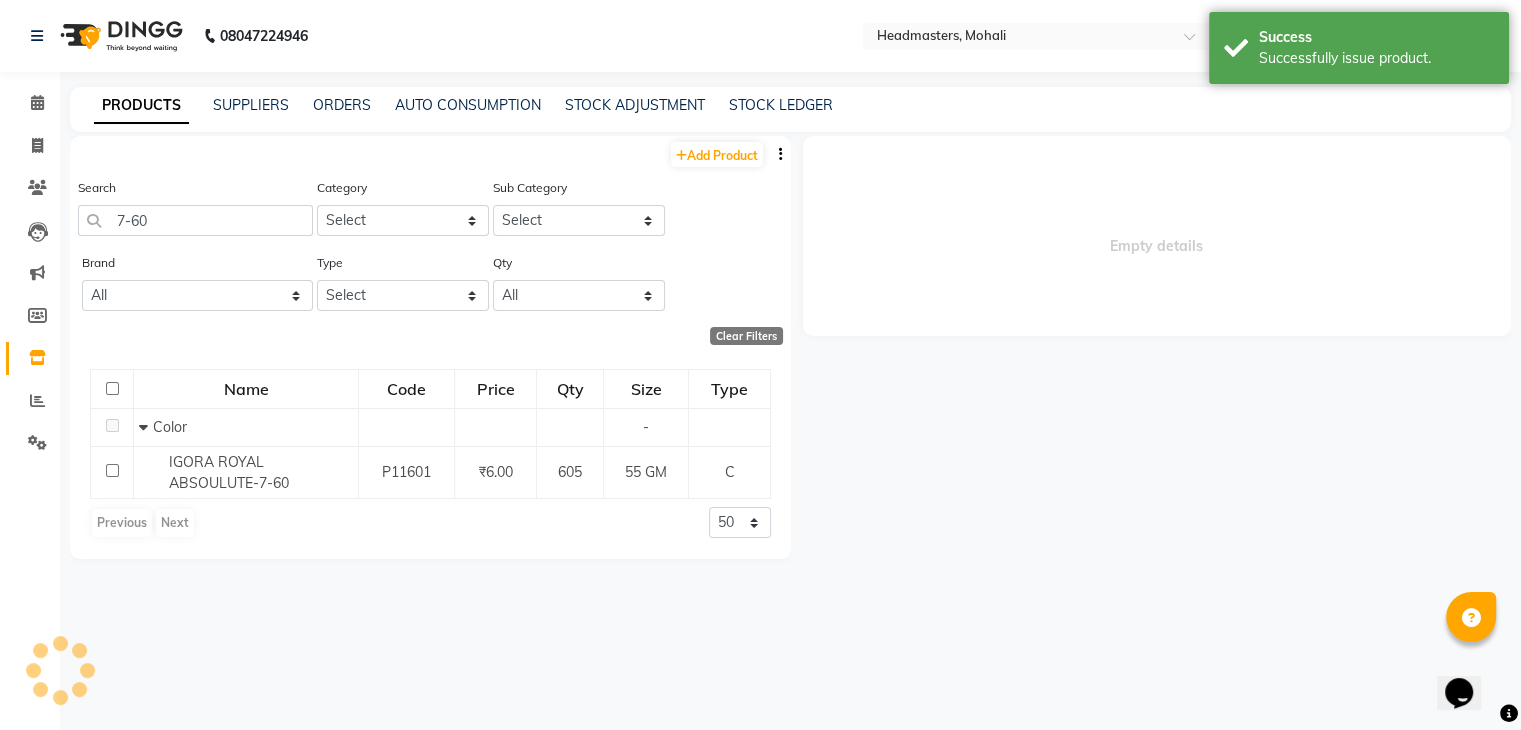 select 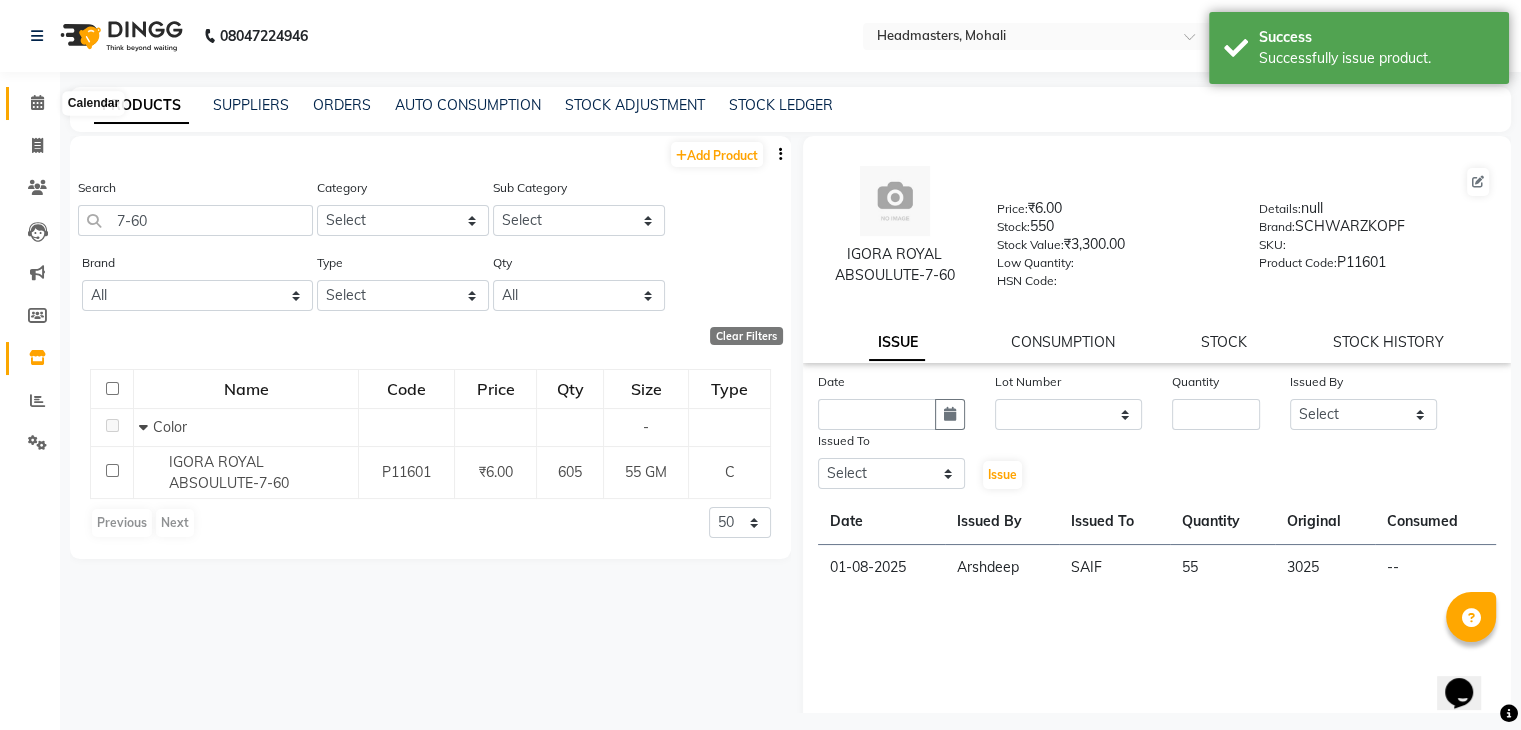 click 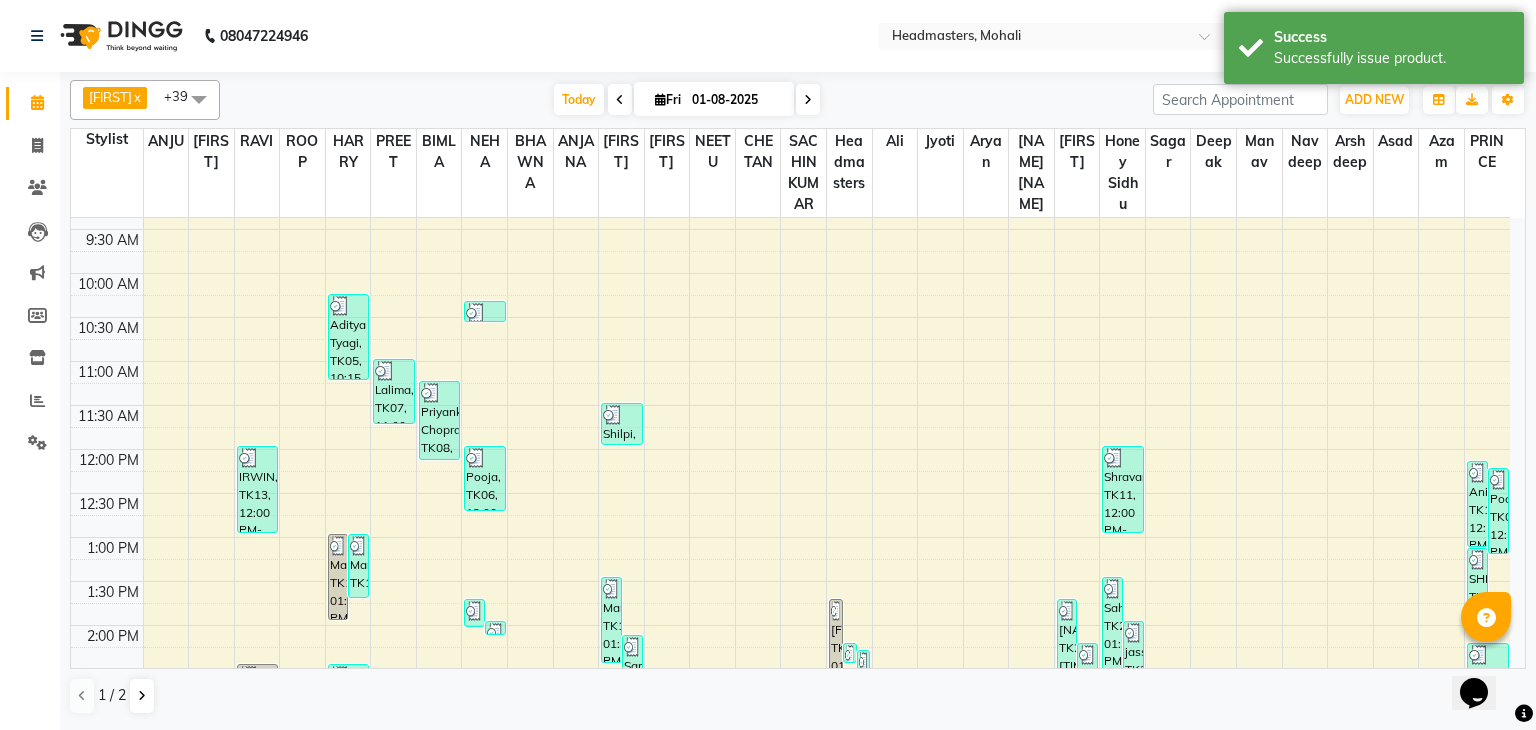 scroll, scrollTop: 123, scrollLeft: 0, axis: vertical 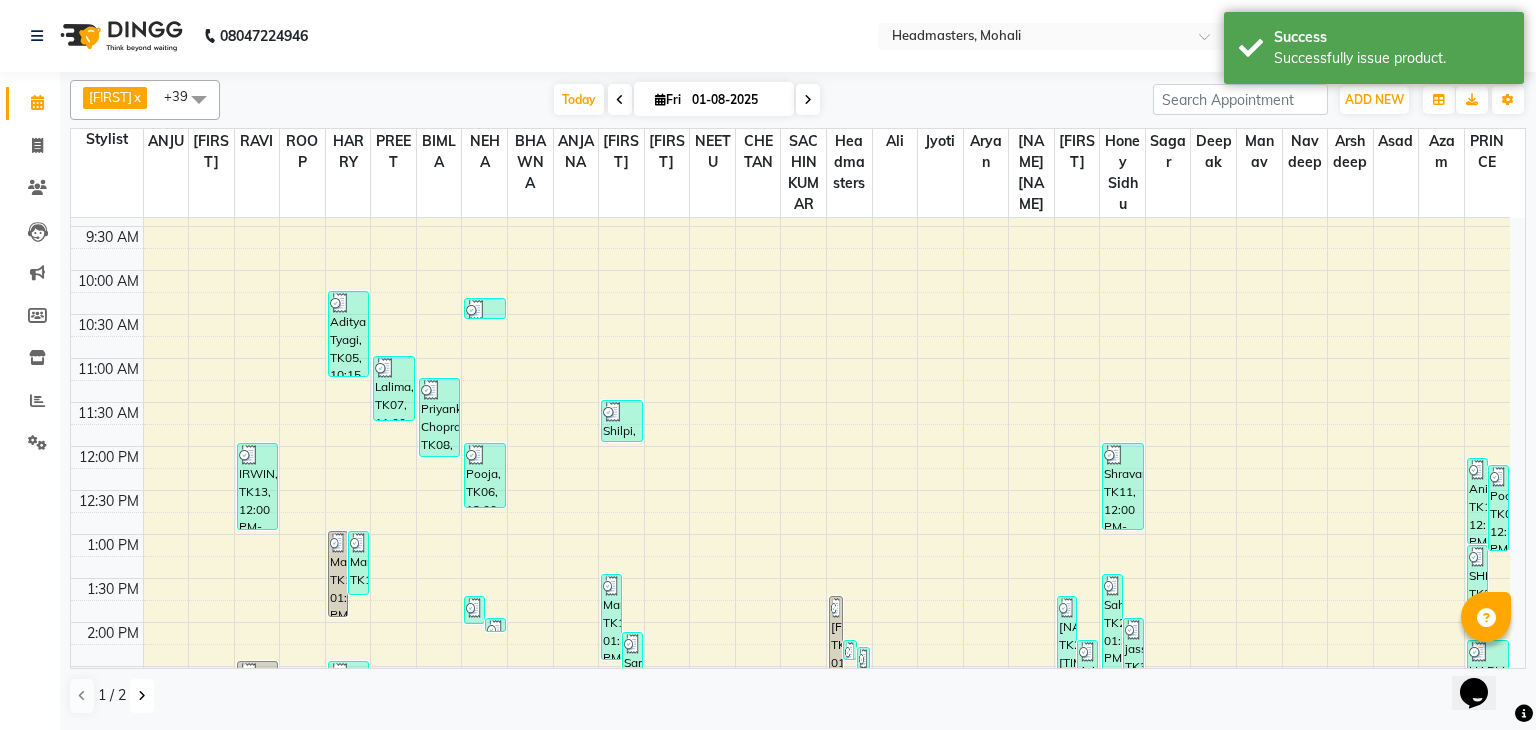 click at bounding box center (142, 696) 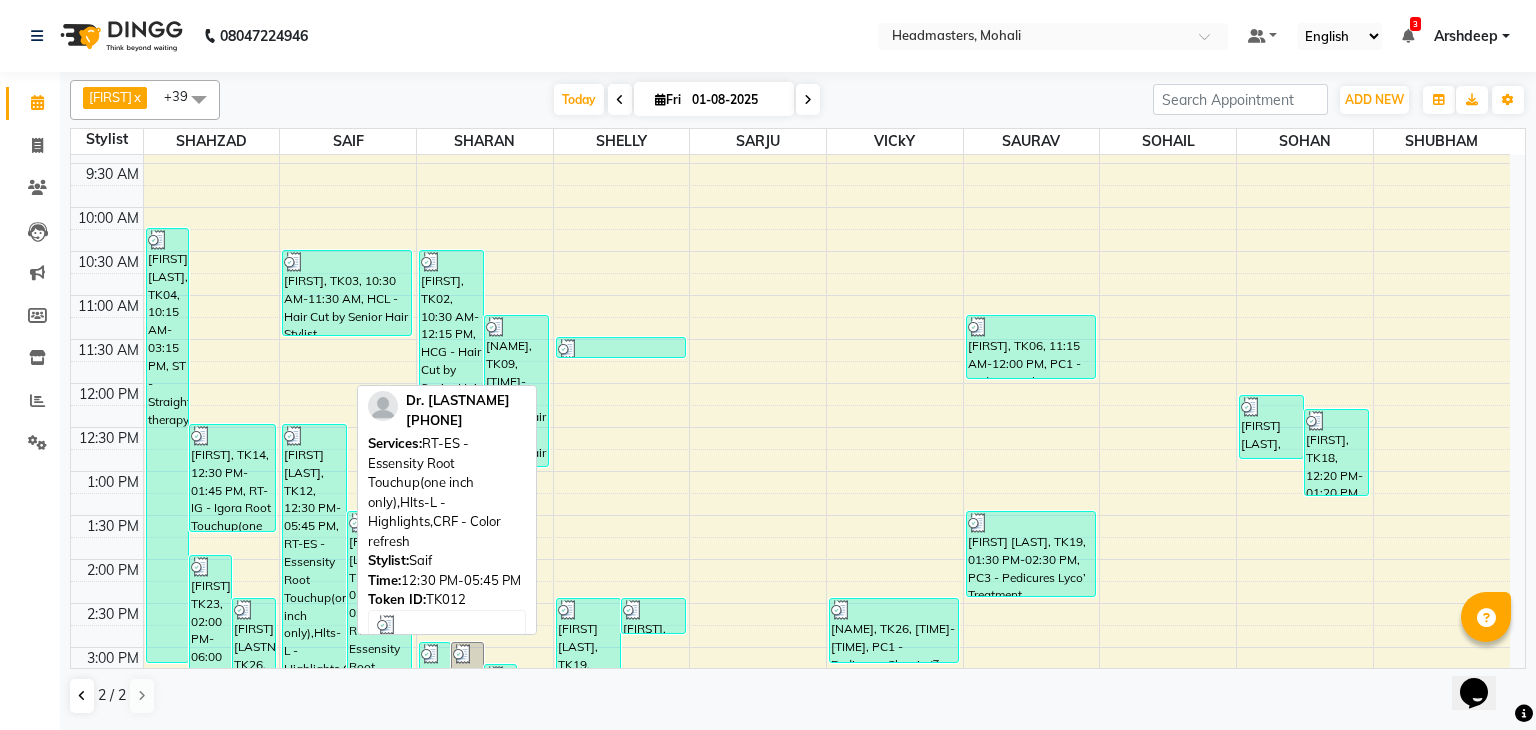 click on "[FIRST] [LAST], TK12, 12:30 PM-05:45 PM, RT-ES - Essensity Root Touchup(one inch only),Hlts-L - Highlights,CRF - Color refresh" at bounding box center (314, 652) 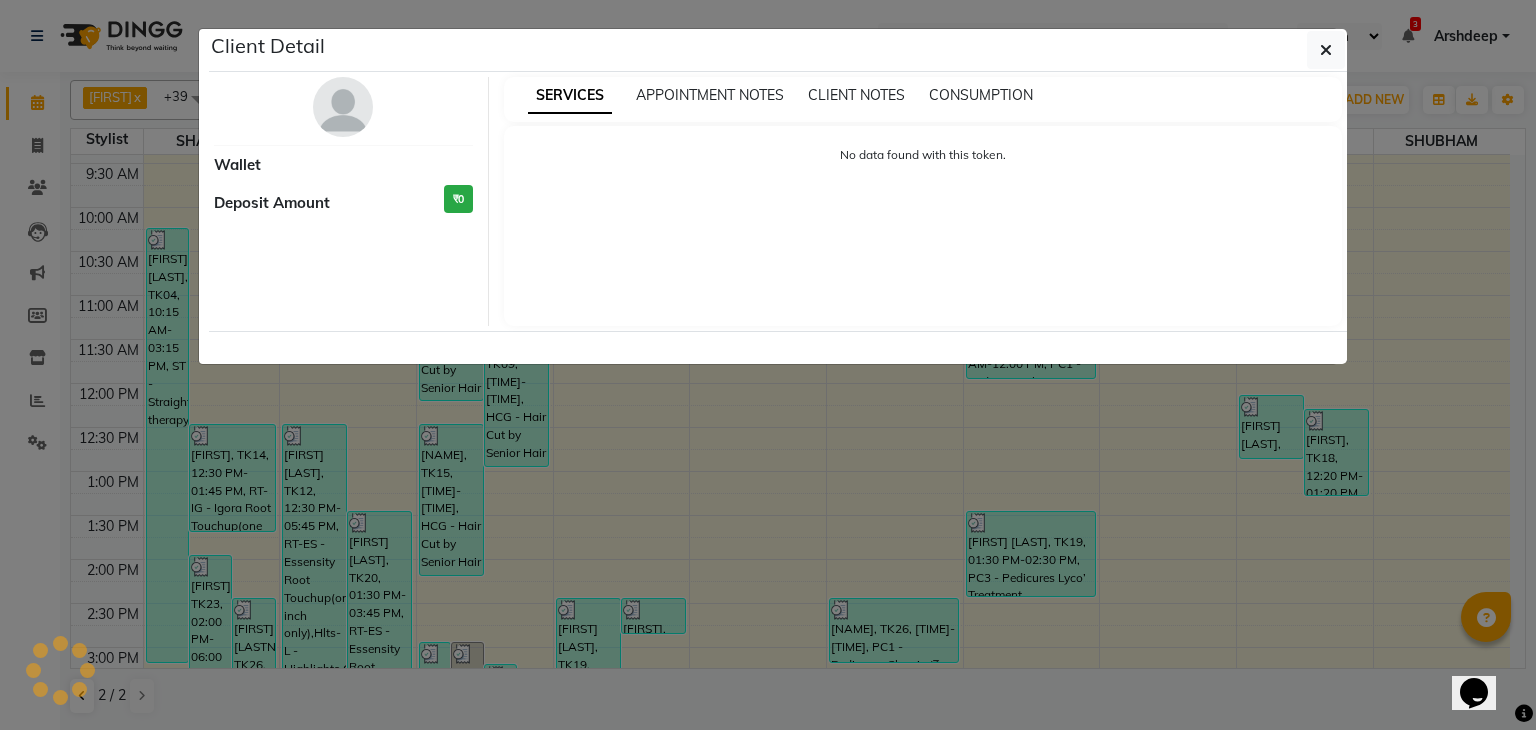 select on "3" 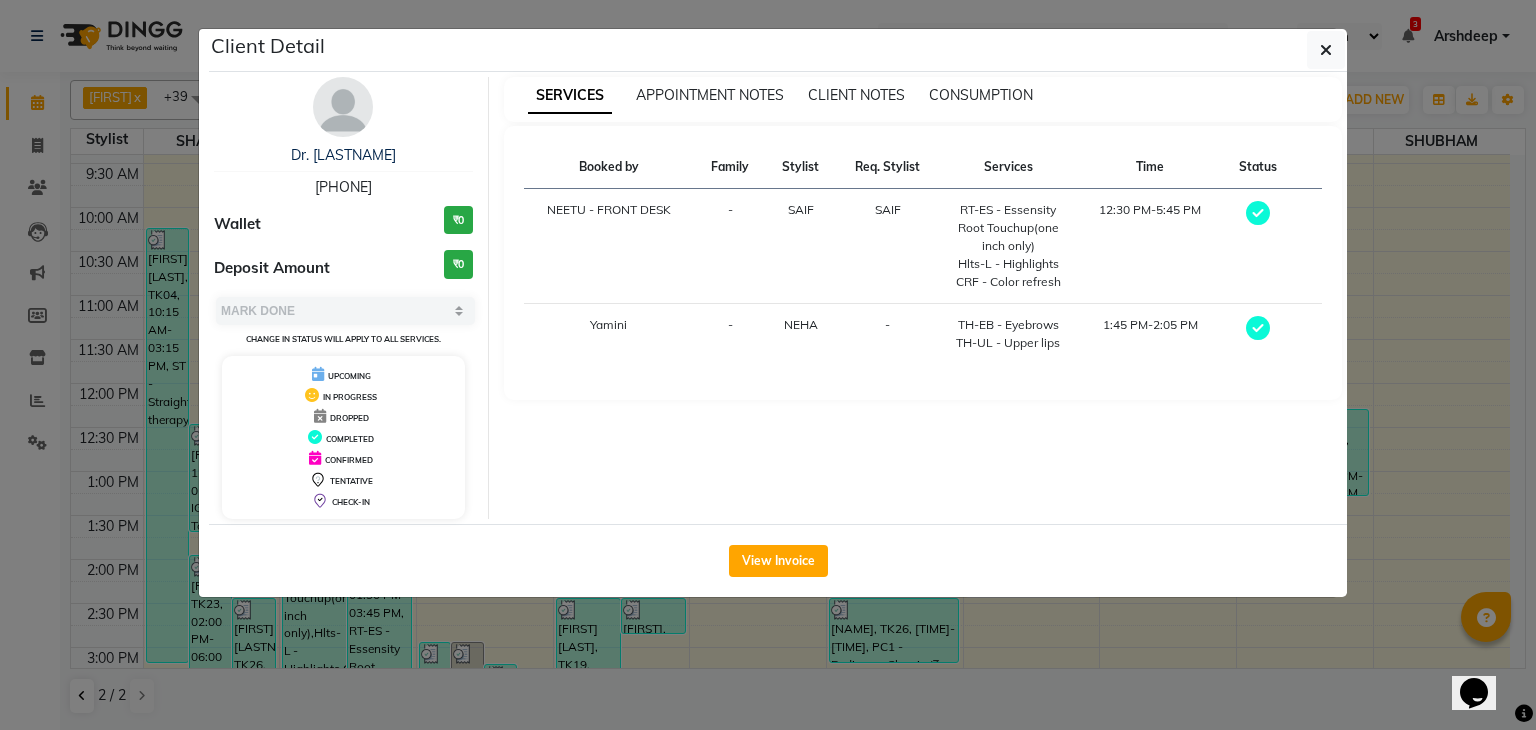 click on "SERVICES APPOINTMENT NOTES CLIENT NOTES CONSUMPTION" at bounding box center (923, 99) 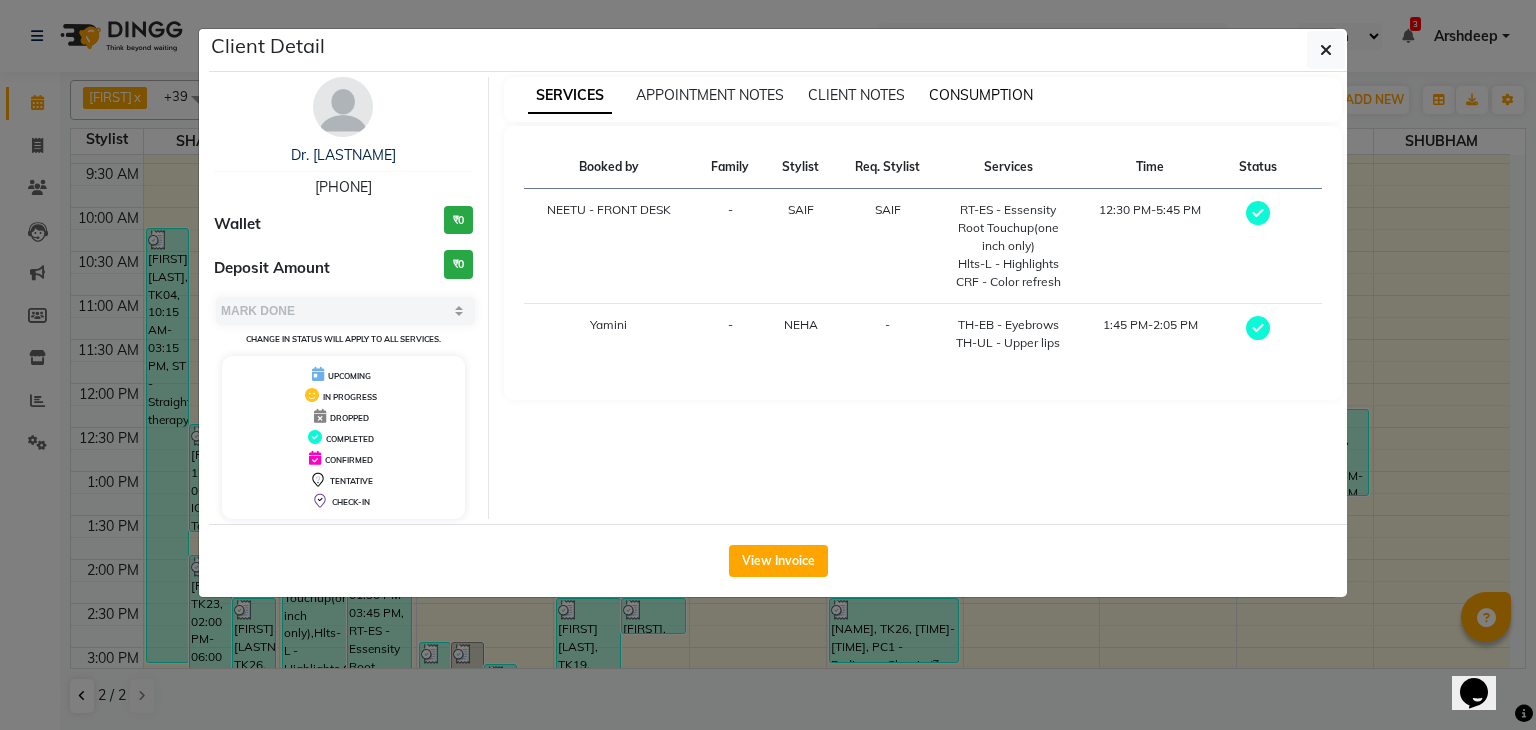 click on "CONSUMPTION" at bounding box center (981, 95) 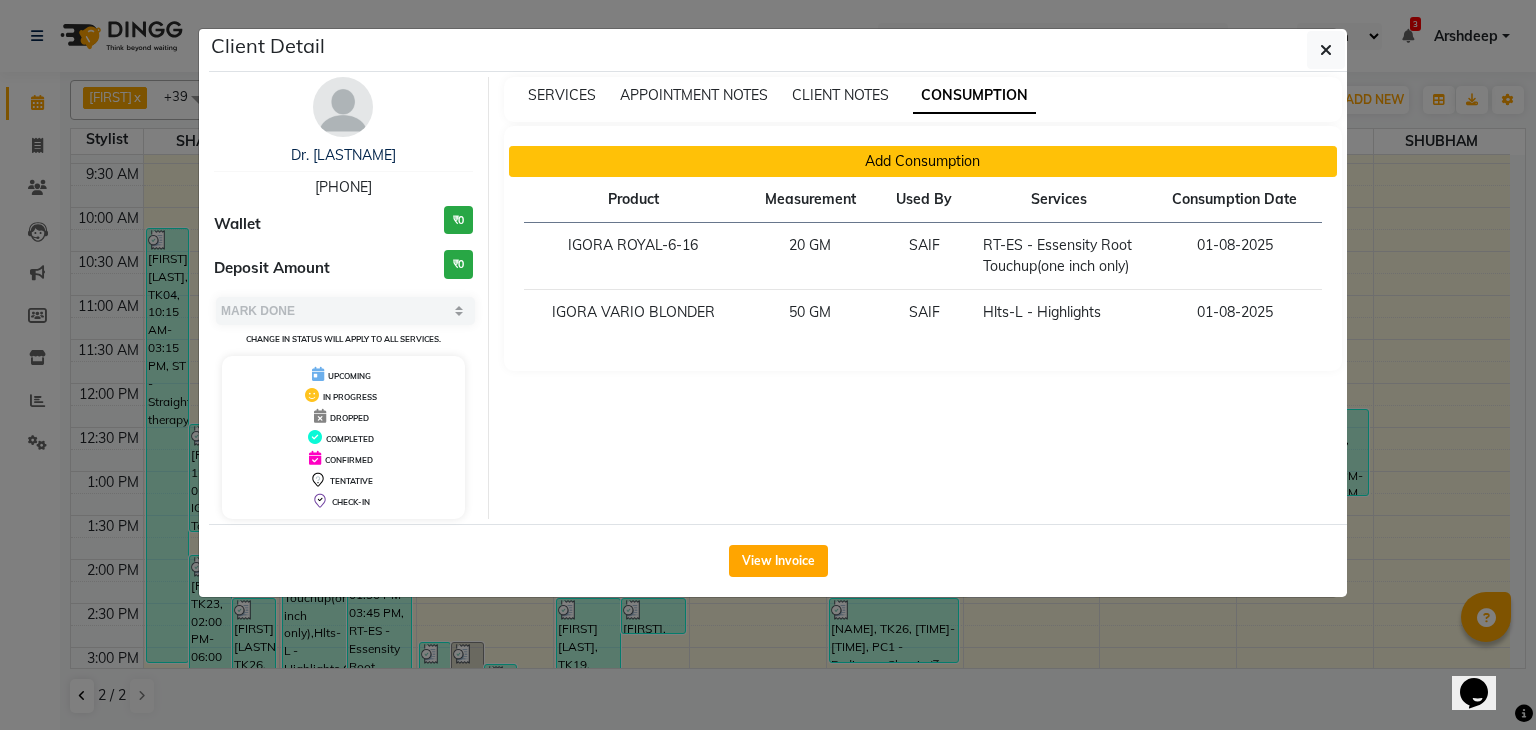 click on "Add Consumption" at bounding box center (923, 161) 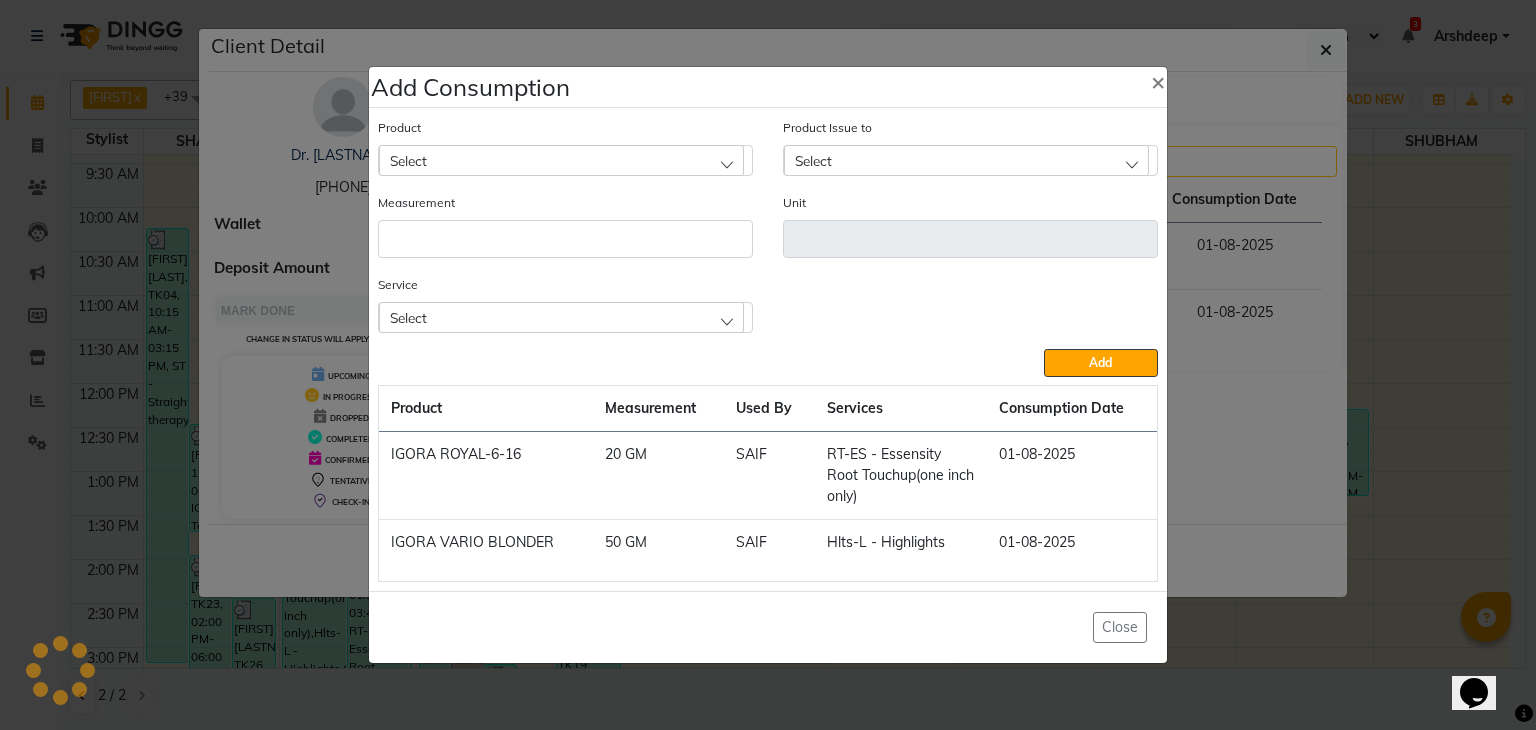 click on "Select" 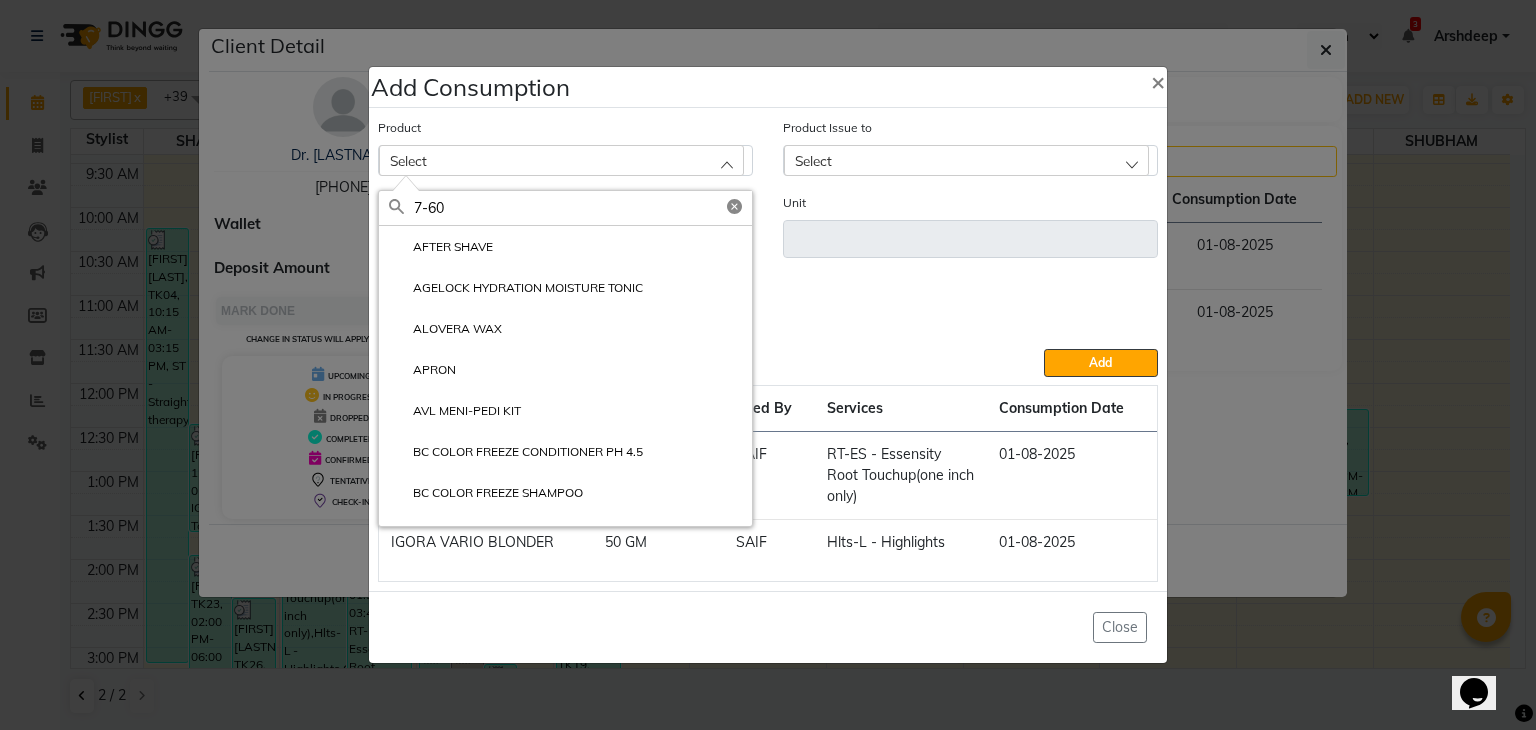 click on "7-60" 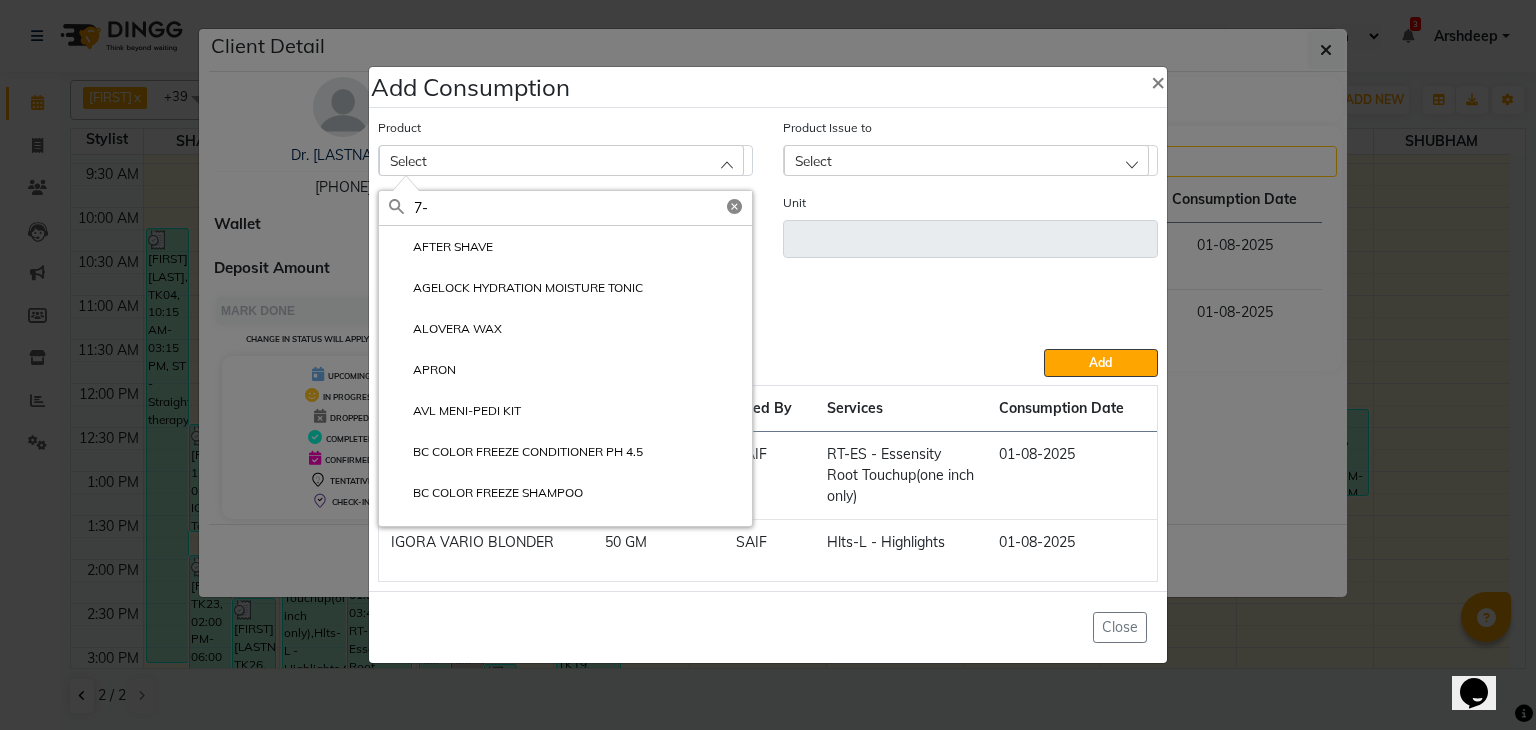 type on "7" 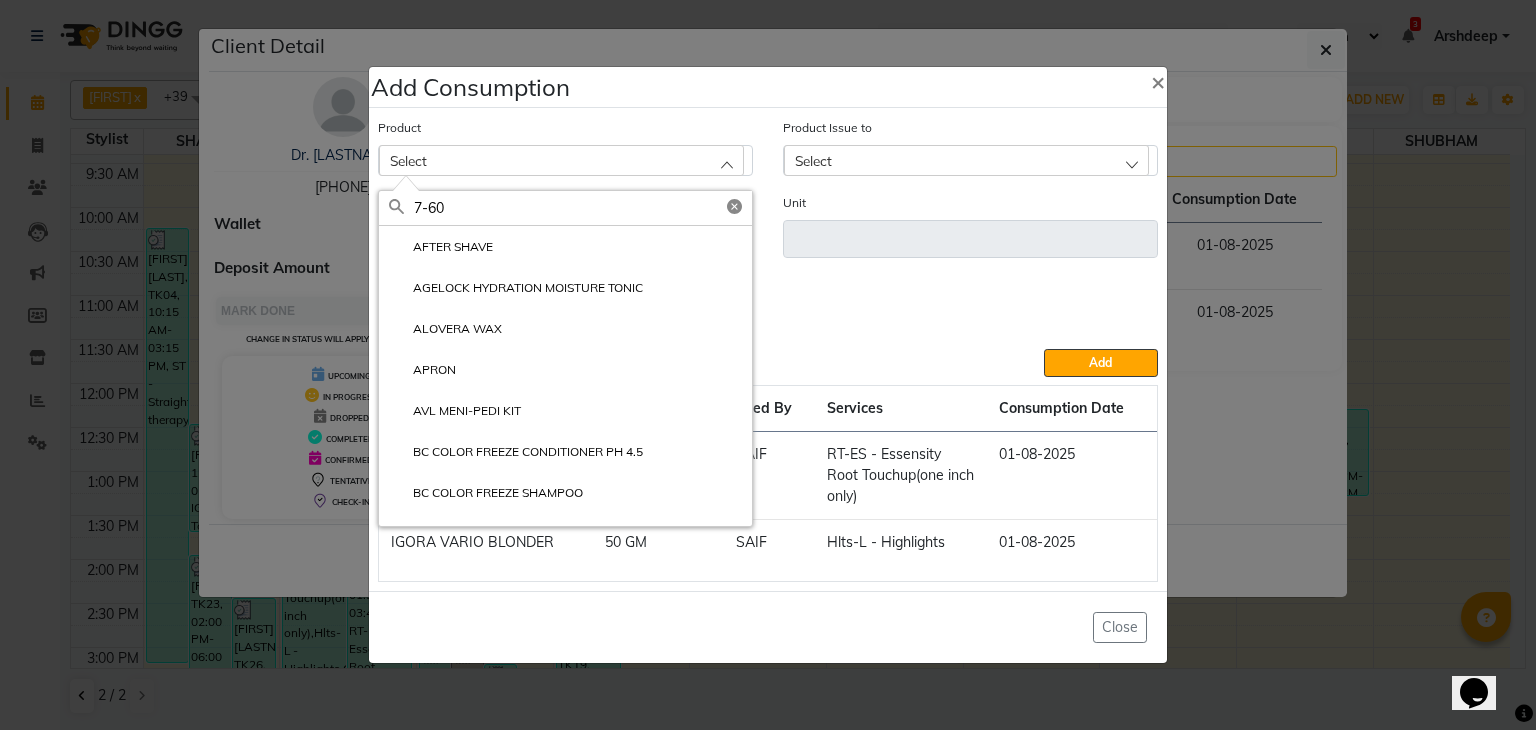 type on "7-60" 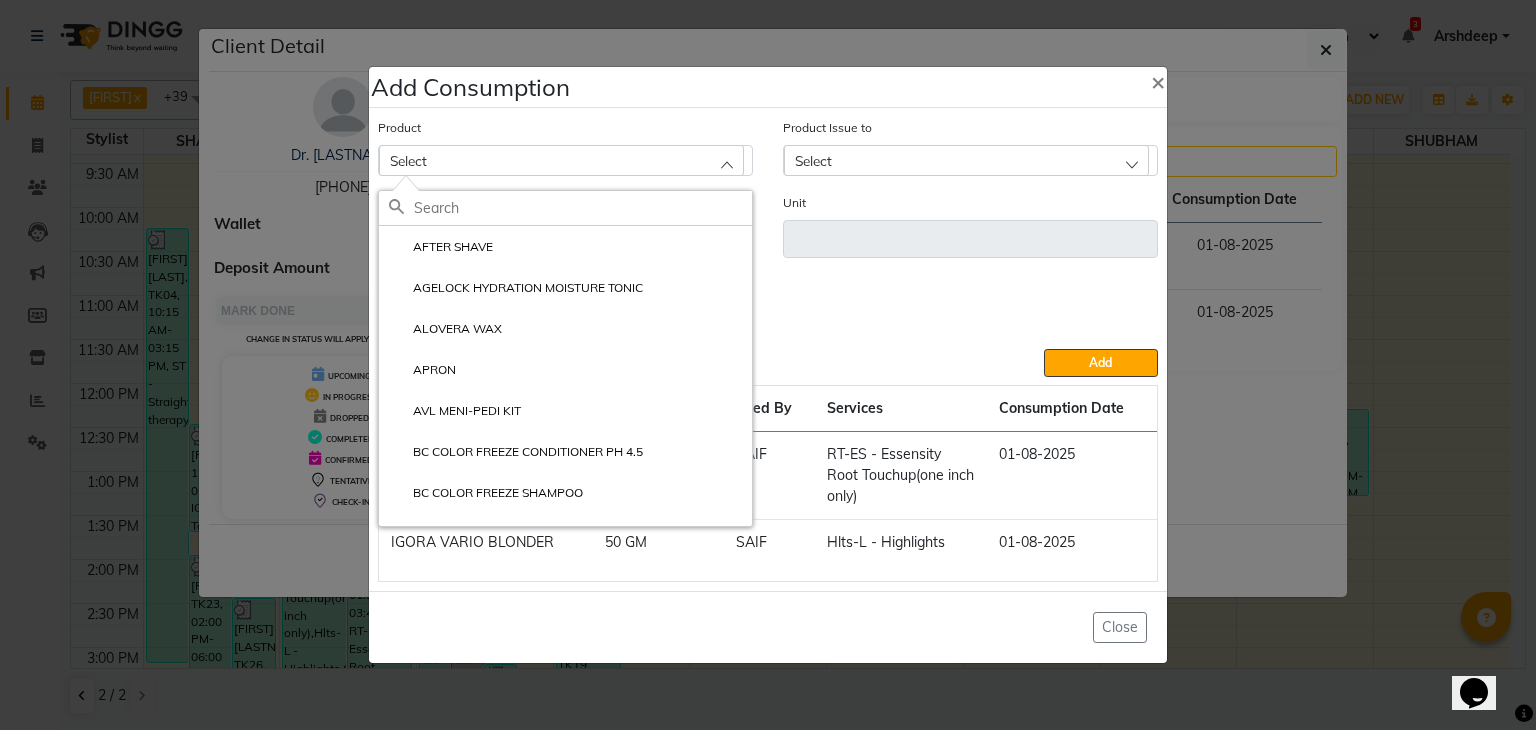 click on "Select" 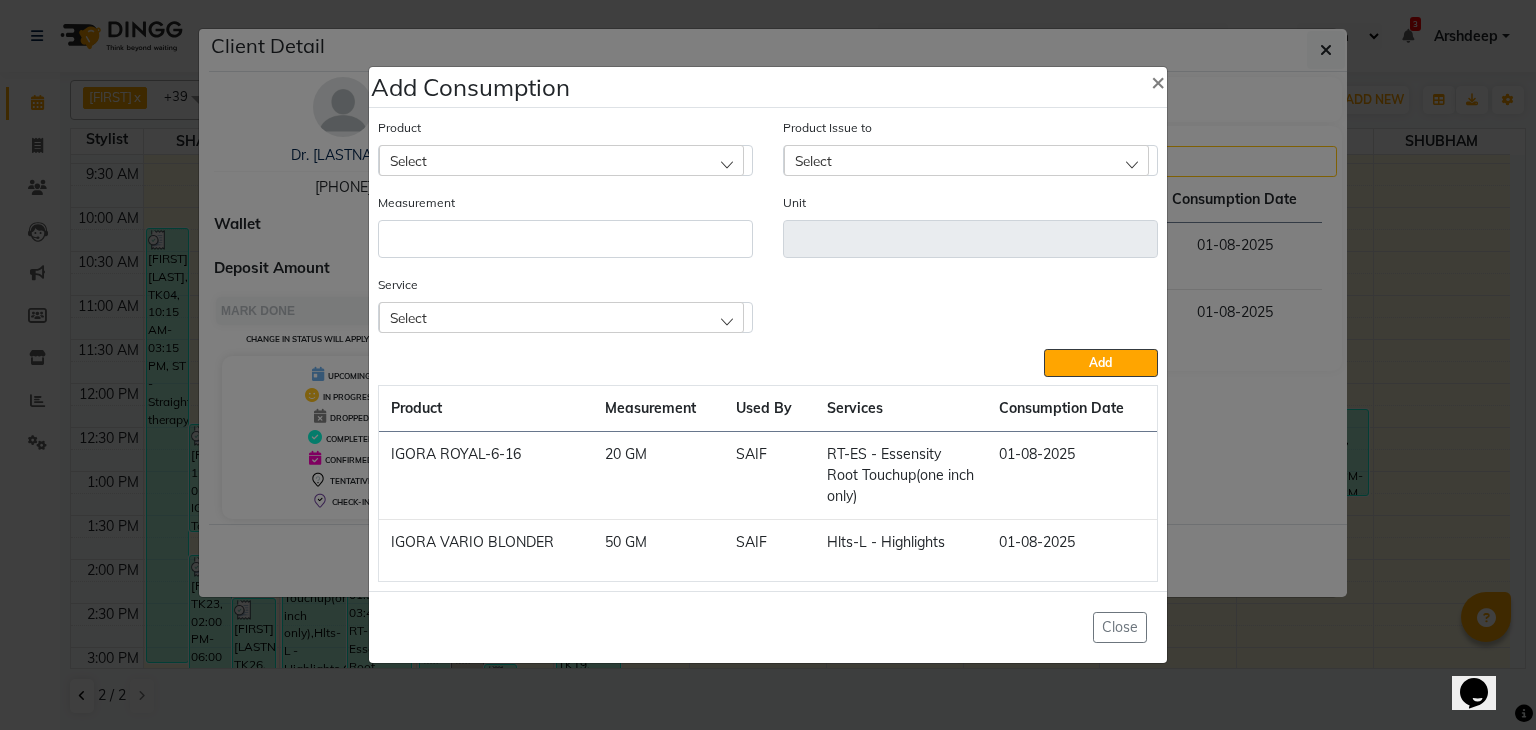 click on "Select" 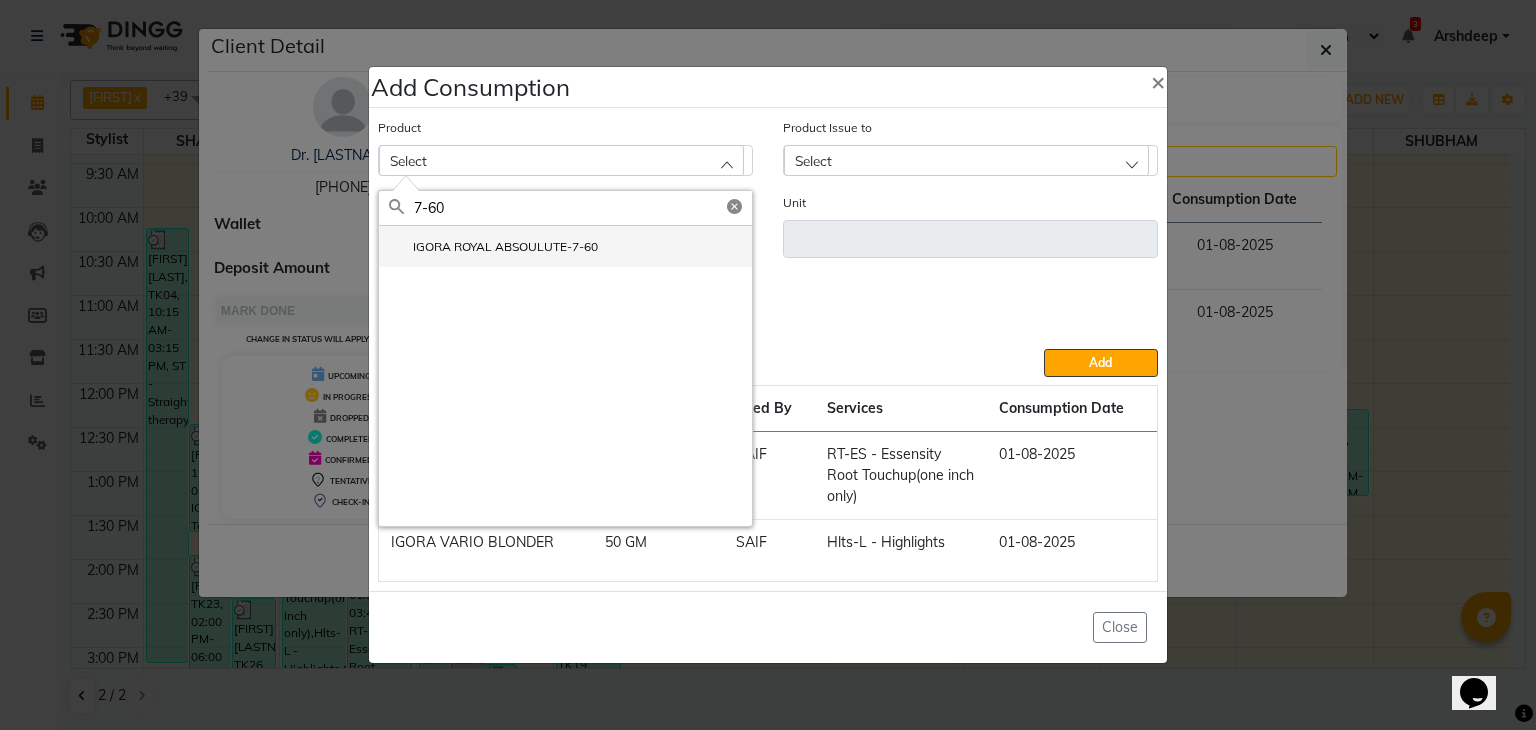 type on "7-60" 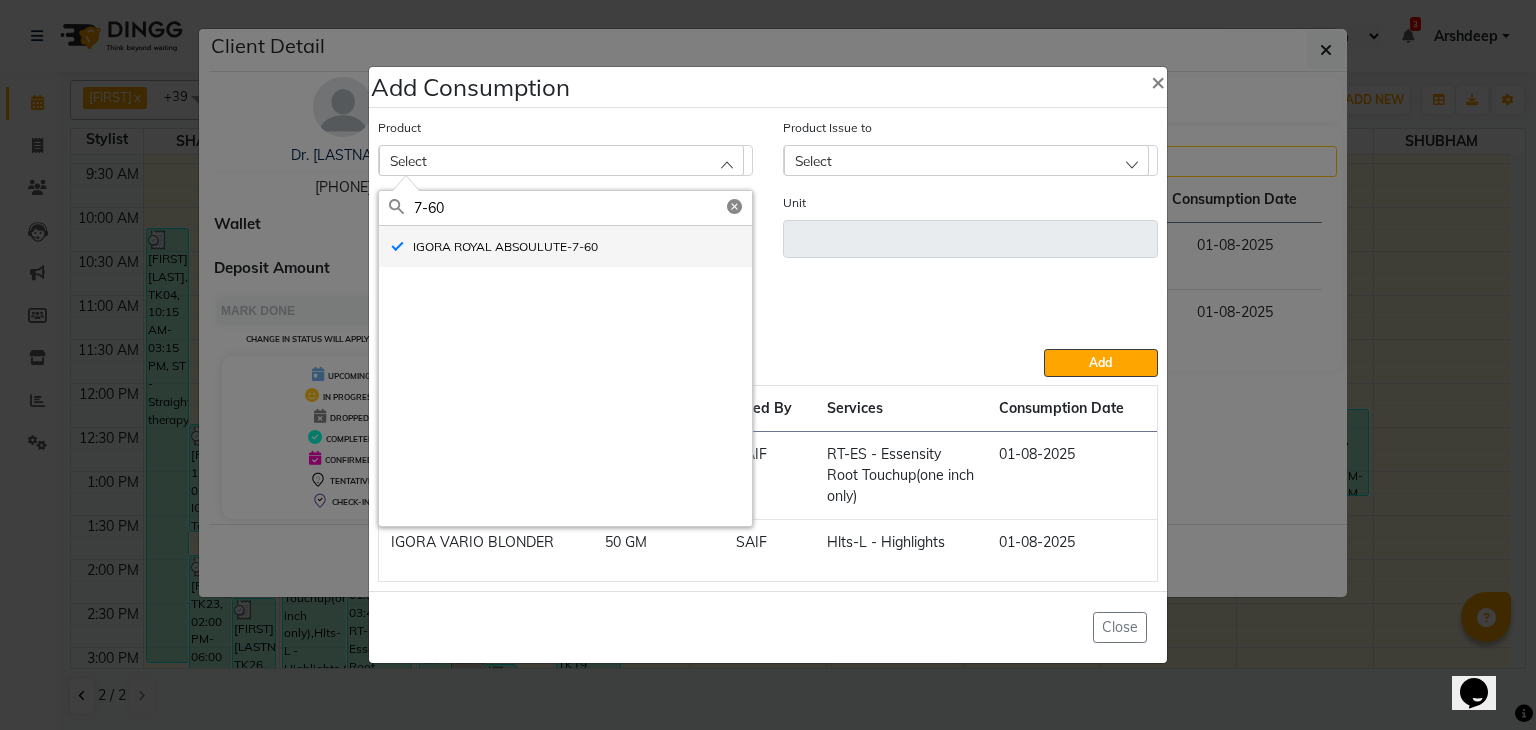 type on "GM" 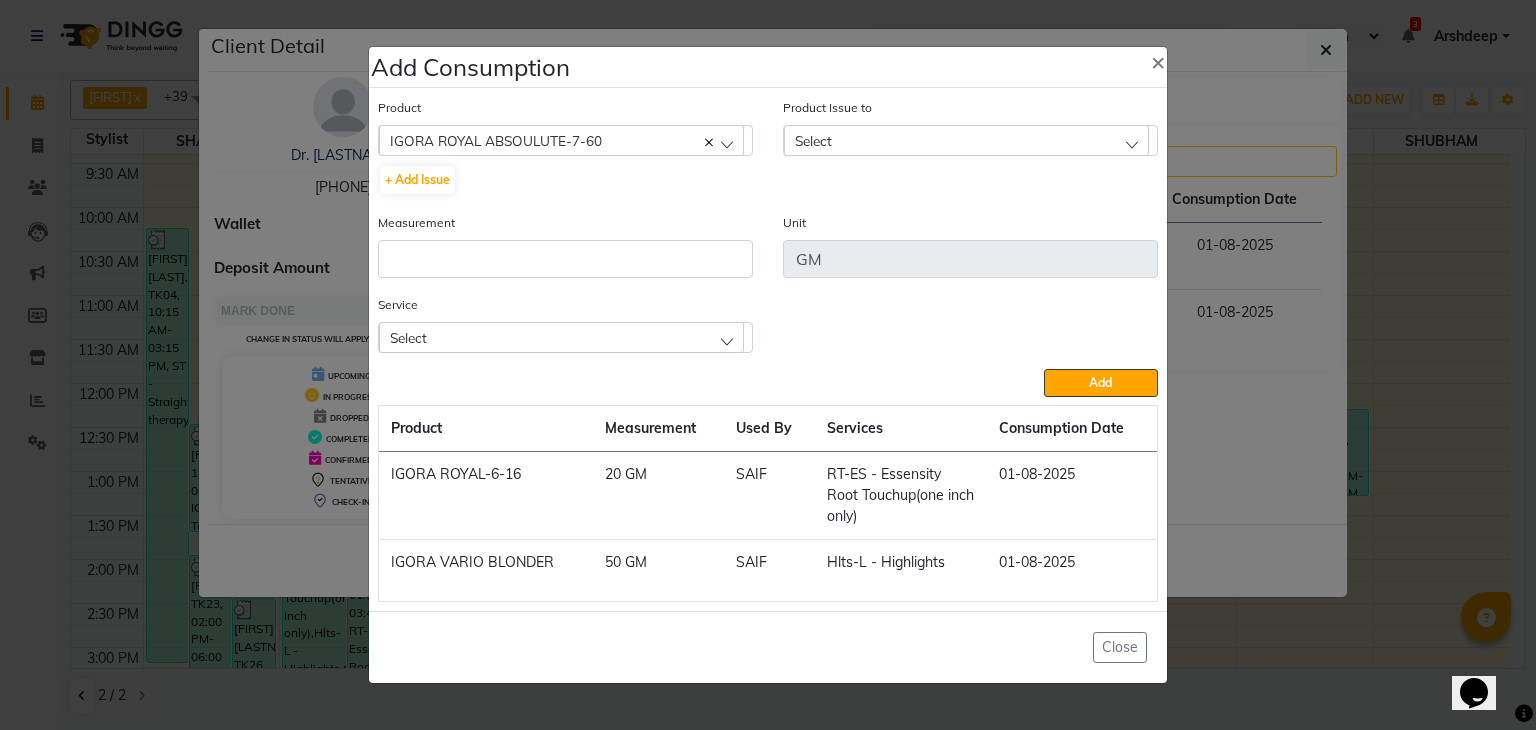 click on "Select" 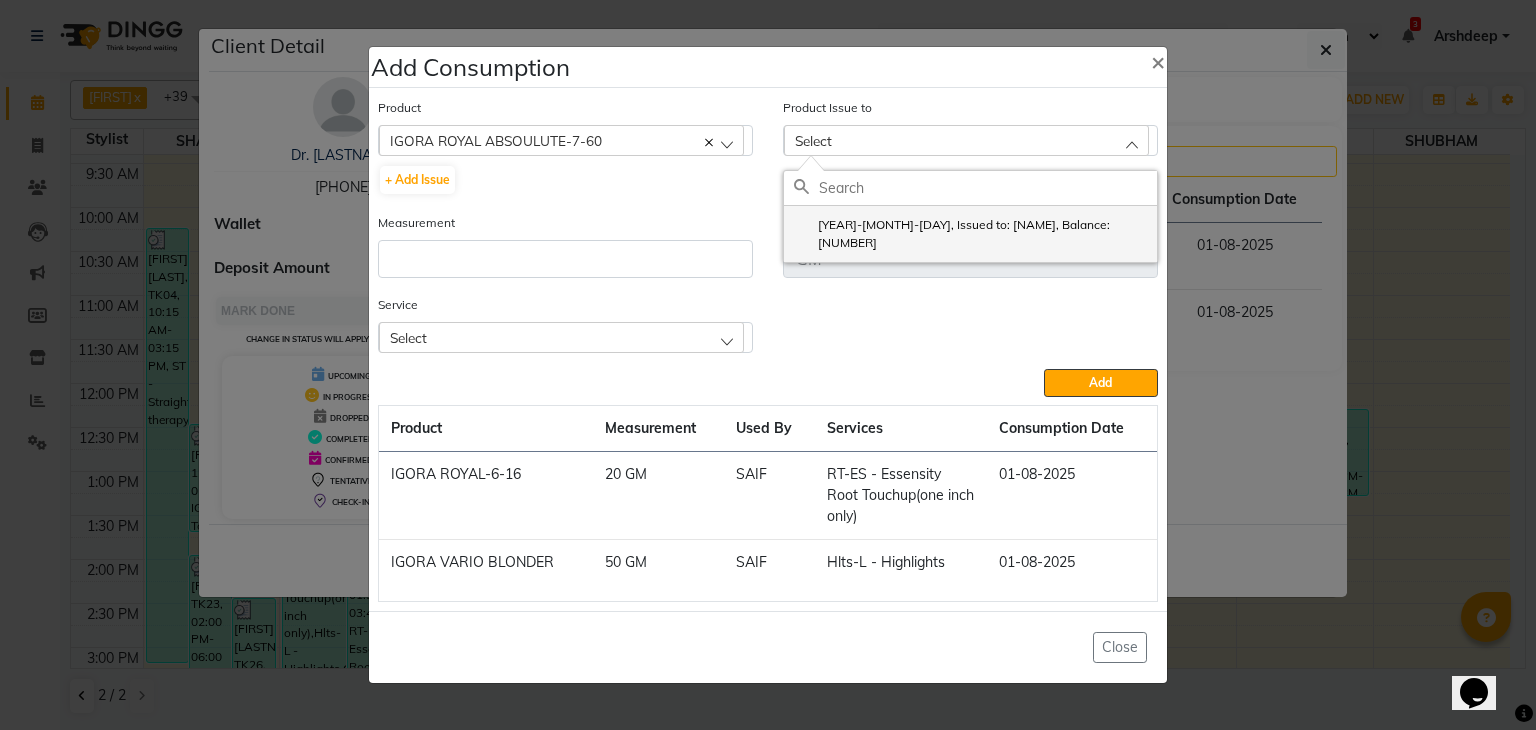 click on "[YEAR]-[MONTH]-[DAY], Issued to: [NAME], Balance: [NUMBER]" 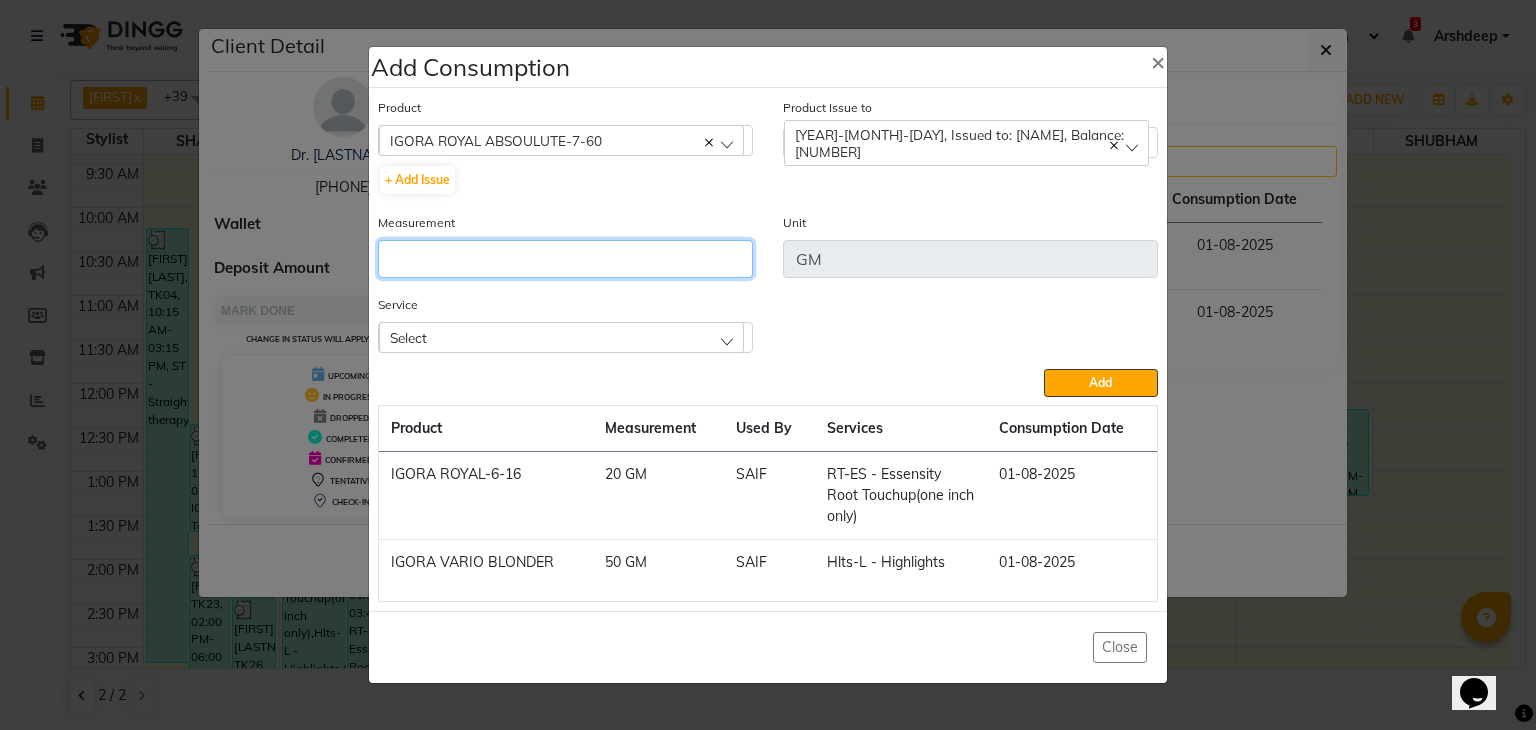 click 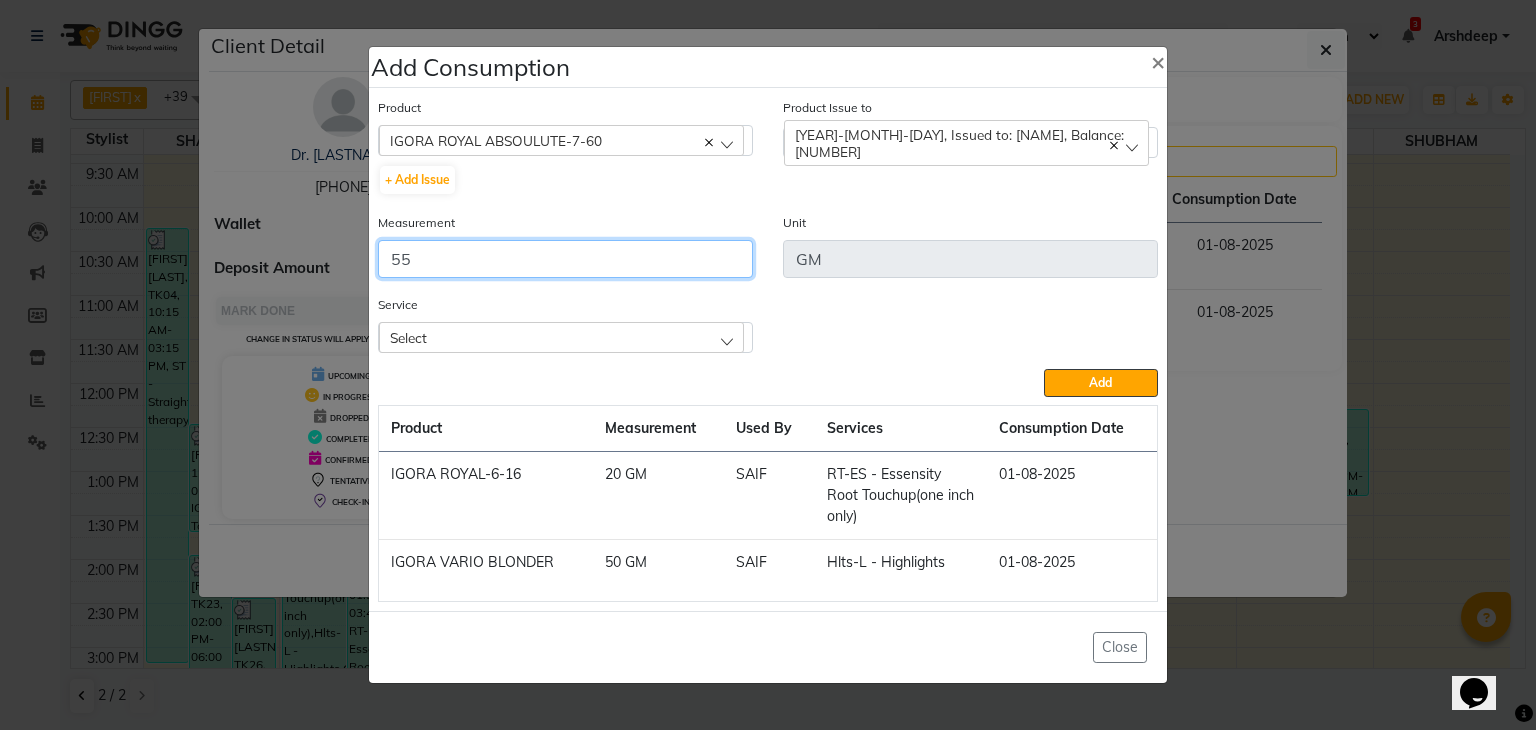 type on "55" 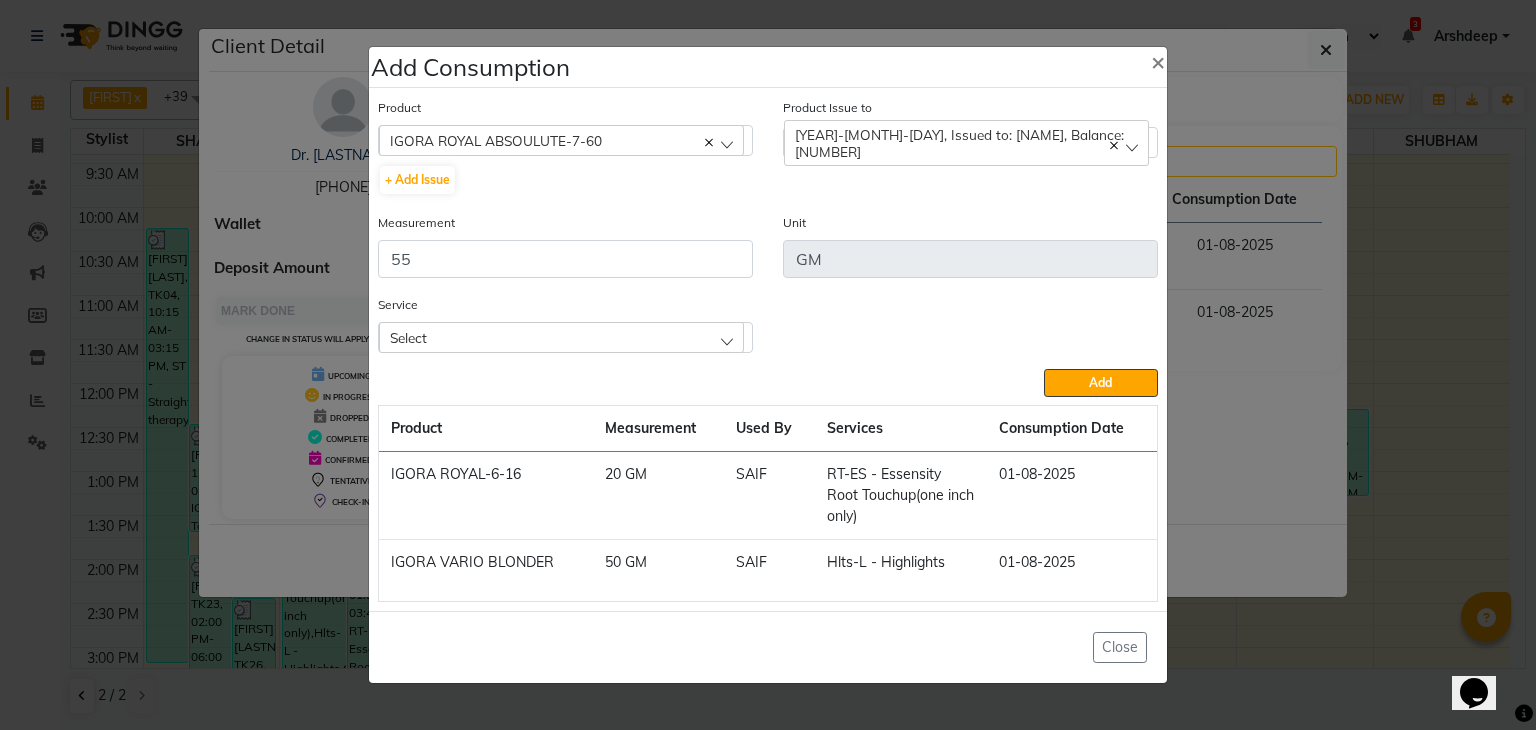 click on "Select" 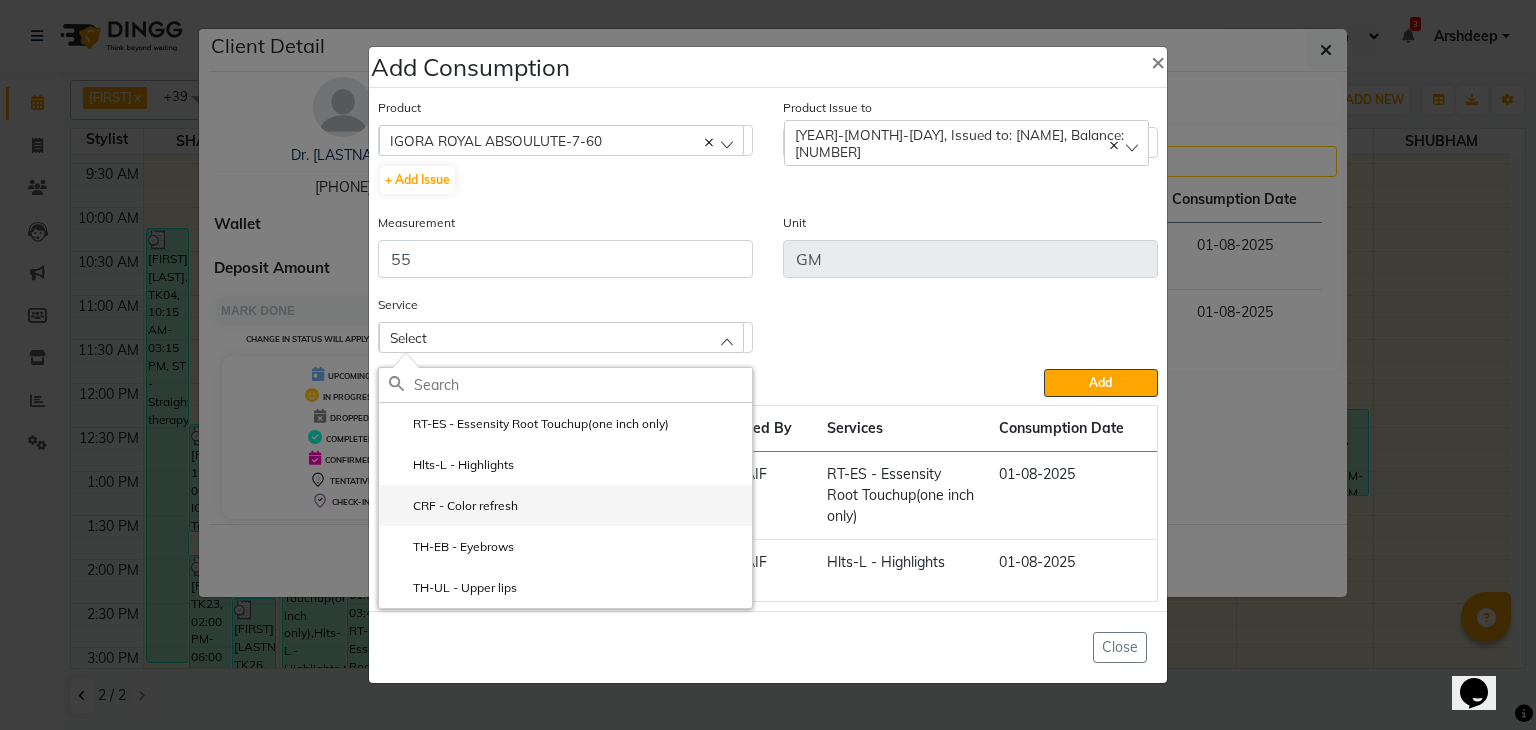 click on "CRF - Color refresh" 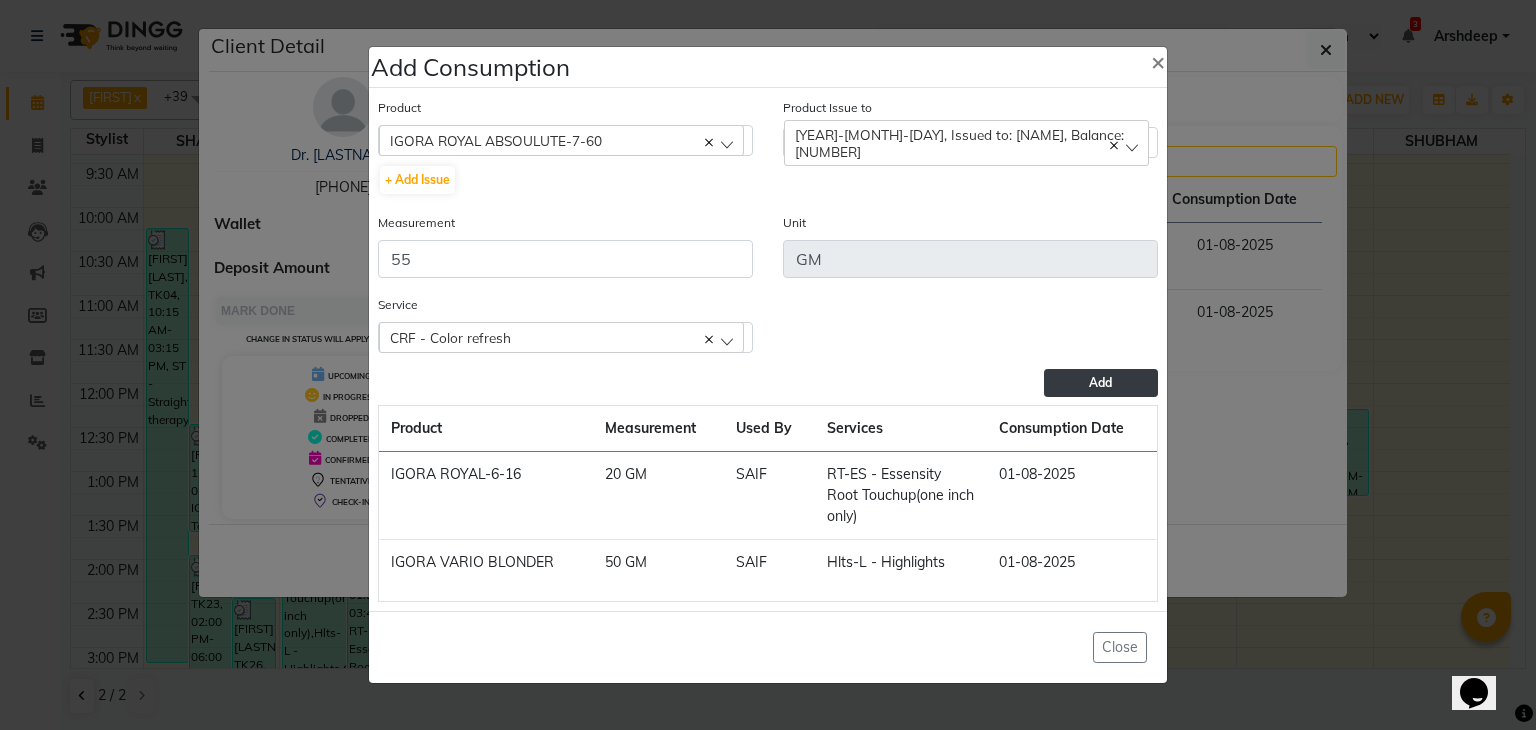 click on "Add" 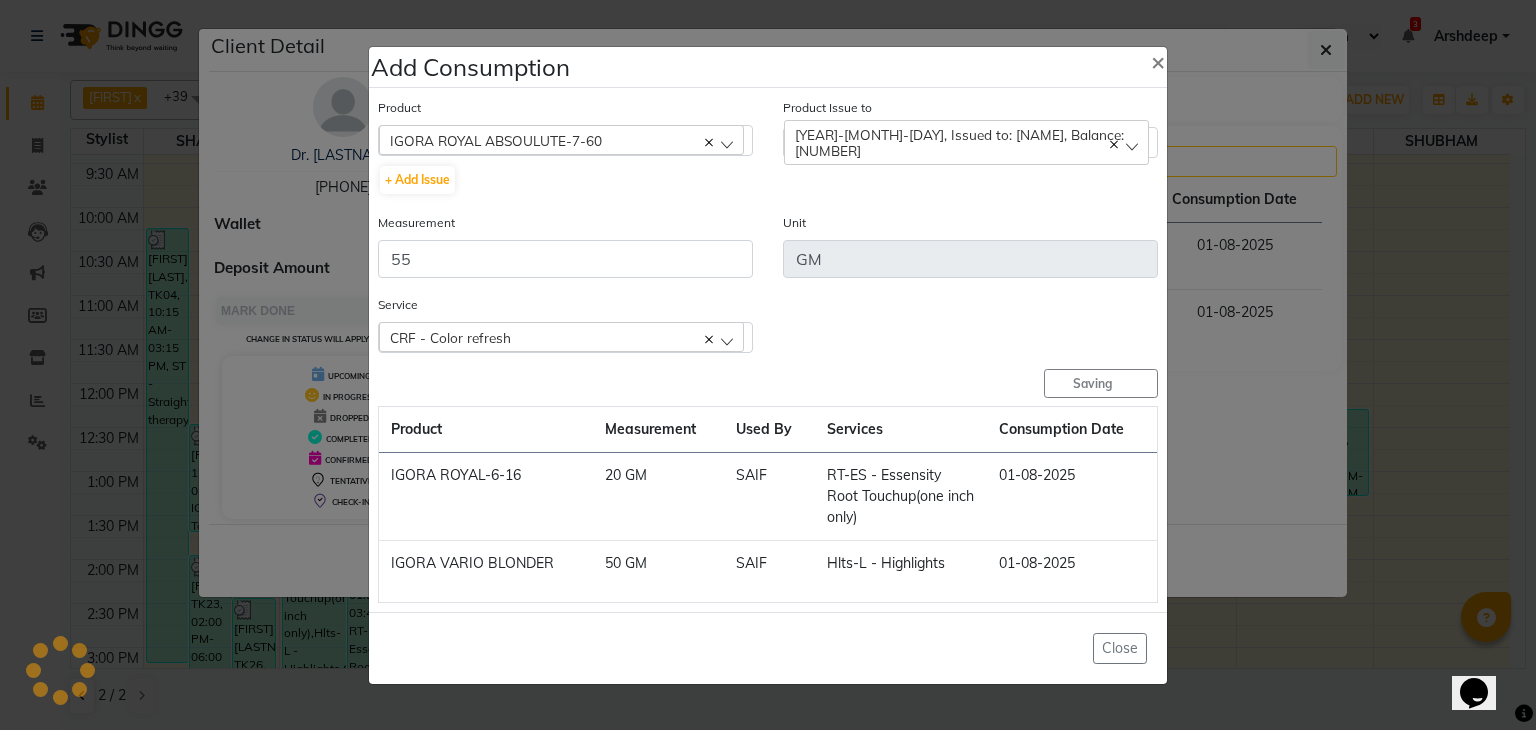 type 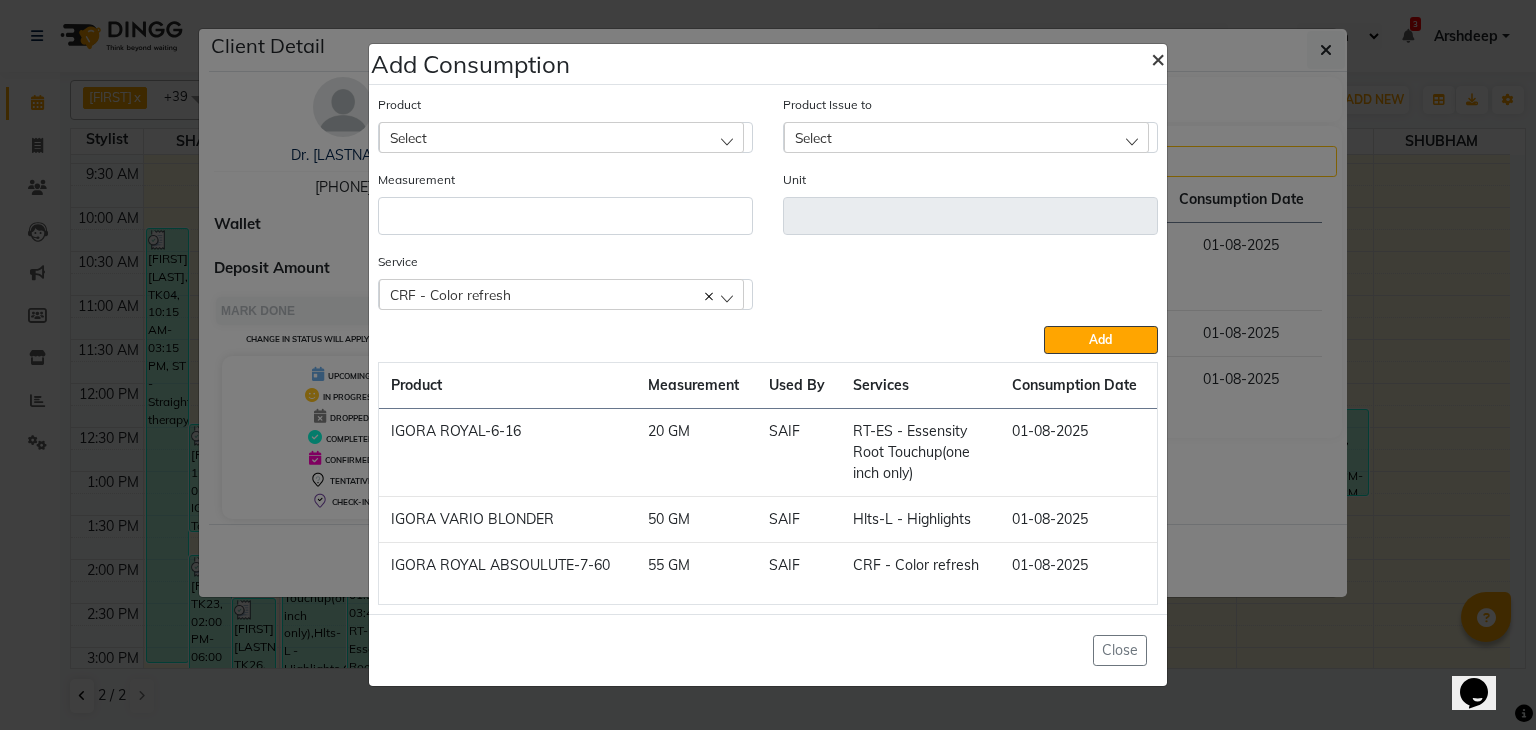 click on "×" 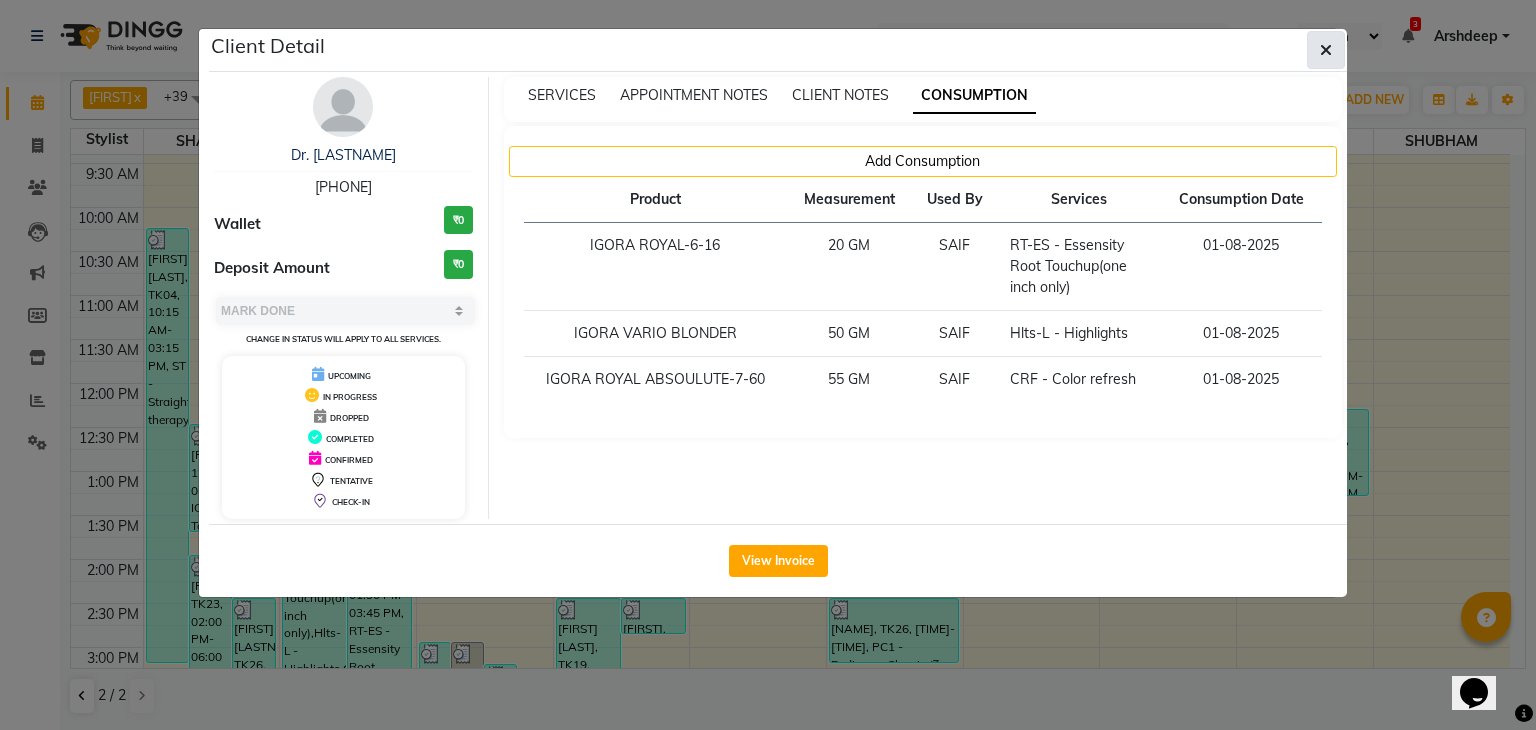 click 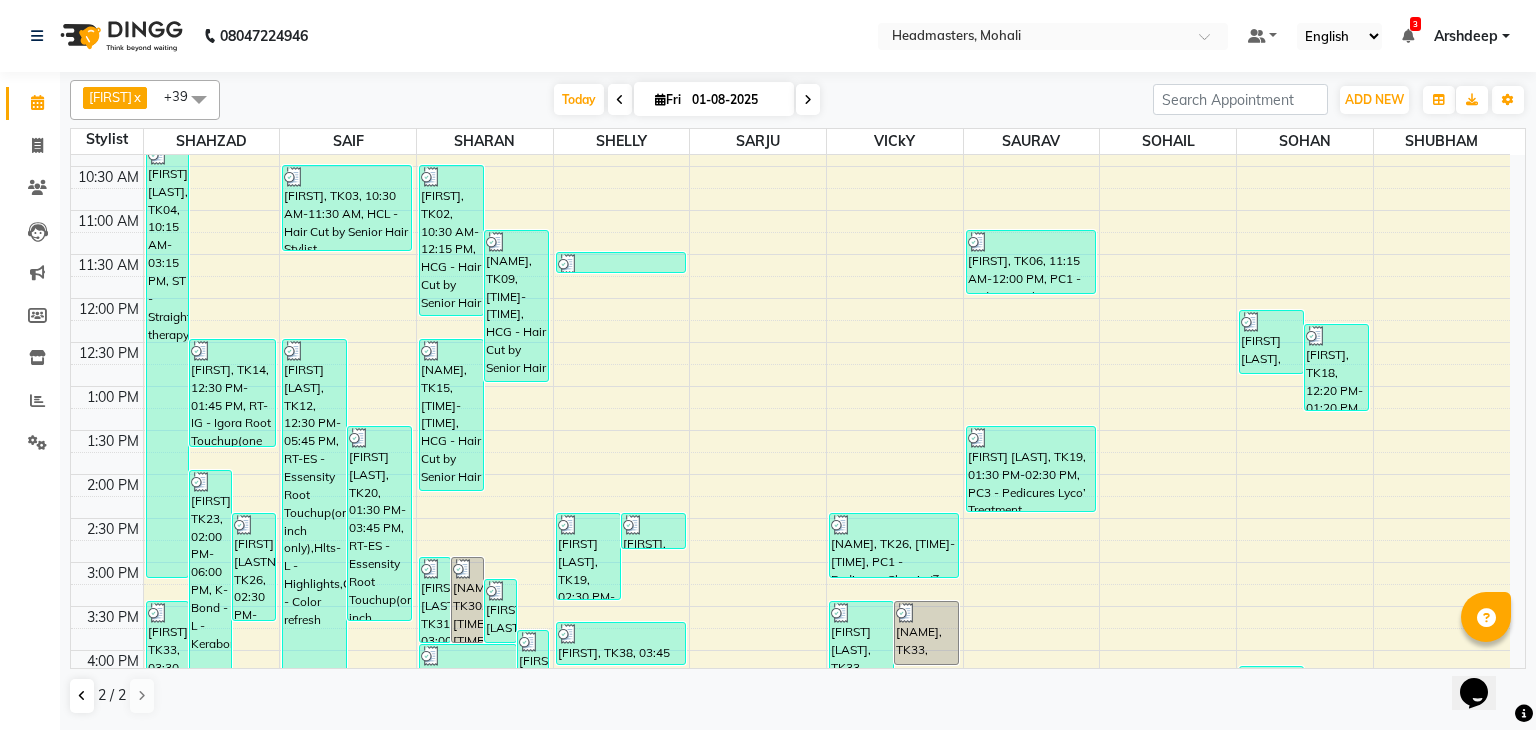 scroll, scrollTop: 219, scrollLeft: 0, axis: vertical 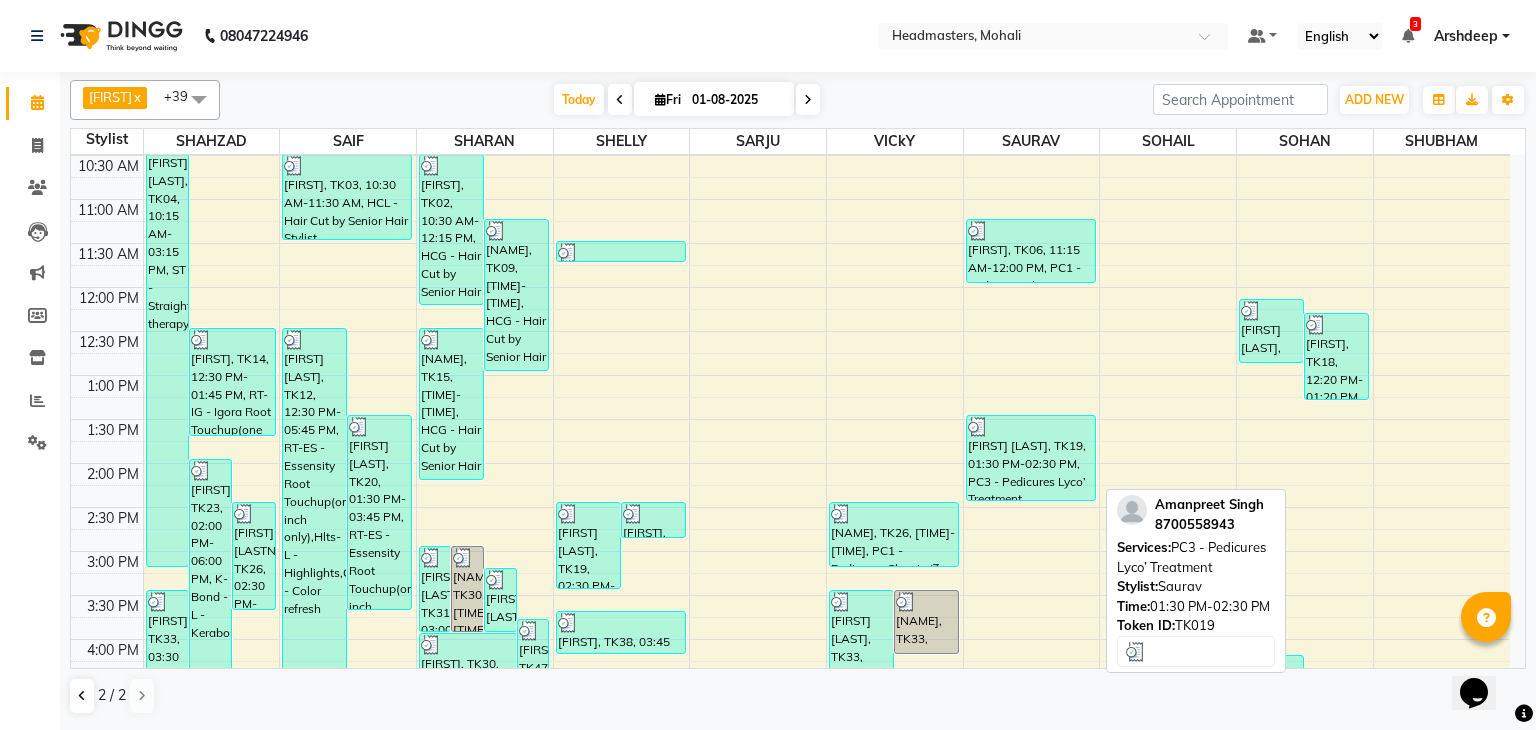 click on "[FIRST] [LAST], TK19, 01:30 PM-02:30 PM, PC3 - Pedicures Lyco’ Treatment" at bounding box center [1031, 458] 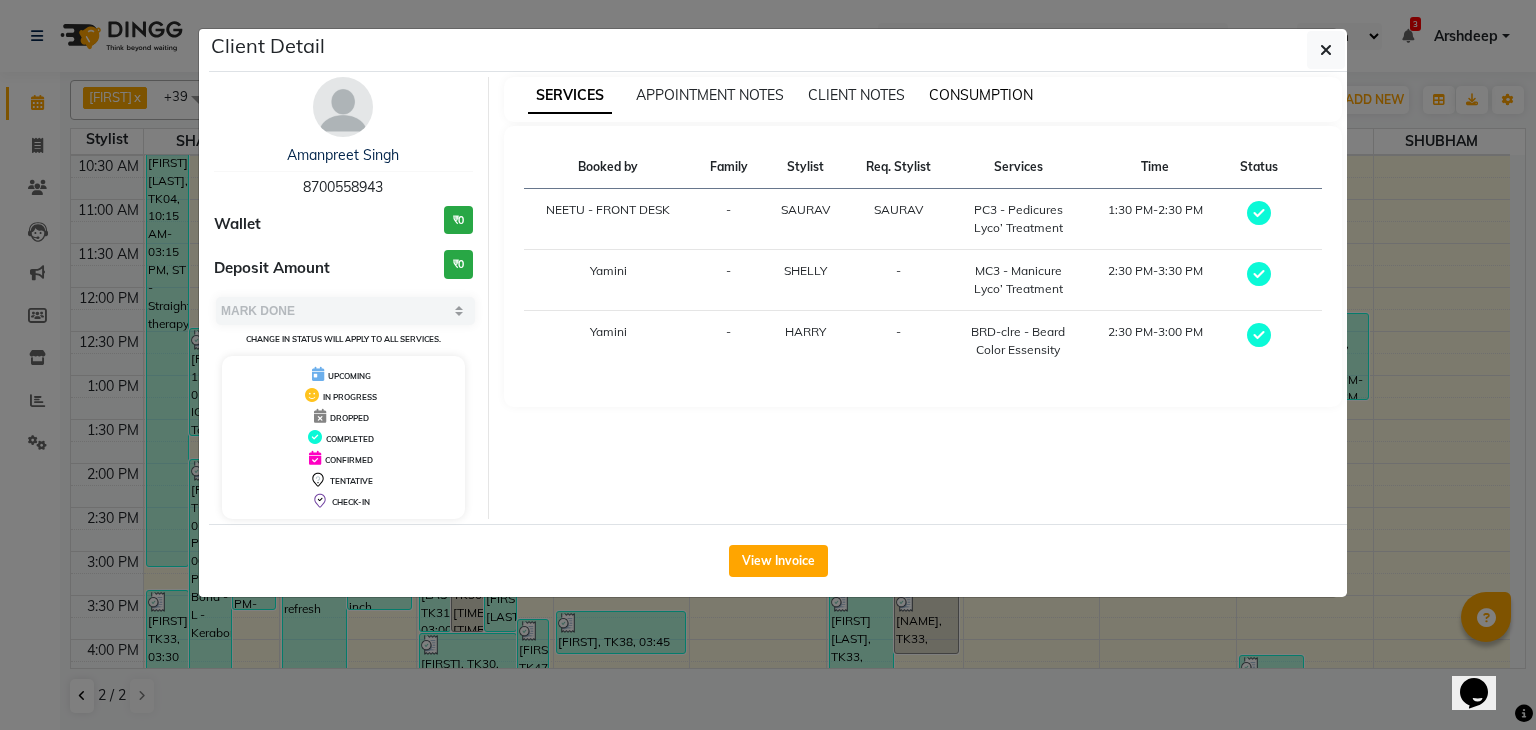 click on "CONSUMPTION" at bounding box center [981, 95] 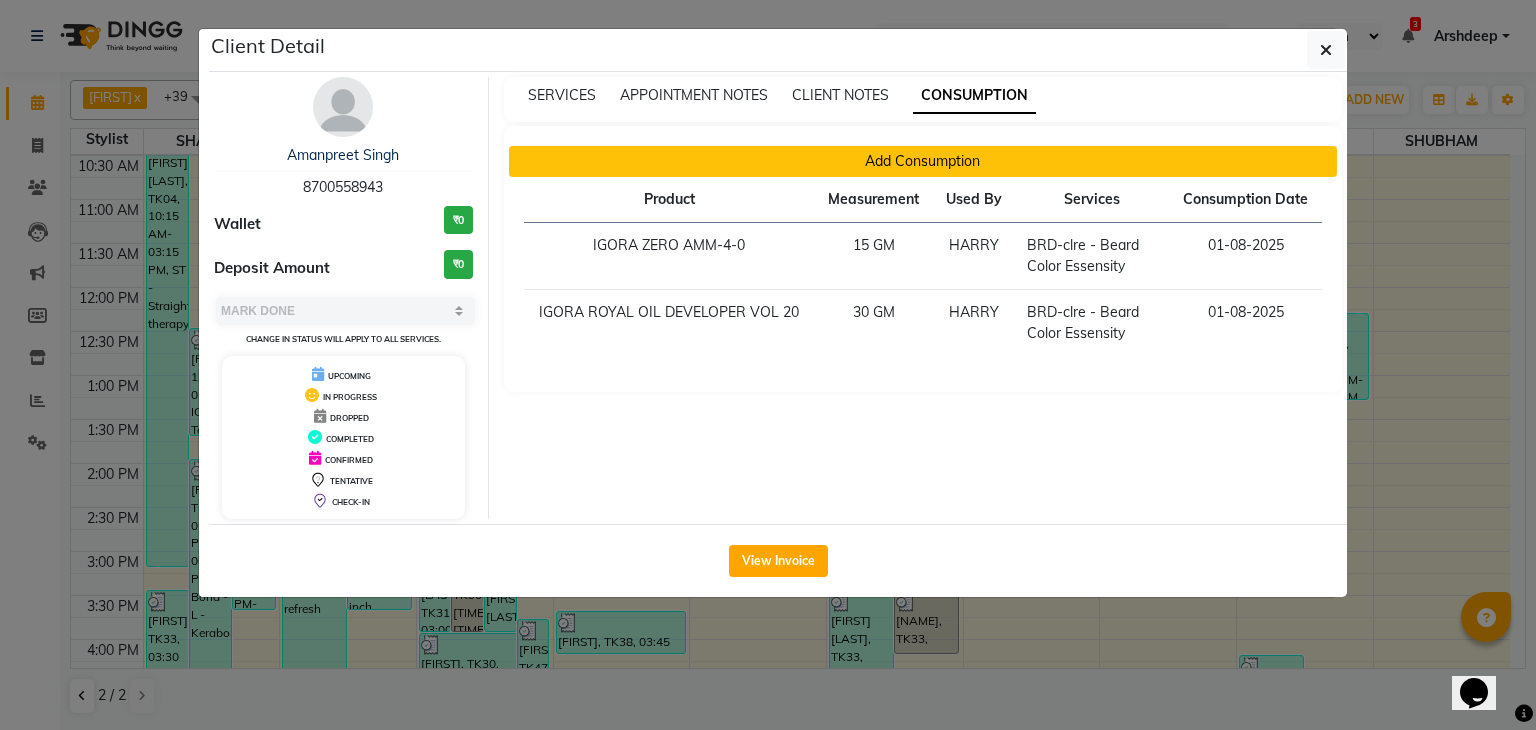 click on "Add Consumption" at bounding box center [923, 161] 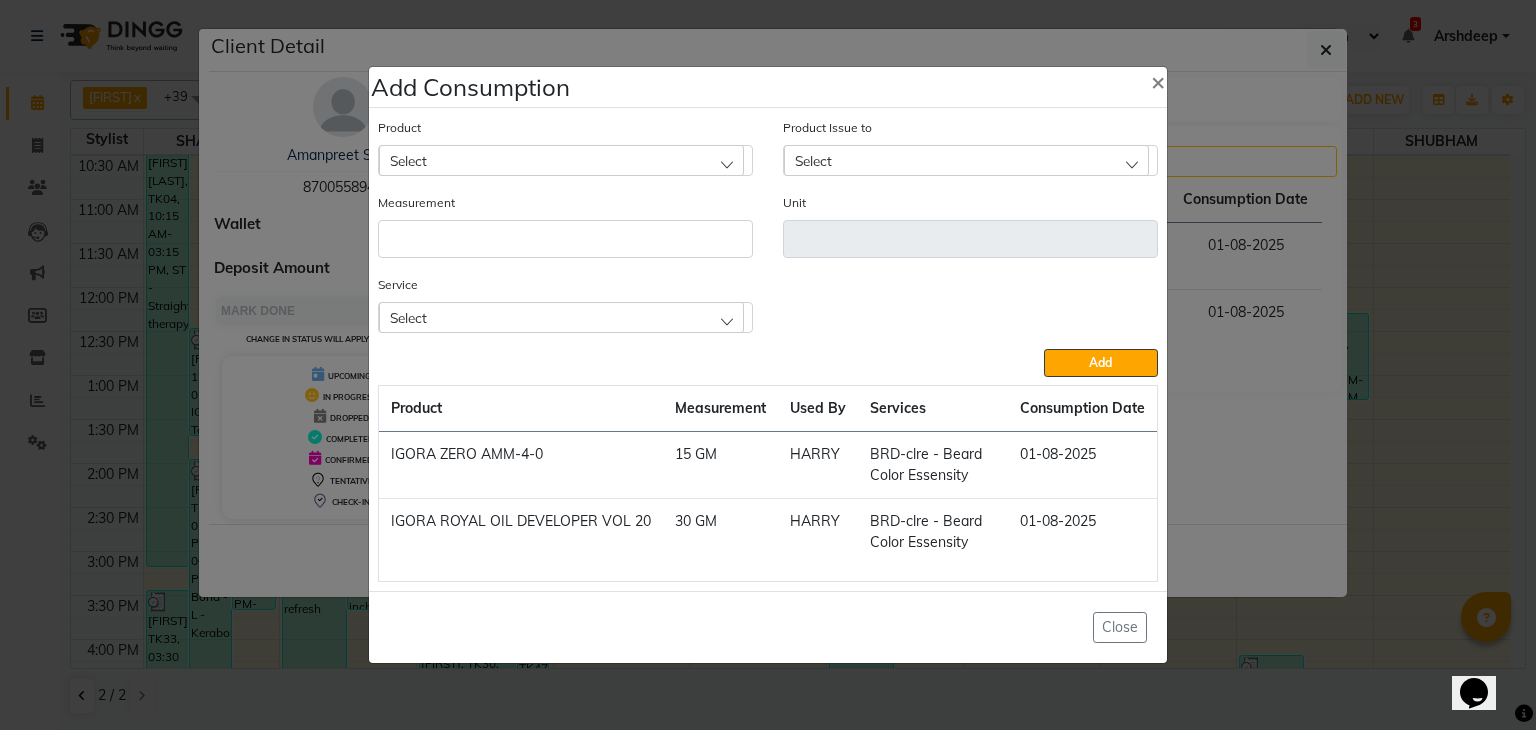 click on "Select" 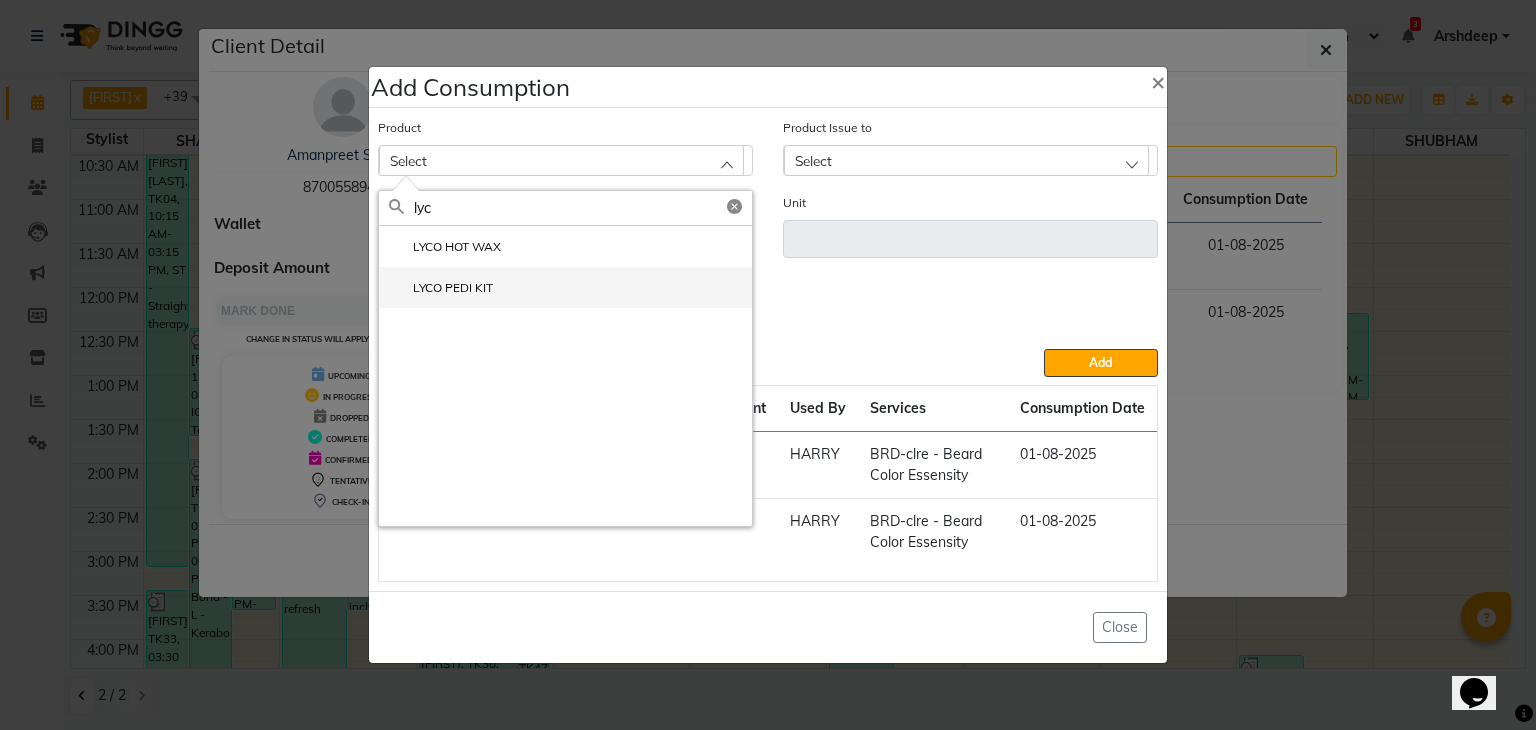 type on "lyc" 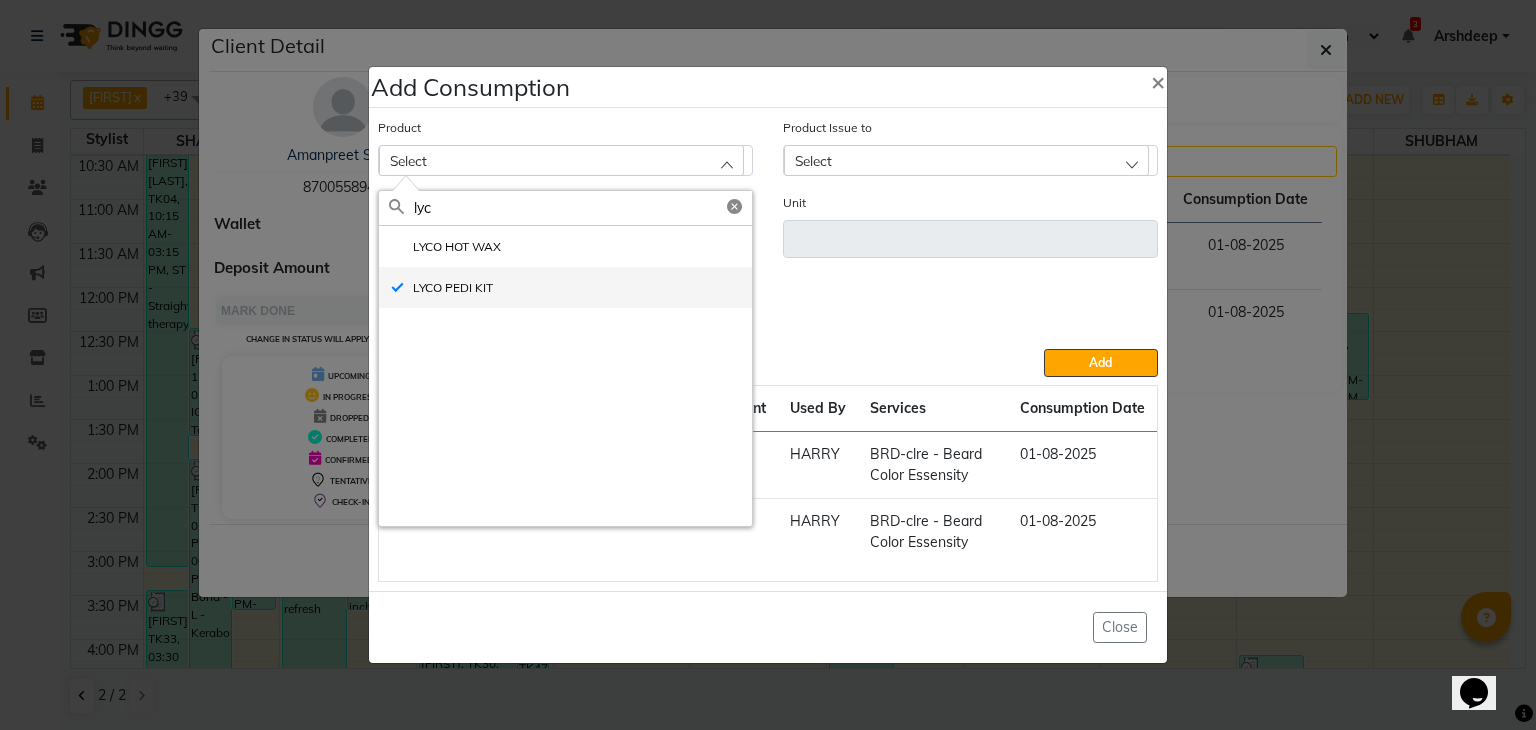 type on "PCS" 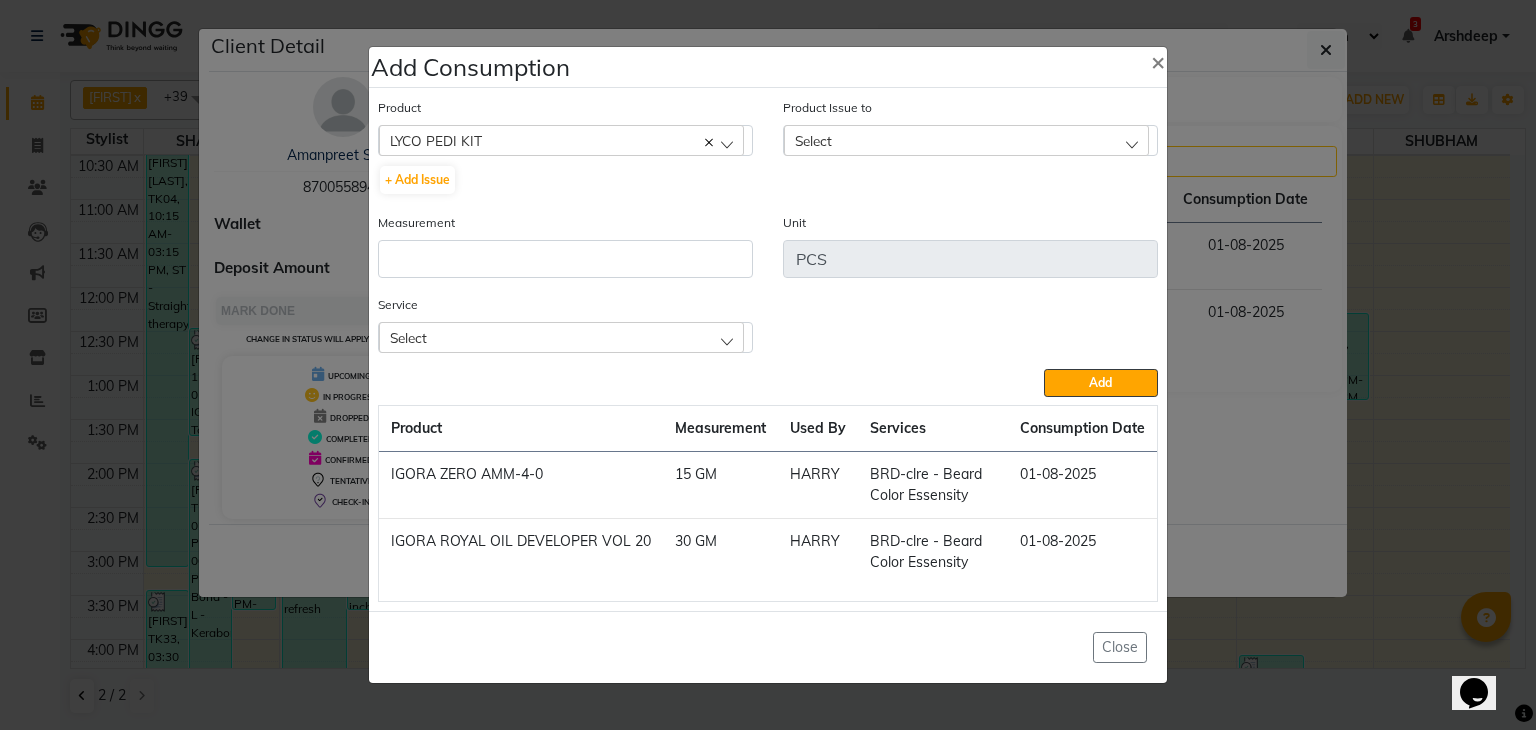 click on "Select" 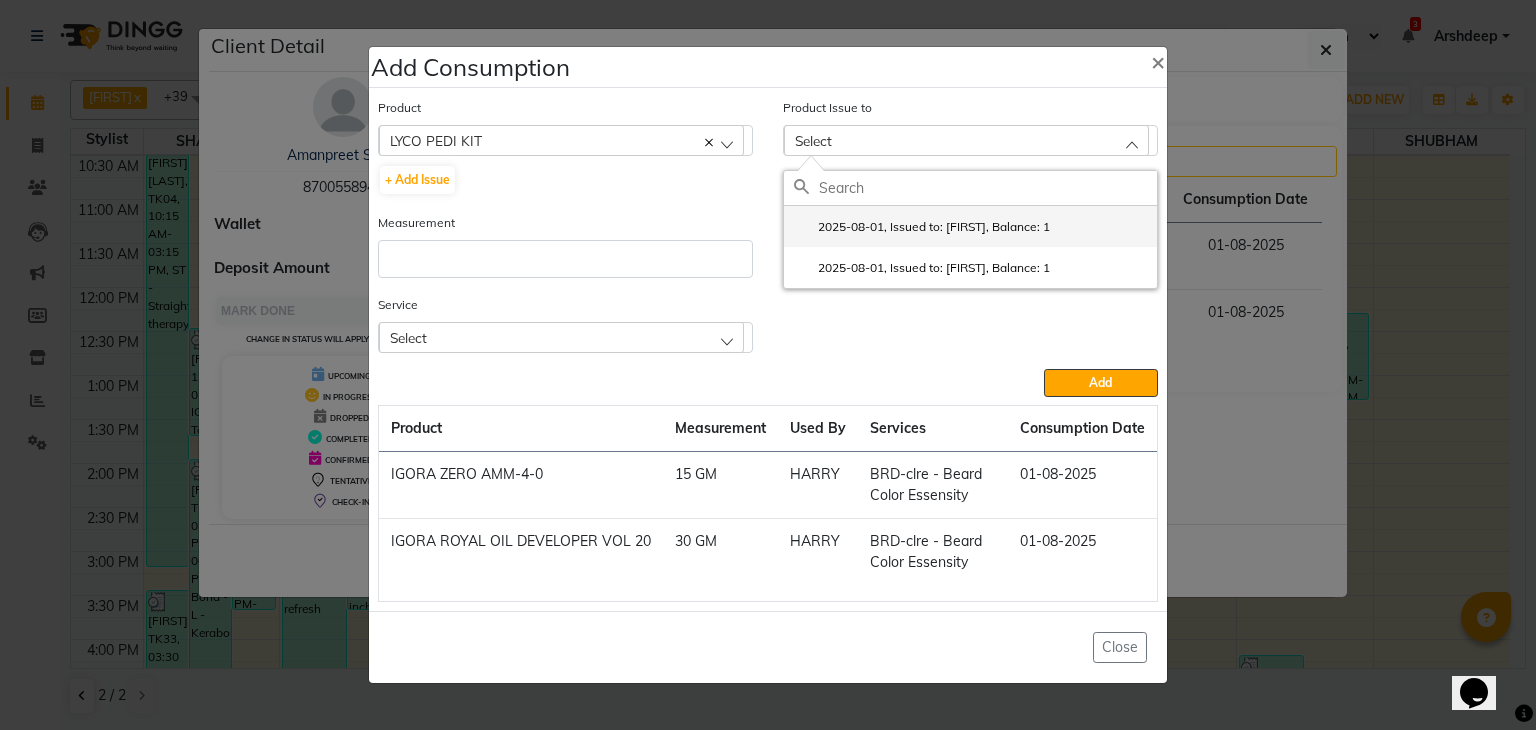 click on "2025-08-01, Issued to: [FIRST], Balance: 1" 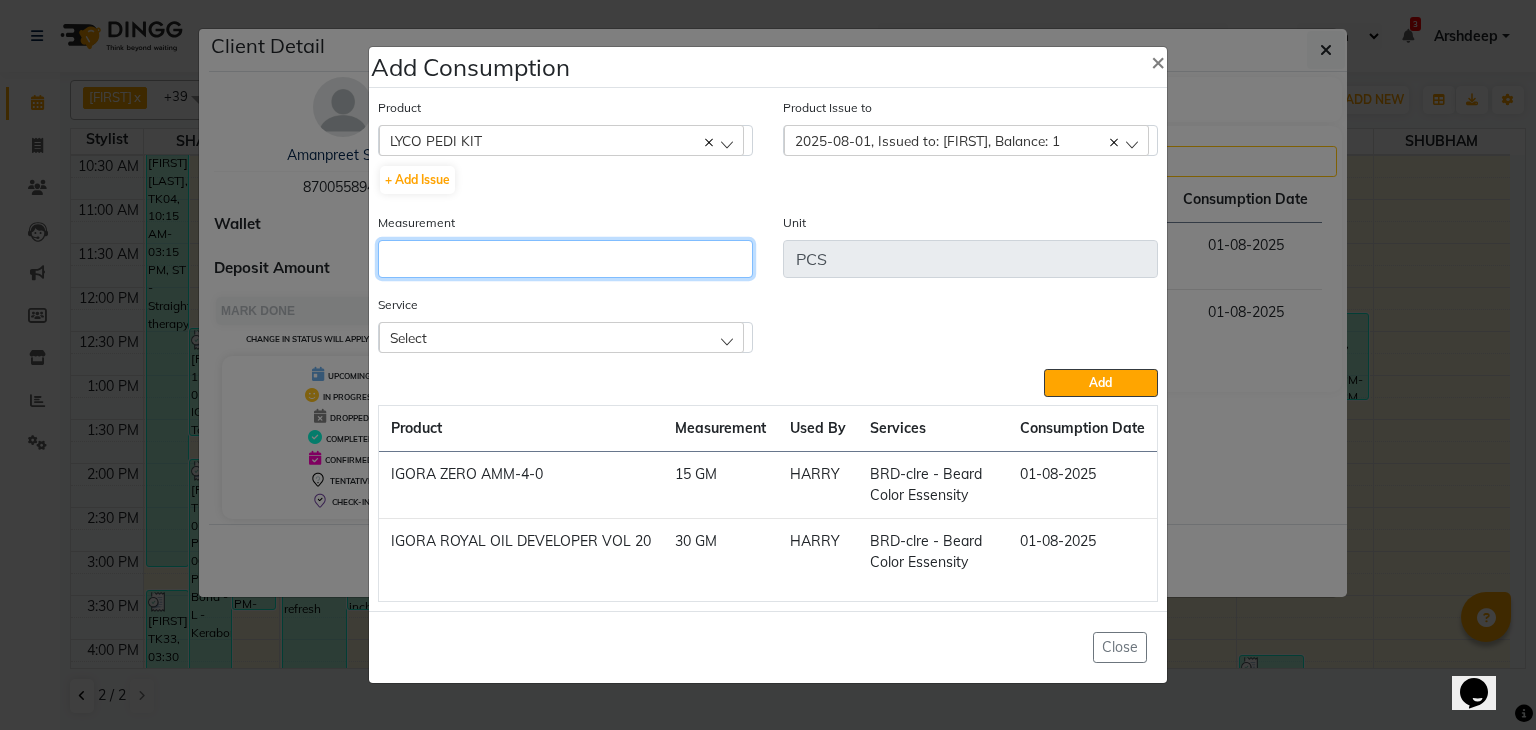 click 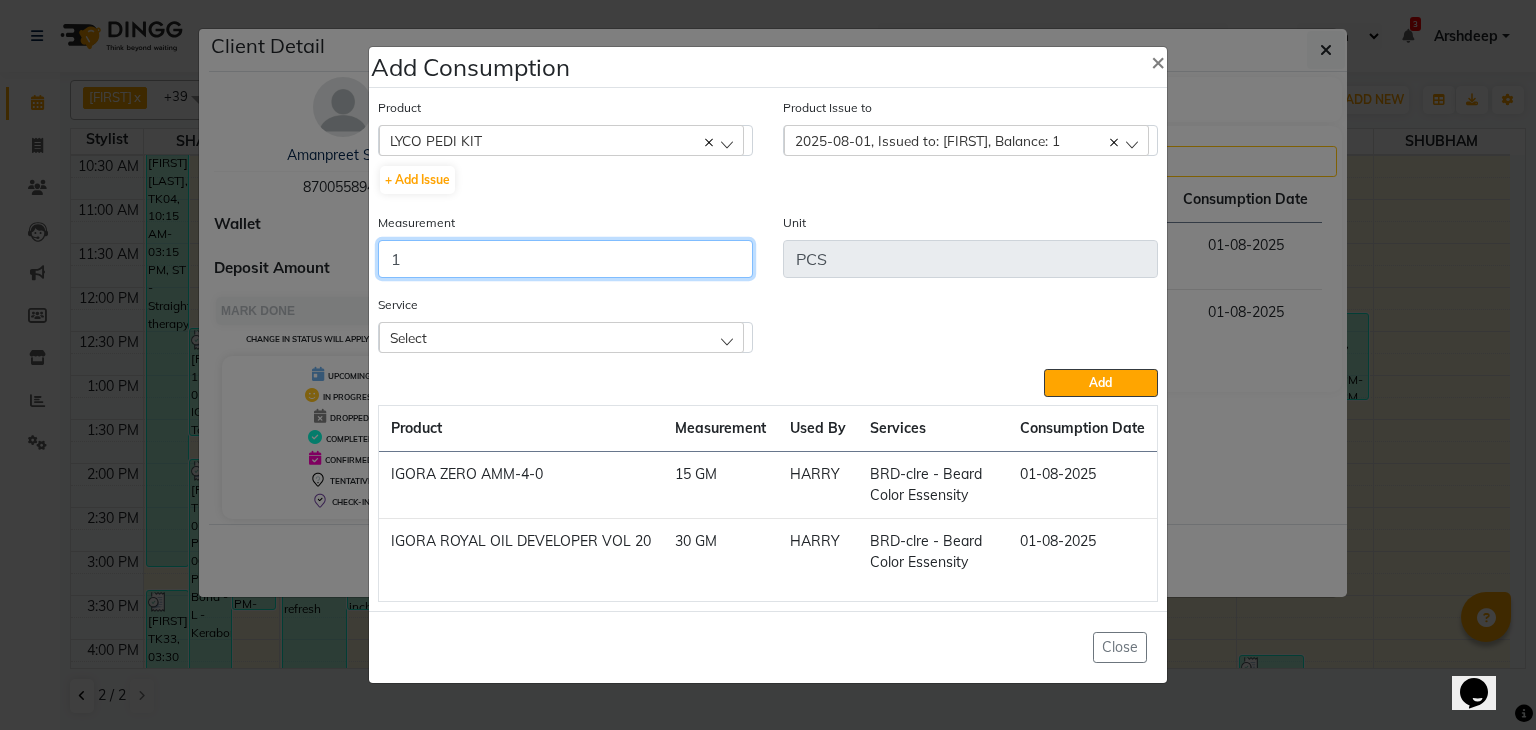 type on "1" 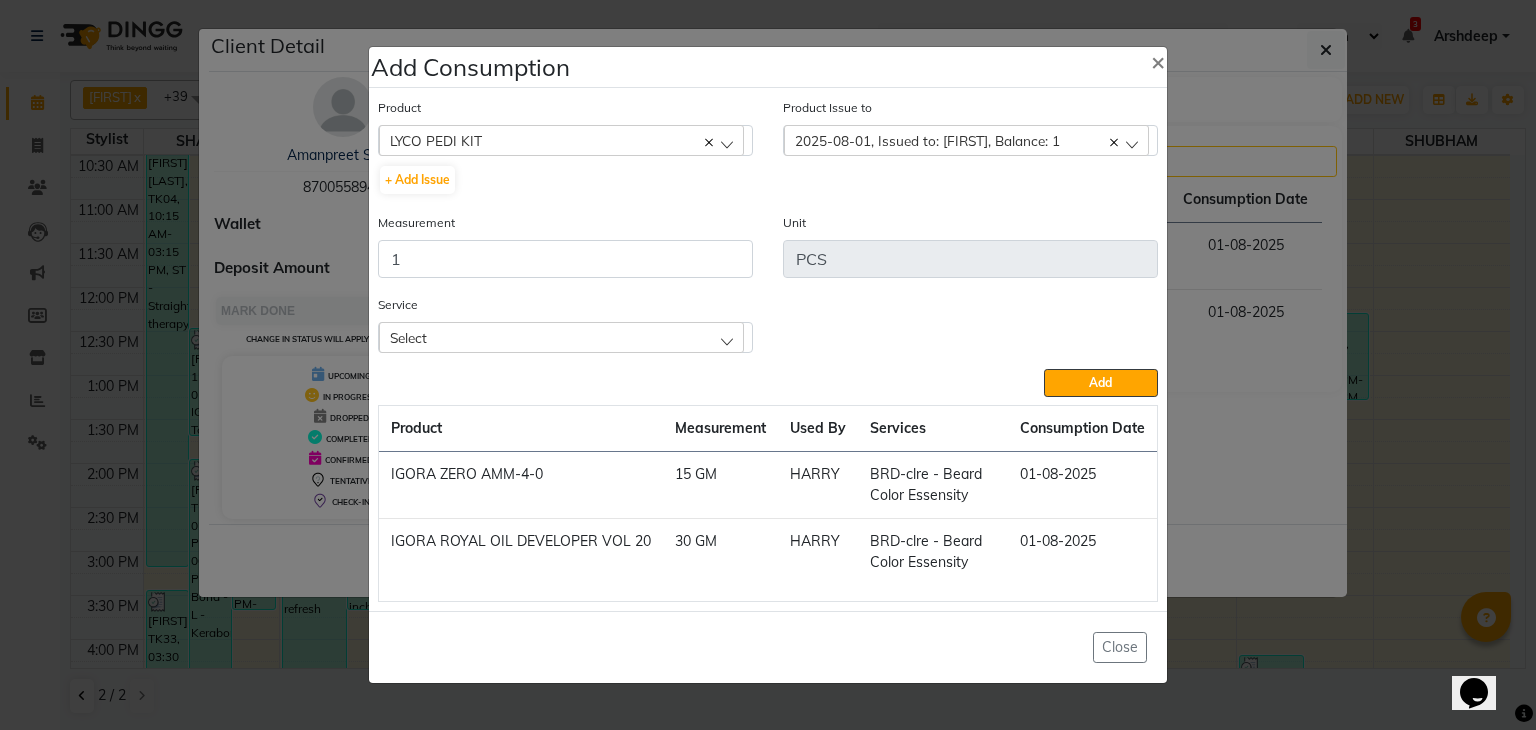 click on "Select" 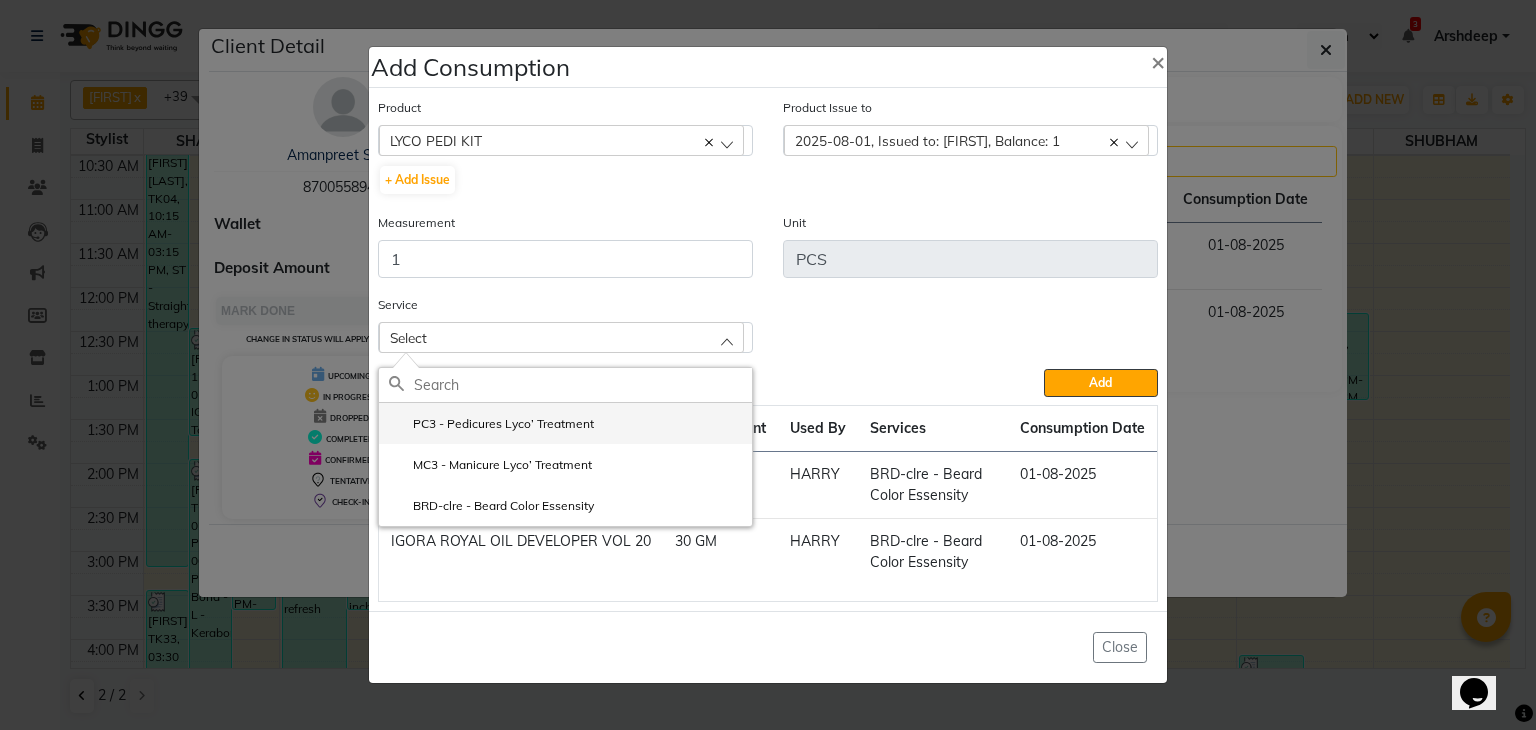 click on "PC3 - Pedicures Lyco’ Treatment" 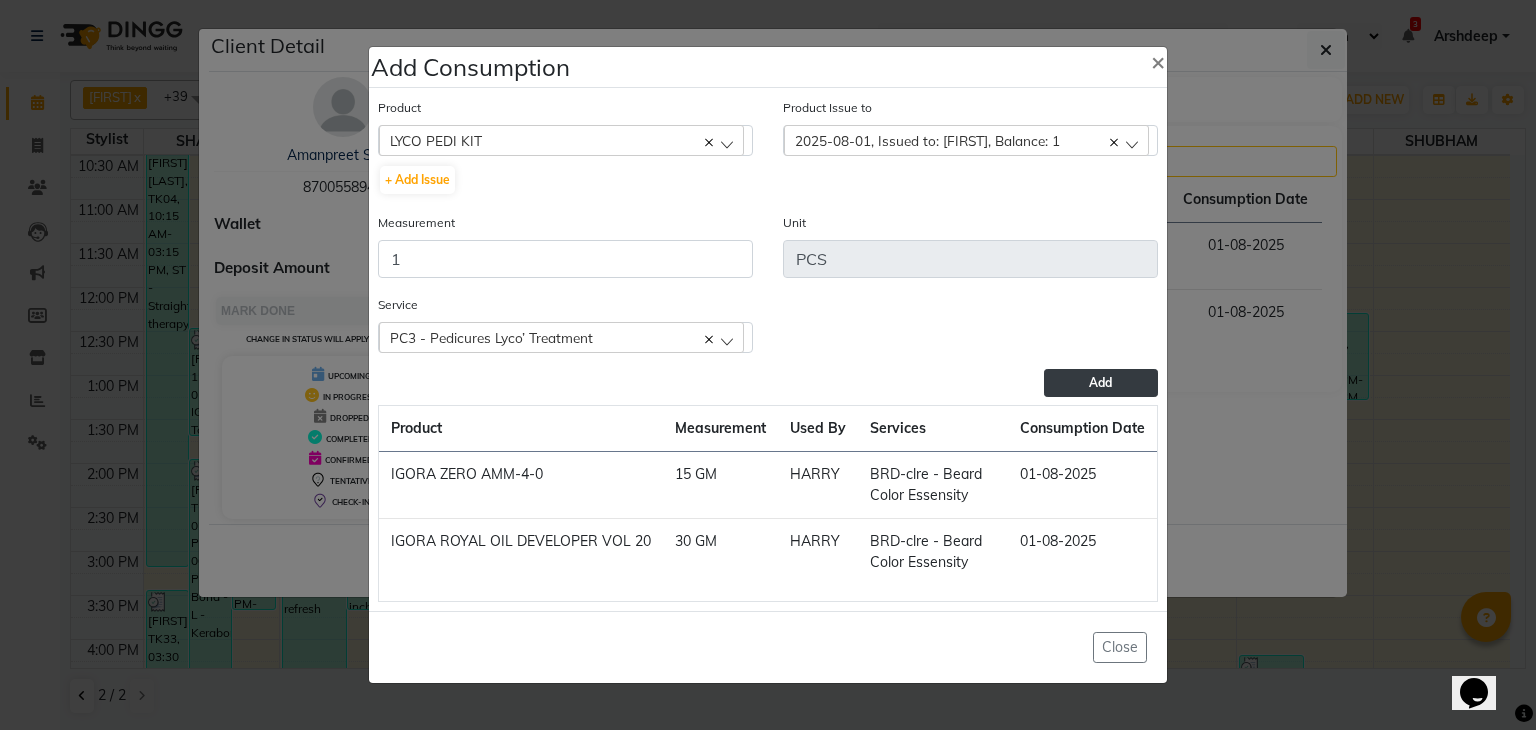 click on "Add" 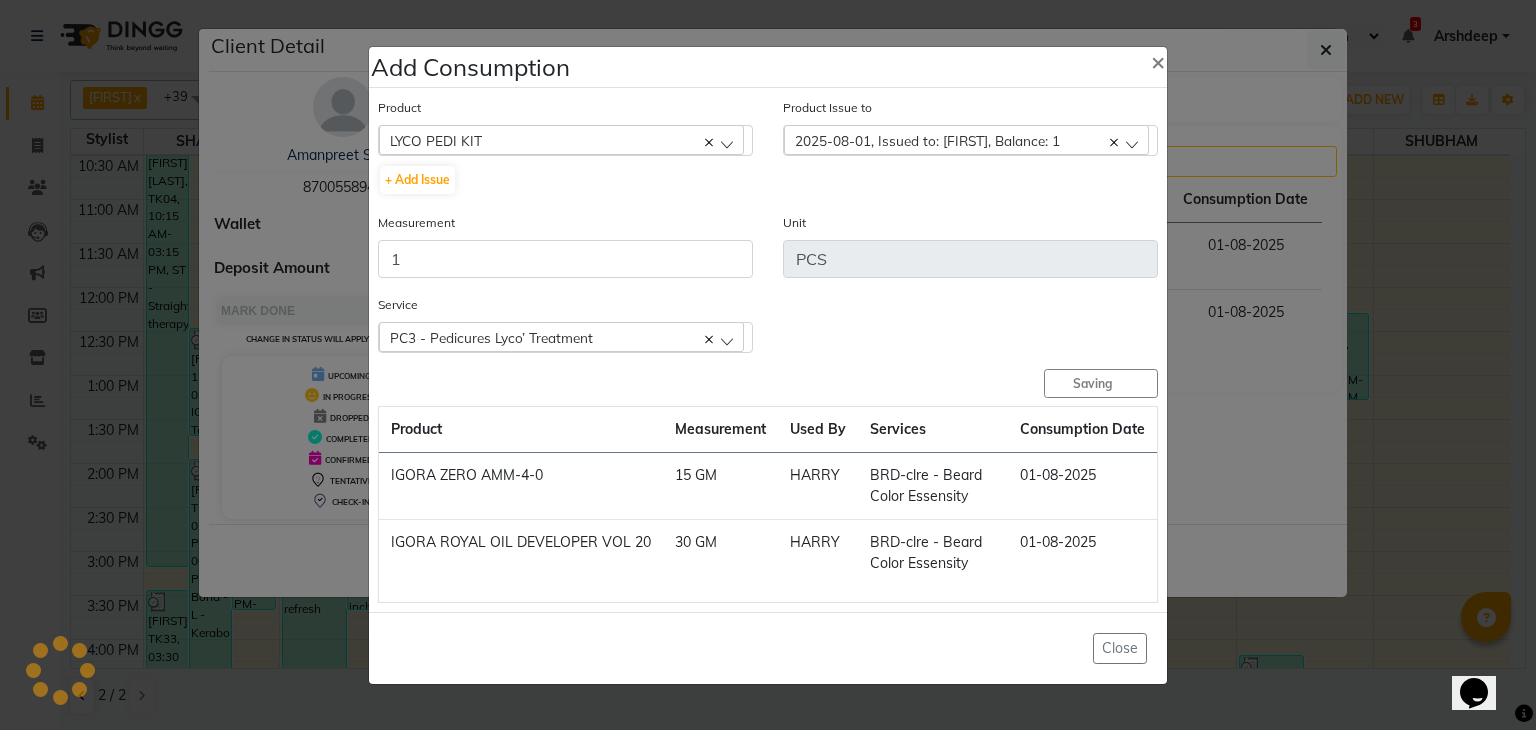 type 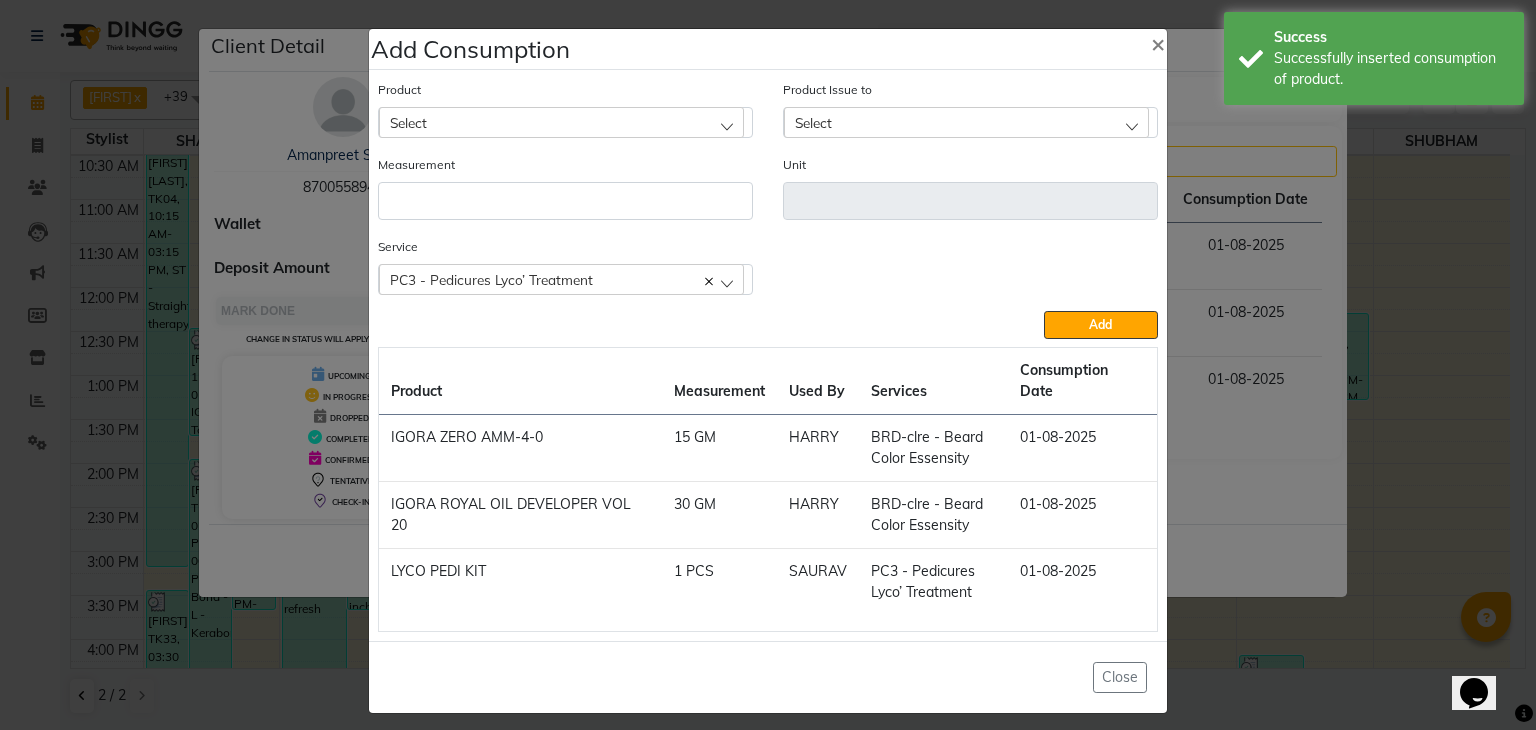 click on "Select" 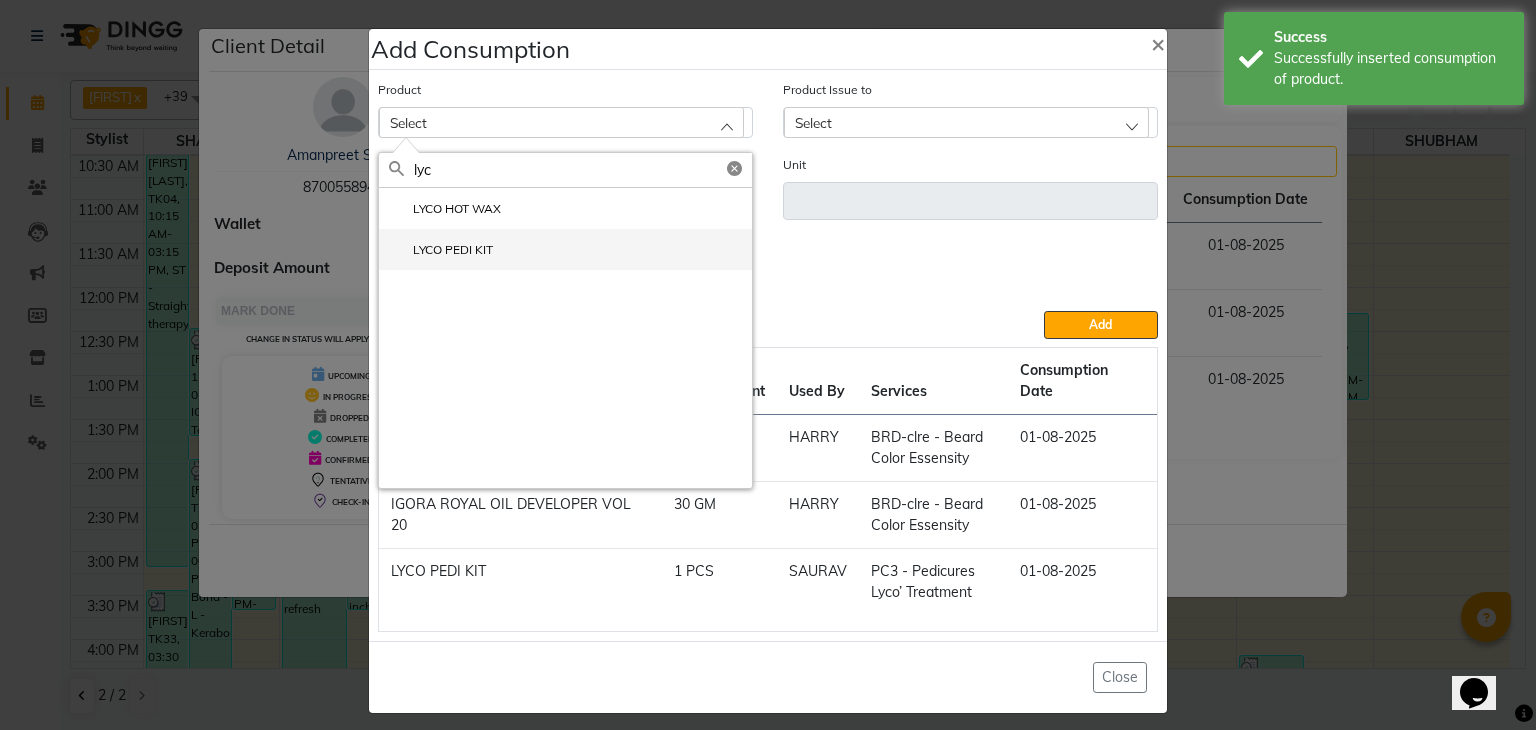 type on "lyc" 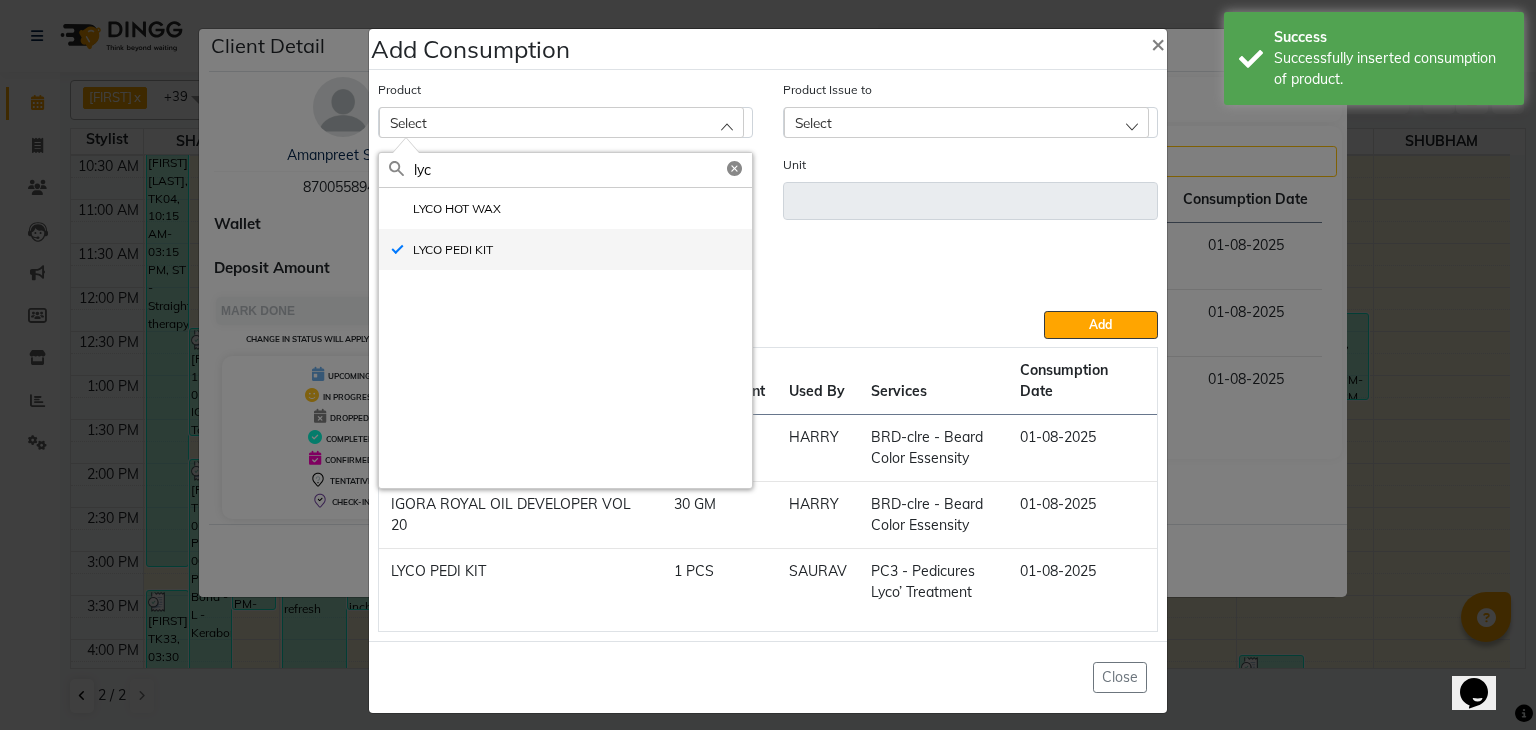 type on "PCS" 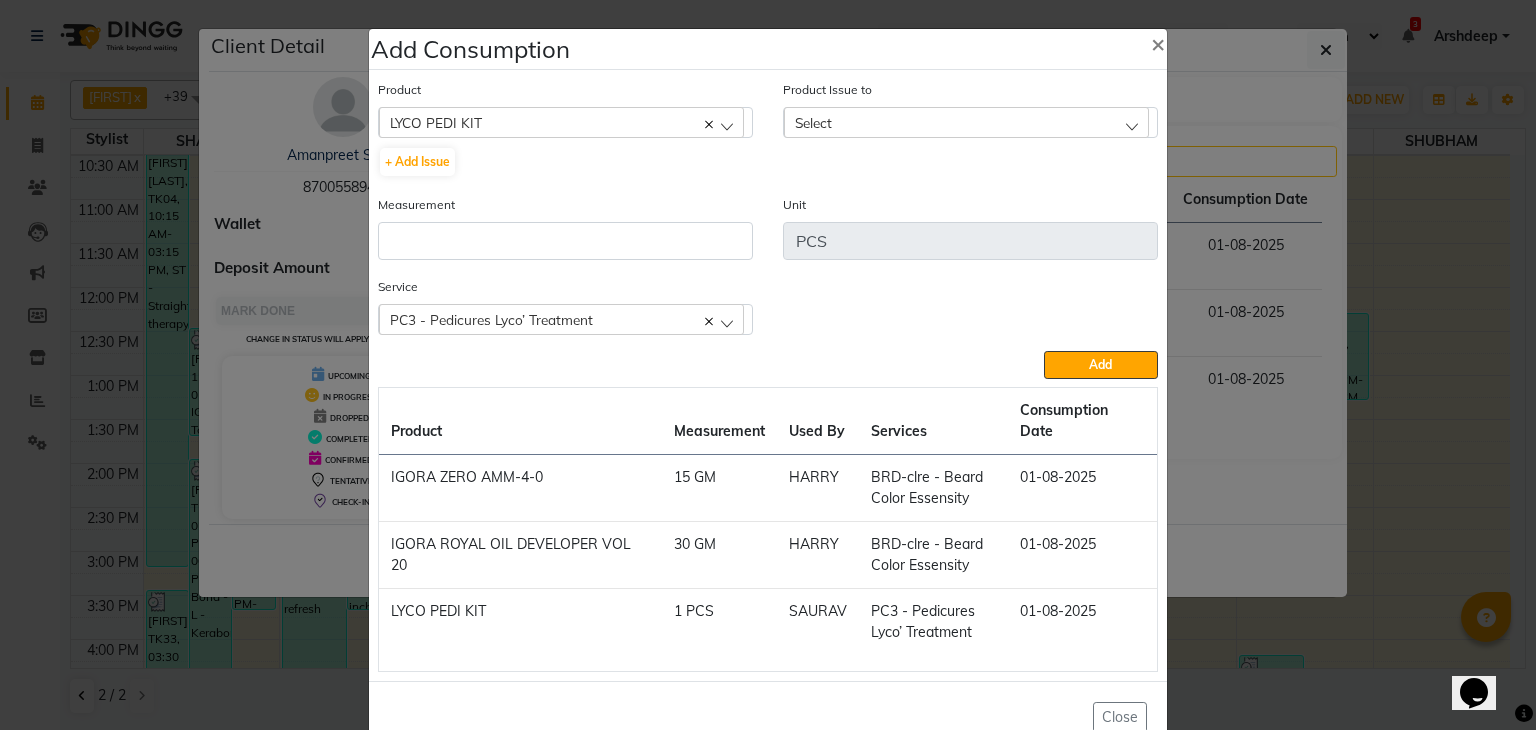 click on "Select" 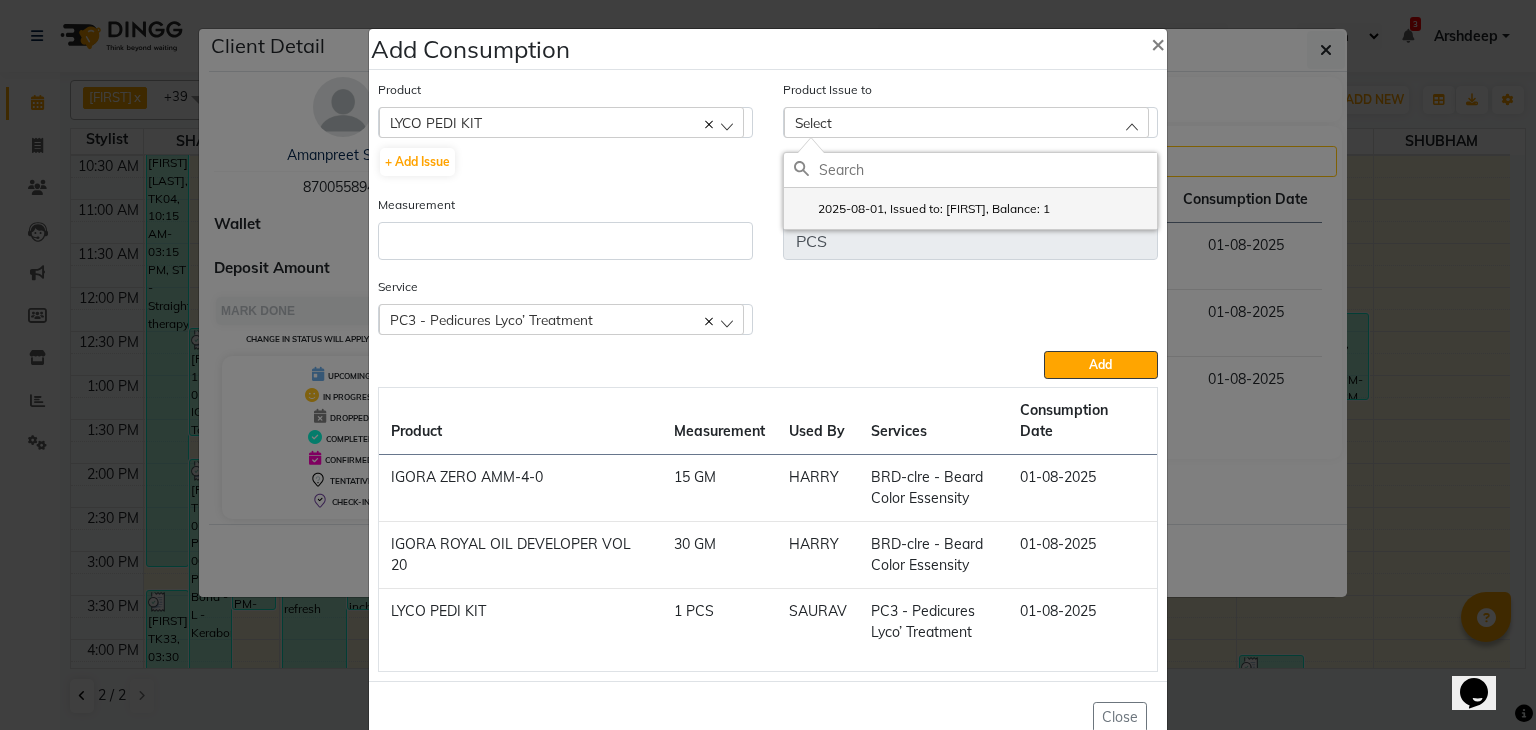 click on "2025-08-01, Issued to: [FIRST], Balance: 1" 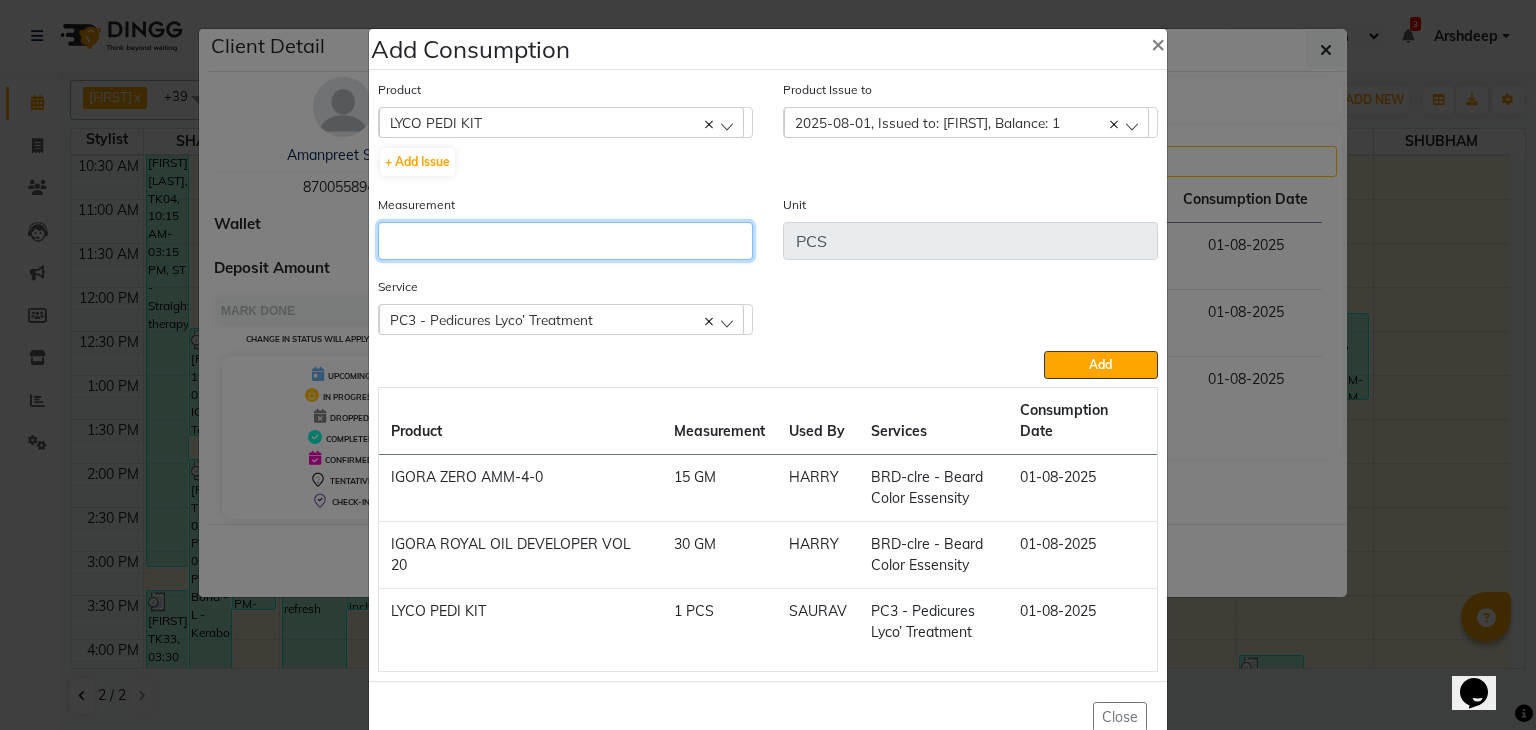 click 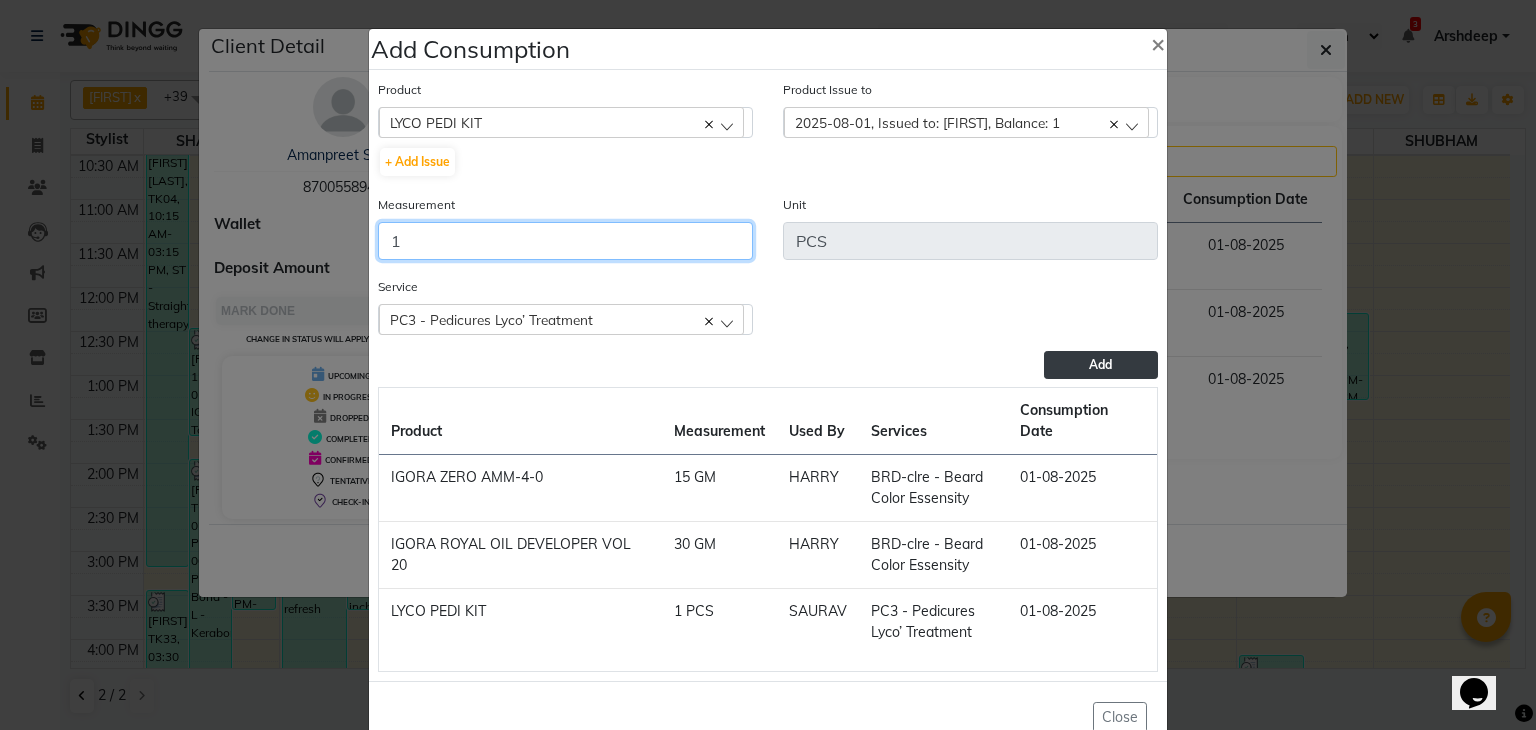 type on "1" 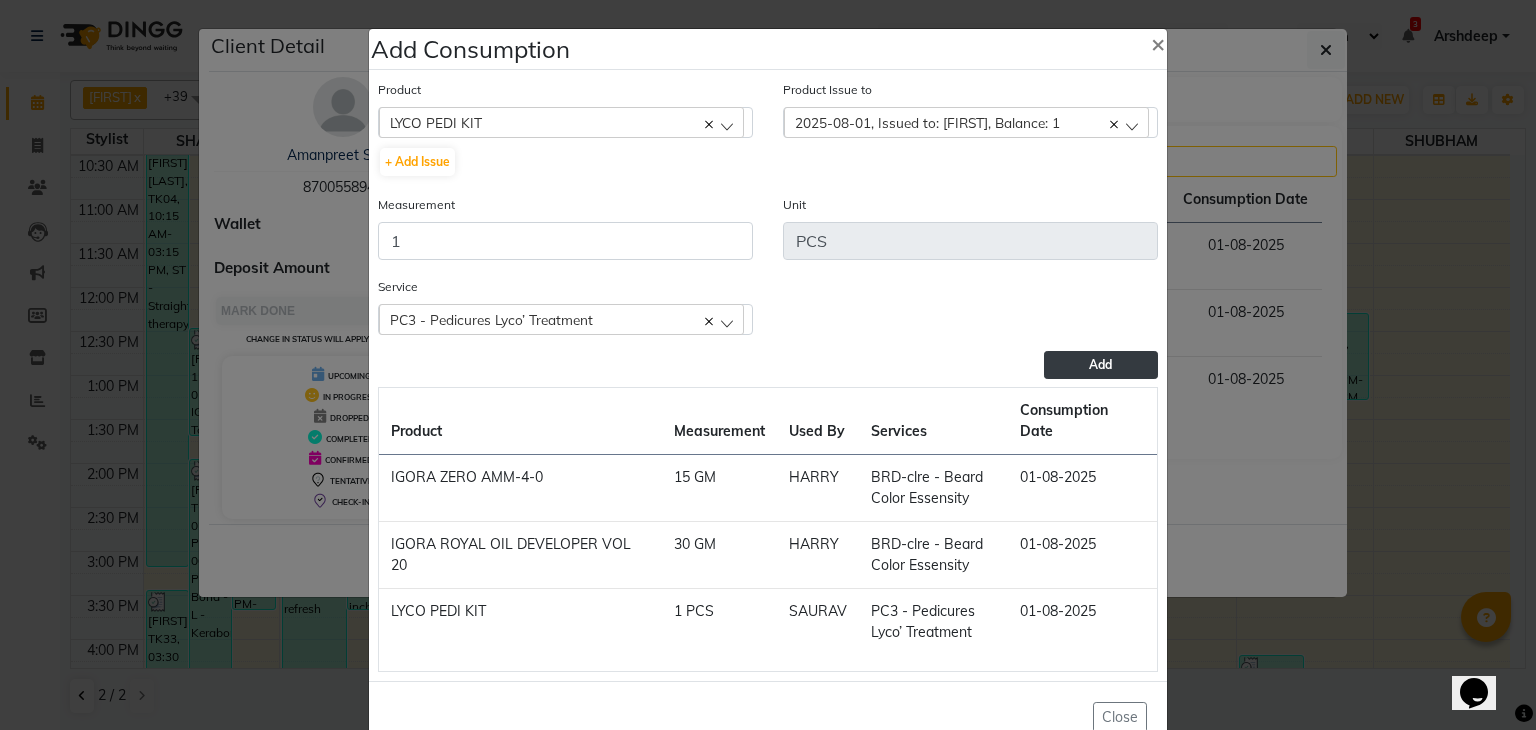 click on "Add" 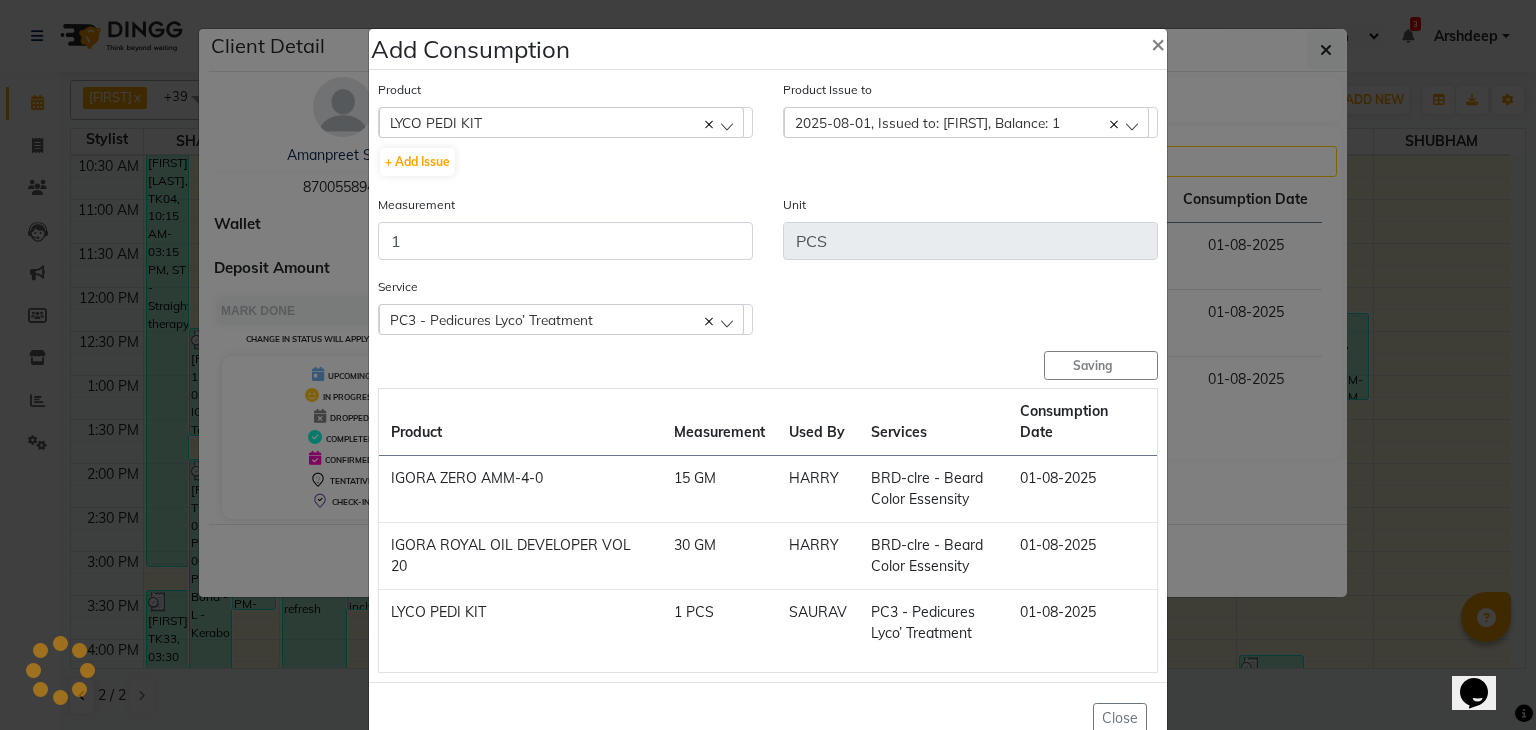 type 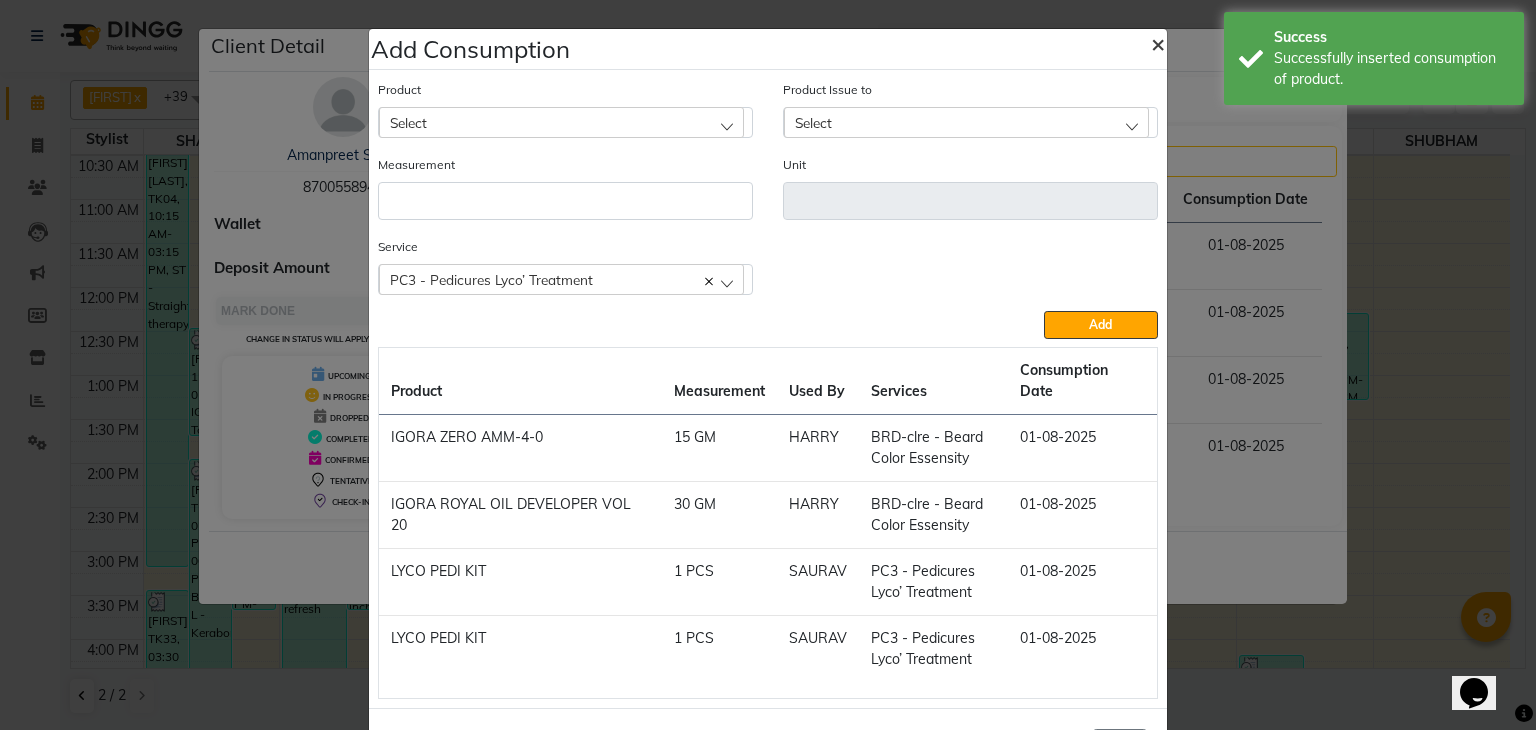 click on "×" 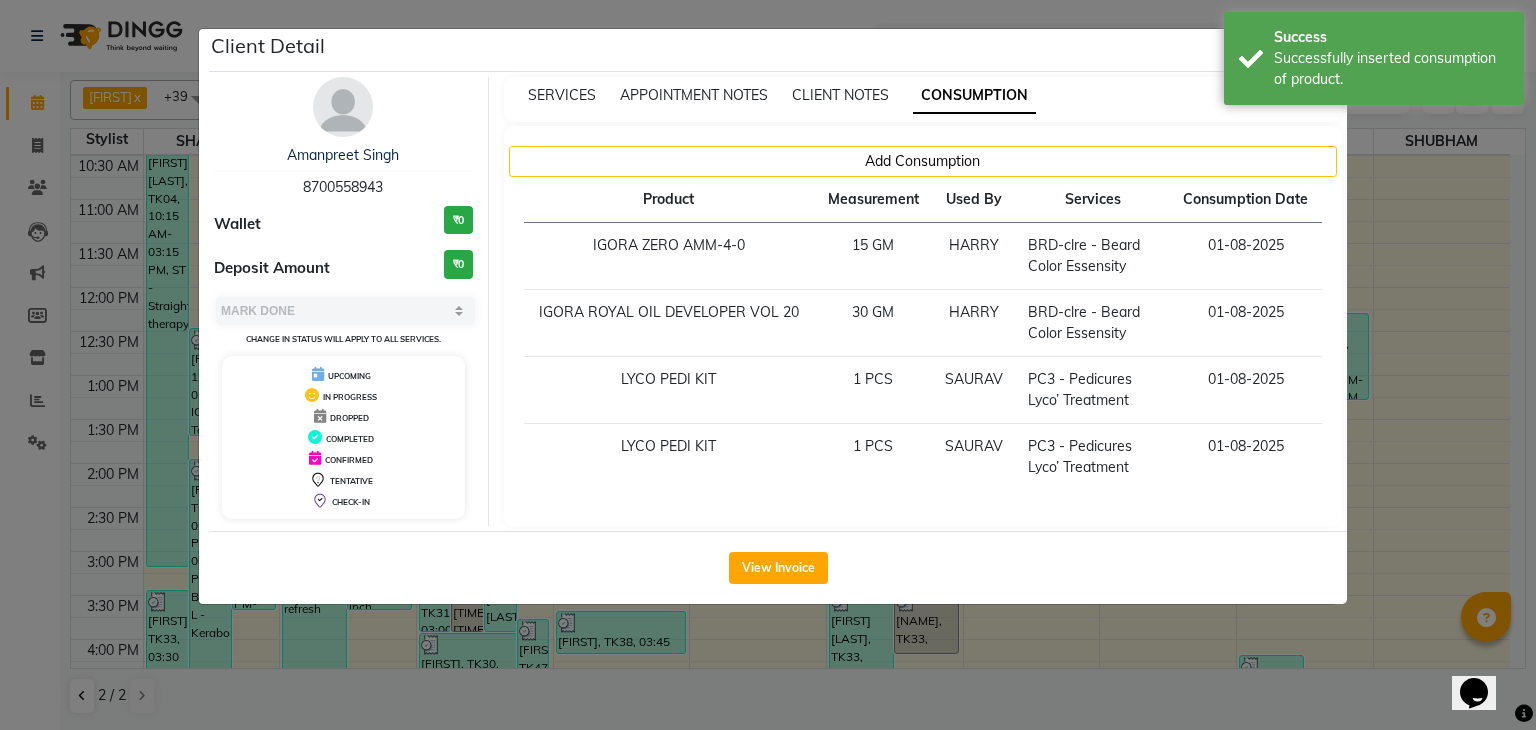 click on "SERVICES APPOINTMENT NOTES CLIENT NOTES CONSUMPTION Add Consumption Product Measurement Used By Services Consumption Date  IGORA ZERO AMM-4-0   15 GM   [FIRST]    BRD-clre - Beard Color Essensity   01-08-2025   IGORA ROYAL OIL DEVELOPER VOL 20   30 GM   [FIRST]    BRD-clre - Beard Color Essensity   01-08-2025   LYCO PEDI KIT   1 PCS   [FIRST]   PC3 - Pedicures Lyco’ Treatment   01-08-2025   LYCO PEDI KIT   1 PCS   [FIRST]   PC3 - Pedicures Lyco’ Treatment   01-08-2025" at bounding box center [923, 301] 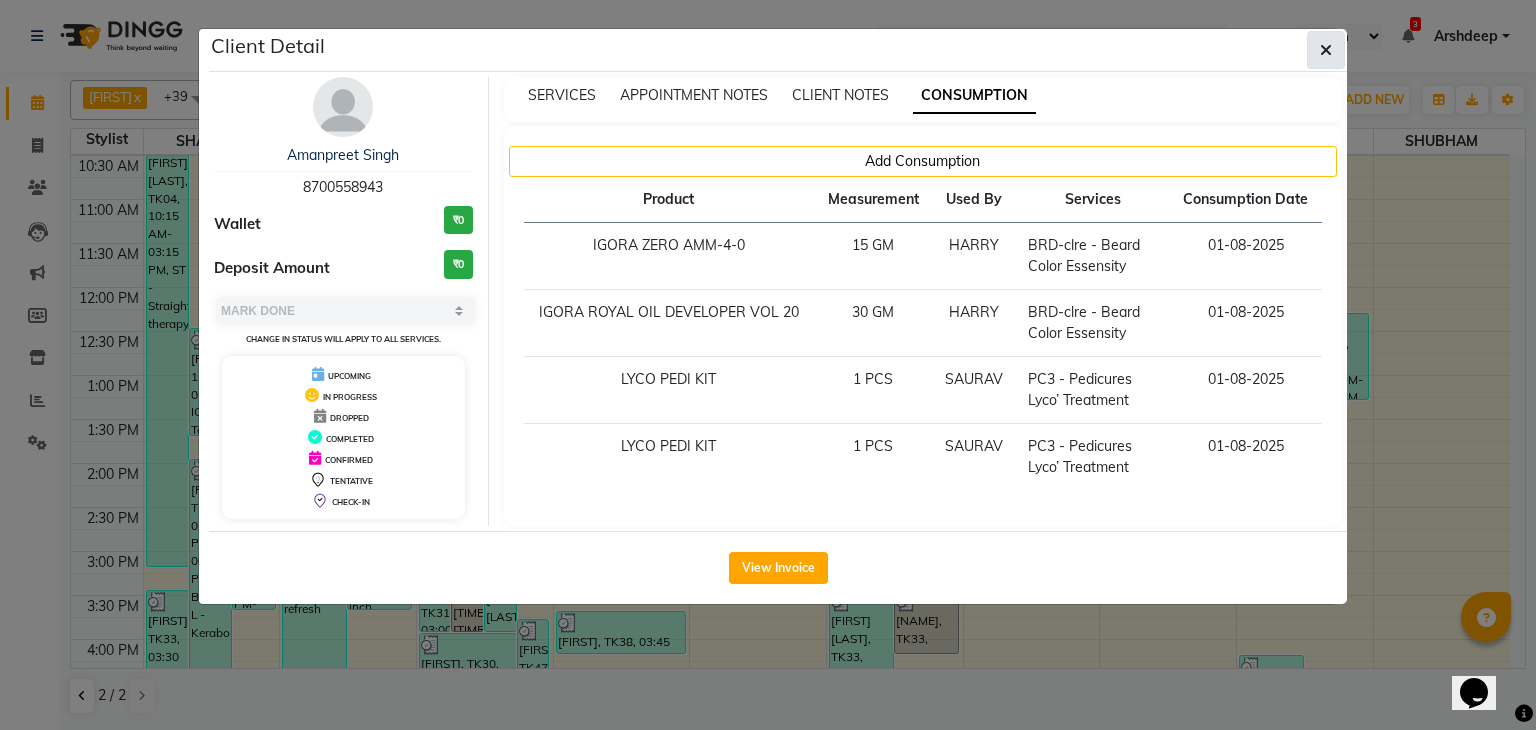click 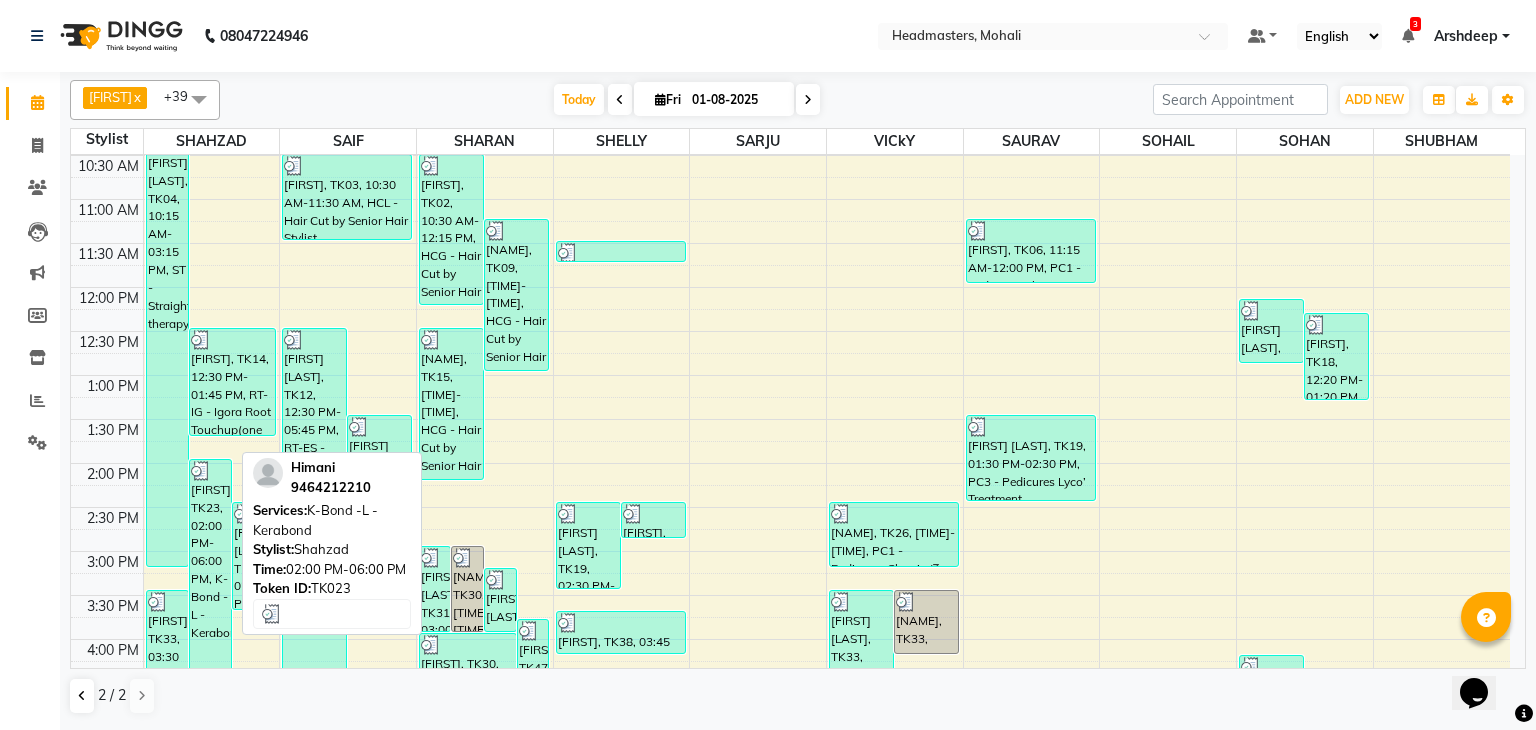 click on "[FIRST], TK23, 02:00 PM-06:00 PM, K-Bond -L  - Kerabond" at bounding box center [210, 633] 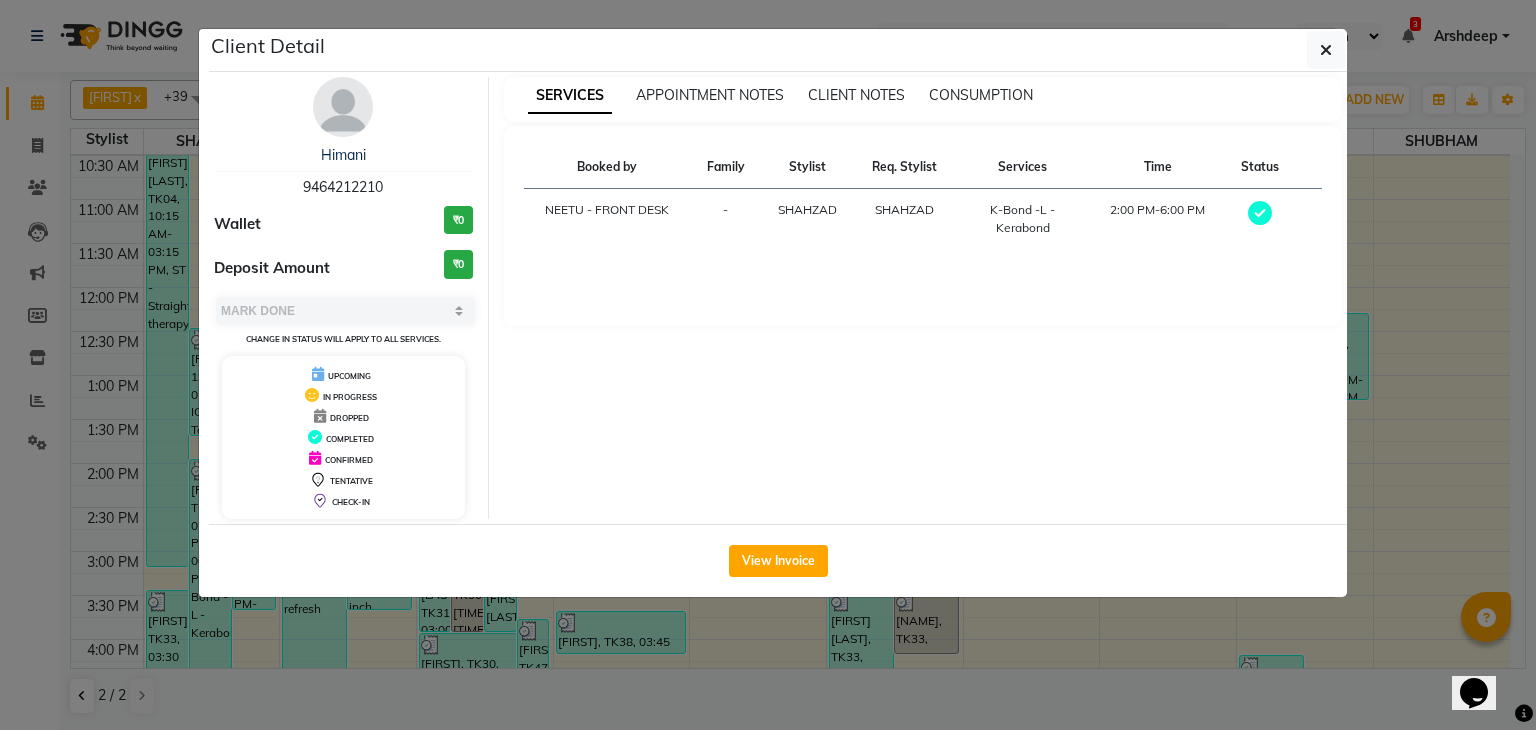 click on "SERVICES APPOINTMENT NOTES CLIENT NOTES CONSUMPTION" at bounding box center (923, 99) 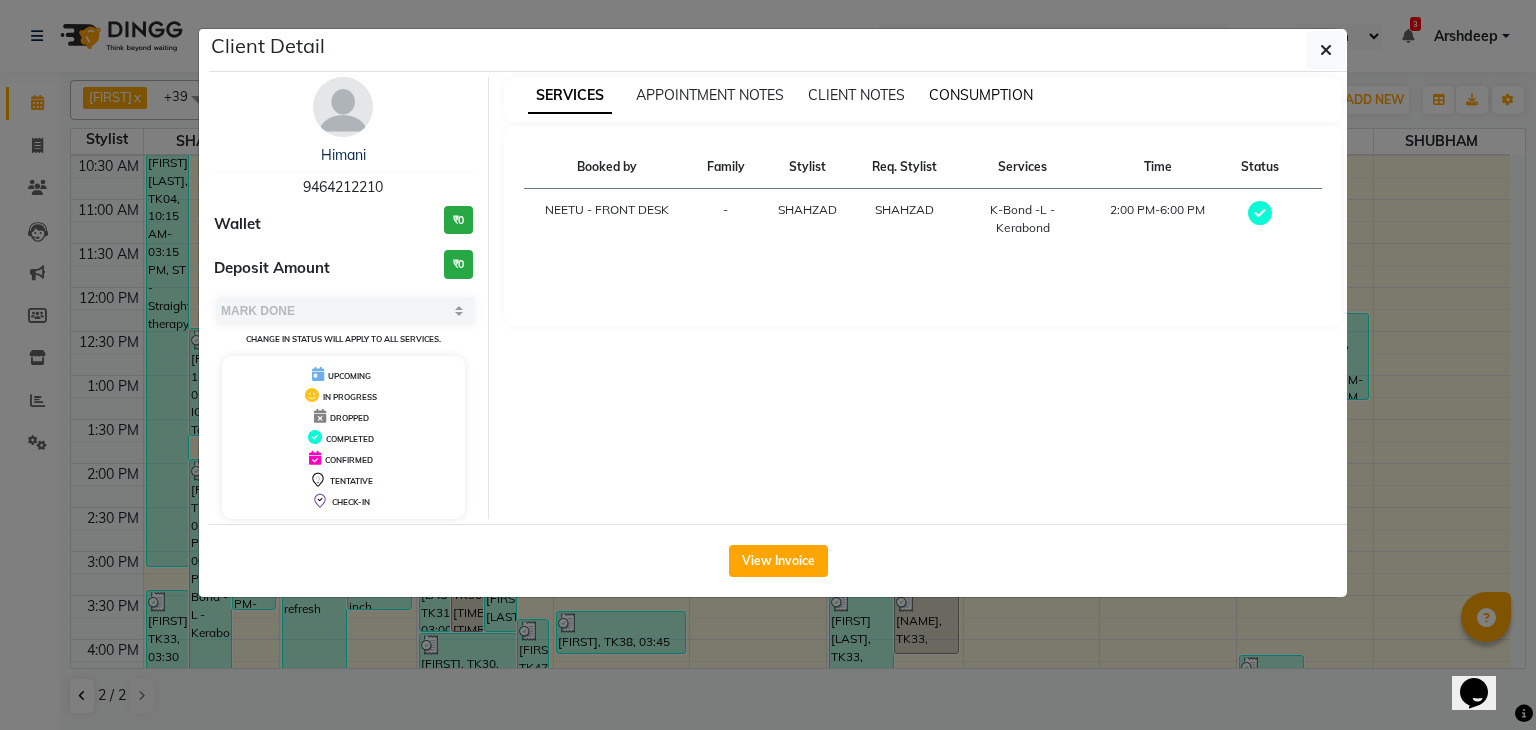 click on "CONSUMPTION" at bounding box center (981, 95) 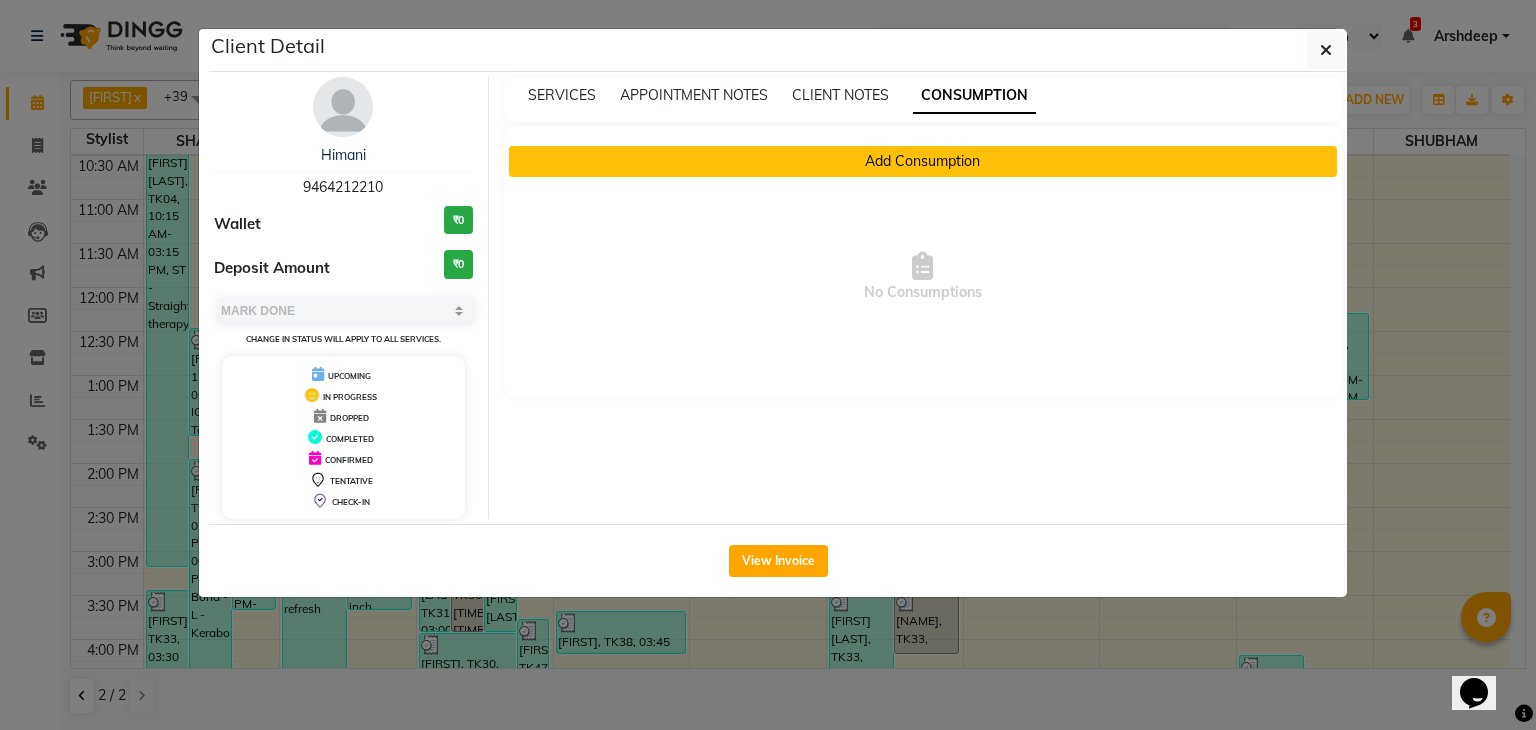 click on "Add Consumption" at bounding box center (923, 161) 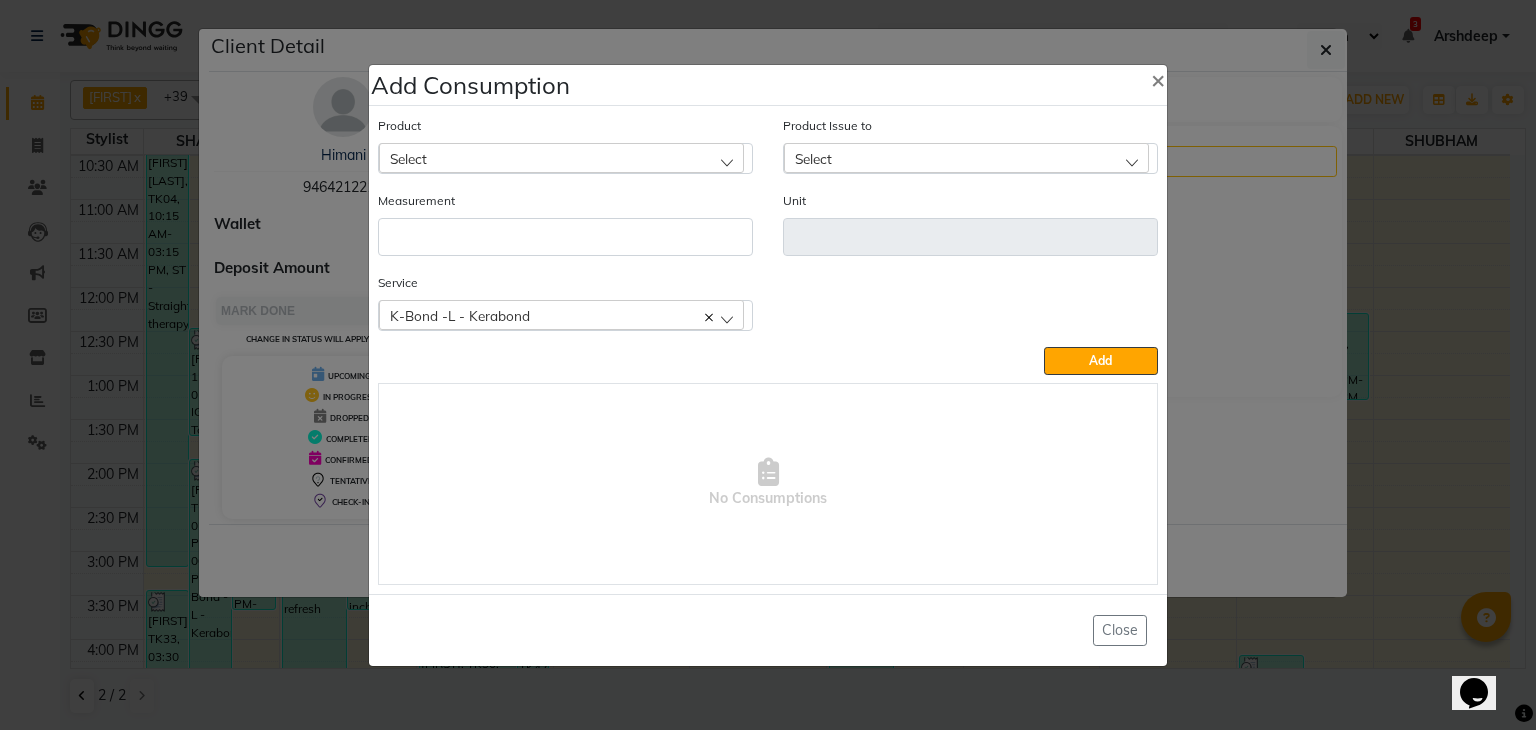 click on "Select" 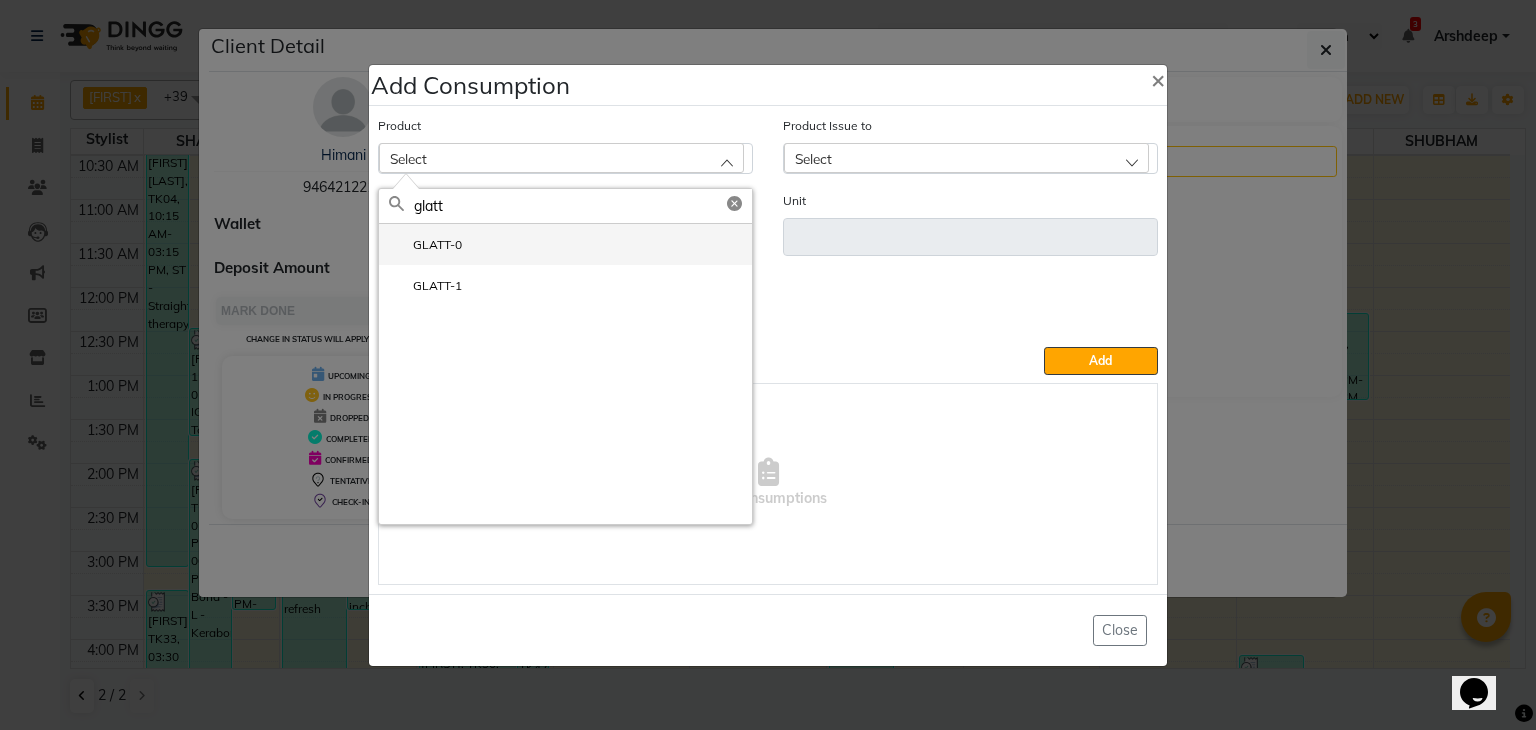 type on "glatt" 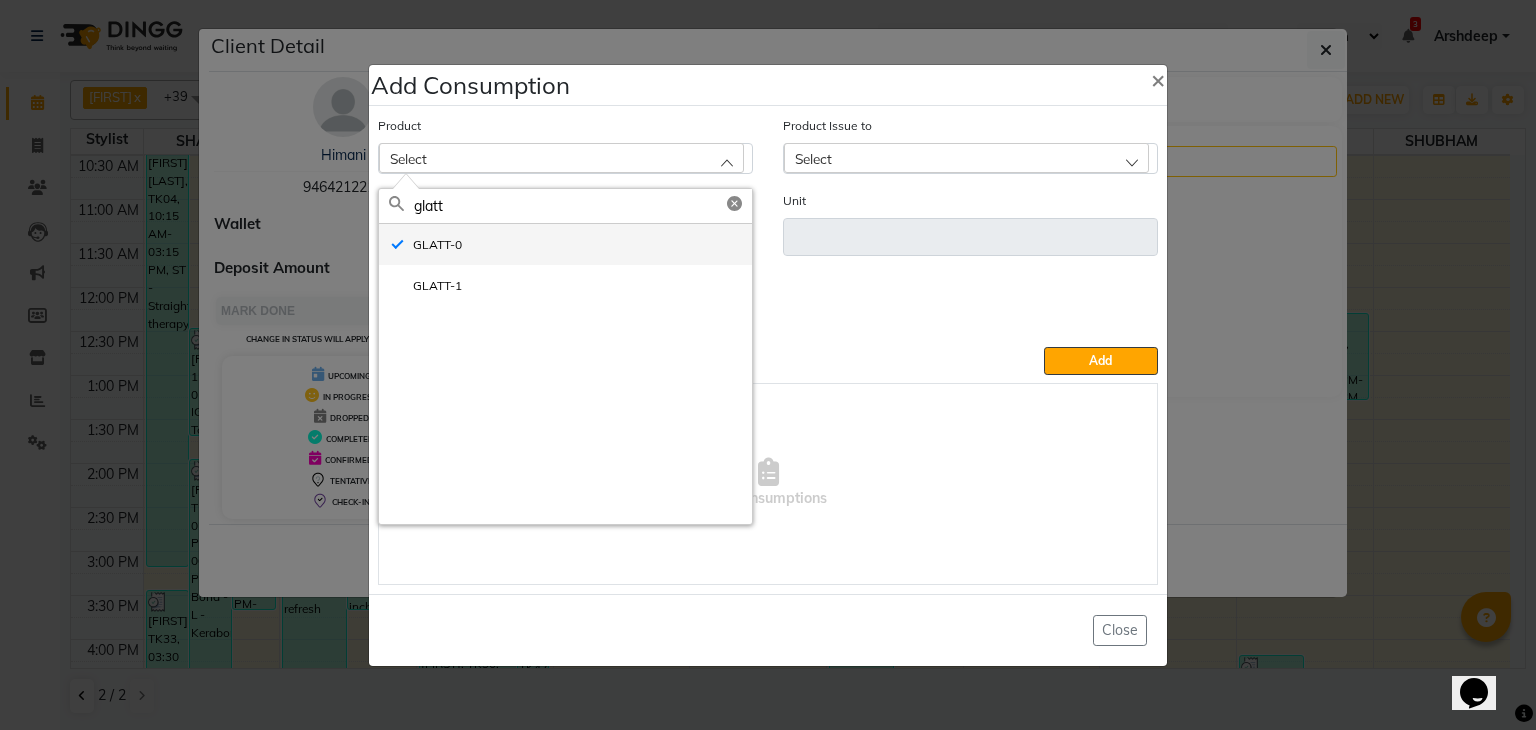 type on "GM" 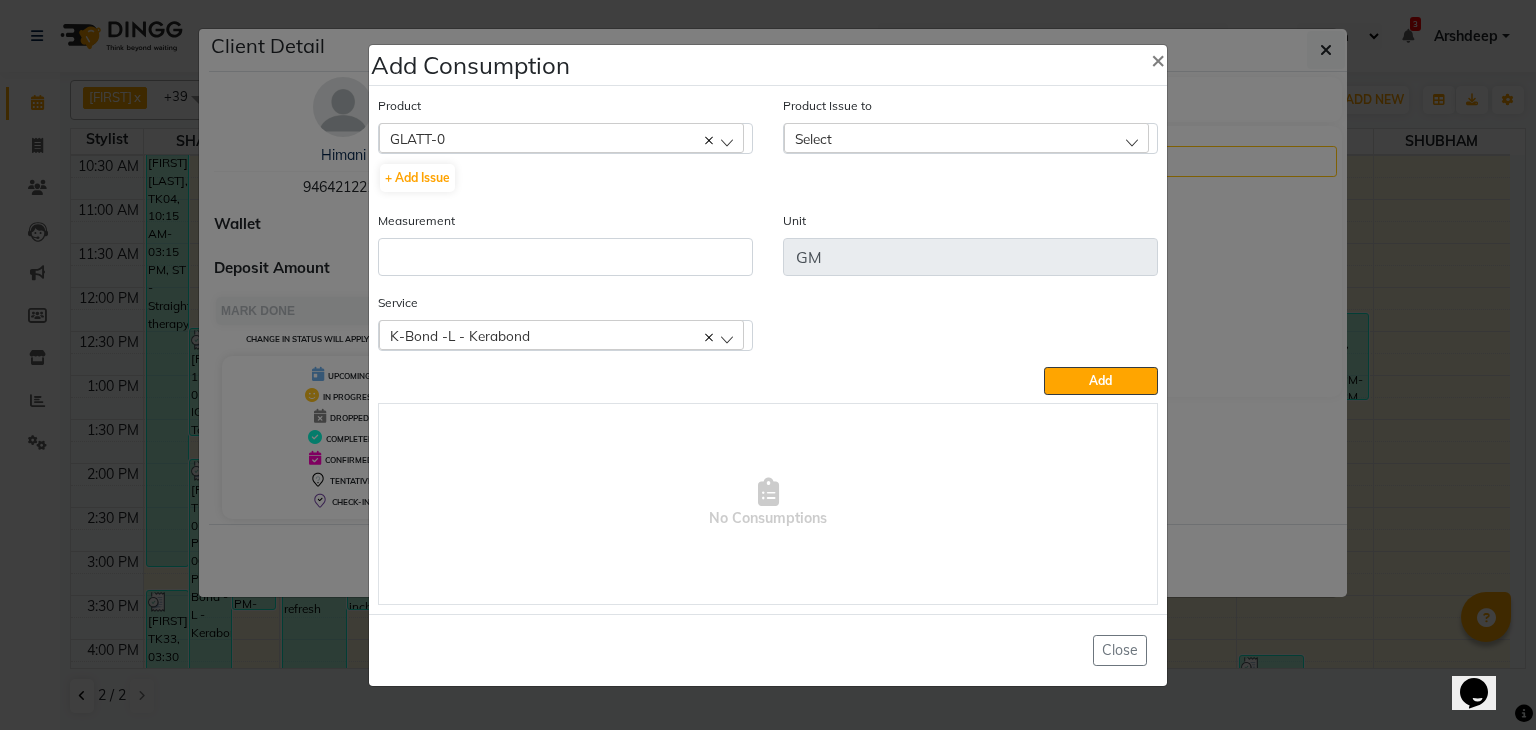 click on "Select" 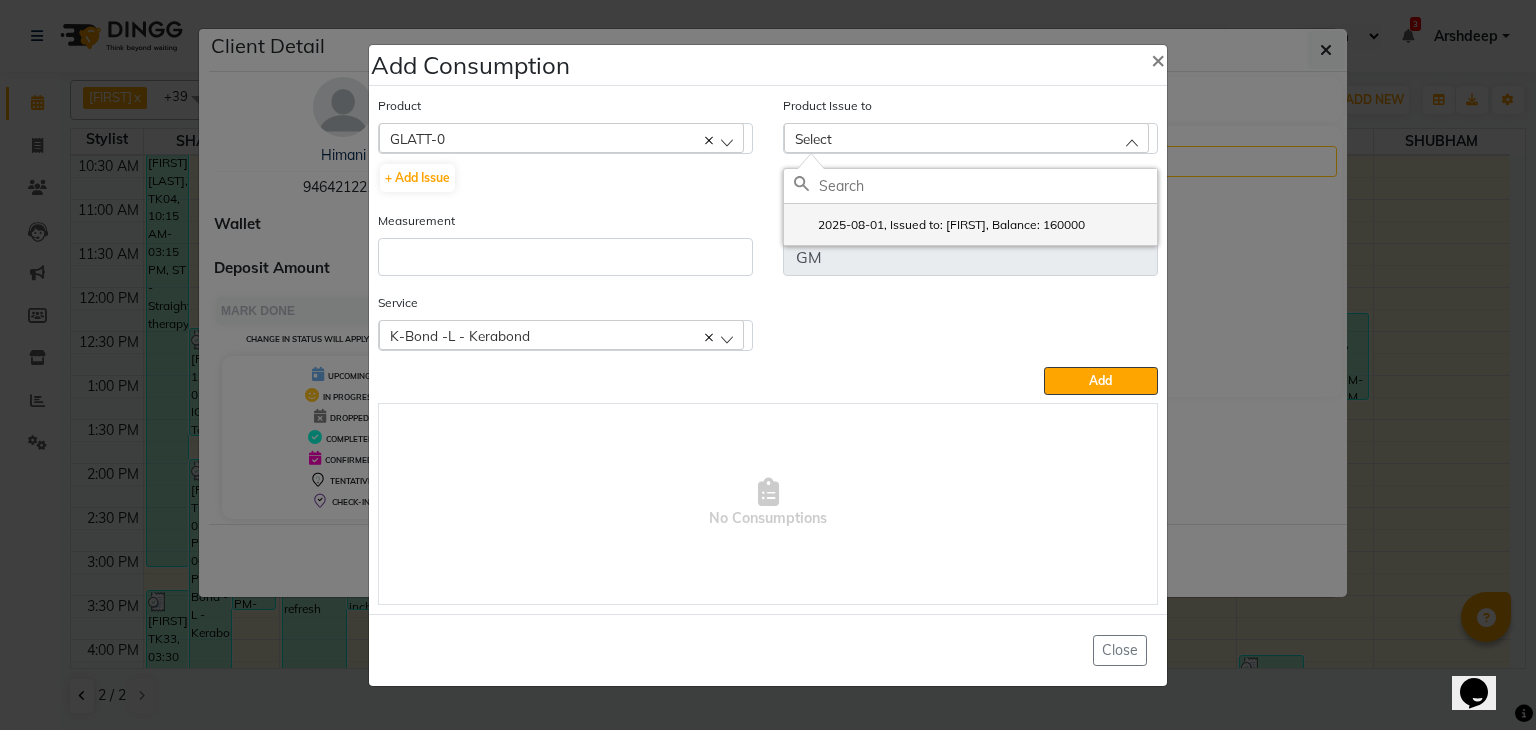 click on "2025-08-01, Issued to: [FIRST], Balance: 160000" 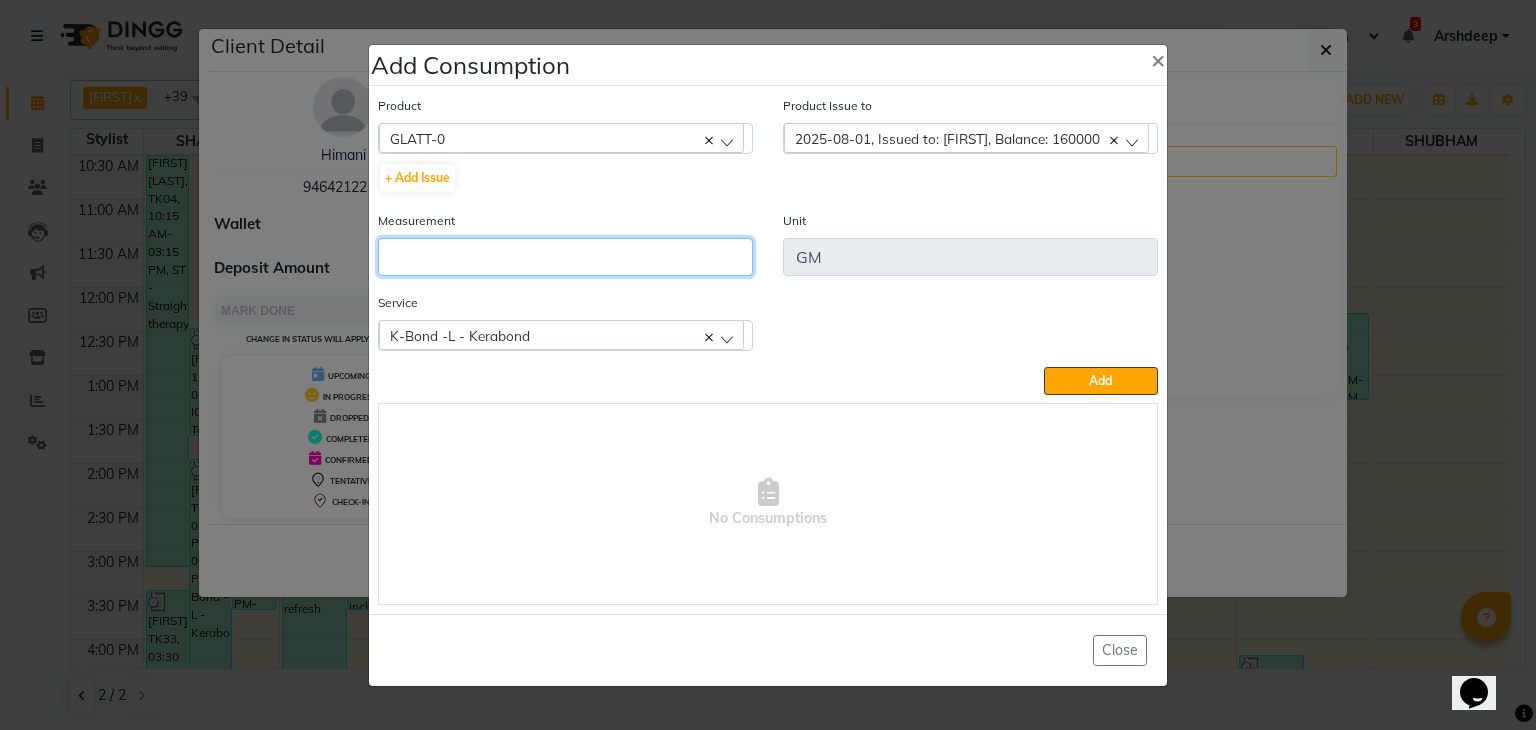 click 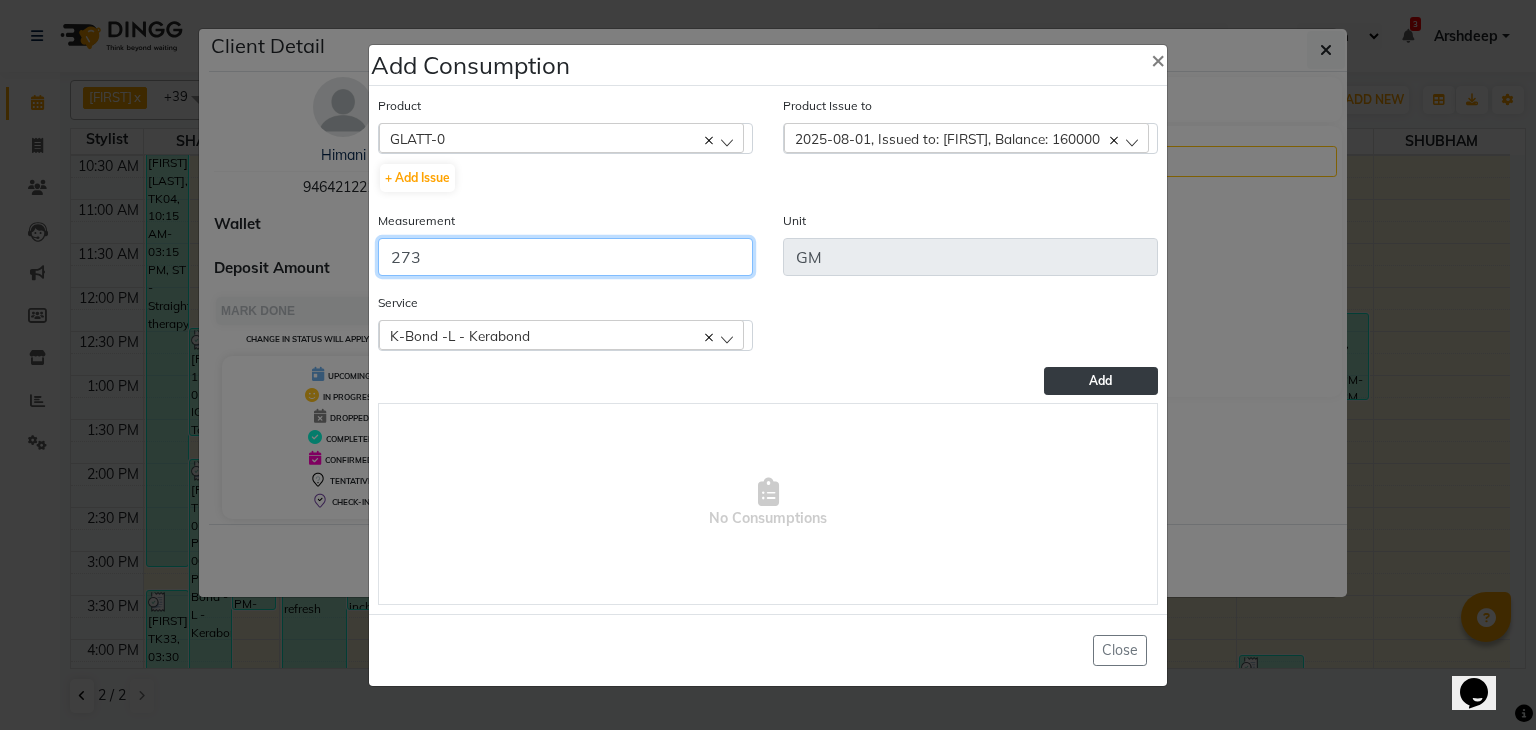 type on "273" 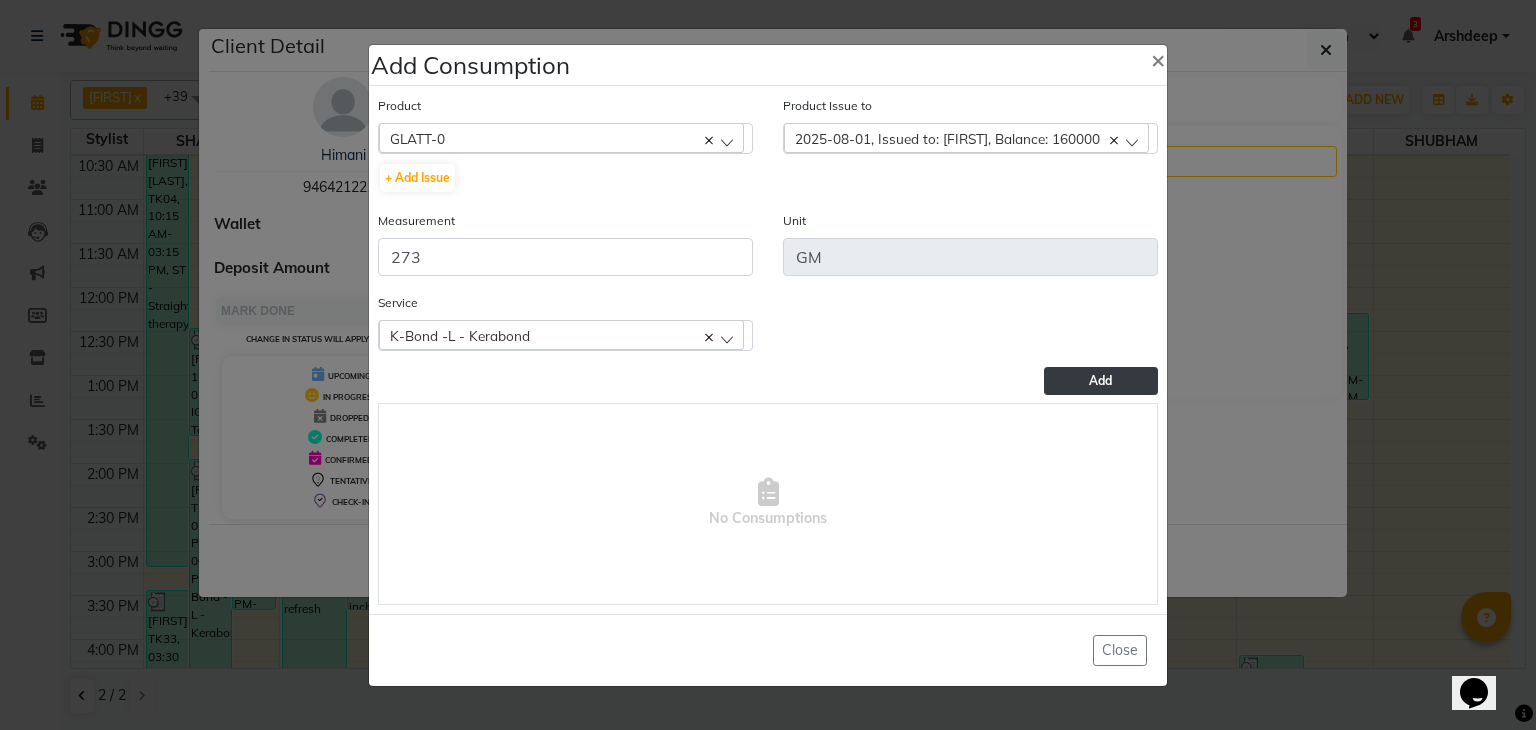 click on "Add" 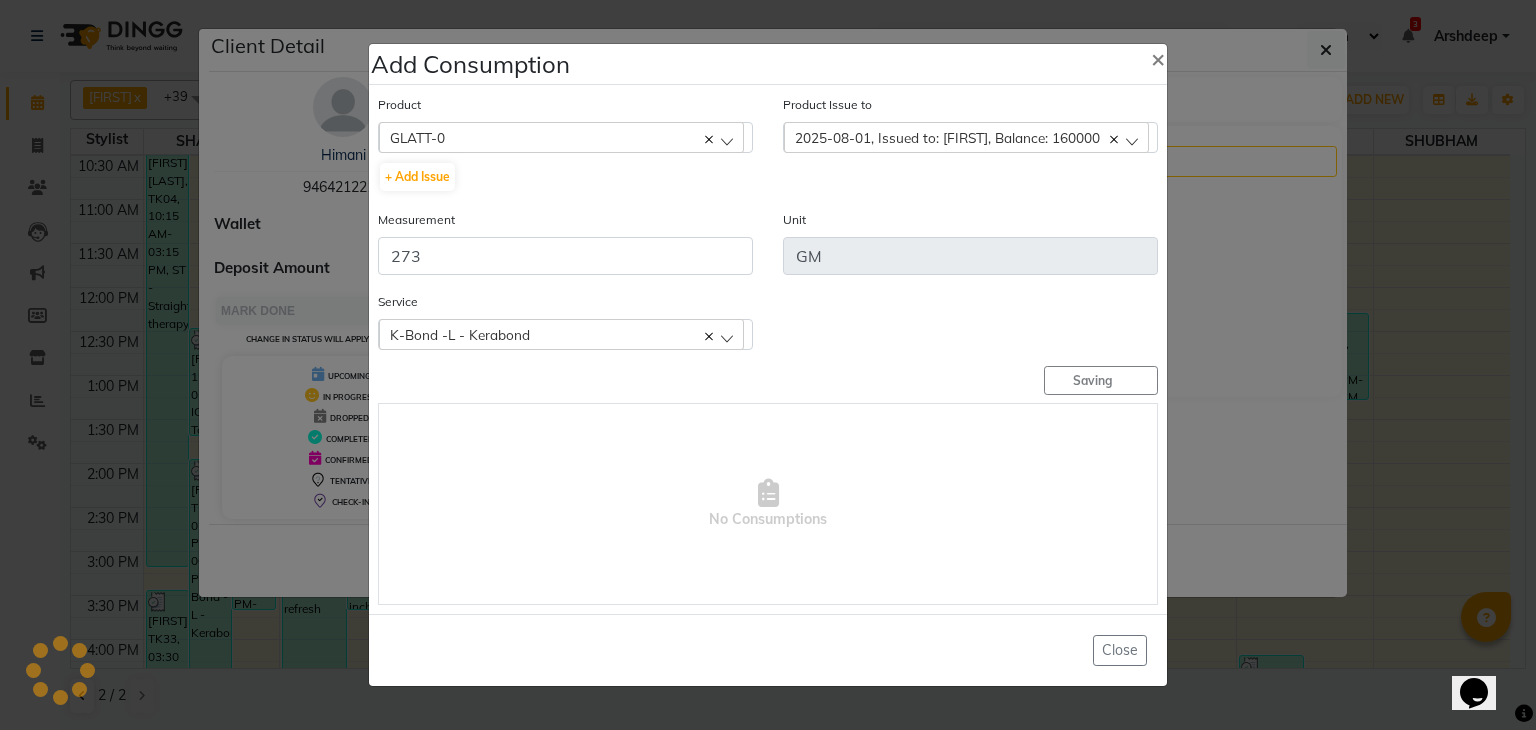 type 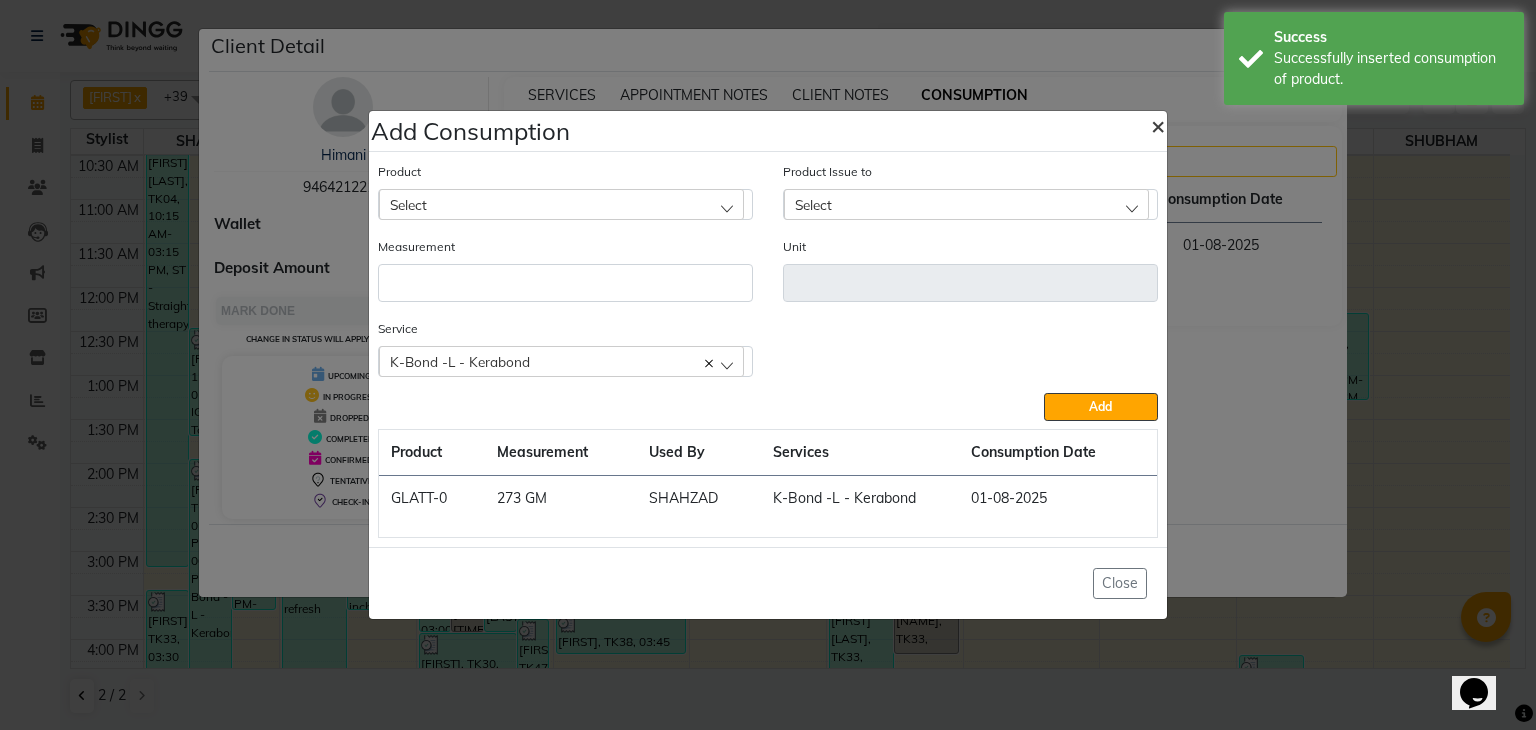 click on "×" 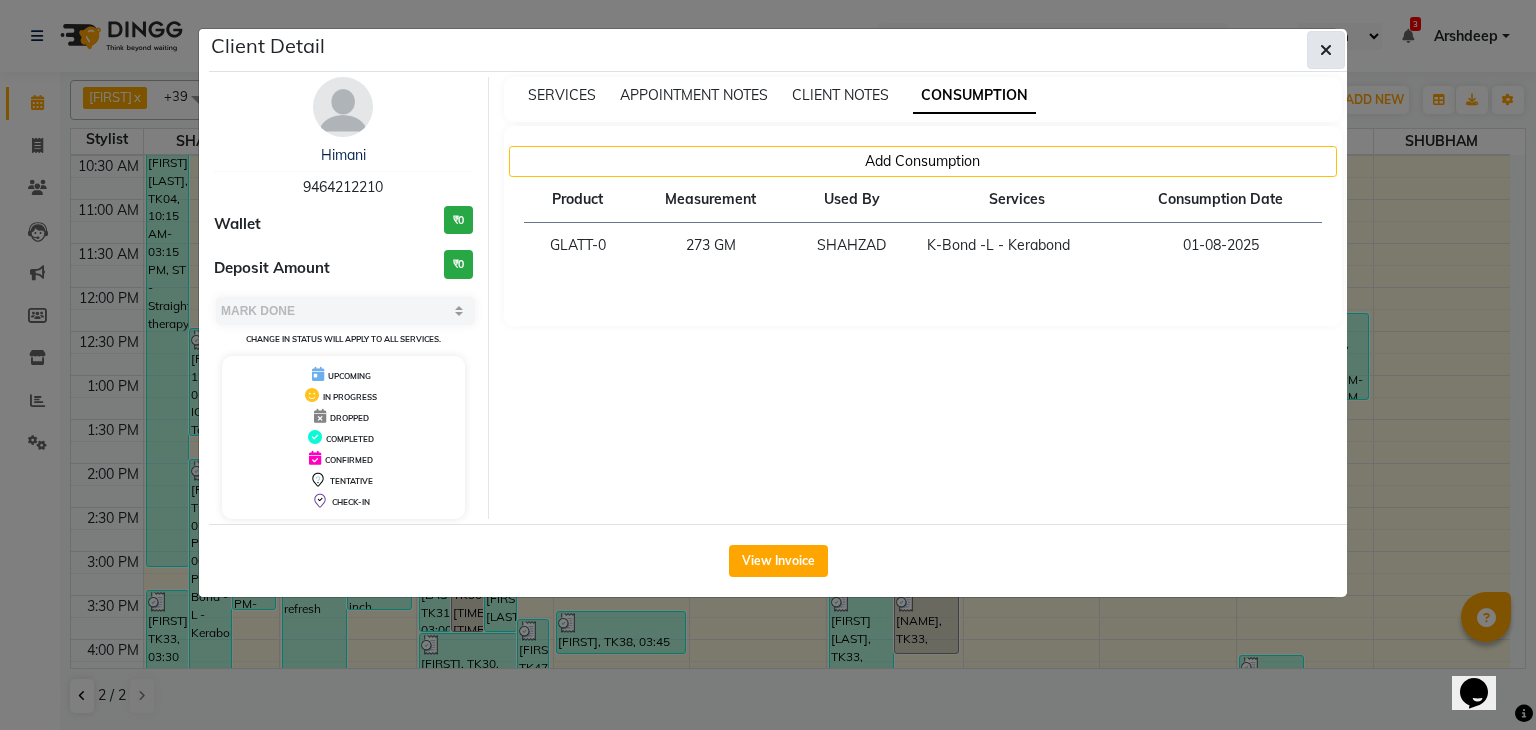 click 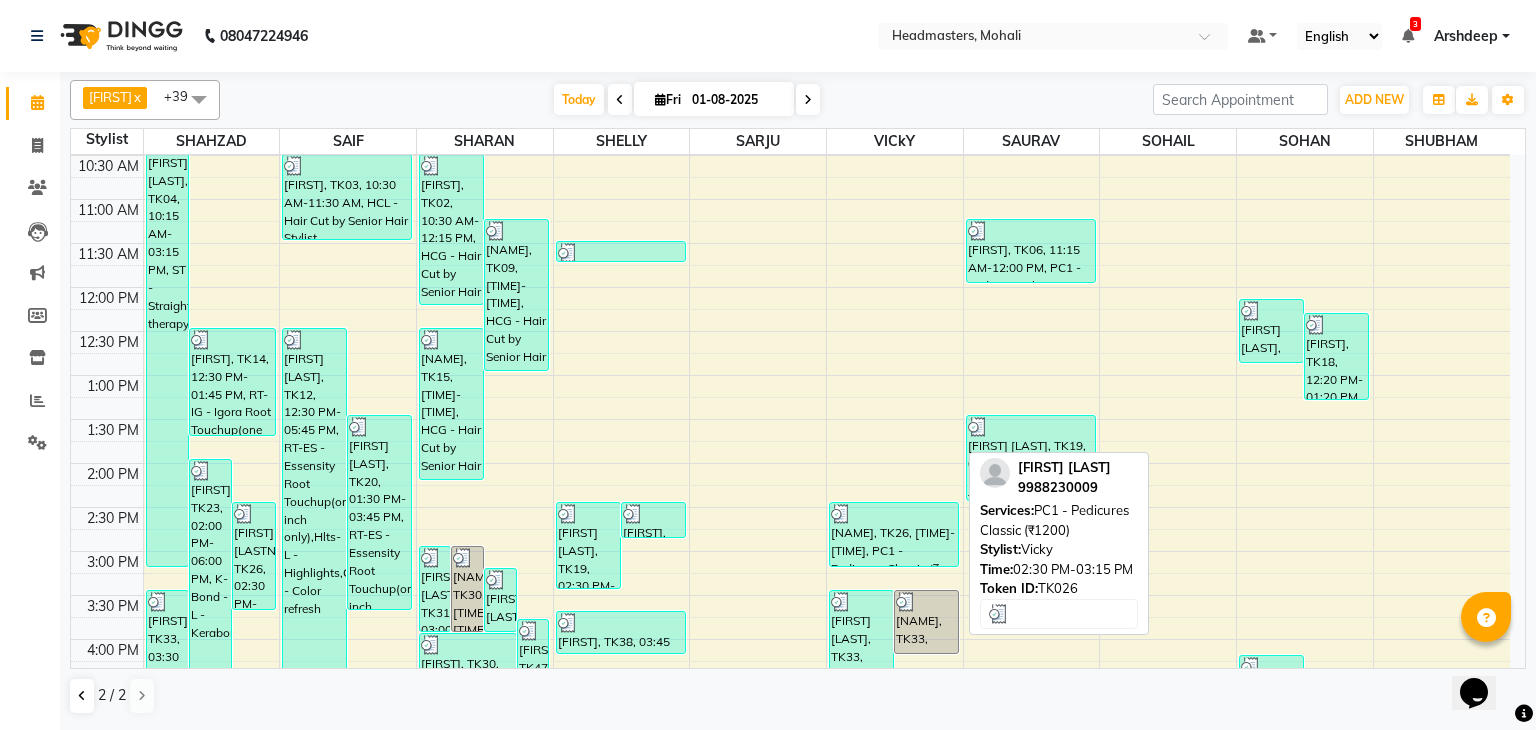 click on "[NAME], TK26, [TIME]-[TIME], PC1 - Pedicures Classic (₹[NUMBER])" at bounding box center (894, 534) 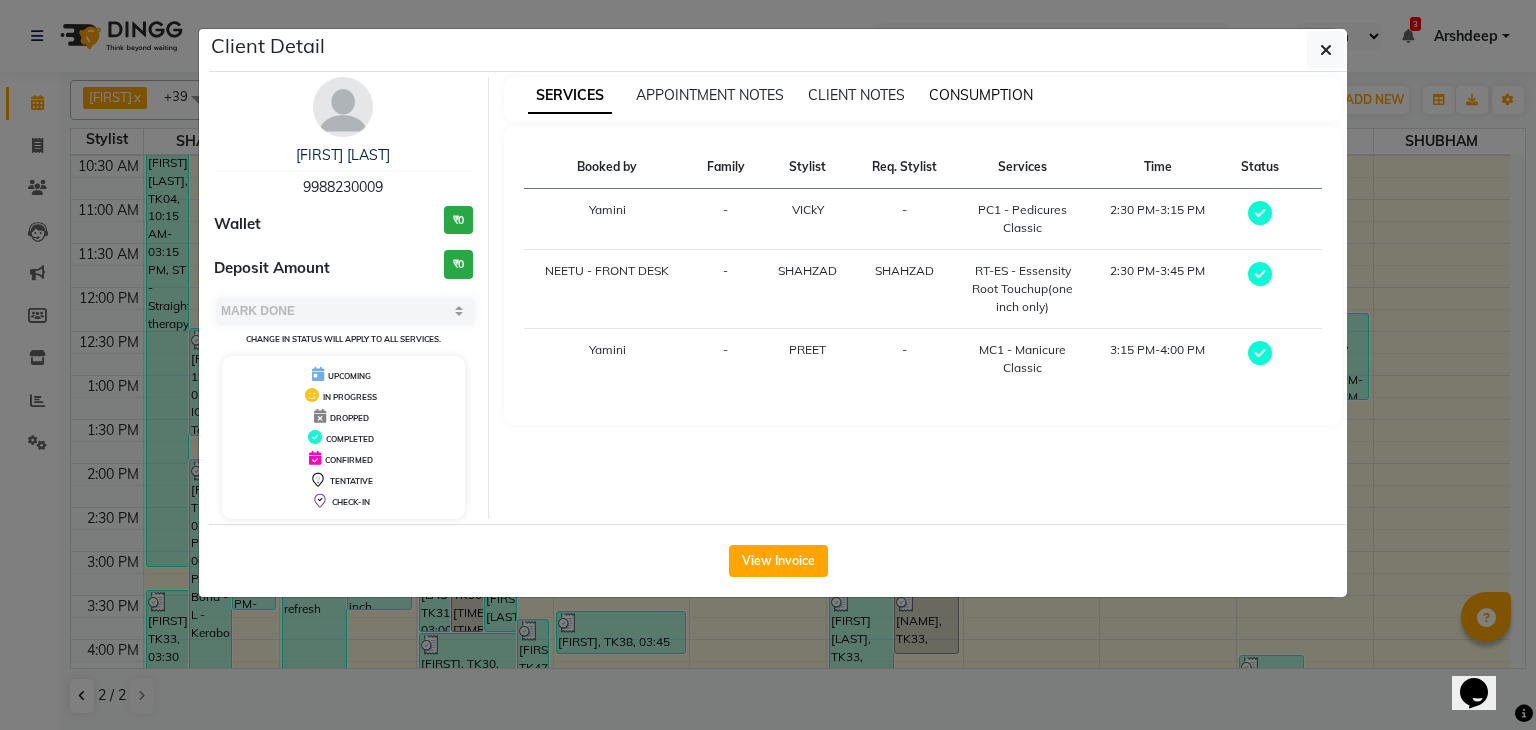 click on "CONSUMPTION" at bounding box center (981, 95) 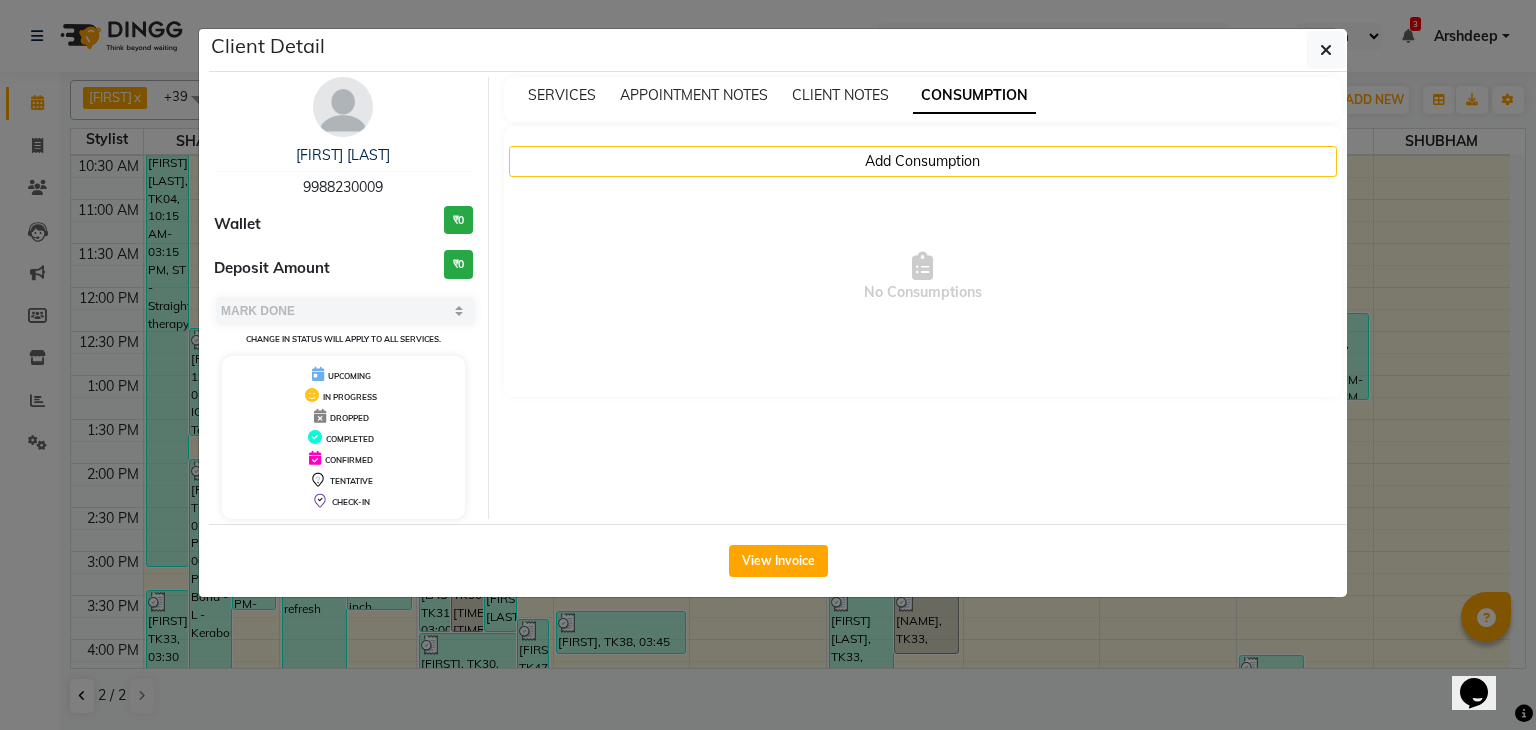 click on "Add Consumption  No Consumptions" at bounding box center [923, 261] 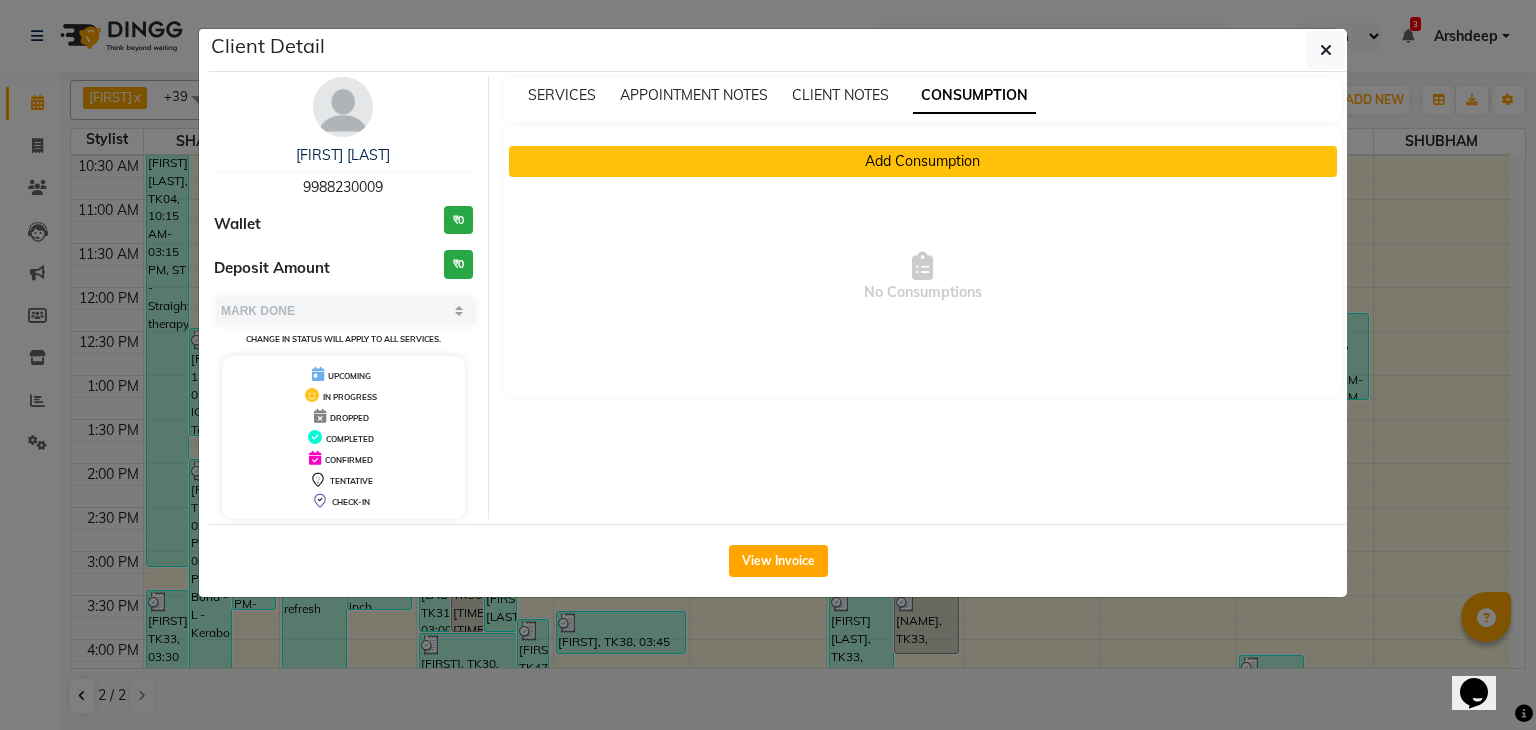 click on "Add Consumption" at bounding box center (923, 161) 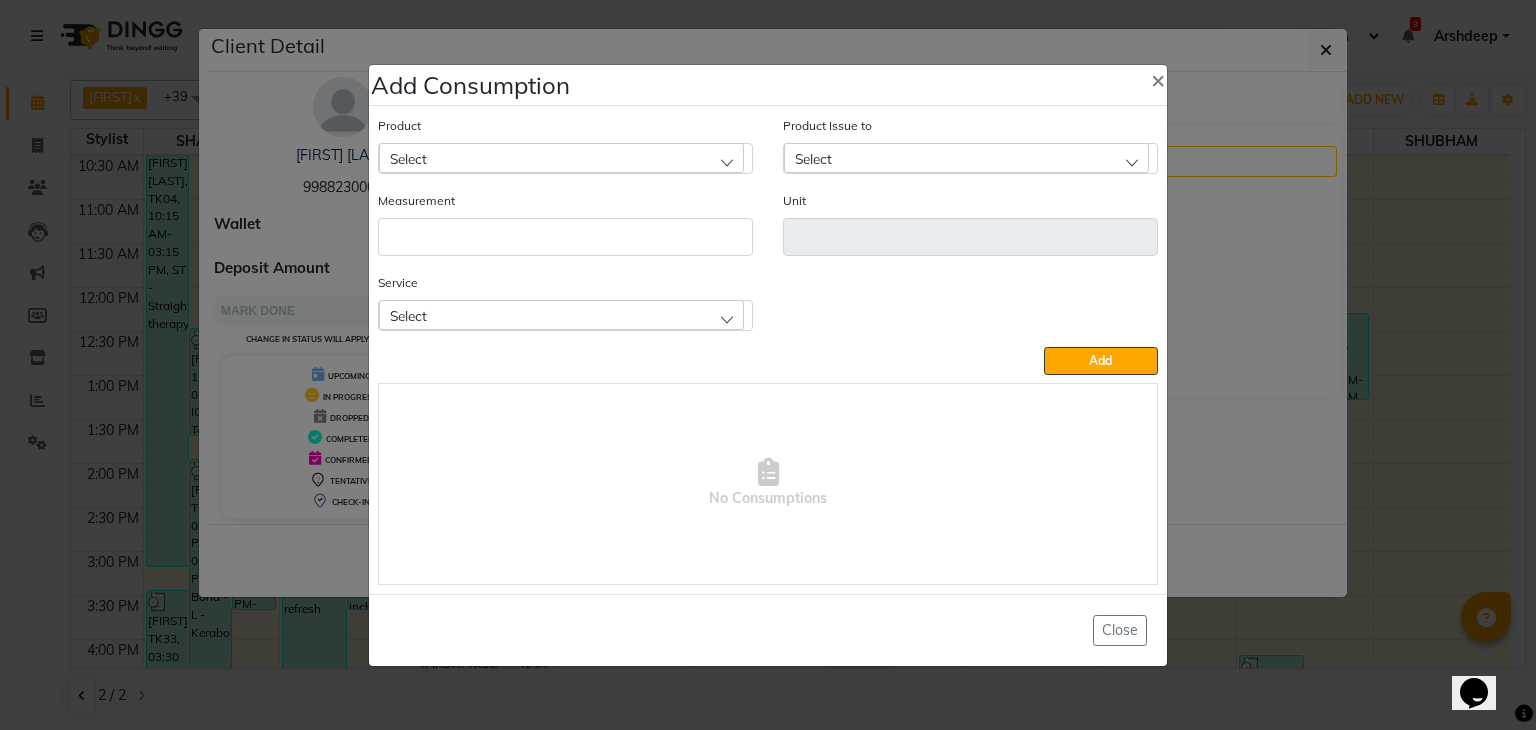 click on "Select" 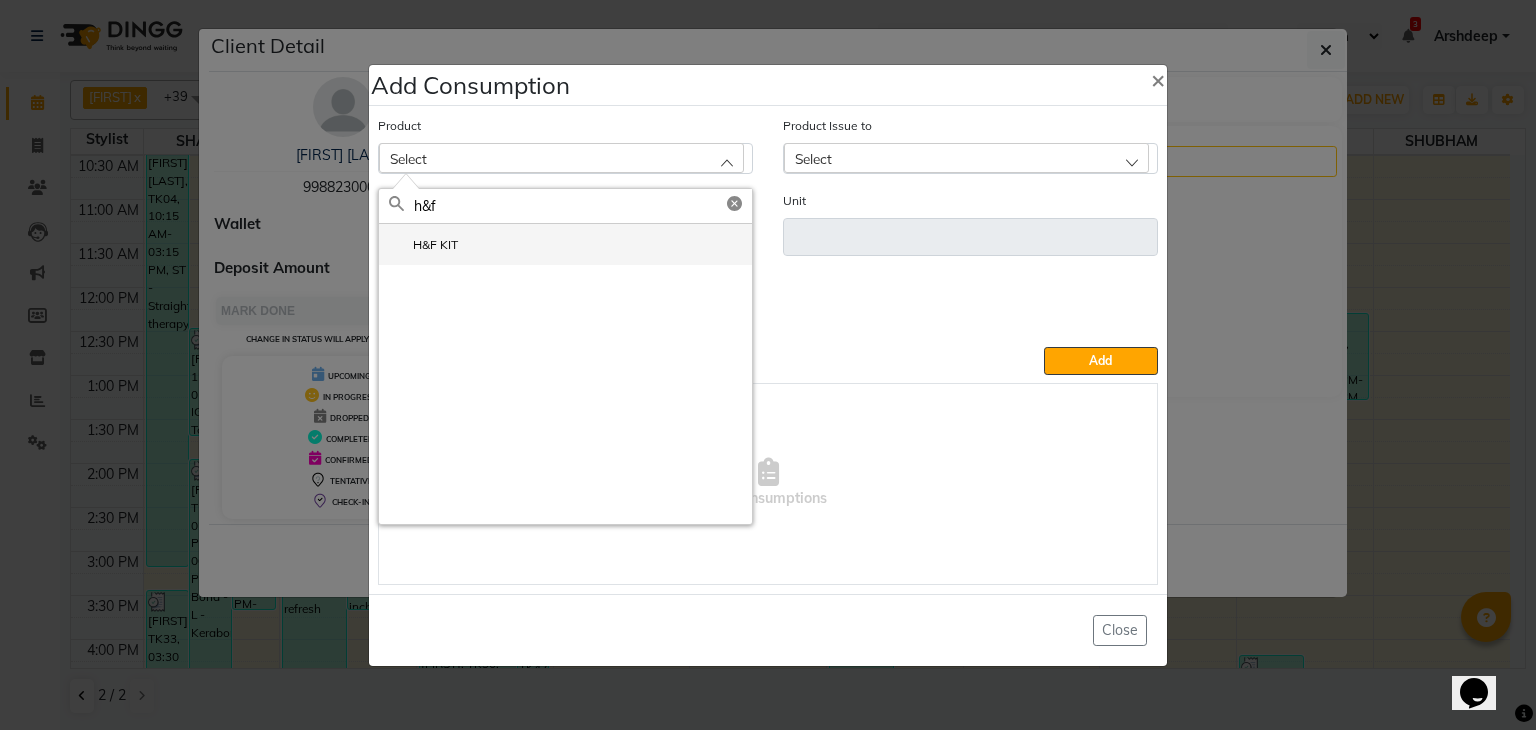 type on "h&f" 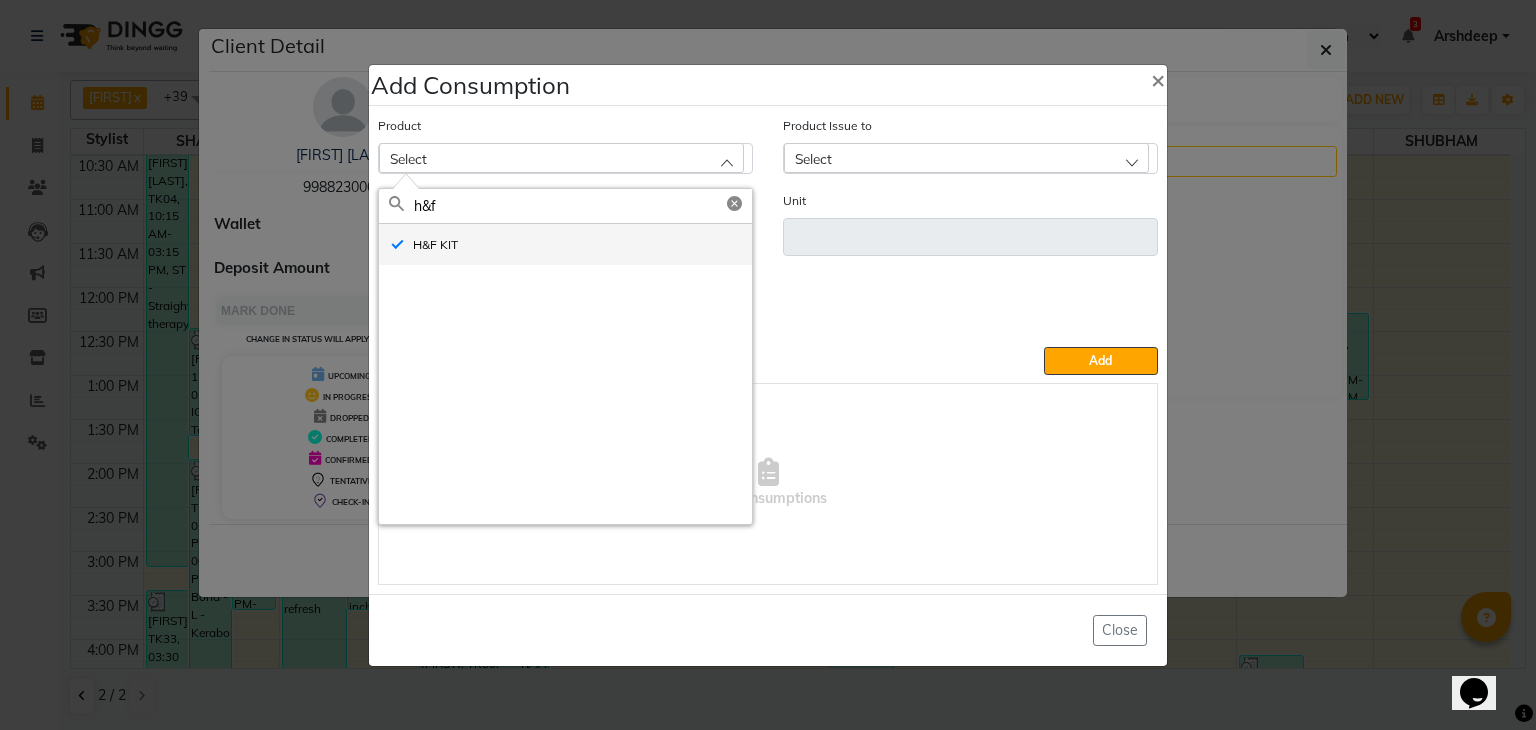 type on "PCS" 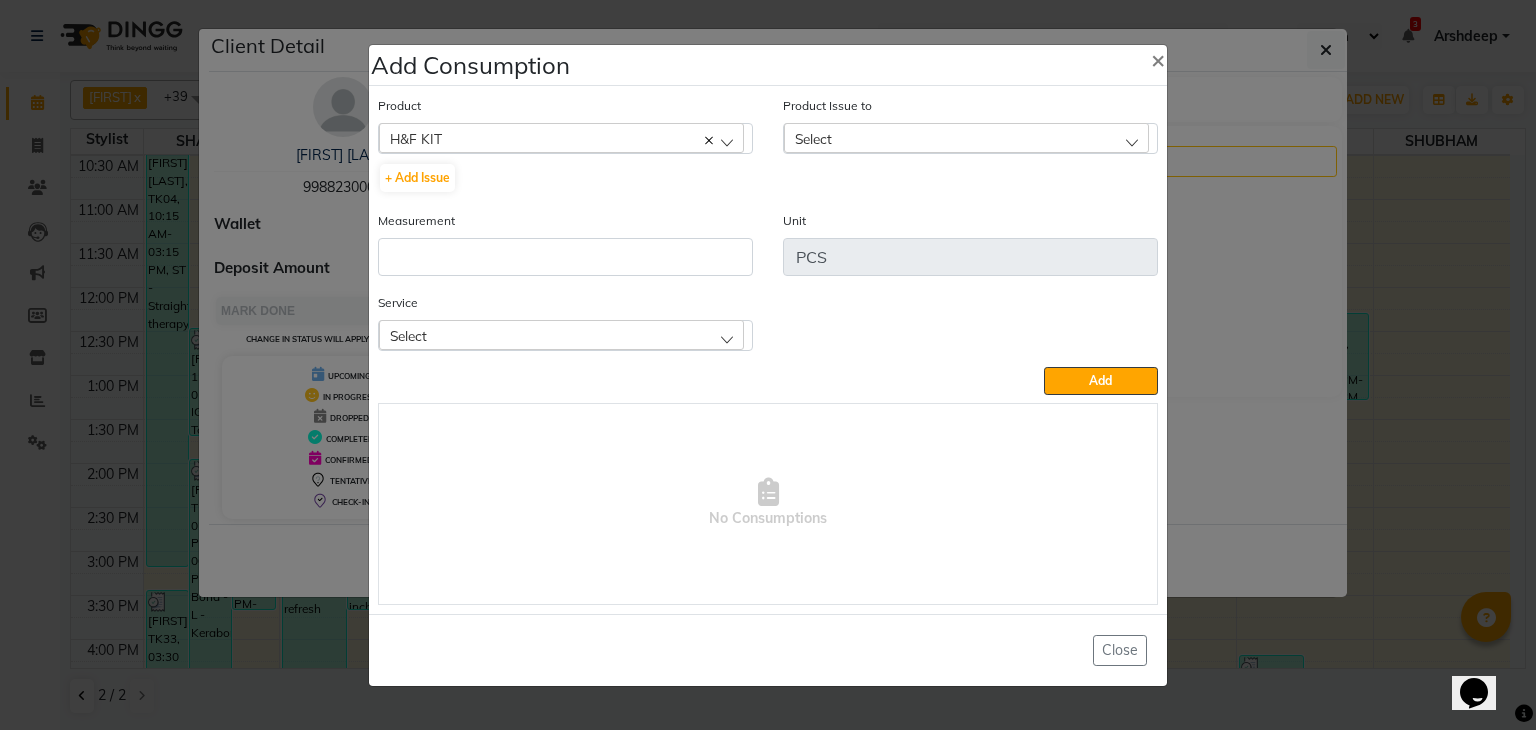 click on "Select" 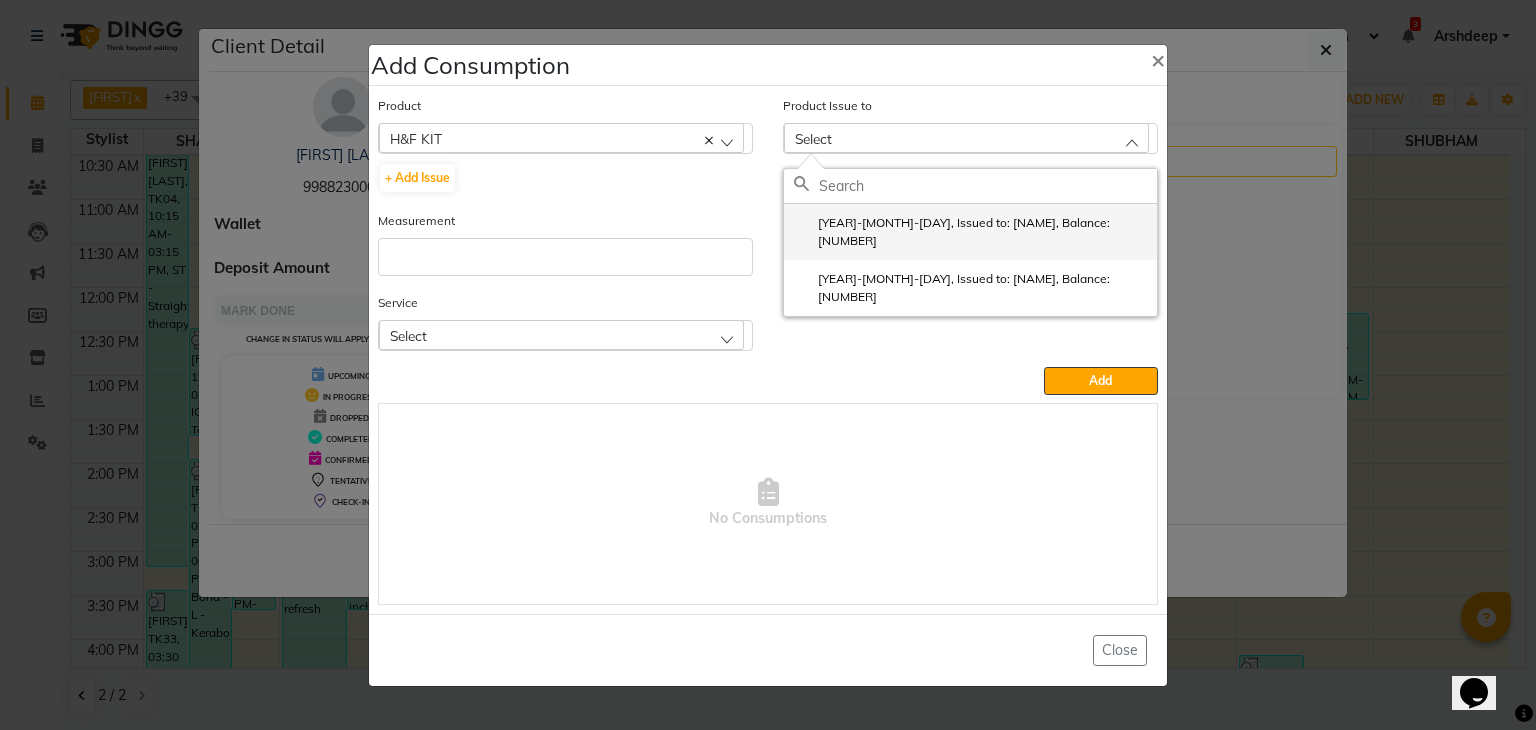 click on "[YEAR]-[MONTH]-[DAY], Issued to: [NAME], Balance: [NUMBER]" 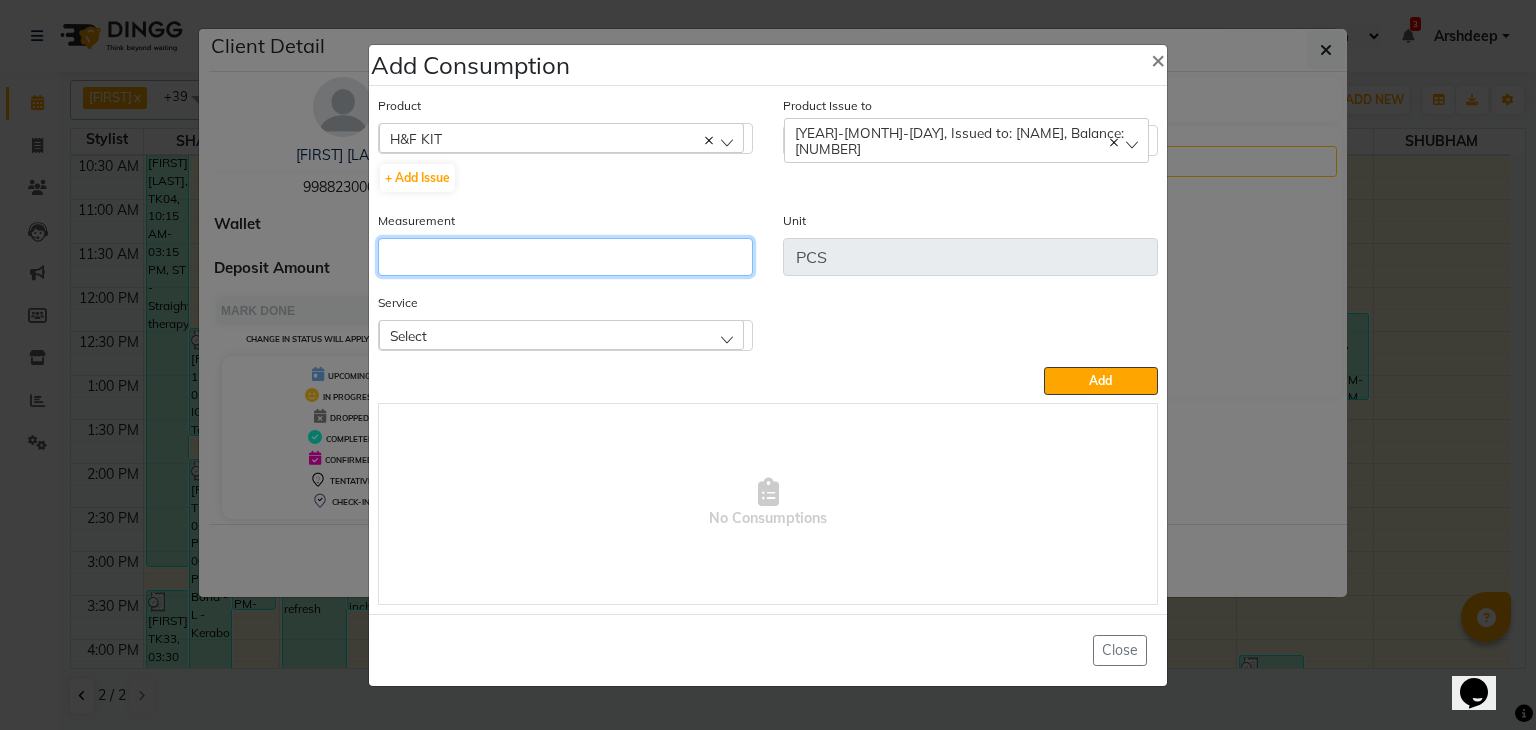 click 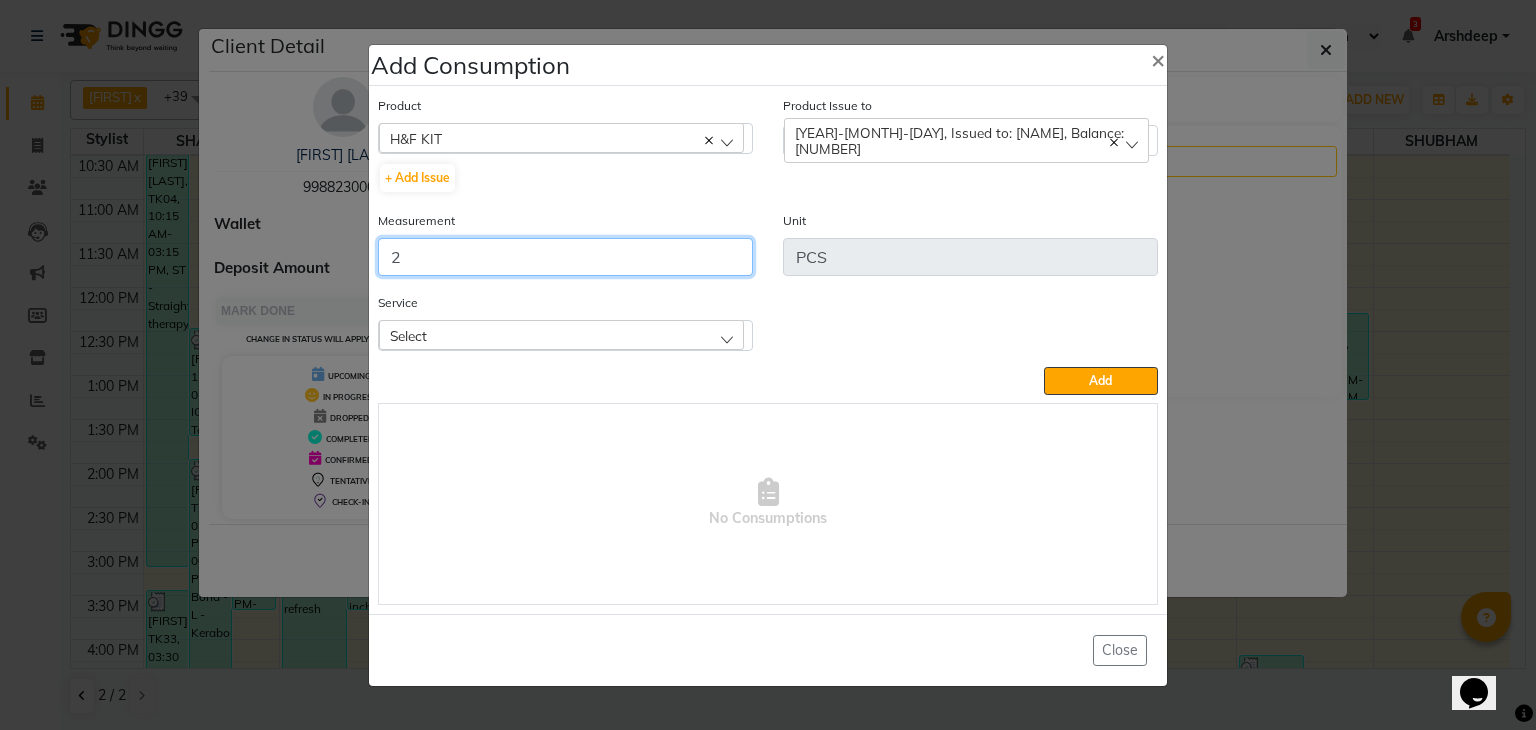 type on "2" 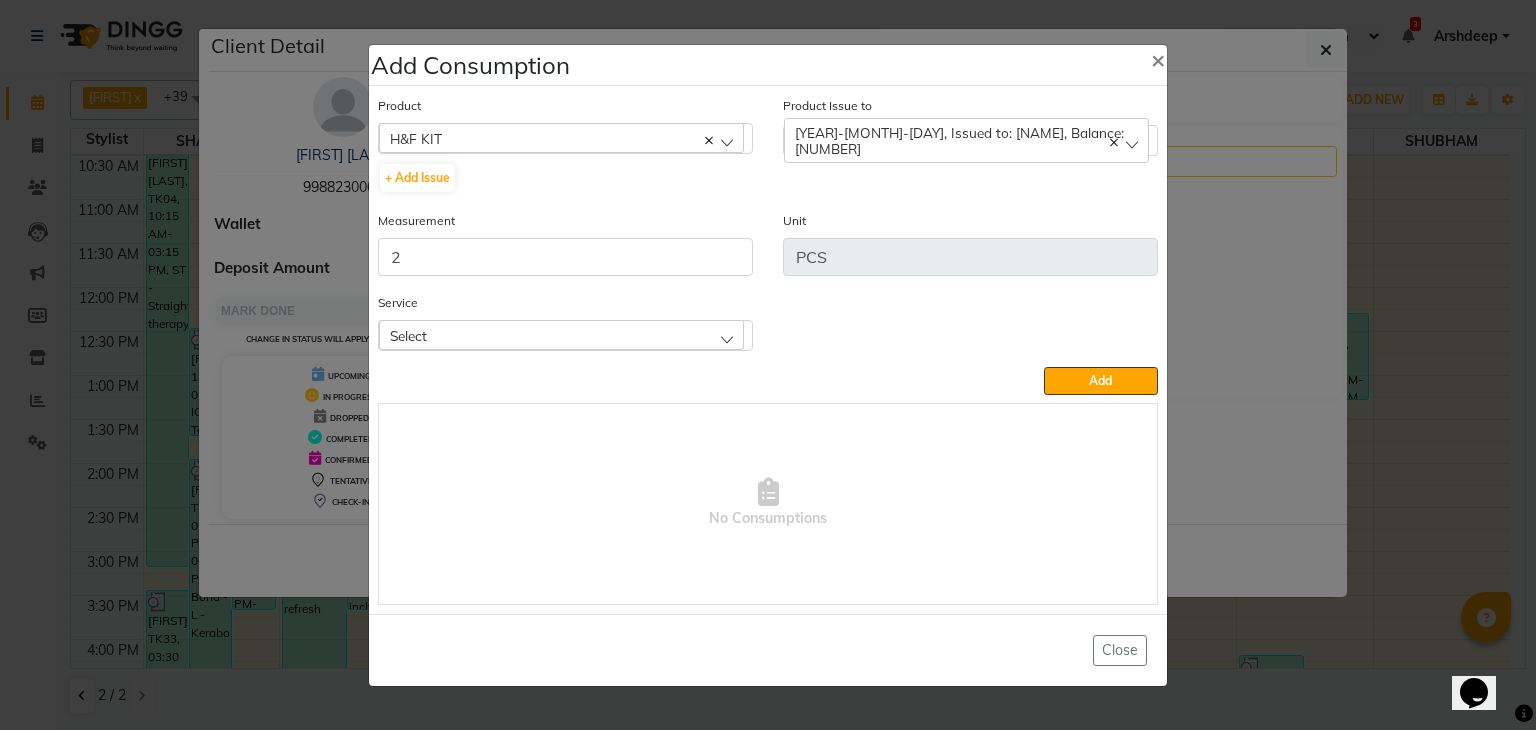 click on "Select" 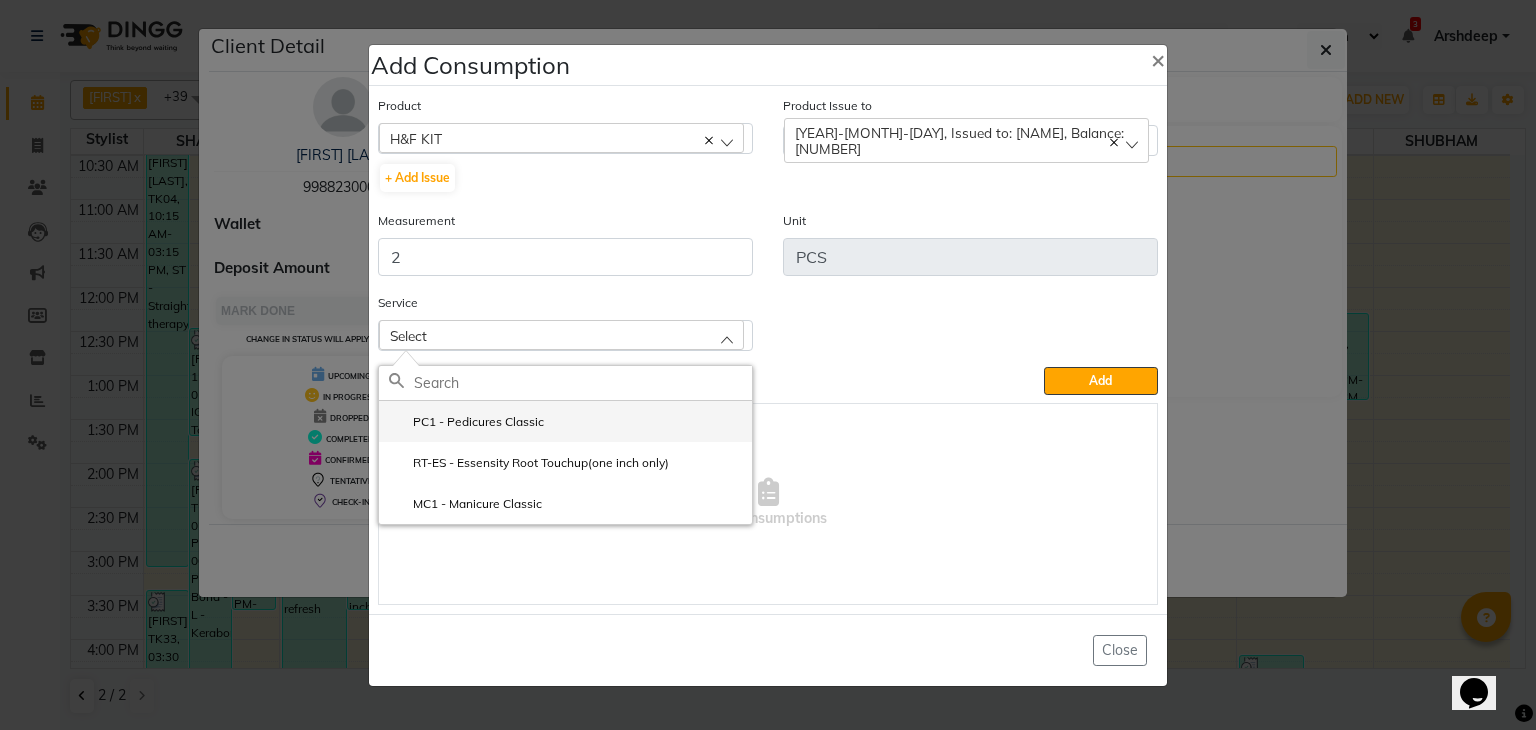click on "PC1 - Pedicures Classic" 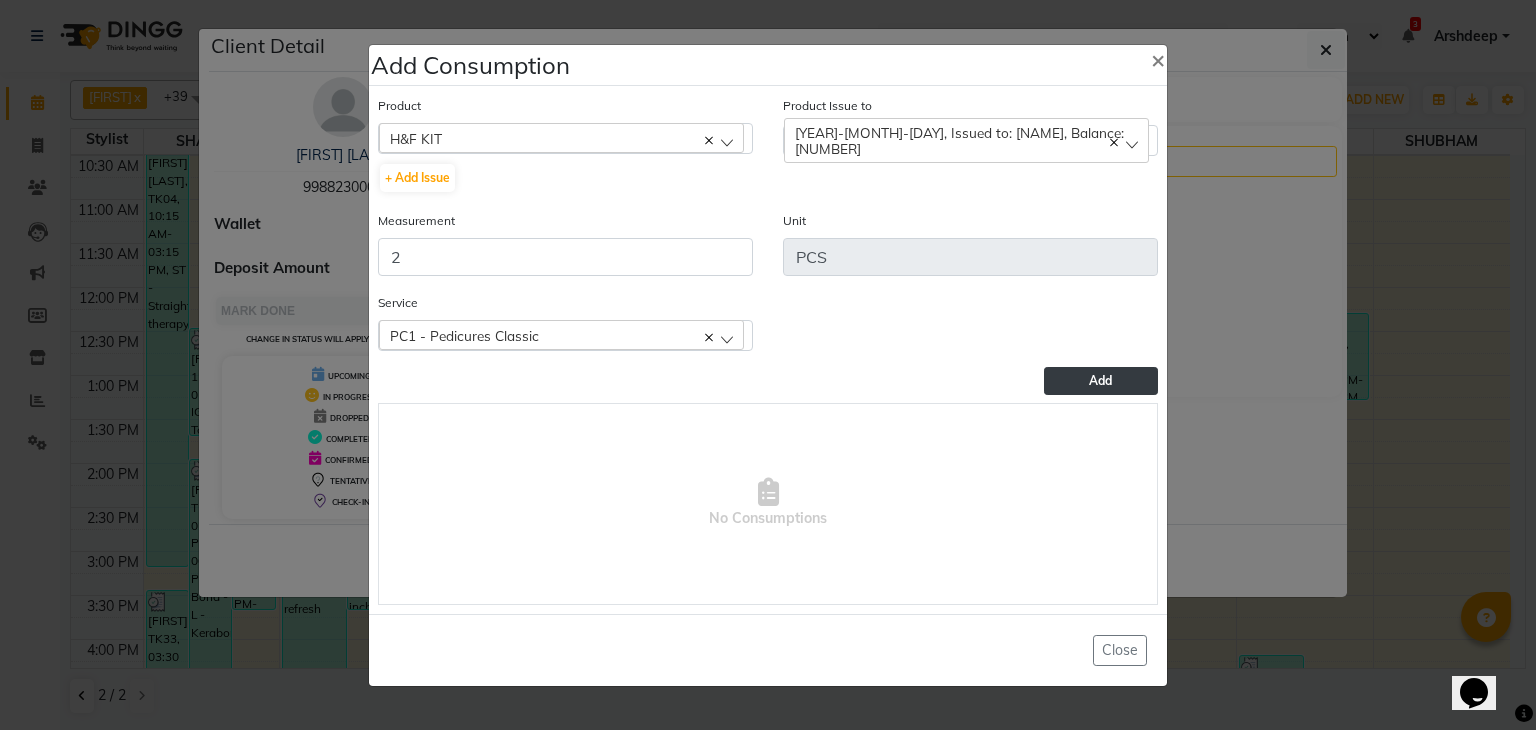 click on "Add" 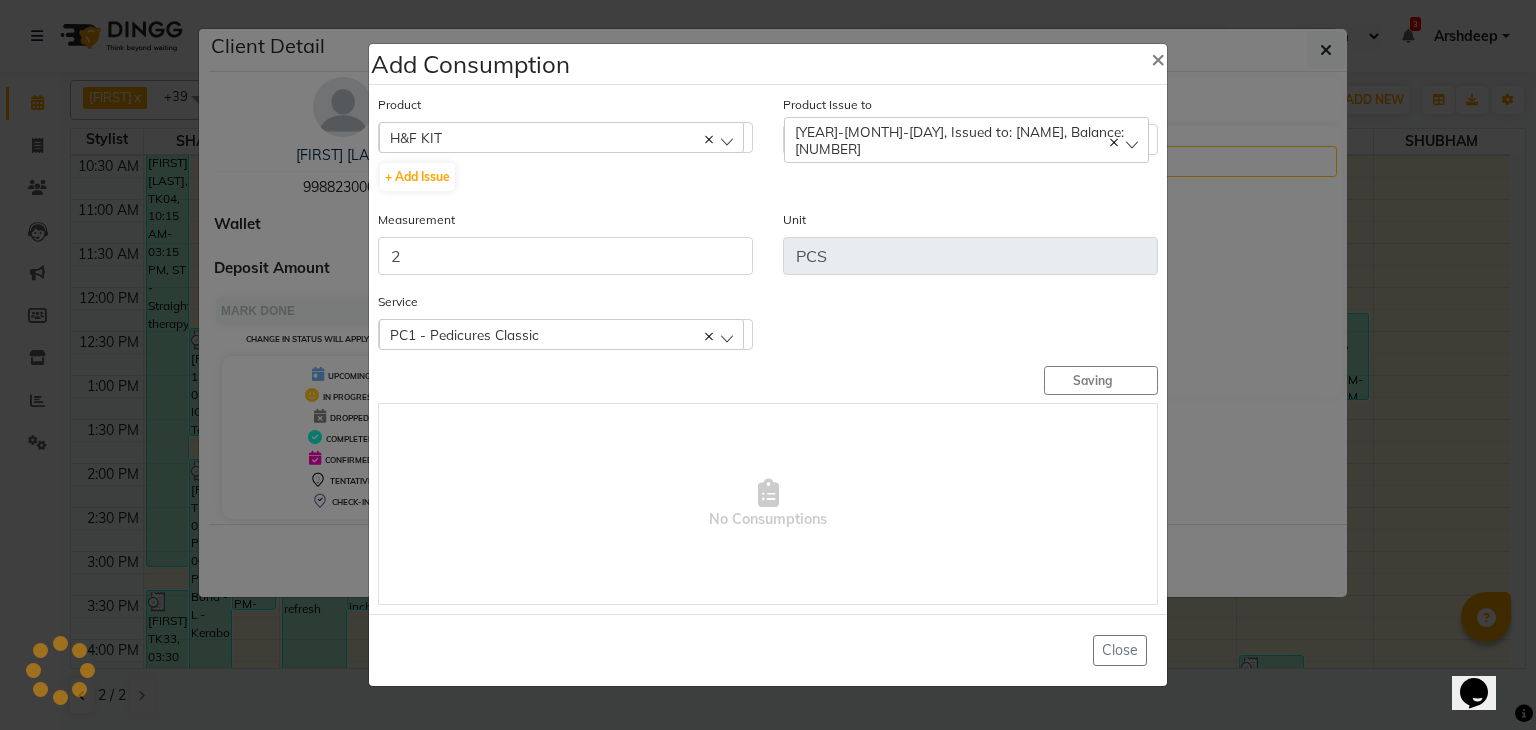 type 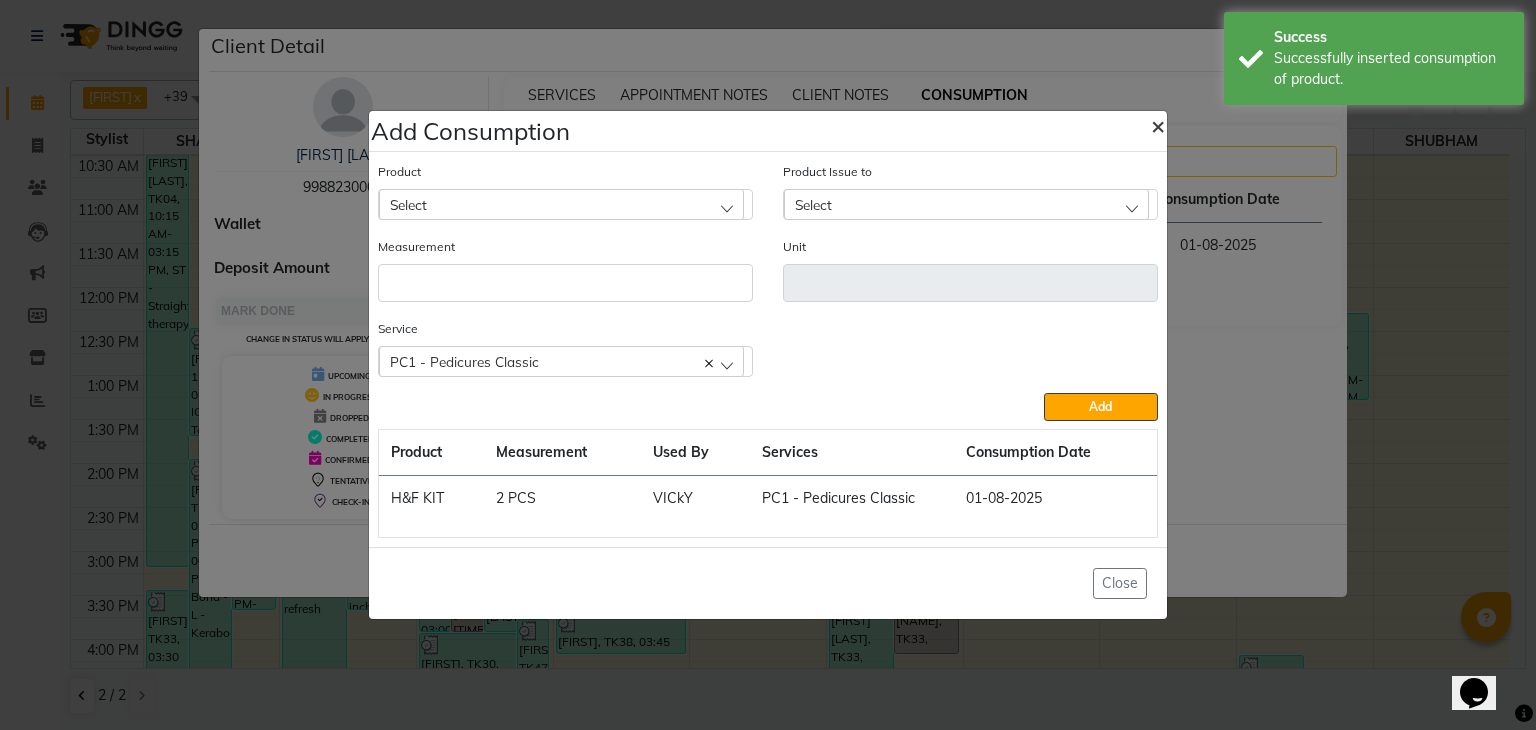 click on "×" 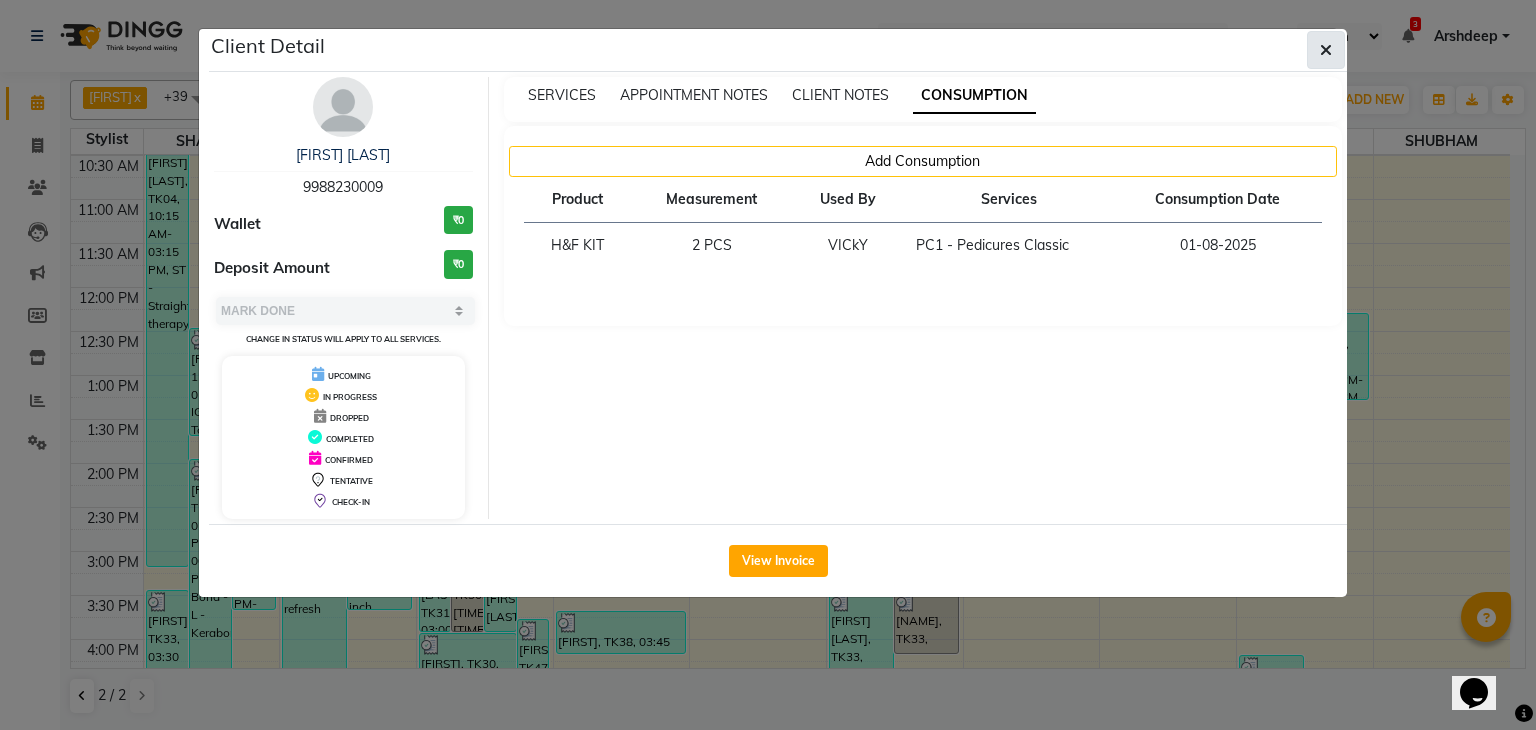 click 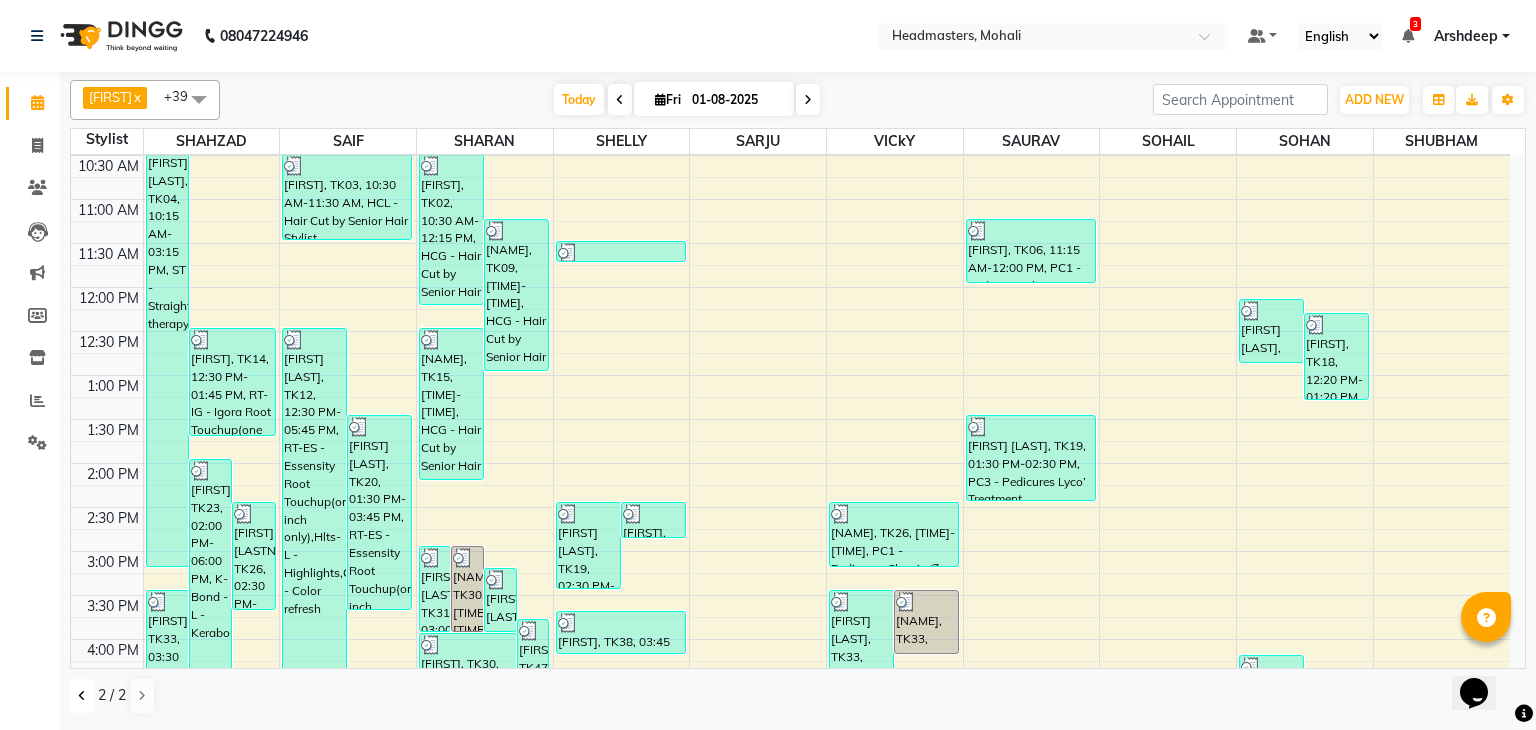 click at bounding box center (82, 696) 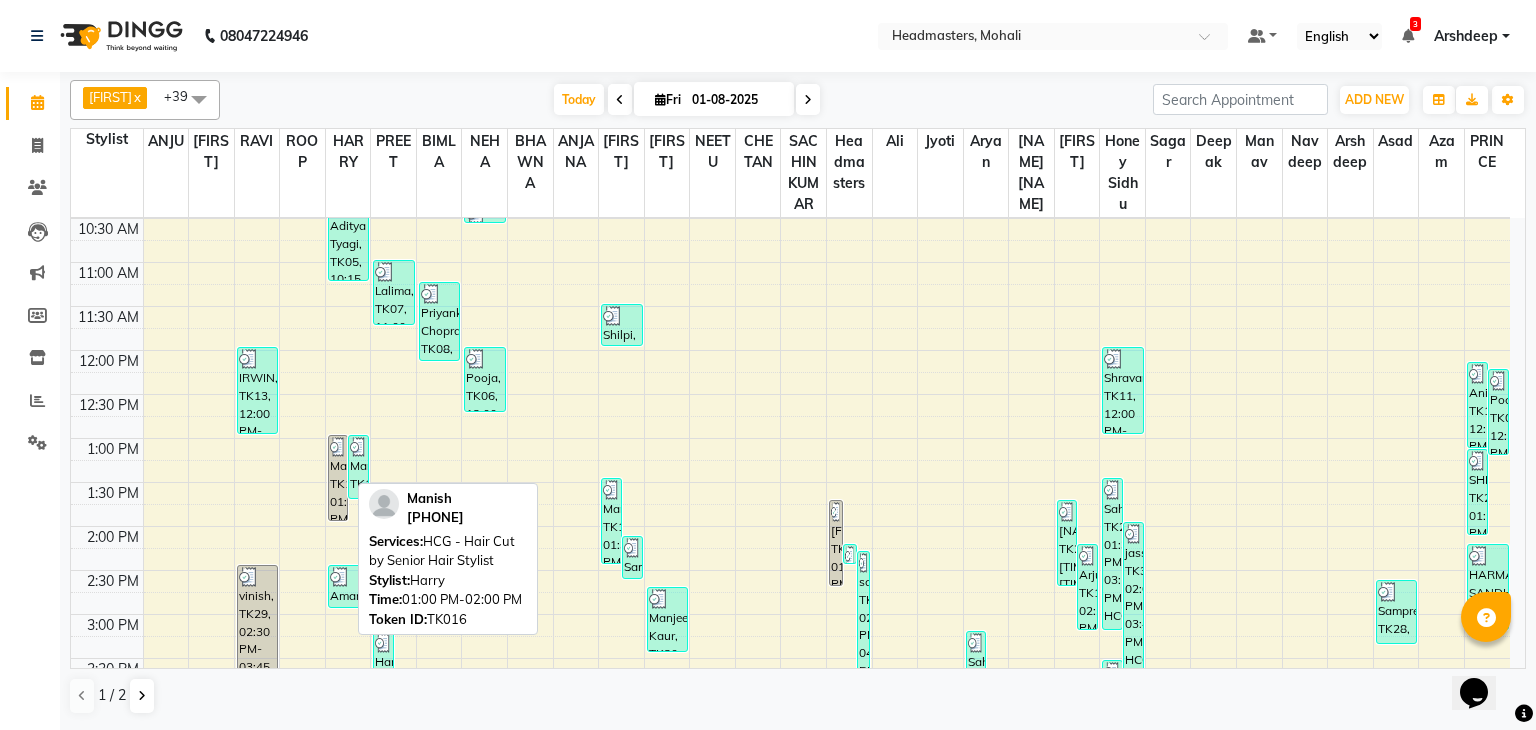 click on "Manish, TK16, 01:00 PM-02:00 PM, HCG - Hair Cut by Senior Hair Stylist" at bounding box center (338, 478) 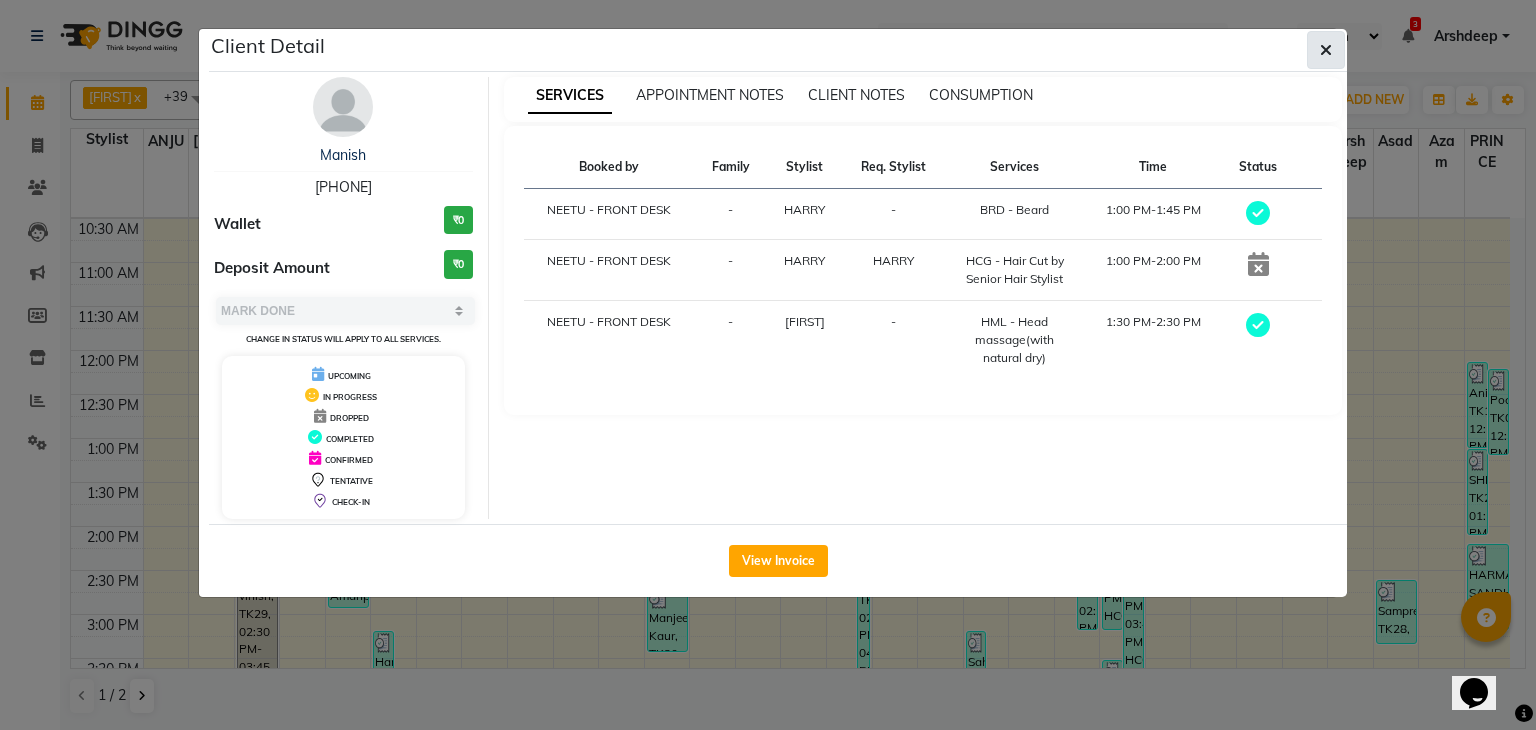 click 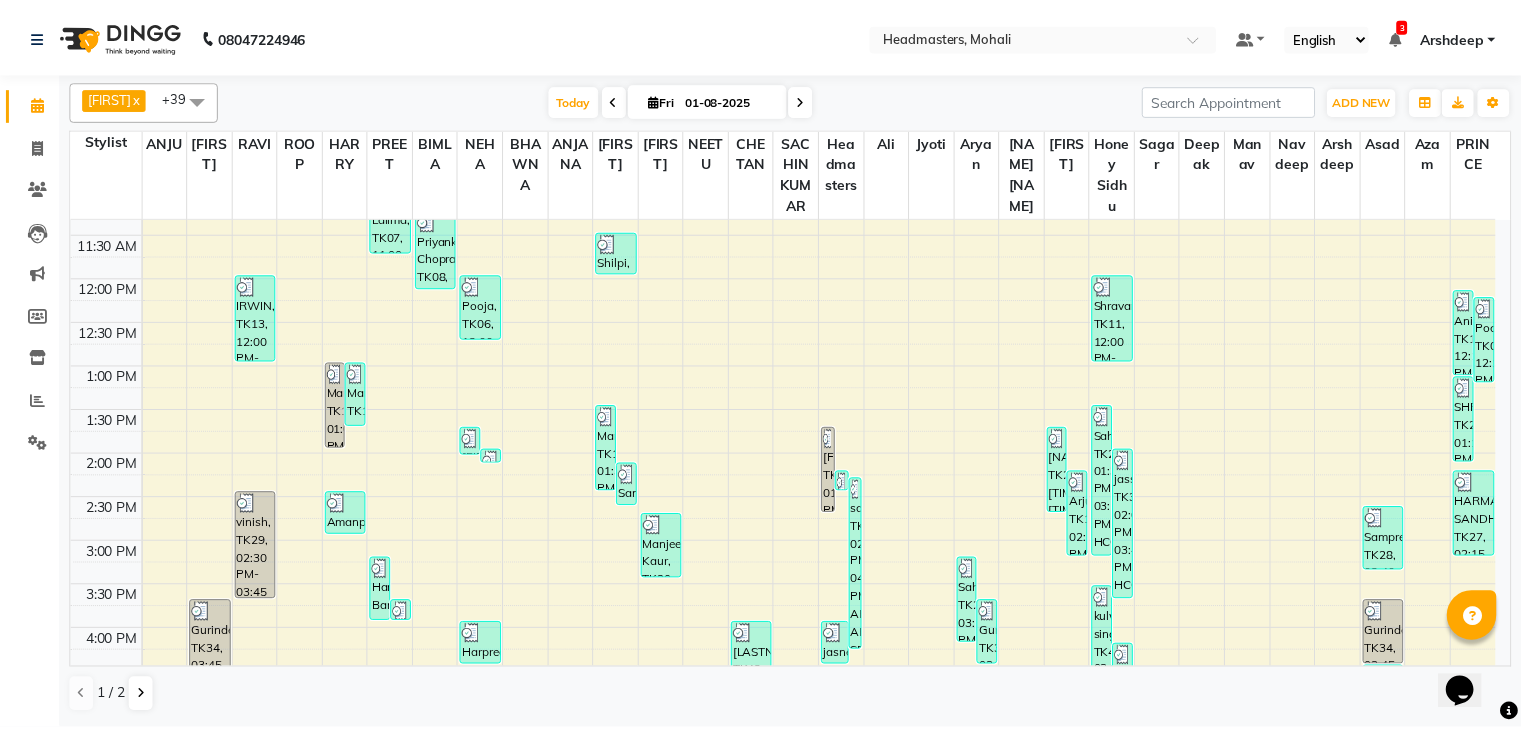 scroll, scrollTop: 298, scrollLeft: 0, axis: vertical 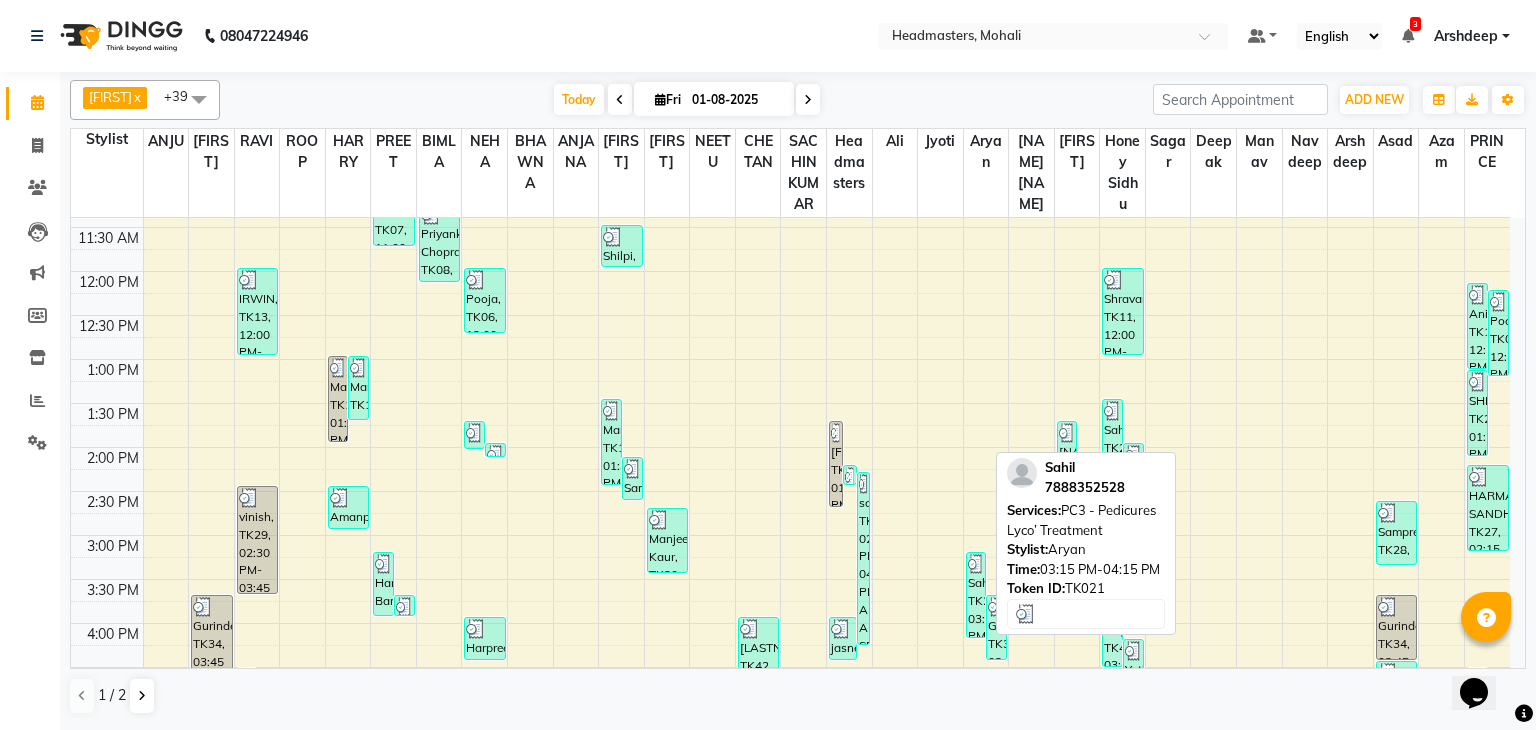 click on "Sahil, TK21, 03:15 PM-04:15 PM, PC3 - Pedicures Lyco’ Treatment" at bounding box center [976, 595] 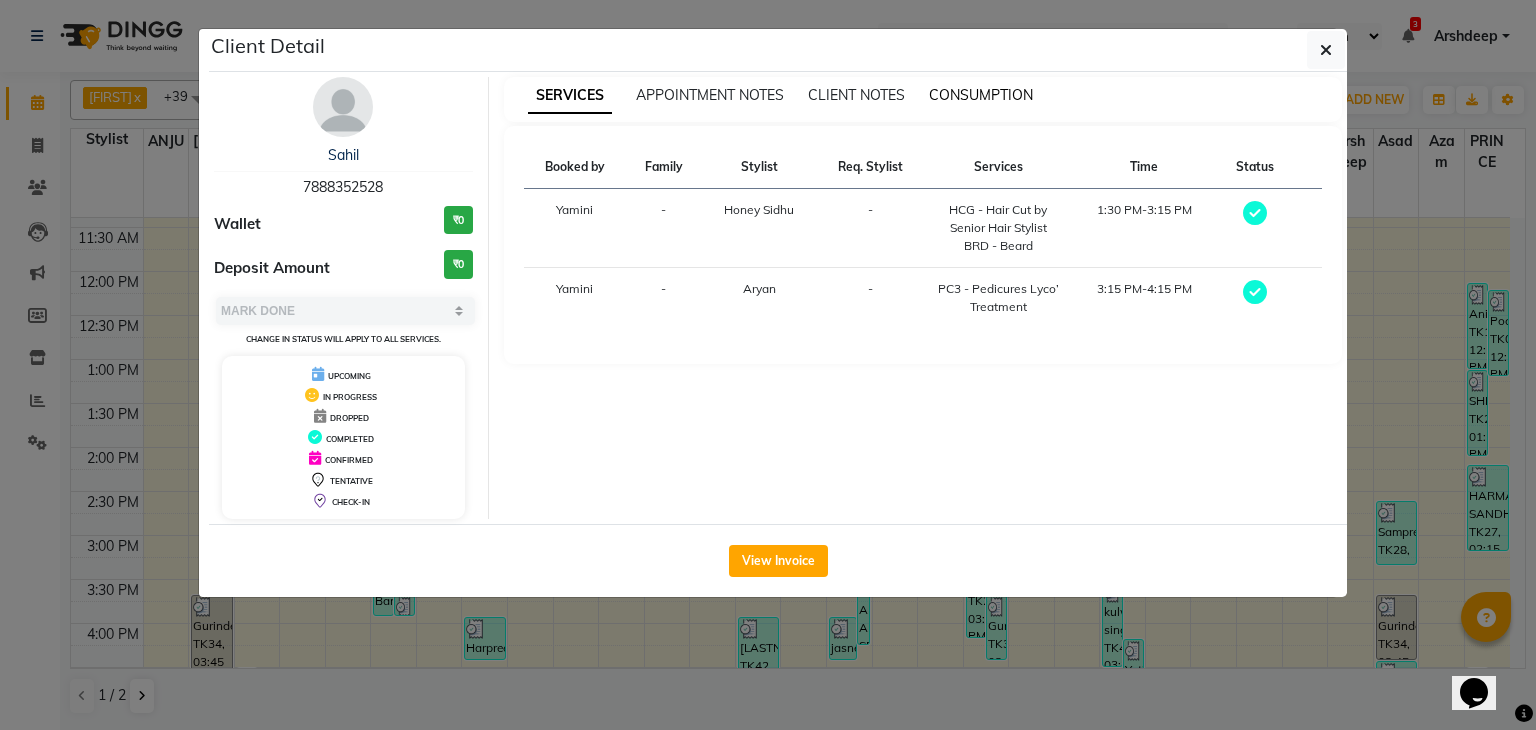 click on "CONSUMPTION" at bounding box center [981, 95] 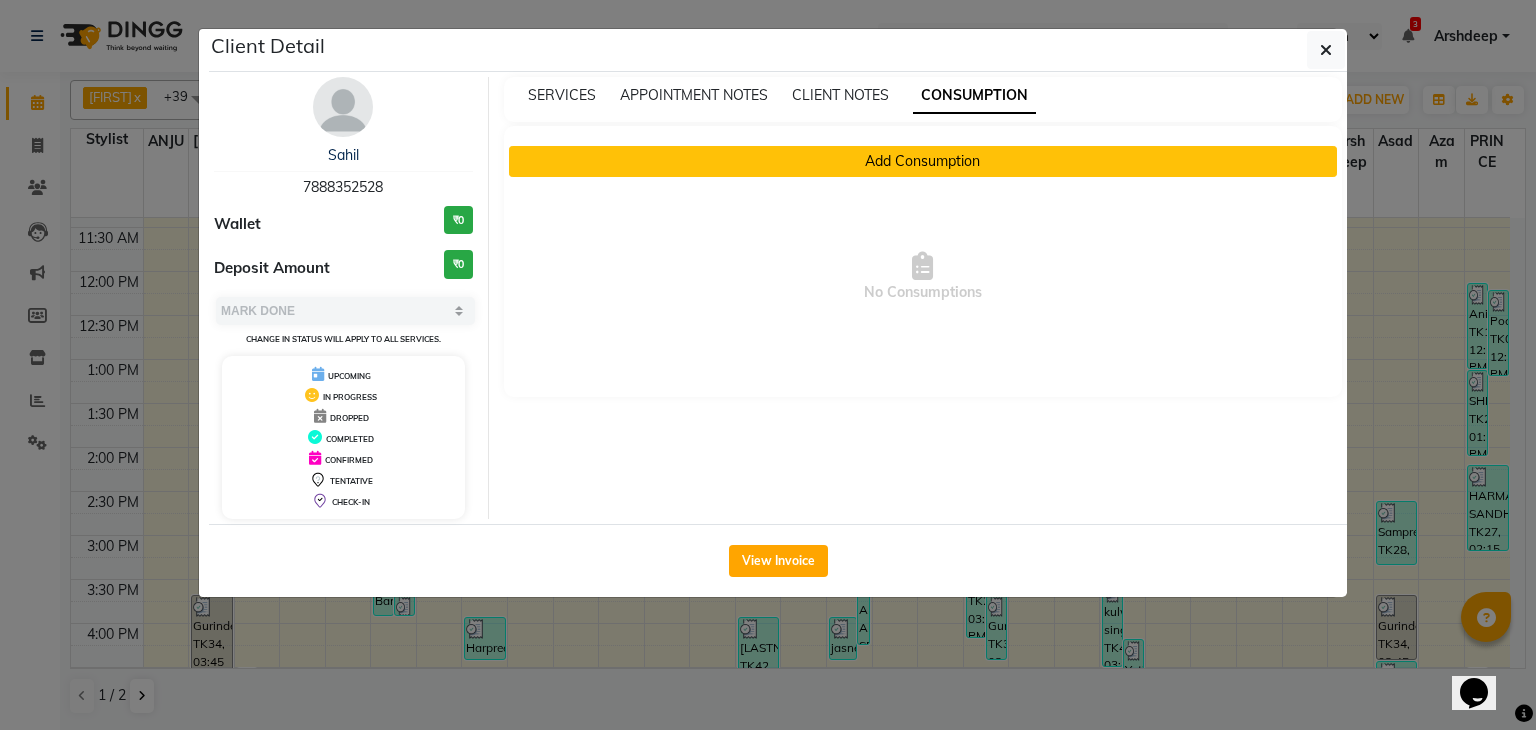 click on "Add Consumption" at bounding box center [923, 161] 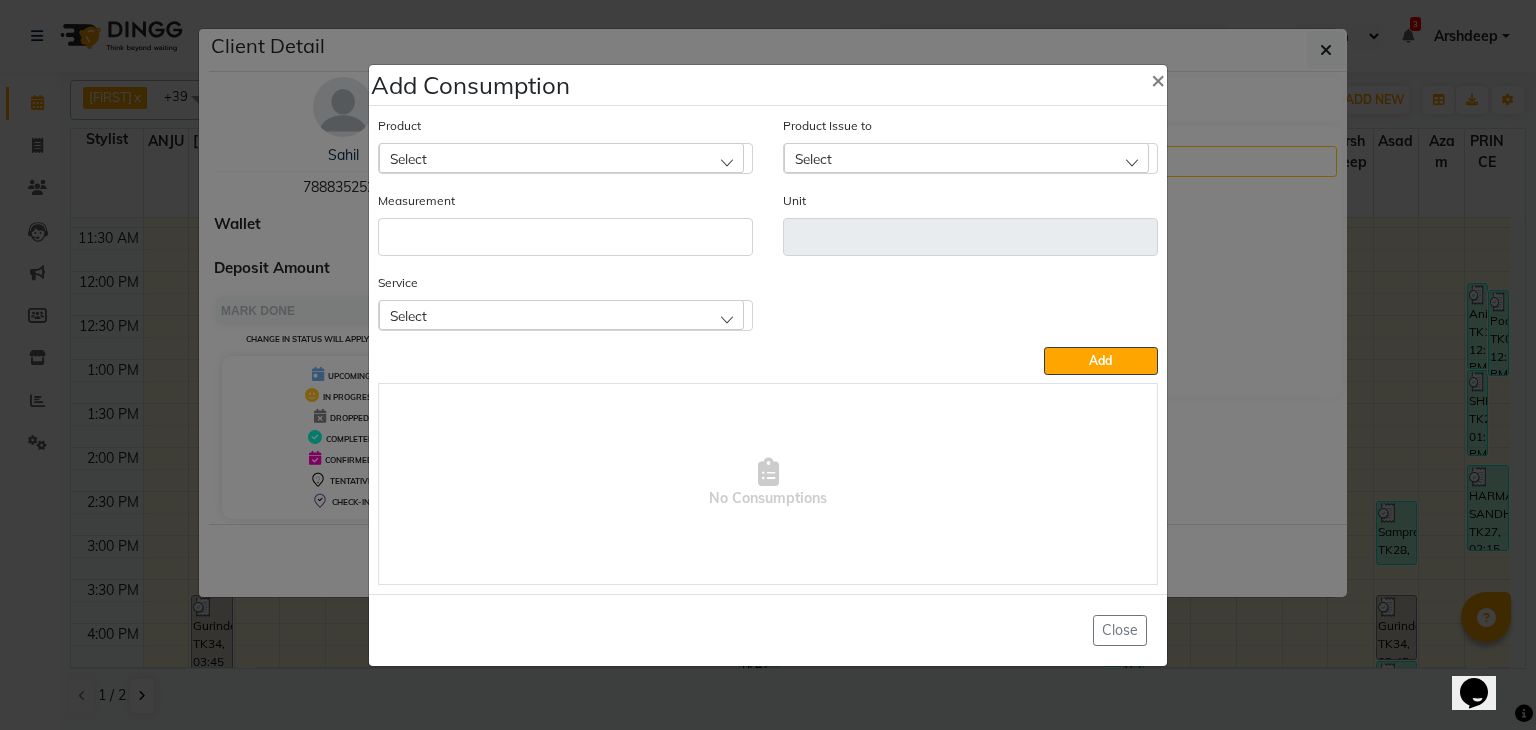click on "Select" 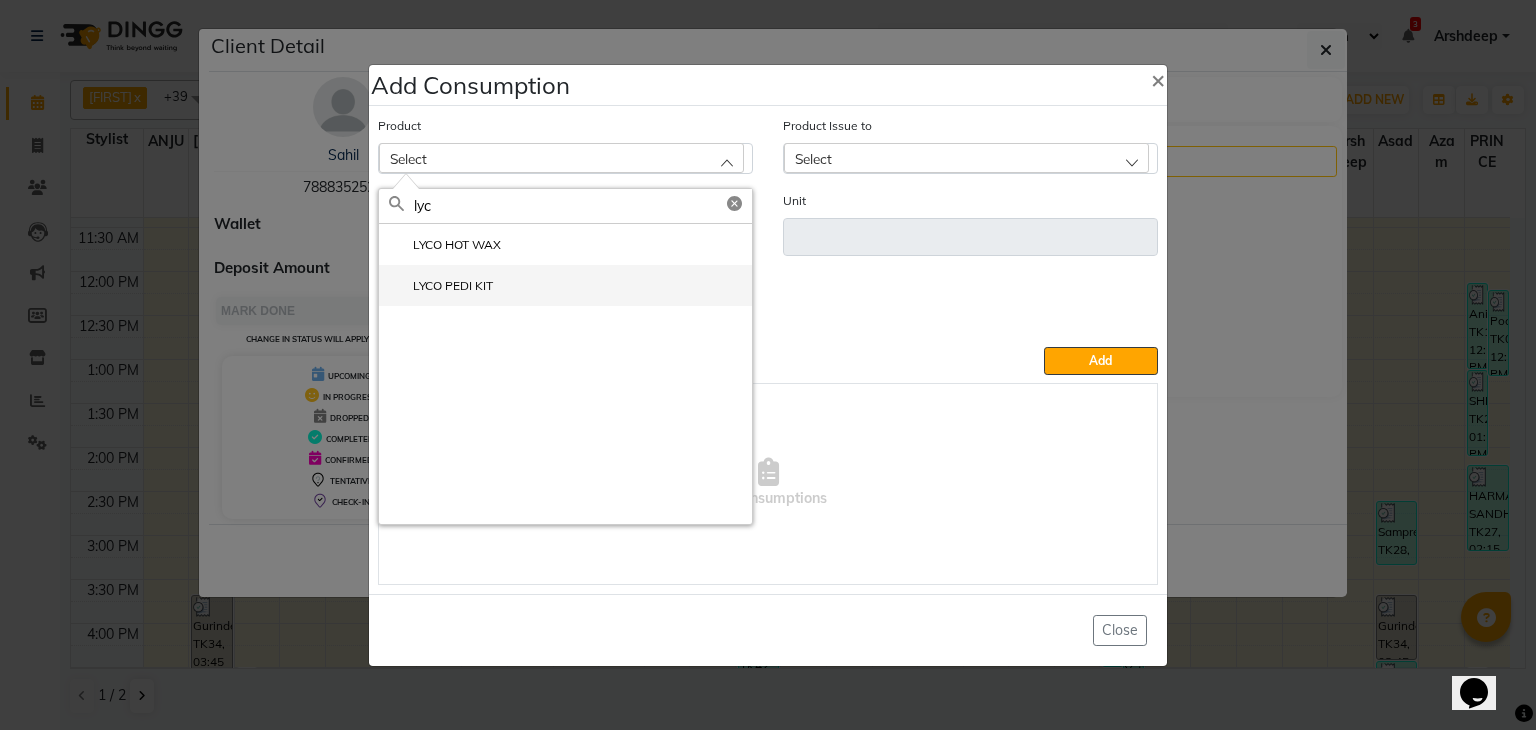 type on "lyc" 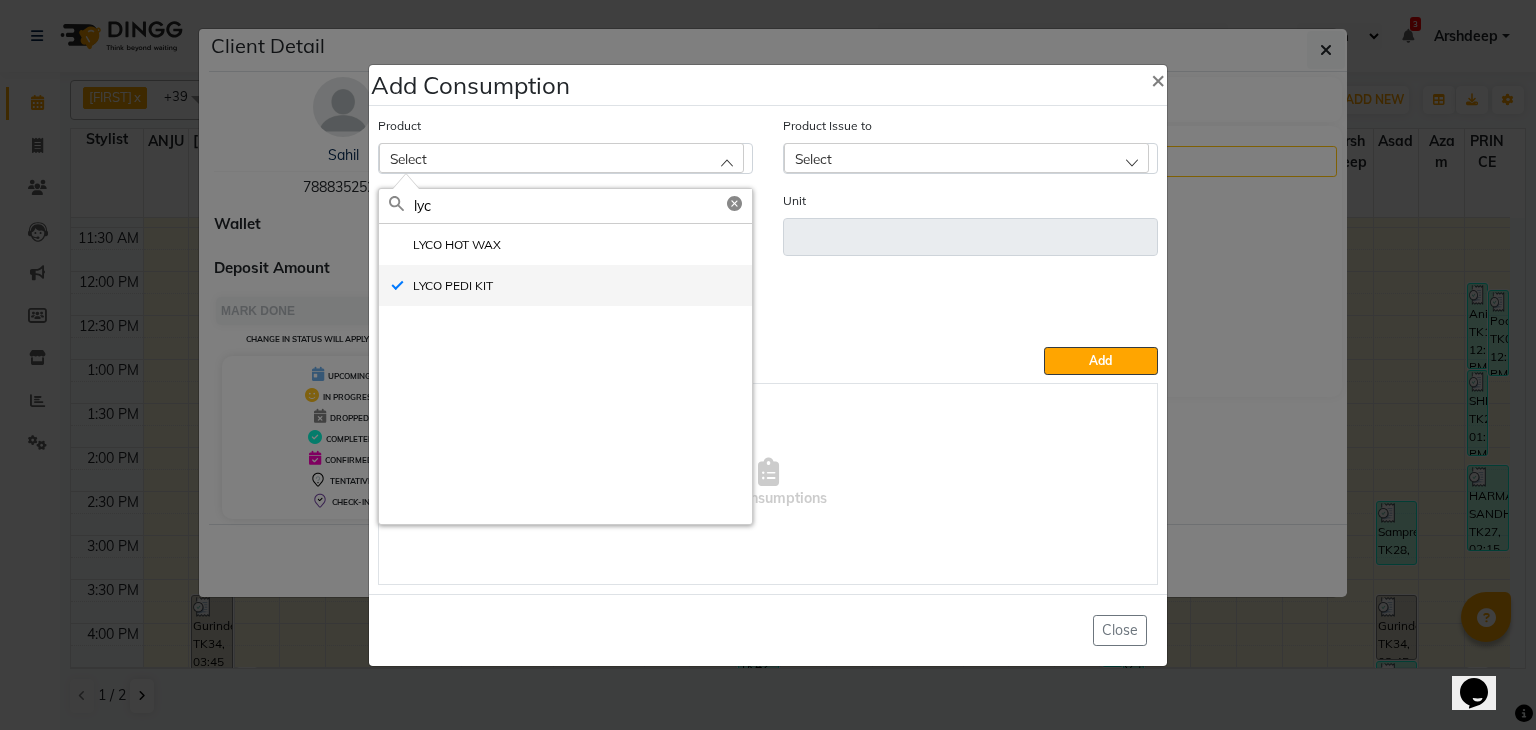 type on "PCS" 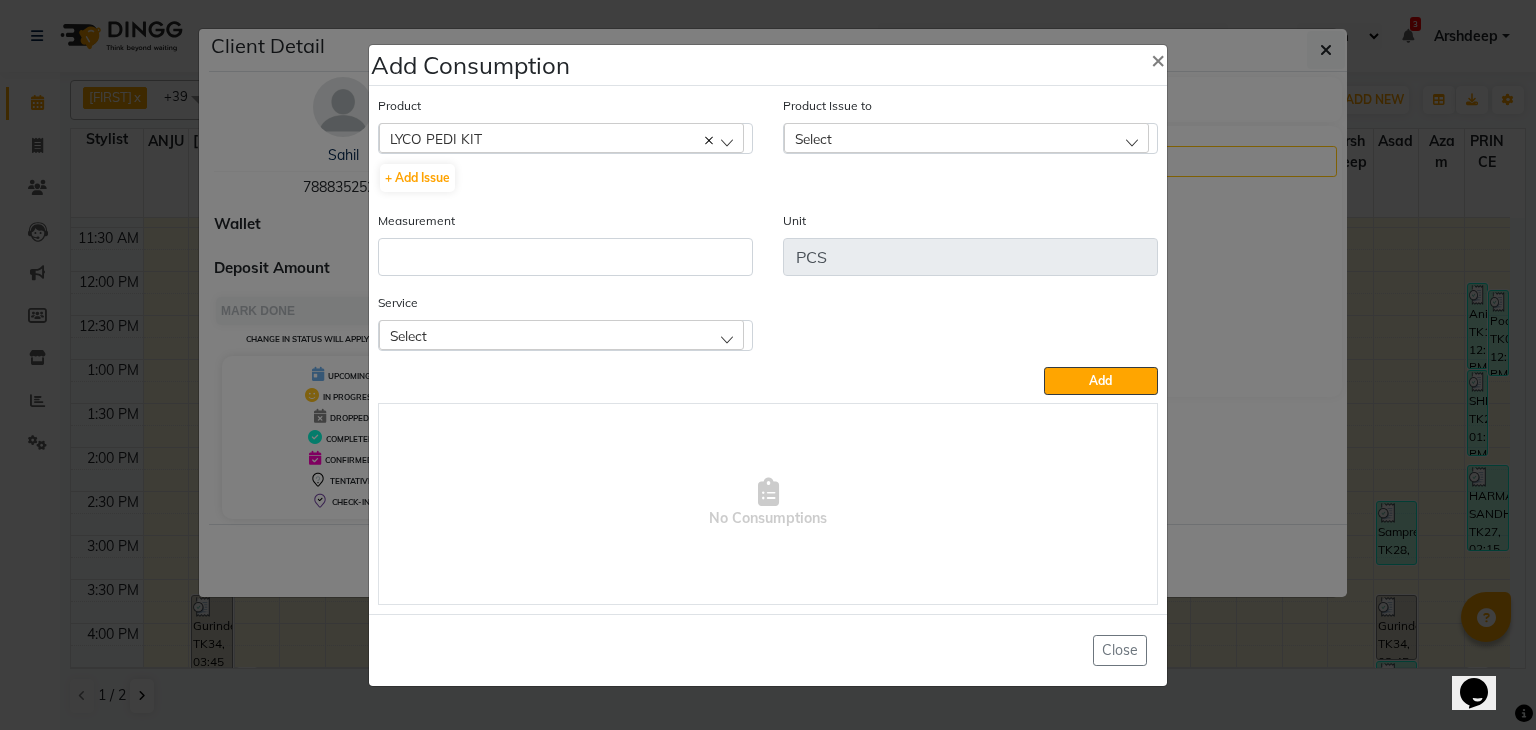 click on "Select" 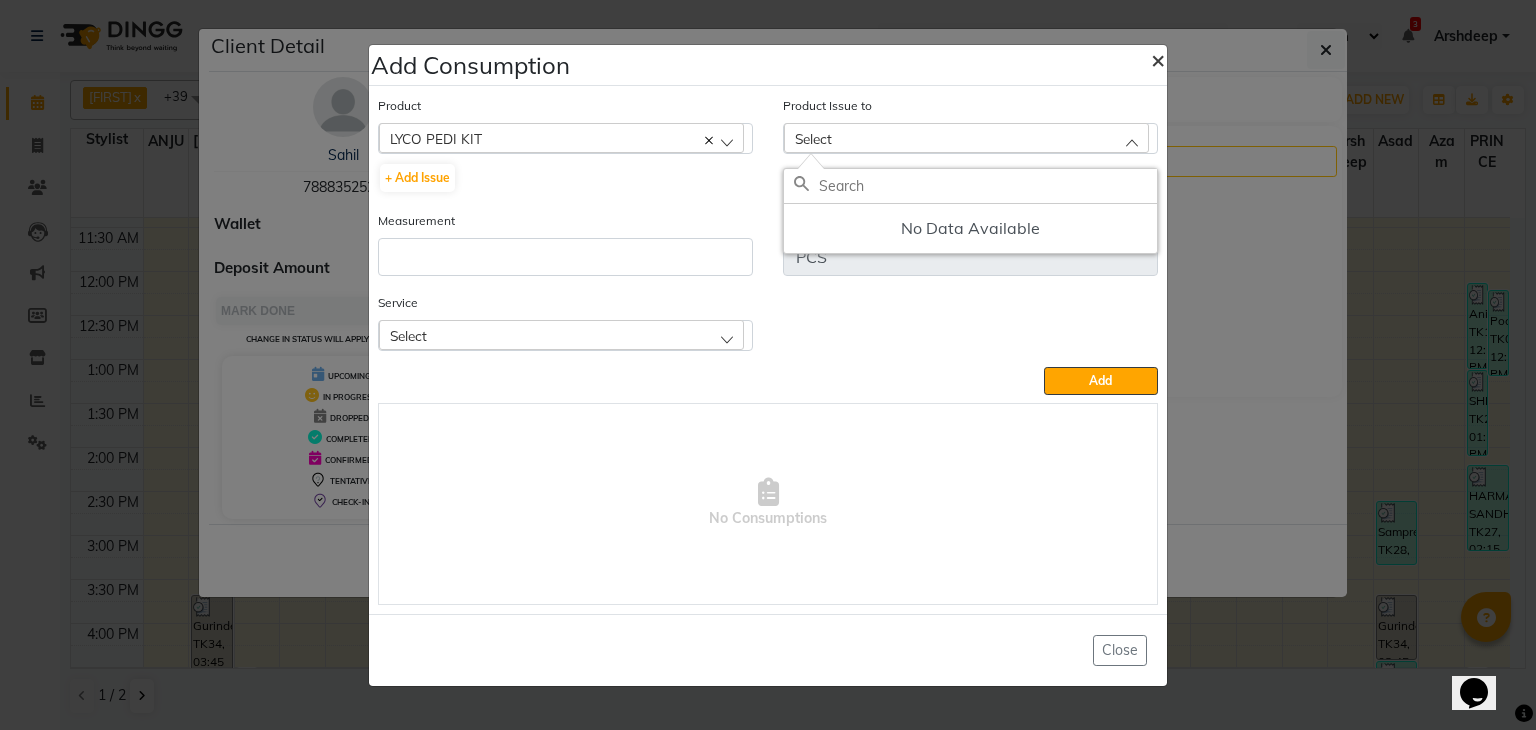 click on "×" 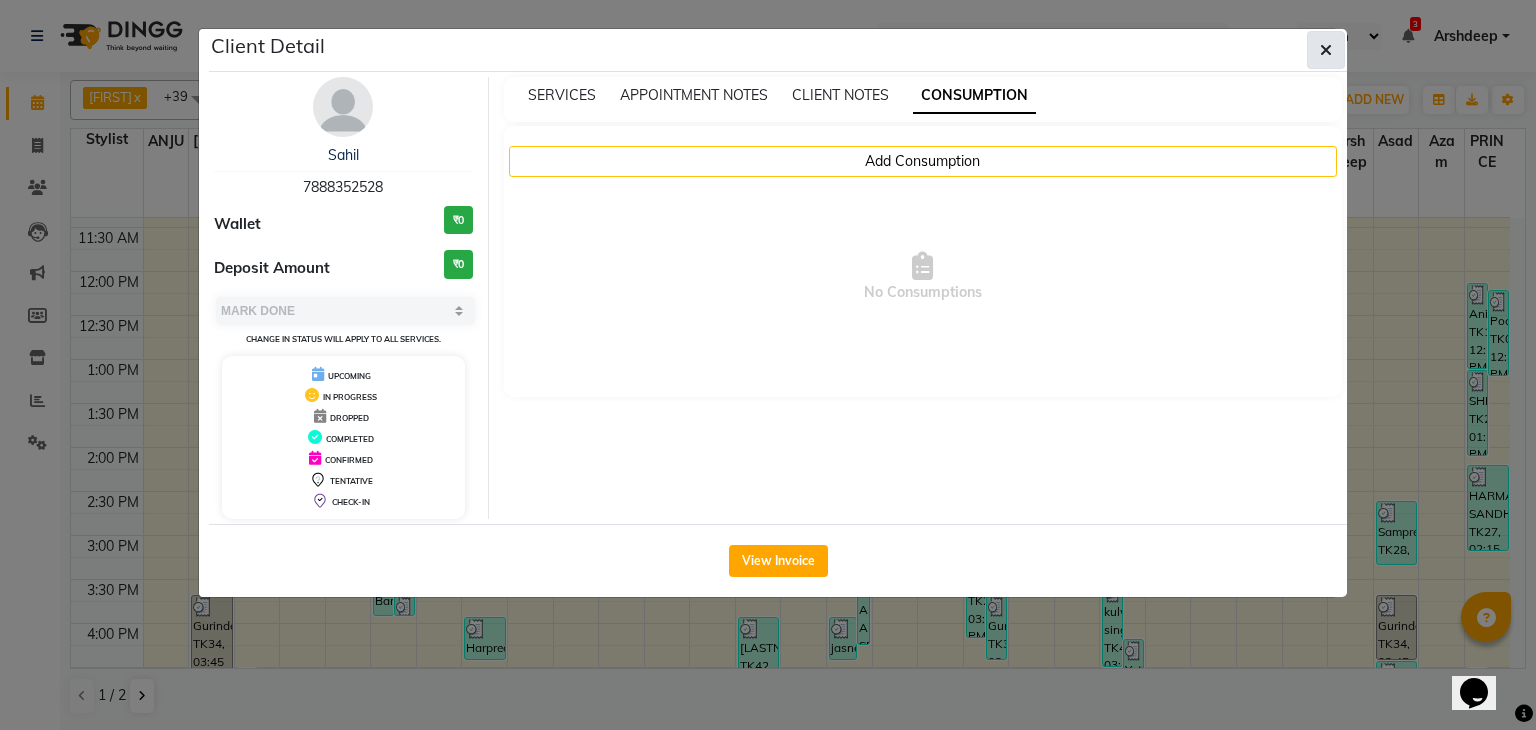 click 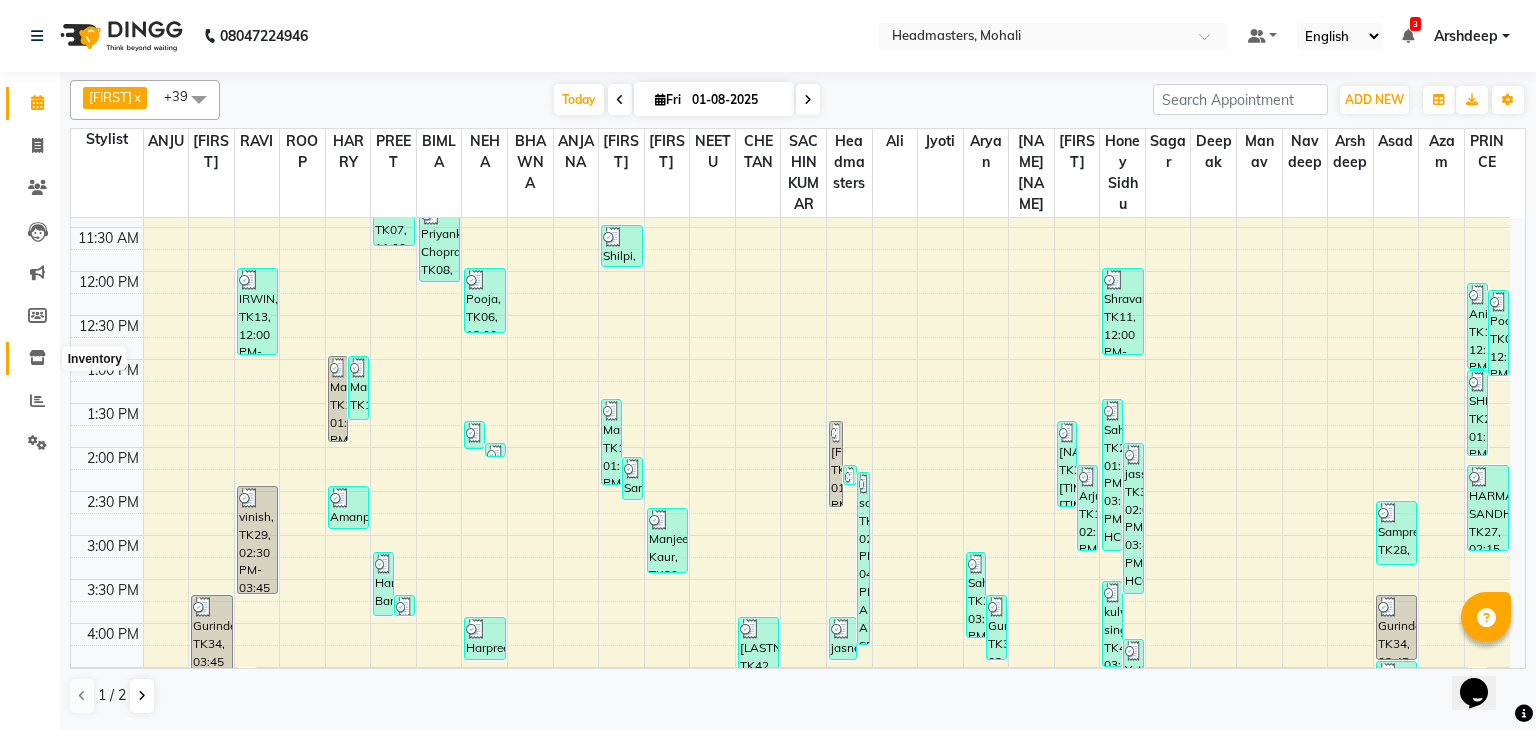 click 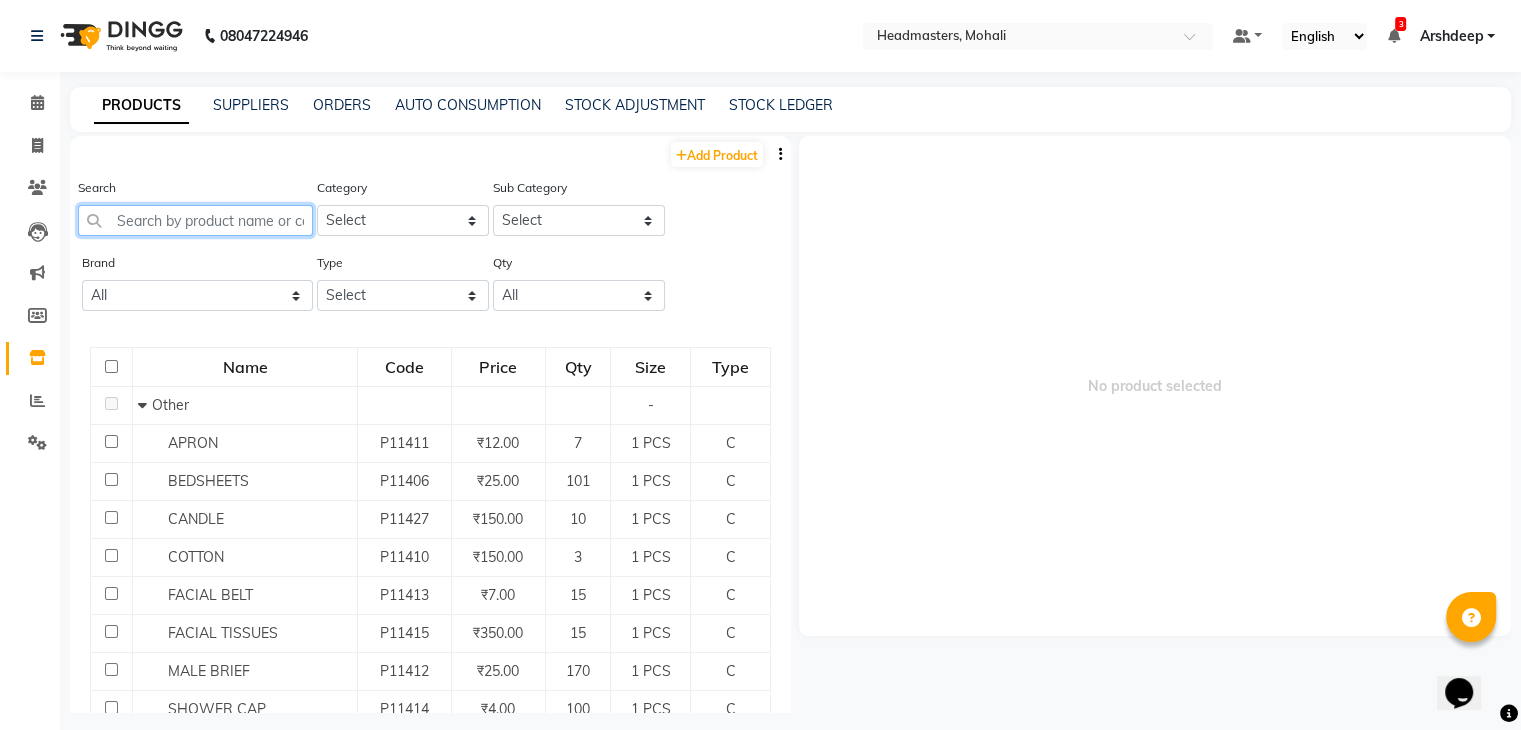 click 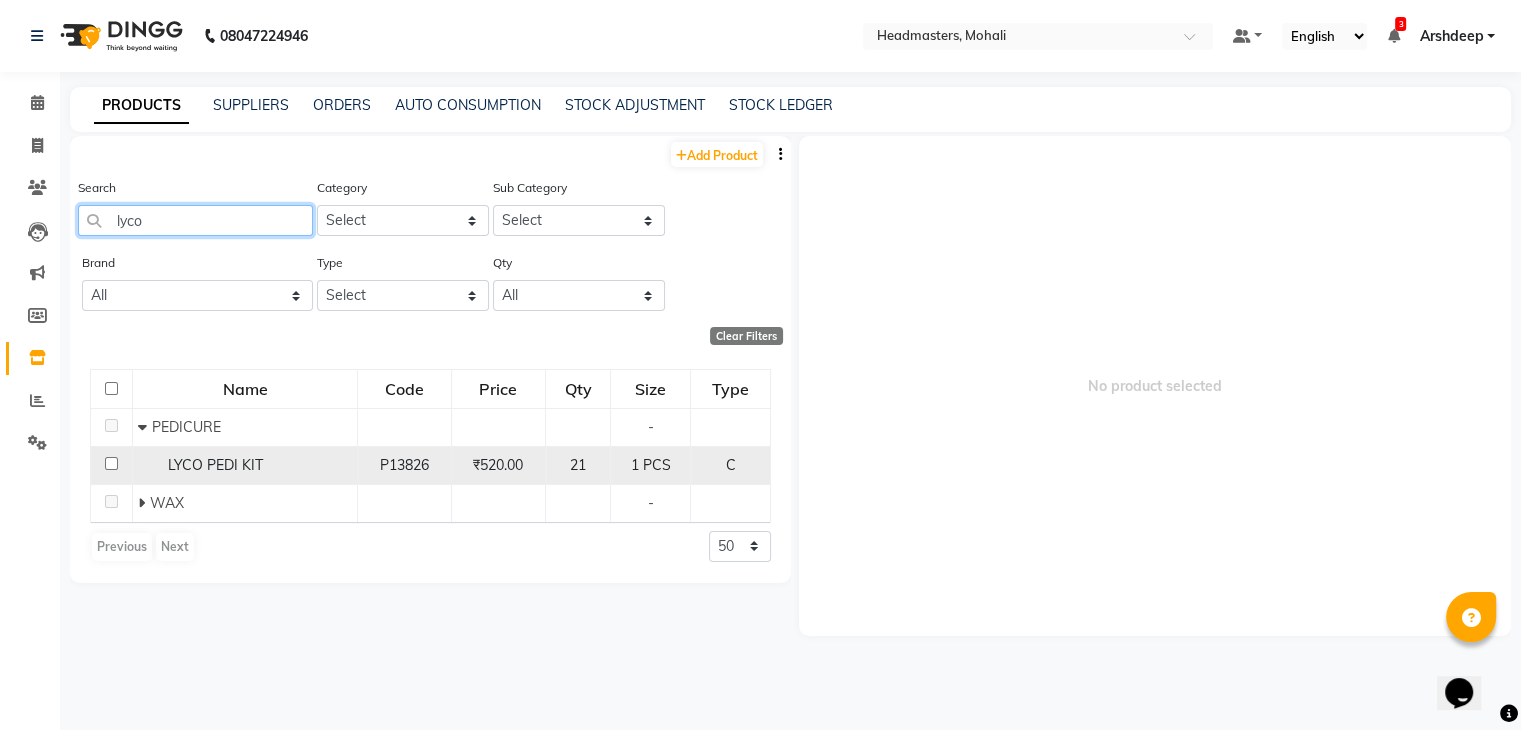 type on "lyco" 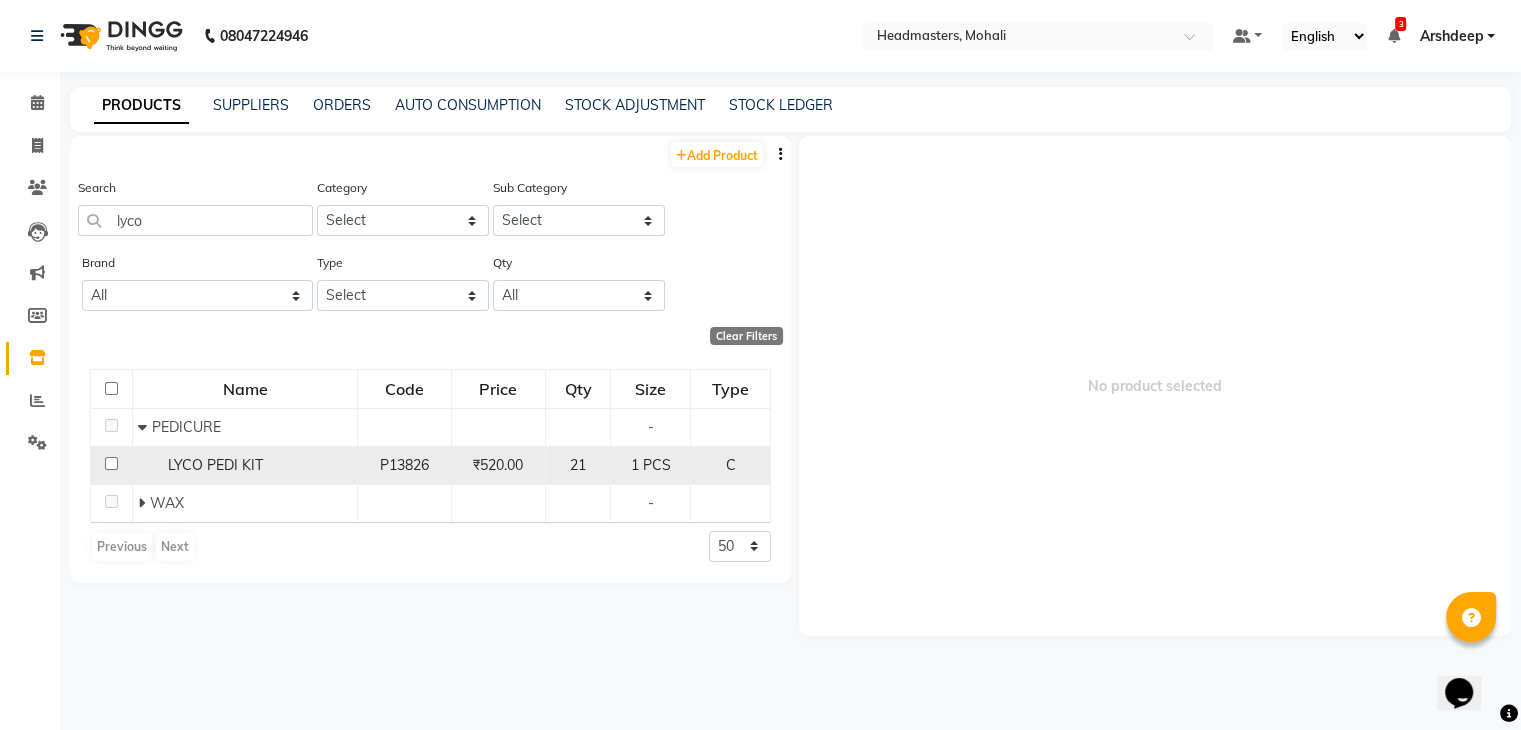 click on "LYCO PEDI KIT" 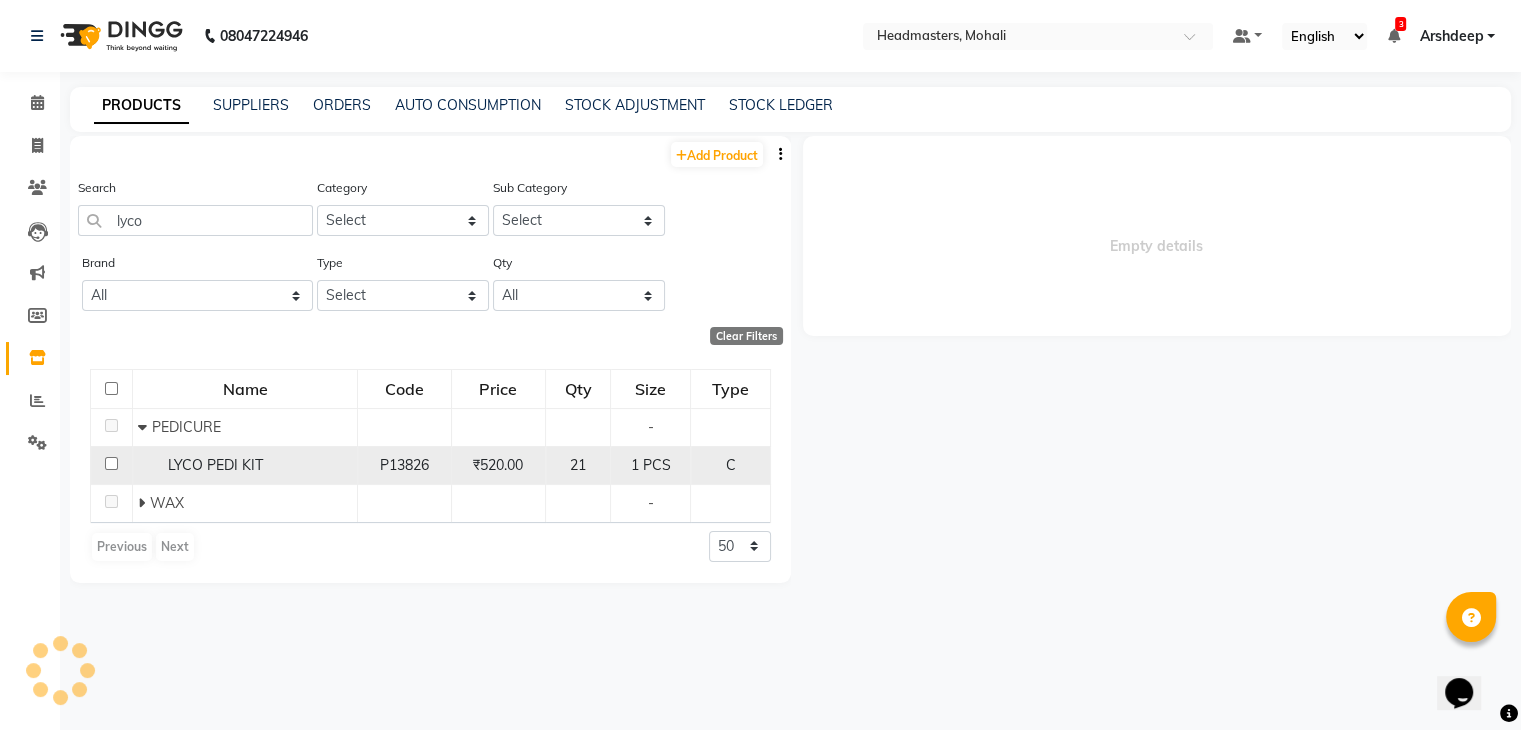 click on "LYCO PEDI KIT" 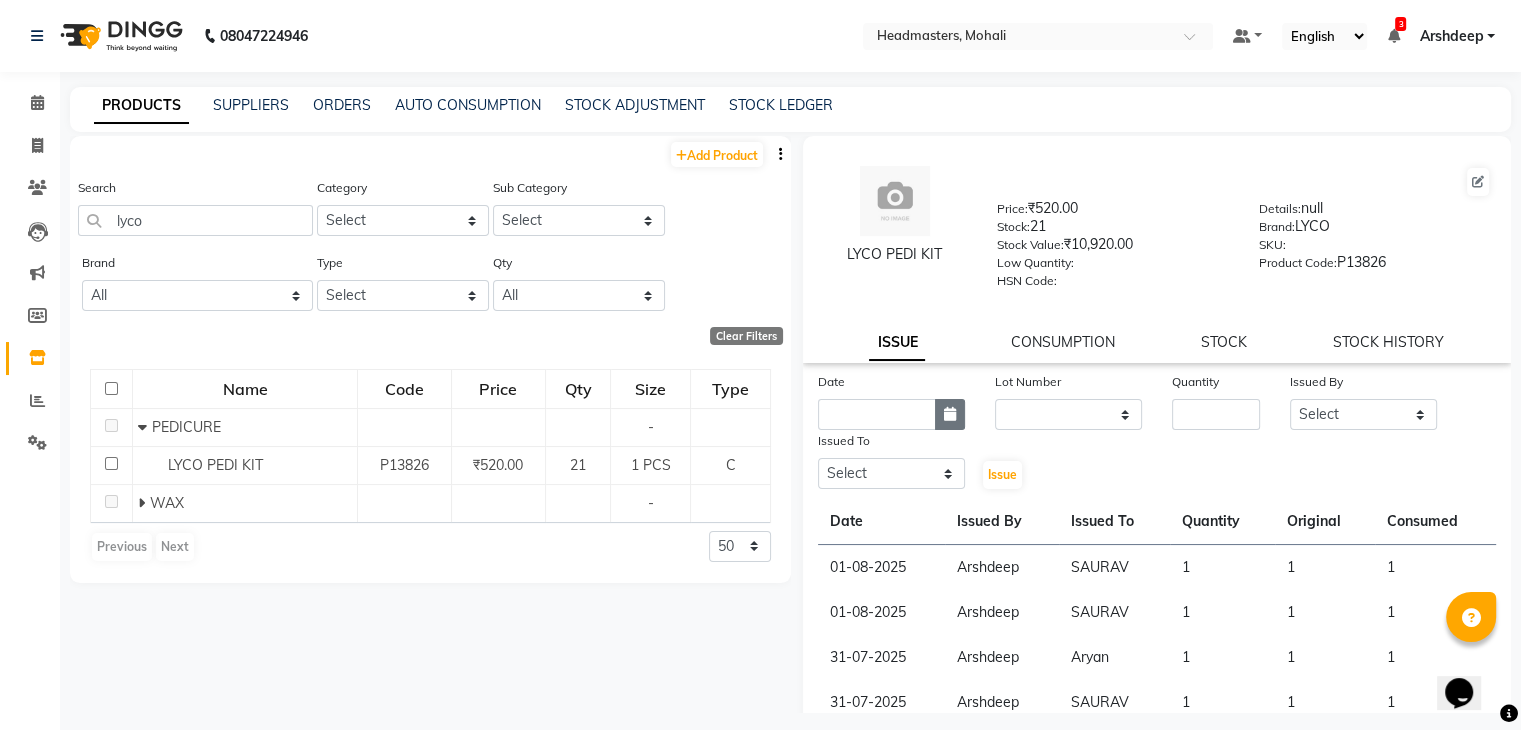 click 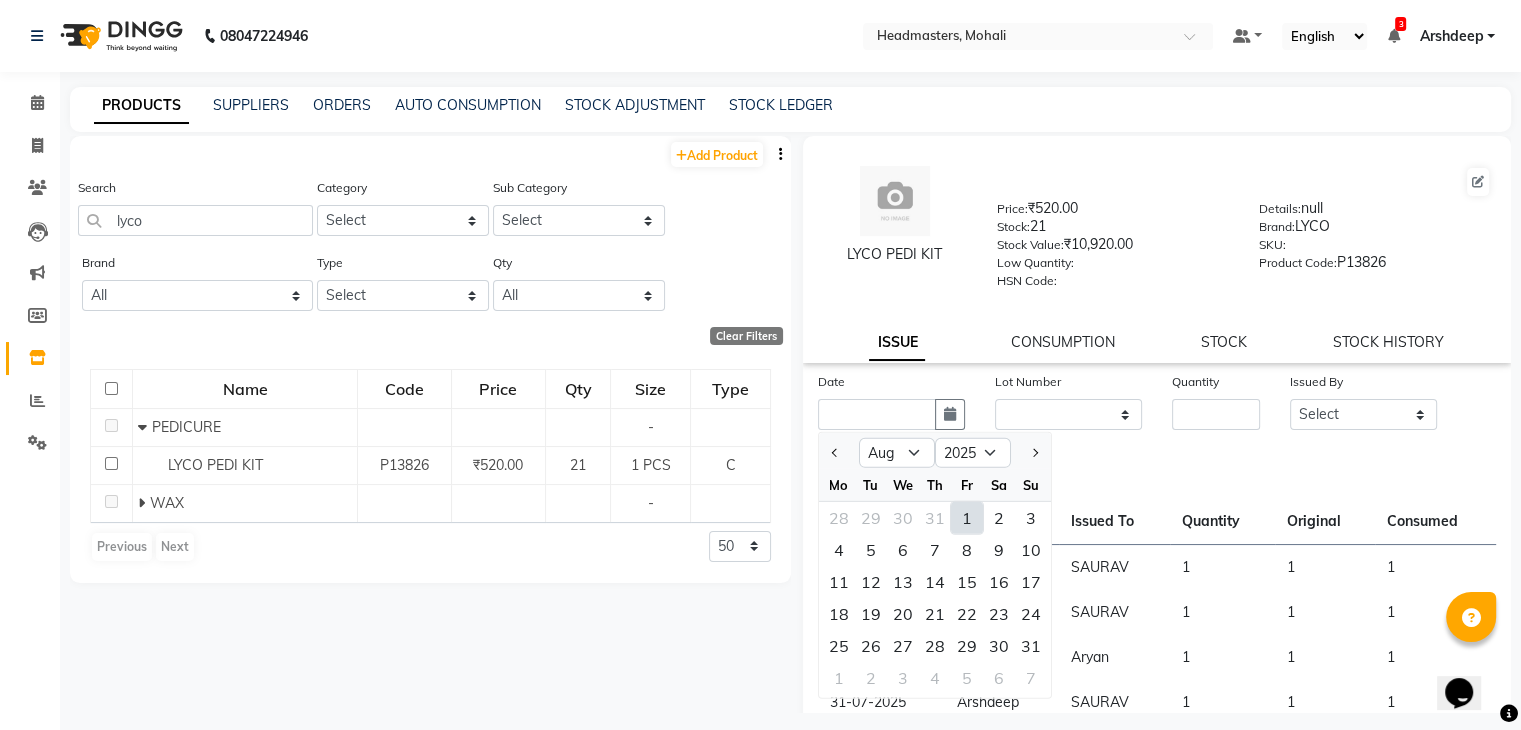 click on "1" 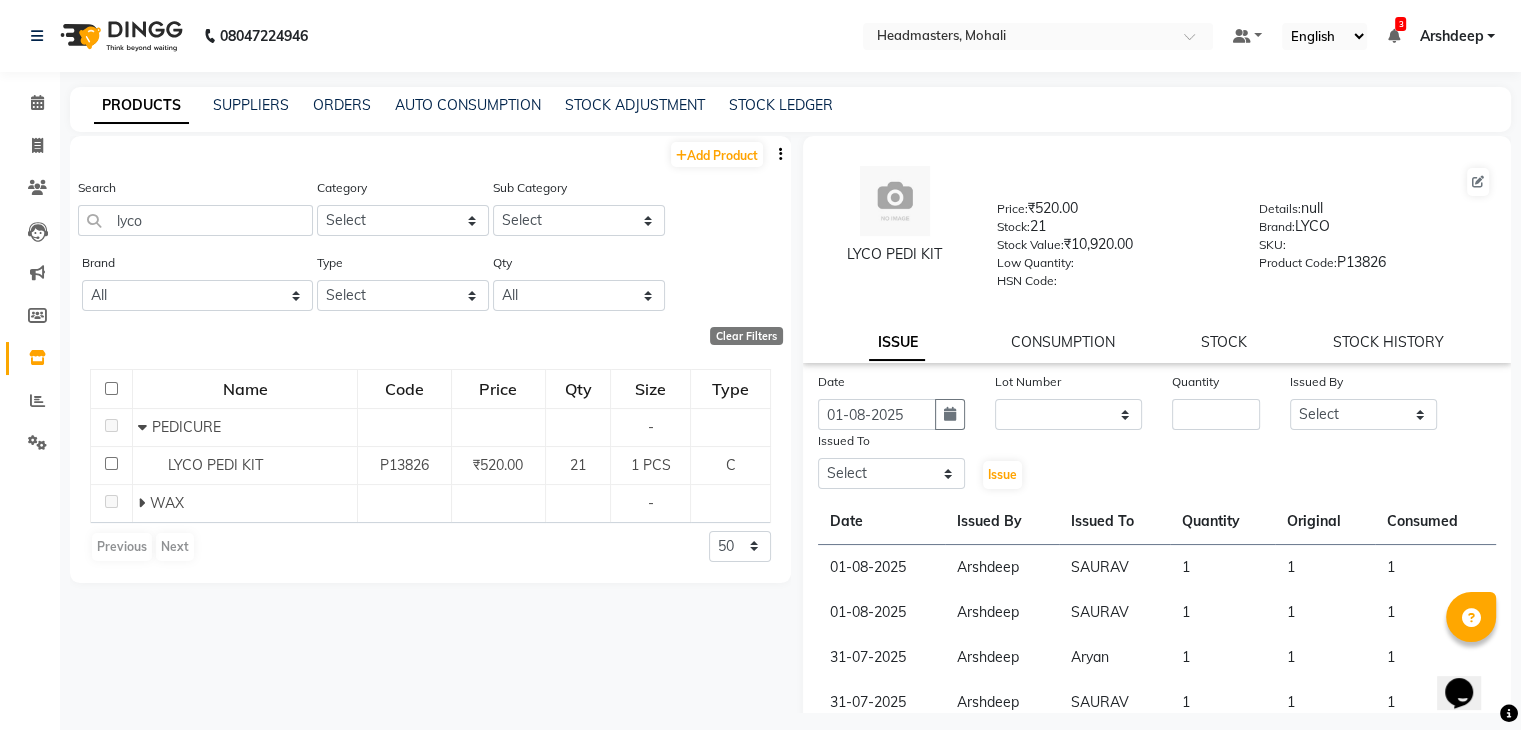scroll, scrollTop: 64, scrollLeft: 0, axis: vertical 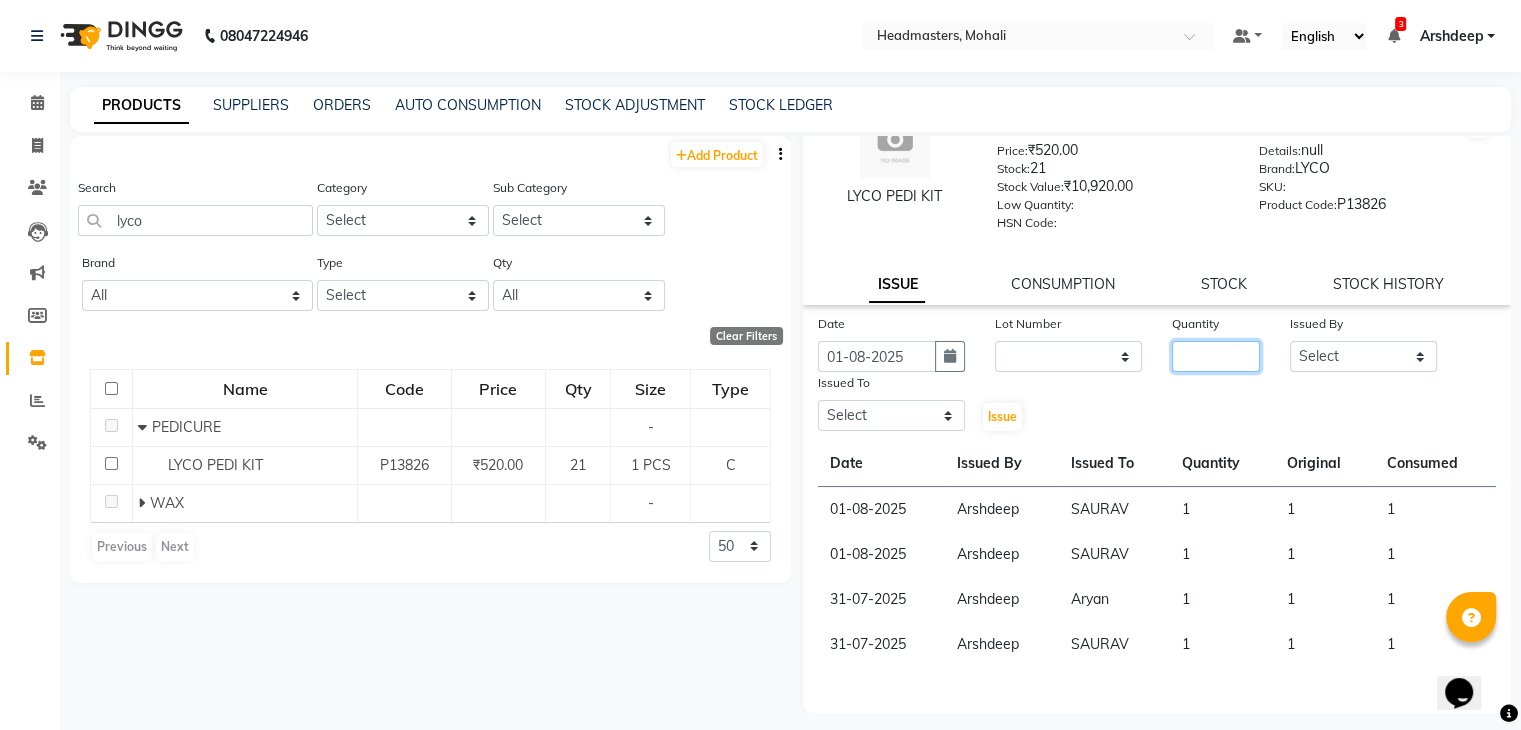 click 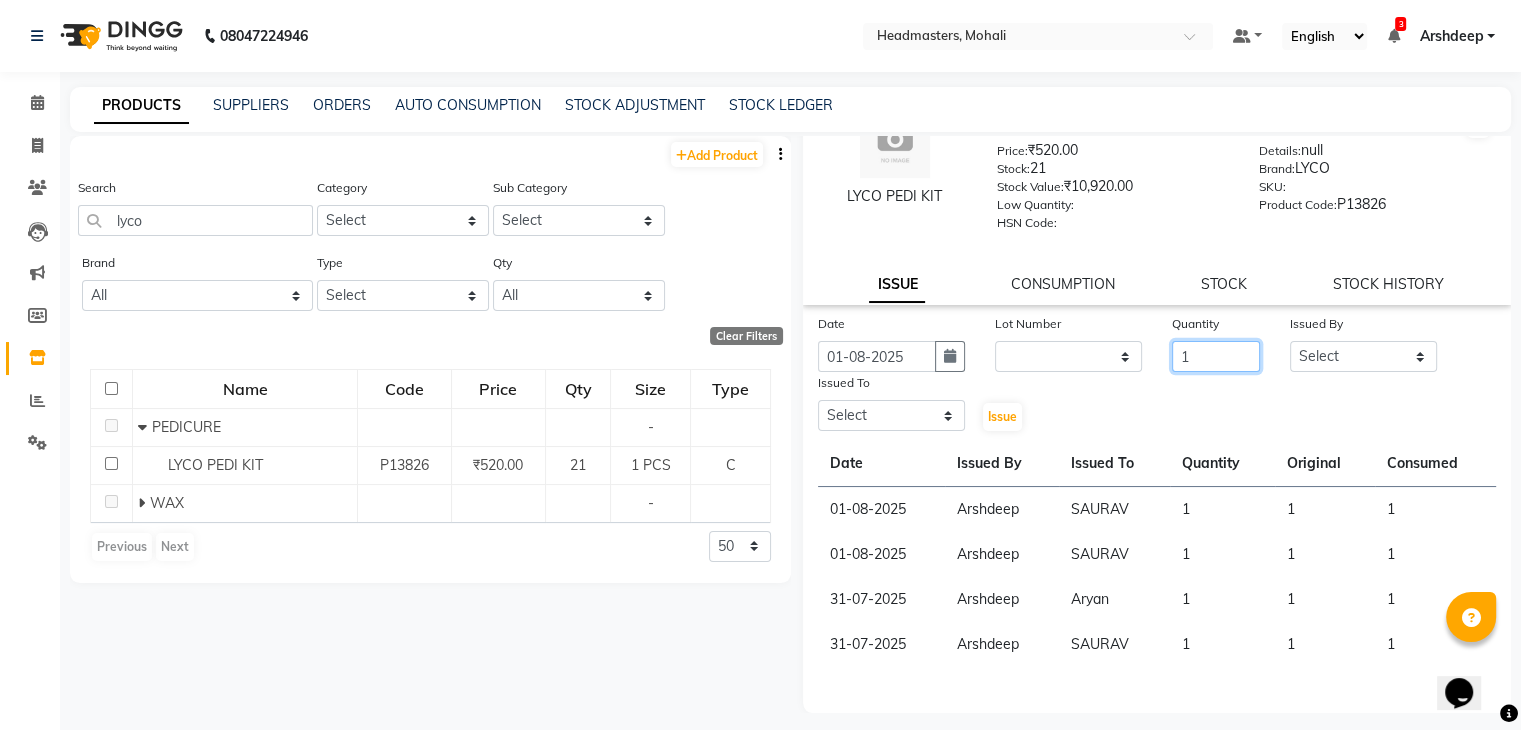 type on "1" 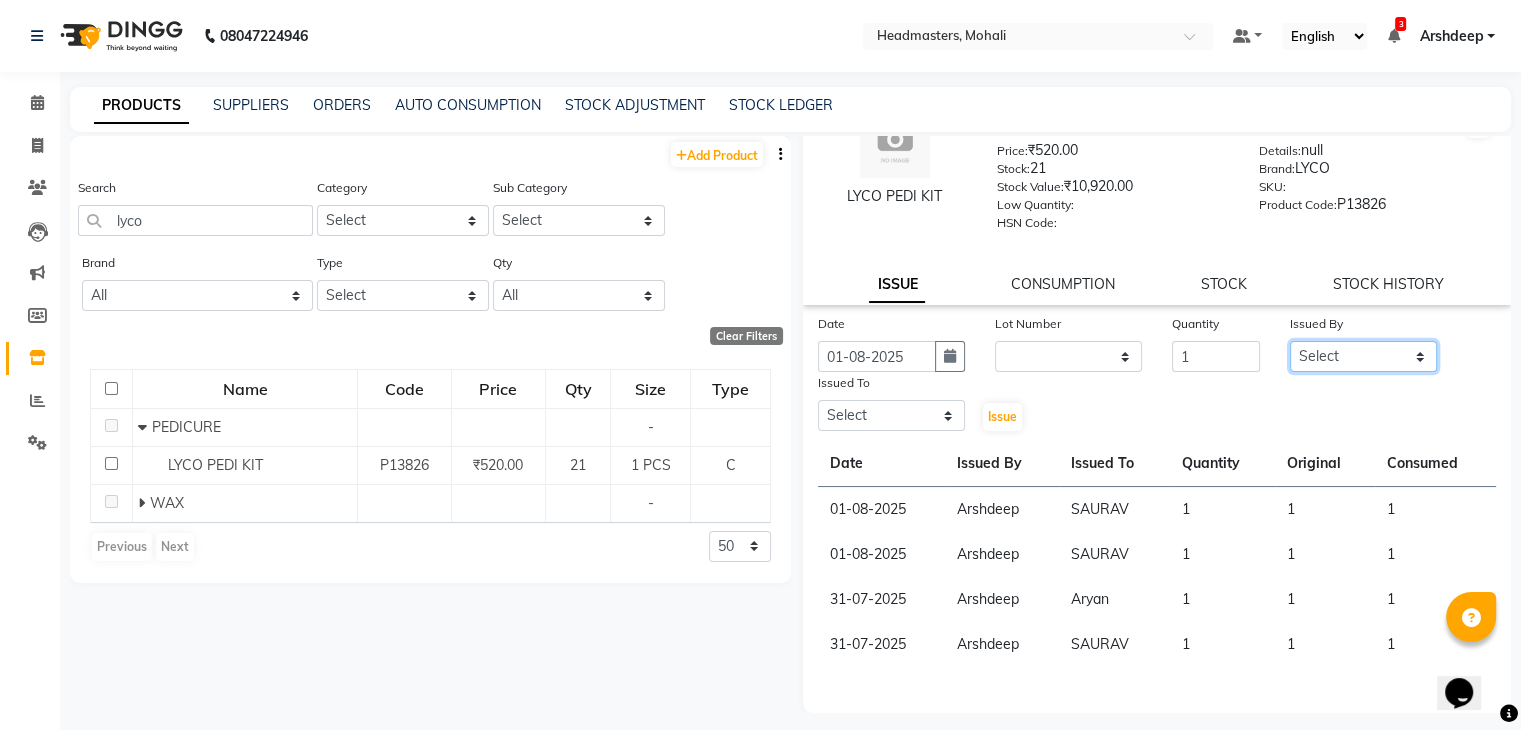 click on "Select AARIF Aarif Ansari Ali ANJANA ANJU Arshdeep Aryan Asad  Azam BALWINDER BHAWNA BIMLA CHETAN Deepak  HARRY Headmasters Honey Sidhu Jyoti karamdeep Manav MICHAEL Navdeep NEETU NEETU -  FRONT DESK  NEHA PREET PRINCE RAVI ROOP SACHIN KUMAR Sagar SAIF SARJU SAURAV SHAHZAD SHARAN SHARDA SHELLY SHUBHAM  SOHAIL SOHAN  VICkY Yamini" 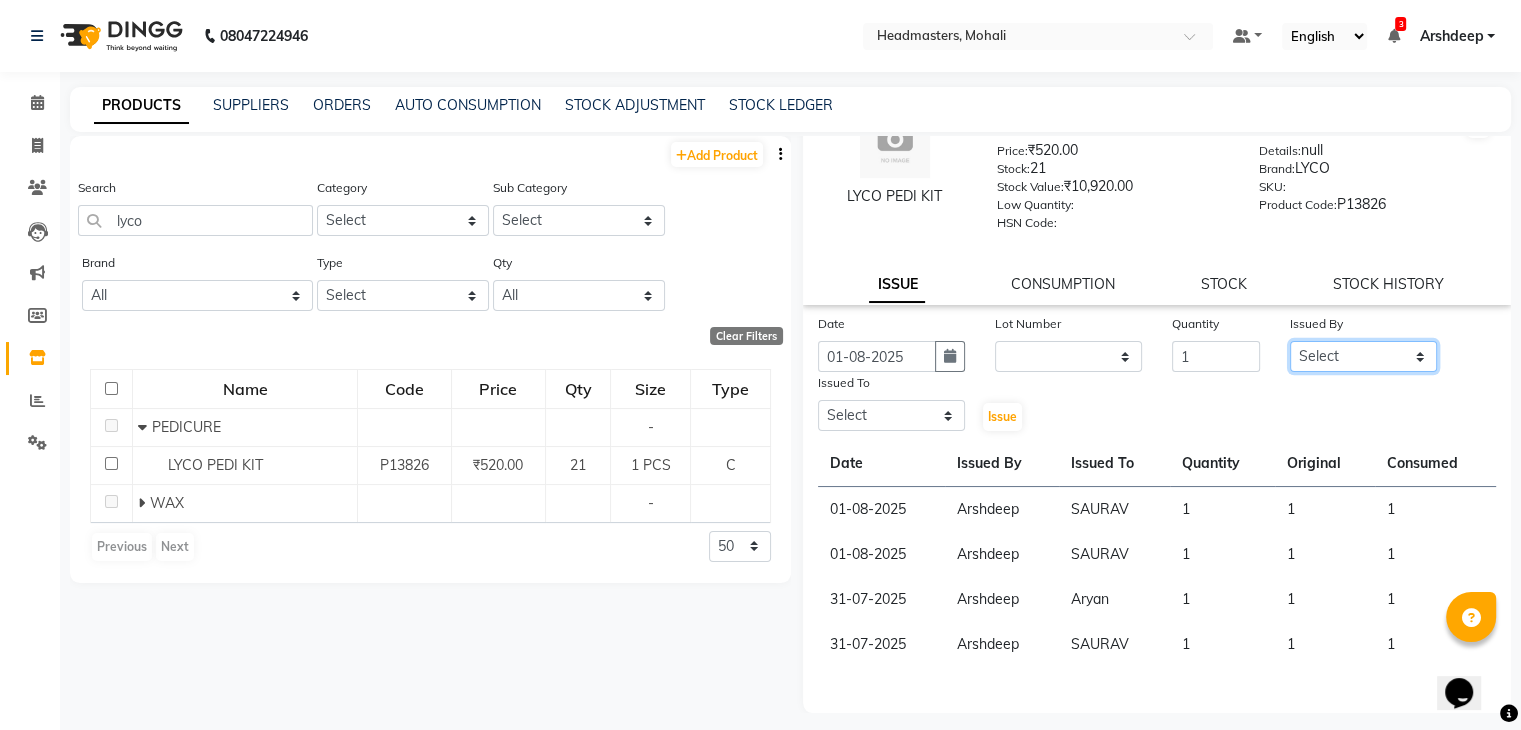 select on "84970" 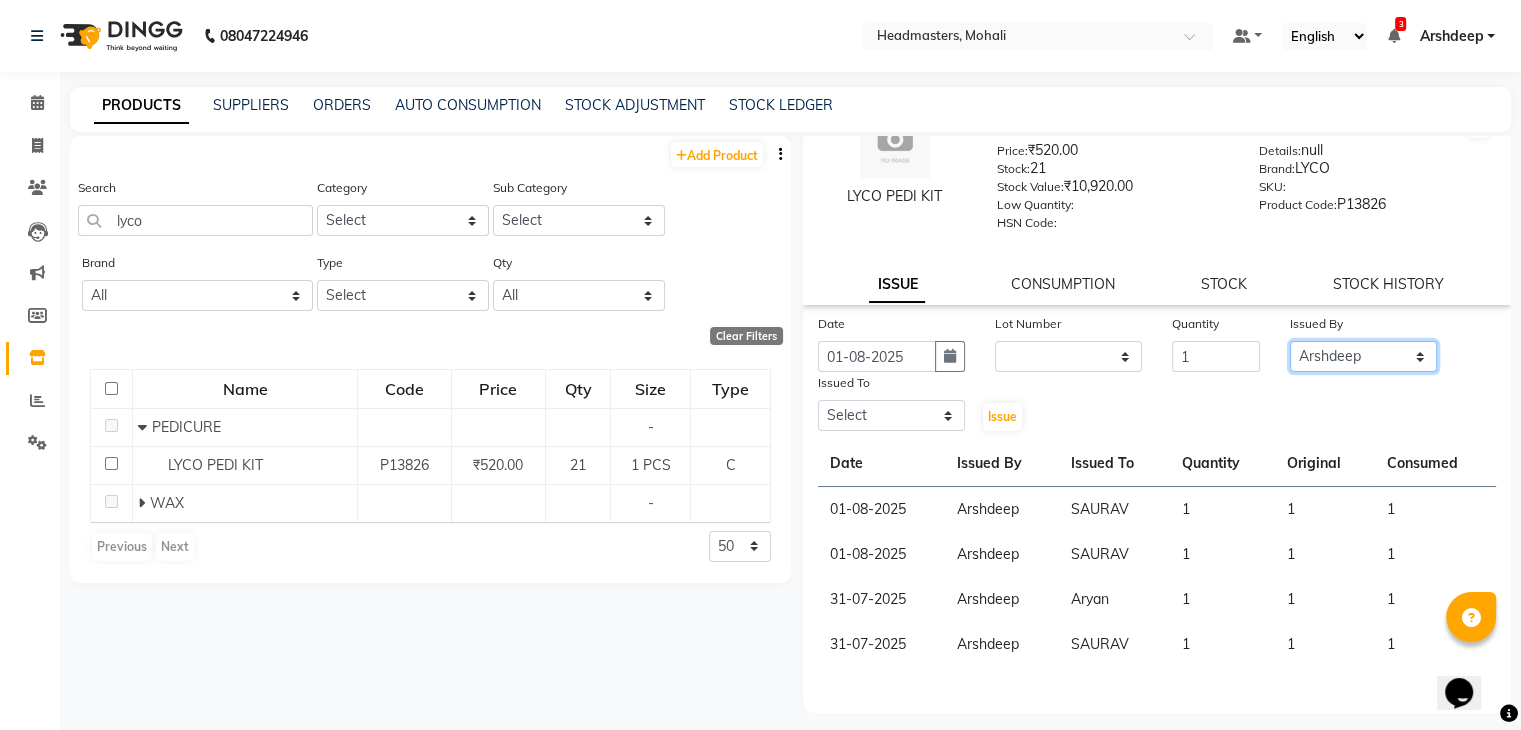 click on "Select AARIF Aarif Ansari Ali ANJANA ANJU Arshdeep Aryan Asad  Azam BALWINDER BHAWNA BIMLA CHETAN Deepak  HARRY Headmasters Honey Sidhu Jyoti karamdeep Manav MICHAEL Navdeep NEETU NEETU -  FRONT DESK  NEHA PREET PRINCE RAVI ROOP SACHIN KUMAR Sagar SAIF SARJU SAURAV SHAHZAD SHARAN SHARDA SHELLY SHUBHAM  SOHAIL SOHAN  VICkY Yamini" 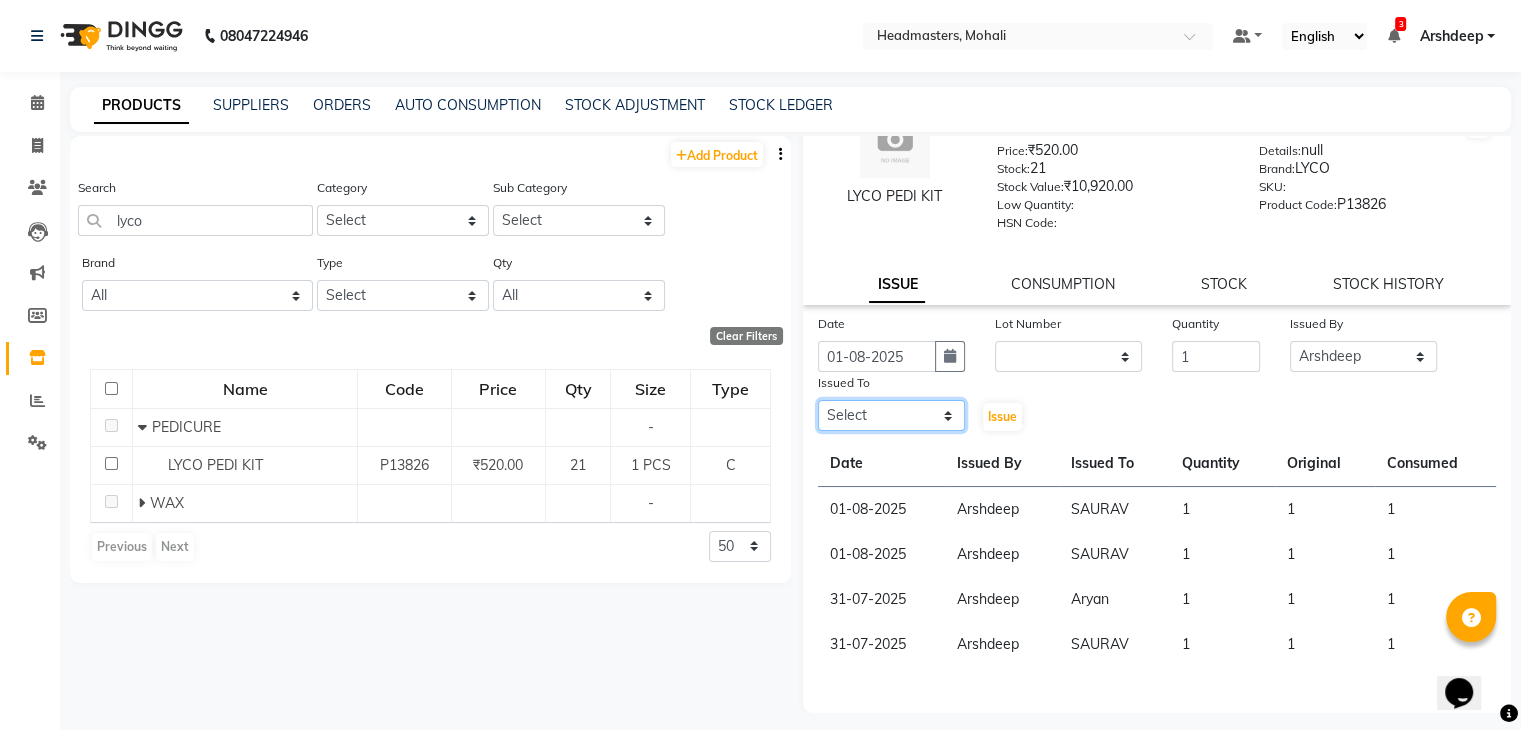 click on "Select AARIF Aarif Ansari Ali ANJANA ANJU Arshdeep Aryan Asad  Azam BALWINDER BHAWNA BIMLA CHETAN Deepak  HARRY Headmasters Honey Sidhu Jyoti karamdeep Manav MICHAEL Navdeep NEETU NEETU -  FRONT DESK  NEHA PREET PRINCE RAVI ROOP SACHIN KUMAR Sagar SAIF SARJU SAURAV SHAHZAD SHARAN SHARDA SHELLY SHUBHAM  SOHAIL SOHAN  VICkY Yamini" 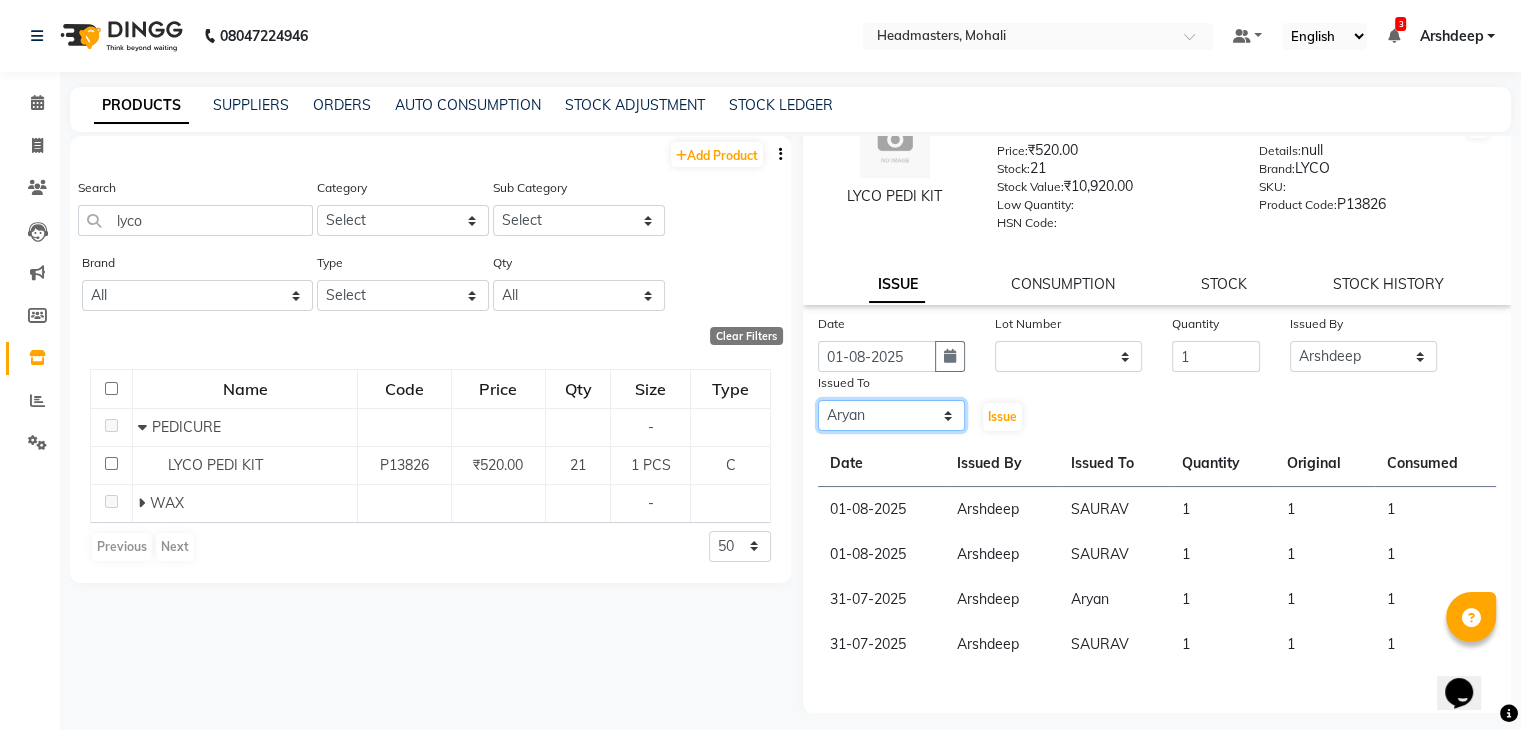 click on "Select AARIF Aarif Ansari Ali ANJANA ANJU Arshdeep Aryan Asad  Azam BALWINDER BHAWNA BIMLA CHETAN Deepak  HARRY Headmasters Honey Sidhu Jyoti karamdeep Manav MICHAEL Navdeep NEETU NEETU -  FRONT DESK  NEHA PREET PRINCE RAVI ROOP SACHIN KUMAR Sagar SAIF SARJU SAURAV SHAHZAD SHARAN SHARDA SHELLY SHUBHAM  SOHAIL SOHAN  VICkY Yamini" 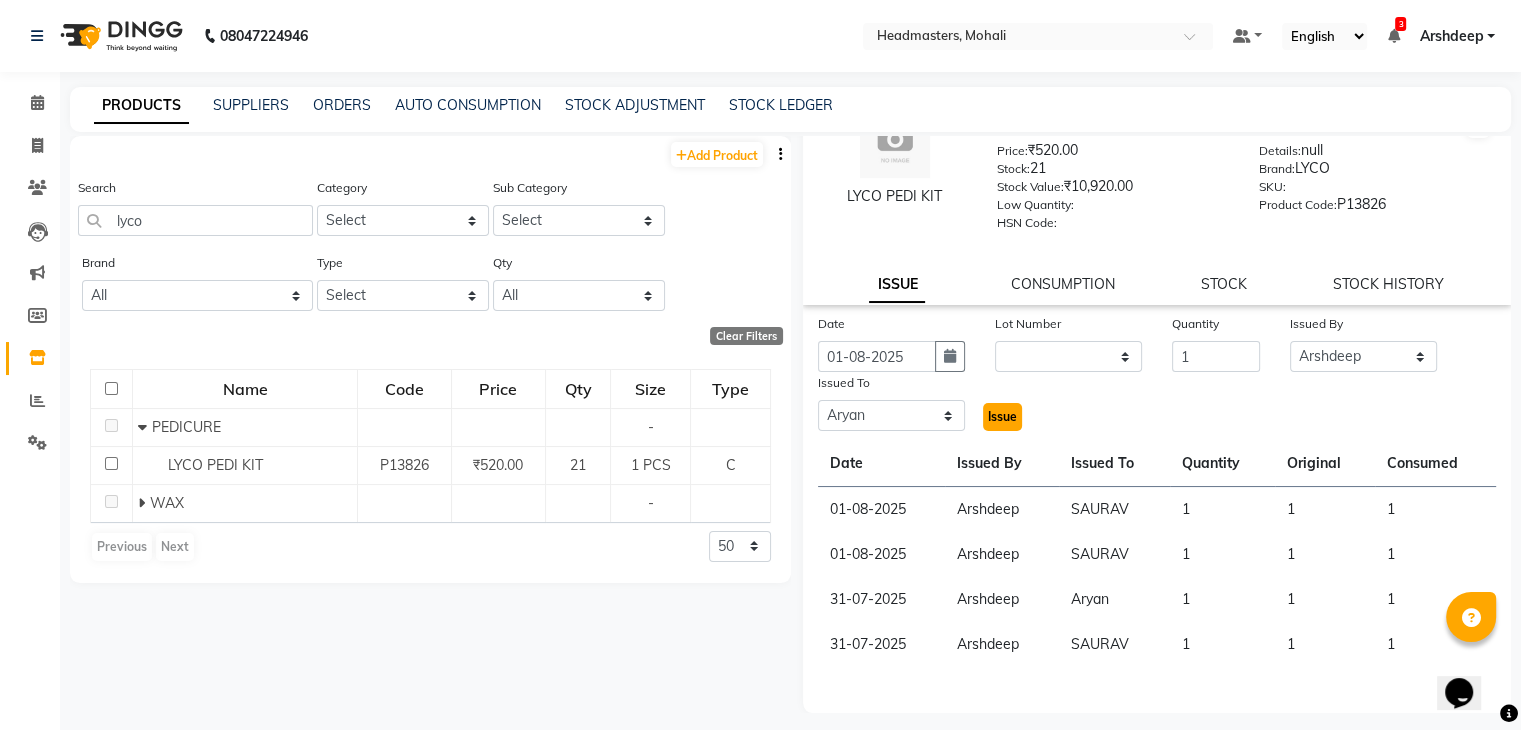 click on "Issue" 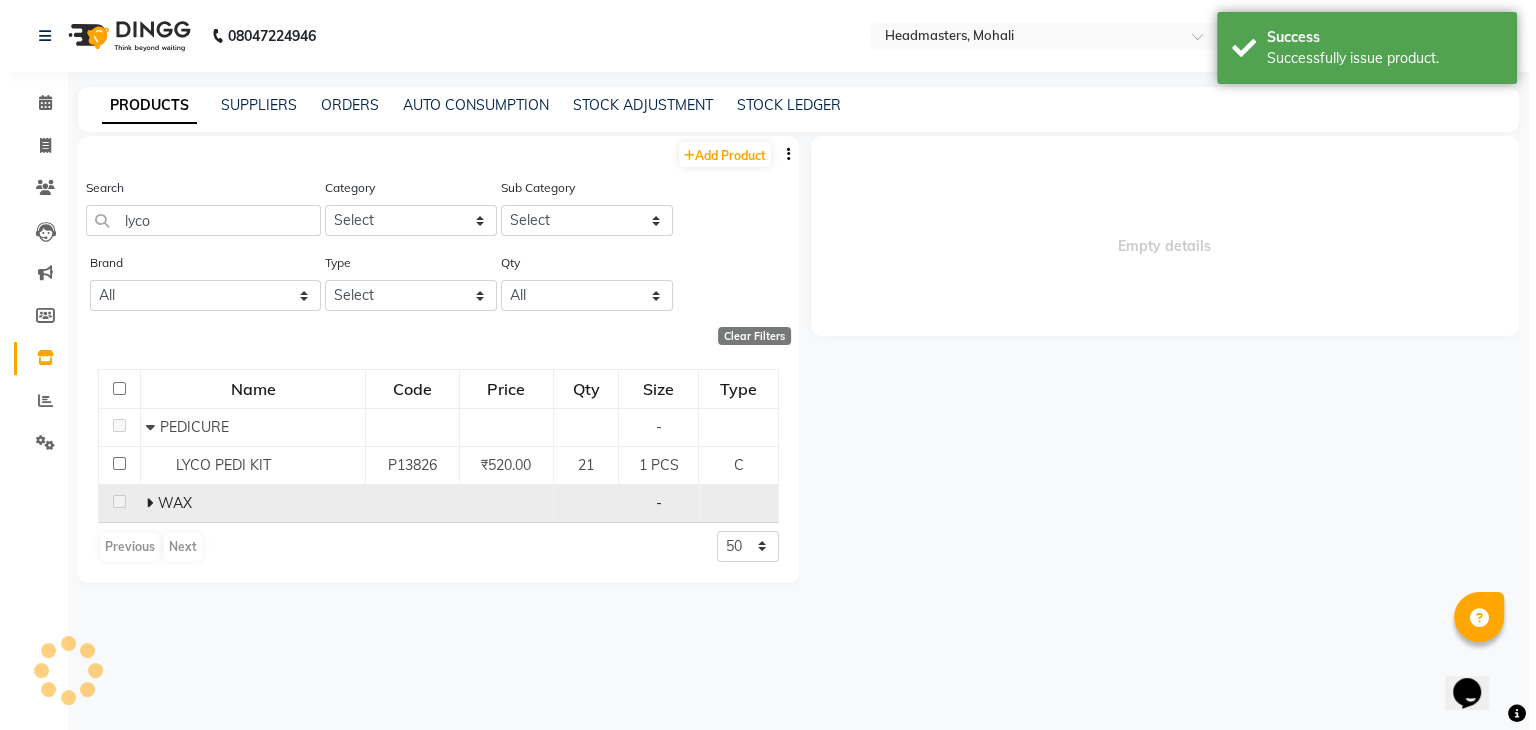 scroll, scrollTop: 0, scrollLeft: 0, axis: both 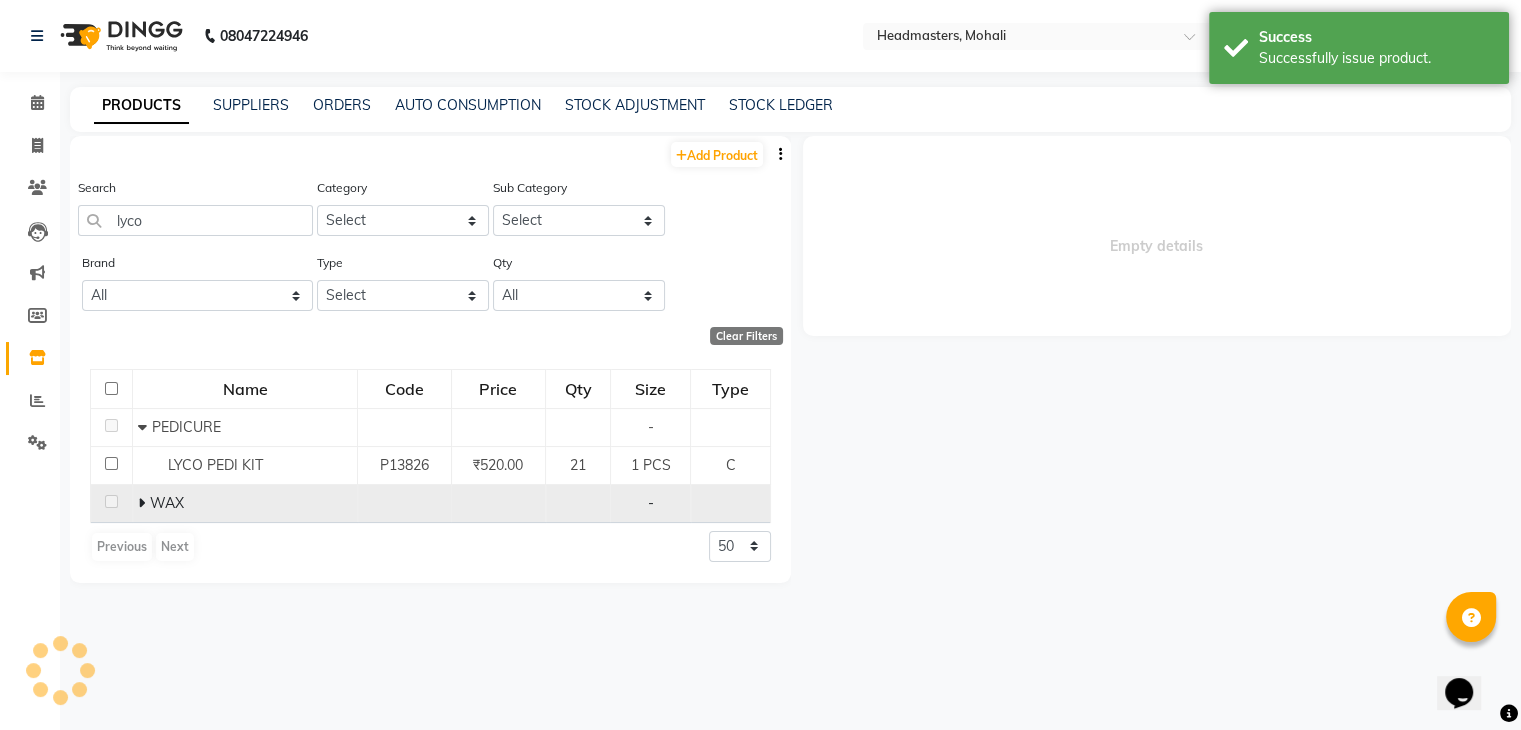 select 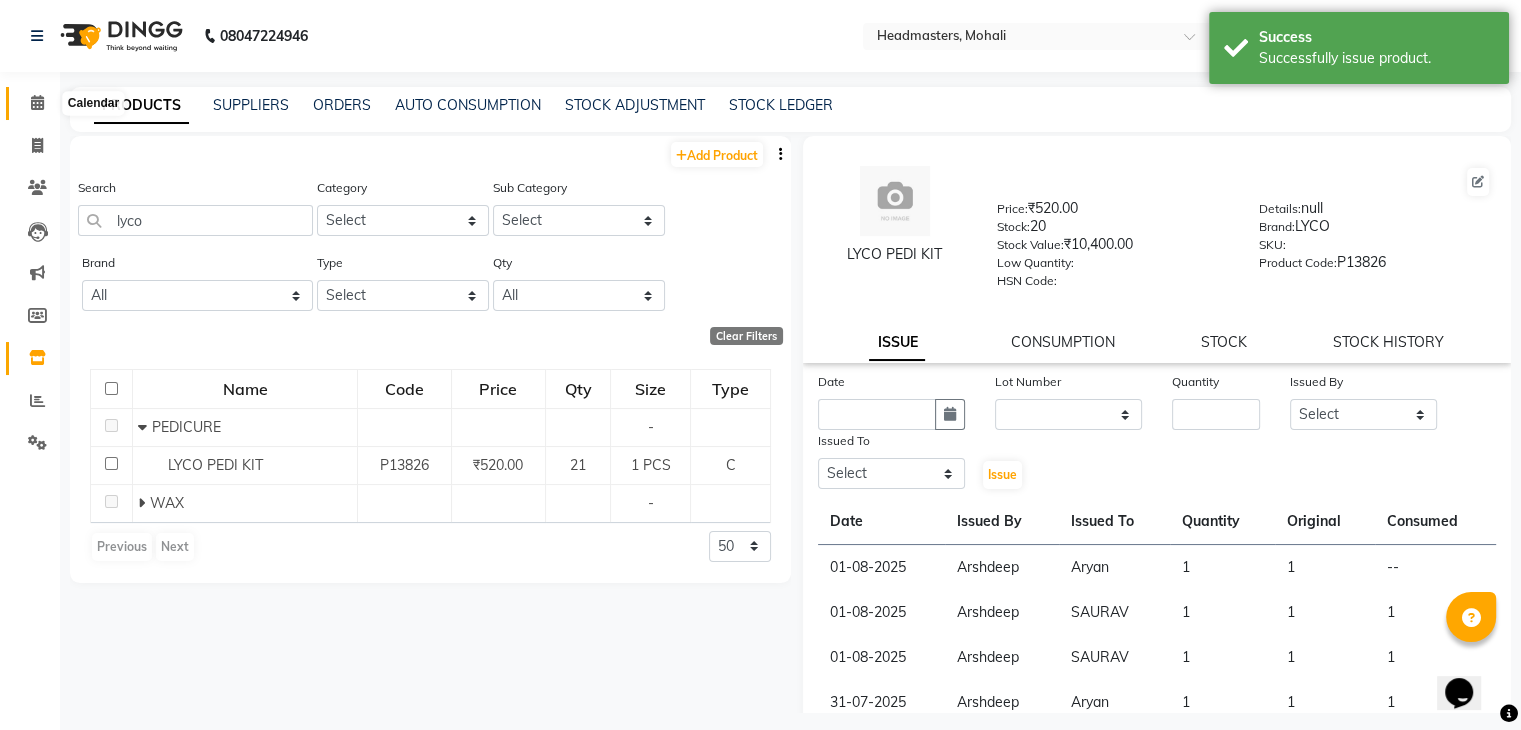 click 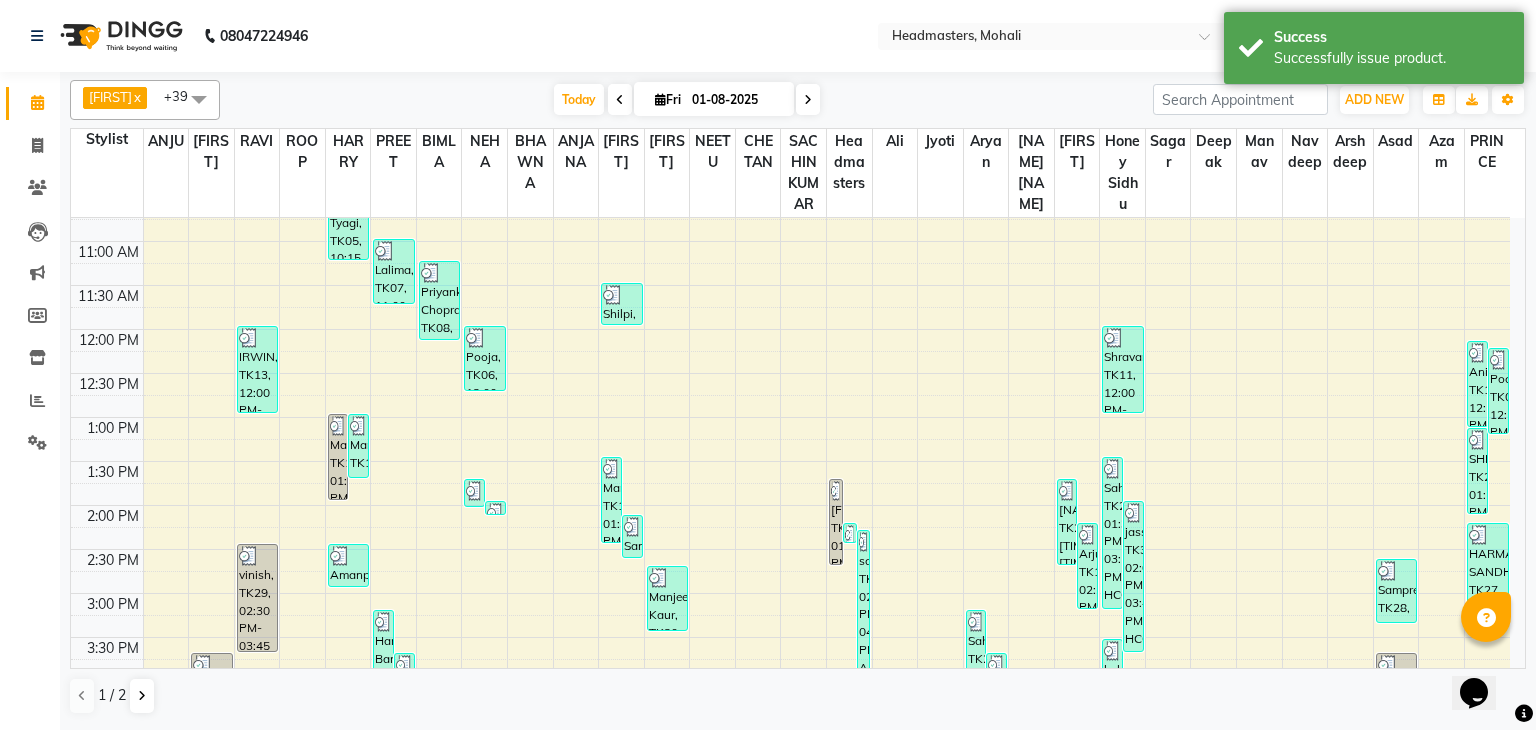 scroll, scrollTop: 244, scrollLeft: 0, axis: vertical 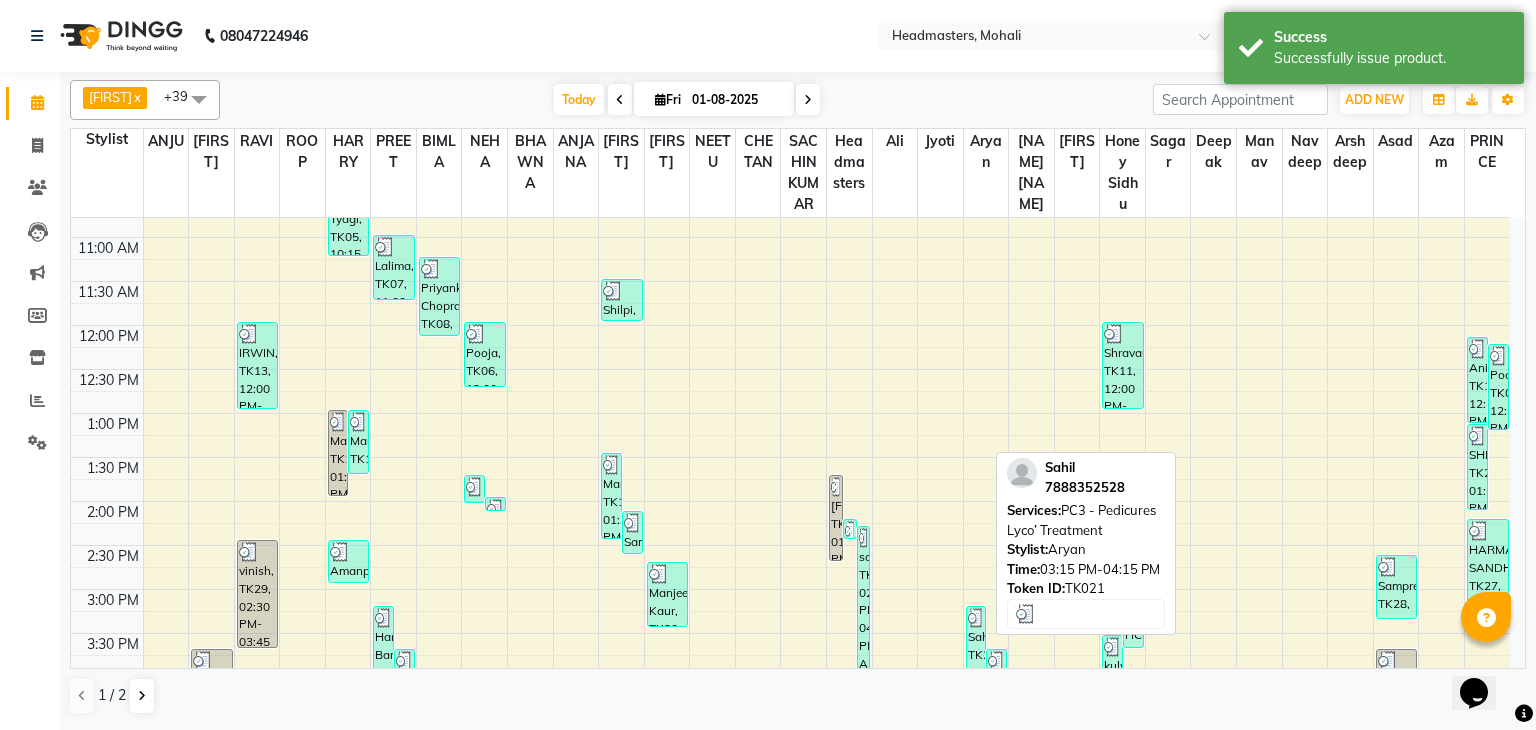 click on "Sahil, TK21, 03:15 PM-04:15 PM, PC3 - Pedicures Lyco’ Treatment" at bounding box center (976, 649) 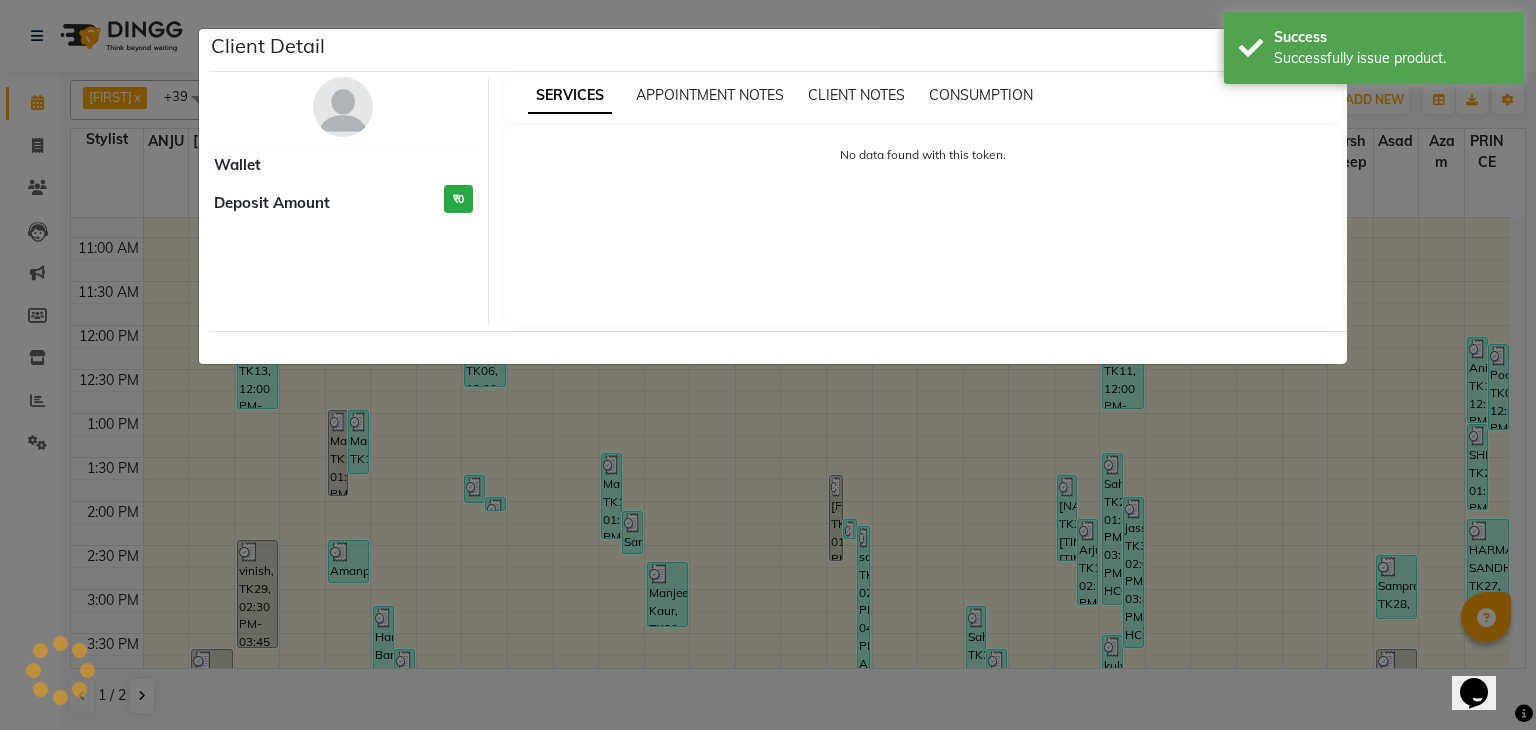 select on "3" 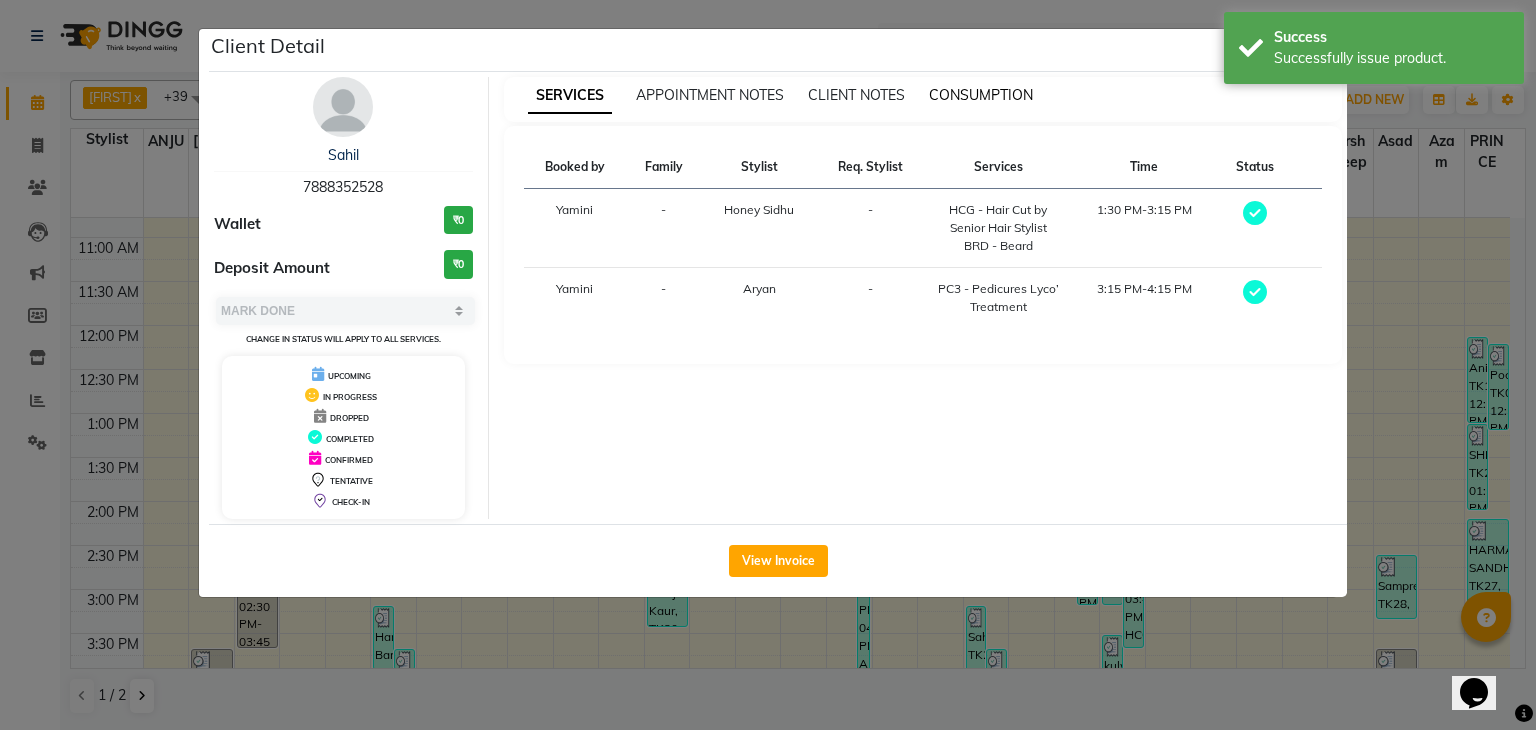 click on "CONSUMPTION" at bounding box center (981, 95) 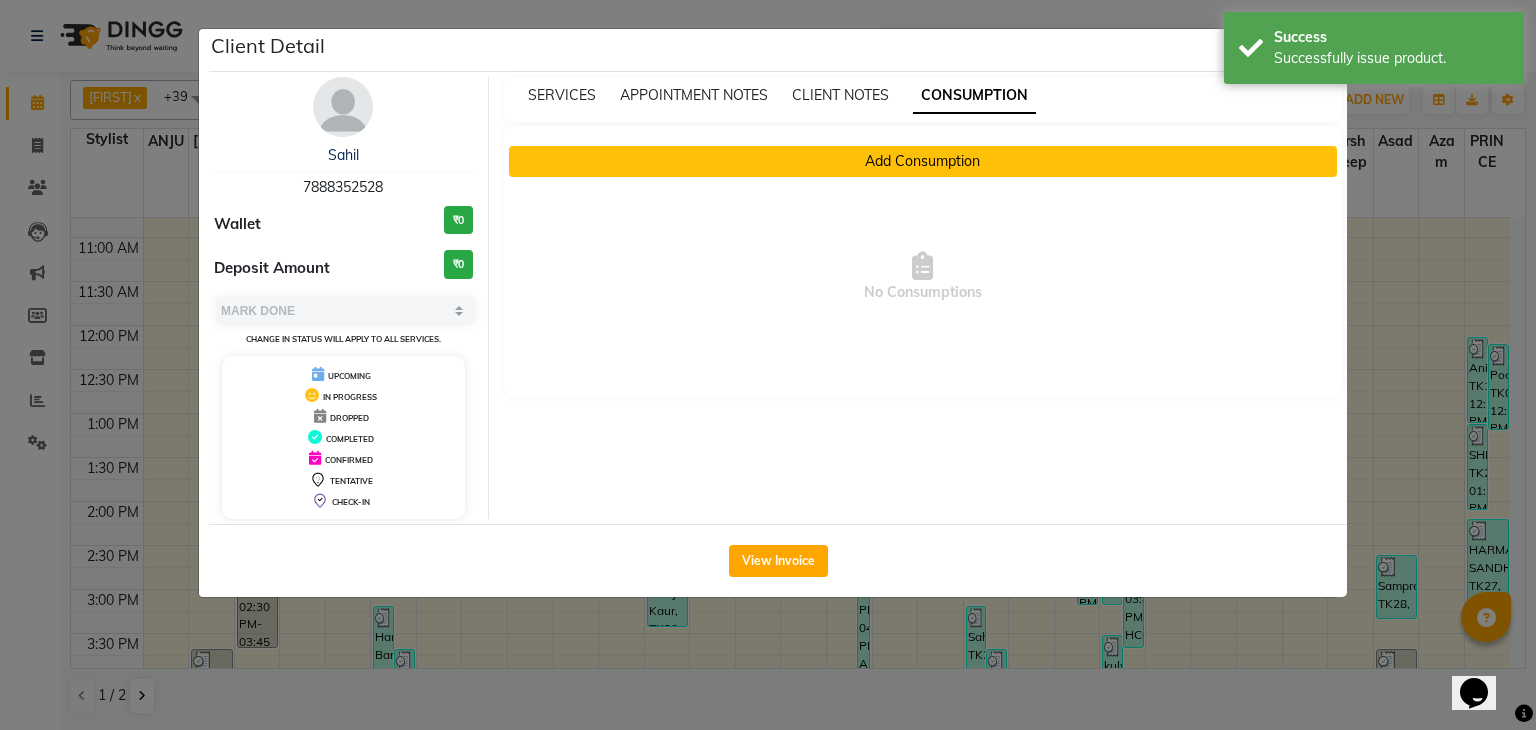 click on "Add Consumption" at bounding box center (923, 161) 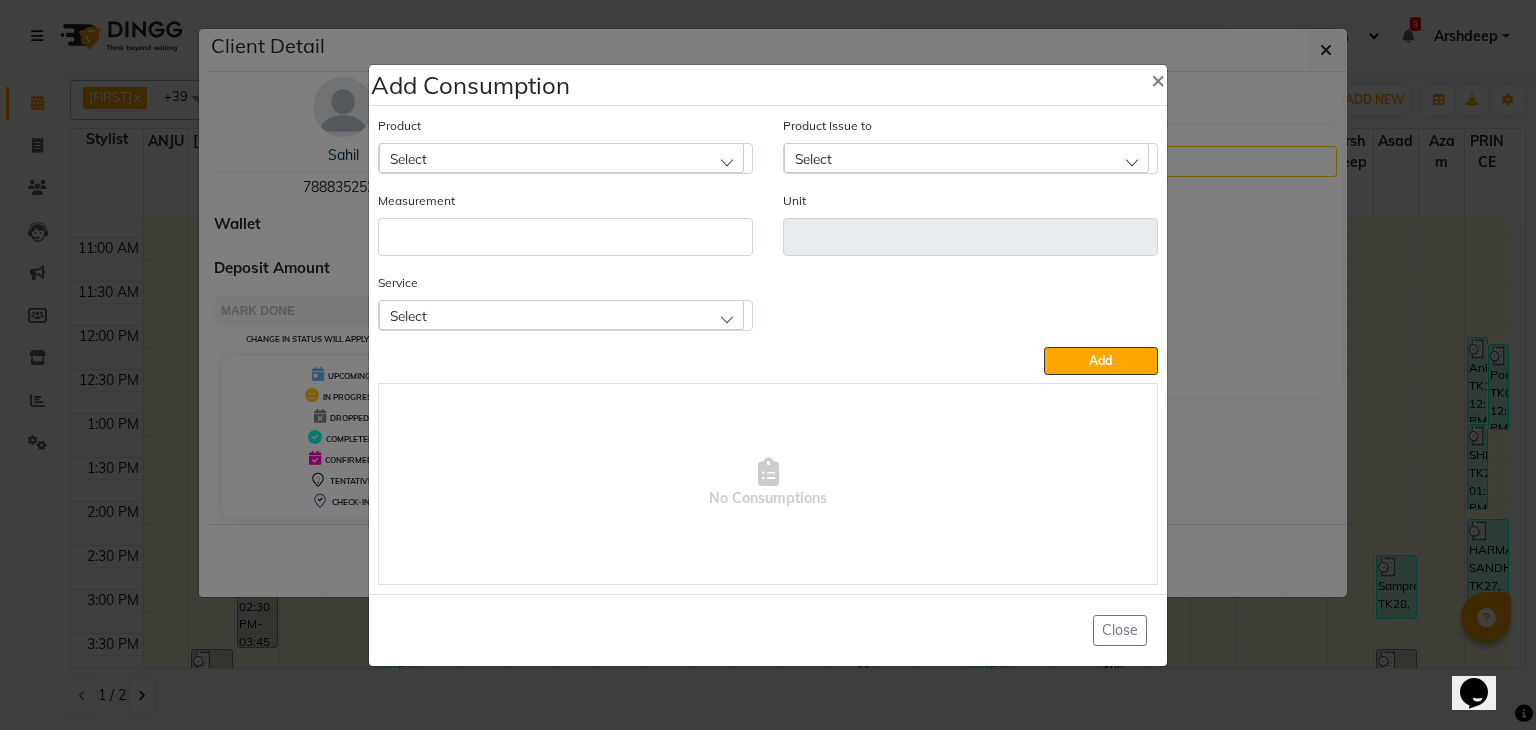 click on "Select" 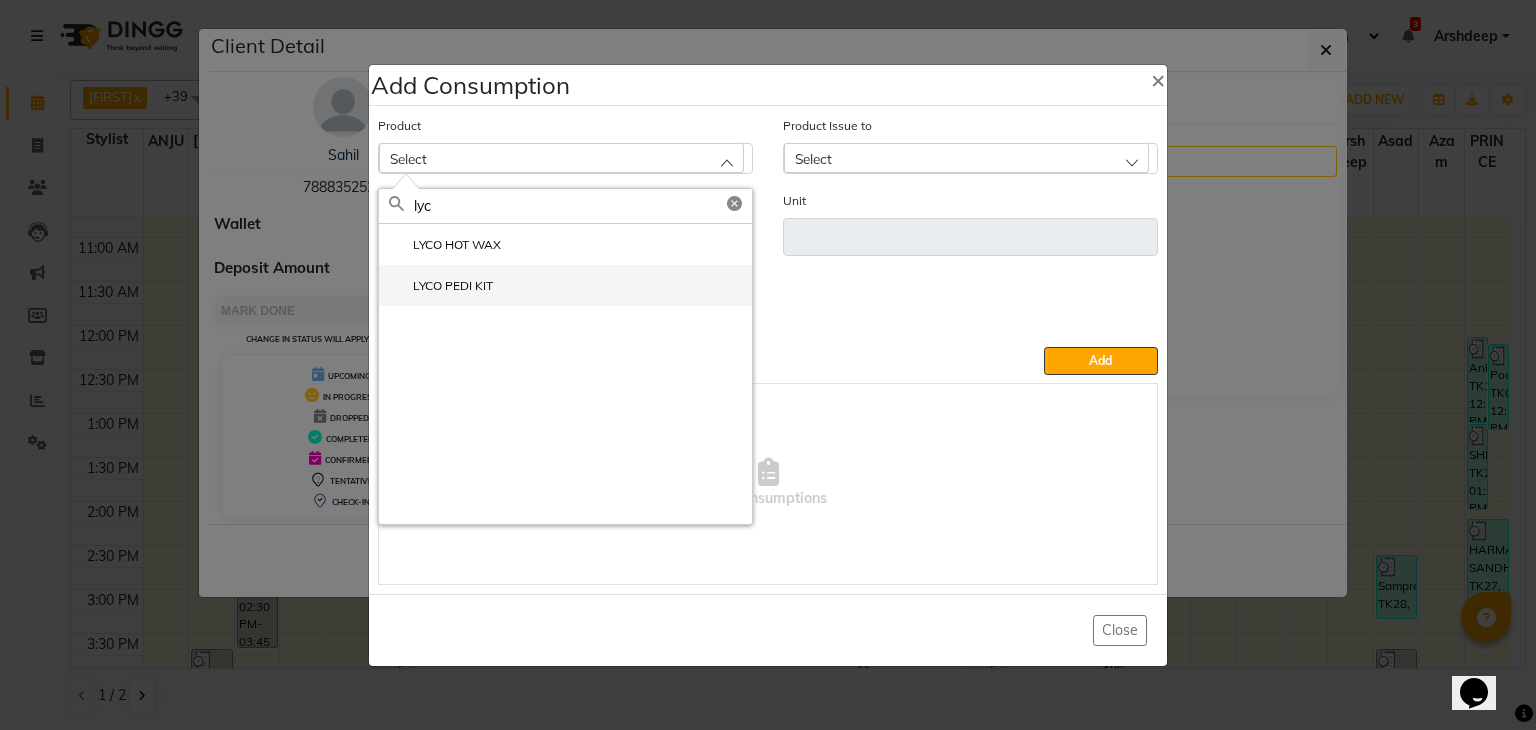type on "lyc" 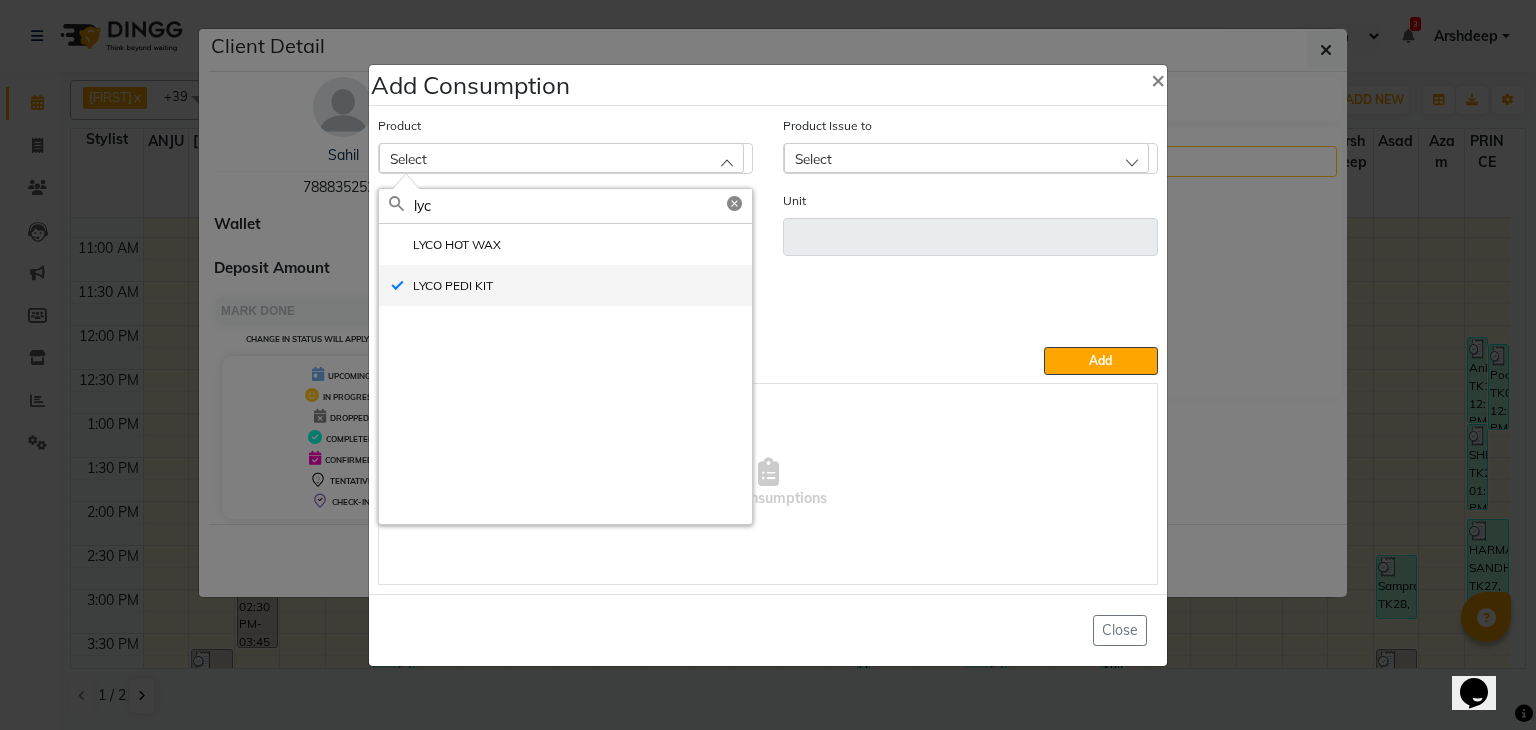 type on "PCS" 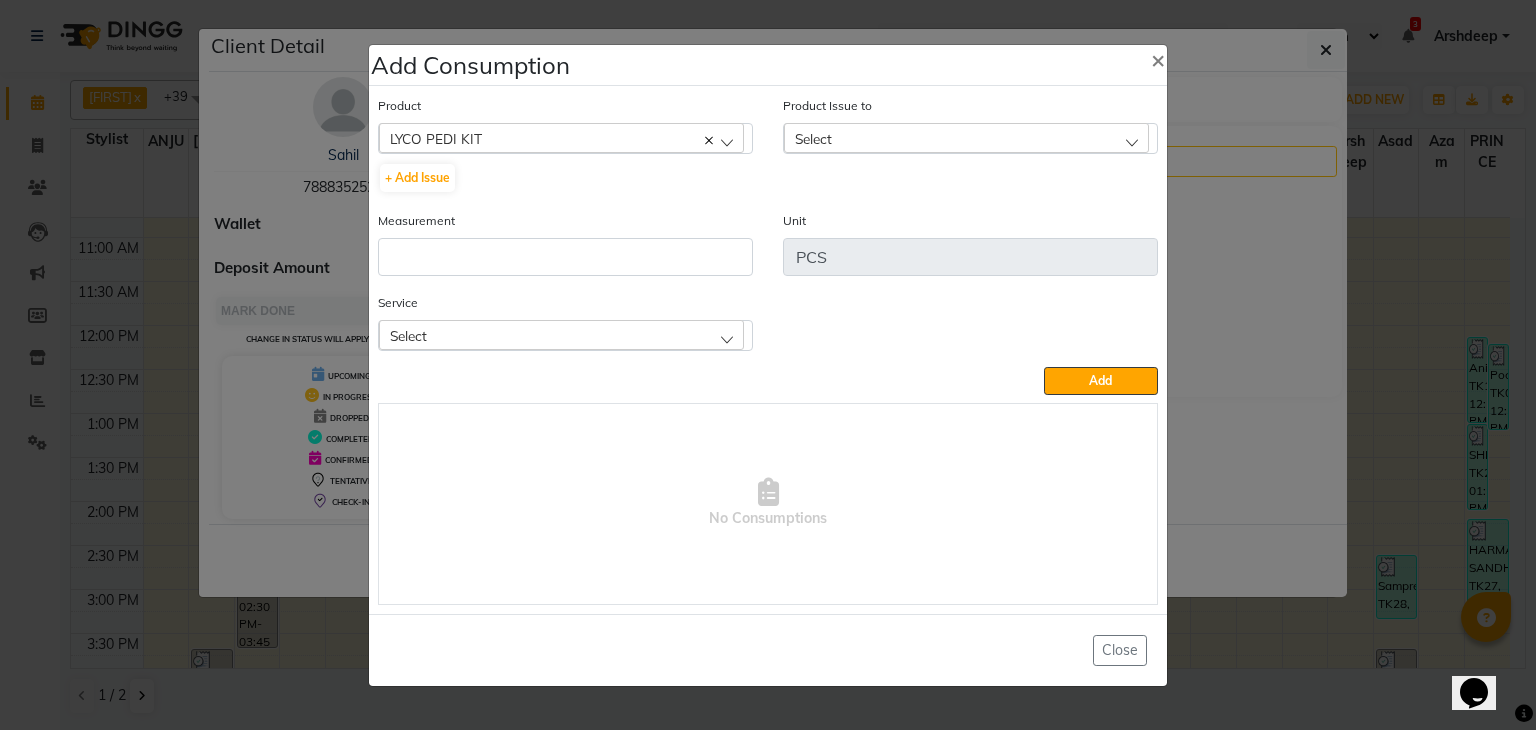 click on "Select" 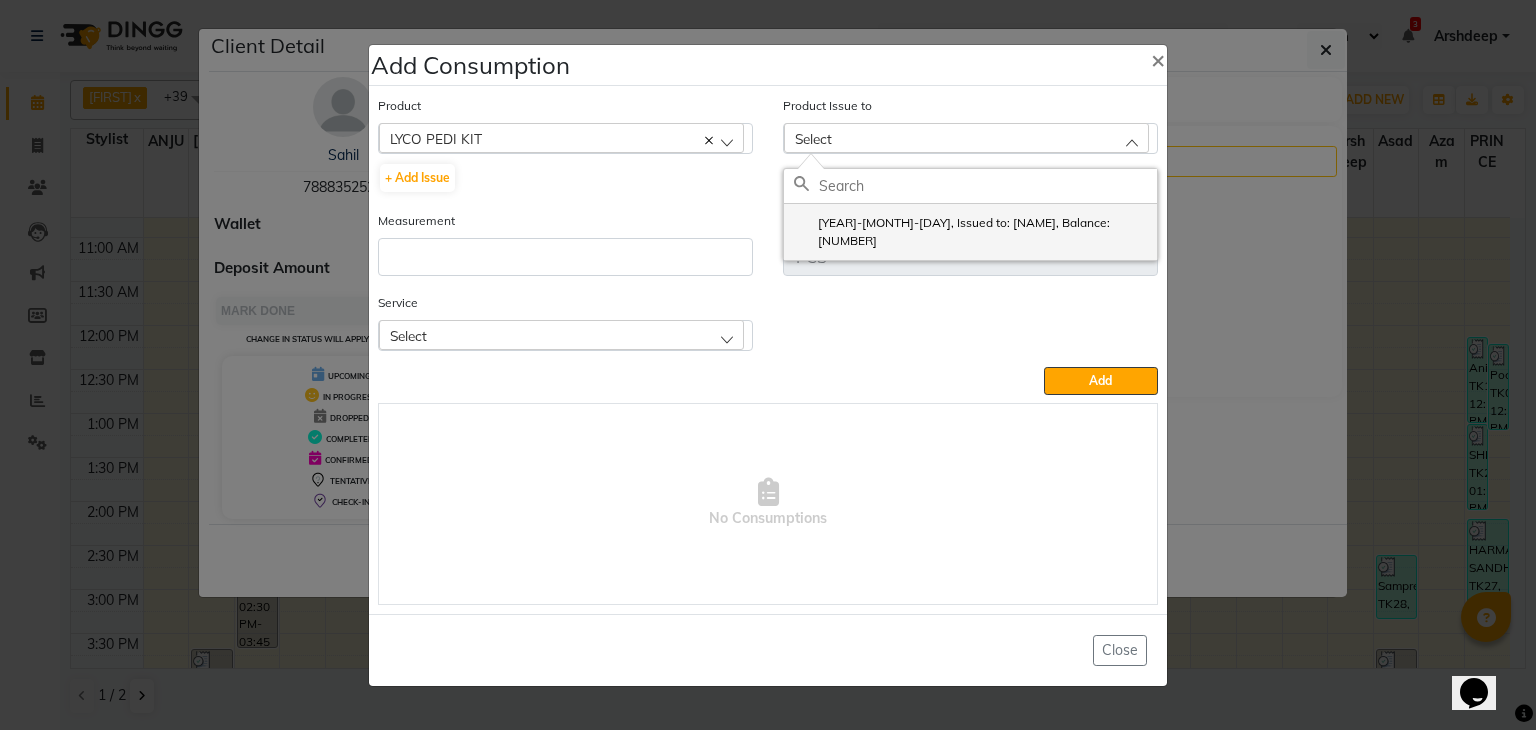 click on "[YEAR]-[MONTH]-[DAY], Issued to: [NAME], Balance: [NUMBER]" 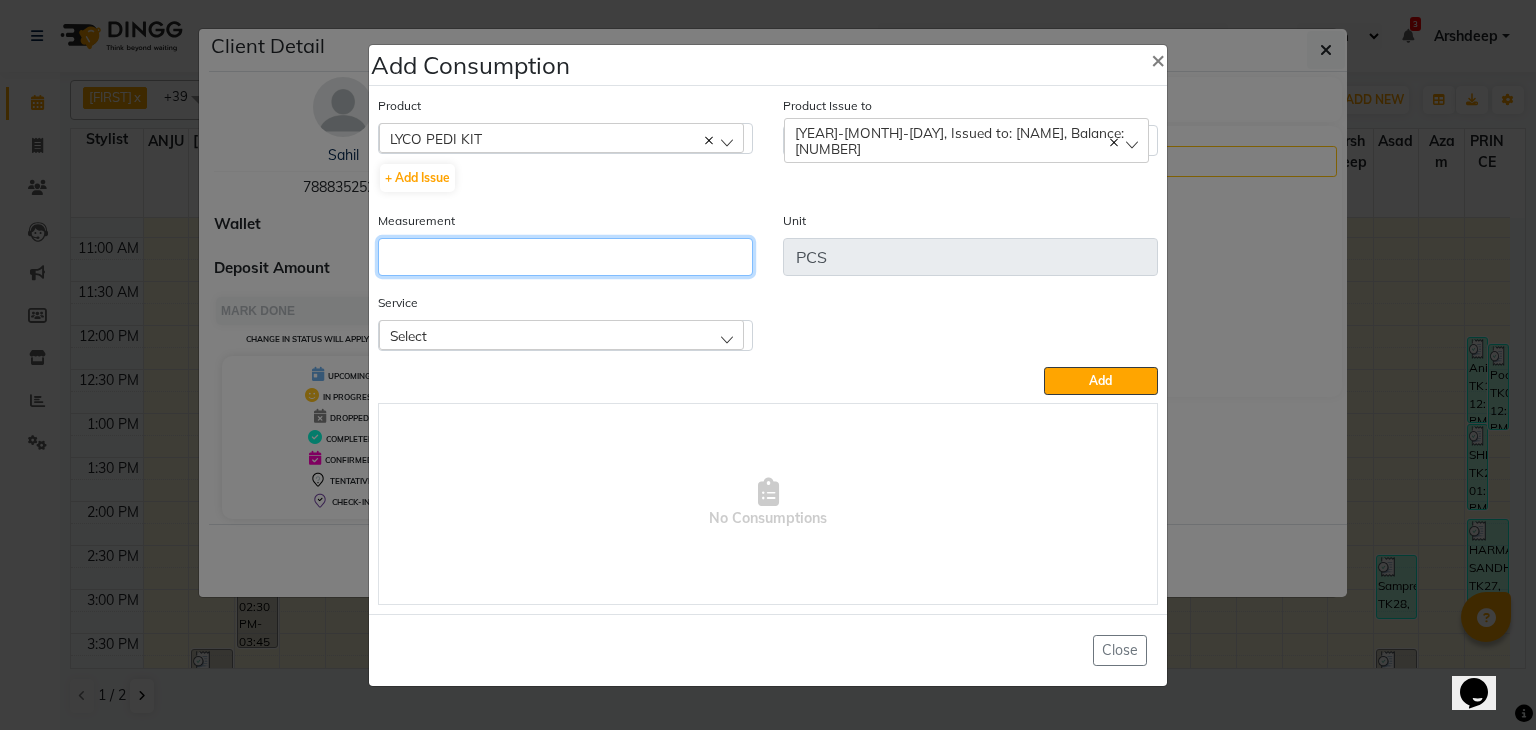 click 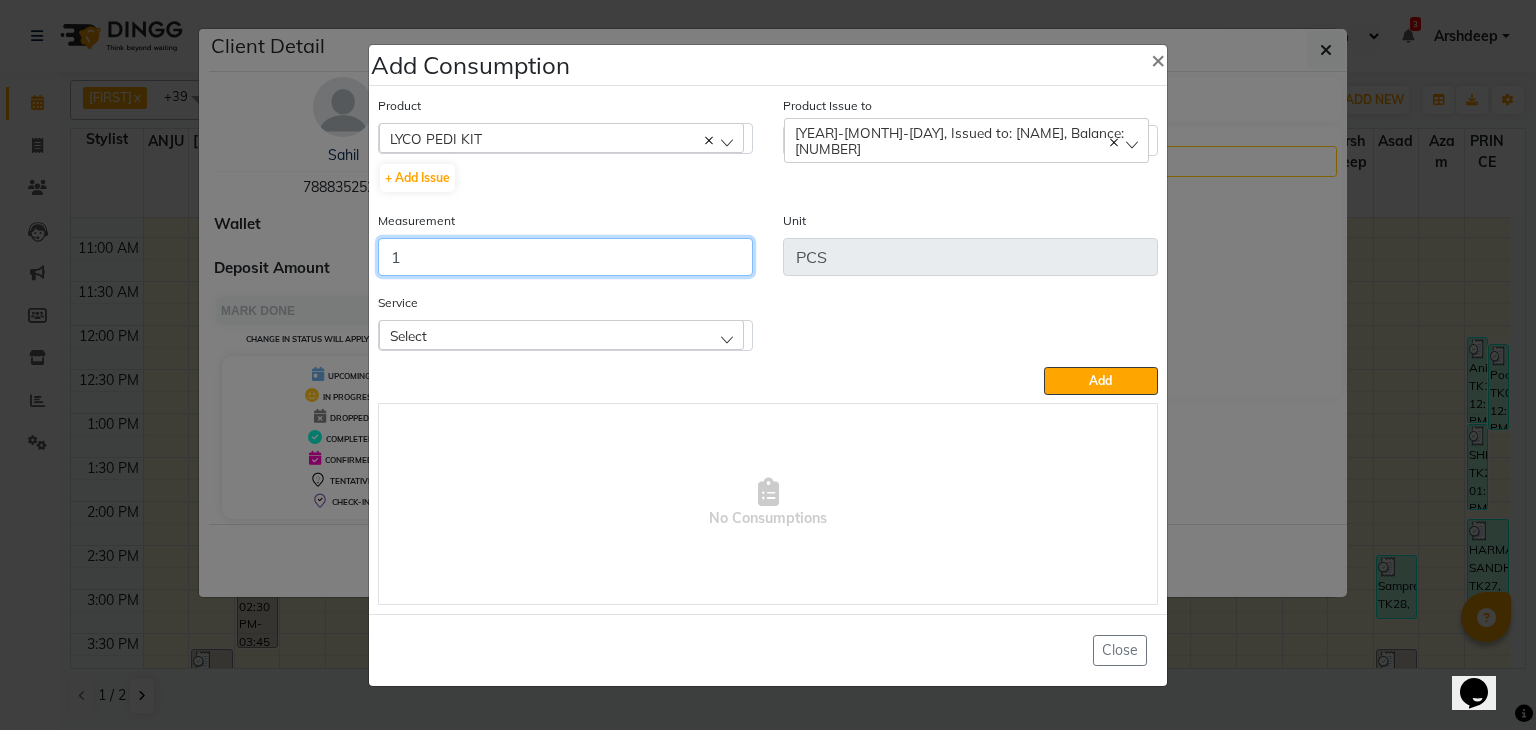type on "1" 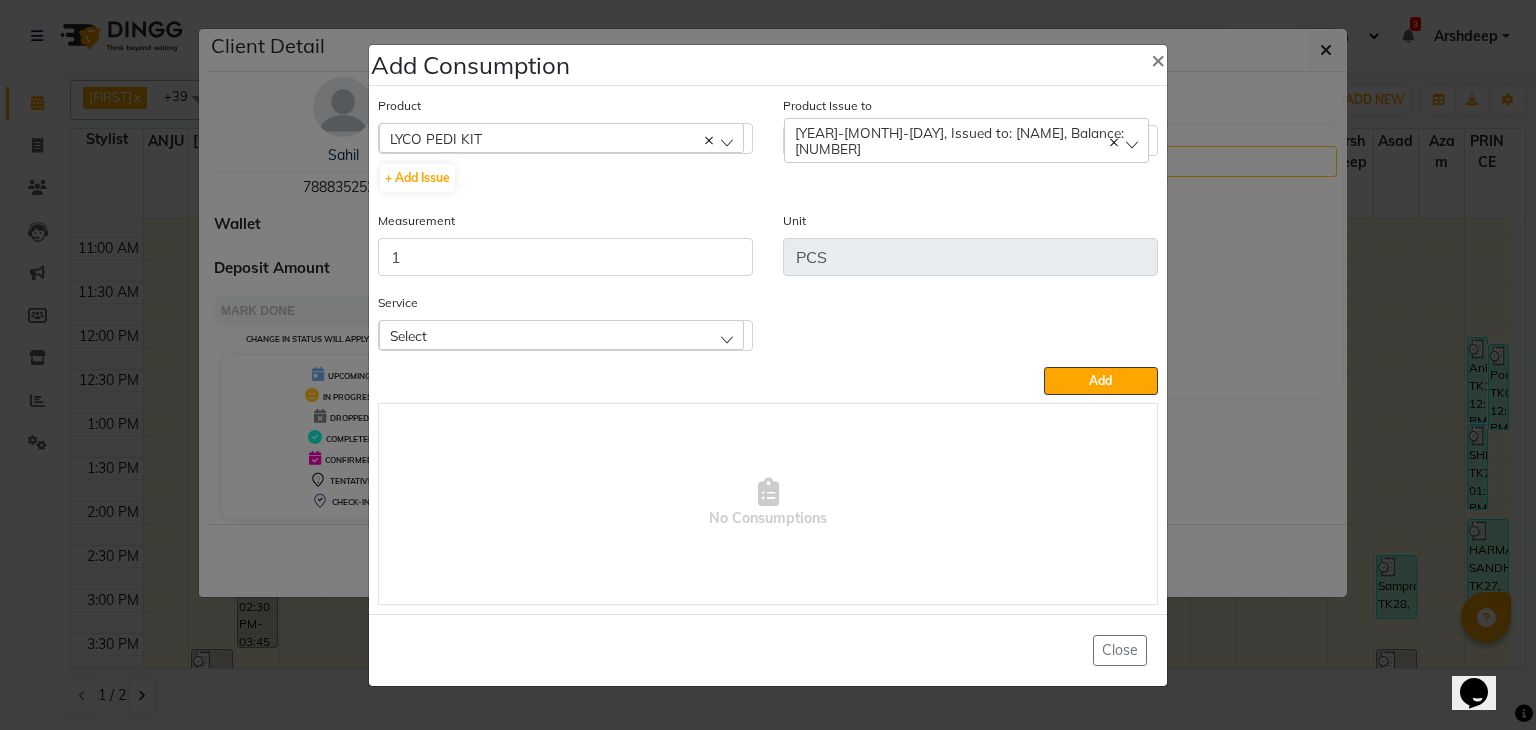 click on "Select" 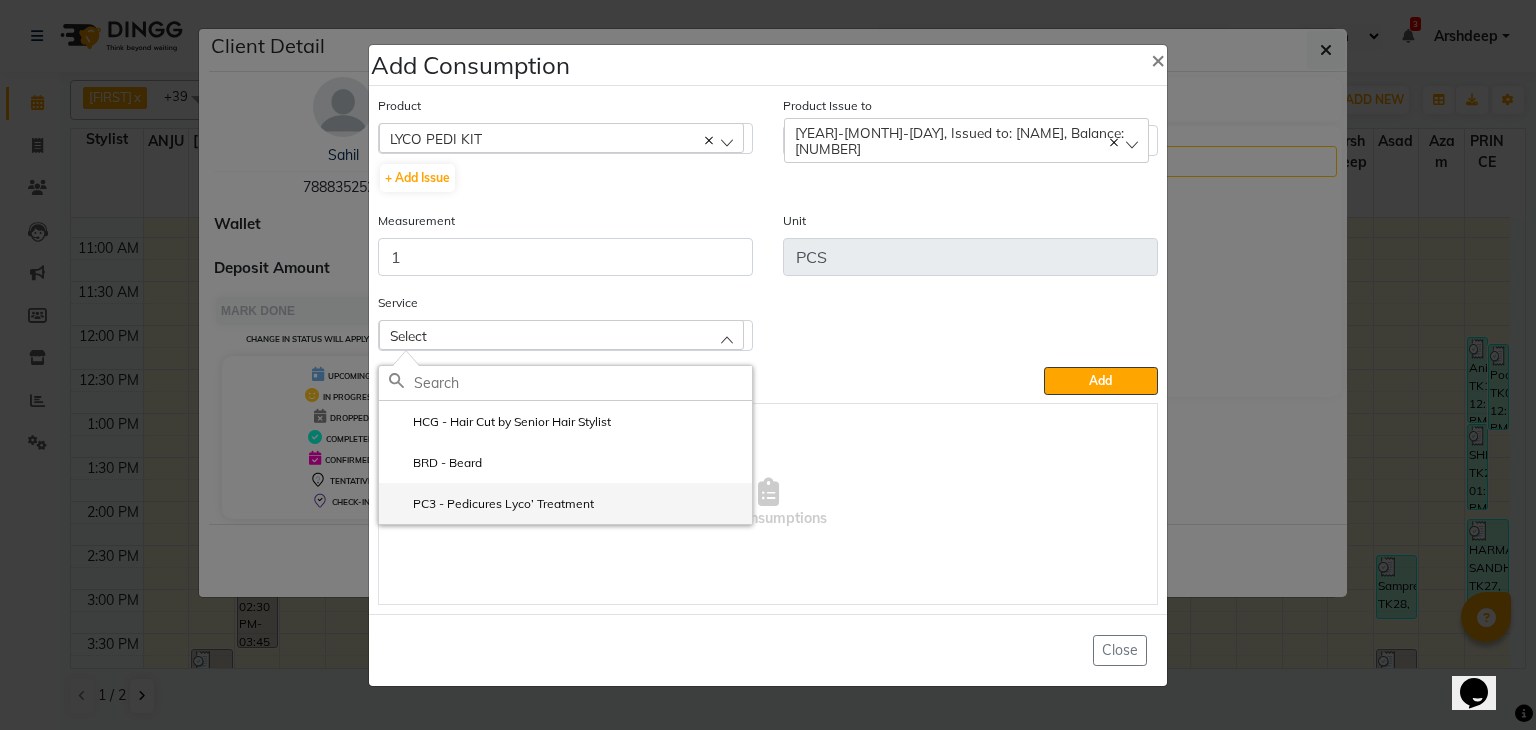 click on "PC3 - Pedicures Lyco’ Treatment" 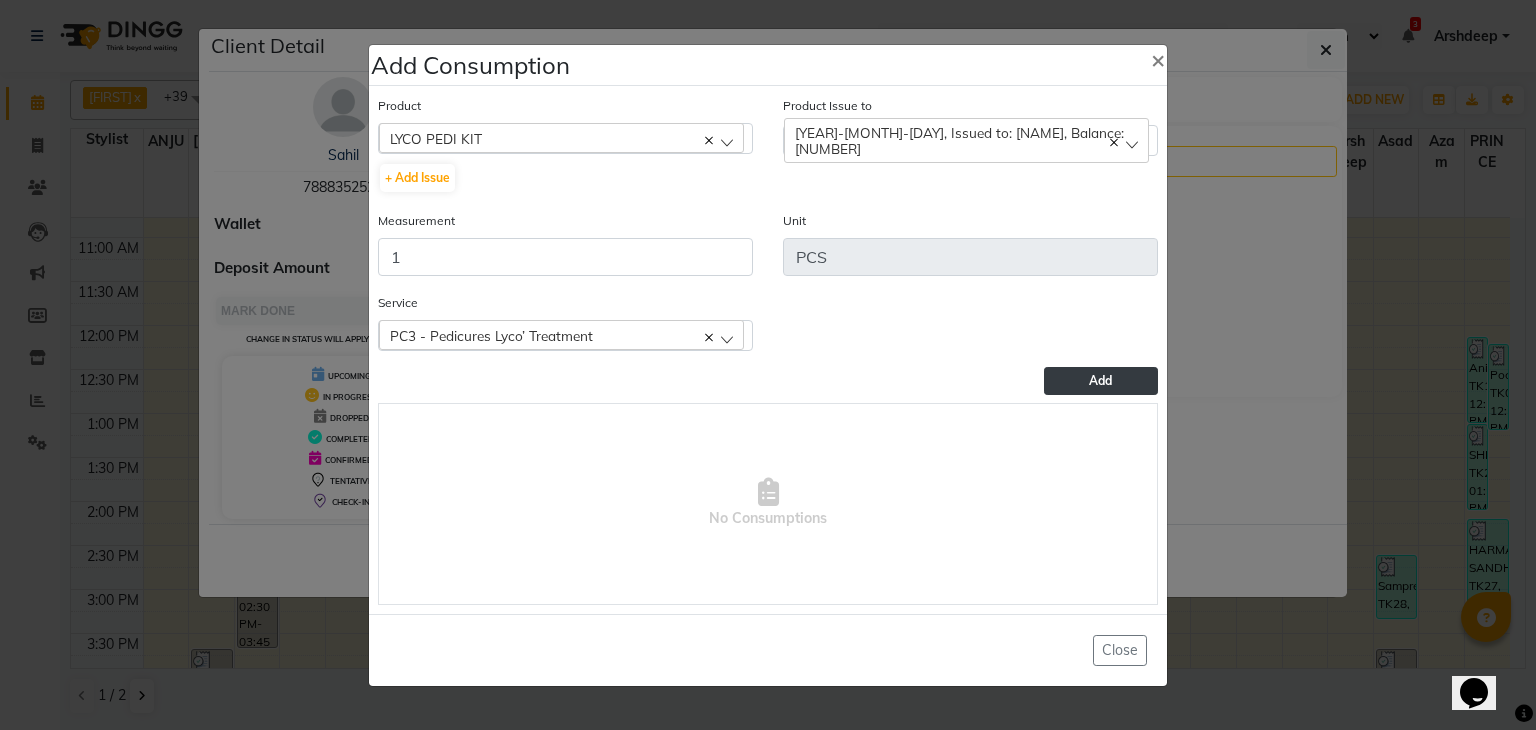 click on "Add" 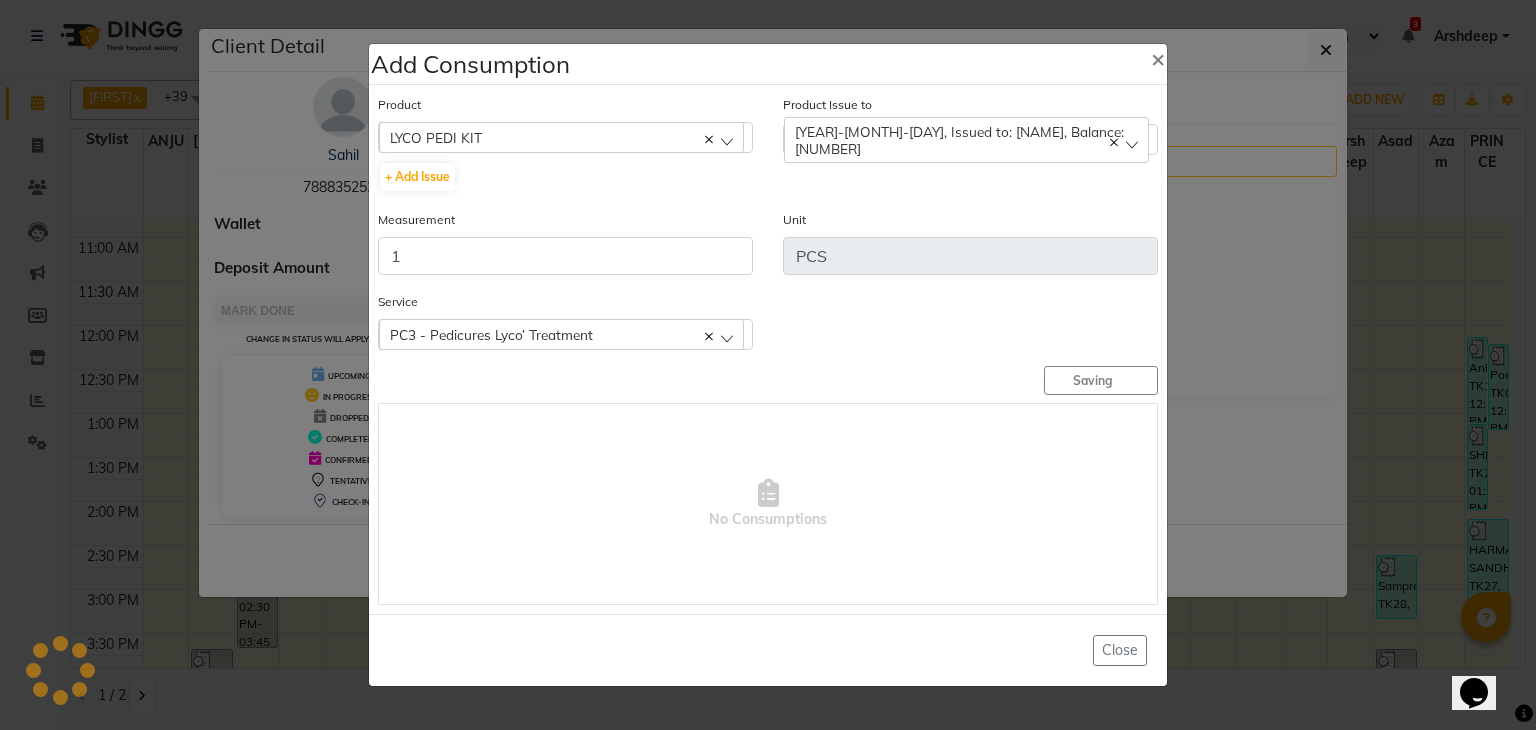 type 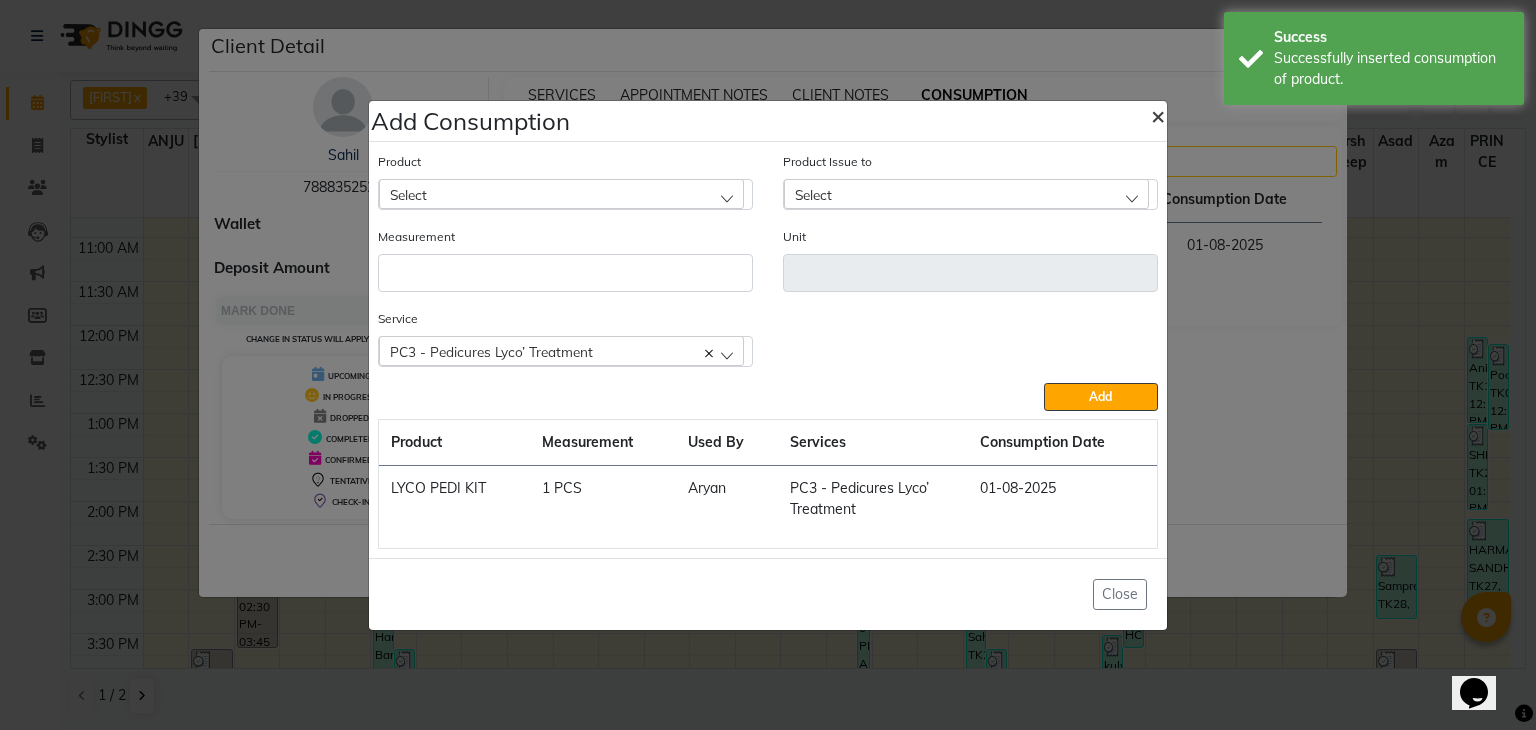 click on "×" 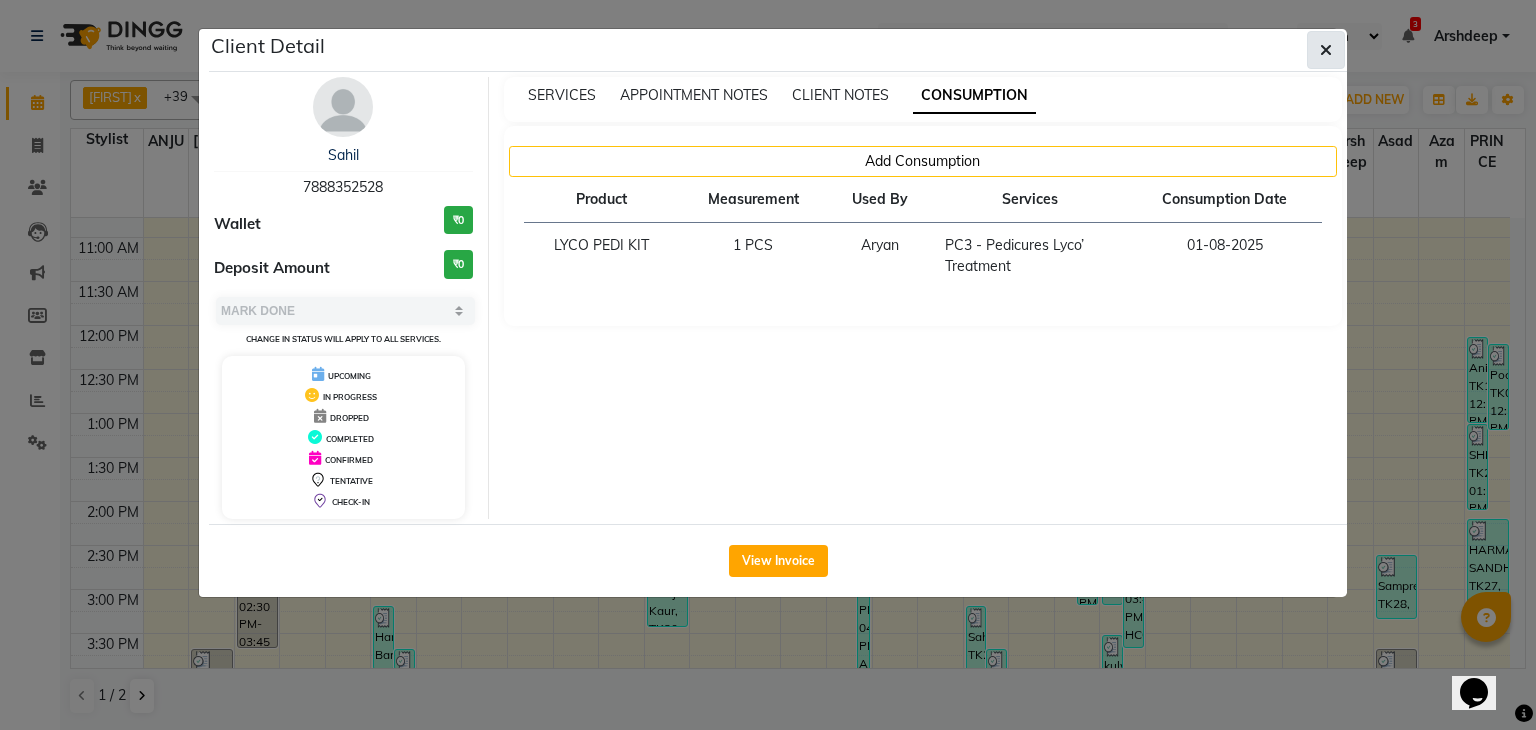 click 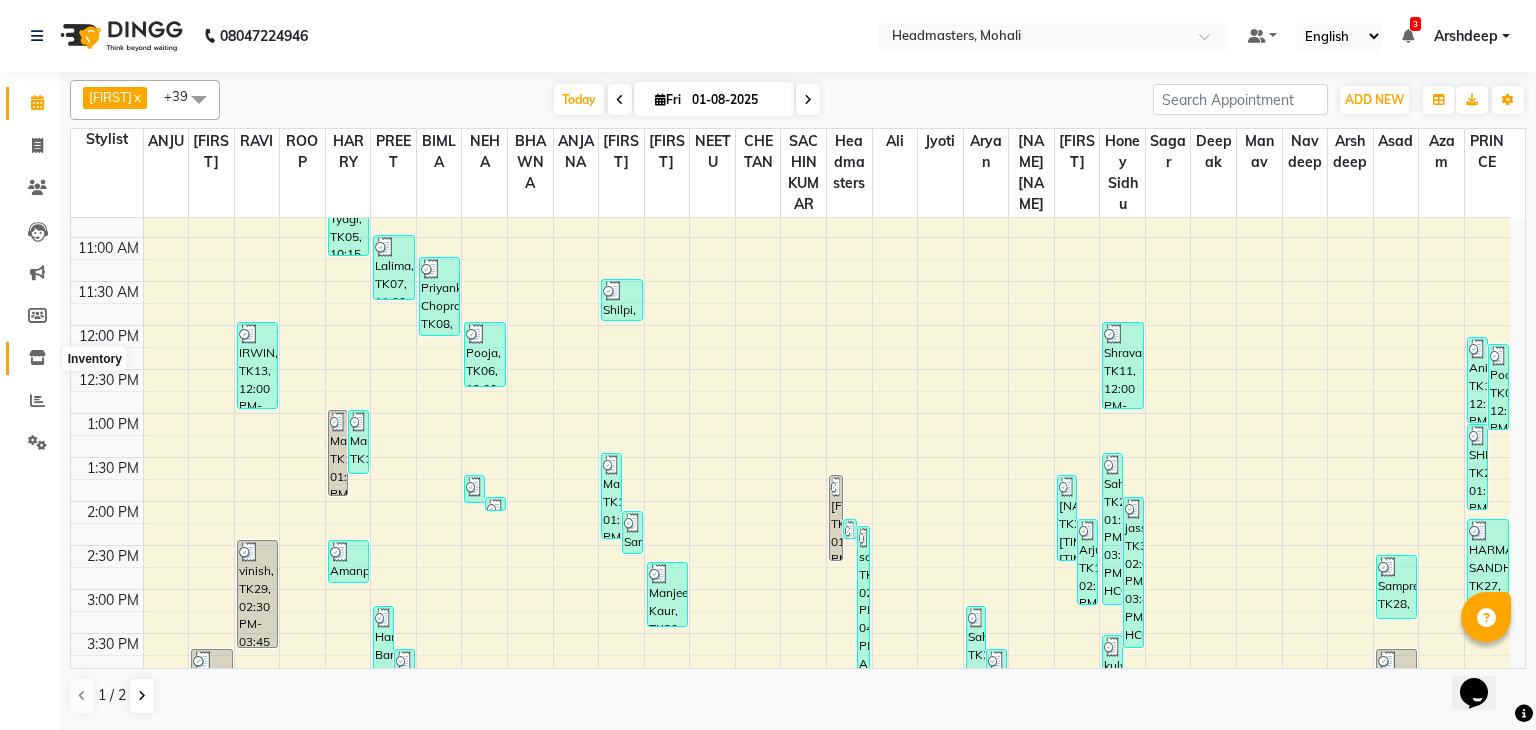 click 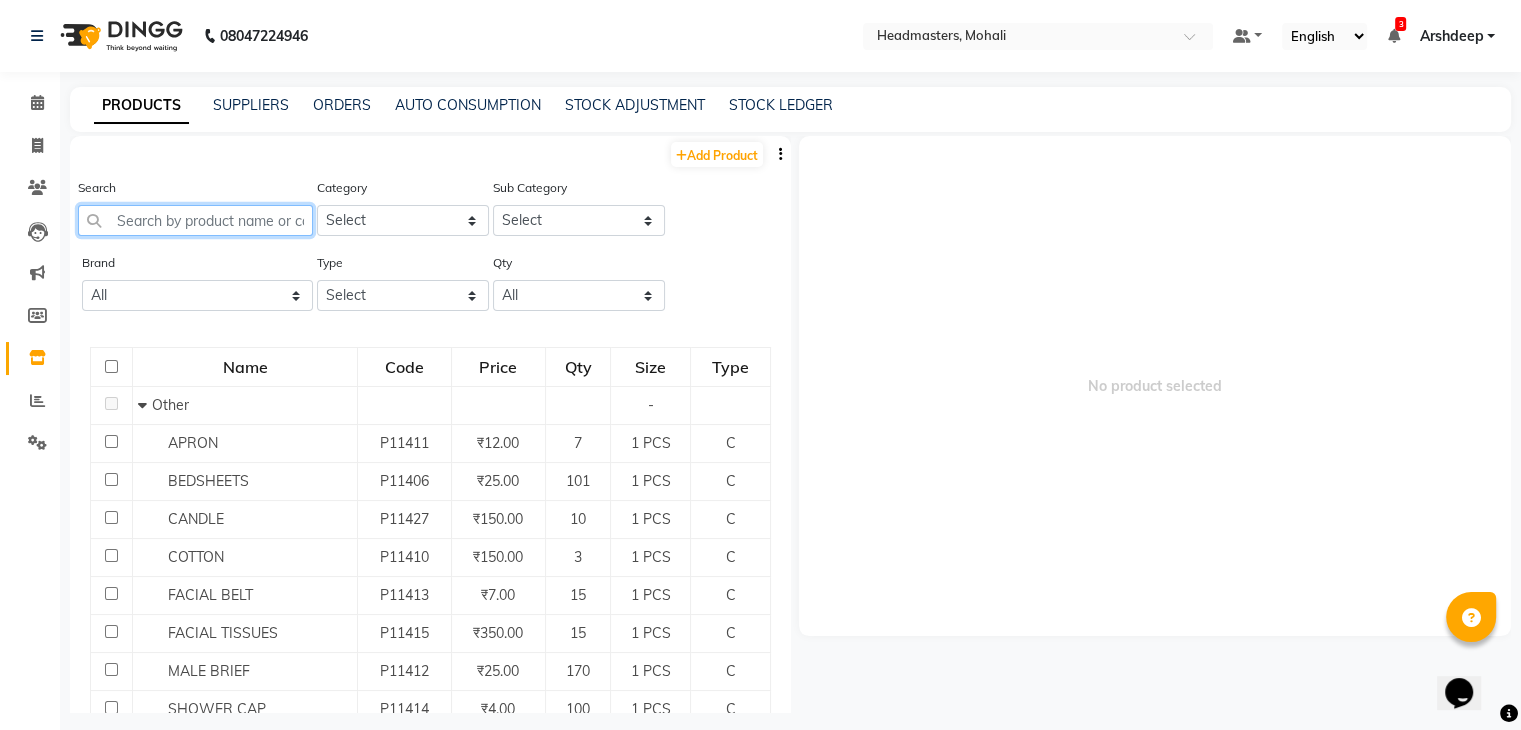 click 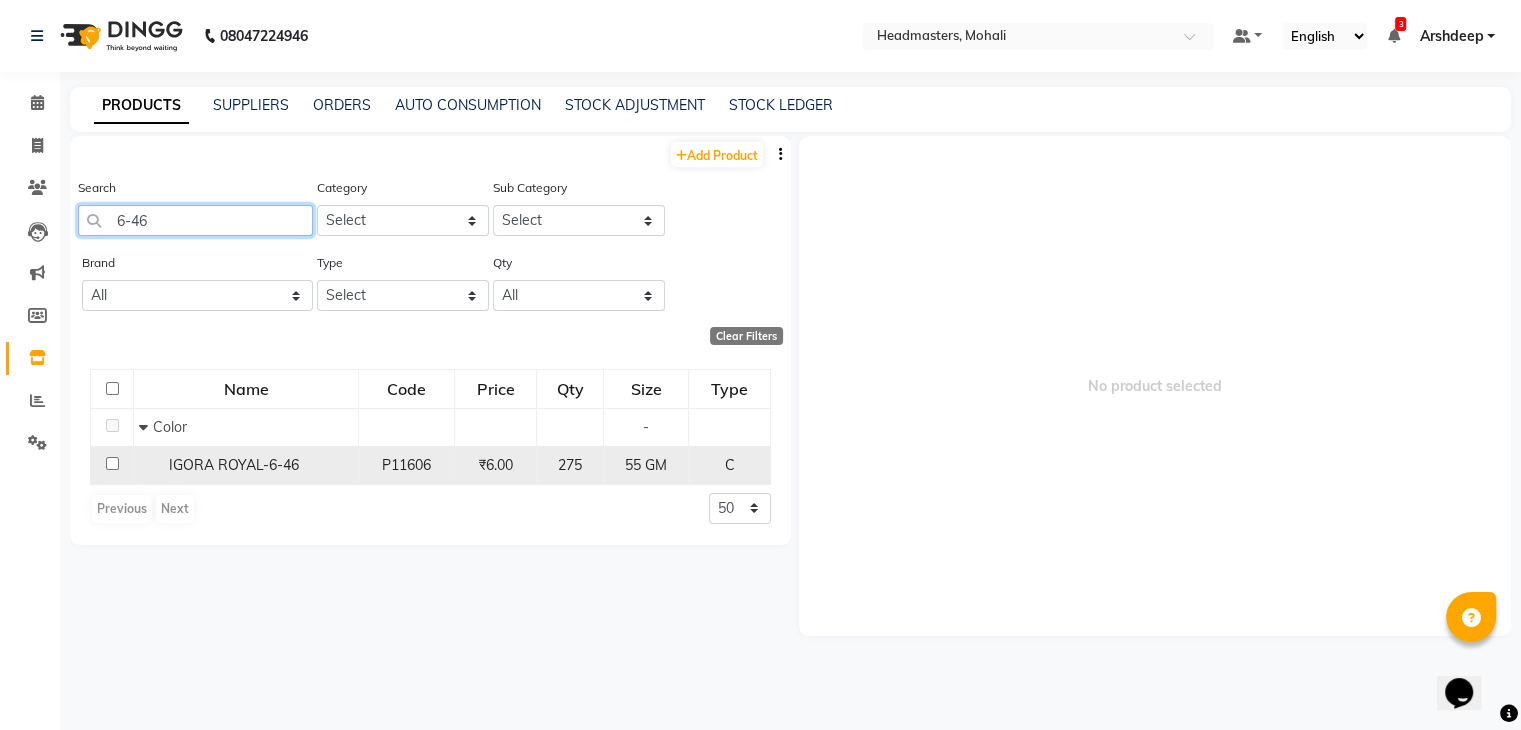 type on "6-46" 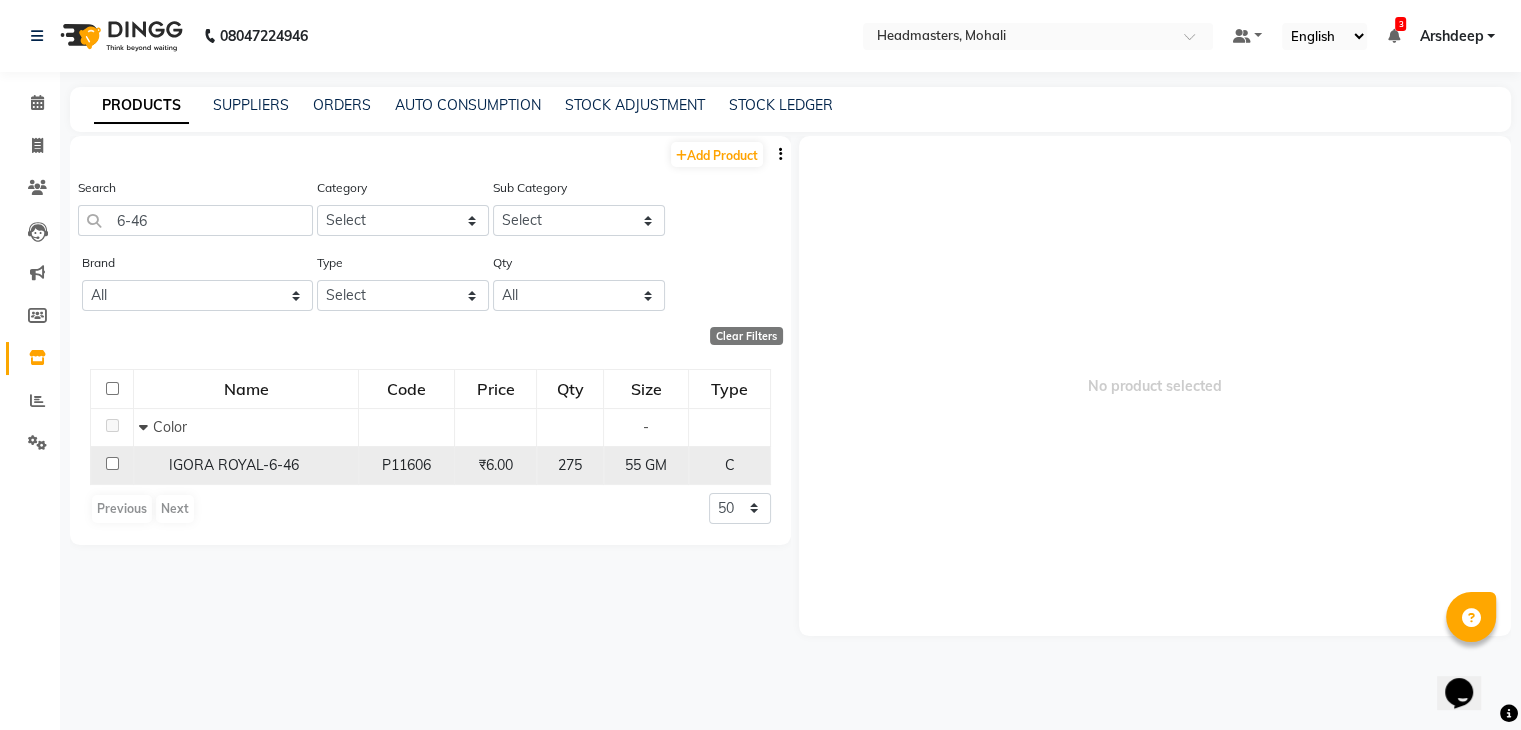 click on "IGORA ROYAL-6-46" 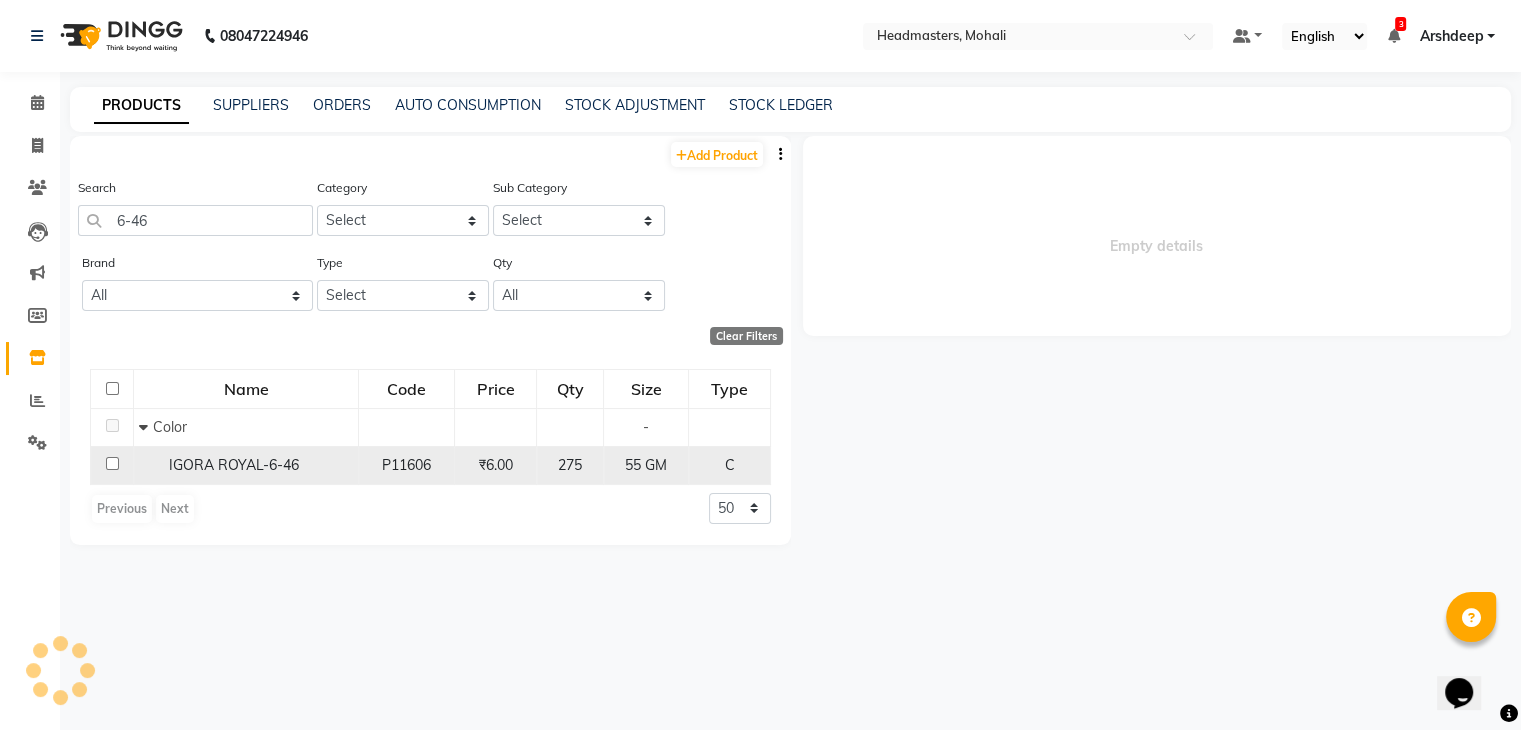 select 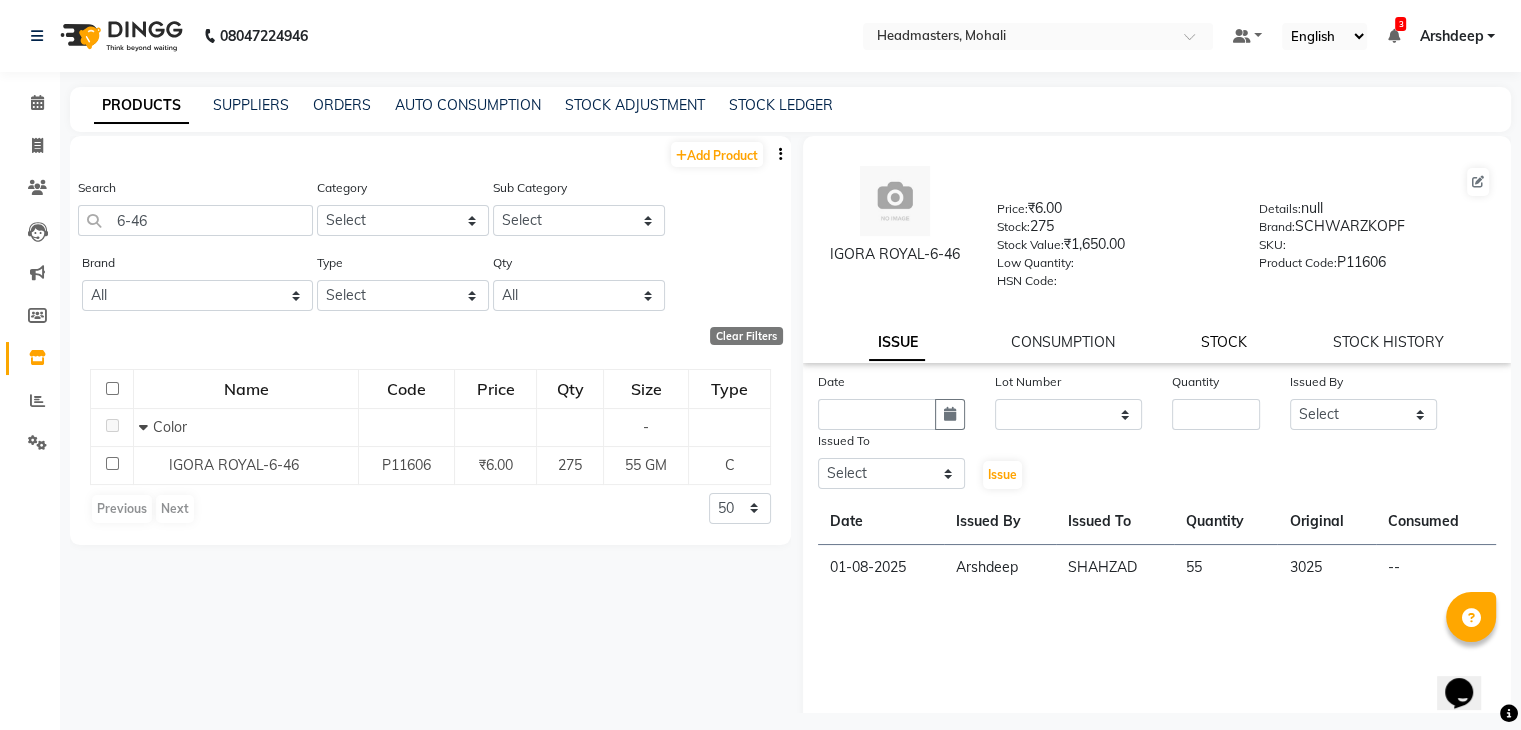 click on "STOCK" 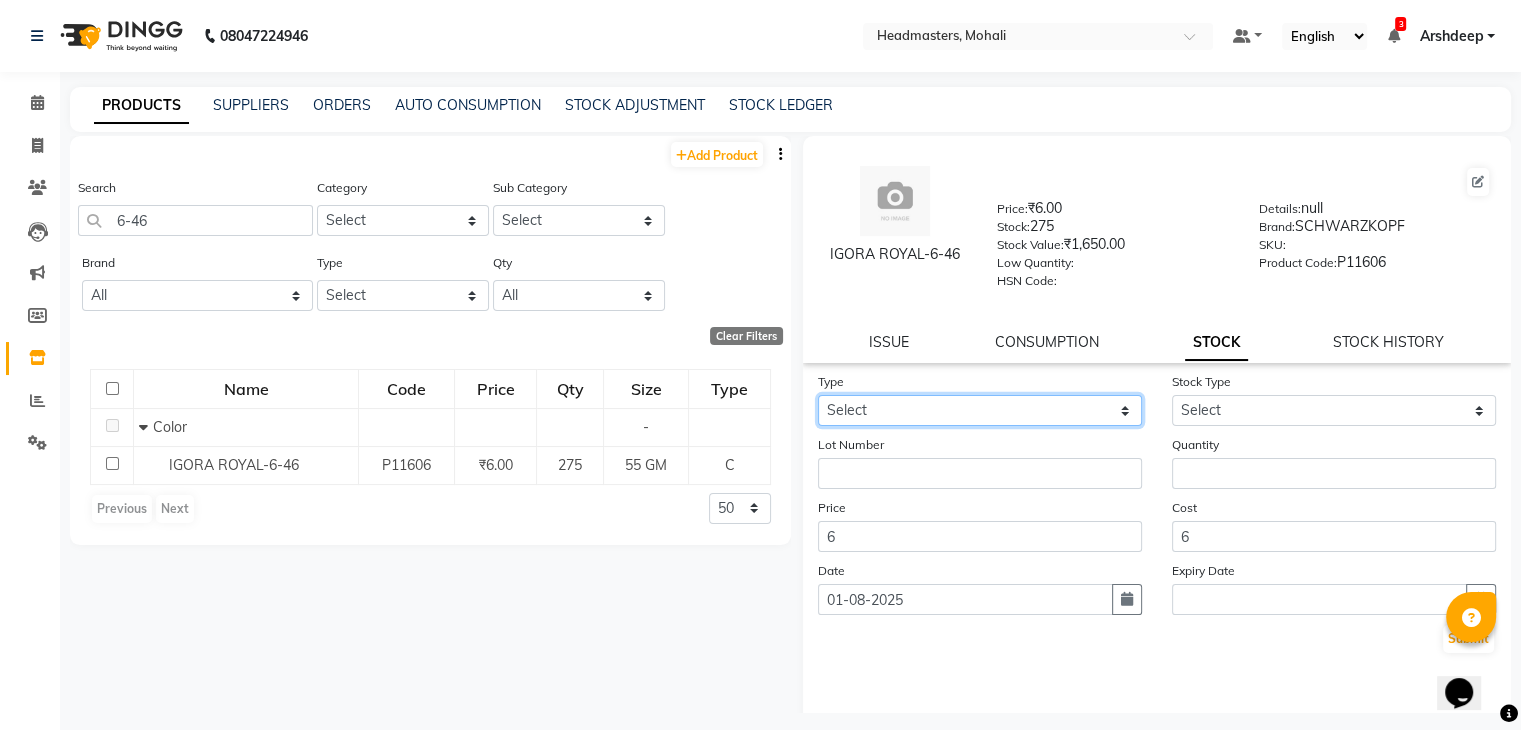 click on "Select In" 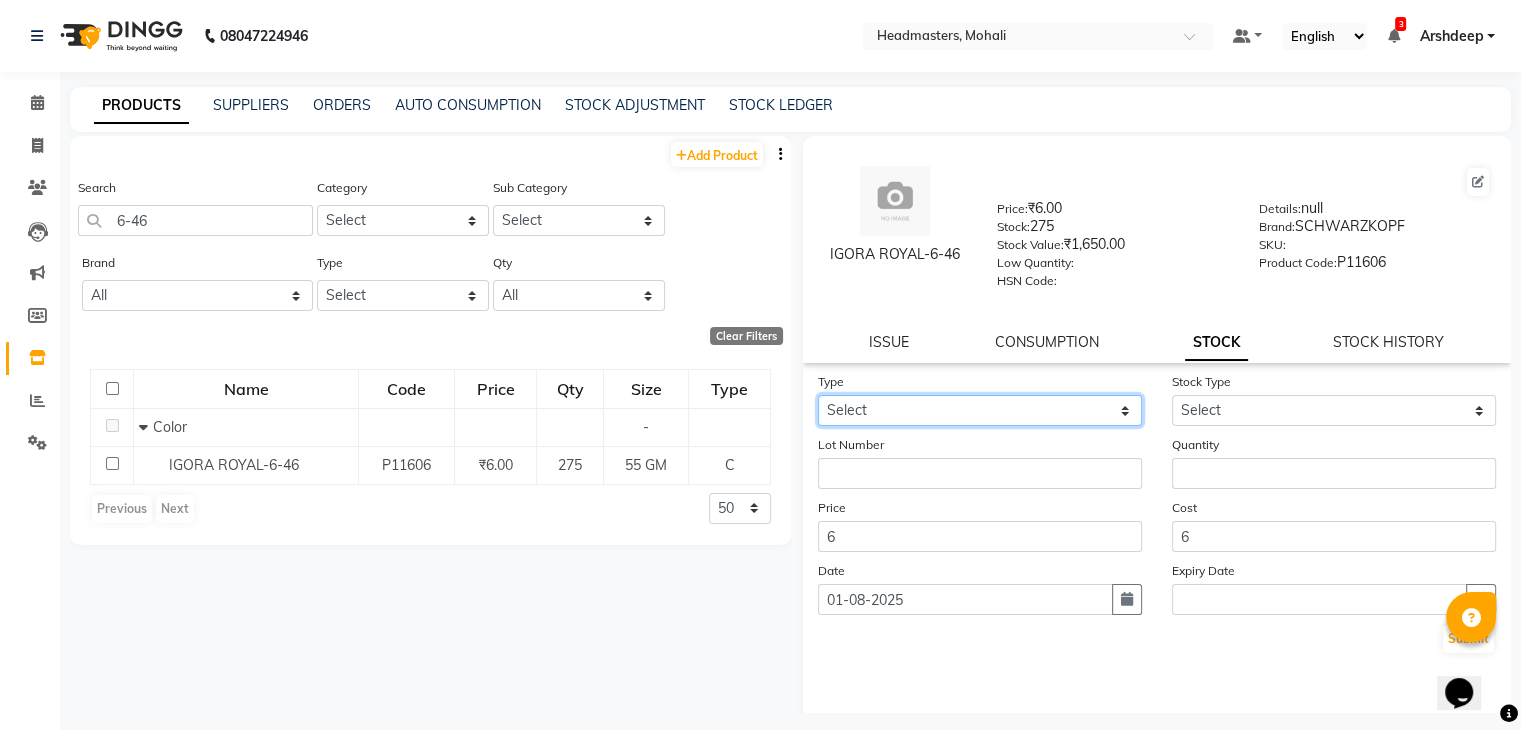 select on "in" 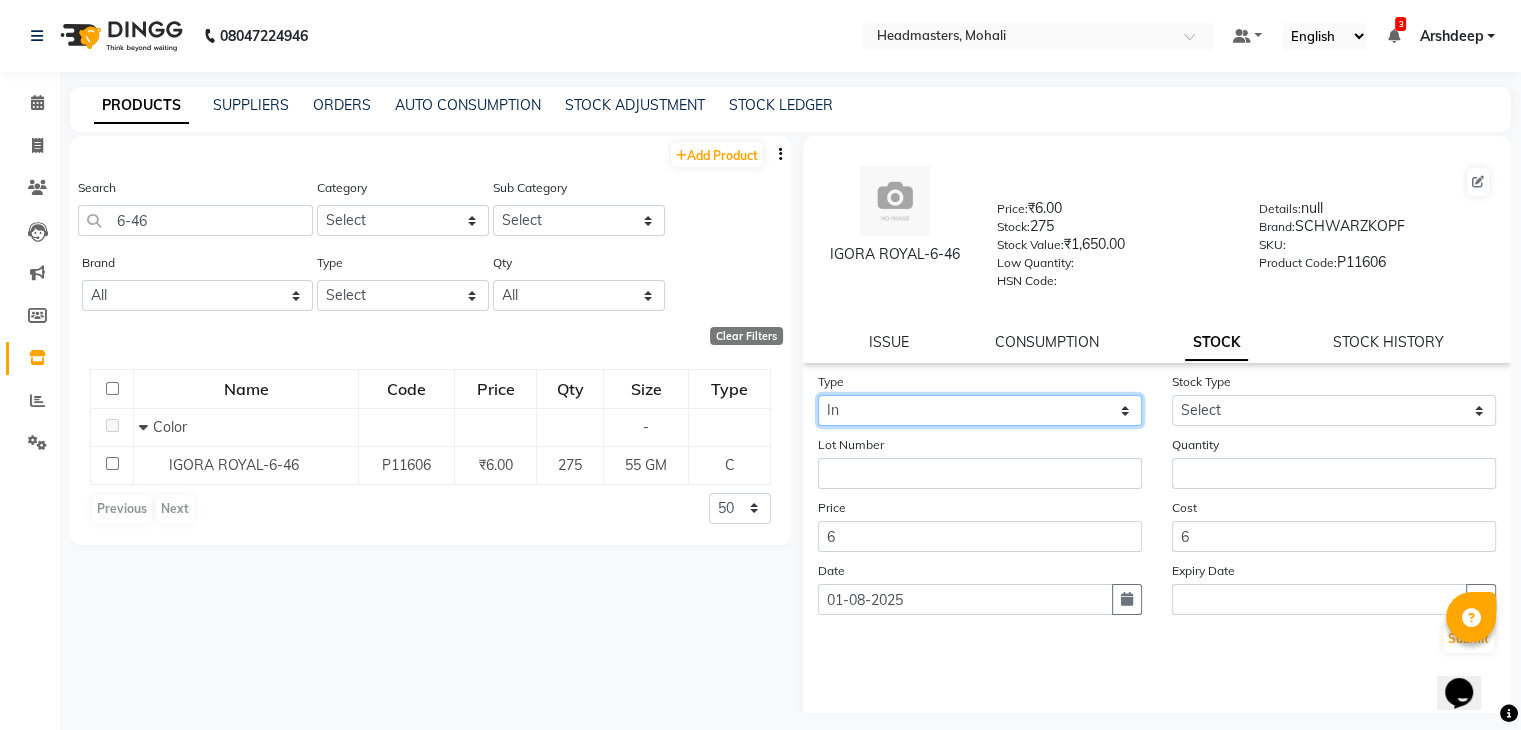 click on "Select In" 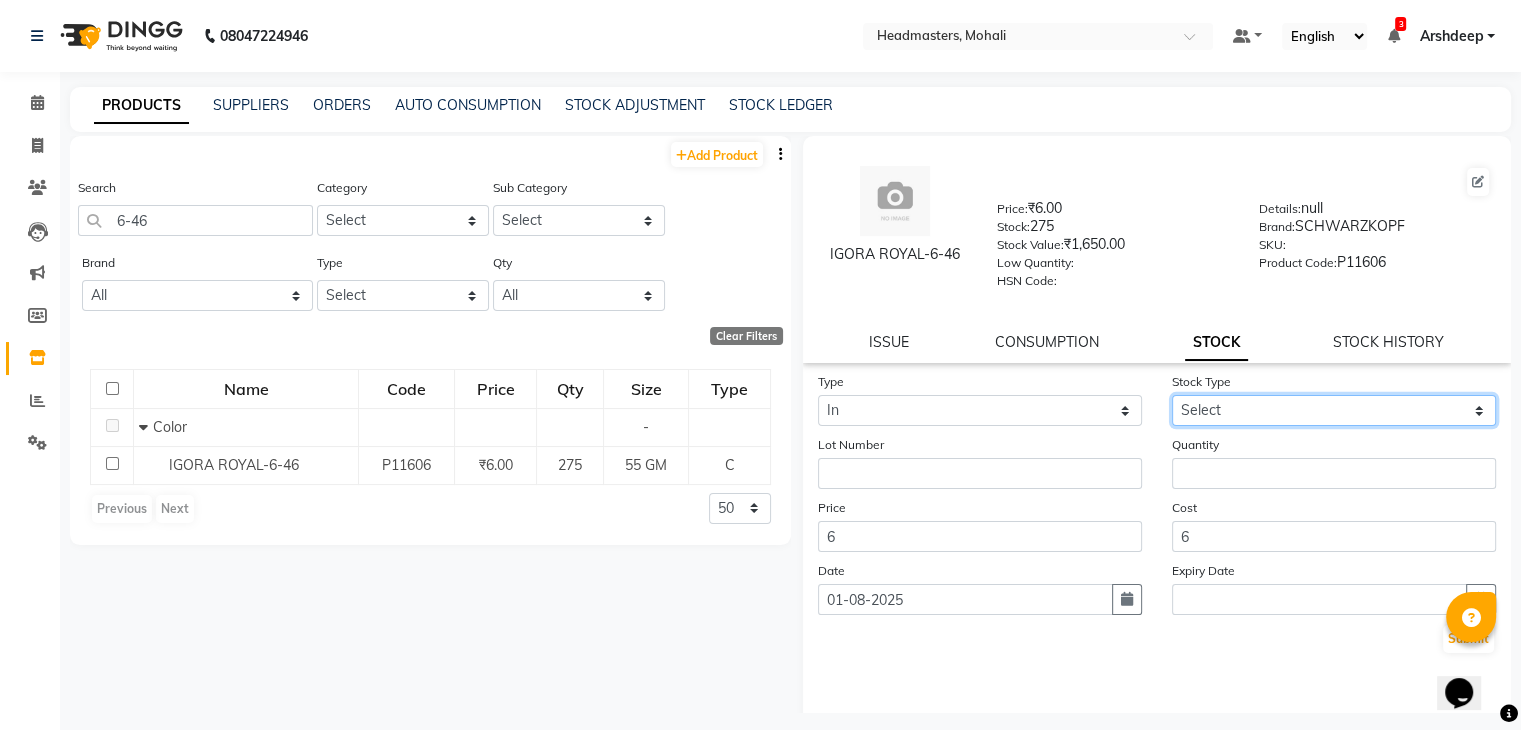click on "Select New Stock Adjustment Return Other" 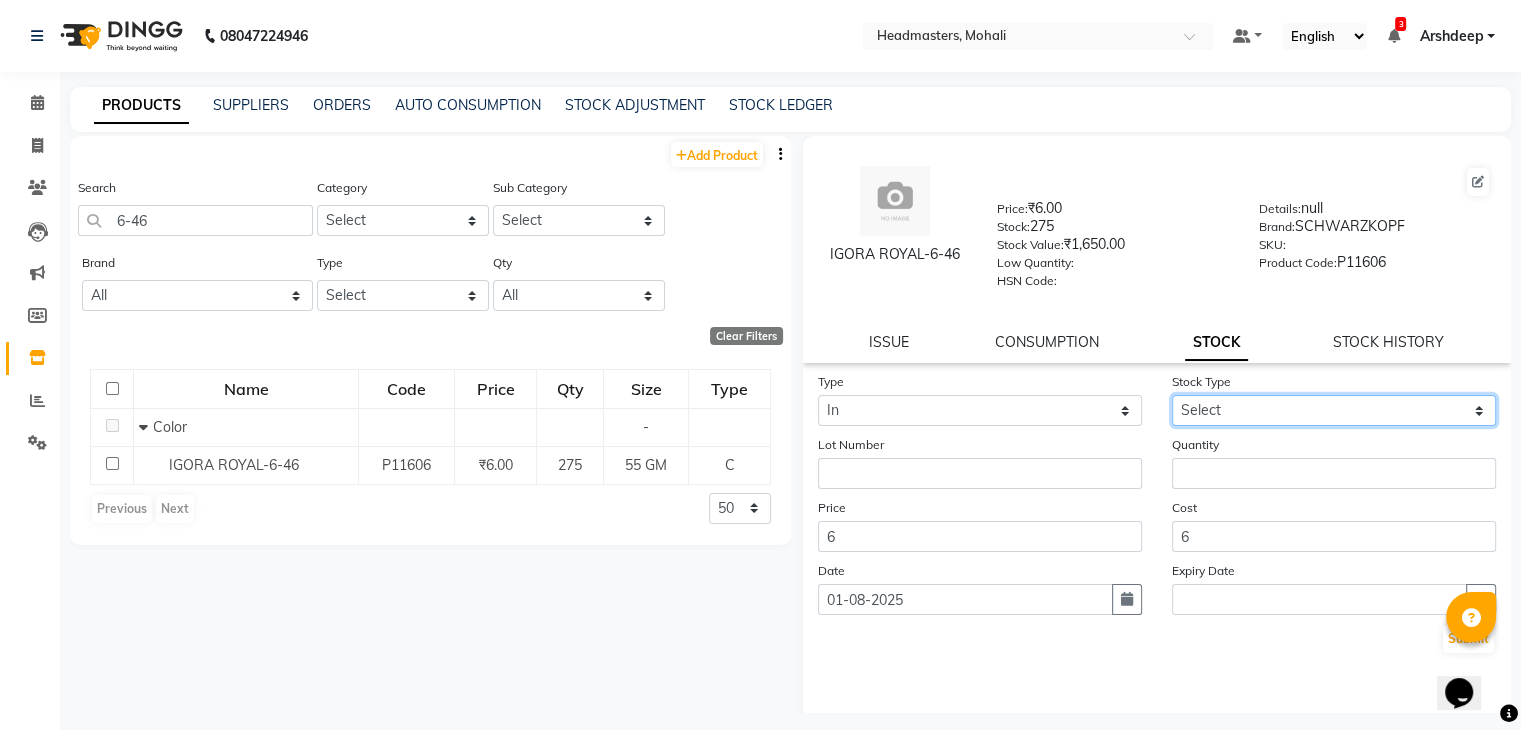 select on "new stock" 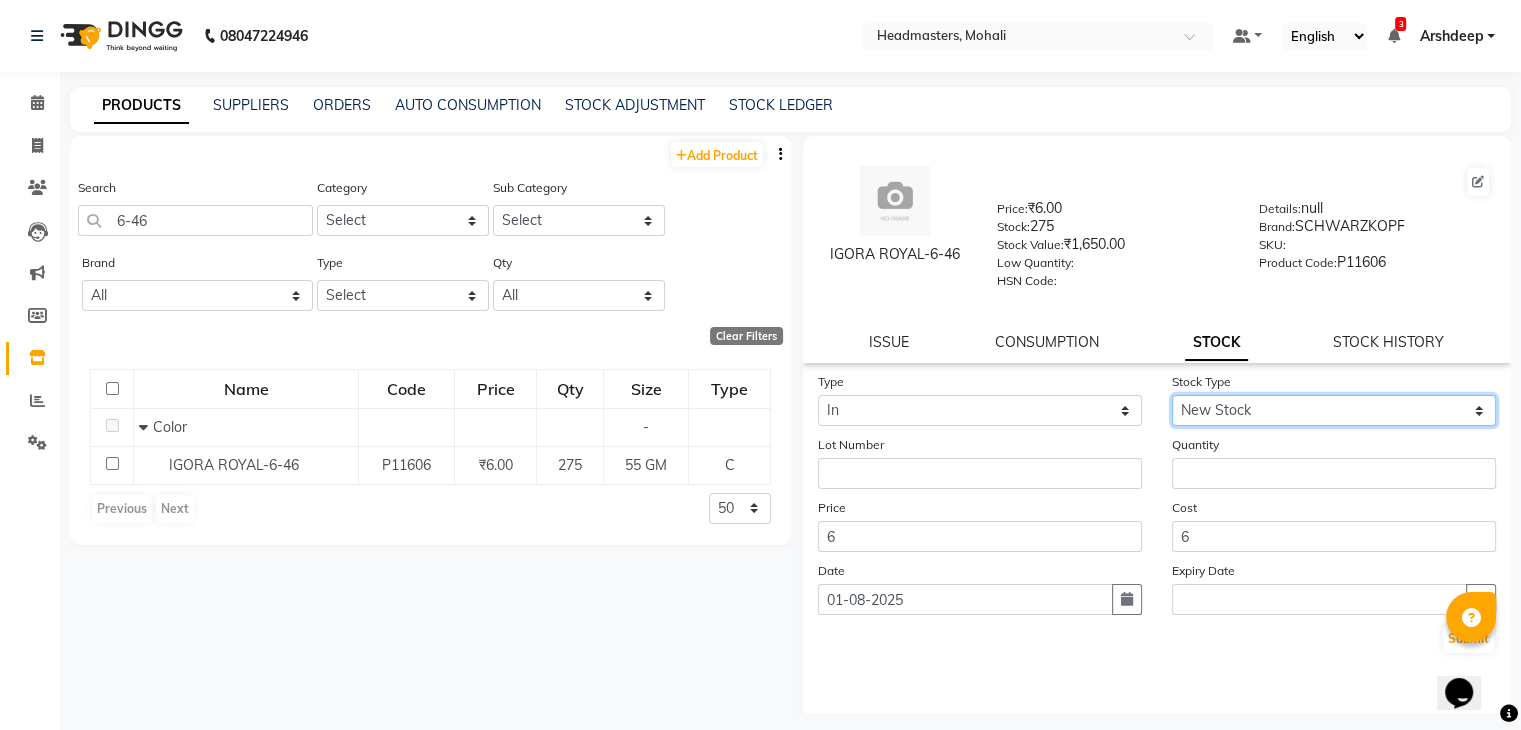 click on "Select New Stock Adjustment Return Other" 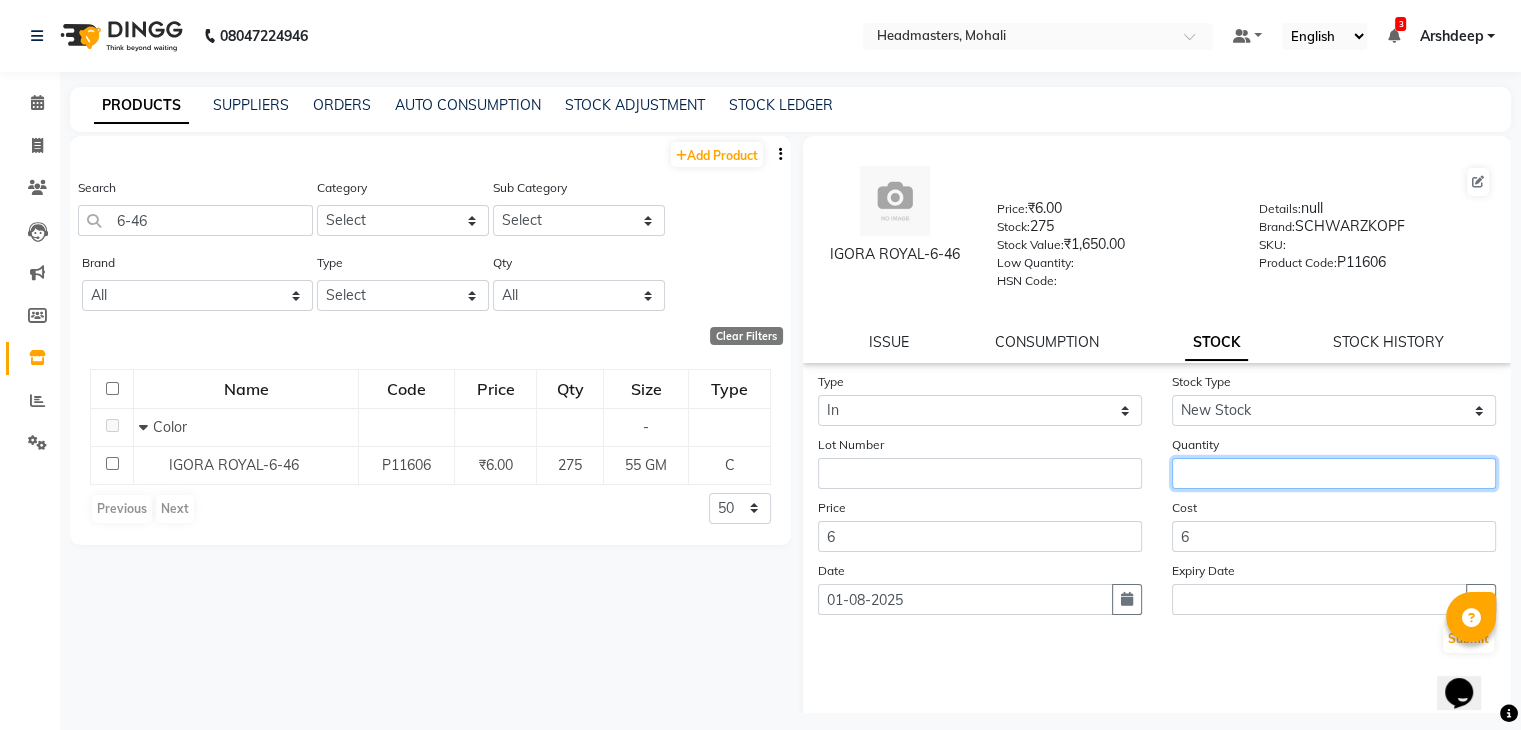 drag, startPoint x: 1156, startPoint y: 471, endPoint x: 1199, endPoint y: 478, distance: 43.56604 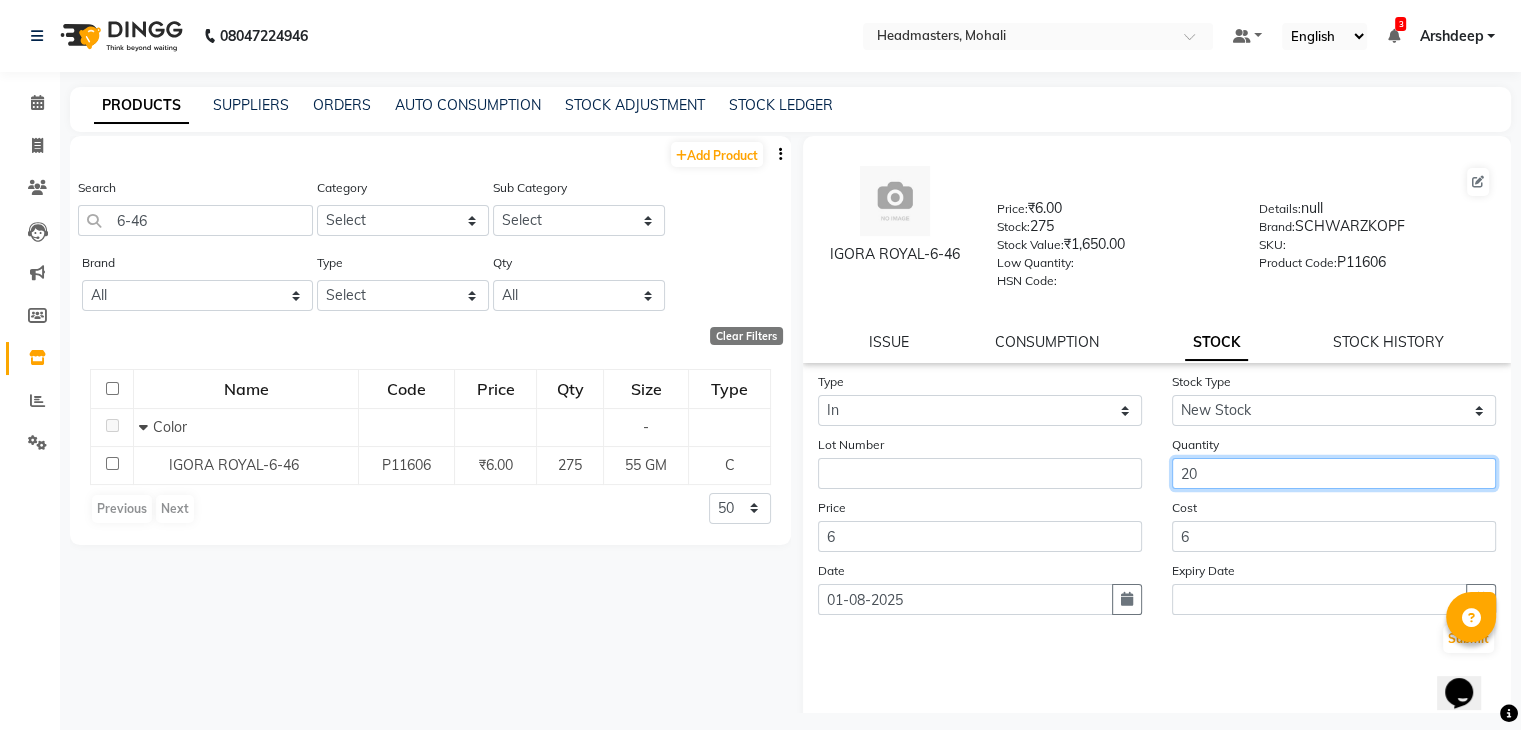 type on "20" 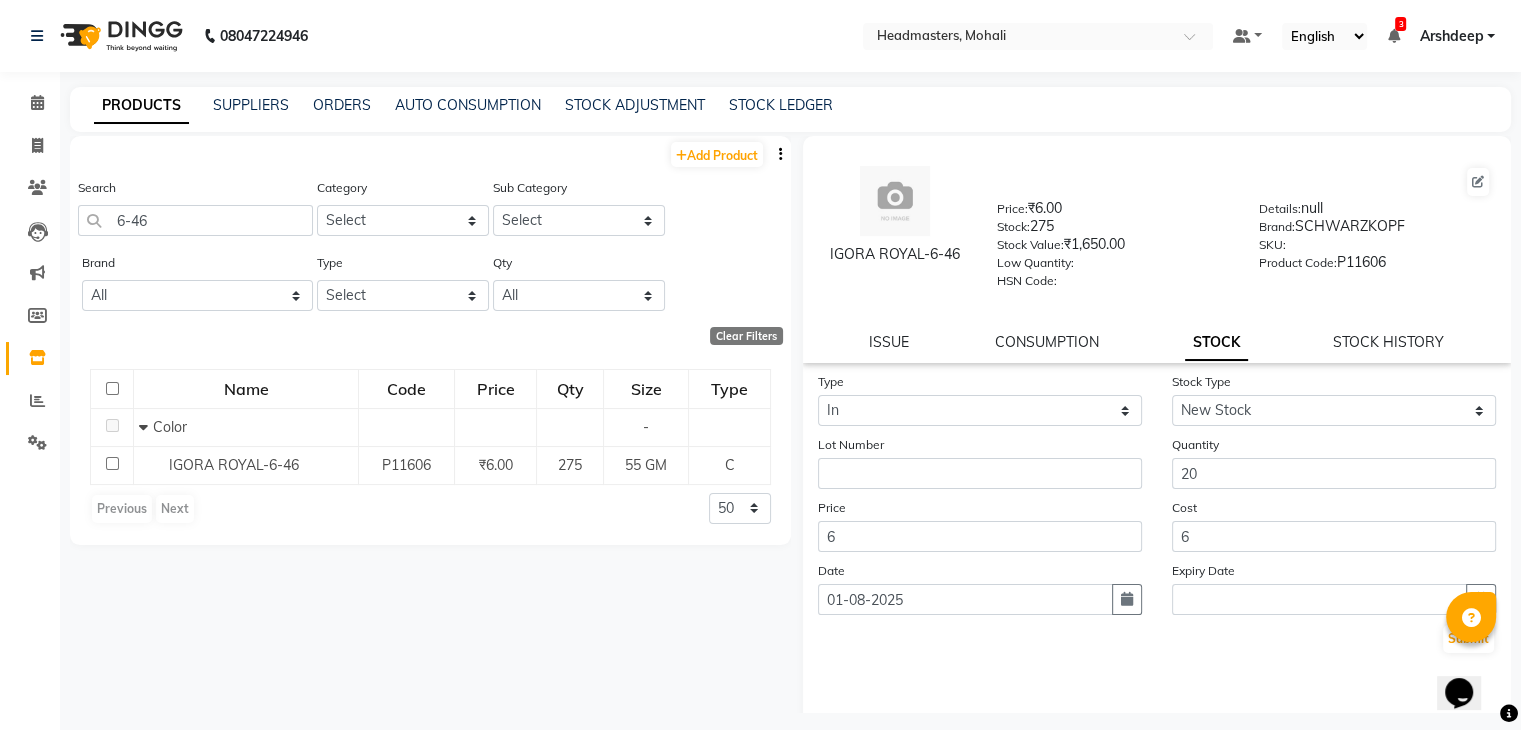 click on "IGORA ROYAL-6-46  Price:   ₹6.00  Stock:   275  Stock Value:   ₹1,650.00  Low Quantity:    HSN Code:    Details:   null  Brand:   SCHWARZKOPF  SKU:     Product Code:   P11606  ISSUE CONSUMPTION STOCK STOCK HISTORY" 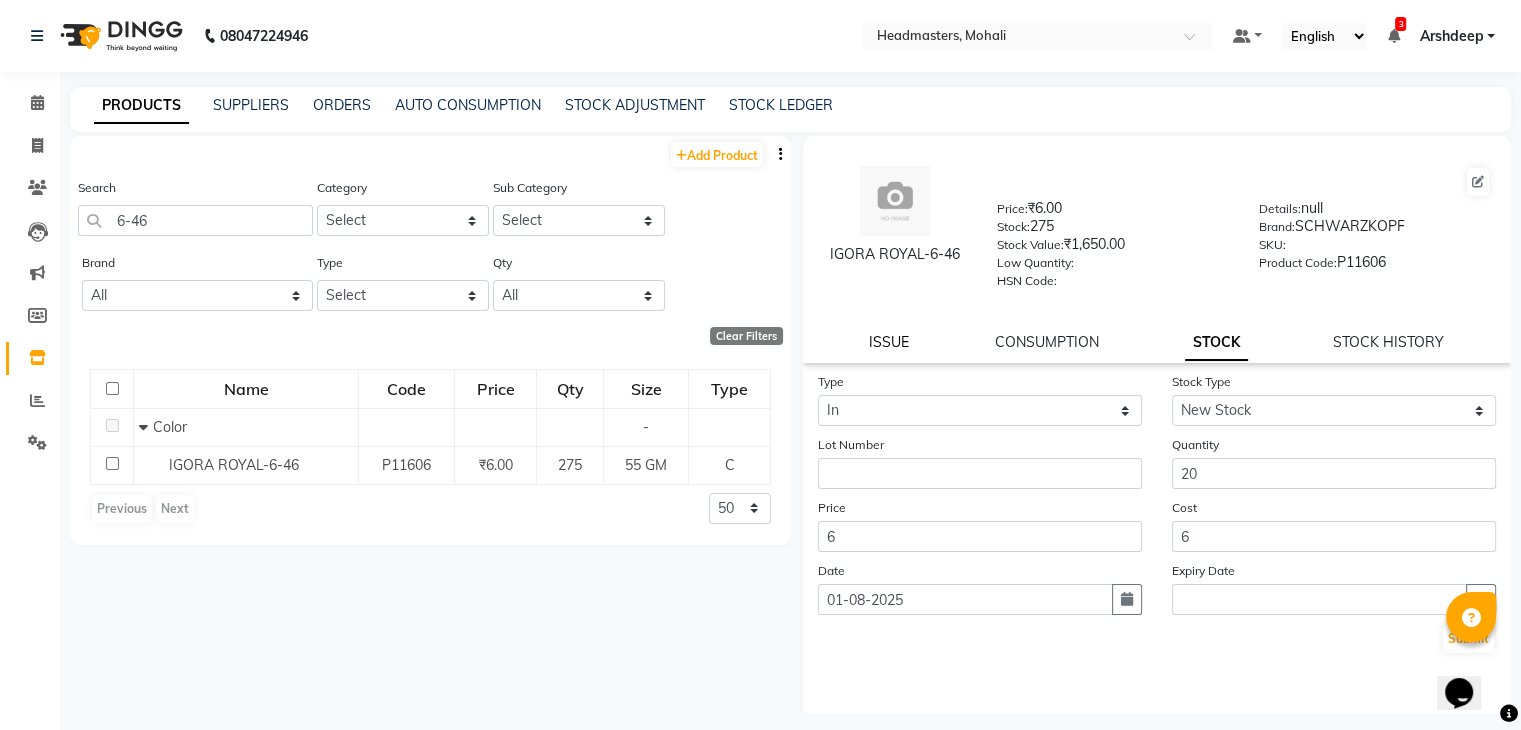click on "ISSUE" 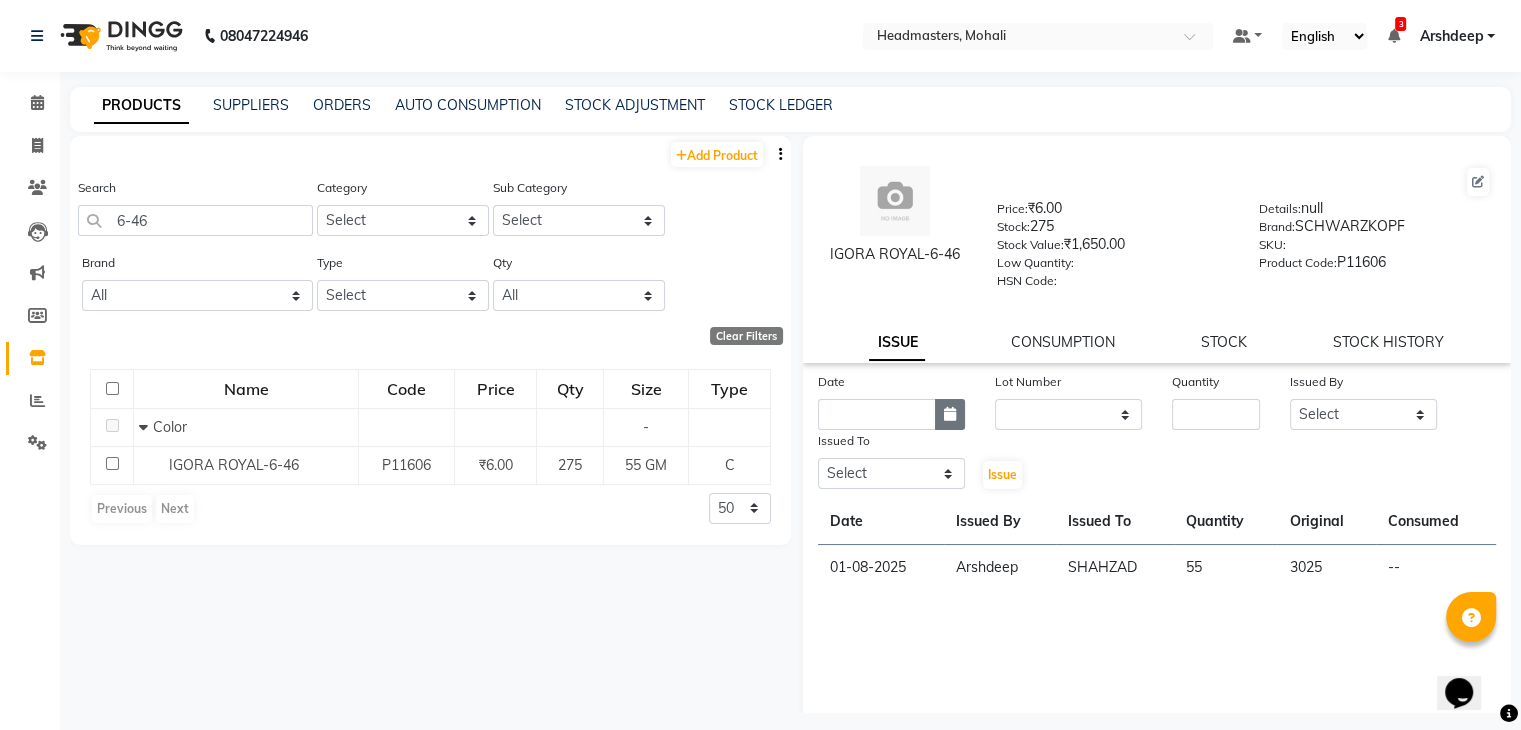 click 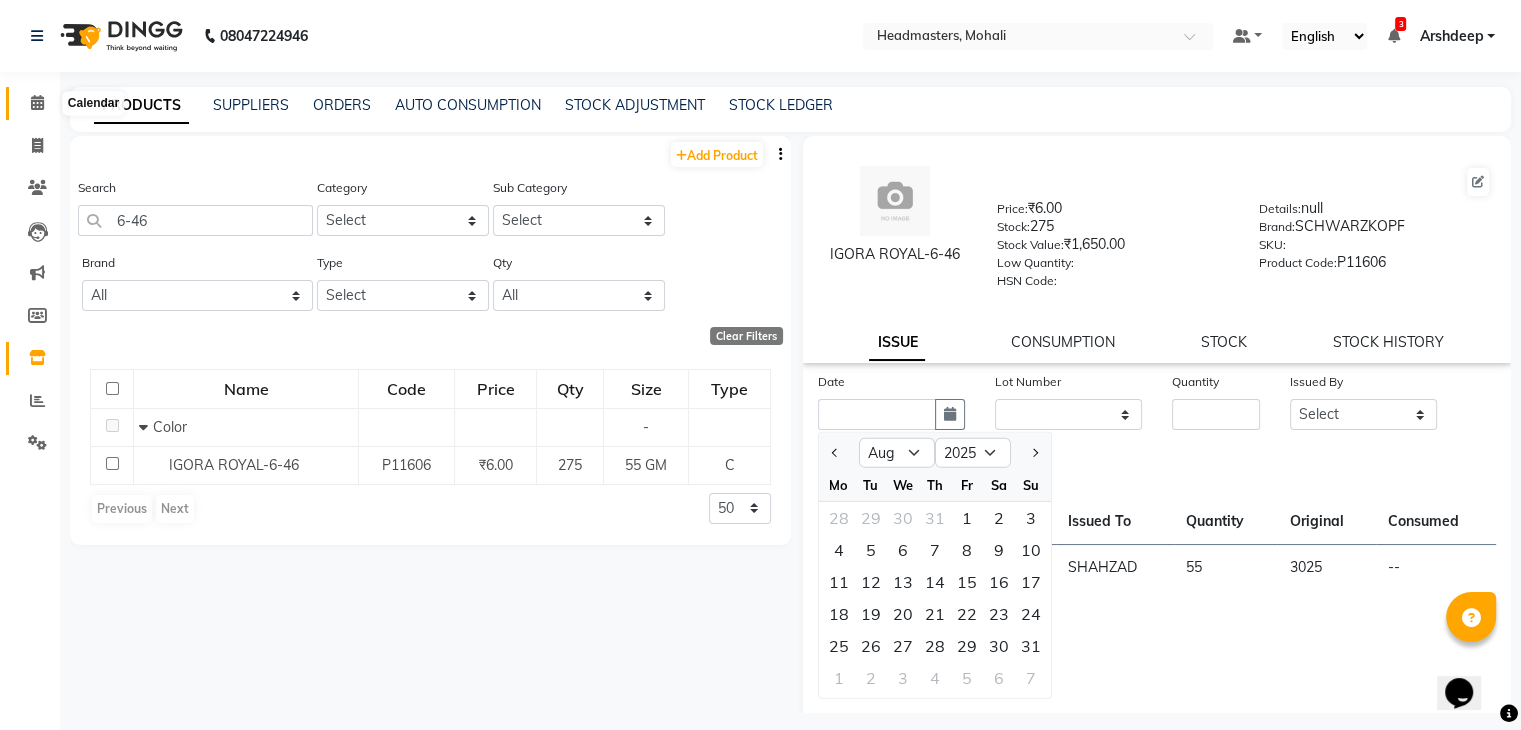 click 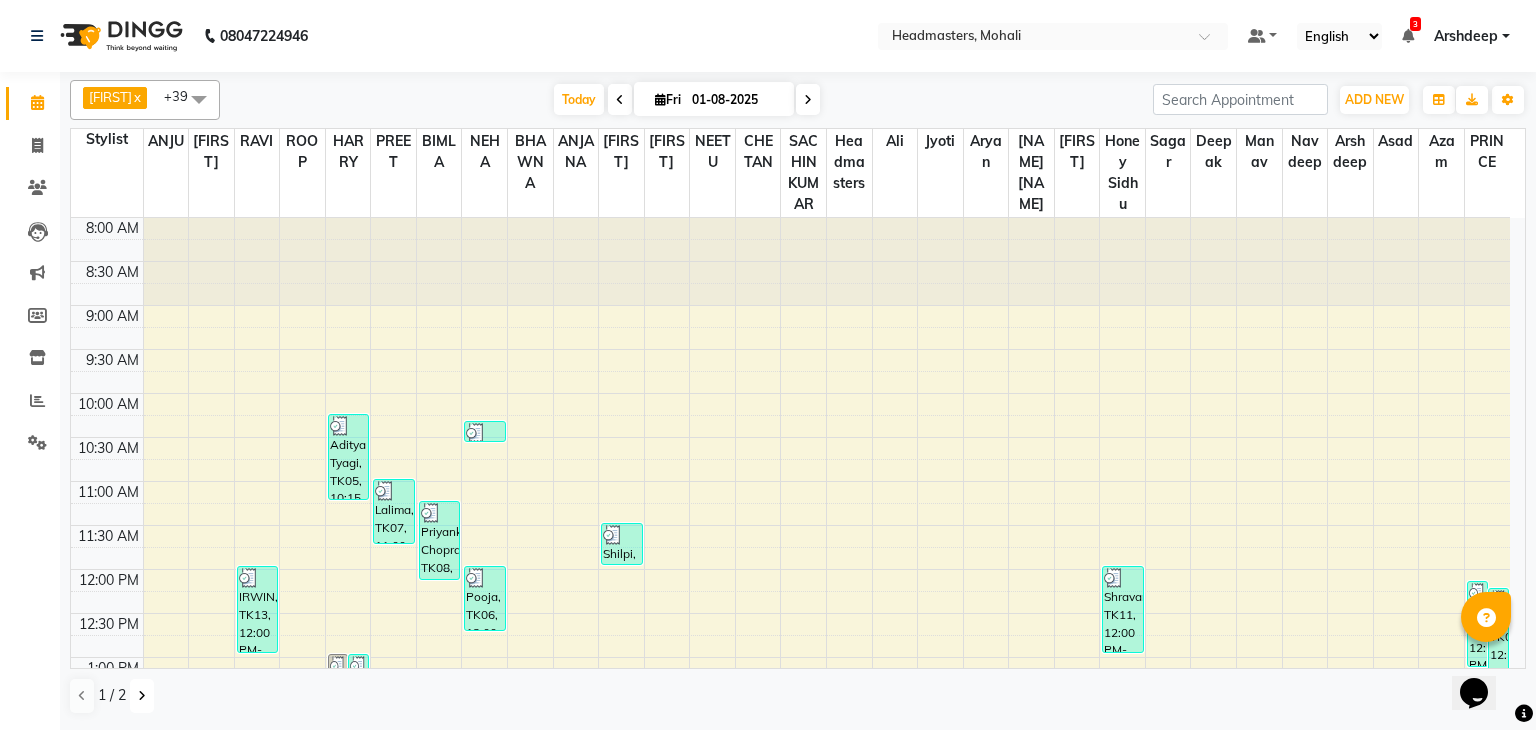 click at bounding box center (142, 696) 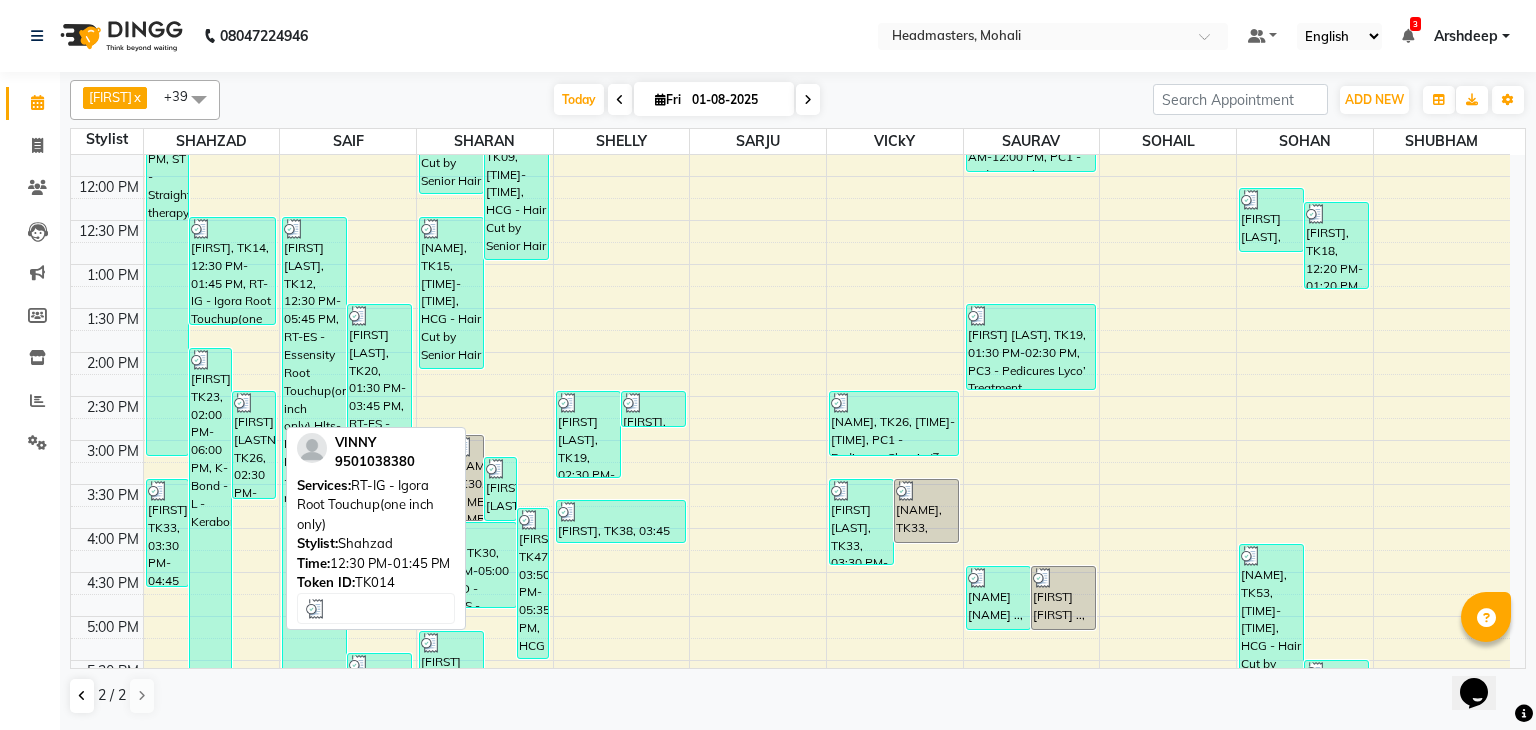 scroll, scrollTop: 332, scrollLeft: 0, axis: vertical 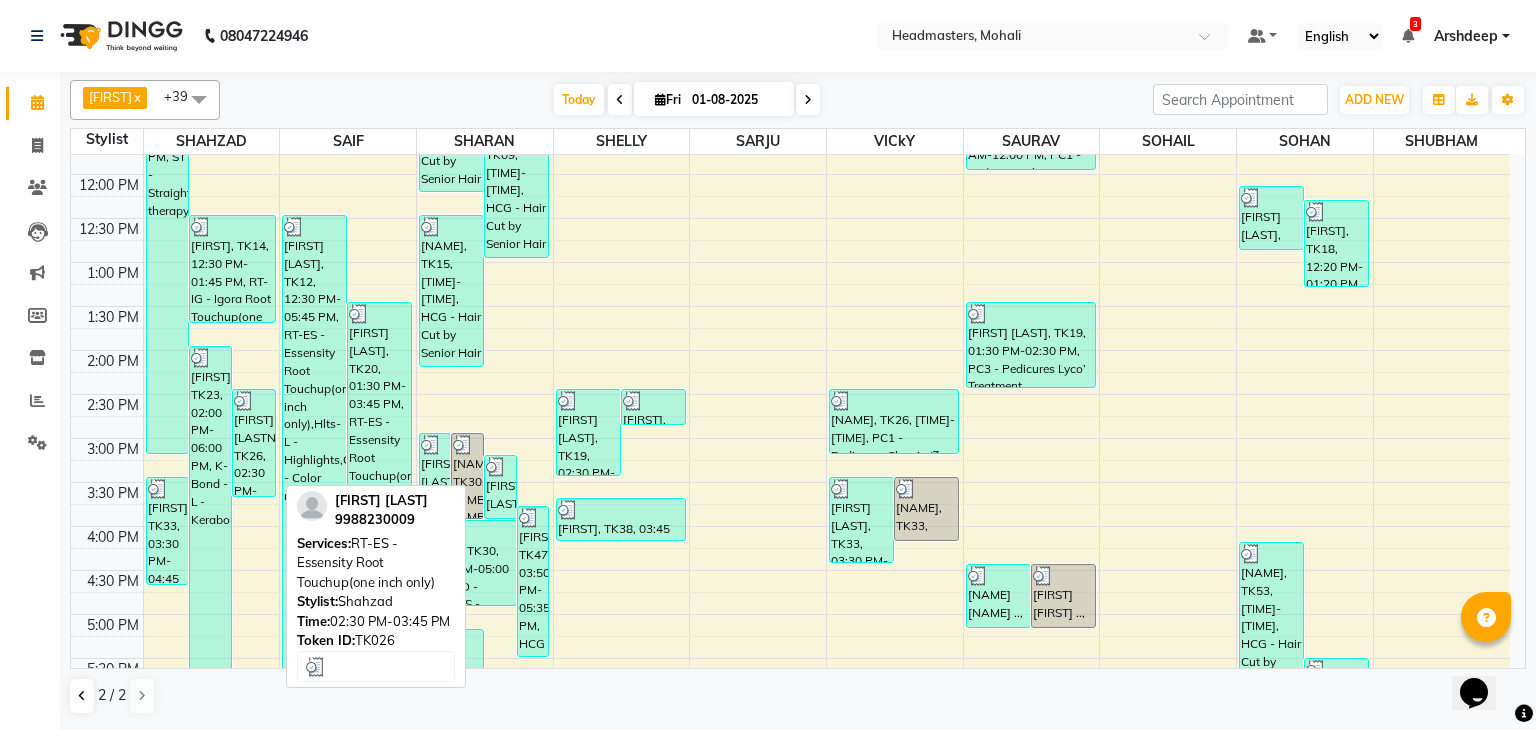 click on "[FIRST] [LASTNAME], TK26, 02:30 PM-03:45 PM, RT-ES - Essensity Root Touchup(one inch only)" at bounding box center [253, 443] 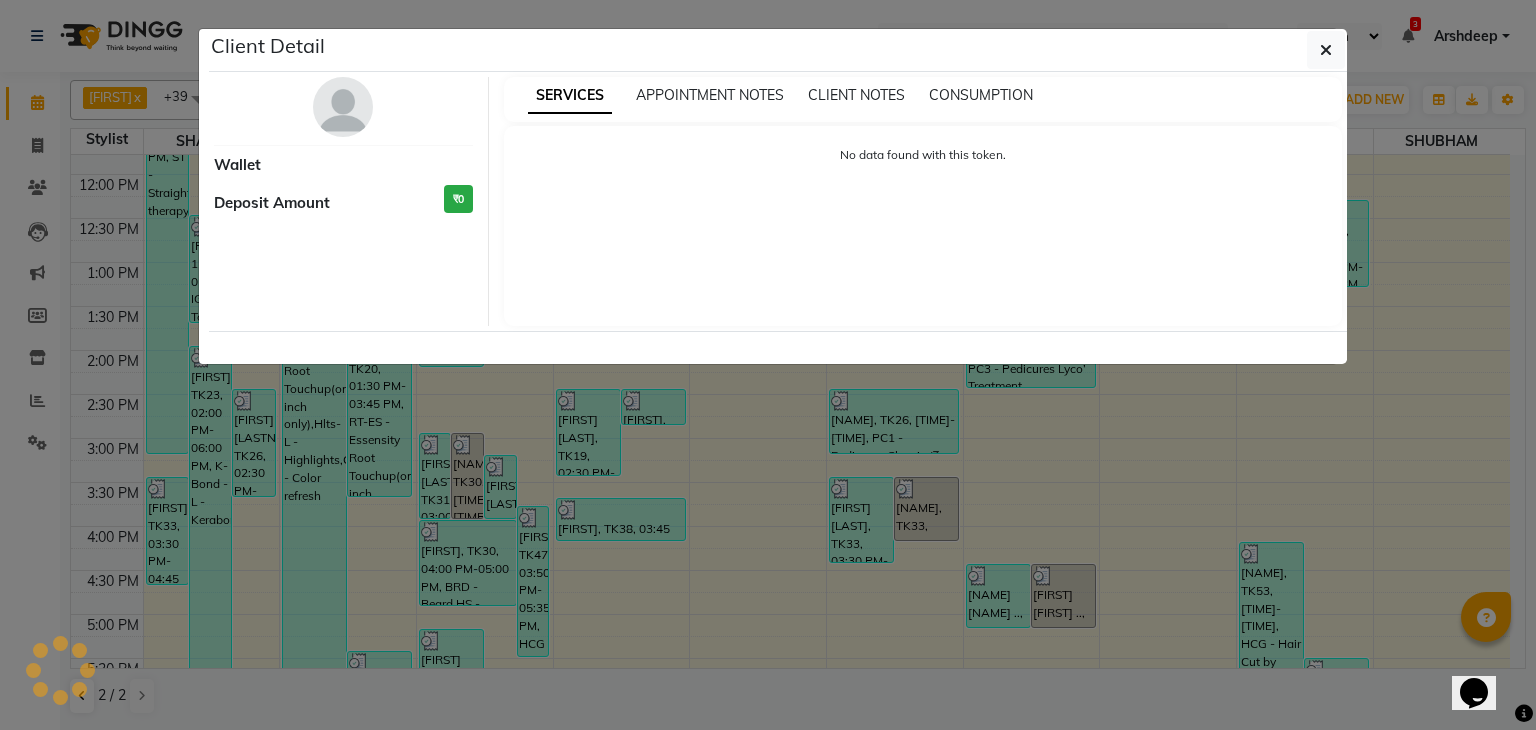 select on "3" 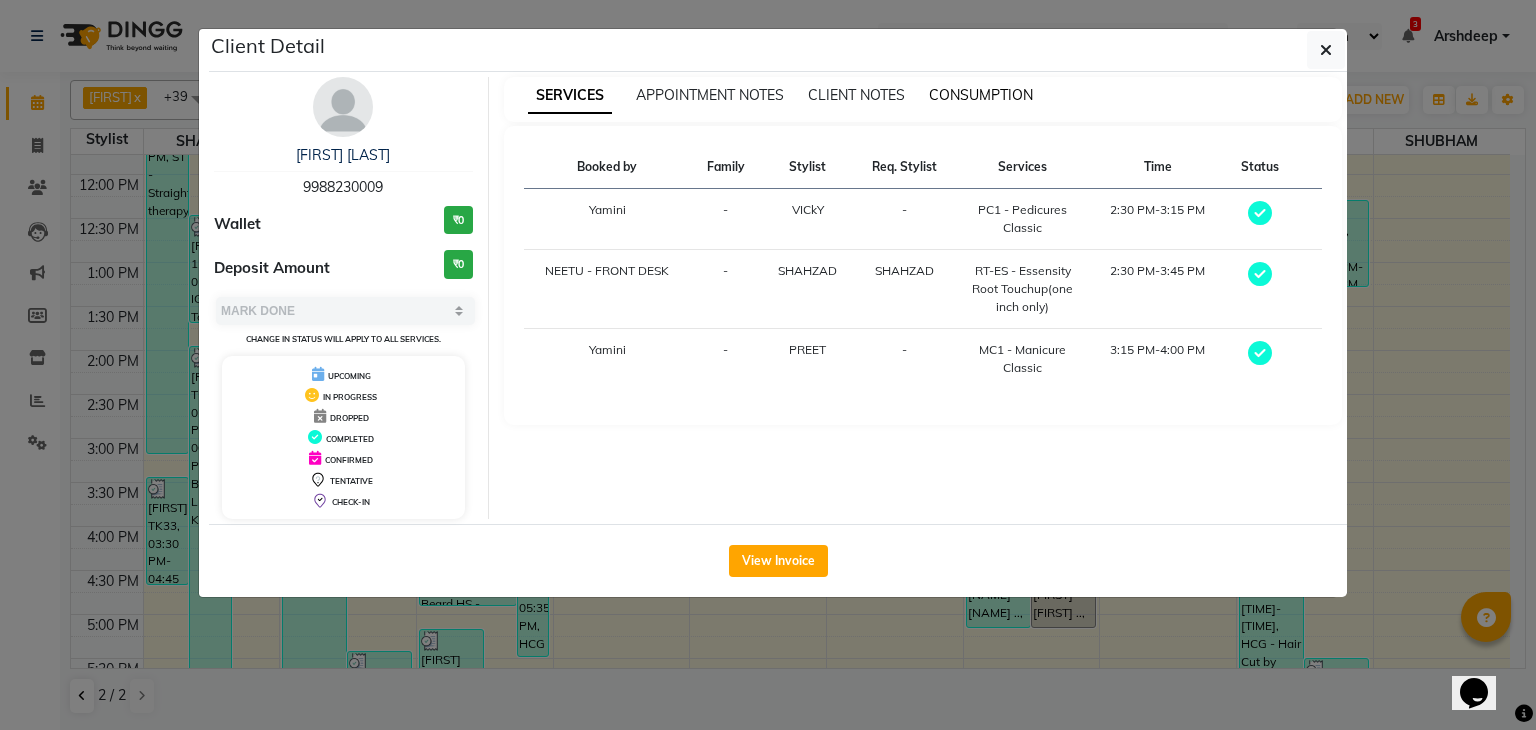 click on "CONSUMPTION" at bounding box center [981, 95] 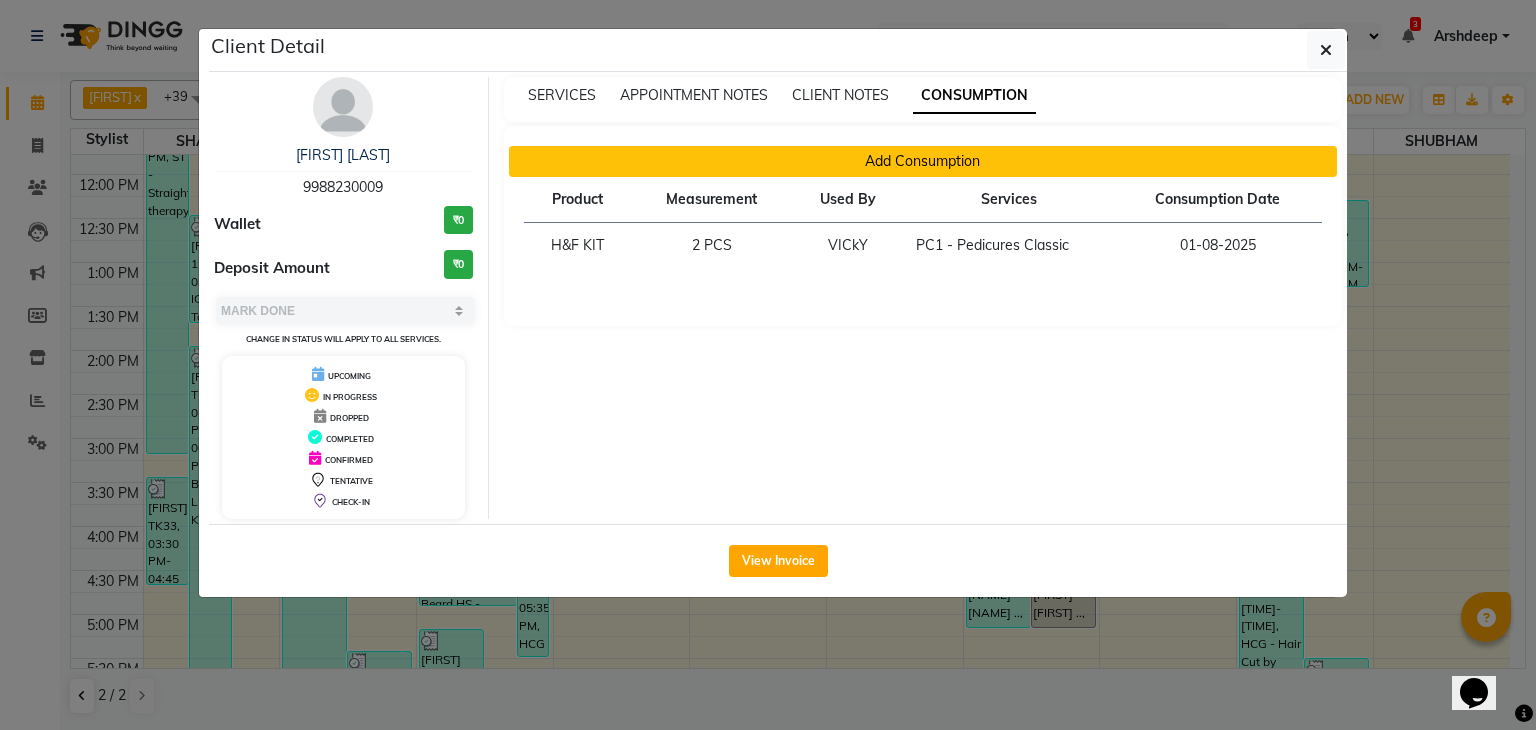 click on "Add Consumption" at bounding box center (923, 161) 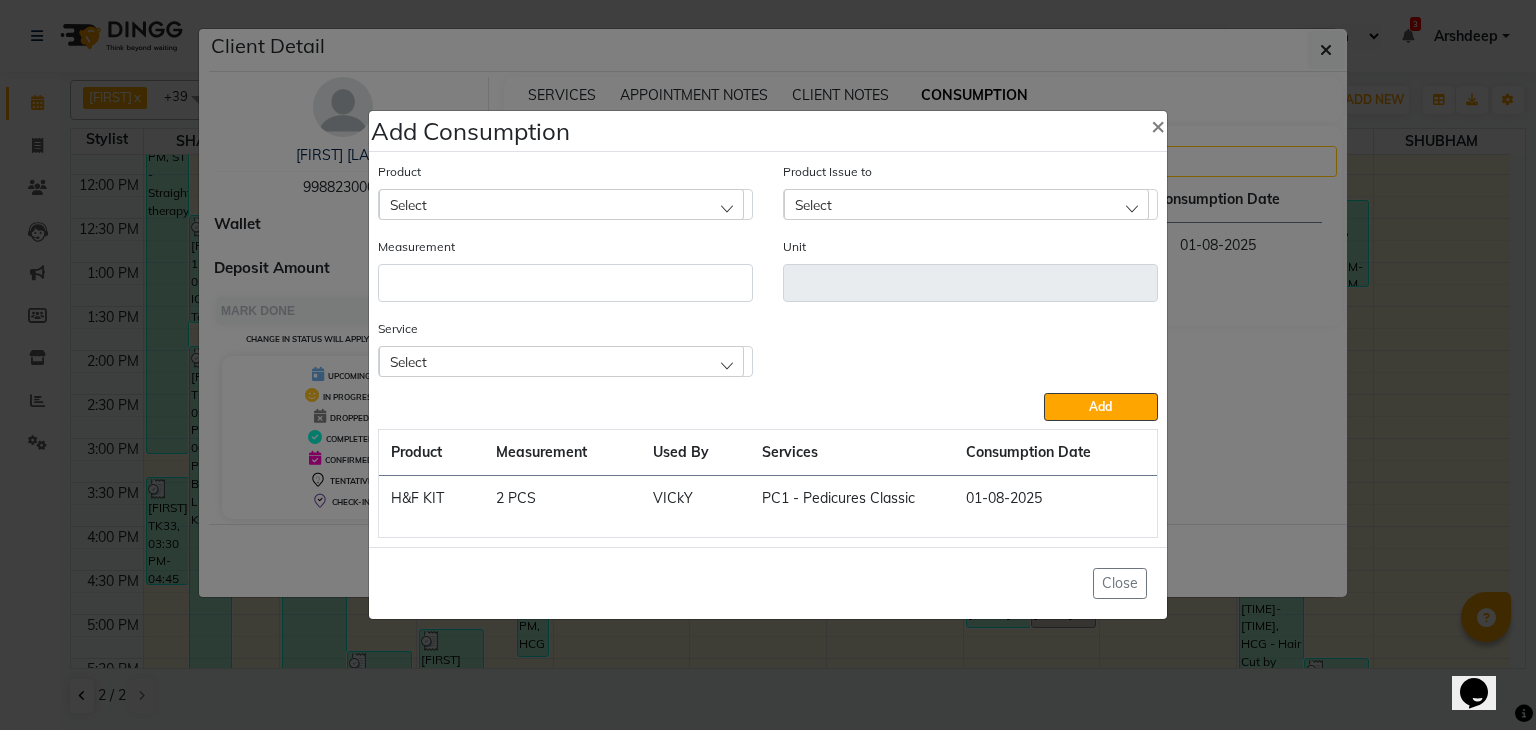 click on "Select" 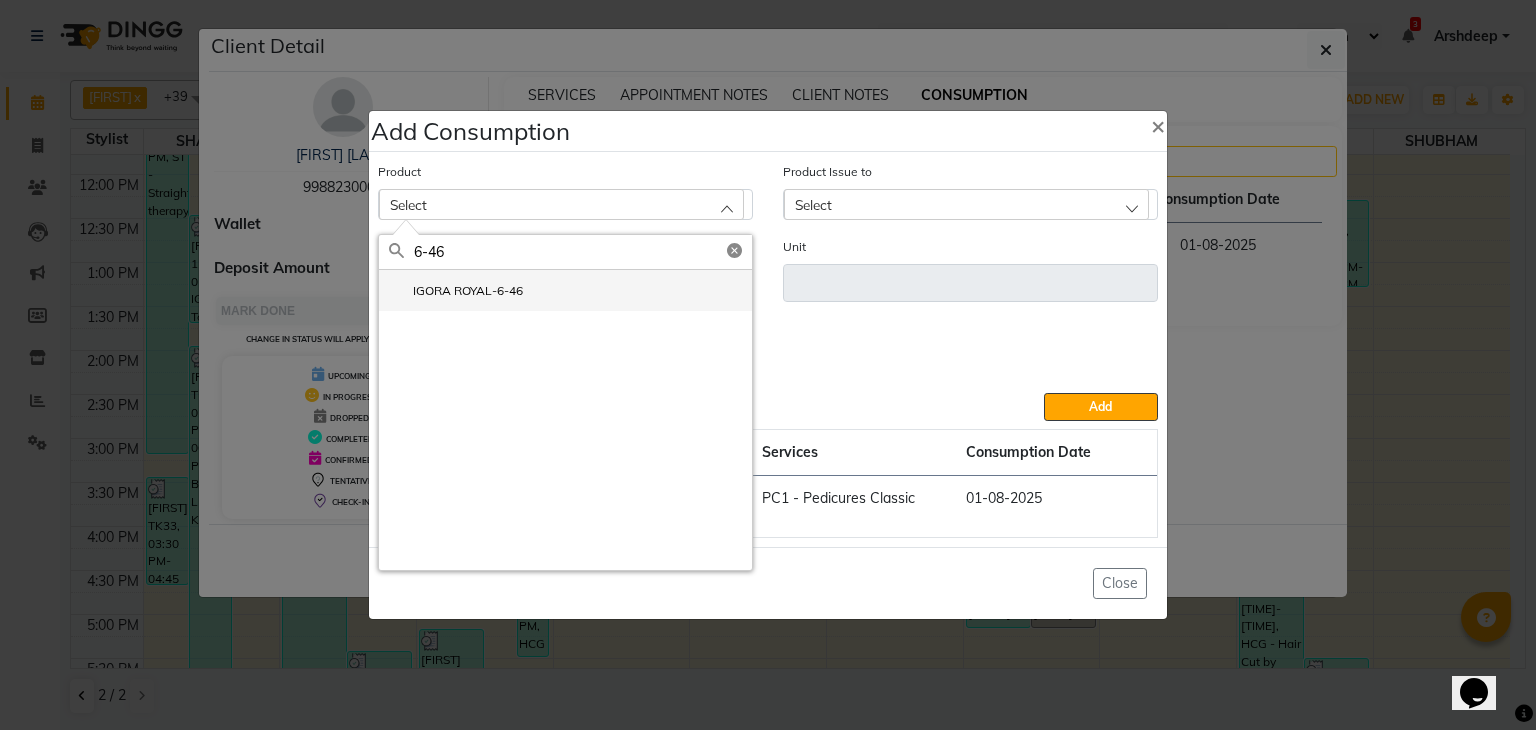 type on "6-46" 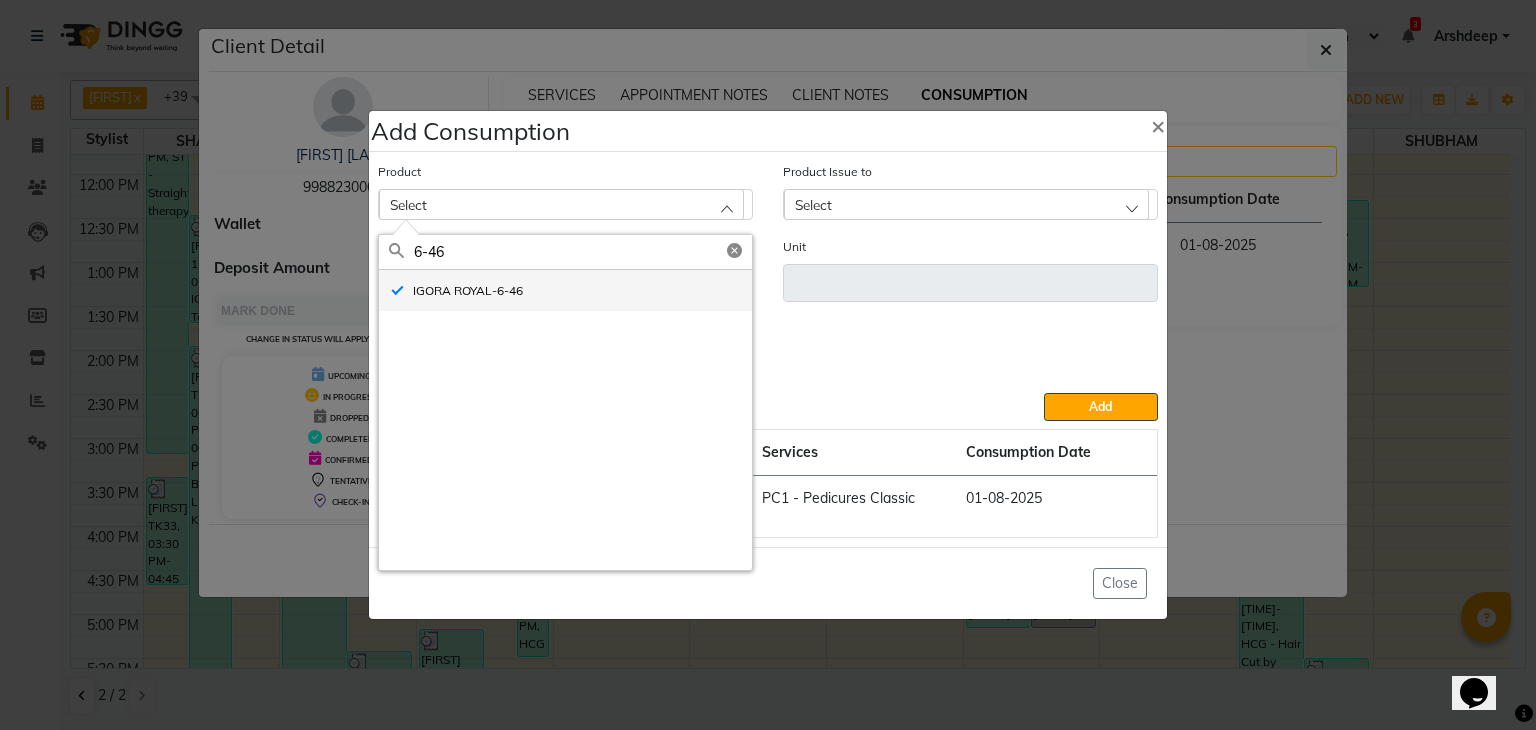 type on "GM" 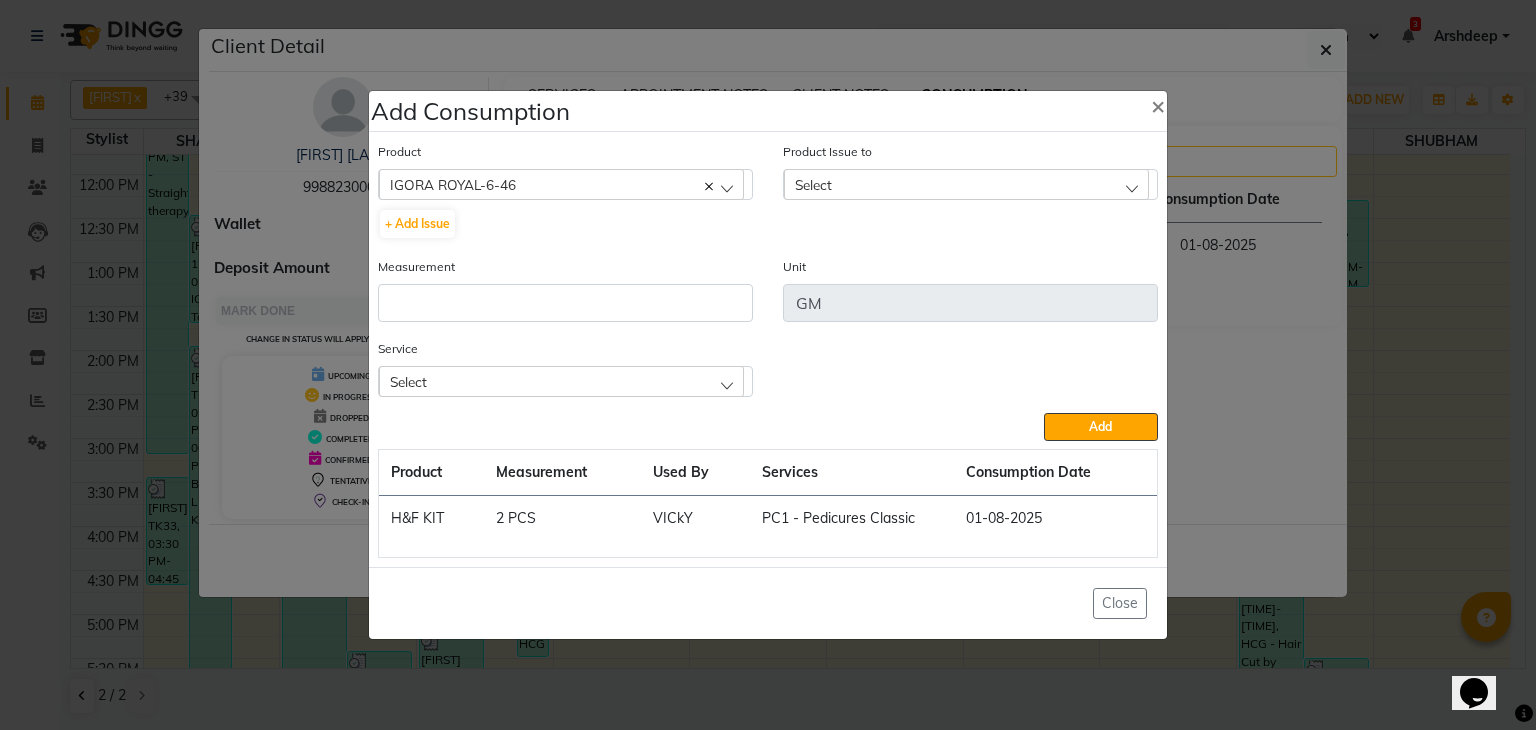 click on "Select" 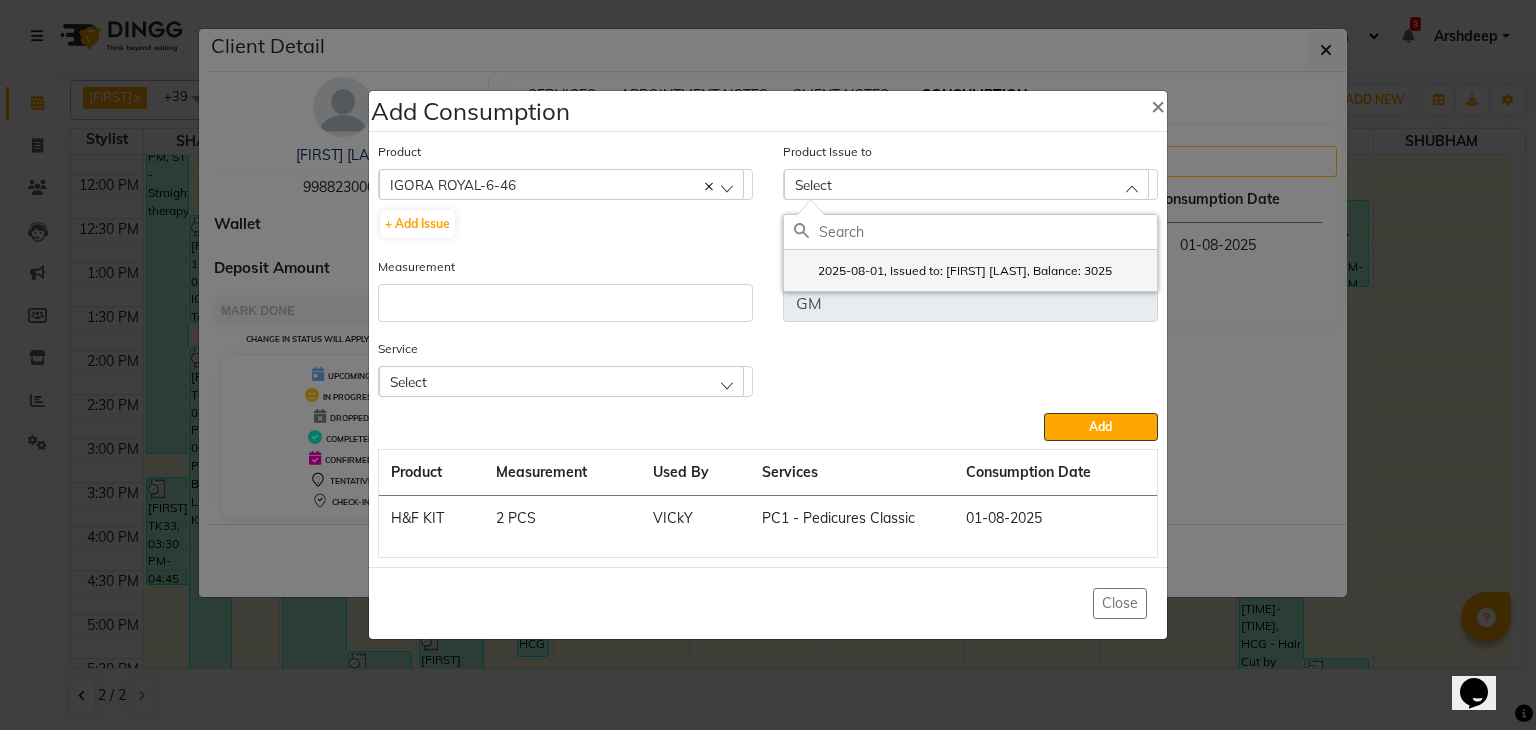 click on "2025-08-01, Issued to: [FIRST] [LAST], Balance: 3025" 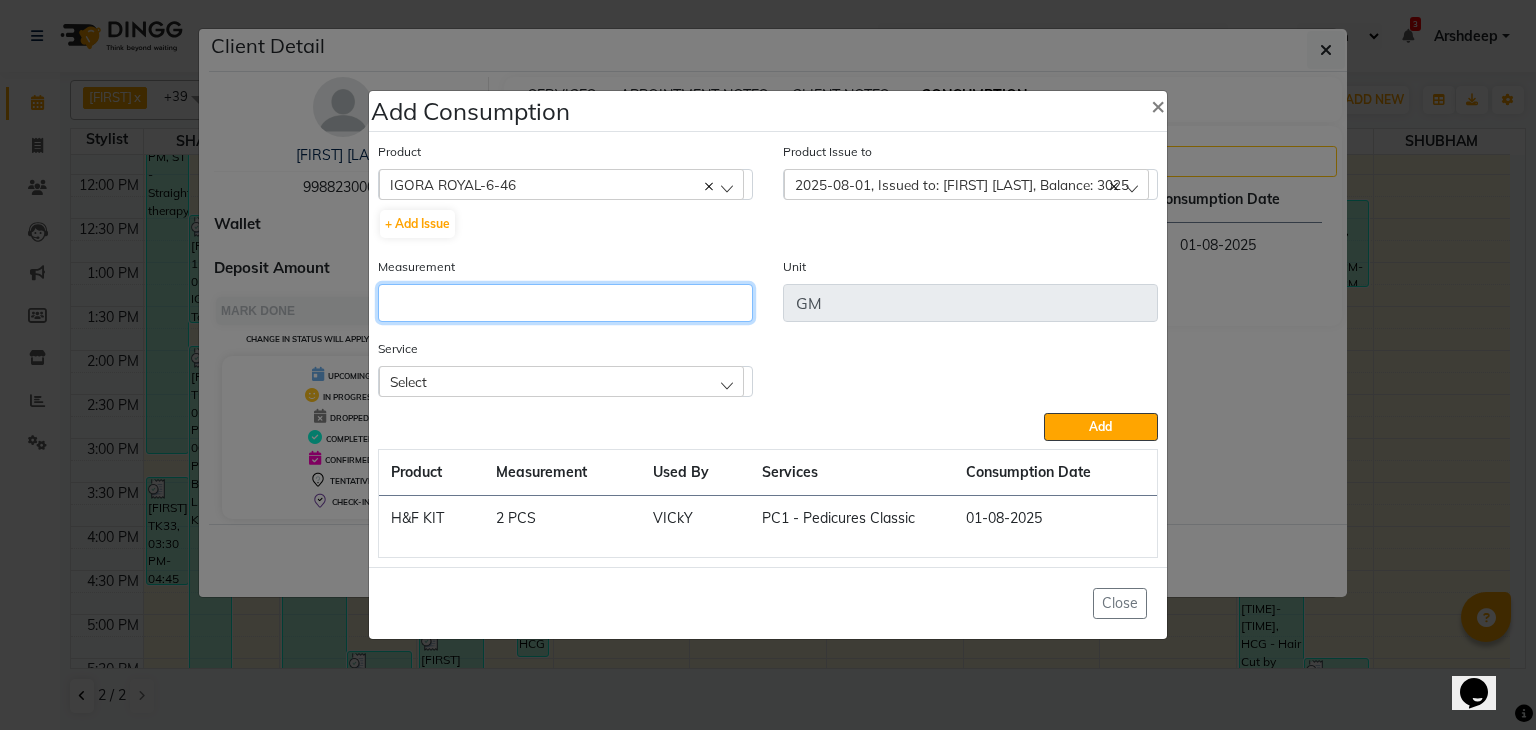 click 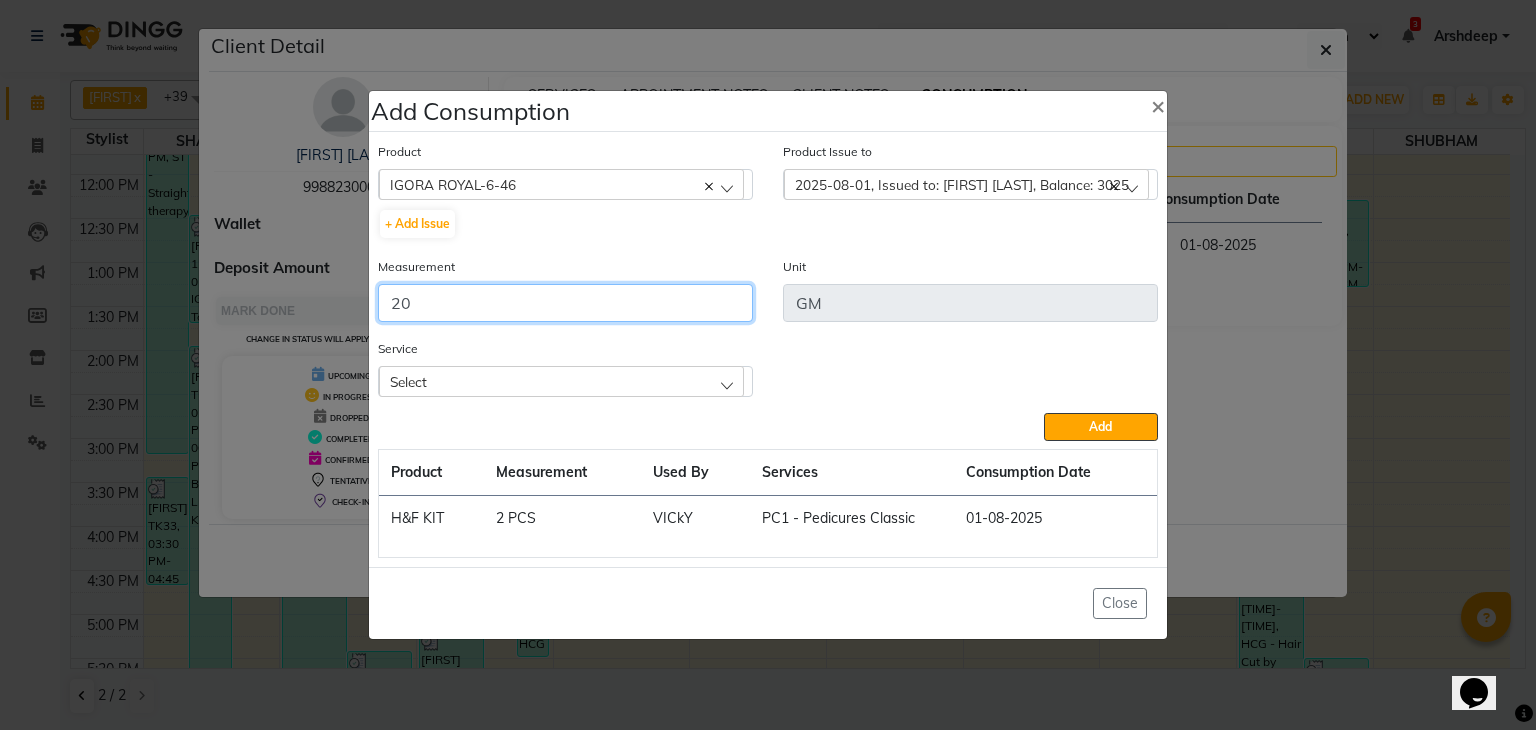 type on "20" 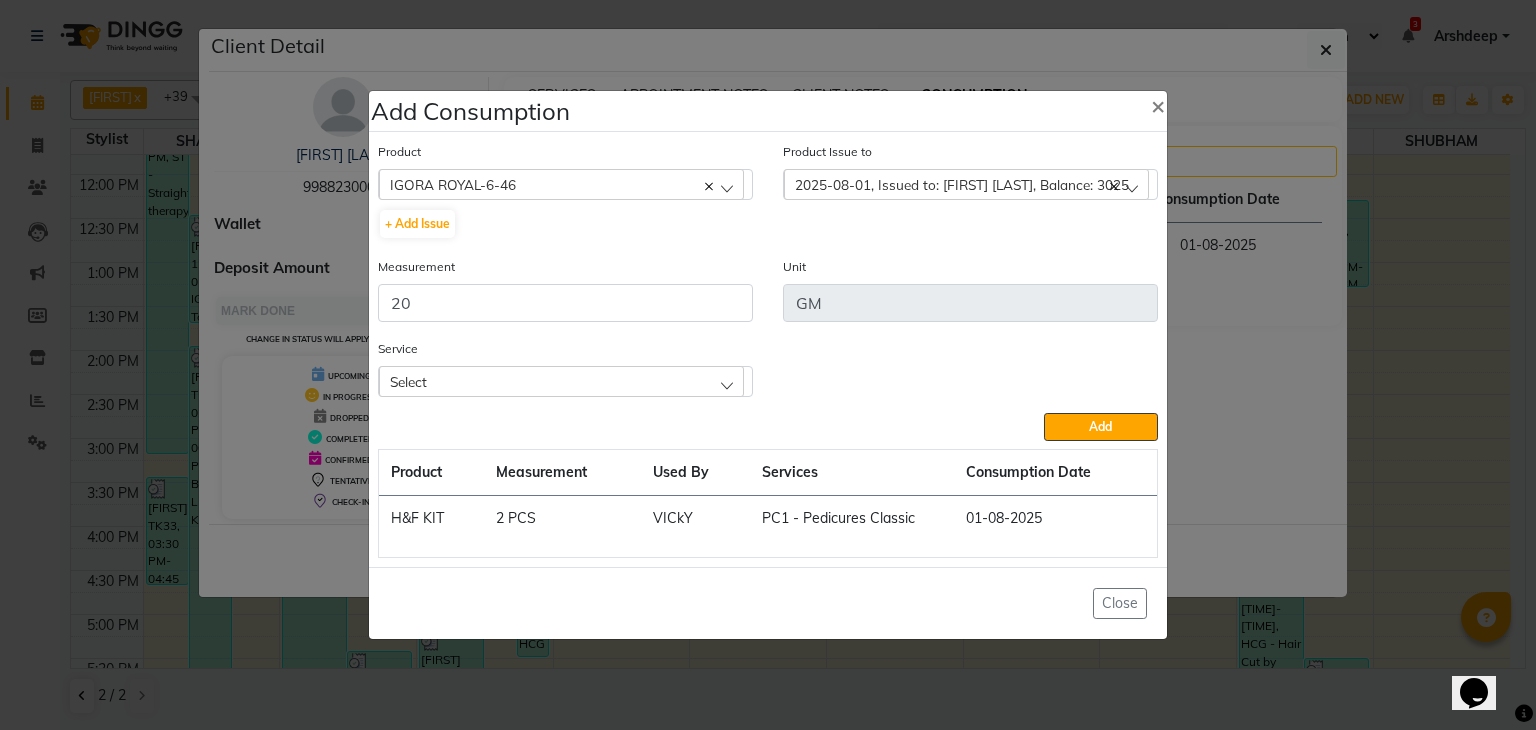 click on "Select" 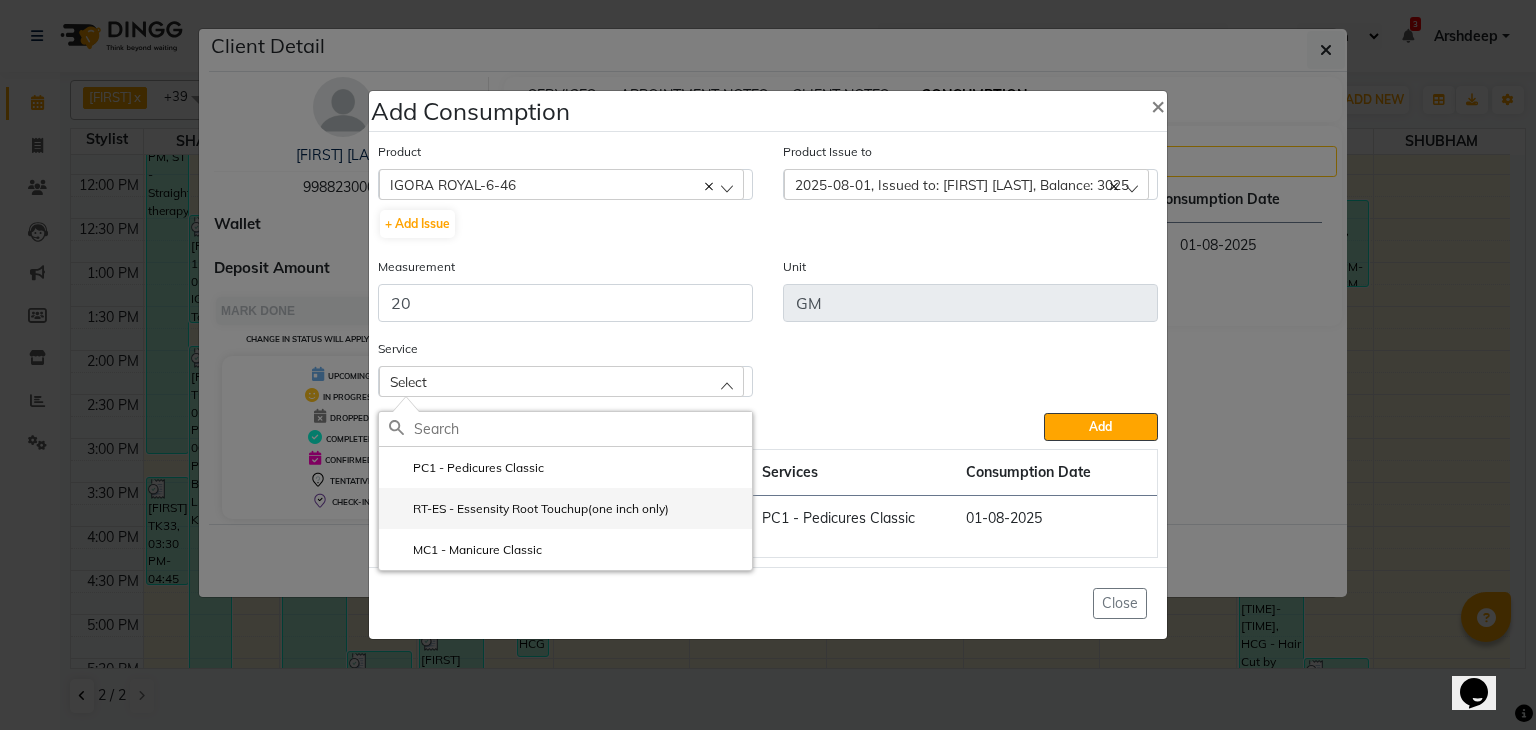 click on "RT-ES - Essensity Root Touchup(one inch only)" 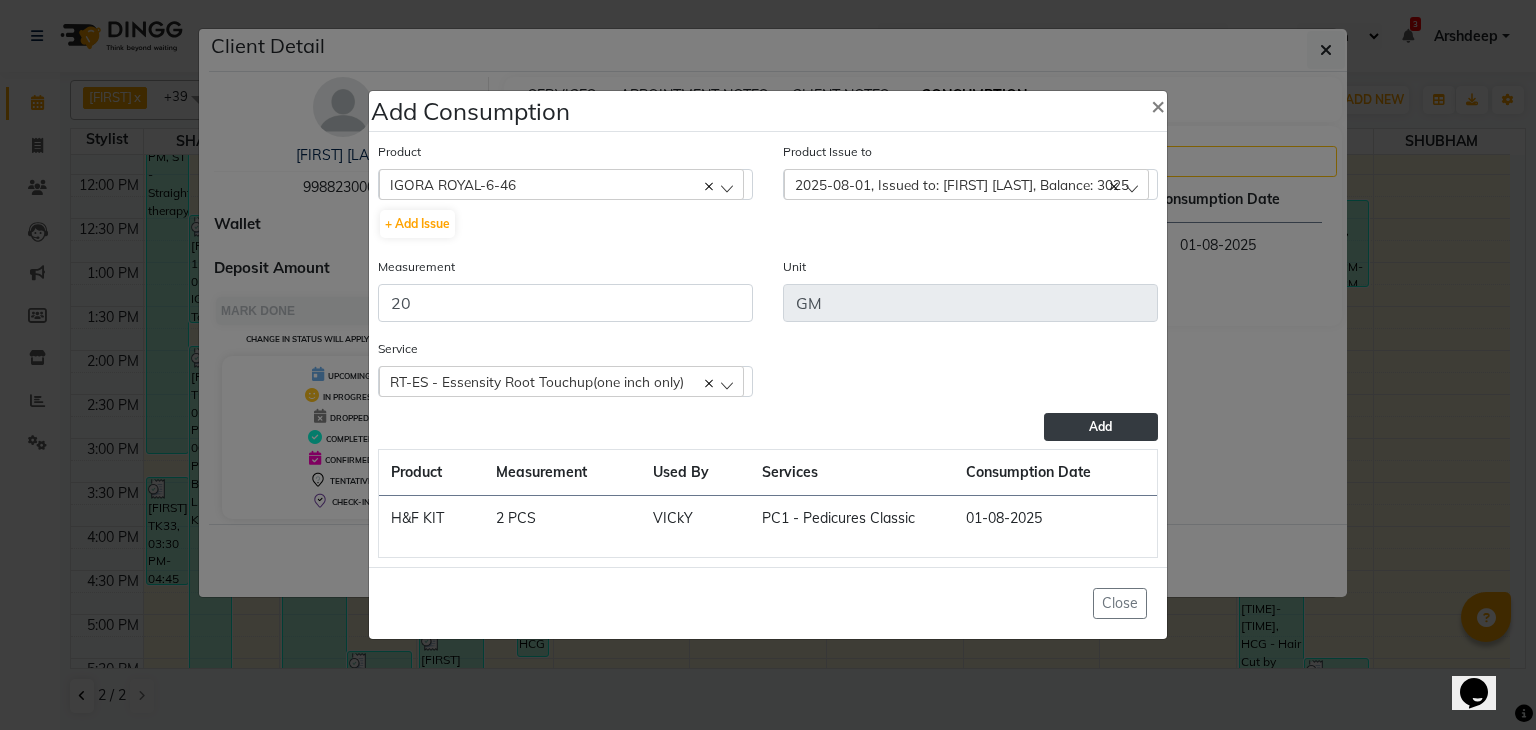 click on "Add" 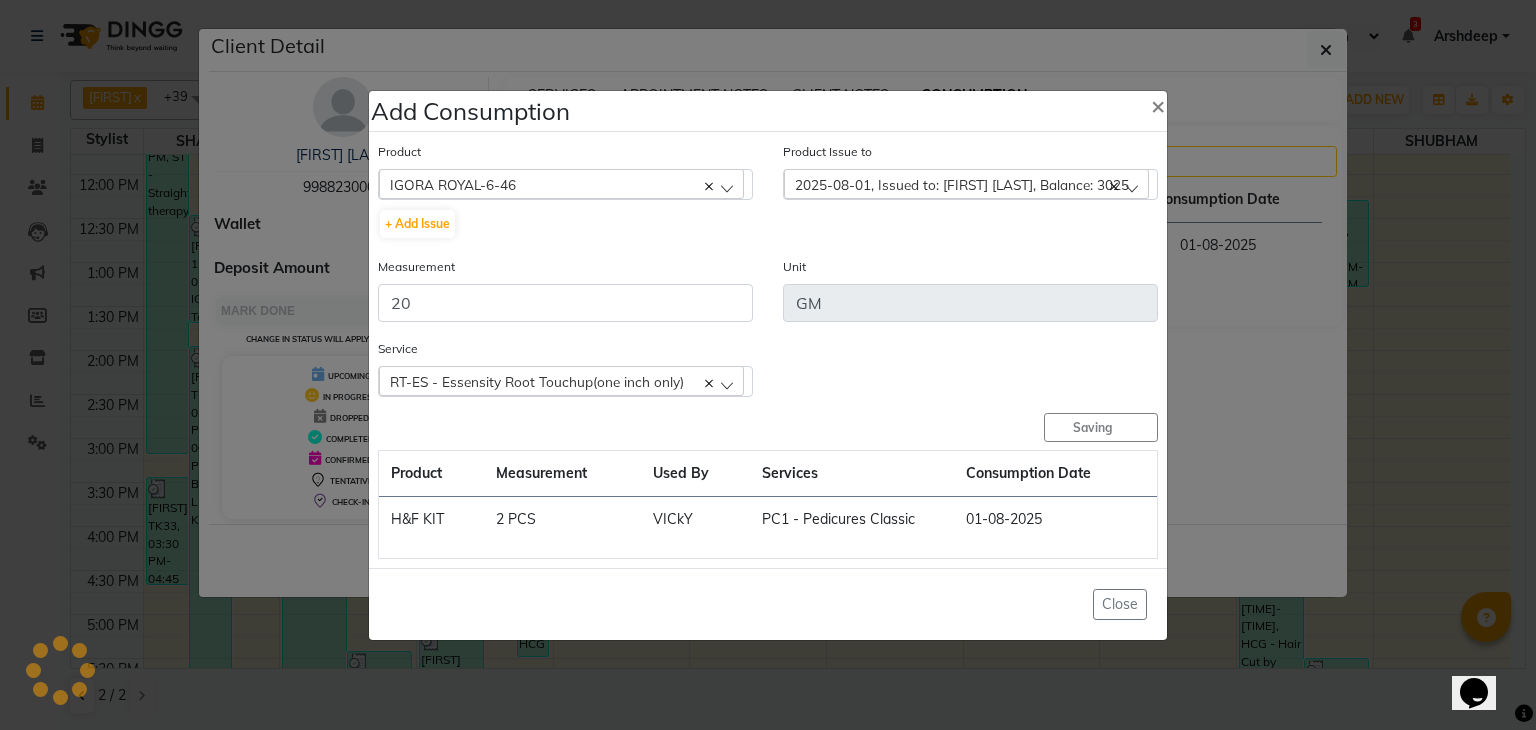 type 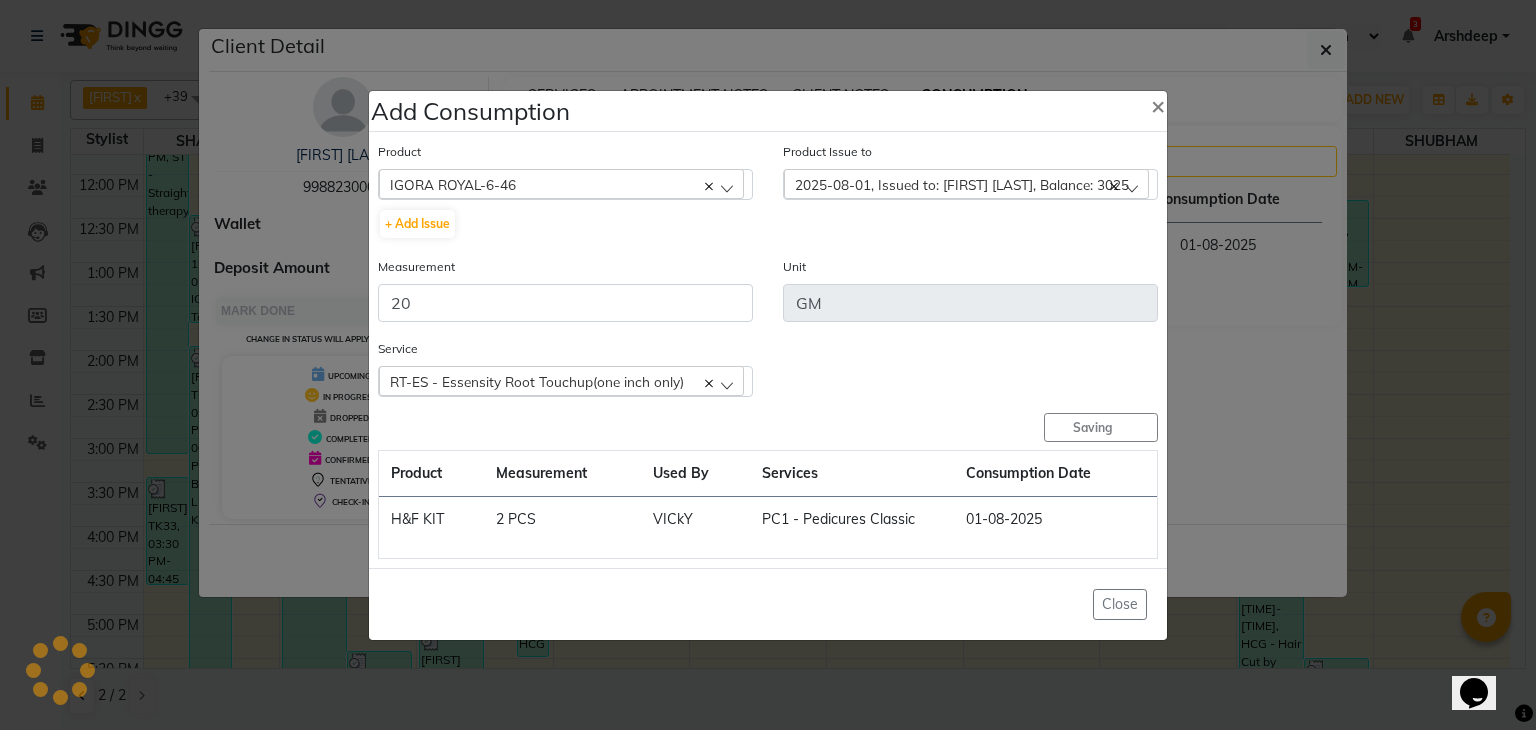 type 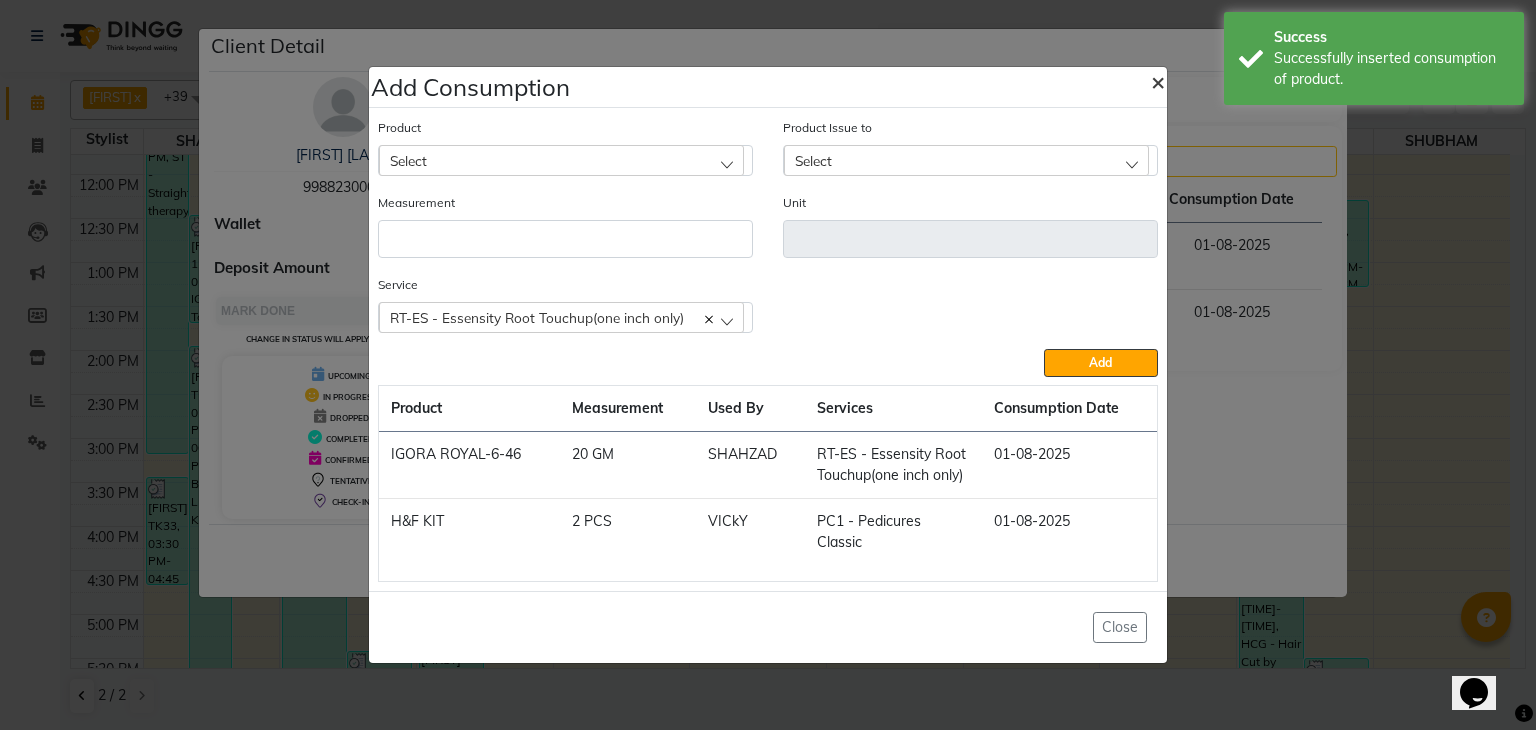 click on "×" 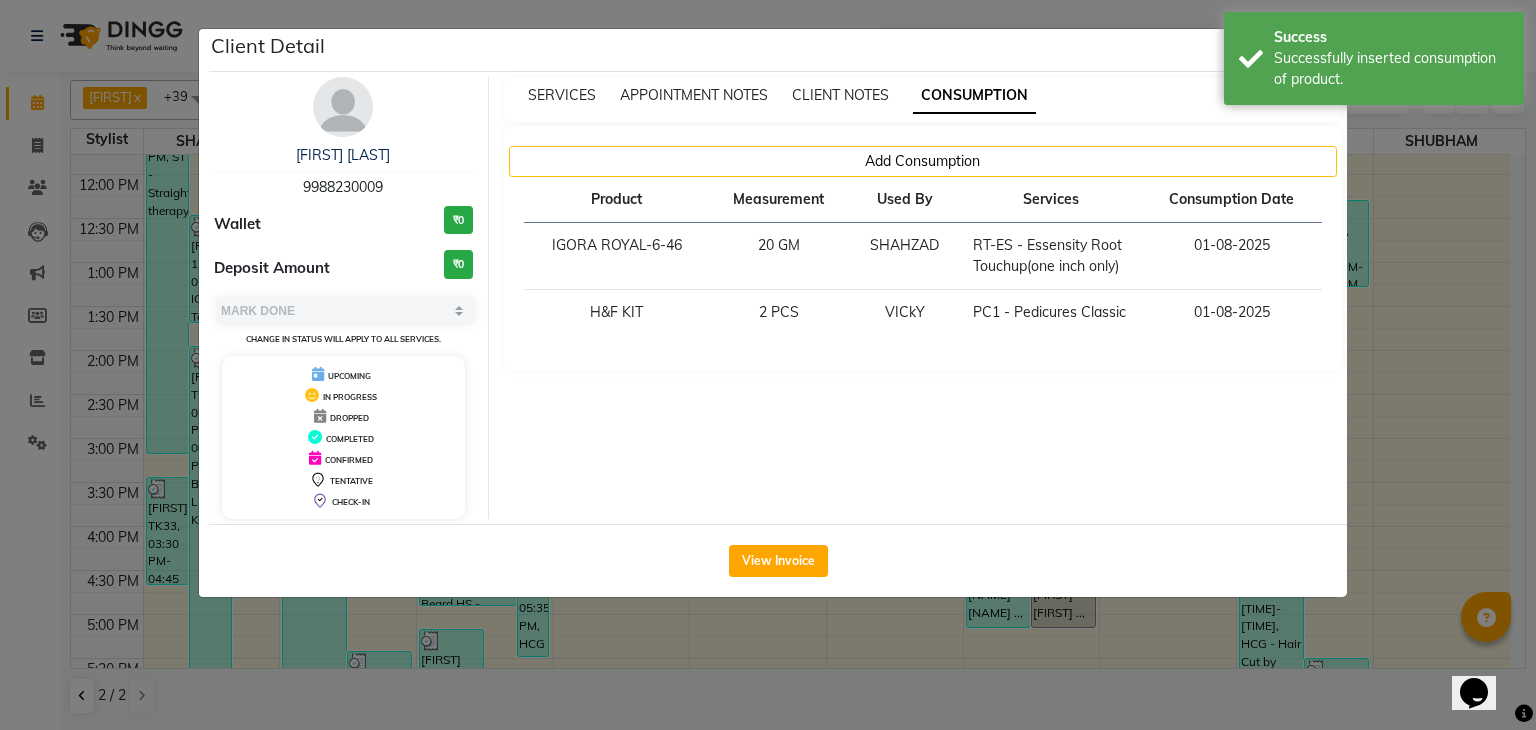 click on "Product" at bounding box center (617, 200) 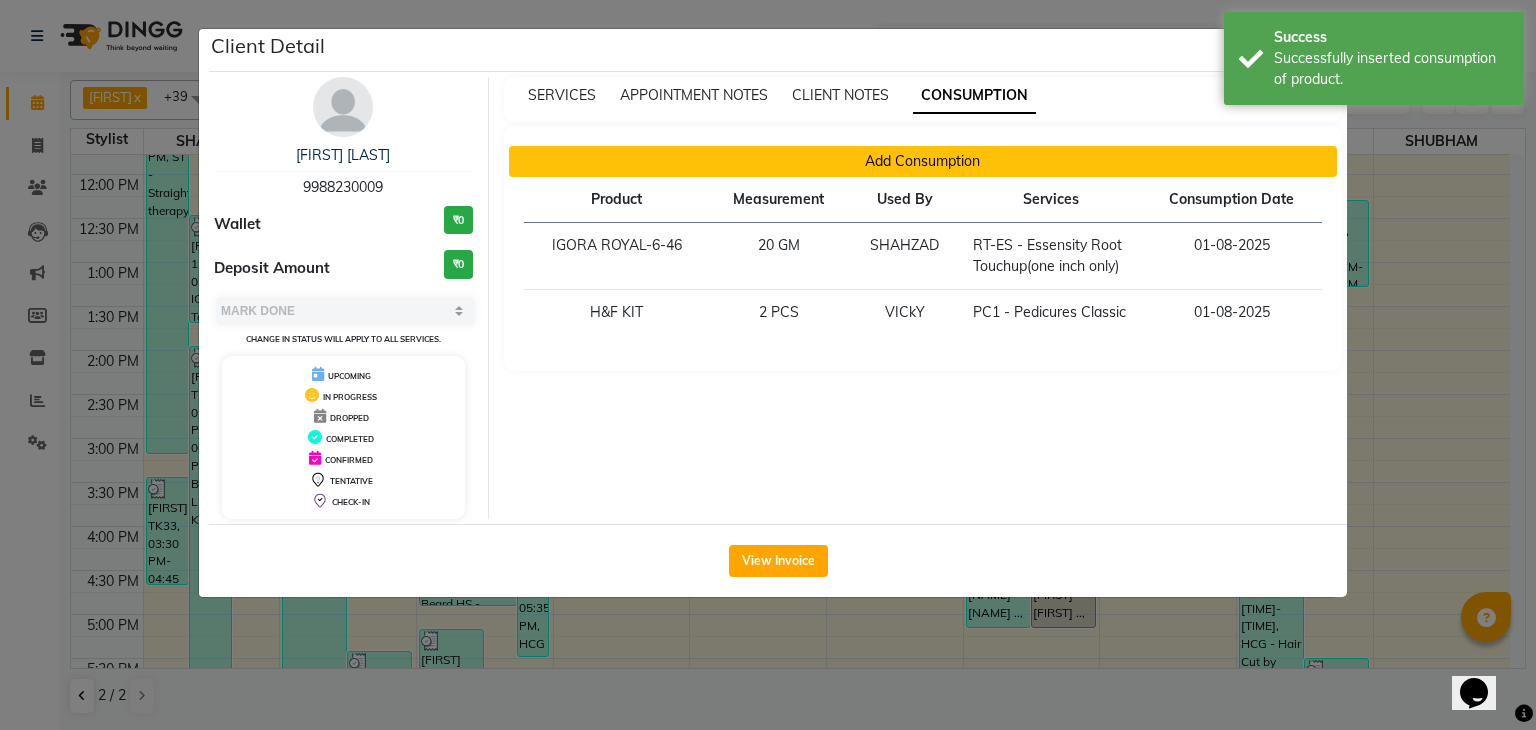 click on "Add Consumption" at bounding box center (923, 161) 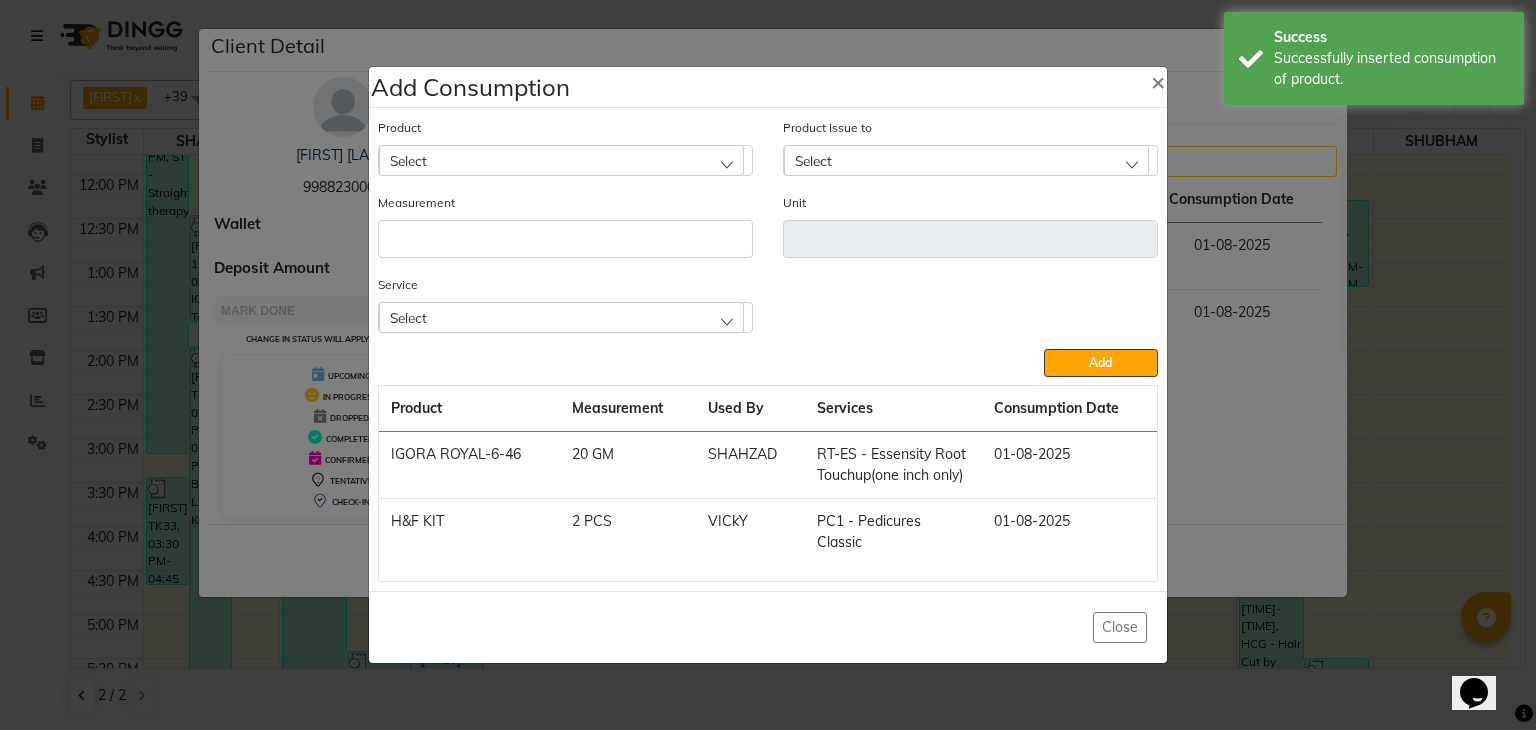 click on "Select" 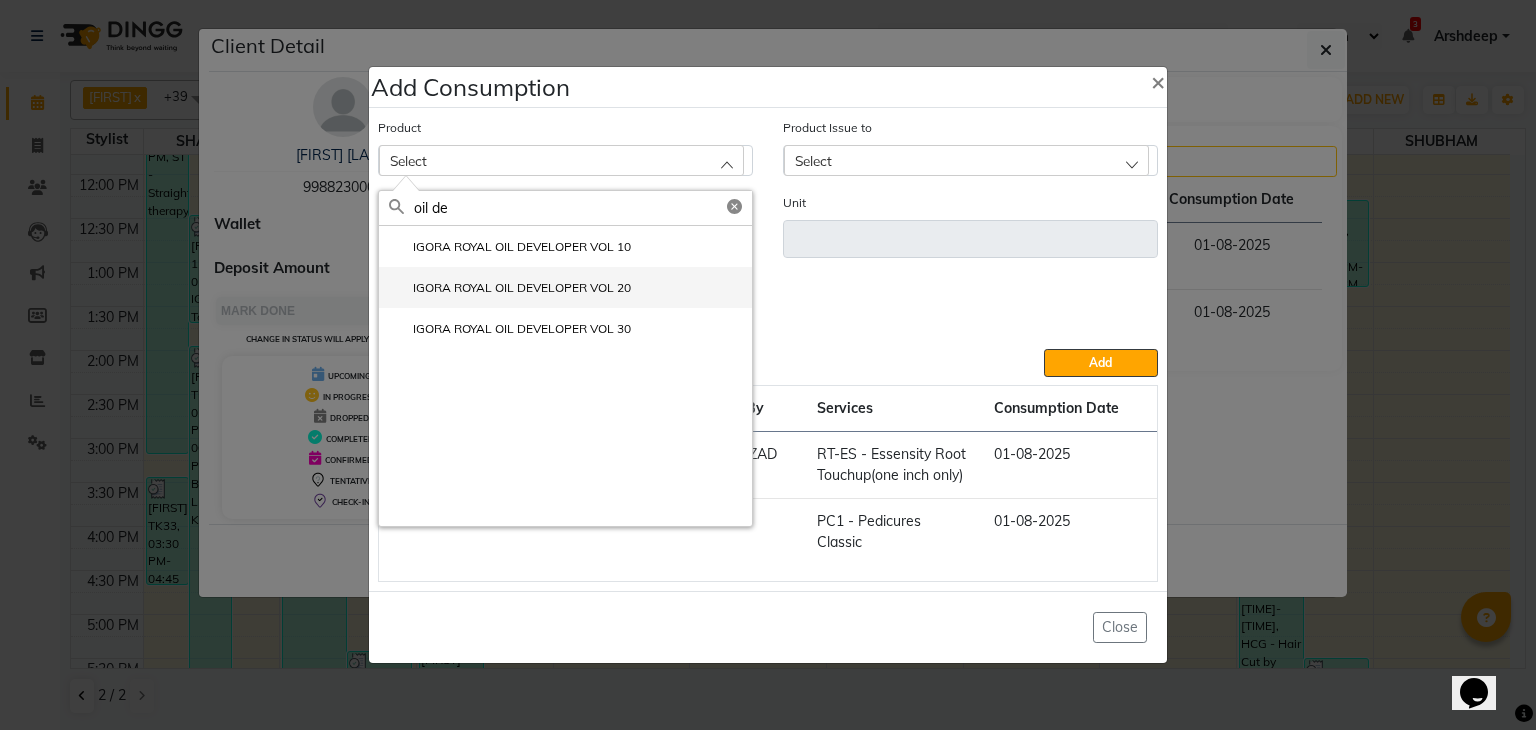 type on "oil de" 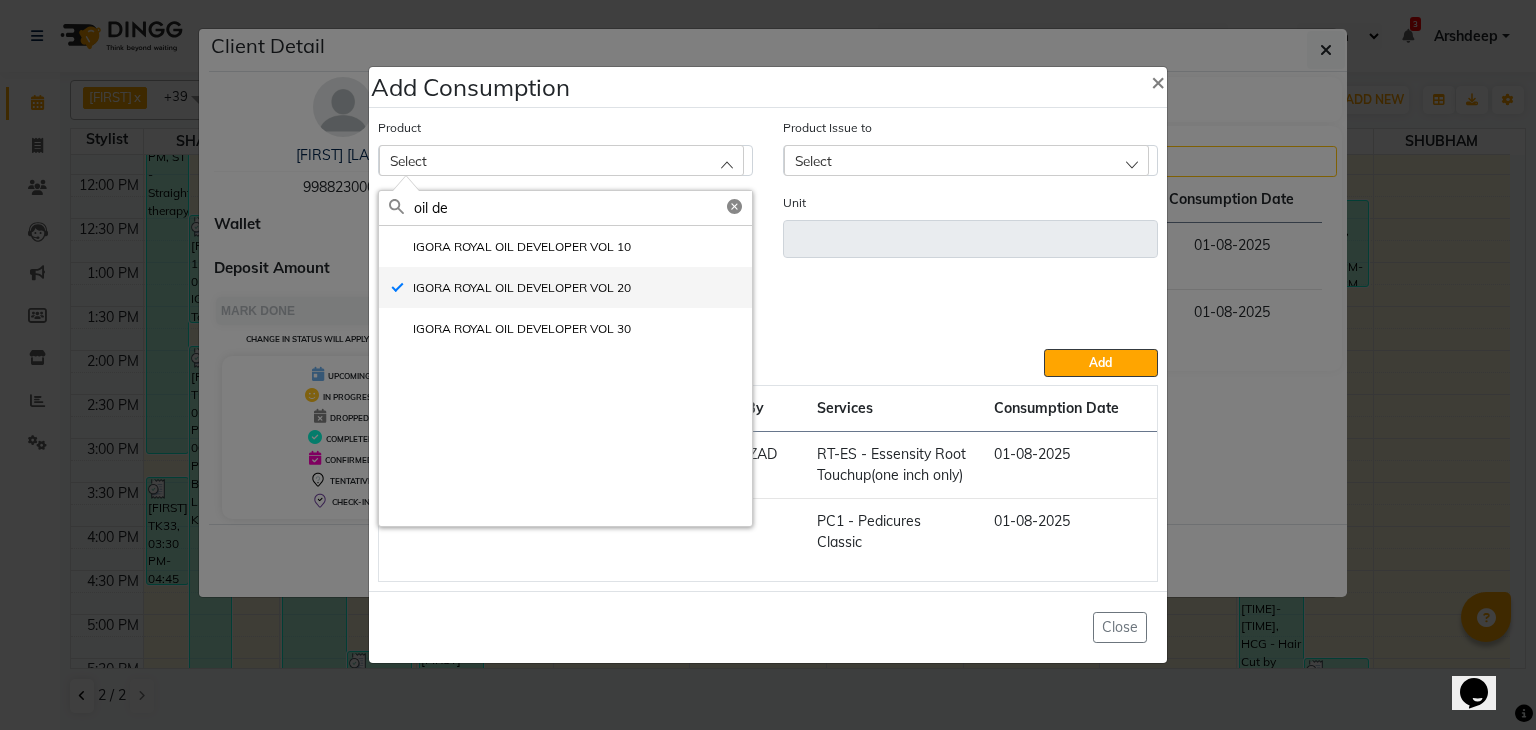 type on "GM" 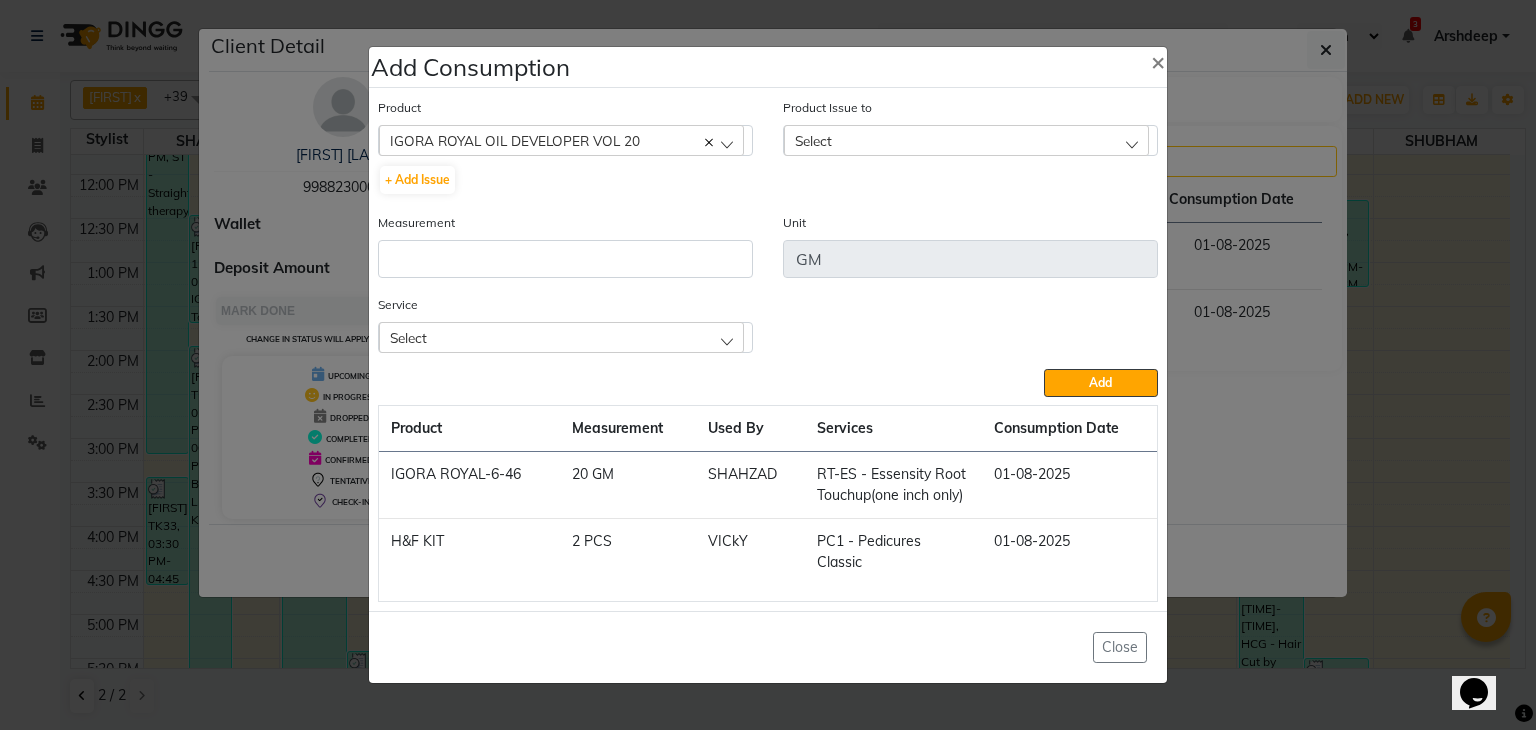 click on "Select" 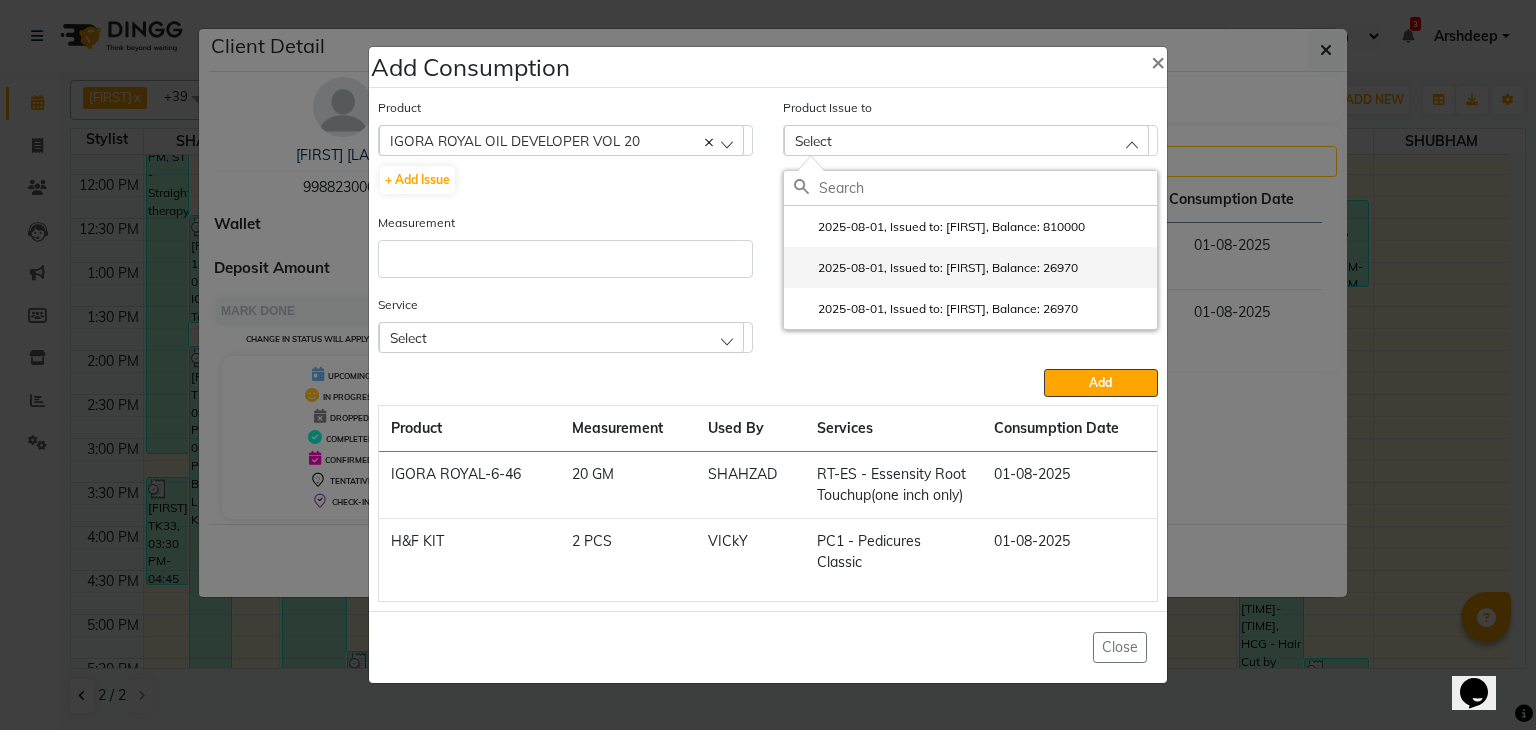 click on "2025-08-01, Issued to: [FIRST], Balance: 26970" 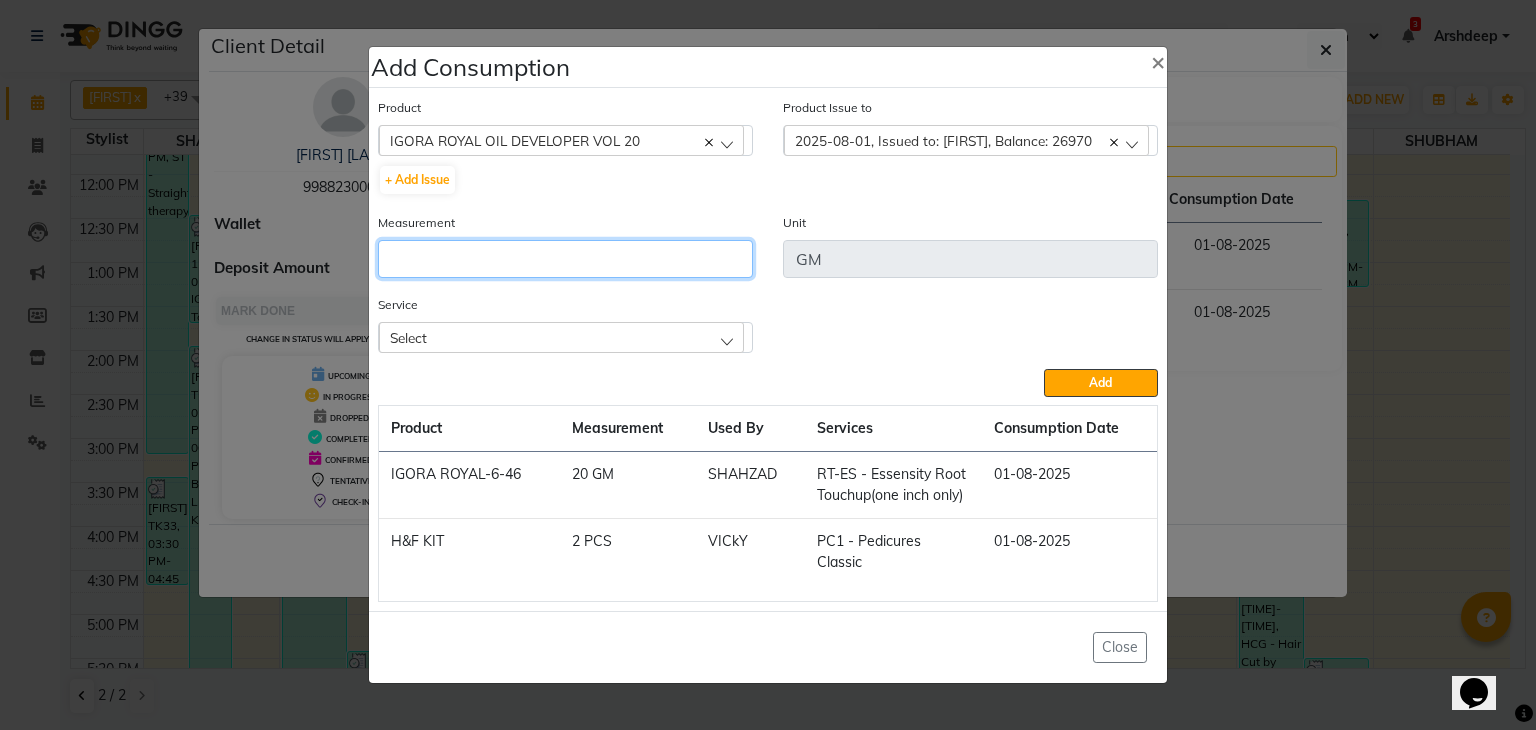 click 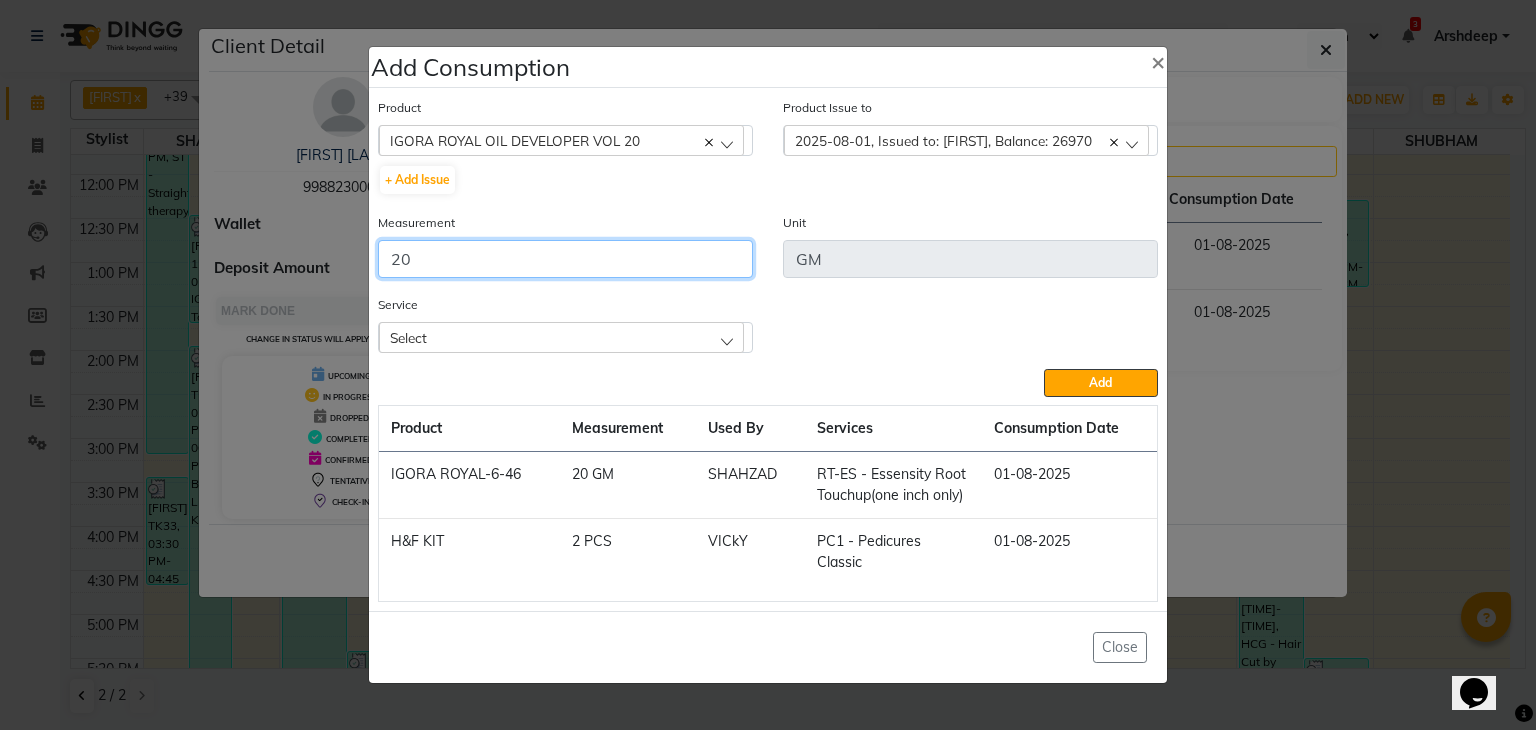 type on "20" 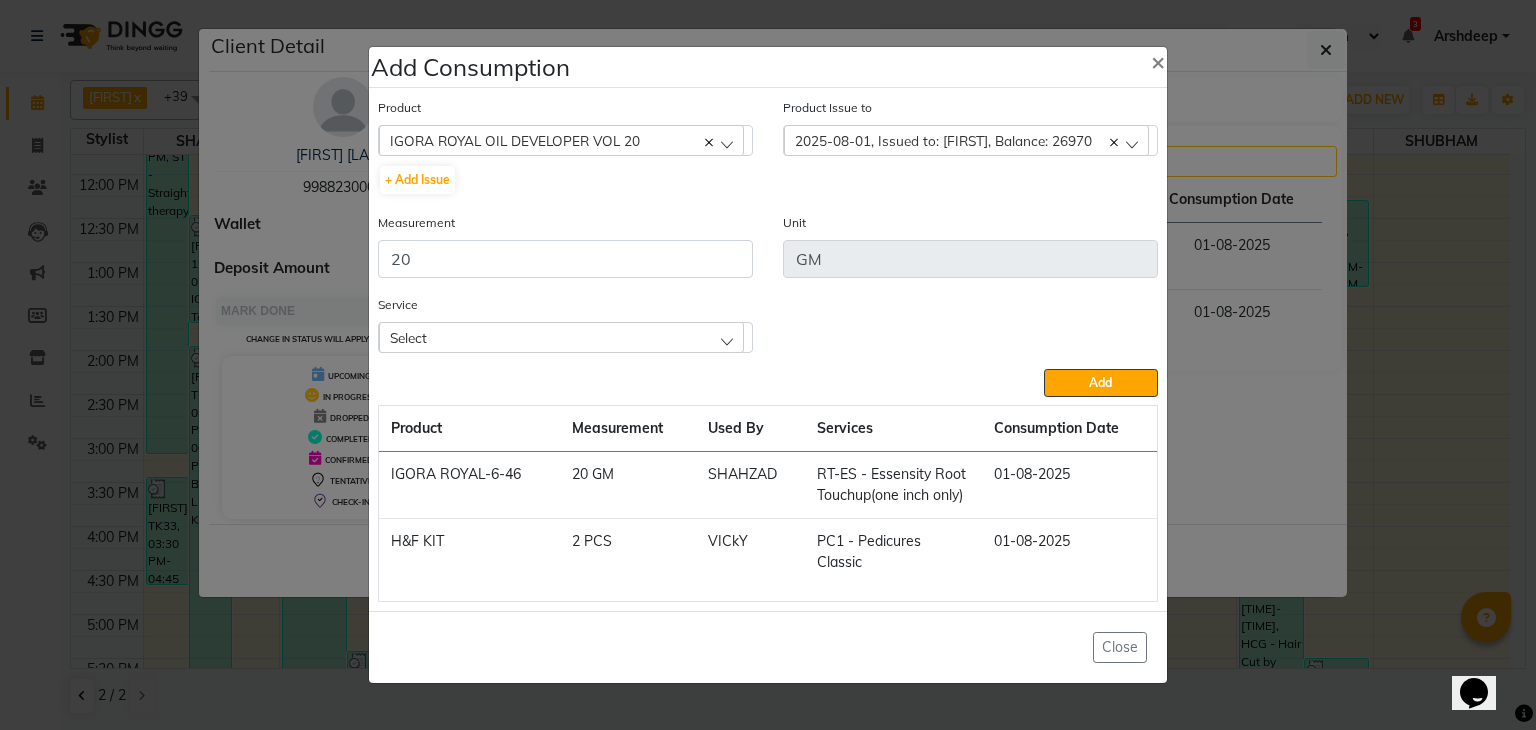 click on "Select" 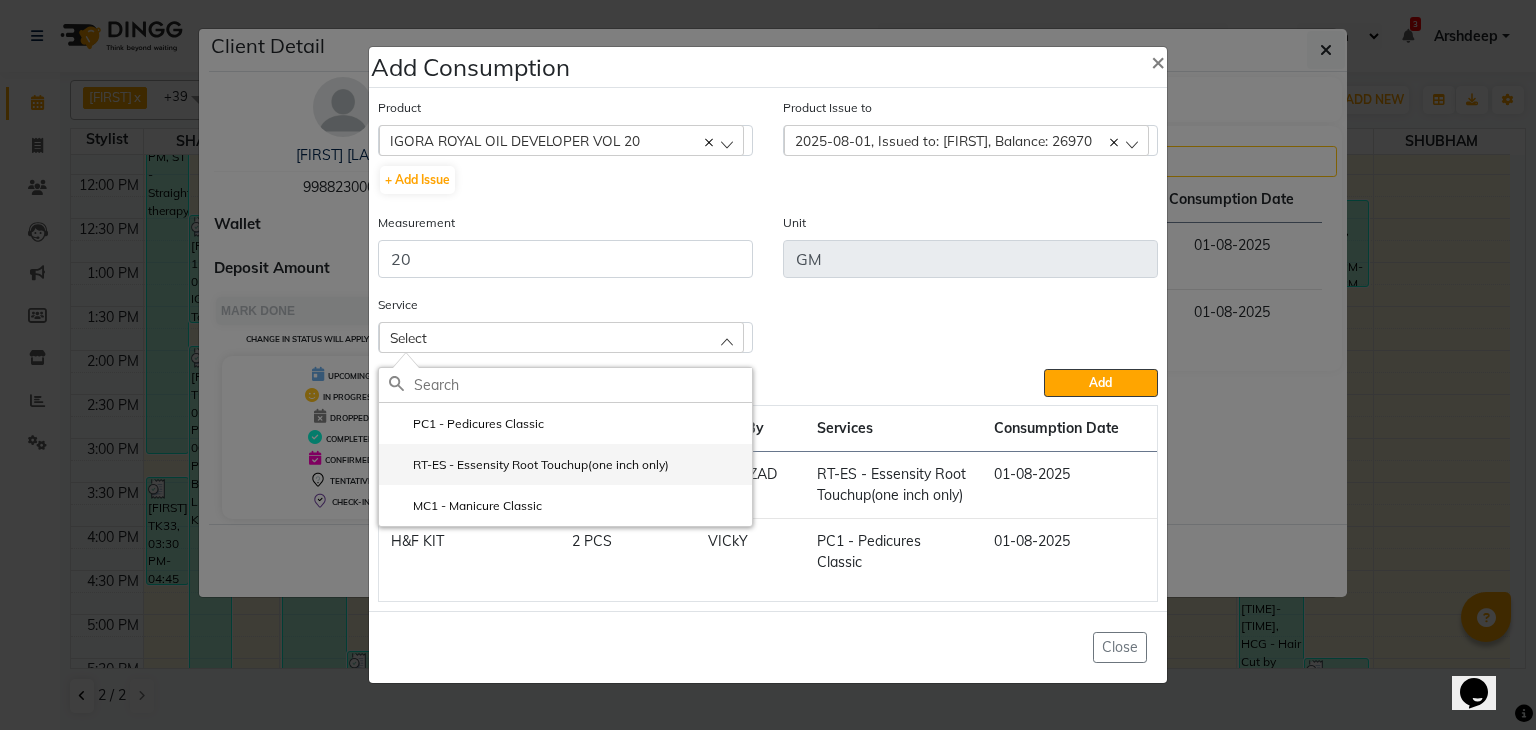 click on "RT-ES - Essensity Root Touchup(one inch only)" 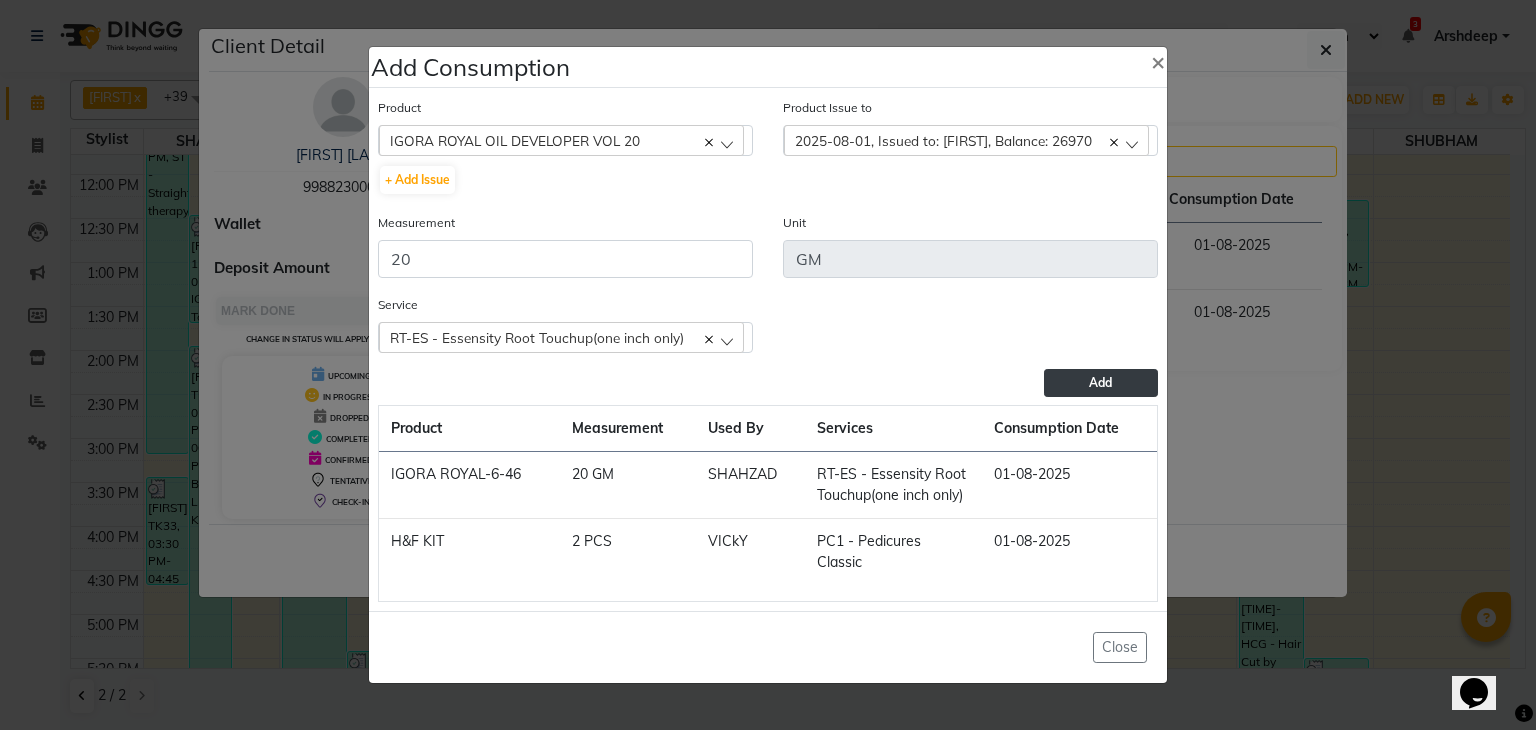 click on "Add" 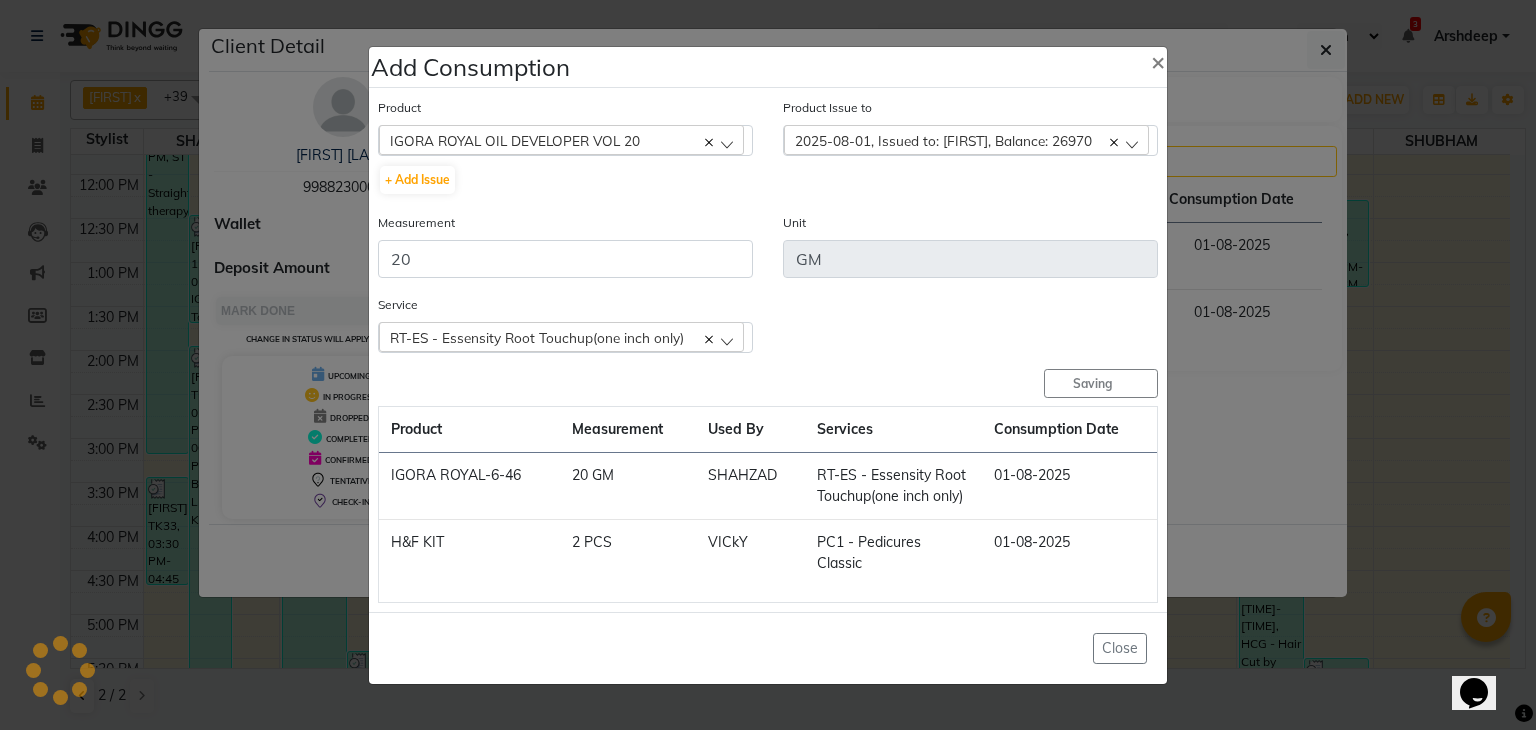 type 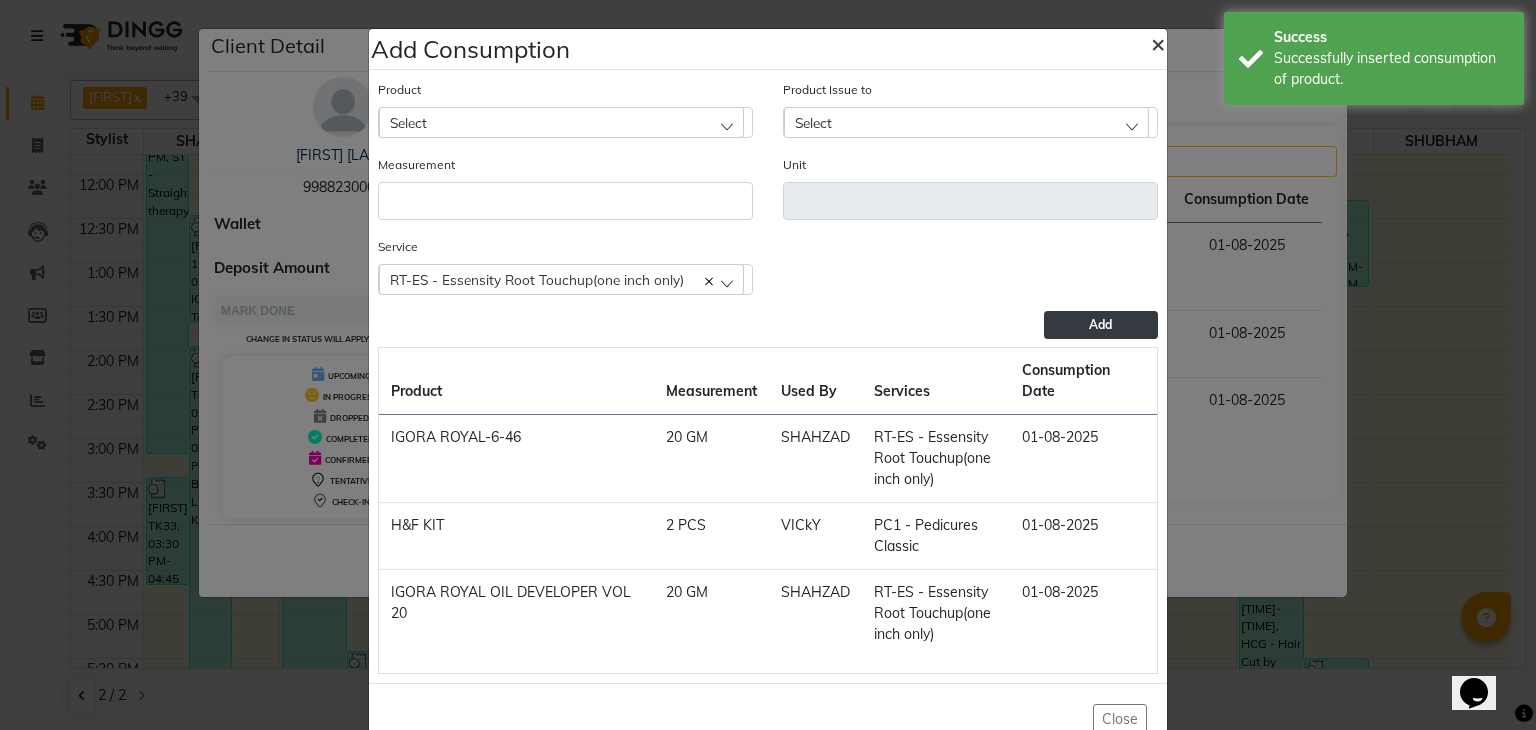 click on "×" 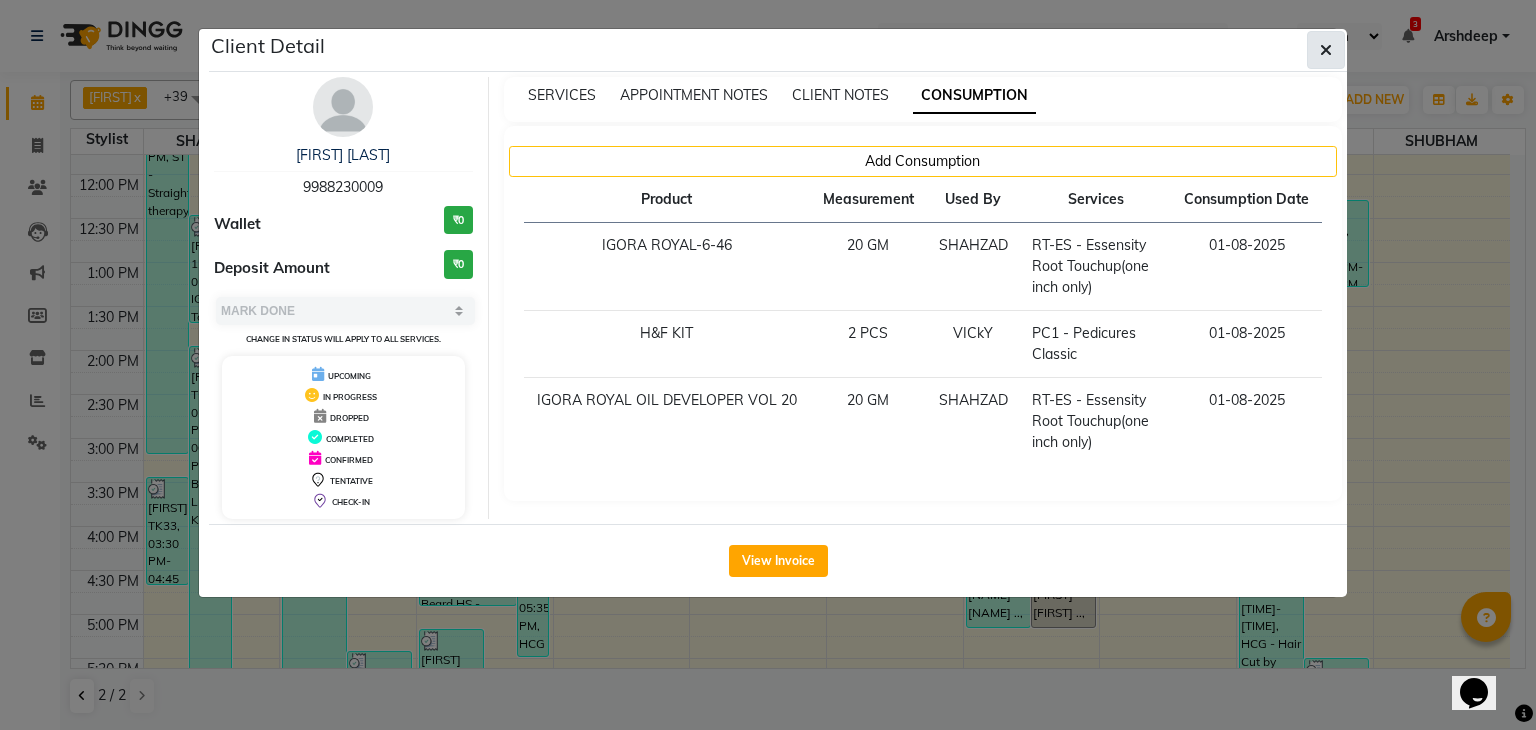 click 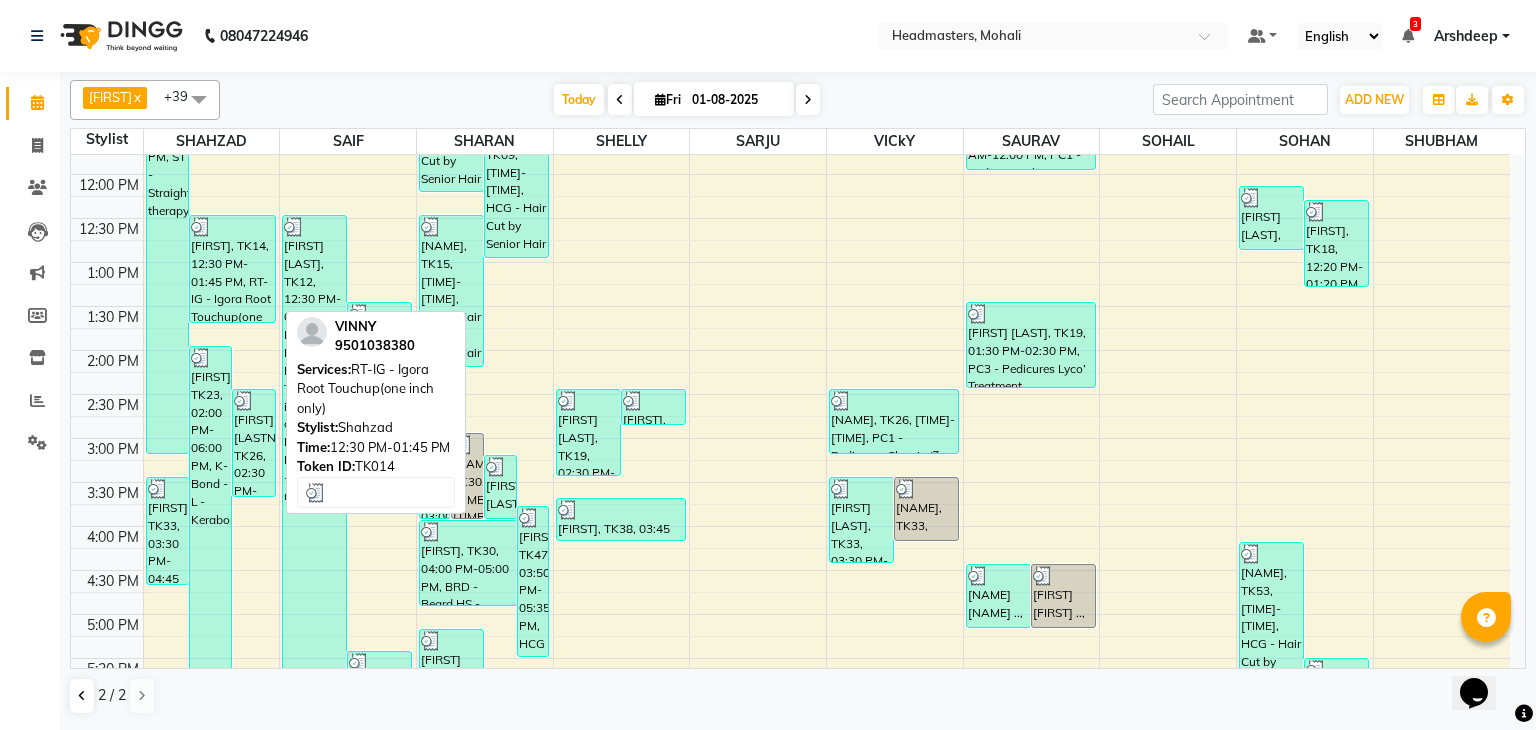 click on "[FIRST], TK14, 12:30 PM-01:45 PM, RT-IG - Igora Root Touchup(one inch only)" at bounding box center [232, 269] 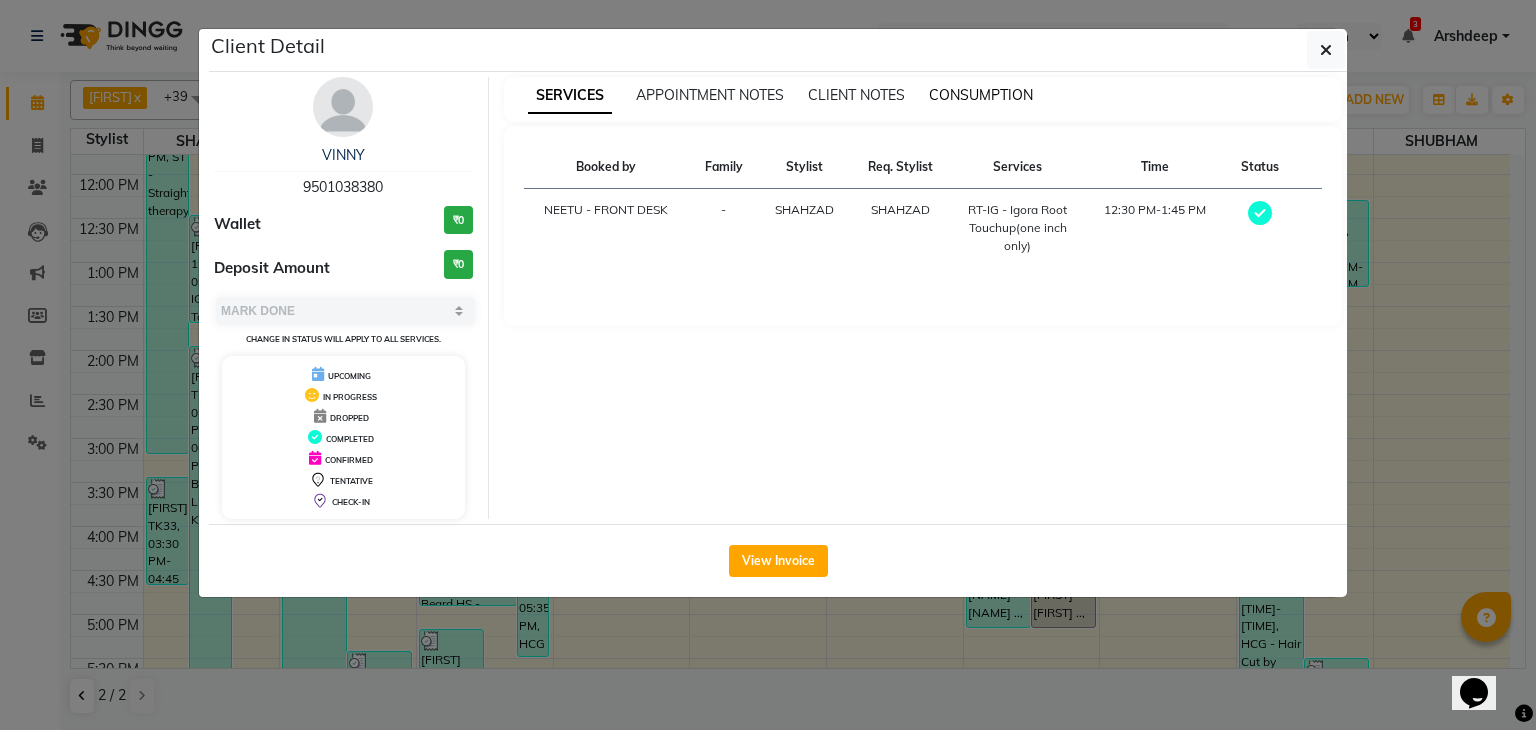 click on "CONSUMPTION" at bounding box center [981, 95] 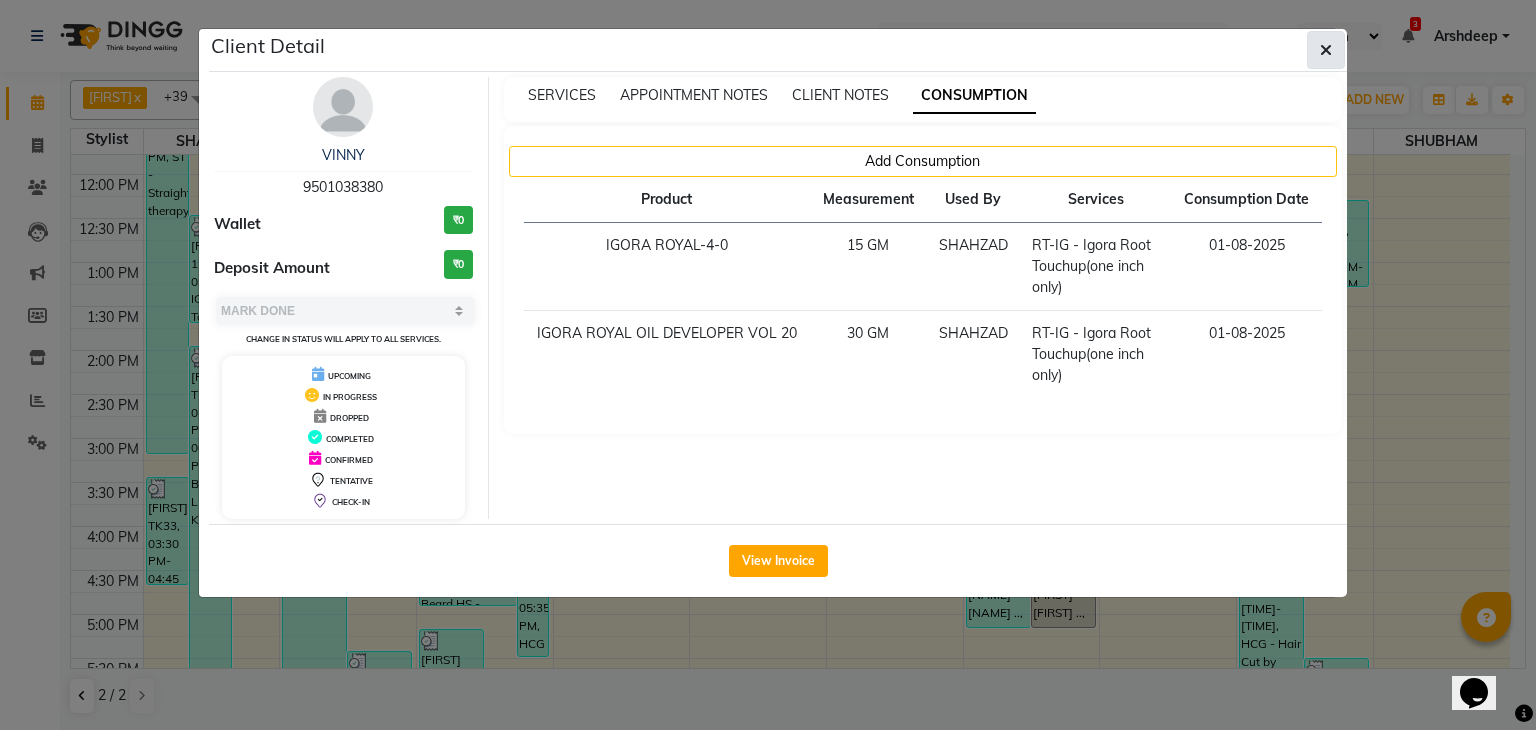 click 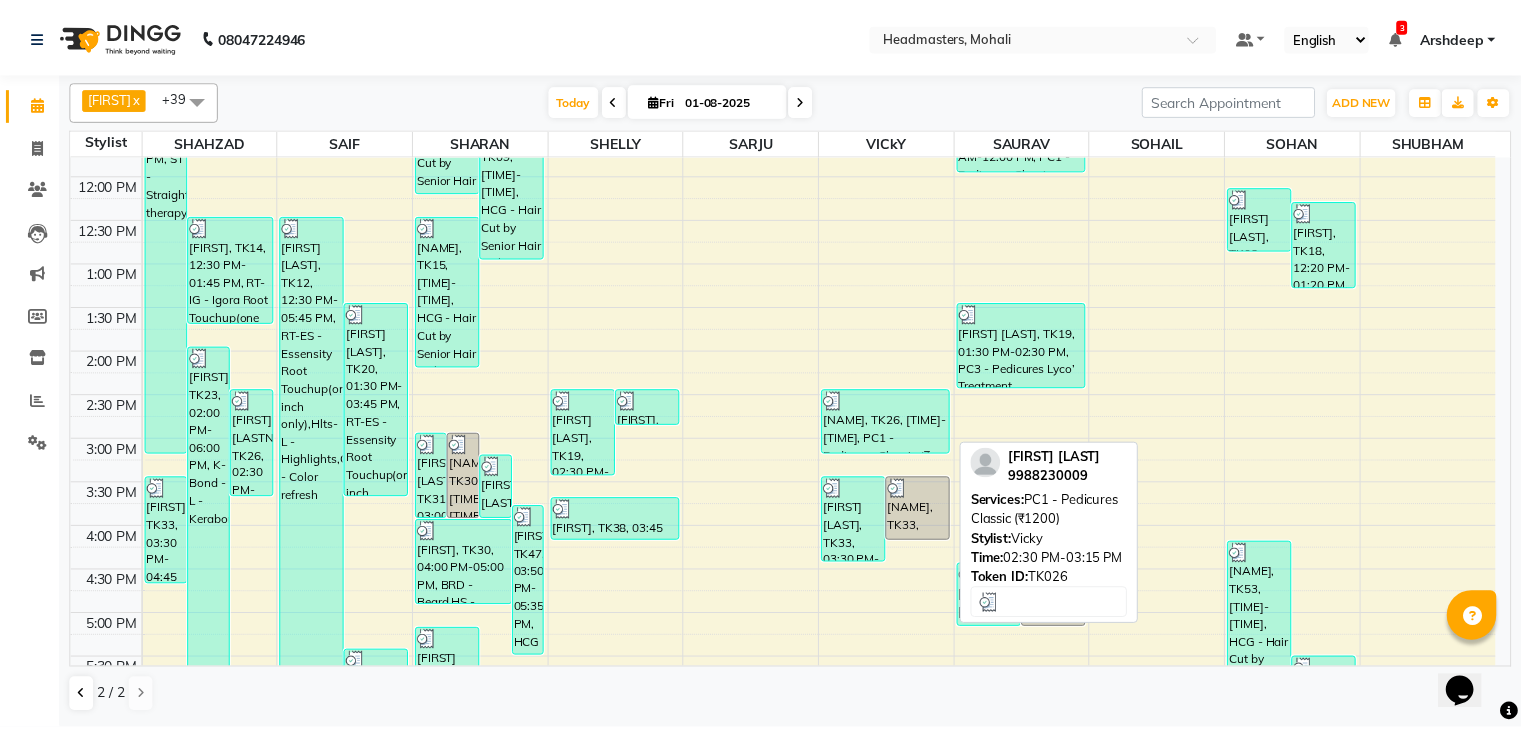 scroll, scrollTop: 292, scrollLeft: 0, axis: vertical 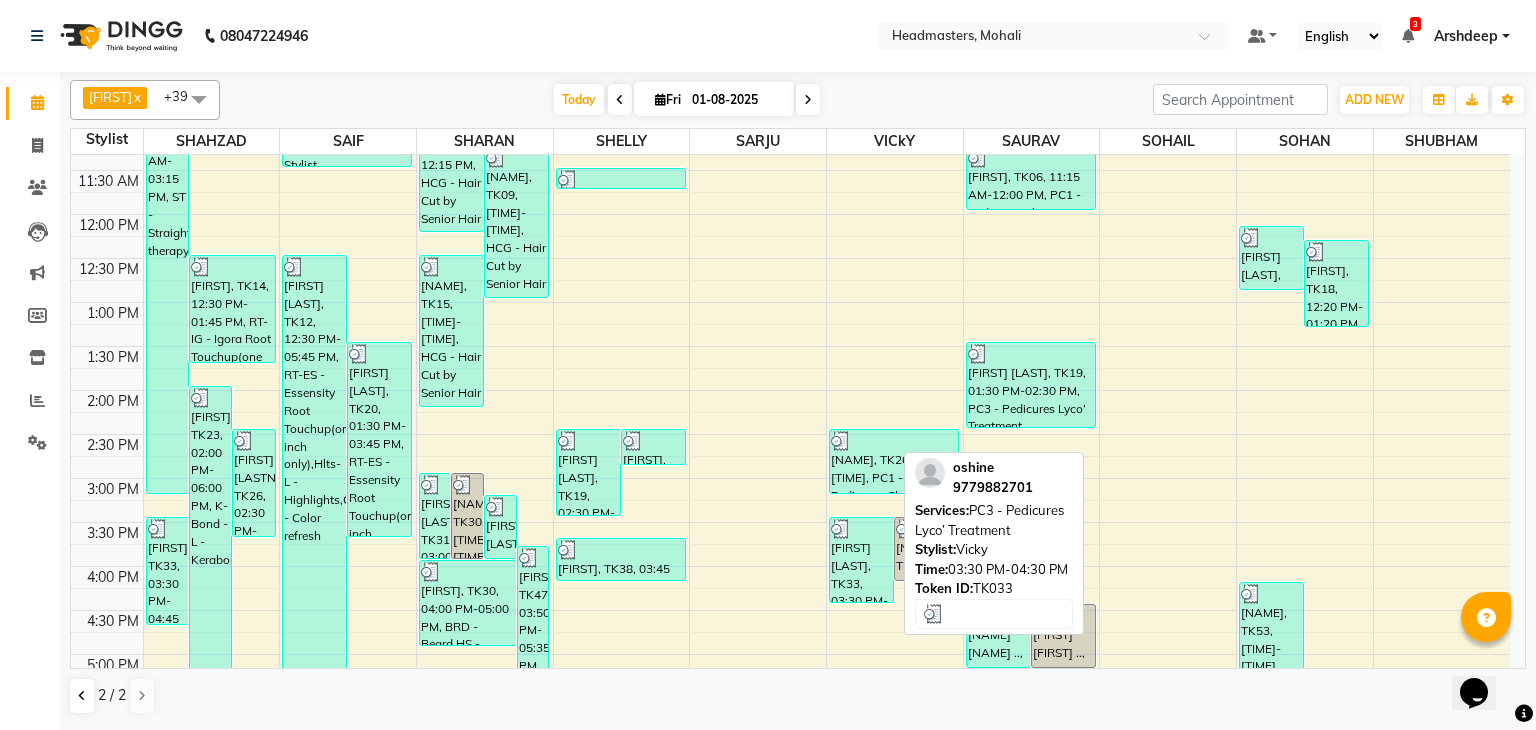 click on "[FIRST] [LAST], TK33, 03:30 PM-04:30 PM, PC3 - Pedicures Lyco’ Treatment" at bounding box center (861, 560) 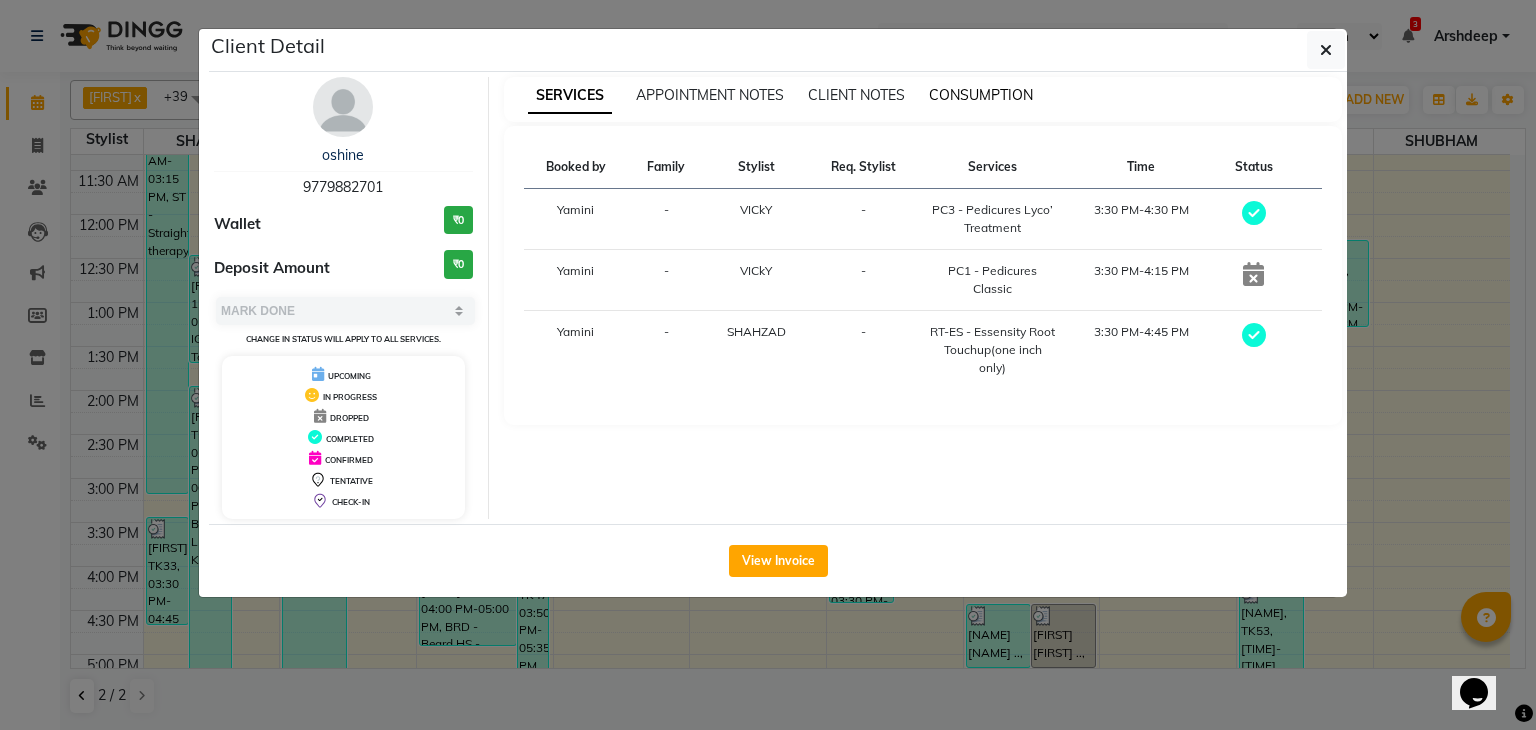 click on "CONSUMPTION" at bounding box center [981, 95] 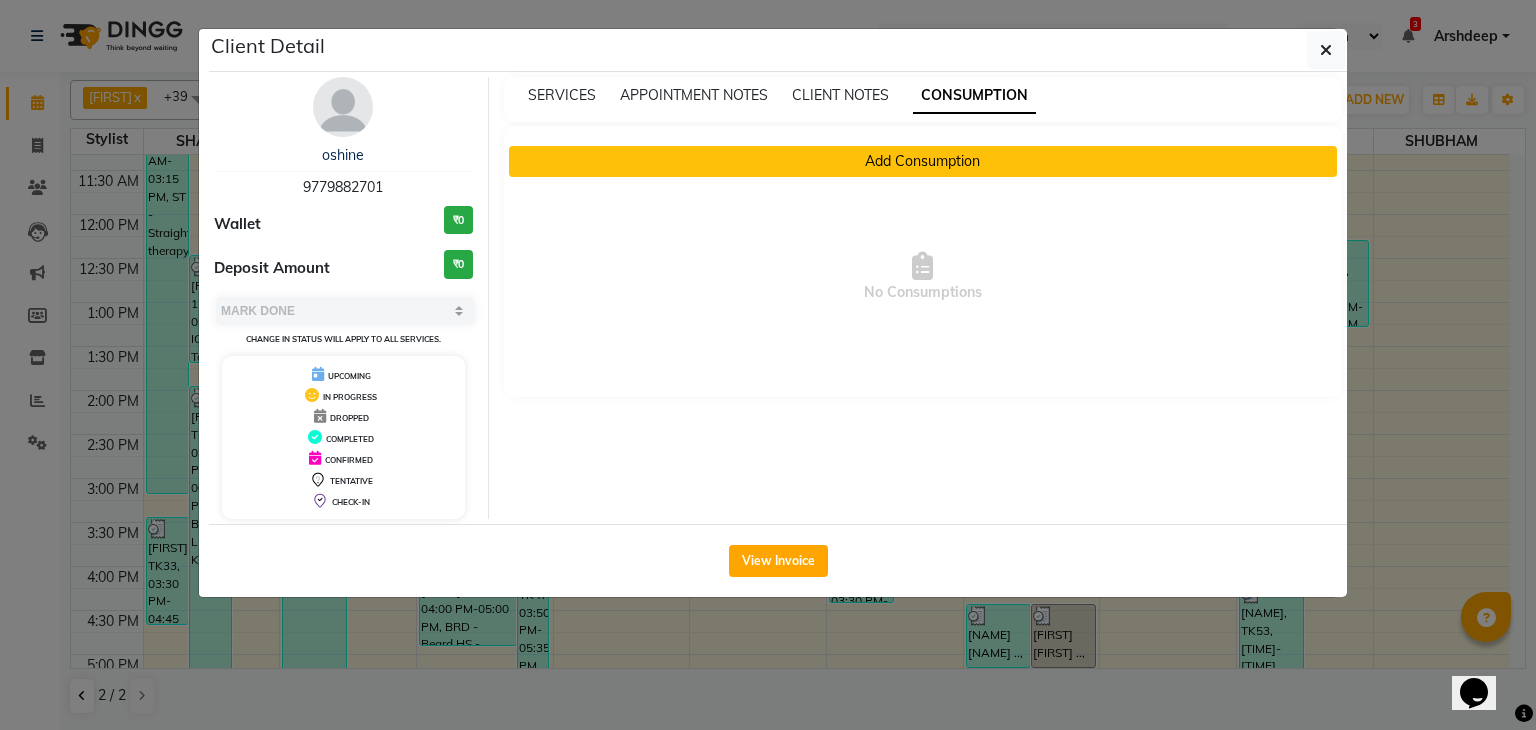 click on "Add Consumption" at bounding box center [923, 161] 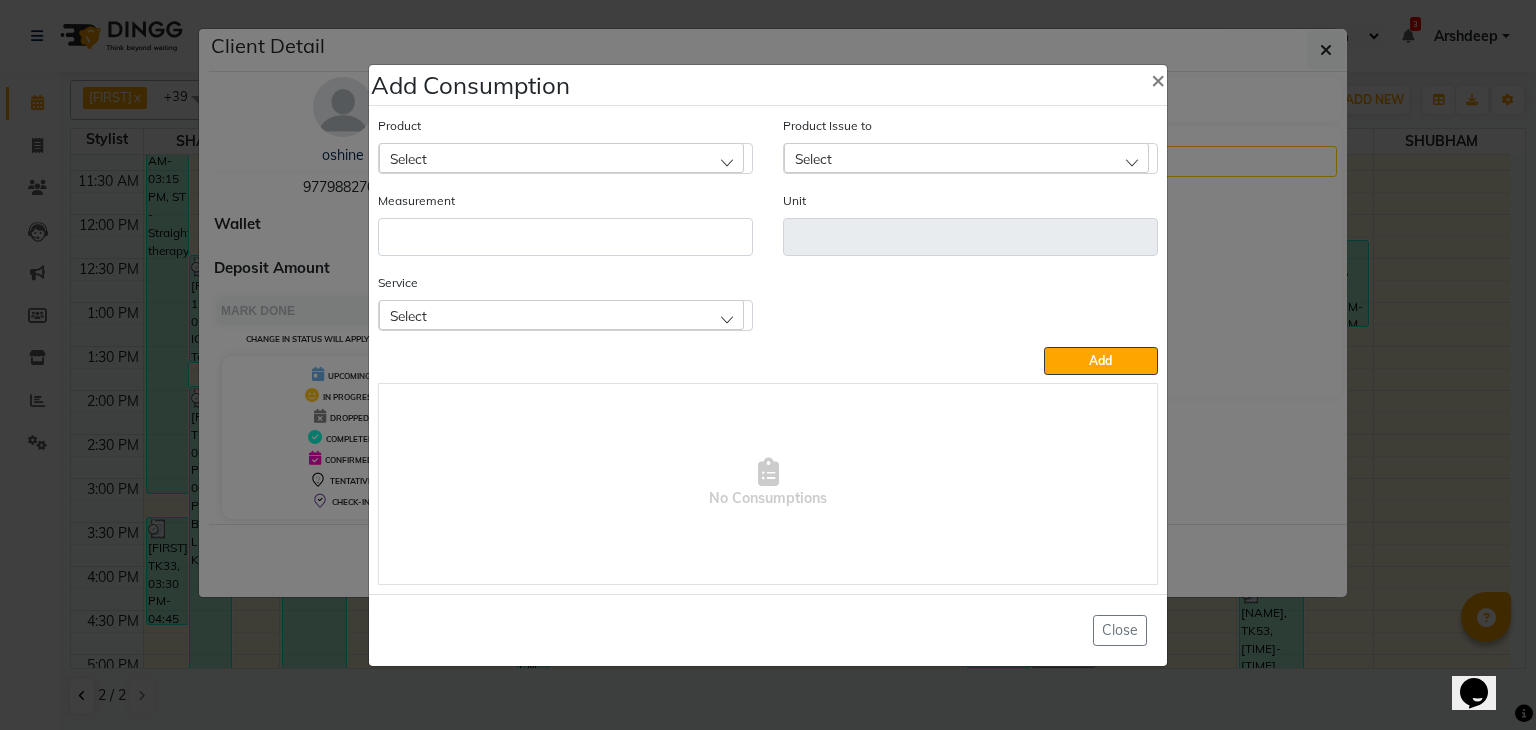 click on "Select" 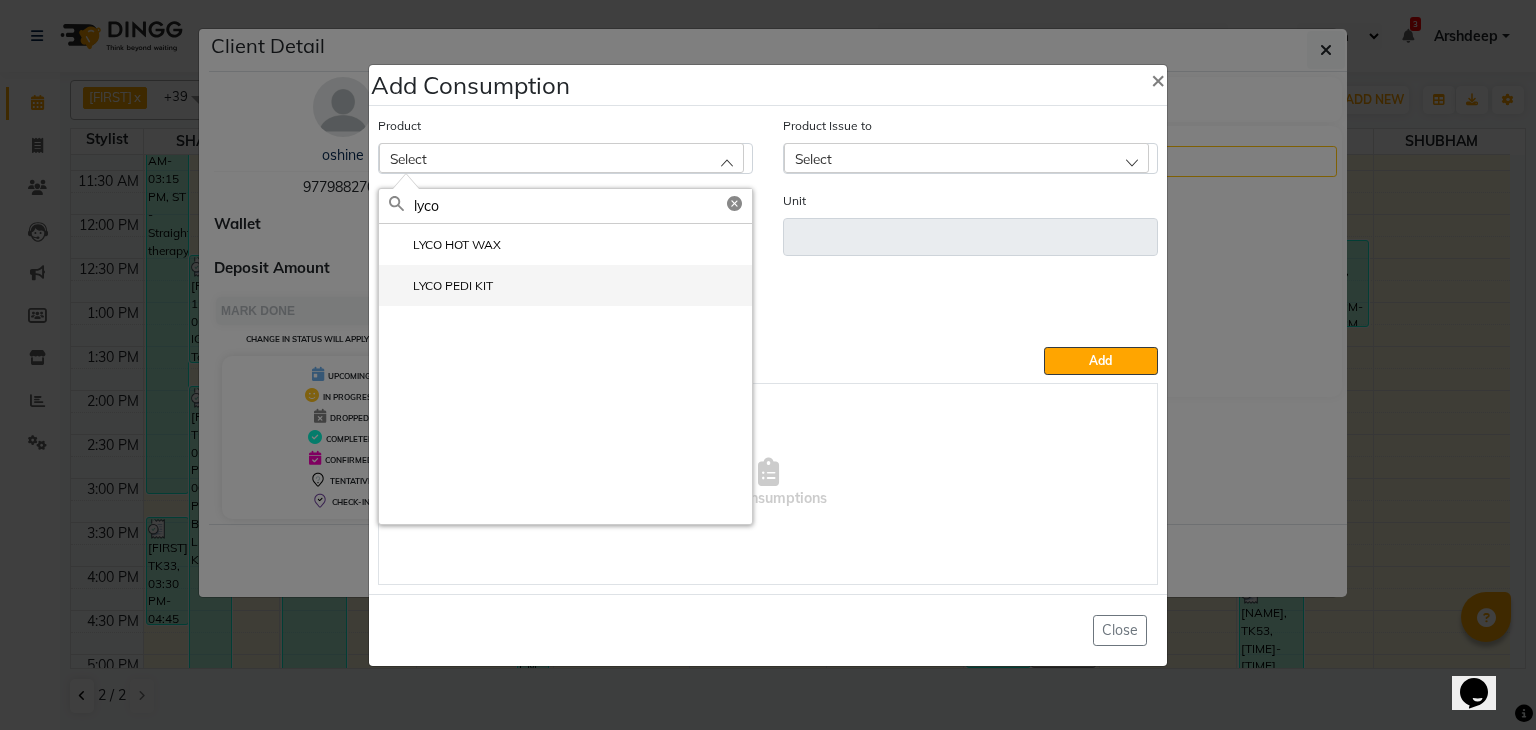 type on "lyco" 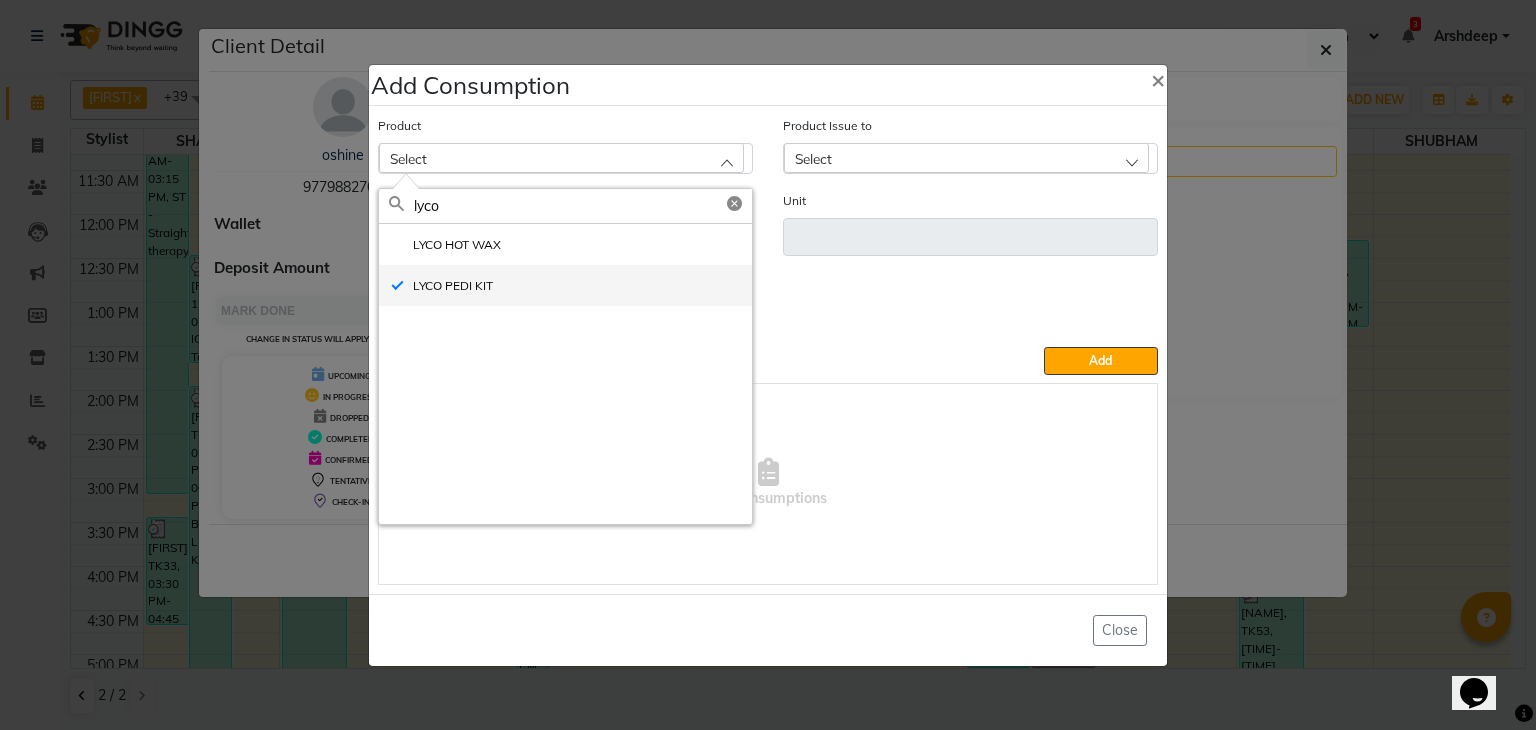 type on "PCS" 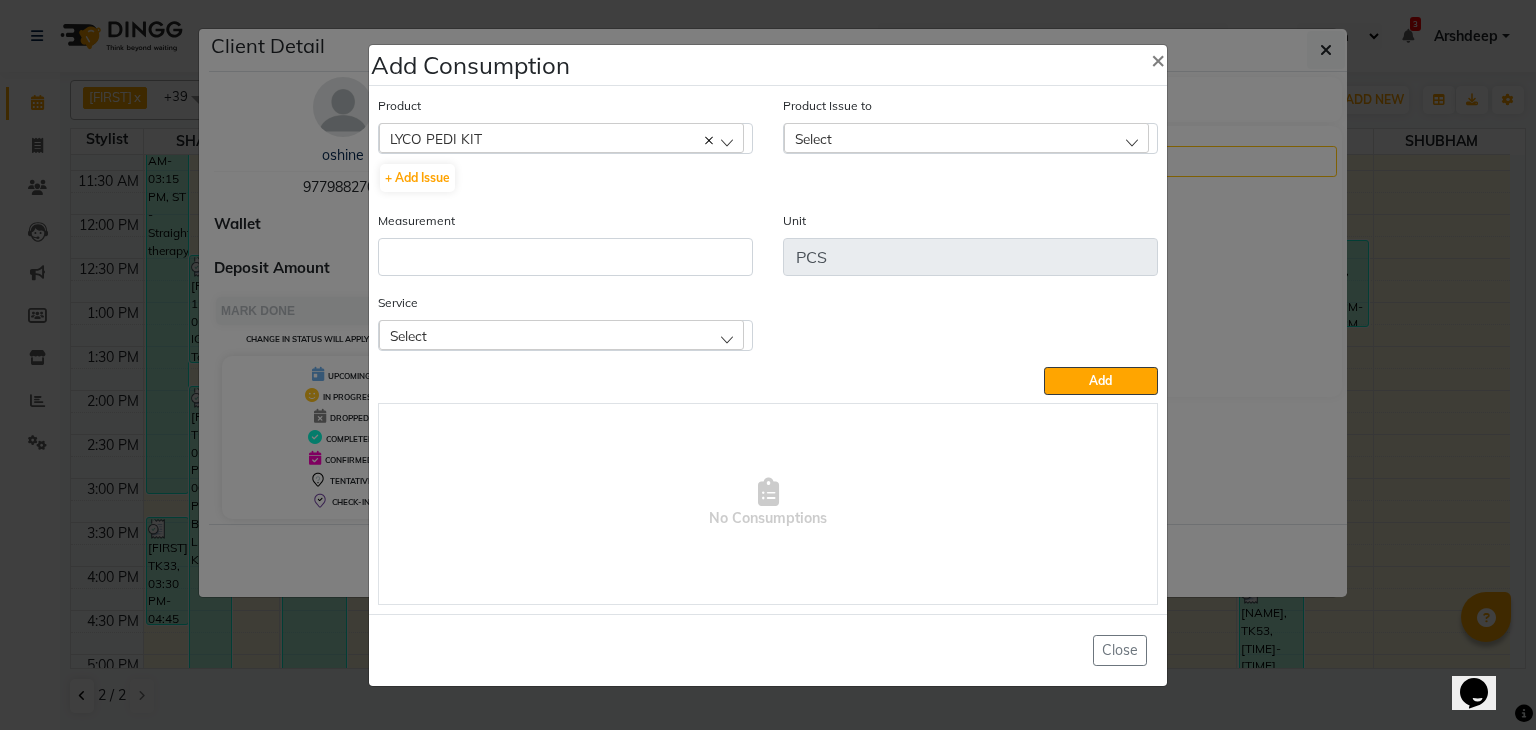 click on "Select" 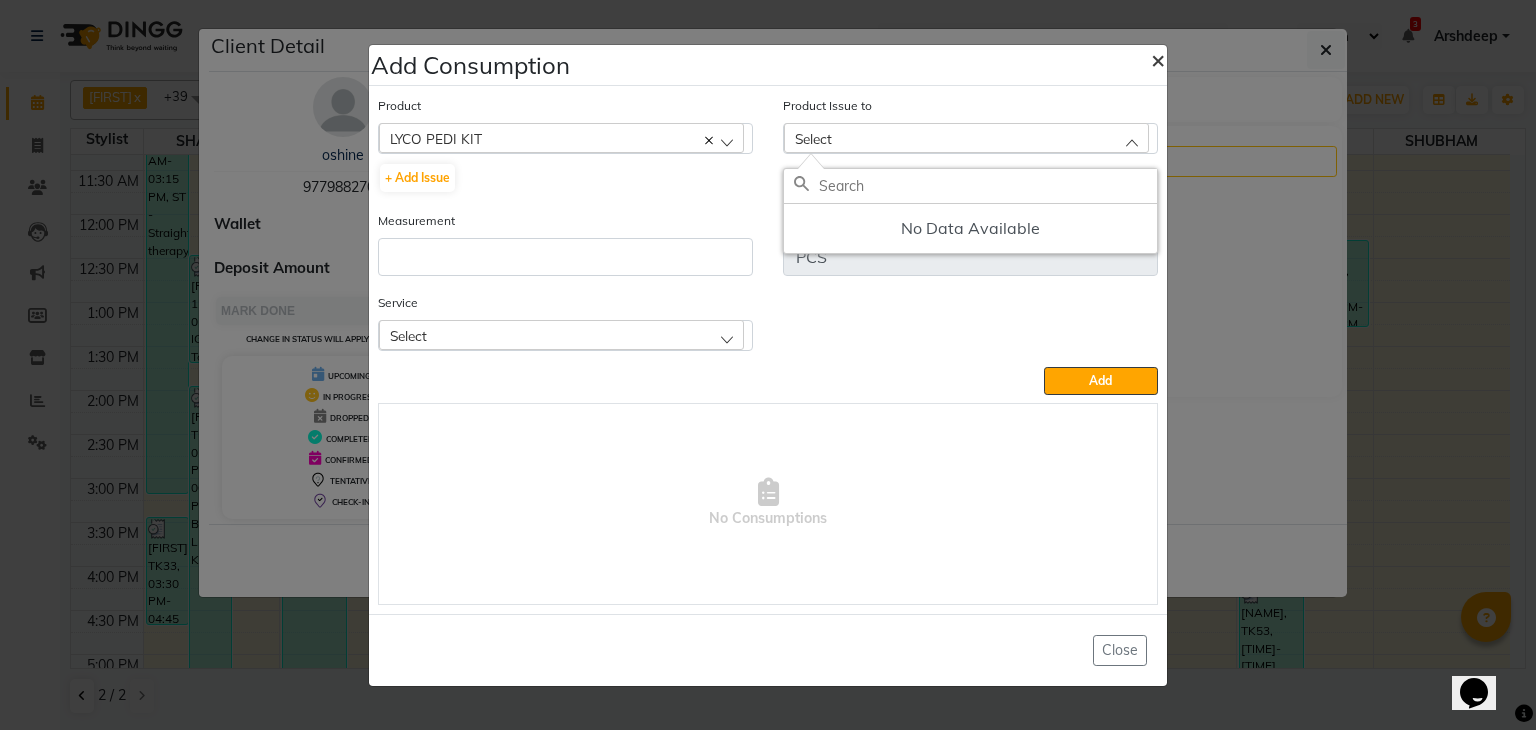 click on "×" 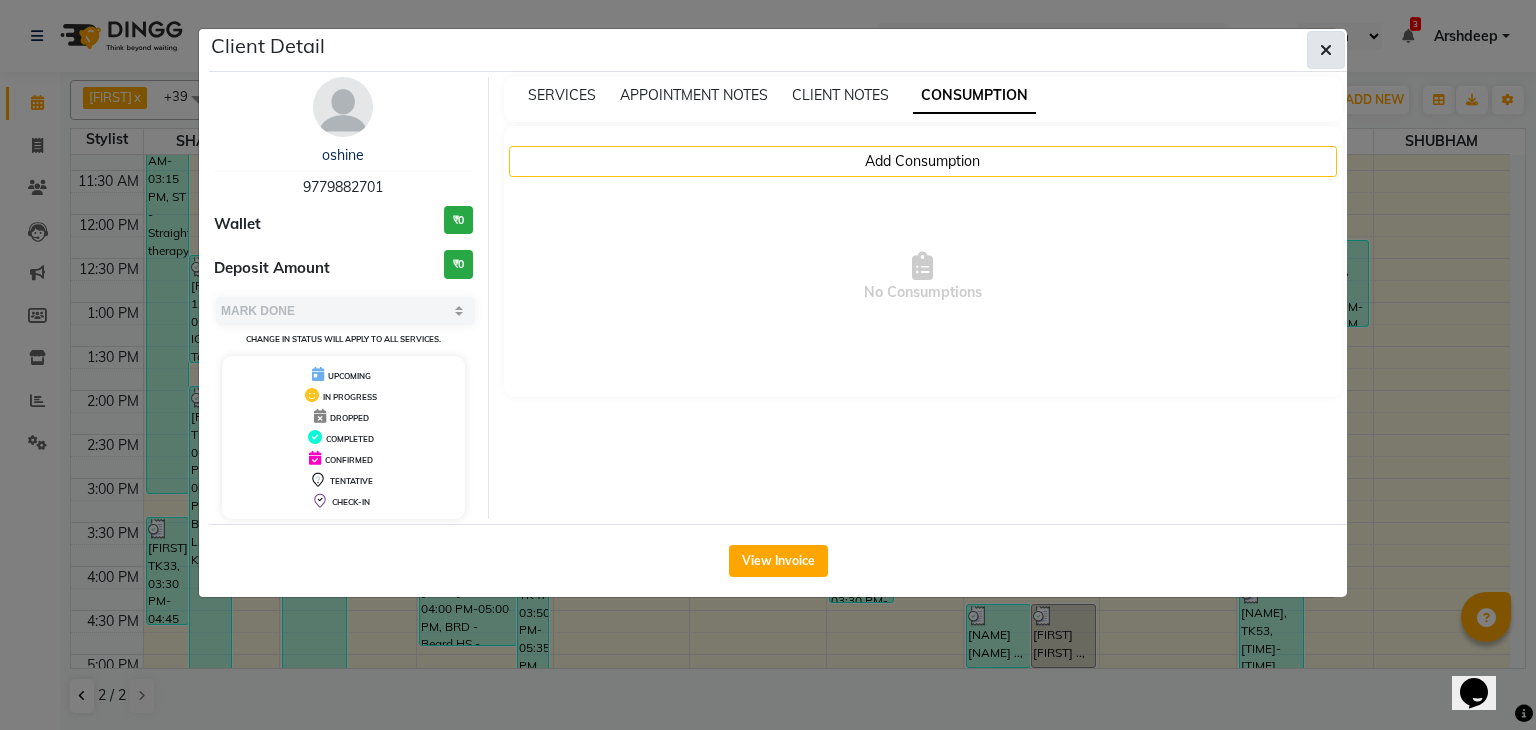 click 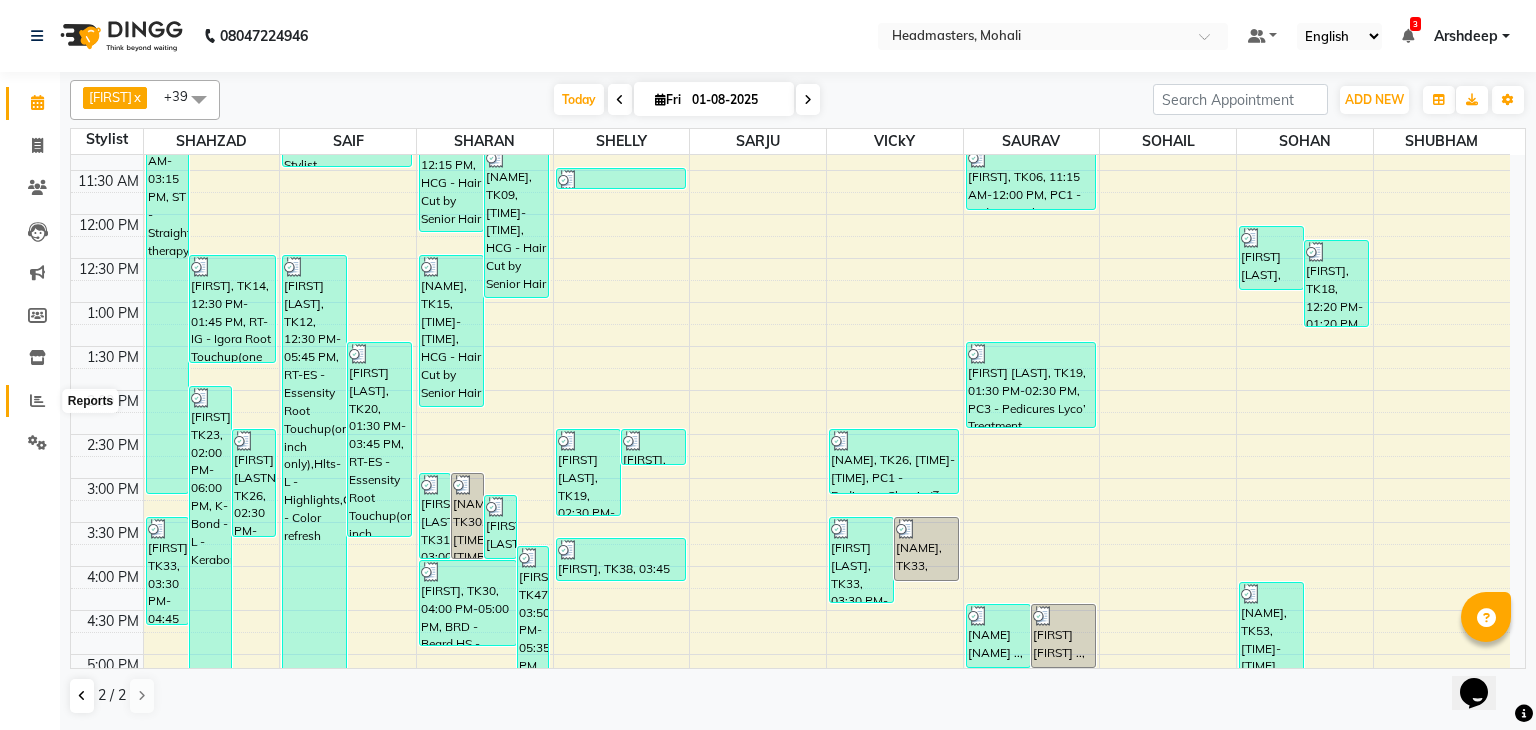 click 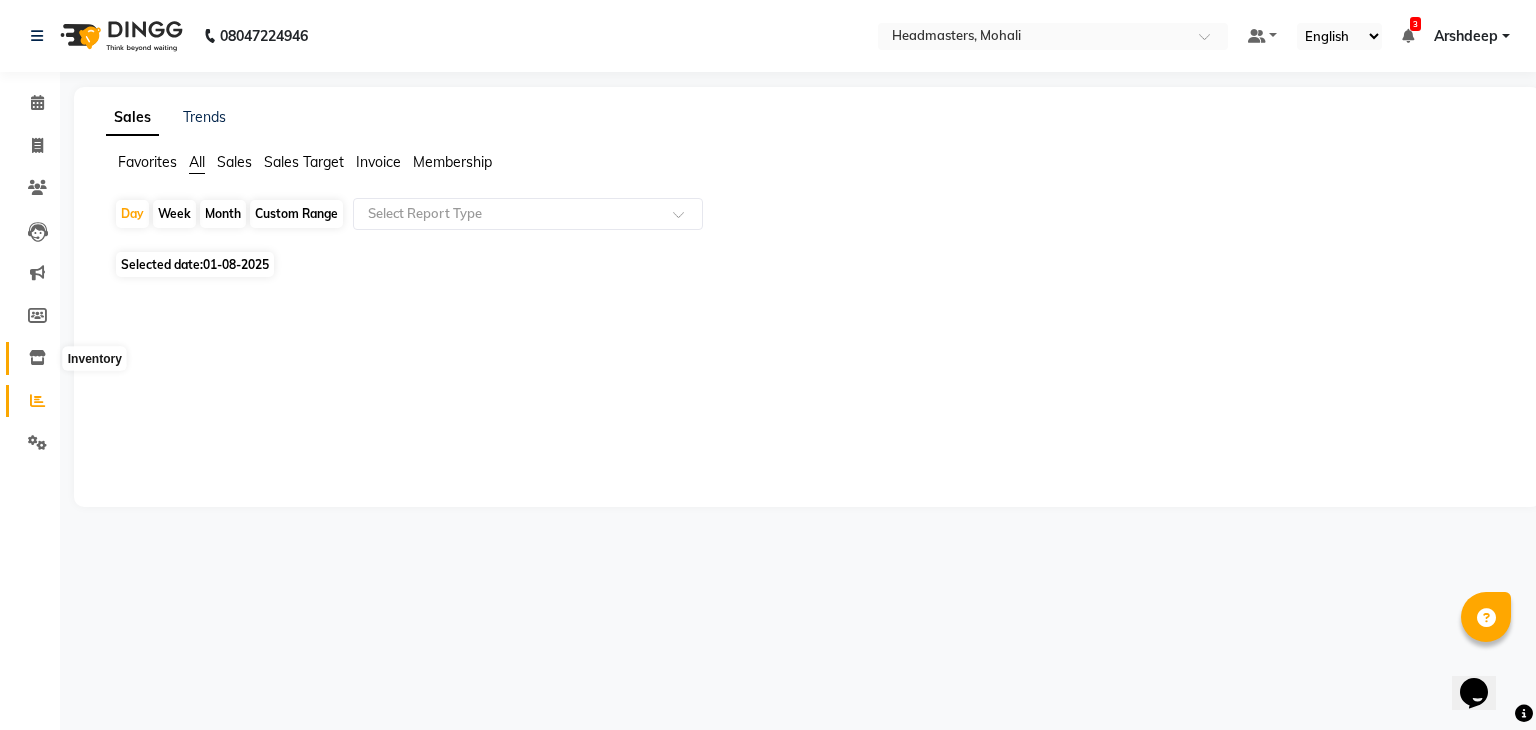 click 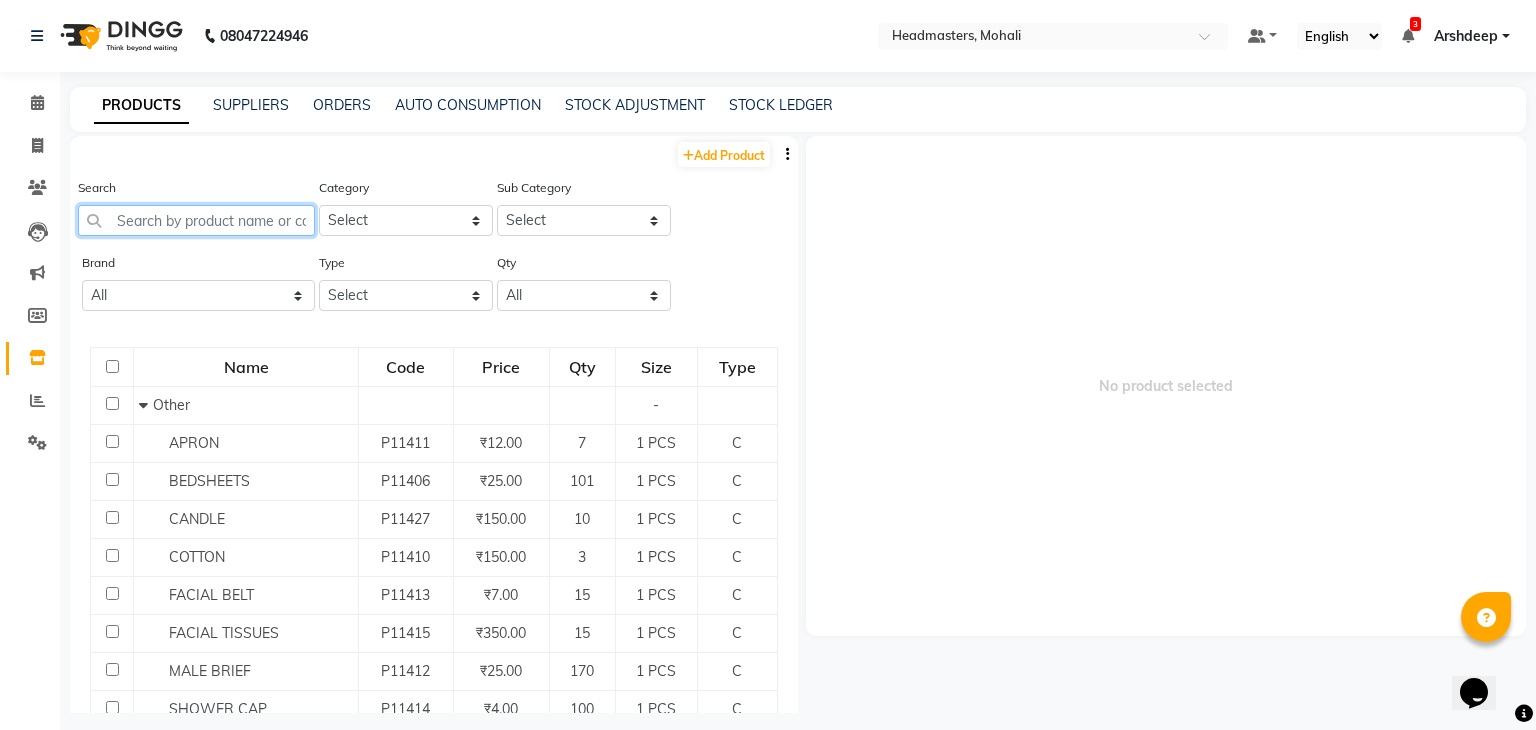 click 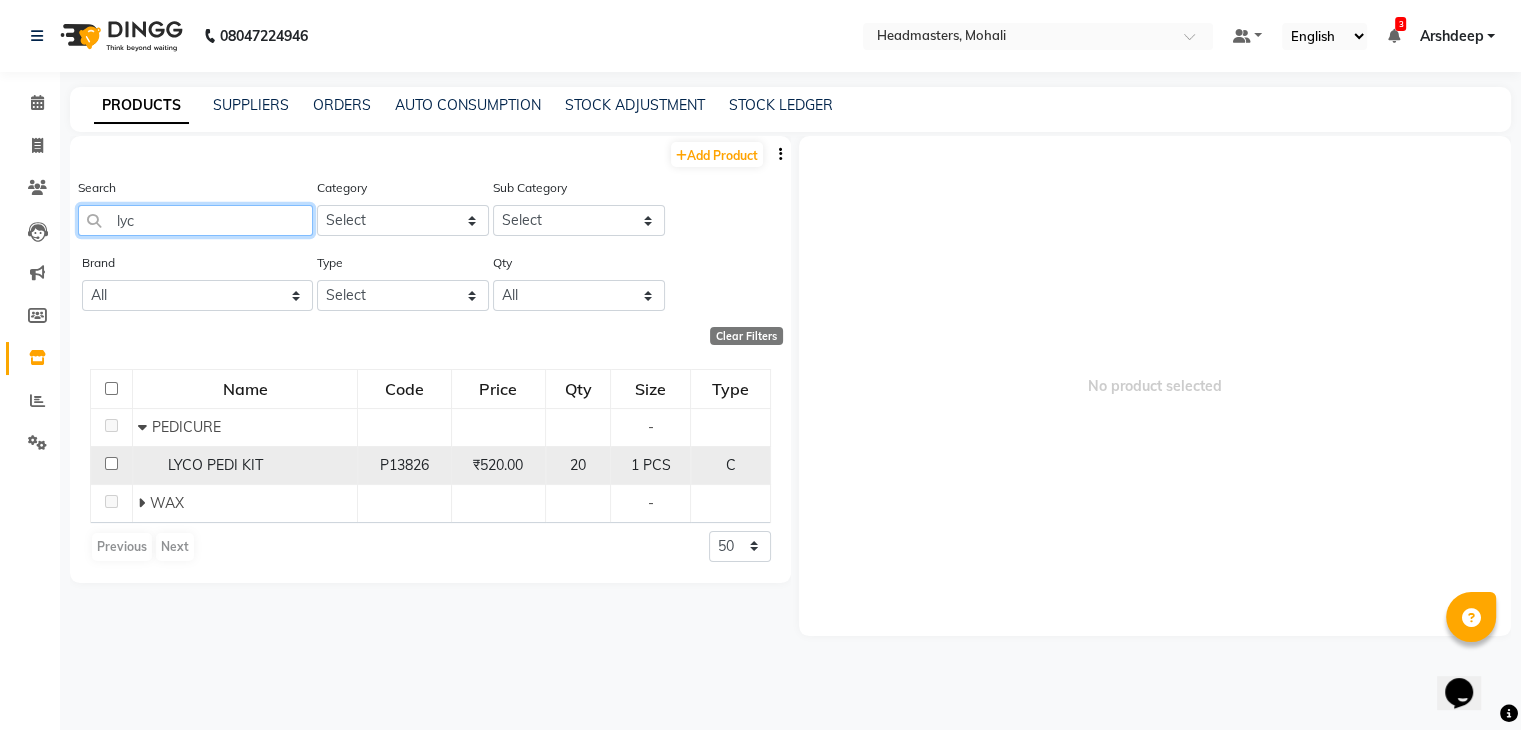 type on "lyc" 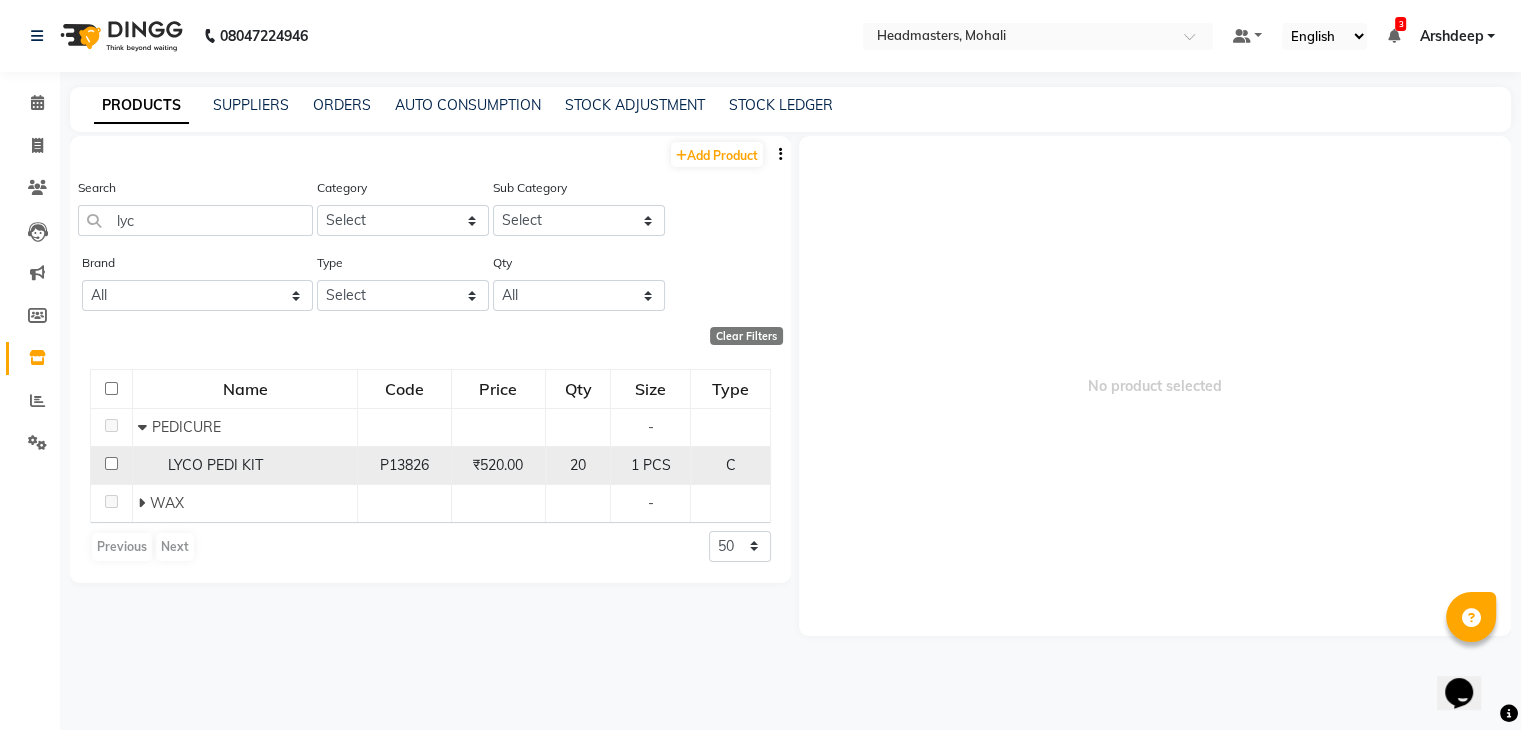 click on "LYCO PEDI KIT" 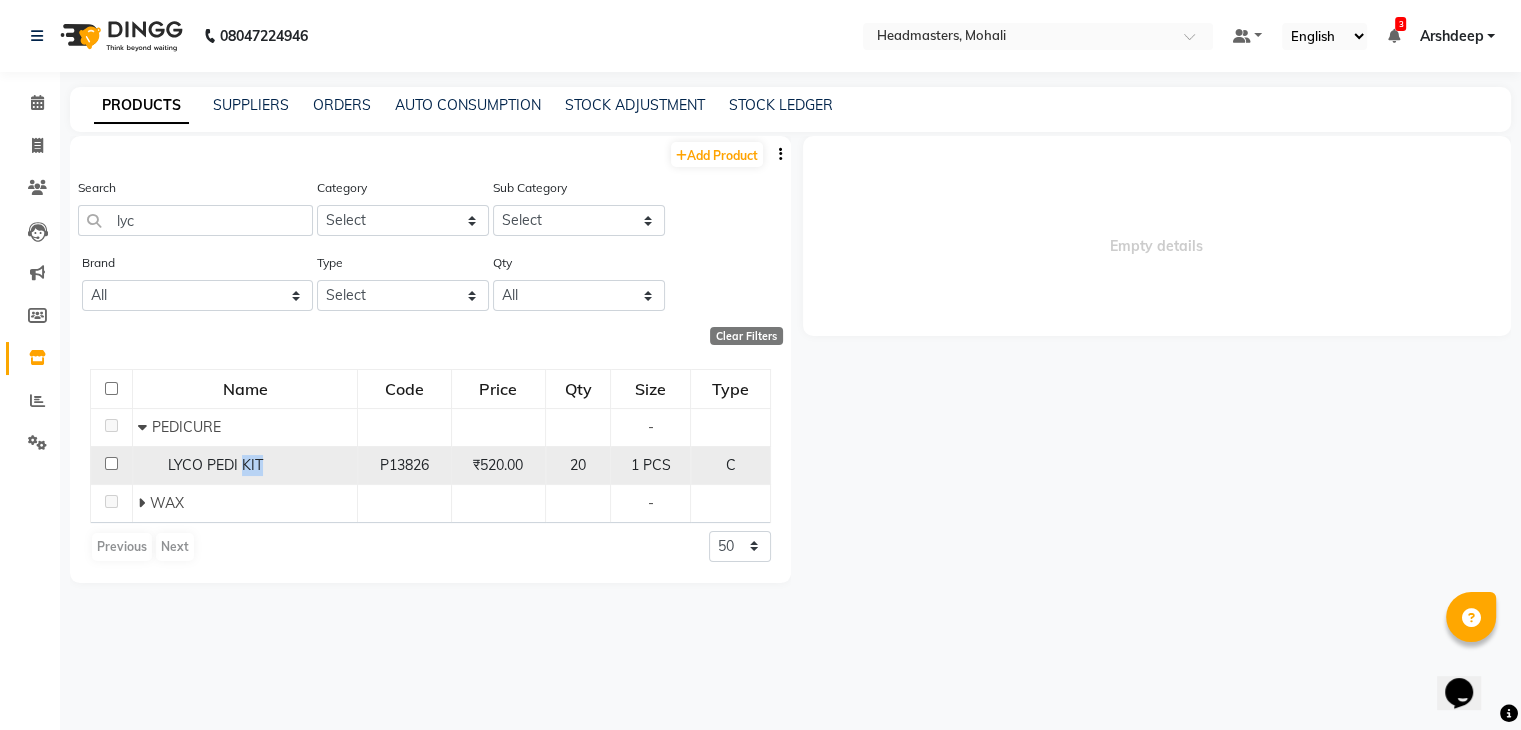 click on "LYCO PEDI KIT" 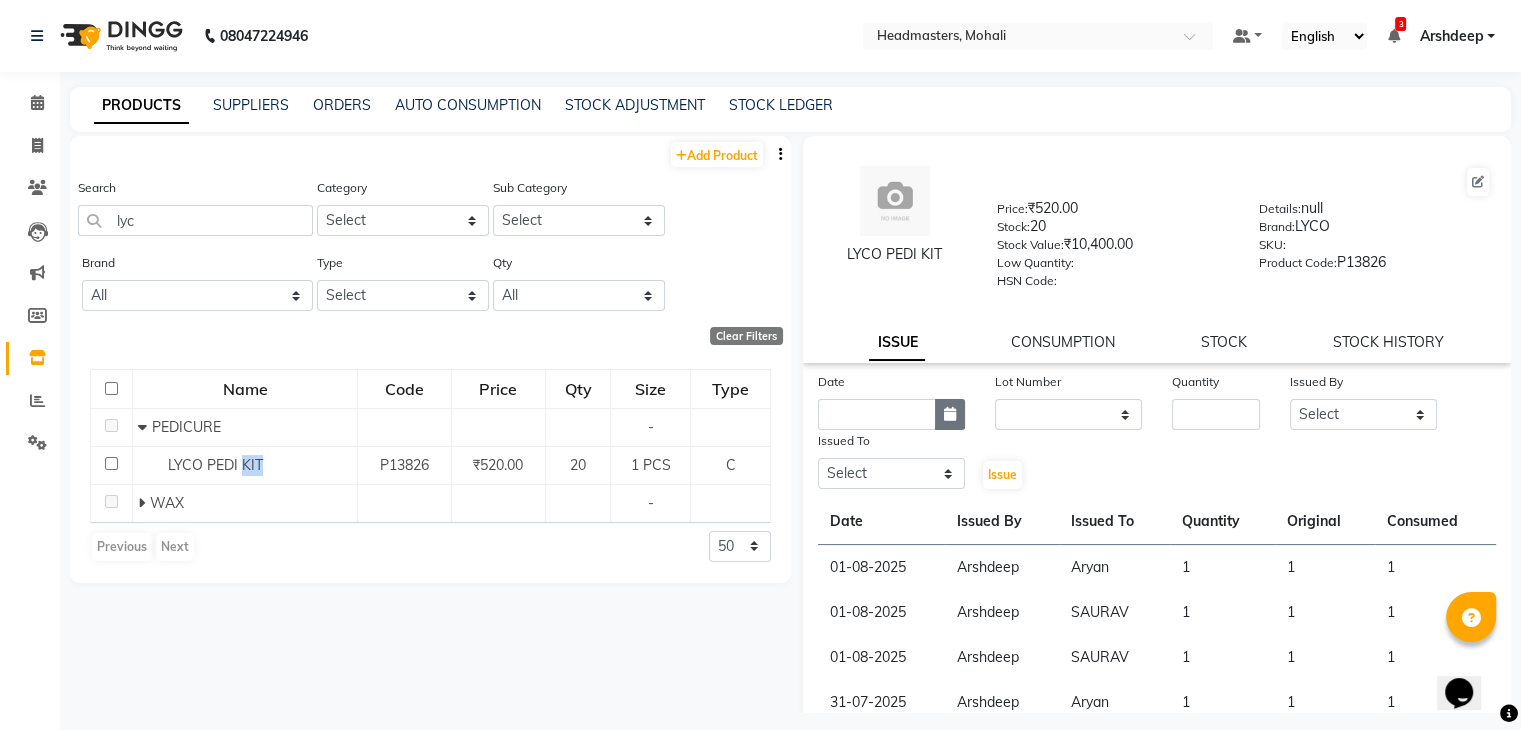 click 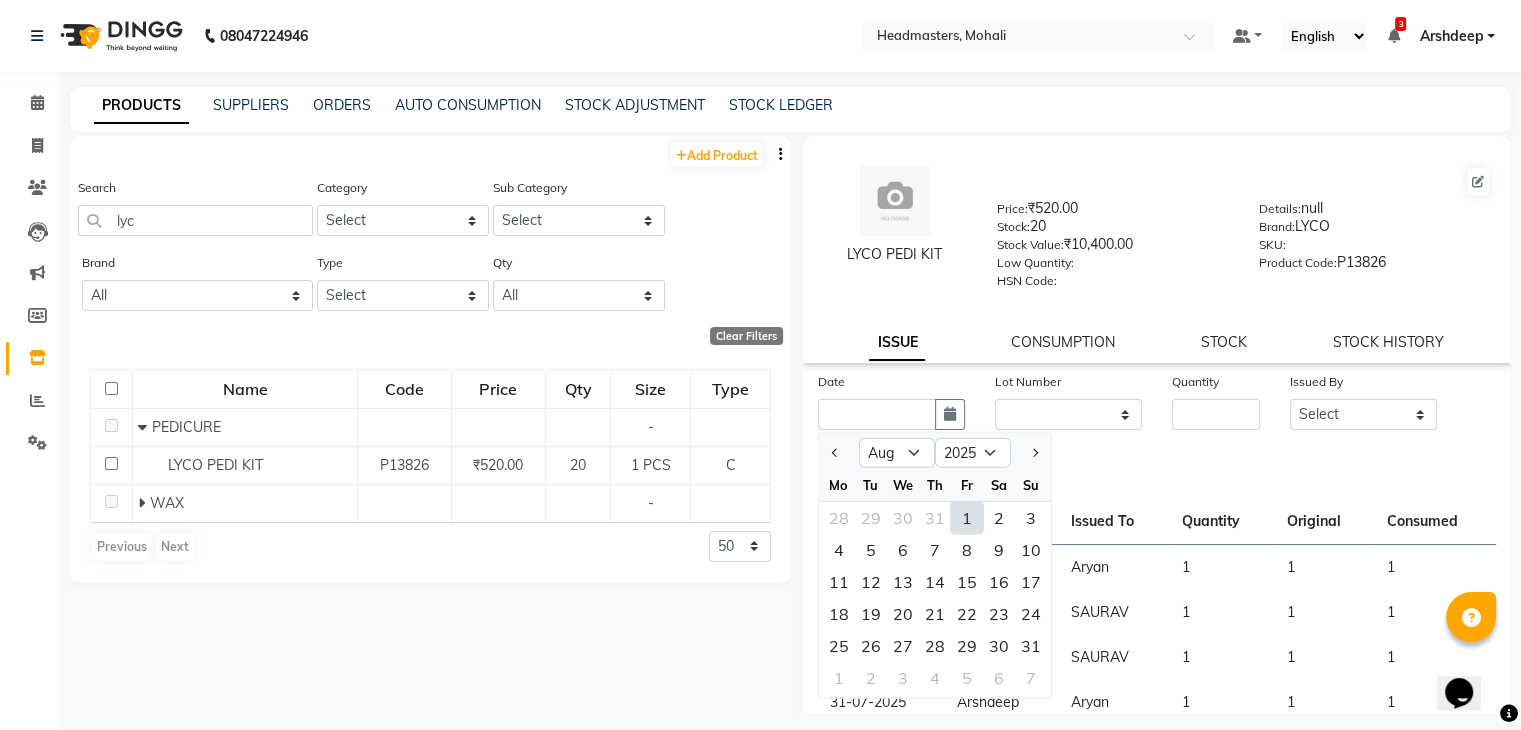click on "1" 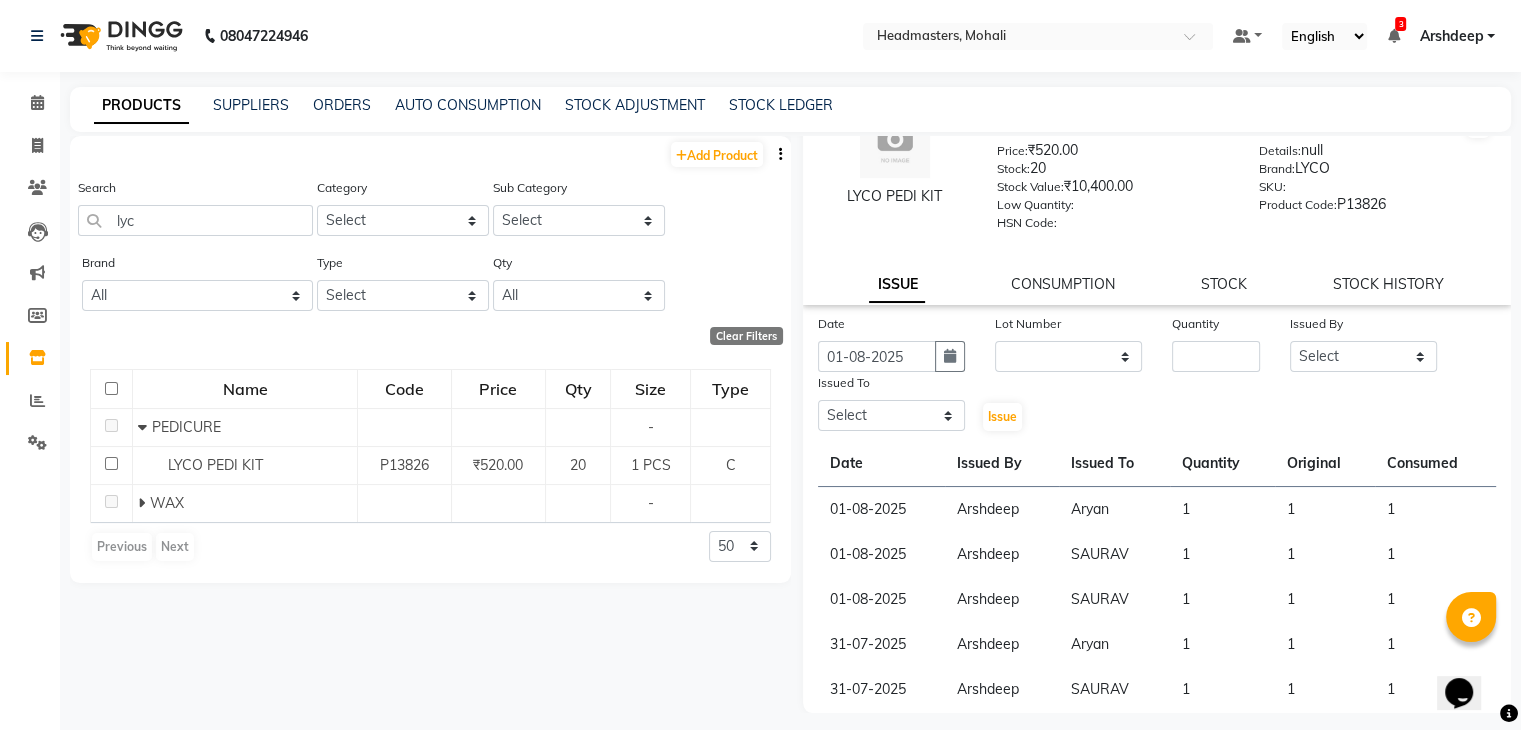 scroll, scrollTop: 80, scrollLeft: 0, axis: vertical 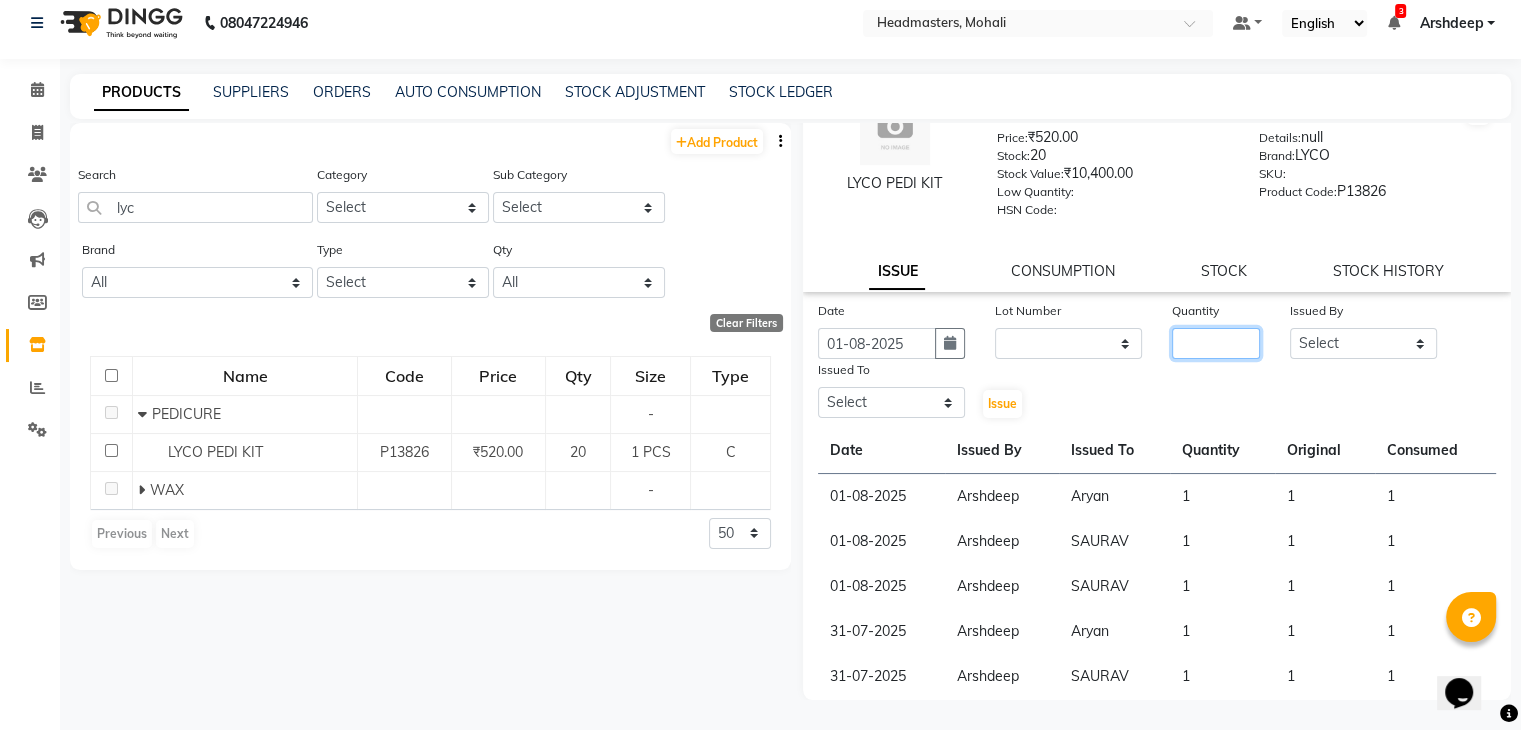 click 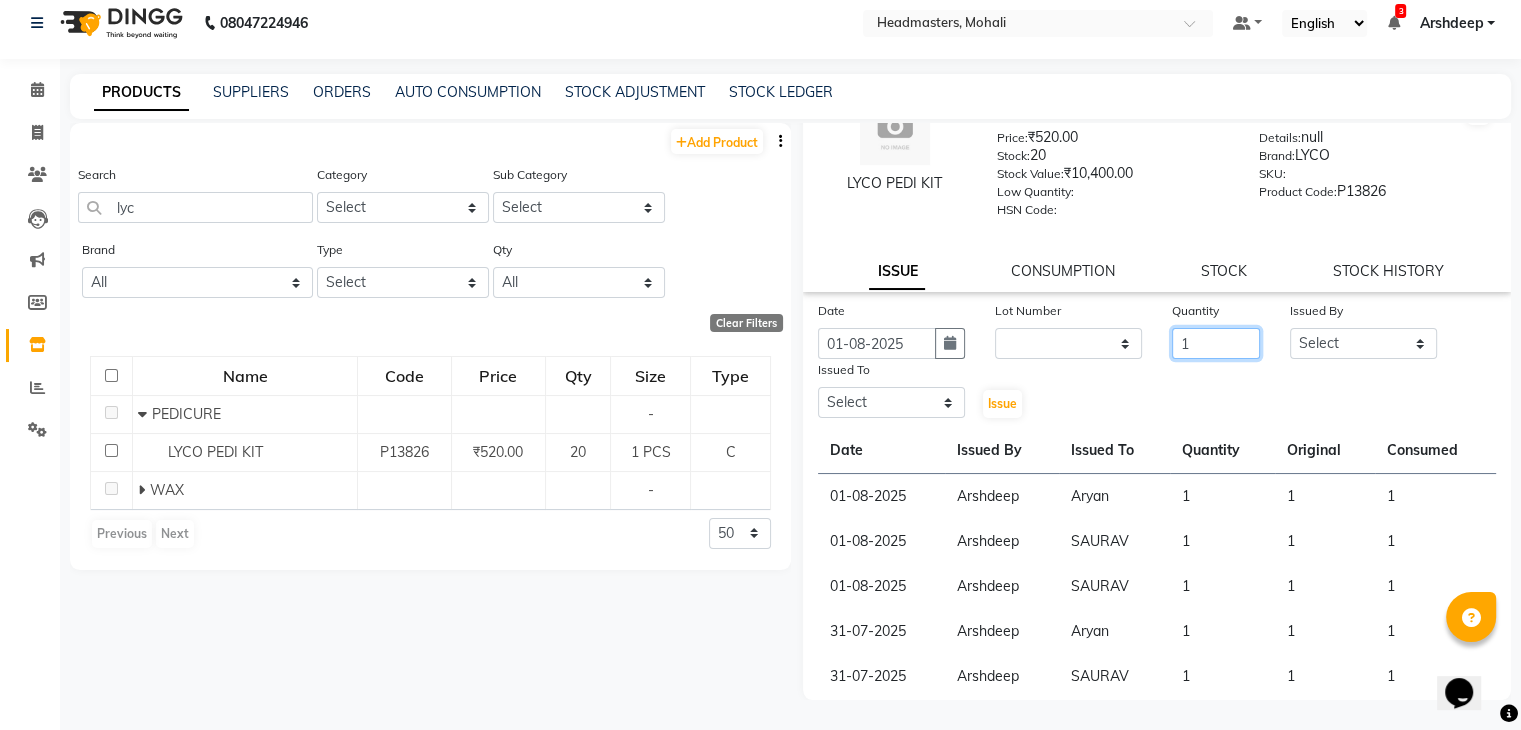 type 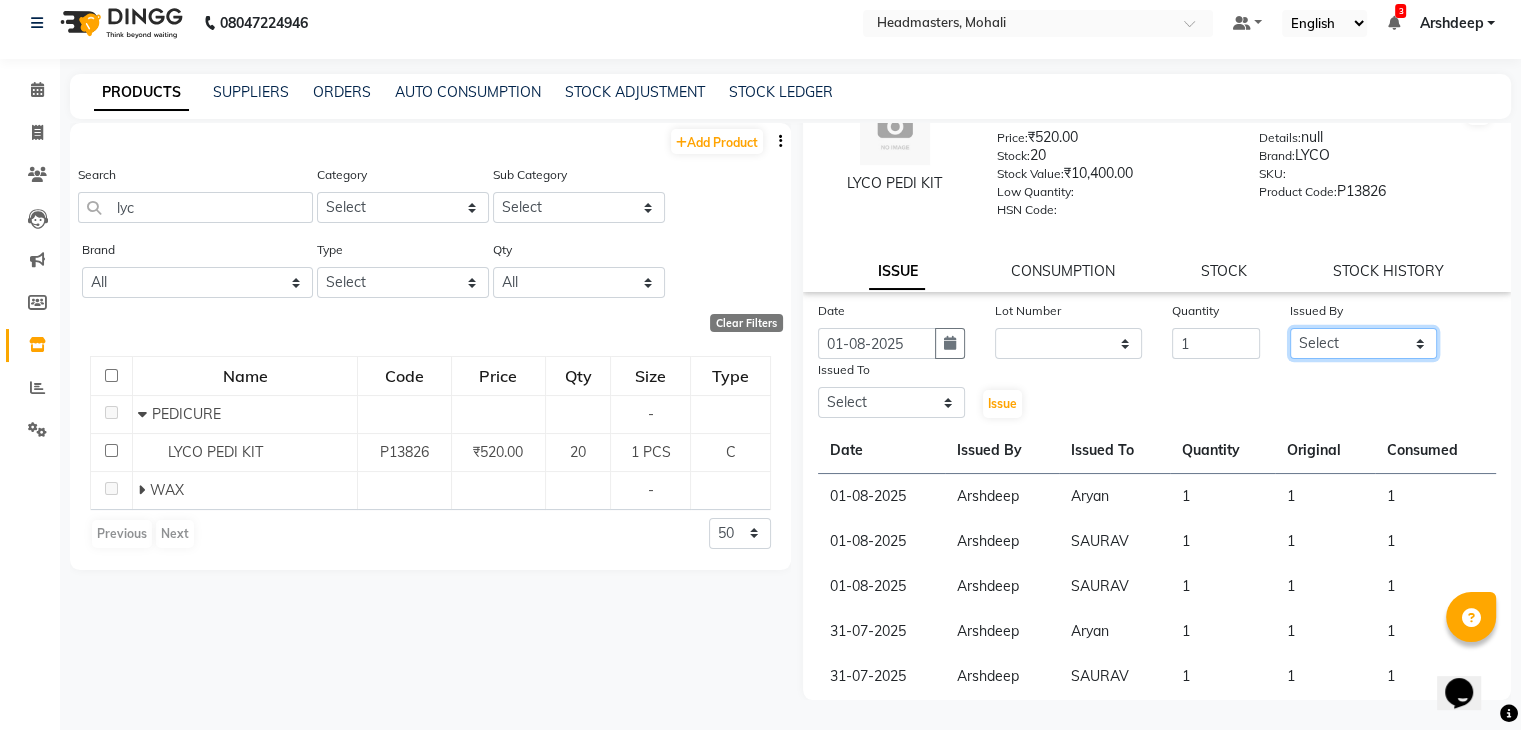 click on "Select AARIF Aarif Ansari Ali ANJANA ANJU Arshdeep Aryan Asad  Azam BALWINDER BHAWNA BIMLA CHETAN Deepak  HARRY Headmasters Honey Sidhu Jyoti karamdeep Manav MICHAEL Navdeep NEETU NEETU -  FRONT DESK  NEHA PREET PRINCE RAVI ROOP SACHIN KUMAR Sagar SAIF SARJU SAURAV SHAHZAD SHARAN SHARDA SHELLY SHUBHAM  SOHAIL SOHAN  VICkY Yamini" 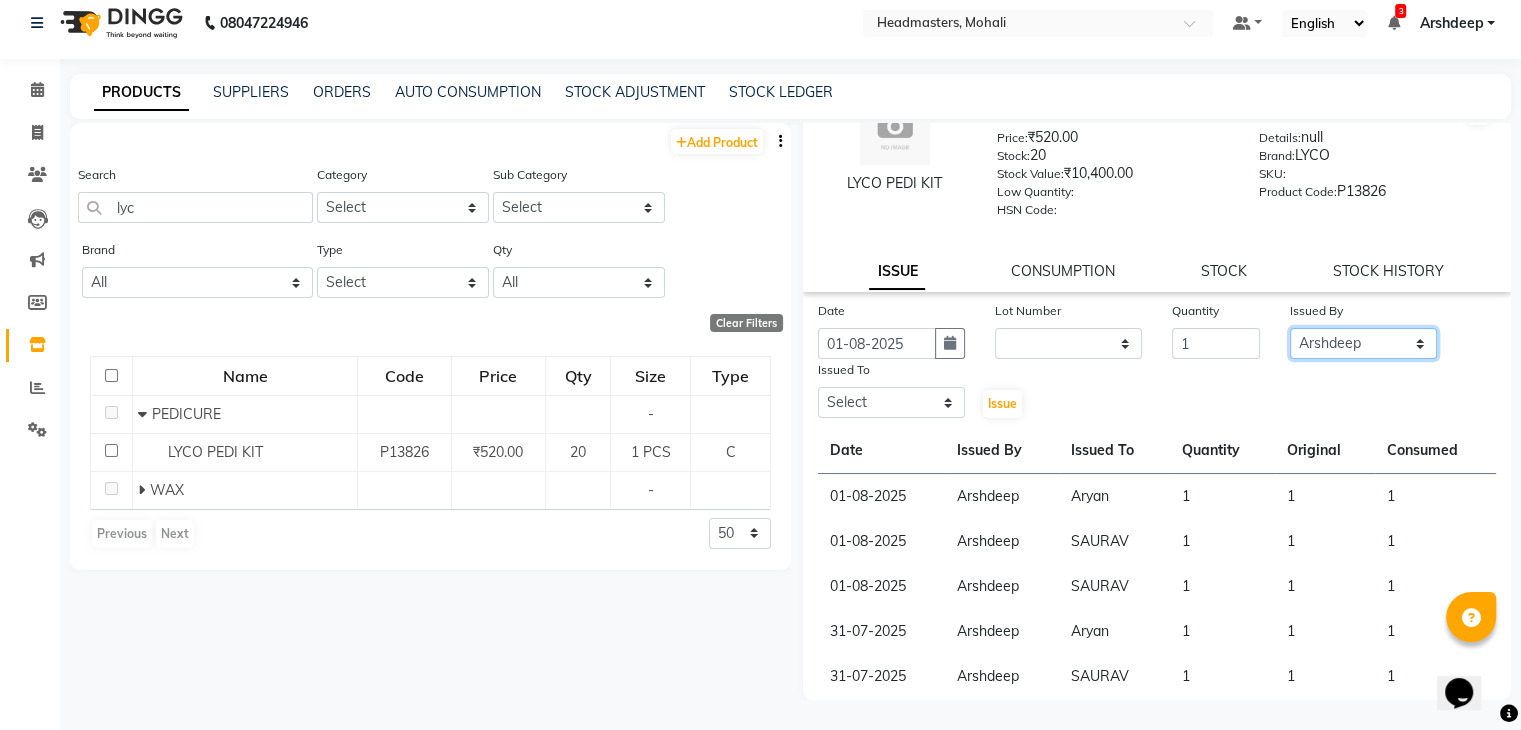 click on "Select AARIF Aarif Ansari Ali ANJANA ANJU Arshdeep Aryan Asad  Azam BALWINDER BHAWNA BIMLA CHETAN Deepak  HARRY Headmasters Honey Sidhu Jyoti karamdeep Manav MICHAEL Navdeep NEETU NEETU -  FRONT DESK  NEHA PREET PRINCE RAVI ROOP SACHIN KUMAR Sagar SAIF SARJU SAURAV SHAHZAD SHARAN SHARDA SHELLY SHUBHAM  SOHAIL SOHAN  VICkY Yamini" 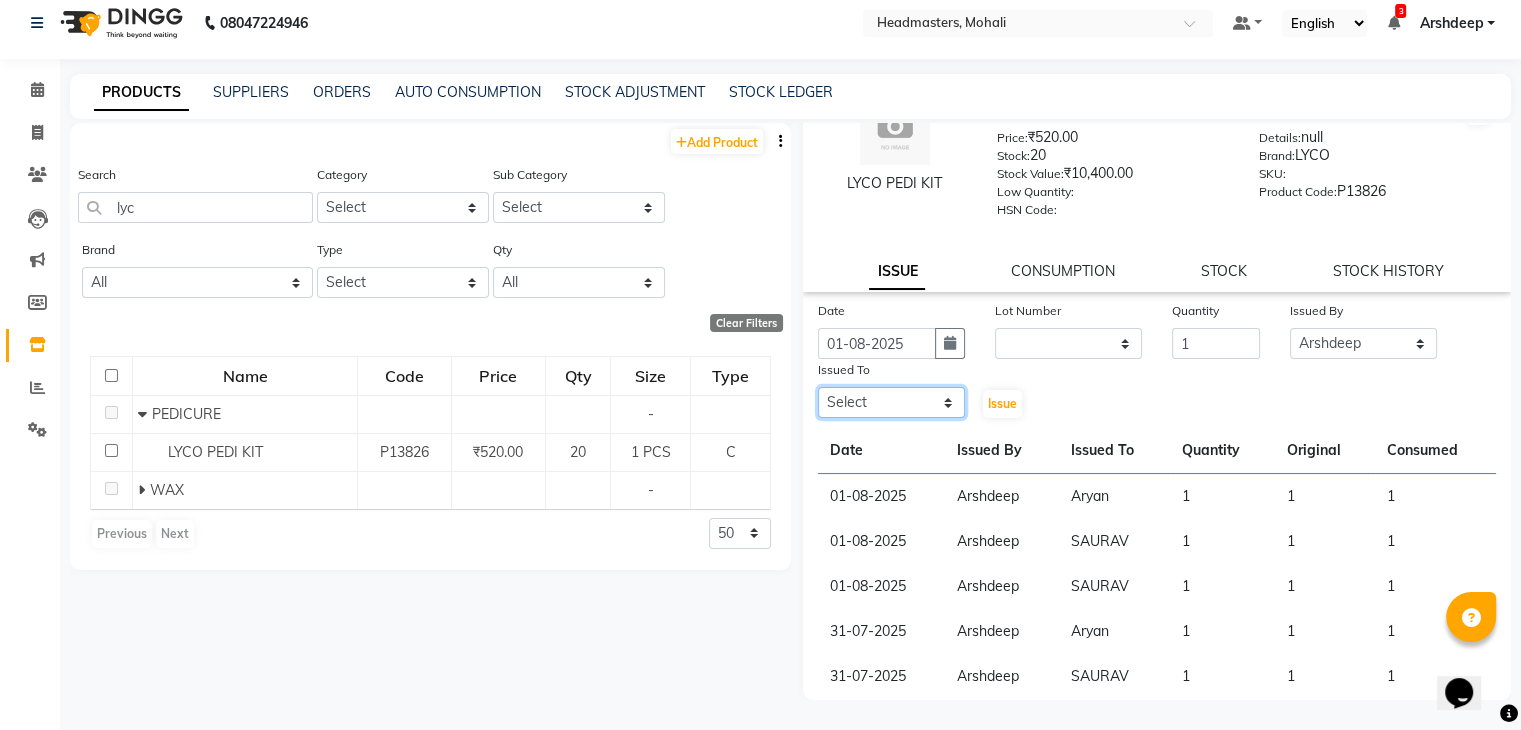 click on "Select AARIF Aarif Ansari Ali ANJANA ANJU Arshdeep Aryan Asad  Azam BALWINDER BHAWNA BIMLA CHETAN Deepak  HARRY Headmasters Honey Sidhu Jyoti karamdeep Manav MICHAEL Navdeep NEETU NEETU -  FRONT DESK  NEHA PREET PRINCE RAVI ROOP SACHIN KUMAR Sagar SAIF SARJU SAURAV SHAHZAD SHARAN SHARDA SHELLY SHUBHAM  SOHAIL SOHAN  VICkY Yamini" 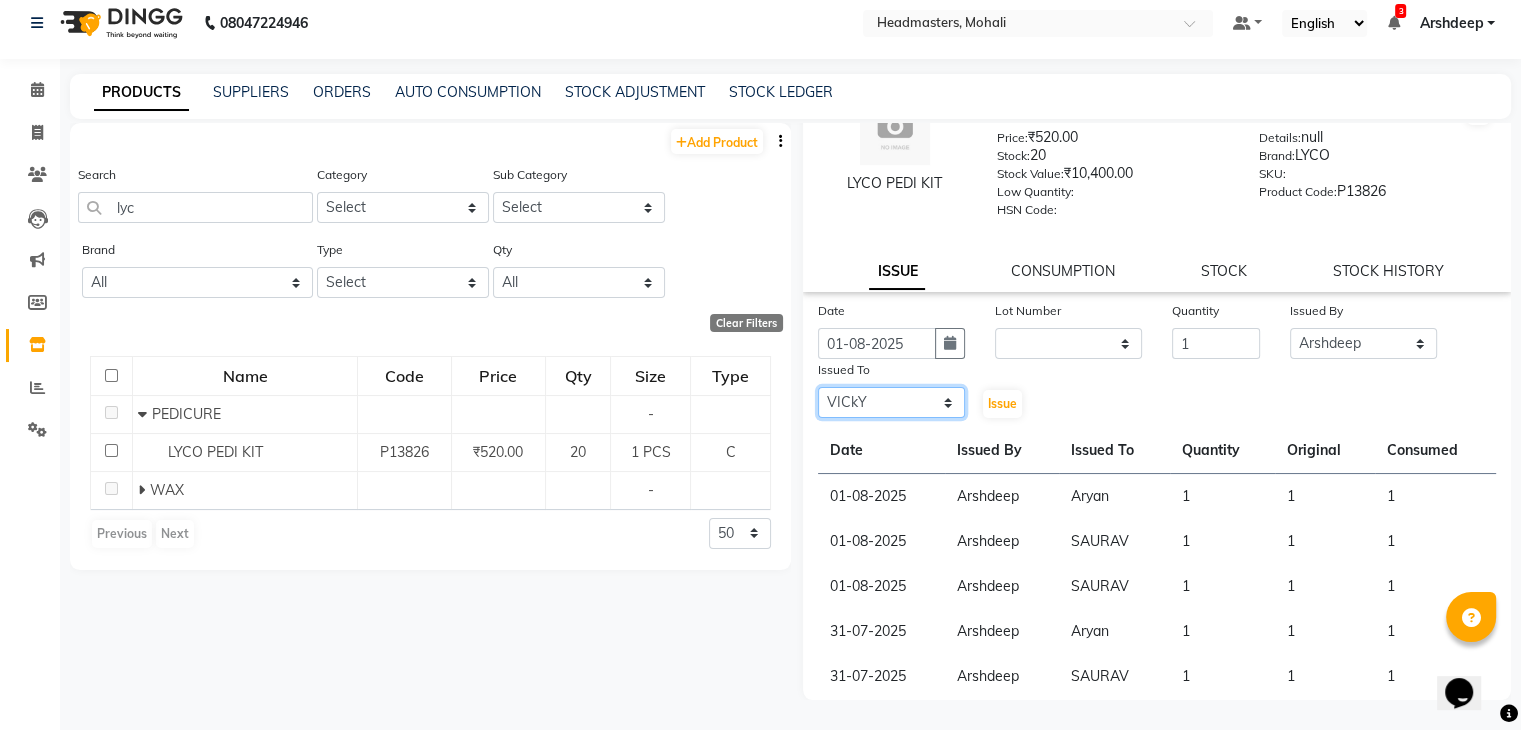 click on "Select AARIF Aarif Ansari Ali ANJANA ANJU Arshdeep Aryan Asad  Azam BALWINDER BHAWNA BIMLA CHETAN Deepak  HARRY Headmasters Honey Sidhu Jyoti karamdeep Manav MICHAEL Navdeep NEETU NEETU -  FRONT DESK  NEHA PREET PRINCE RAVI ROOP SACHIN KUMAR Sagar SAIF SARJU SAURAV SHAHZAD SHARAN SHARDA SHELLY SHUBHAM  SOHAIL SOHAN  VICkY Yamini" 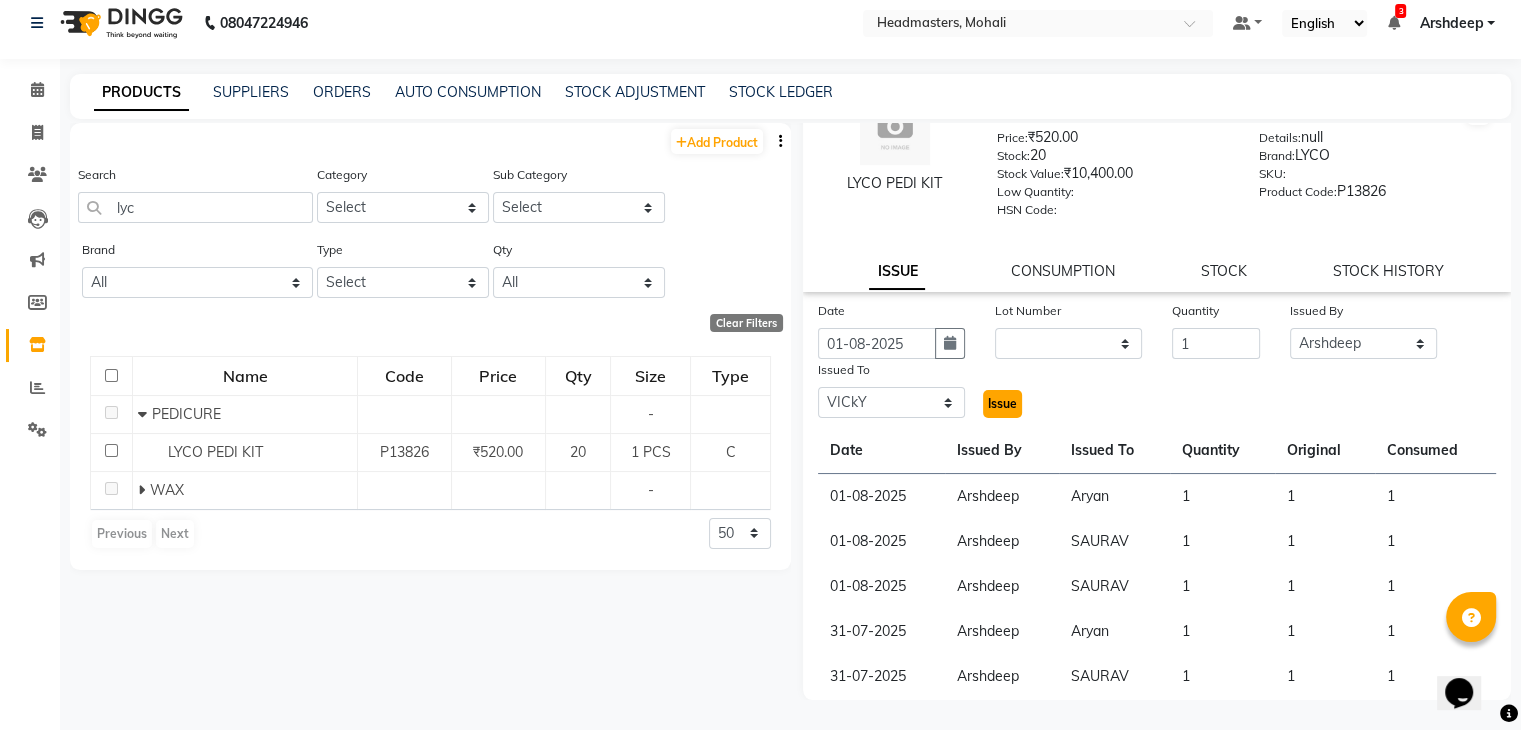 click on "Issue" 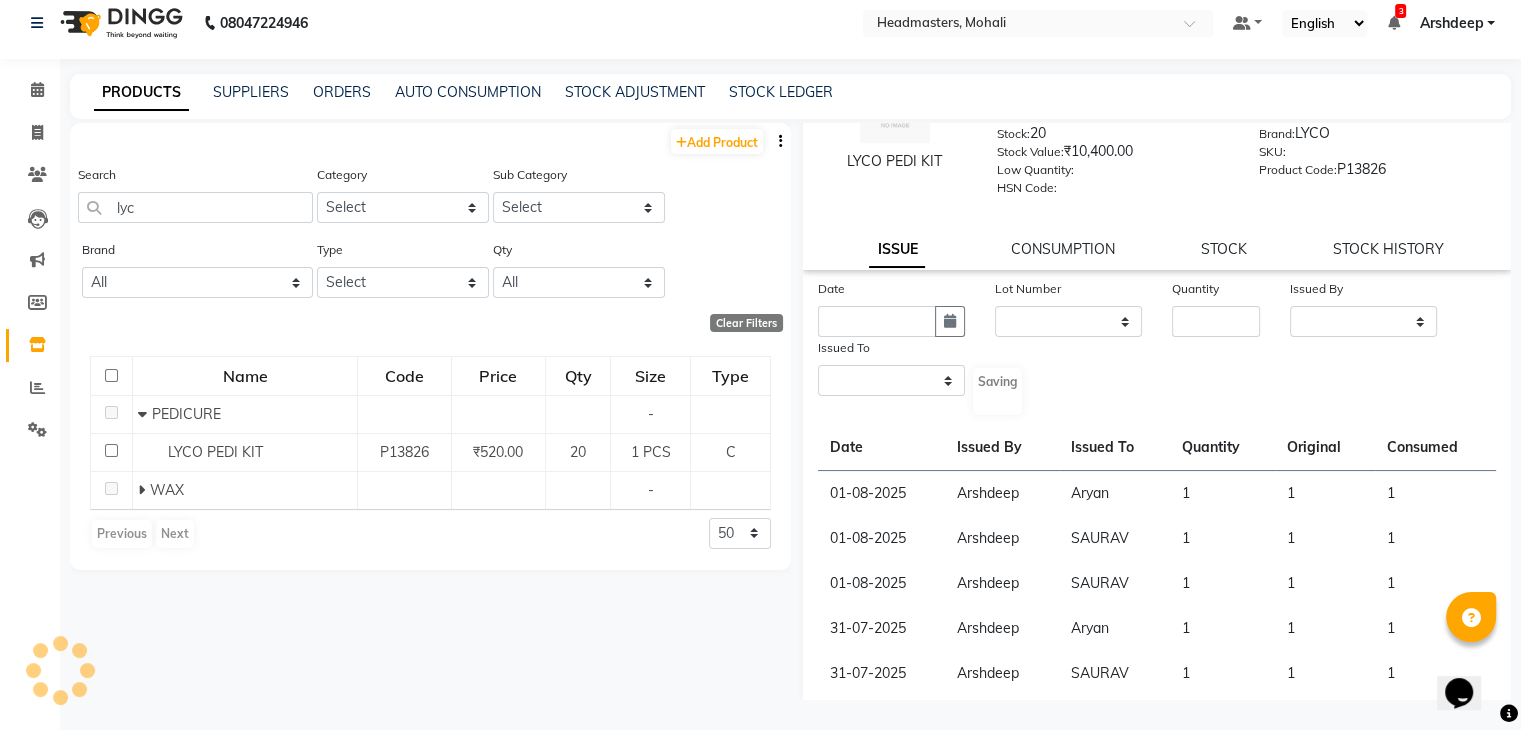 scroll, scrollTop: 0, scrollLeft: 0, axis: both 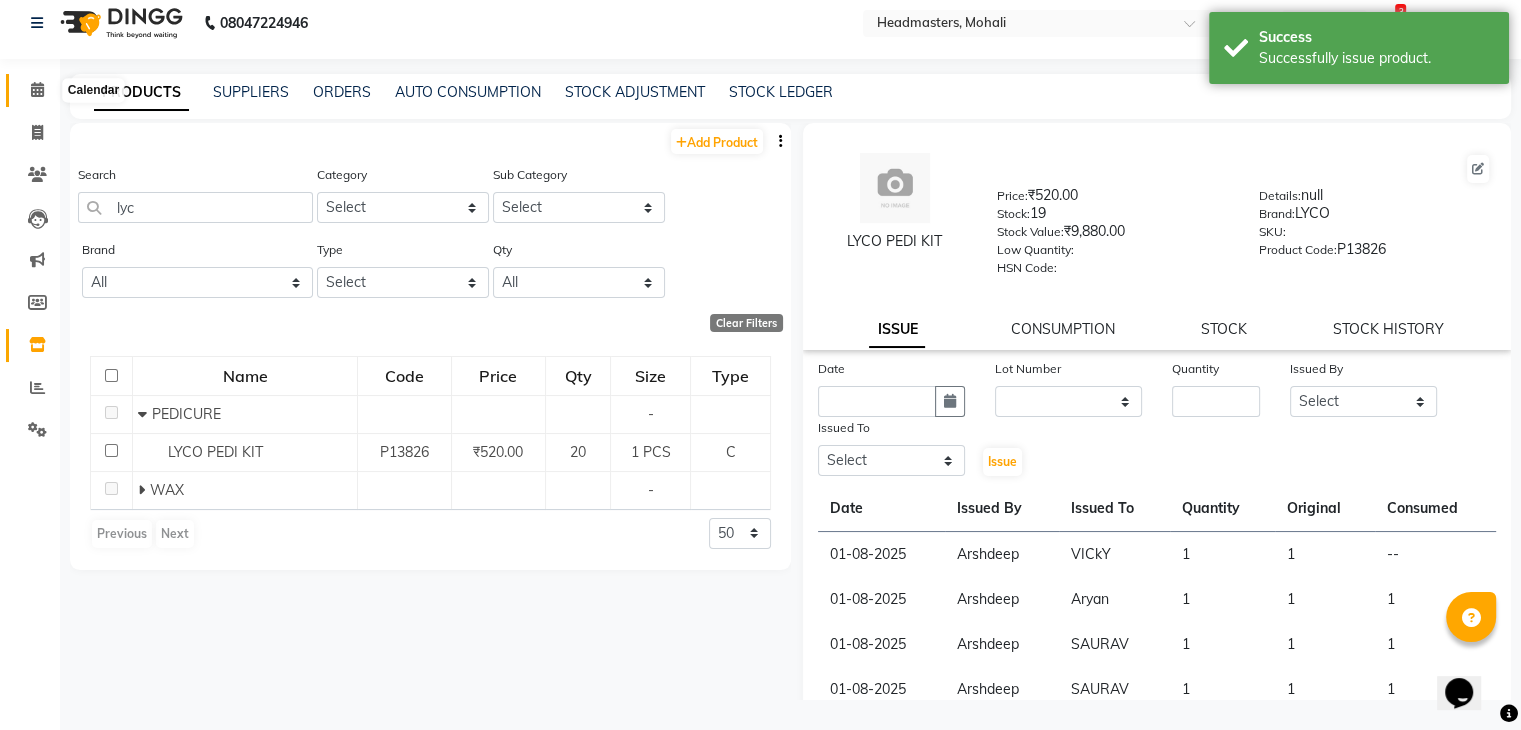 click 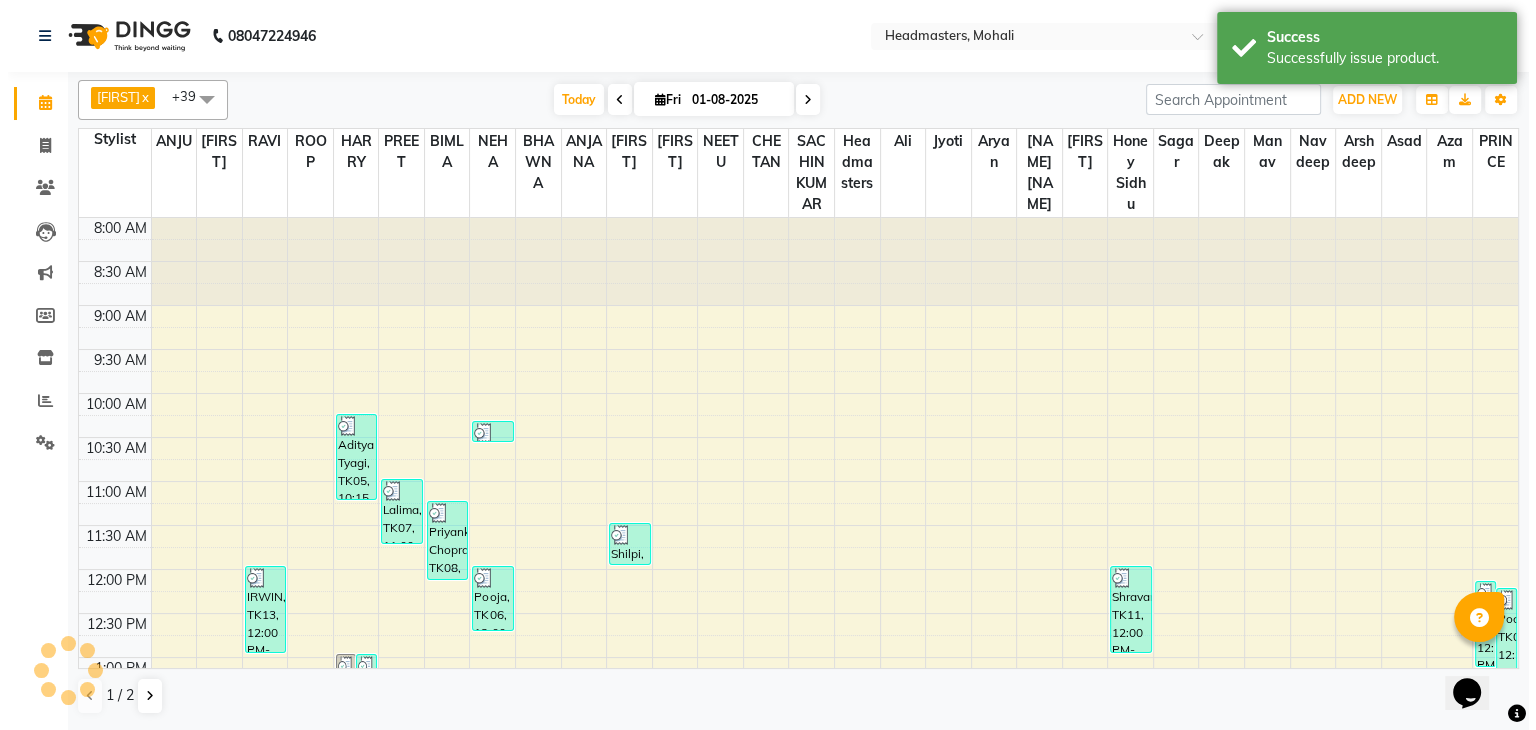 scroll, scrollTop: 0, scrollLeft: 0, axis: both 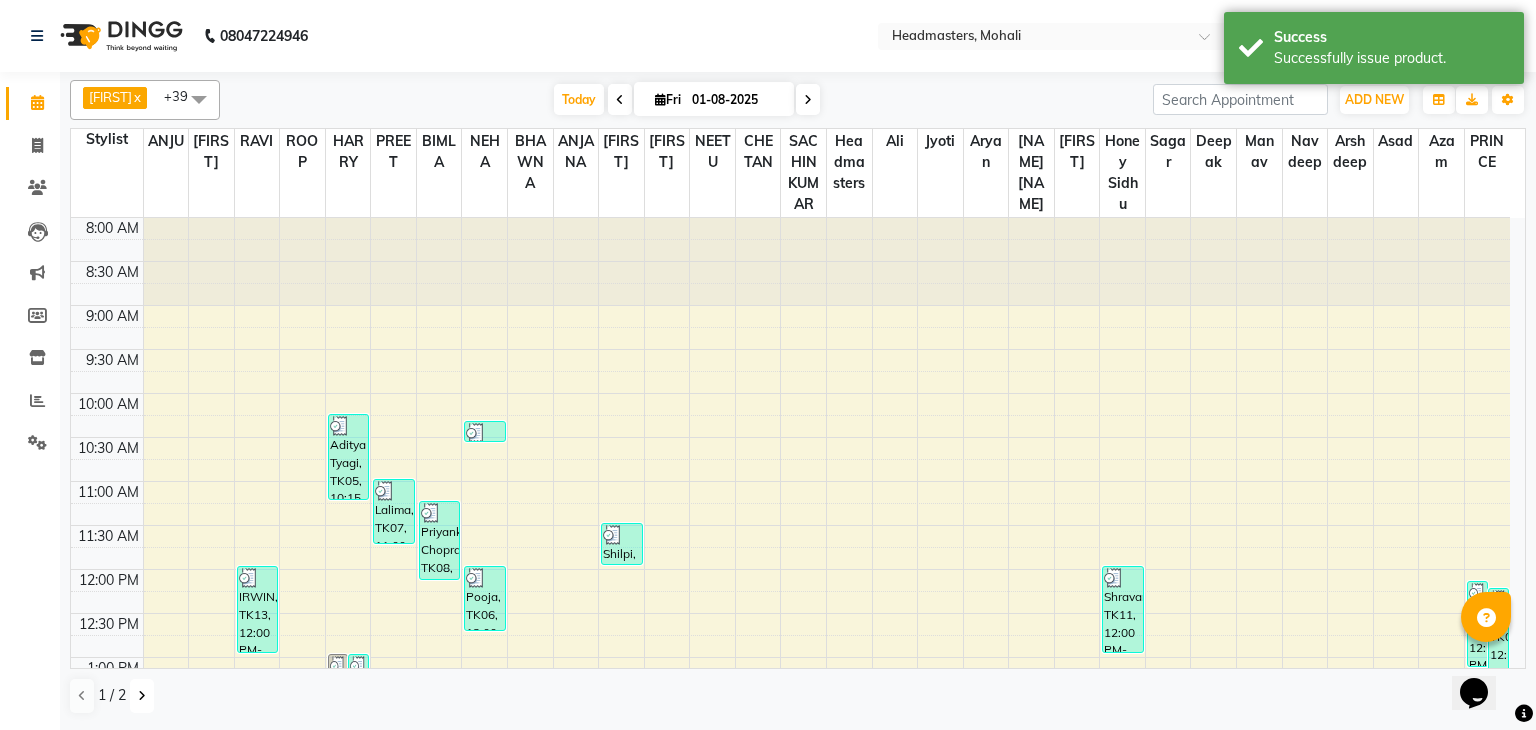 click at bounding box center [142, 696] 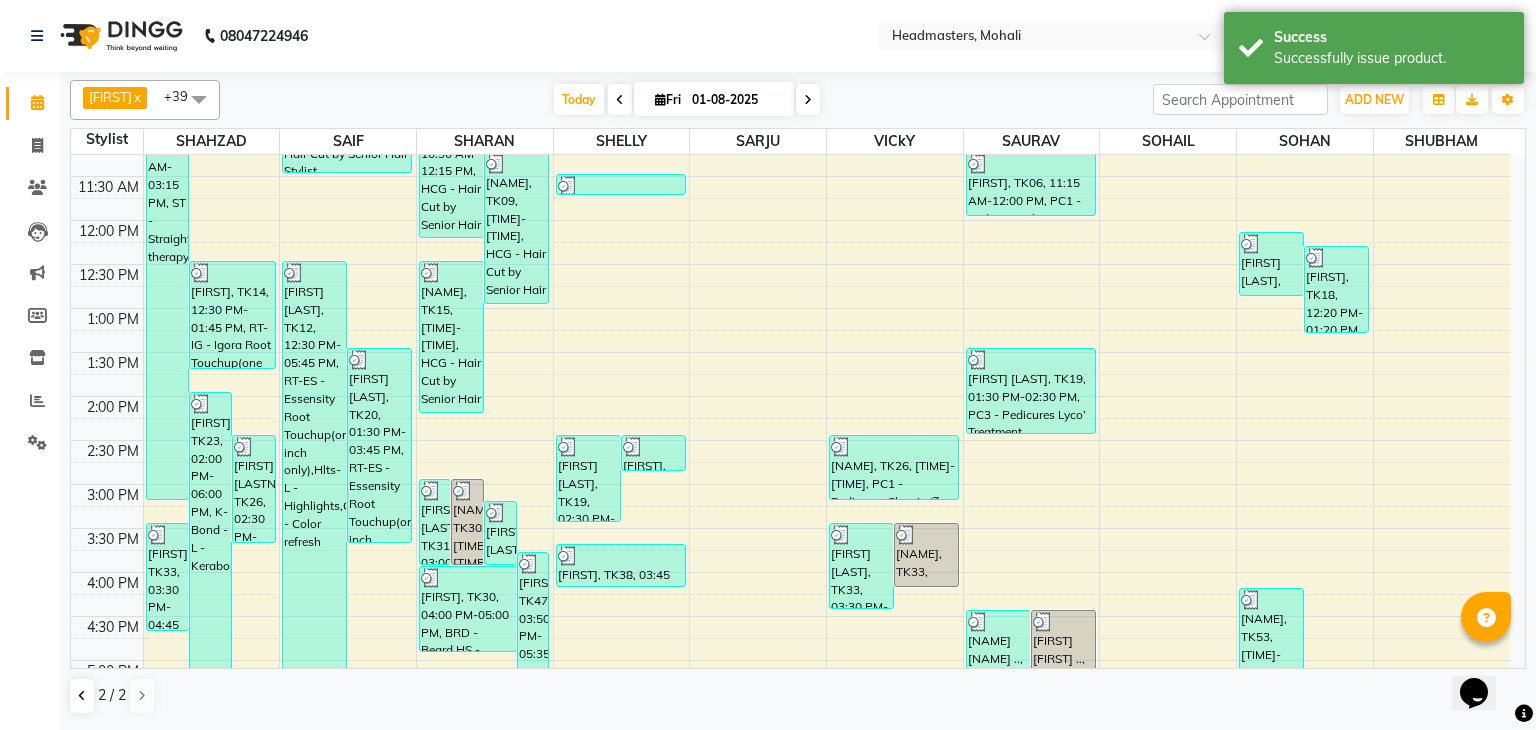 scroll, scrollTop: 376, scrollLeft: 0, axis: vertical 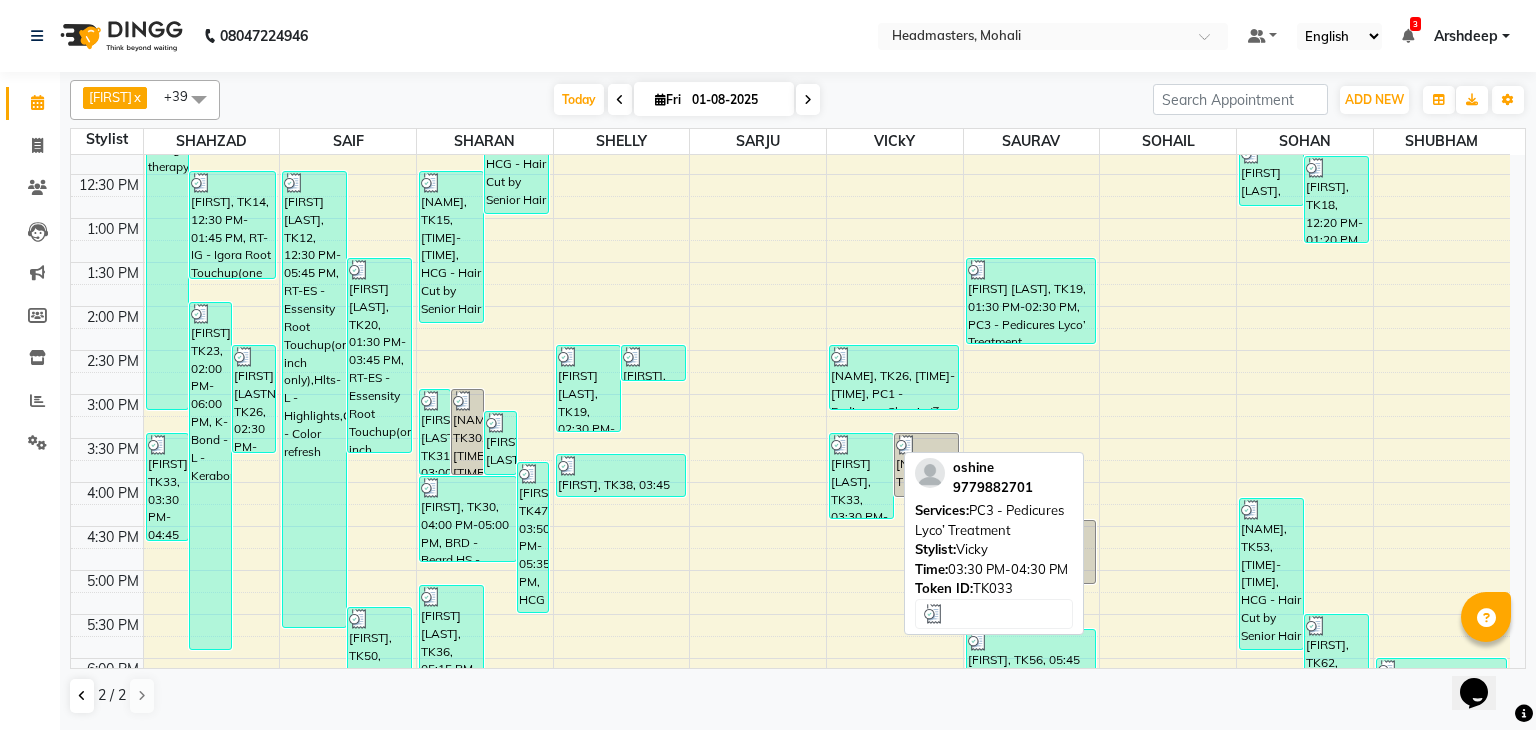 click on "[FIRST] [LAST], TK33, 03:30 PM-04:30 PM, PC3 - Pedicures Lyco’ Treatment" at bounding box center (861, 476) 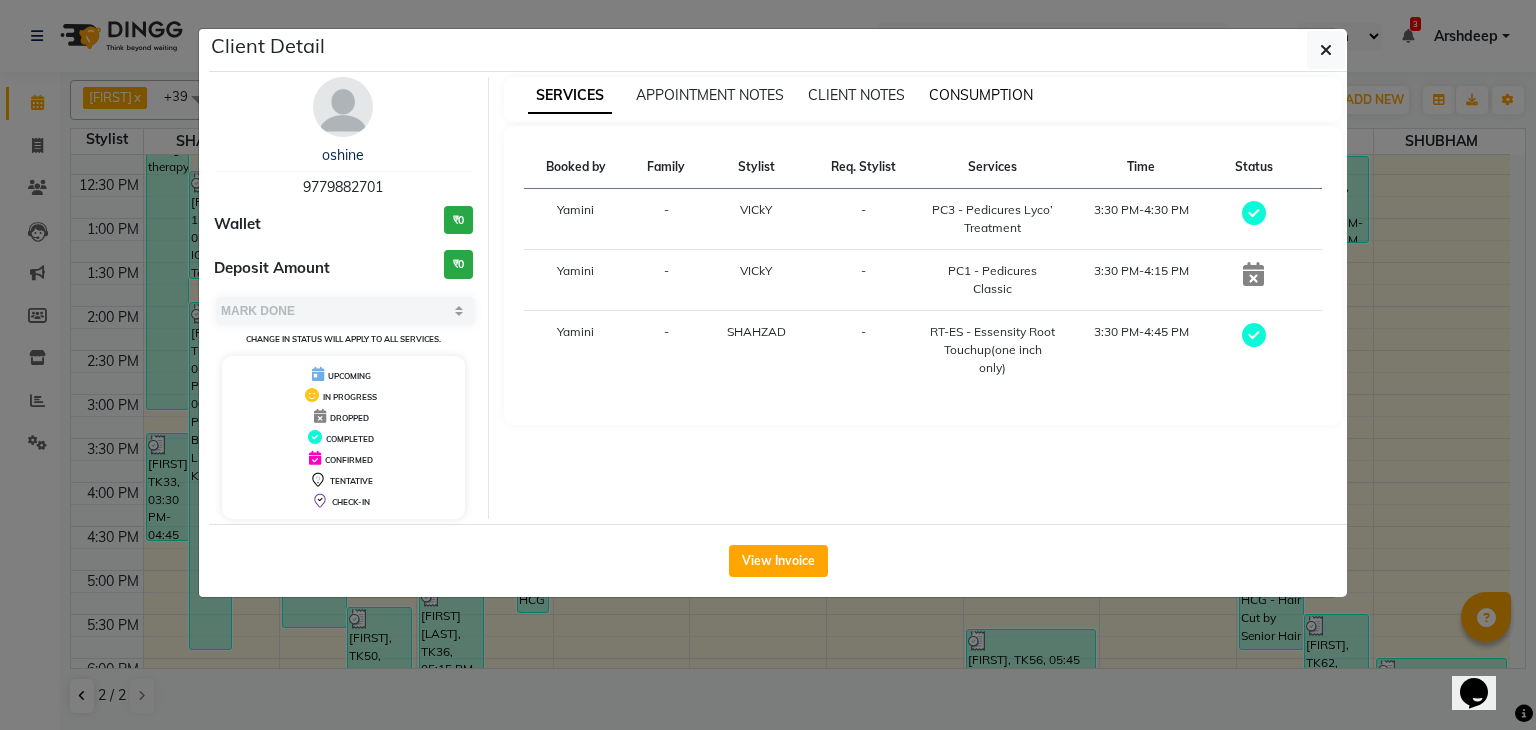 click on "CONSUMPTION" at bounding box center [981, 95] 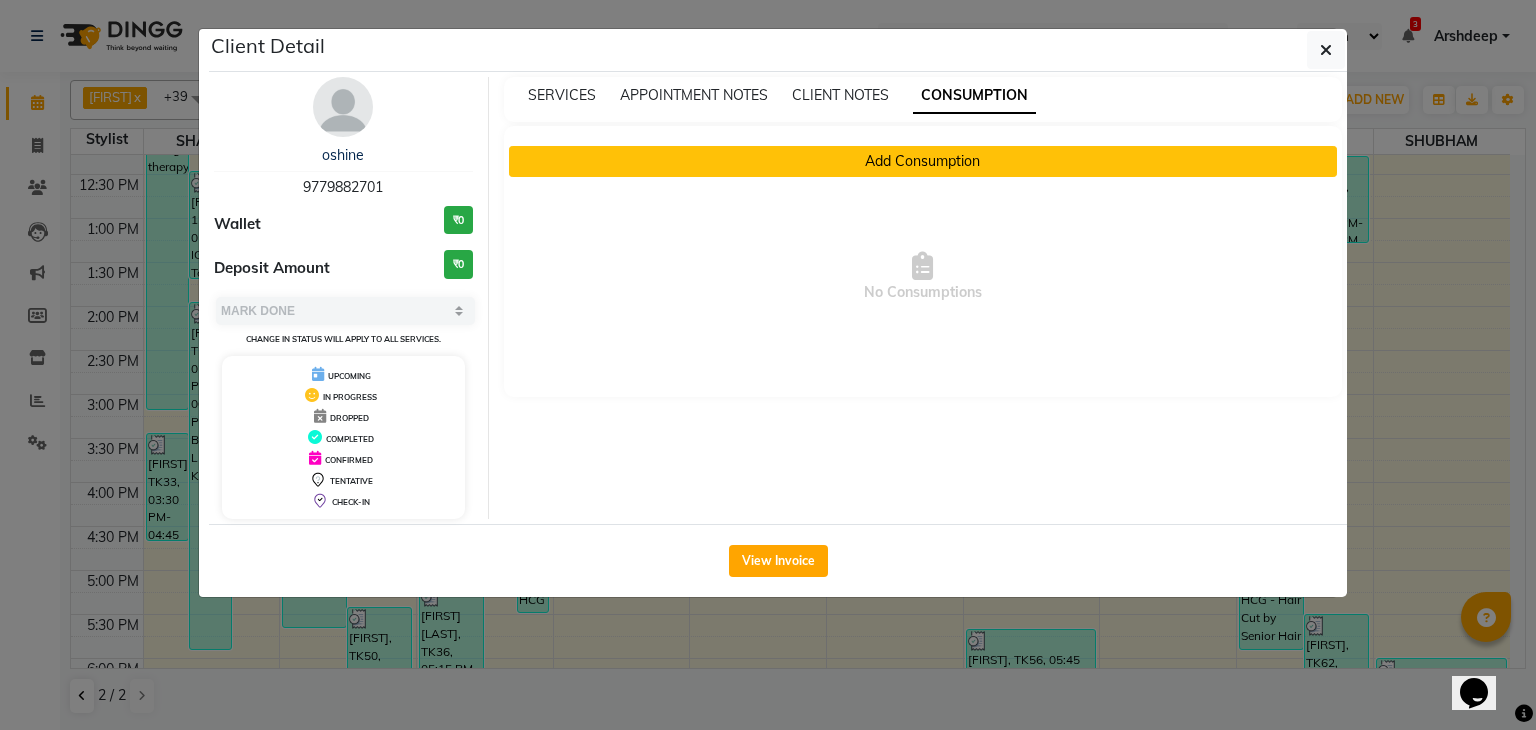 click on "Add Consumption" at bounding box center [923, 161] 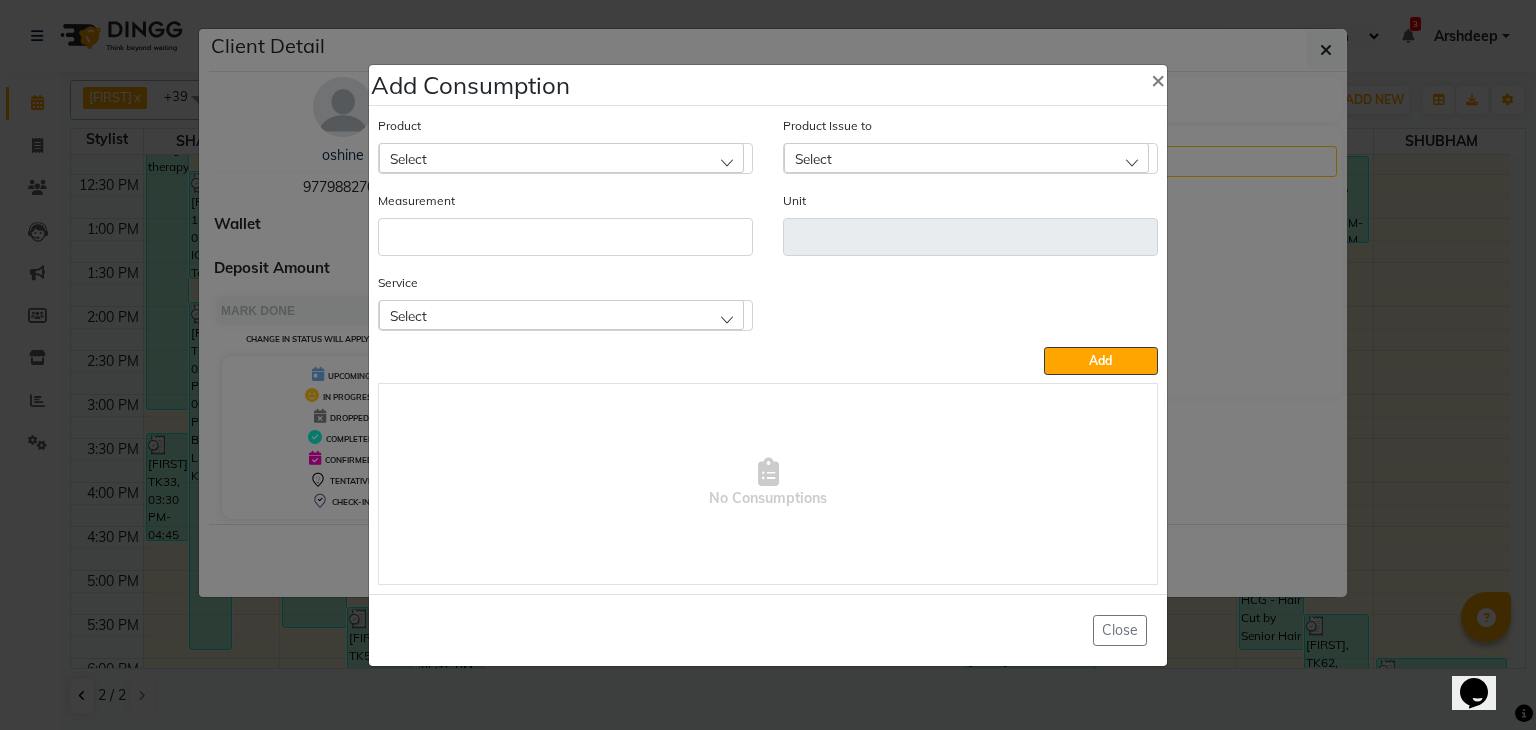click on "Select" 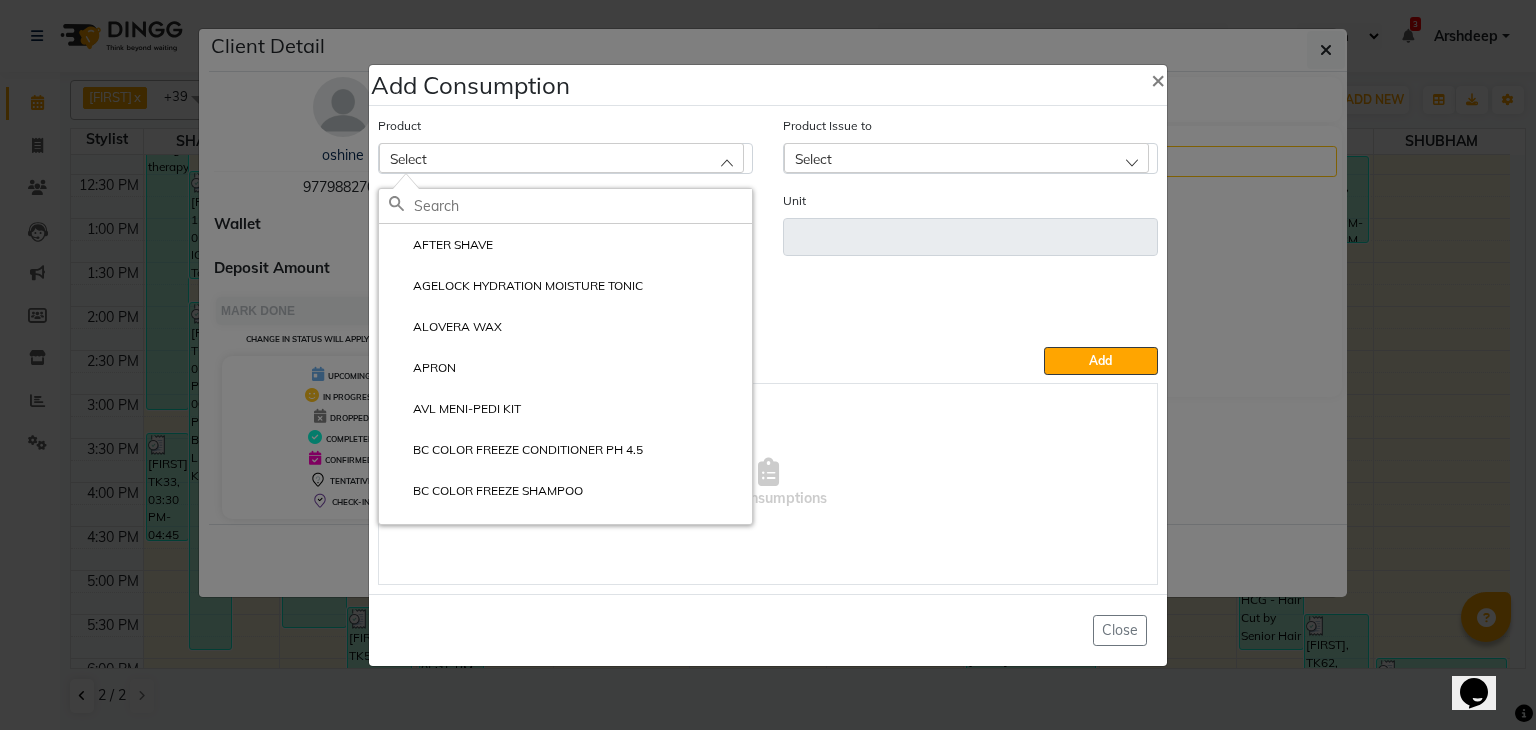 click 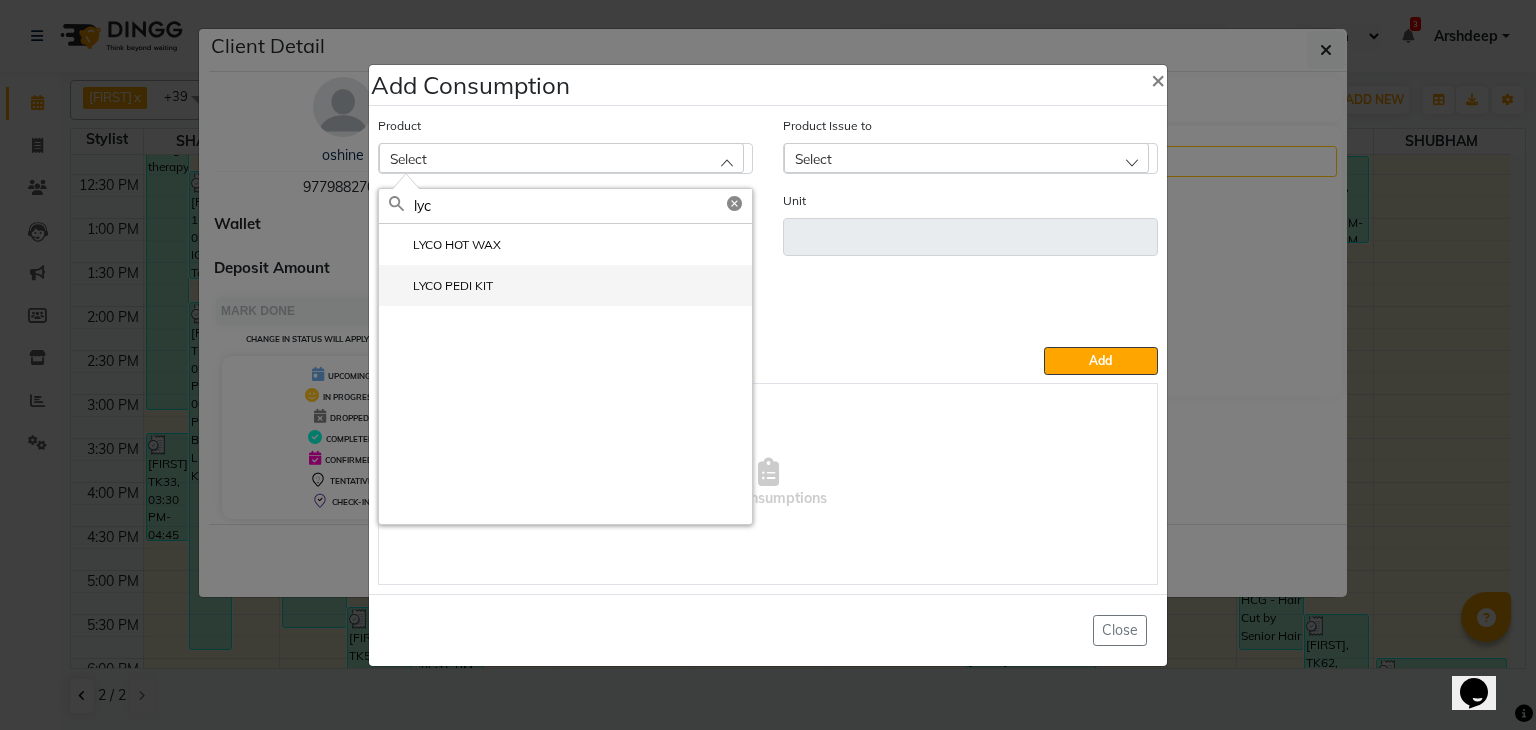 click on "LYCO PEDI KIT" 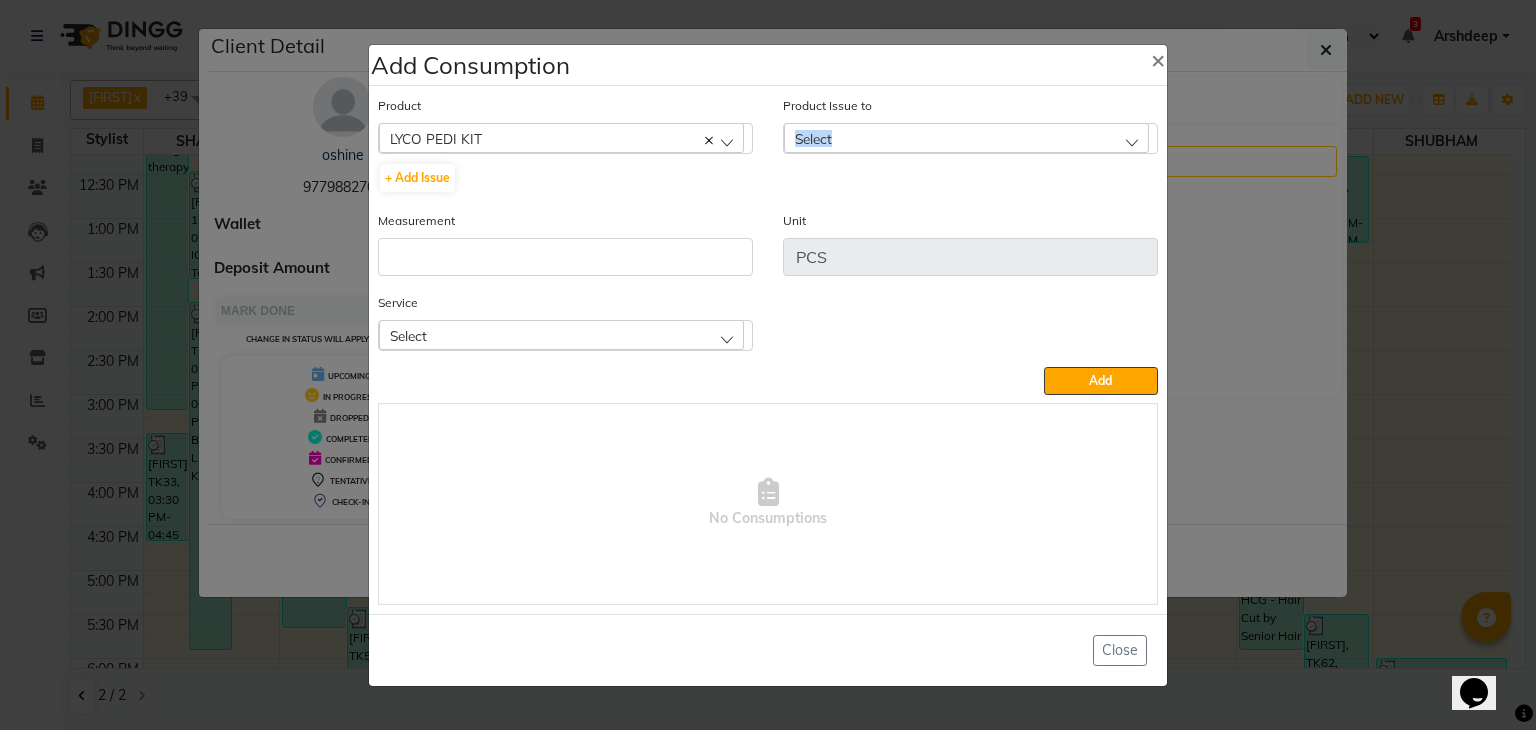 drag, startPoint x: 857, startPoint y: 115, endPoint x: 852, endPoint y: 131, distance: 16.763054 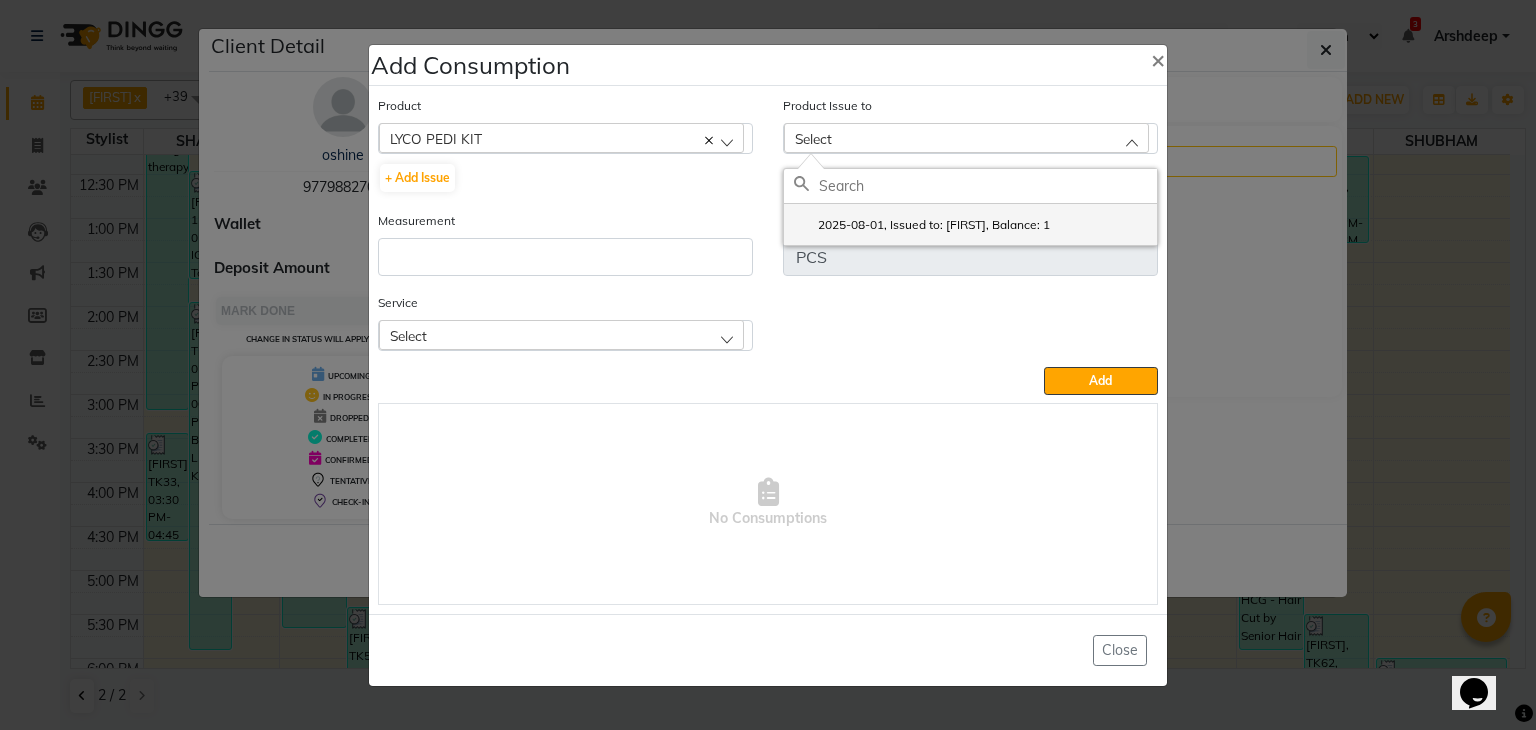 click on "2025-08-01, Issued to: [FIRST], Balance: 1" 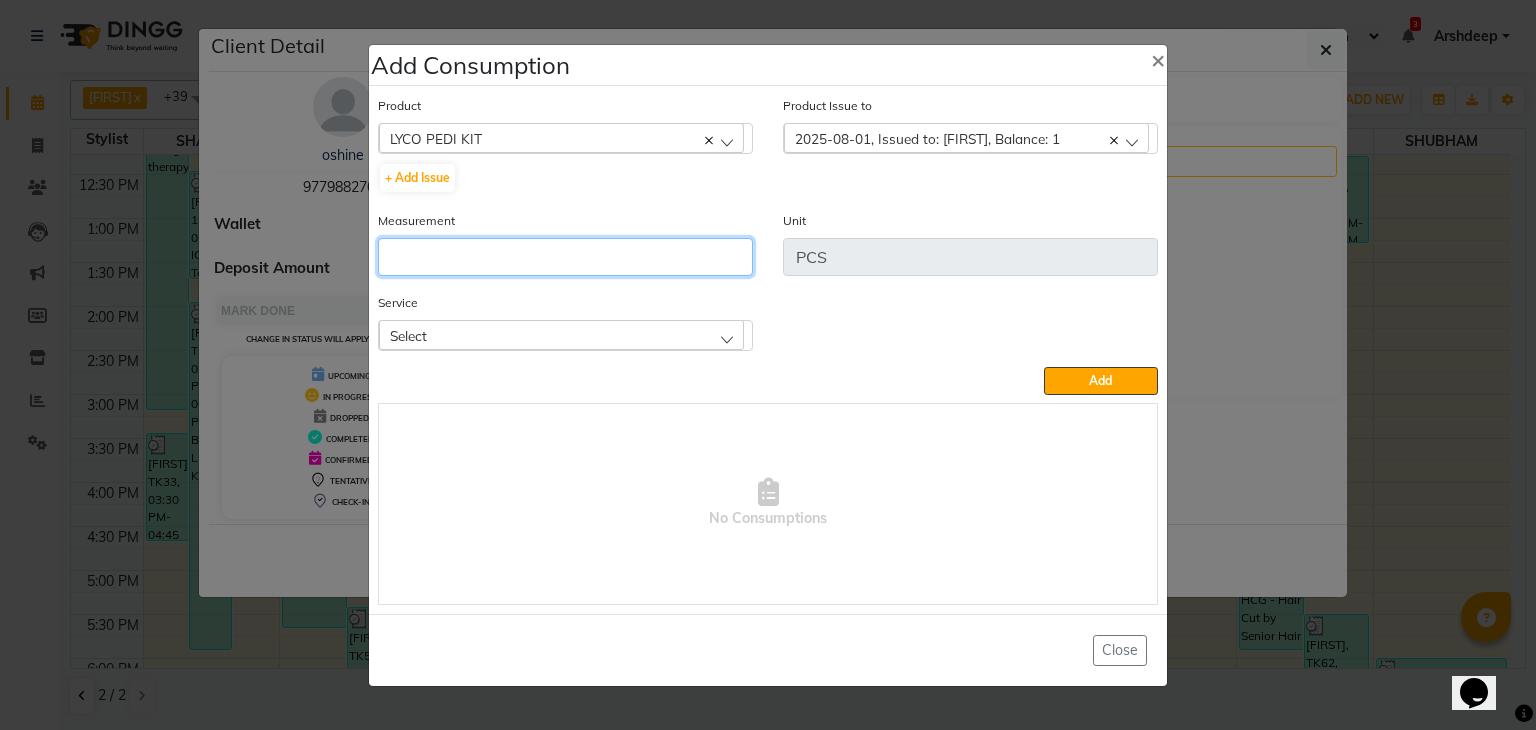 click 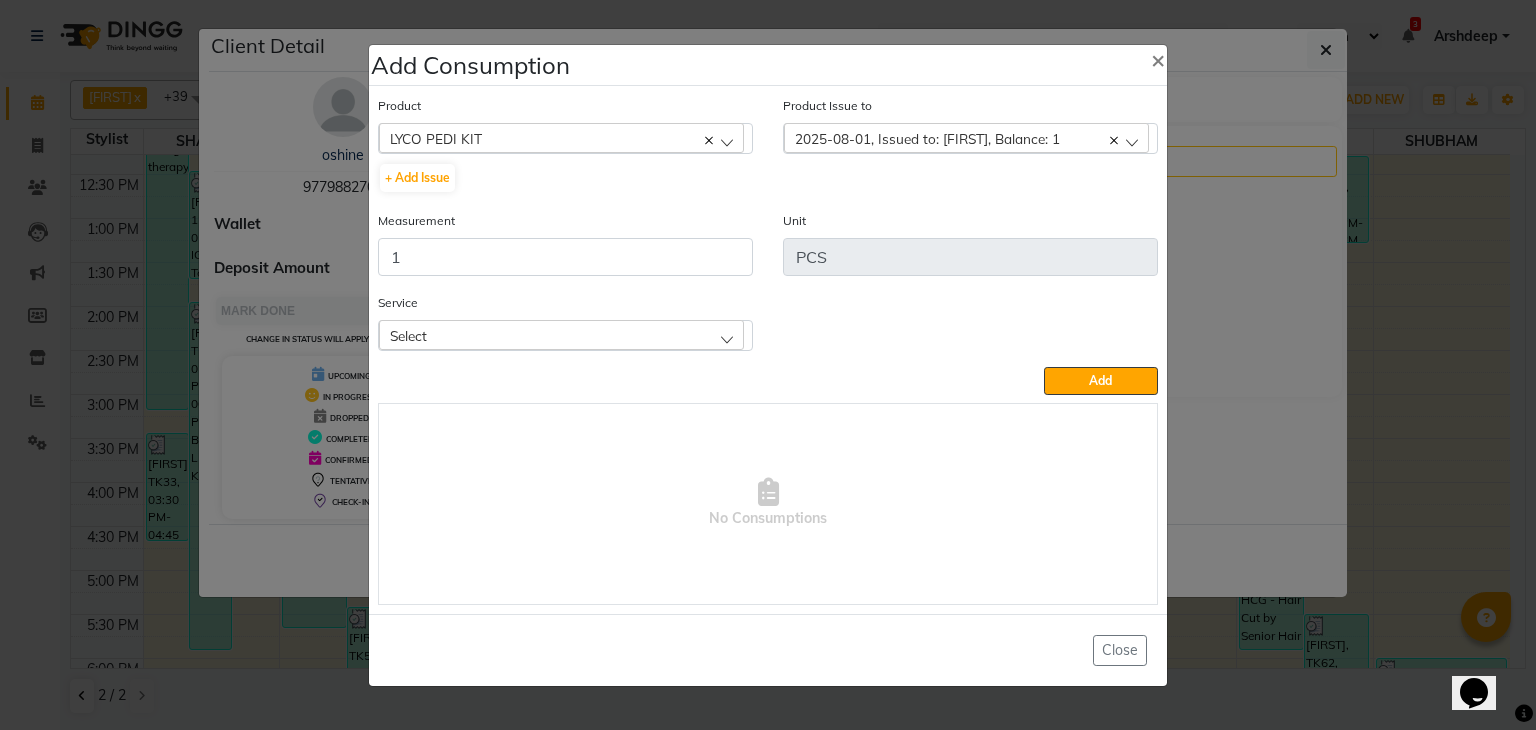 click on "Select" 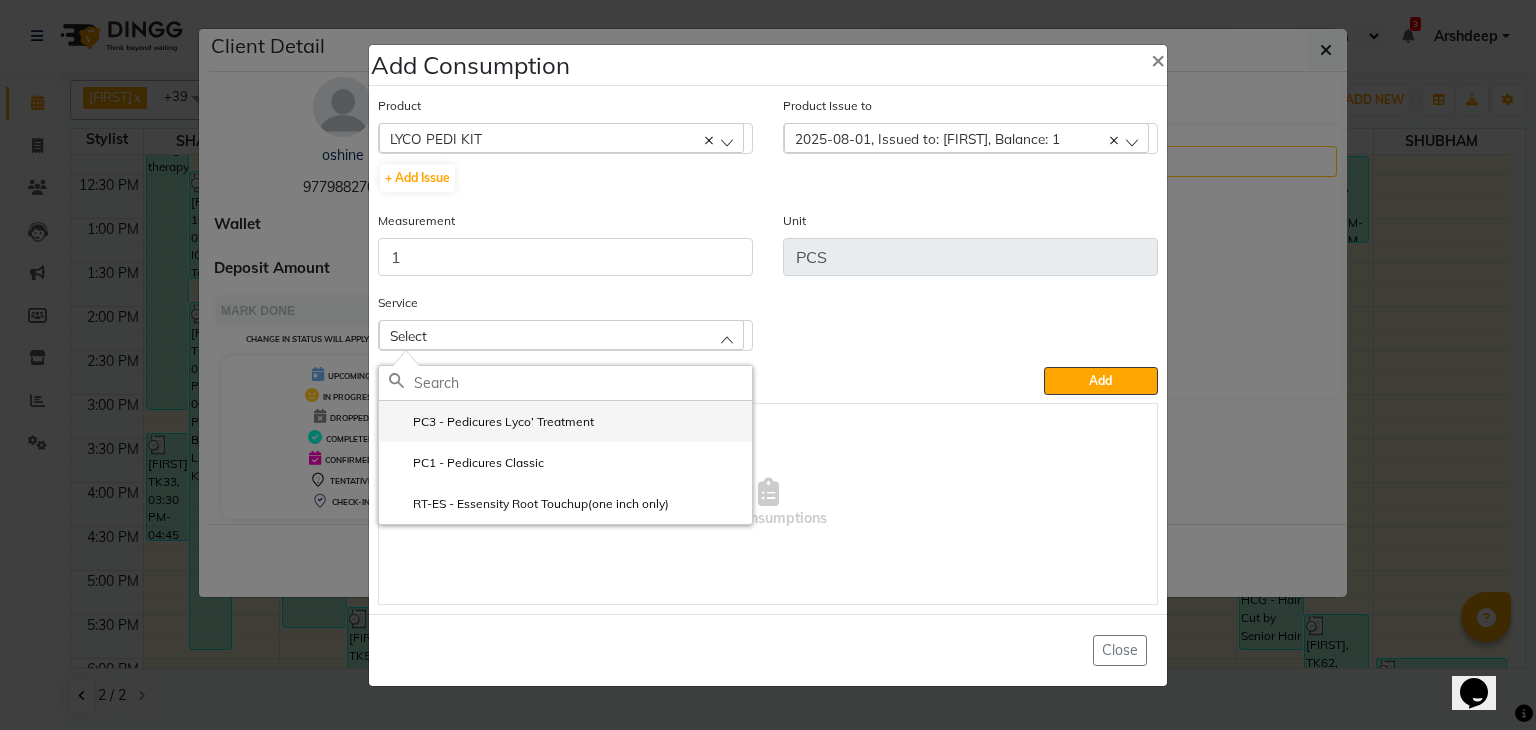click on "PC3 - Pedicures Lyco’ Treatment" 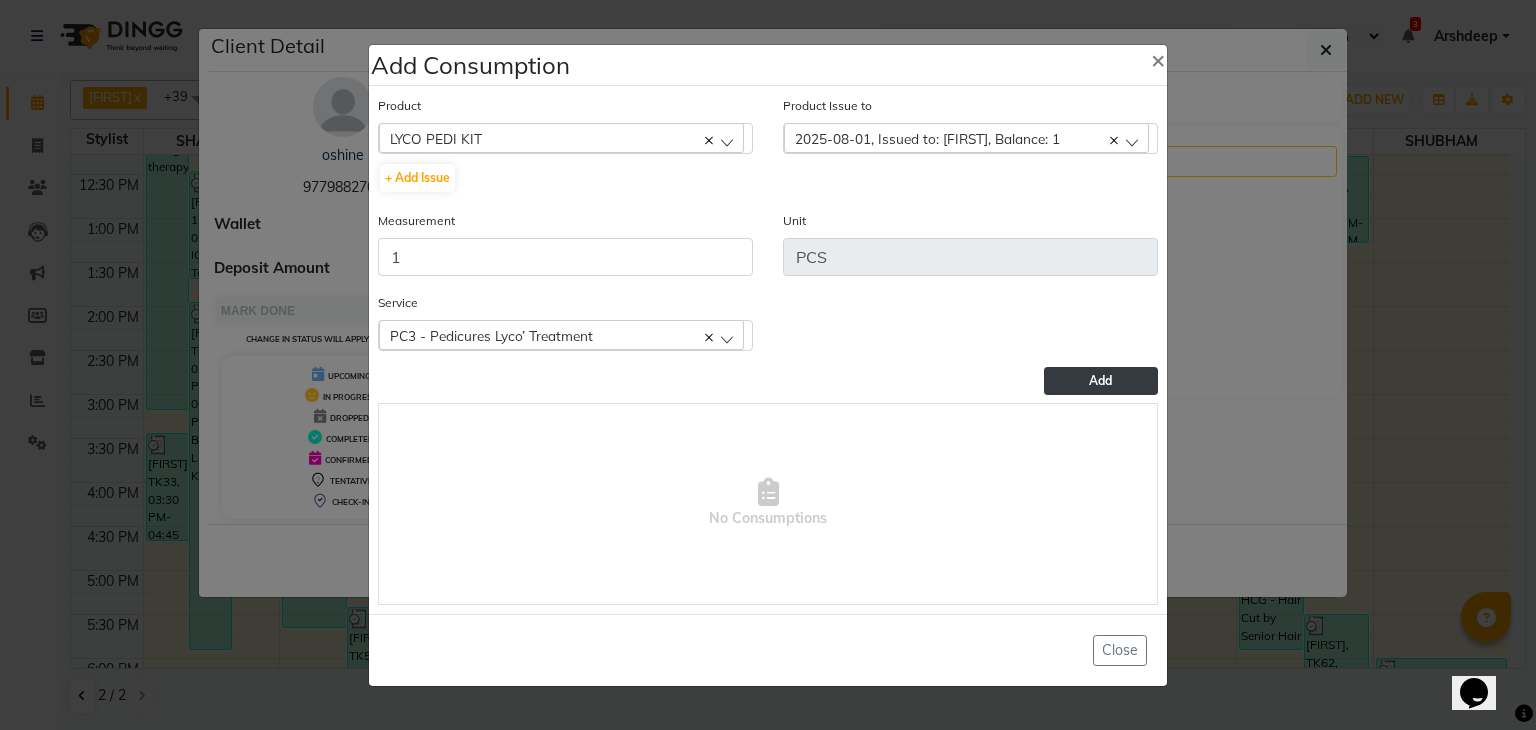 click on "Add" 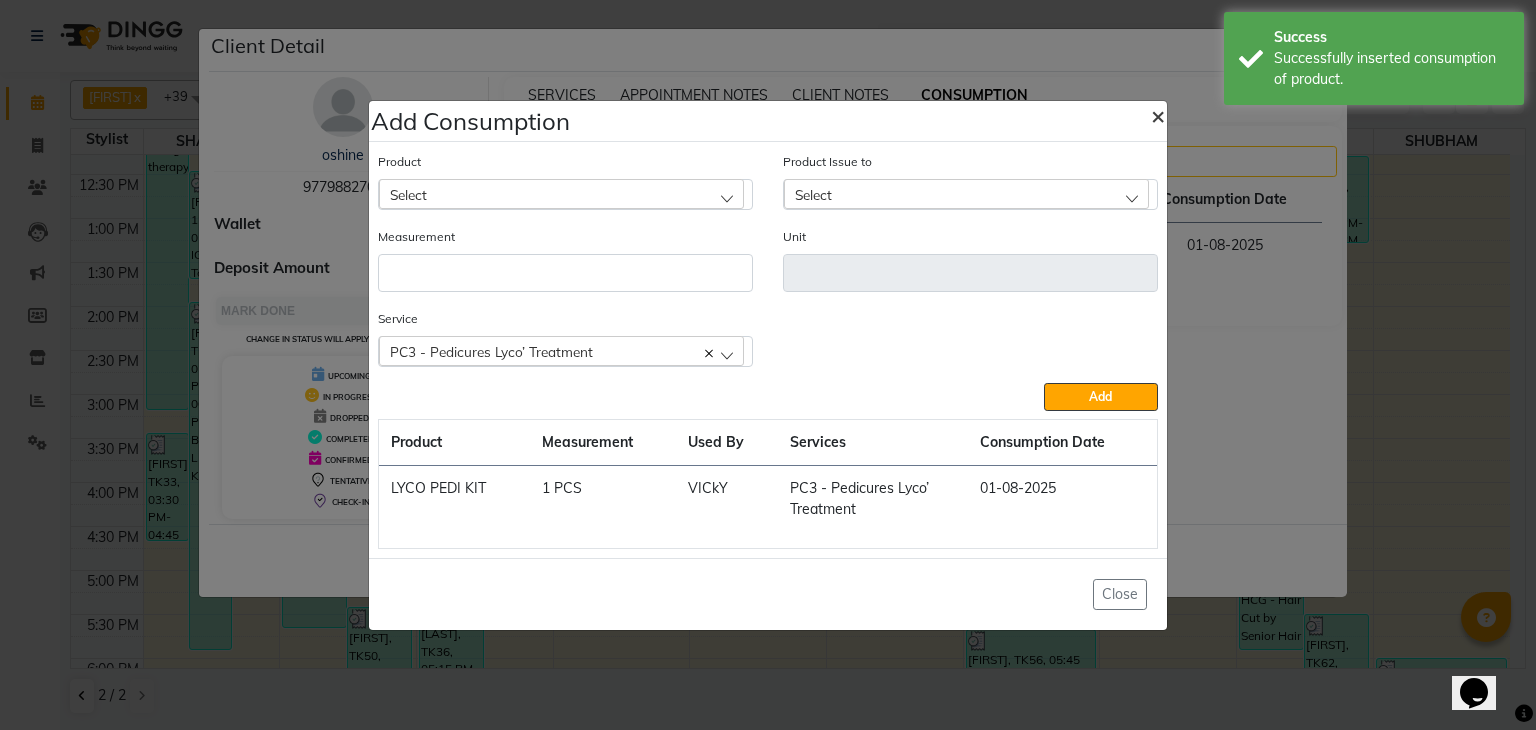 click on "×" 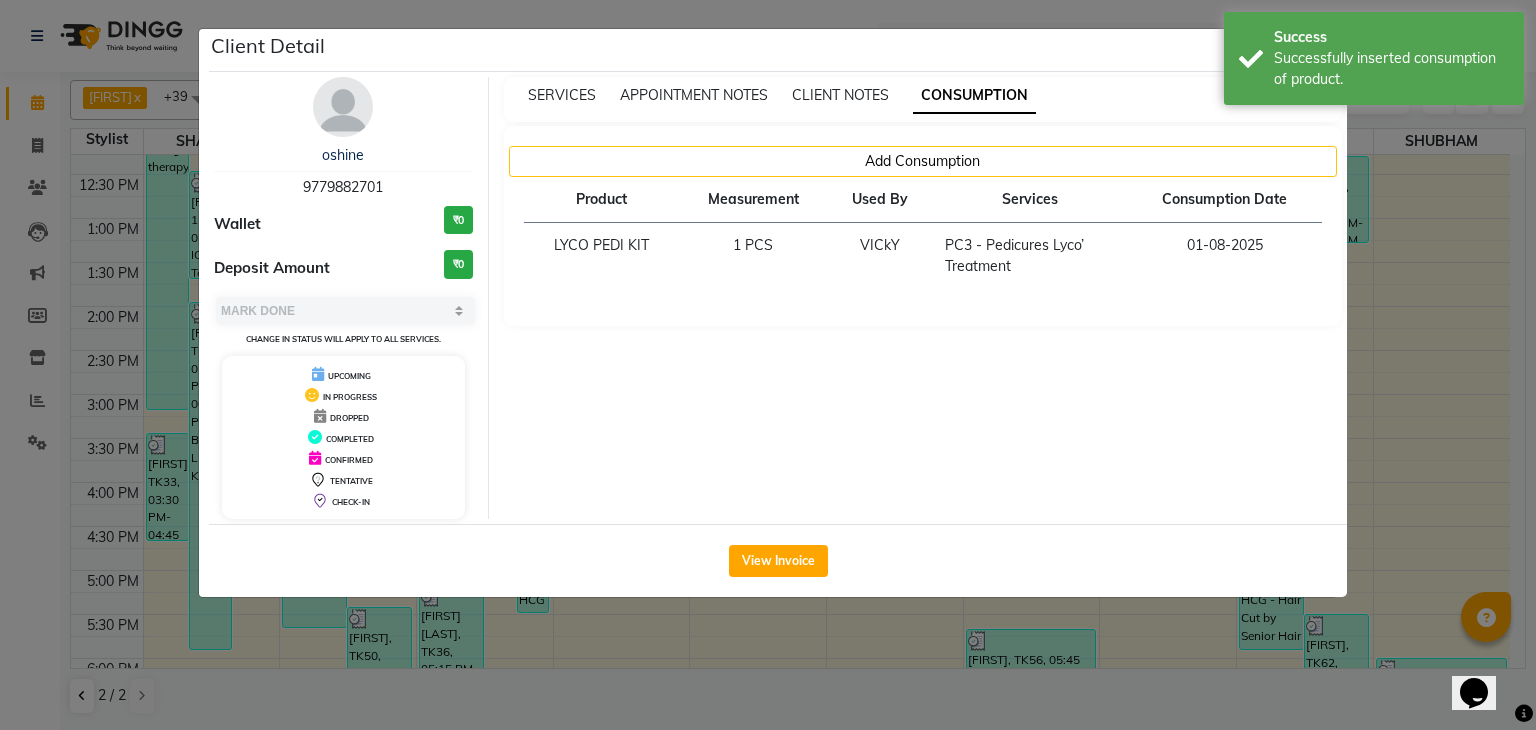 click on "Client Detail  oshine    9779882701 Wallet ₹0 Deposit Amount  ₹0  Select MARK DONE UPCOMING Change in status will apply to all services. UPCOMING IN PROGRESS DROPPED COMPLETED CONFIRMED TENTATIVE CHECK-IN SERVICES APPOINTMENT NOTES CLIENT NOTES CONSUMPTION Add Consumption Product Measurement Used By Services Consumption Date  LYCO PEDI KIT   1 PCS   VICkY   PC3 - Pedicures Lyco’ Treatment   01-08-2025   View Invoice" 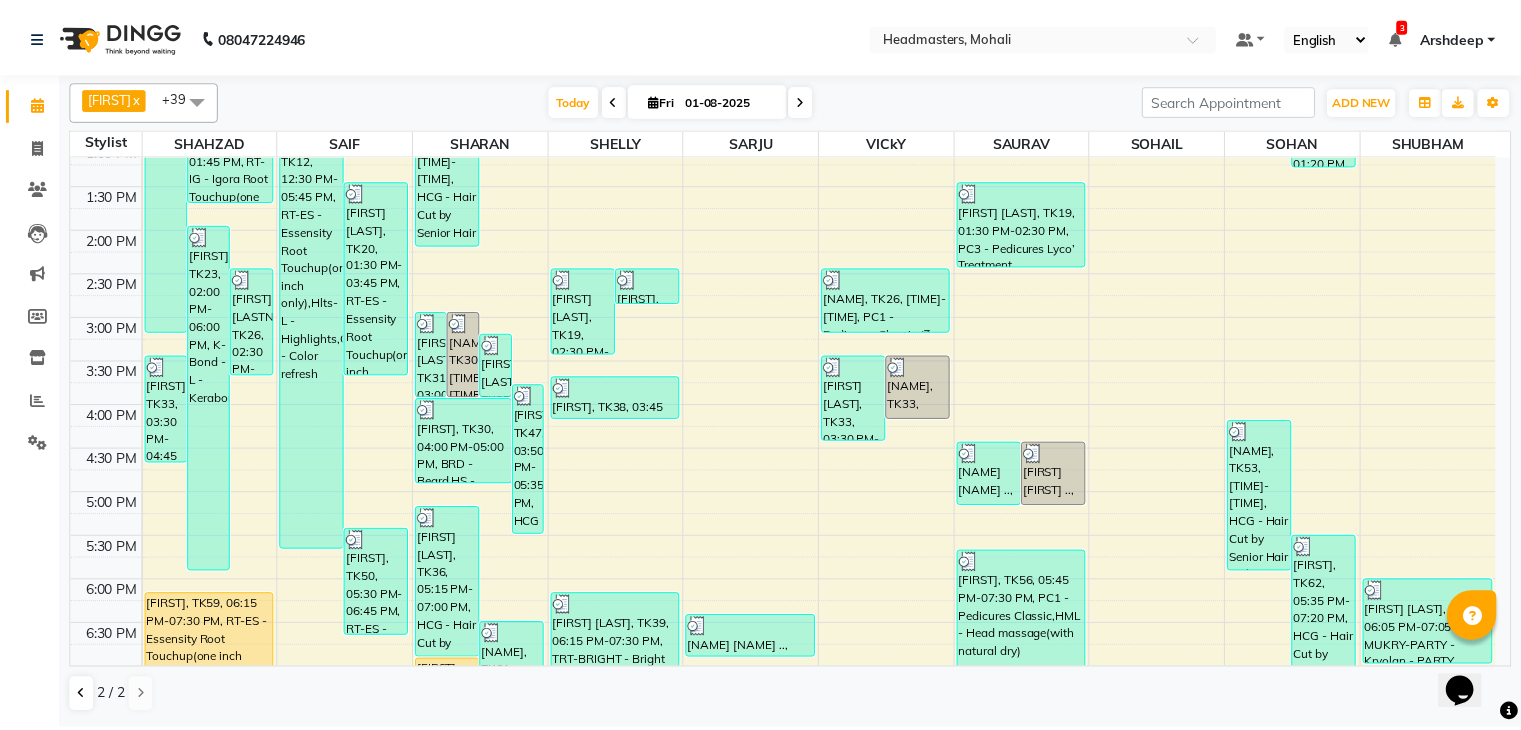 scroll, scrollTop: 468, scrollLeft: 0, axis: vertical 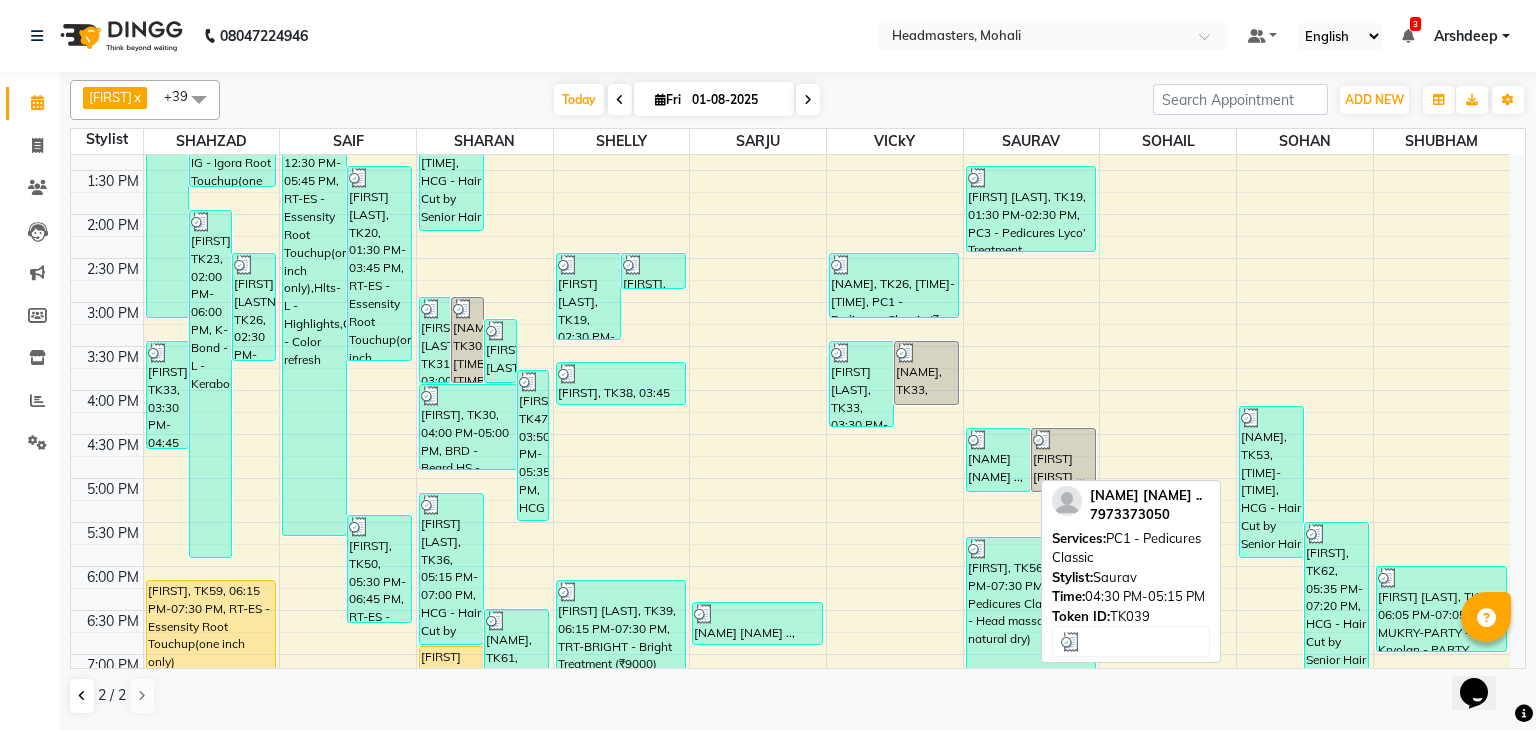 click on "[NAME] [NAME] .., TK39, [TIME]-[TIME], PC1 - Pedicures Classic" at bounding box center [998, 460] 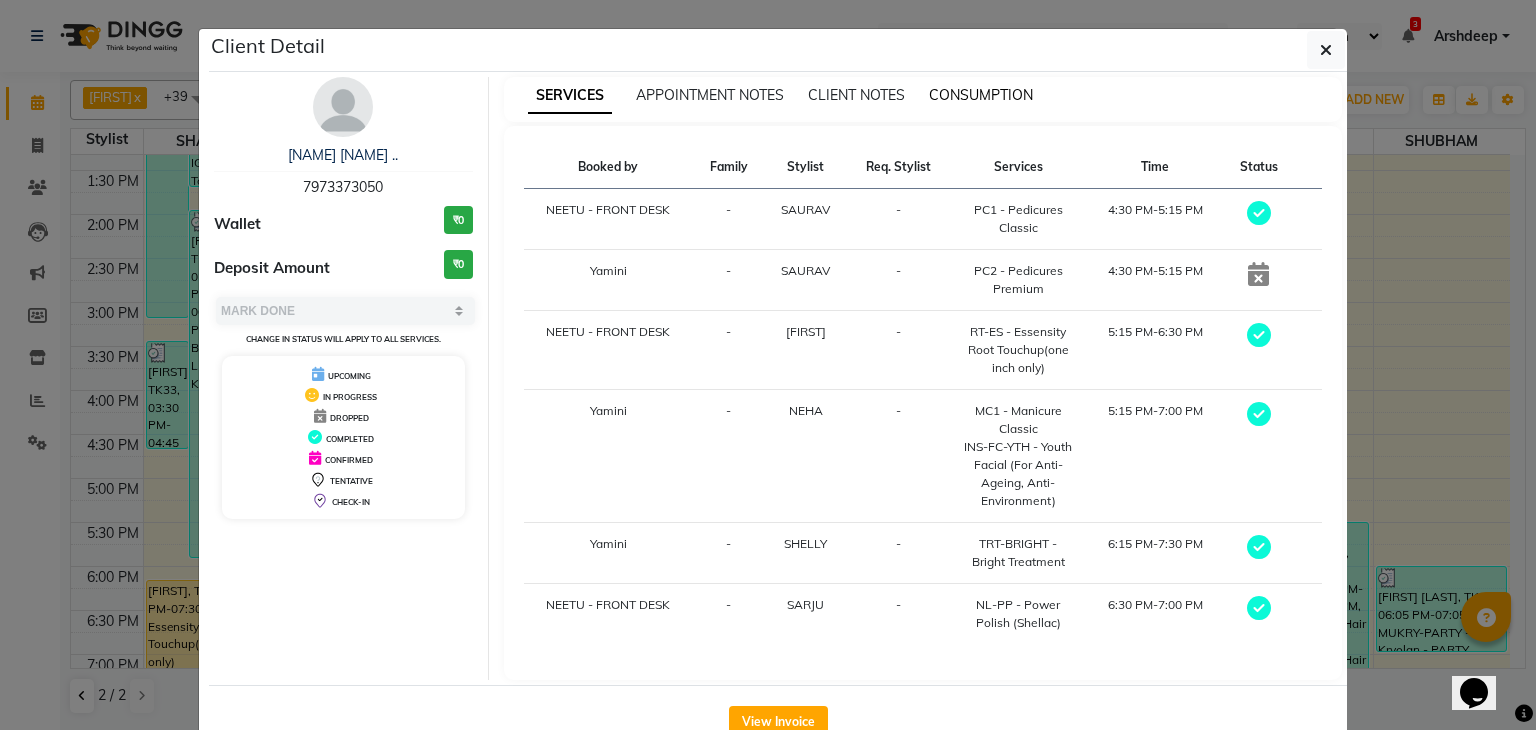 click on "CONSUMPTION" at bounding box center (981, 95) 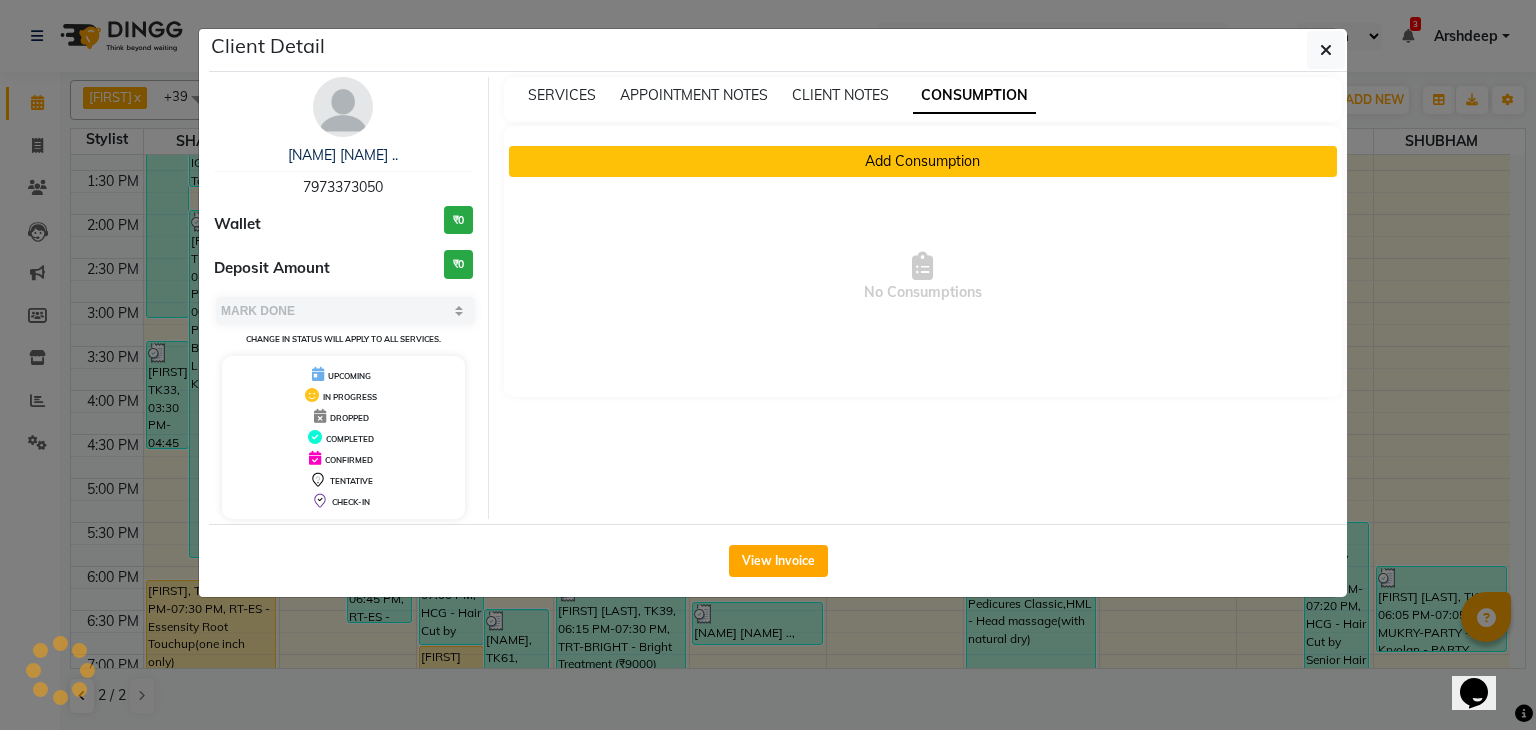 click on "Add Consumption" at bounding box center (923, 161) 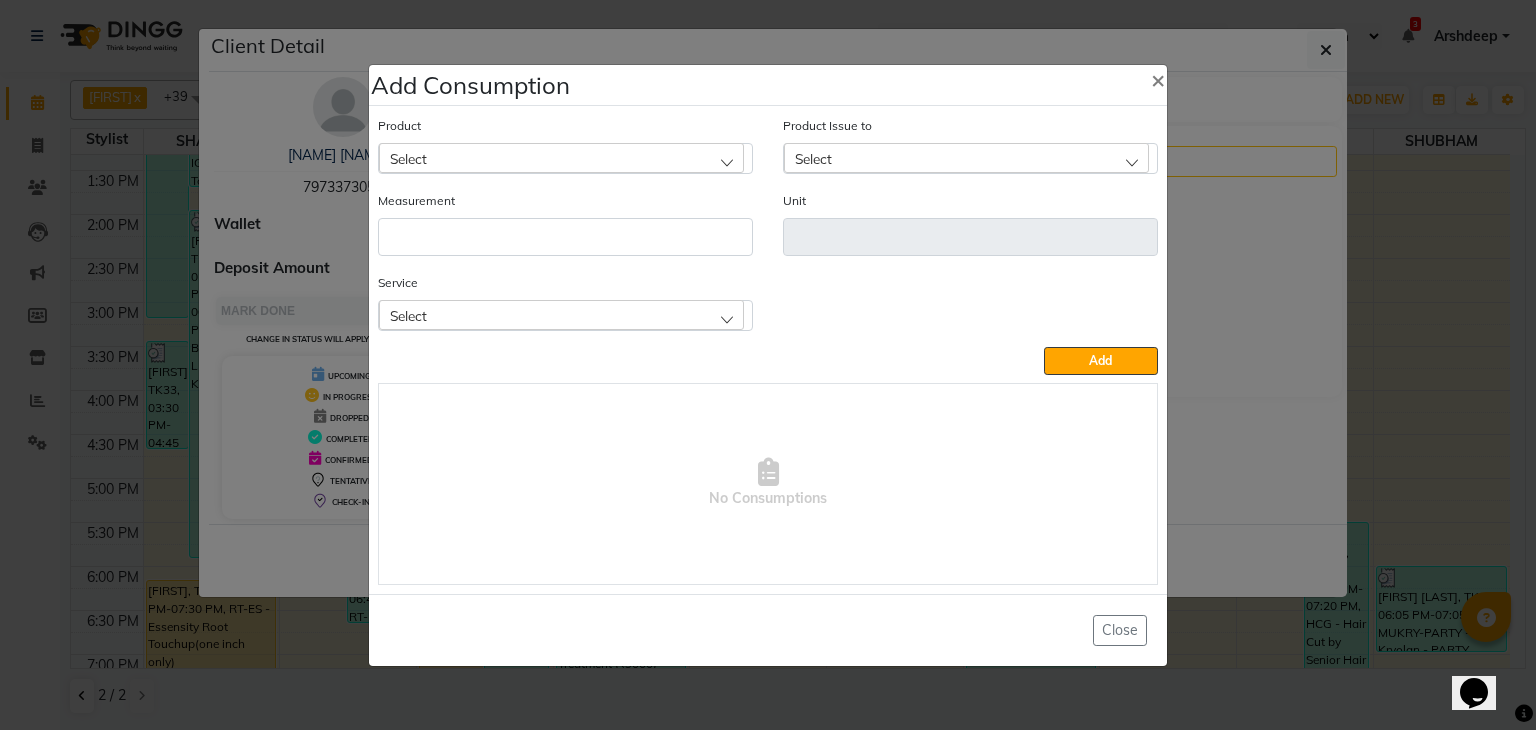 click on "Select" 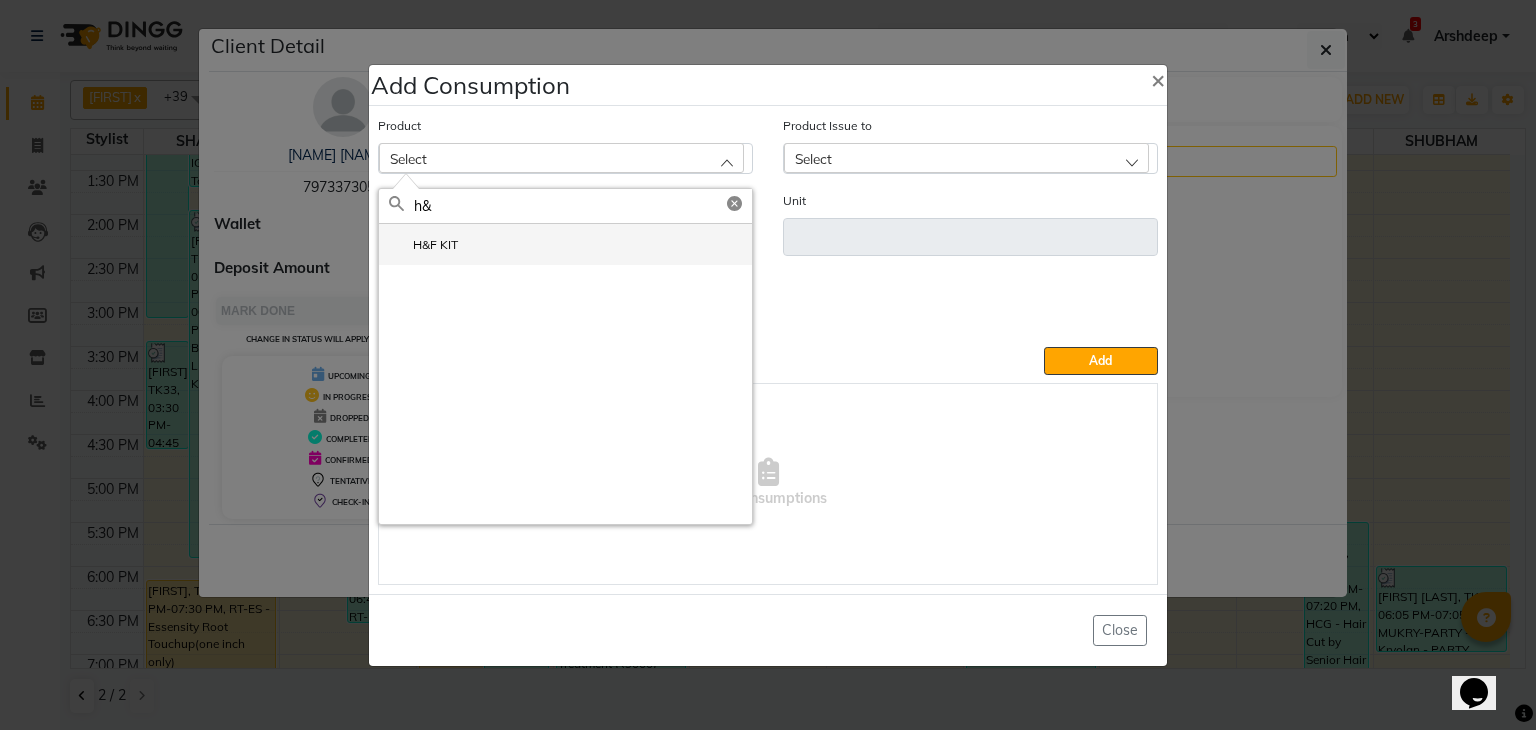 click on "H&F KIT" 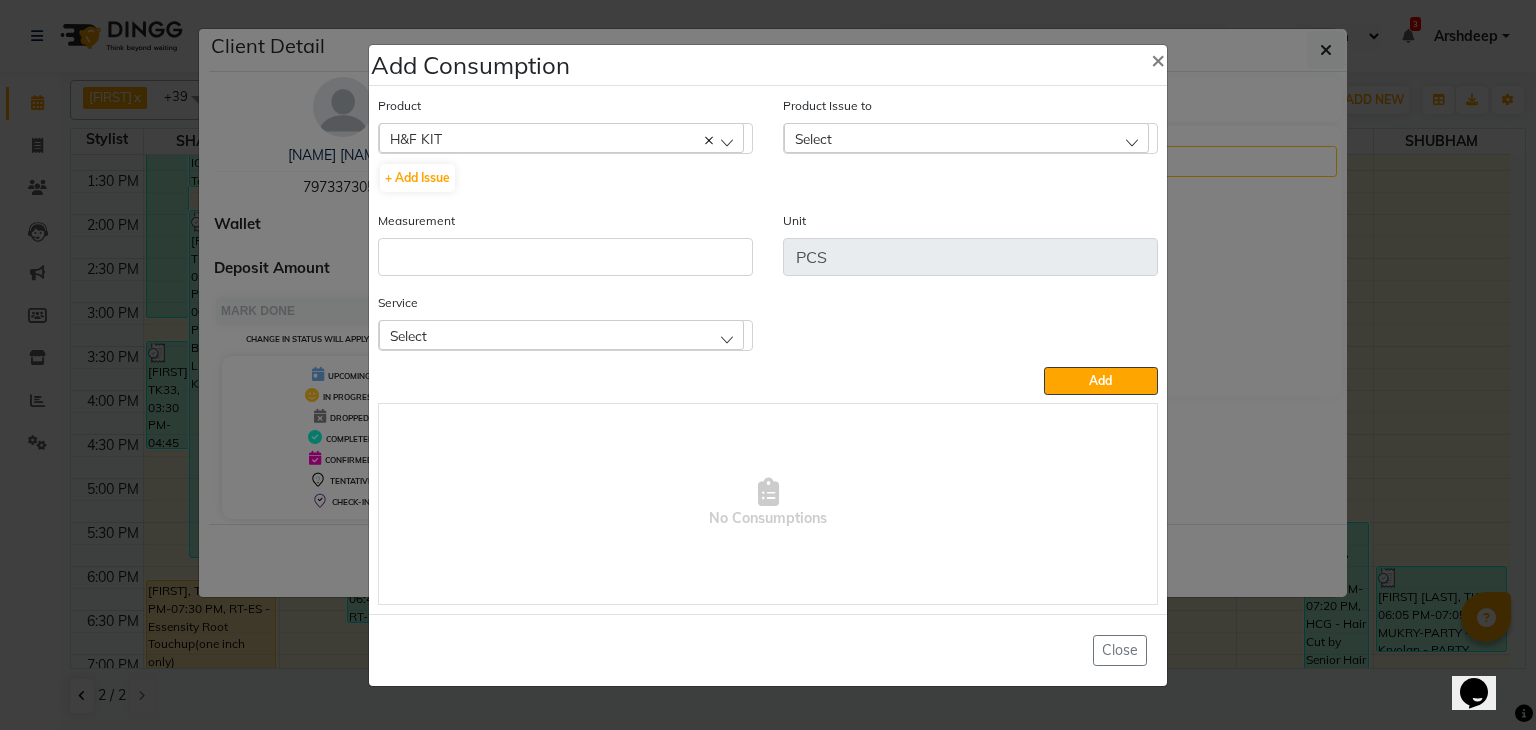click on "Select" 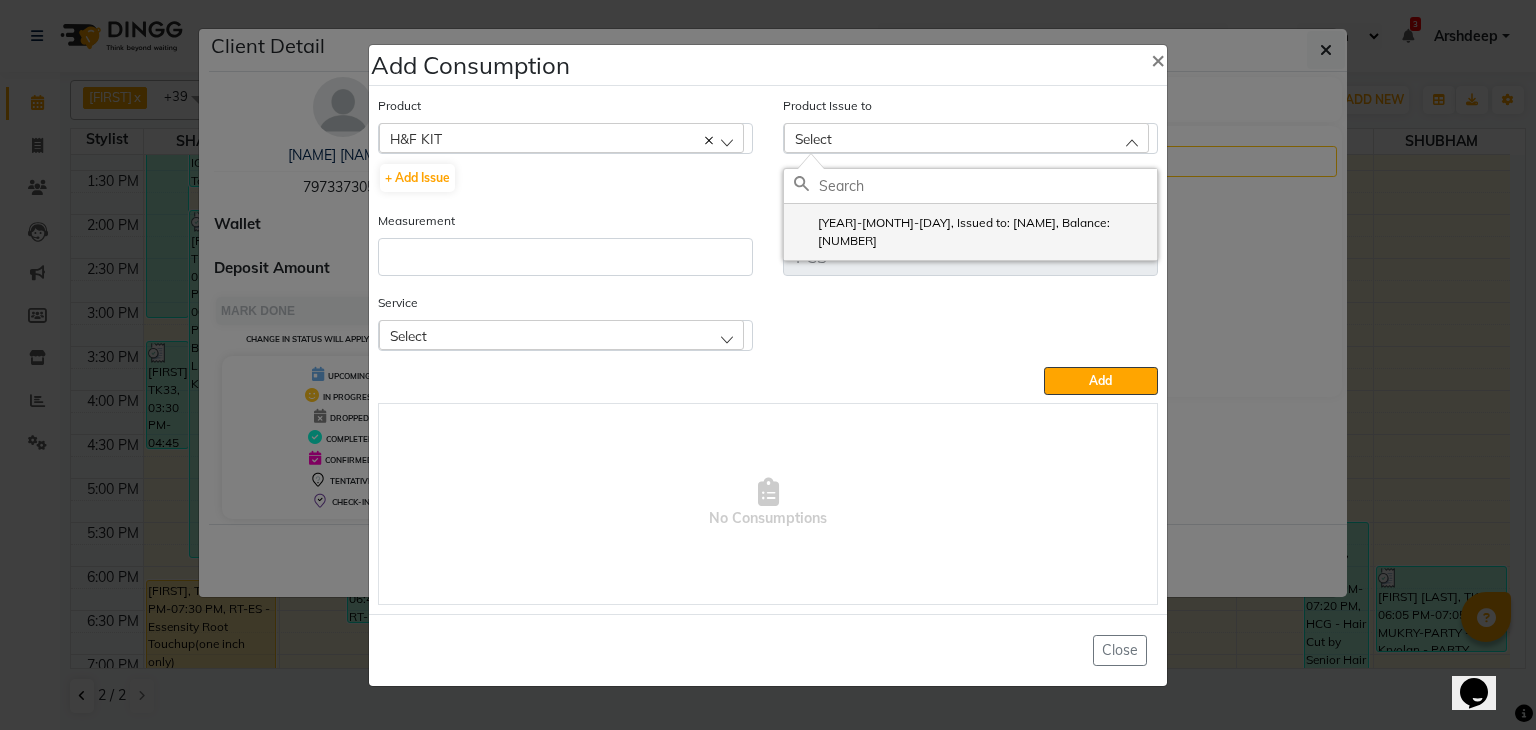 click on "[YEAR]-[MONTH]-[DAY], Issued to: [NAME], Balance: [NUMBER]" 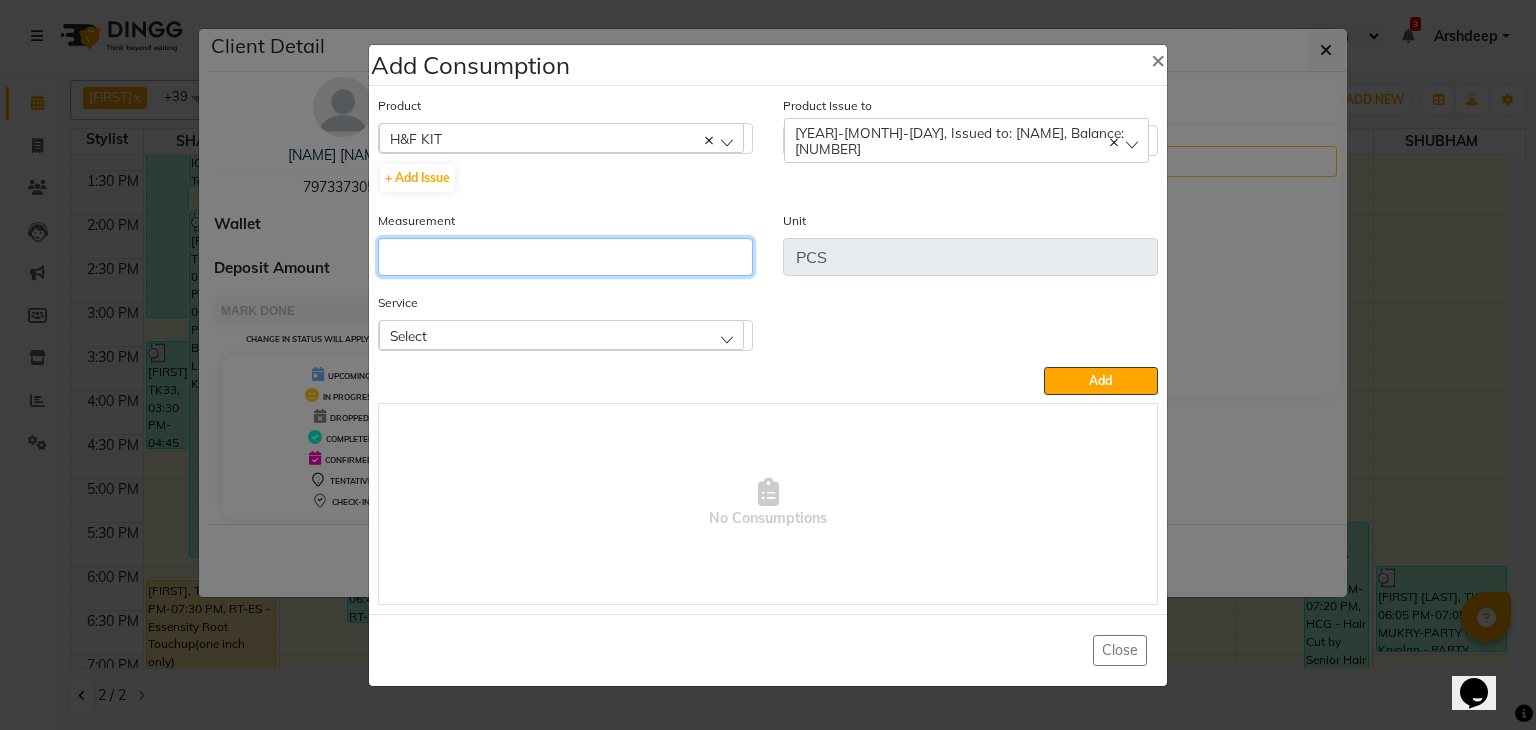 click 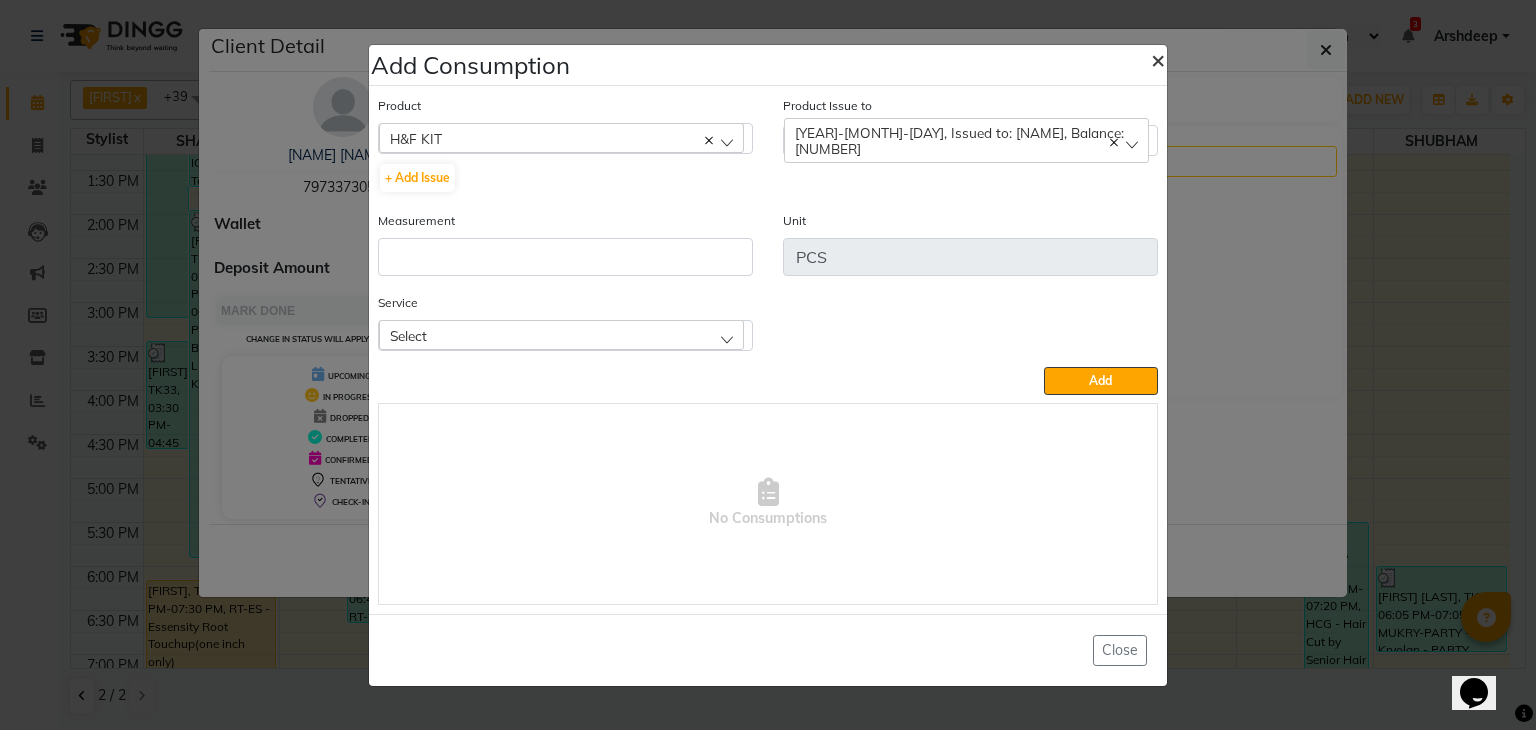 click on "×" 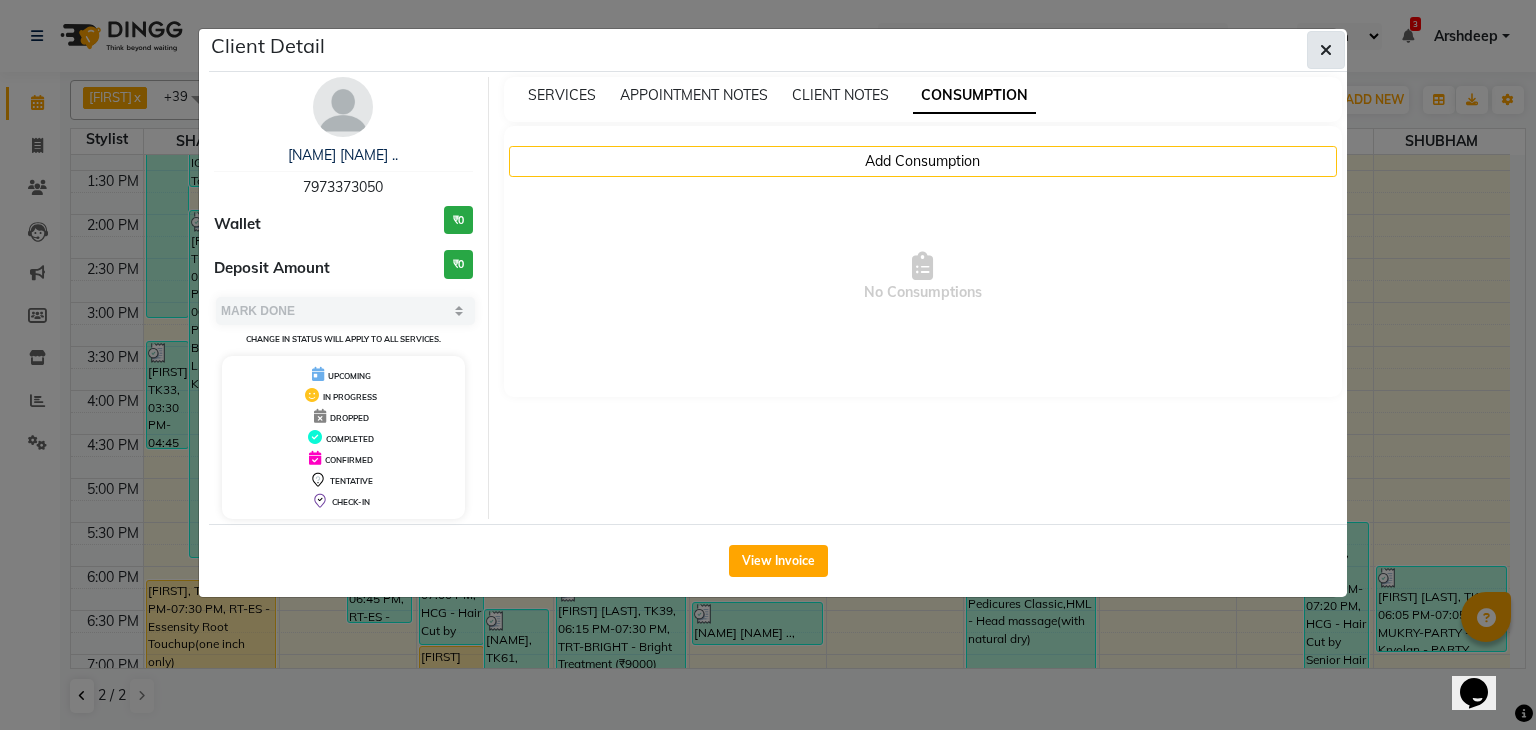 click 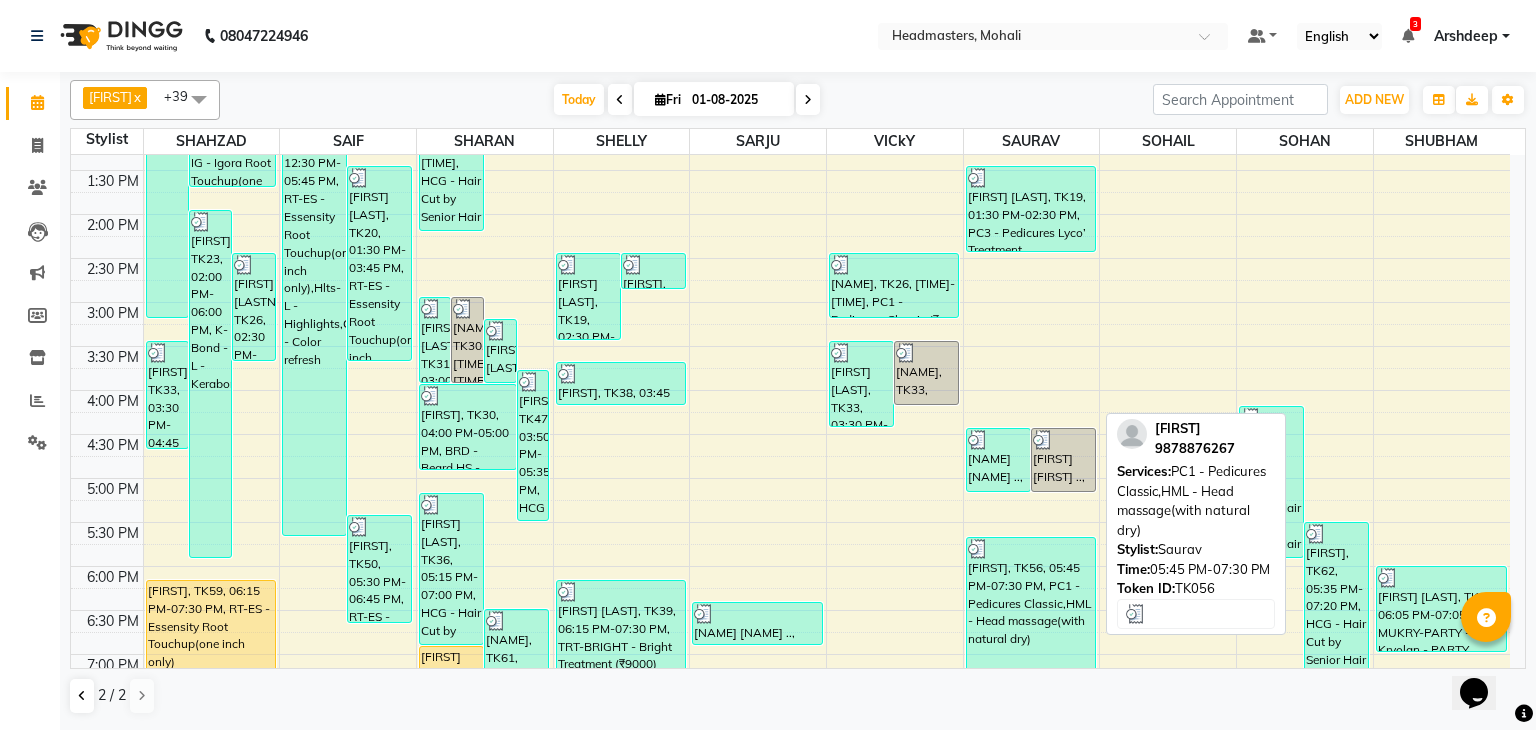 click on "[FIRST], TK56, 05:45 PM-07:30 PM, PC1 - Pedicures Classic,HML - Head massage(with natural dry)" at bounding box center (1031, 612) 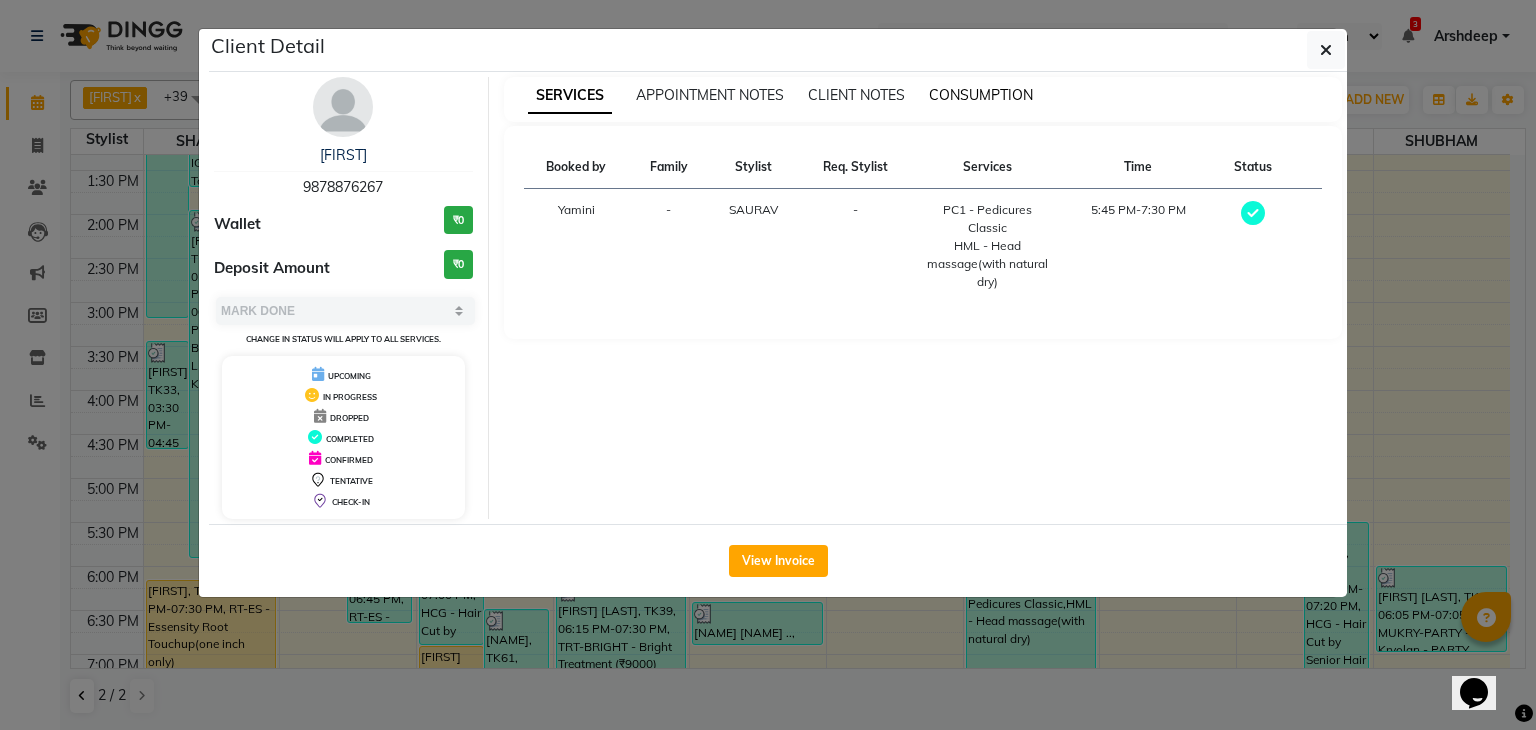 click on "CONSUMPTION" at bounding box center (981, 95) 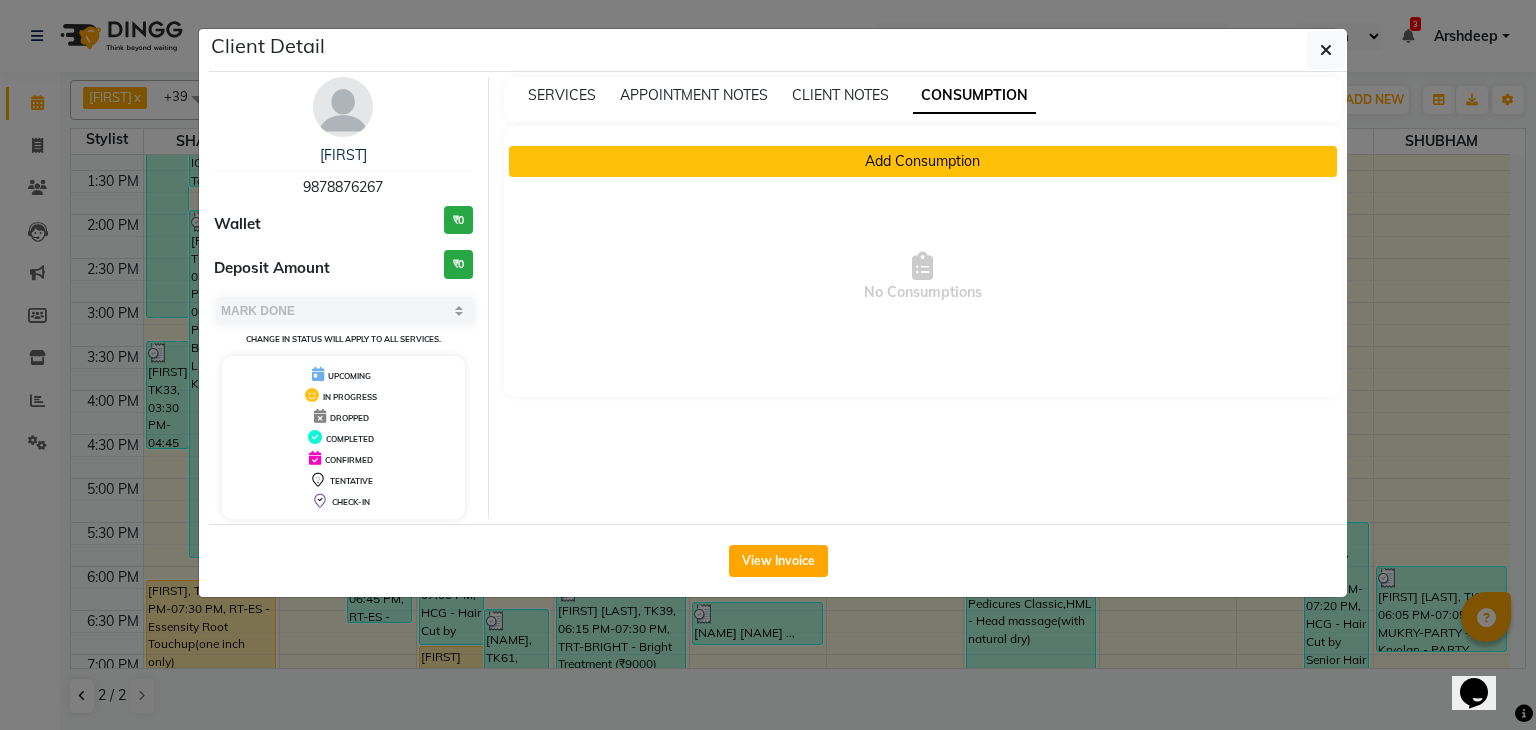 click on "Add Consumption" at bounding box center [923, 161] 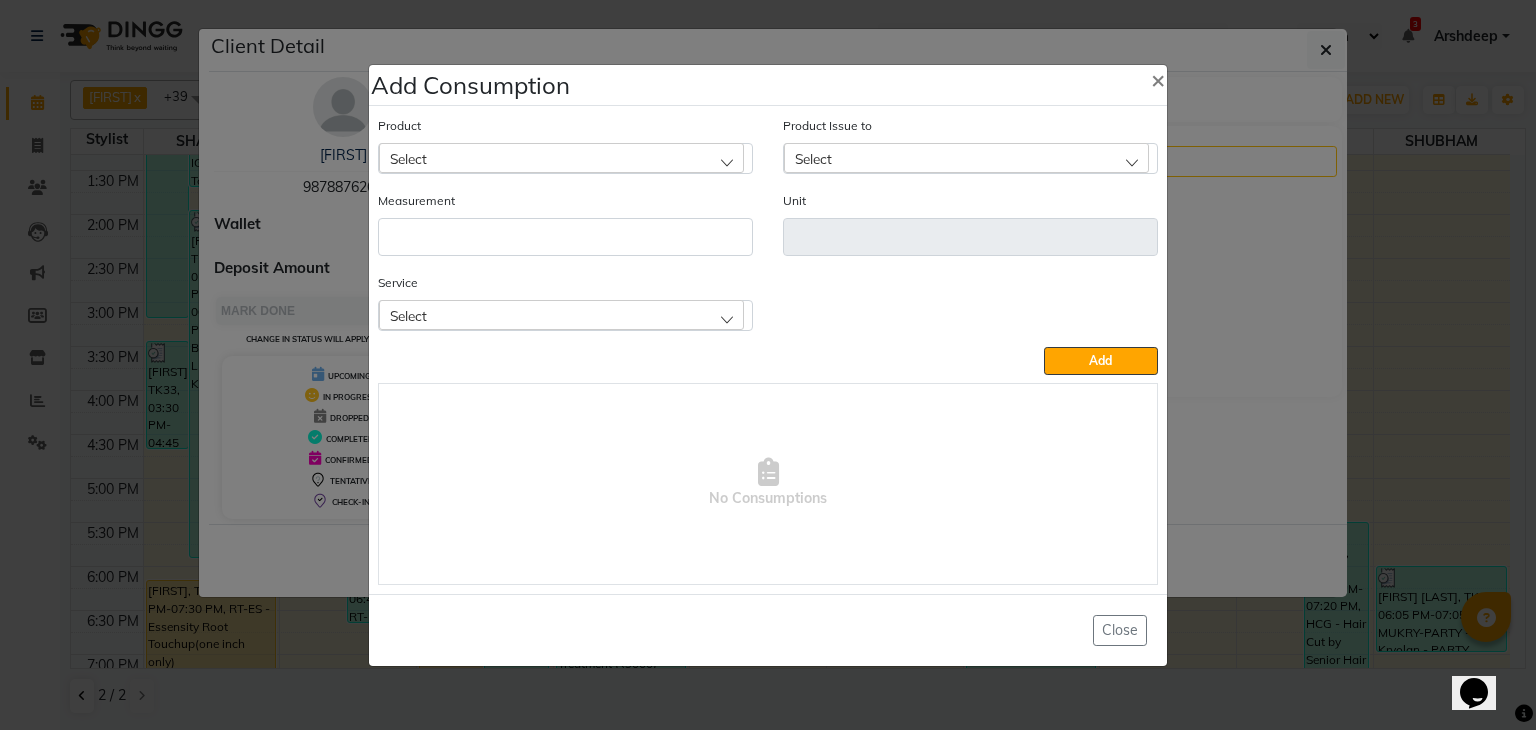 click on "Select" 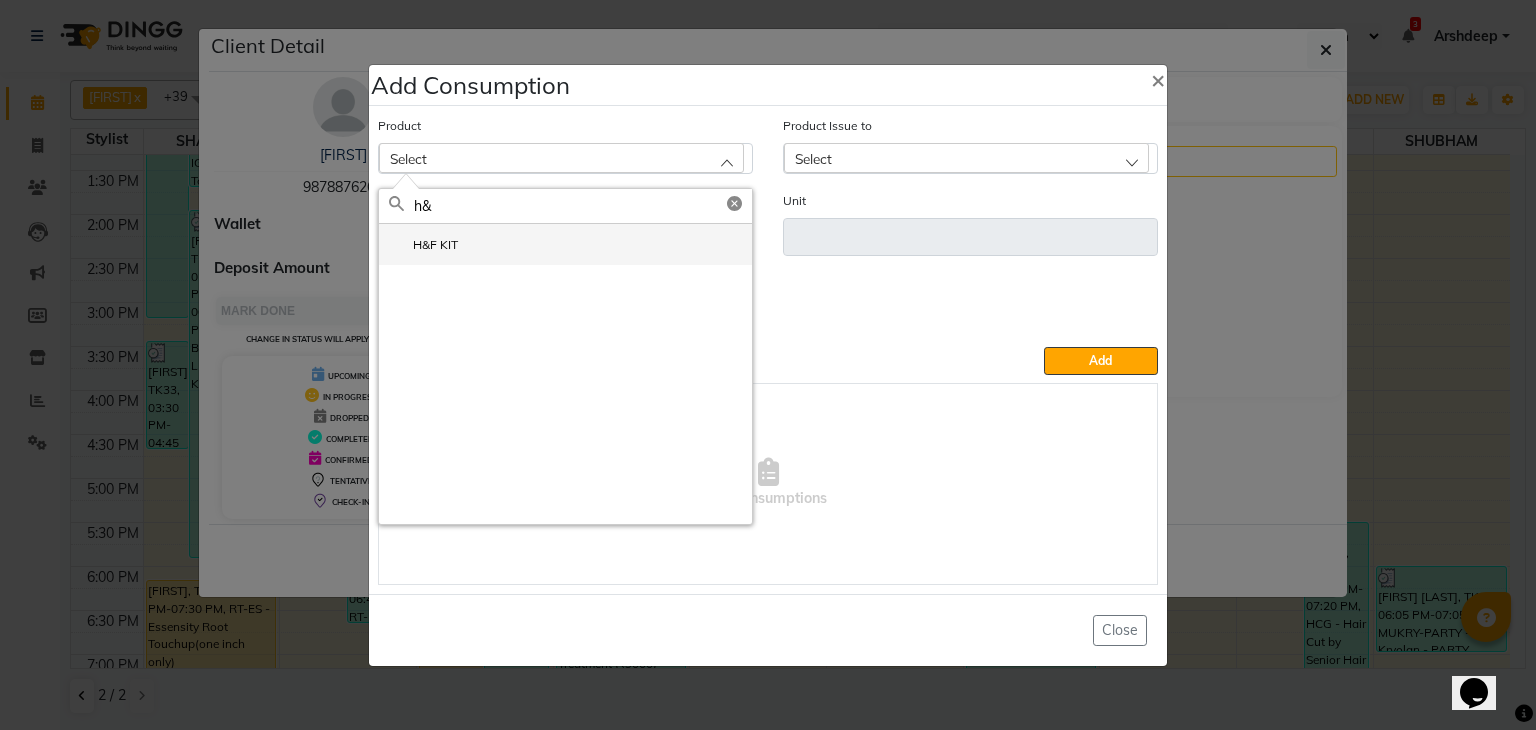 click on "H&F KIT" 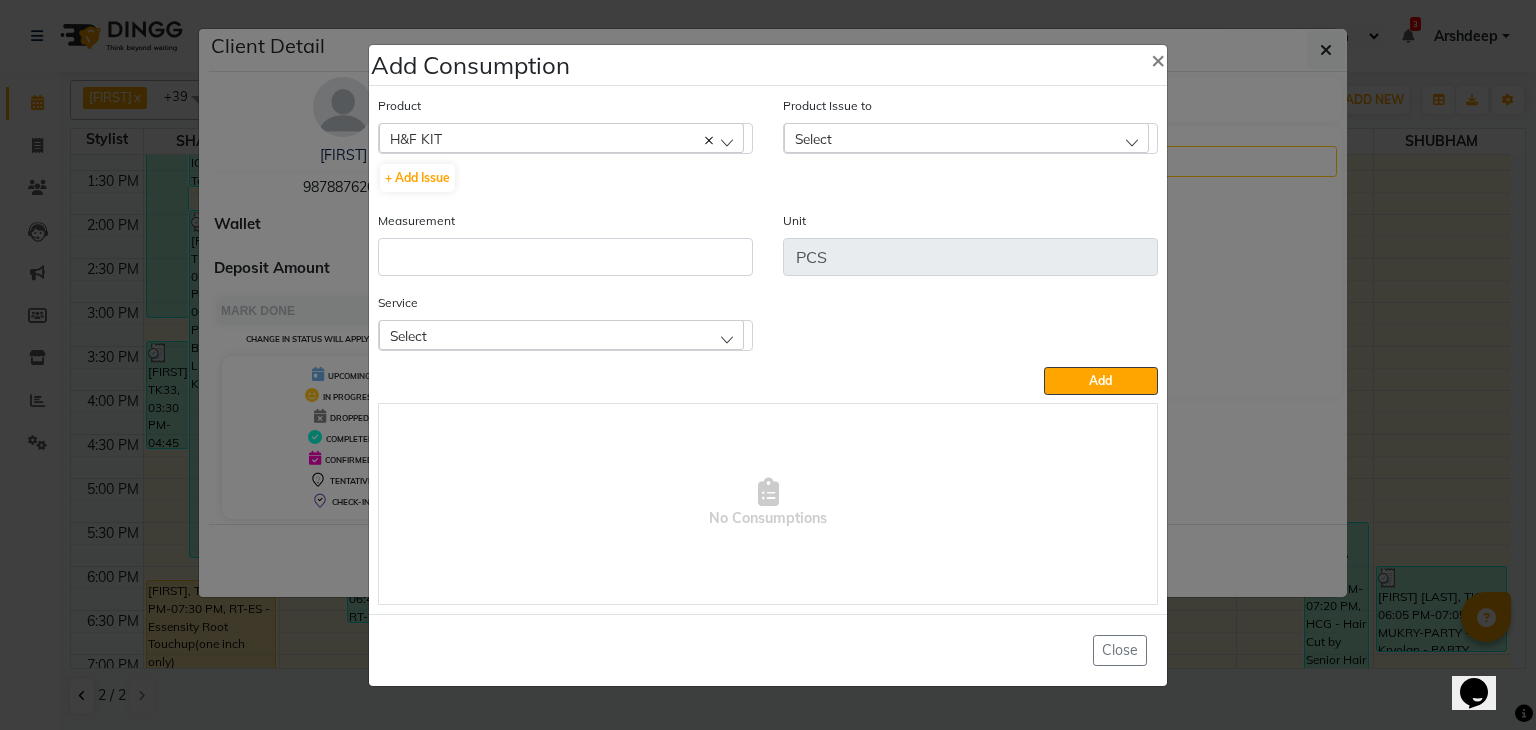 click on "Select" 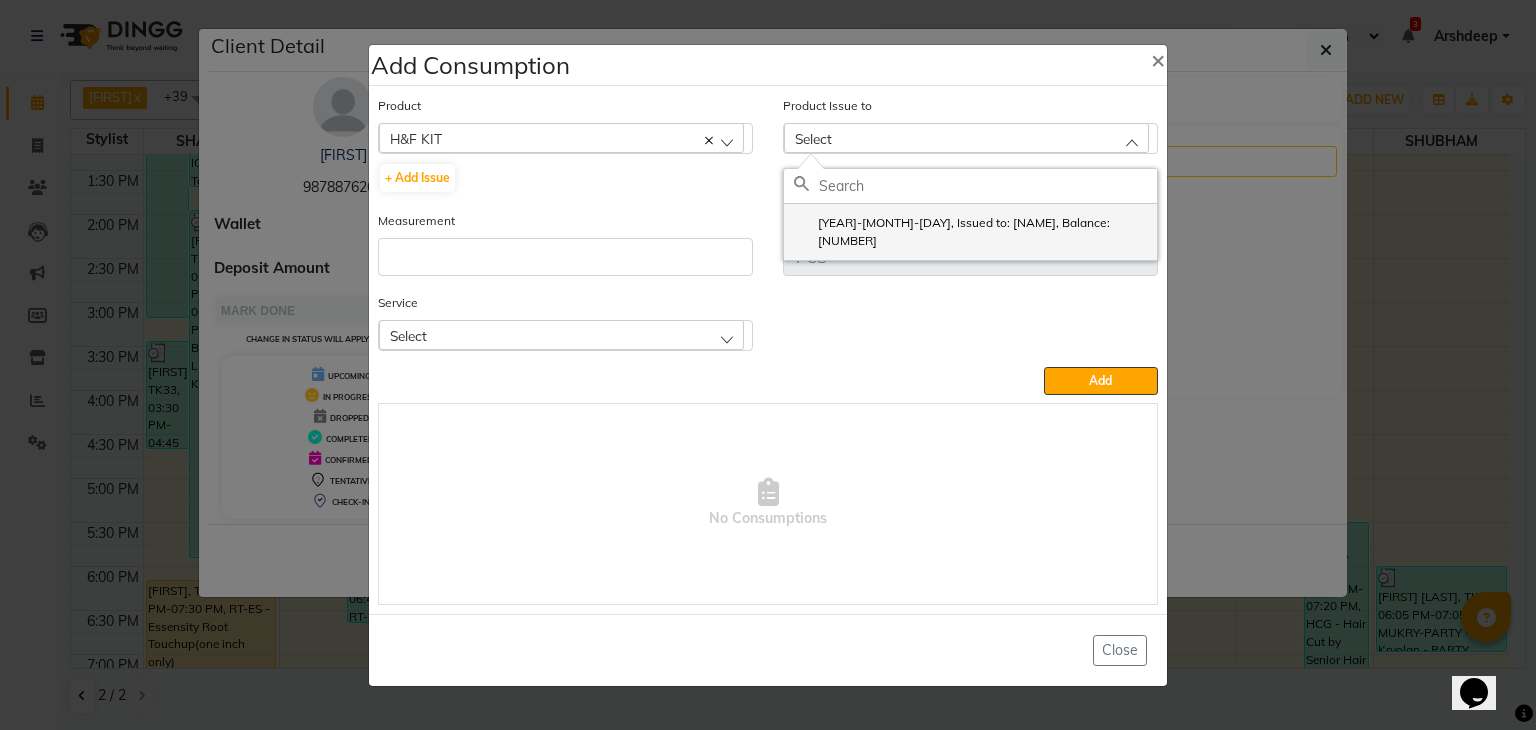 click on "[YEAR]-[MONTH]-[DAY], Issued to: [NAME], Balance: [NUMBER]" 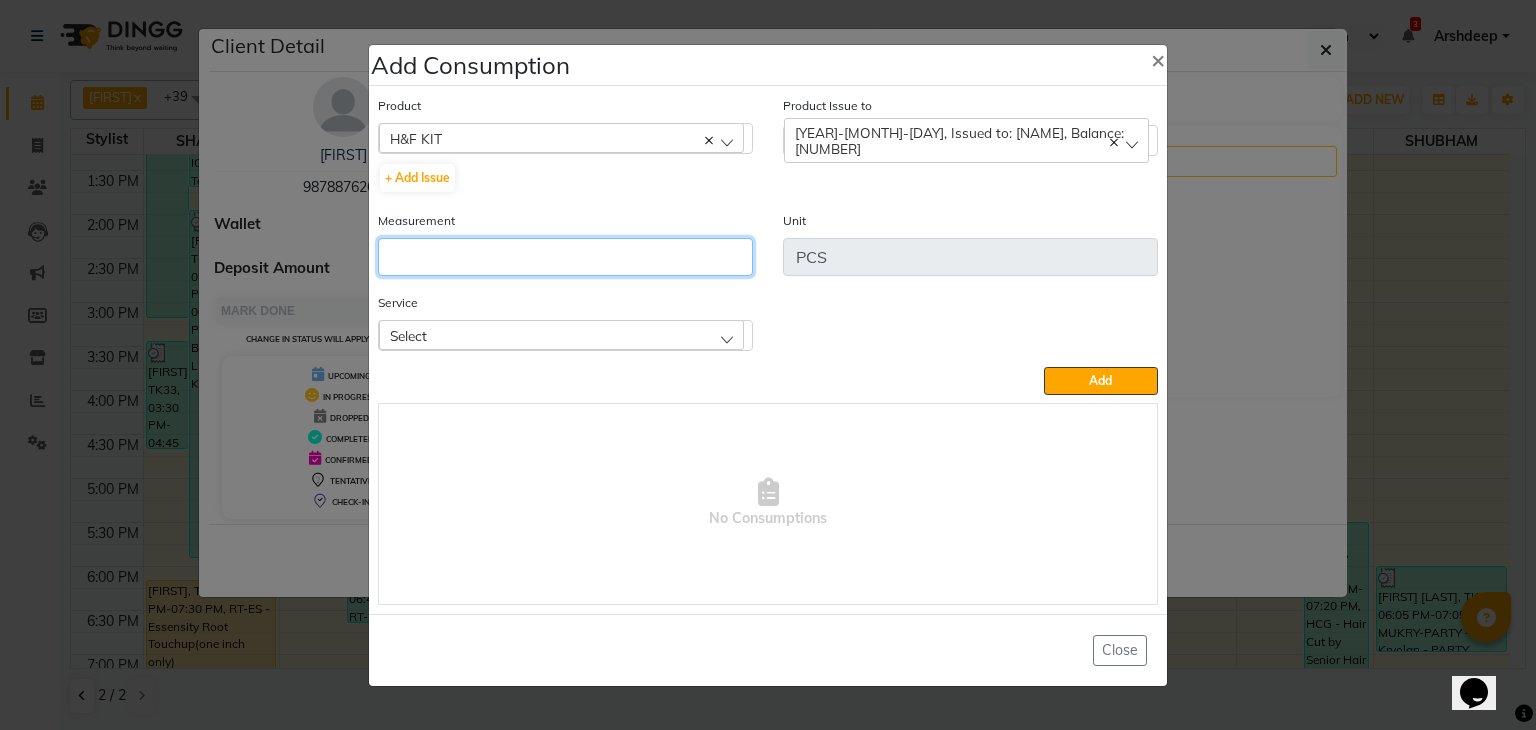 click 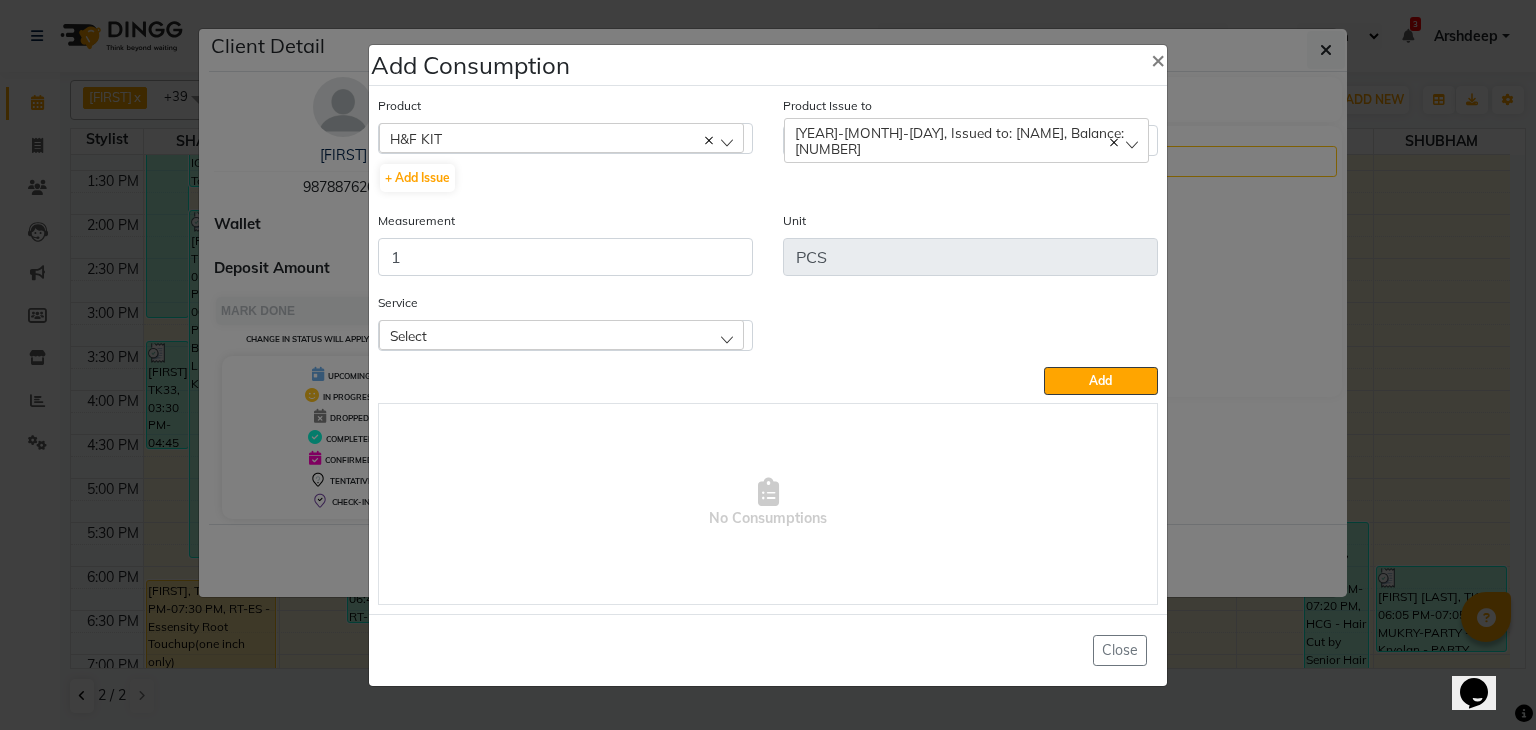 click on "Service Select PC1 - Pedicures Classic HML - Head massage(with natural dry)" 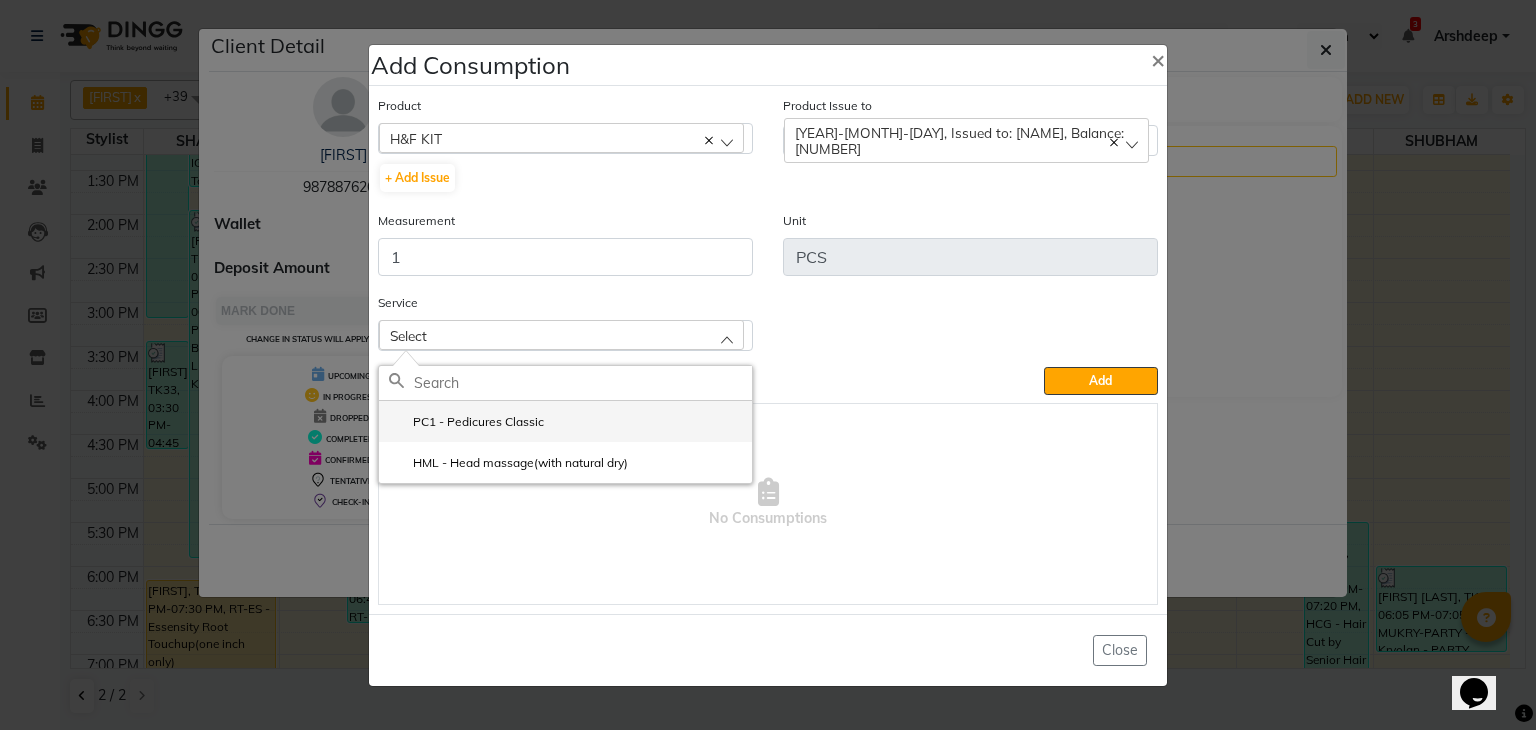click on "PC1 - Pedicures Classic" 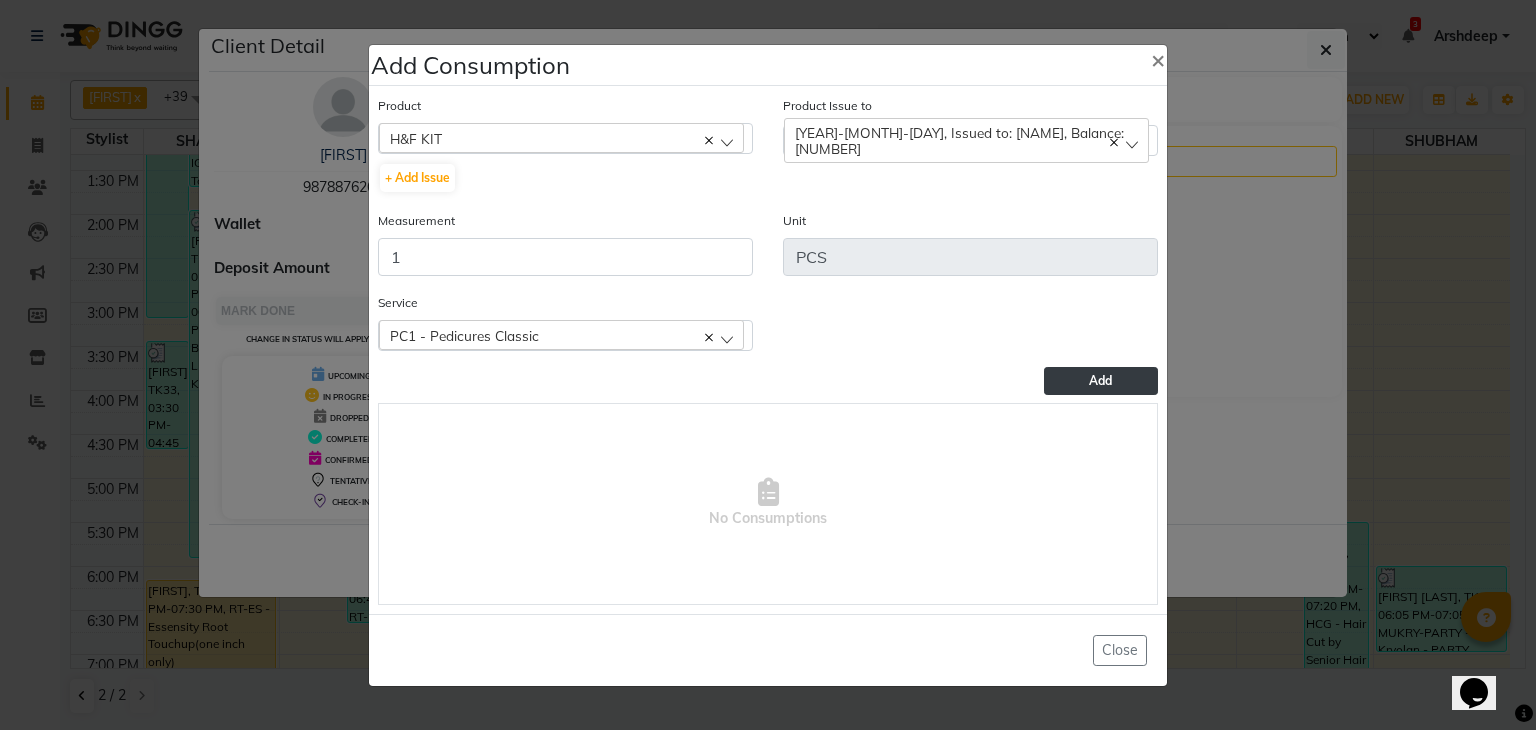 click on "Add" 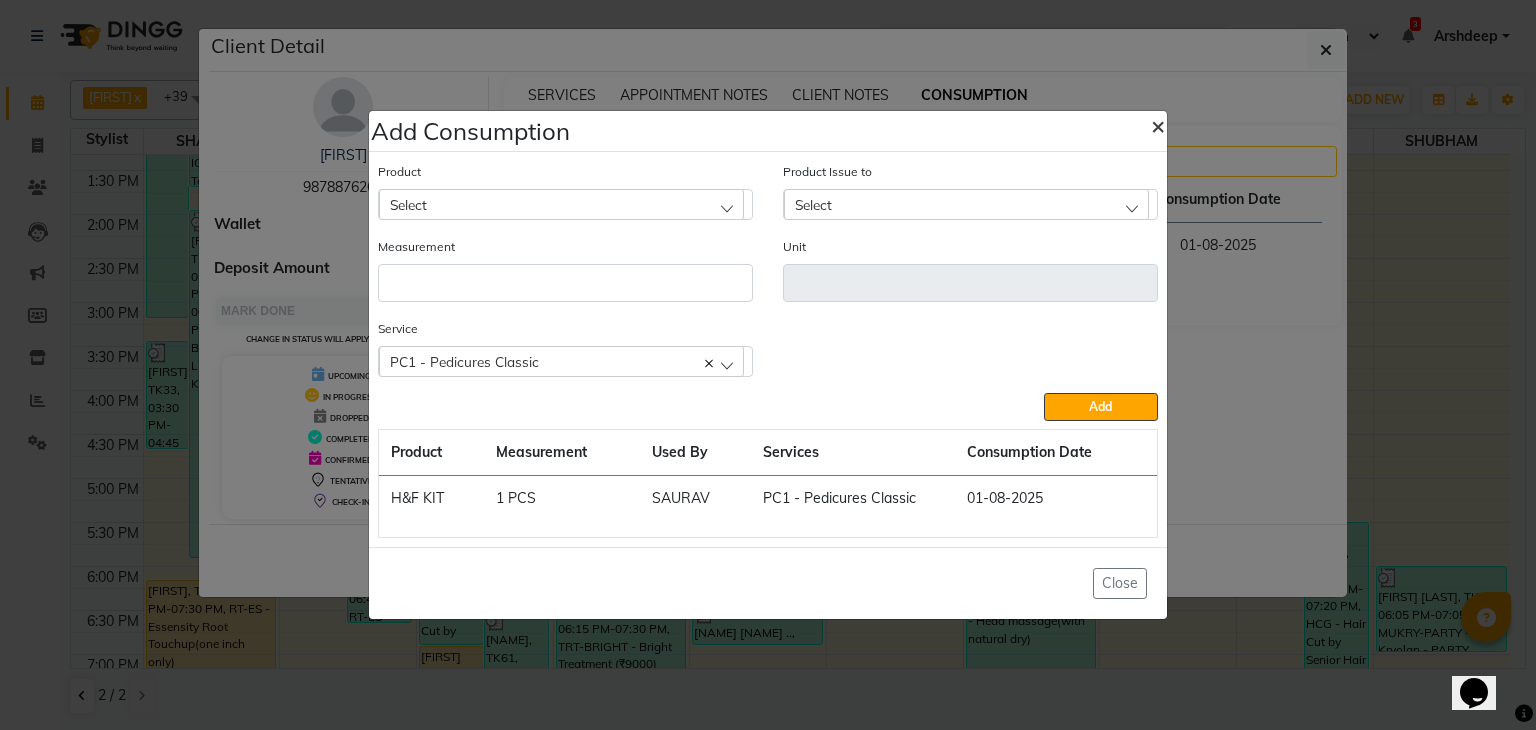 click on "×" 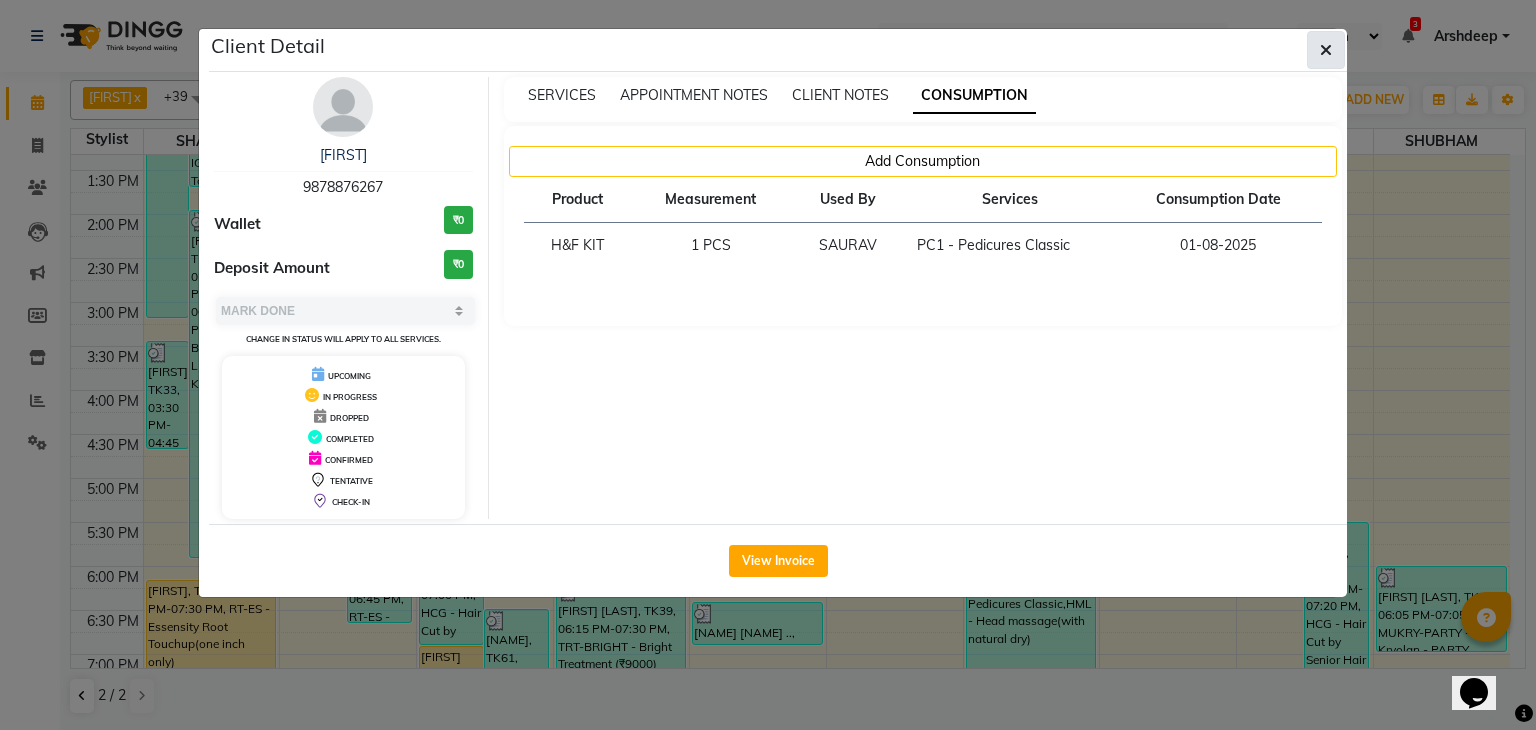click 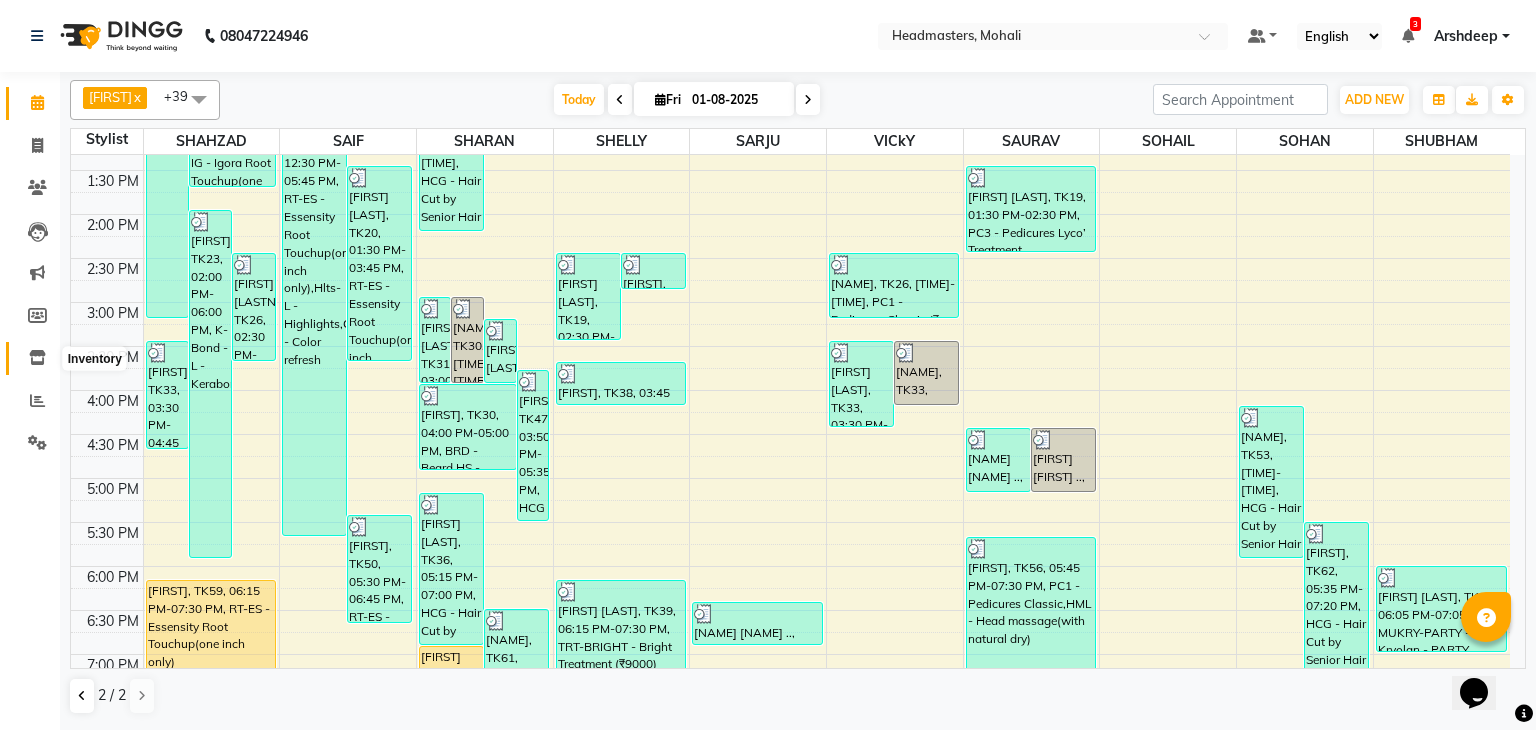 click 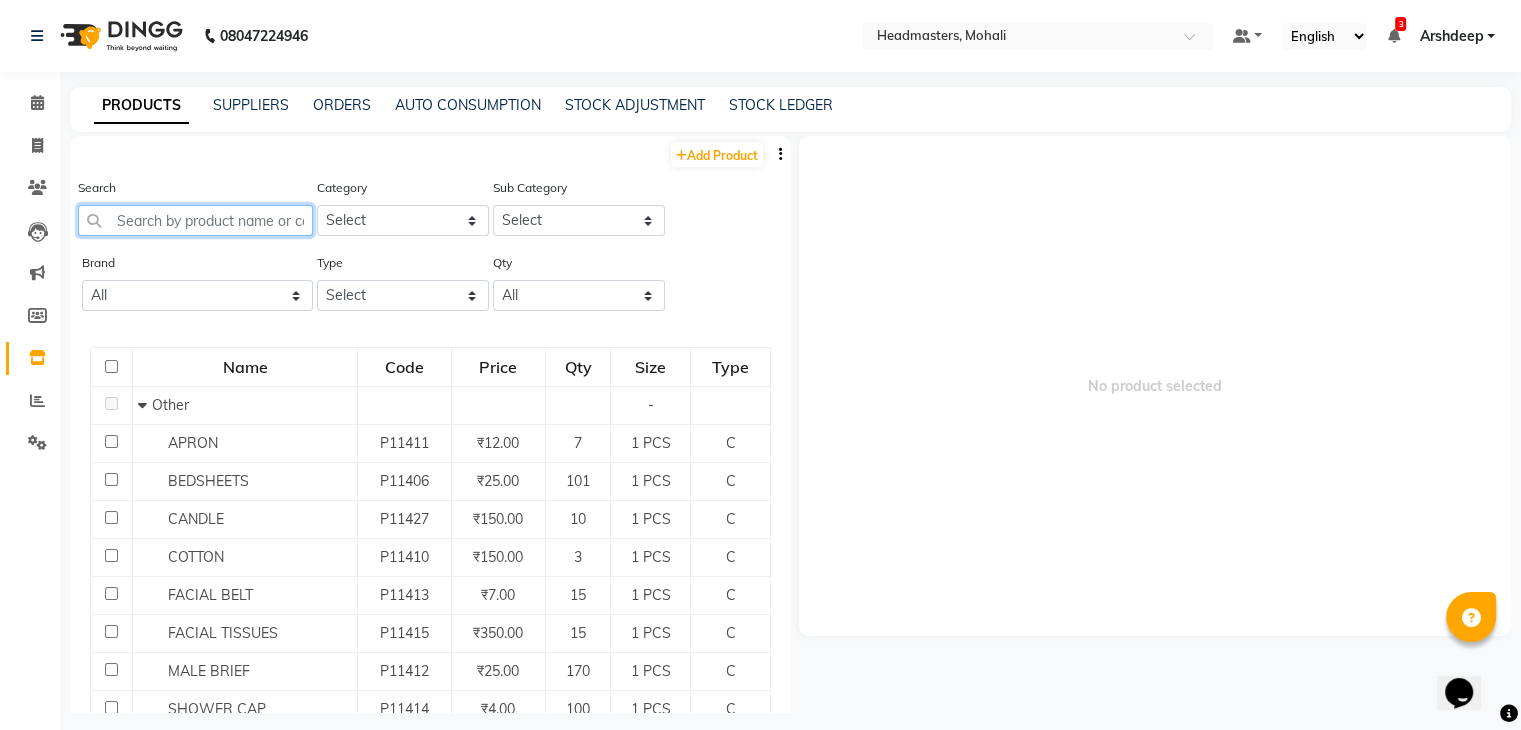 click 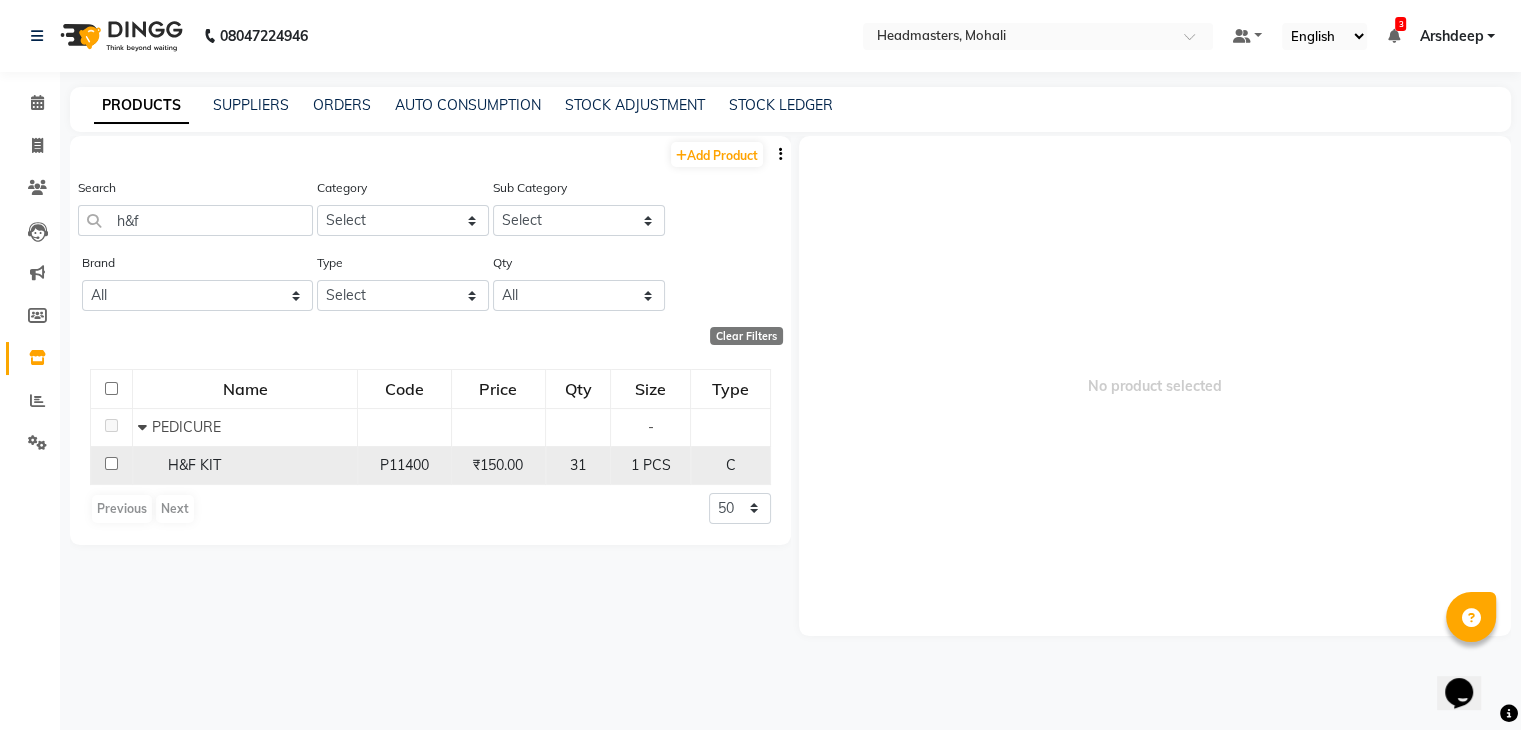 click on "H&F KIT" 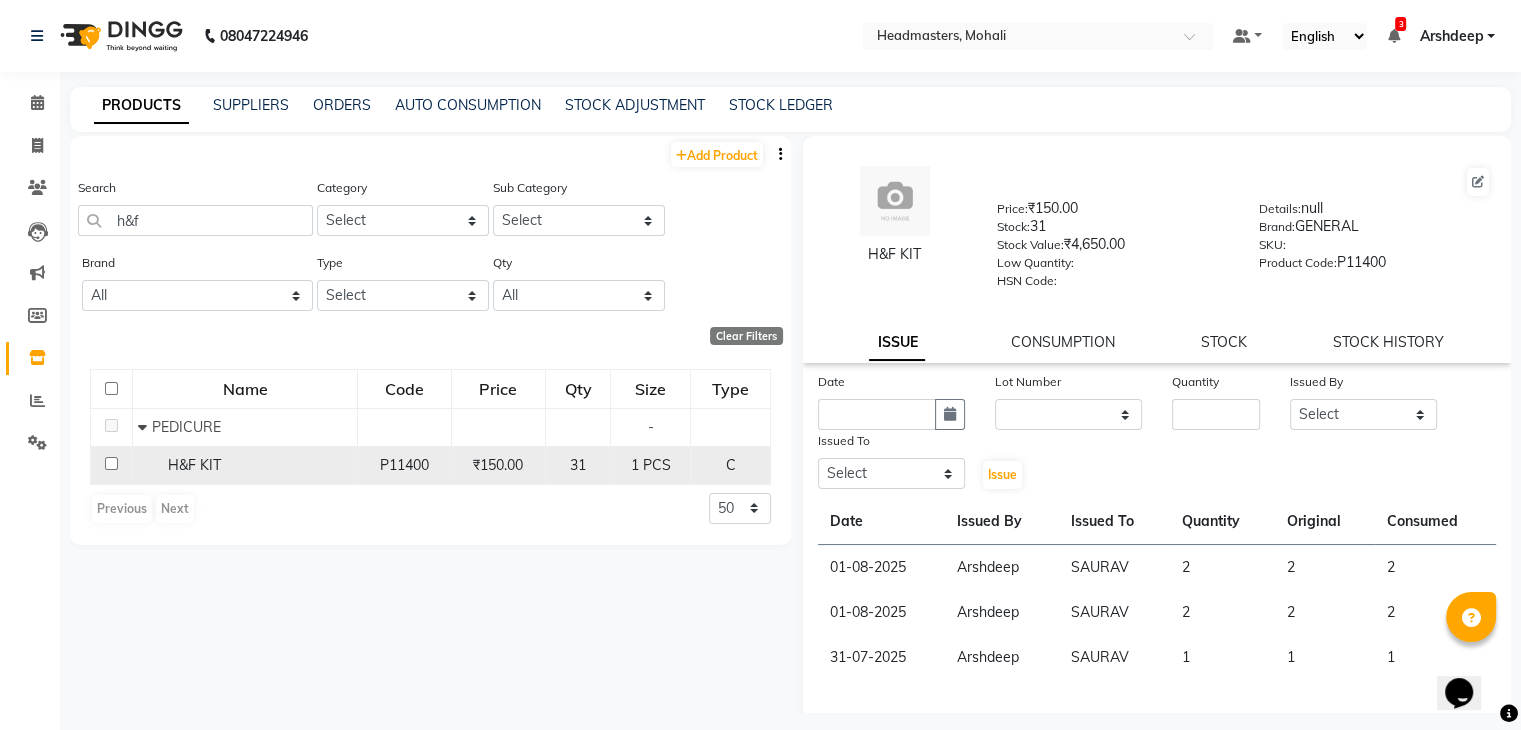 click on "H&F KIT" 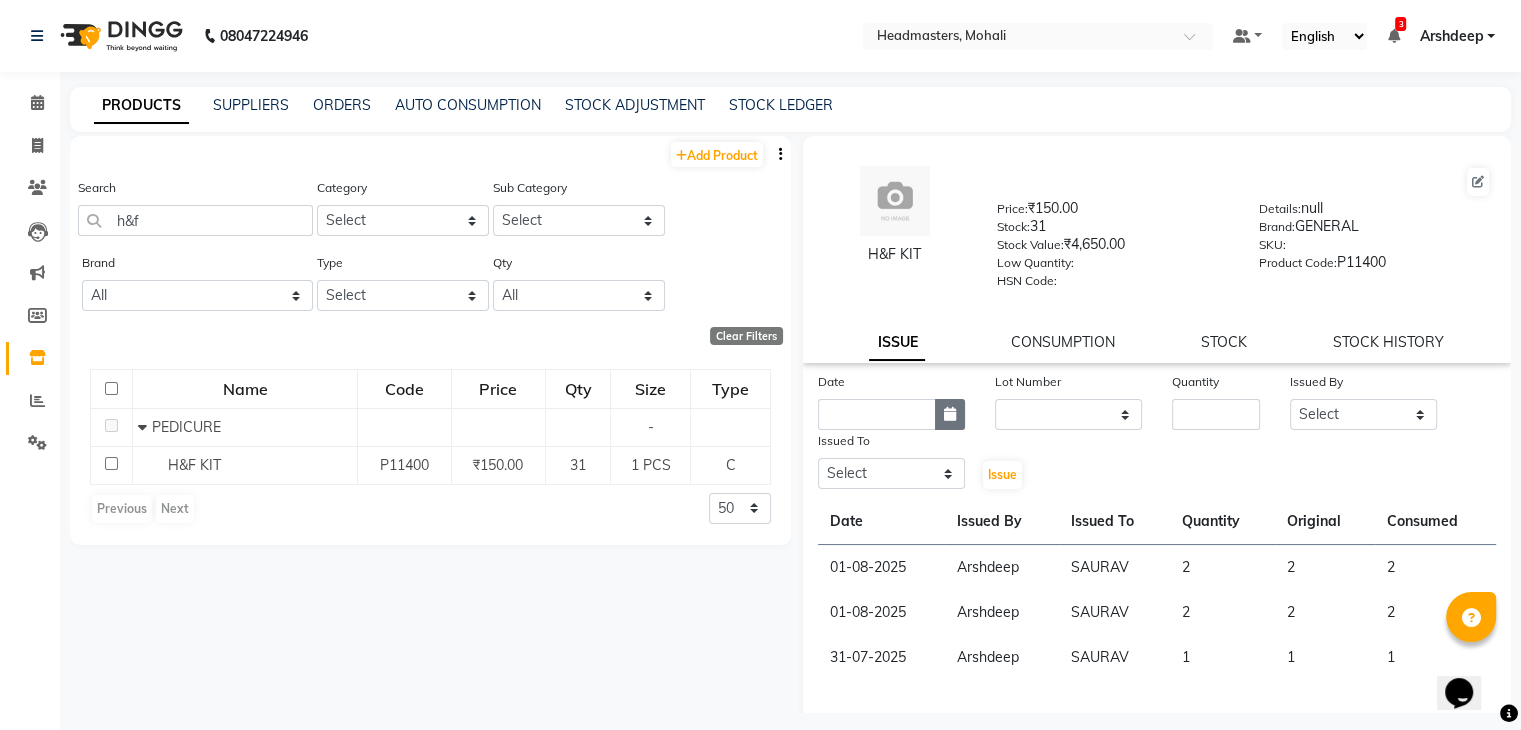 click 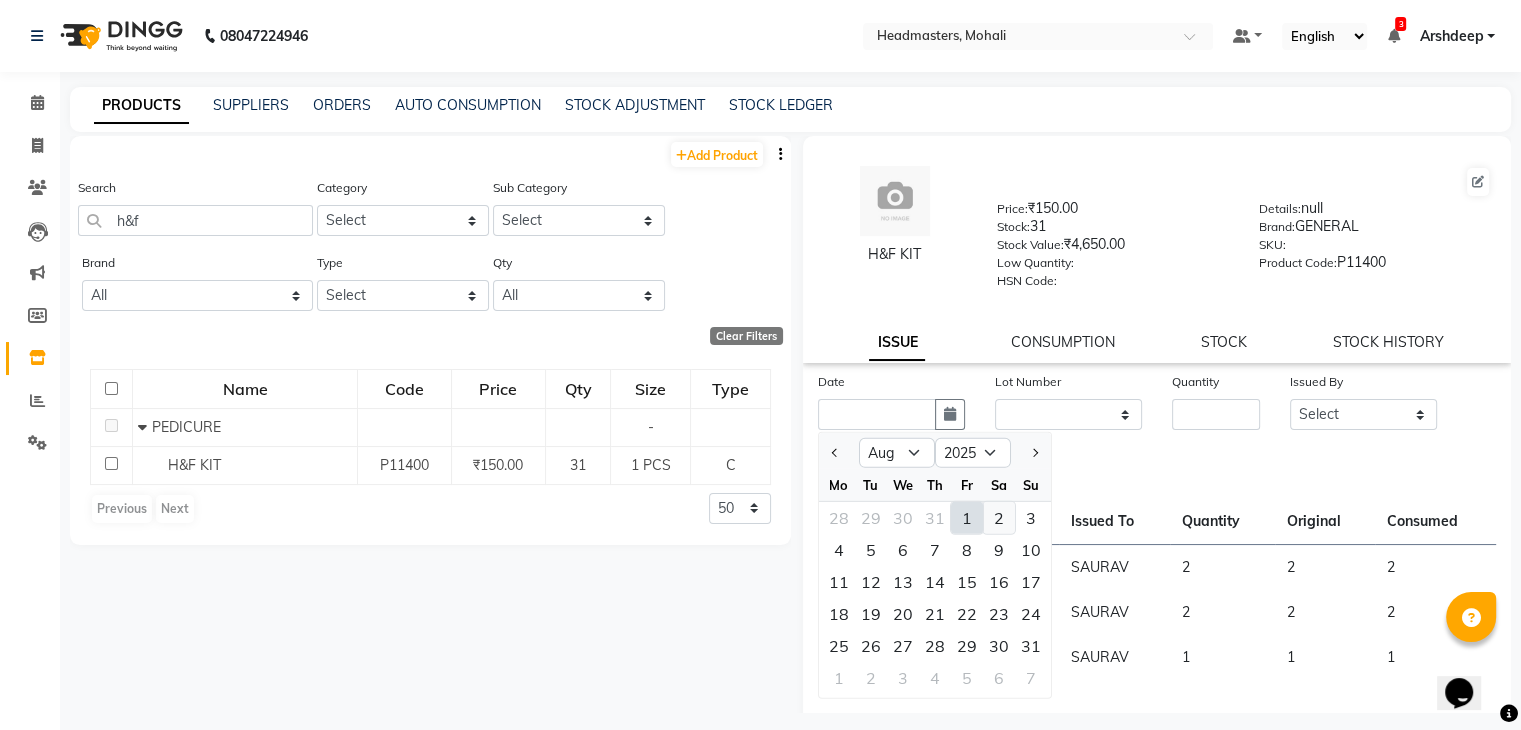 click on "2" 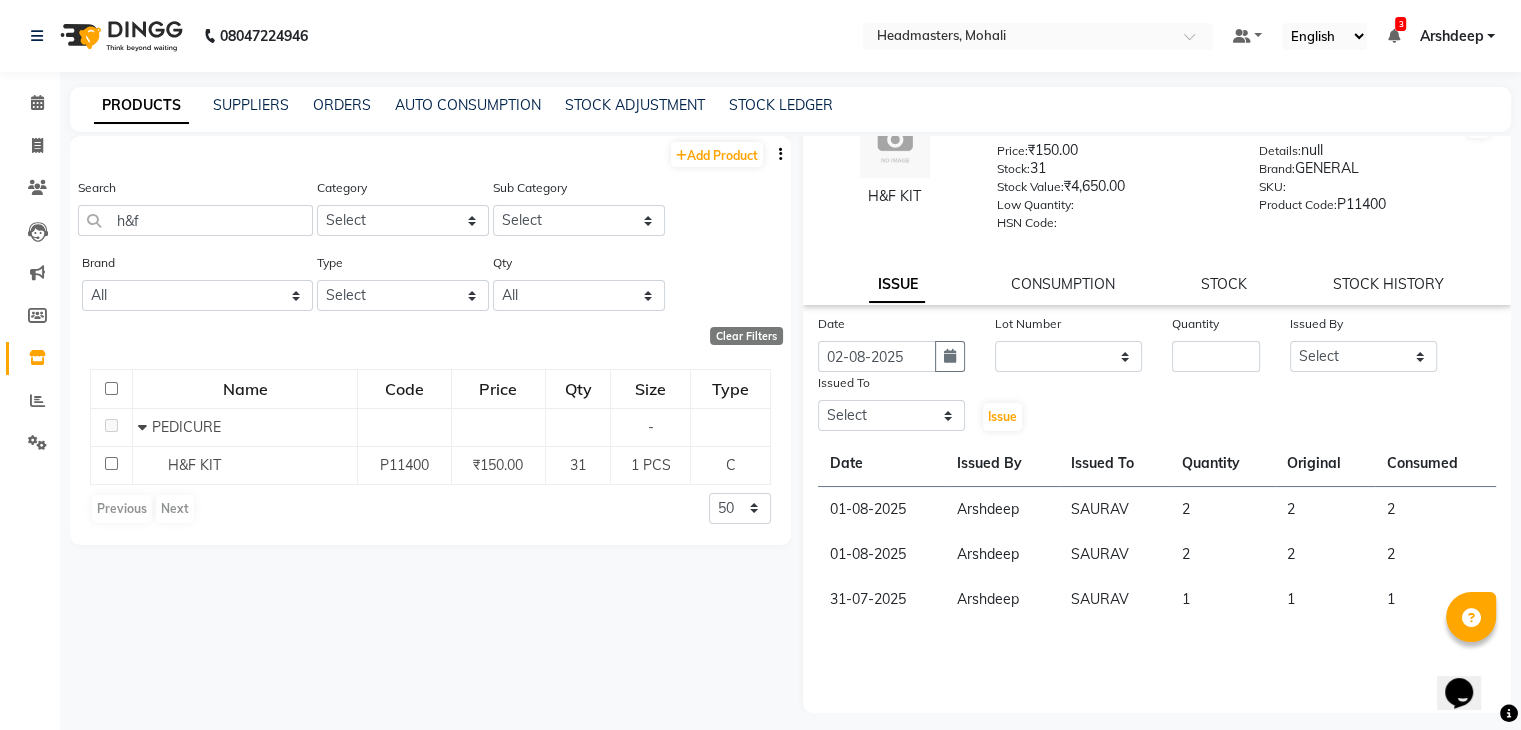 scroll, scrollTop: 0, scrollLeft: 0, axis: both 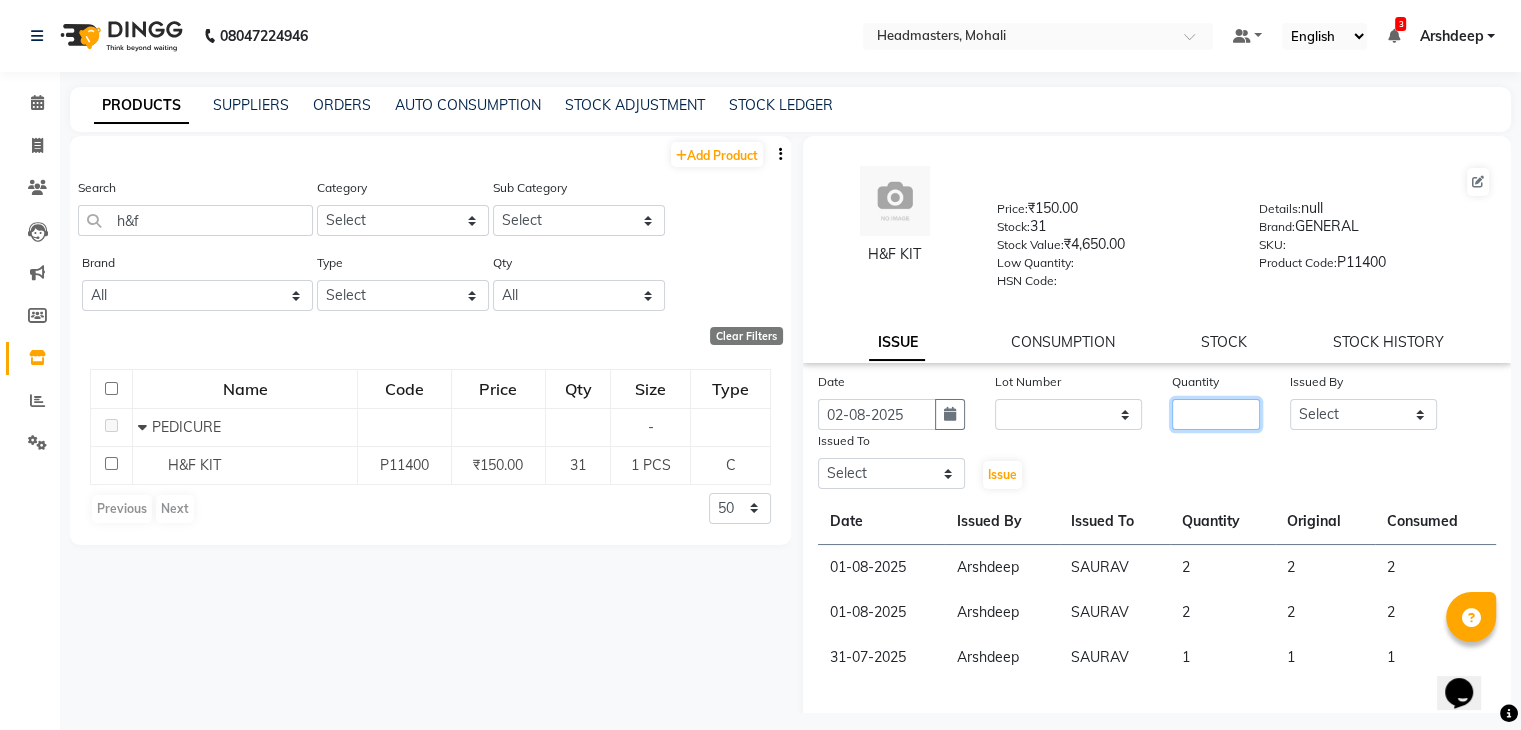 click 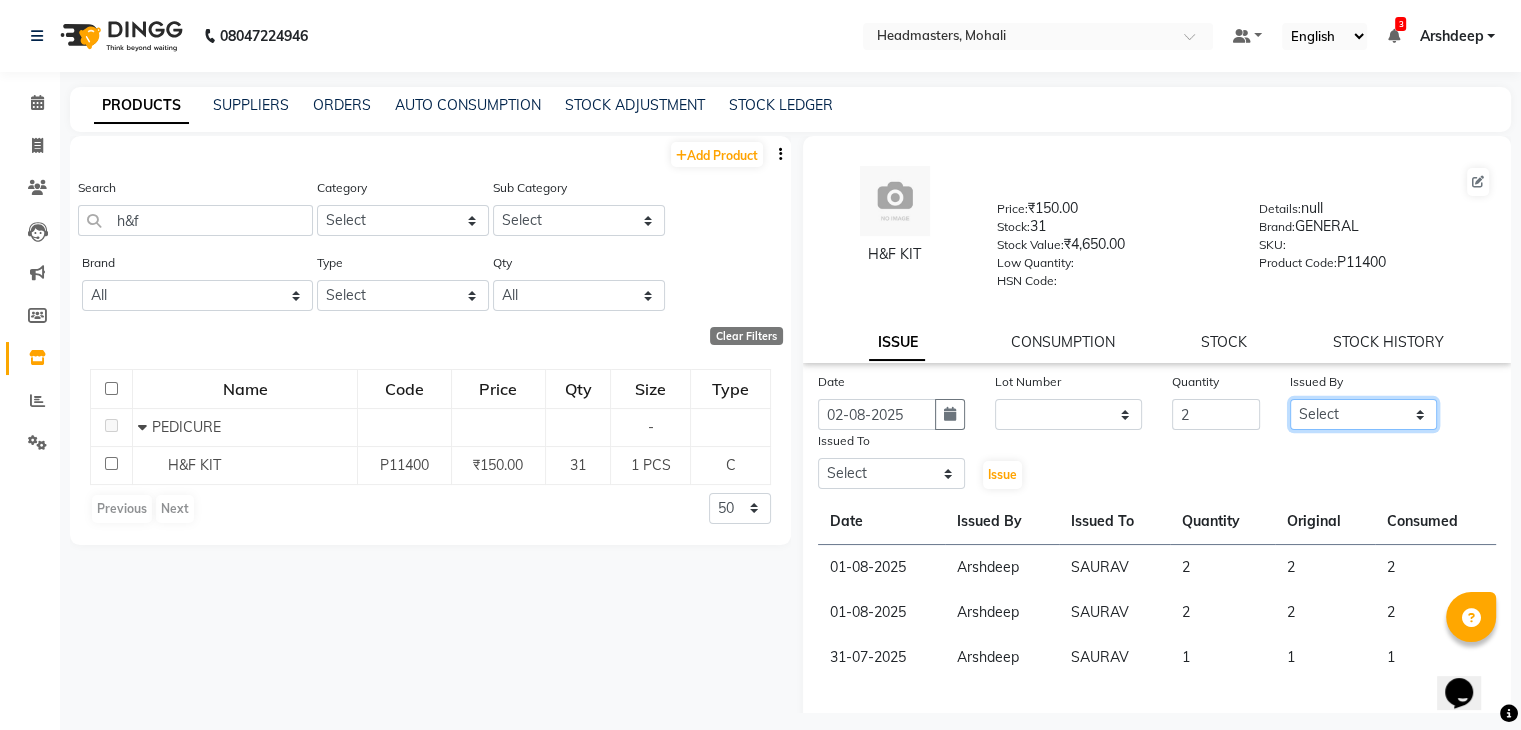 click on "Select AARIF Aarif Ansari Ali ANJANA ANJU Arshdeep Aryan Asad  Azam BALWINDER BHAWNA BIMLA CHETAN Deepak  HARRY Headmasters Honey Sidhu Jyoti karamdeep Manav MICHAEL Navdeep NEETU NEETU -  FRONT DESK  NEHA PREET PRINCE RAVI ROOP SACHIN KUMAR Sagar SAIF SARJU SAURAV SHAHZAD SHARAN SHARDA SHELLY SHUBHAM  SOHAIL SOHAN  VICkY Yamini" 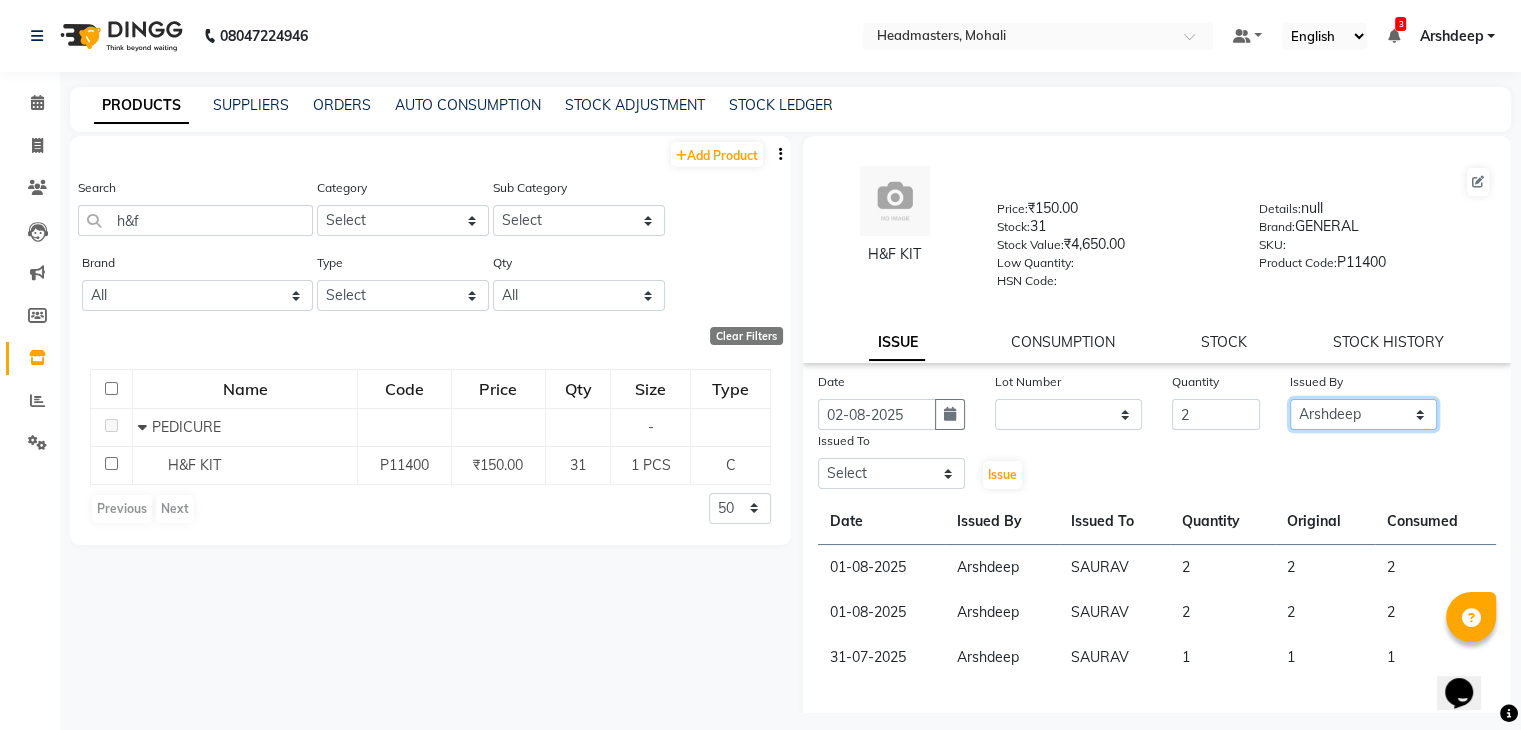 click on "Select AARIF Aarif Ansari Ali ANJANA ANJU Arshdeep Aryan Asad  Azam BALWINDER BHAWNA BIMLA CHETAN Deepak  HARRY Headmasters Honey Sidhu Jyoti karamdeep Manav MICHAEL Navdeep NEETU NEETU -  FRONT DESK  NEHA PREET PRINCE RAVI ROOP SACHIN KUMAR Sagar SAIF SARJU SAURAV SHAHZAD SHARAN SHARDA SHELLY SHUBHAM  SOHAIL SOHAN  VICkY Yamini" 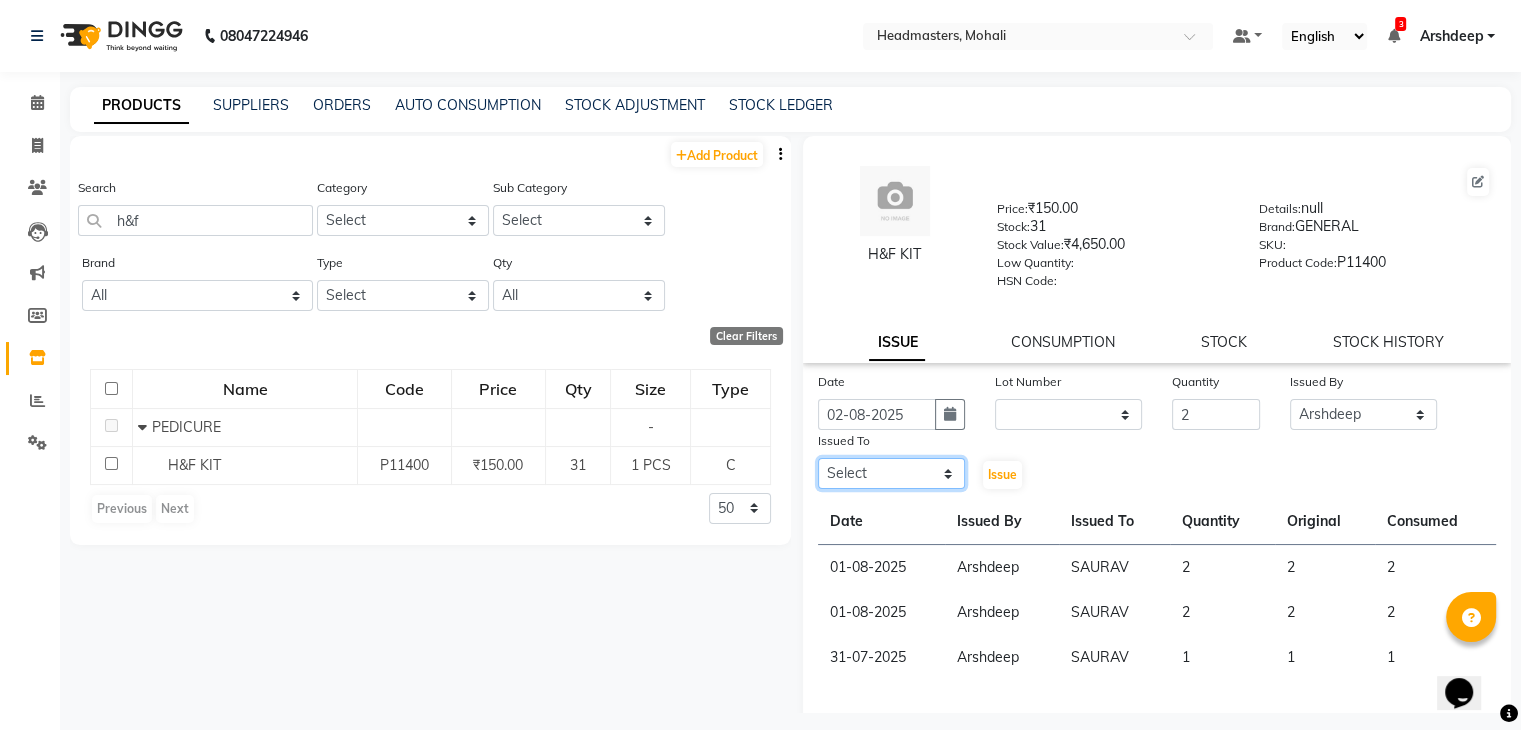 click on "Select AARIF Aarif Ansari Ali ANJANA ANJU Arshdeep Aryan Asad  Azam BALWINDER BHAWNA BIMLA CHETAN Deepak  HARRY Headmasters Honey Sidhu Jyoti karamdeep Manav MICHAEL Navdeep NEETU NEETU -  FRONT DESK  NEHA PREET PRINCE RAVI ROOP SACHIN KUMAR Sagar SAIF SARJU SAURAV SHAHZAD SHARAN SHARDA SHELLY SHUBHAM  SOHAIL SOHAN  VICkY Yamini" 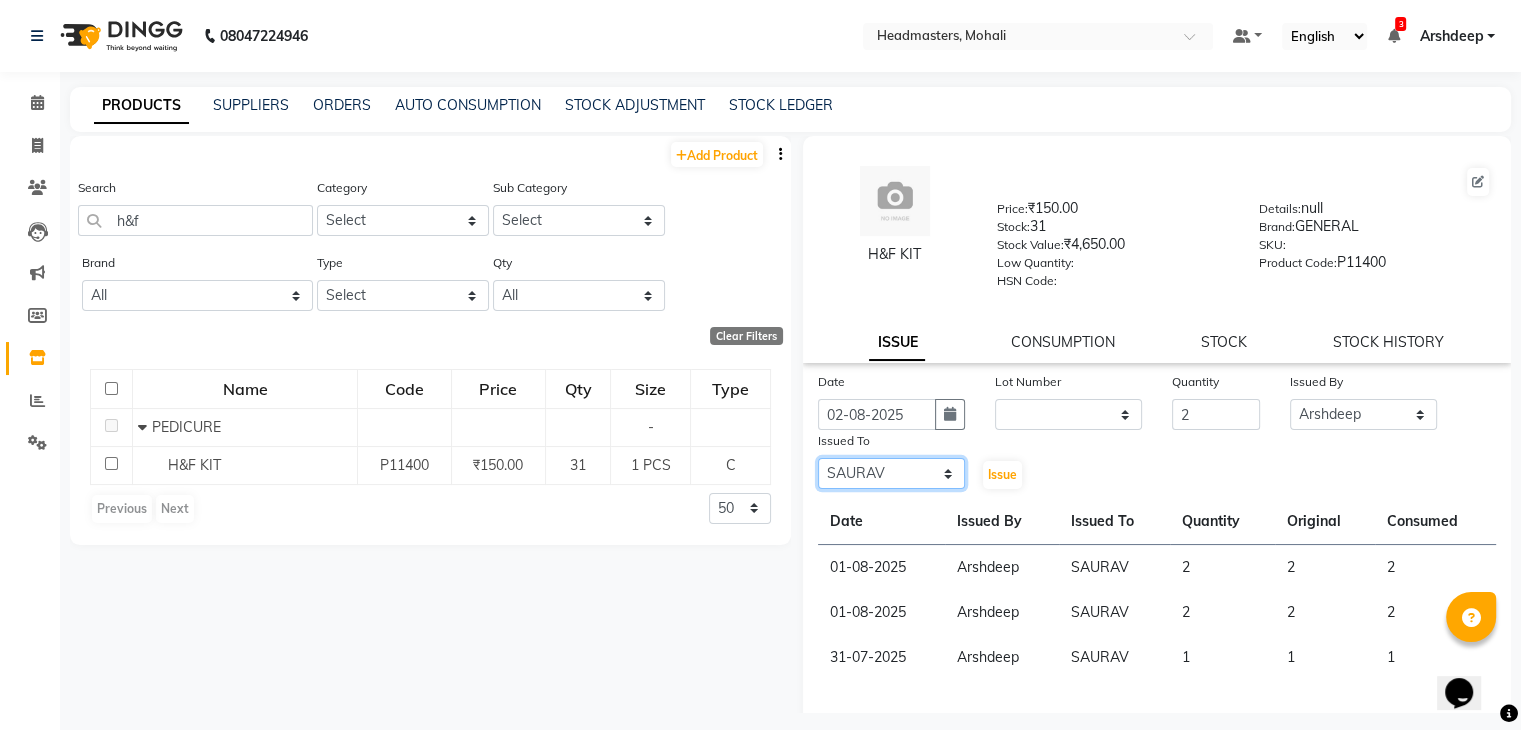 click on "Select AARIF Aarif Ansari Ali ANJANA ANJU Arshdeep Aryan Asad  Azam BALWINDER BHAWNA BIMLA CHETAN Deepak  HARRY Headmasters Honey Sidhu Jyoti karamdeep Manav MICHAEL Navdeep NEETU NEETU -  FRONT DESK  NEHA PREET PRINCE RAVI ROOP SACHIN KUMAR Sagar SAIF SARJU SAURAV SHAHZAD SHARAN SHARDA SHELLY SHUBHAM  SOHAIL SOHAN  VICkY Yamini" 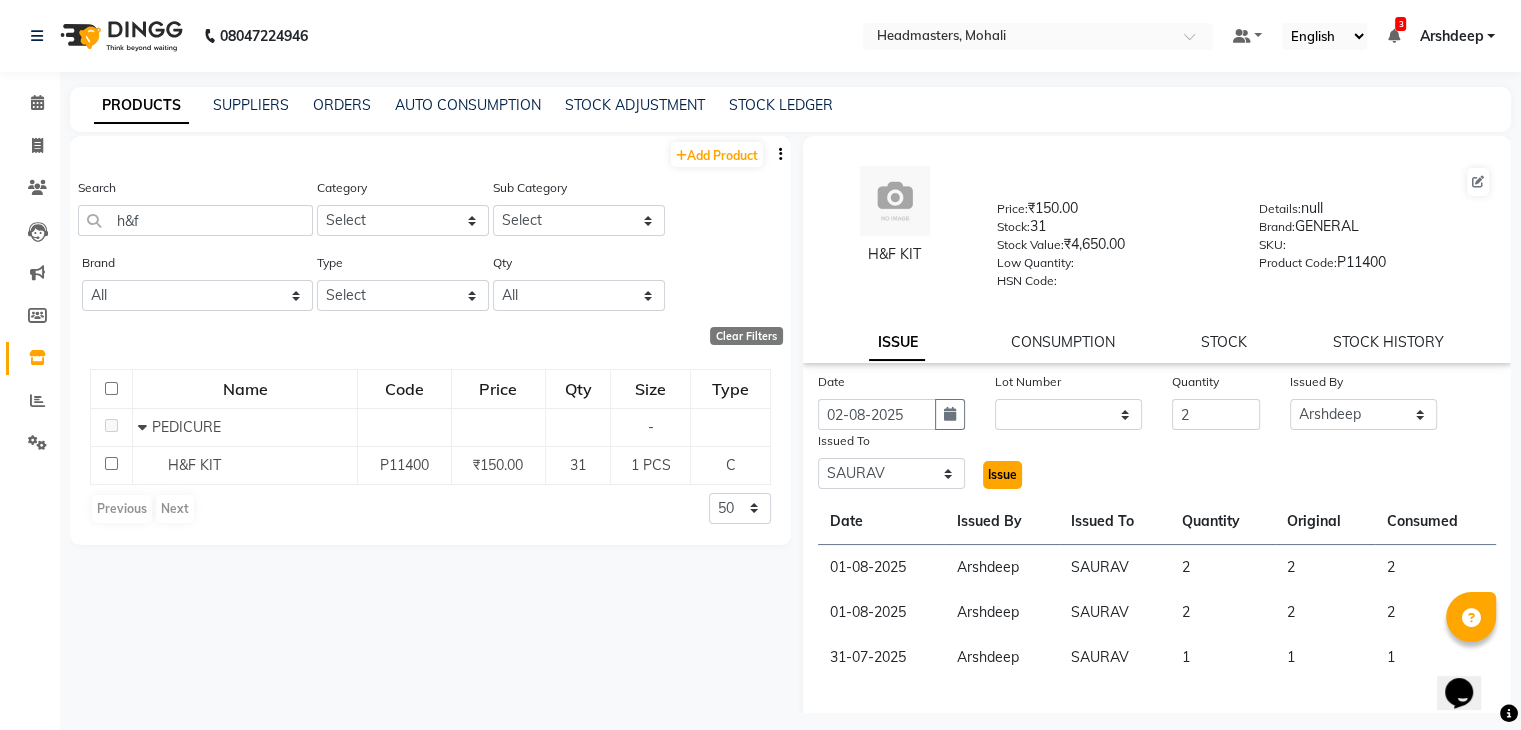 click on "Issue" 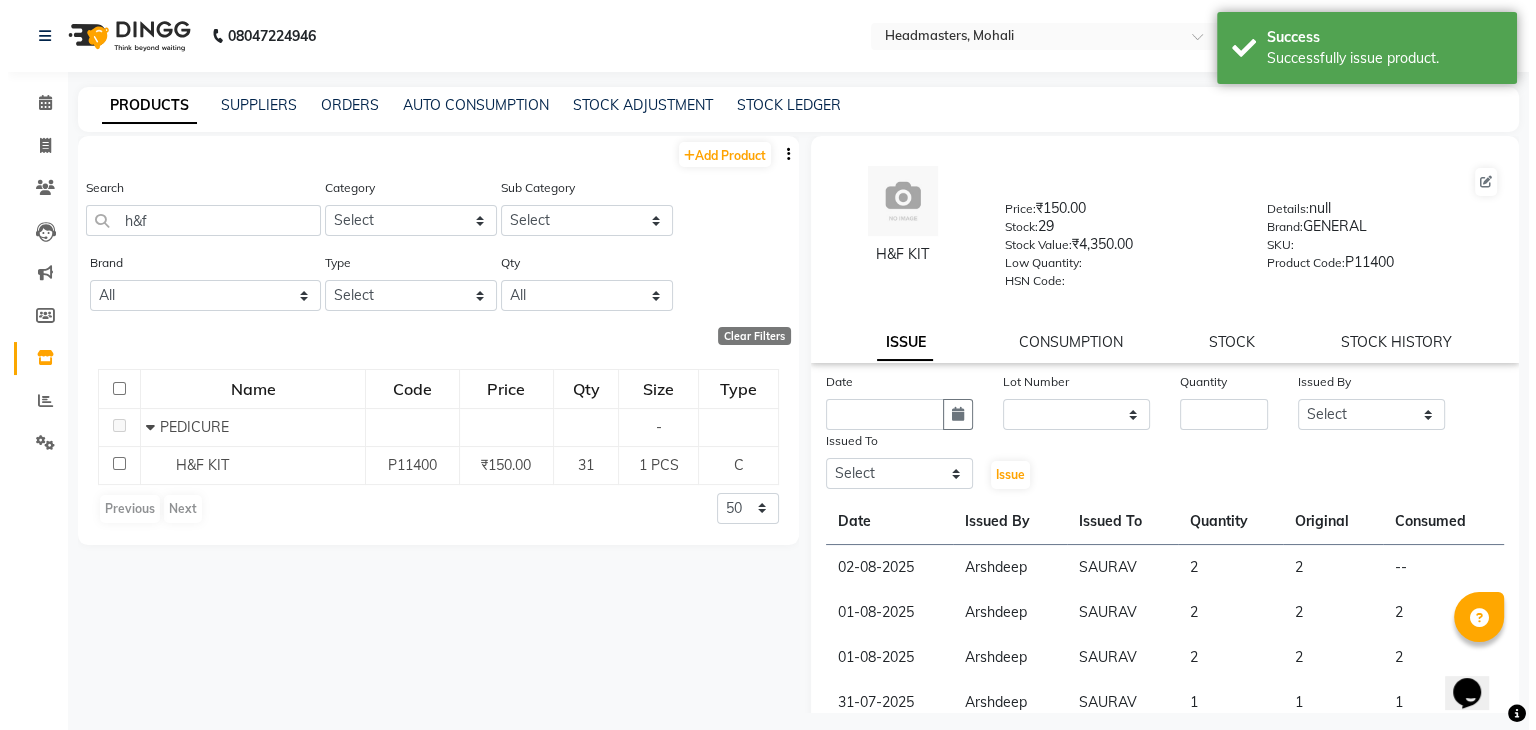scroll, scrollTop: 64, scrollLeft: 0, axis: vertical 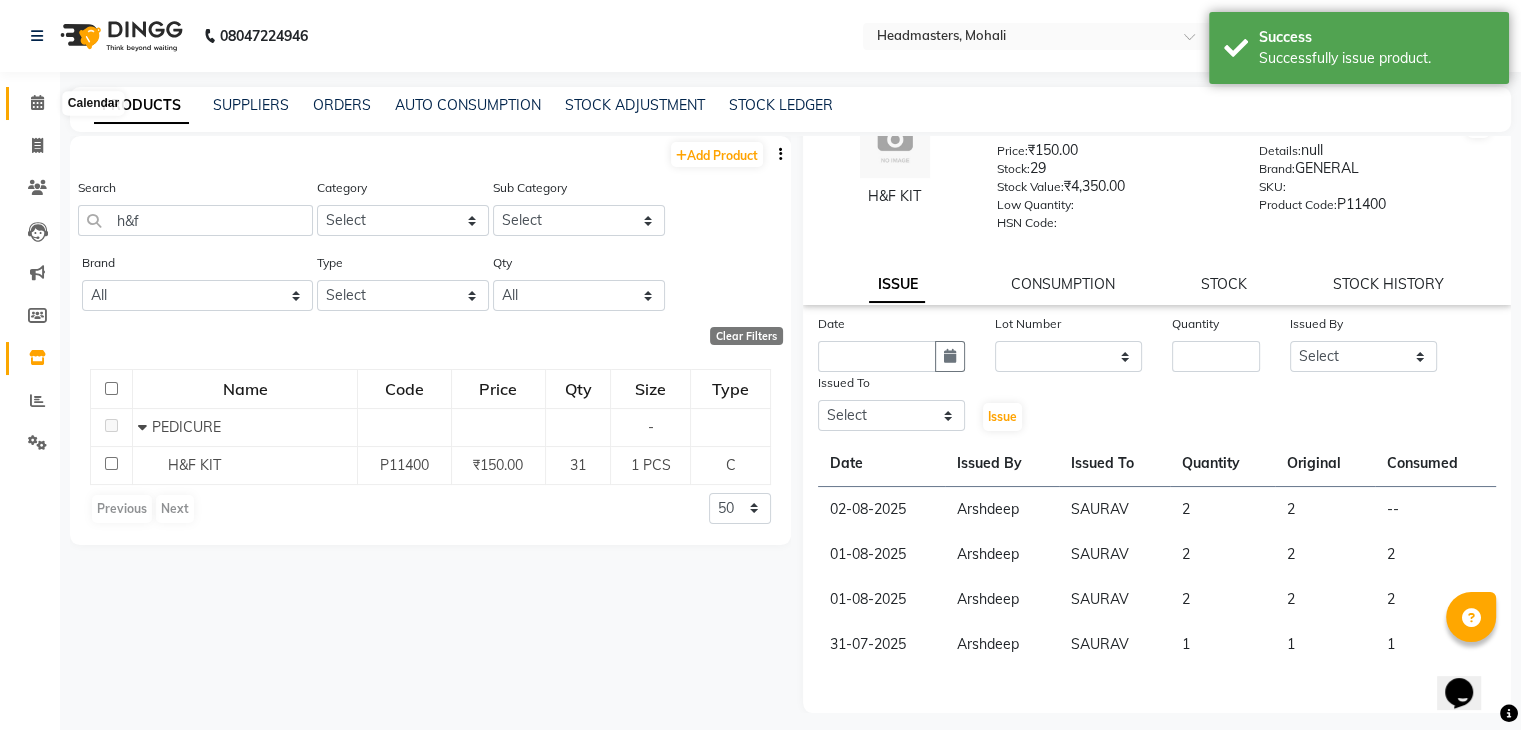 click 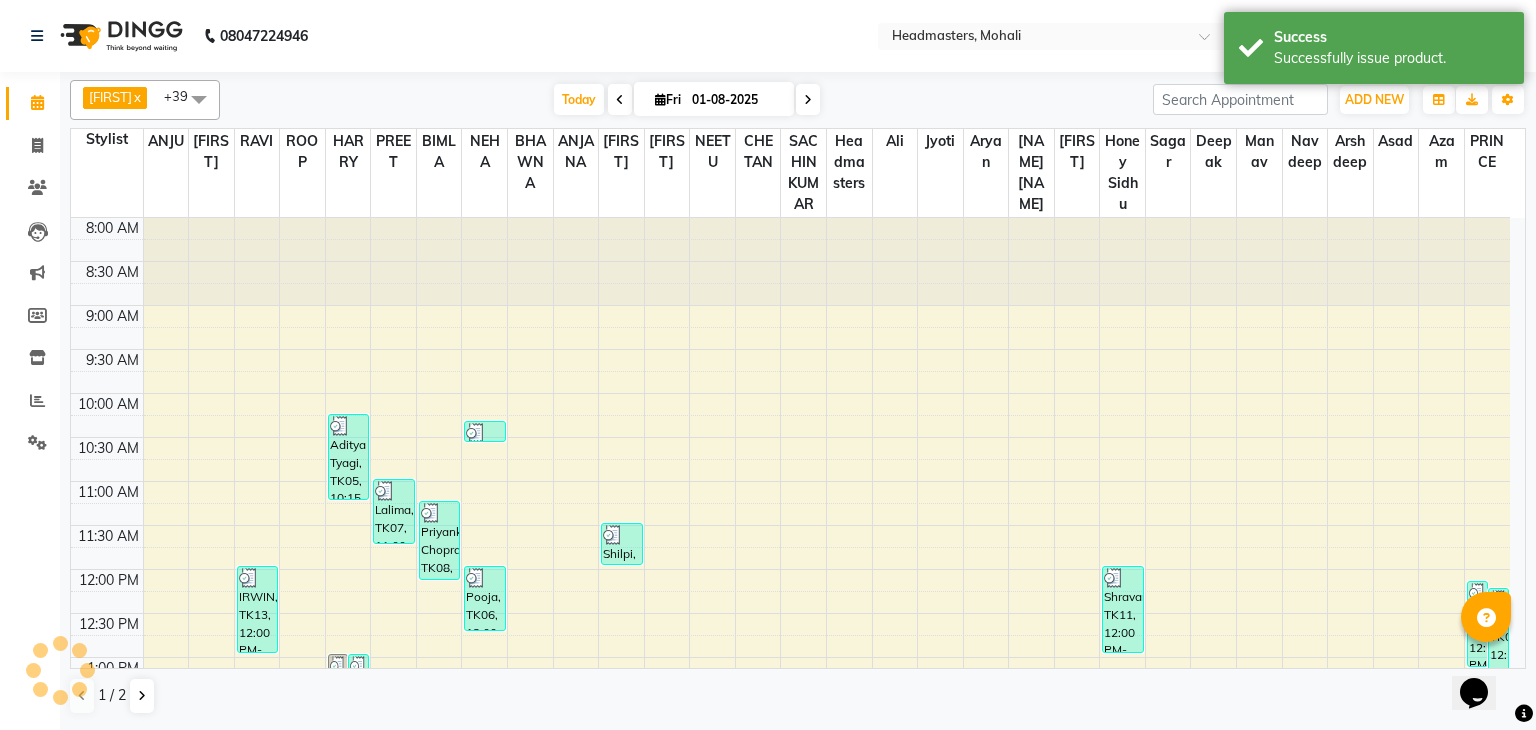 scroll, scrollTop: 0, scrollLeft: 0, axis: both 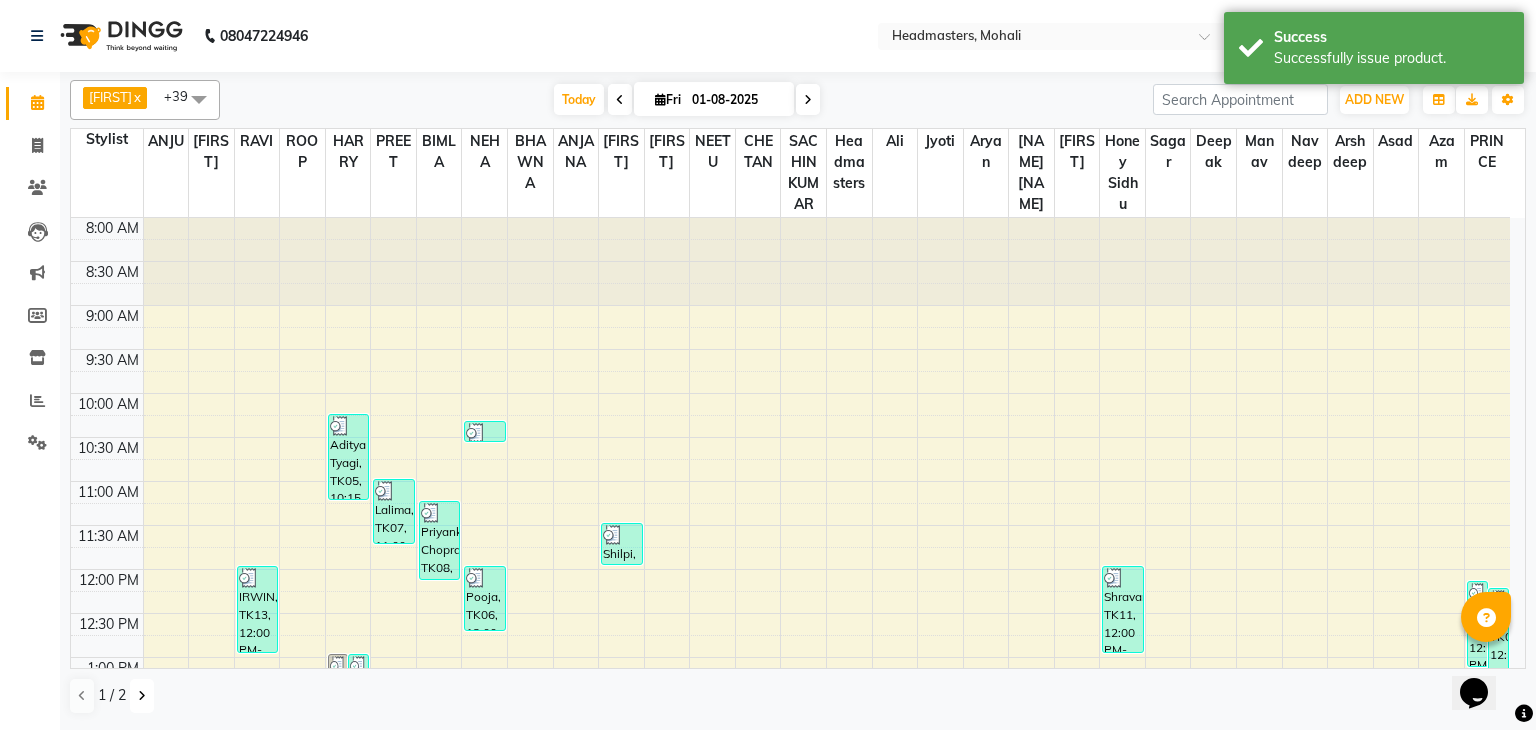 click at bounding box center (142, 696) 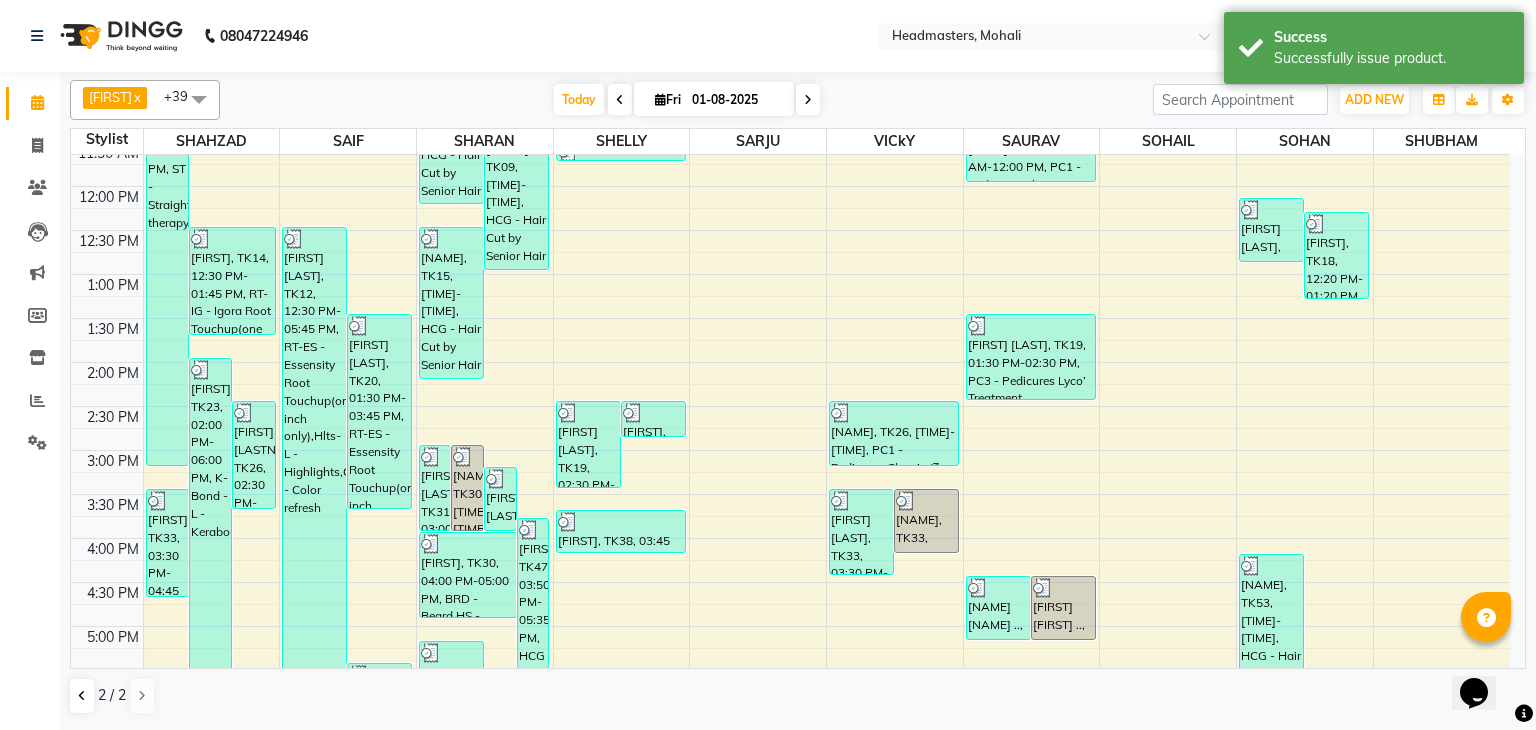 scroll, scrollTop: 320, scrollLeft: 0, axis: vertical 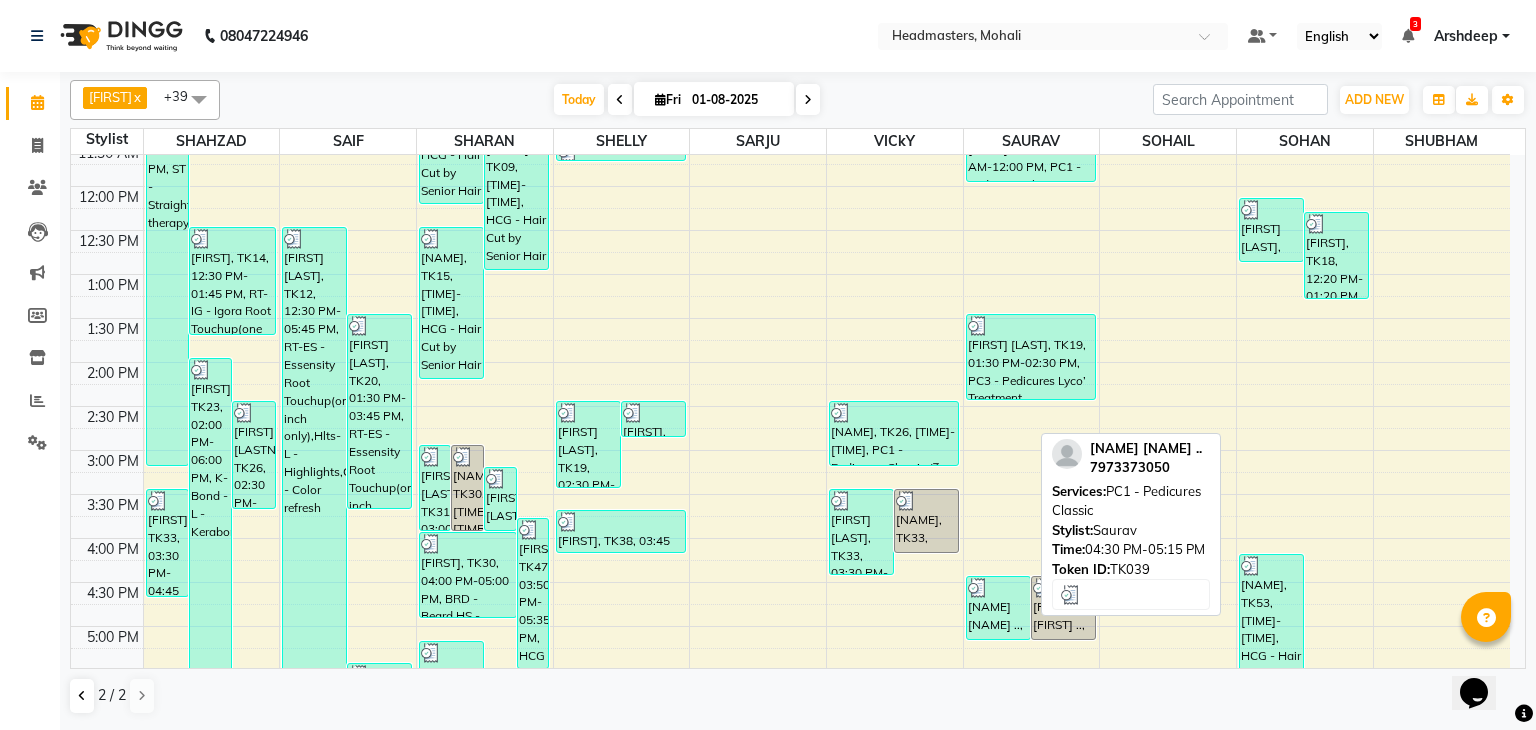 click on "[NAME] [NAME] .., TK39, [TIME]-[TIME], PC1 - Pedicures Classic" at bounding box center [998, 608] 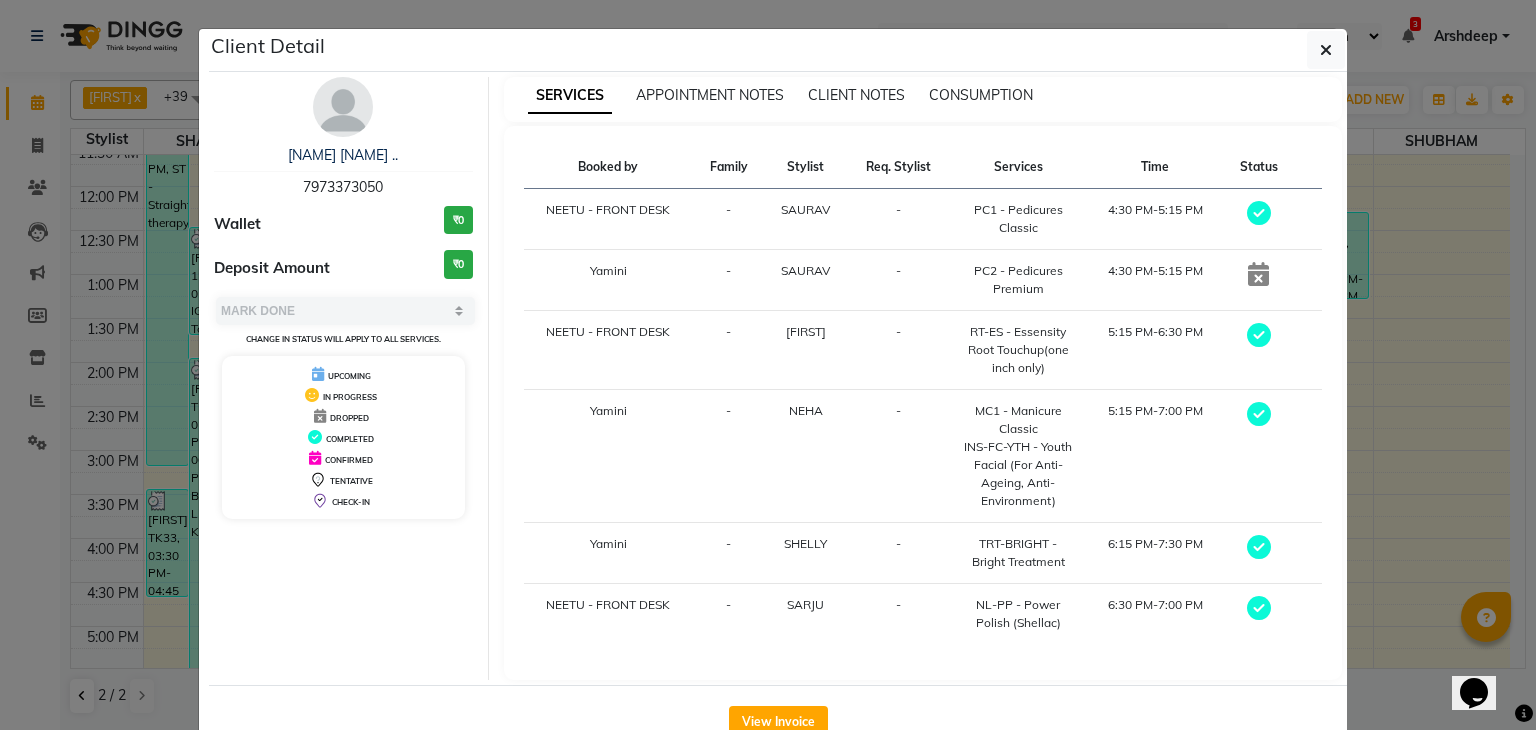 click on "CONSUMPTION" at bounding box center (981, 95) 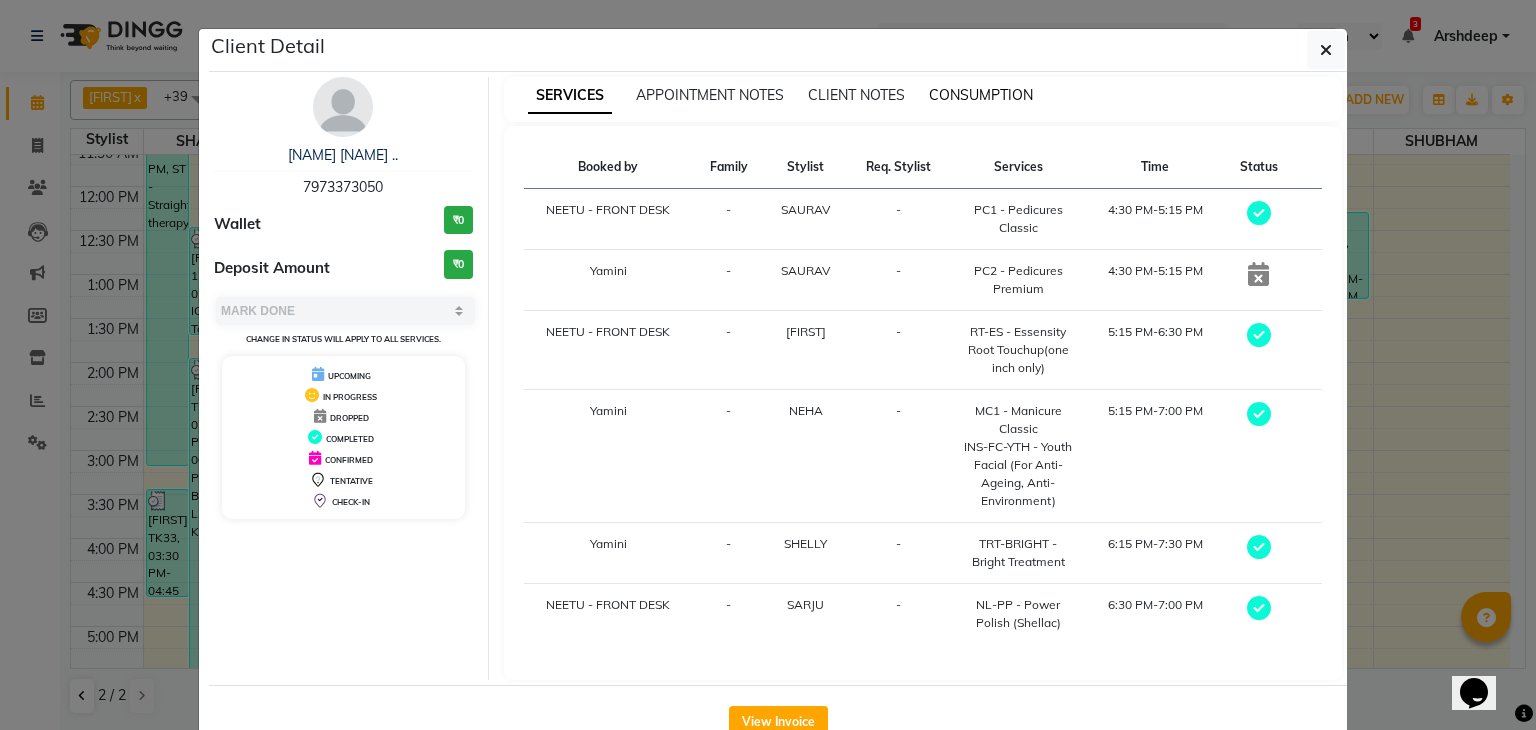 click on "CONSUMPTION" at bounding box center [981, 95] 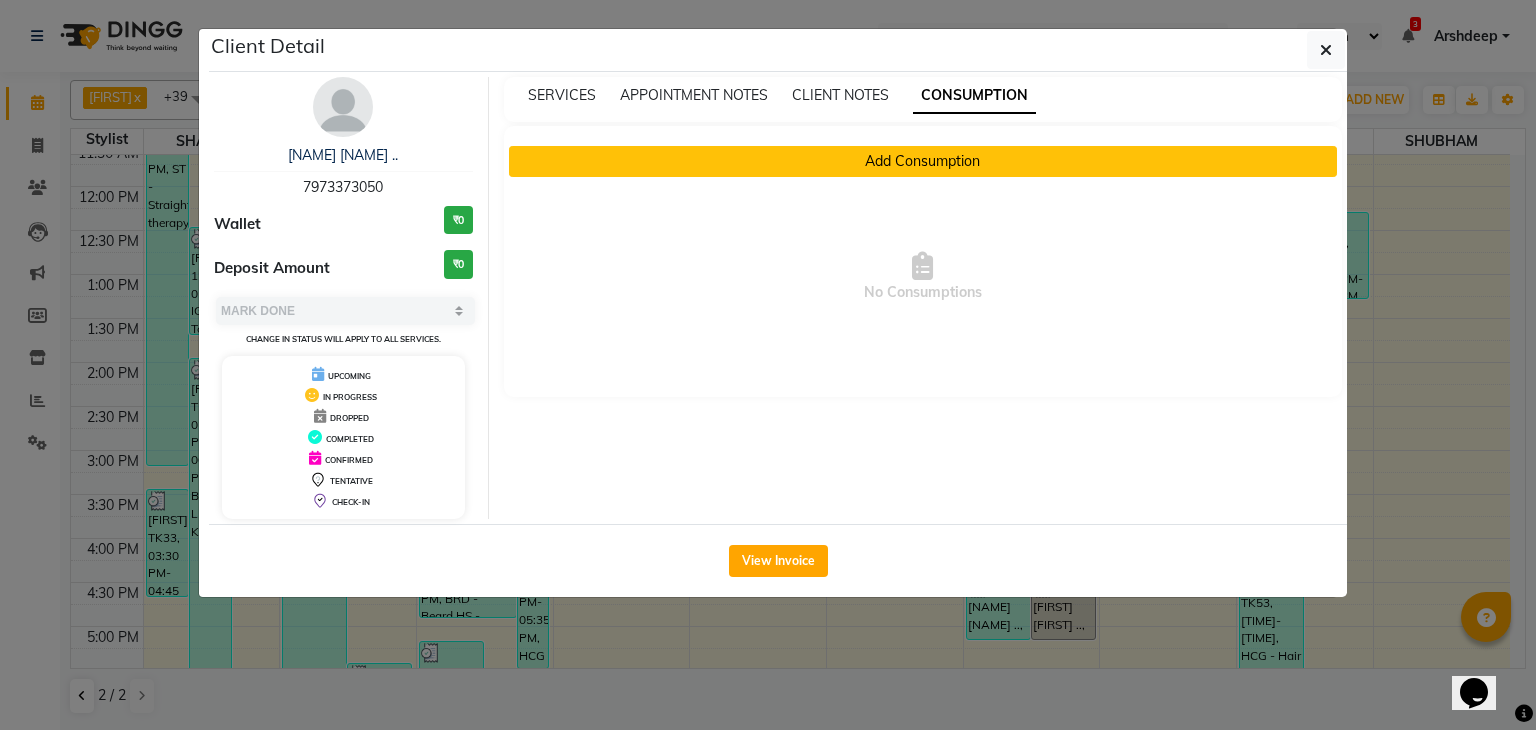 click on "Add Consumption" at bounding box center (923, 161) 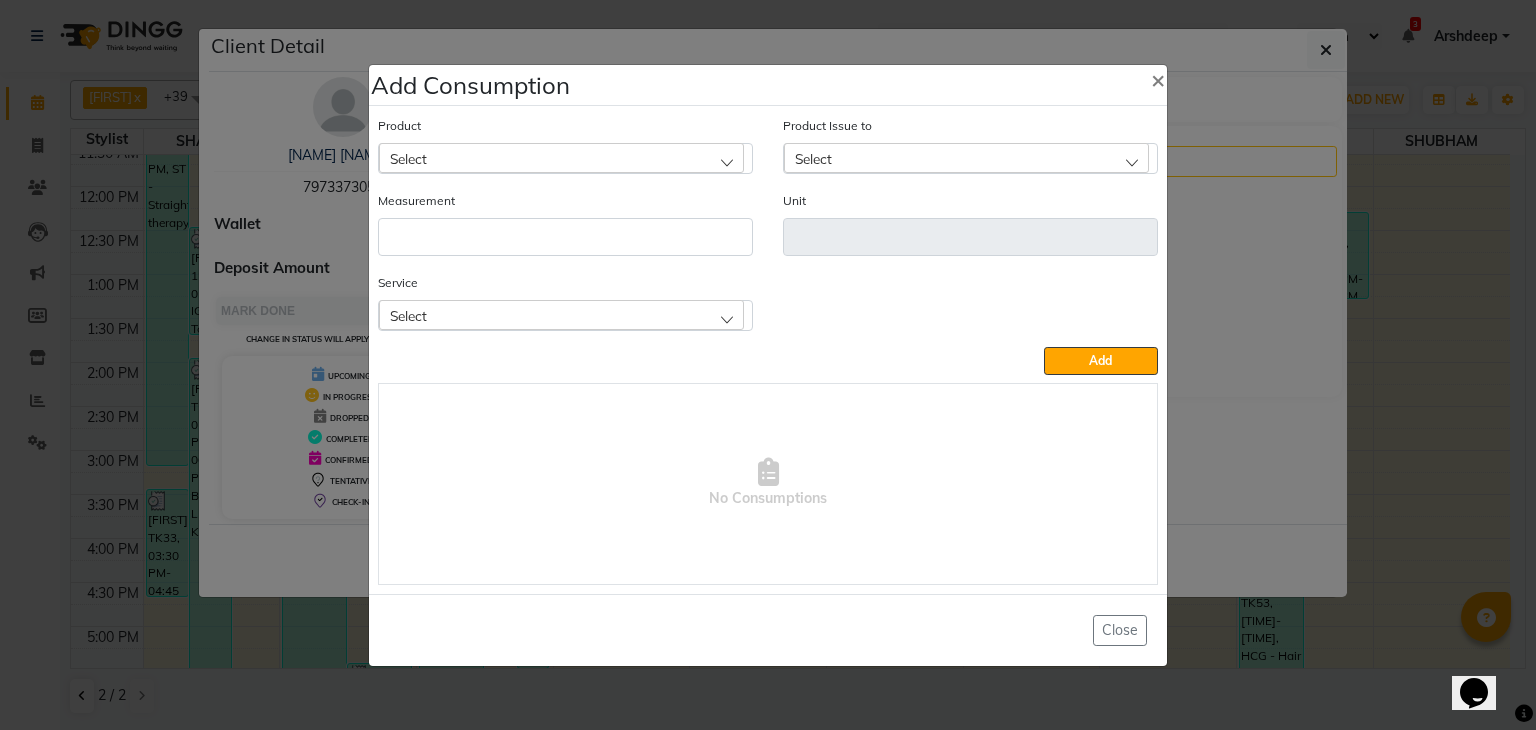 click on "Select" 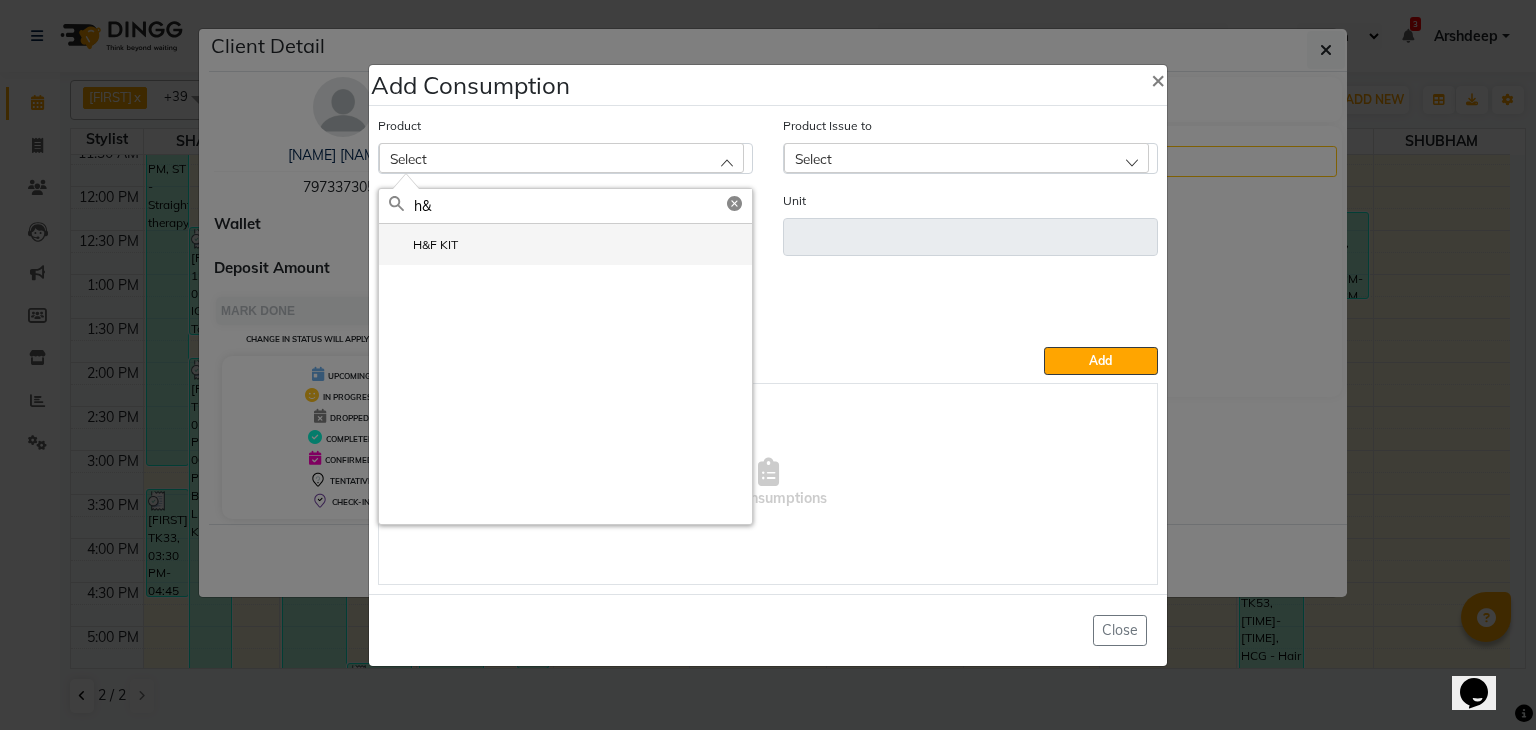 click on "H&F KIT" 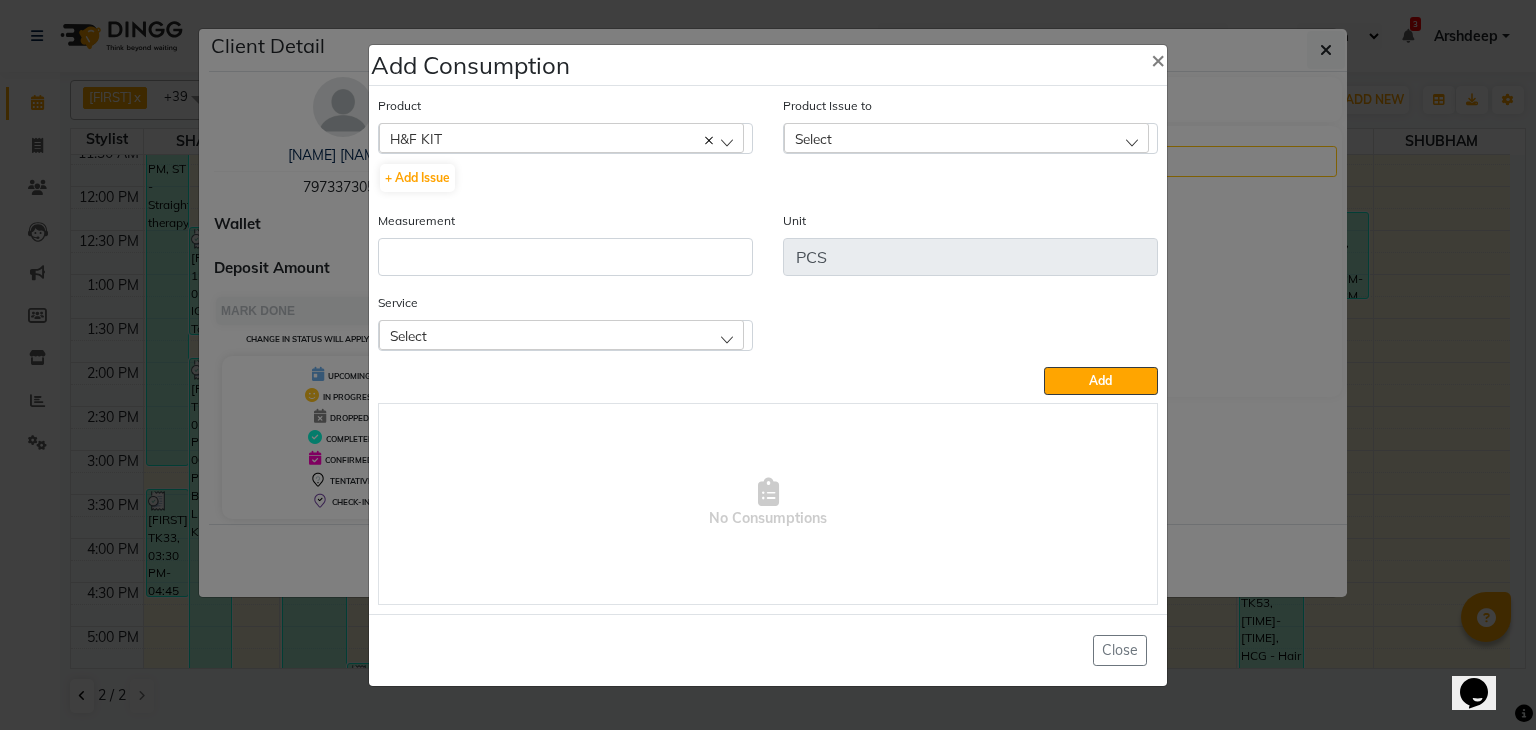 click on "Select" 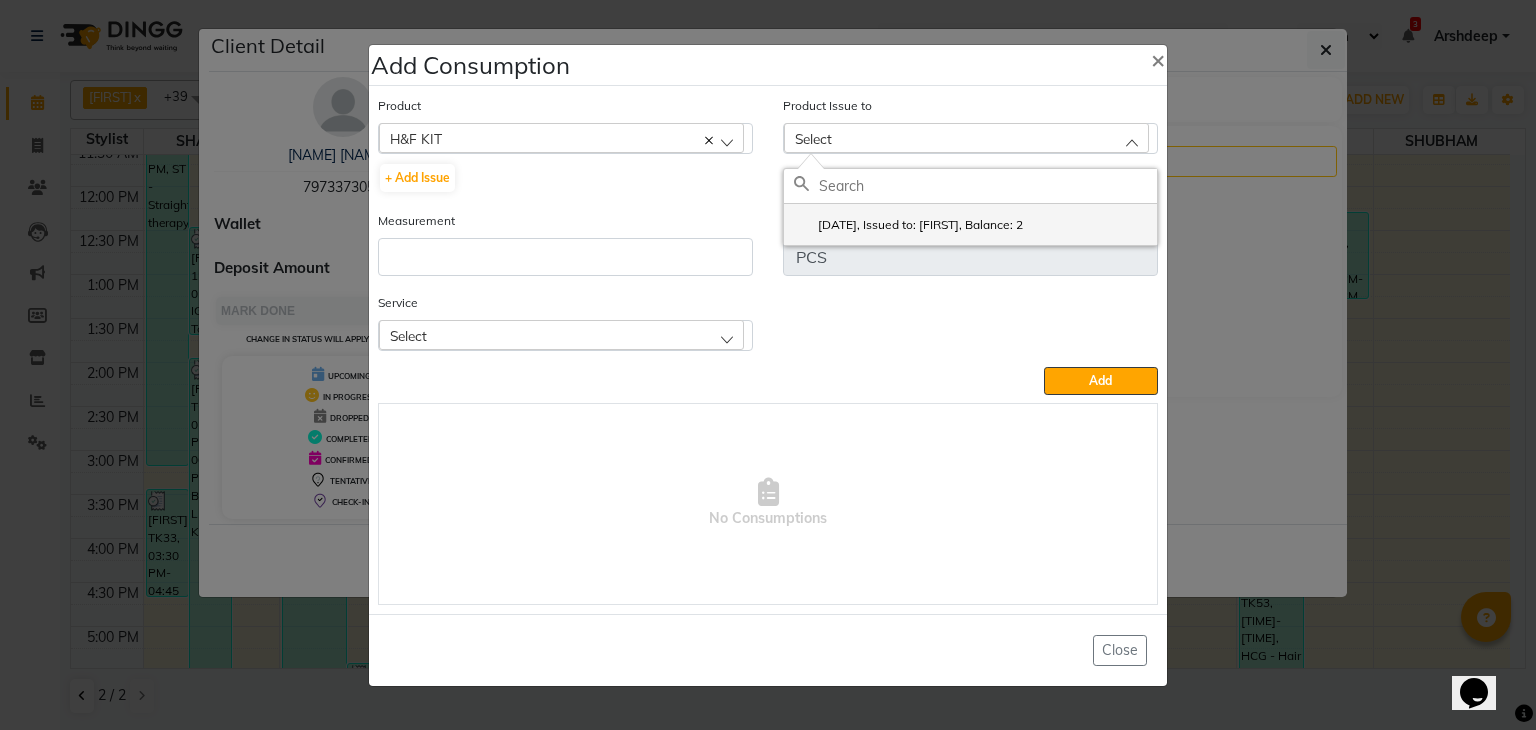 click on "[DATE], Issued to: [FIRST], Balance: 2" 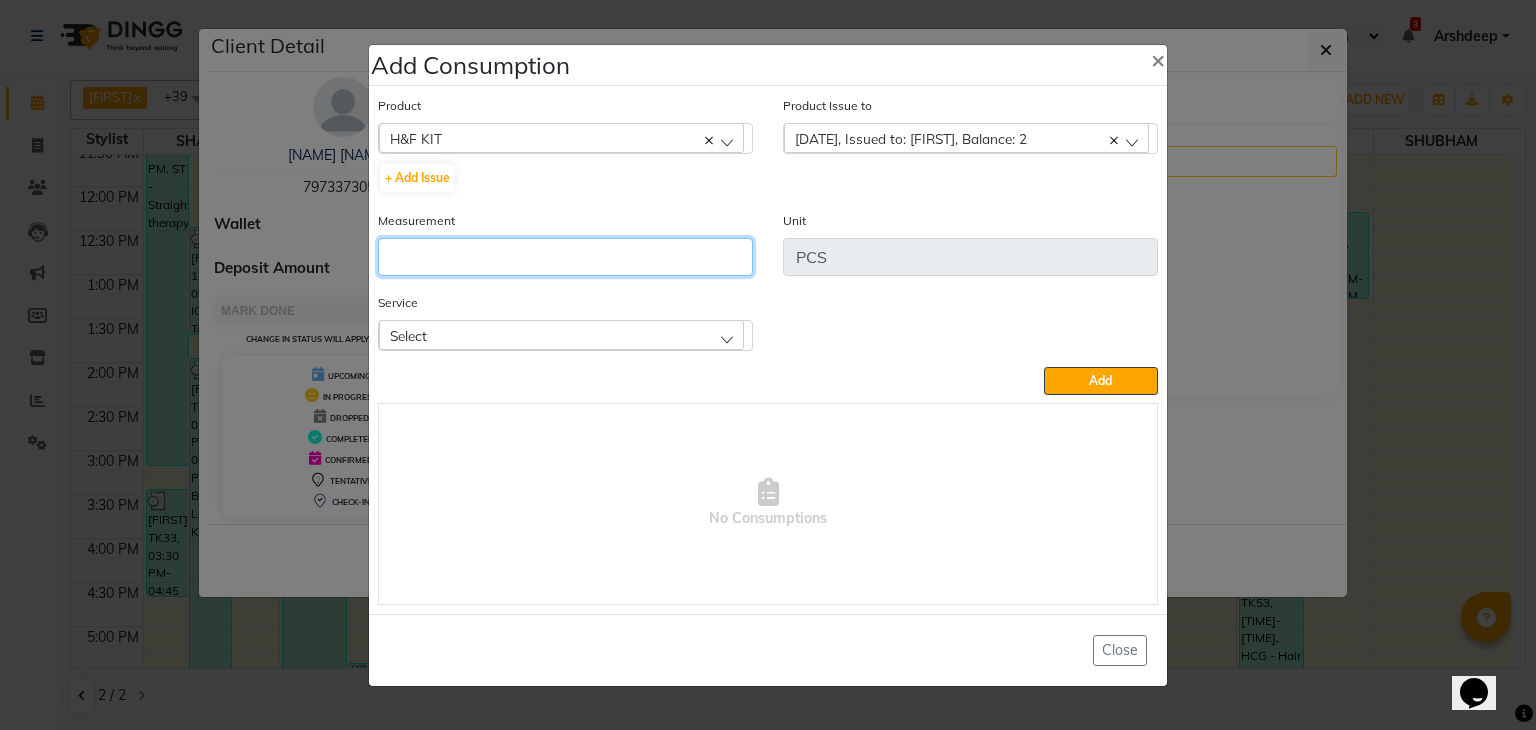 click 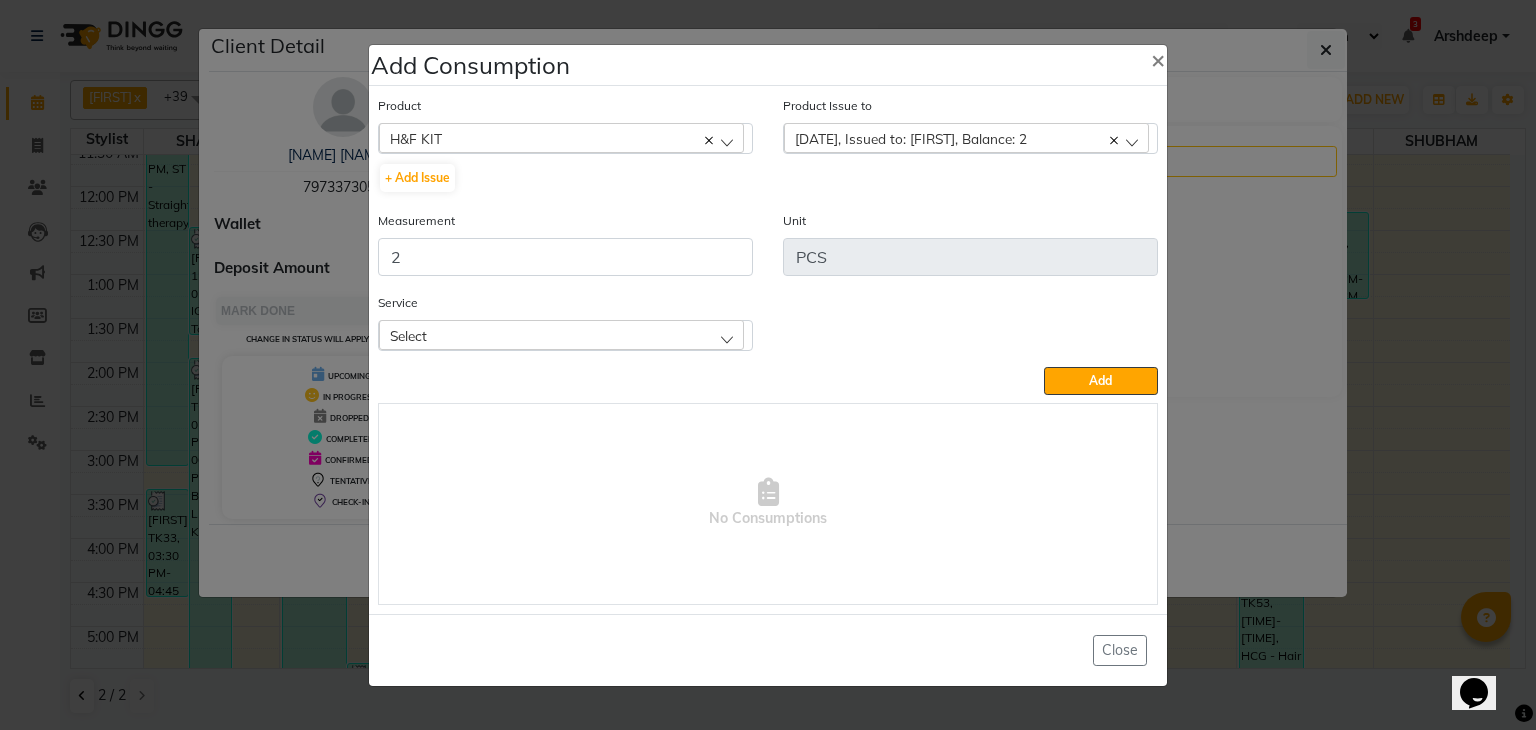 click on "Select" 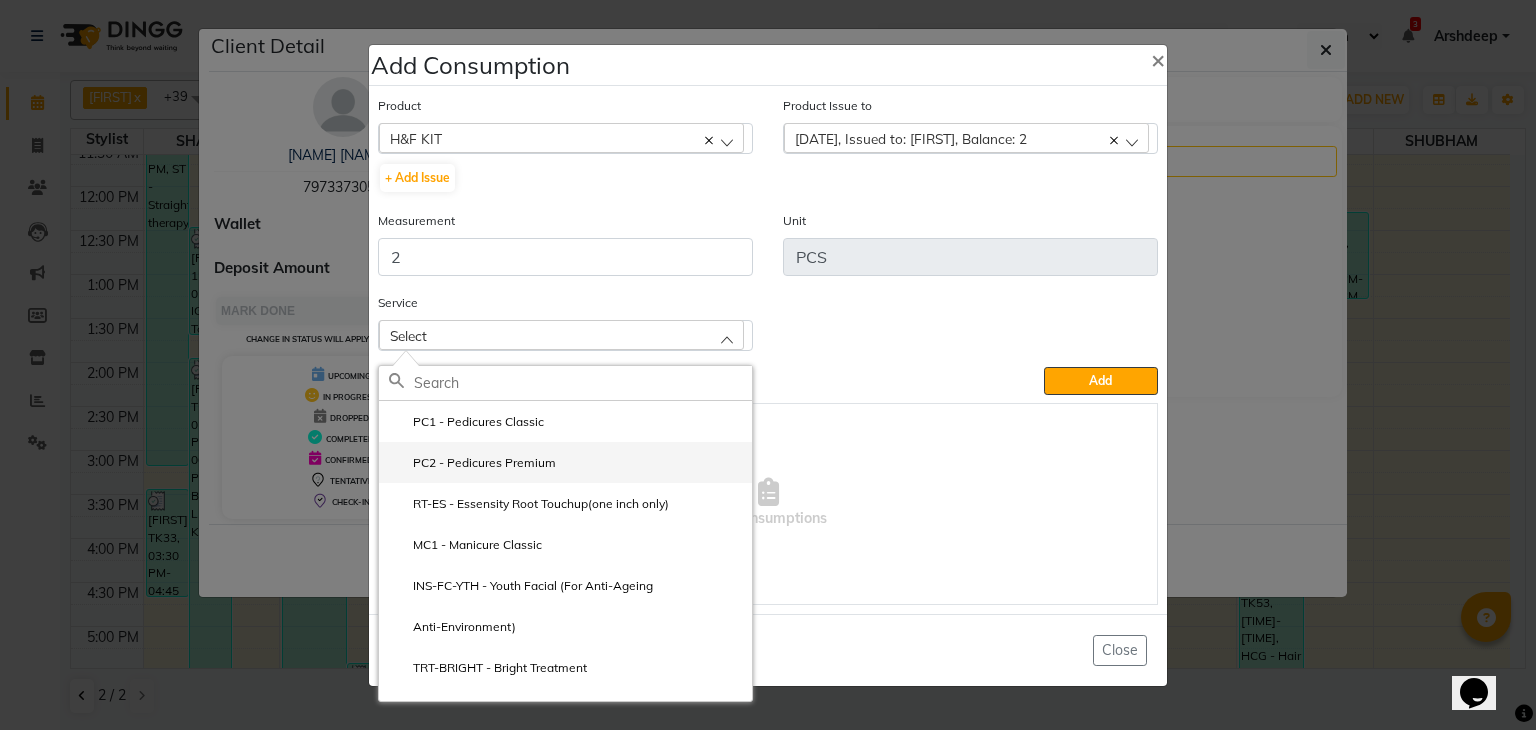 click on "PC2 - Pedicures Premium" 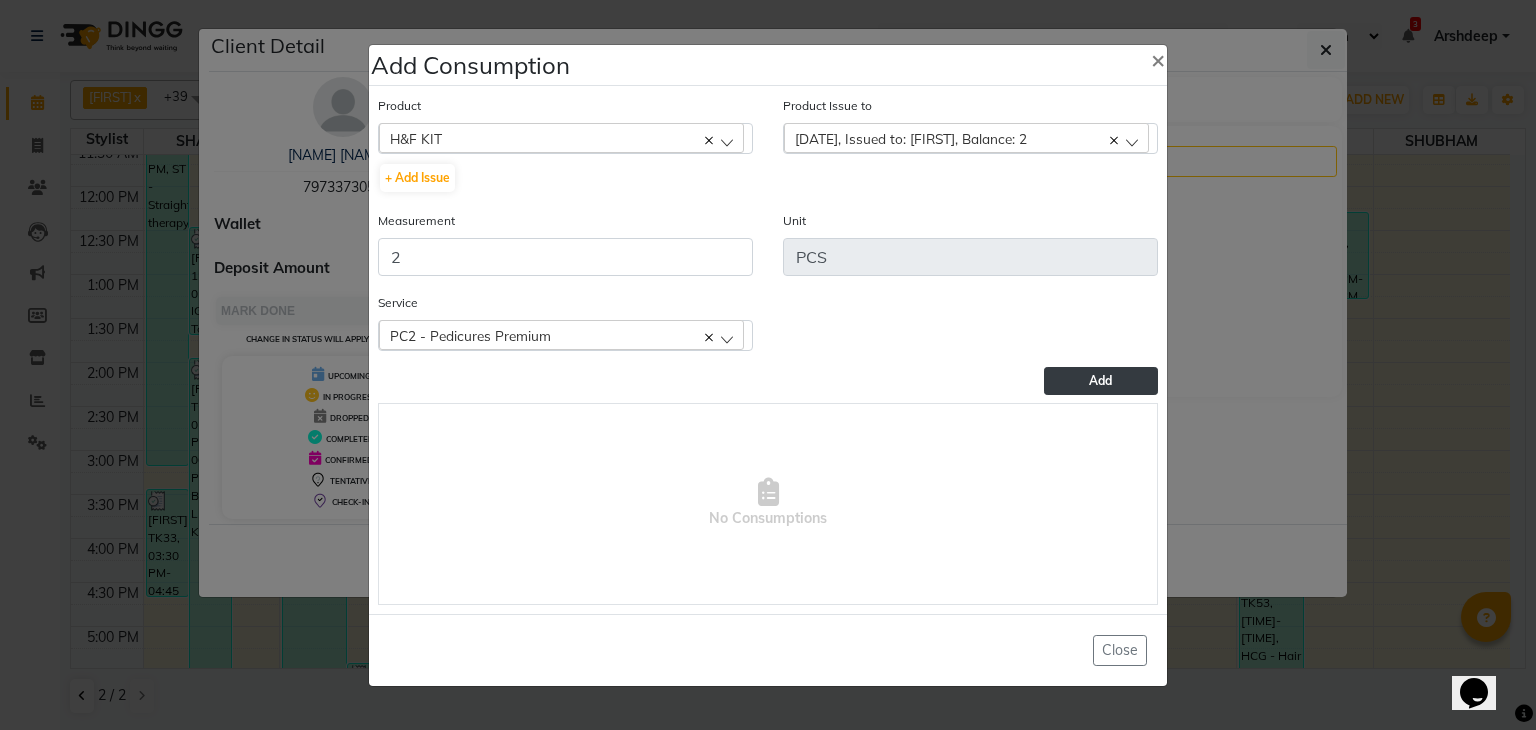 drag, startPoint x: 1067, startPoint y: 357, endPoint x: 1088, endPoint y: 374, distance: 27.018513 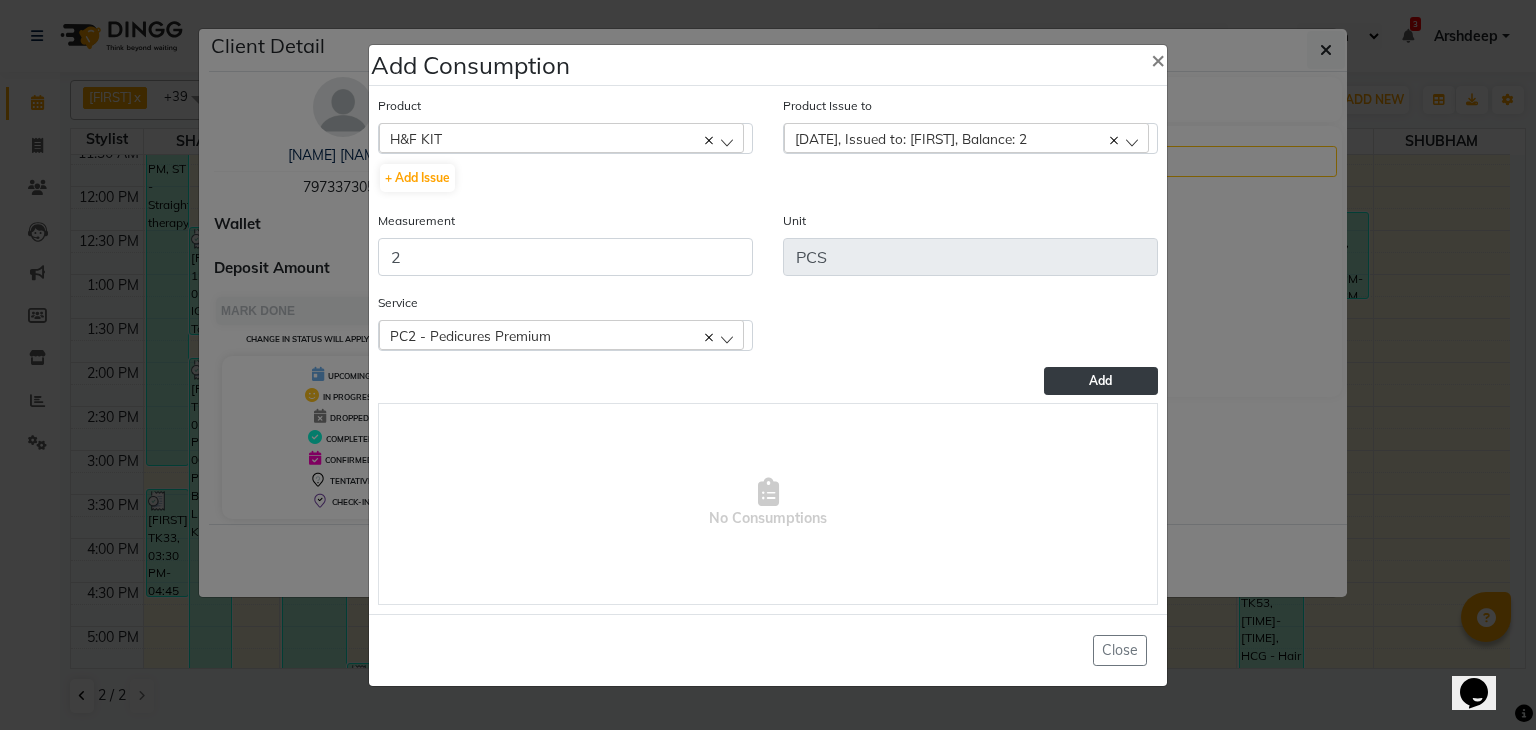 click on "Add" 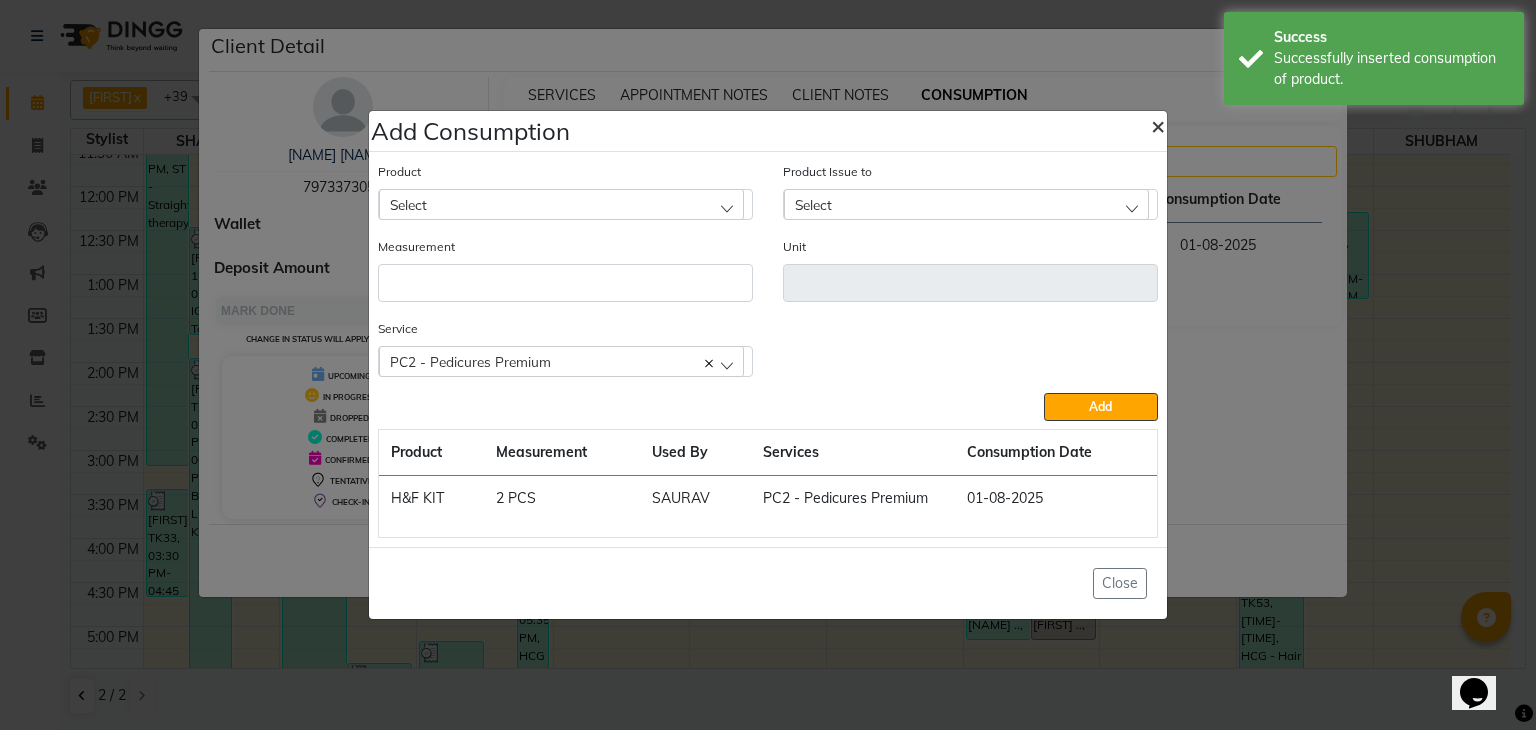 click on "×" 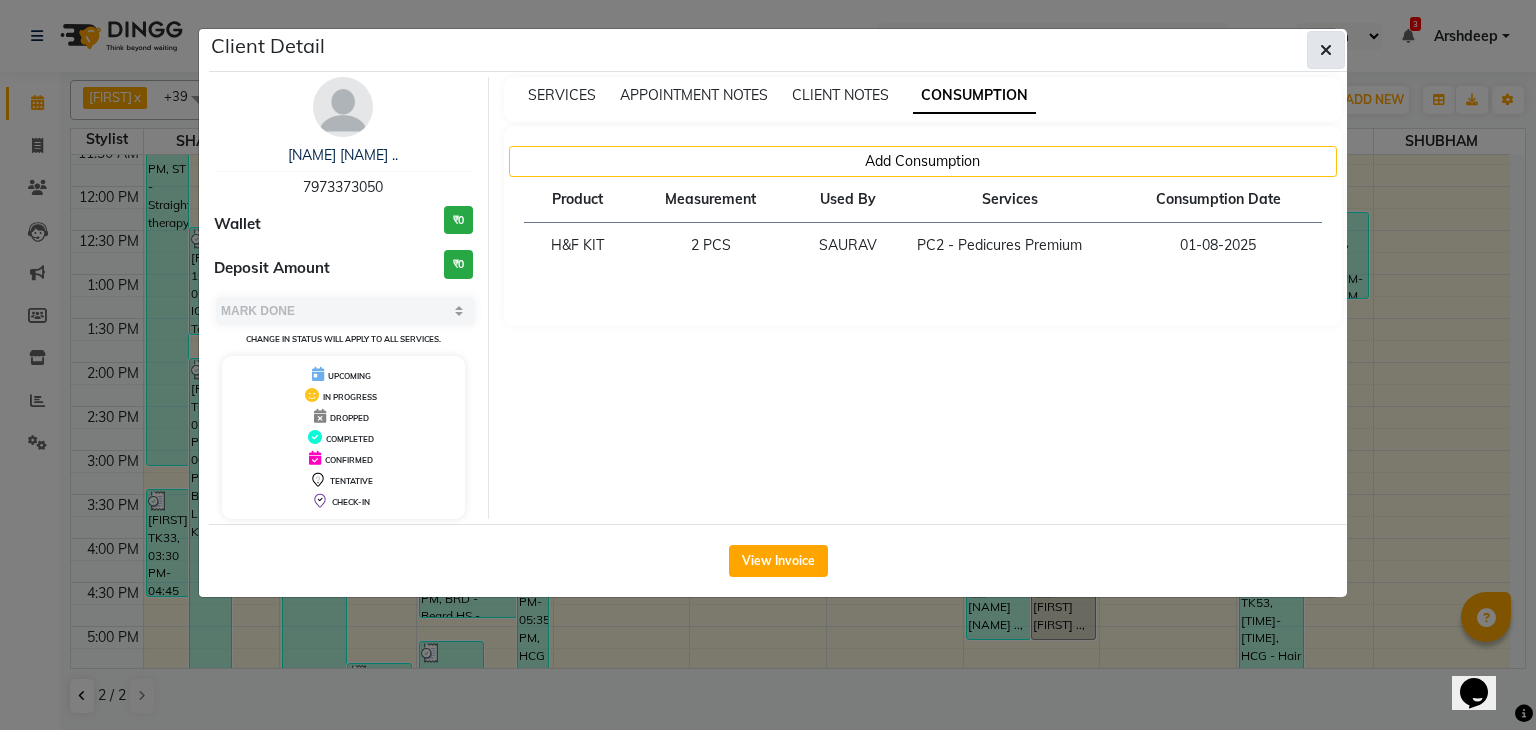 click 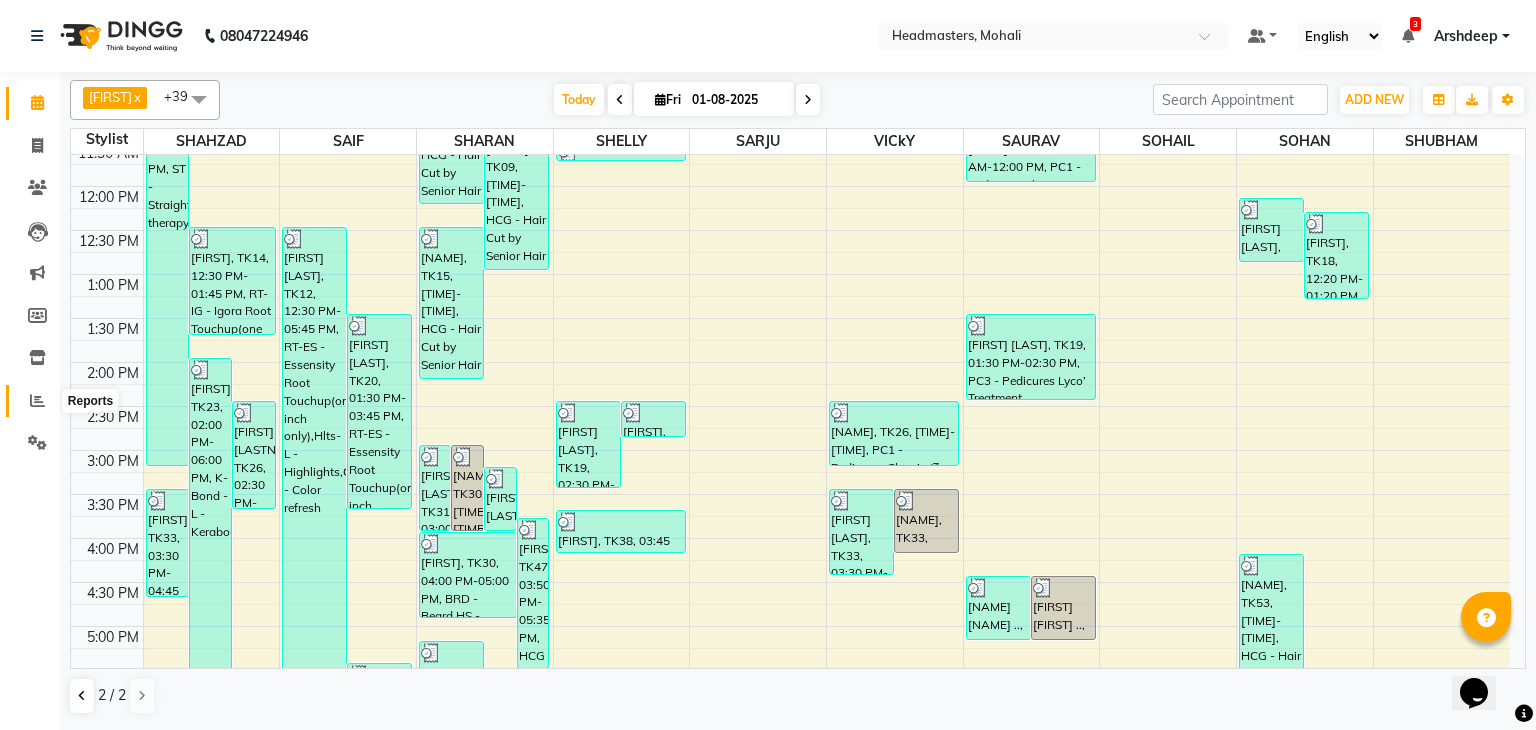 click 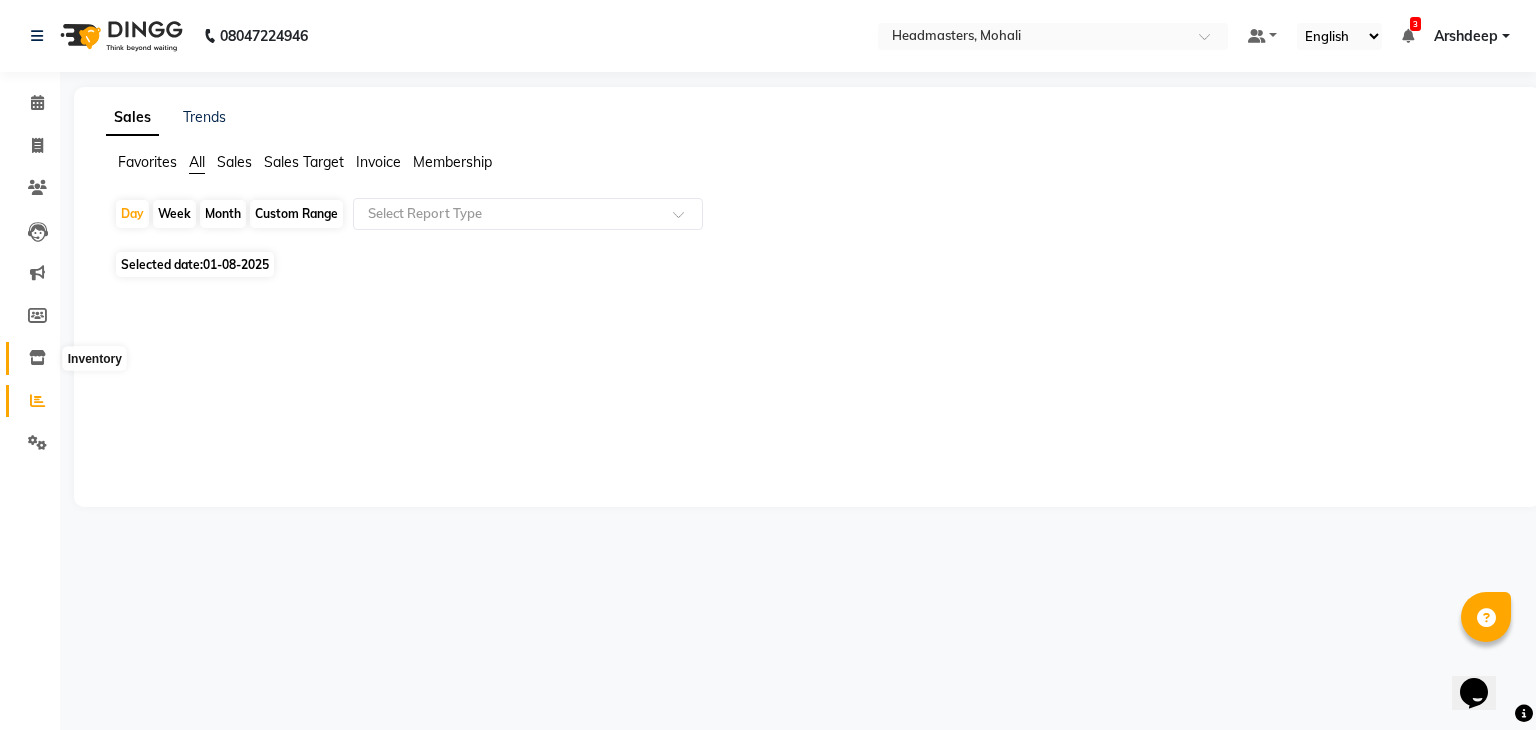 click 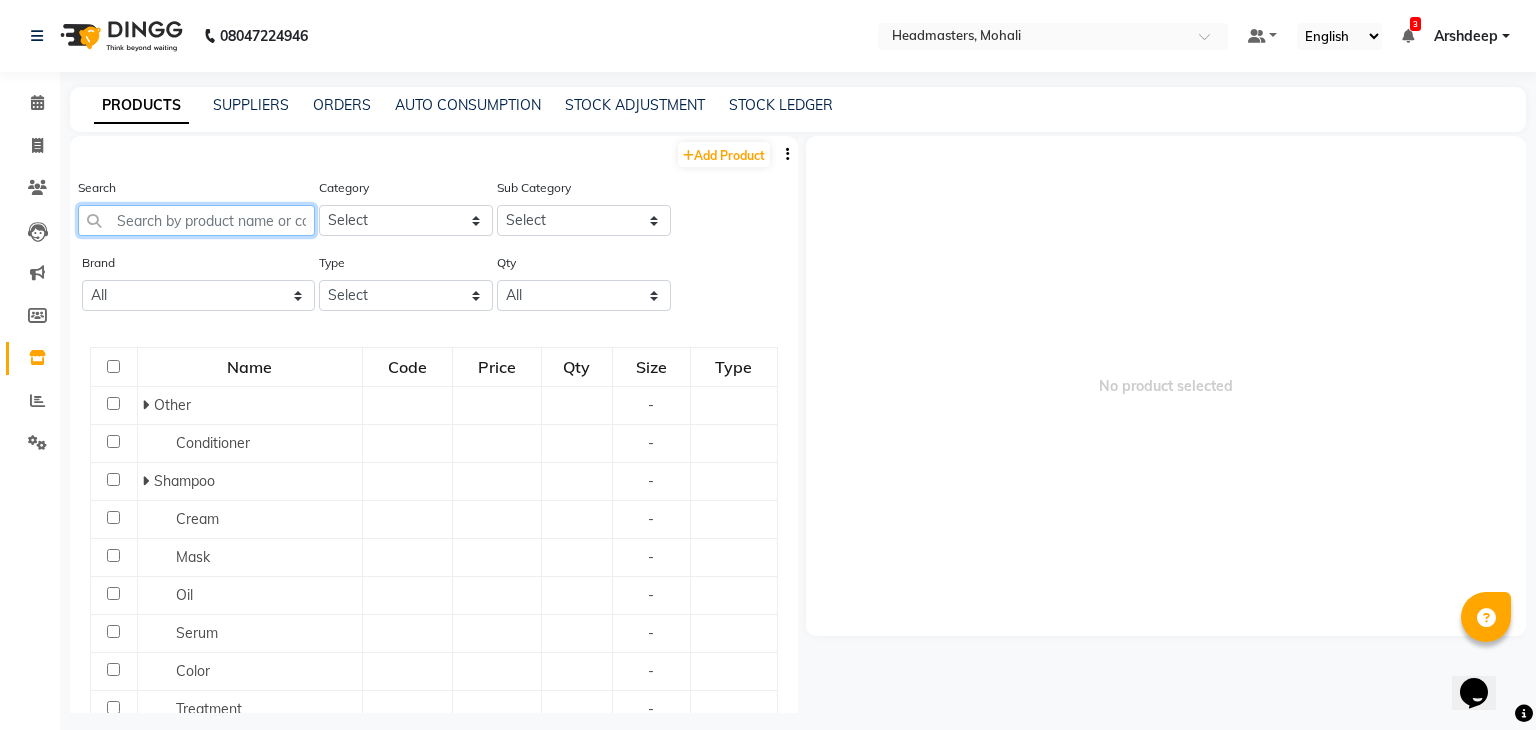 click 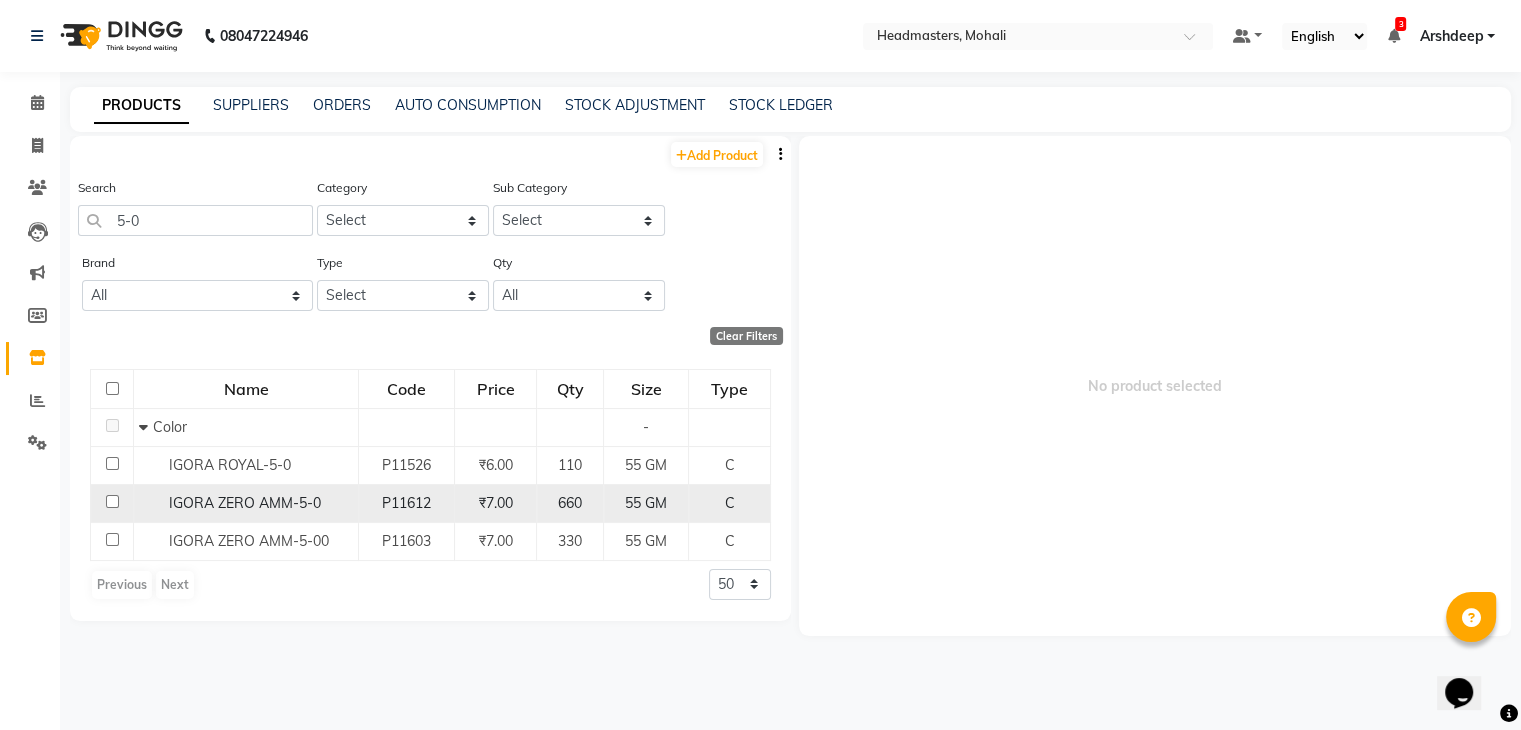 click on "IGORA ZERO AMM-5-0" 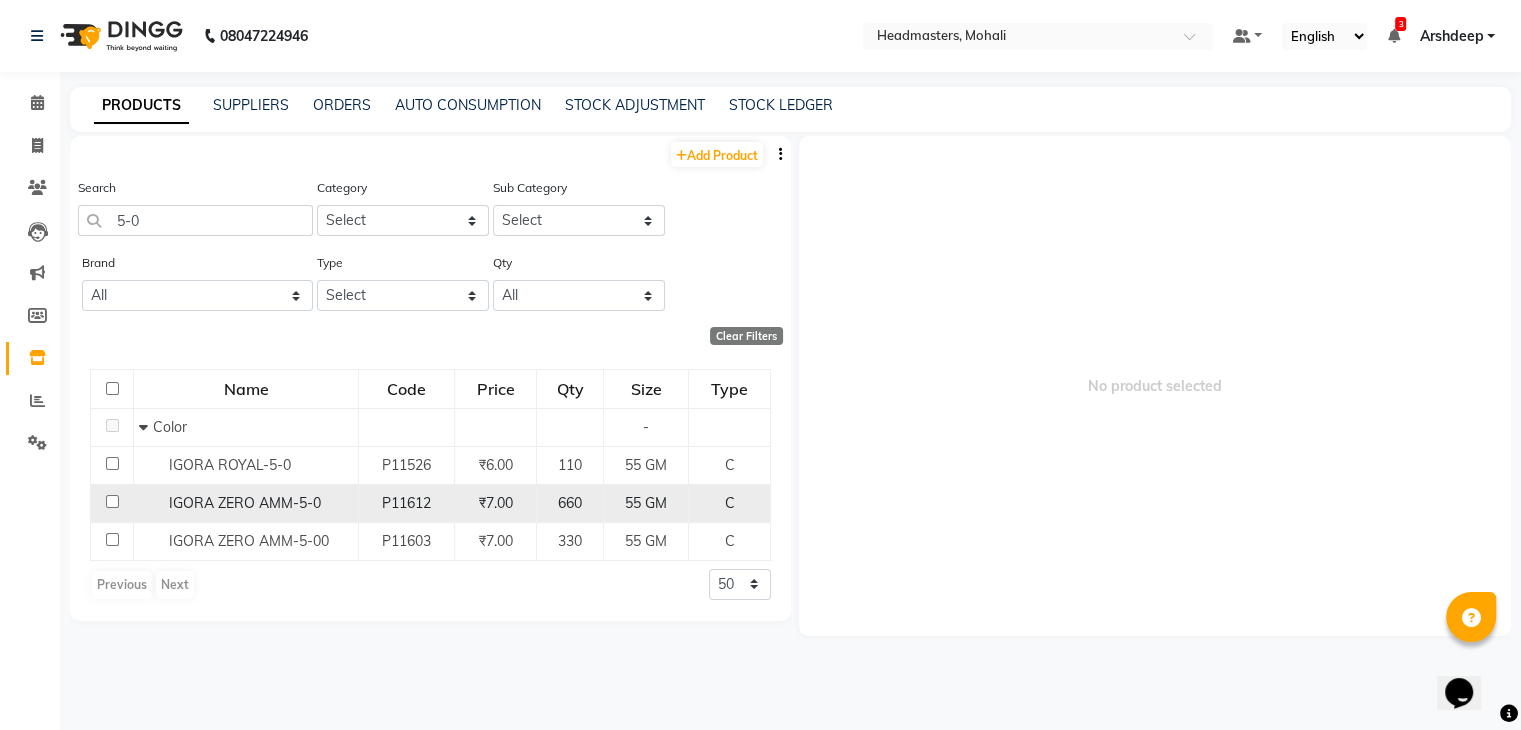 click on "IGORA ZERO AMM-5-0" 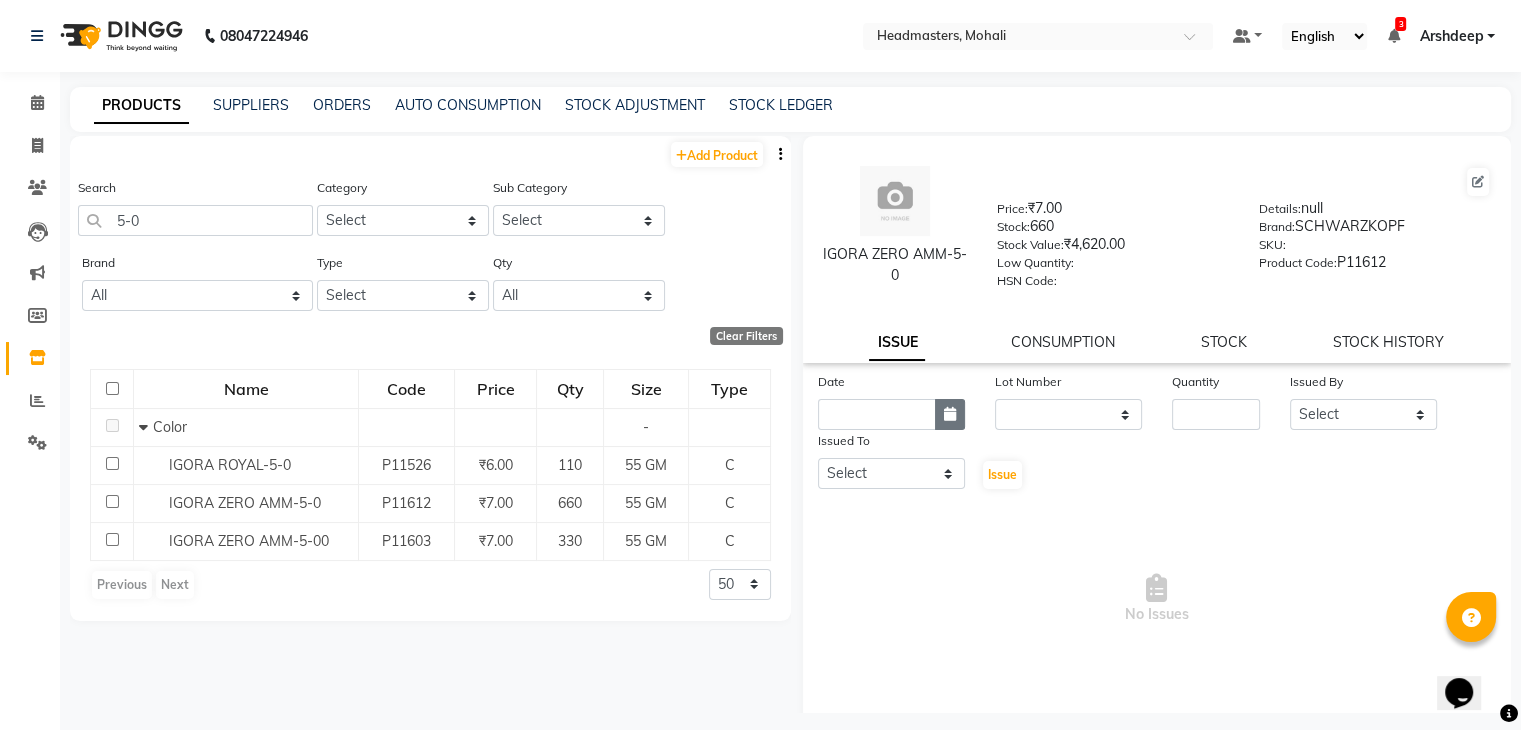 click 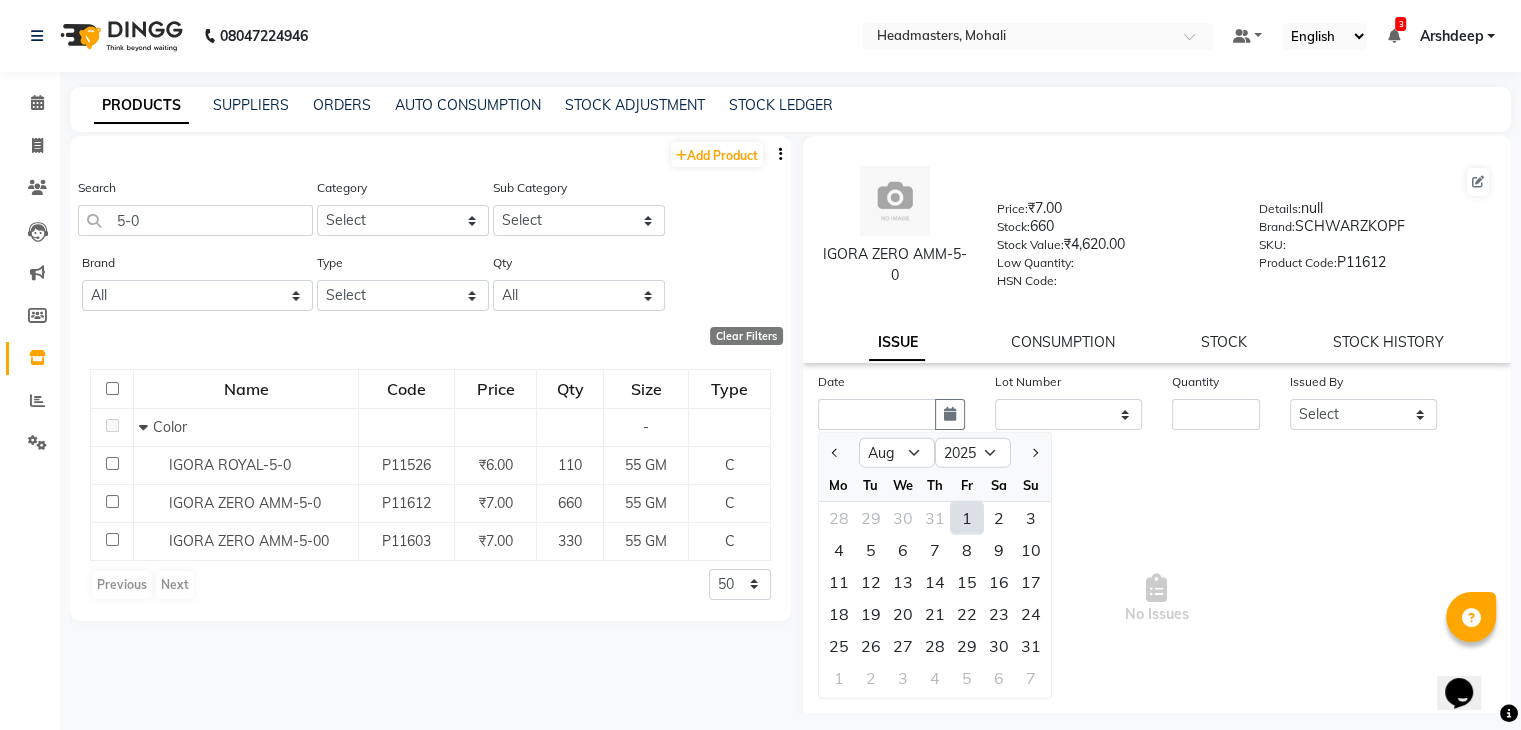 click on "1" 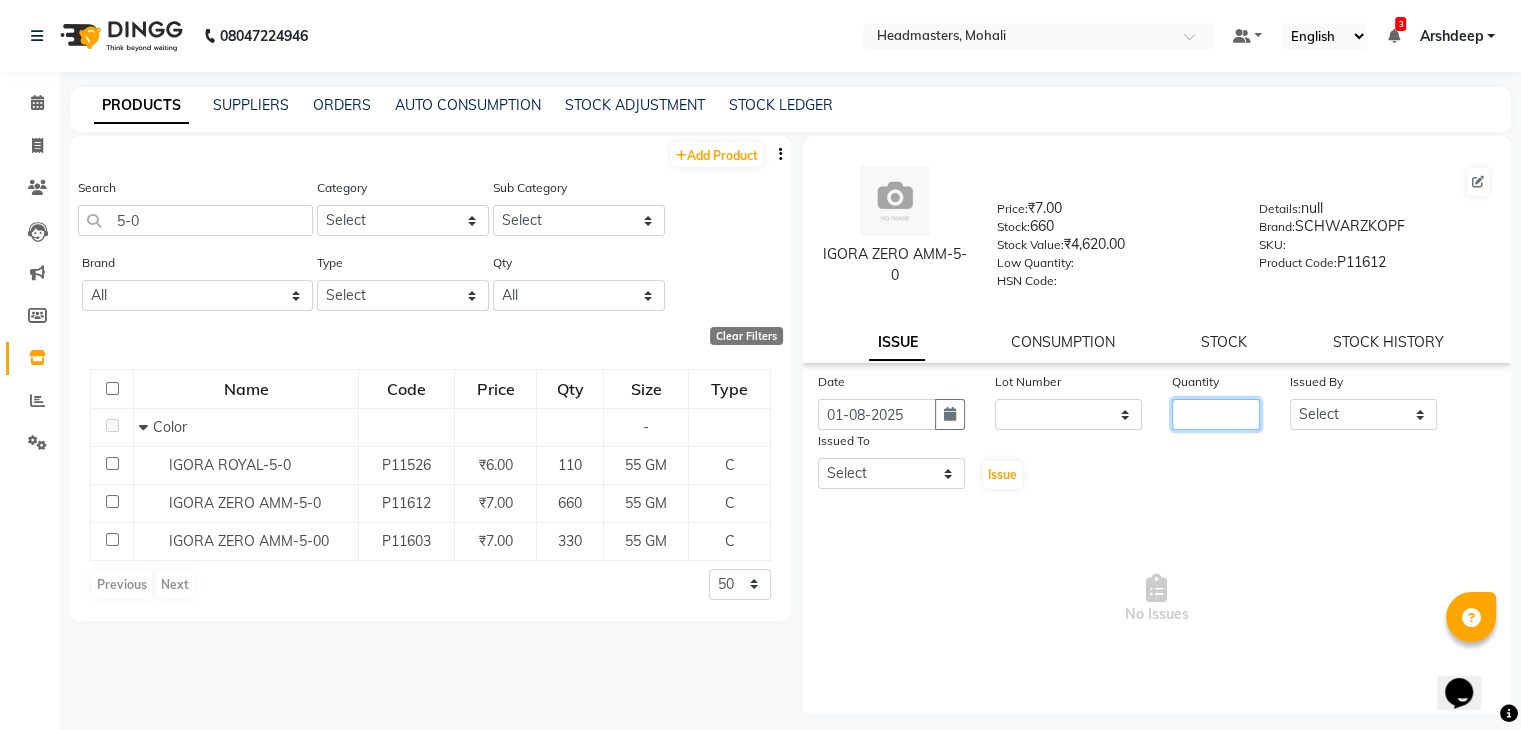 click 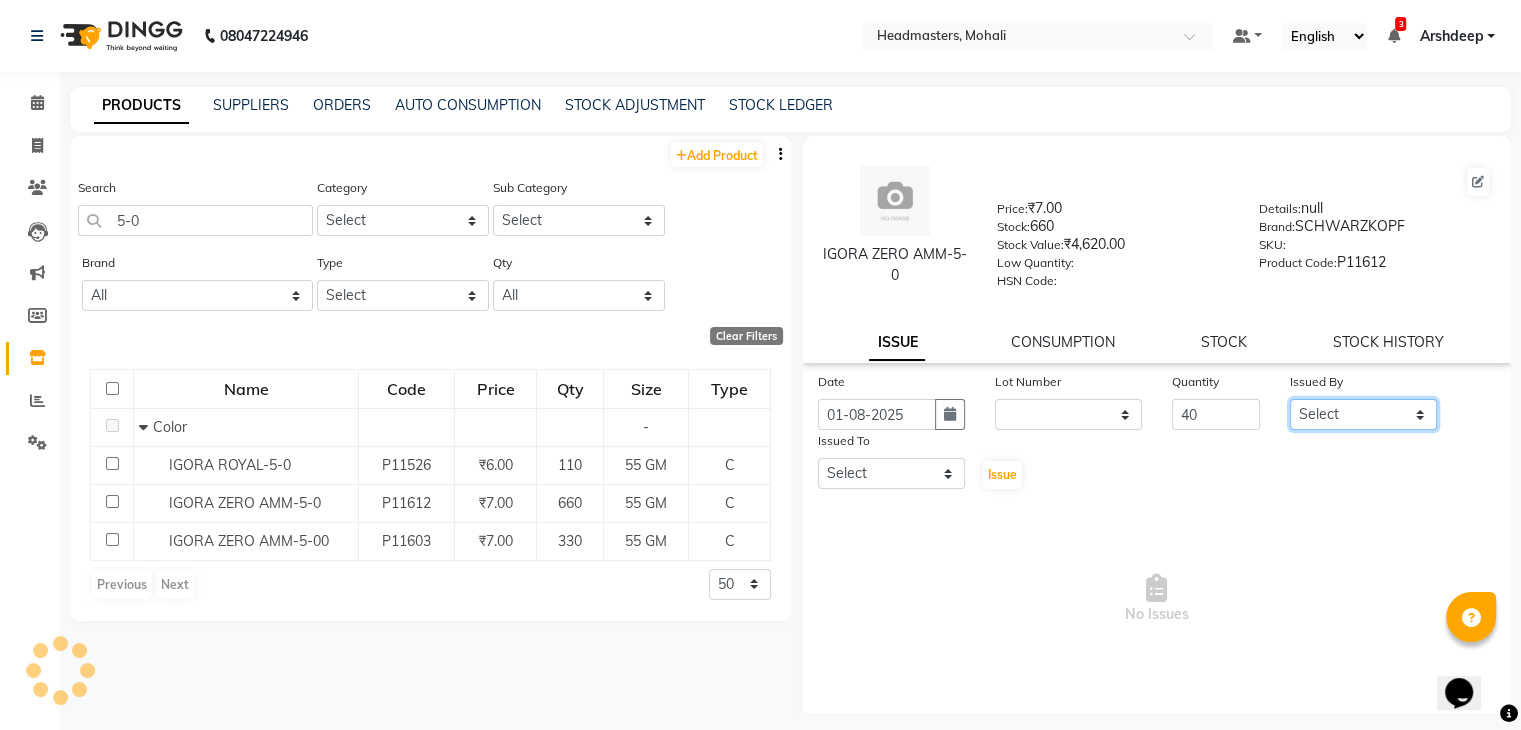 click on "Select AARIF Aarif Ansari Ali ANJANA ANJU Arshdeep Aryan Asad  Azam BALWINDER BHAWNA BIMLA CHETAN Deepak  HARRY Headmasters Honey Sidhu Jyoti karamdeep Manav MICHAEL Navdeep NEETU NEETU -  FRONT DESK  NEHA PREET PRINCE RAVI ROOP SACHIN KUMAR Sagar SAIF SARJU SAURAV SHAHZAD SHARAN SHARDA SHELLY SHUBHAM  SOHAIL SOHAN  VICkY Yamini" 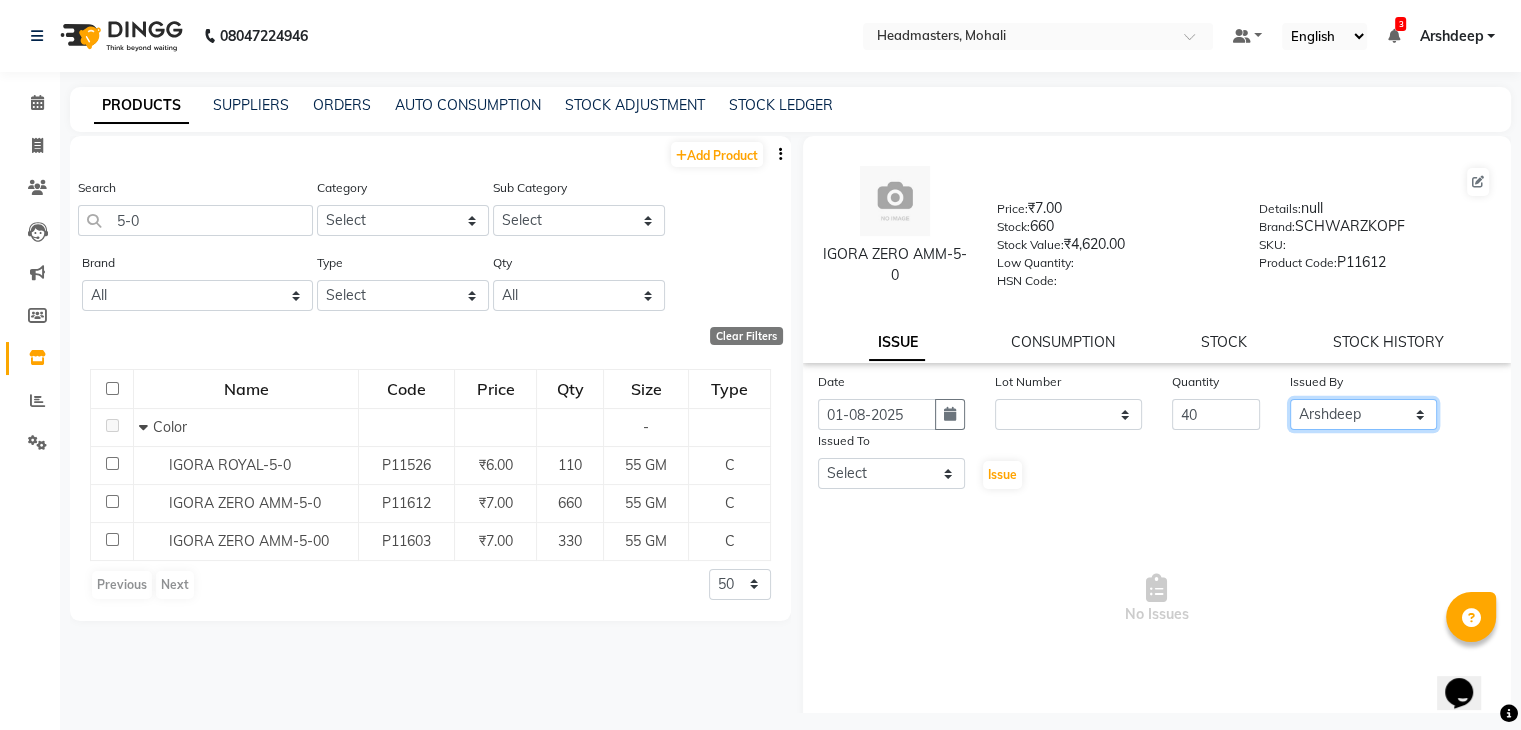 click on "Select AARIF Aarif Ansari Ali ANJANA ANJU Arshdeep Aryan Asad  Azam BALWINDER BHAWNA BIMLA CHETAN Deepak  HARRY Headmasters Honey Sidhu Jyoti karamdeep Manav MICHAEL Navdeep NEETU NEETU -  FRONT DESK  NEHA PREET PRINCE RAVI ROOP SACHIN KUMAR Sagar SAIF SARJU SAURAV SHAHZAD SHARAN SHARDA SHELLY SHUBHAM  SOHAIL SOHAN  VICkY Yamini" 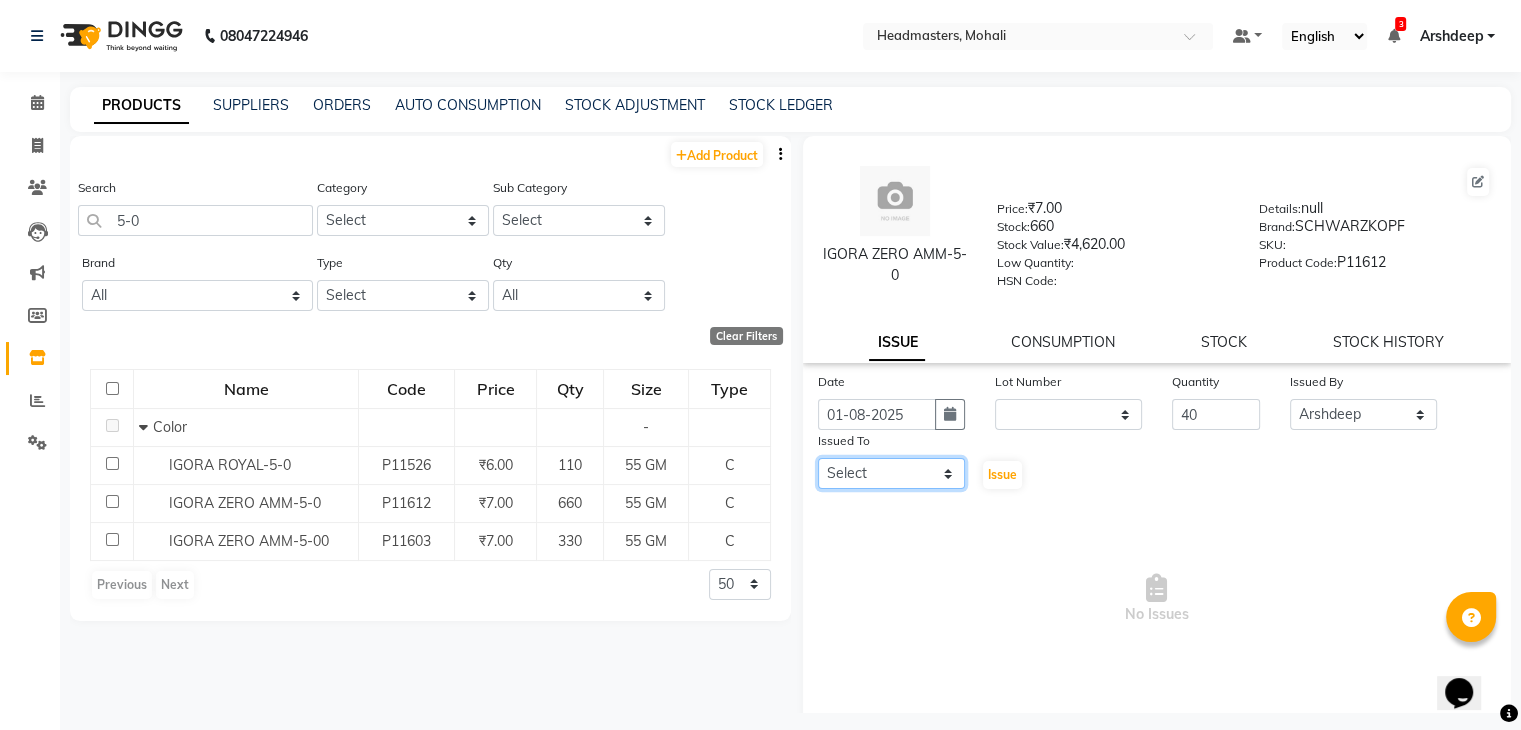 click on "Select AARIF Aarif Ansari Ali ANJANA ANJU Arshdeep Aryan Asad  Azam BALWINDER BHAWNA BIMLA CHETAN Deepak  HARRY Headmasters Honey Sidhu Jyoti karamdeep Manav MICHAEL Navdeep NEETU NEETU -  FRONT DESK  NEHA PREET PRINCE RAVI ROOP SACHIN KUMAR Sagar SAIF SARJU SAURAV SHAHZAD SHARAN SHARDA SHELLY SHUBHAM  SOHAIL SOHAN  VICkY Yamini" 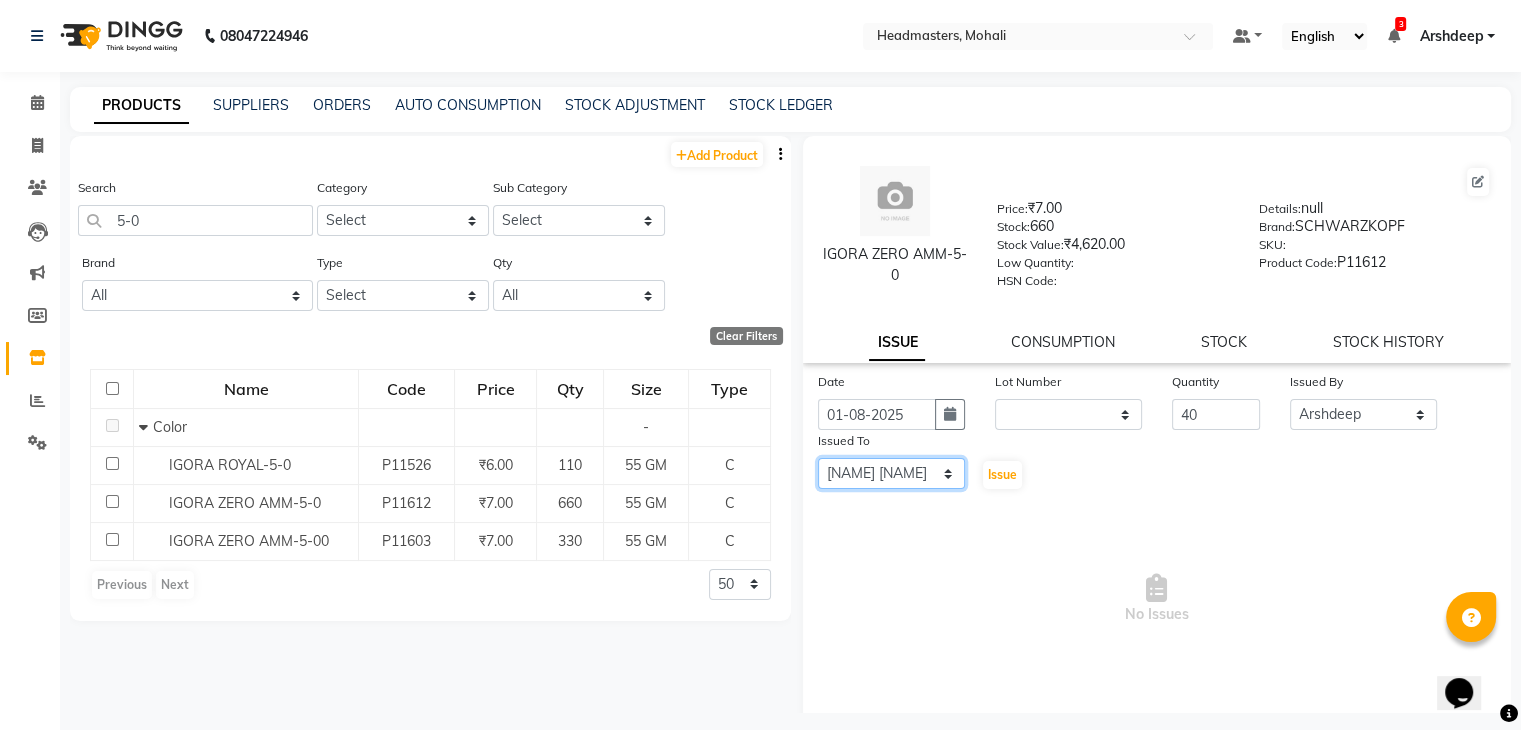 click on "Select AARIF Aarif Ansari Ali ANJANA ANJU Arshdeep Aryan Asad  Azam BALWINDER BHAWNA BIMLA CHETAN Deepak  HARRY Headmasters Honey Sidhu Jyoti karamdeep Manav MICHAEL Navdeep NEETU NEETU -  FRONT DESK  NEHA PREET PRINCE RAVI ROOP SACHIN KUMAR Sagar SAIF SARJU SAURAV SHAHZAD SHARAN SHARDA SHELLY SHUBHAM  SOHAIL SOHAN  VICkY Yamini" 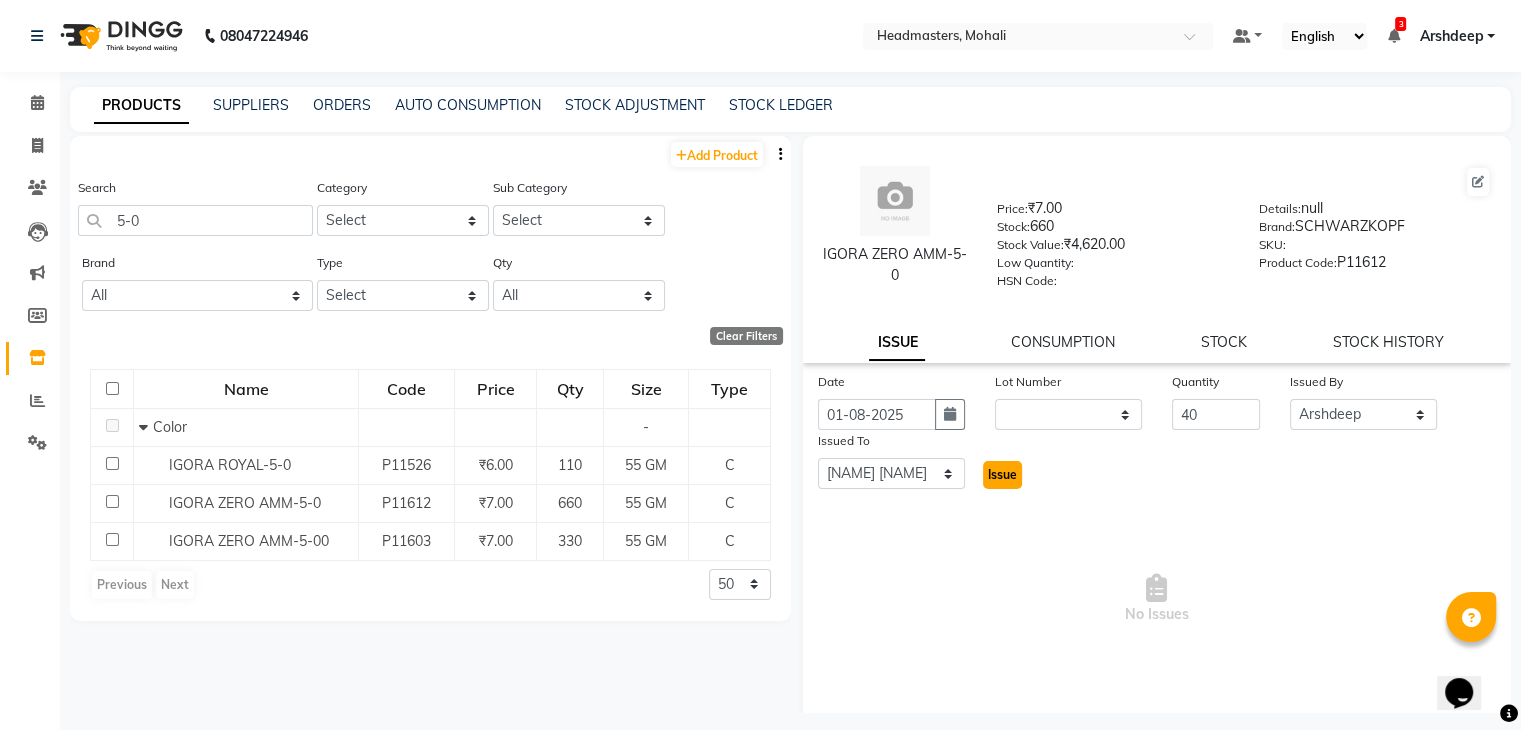 click on "Issue" 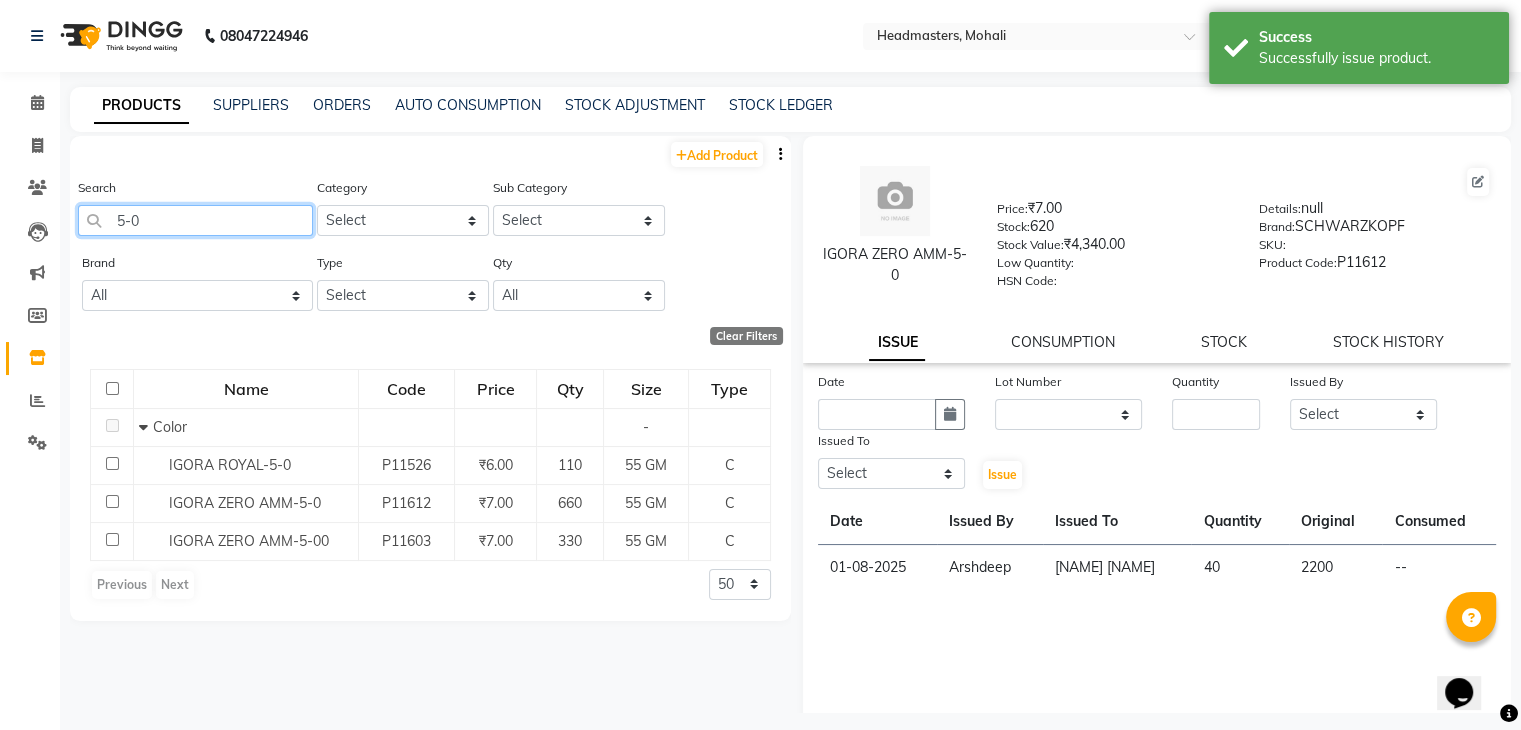 click on "5-0" 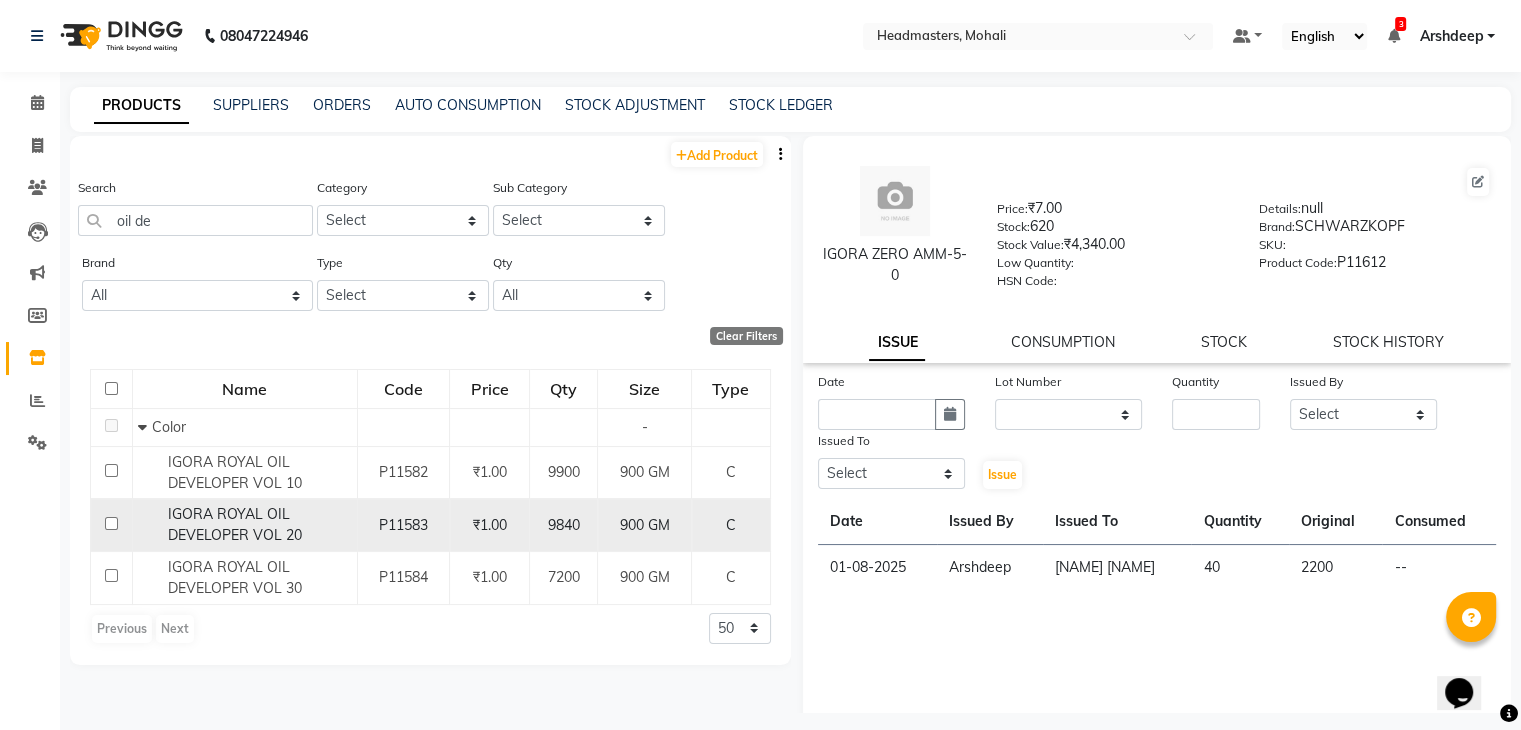 click on "IGORA ROYAL OIL DEVELOPER VOL 20" 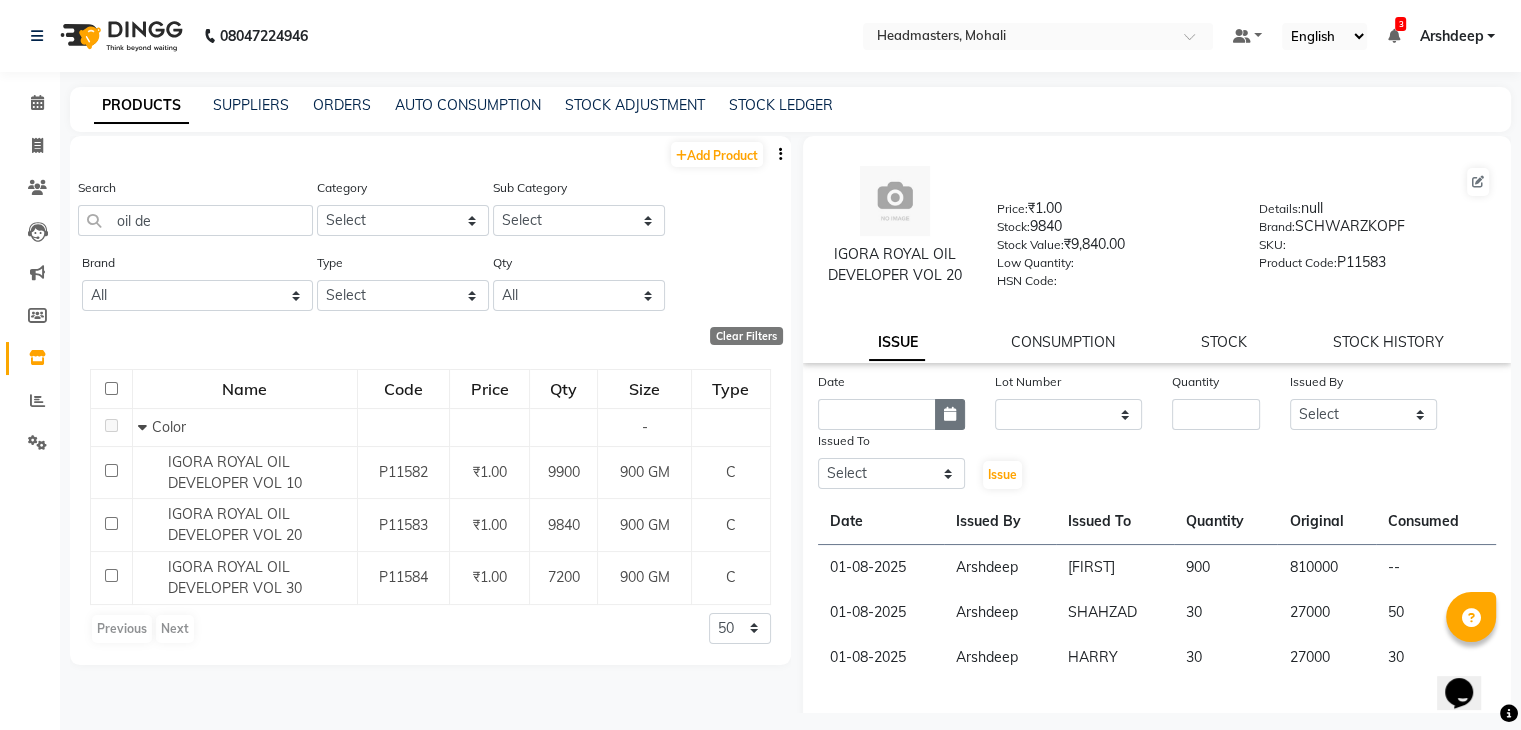 click 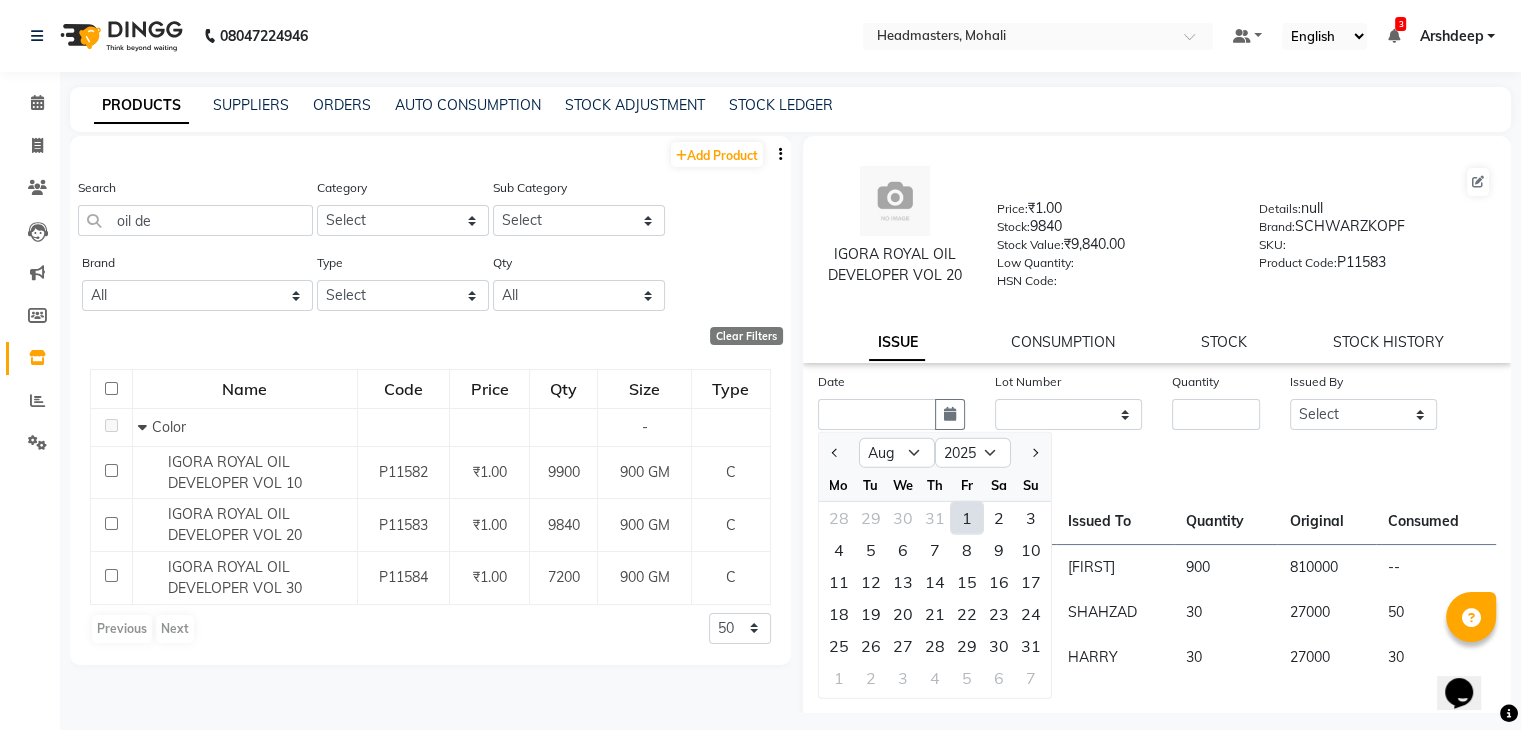 click on "1" 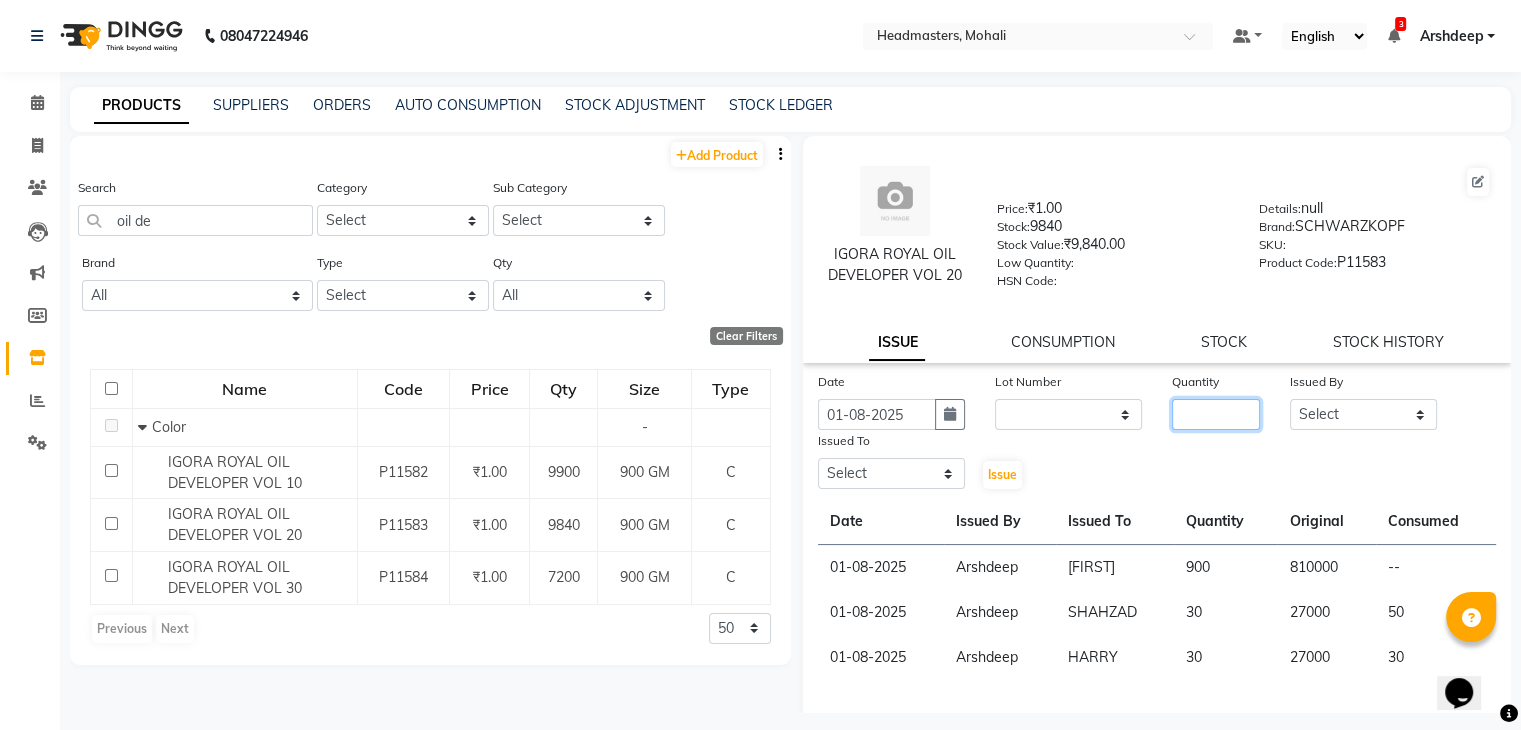 click 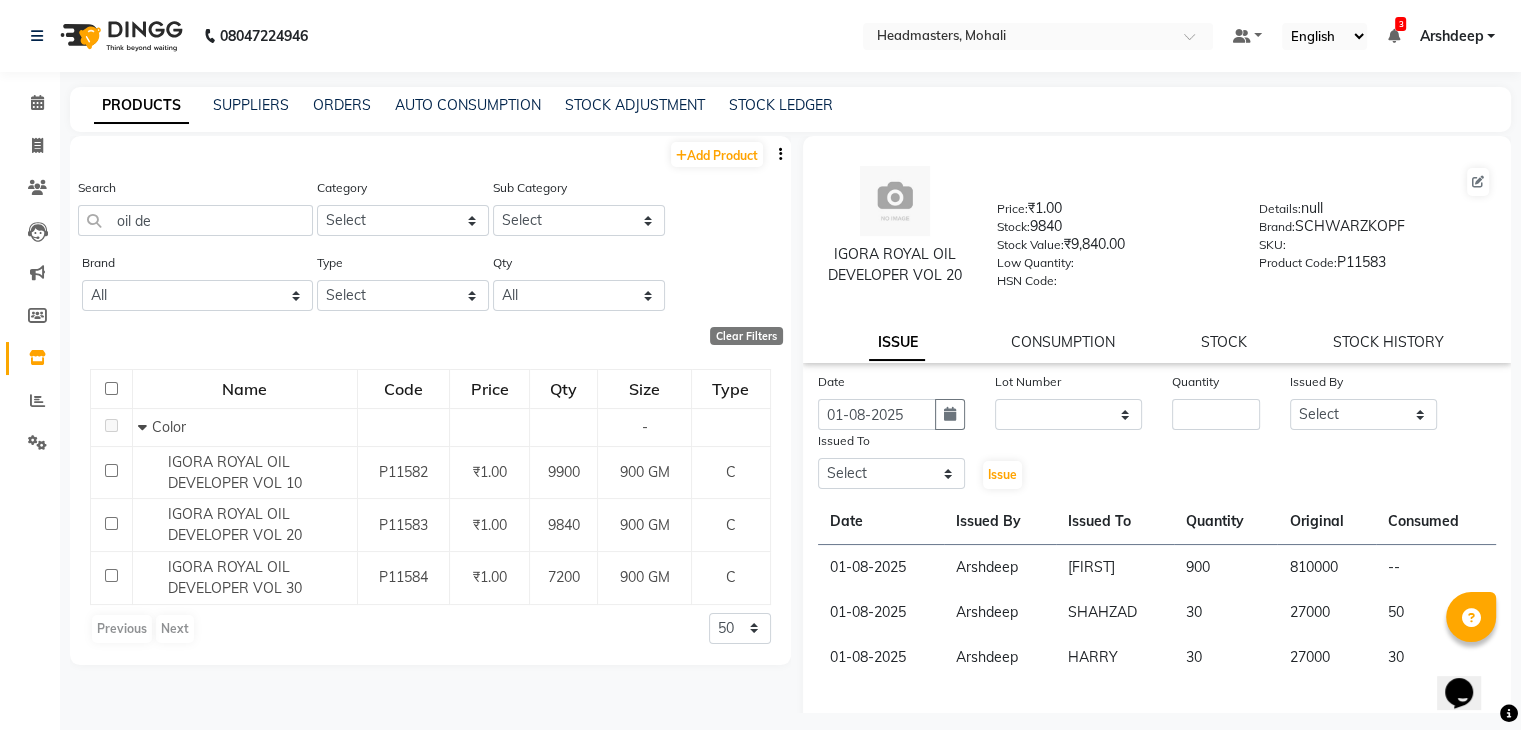 click on "Arshdeep" 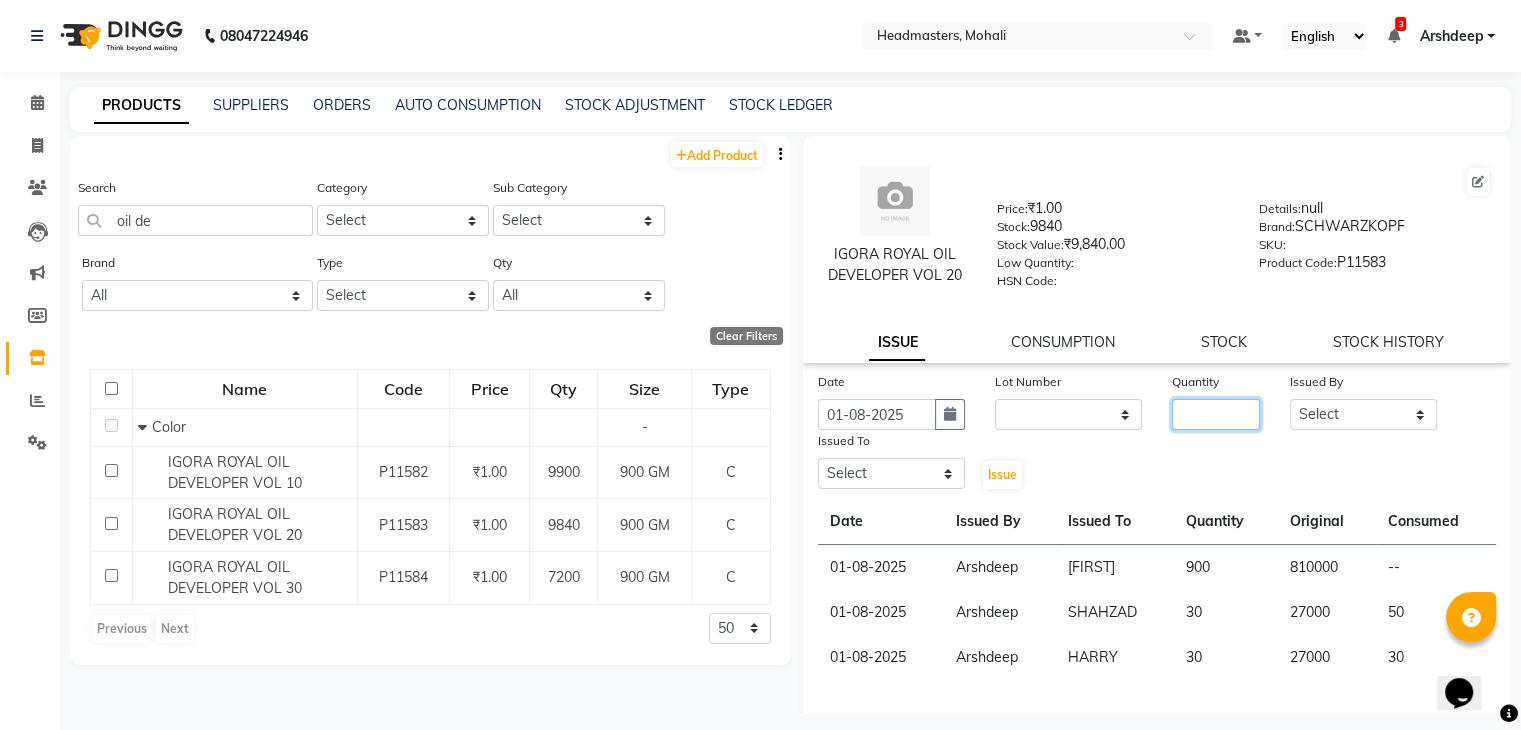 click 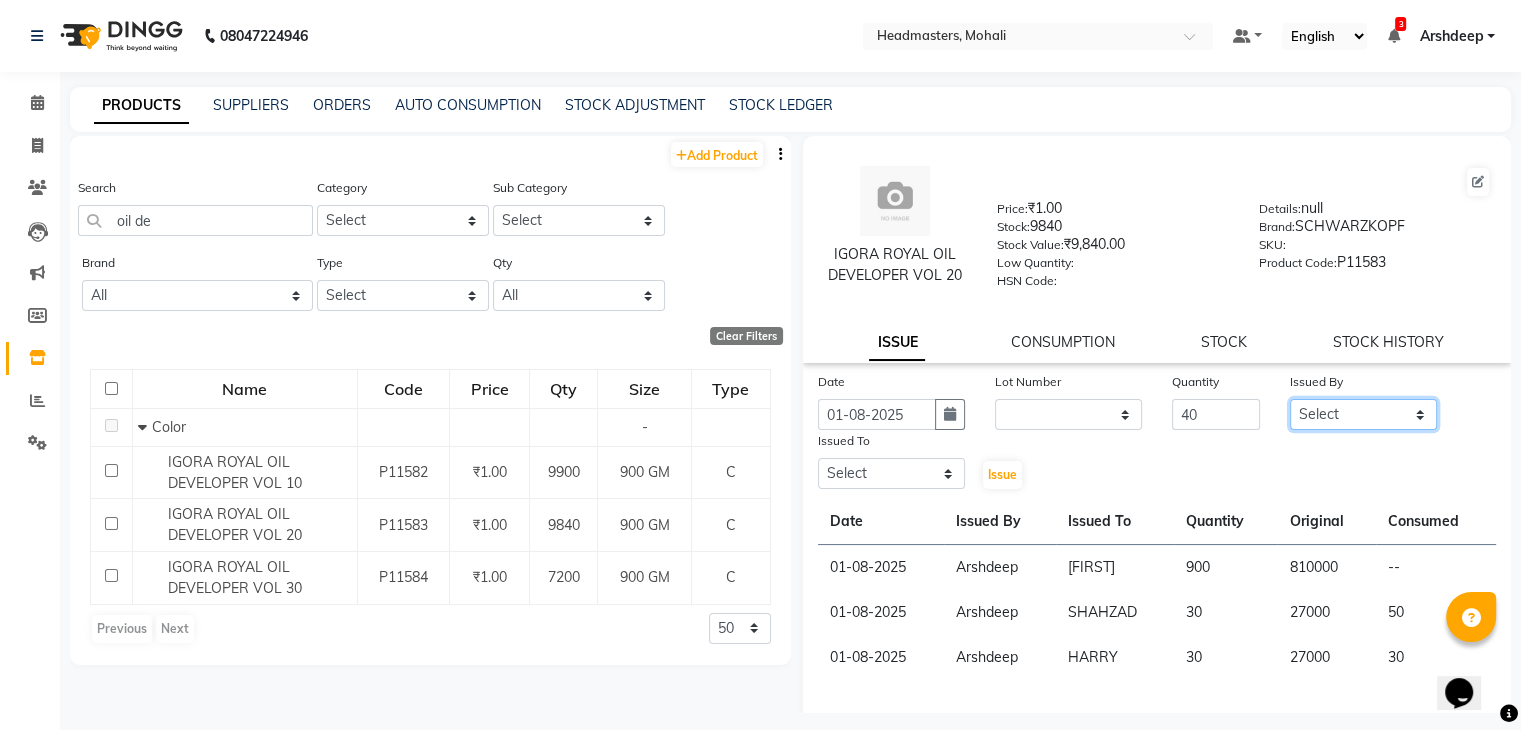 click on "Select AARIF Aarif Ansari Ali ANJANA ANJU Arshdeep Aryan Asad  Azam BALWINDER BHAWNA BIMLA CHETAN Deepak  HARRY Headmasters Honey Sidhu Jyoti karamdeep Manav MICHAEL Navdeep NEETU NEETU -  FRONT DESK  NEHA PREET PRINCE RAVI ROOP SACHIN KUMAR Sagar SAIF SARJU SAURAV SHAHZAD SHARAN SHARDA SHELLY SHUBHAM  SOHAIL SOHAN  VICkY Yamini" 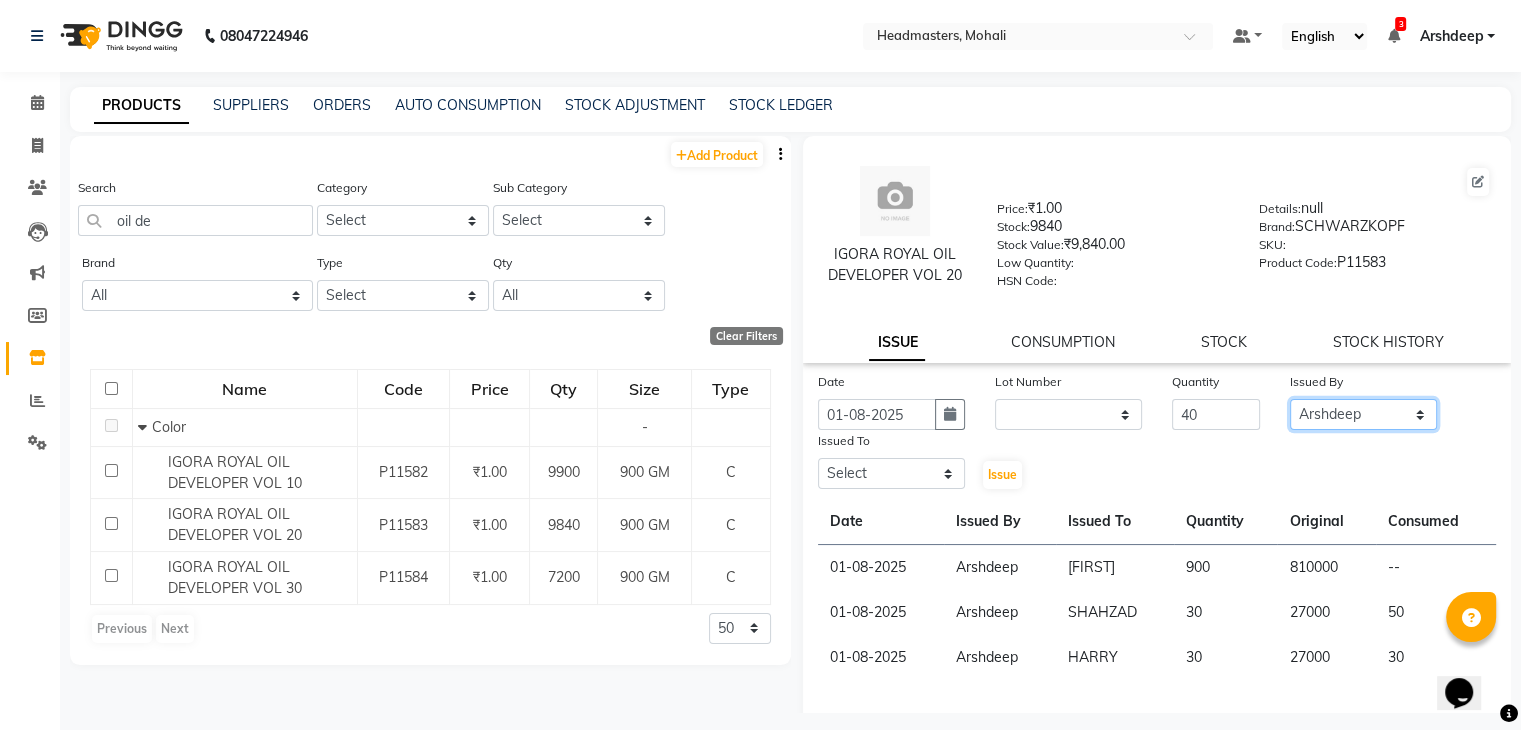 click on "Select AARIF Aarif Ansari Ali ANJANA ANJU Arshdeep Aryan Asad  Azam BALWINDER BHAWNA BIMLA CHETAN Deepak  HARRY Headmasters Honey Sidhu Jyoti karamdeep Manav MICHAEL Navdeep NEETU NEETU -  FRONT DESK  NEHA PREET PRINCE RAVI ROOP SACHIN KUMAR Sagar SAIF SARJU SAURAV SHAHZAD SHARAN SHARDA SHELLY SHUBHAM  SOHAIL SOHAN  VICkY Yamini" 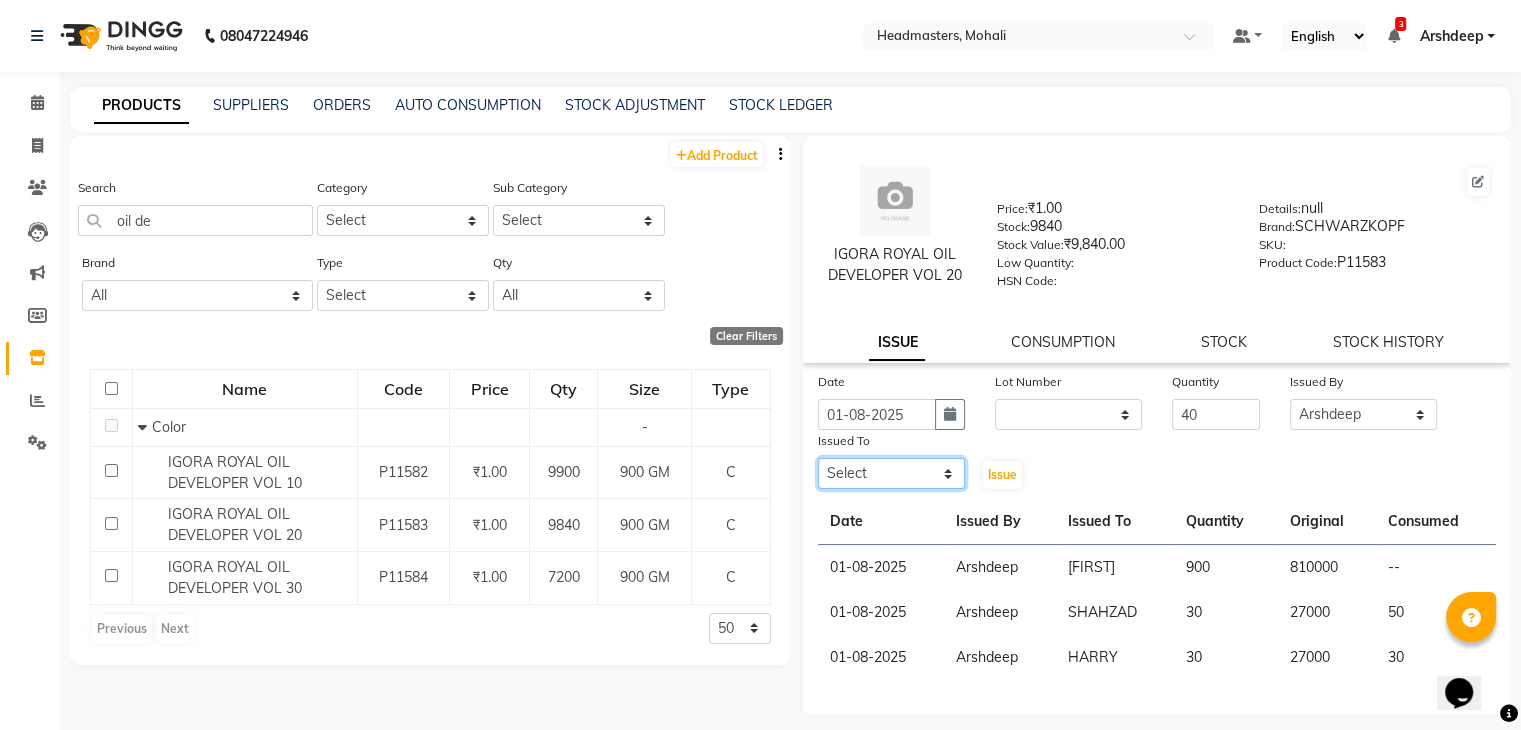 click on "Select AARIF Aarif Ansari Ali ANJANA ANJU Arshdeep Aryan Asad  Azam BALWINDER BHAWNA BIMLA CHETAN Deepak  HARRY Headmasters Honey Sidhu Jyoti karamdeep Manav MICHAEL Navdeep NEETU NEETU -  FRONT DESK  NEHA PREET PRINCE RAVI ROOP SACHIN KUMAR Sagar SAIF SARJU SAURAV SHAHZAD SHARAN SHARDA SHELLY SHUBHAM  SOHAIL SOHAN  VICkY Yamini" 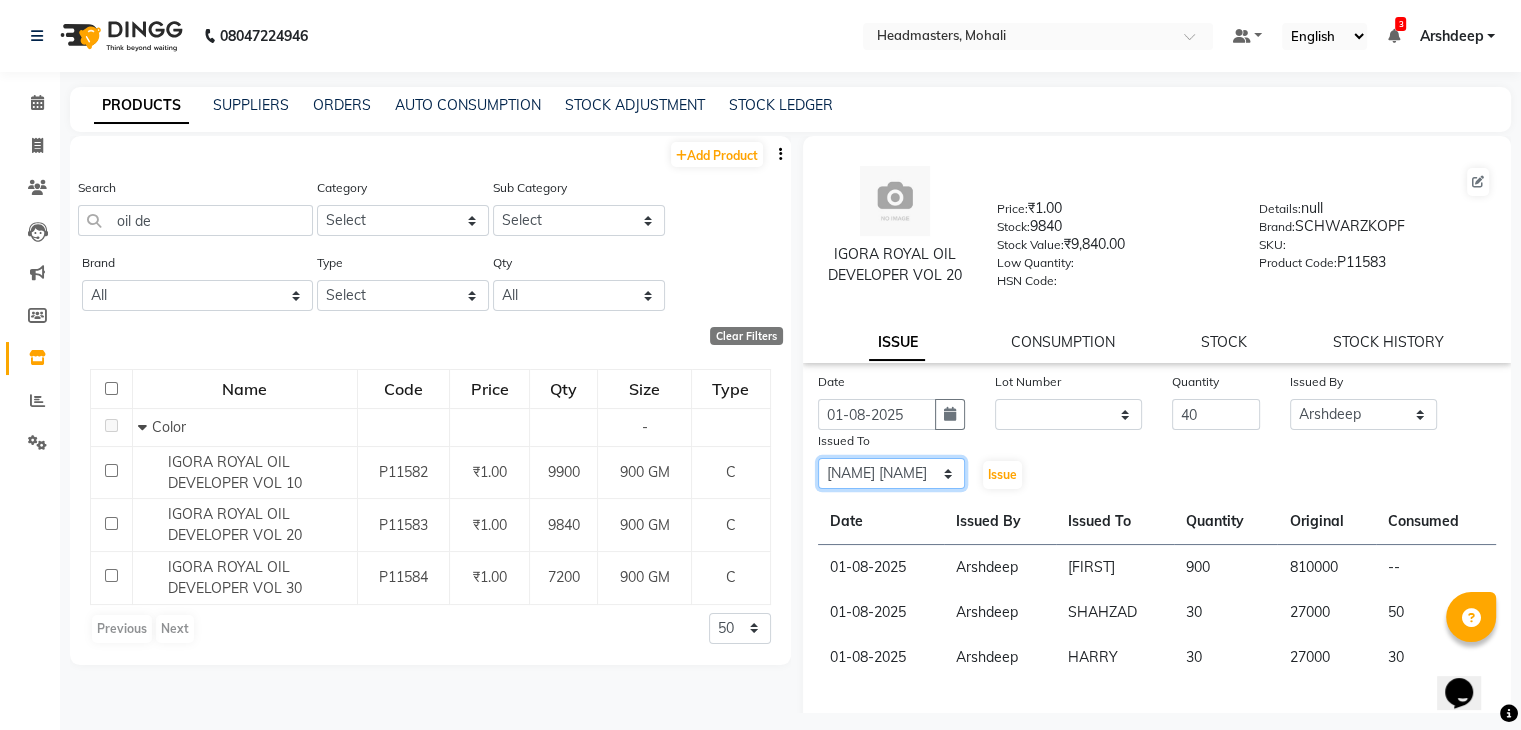 click on "Select AARIF Aarif Ansari Ali ANJANA ANJU Arshdeep Aryan Asad  Azam BALWINDER BHAWNA BIMLA CHETAN Deepak  HARRY Headmasters Honey Sidhu Jyoti karamdeep Manav MICHAEL Navdeep NEETU NEETU -  FRONT DESK  NEHA PREET PRINCE RAVI ROOP SACHIN KUMAR Sagar SAIF SARJU SAURAV SHAHZAD SHARAN SHARDA SHELLY SHUBHAM  SOHAIL SOHAN  VICkY Yamini" 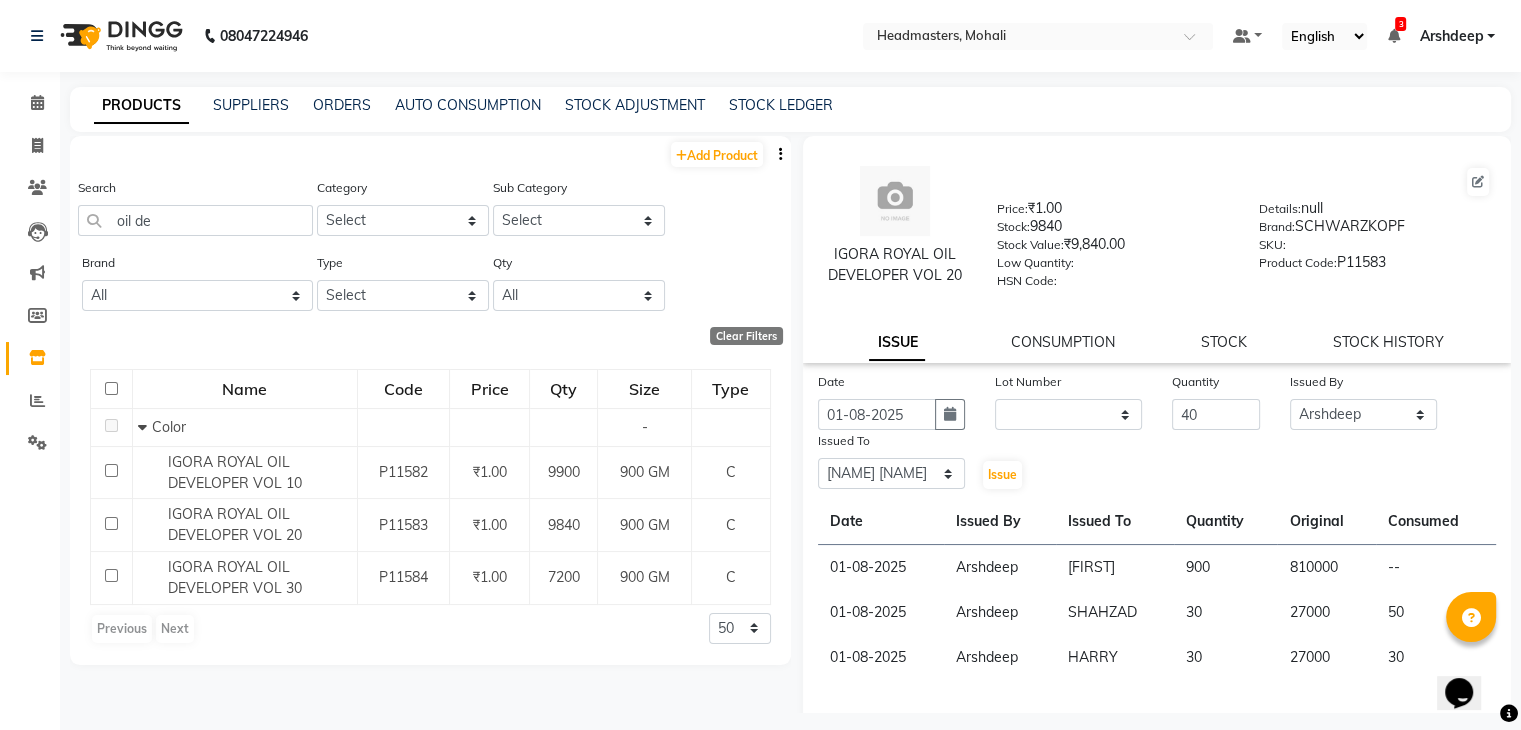 click on "Select Location × Headmasters, Mohali Default Panel My Panel English ENGLISH Español العربية मराठी हिंदी ગુજરાતી தமிழ் 中文 3 Notifications nothing to show [NAME] Manage Profile Change Password Sign out Version:3.15.11" 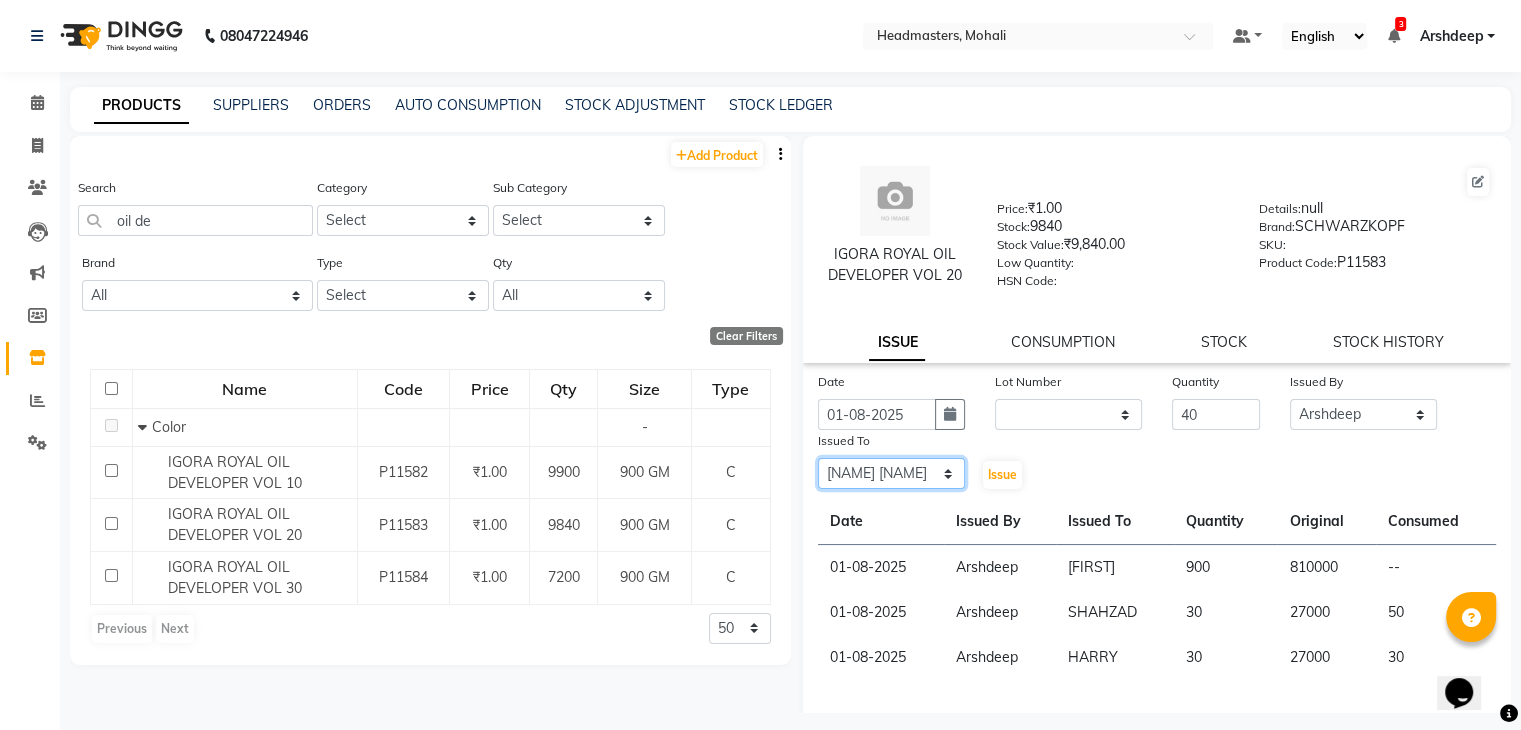 click on "Select AARIF Aarif Ansari Ali ANJANA ANJU Arshdeep Aryan Asad  Azam BALWINDER BHAWNA BIMLA CHETAN Deepak  HARRY Headmasters Honey Sidhu Jyoti karamdeep Manav MICHAEL Navdeep NEETU NEETU -  FRONT DESK  NEHA PREET PRINCE RAVI ROOP SACHIN KUMAR Sagar SAIF SARJU SAURAV SHAHZAD SHARAN SHARDA SHELLY SHUBHAM  SOHAIL SOHAN  VICkY Yamini" 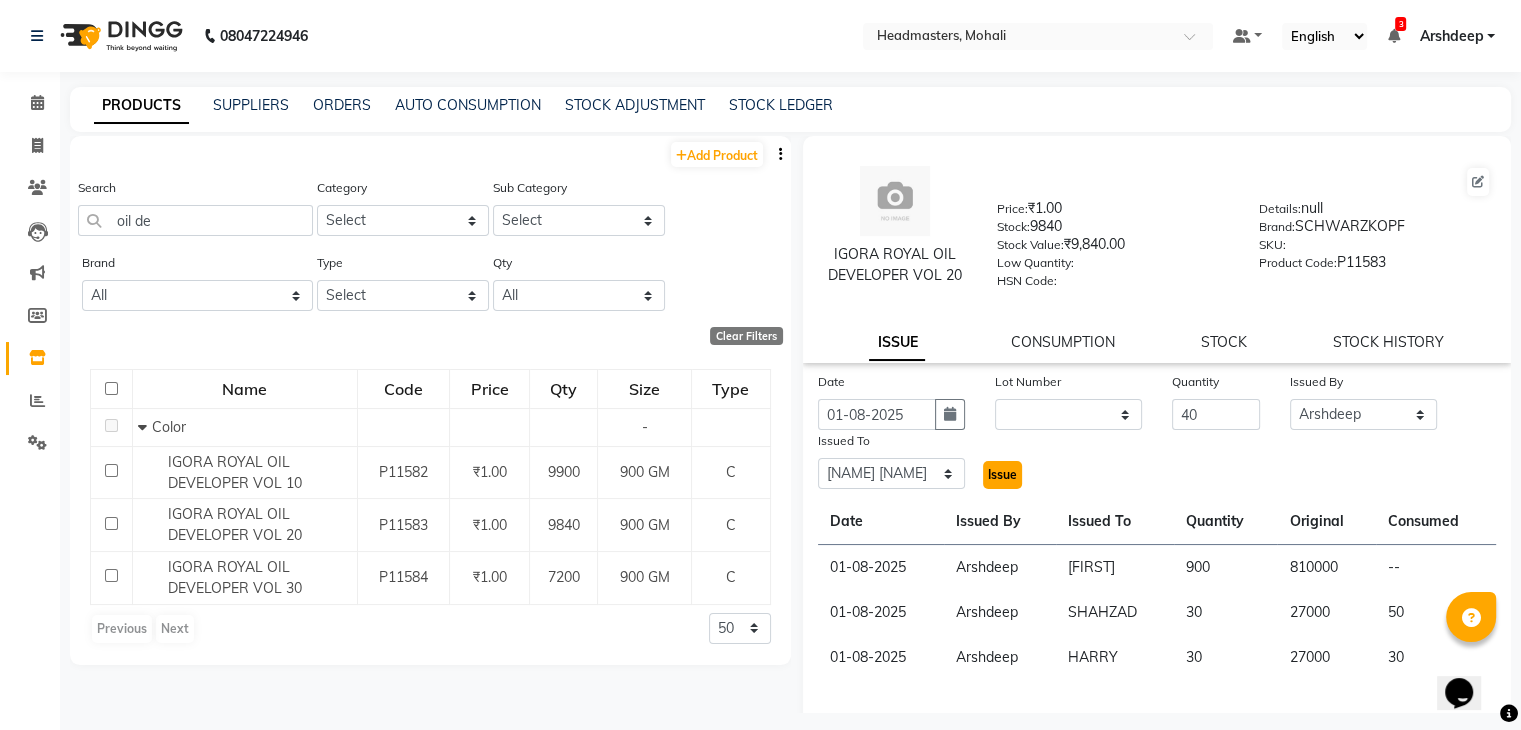 click on "Issue" 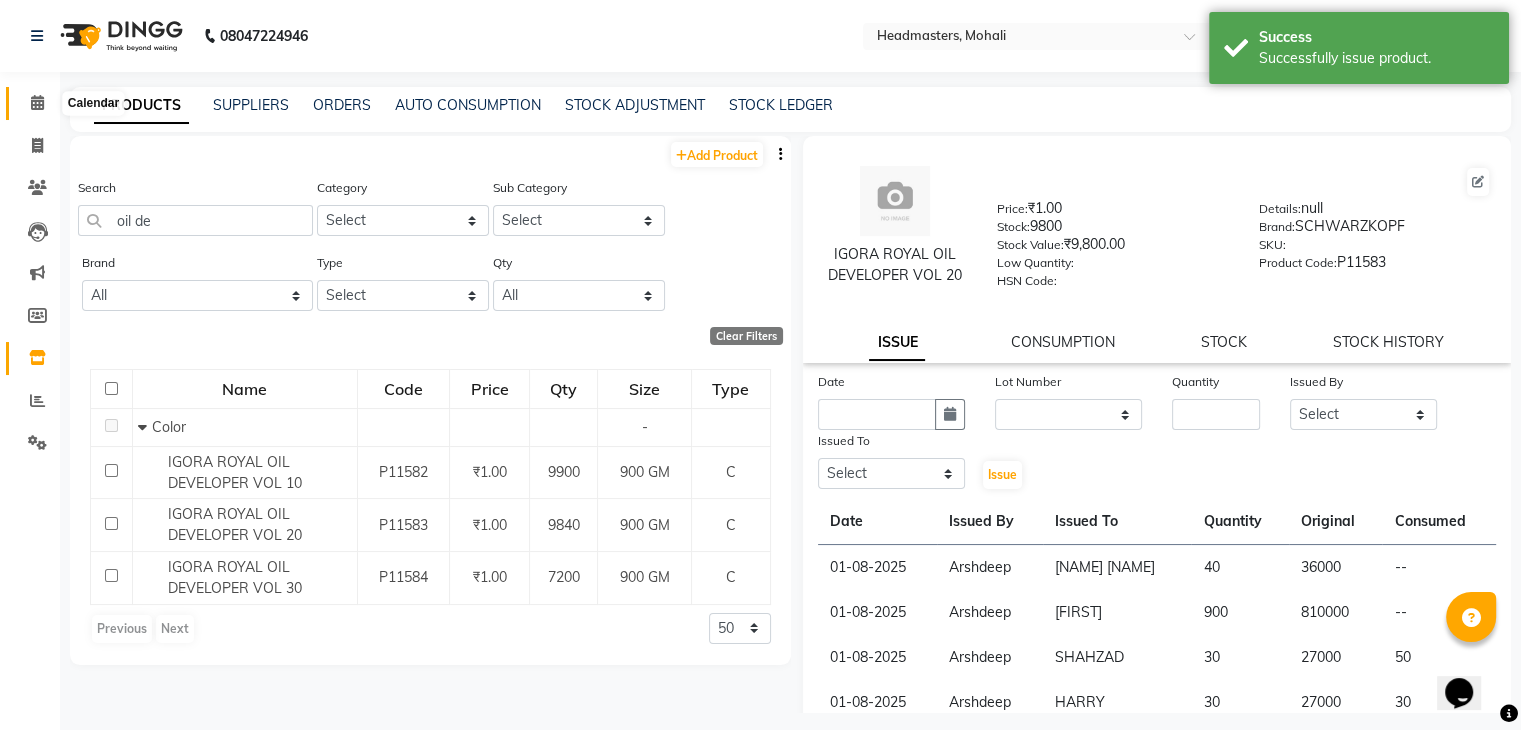 click 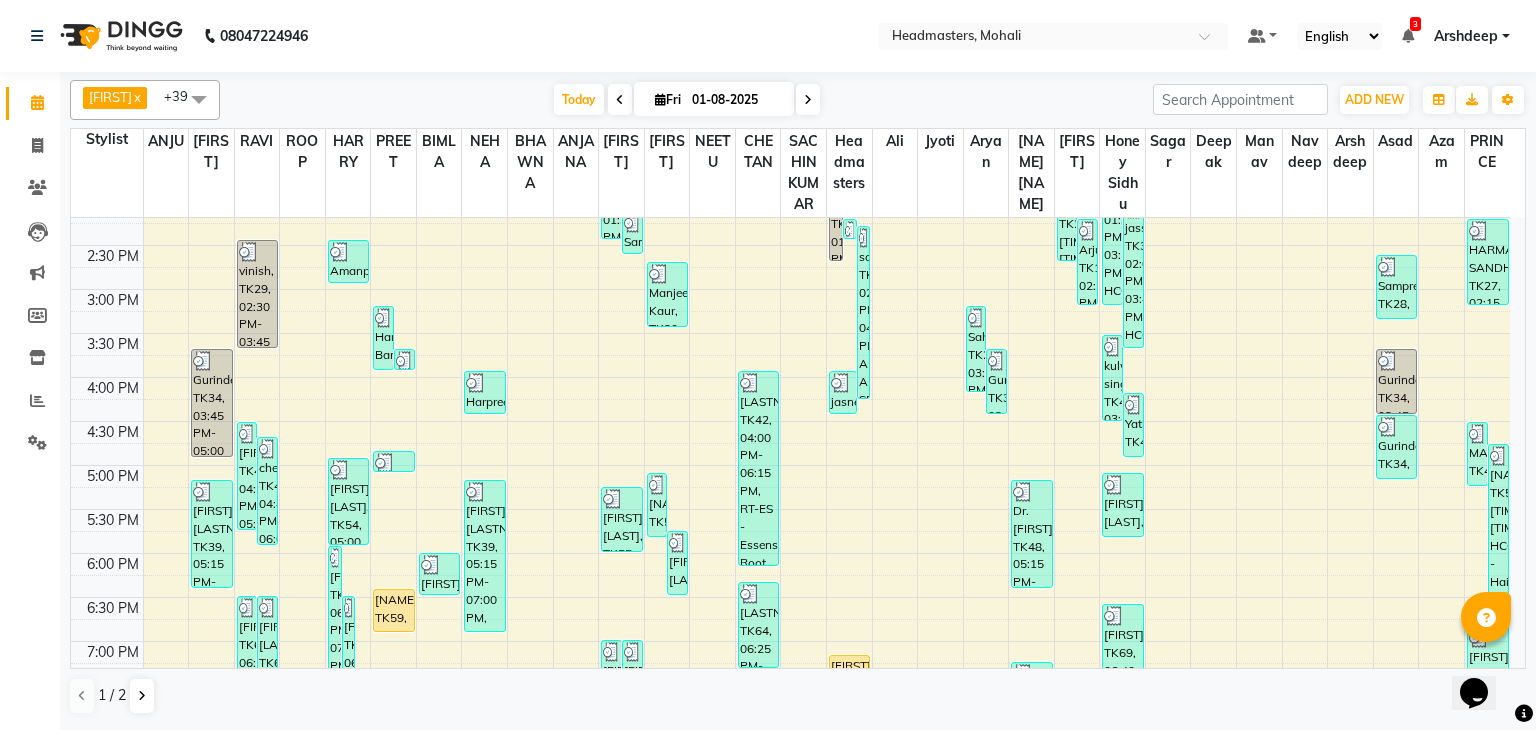 scroll, scrollTop: 548, scrollLeft: 0, axis: vertical 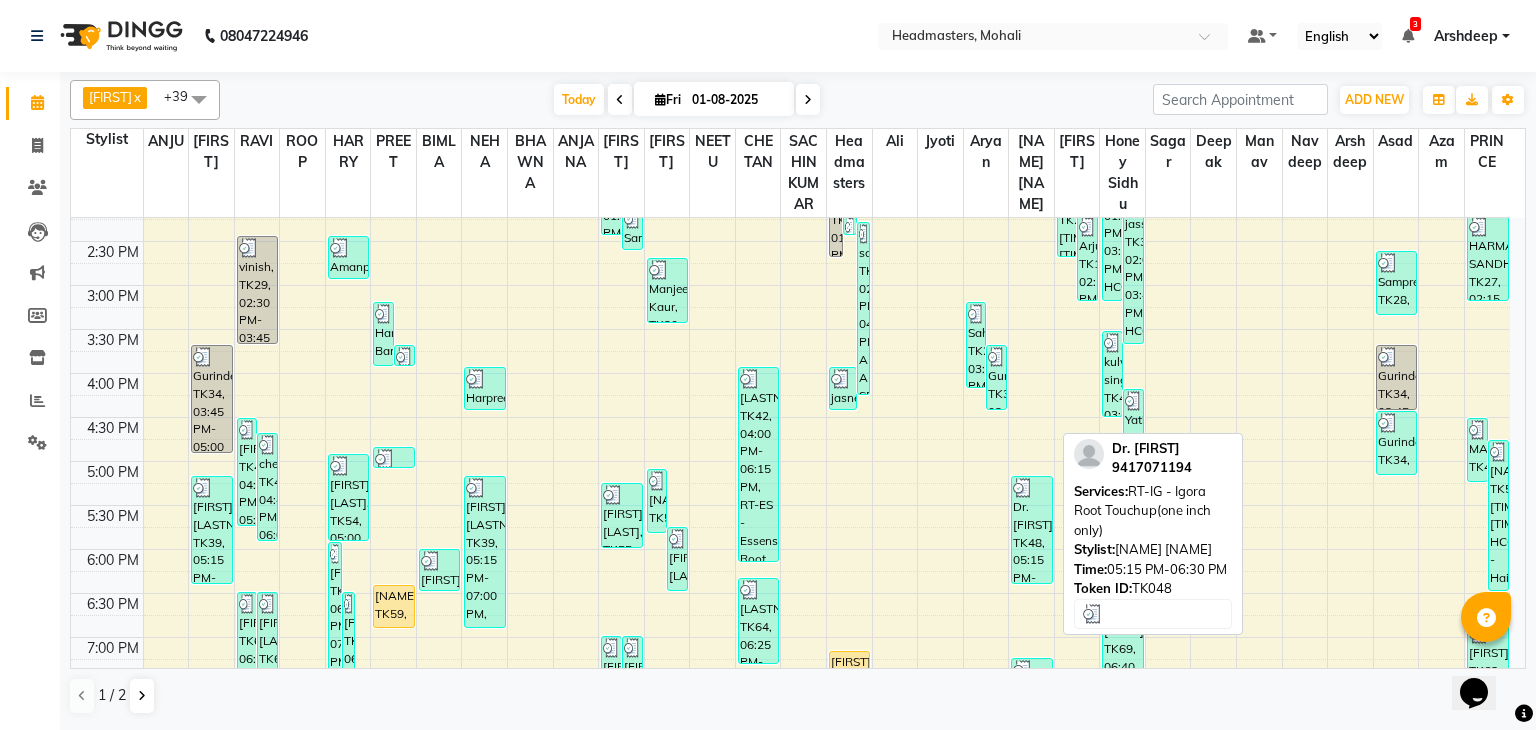 click on "Dr. [FIRST], TK48, 05:15 PM-06:30 PM, RT-IG - Igora Root Touchup(one inch only)" at bounding box center (1031, 530) 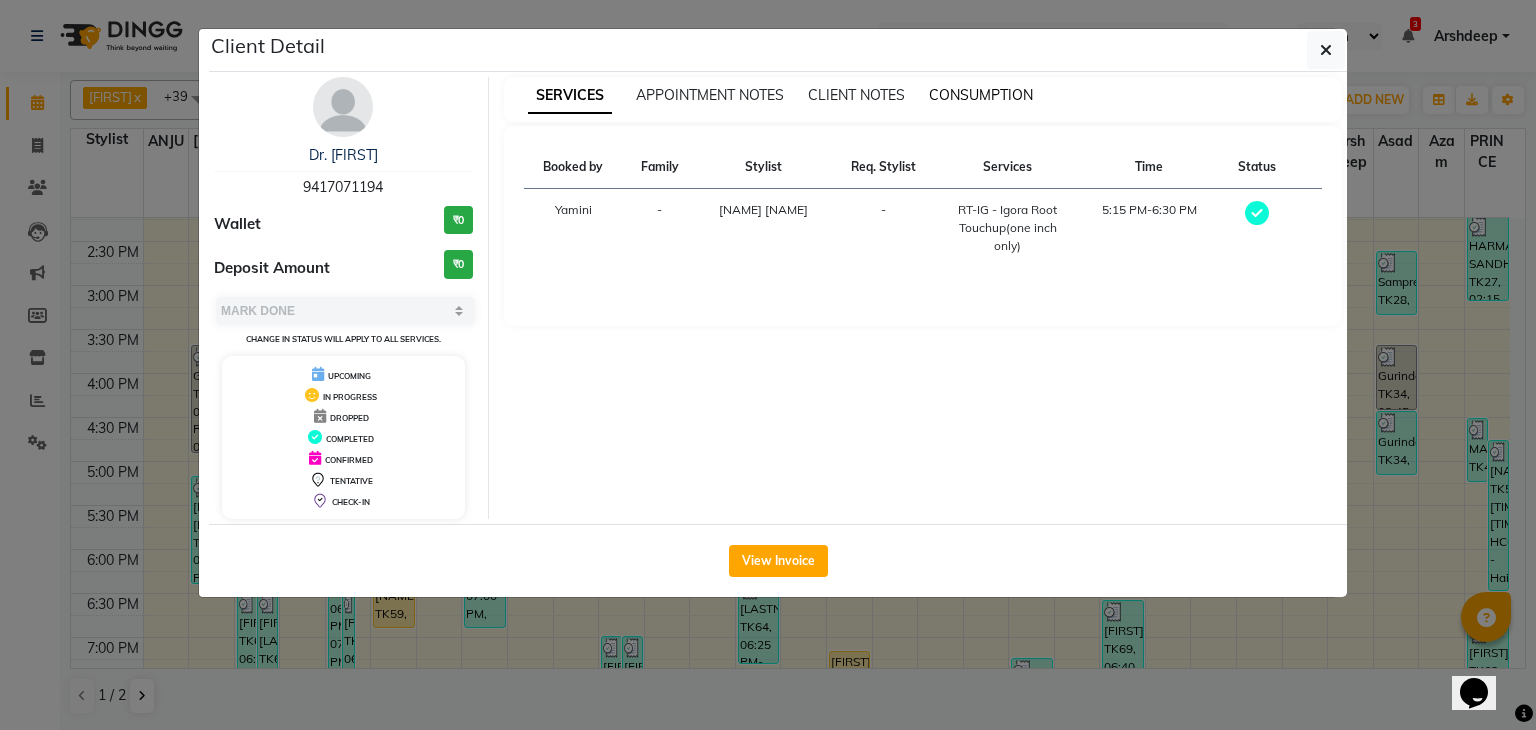 click on "CONSUMPTION" at bounding box center [981, 95] 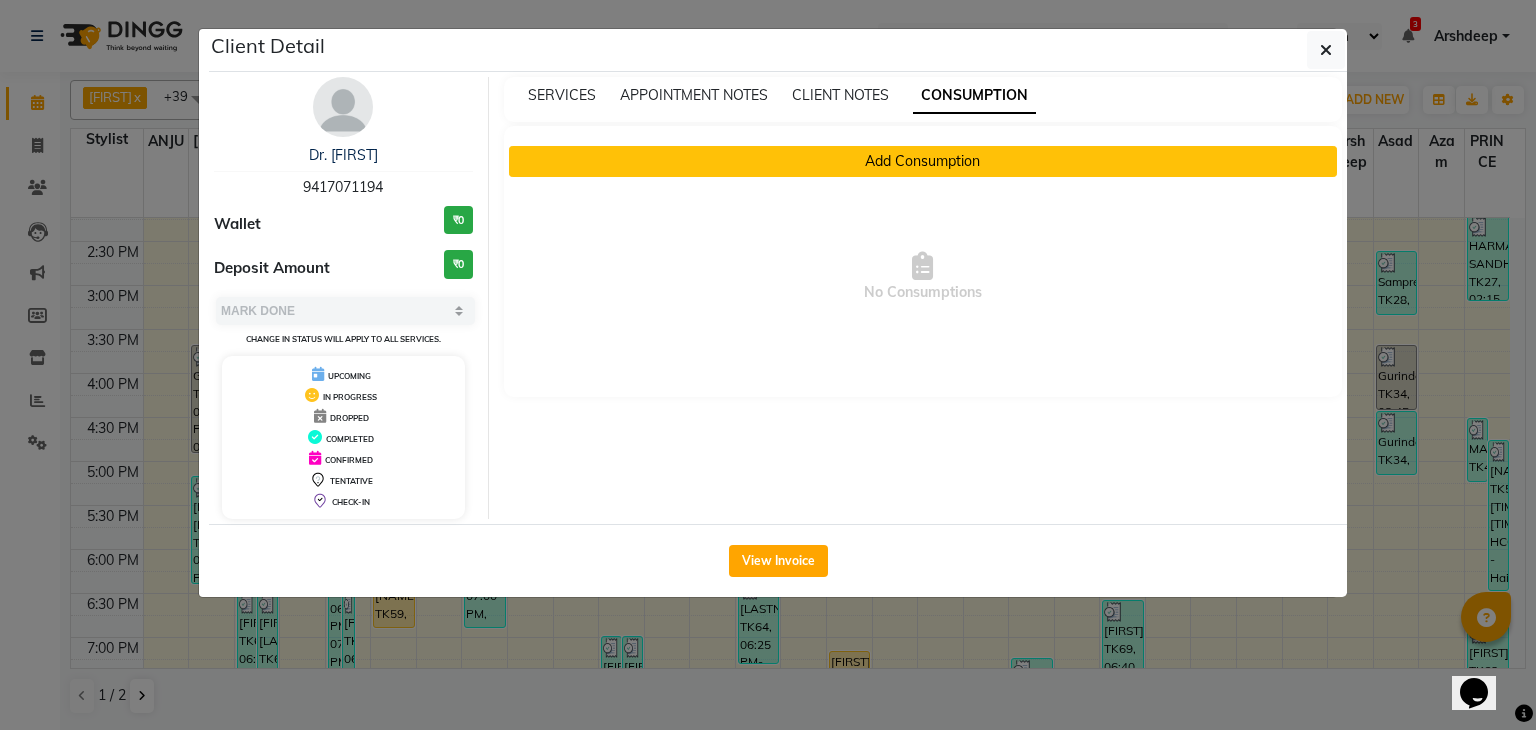 click on "Add Consumption" at bounding box center [923, 161] 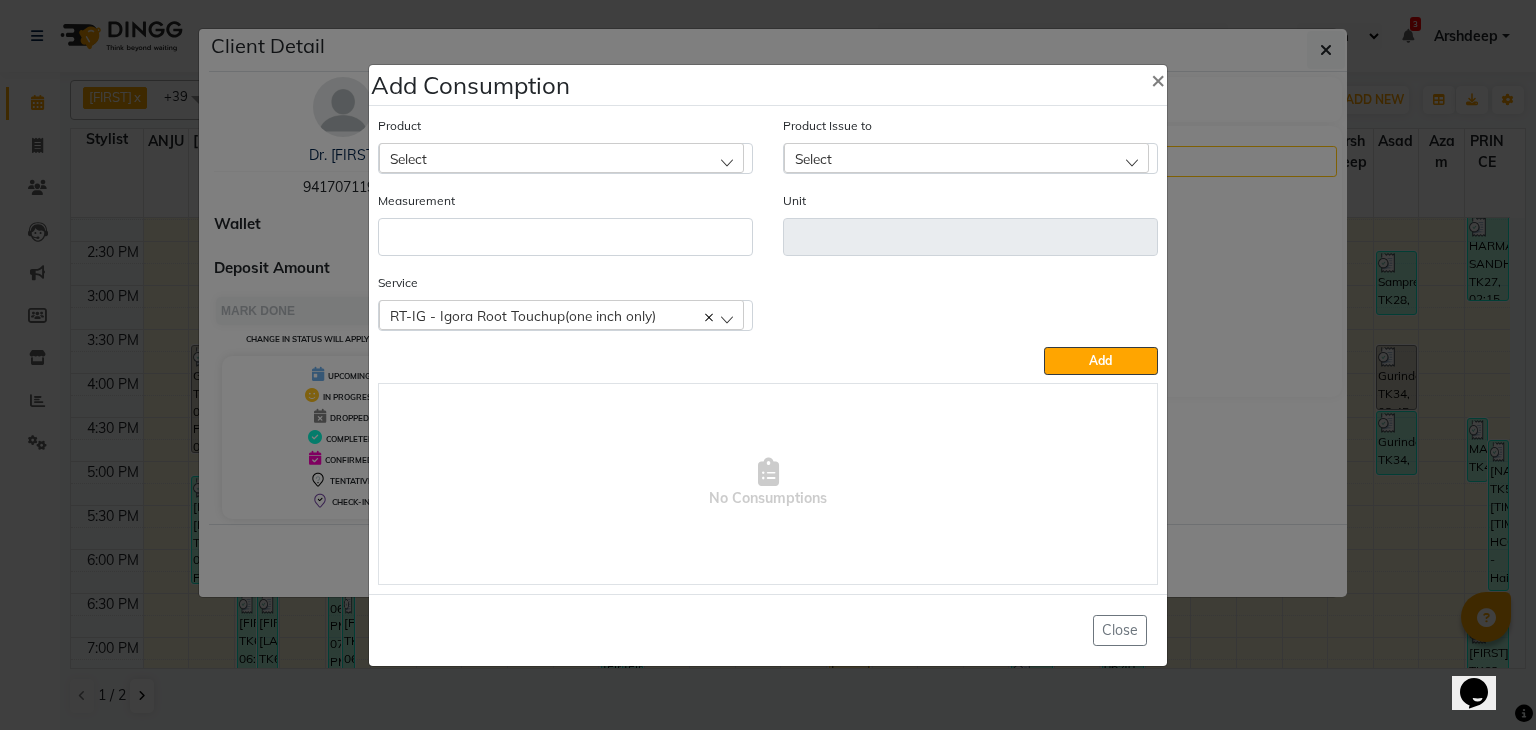 click on "Select" 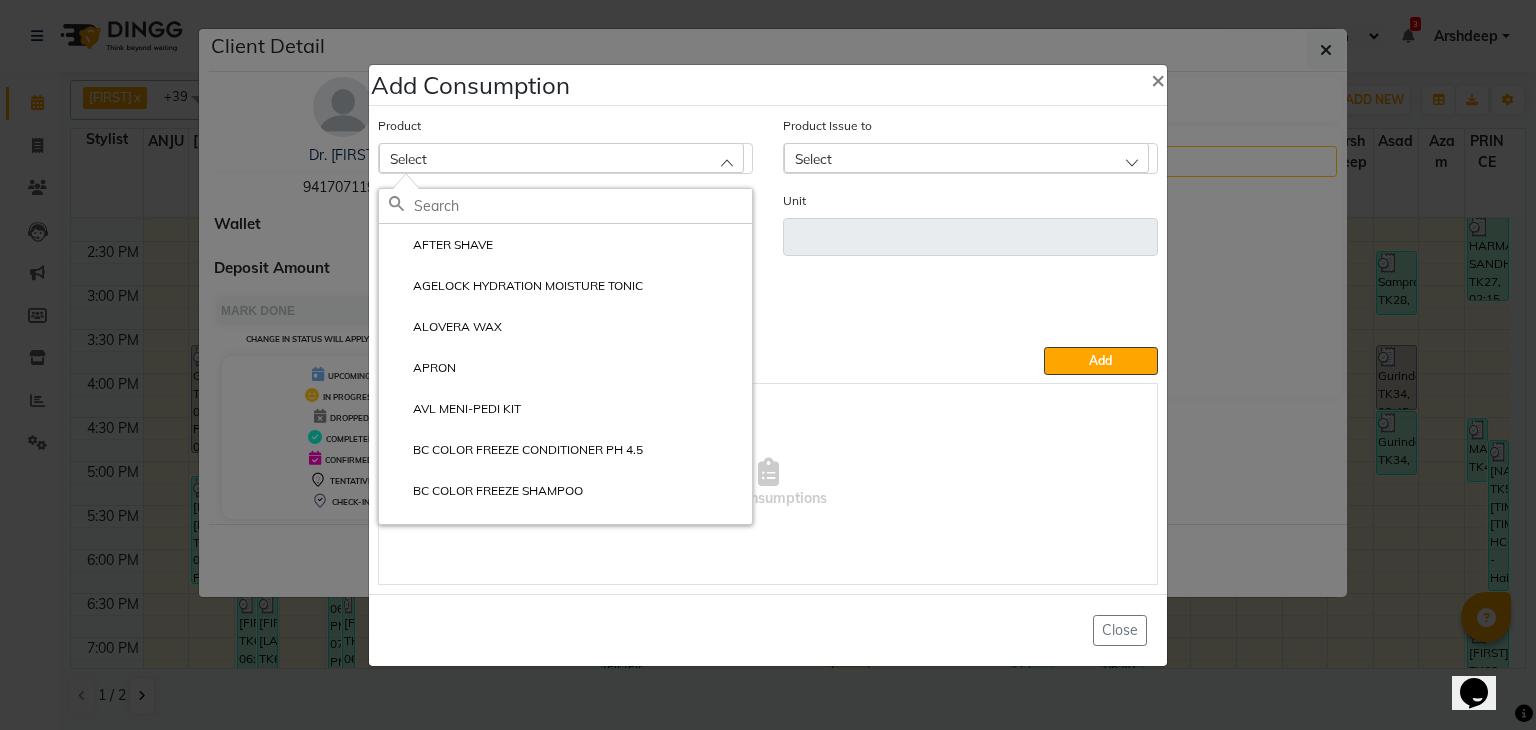 click 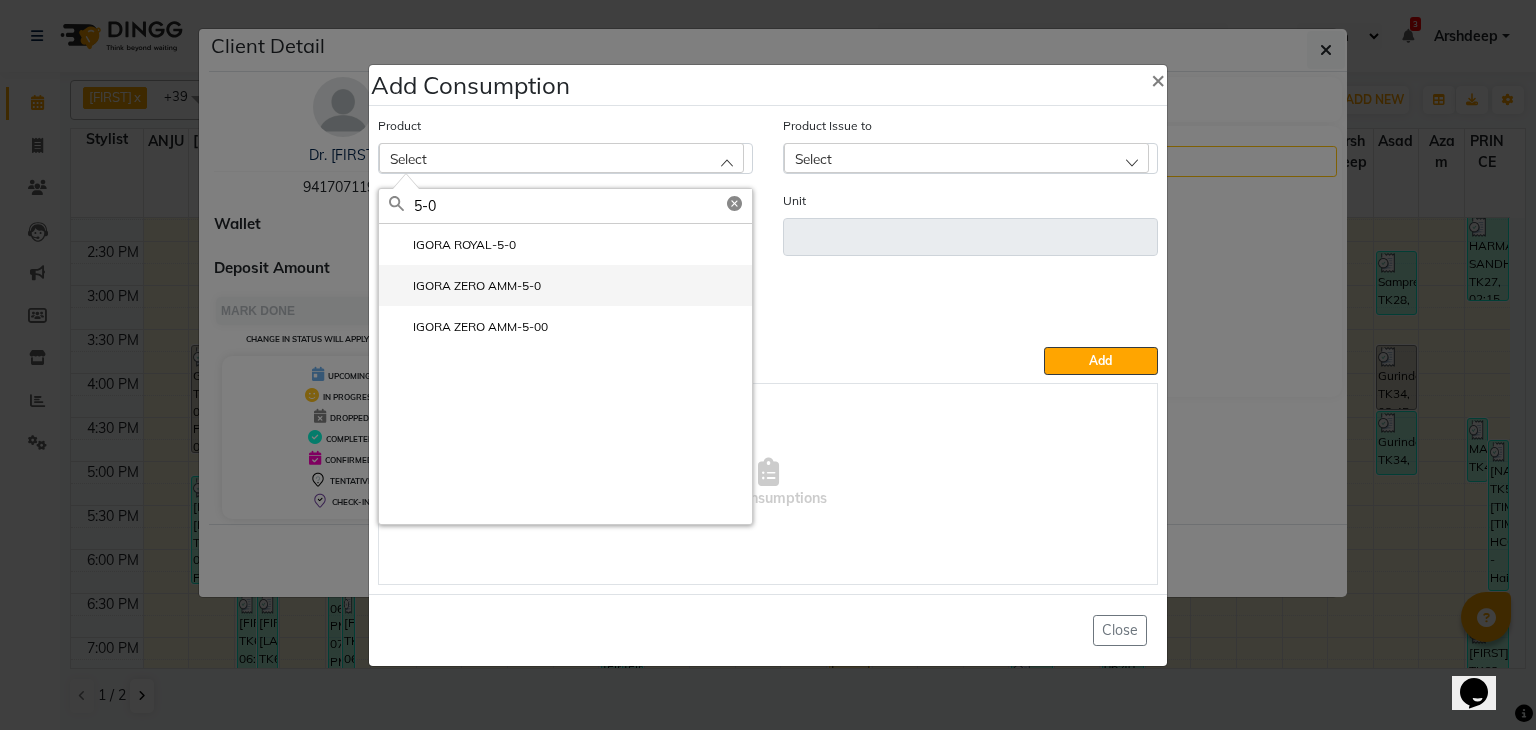 click on "IGORA ZERO AMM-5-0" 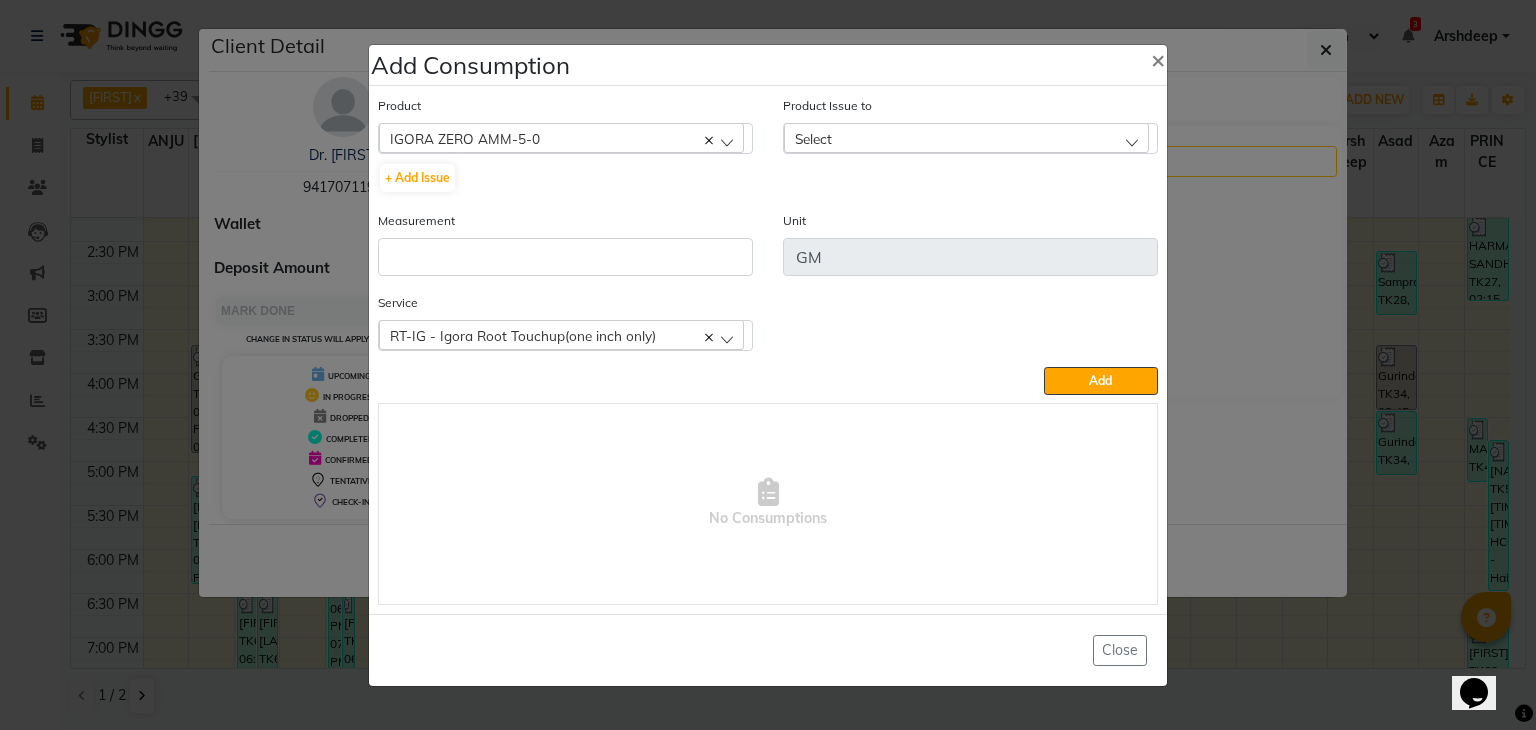 click on "Select" 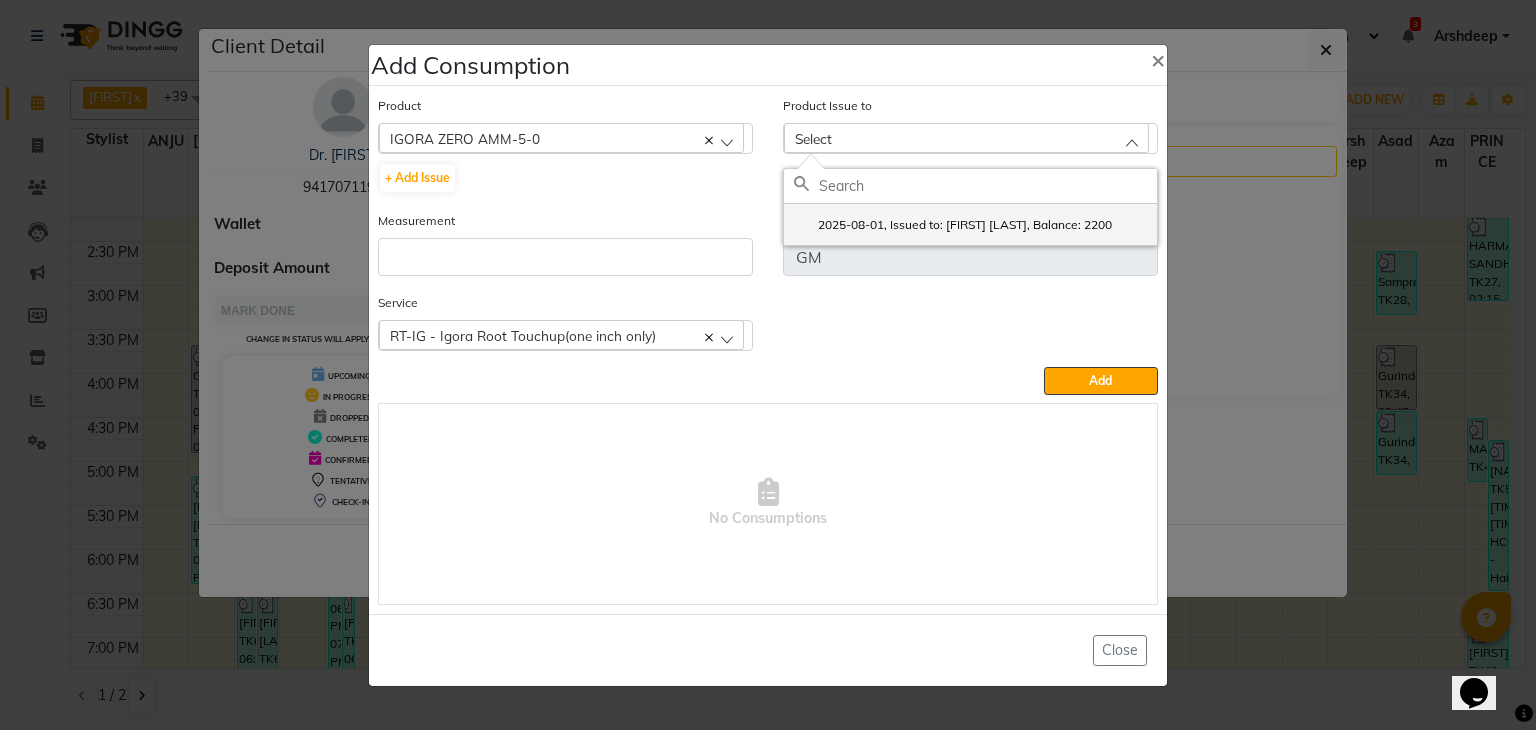 click on "2025-08-01, Issued to: [FIRST] [LAST], Balance: 2200" 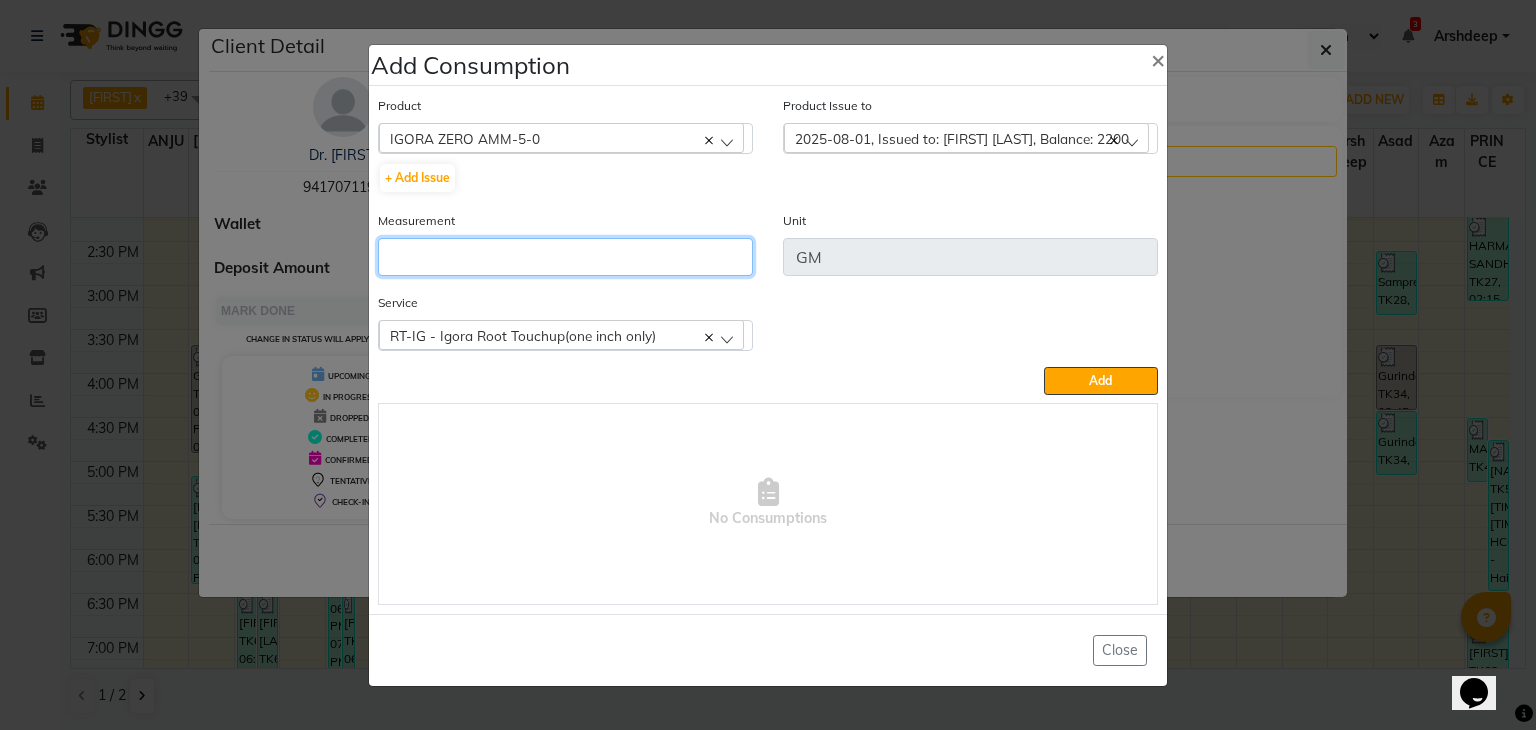 click 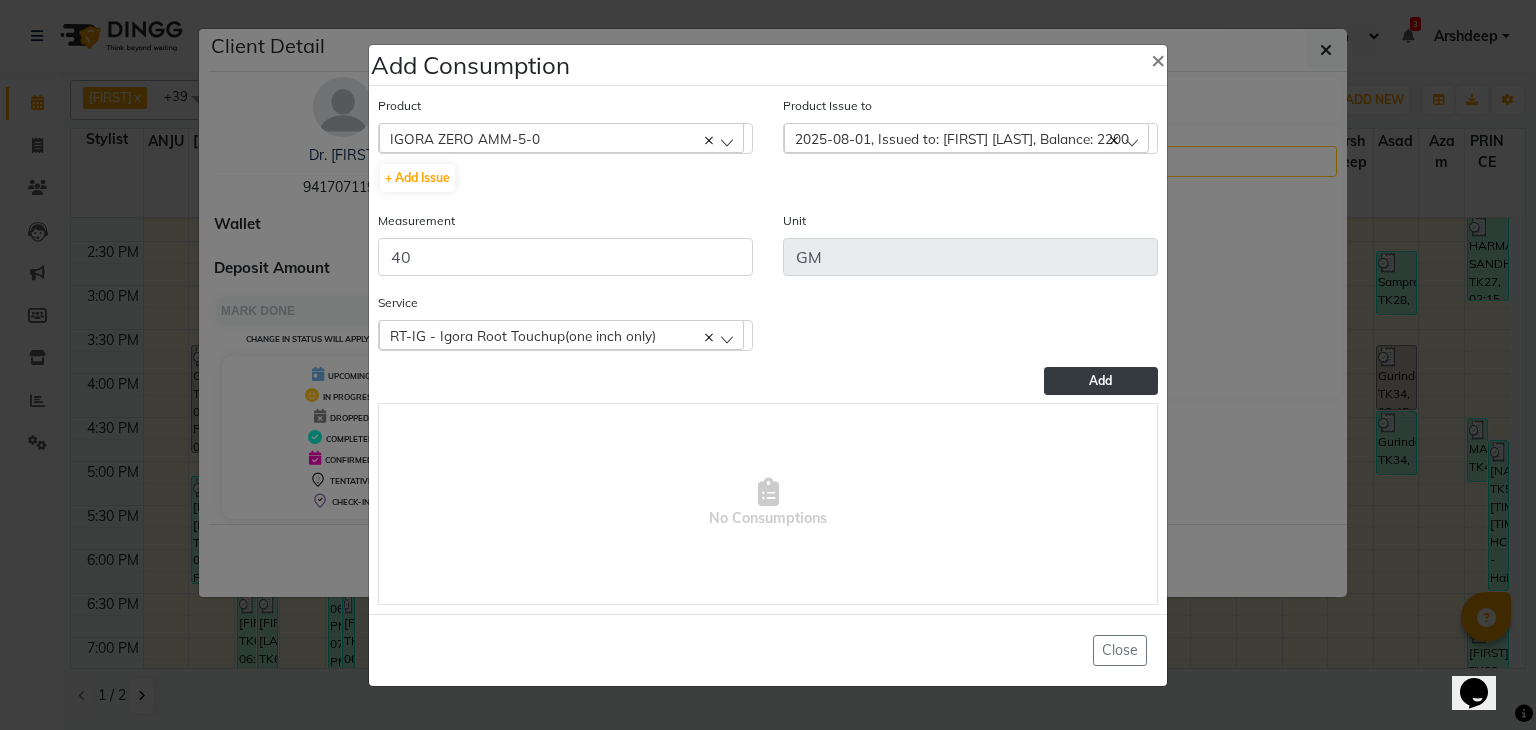 click on "Add" 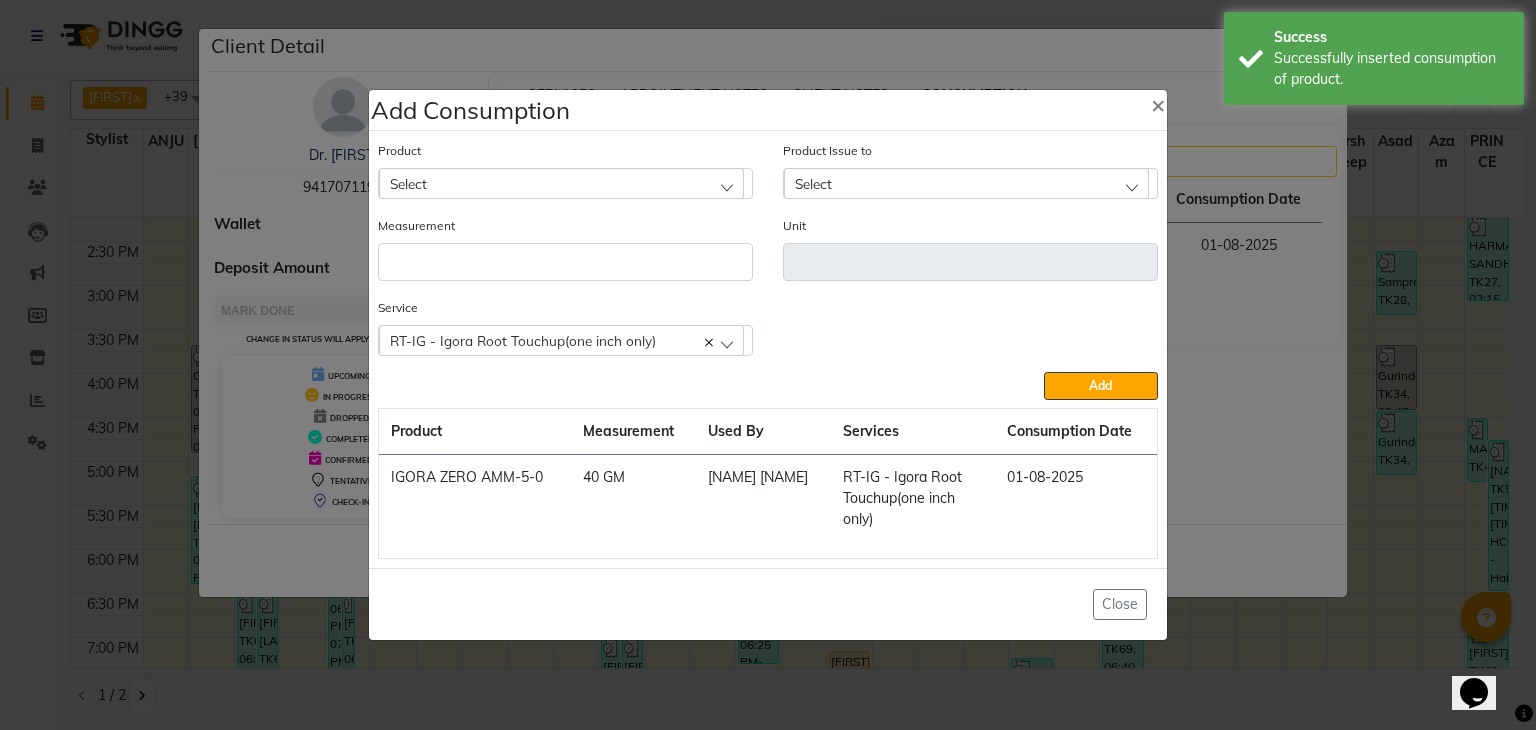 click on "Select" 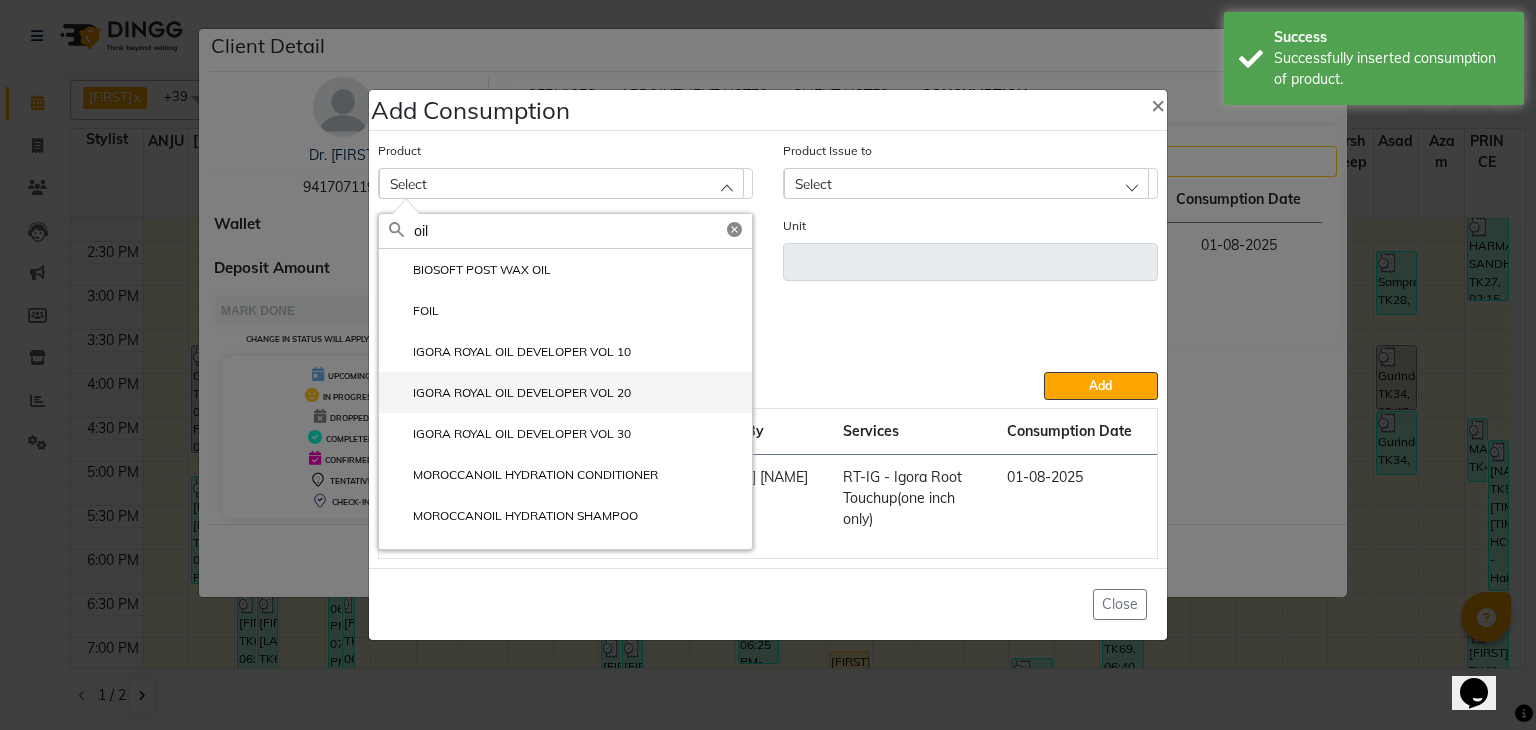 click on "IGORA ROYAL OIL DEVELOPER VOL 20" 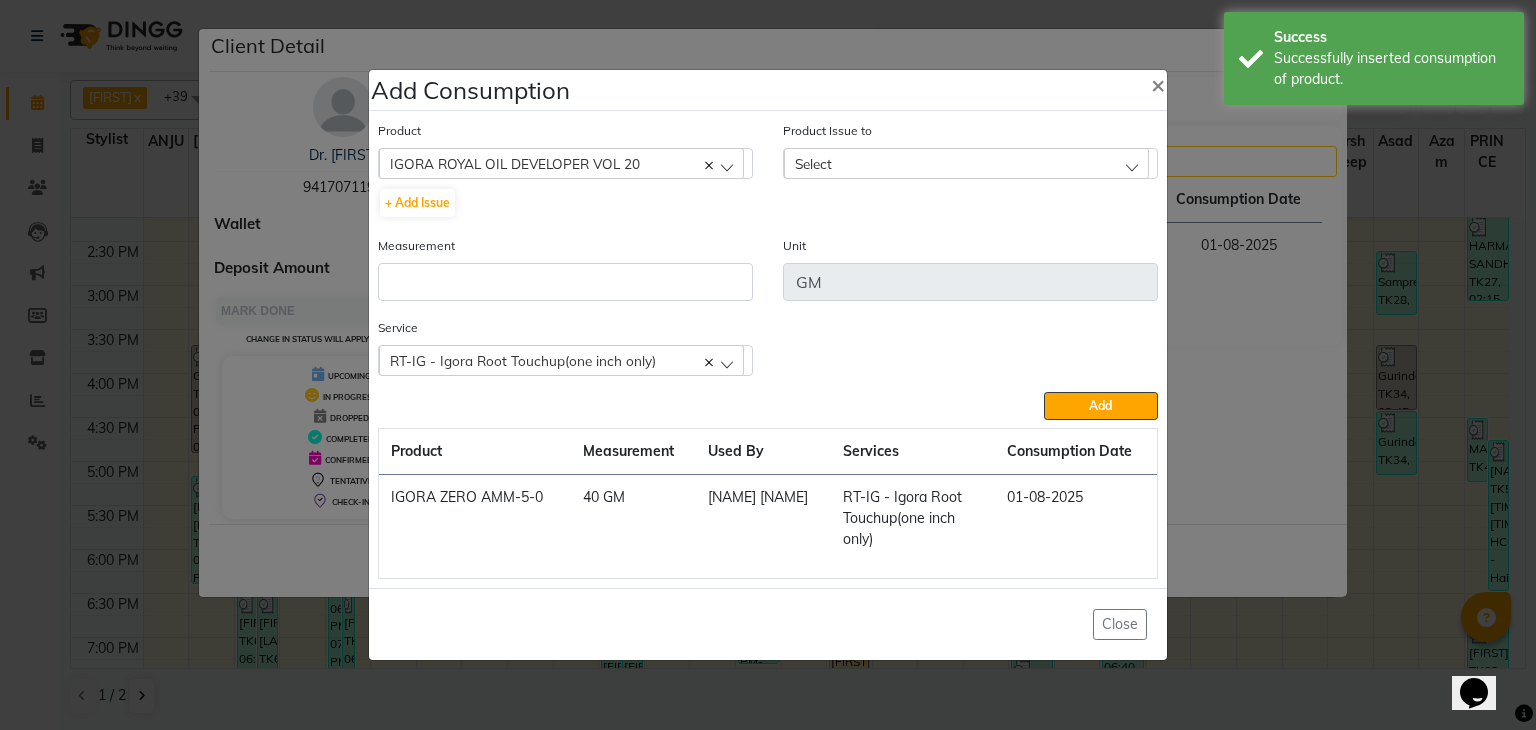 click on "Select" 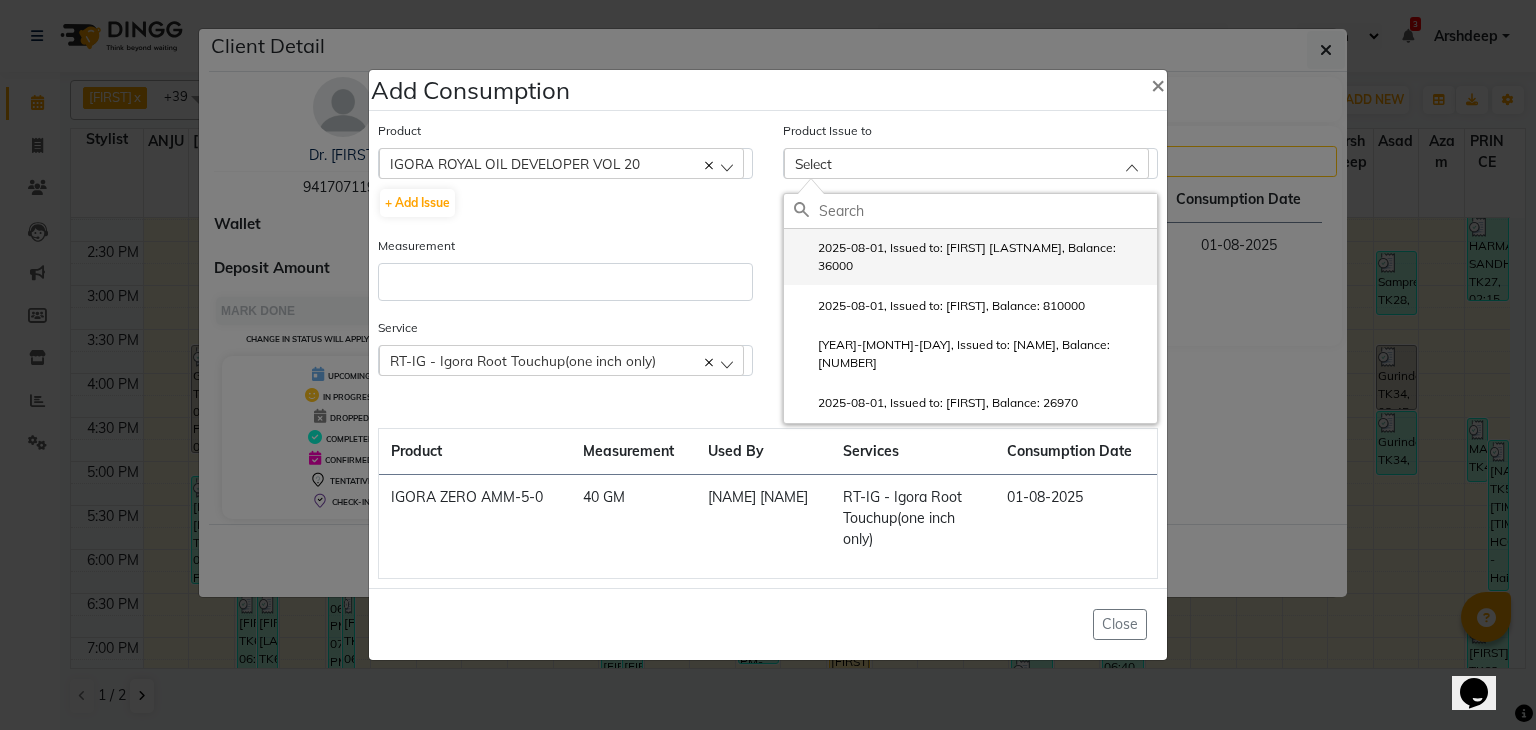 click on "2025-08-01, Issued to: [FIRST] [LASTNAME], Balance: 36000" 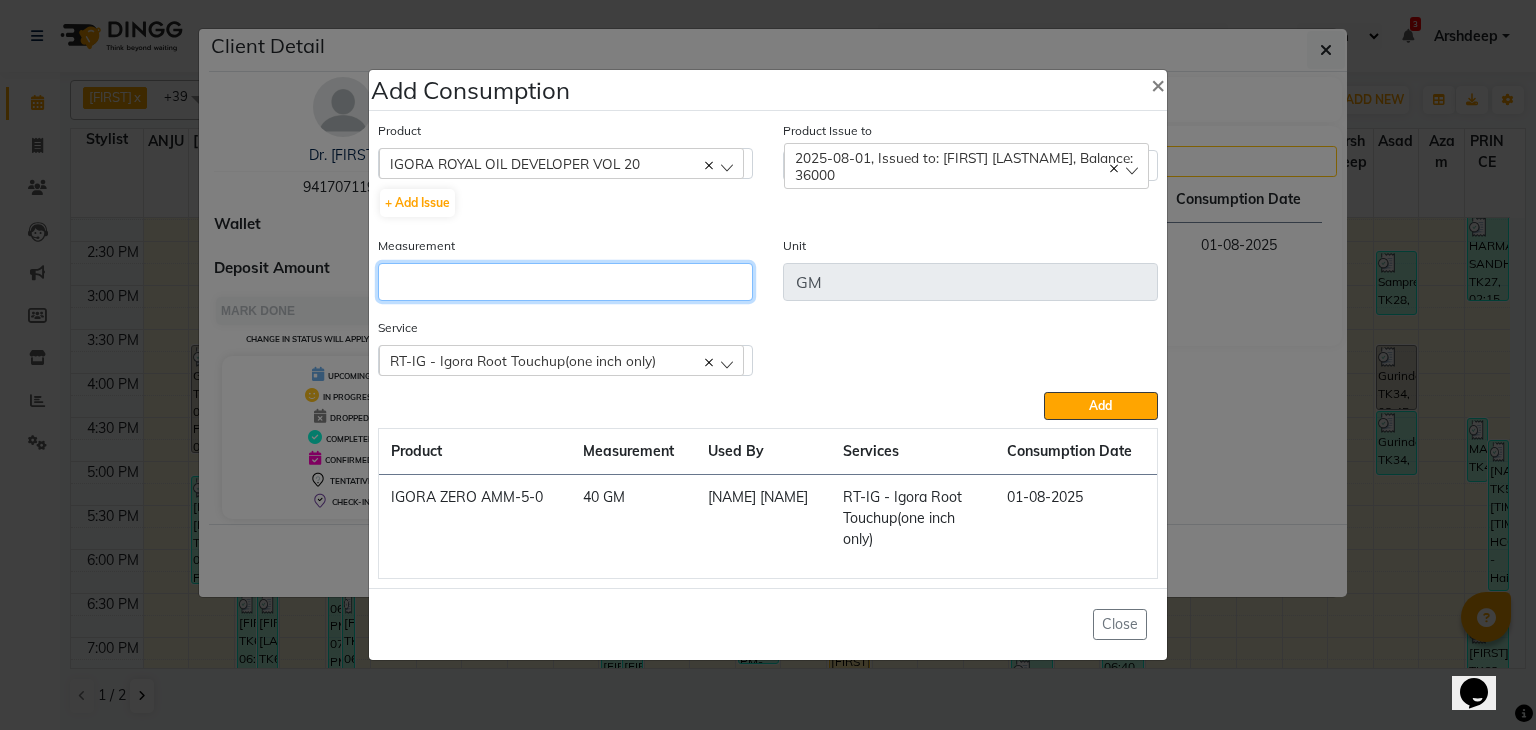 click 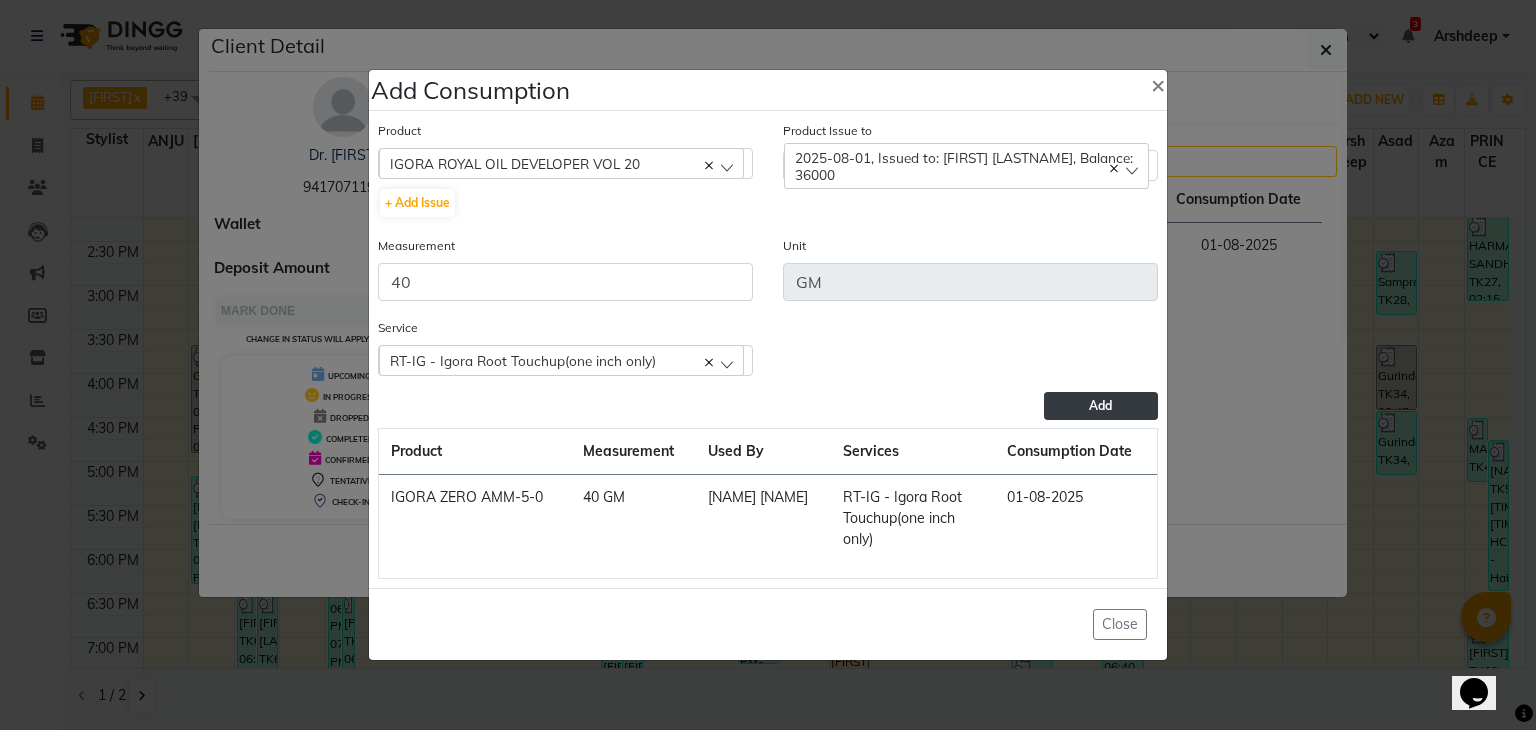 click on "Add" 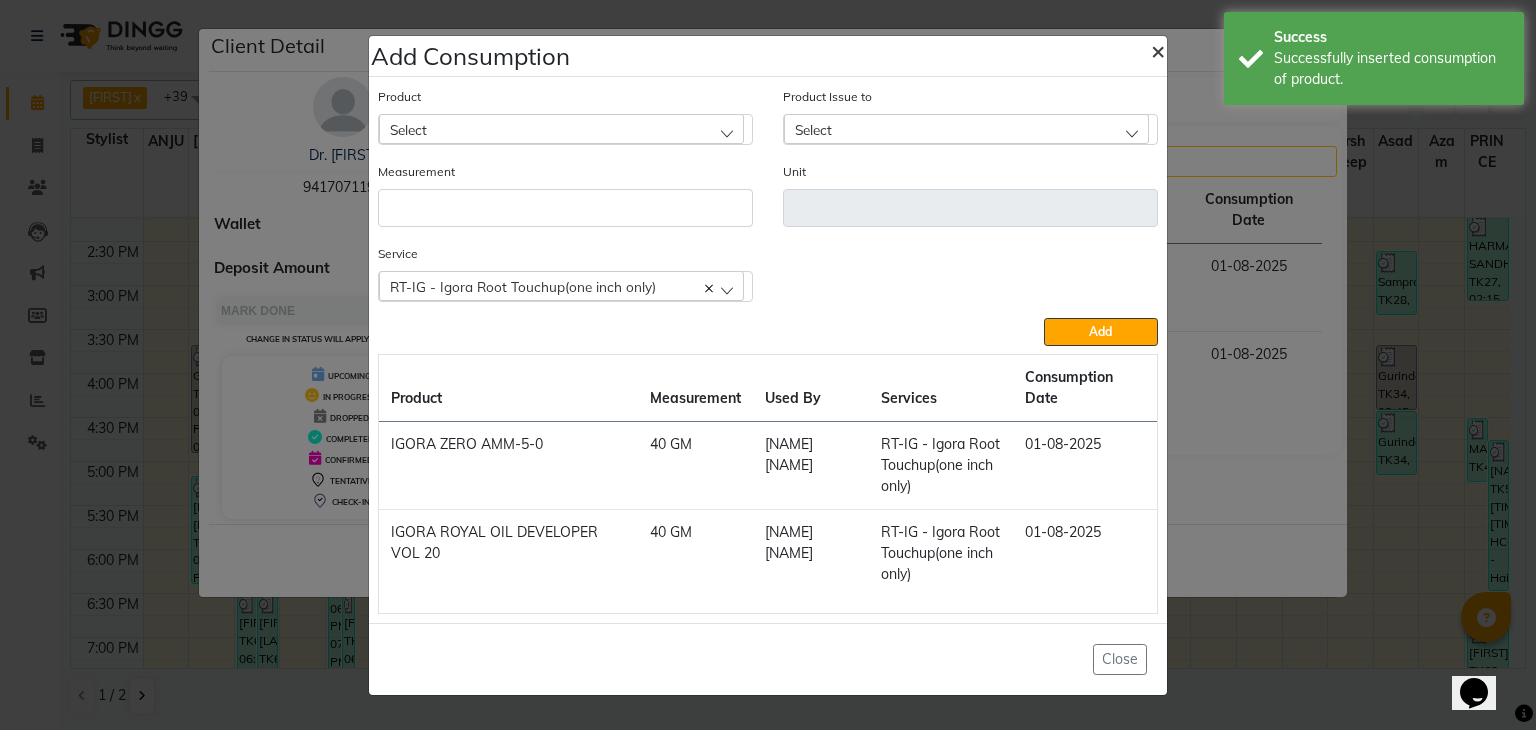 click on "×" 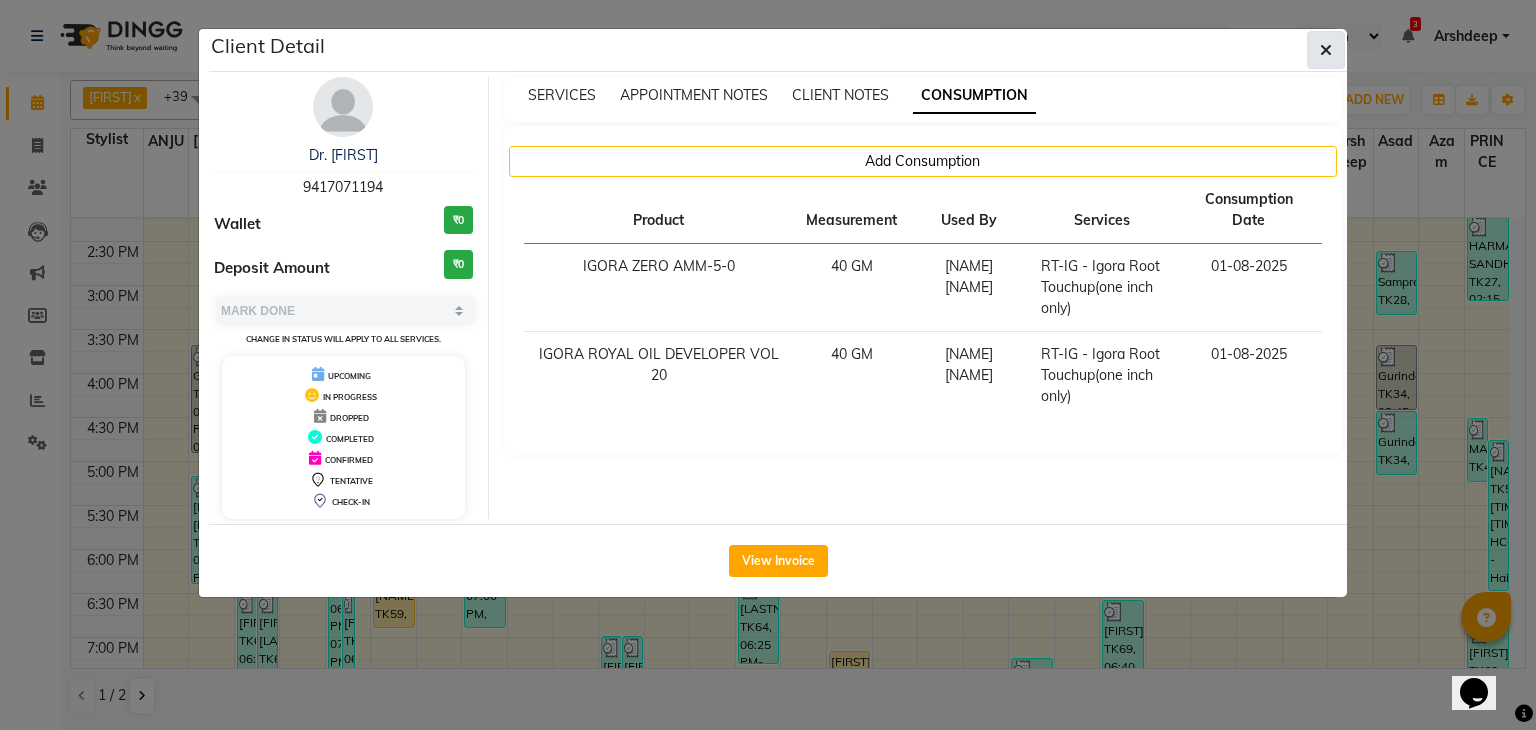 click 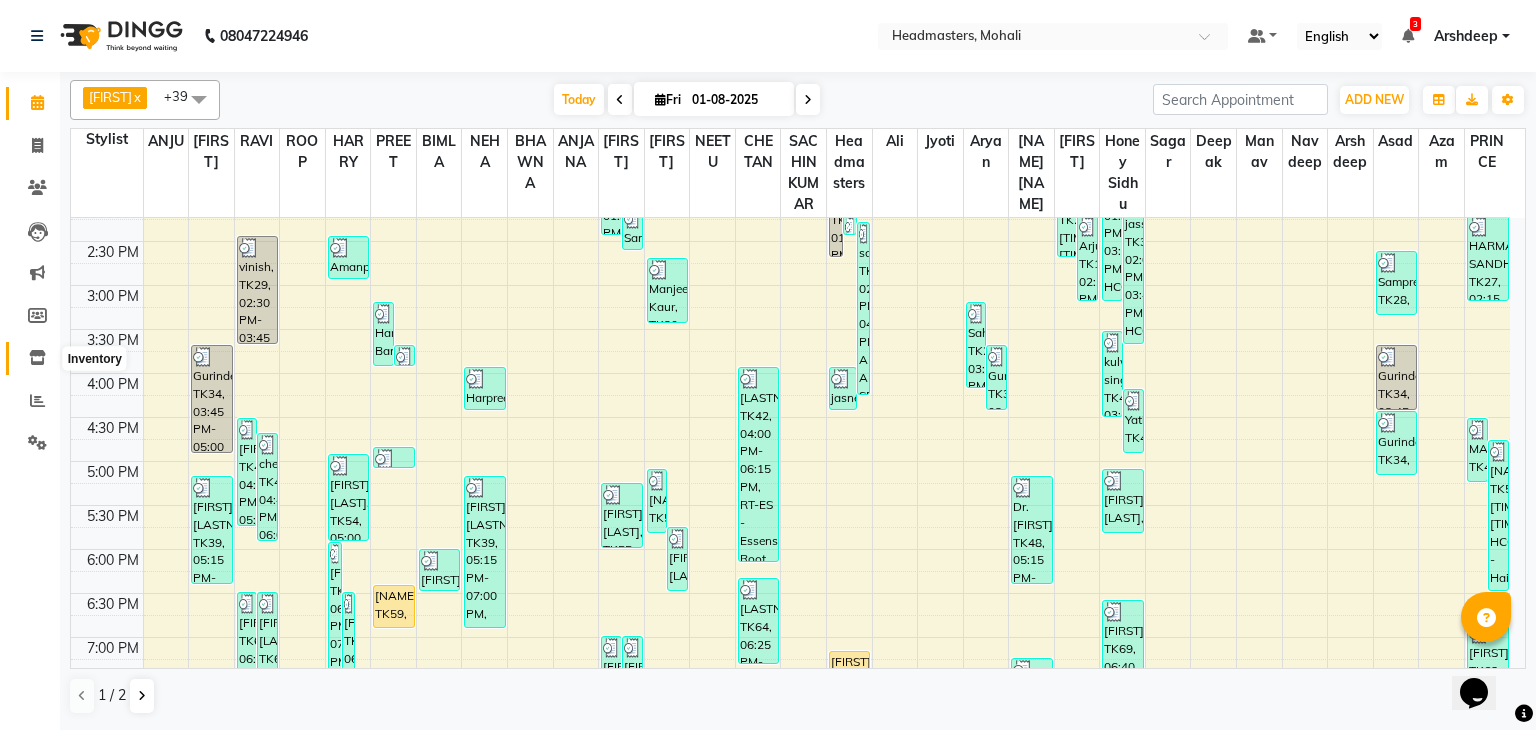 click 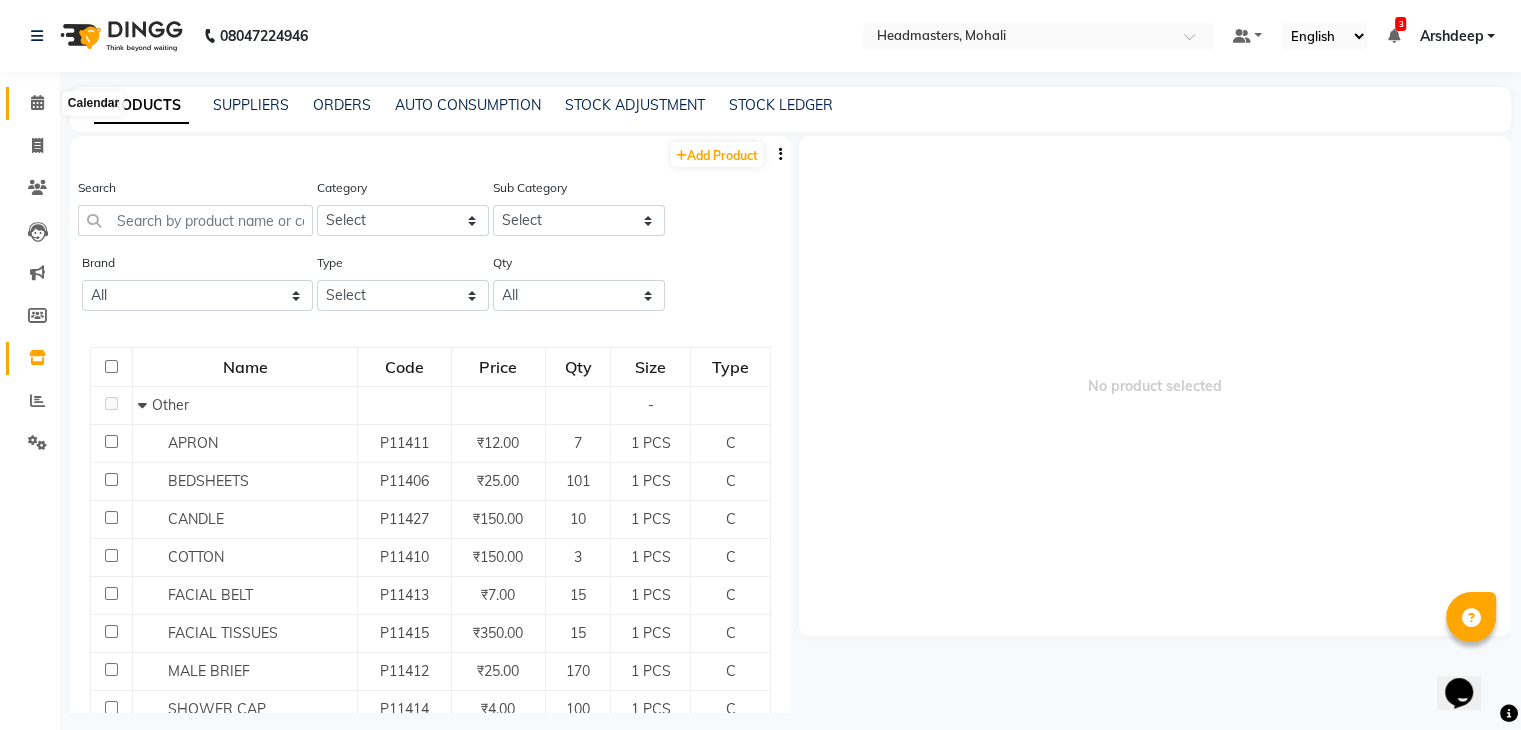 click 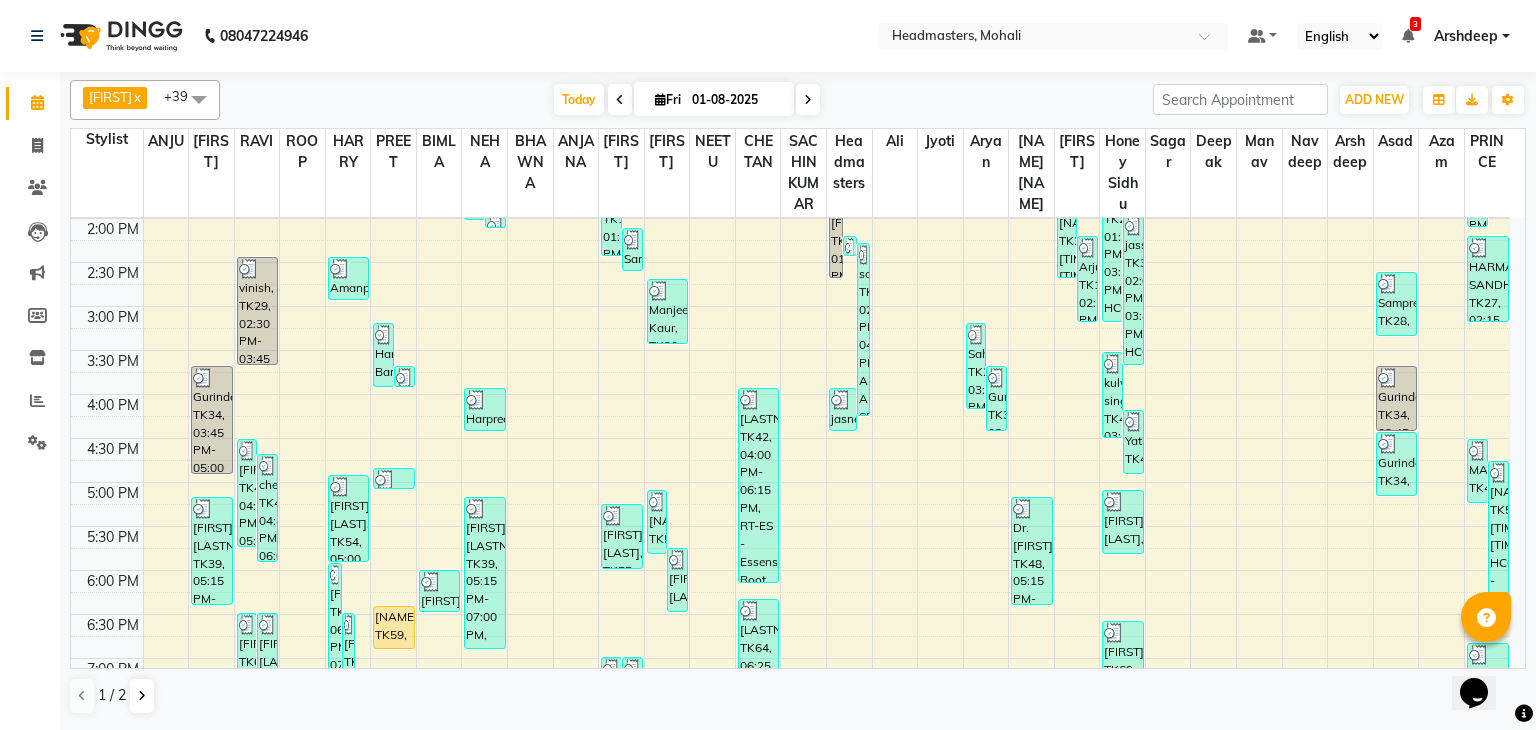 scroll, scrollTop: 528, scrollLeft: 0, axis: vertical 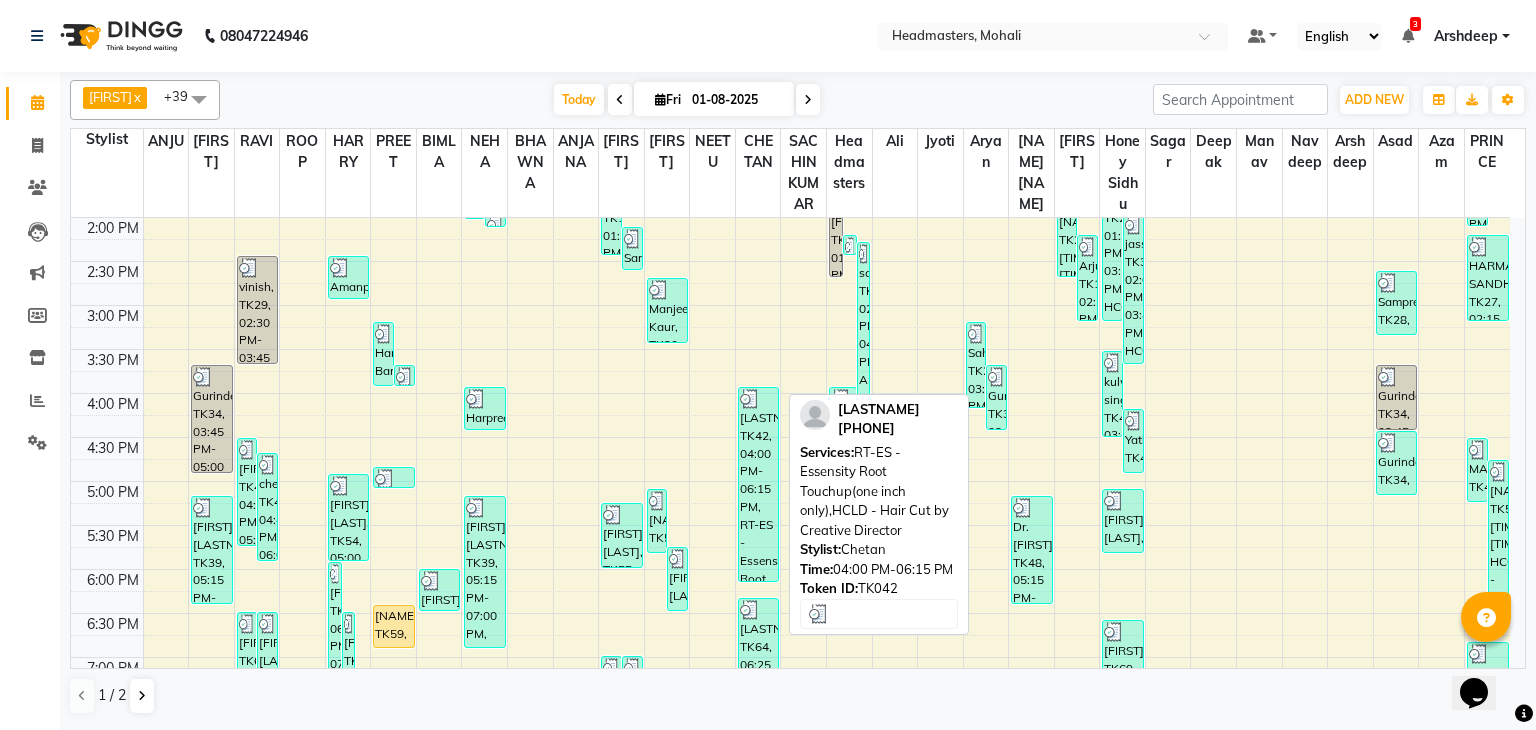 click on "[LASTNAME], TK42, 04:00 PM-06:15 PM, RT-ES - Essensity Root Touchup(one inch only),HCLD - Hair Cut by Creative Director" at bounding box center [758, 484] 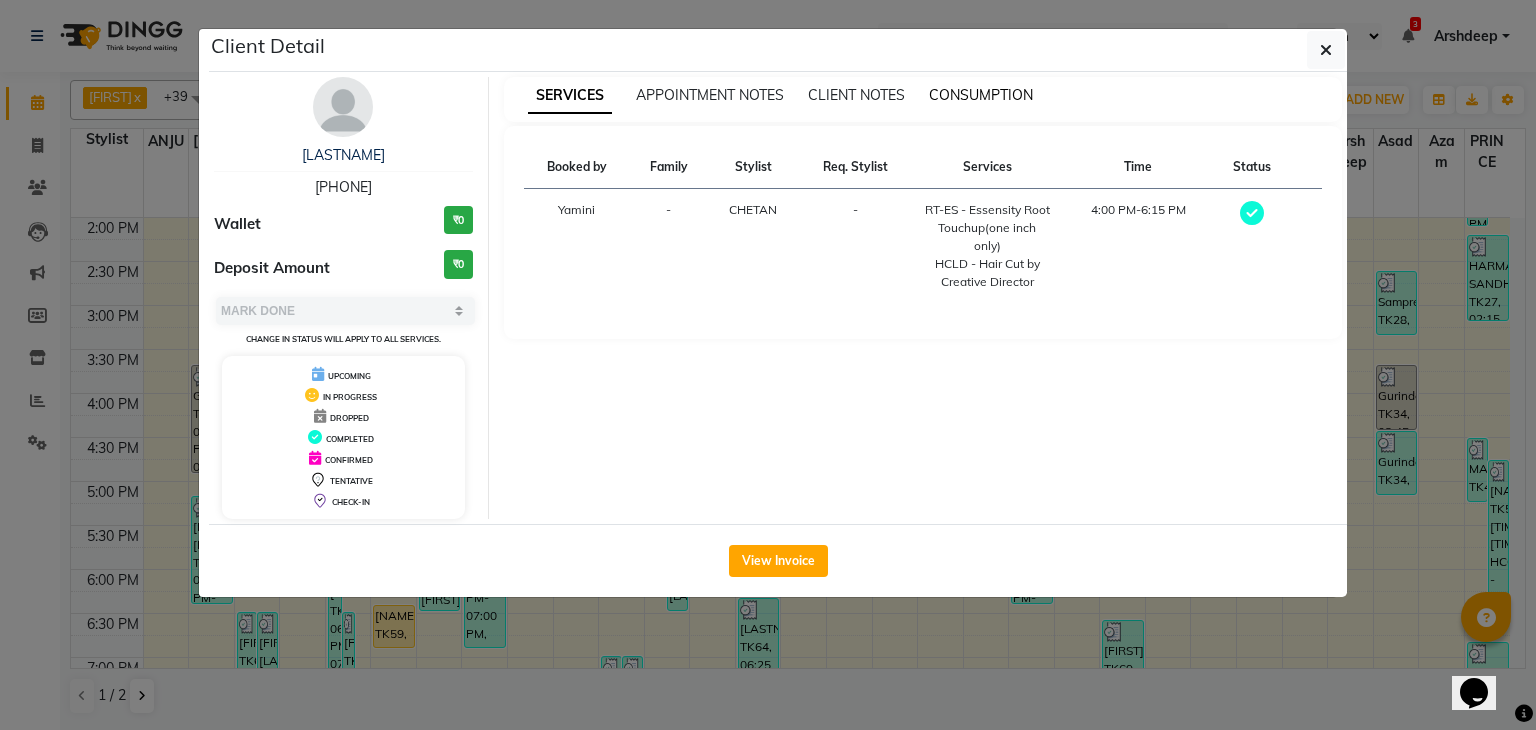 click on "CONSUMPTION" at bounding box center (981, 95) 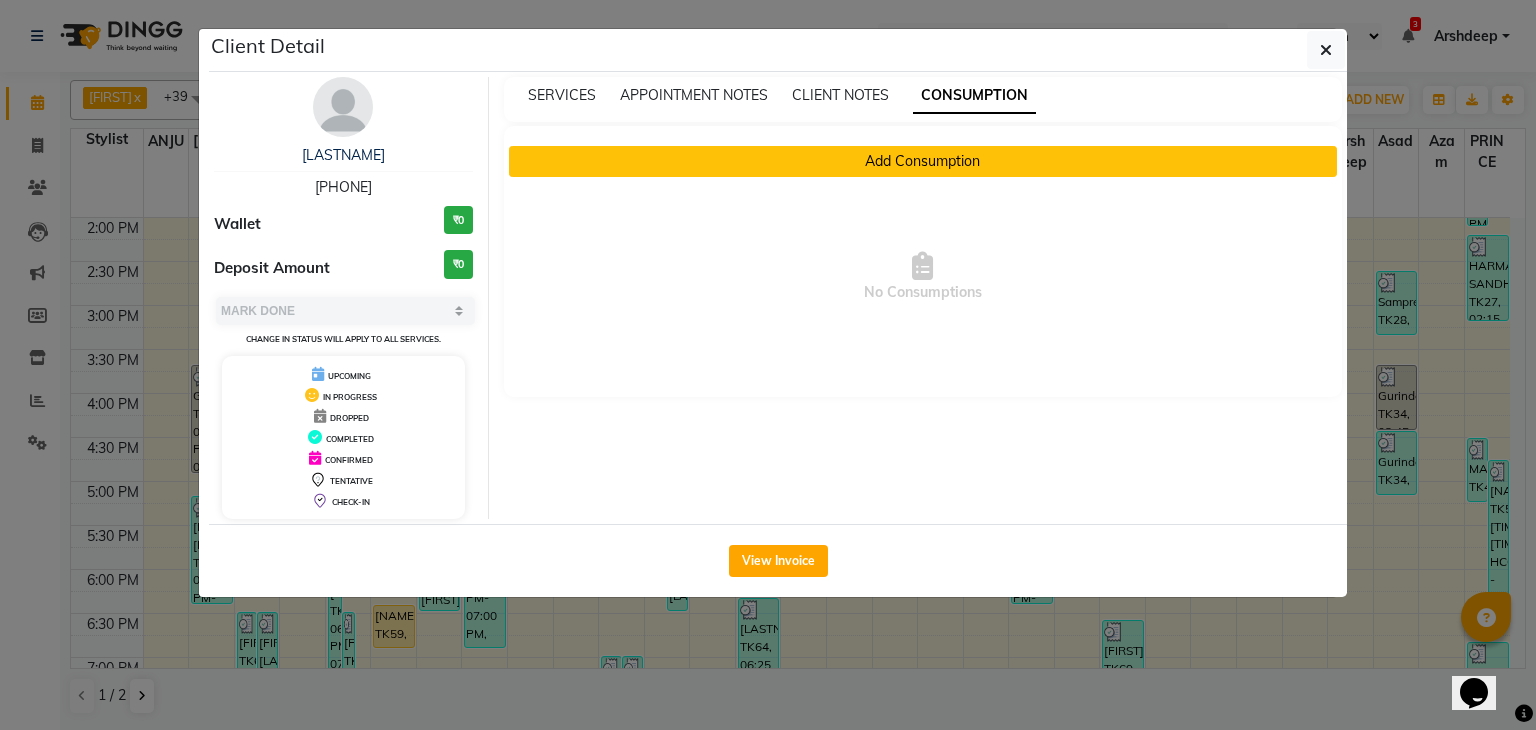 click on "Add Consumption" at bounding box center [923, 161] 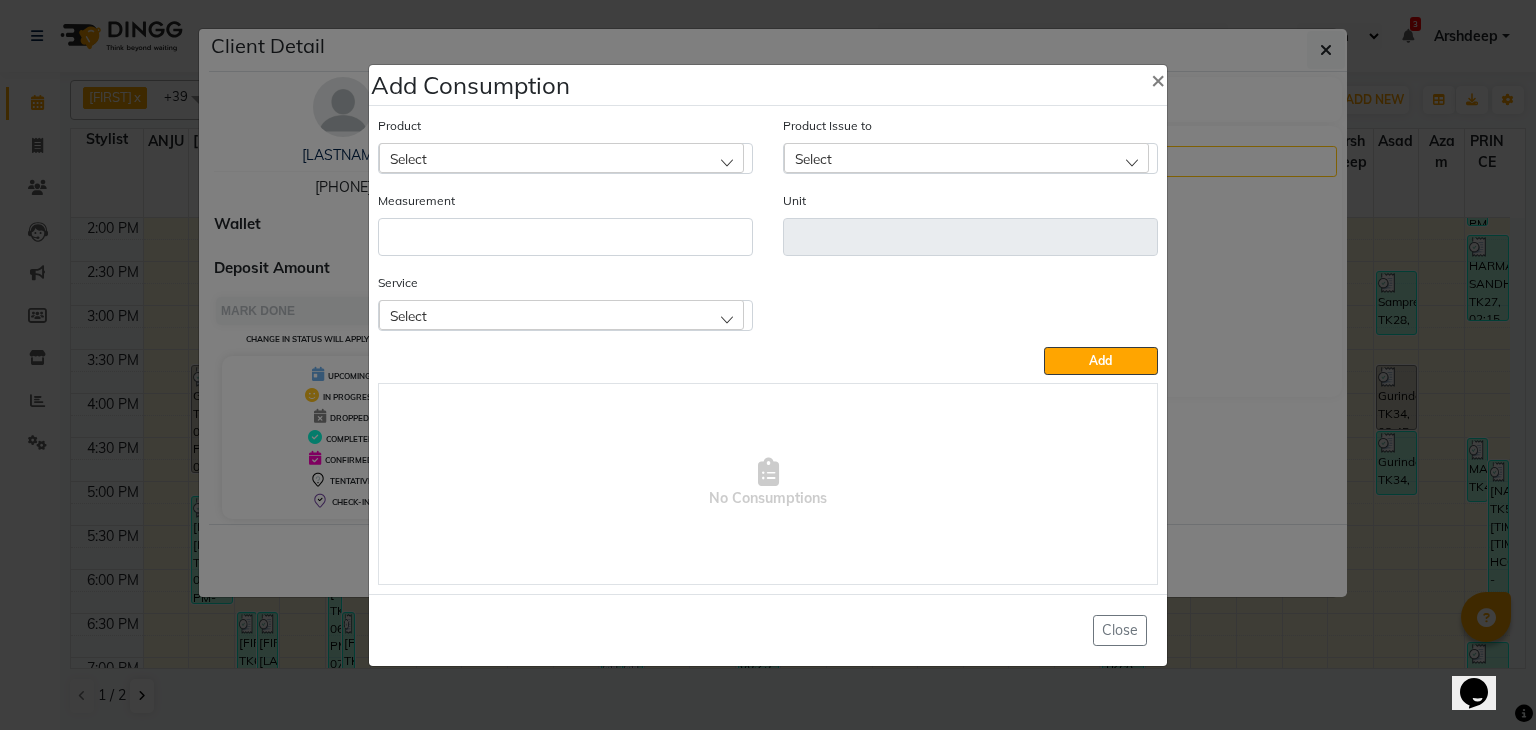 click on "Select" 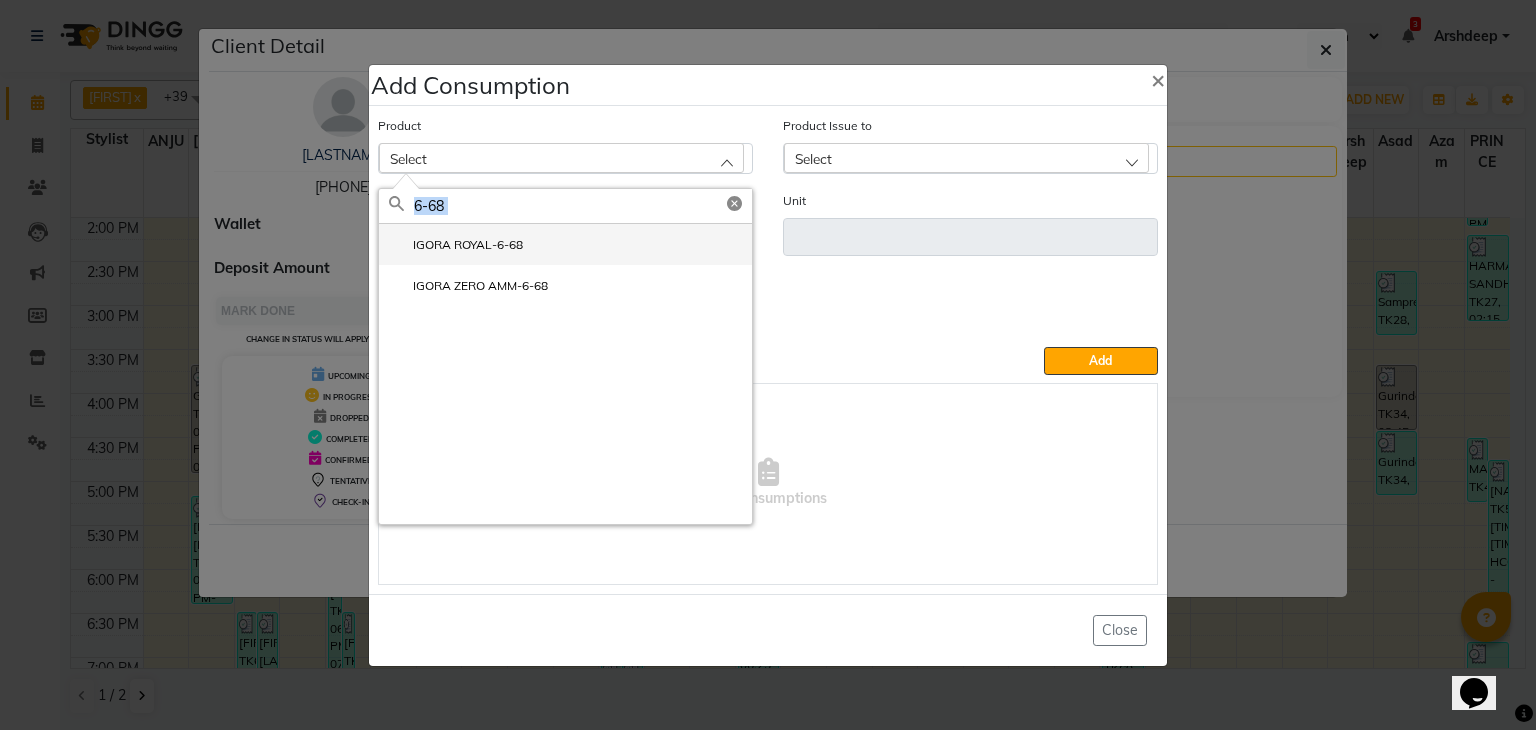 drag, startPoint x: 586, startPoint y: 182, endPoint x: 572, endPoint y: 252, distance: 71.38628 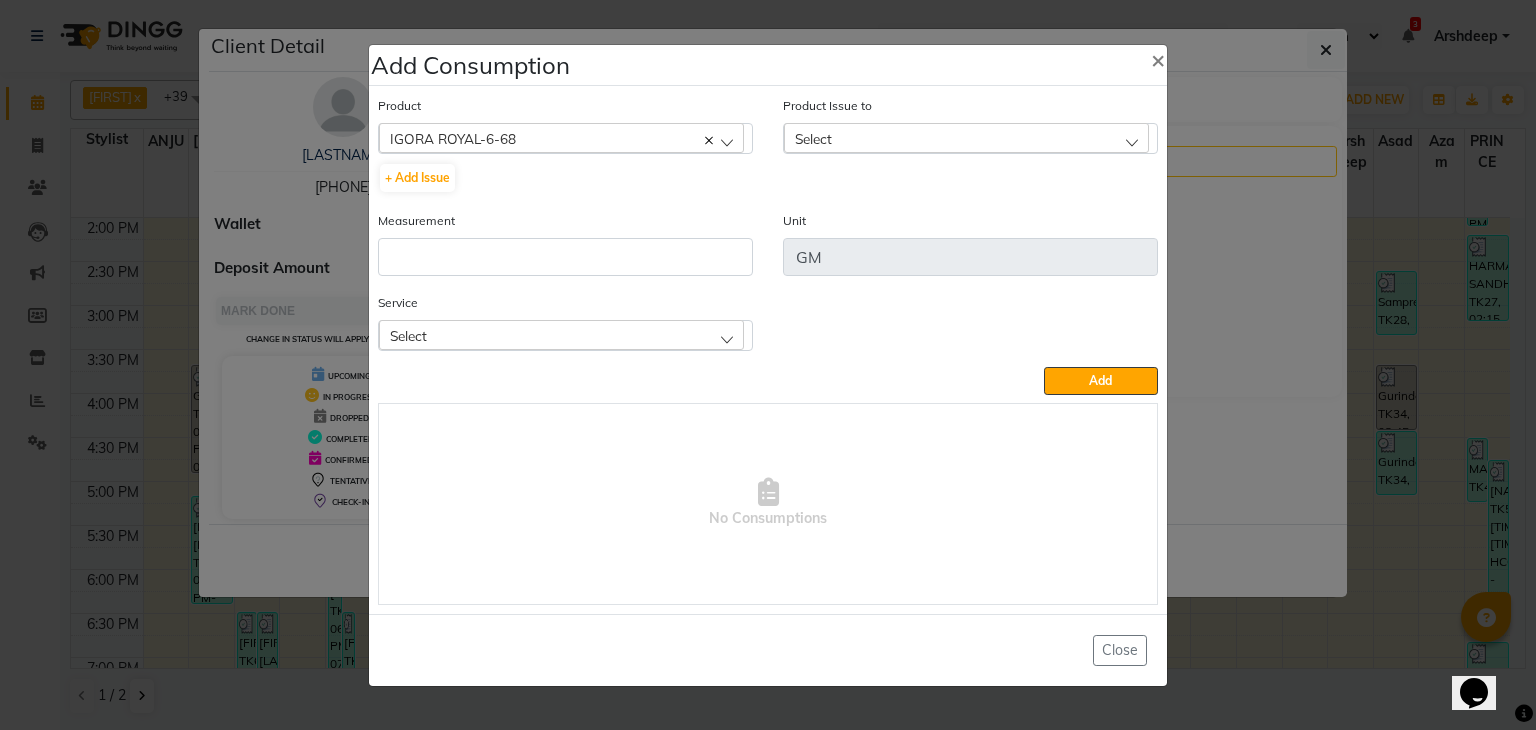 click on "IGORA ROYAL-6-68" 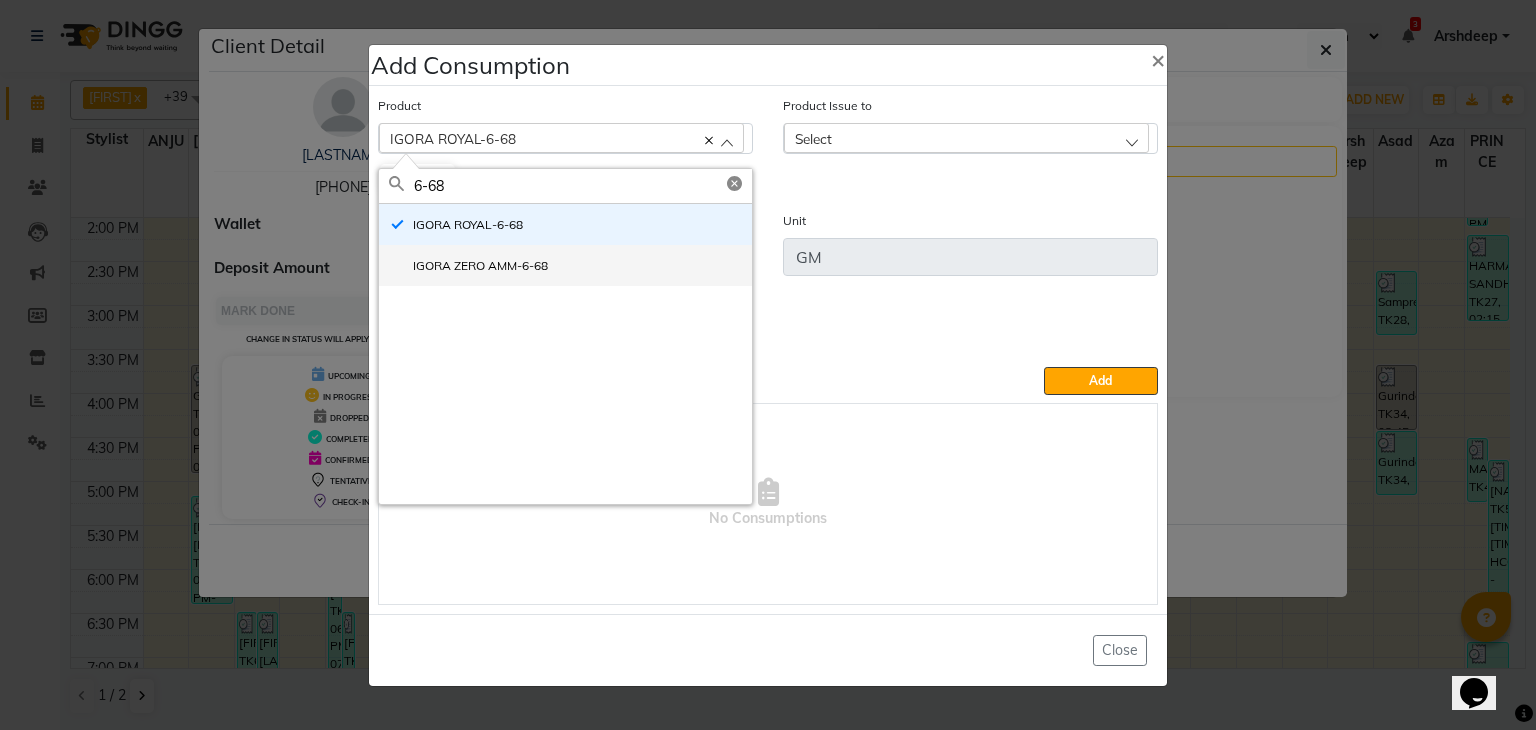 click on "IGORA ZERO AMM-6-68" 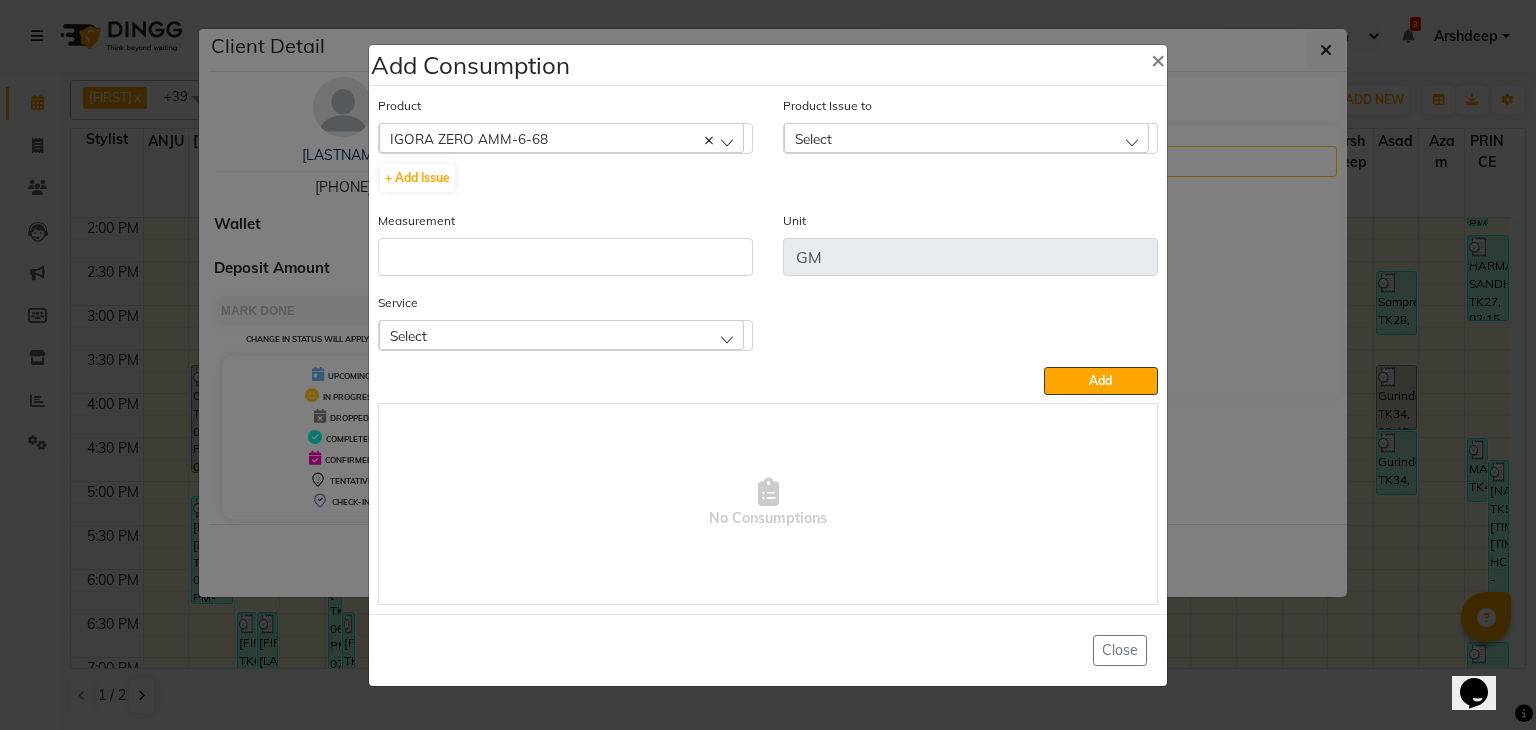 click on "Select" 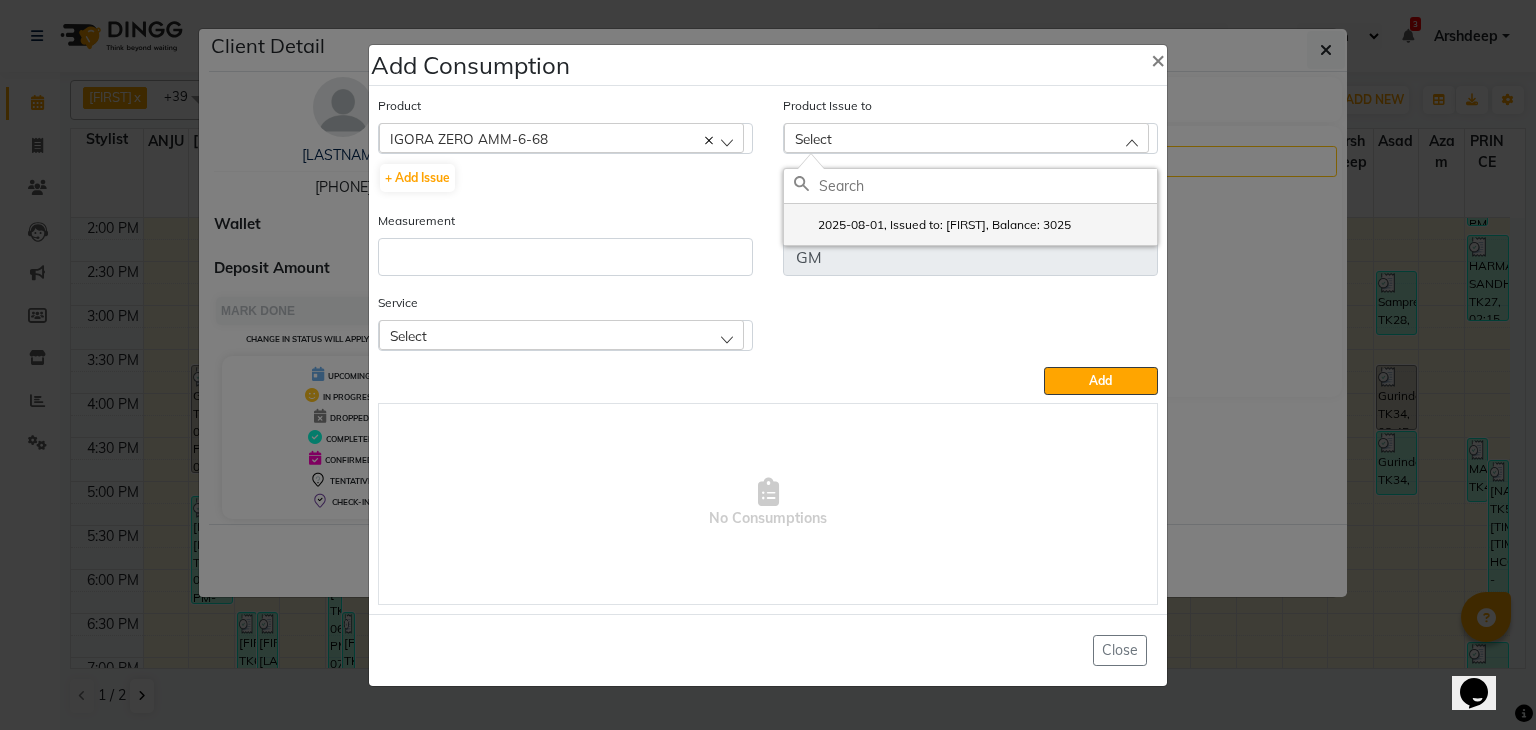 click on "2025-08-01, Issued to: [FIRST], Balance: 3025" 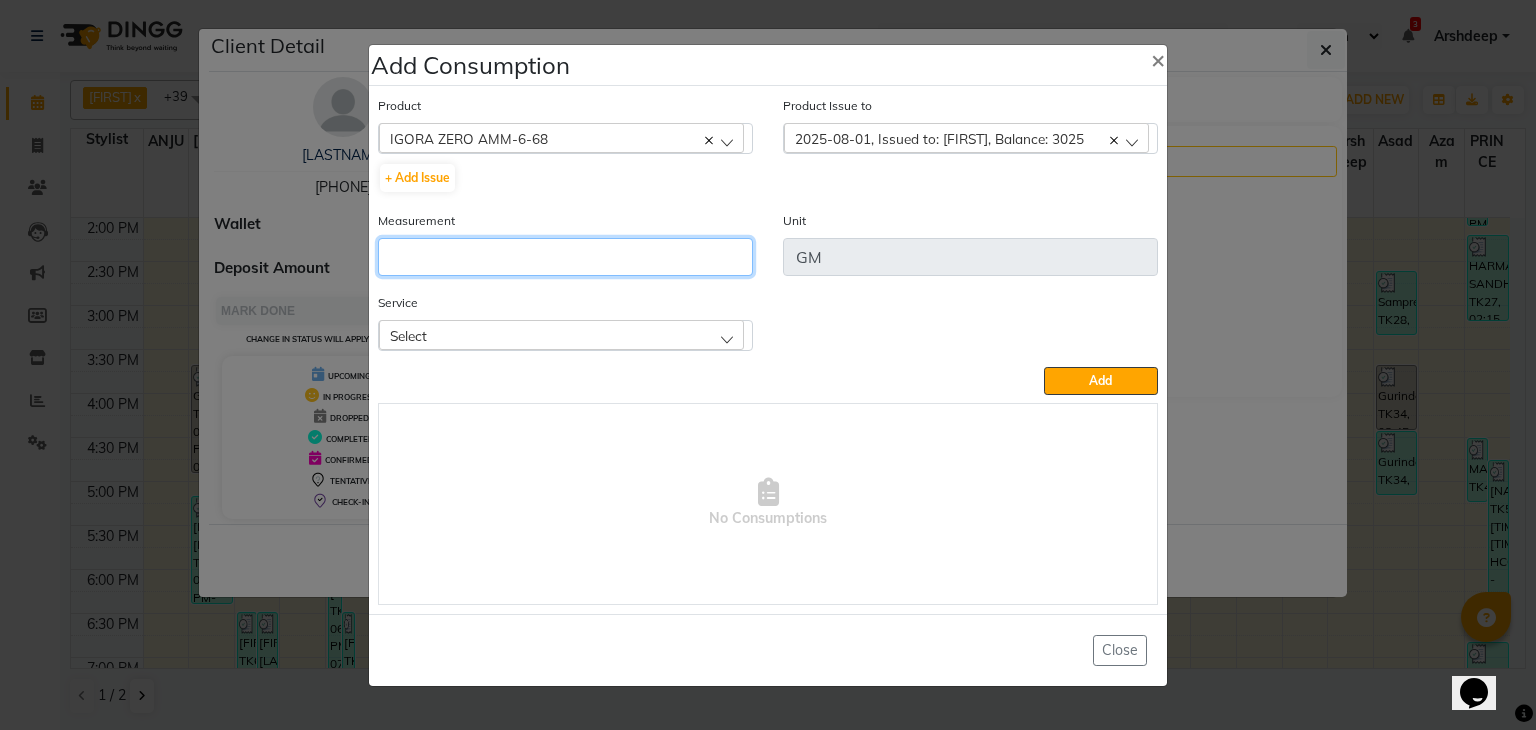 click 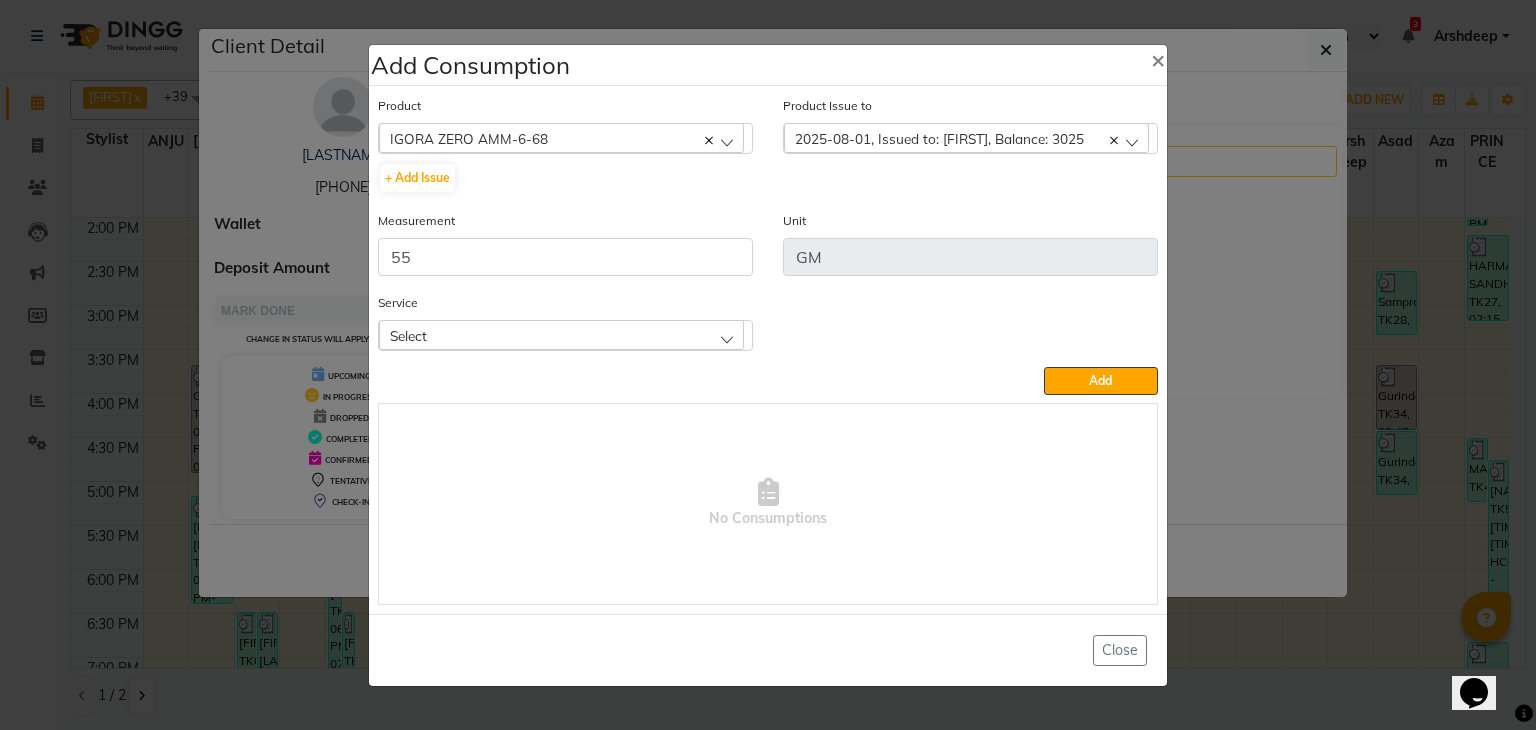 click on "Select" 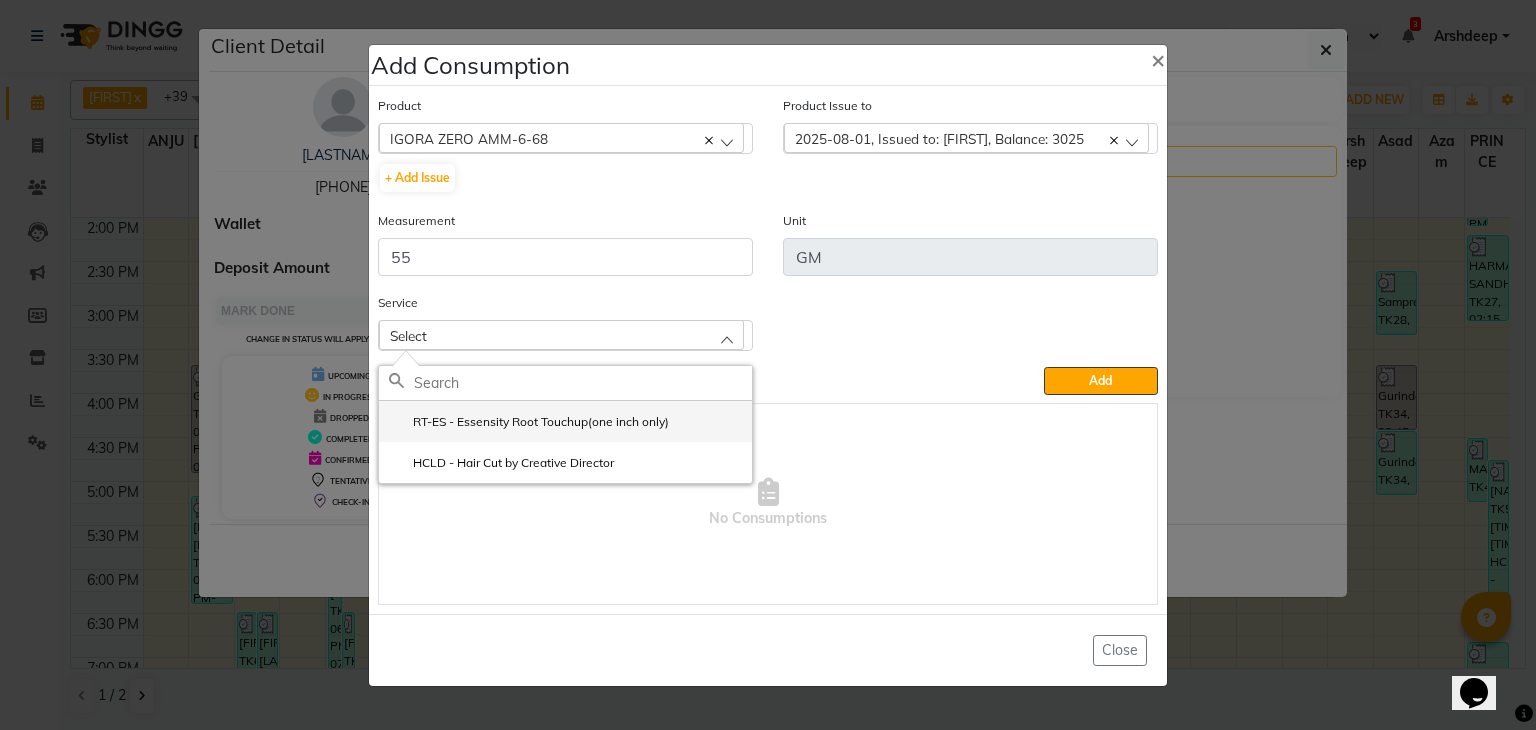 click on "RT-ES - Essensity Root Touchup(one inch only)" 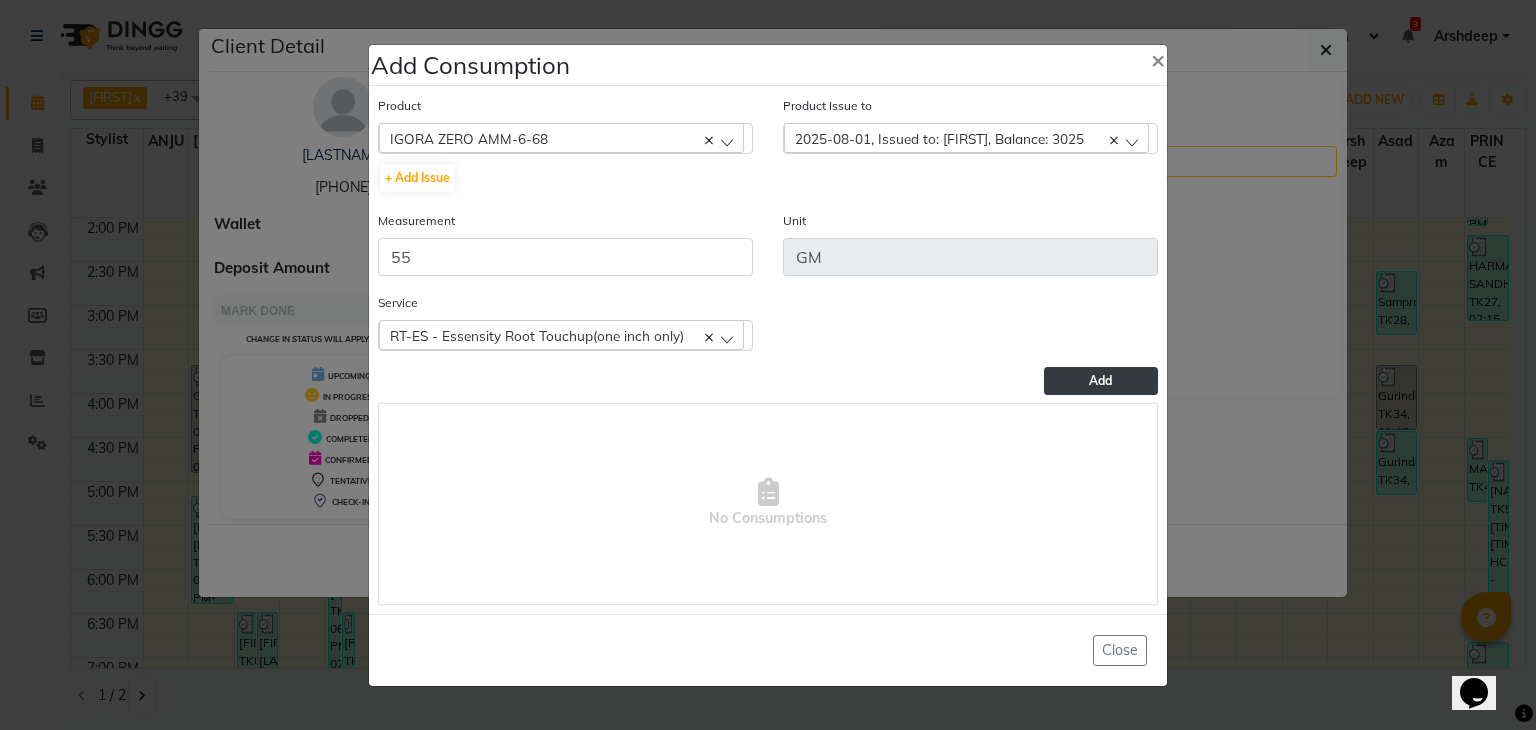 click on "Add" 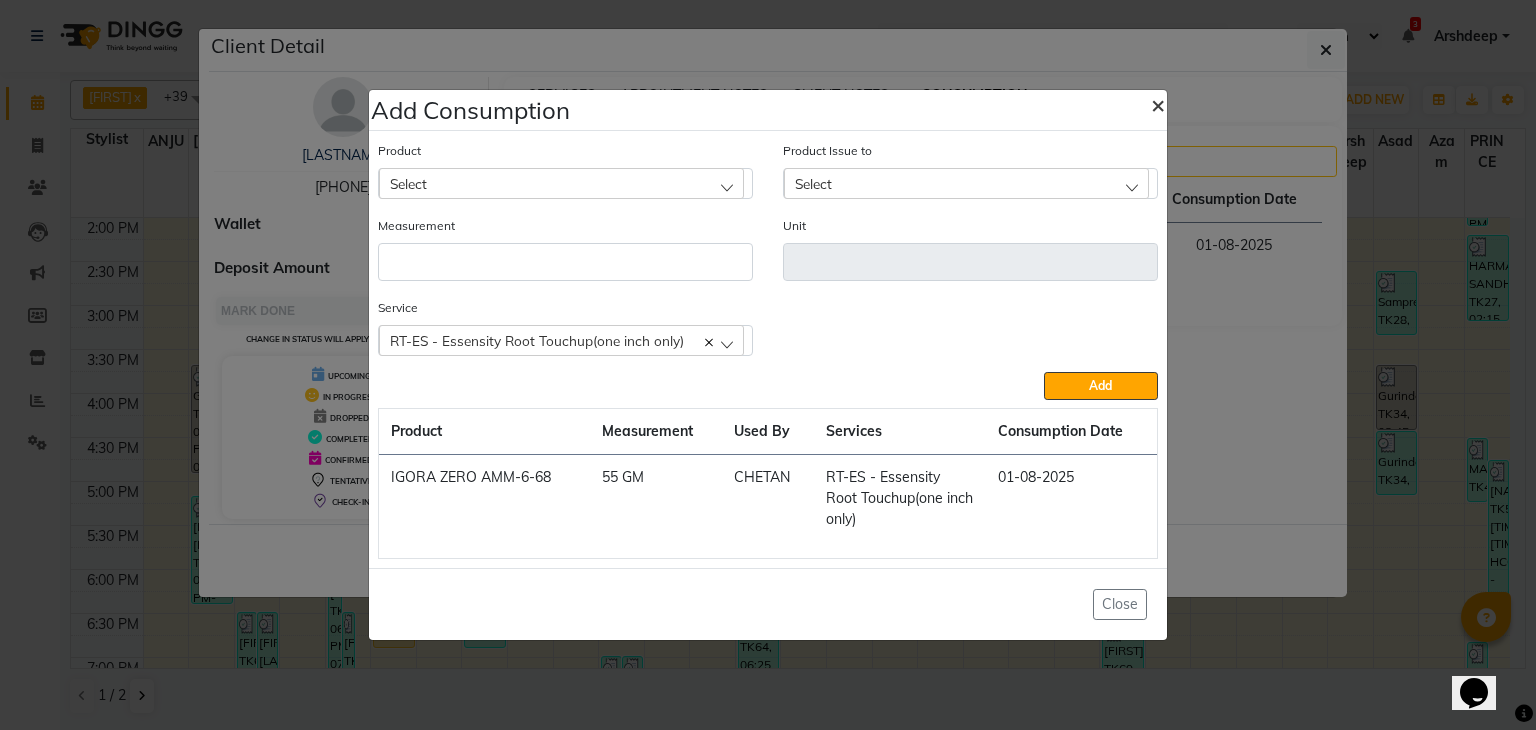 click on "×" 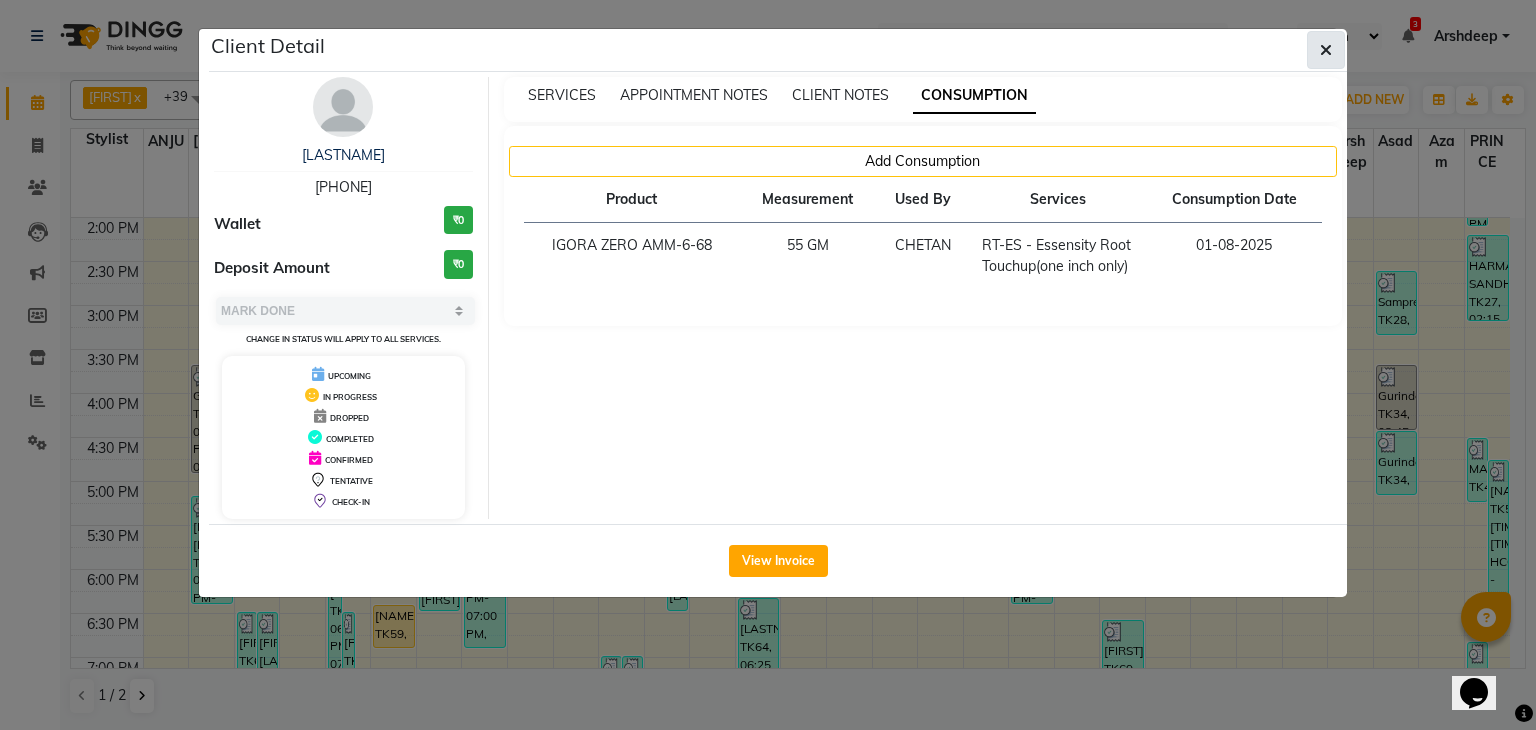click 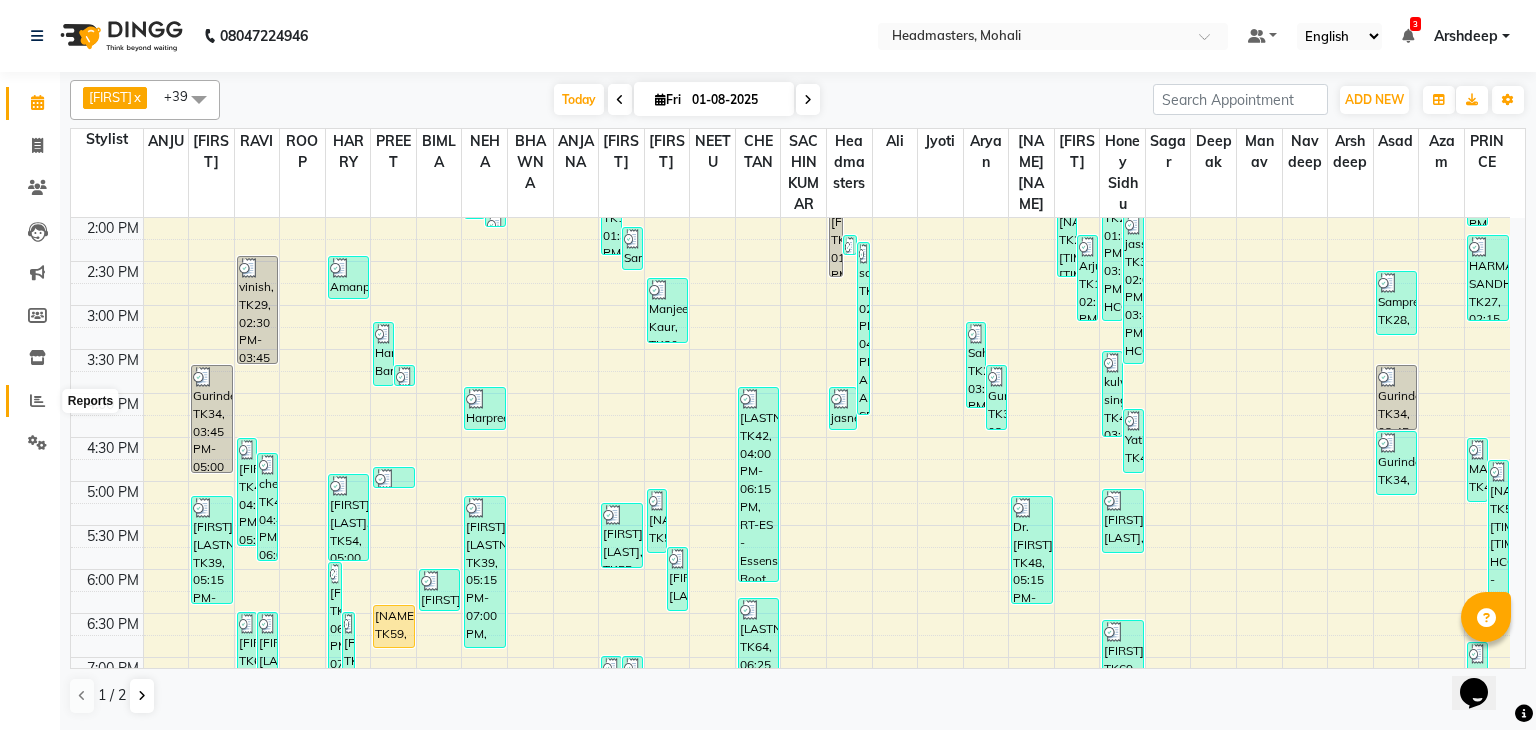 click 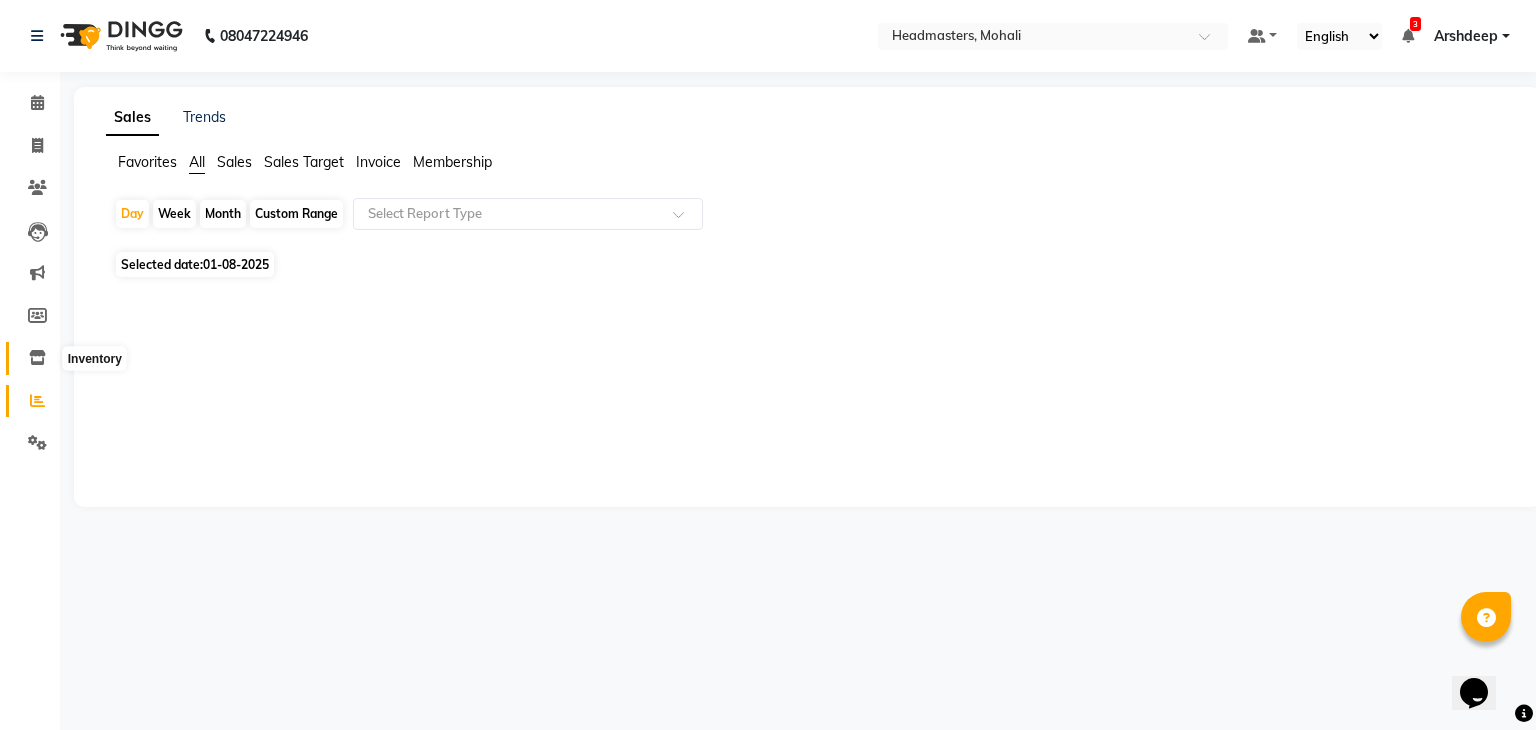 click 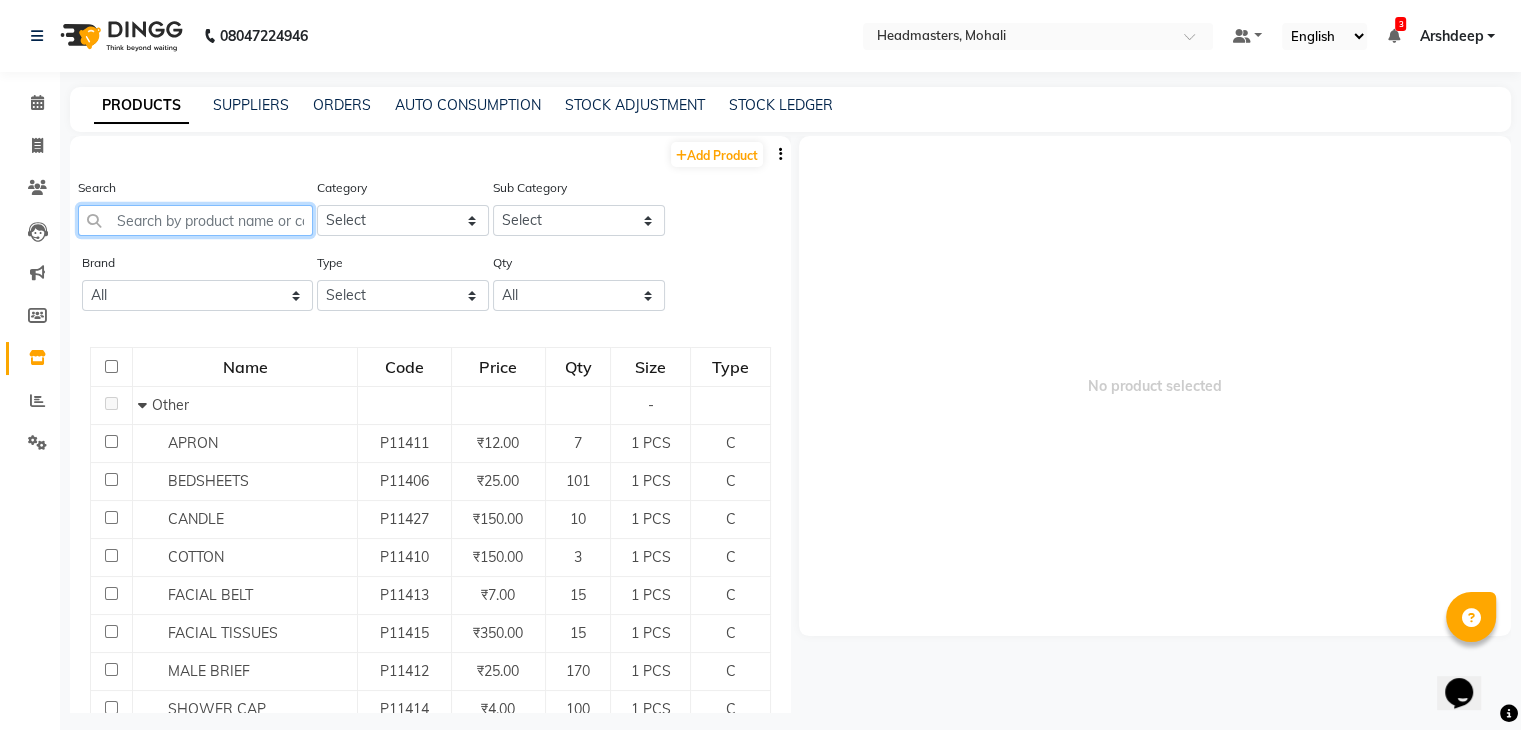 click 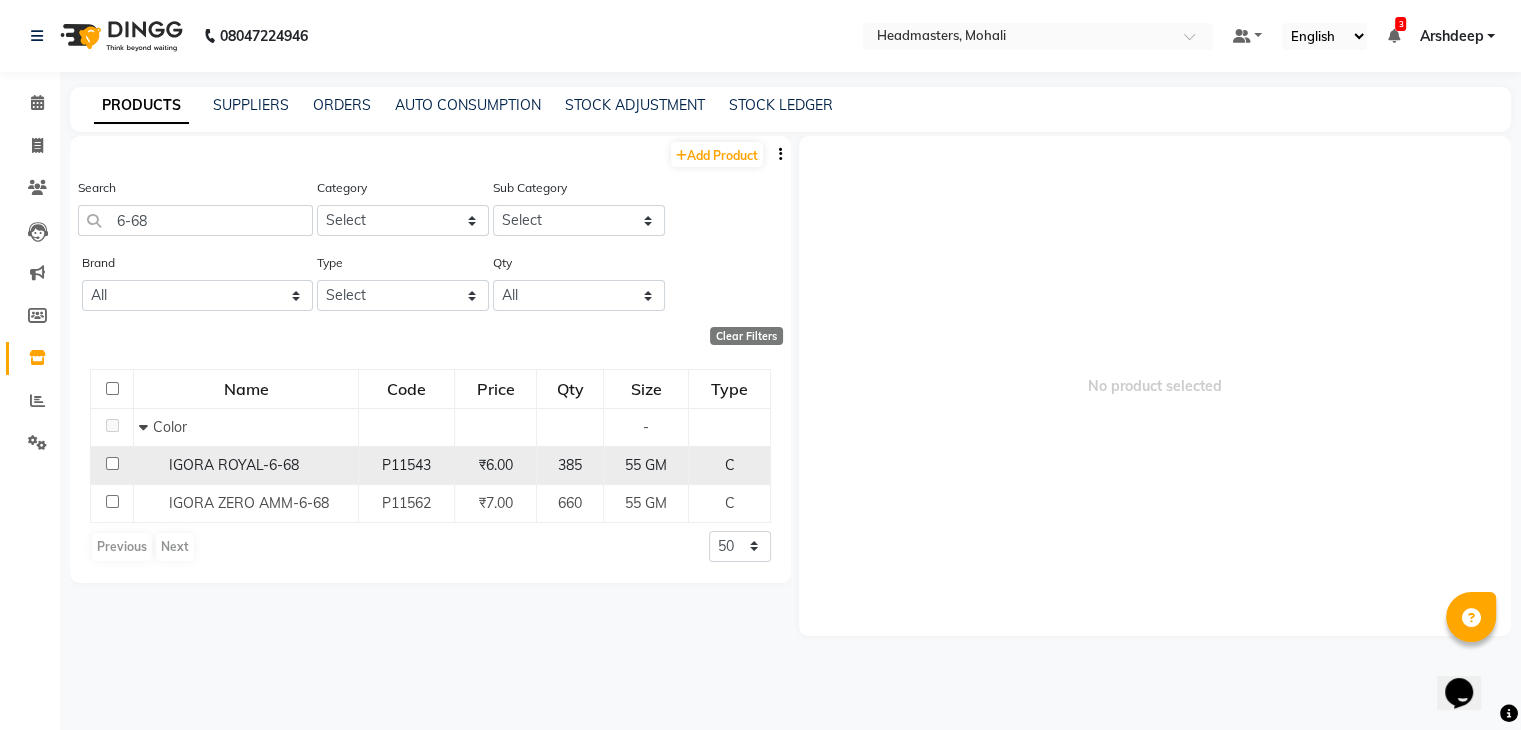 click on "IGORA ROYAL-6-68" 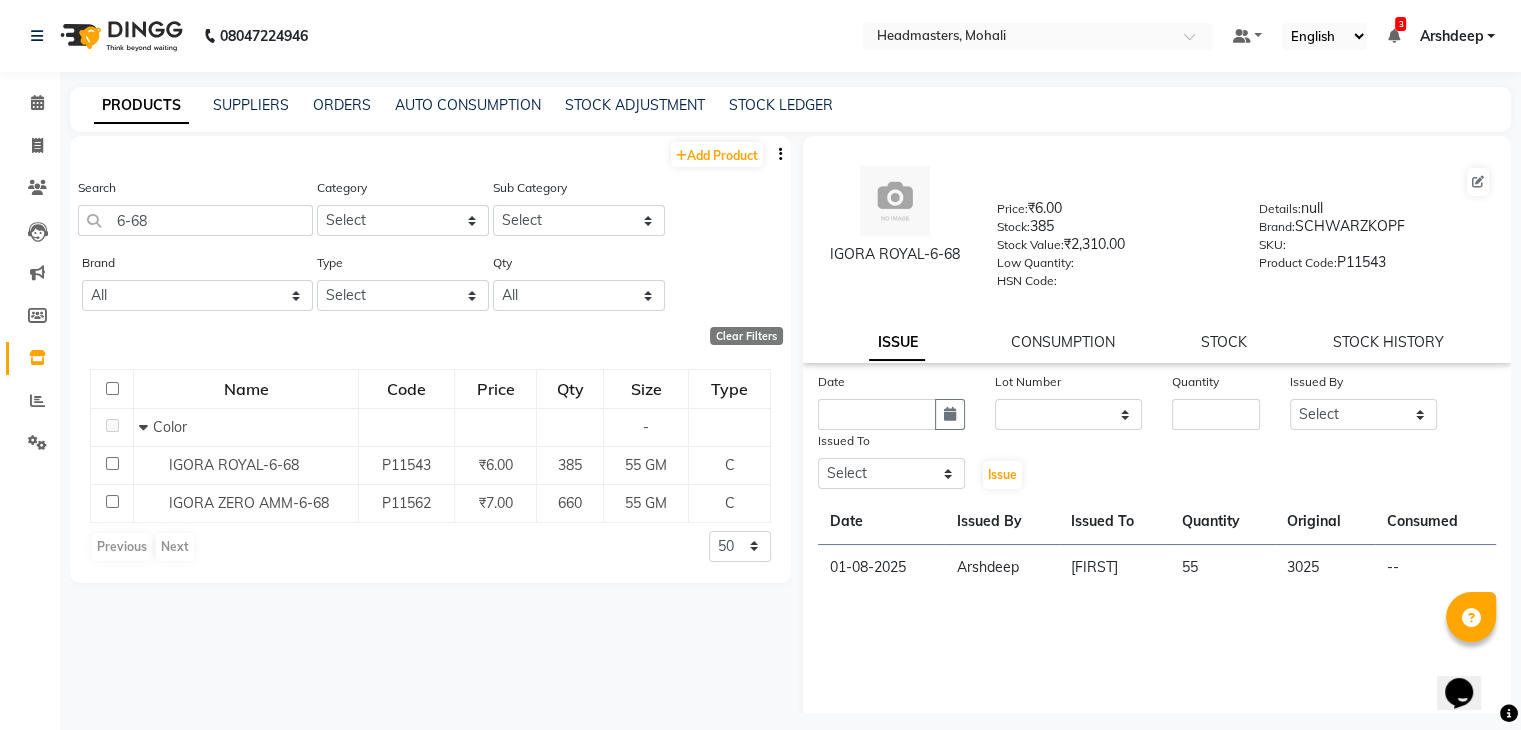 click on "Name Code Price Qty Size Type   Color - IGORA ROYAL-6-68 P11543 ₹6.00 385 55 GM C IGORA ZERO AMM-6-68 P11562 ₹7.00 660 55 GM C  Previous   Next  50 100 500" 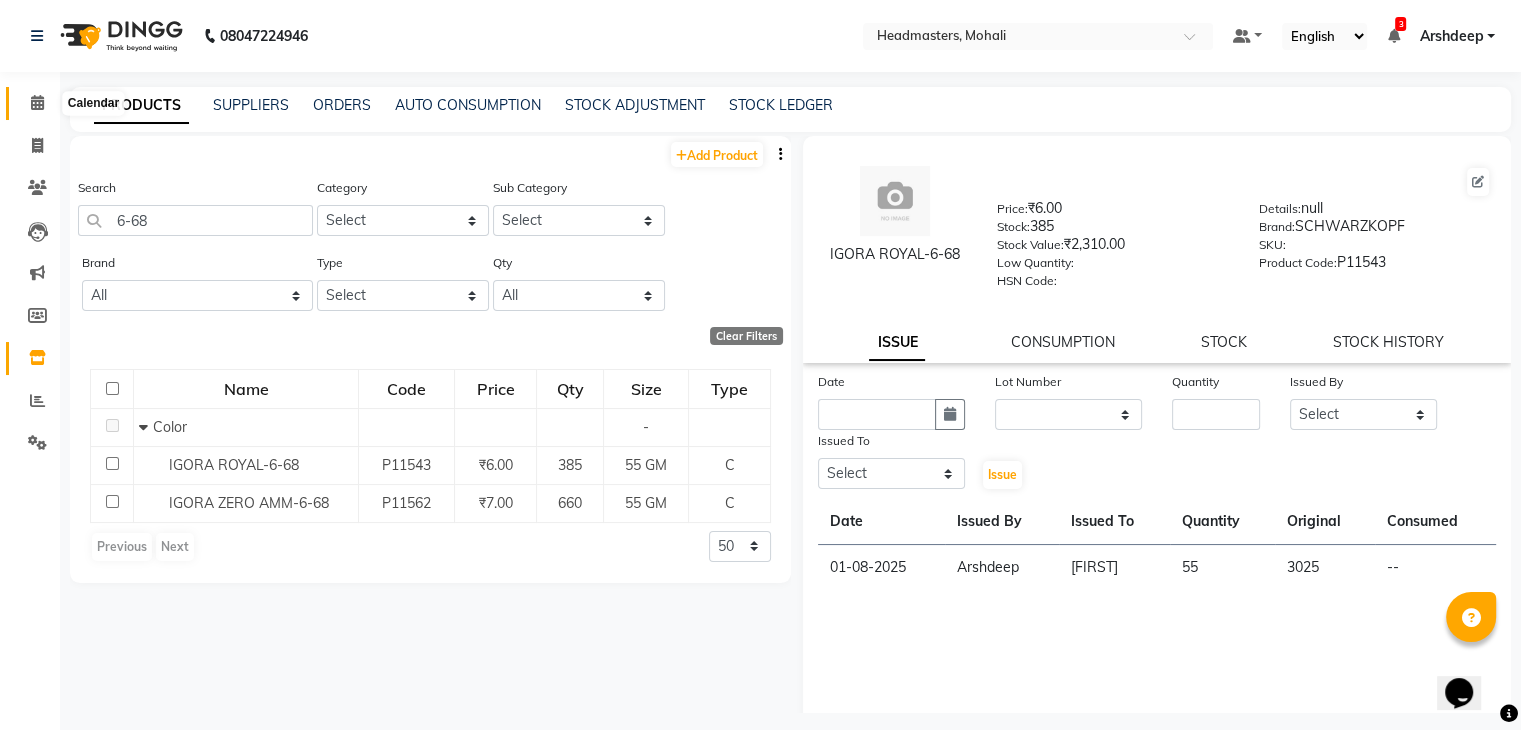 click 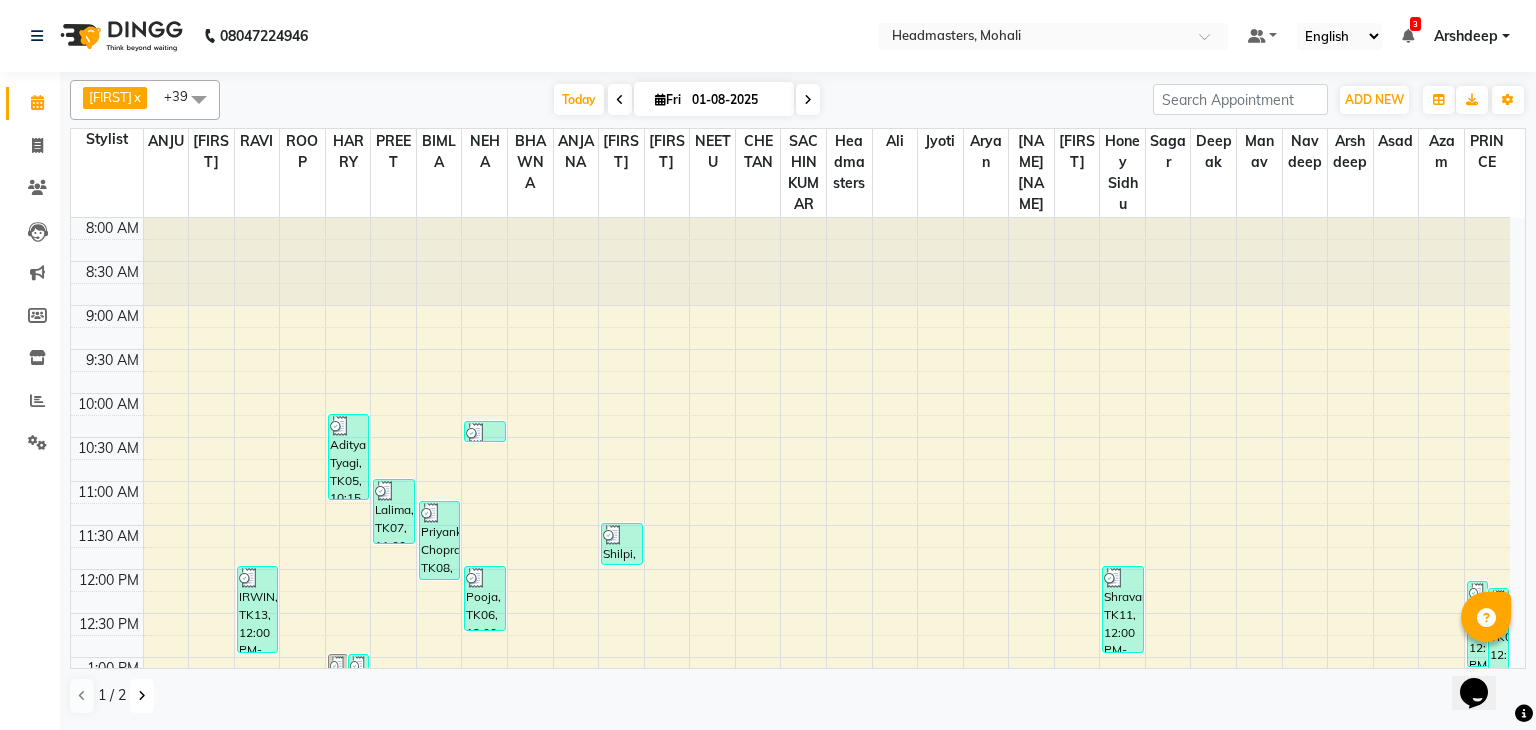 click at bounding box center [142, 696] 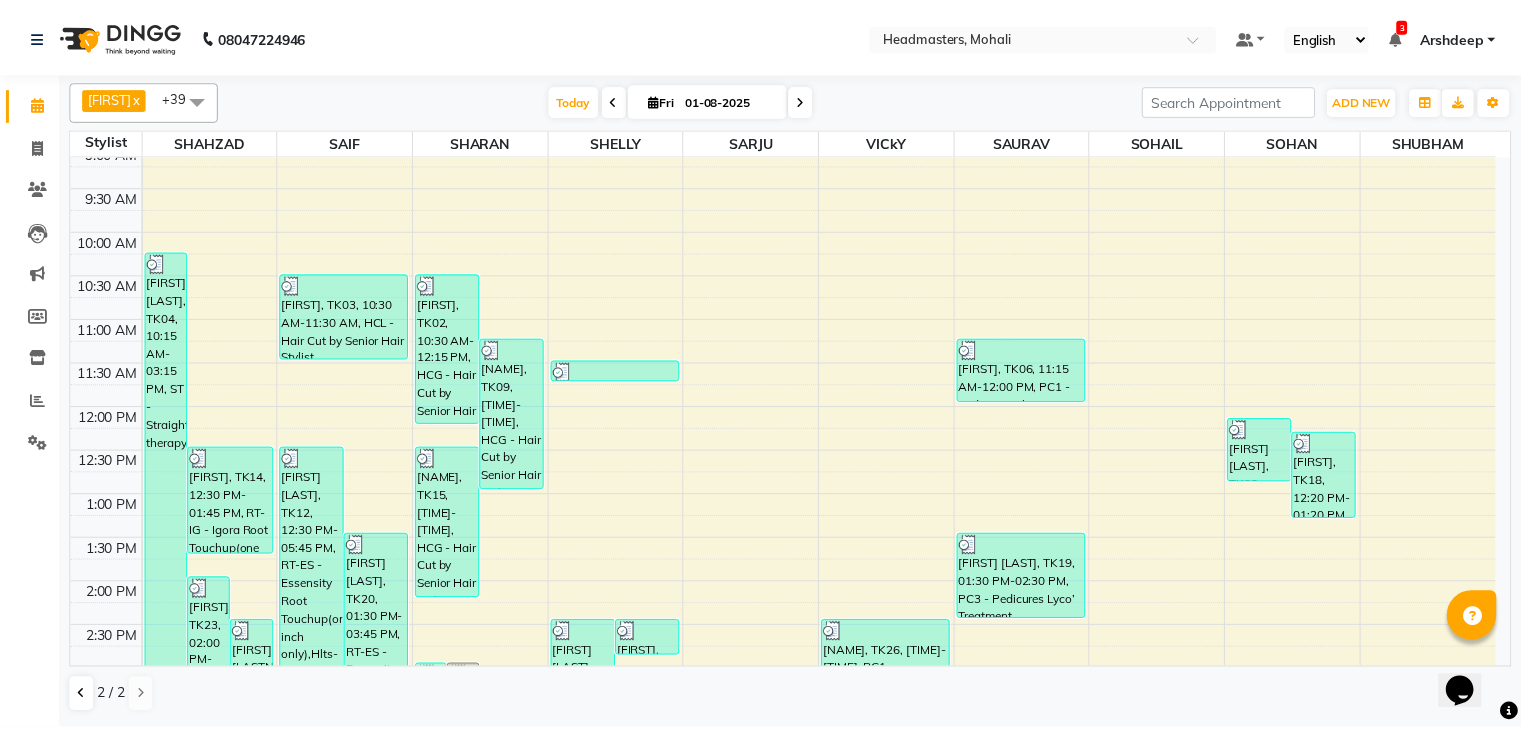 scroll, scrollTop: 144, scrollLeft: 0, axis: vertical 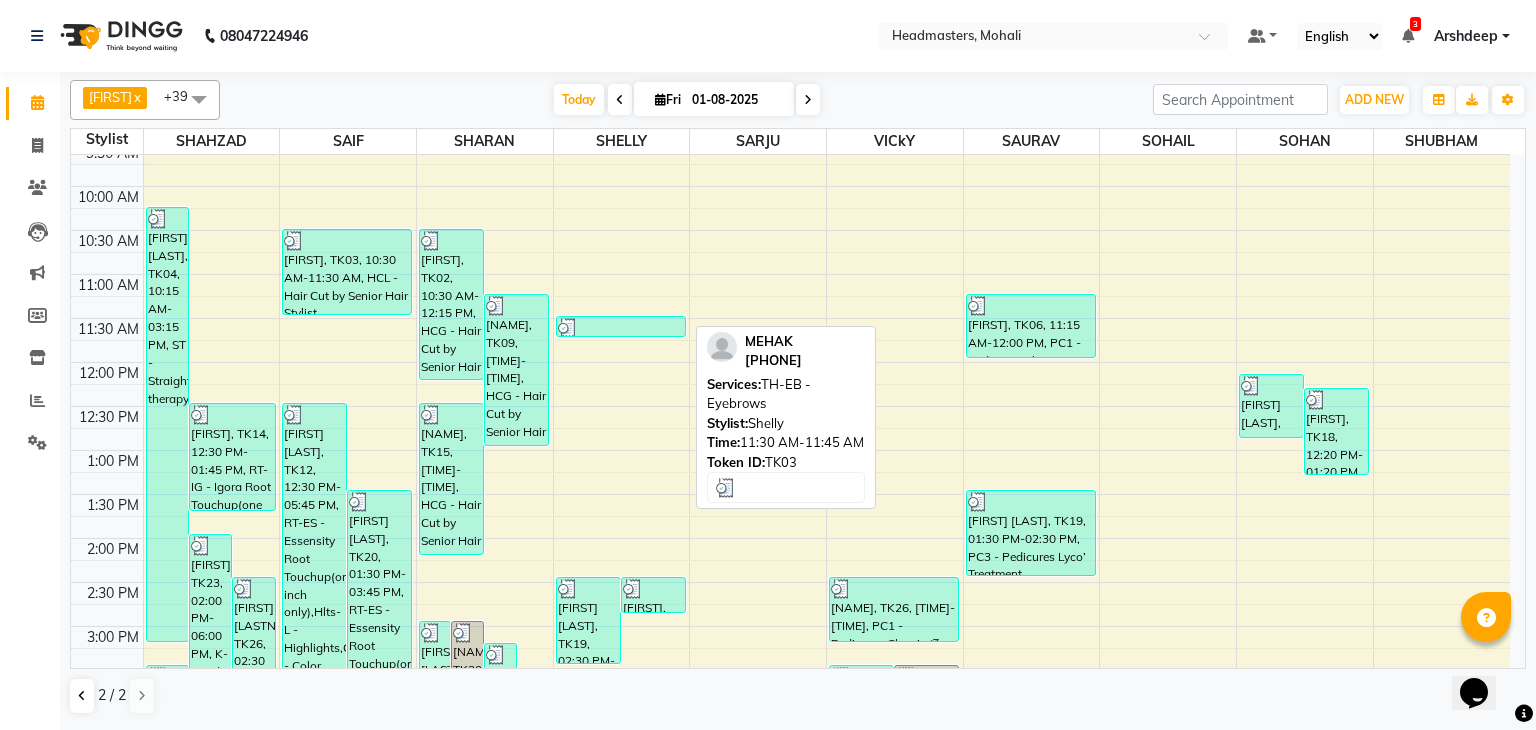 click at bounding box center (621, 328) 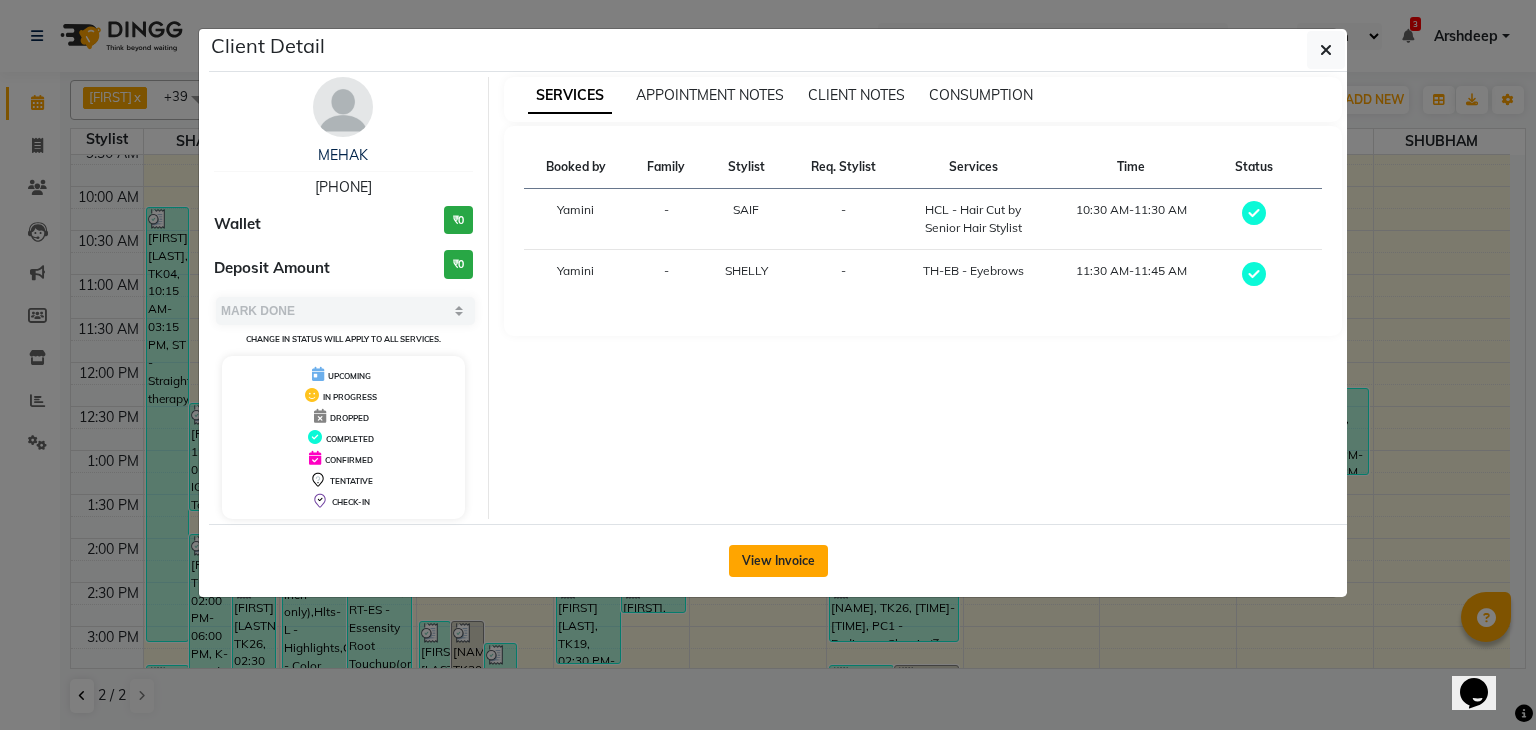 click on "View Invoice" 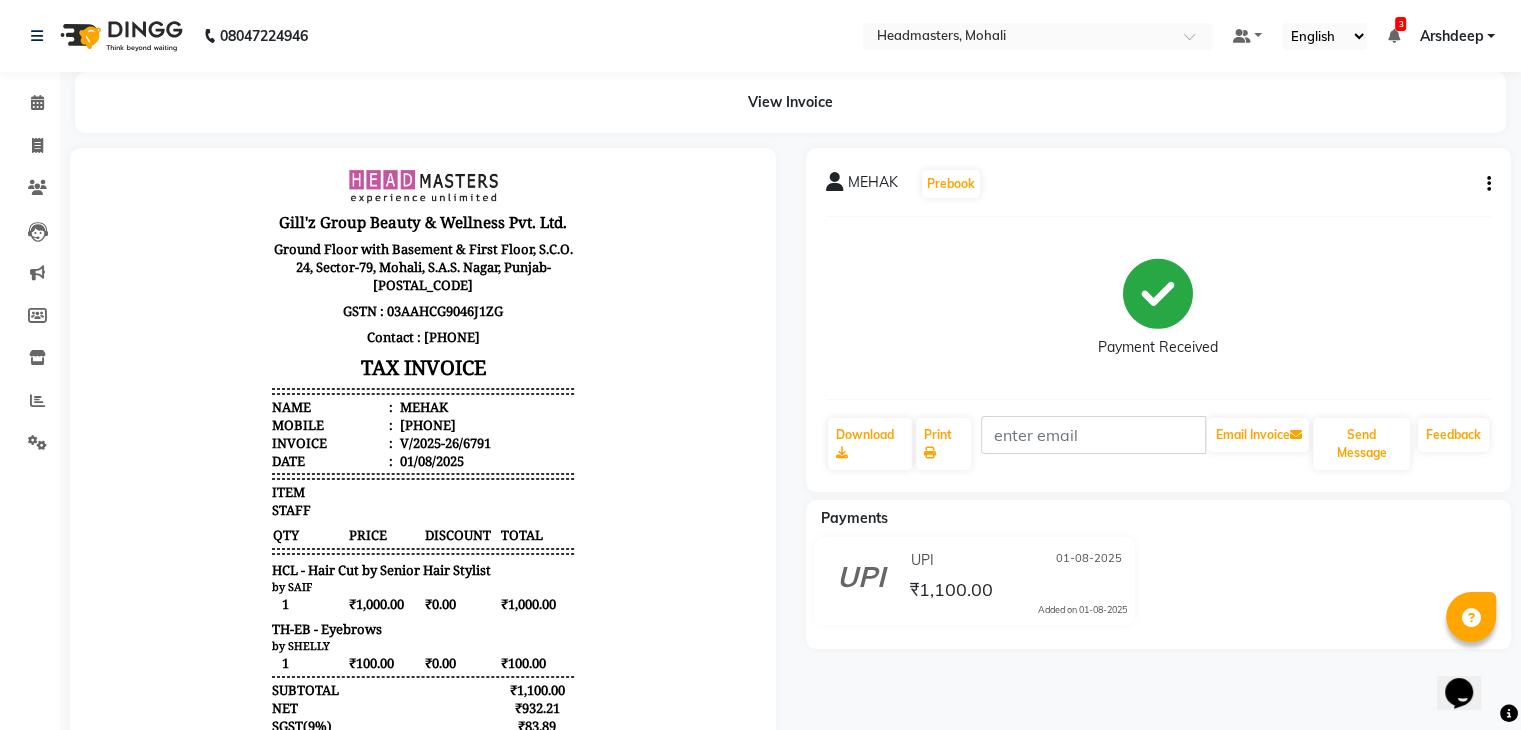 scroll, scrollTop: 214, scrollLeft: 0, axis: vertical 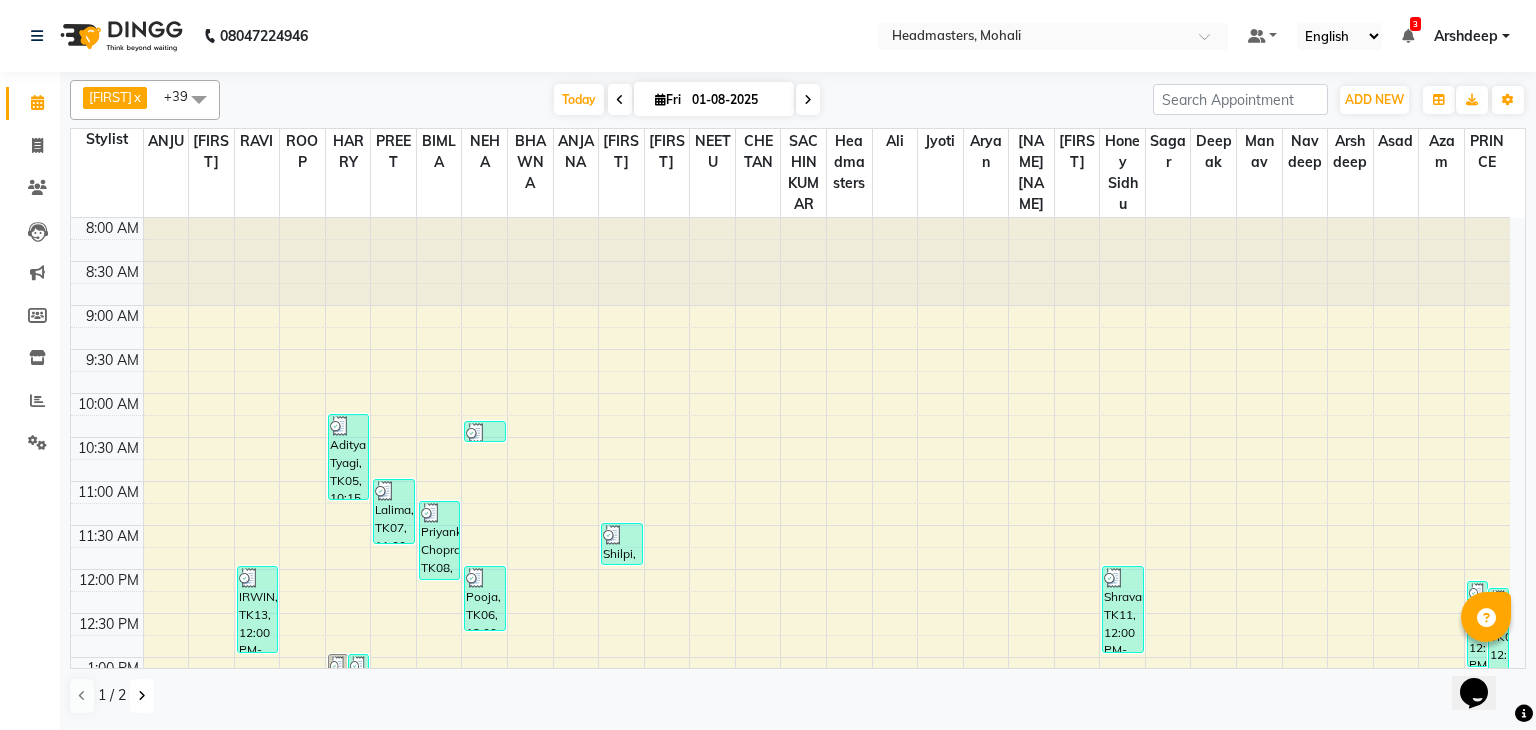 click at bounding box center (142, 696) 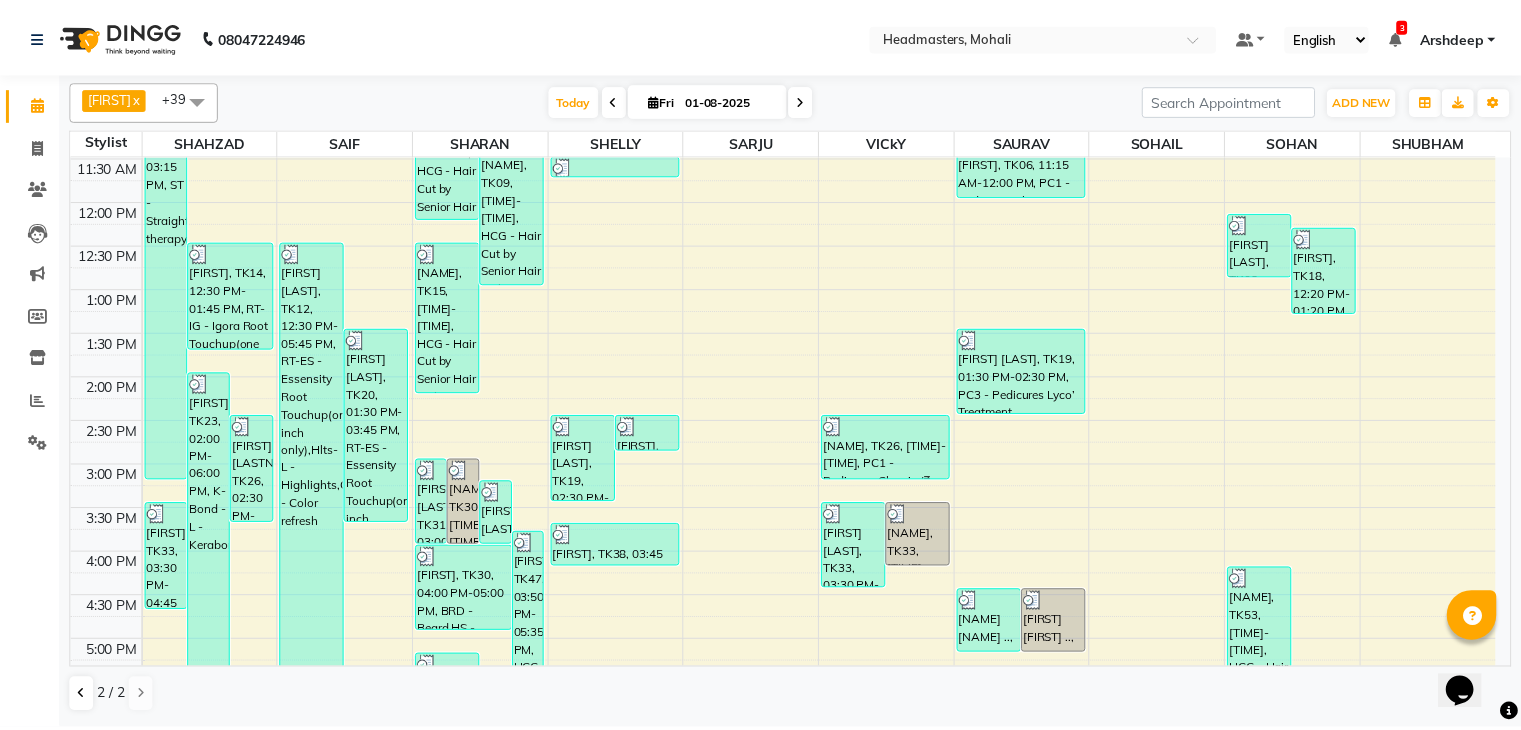 scroll, scrollTop: 311, scrollLeft: 0, axis: vertical 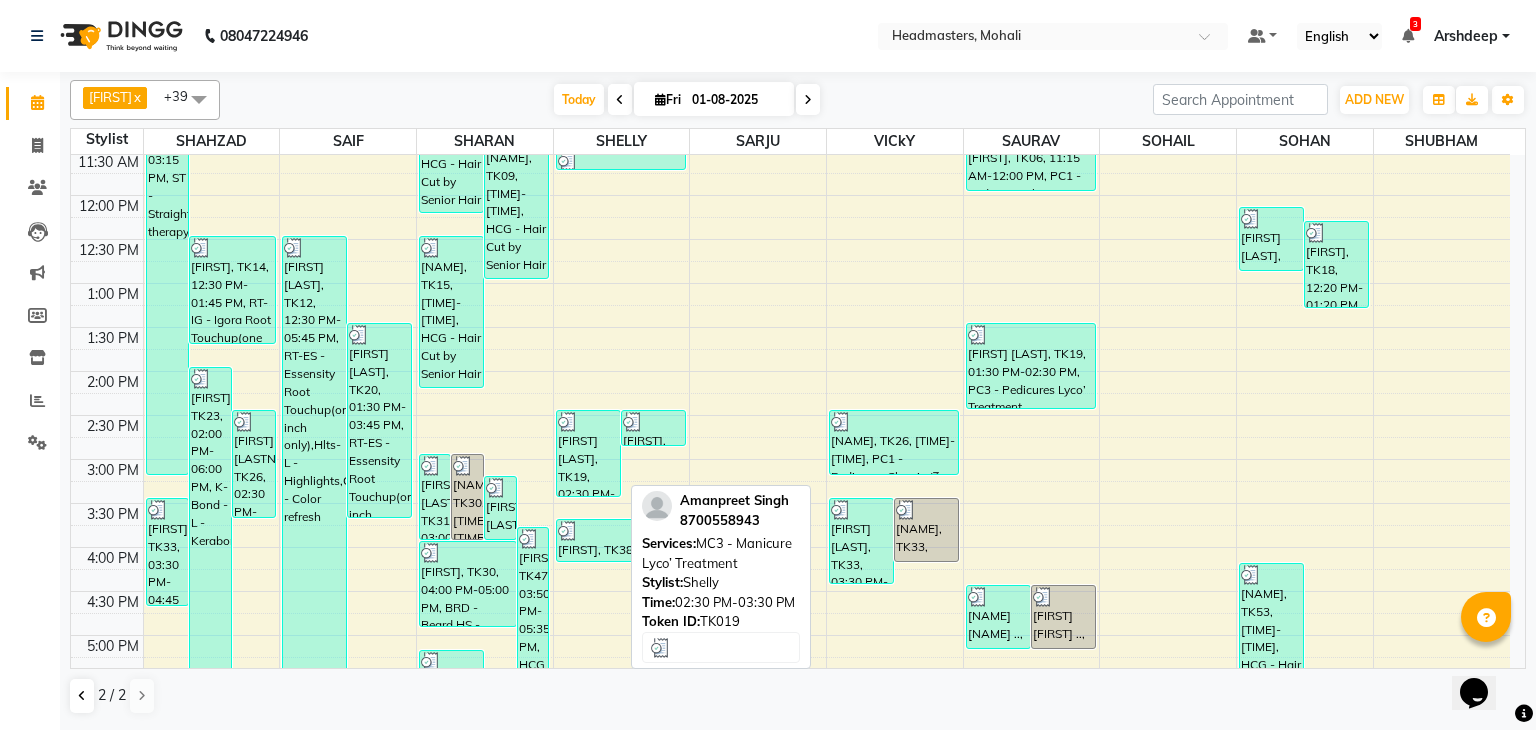 click on "[FIRST] [LAST], TK19, 02:30 PM-03:30 PM, MC3 - Manicure Lyco’ Treatment" at bounding box center (588, 453) 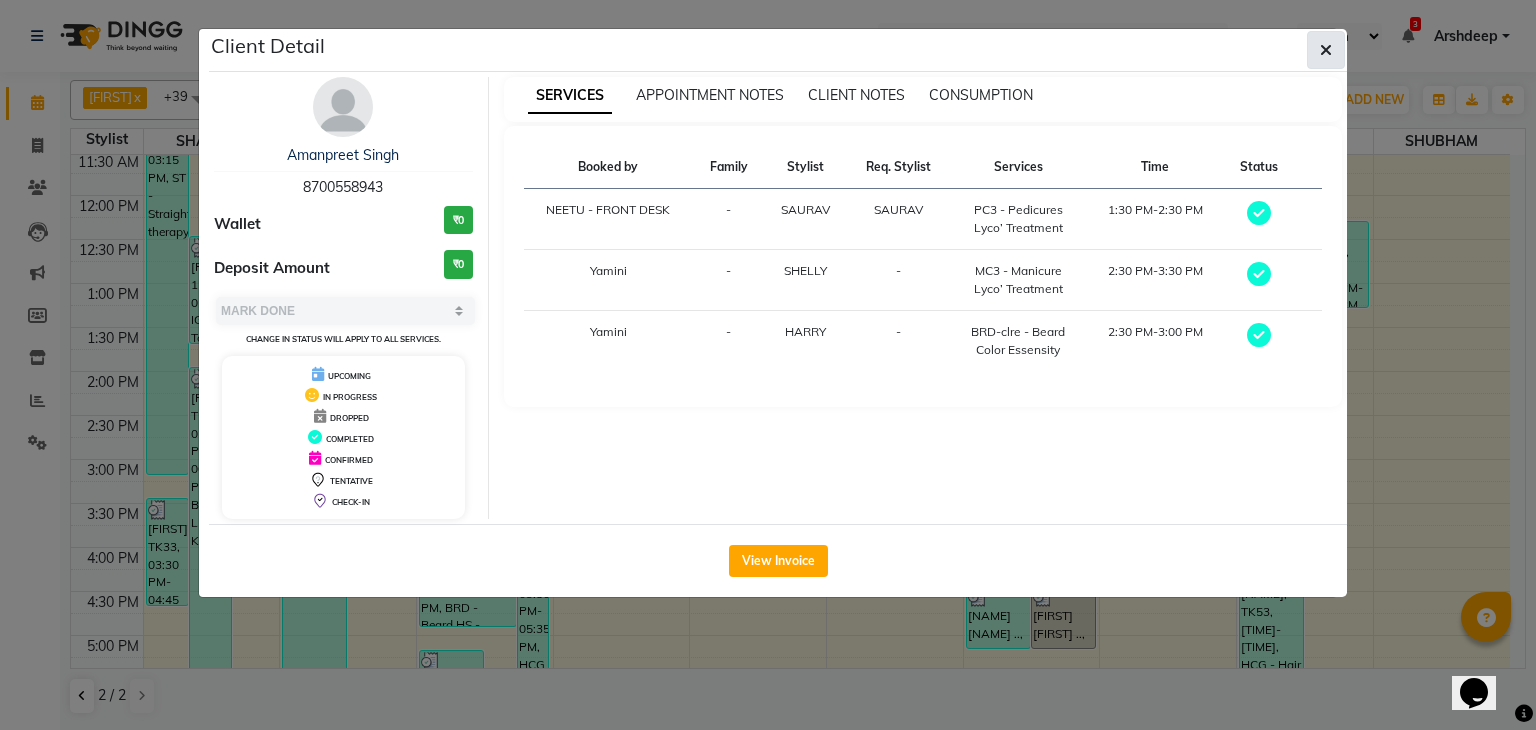 click 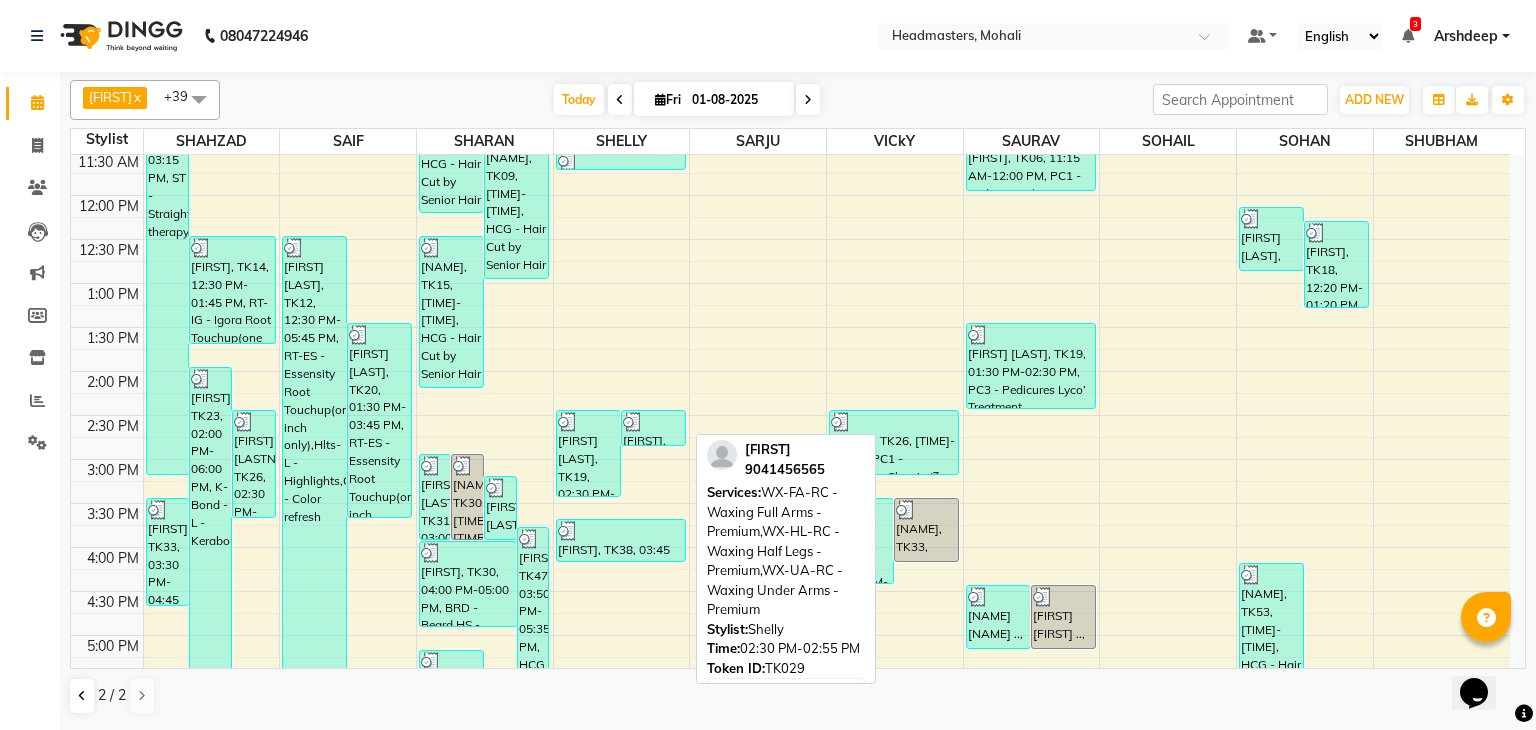 click on "[FIRST], TK29, 02:30 PM-02:55 PM, WX-FA-RC - Waxing Full Arms - Premium,WX-HL-RC - Waxing Half Legs - Premium,WX-UA-RC - Waxing Under Arms - Premium" at bounding box center [653, 428] 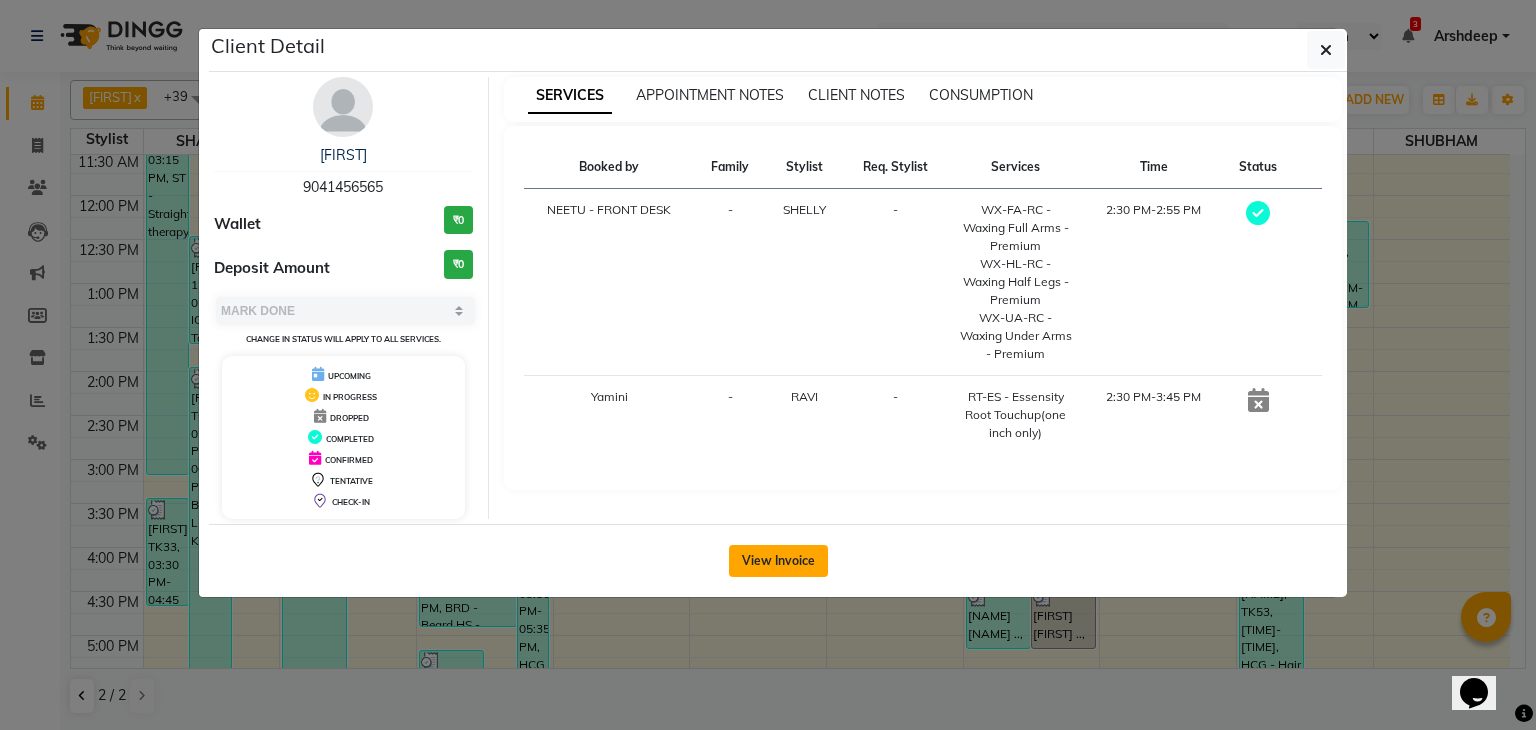 click on "View Invoice" 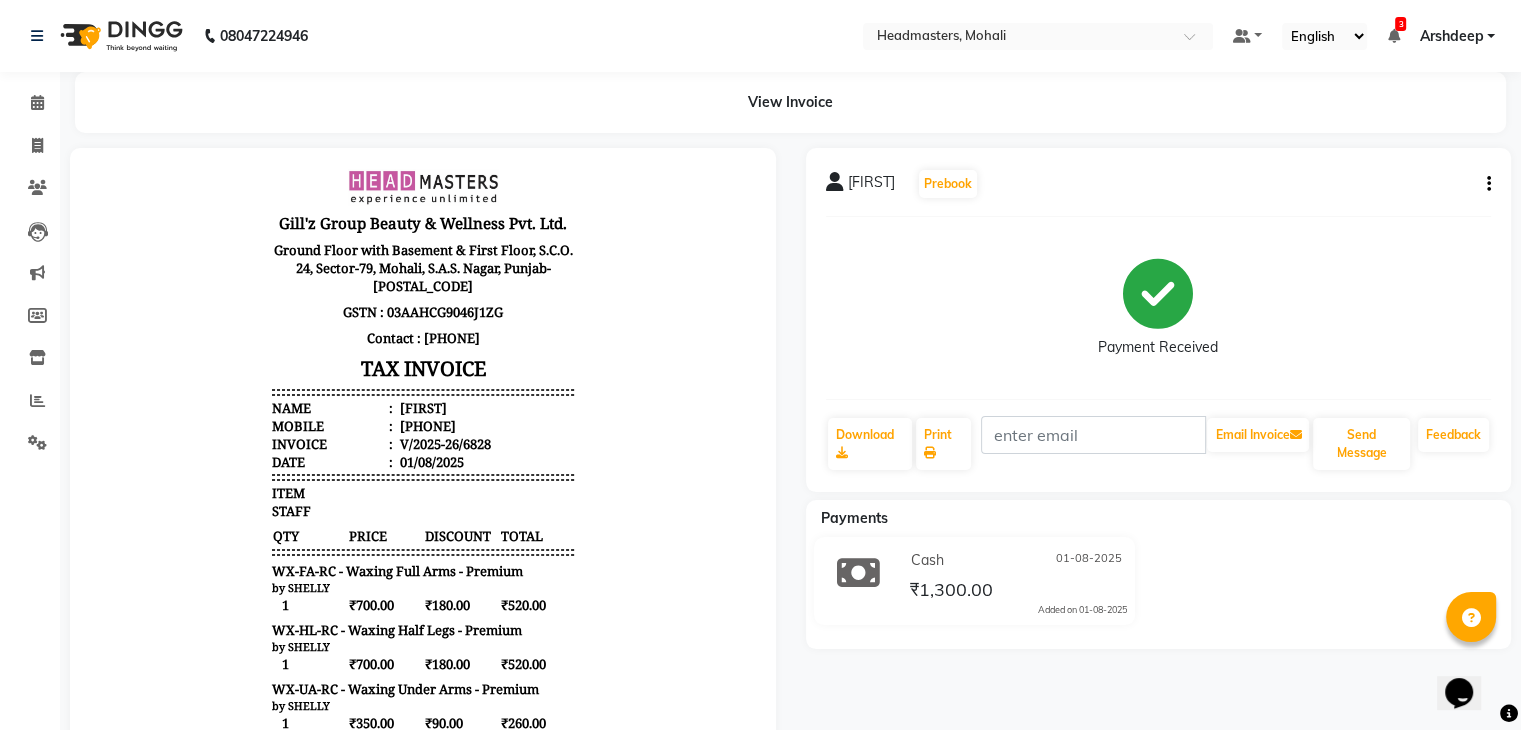 scroll, scrollTop: 240, scrollLeft: 0, axis: vertical 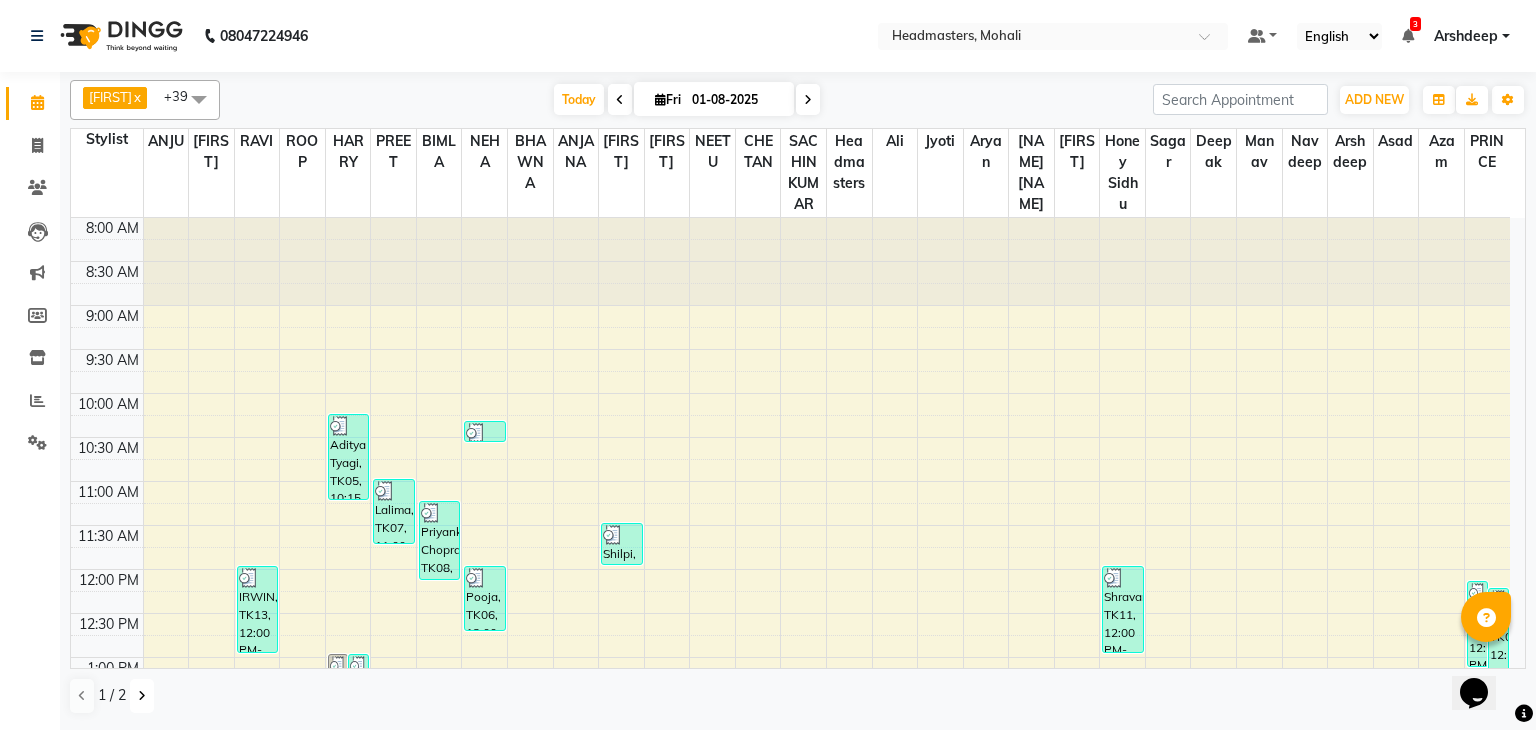 click at bounding box center (142, 696) 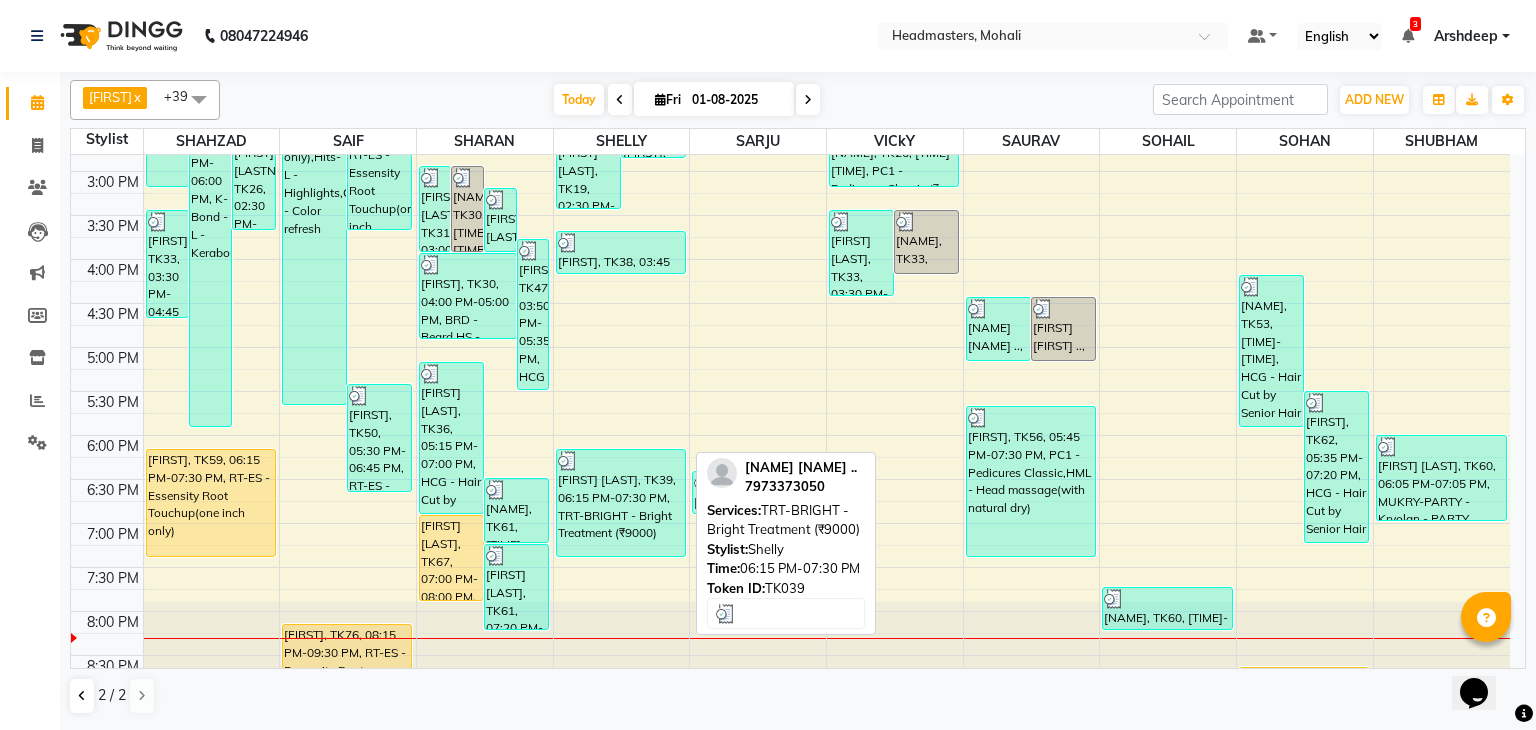 scroll, scrollTop: 592, scrollLeft: 0, axis: vertical 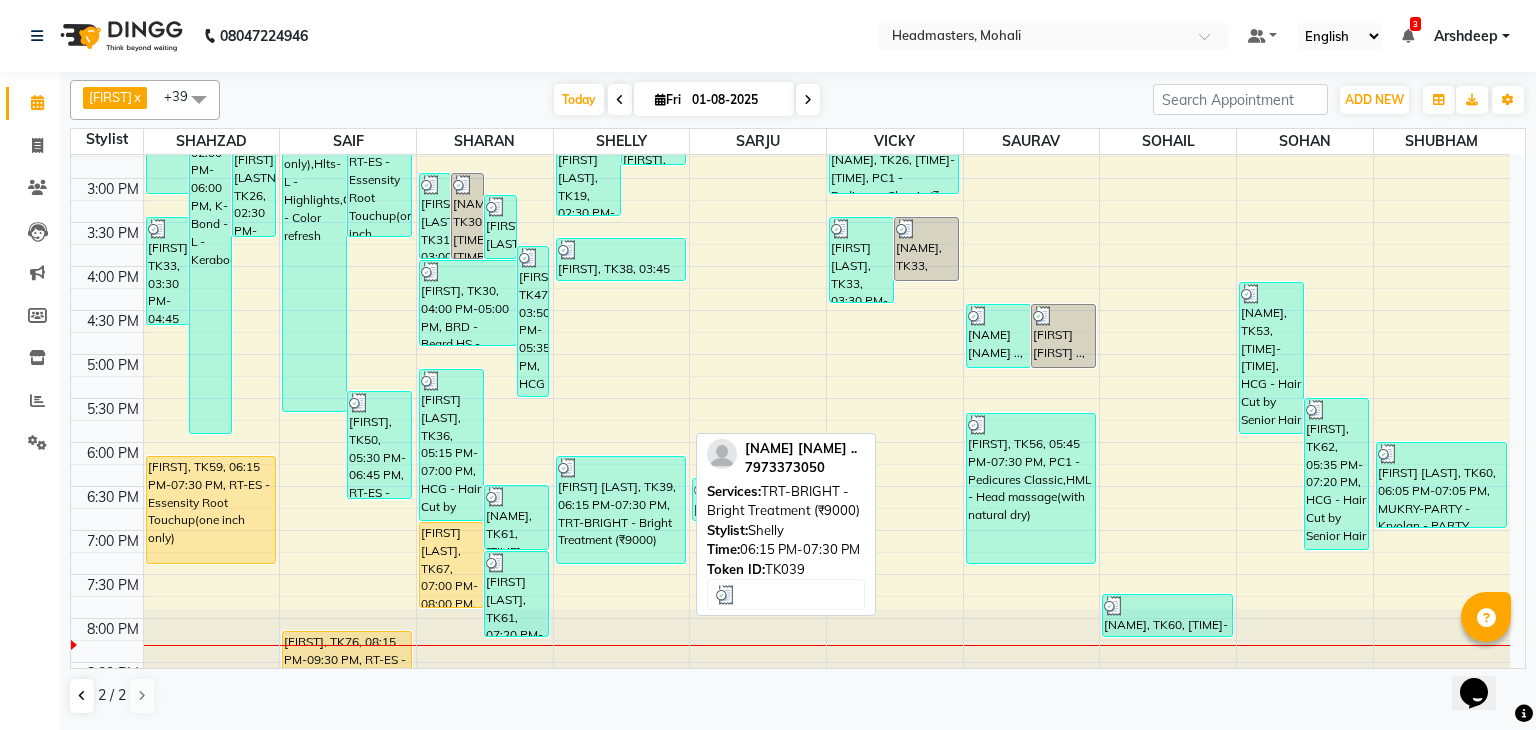 click on "[FIRST] [LAST], TK39, 06:15 PM-07:30 PM, TRT-BRIGHT - Bright Treatment (₹9000)" at bounding box center [621, 510] 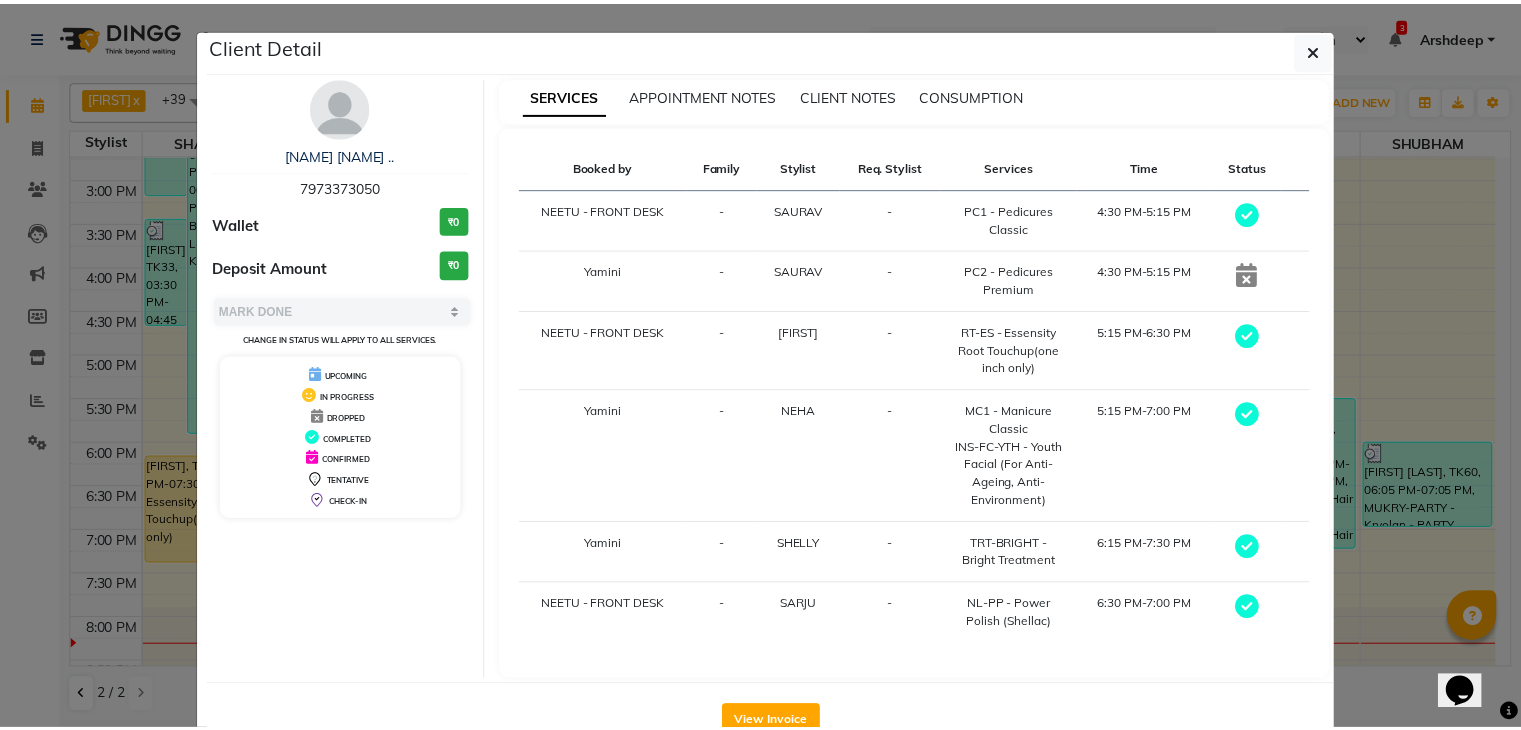 scroll, scrollTop: 54, scrollLeft: 0, axis: vertical 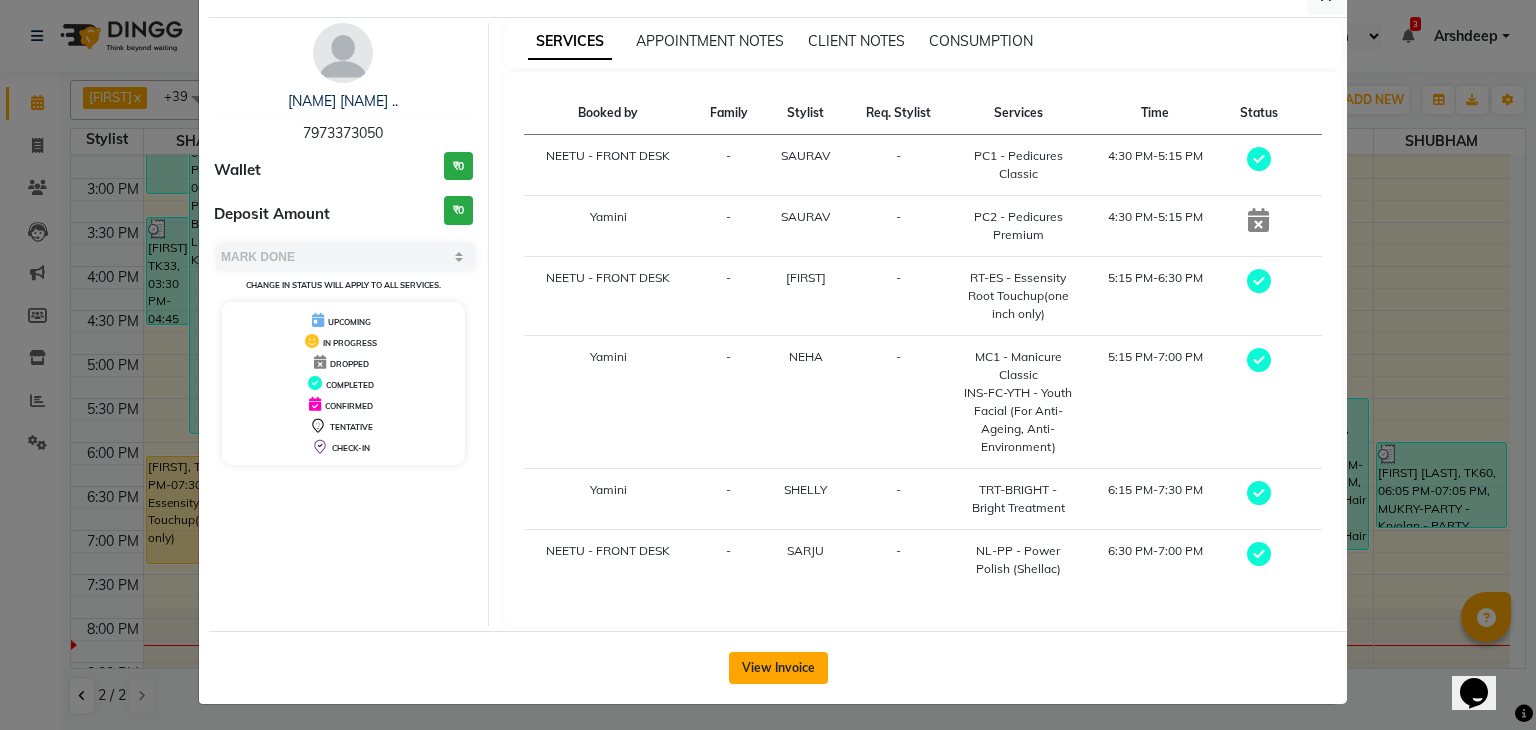 click on "View Invoice" 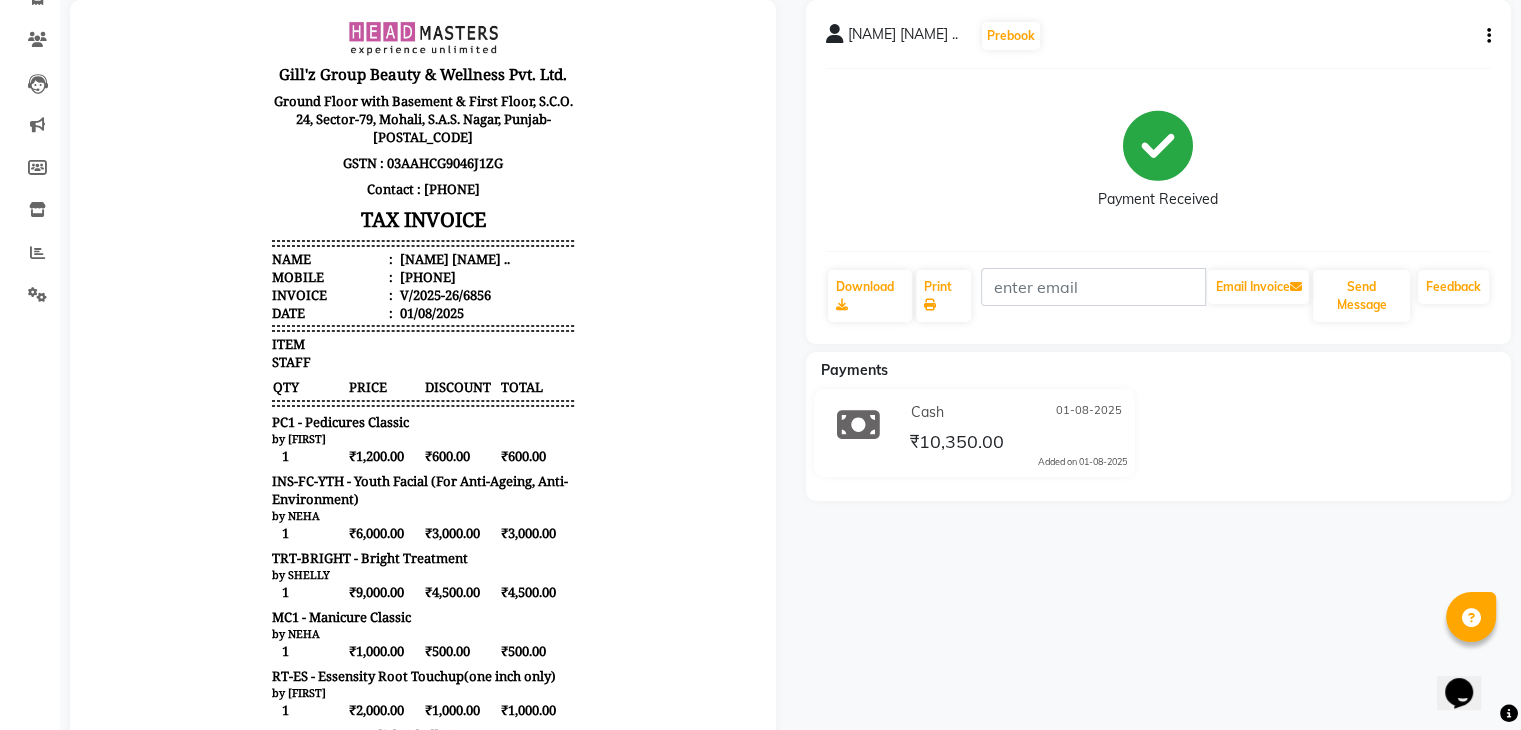 scroll, scrollTop: 384, scrollLeft: 0, axis: vertical 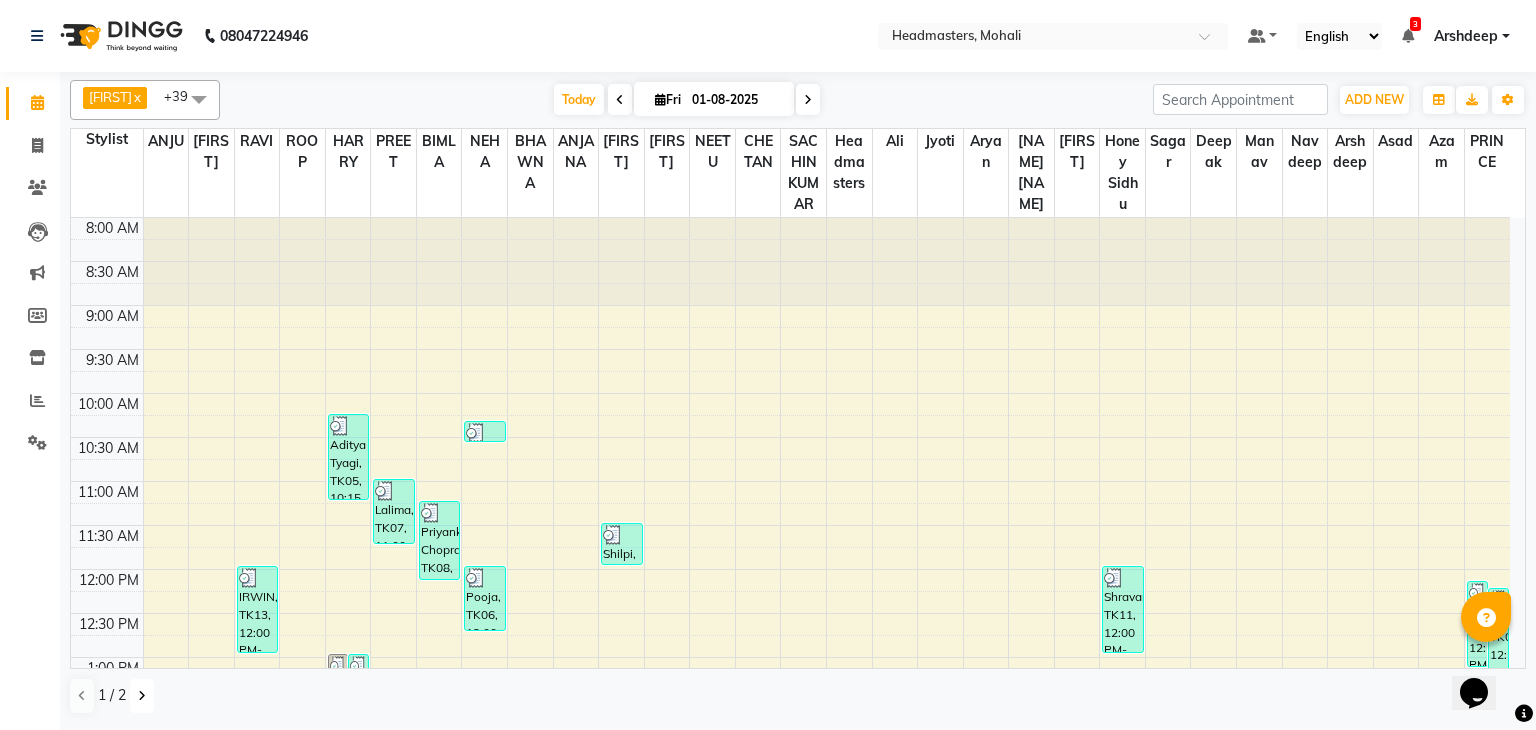 click at bounding box center (142, 696) 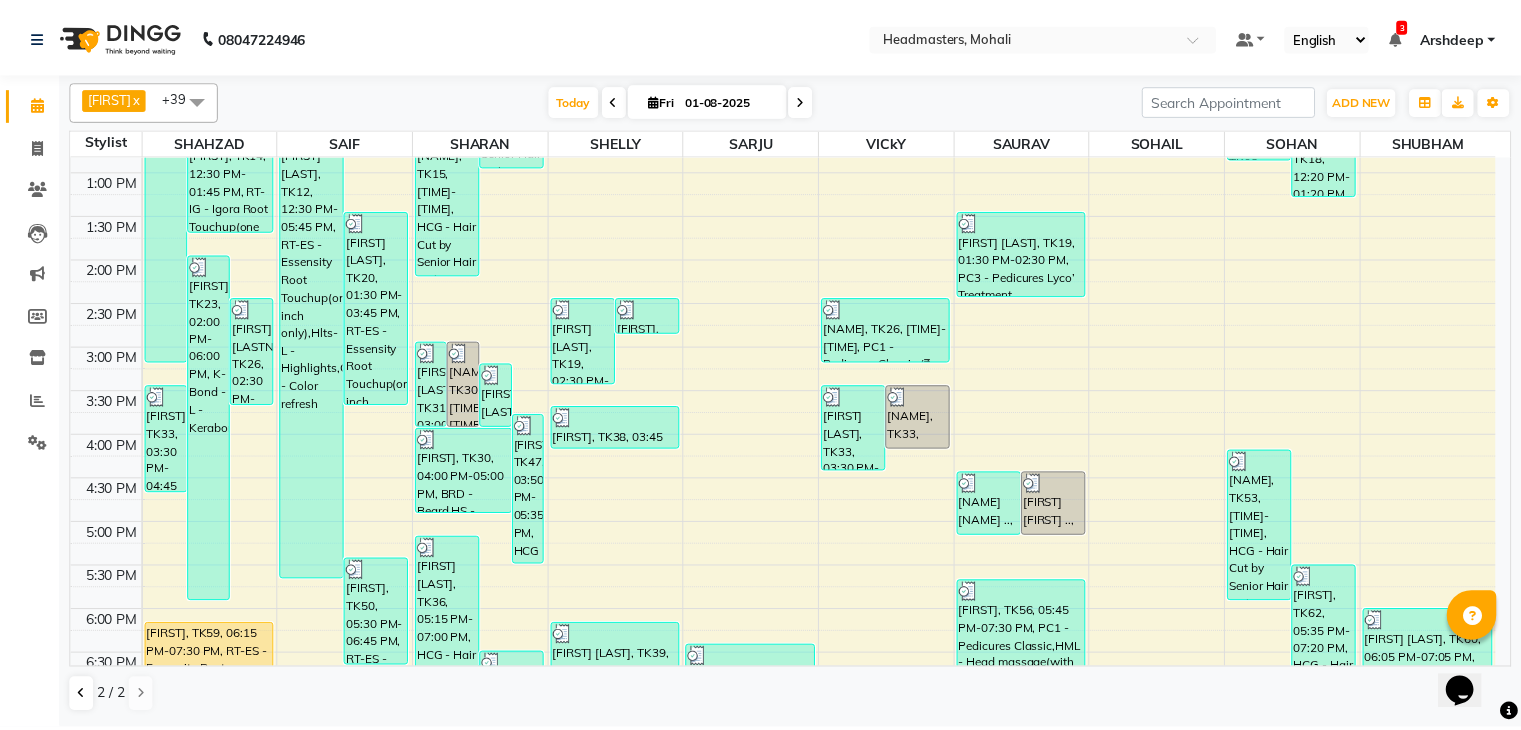 scroll, scrollTop: 405, scrollLeft: 0, axis: vertical 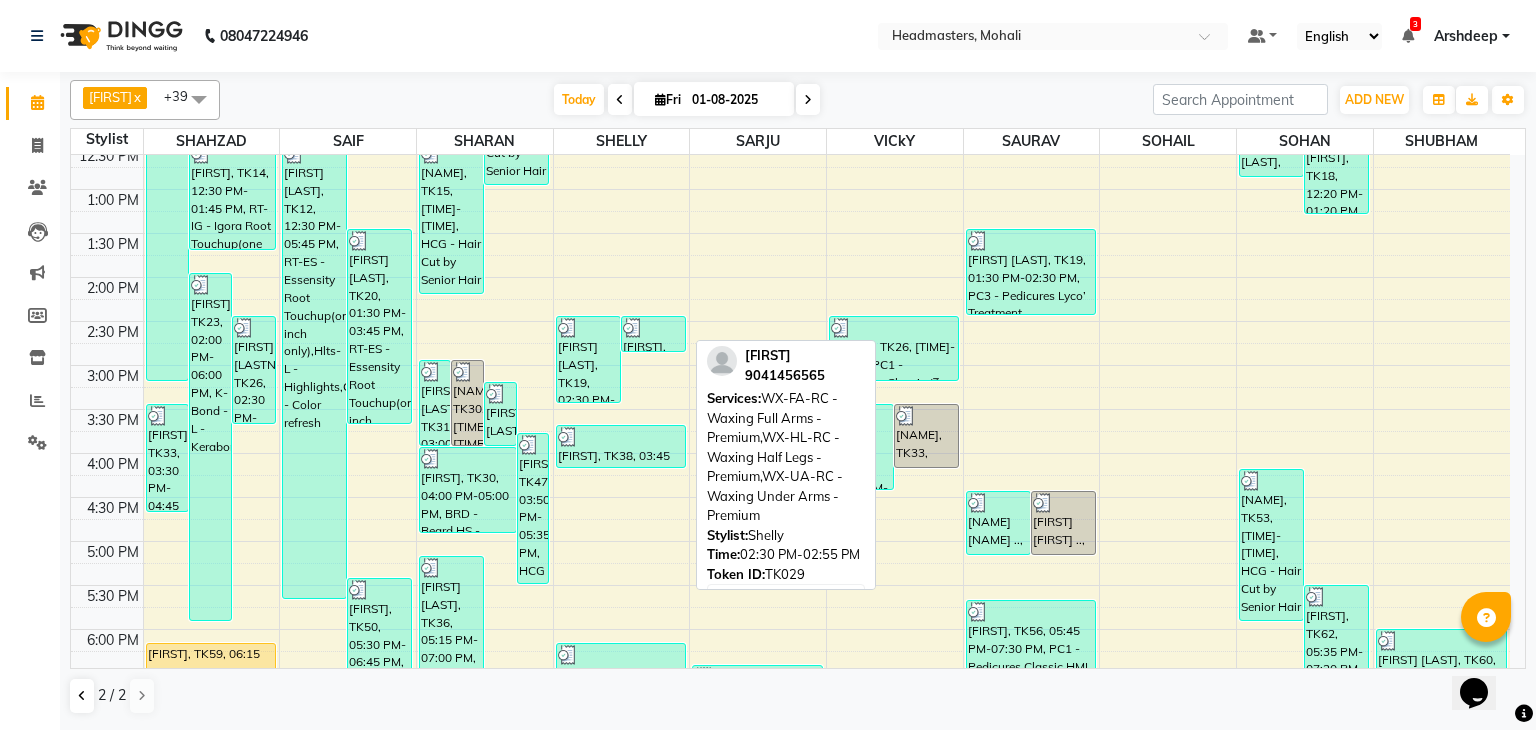 click at bounding box center (653, 328) 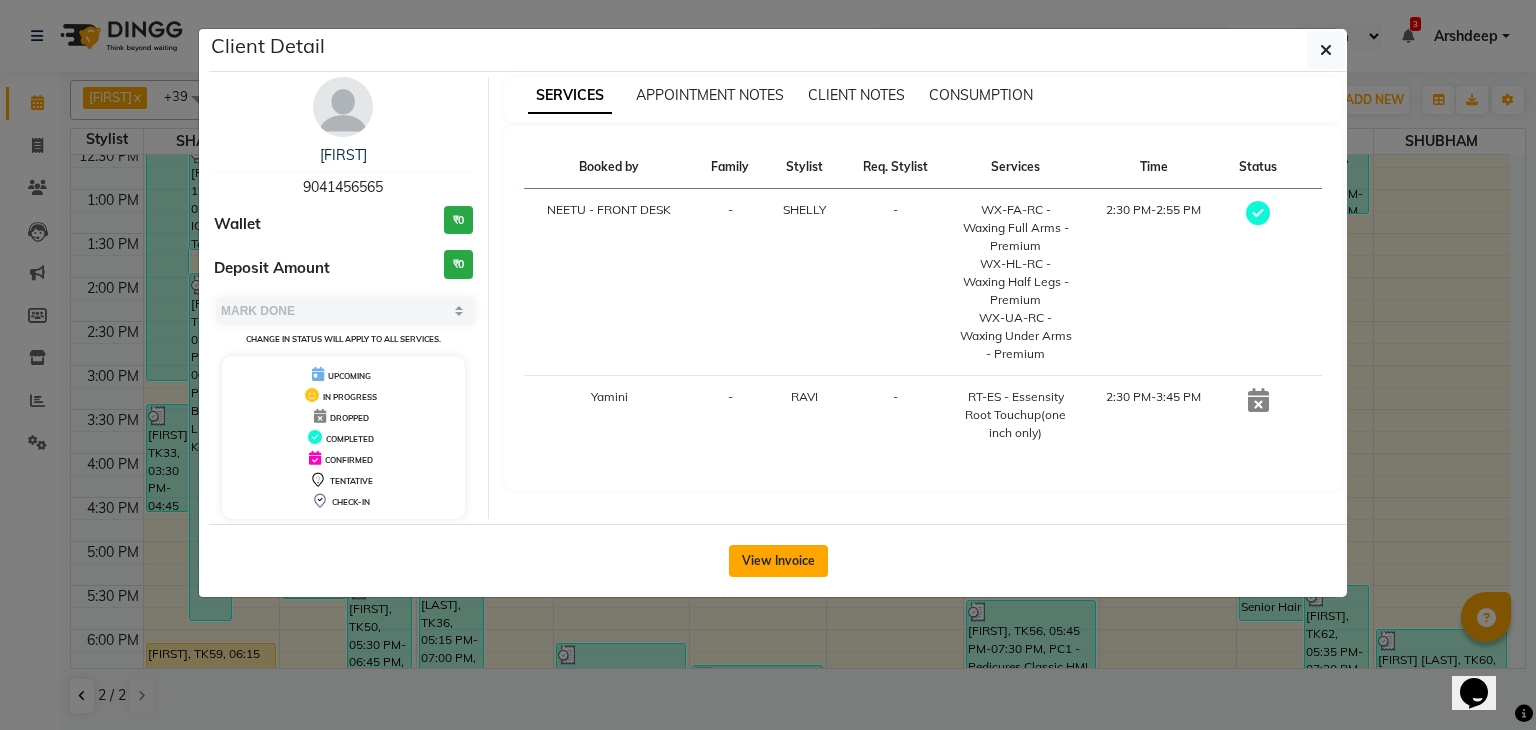 click on "View Invoice" 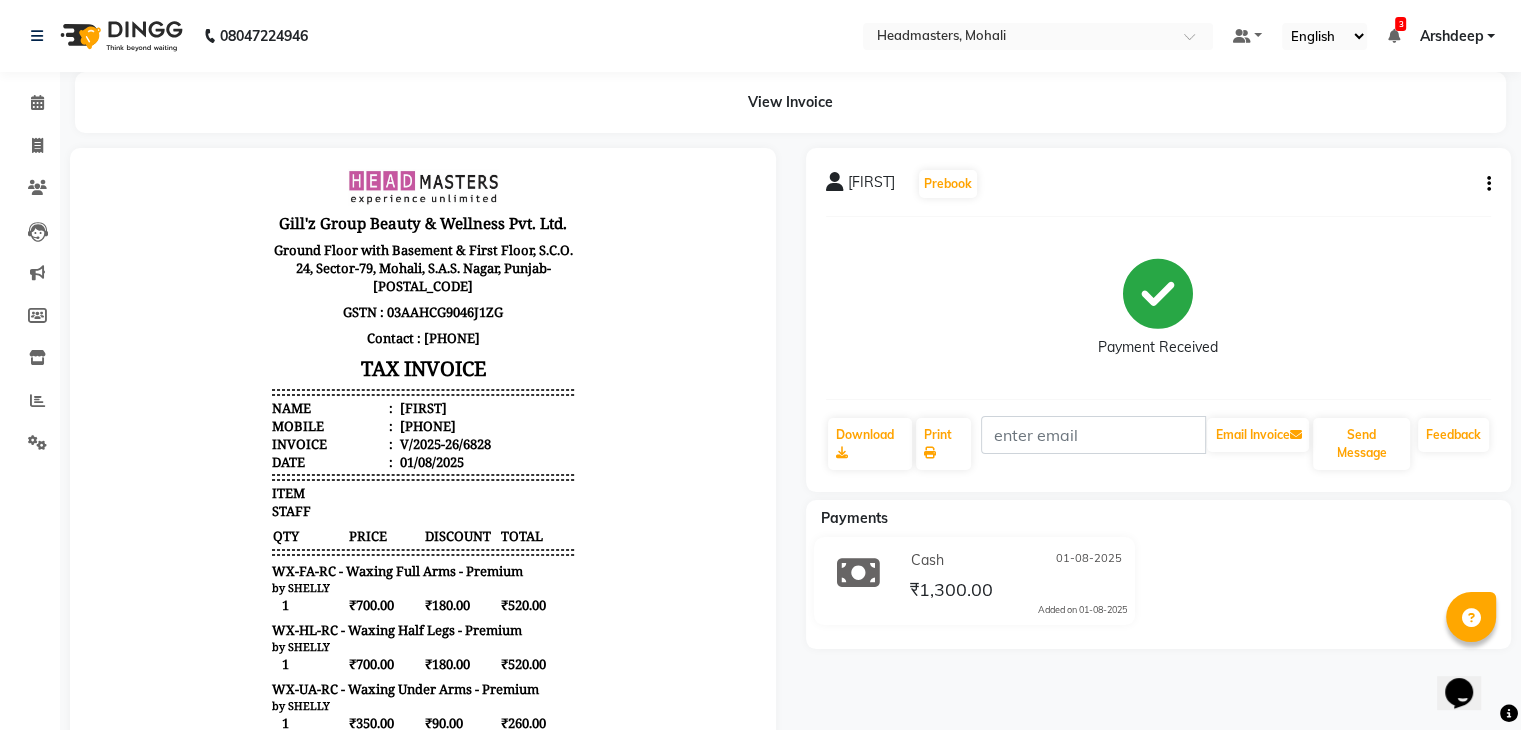 scroll, scrollTop: 262, scrollLeft: 0, axis: vertical 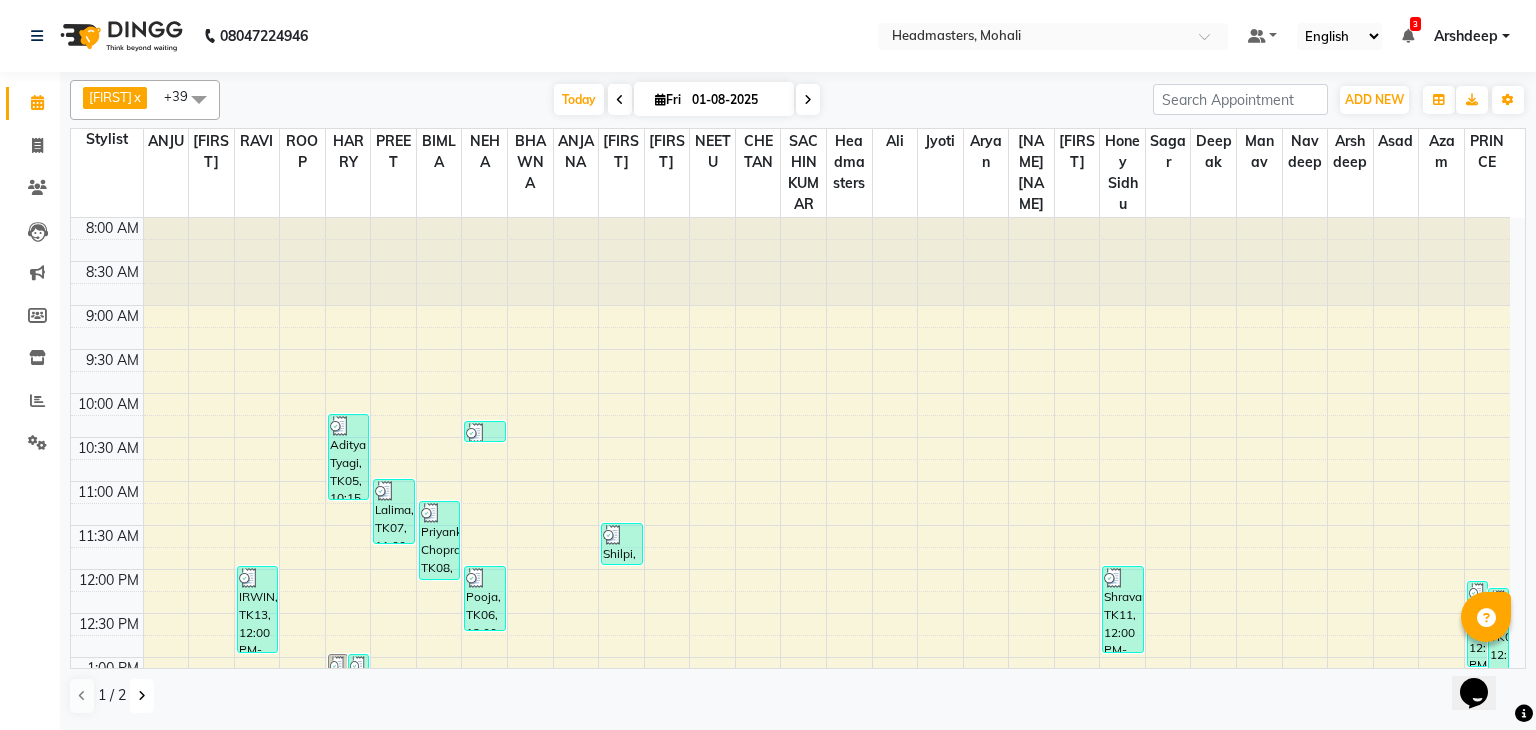 click at bounding box center [142, 696] 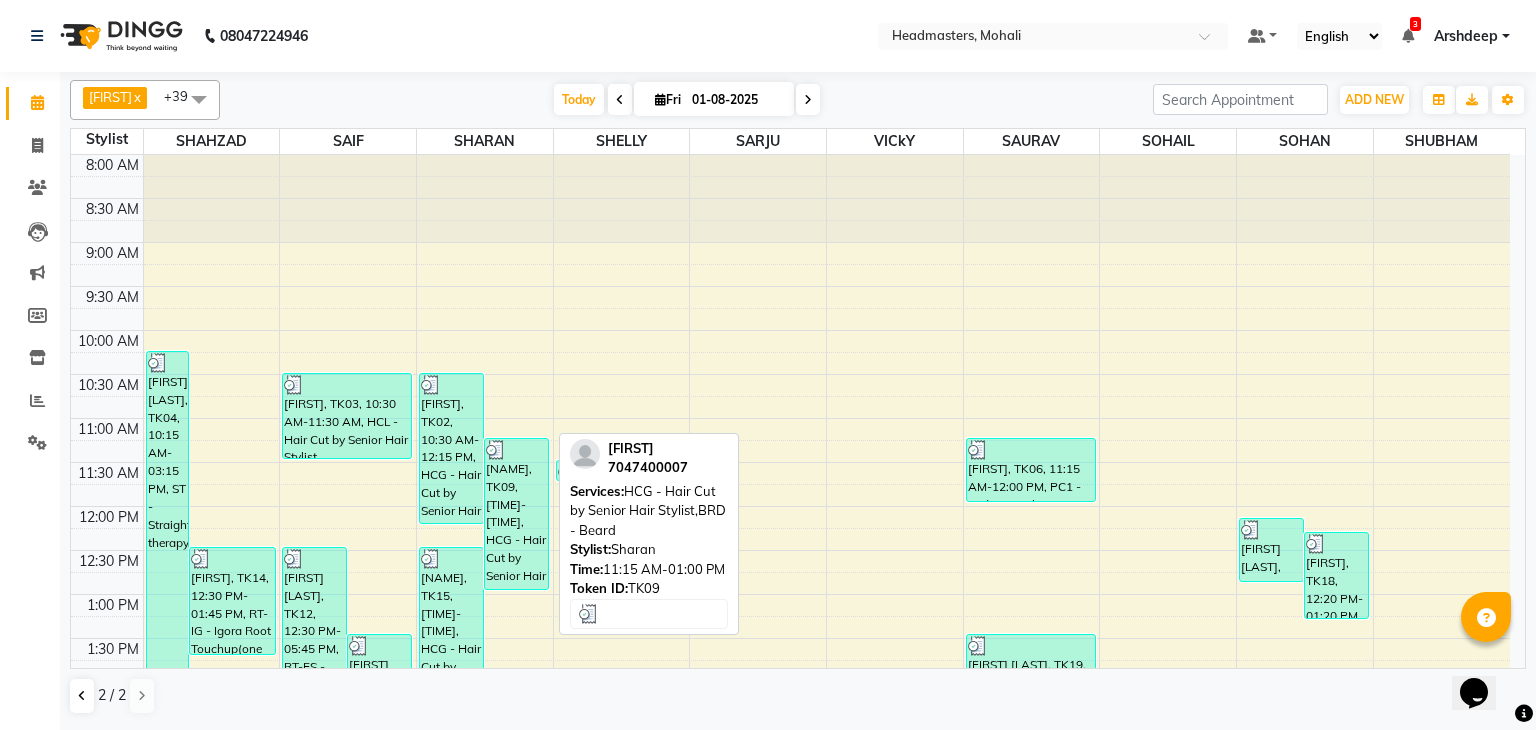 click on "[NAME], TK09, [TIME]-[TIME], HCG - Hair Cut by Senior Hair Stylist,BRD - Beard" at bounding box center (516, 514) 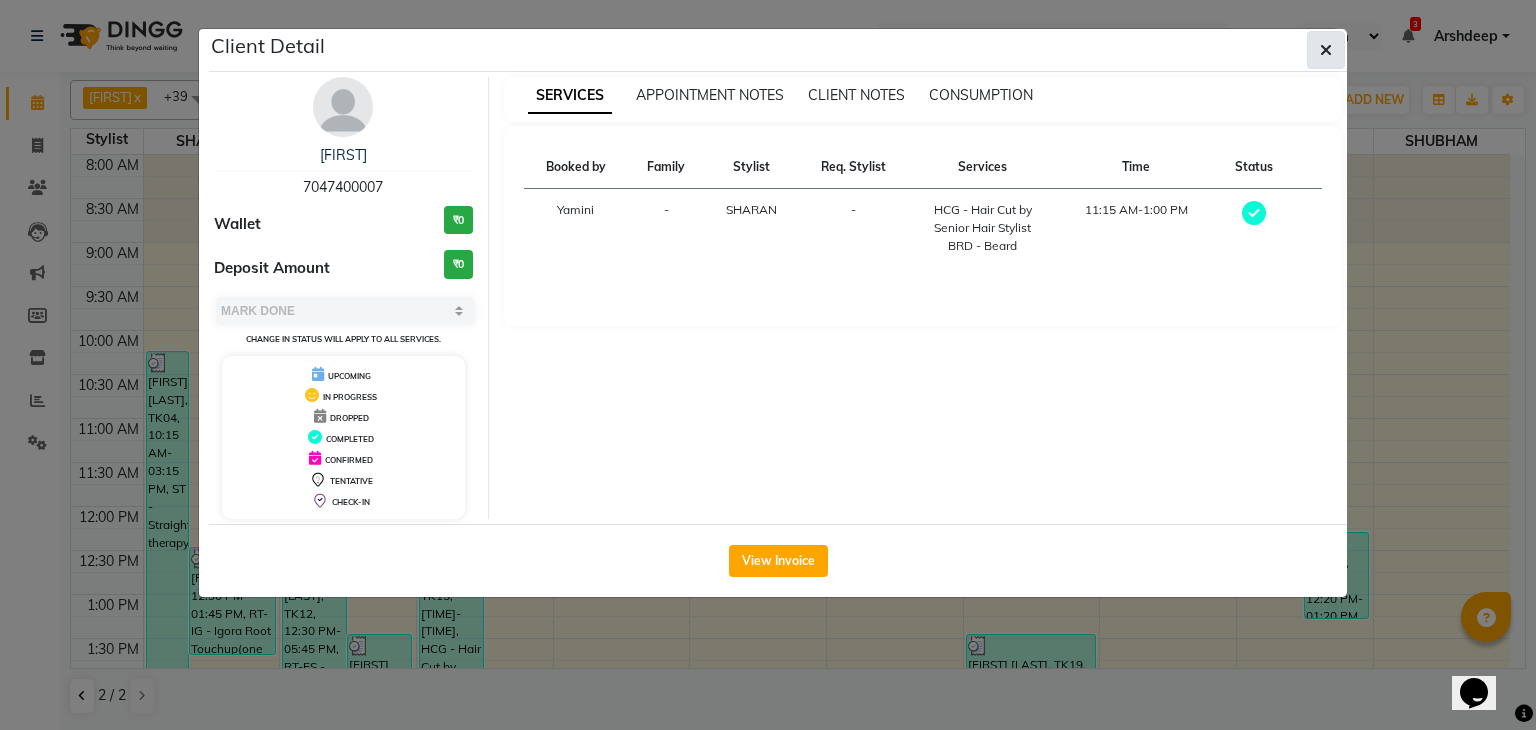 click 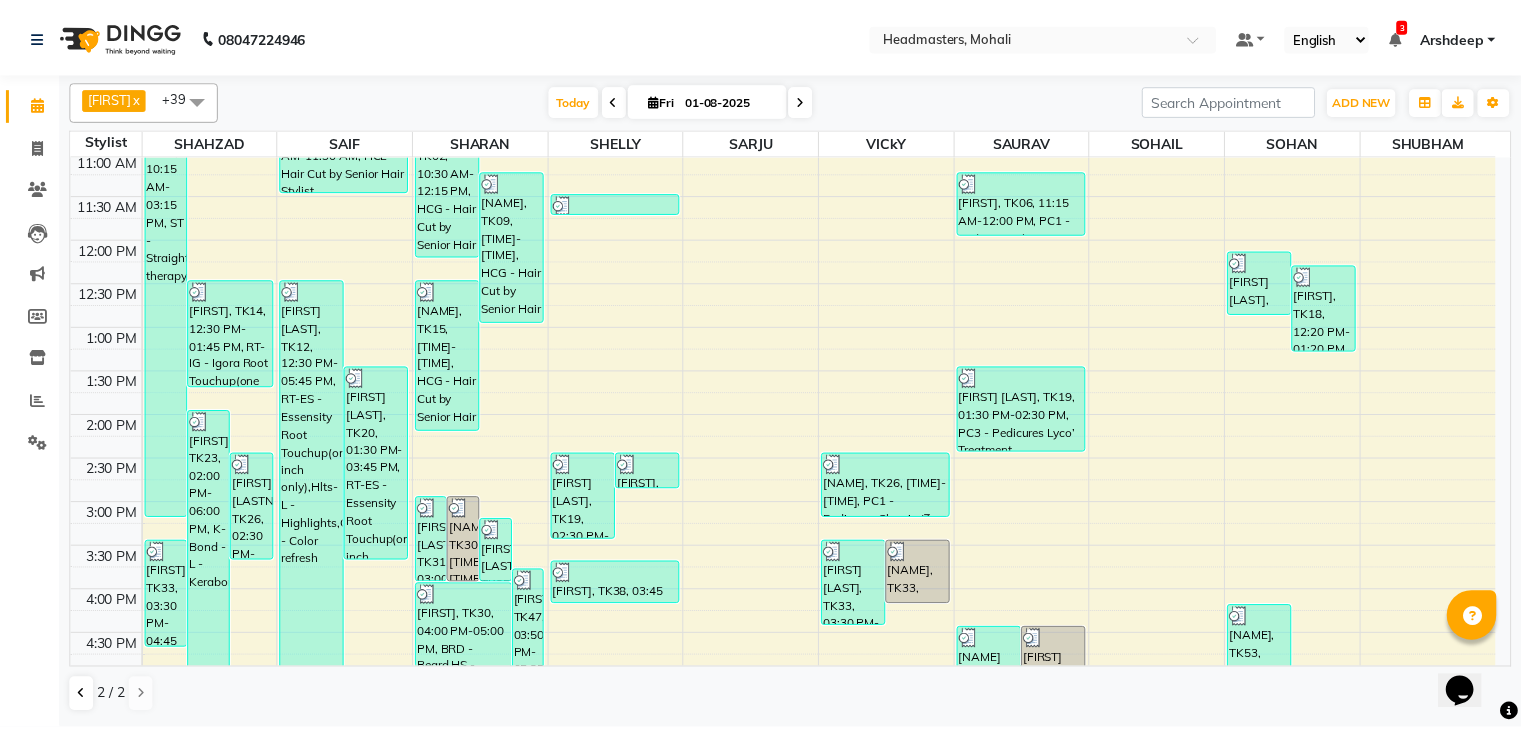scroll, scrollTop: 268, scrollLeft: 0, axis: vertical 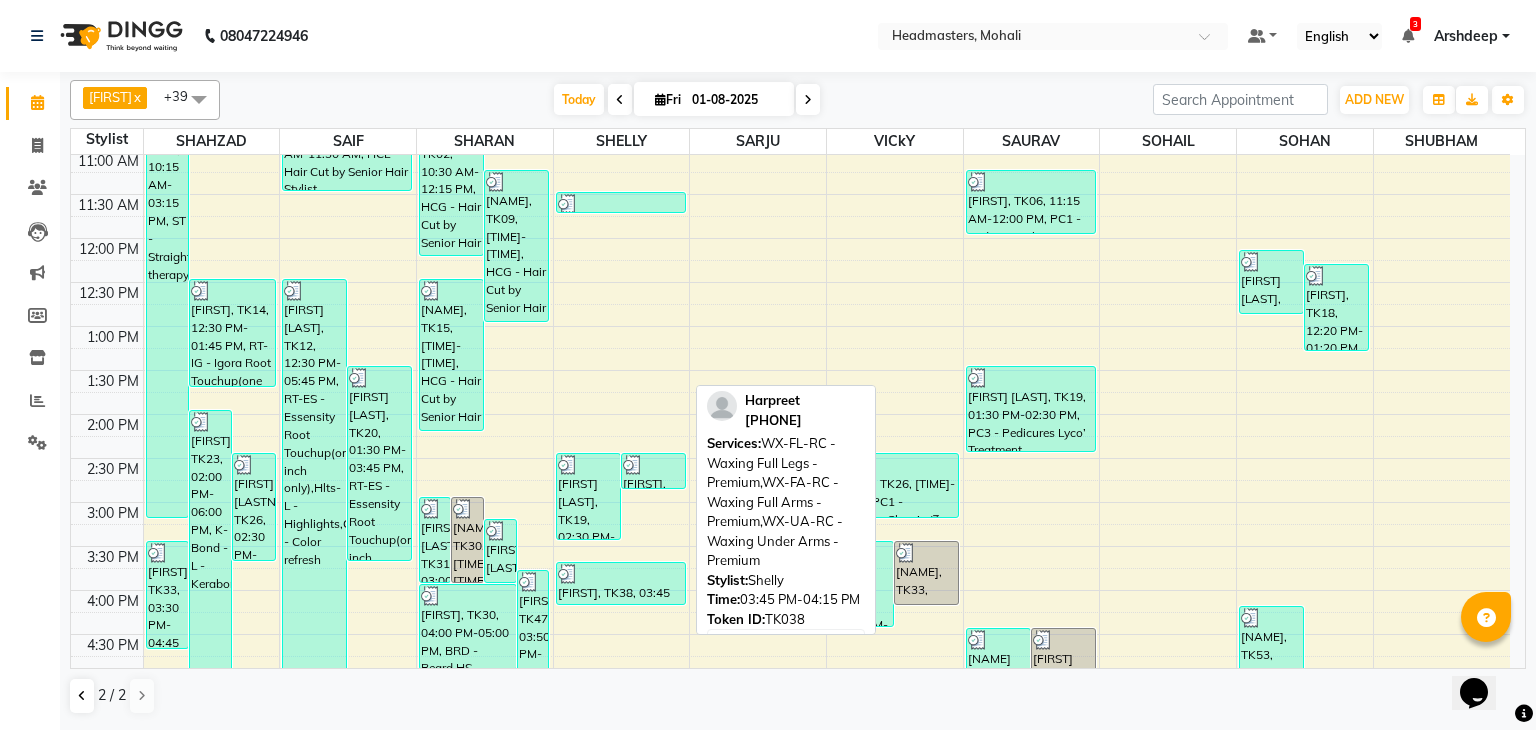 click at bounding box center [621, 574] 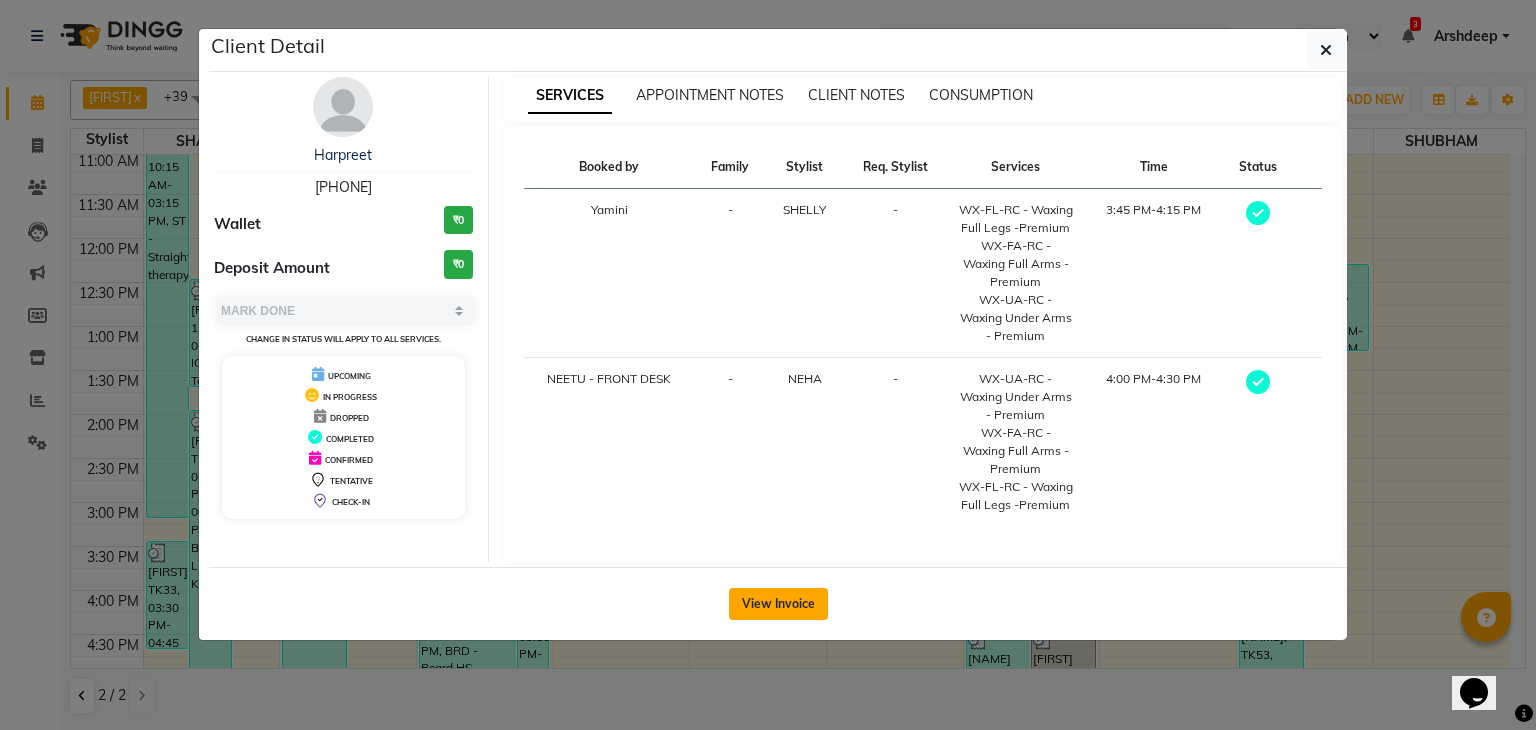 click on "View Invoice" 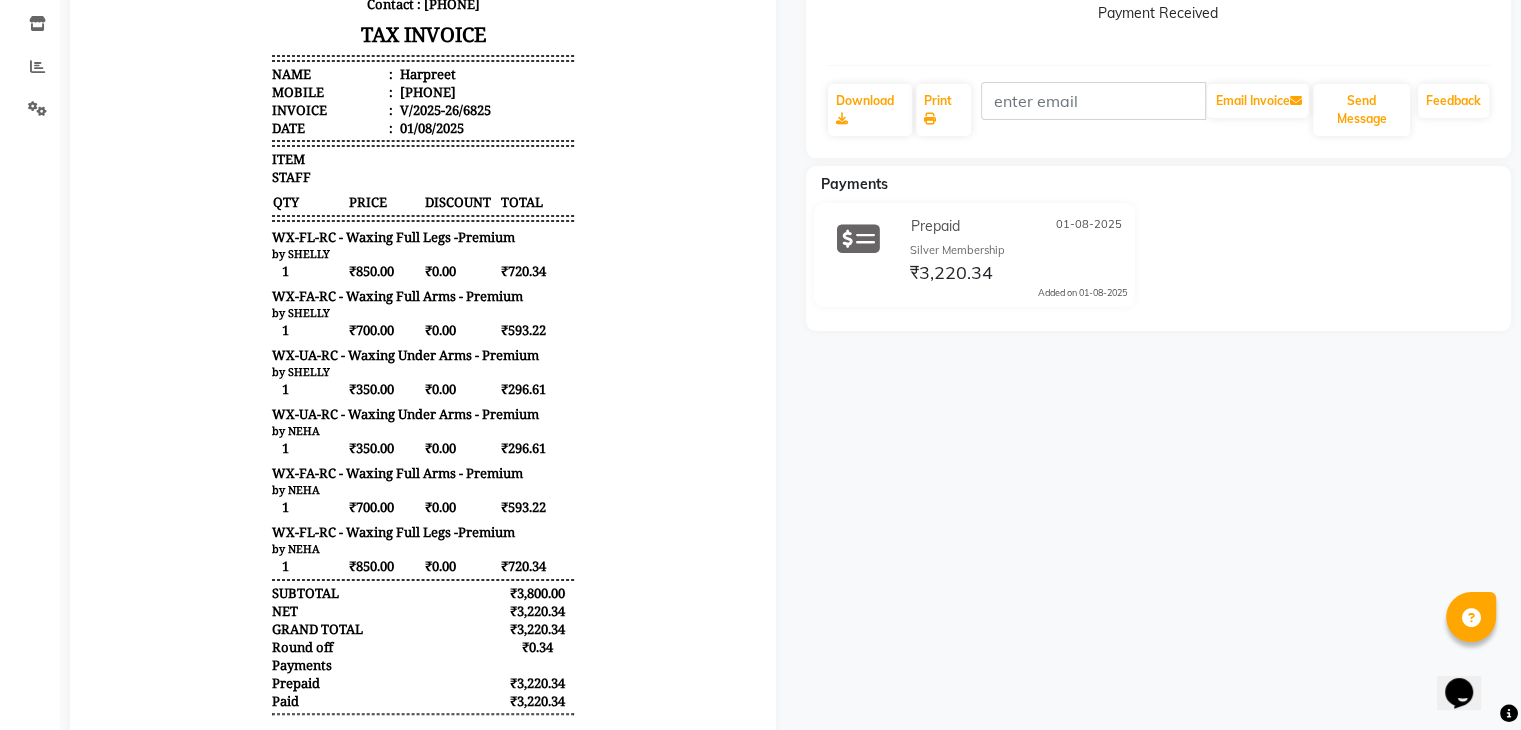 scroll, scrollTop: 0, scrollLeft: 0, axis: both 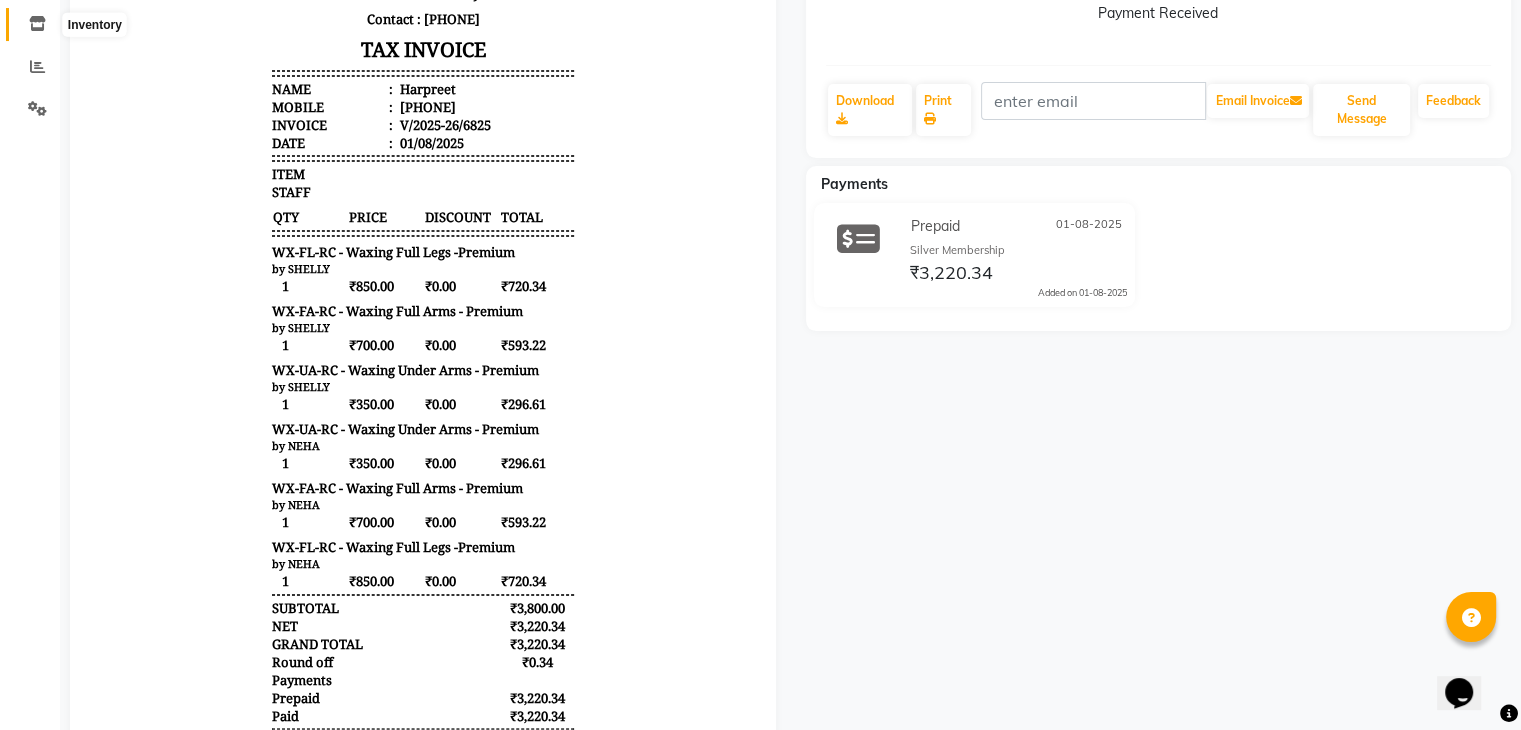 click 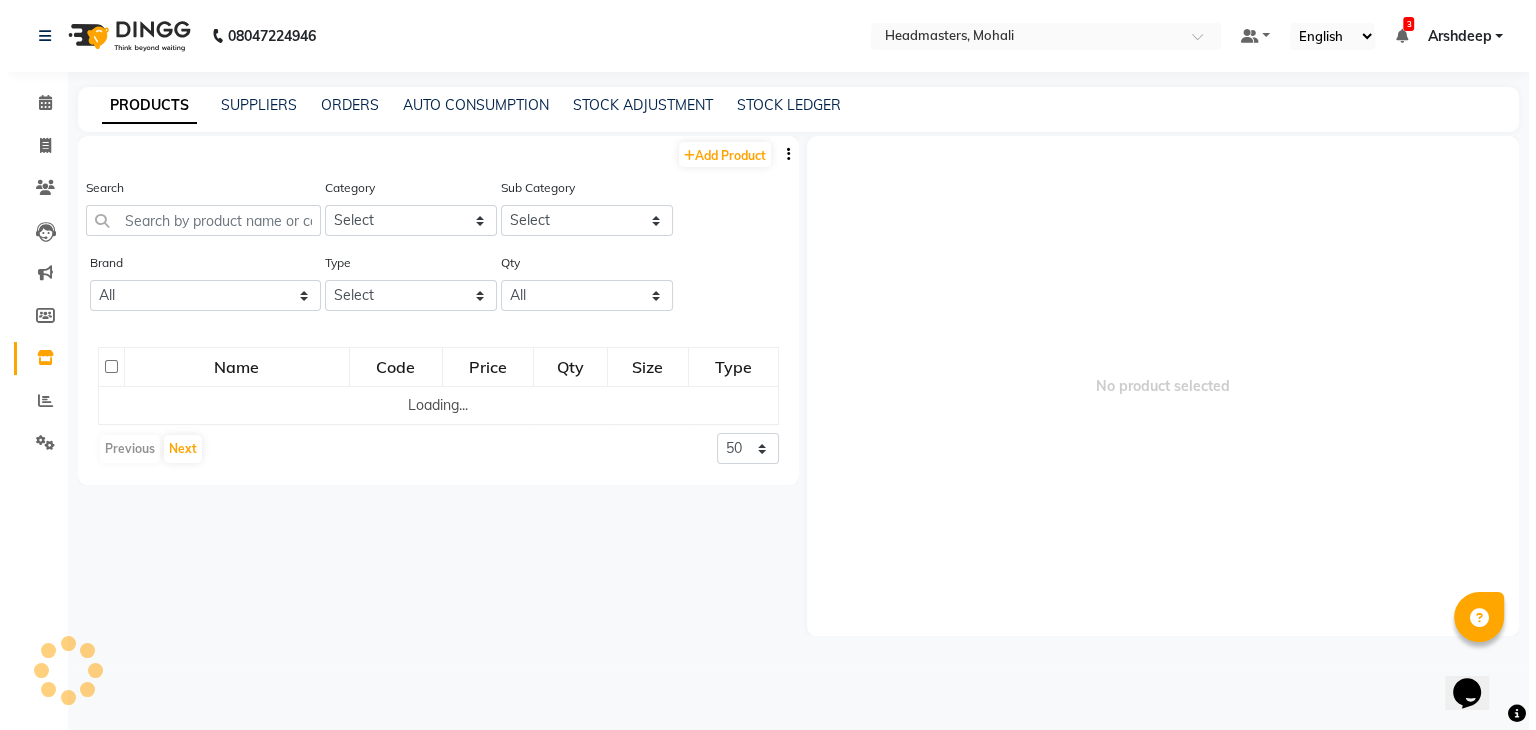 scroll, scrollTop: 0, scrollLeft: 0, axis: both 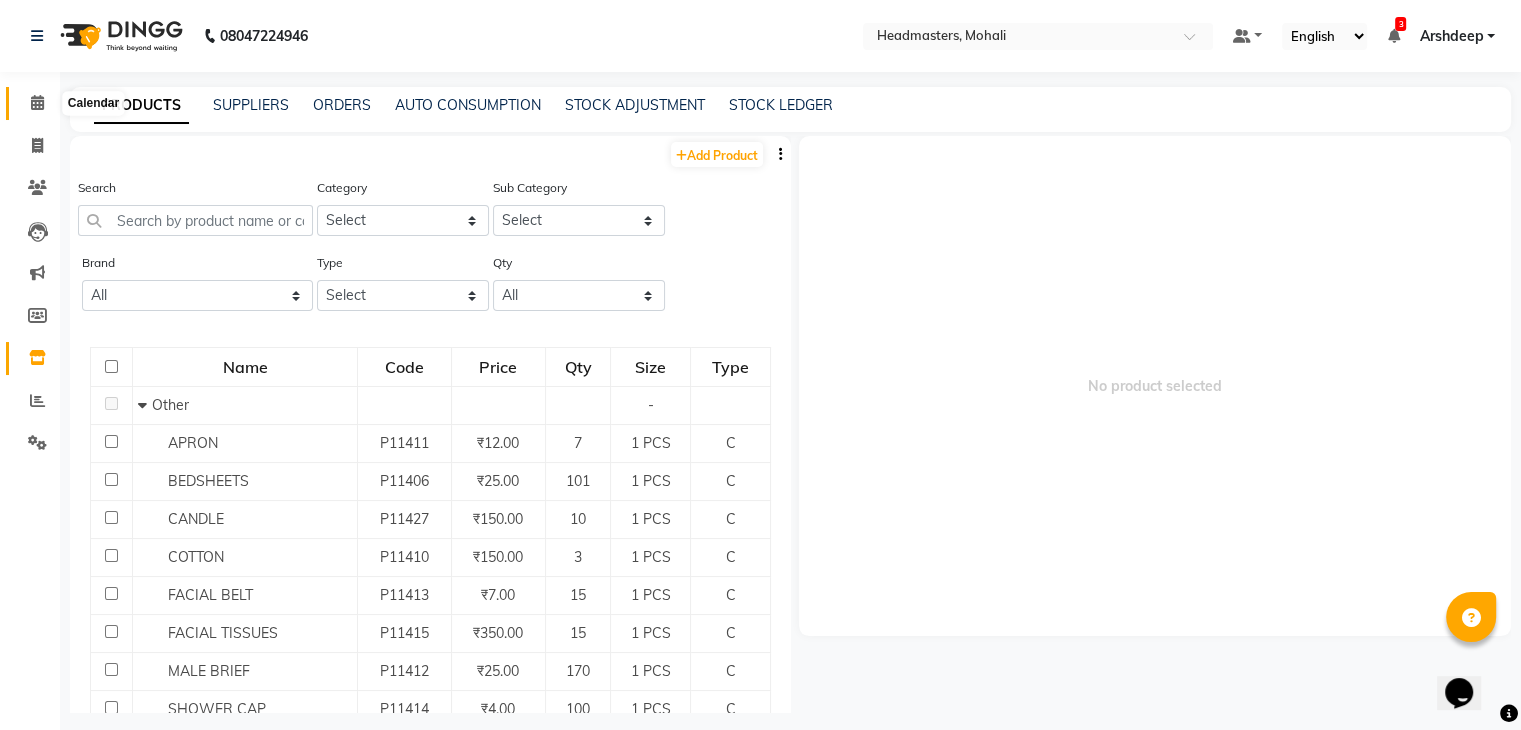 click 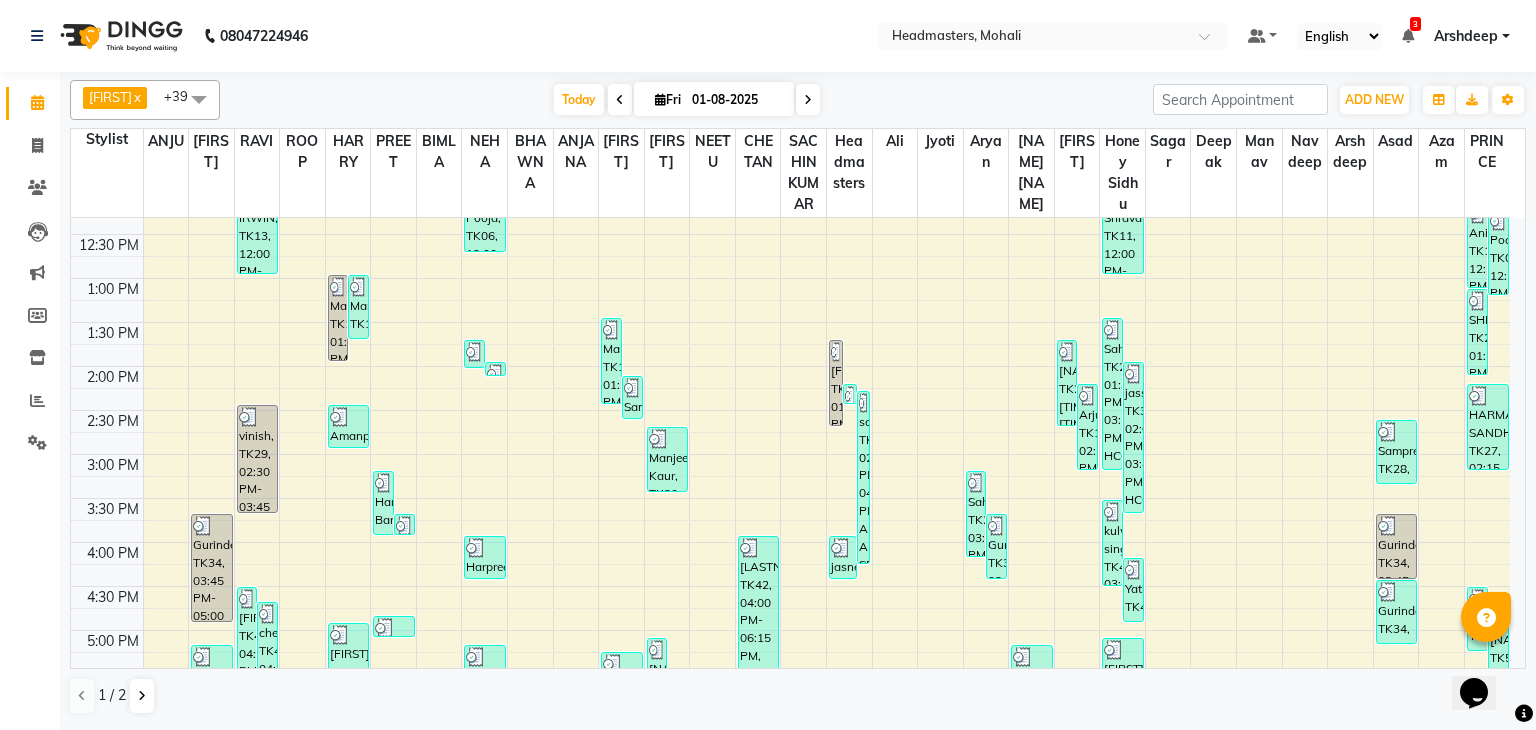 scroll, scrollTop: 454, scrollLeft: 0, axis: vertical 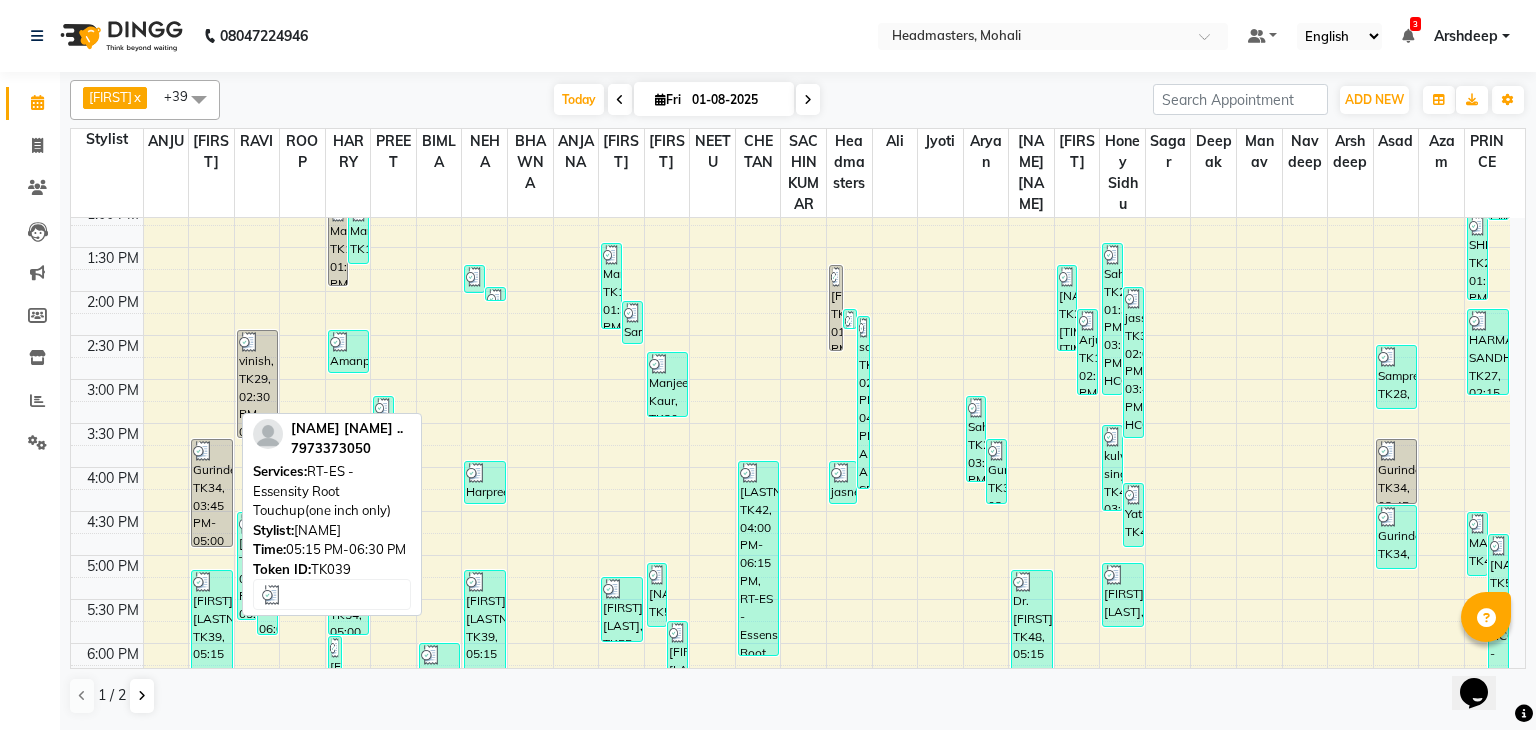 click on "[FIRST] [LASTNAME], TK39, 05:15 PM-06:30 PM, RT-ES - Essensity Root Touchup(one inch only)" at bounding box center (211, 624) 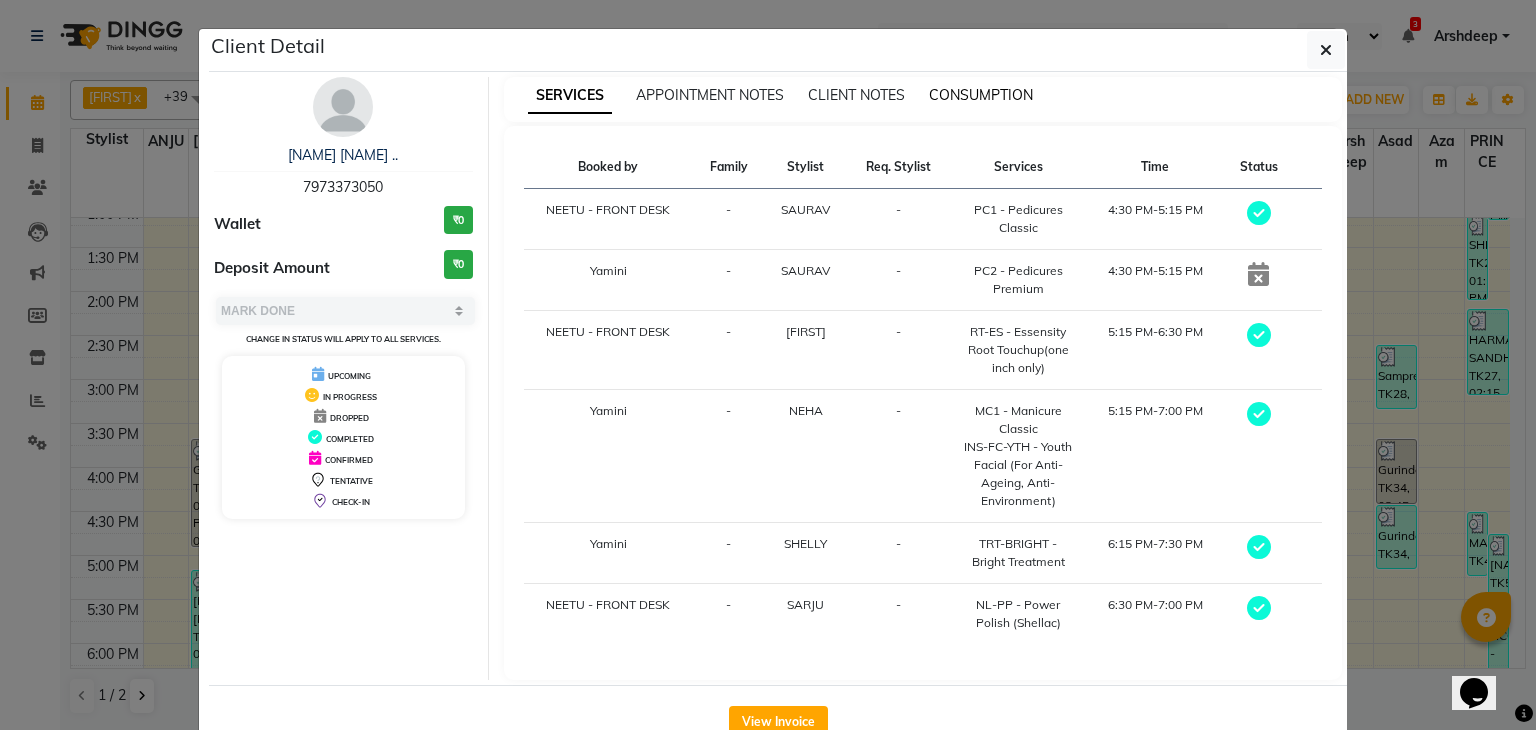 click on "CONSUMPTION" at bounding box center [981, 95] 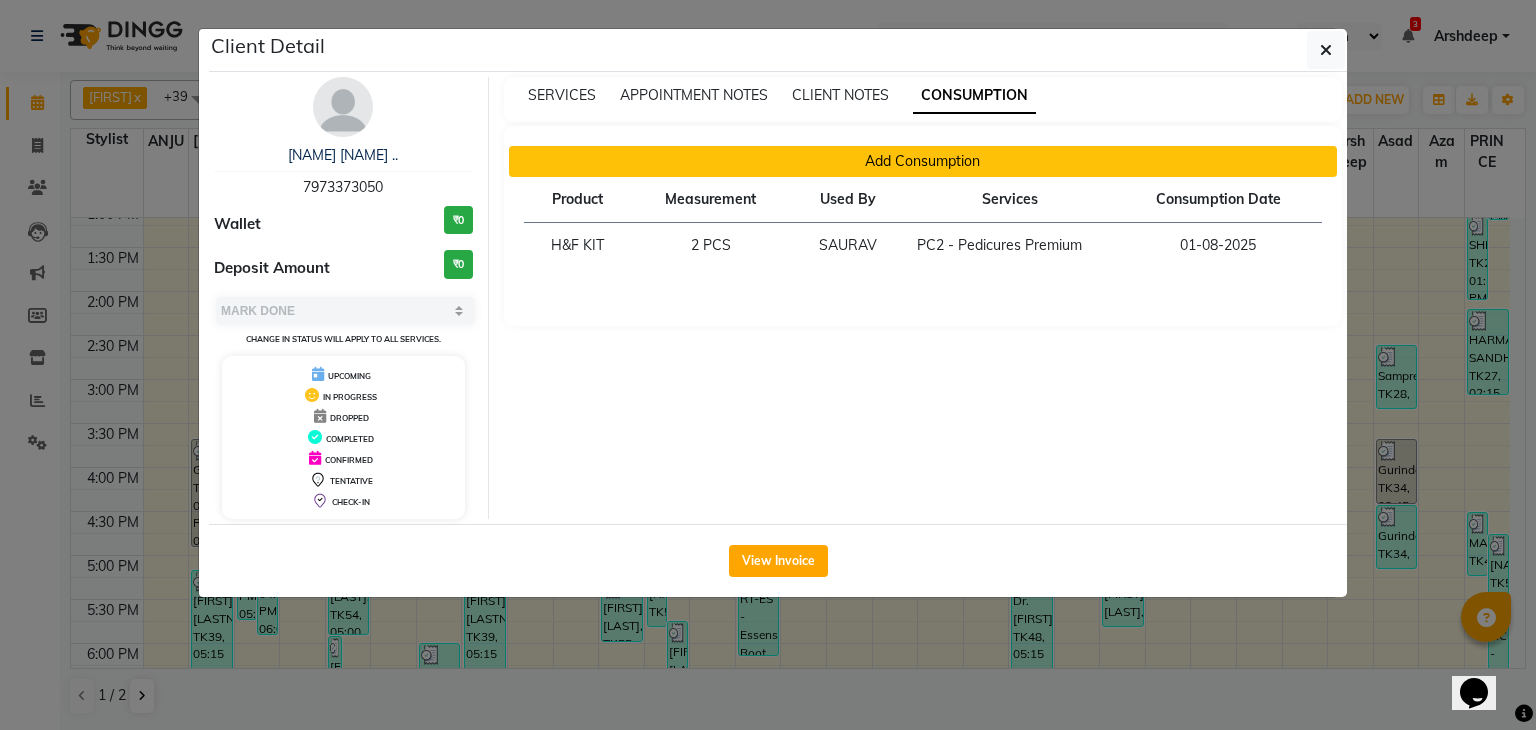 click on "Add Consumption" at bounding box center [923, 161] 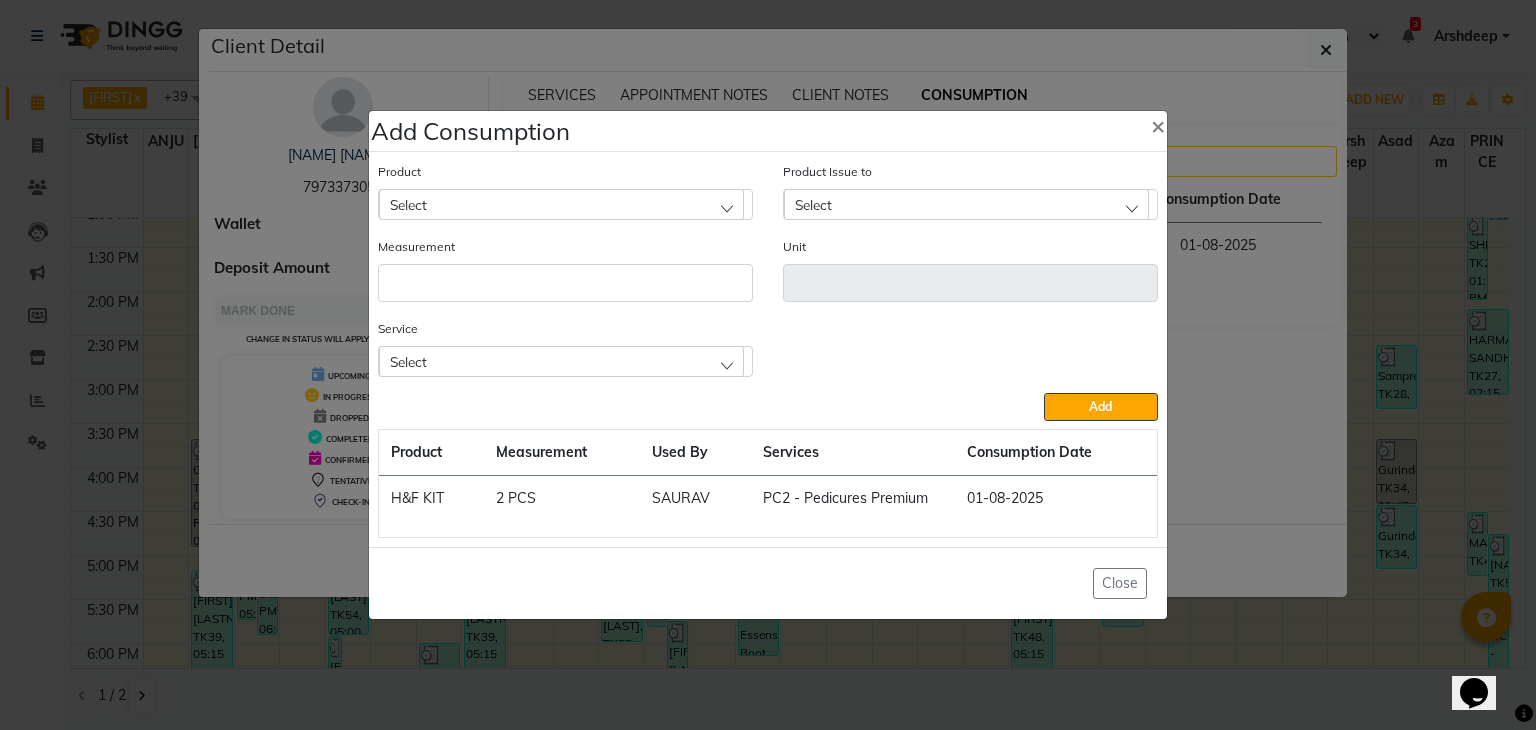 click on "Select" 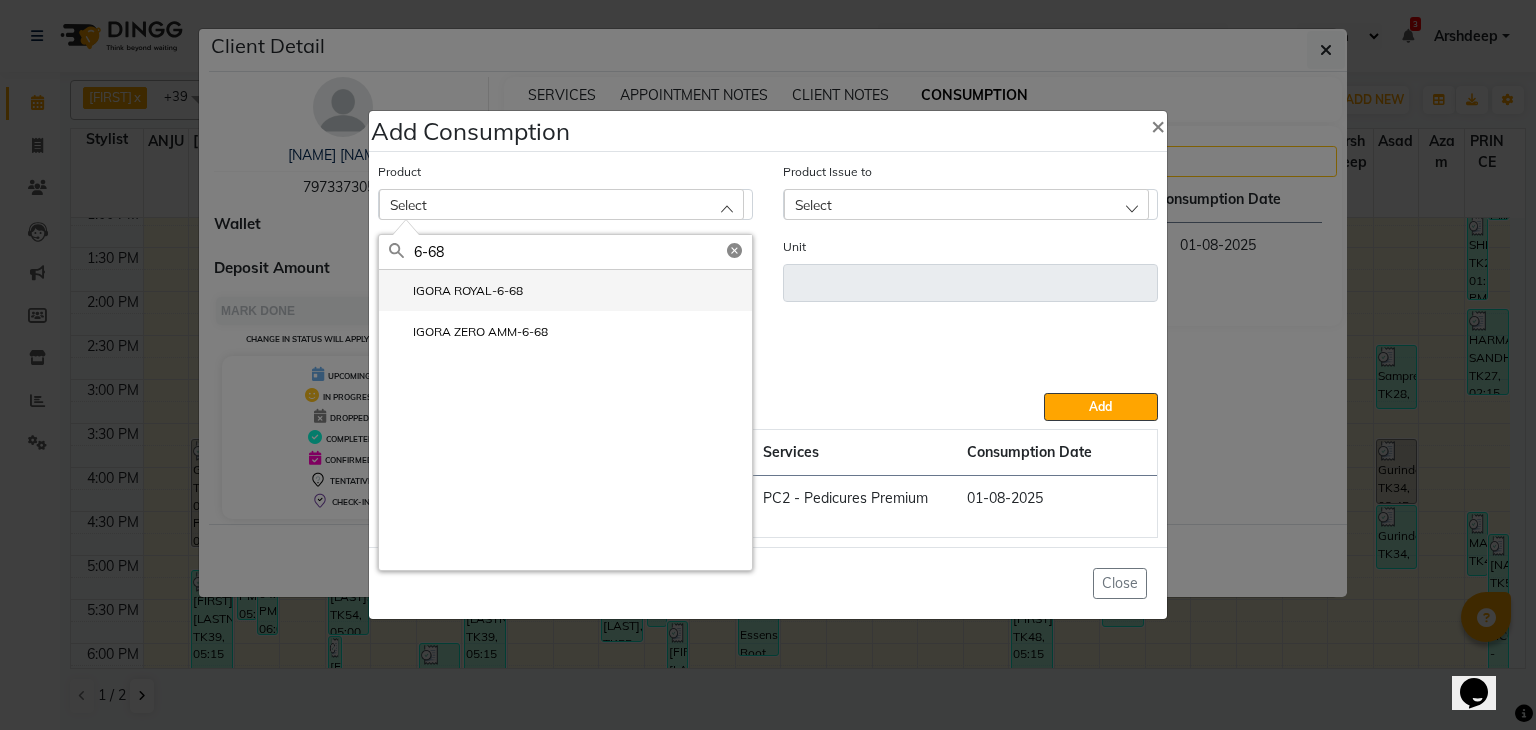 click on "IGORA ROYAL-6-68" 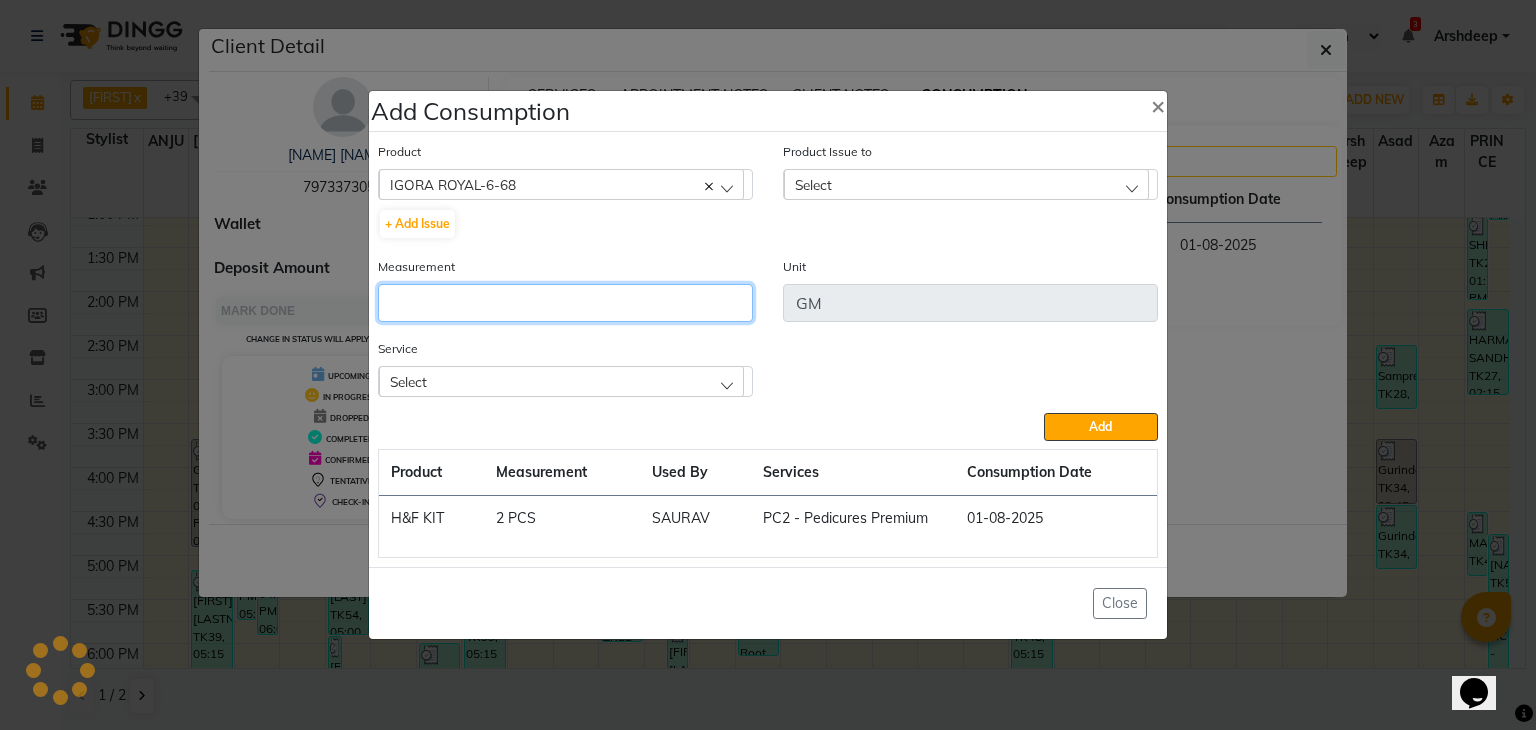 click 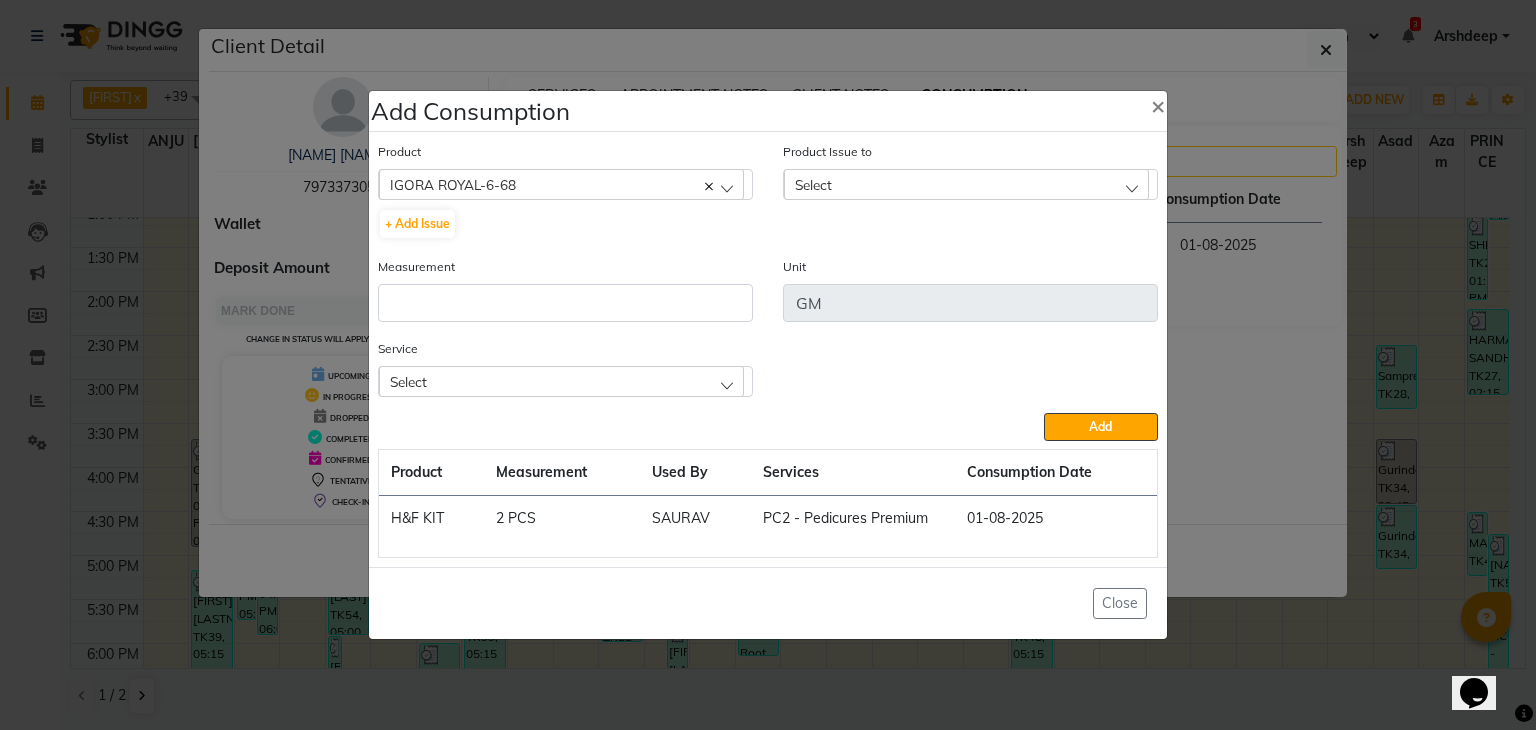 click on "Select" 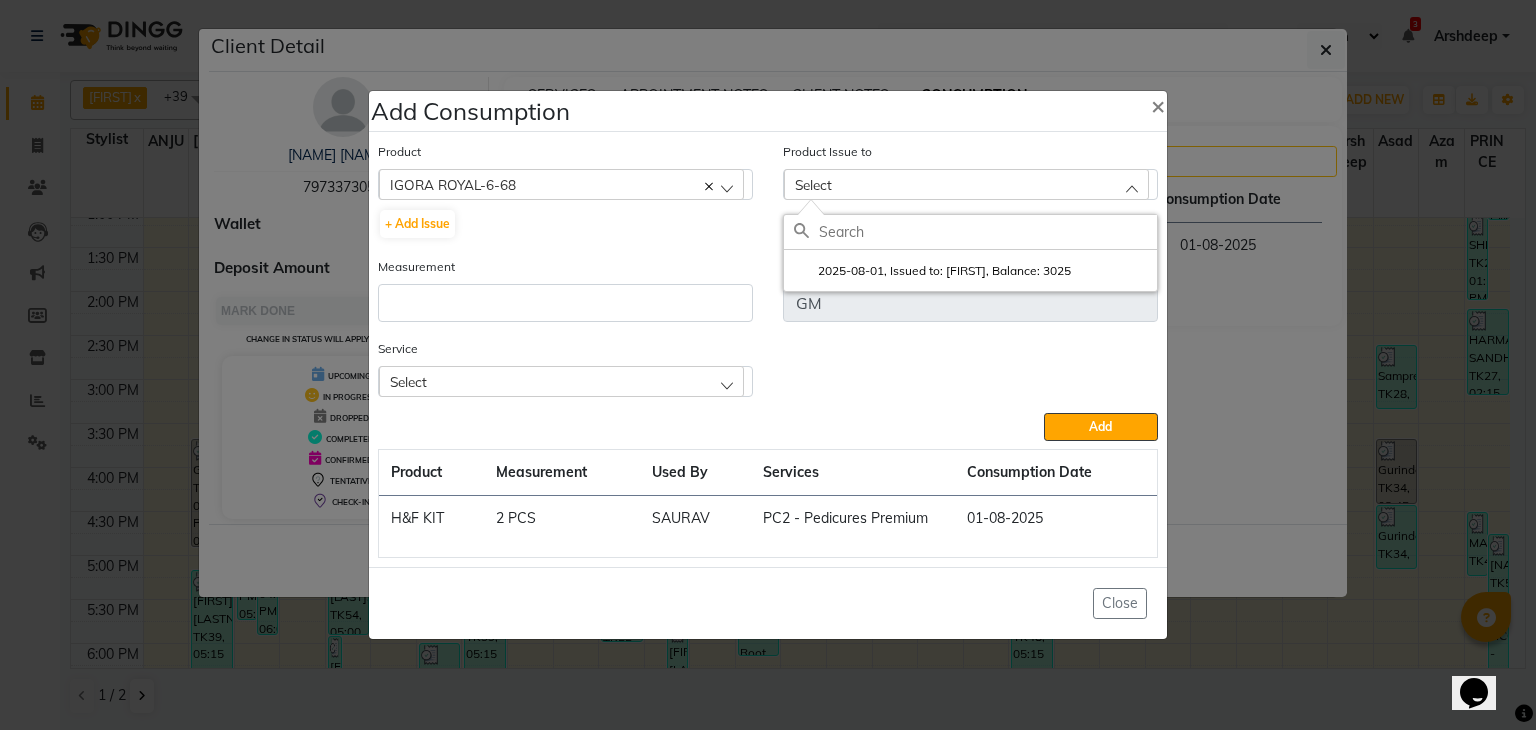 click on "Select" 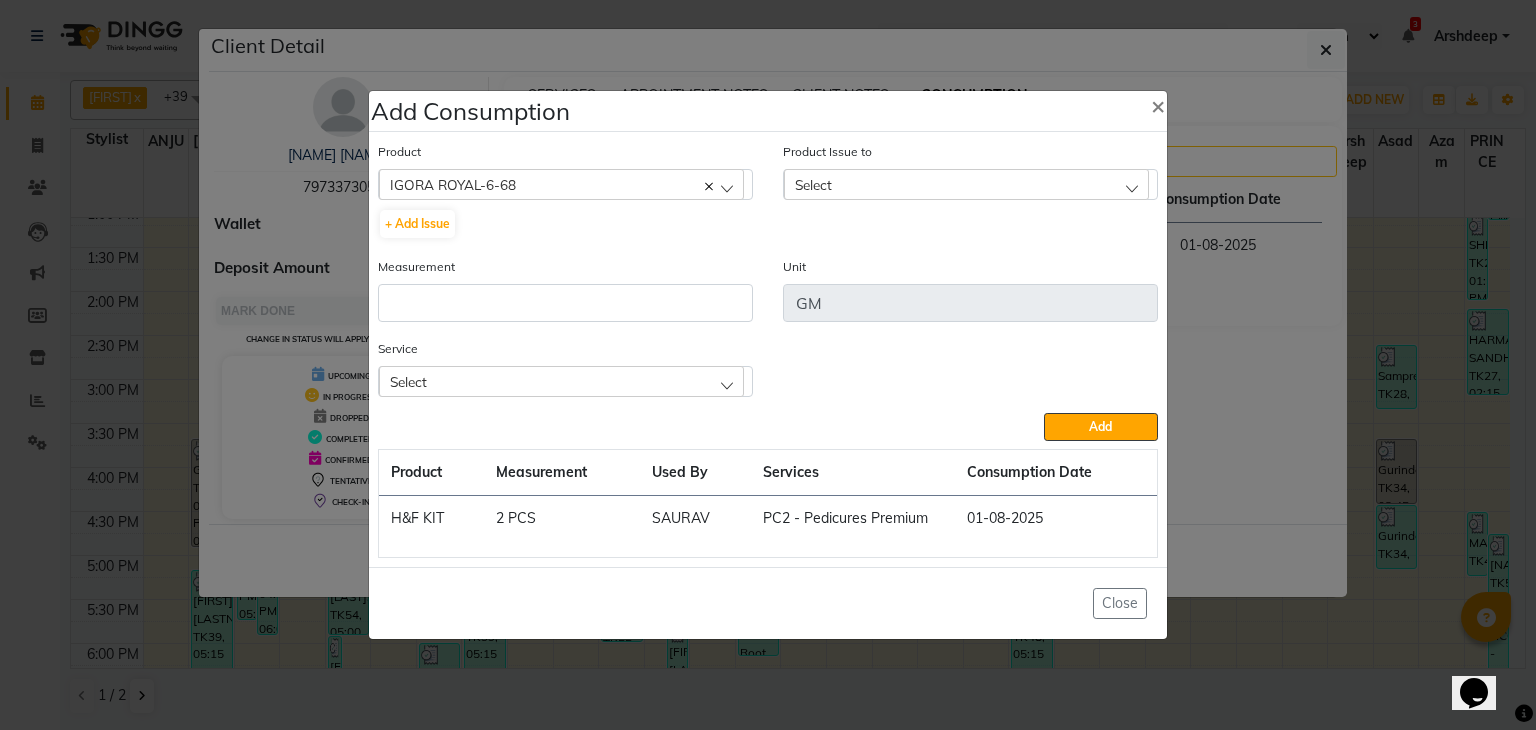 click on "Select" 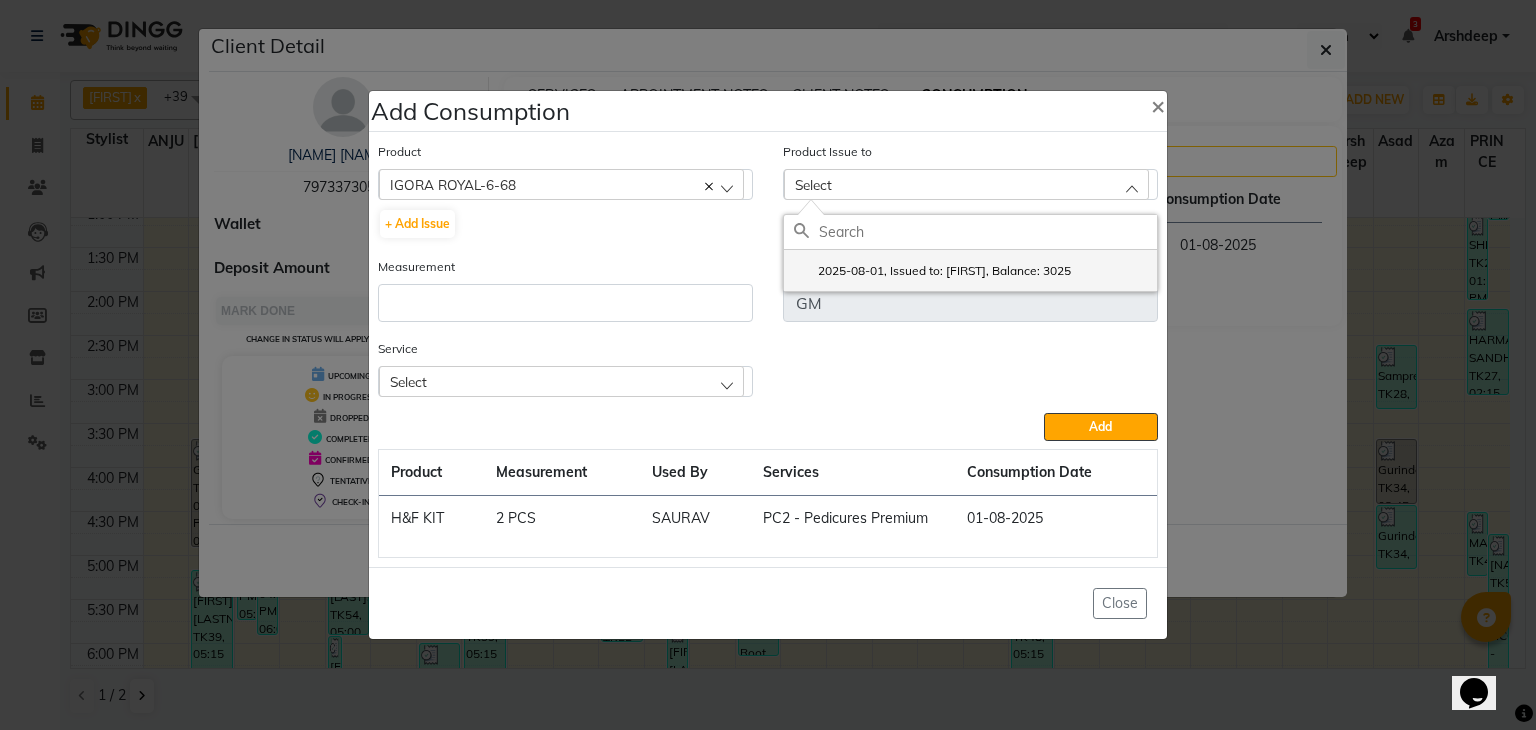 click on "2025-08-01, Issued to: [FIRST], Balance: 3025" 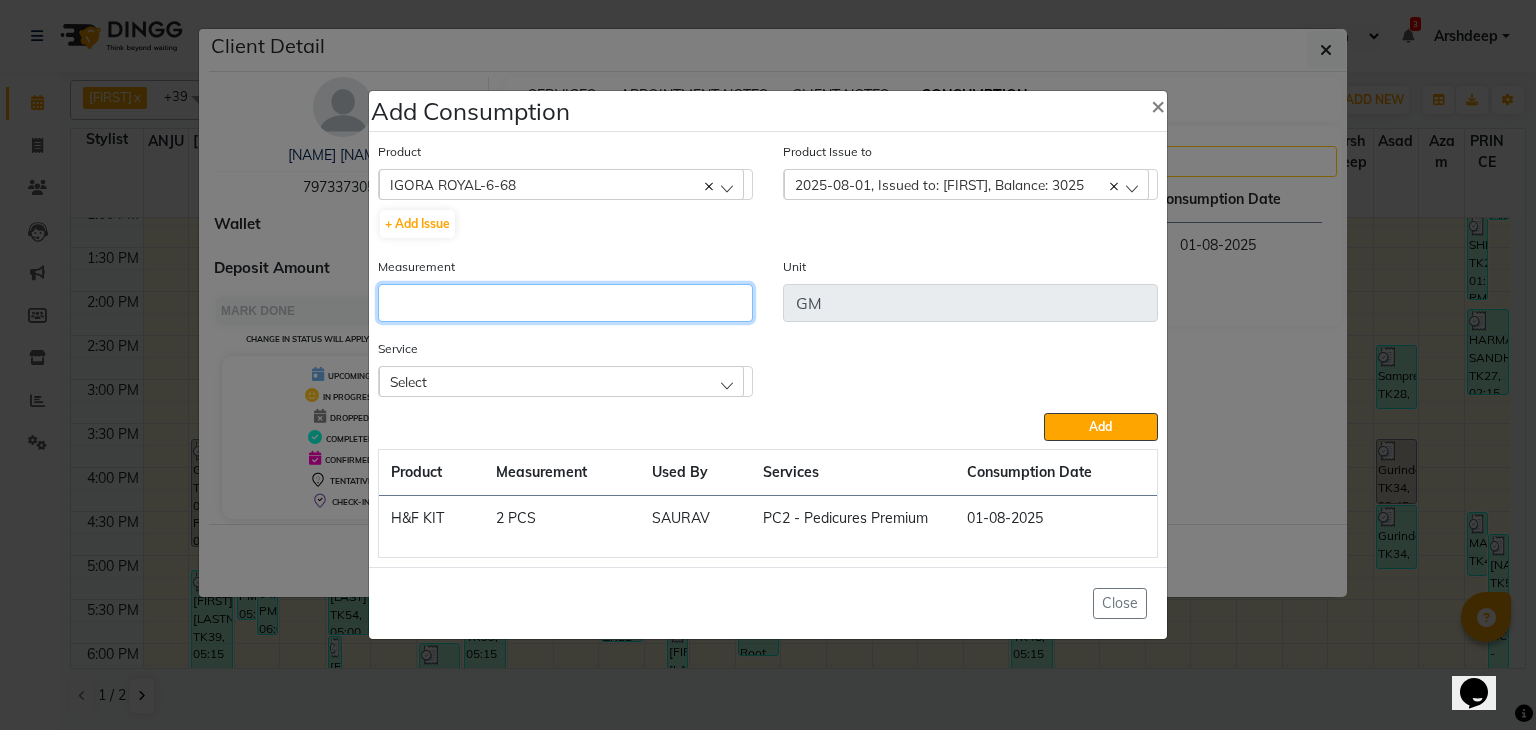 click 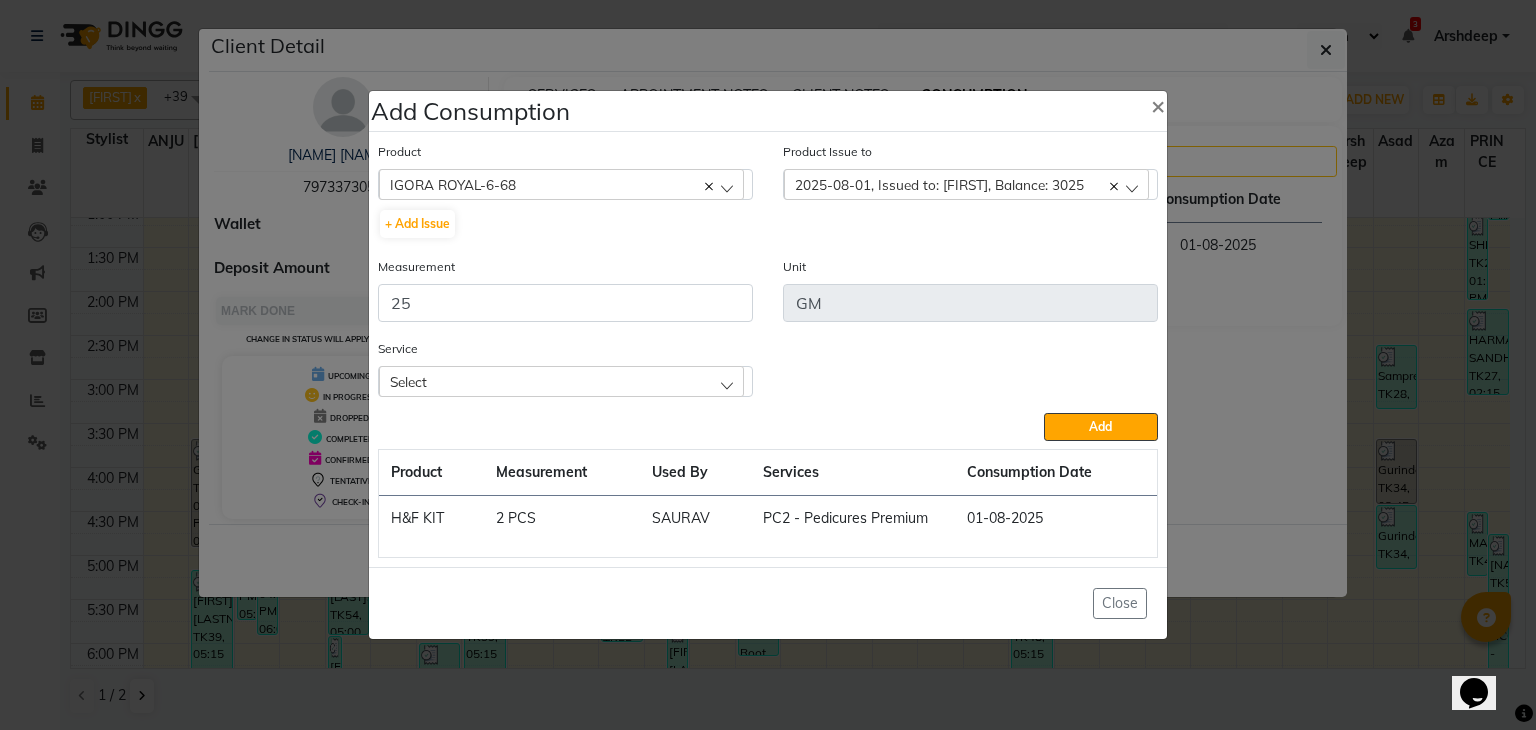 click on "Select" 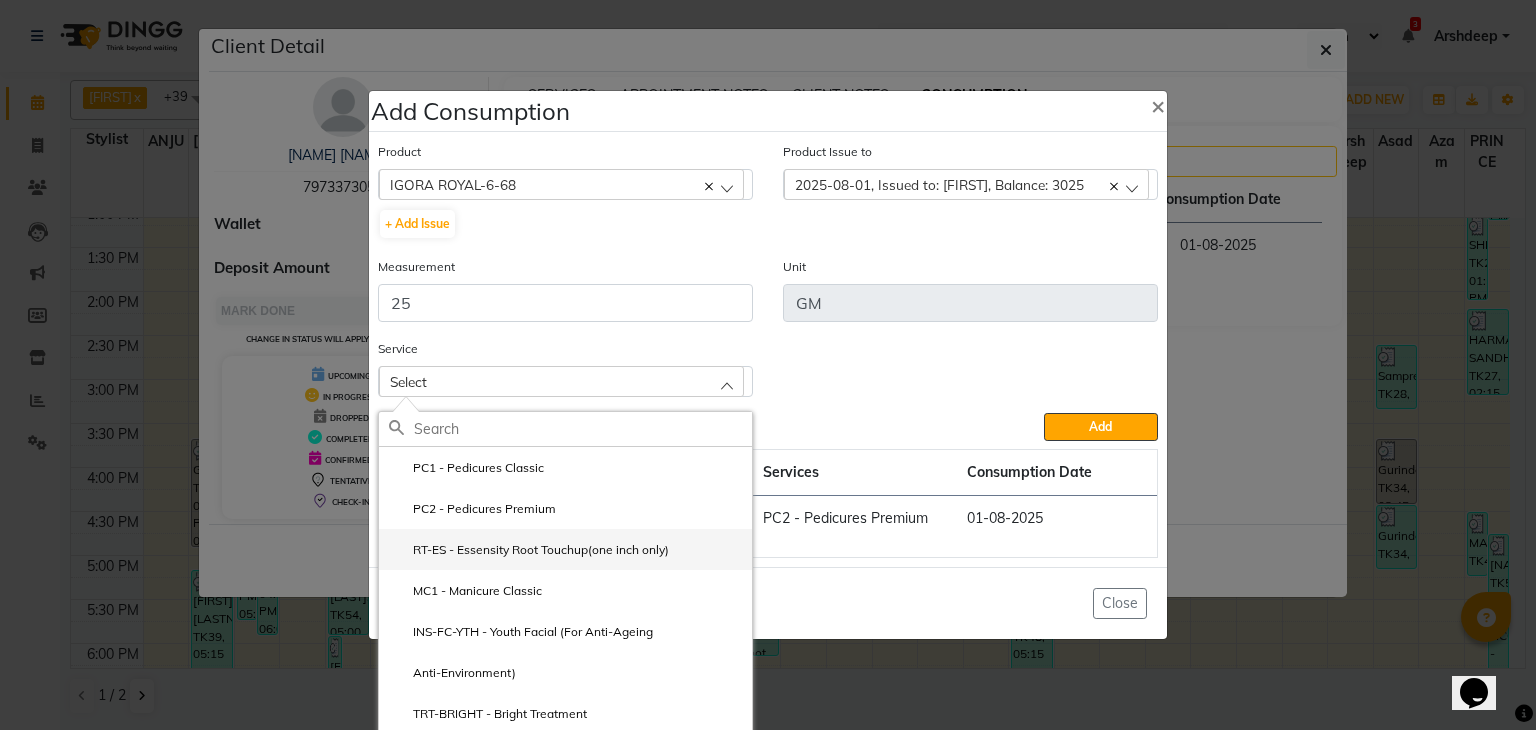 click on "RT-ES - Essensity Root Touchup(one inch only)" 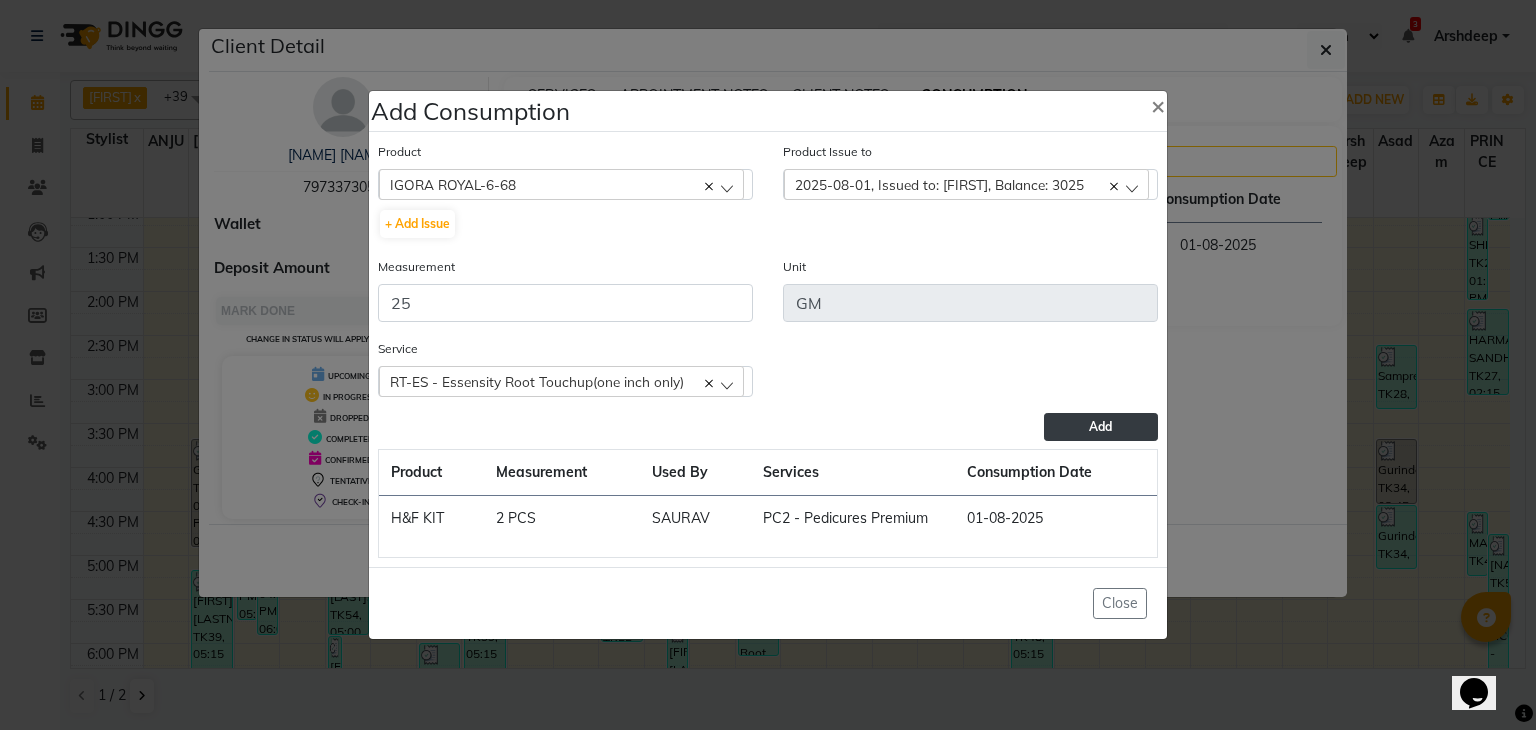 click on "Add" 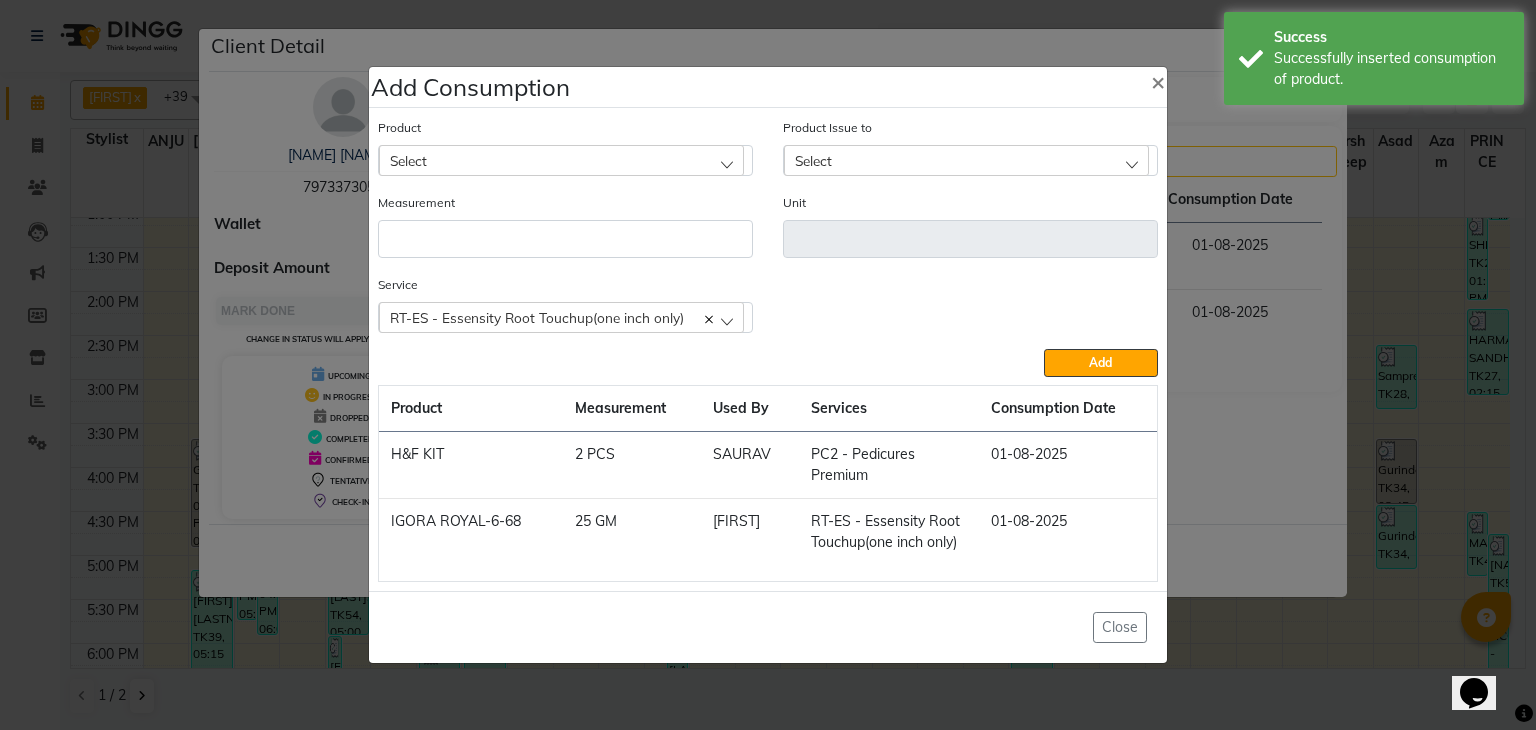 click on "Select" 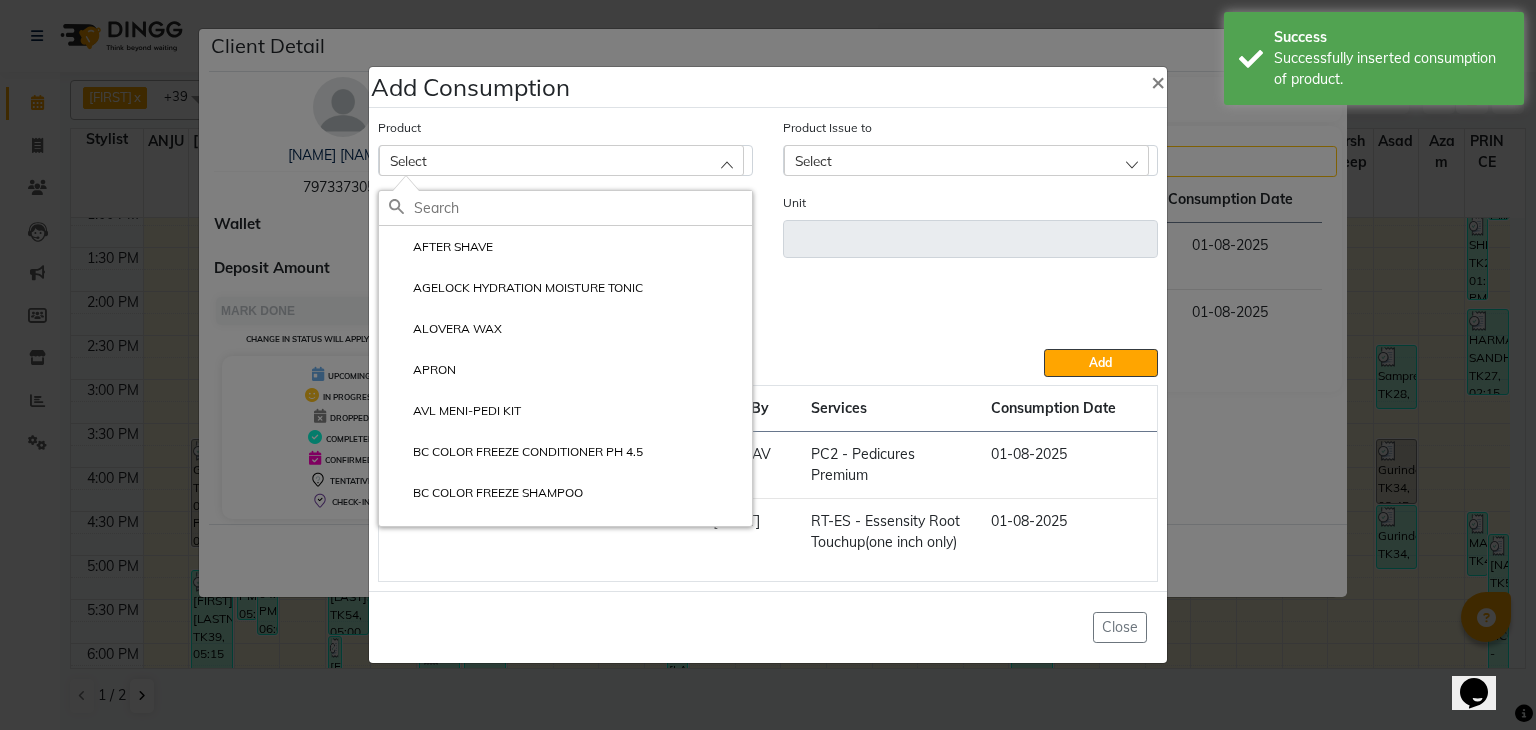 click 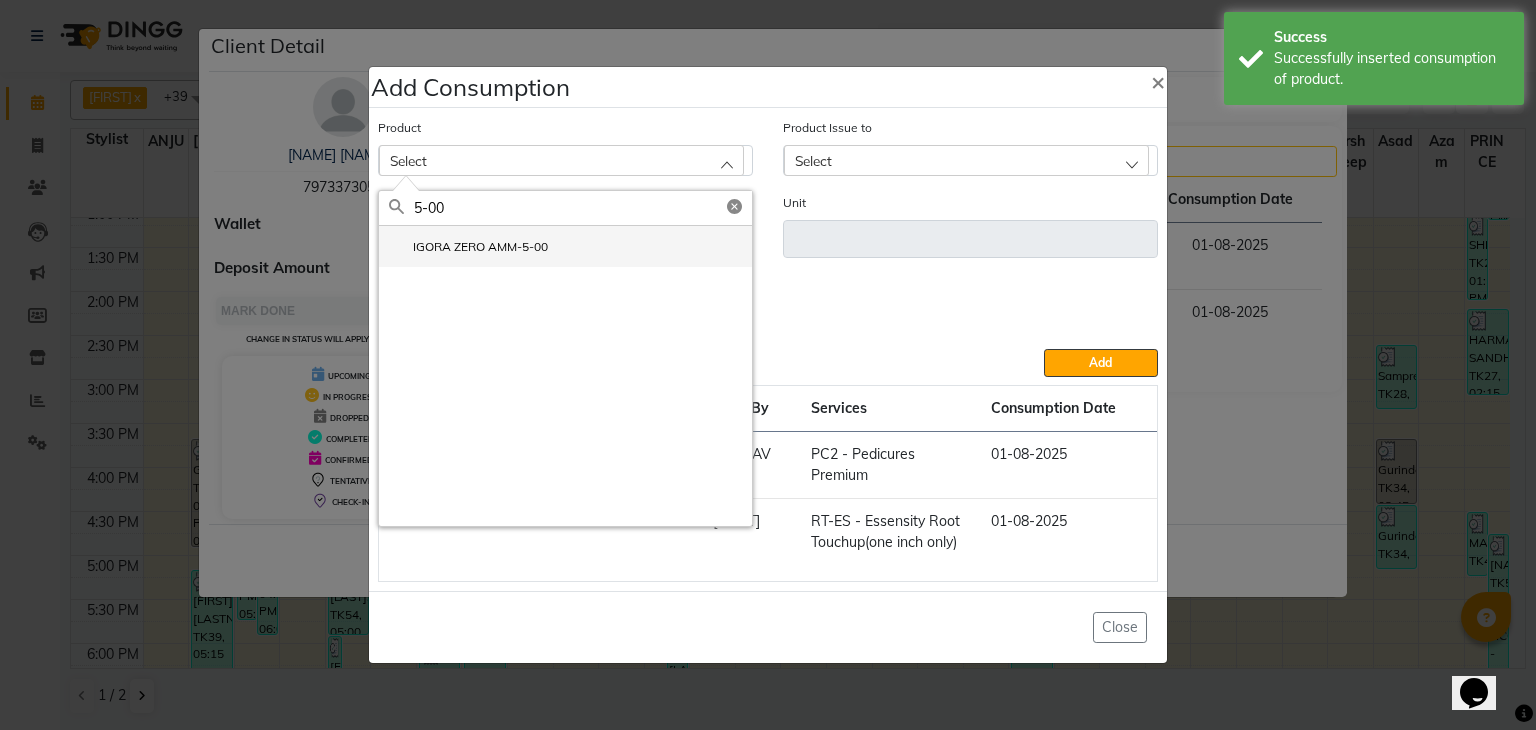 click on "IGORA ZERO AMM-5-00" 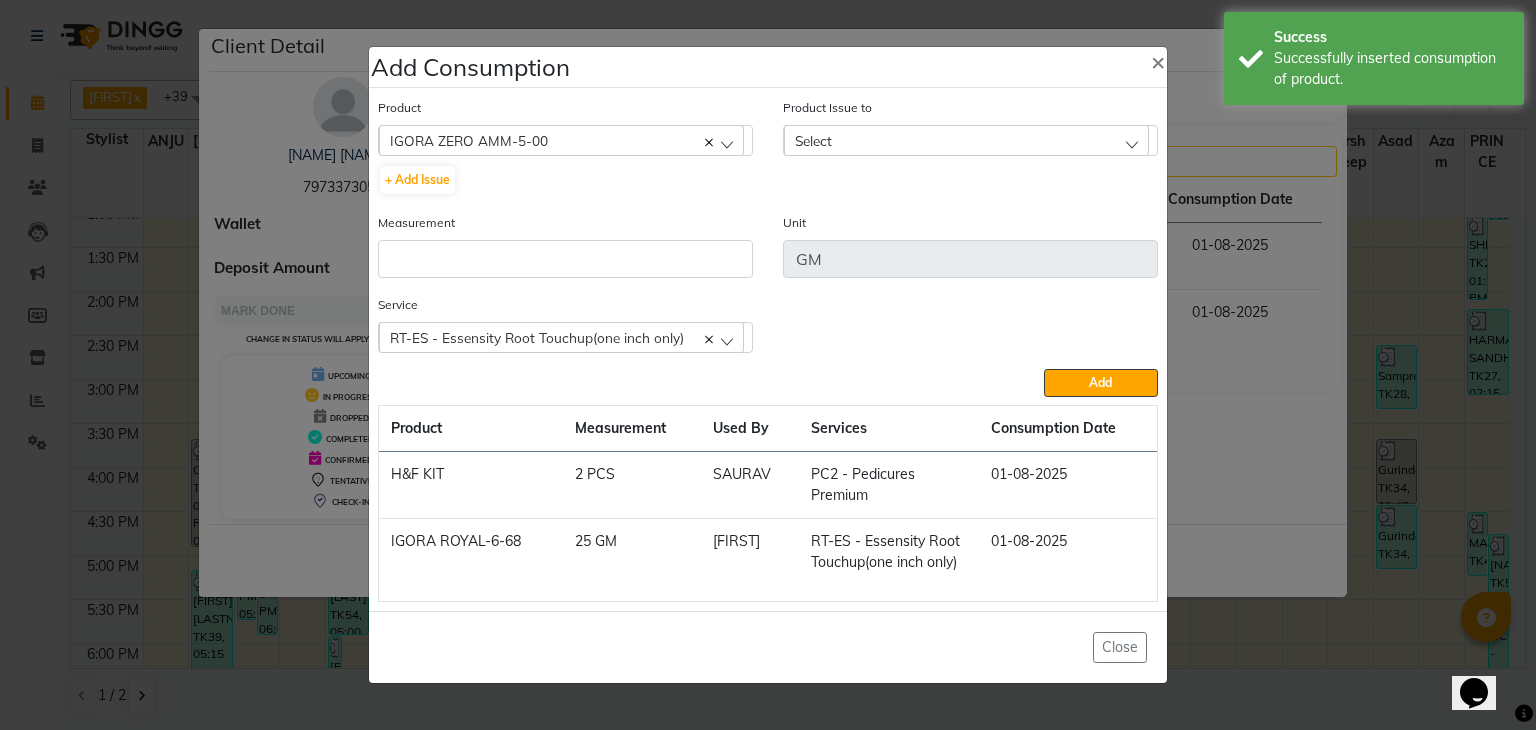 click on "Select" 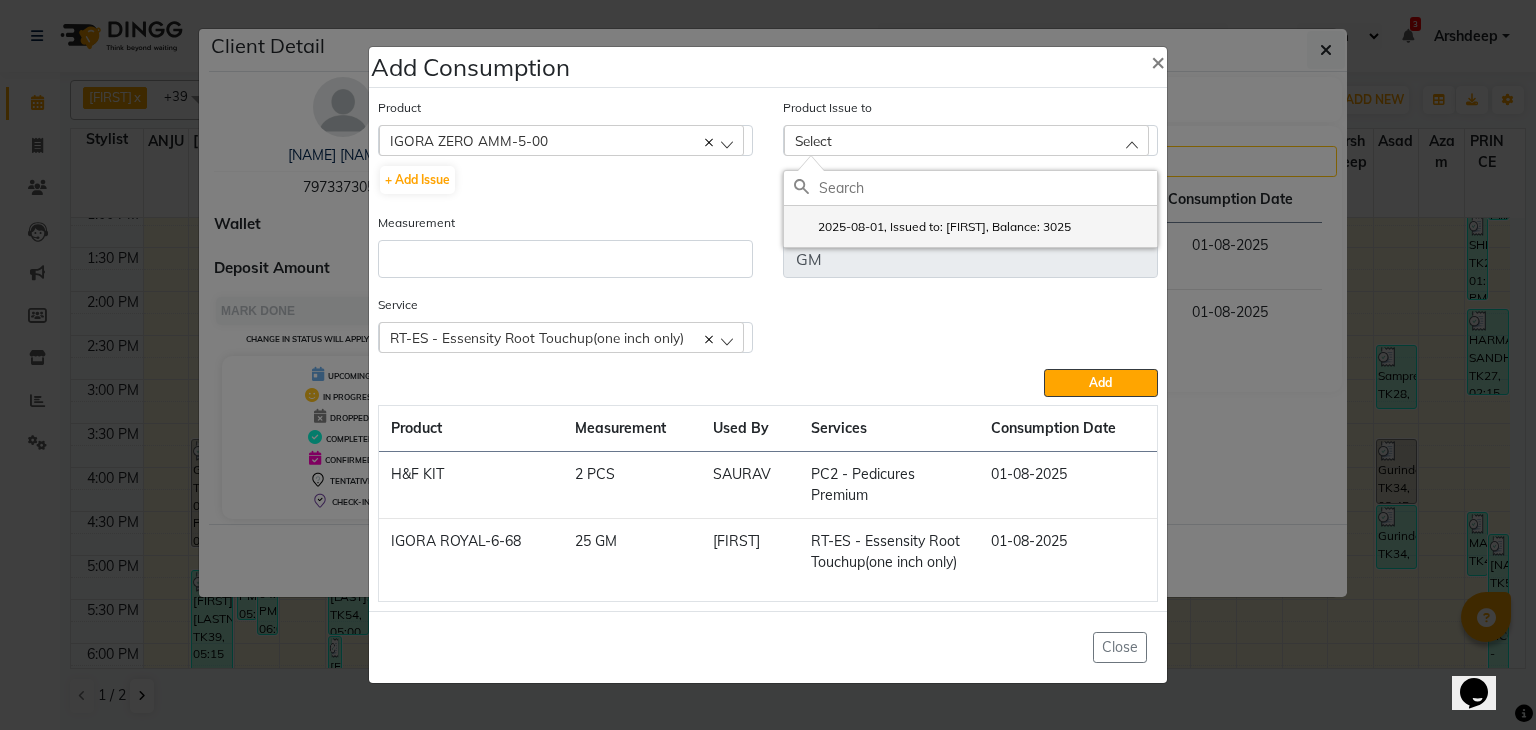 click on "2025-08-01, Issued to: [FIRST], Balance: 3025" 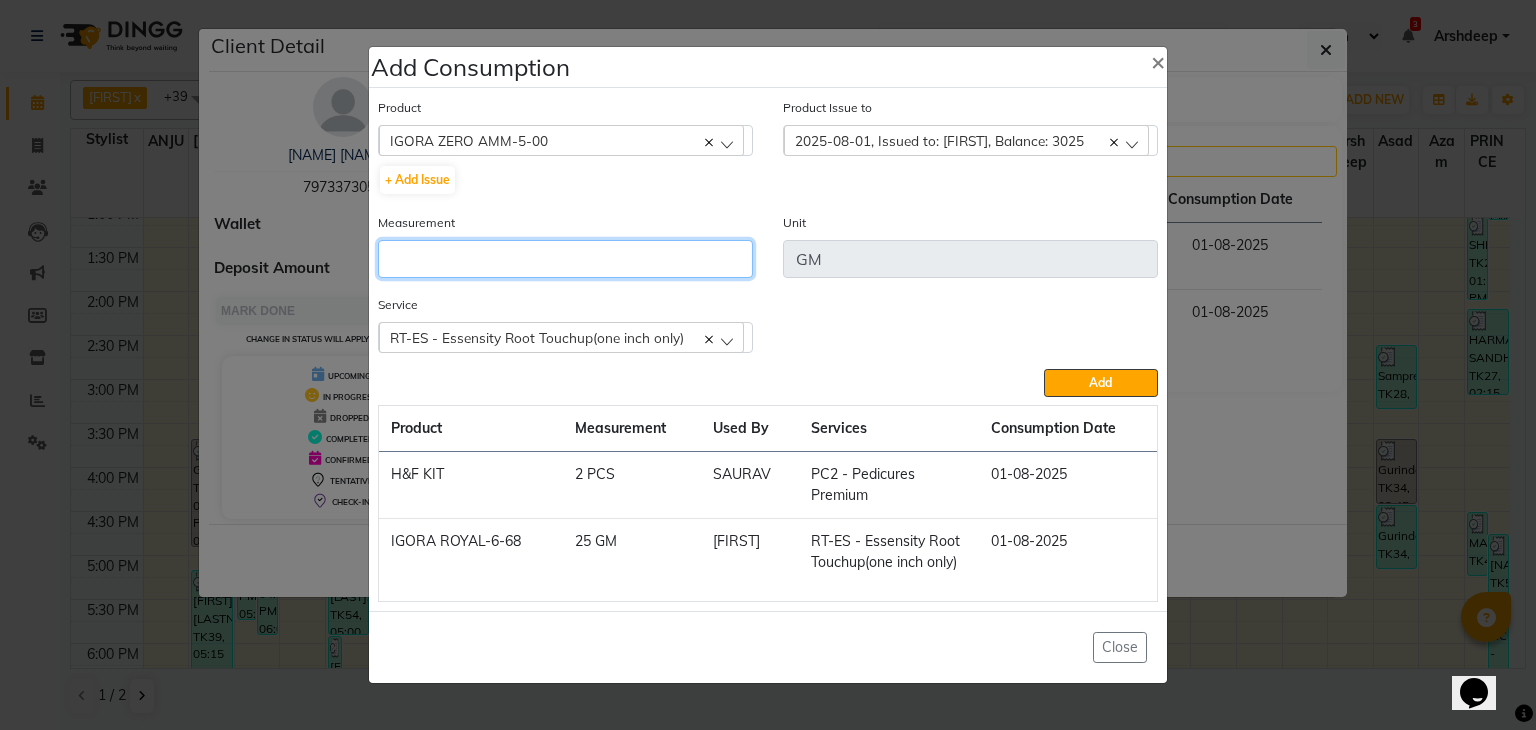 click 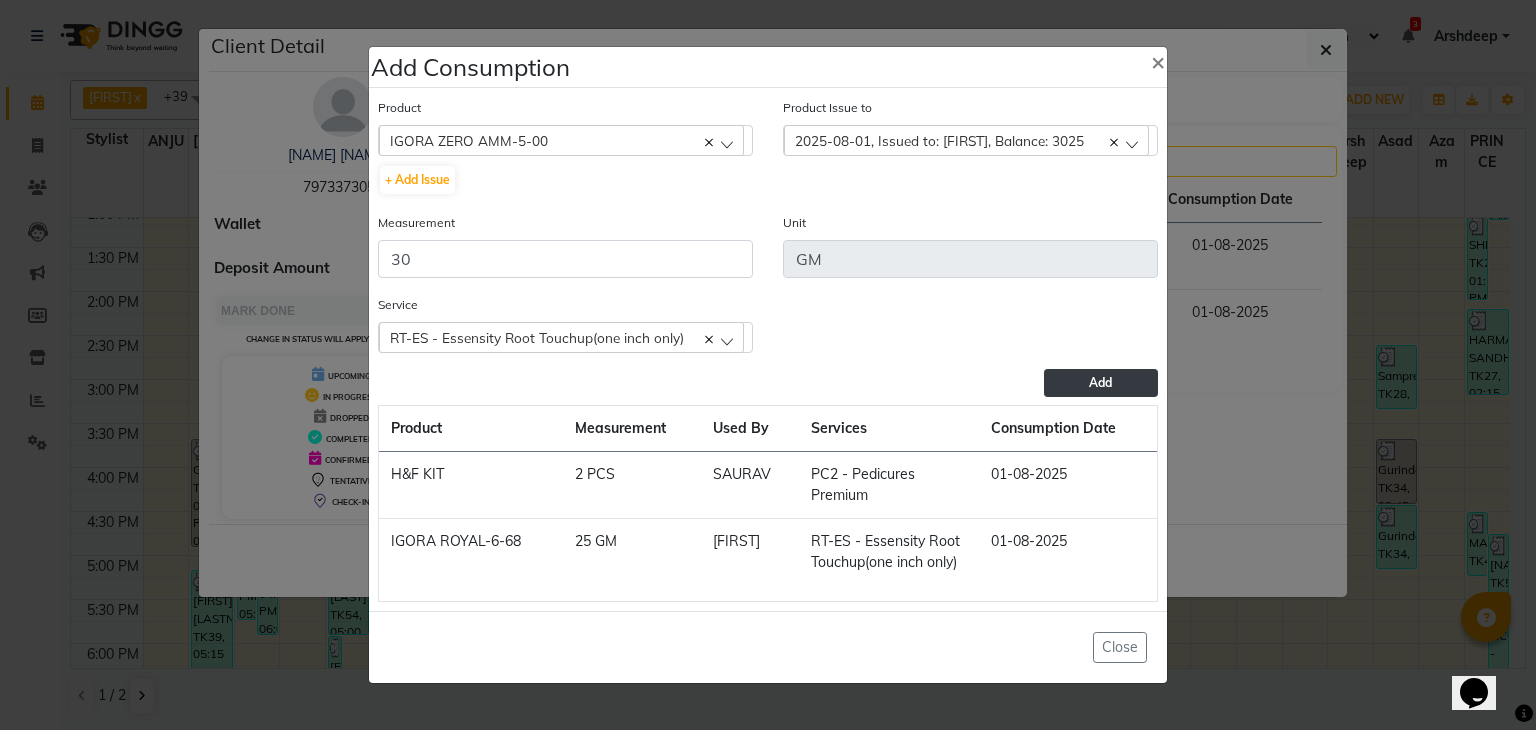 click on "Add" 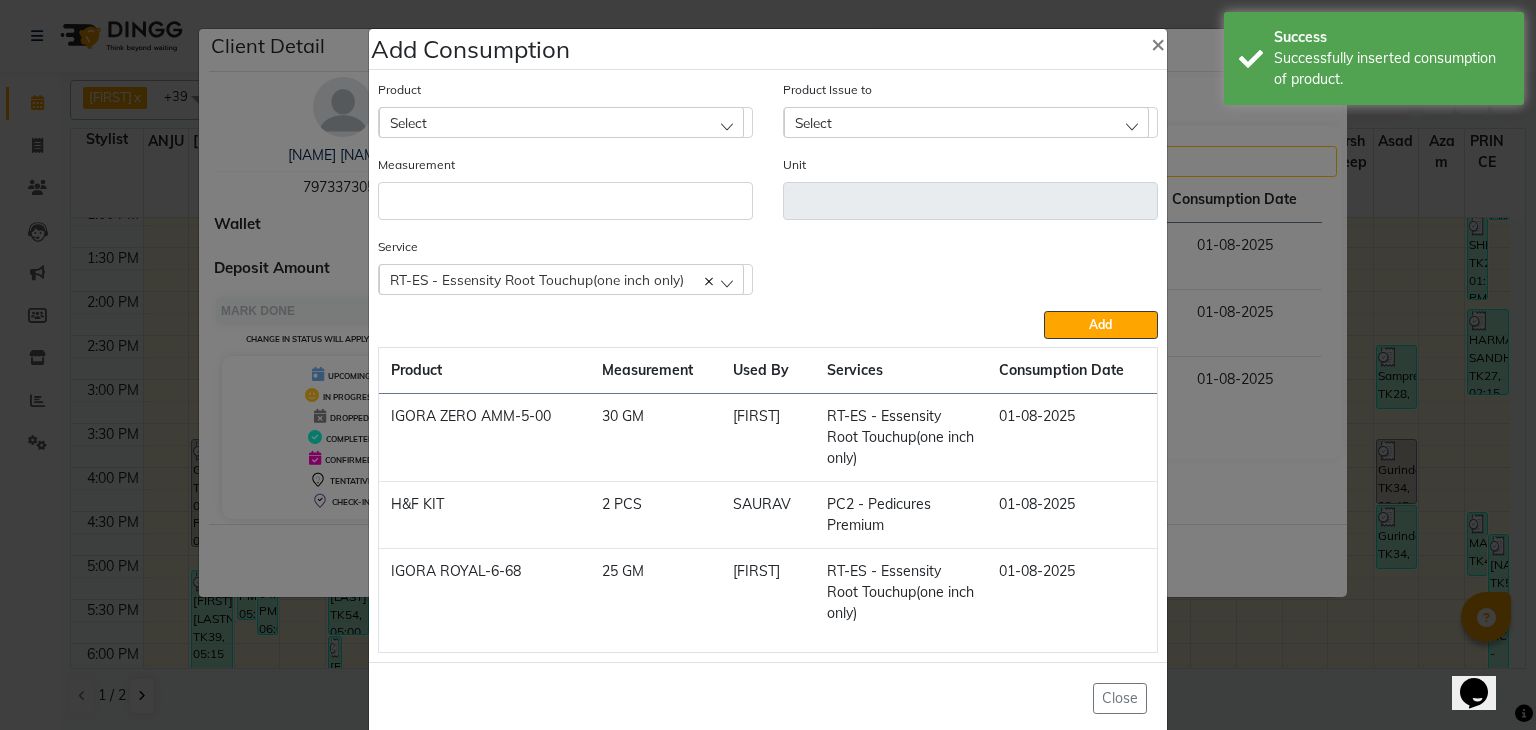click on "Select" 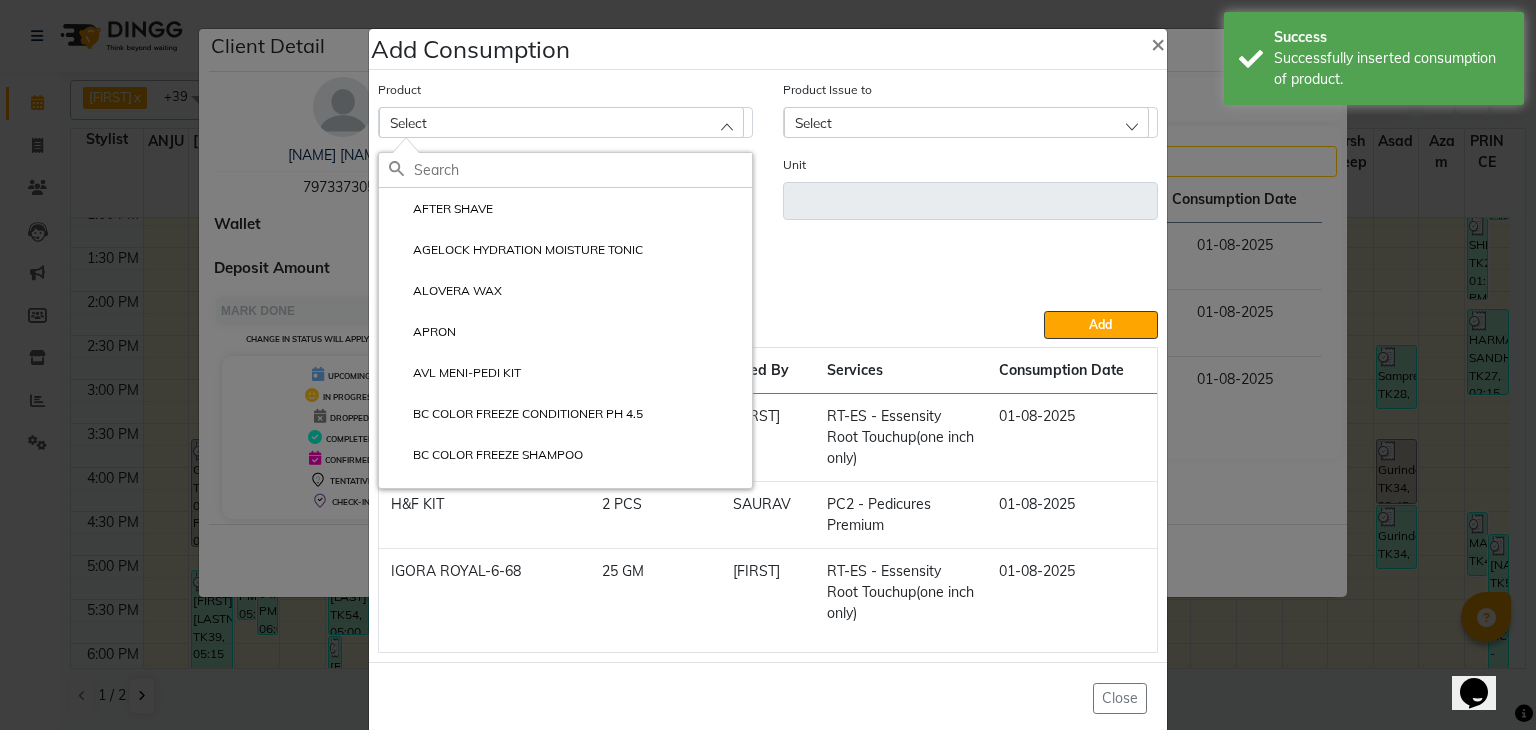 click 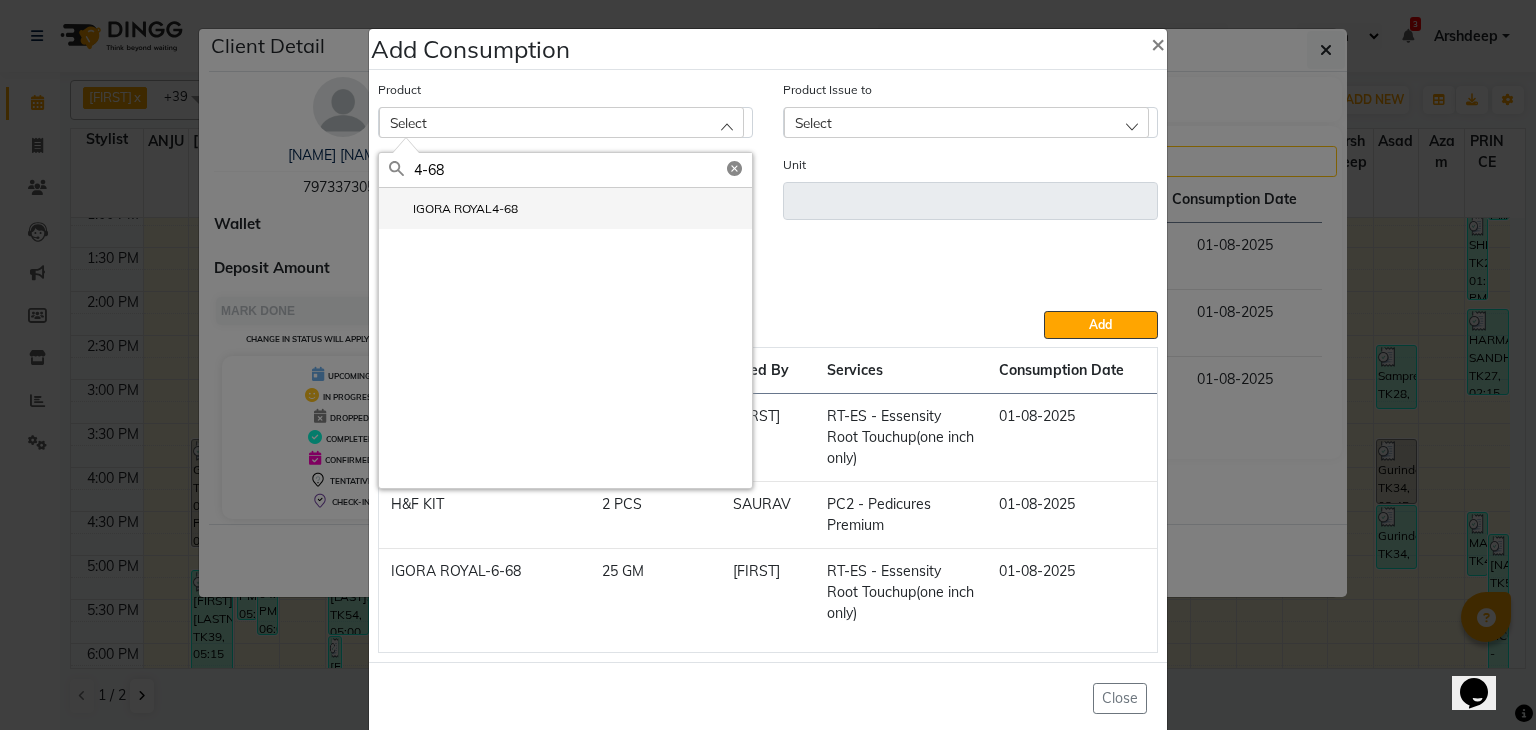 click on "IGORA ROYAL4-68" 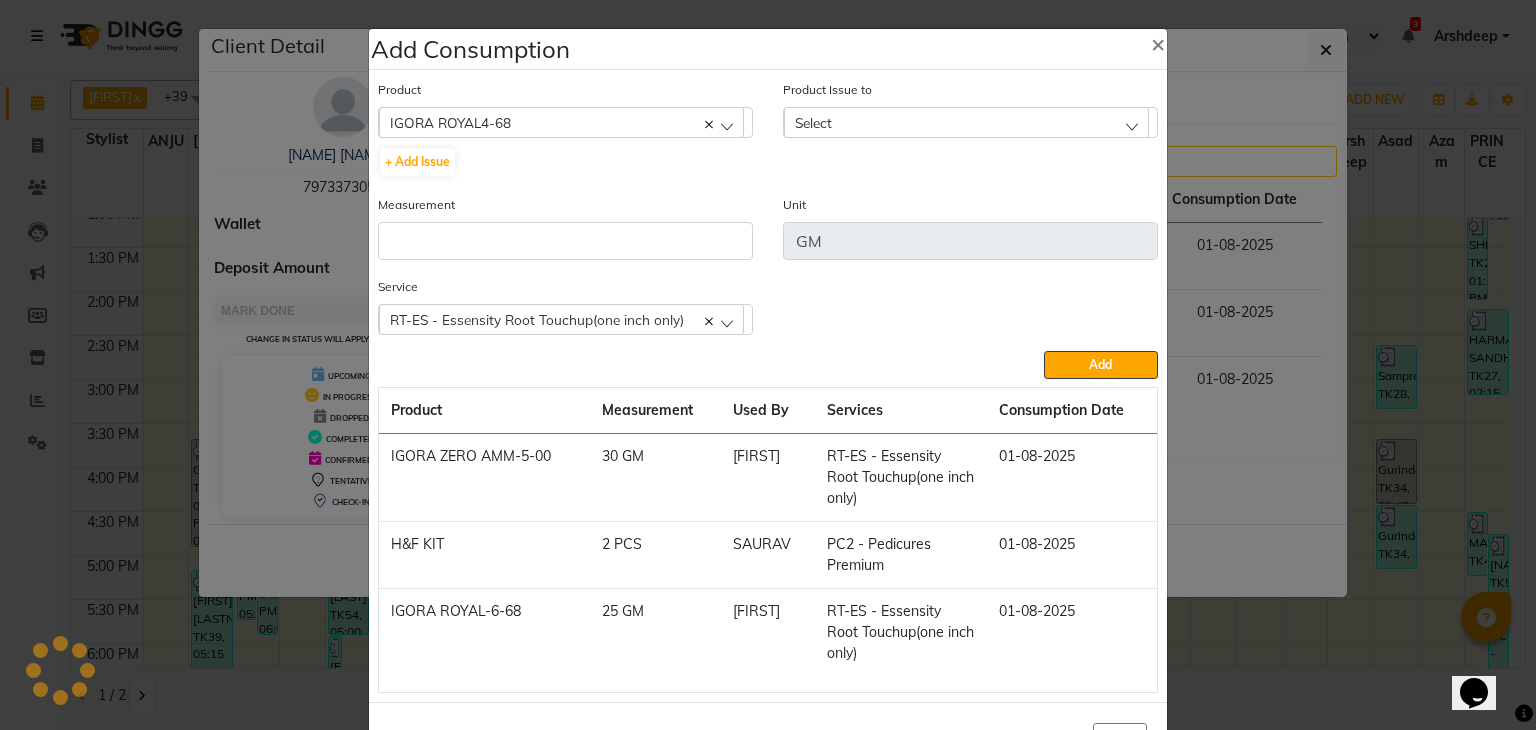 click on "Select" 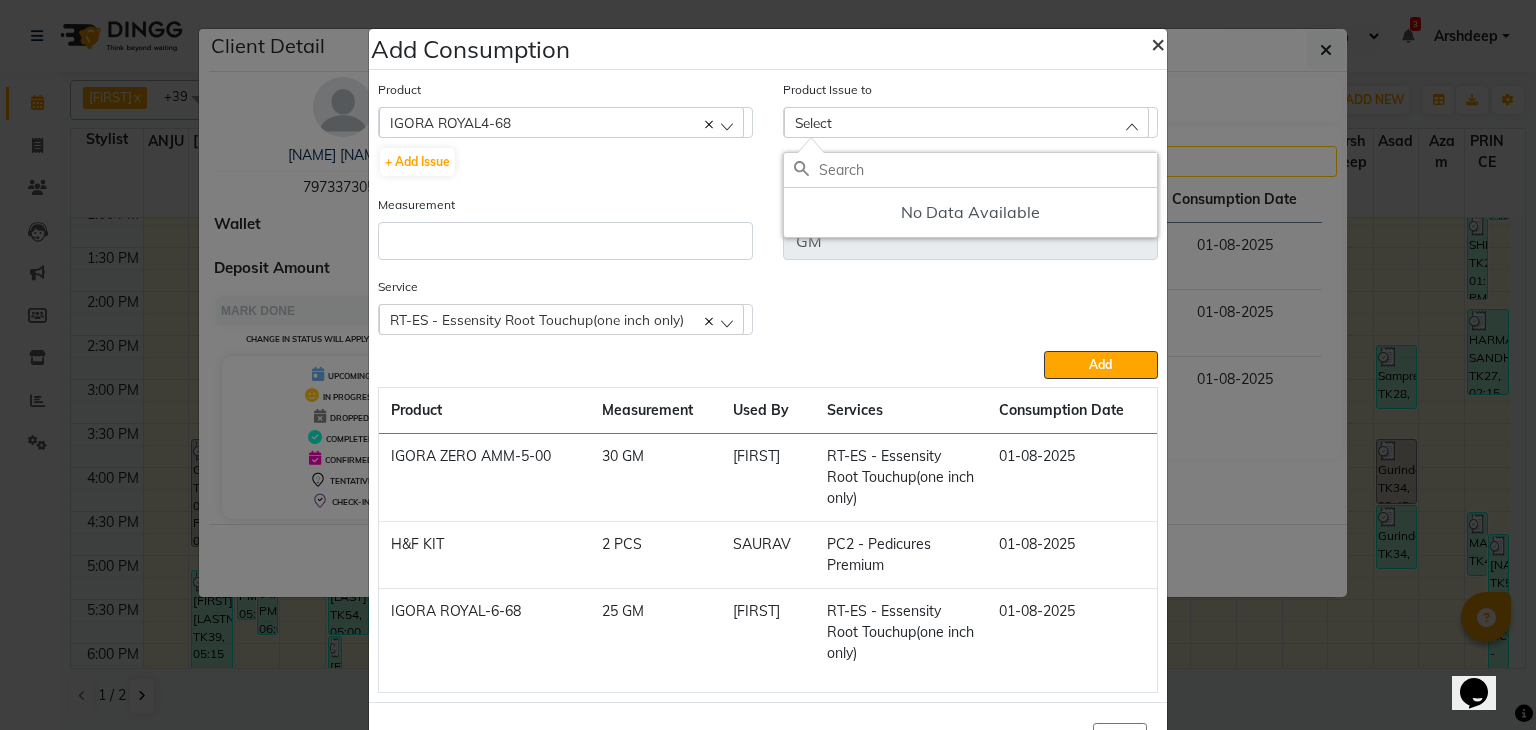click on "×" 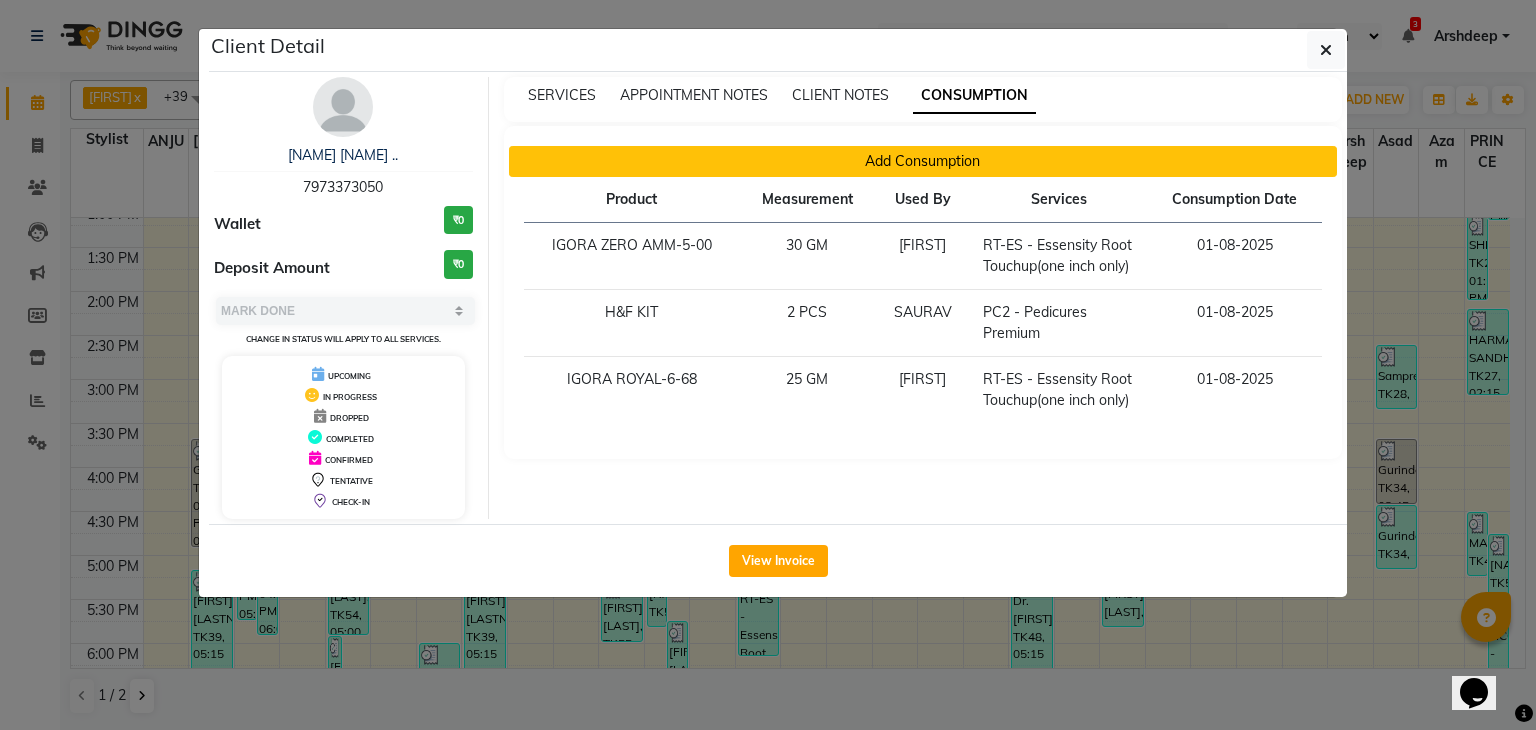 click on "Add Consumption" at bounding box center (923, 161) 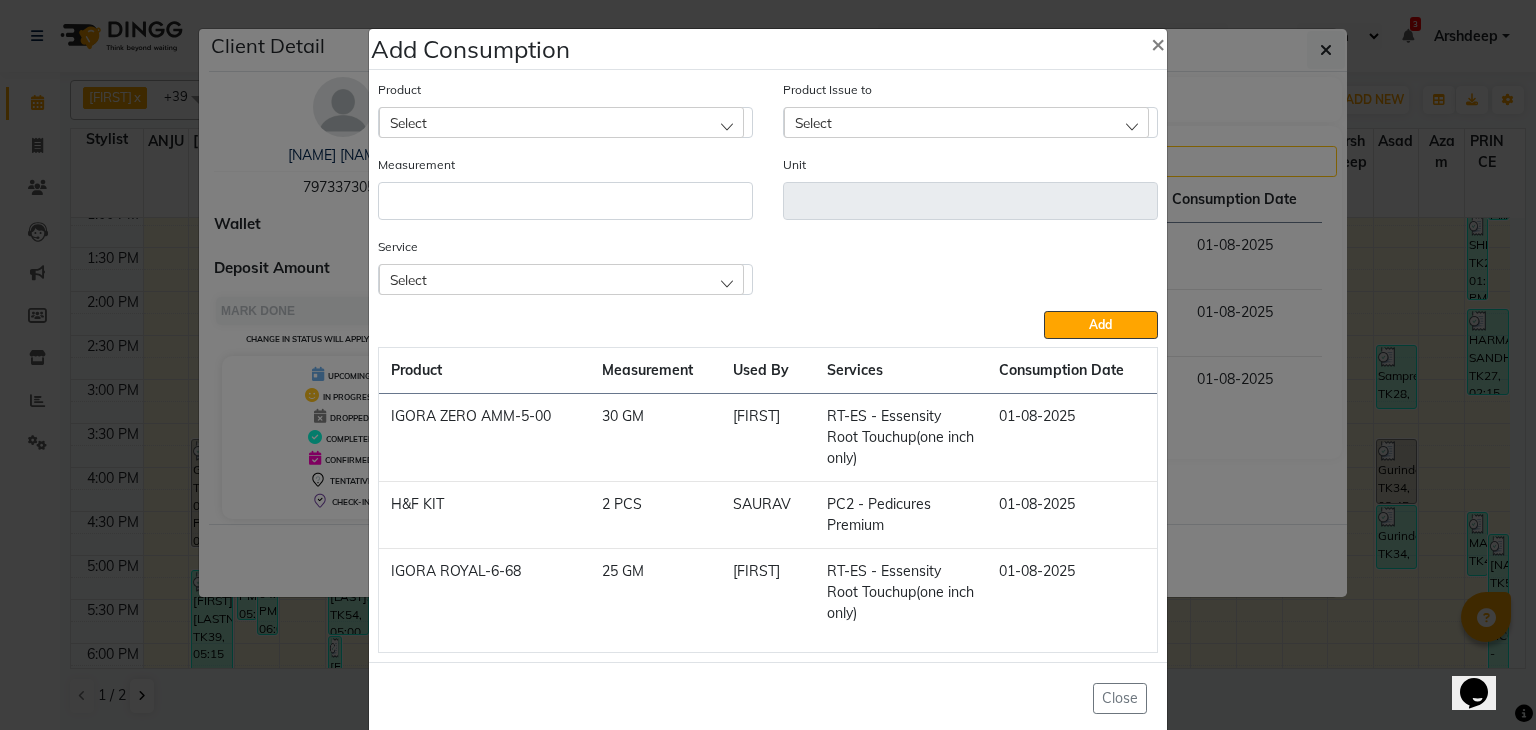 click on "Select" 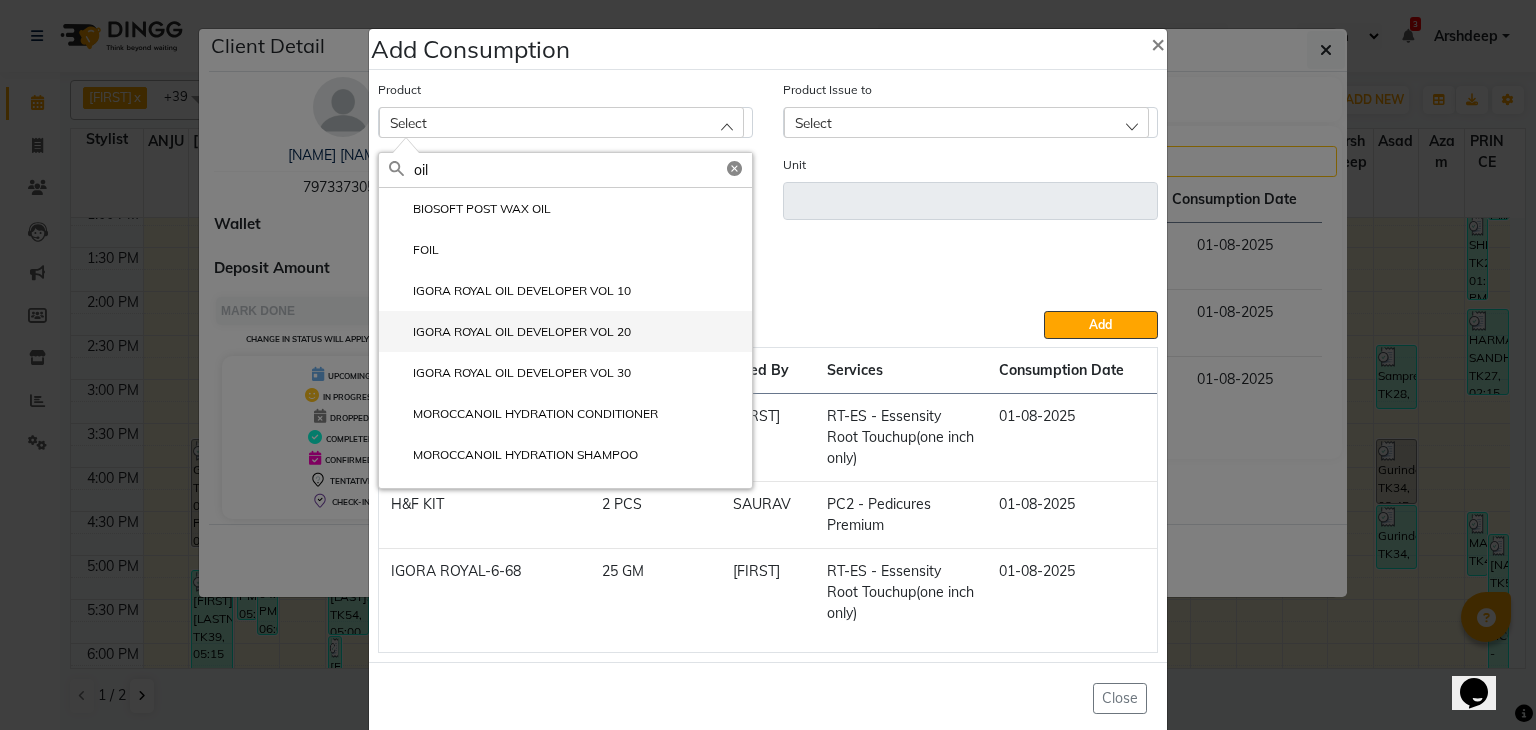 click on "IGORA ROYAL OIL DEVELOPER VOL 20" 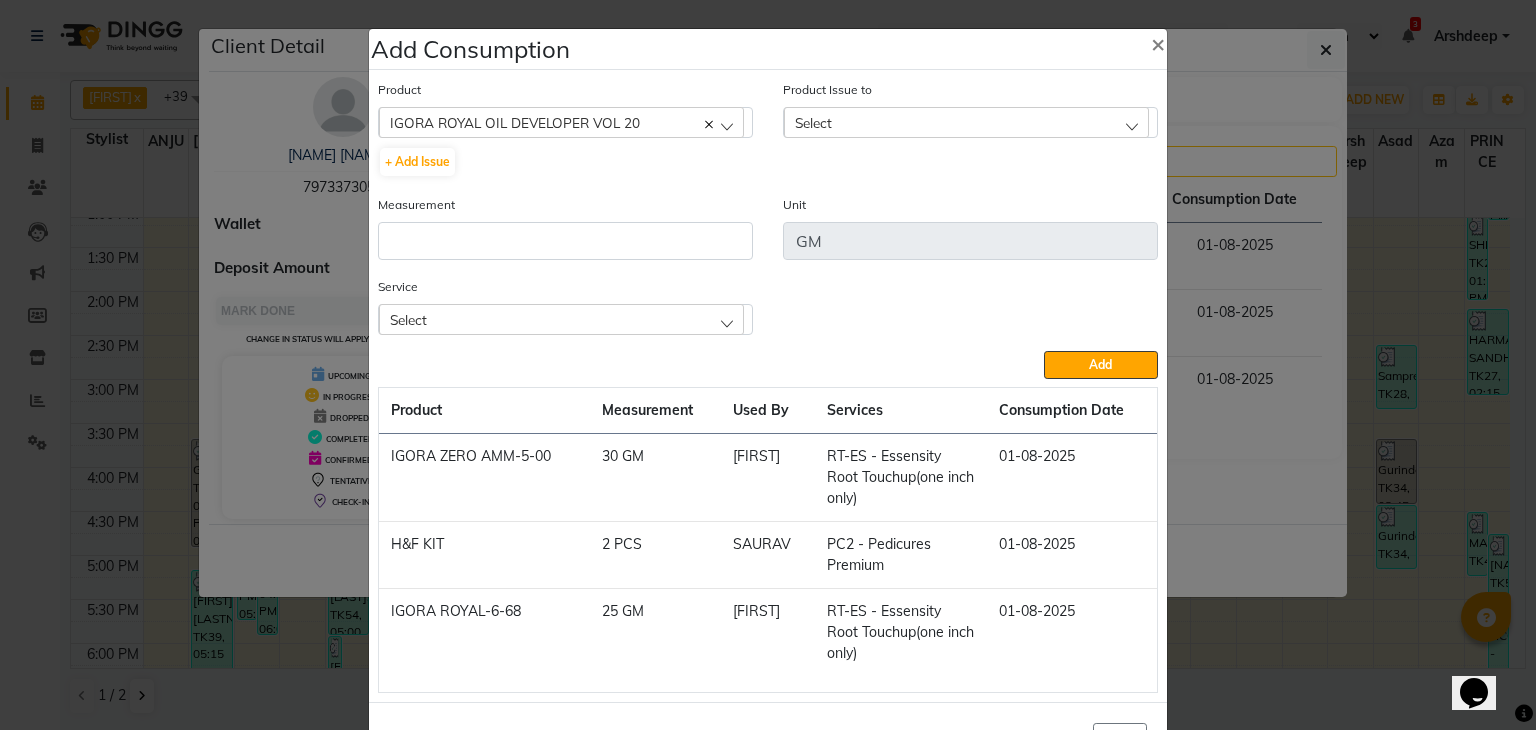 click on "Select" 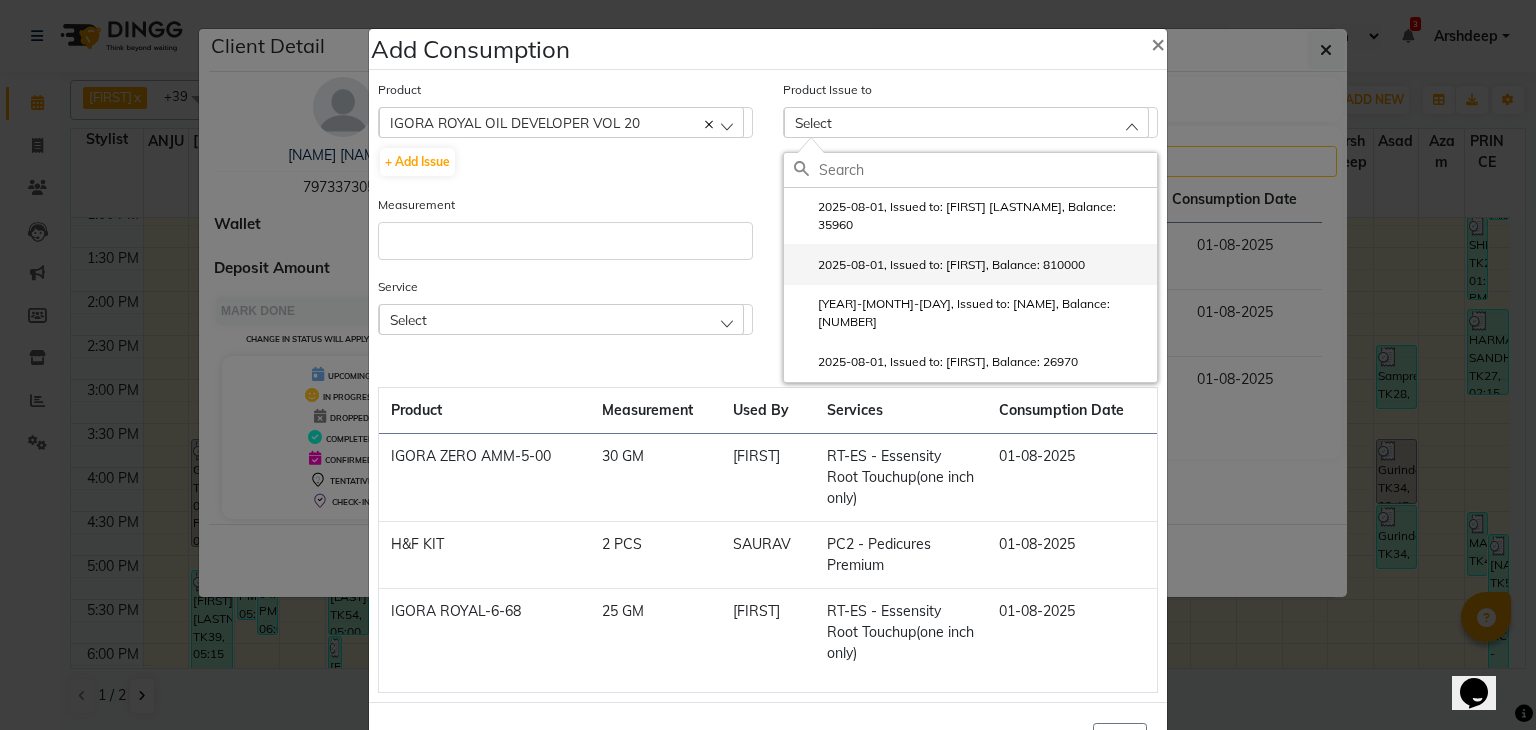 click on "2025-08-01, Issued to: [FIRST], Balance: 810000" 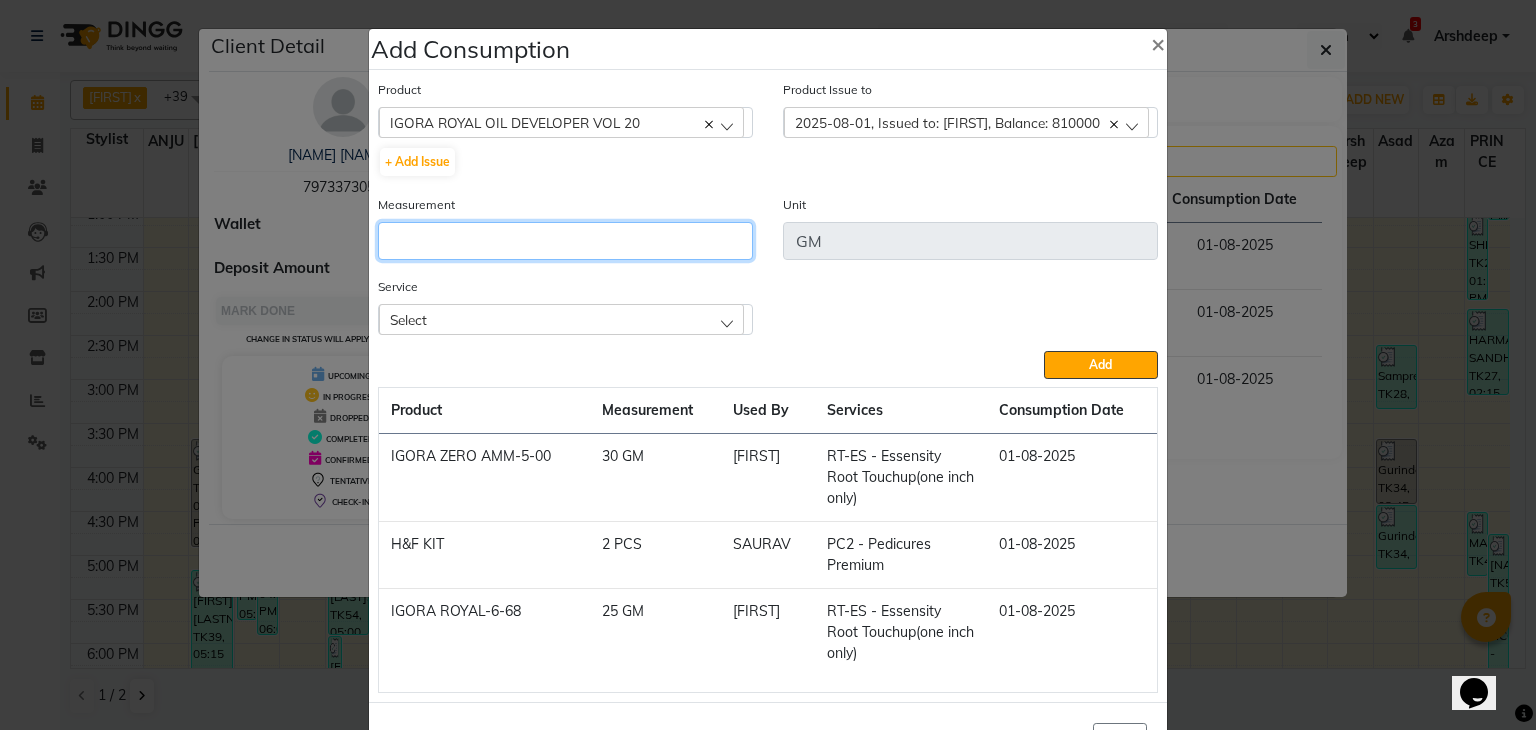 click 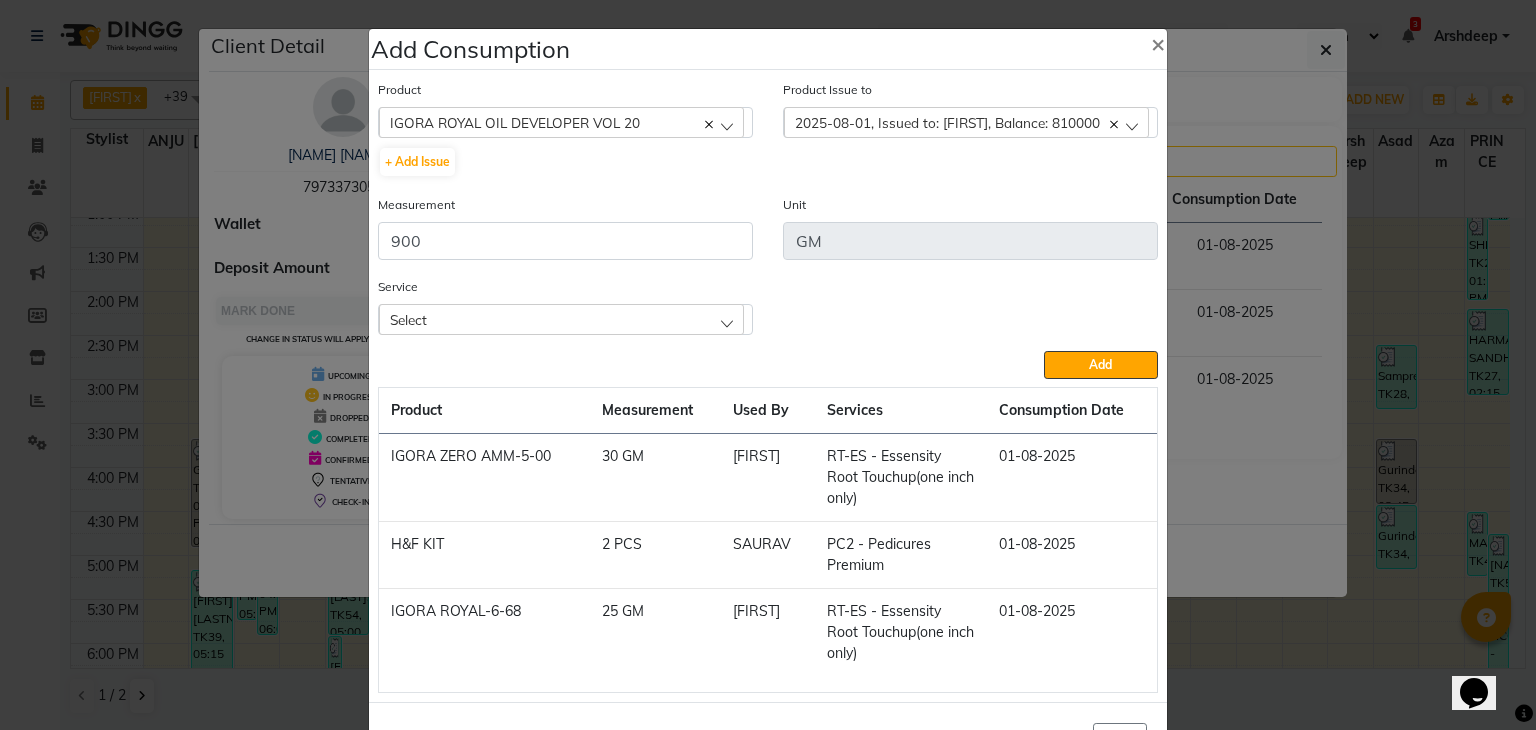 click on "Select" 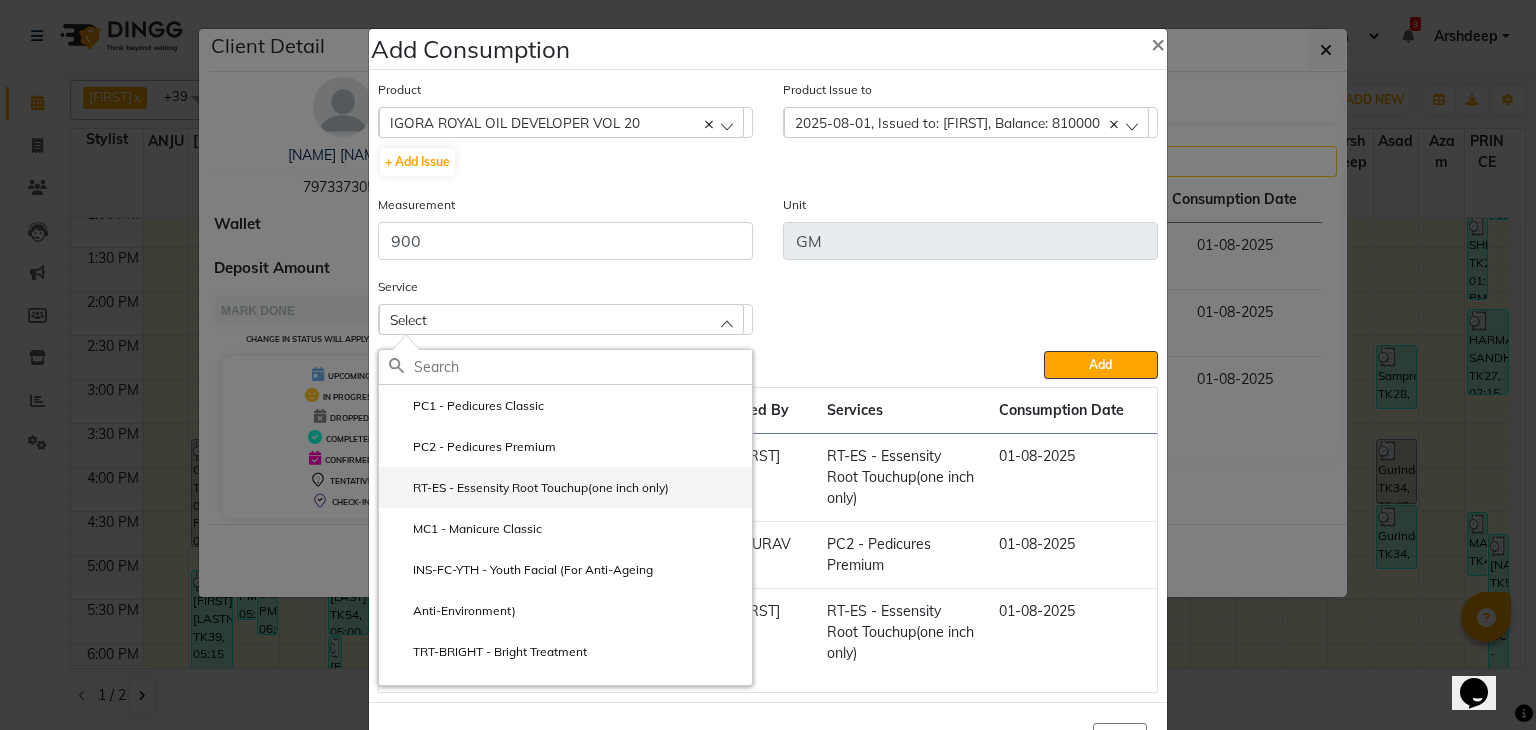 click on "RT-ES - Essensity Root Touchup(one inch only)" 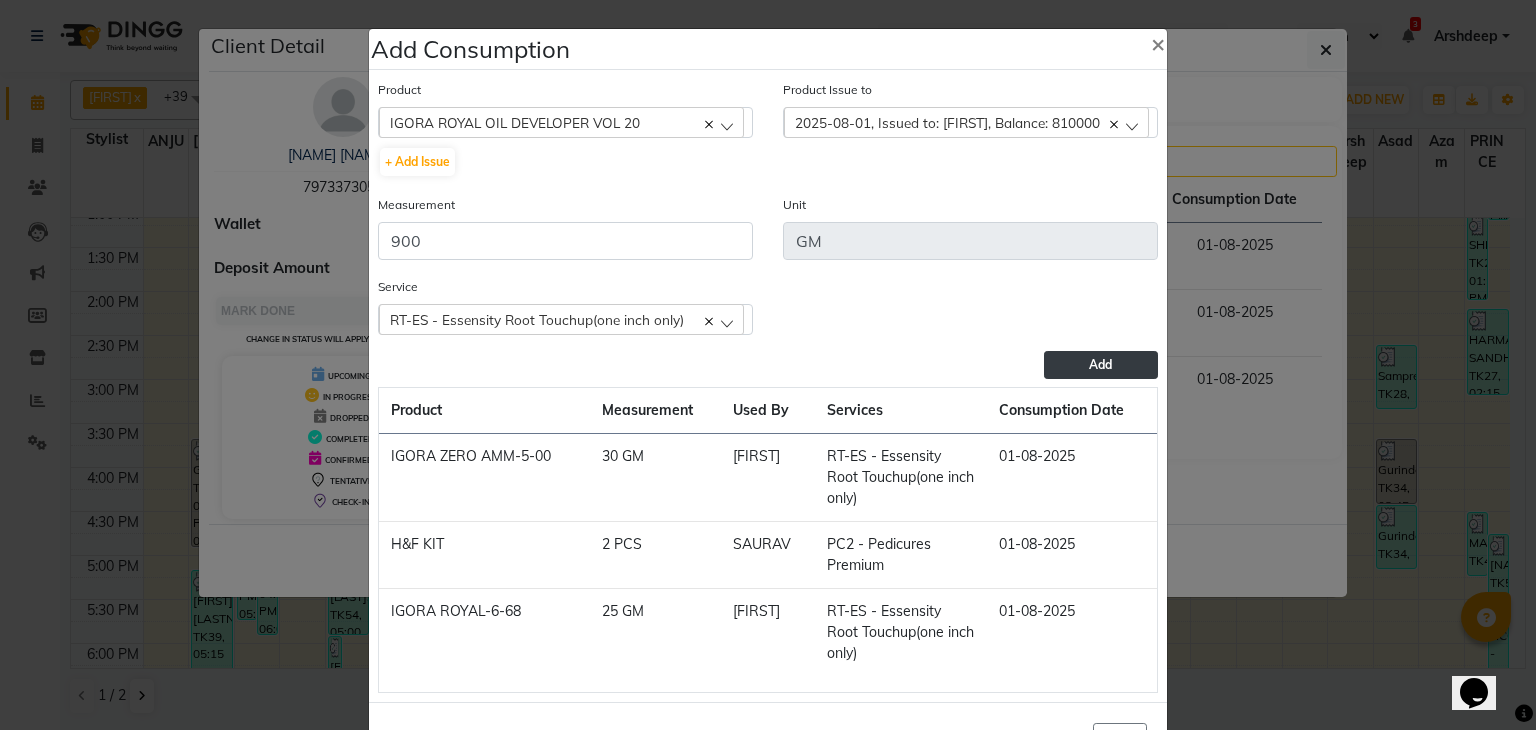 click on "Add" 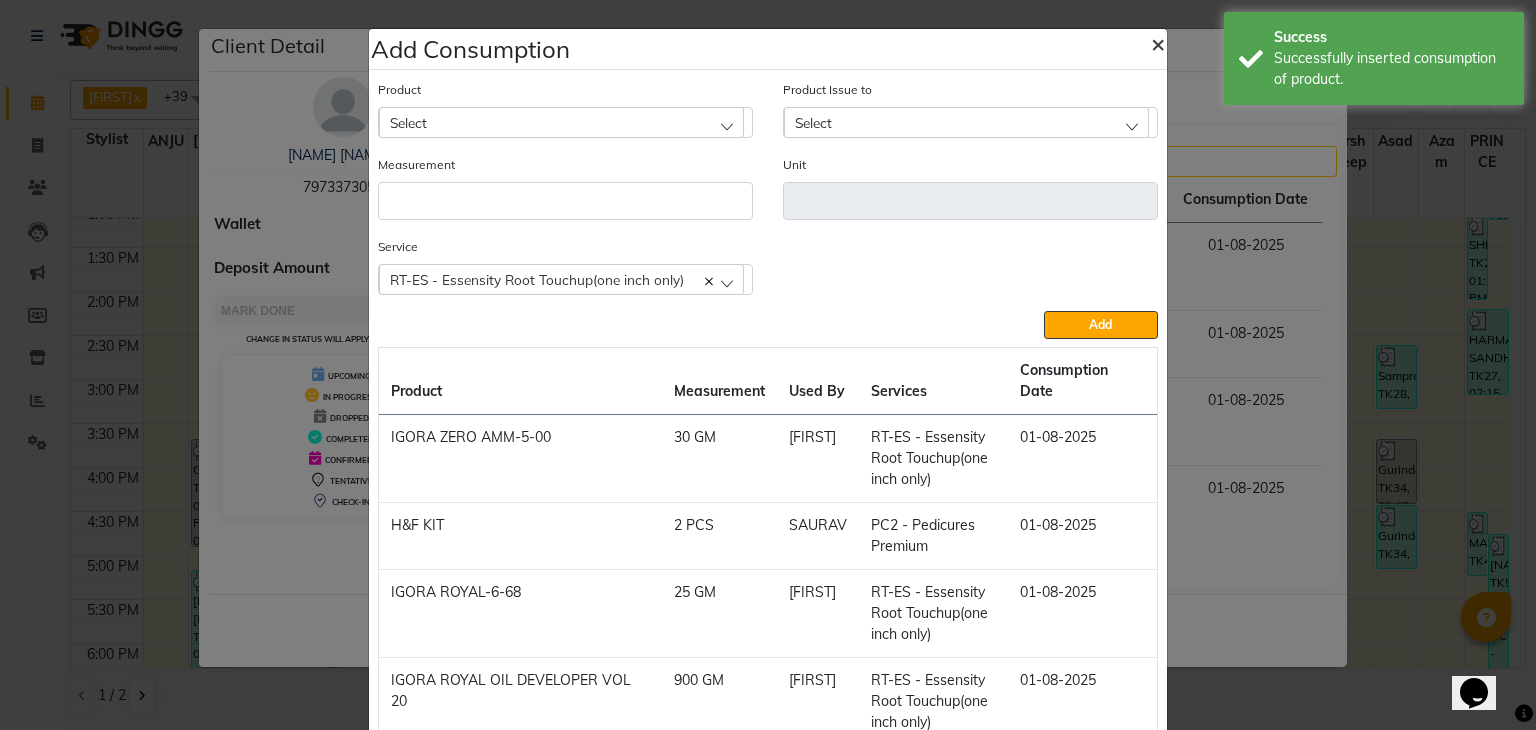 click on "×" 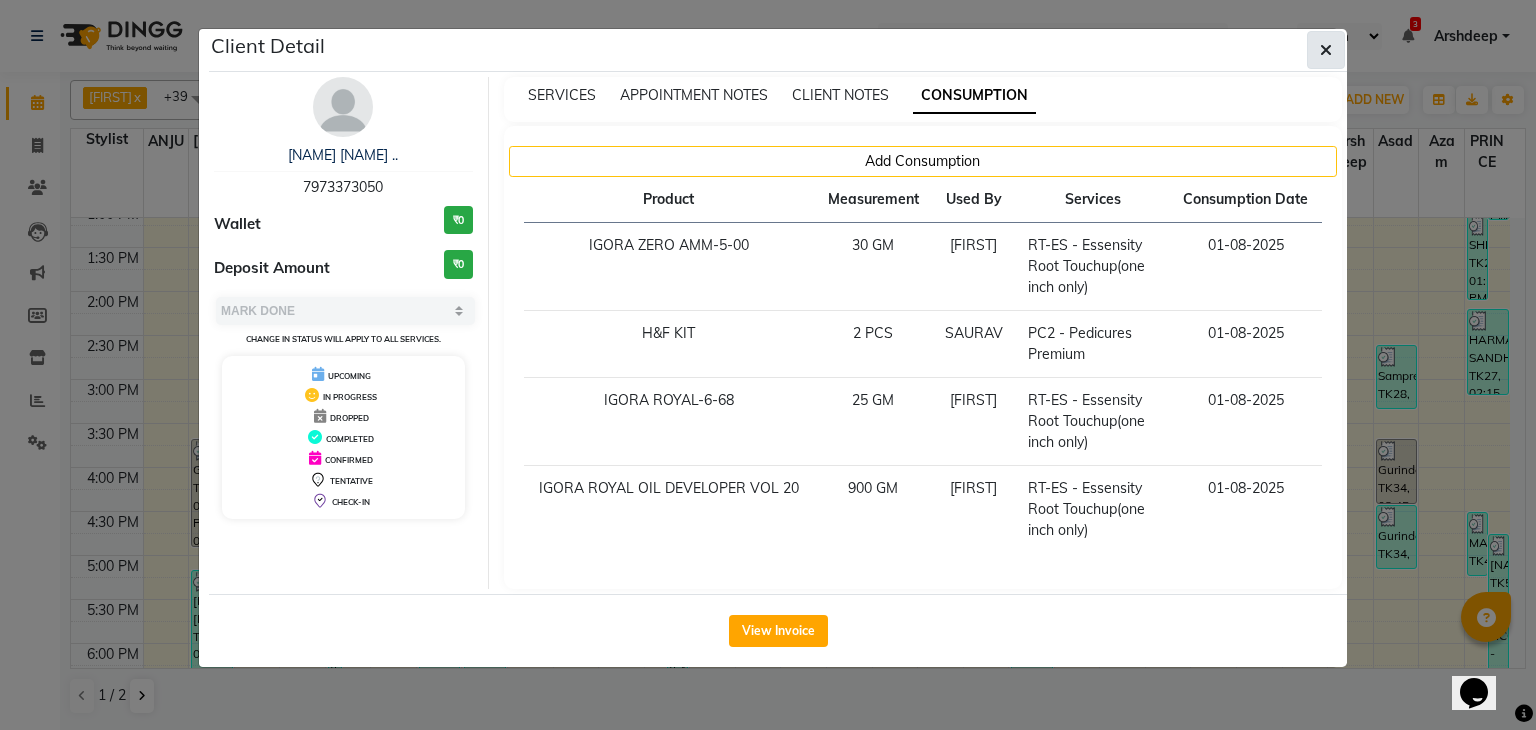 click 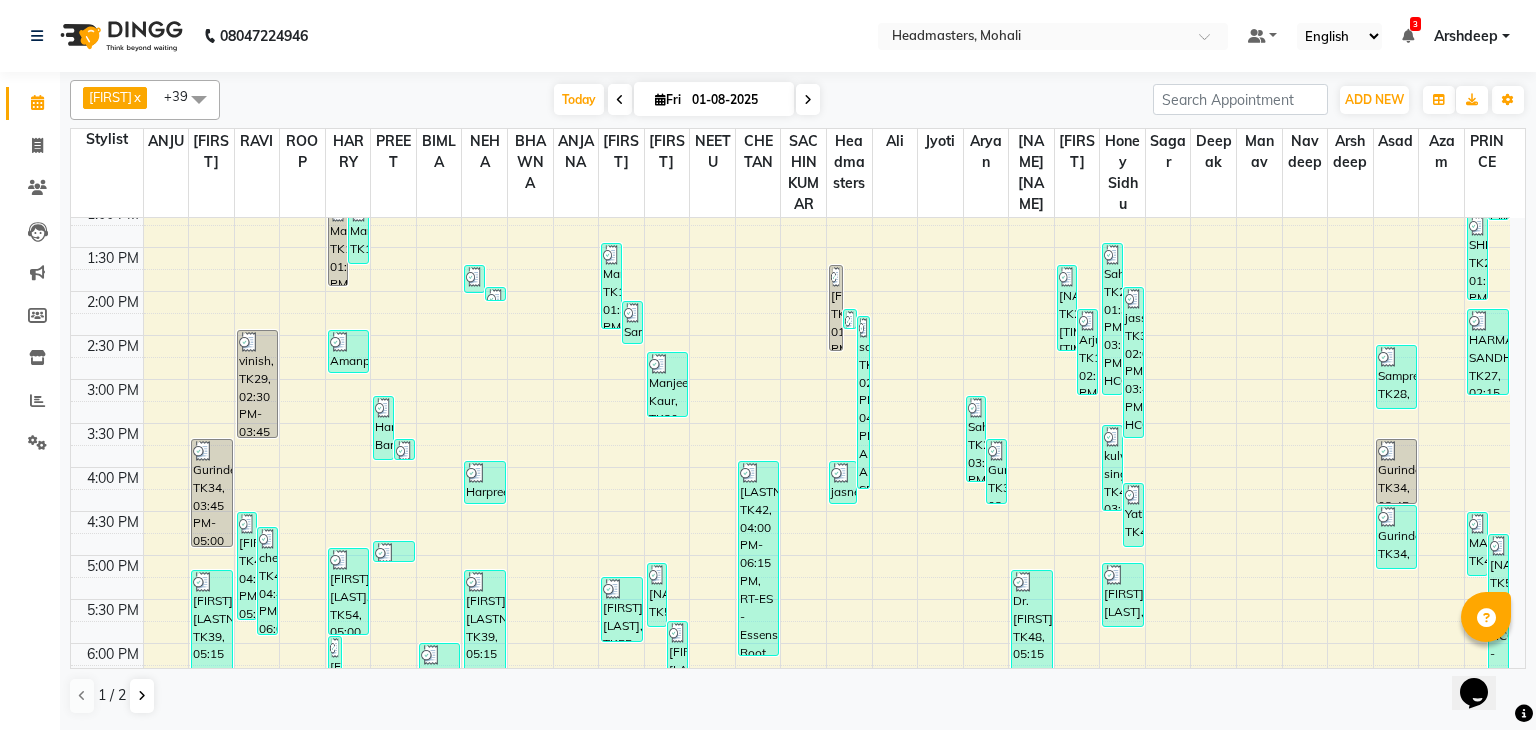 scroll, scrollTop: 769, scrollLeft: 0, axis: vertical 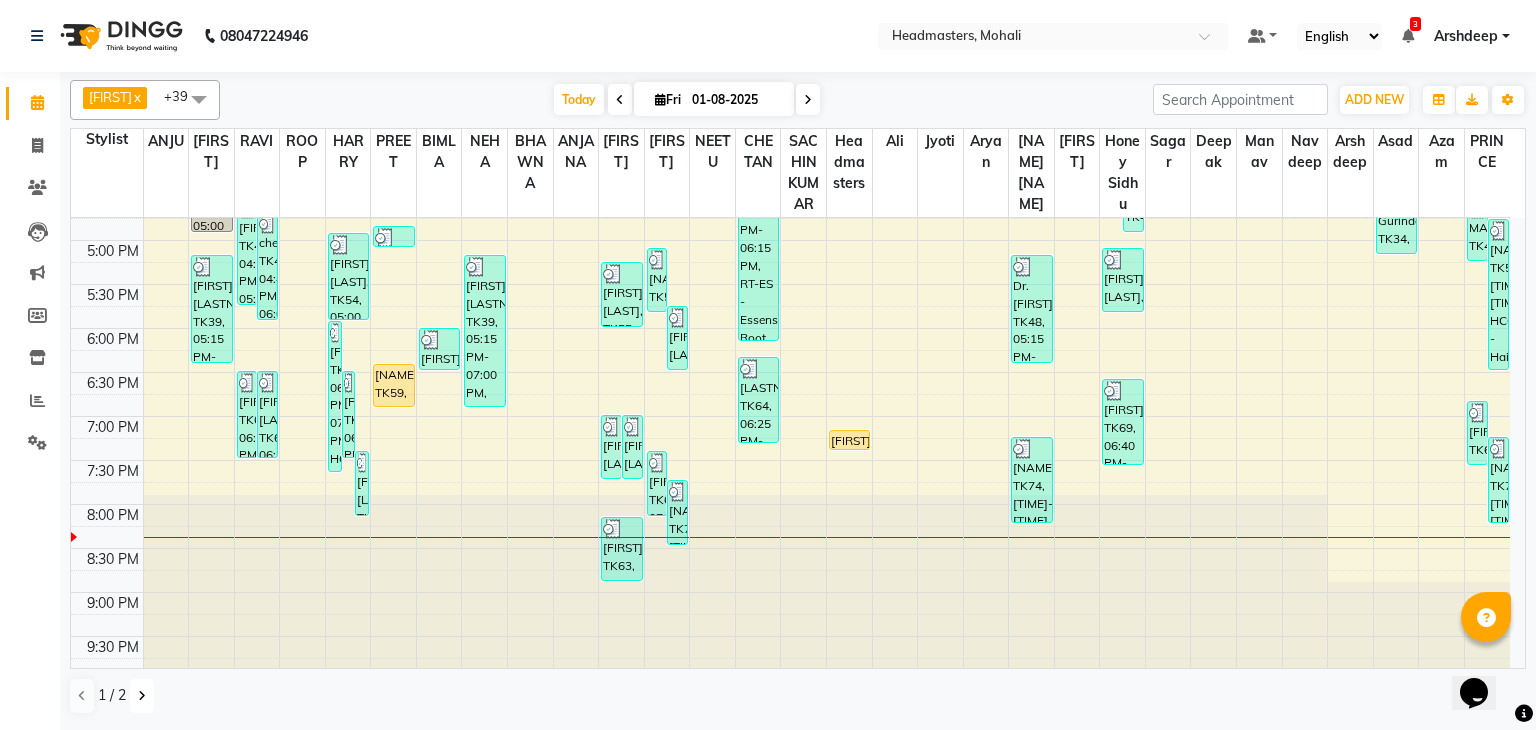 click at bounding box center [142, 696] 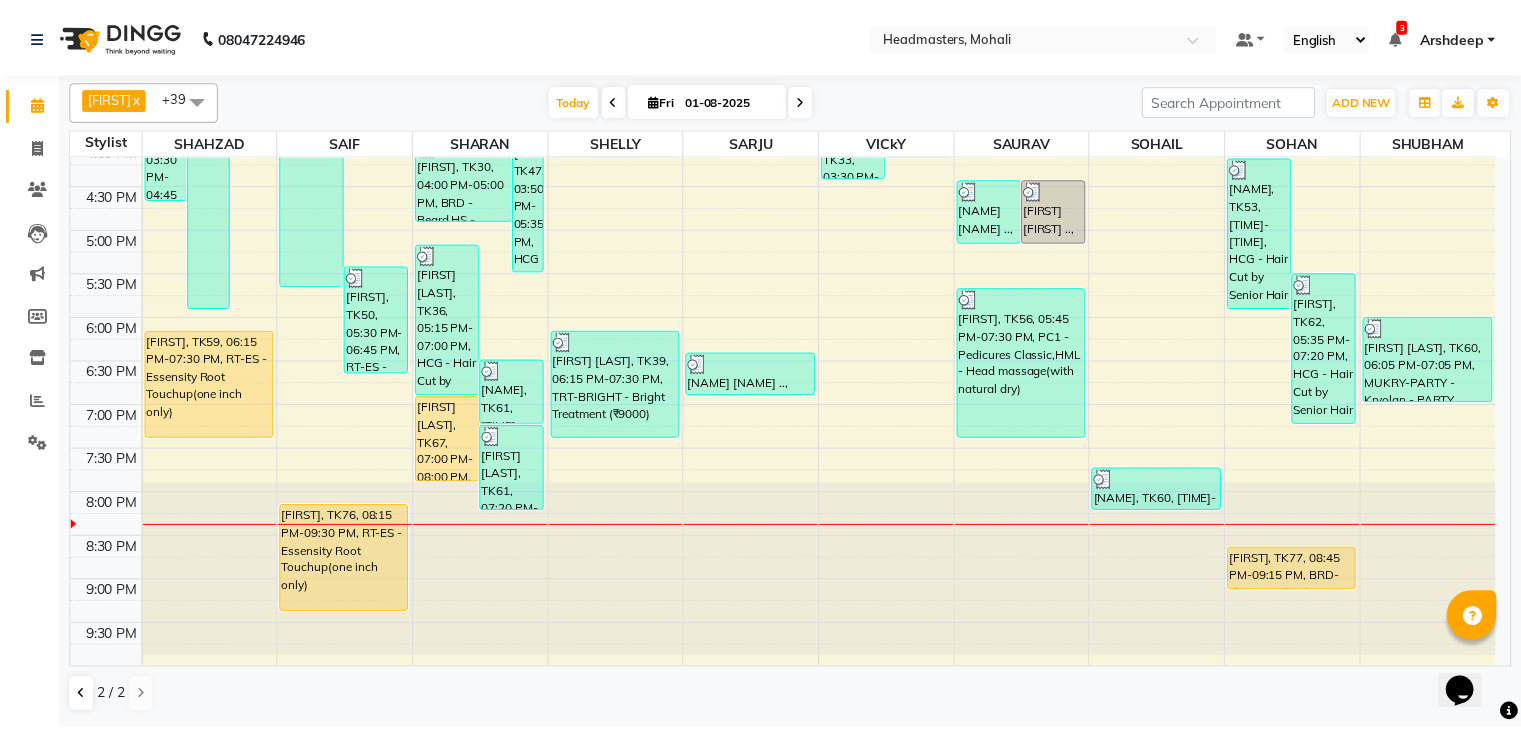 scroll, scrollTop: 706, scrollLeft: 0, axis: vertical 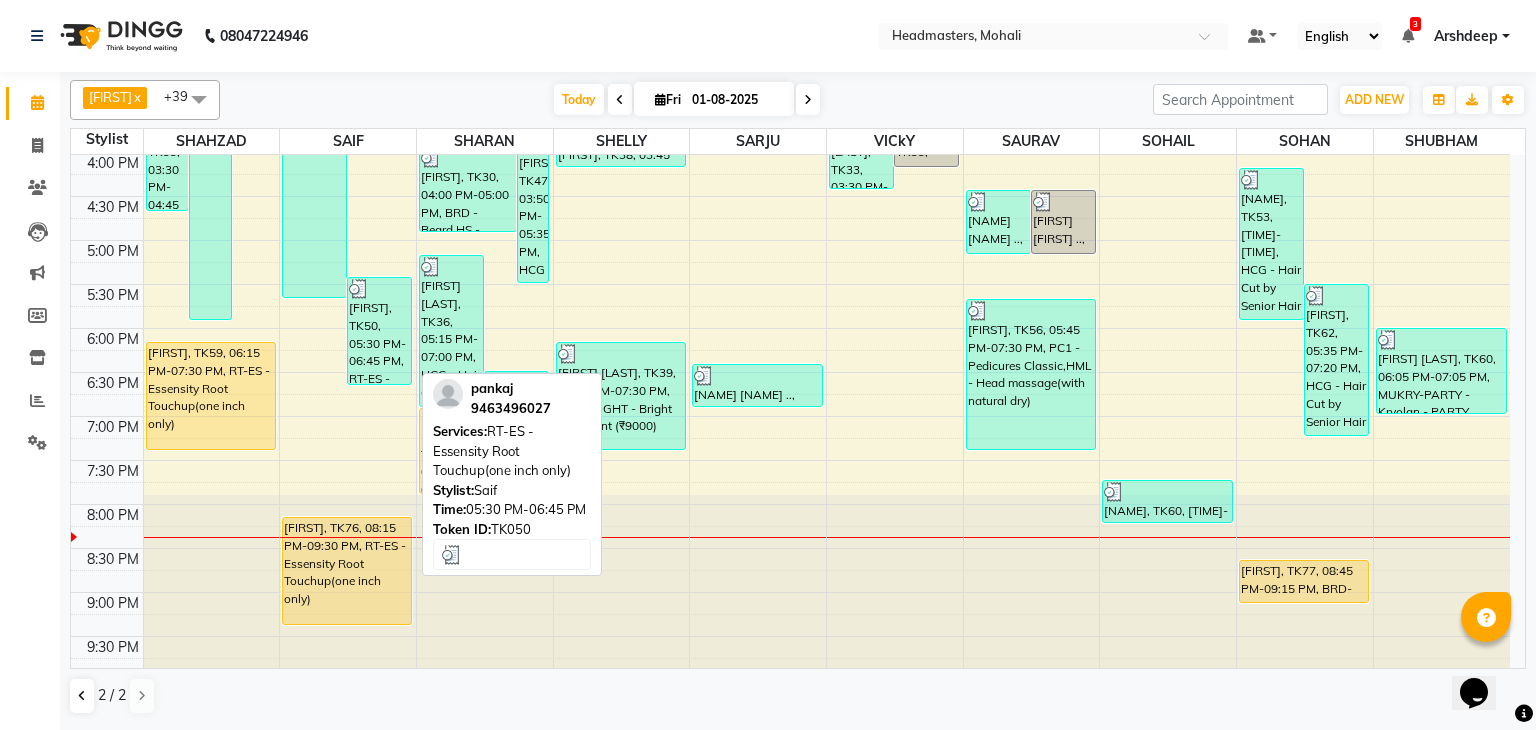 click on "[FIRST], TK50, 05:30 PM-06:45 PM, RT-ES - Essensity Root Touchup(one inch only)" at bounding box center (379, 331) 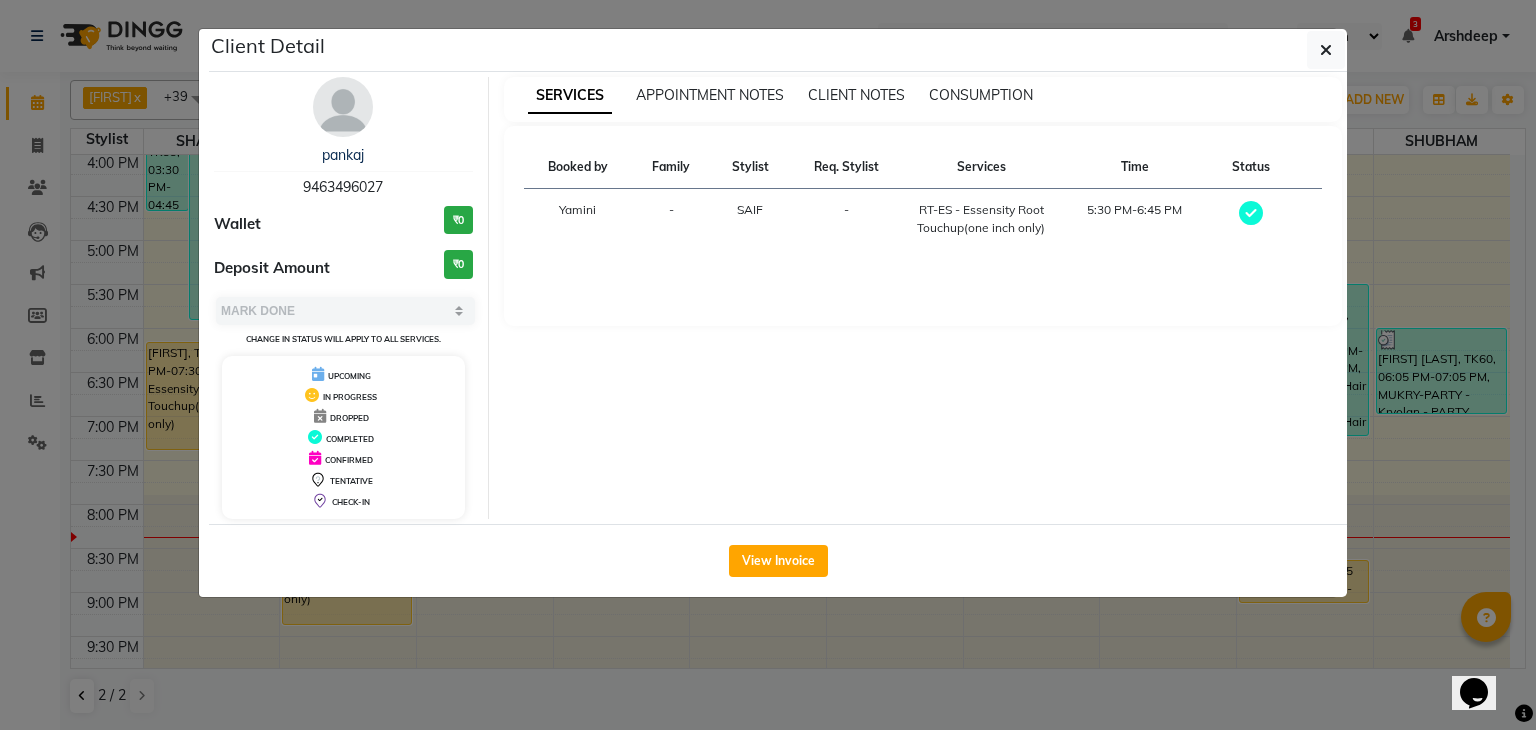click on "SERVICES APPOINTMENT NOTES CLIENT NOTES CONSUMPTION" at bounding box center (923, 99) 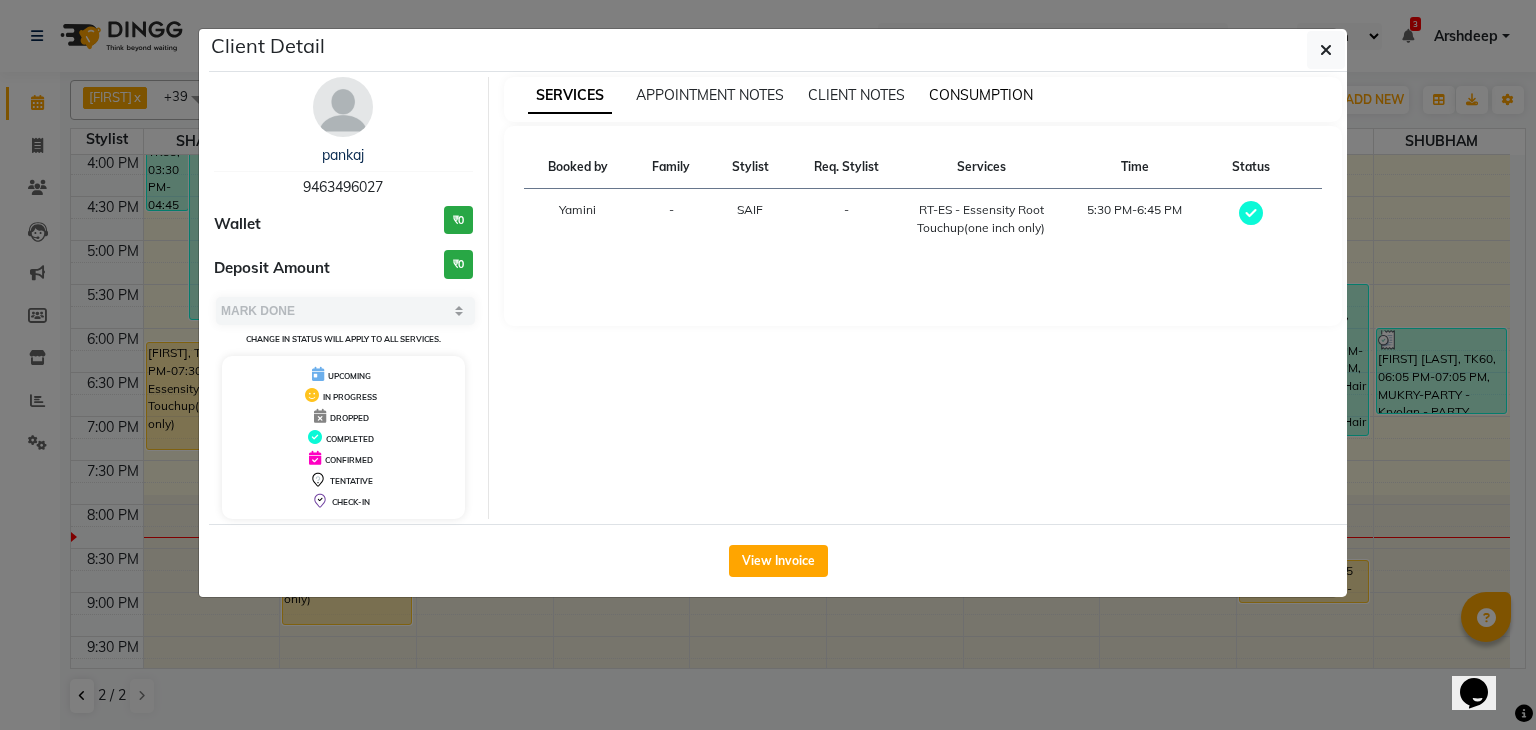 click on "CONSUMPTION" at bounding box center (981, 95) 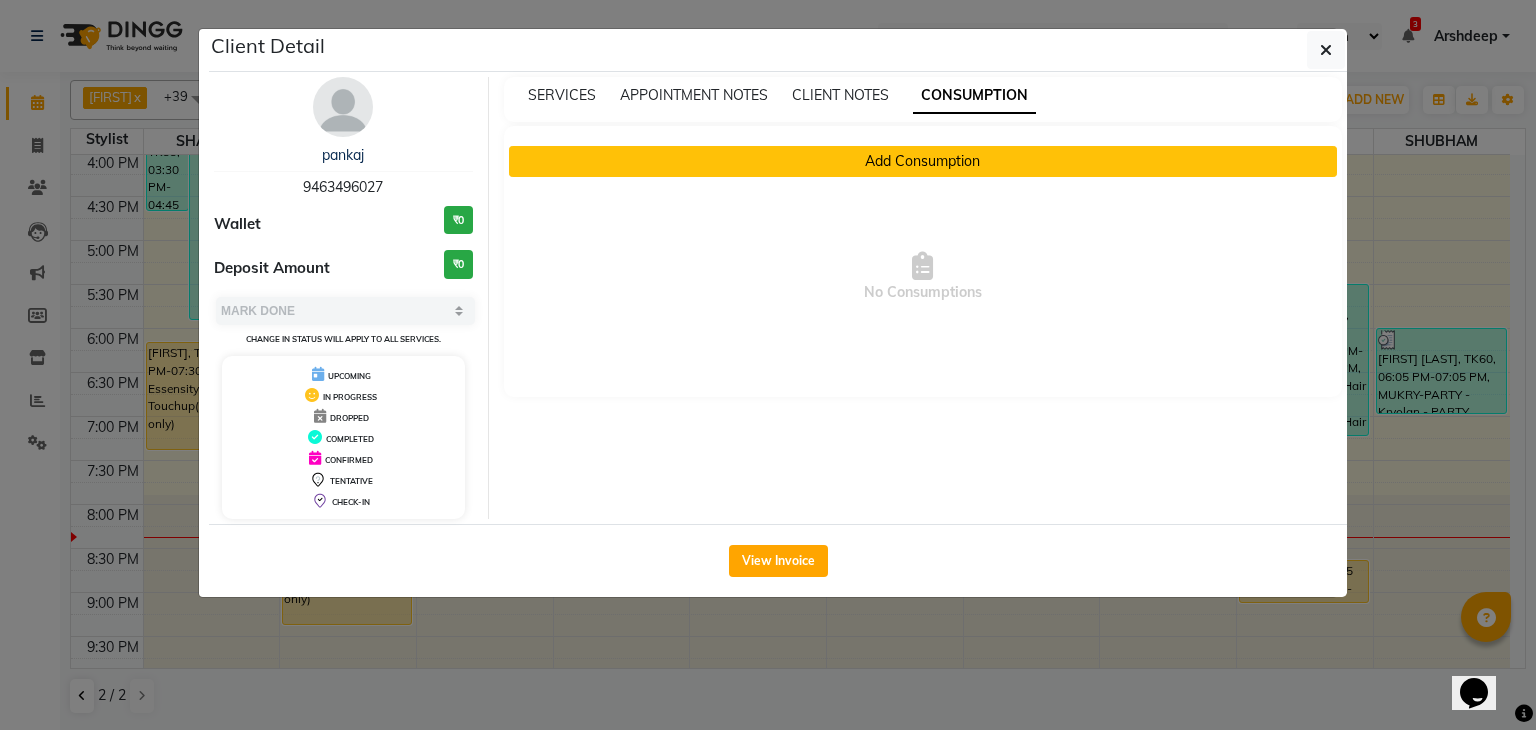 click on "Add Consumption" at bounding box center (923, 161) 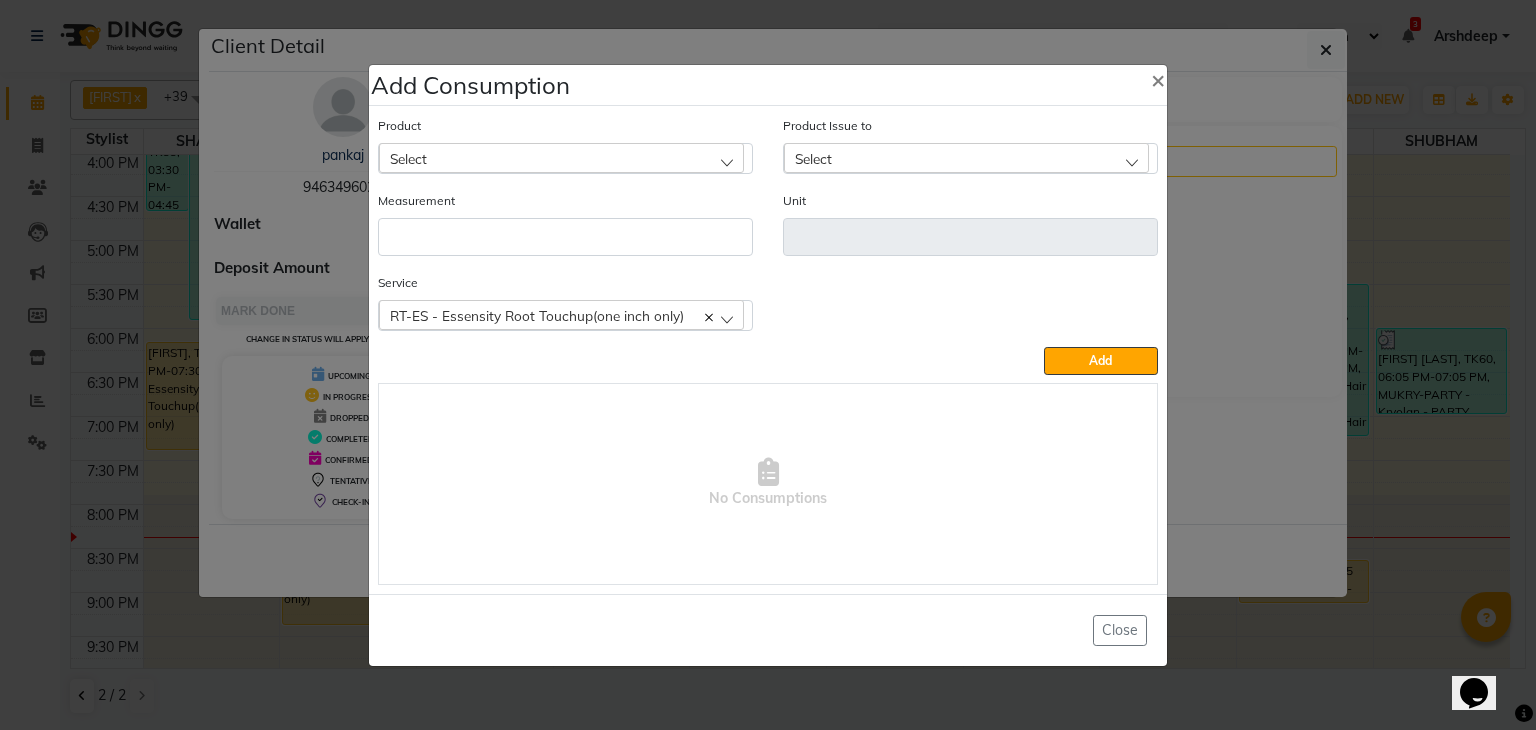 click on "Select" 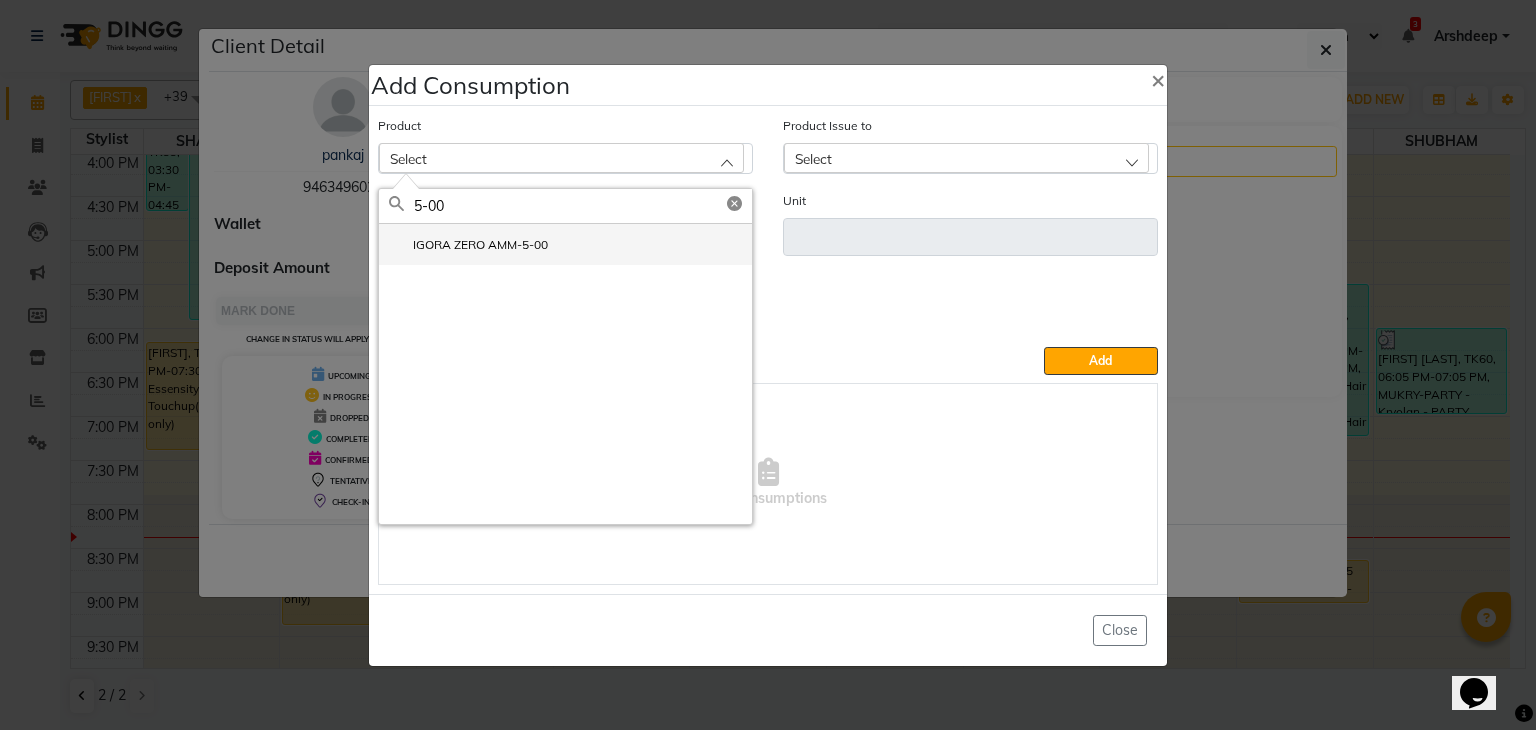 click on "IGORA ZERO AMM-5-00" 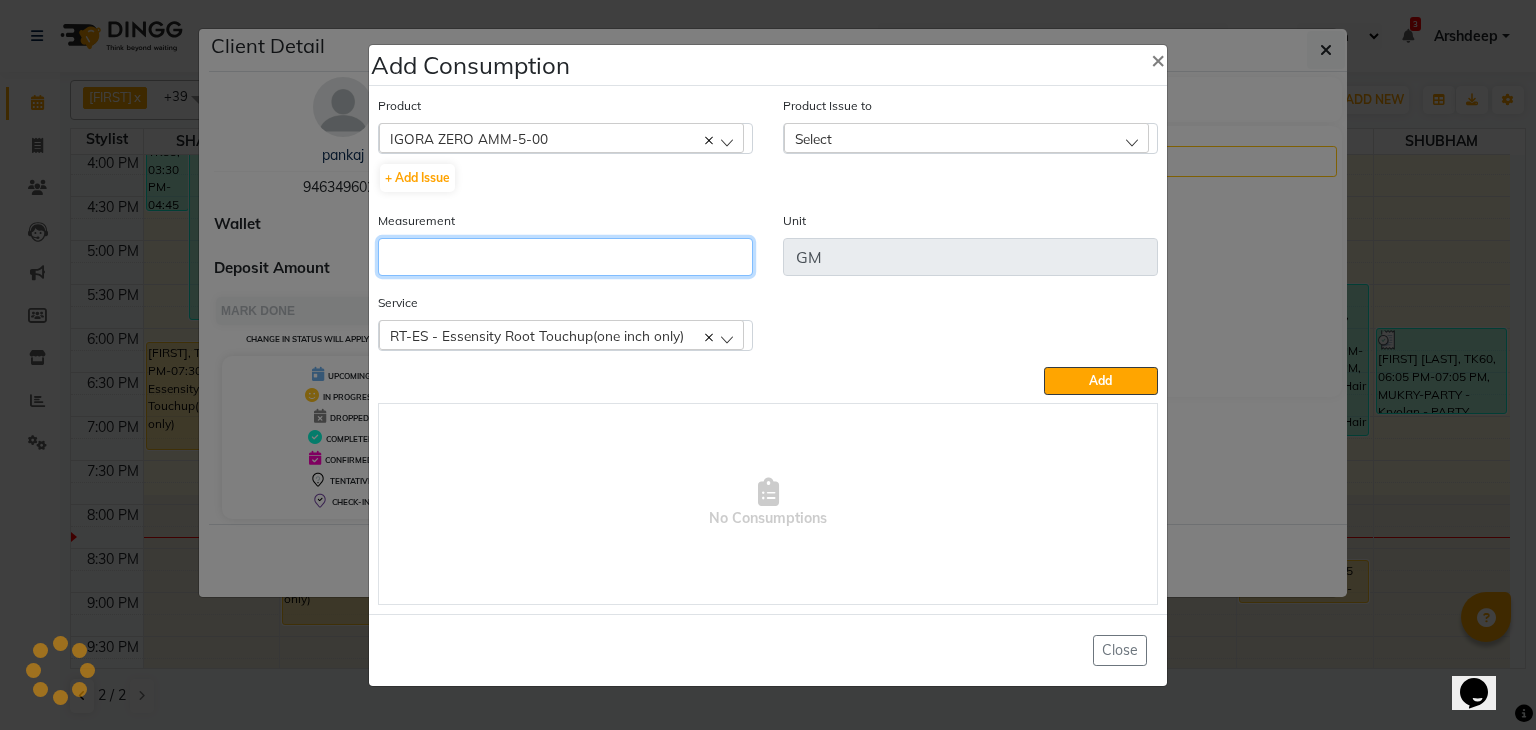click 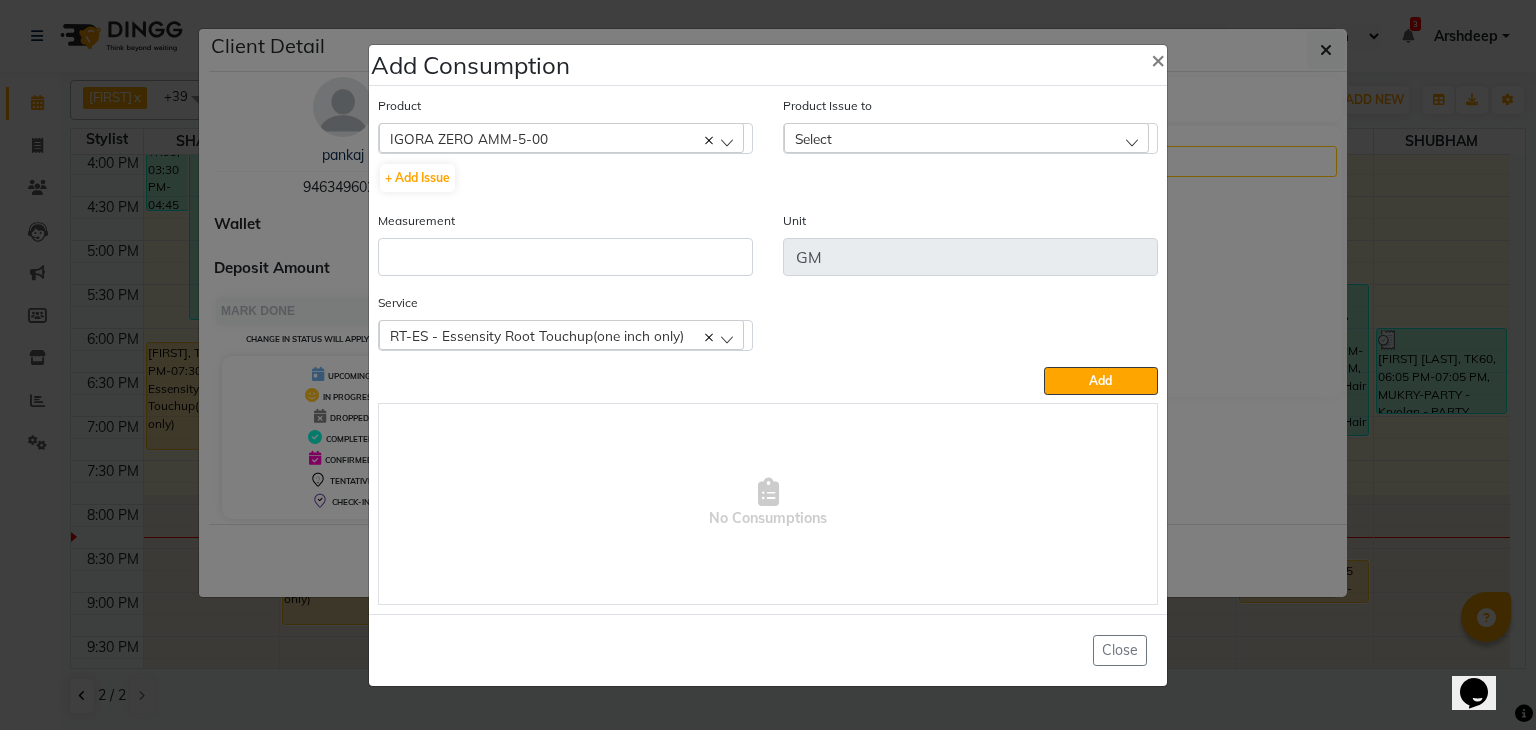 click on "Select" 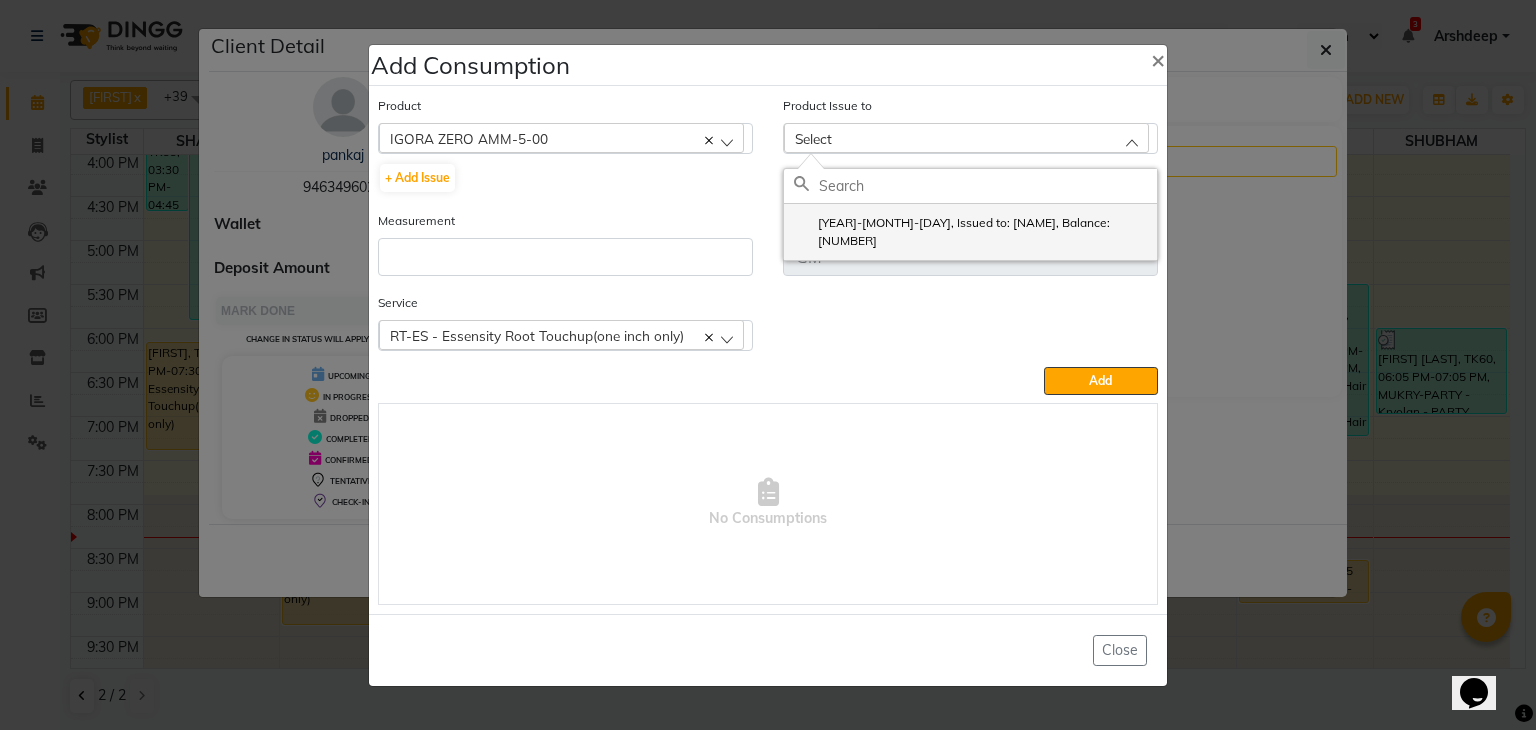 click on "[YEAR]-[MONTH]-[DAY], Issued to: [NAME], Balance: [NUMBER]" 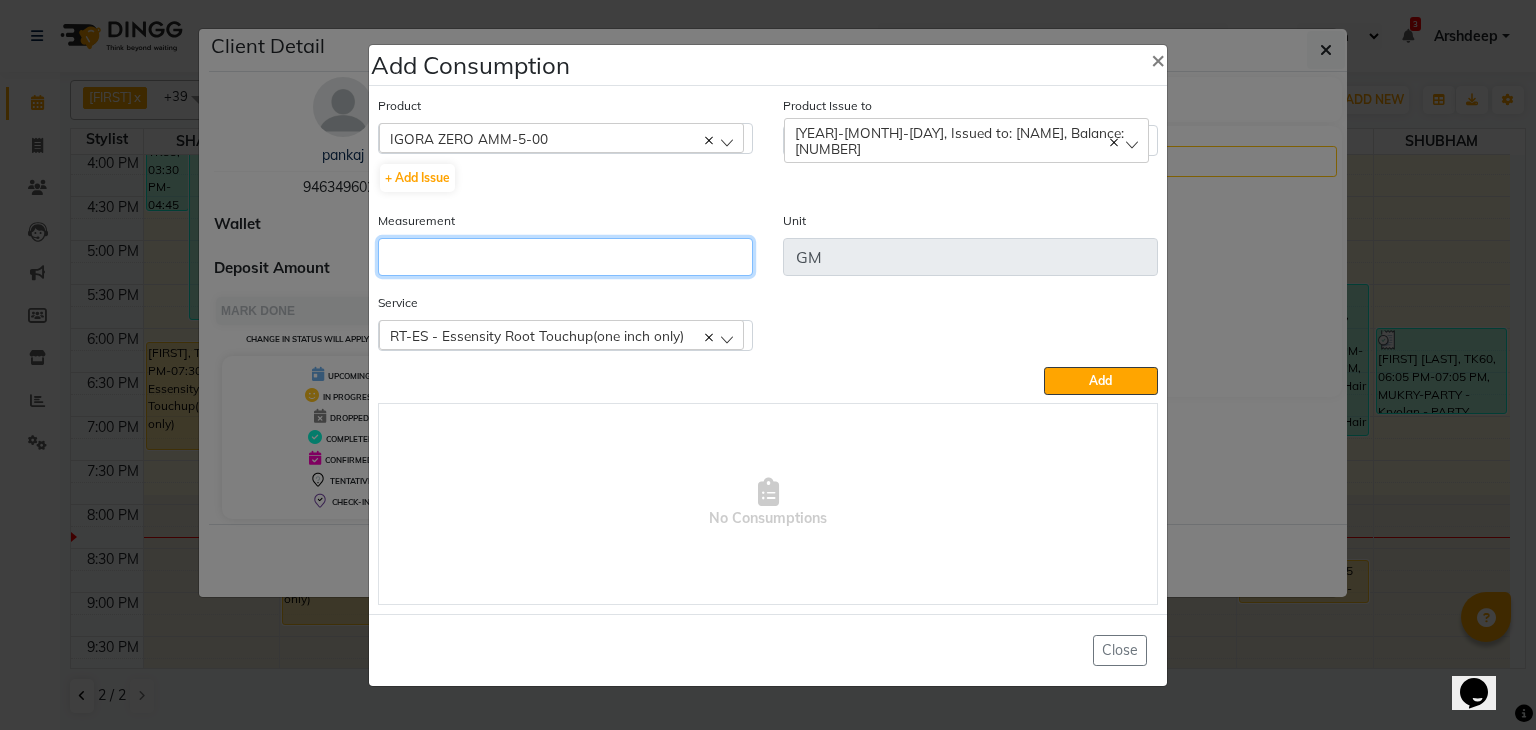 click 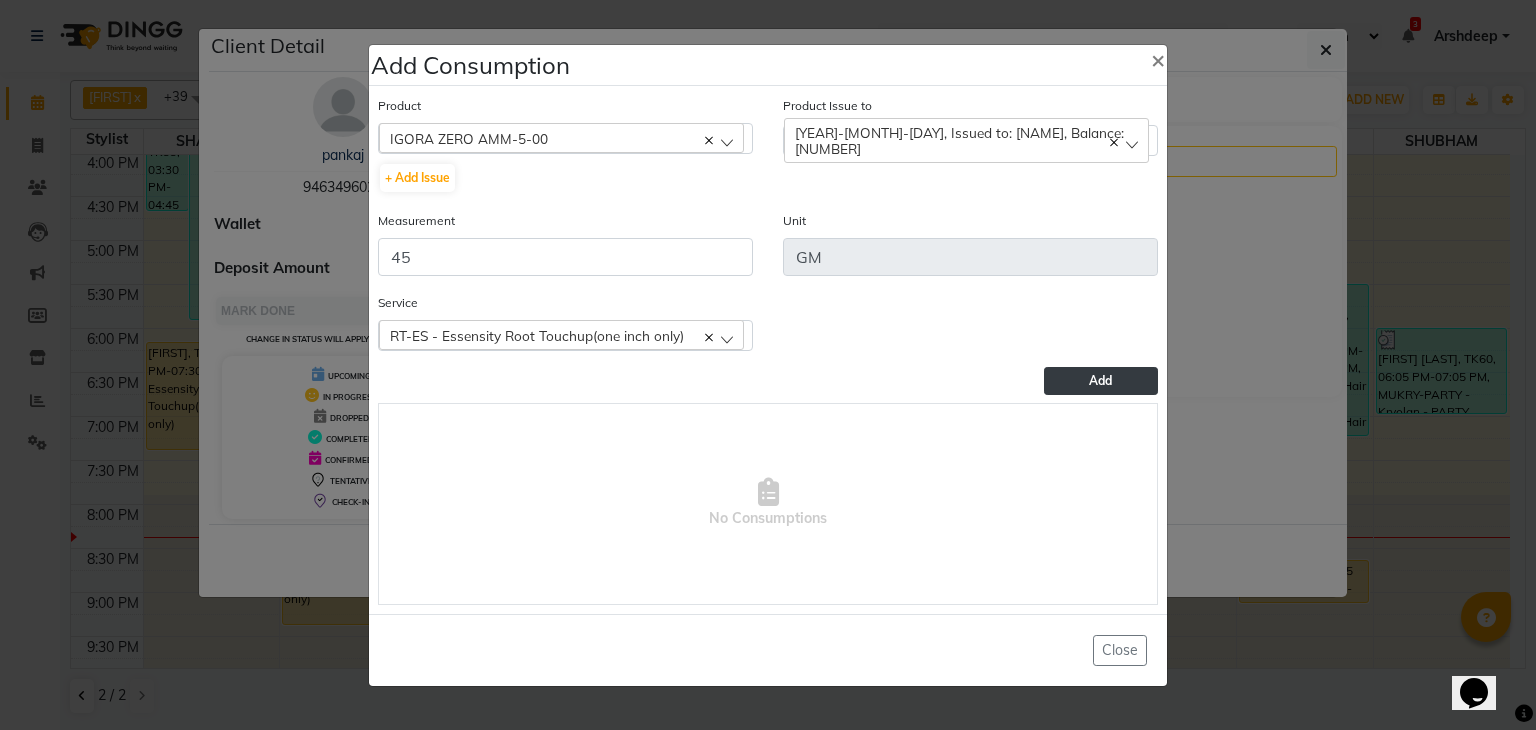 click on "Add" 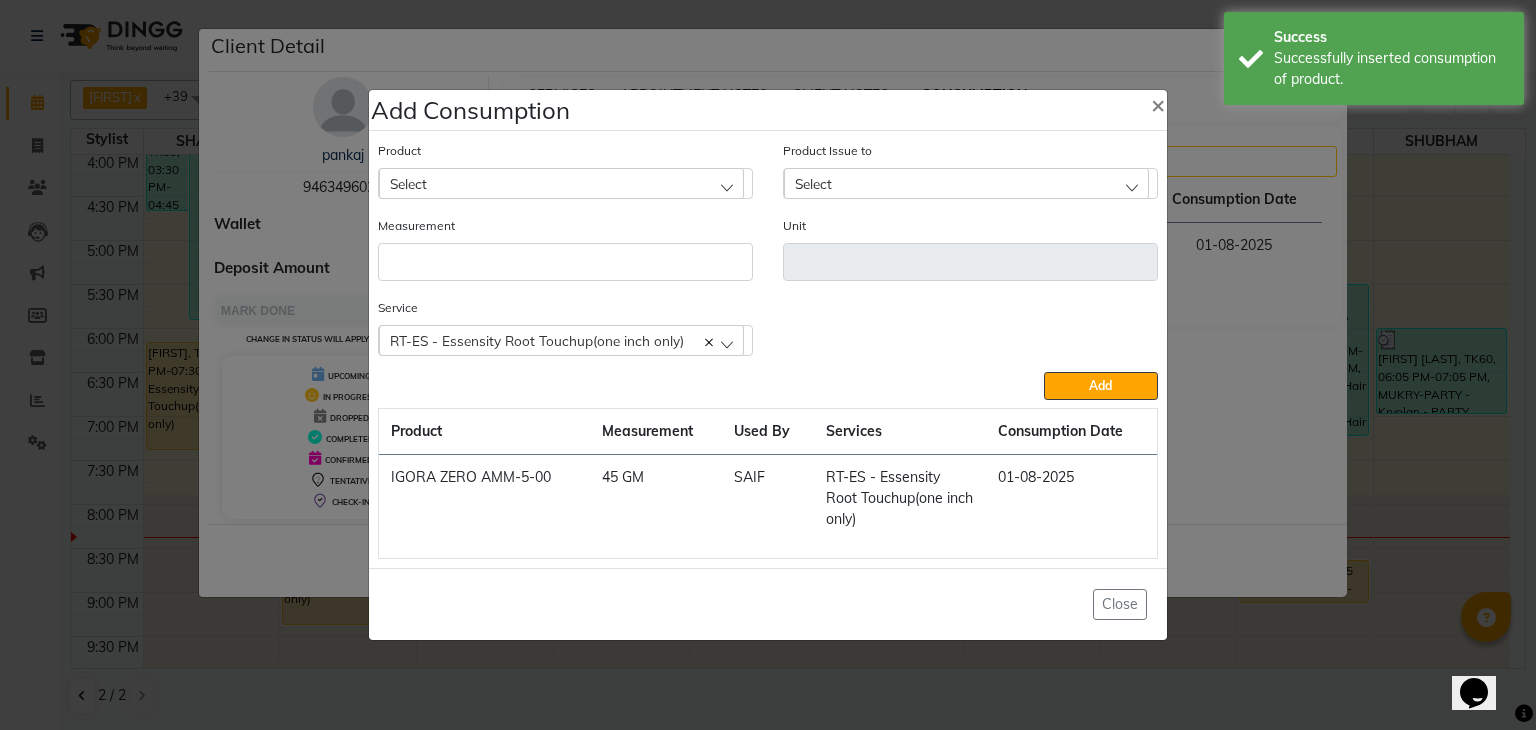 click on "Select" 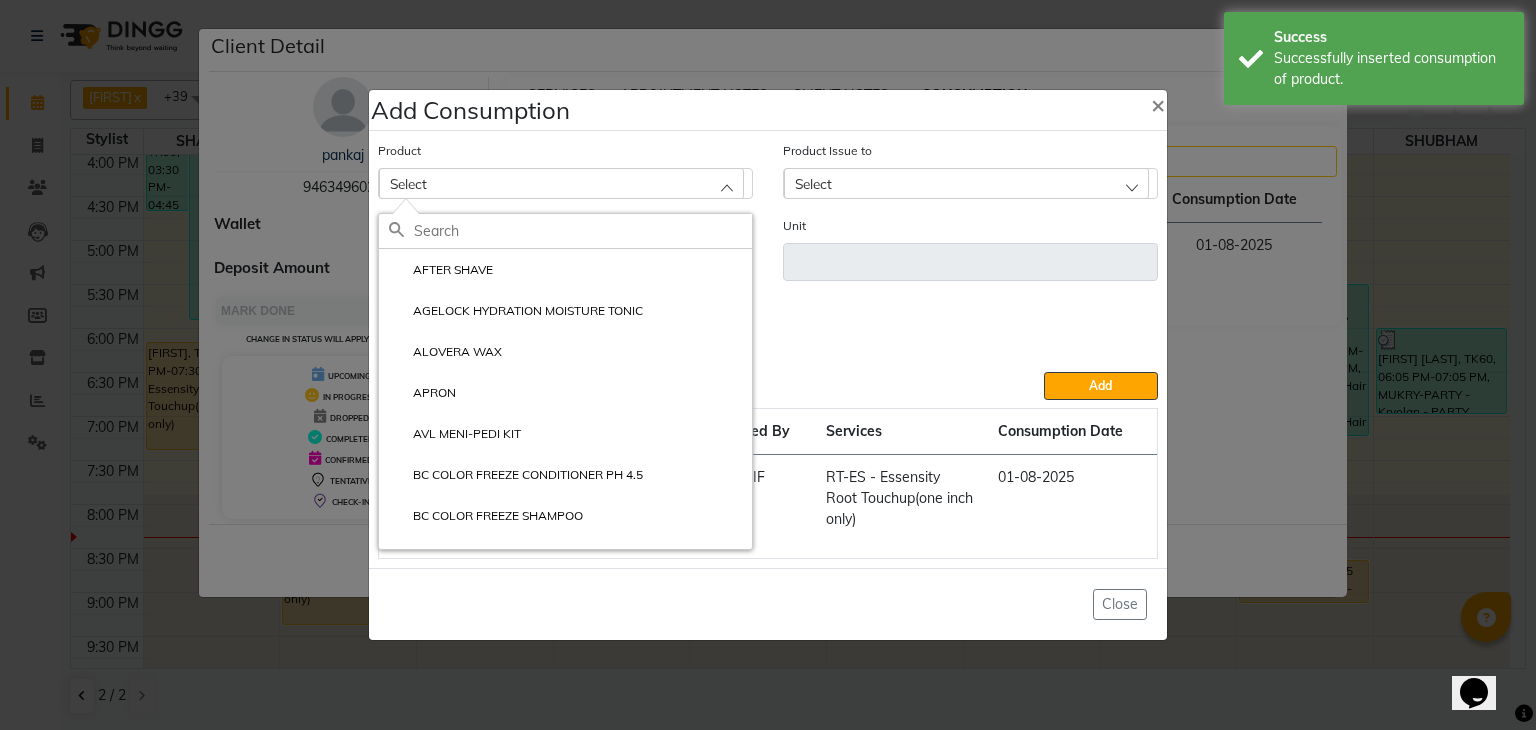 click on "AFTER SHAVE AGELOCK HYDRATION MOISTURE TONIC ALOVERA WAX APRON AVL MENI-PEDI KIT BC COLOR FREEZE CONDITIONER PH 4.5 BC COLOR FREEZE SHAMPOO BC FRIZZ AWAY  CONDITIONER" 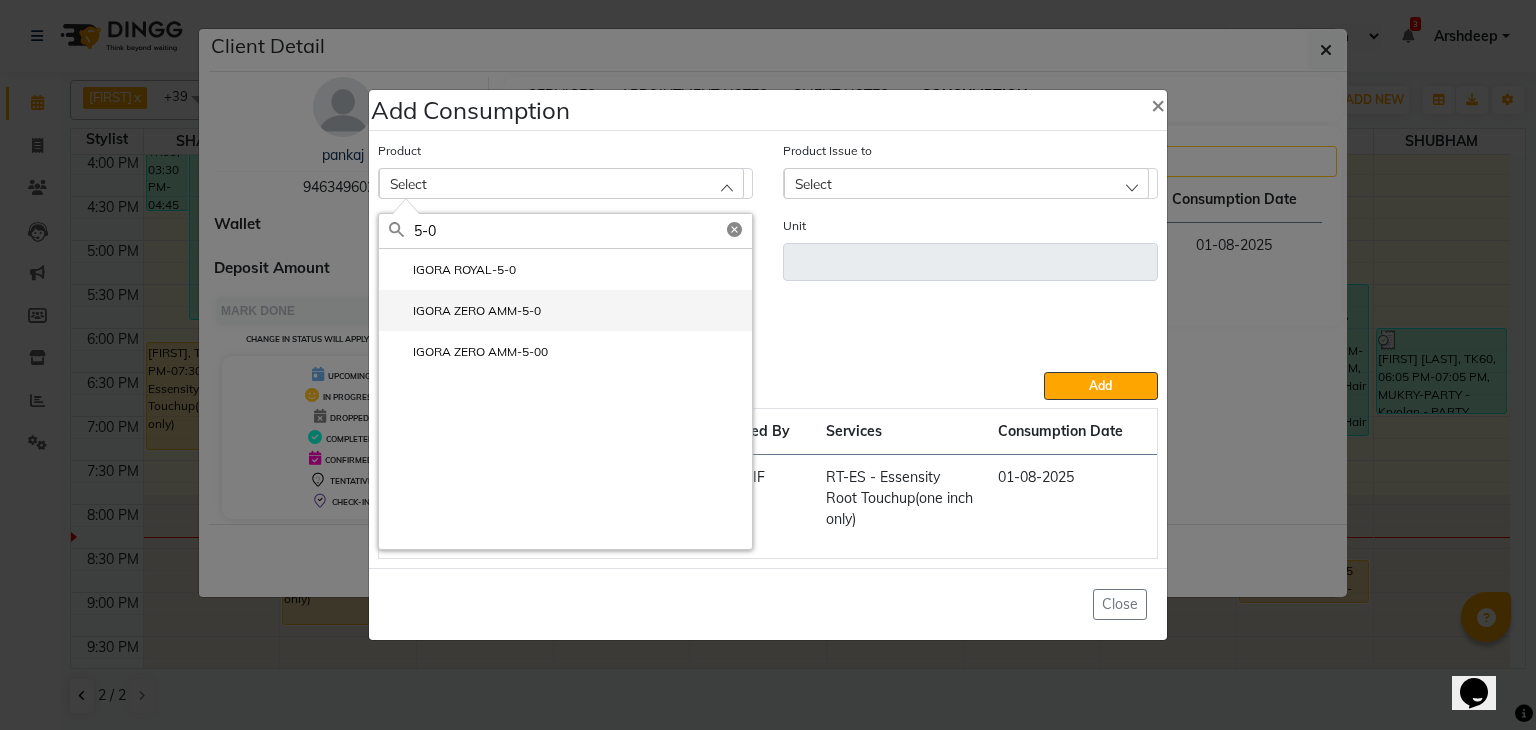 click on "IGORA ZERO AMM-5-0" 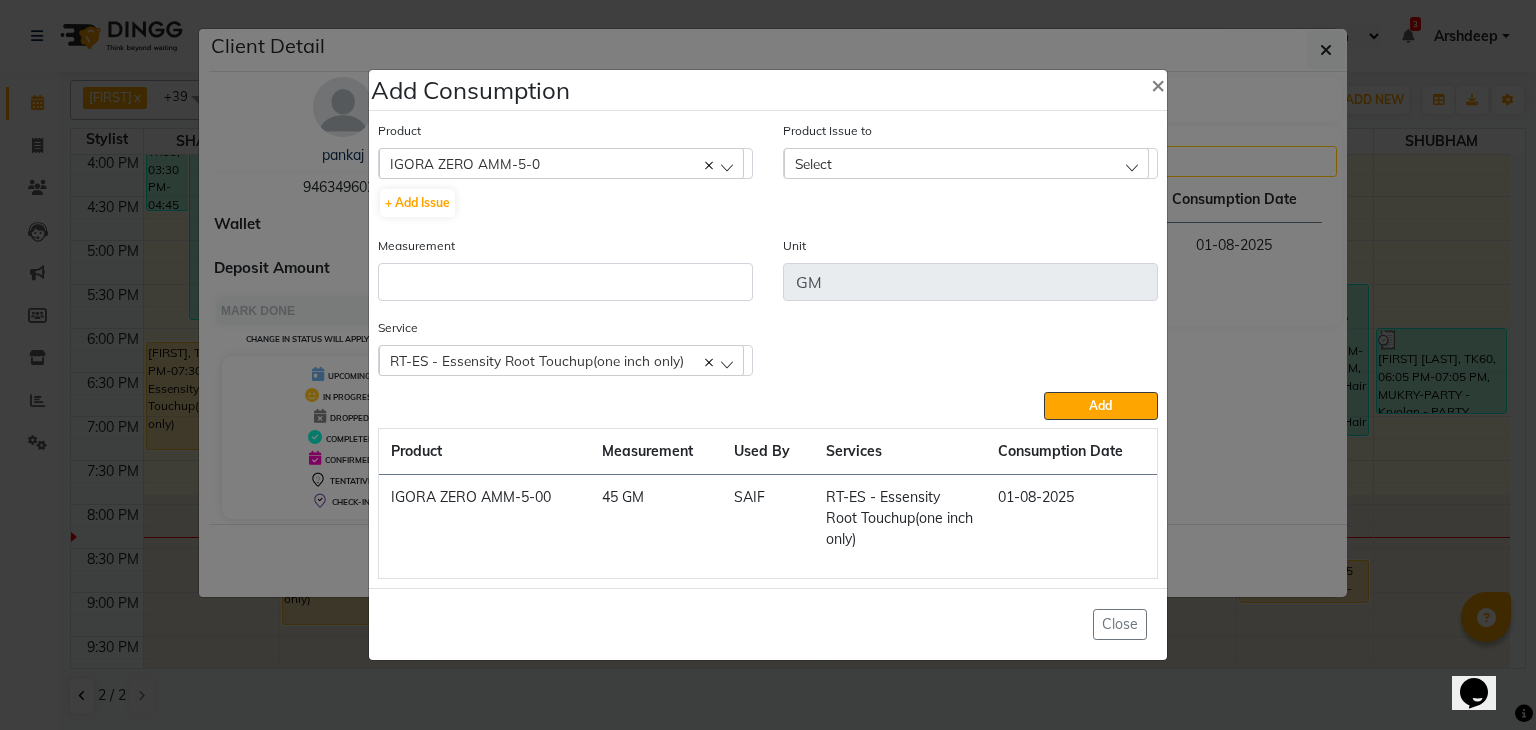 click on "Select" 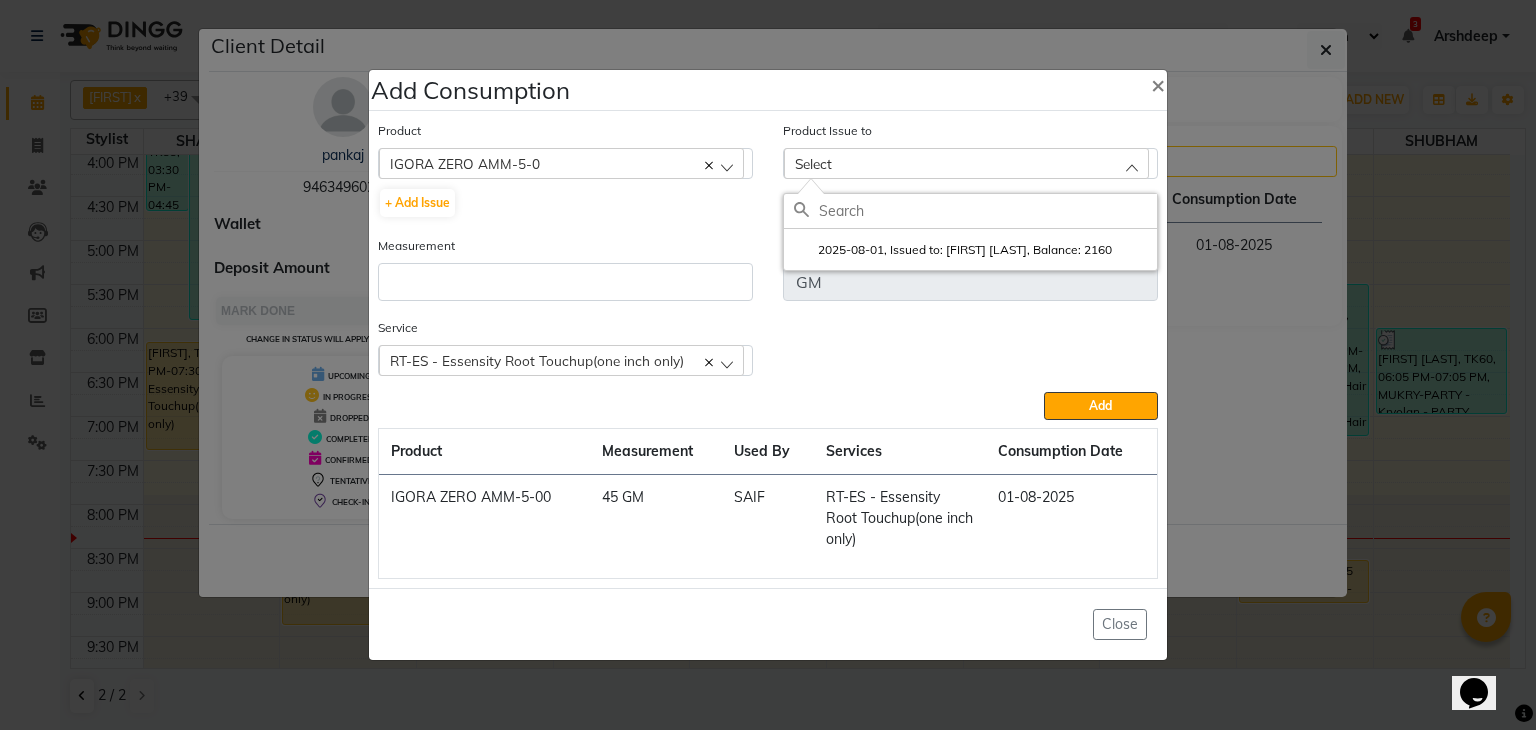 click 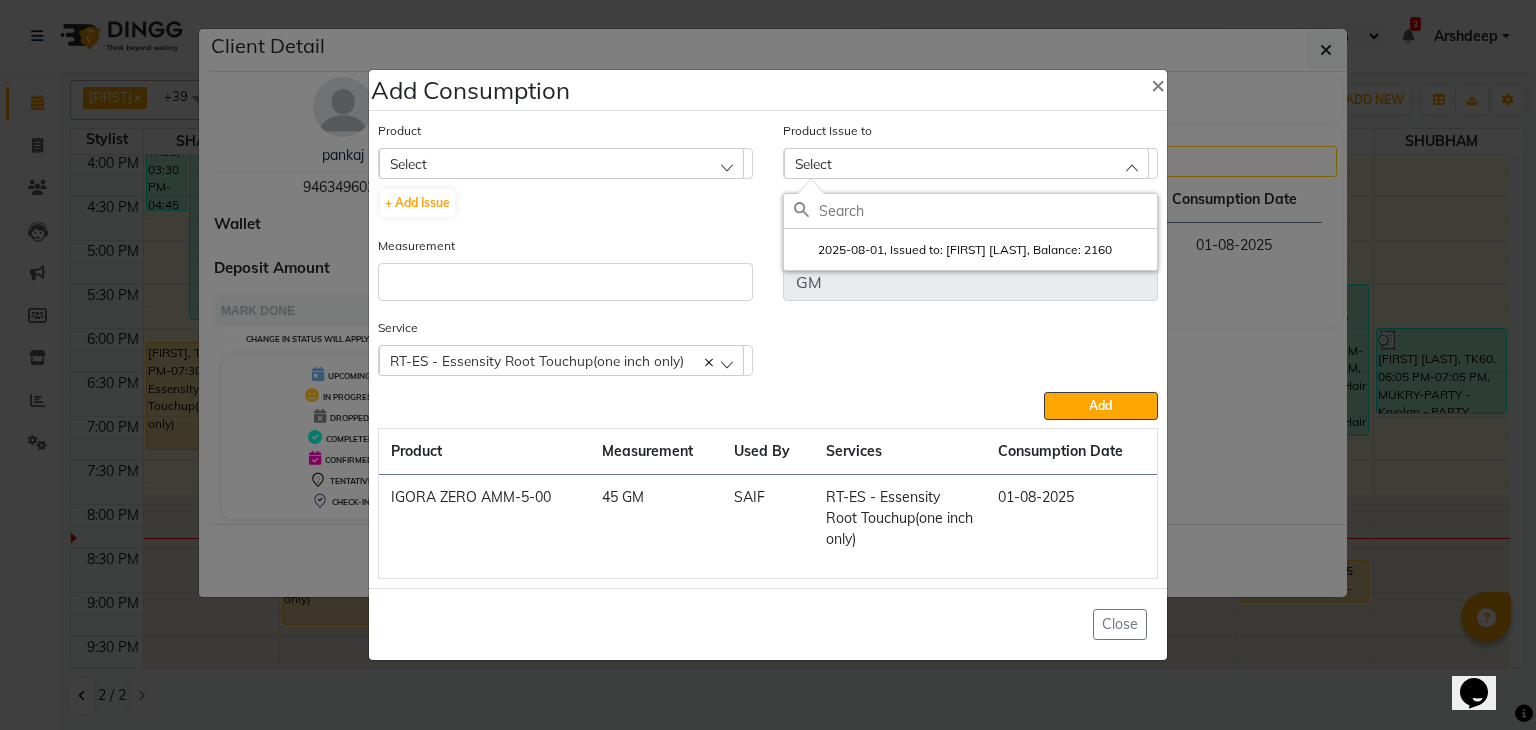click on "Select" 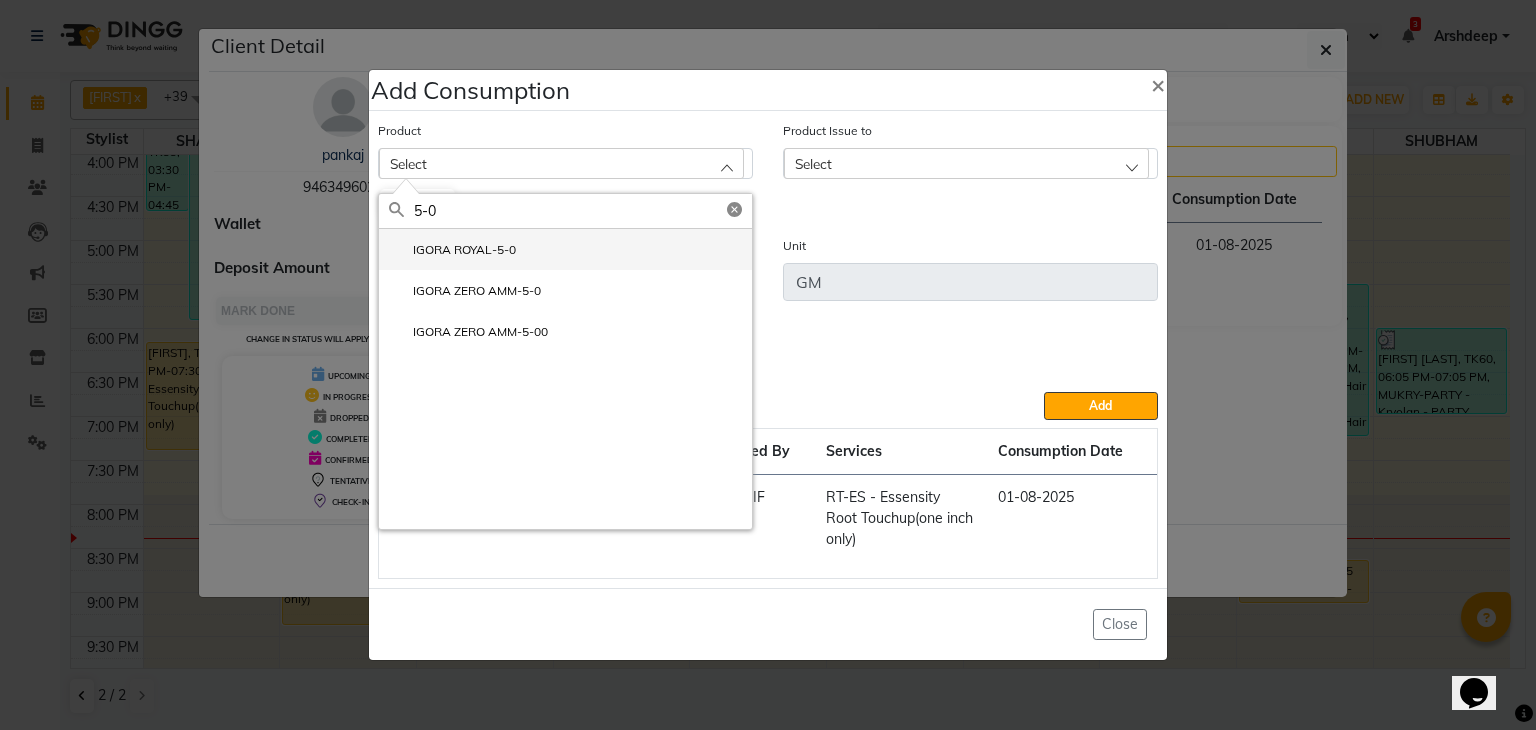 click on "IGORA ROYAL-5-0" 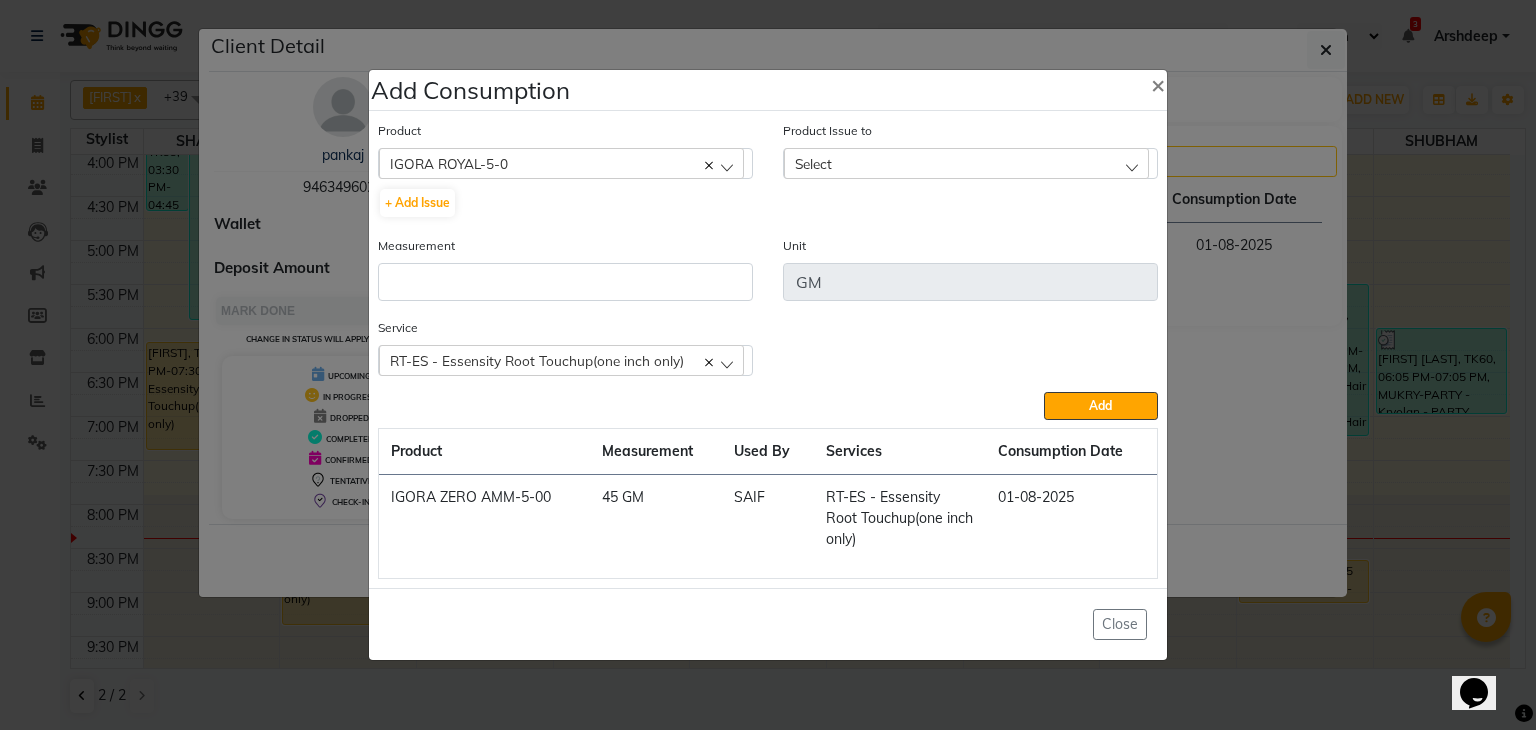 click on "Select" 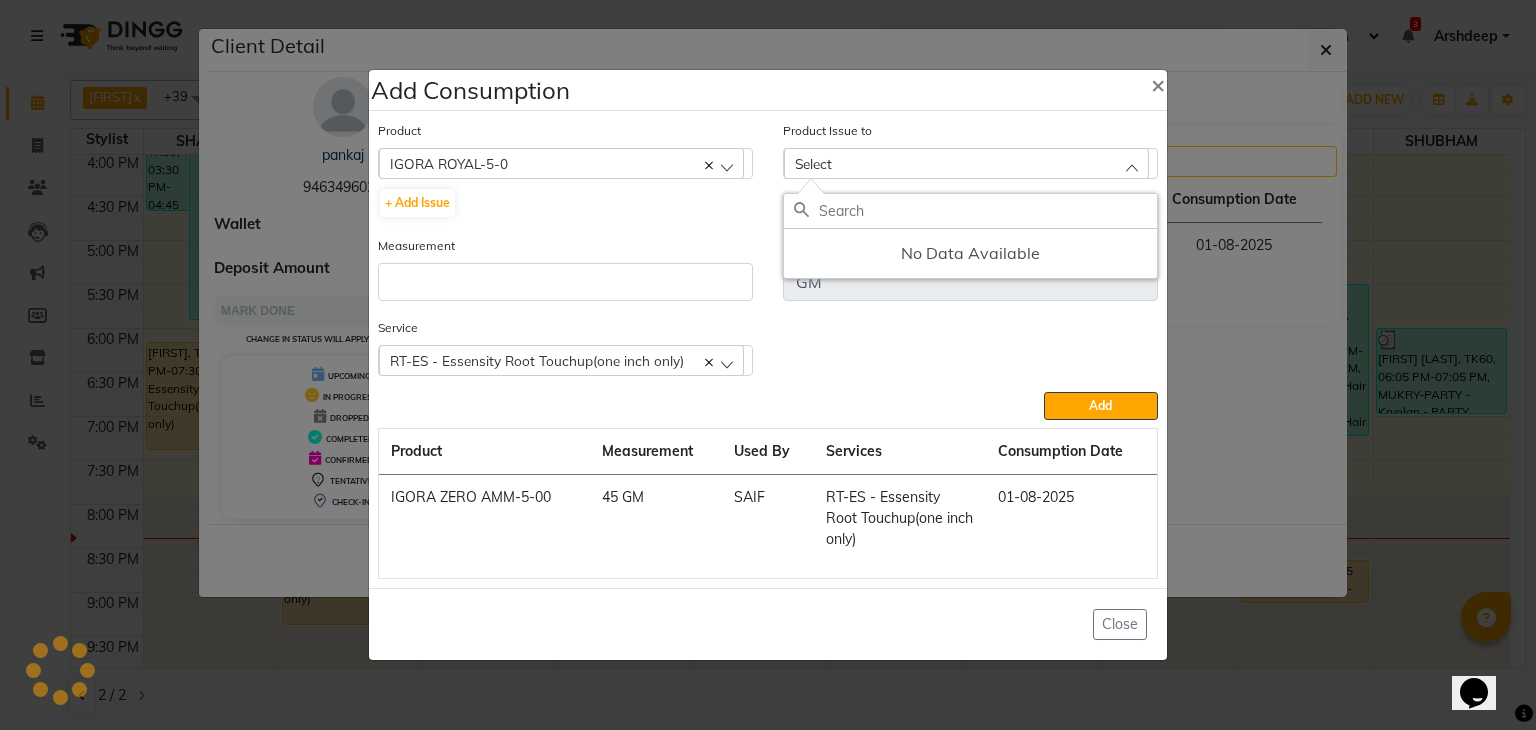 click on "IGORA ROYAL-5-0" 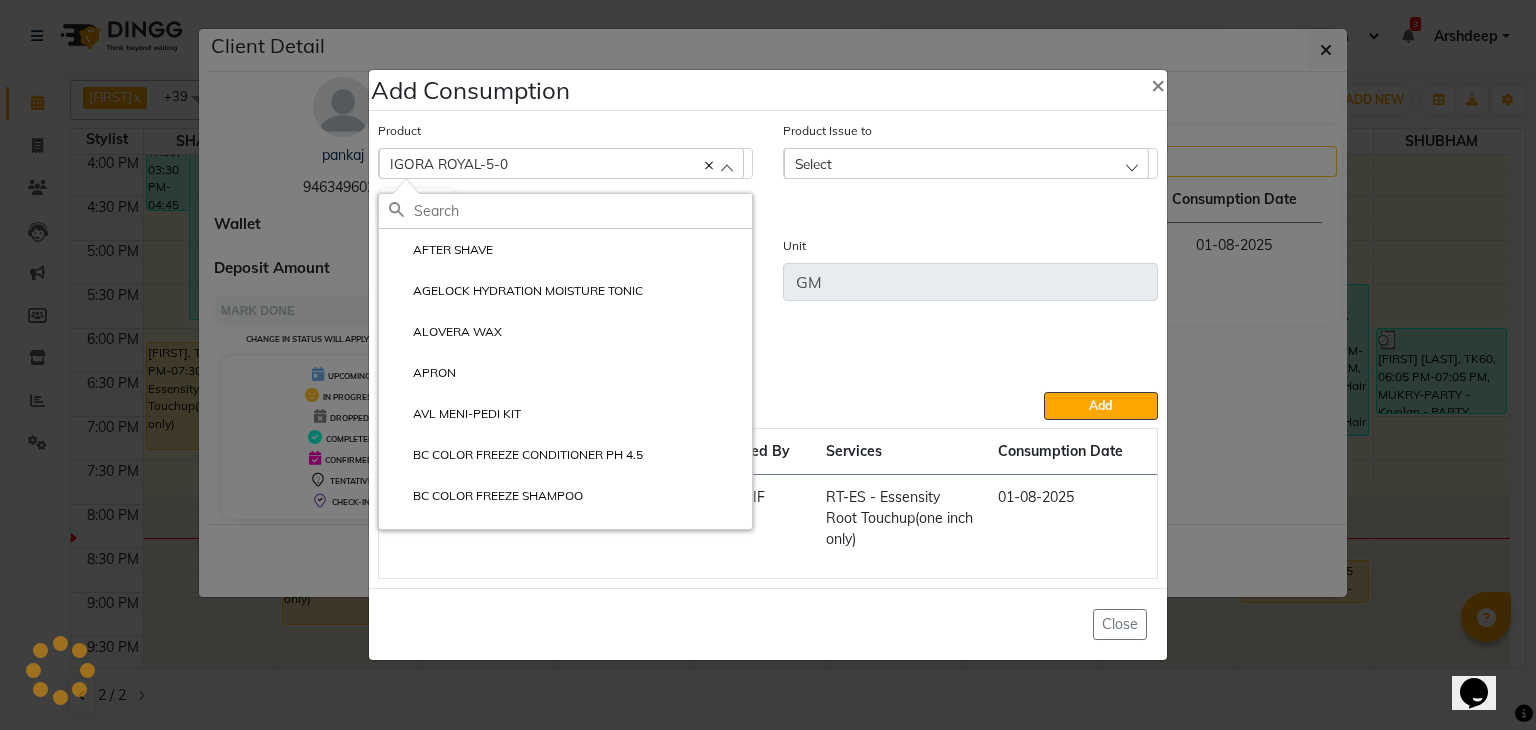 click on "IGORA ROYAL-5-0" 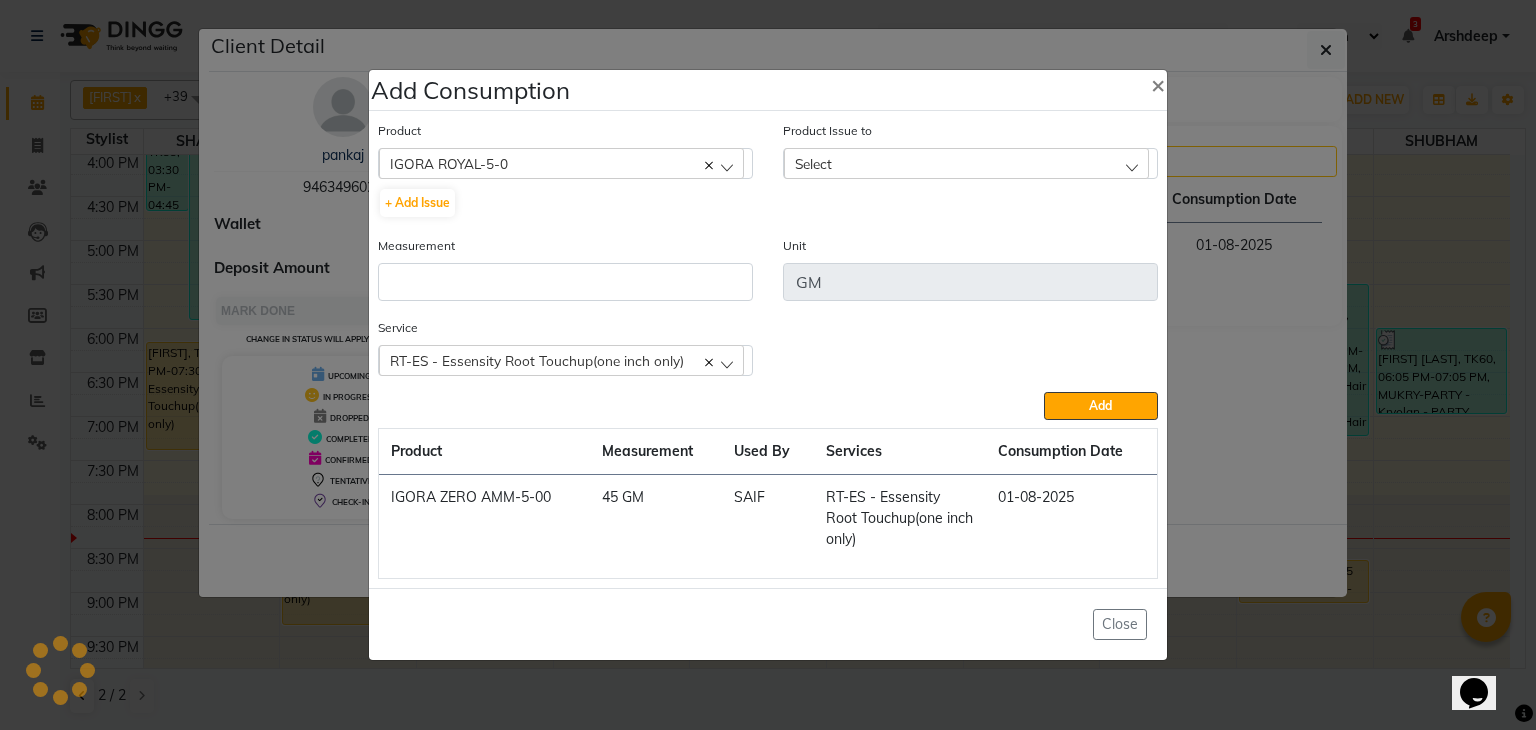 click on "IGORA ROYAL-5-0" 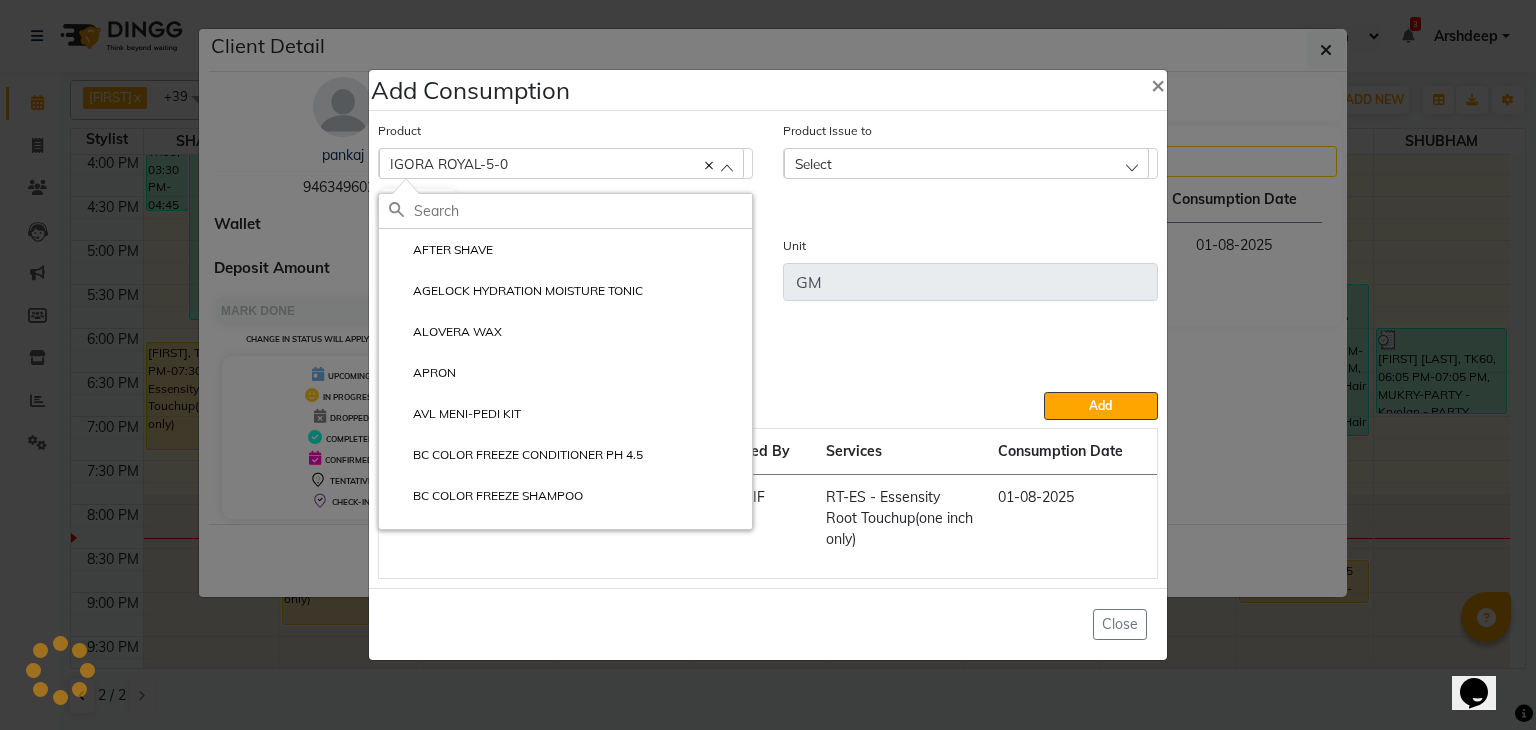 click 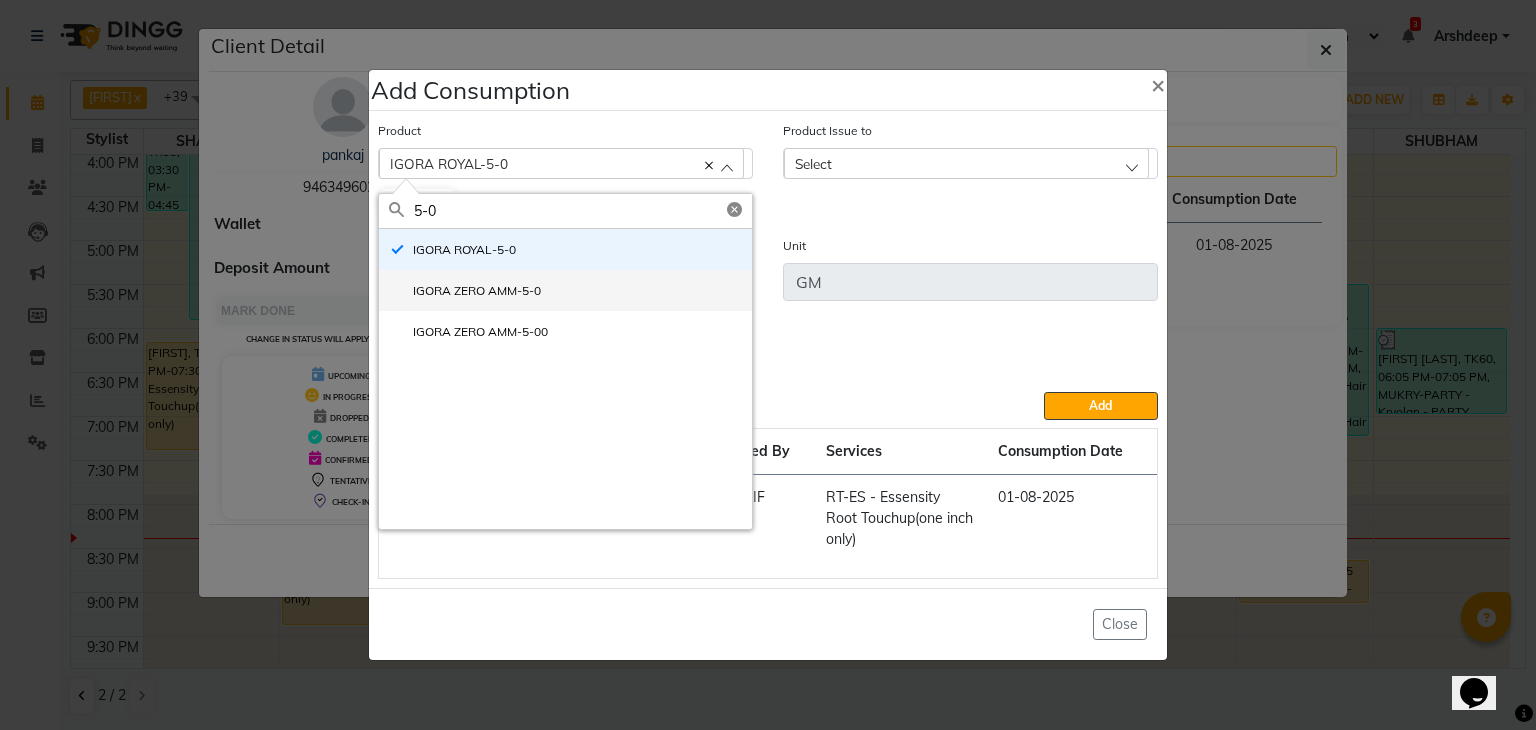 click on "IGORA ZERO AMM-5-0" 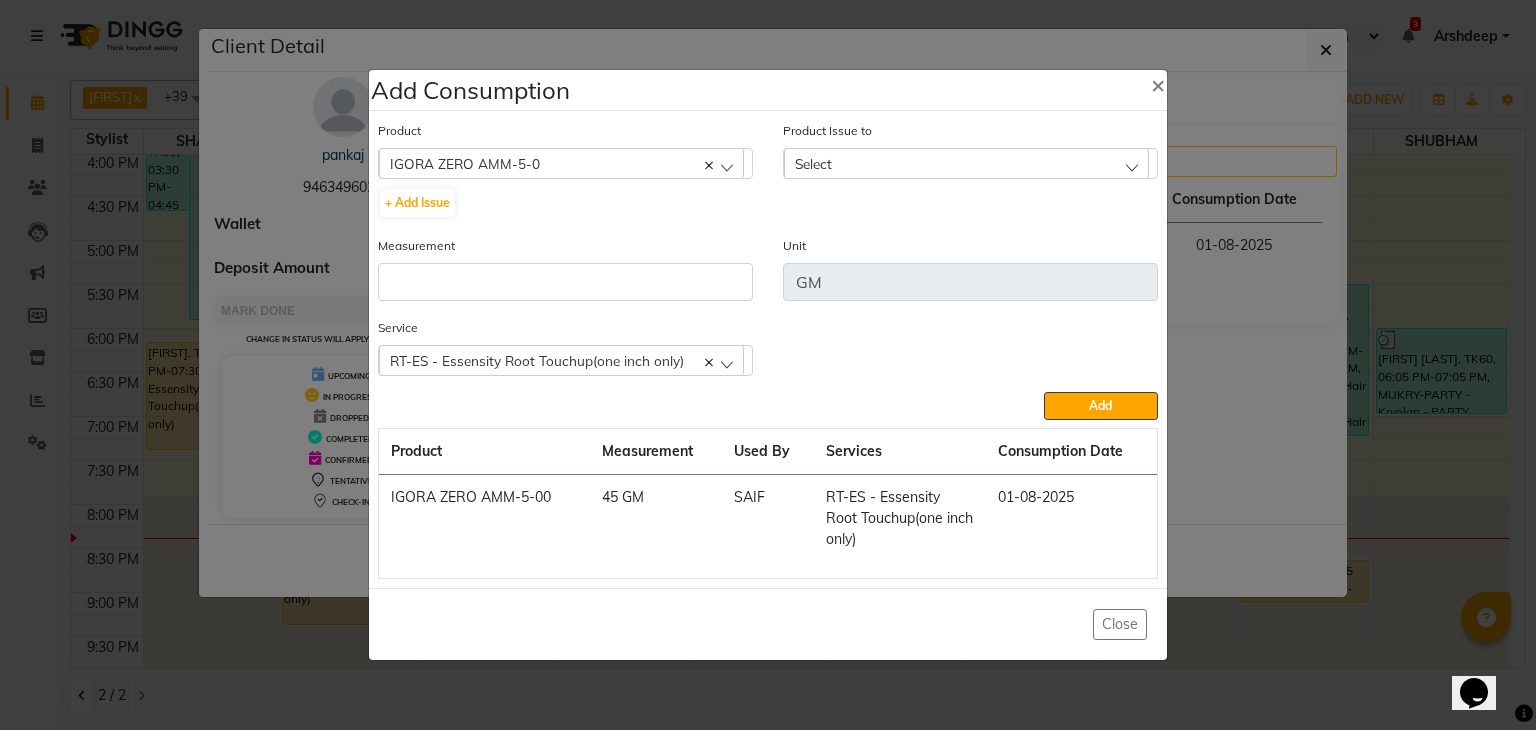 click on "Select" 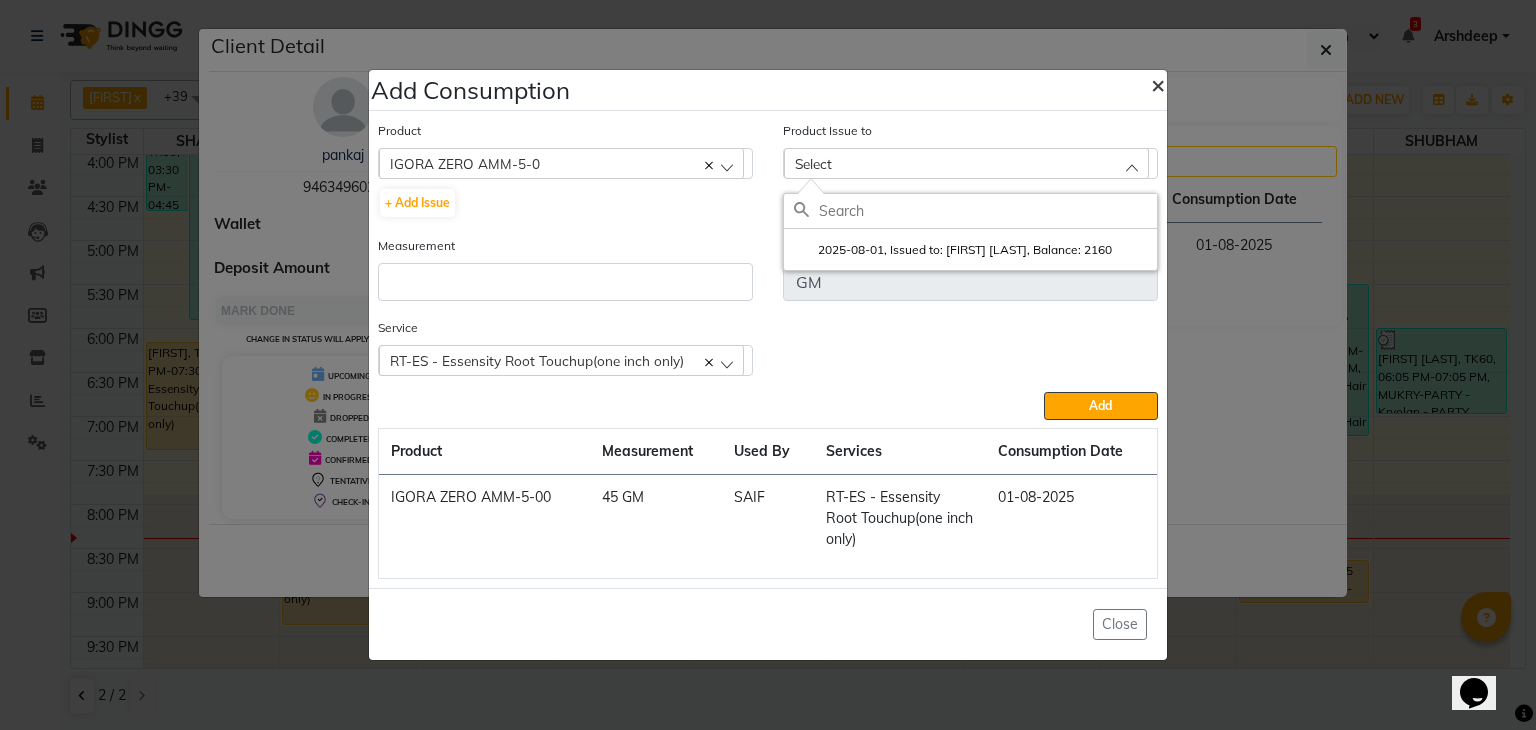 click on "×" 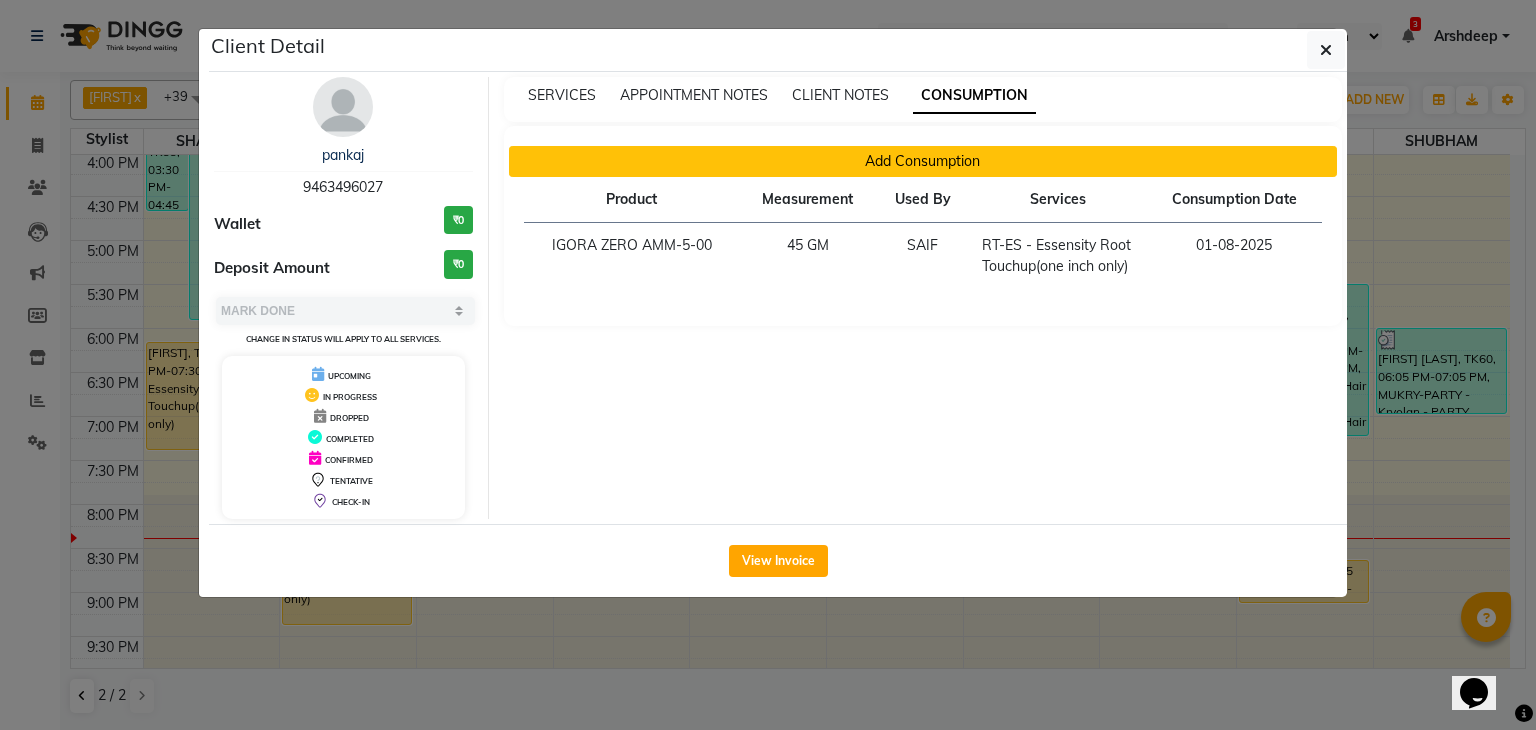 click on "Add Consumption" at bounding box center (923, 161) 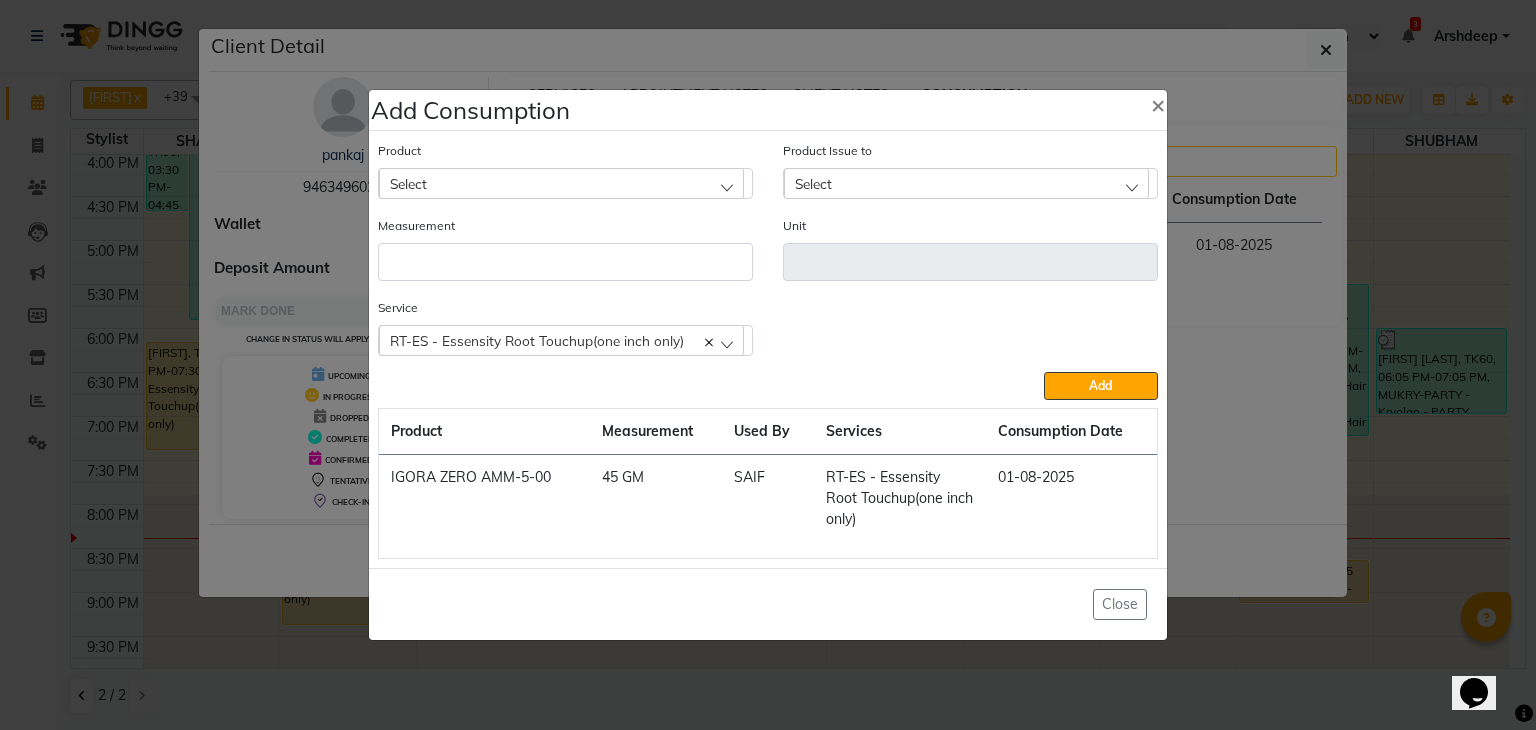 click on "Select" 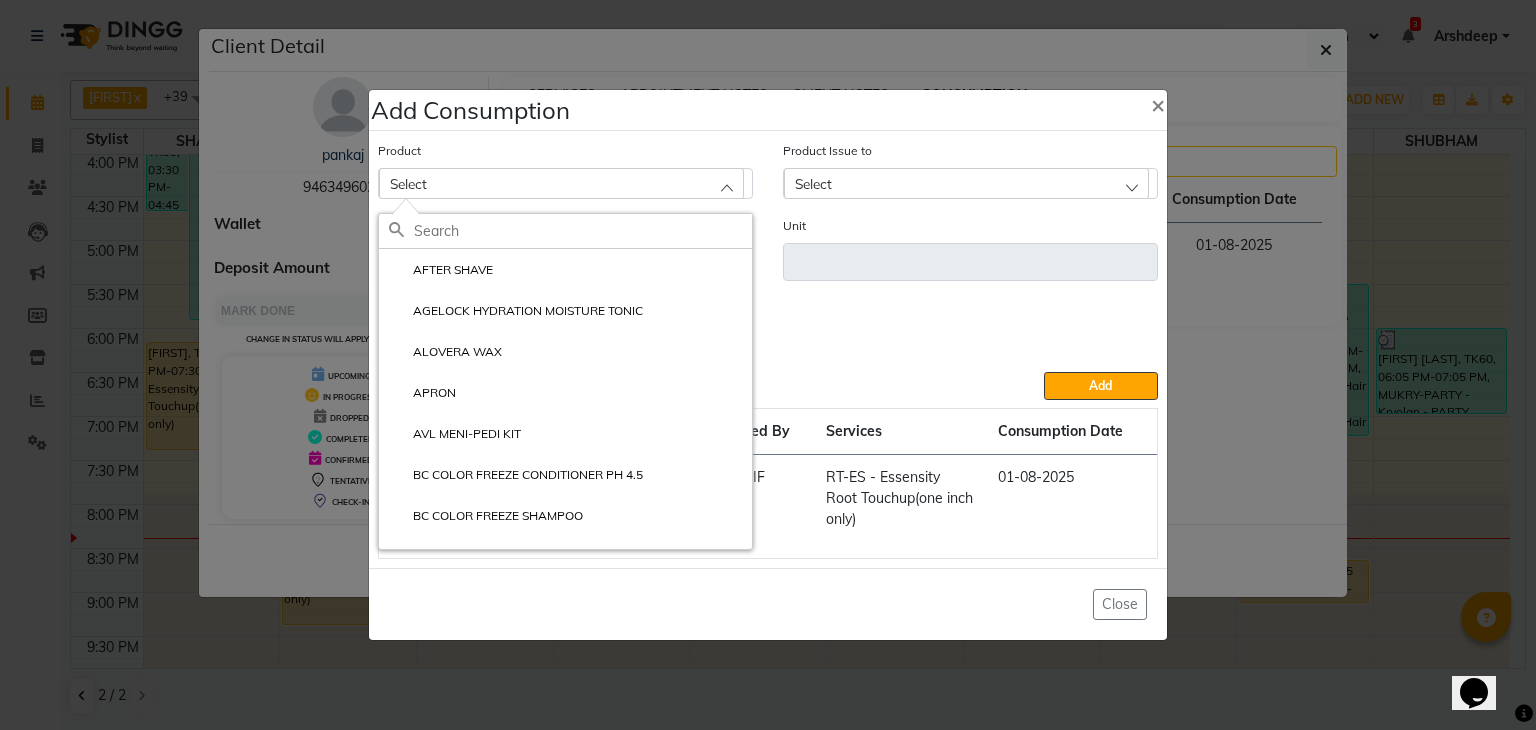 click 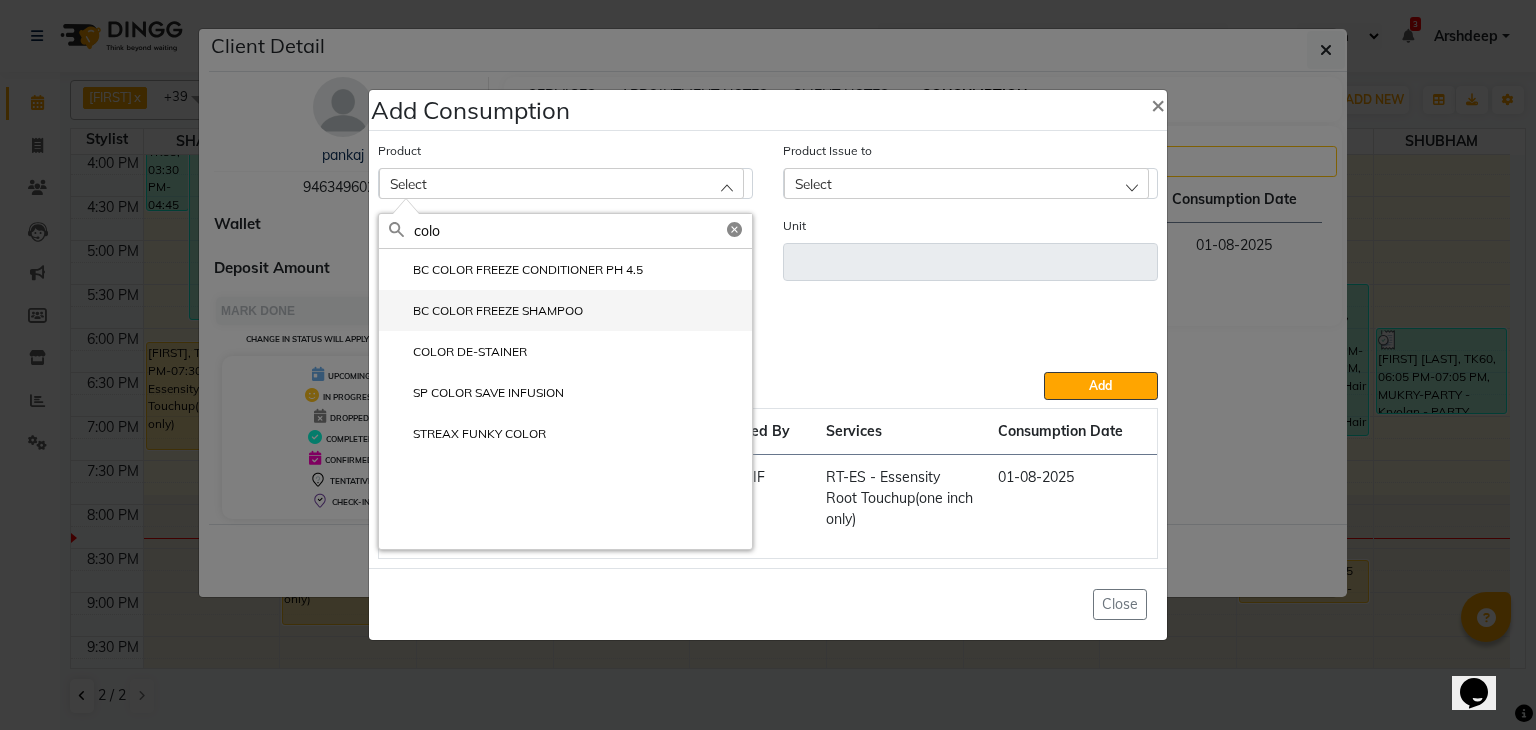 click on "BC COLOR FREEZE SHAMPOO" 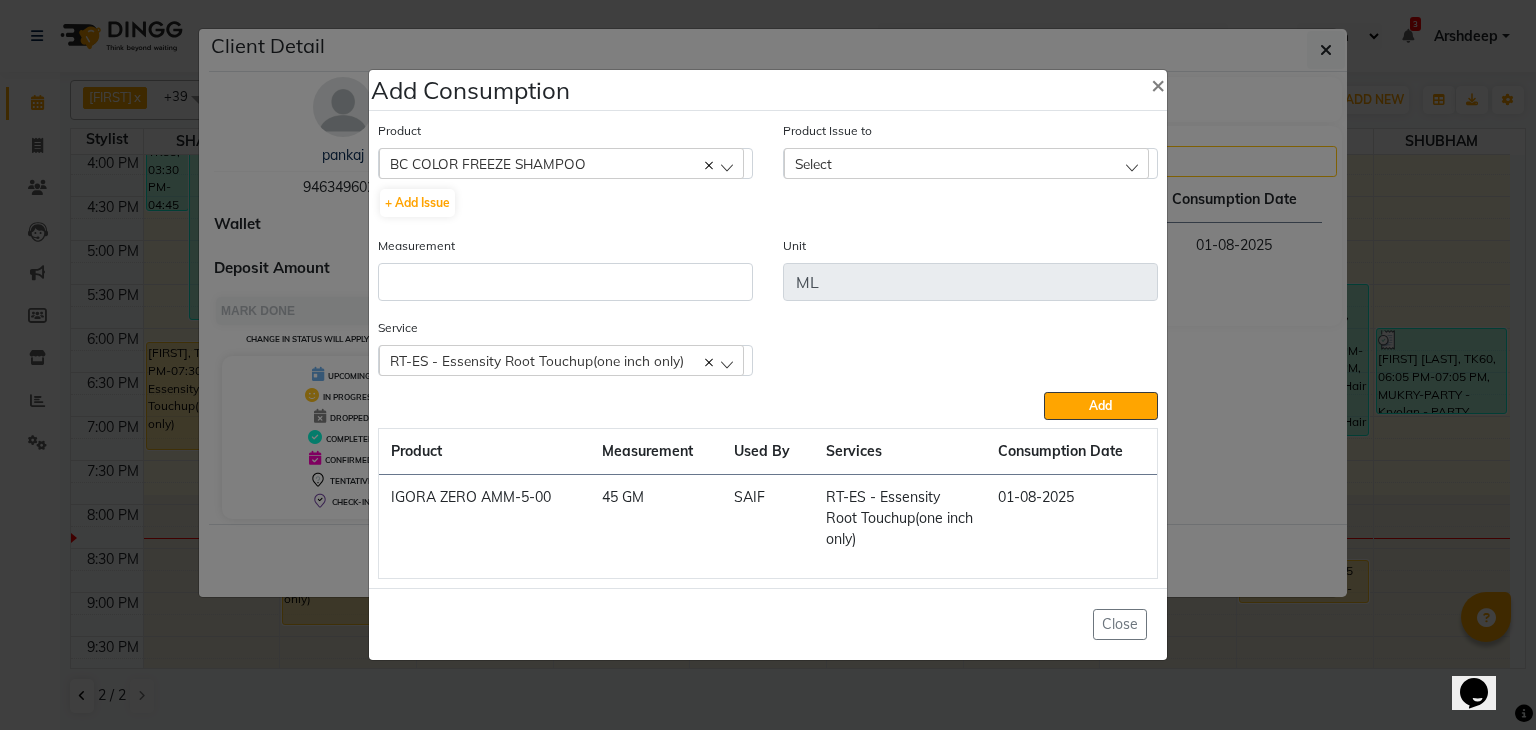 click on "Select" 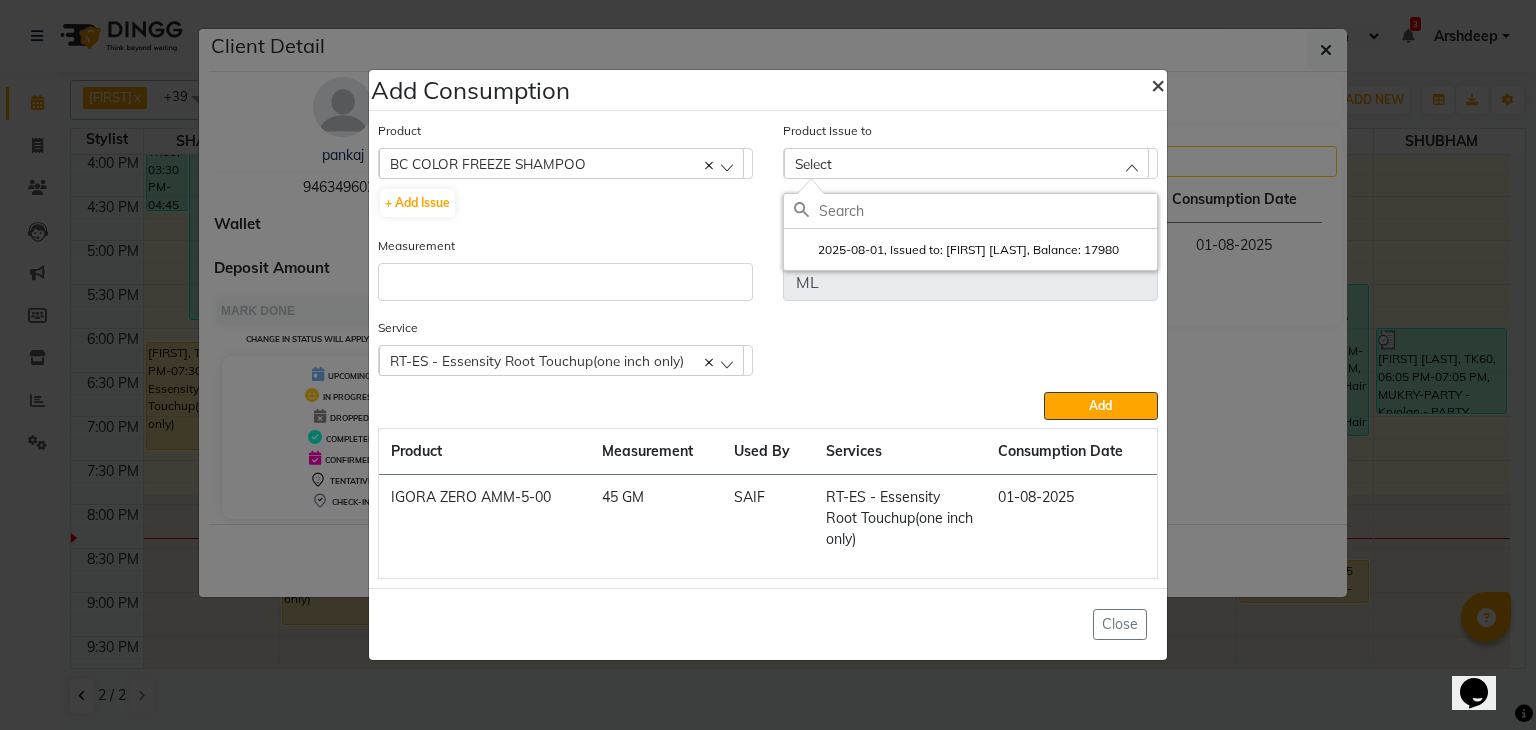 click on "×" 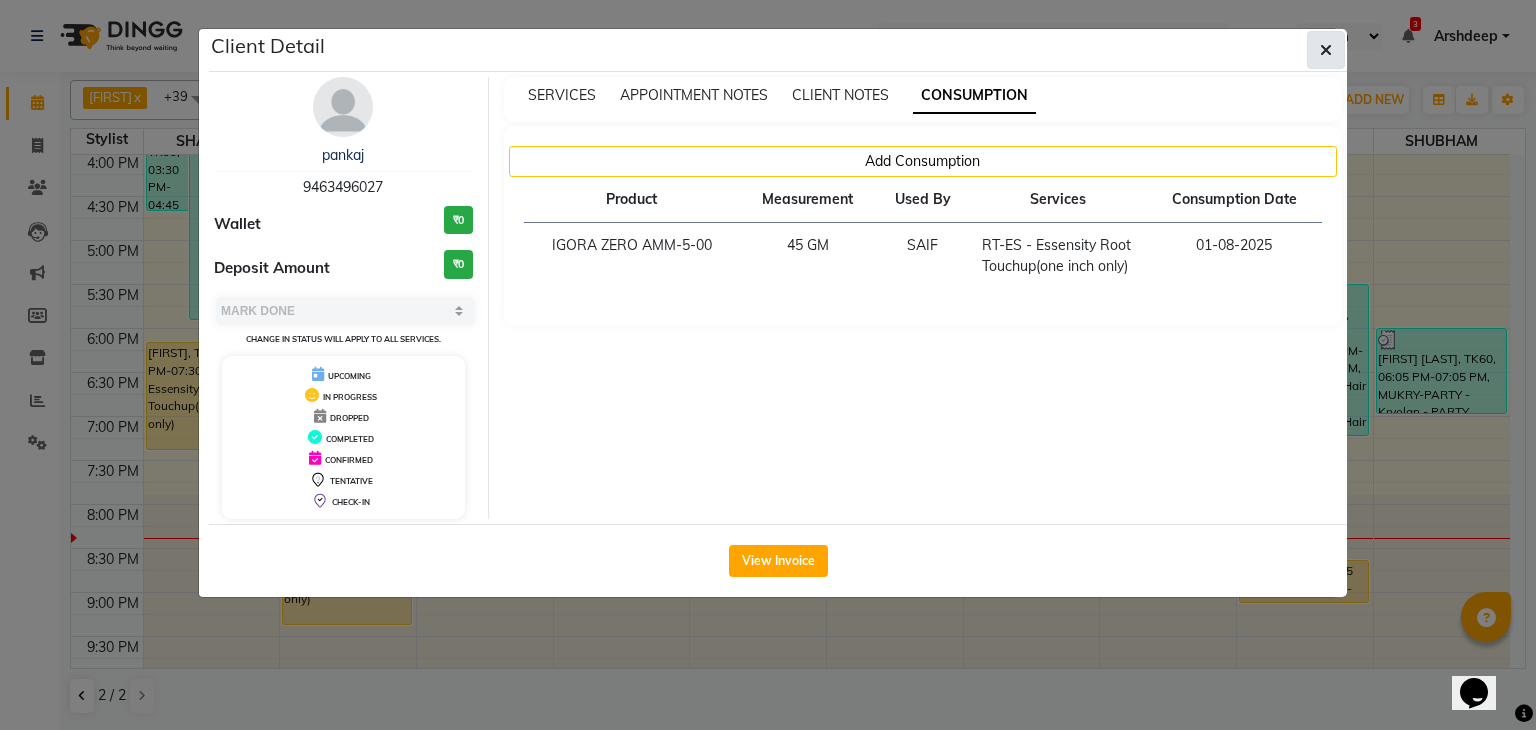 click 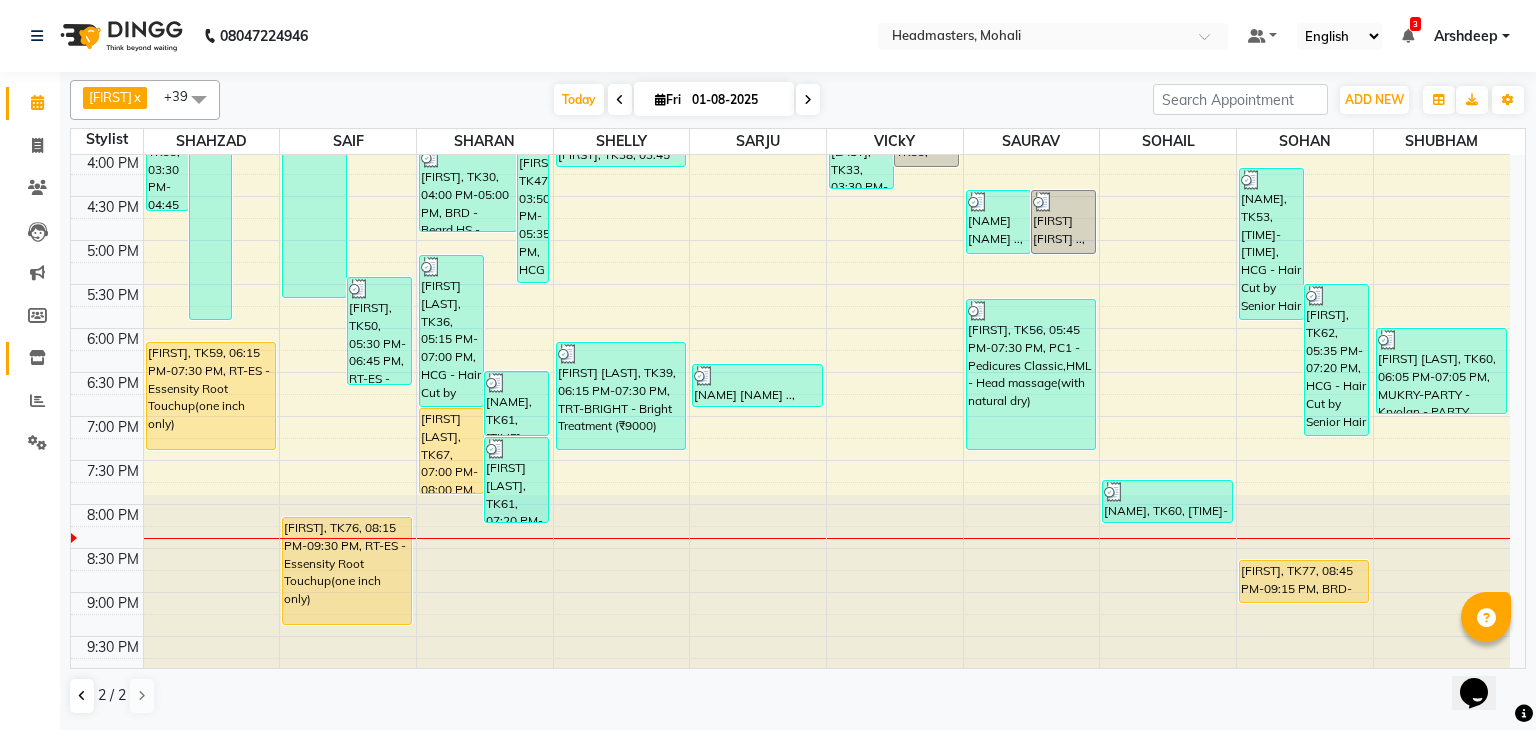 click on "Inventory" 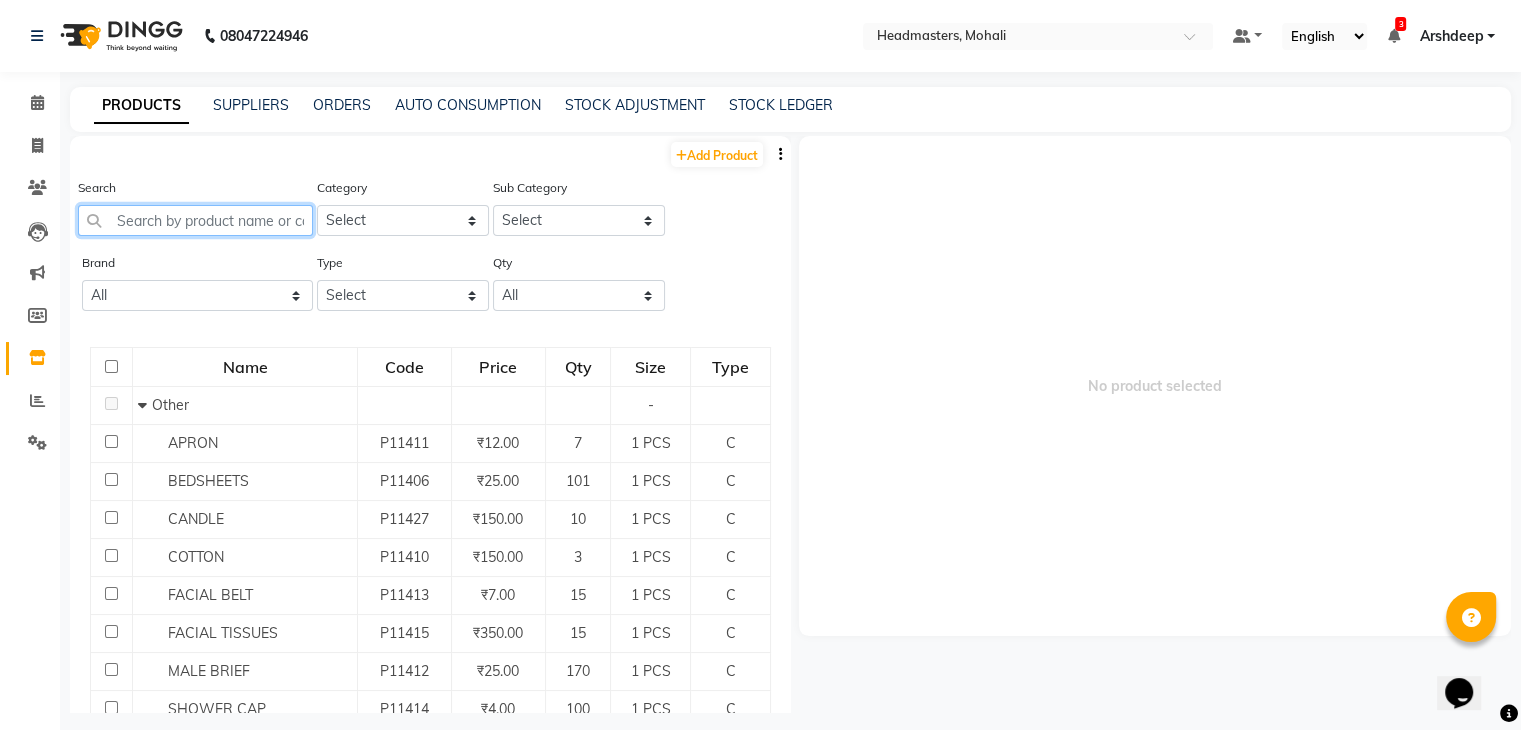 click 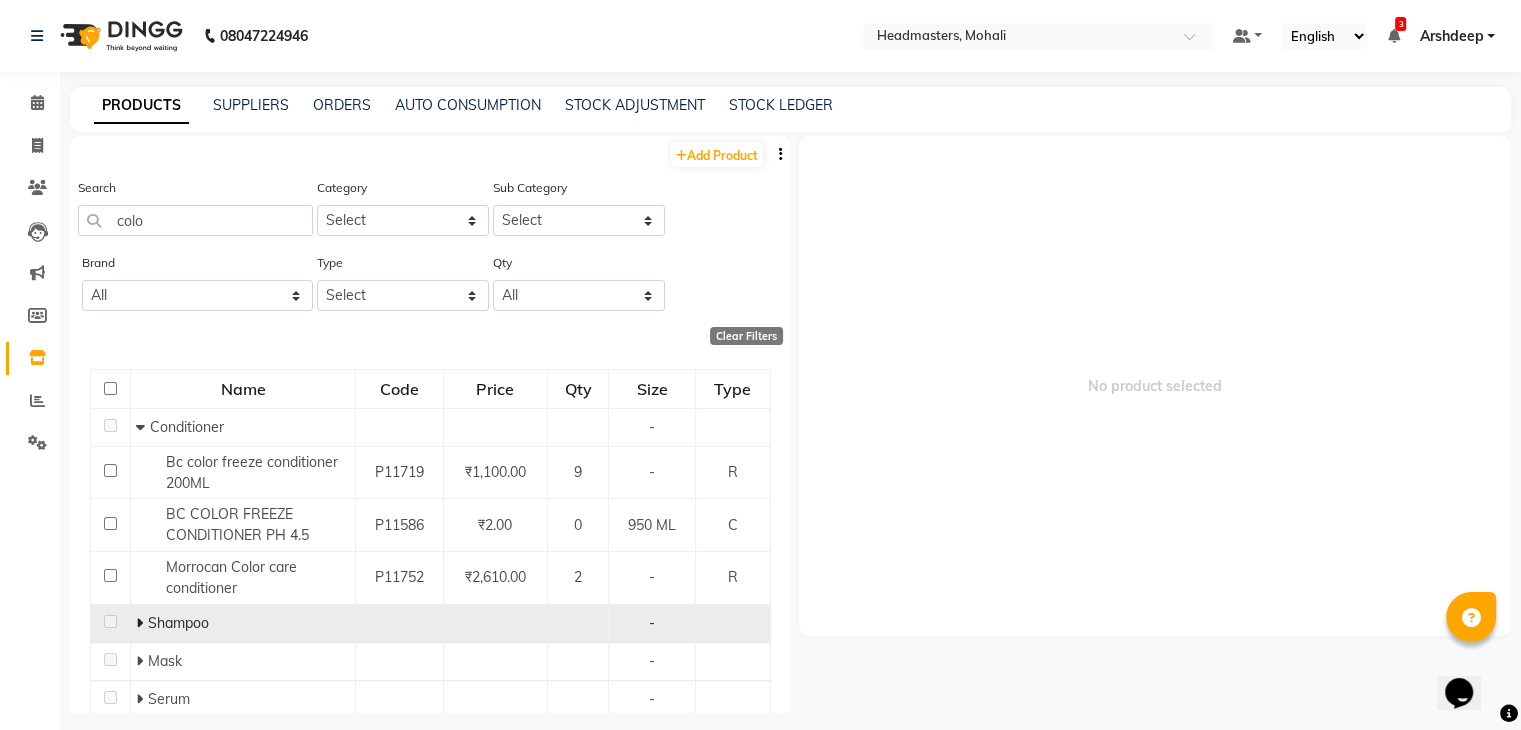 click on "Shampoo" 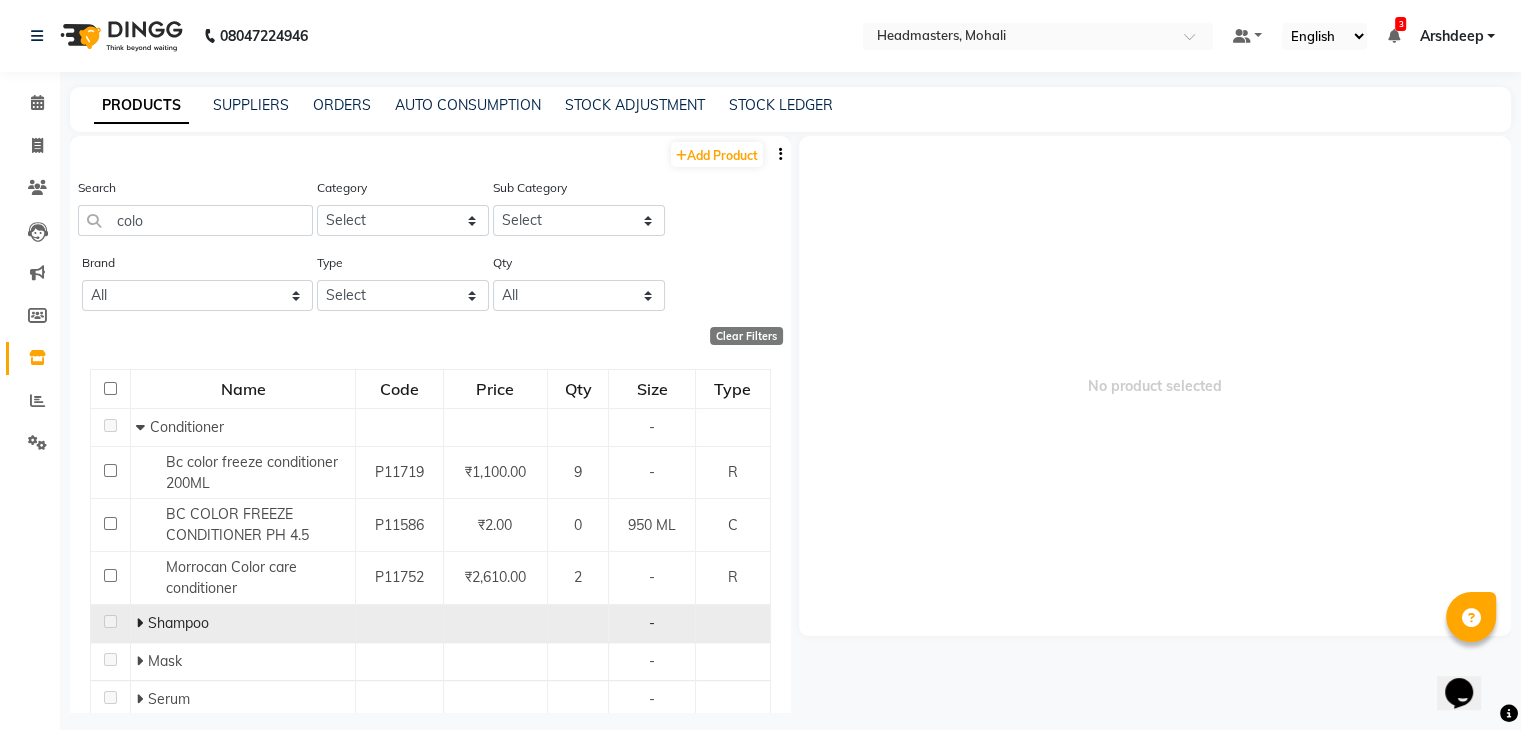 click 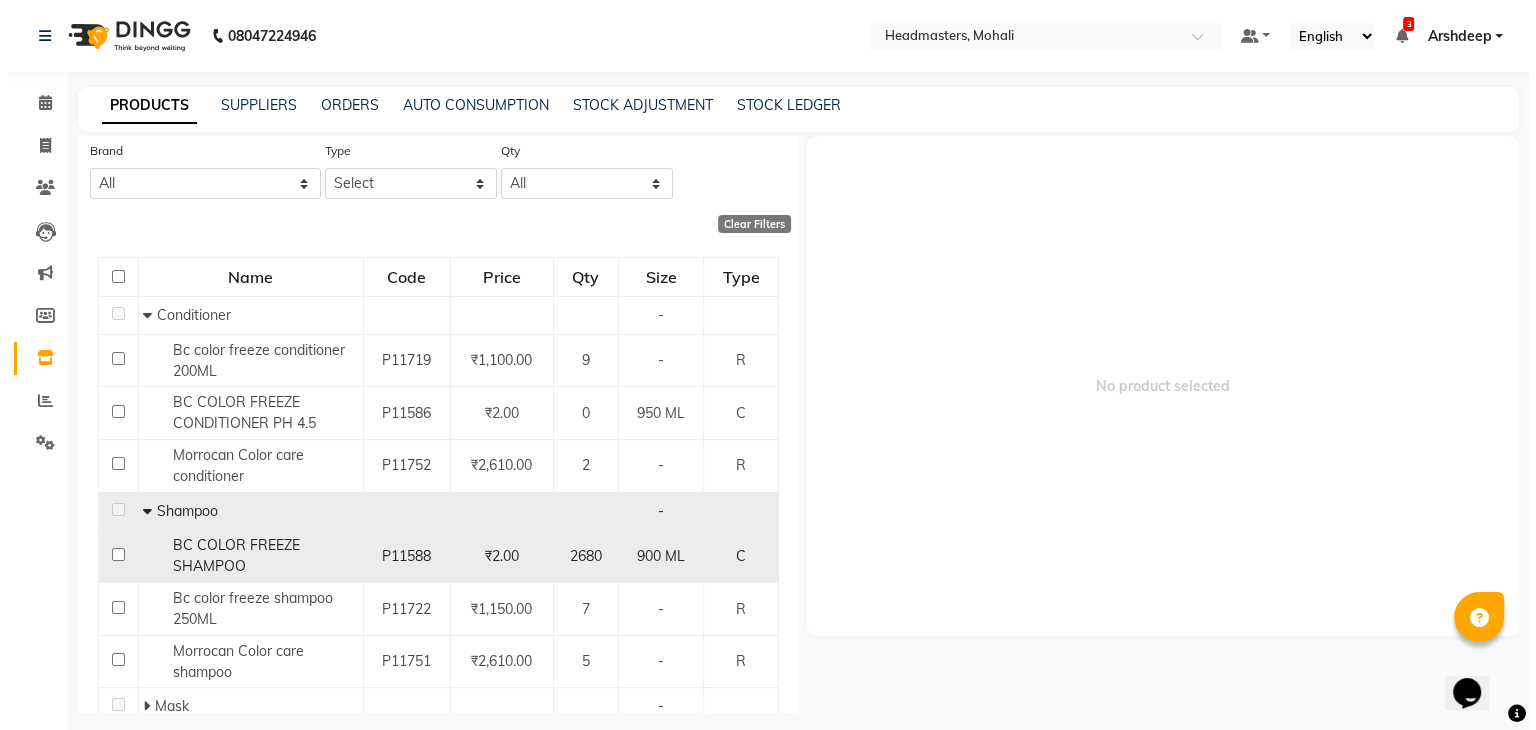 scroll, scrollTop: 116, scrollLeft: 0, axis: vertical 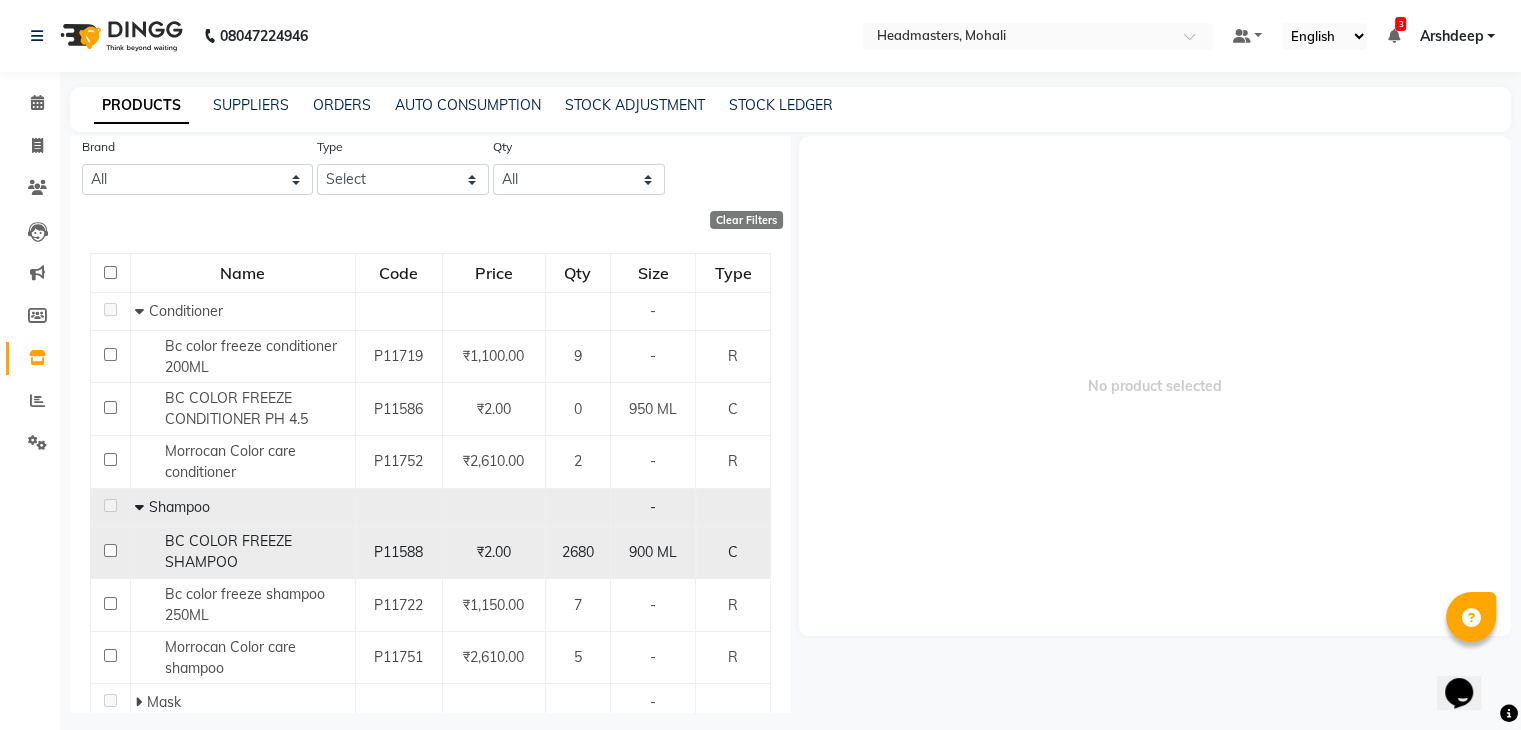 click on "BC COLOR FREEZE SHAMPOO" 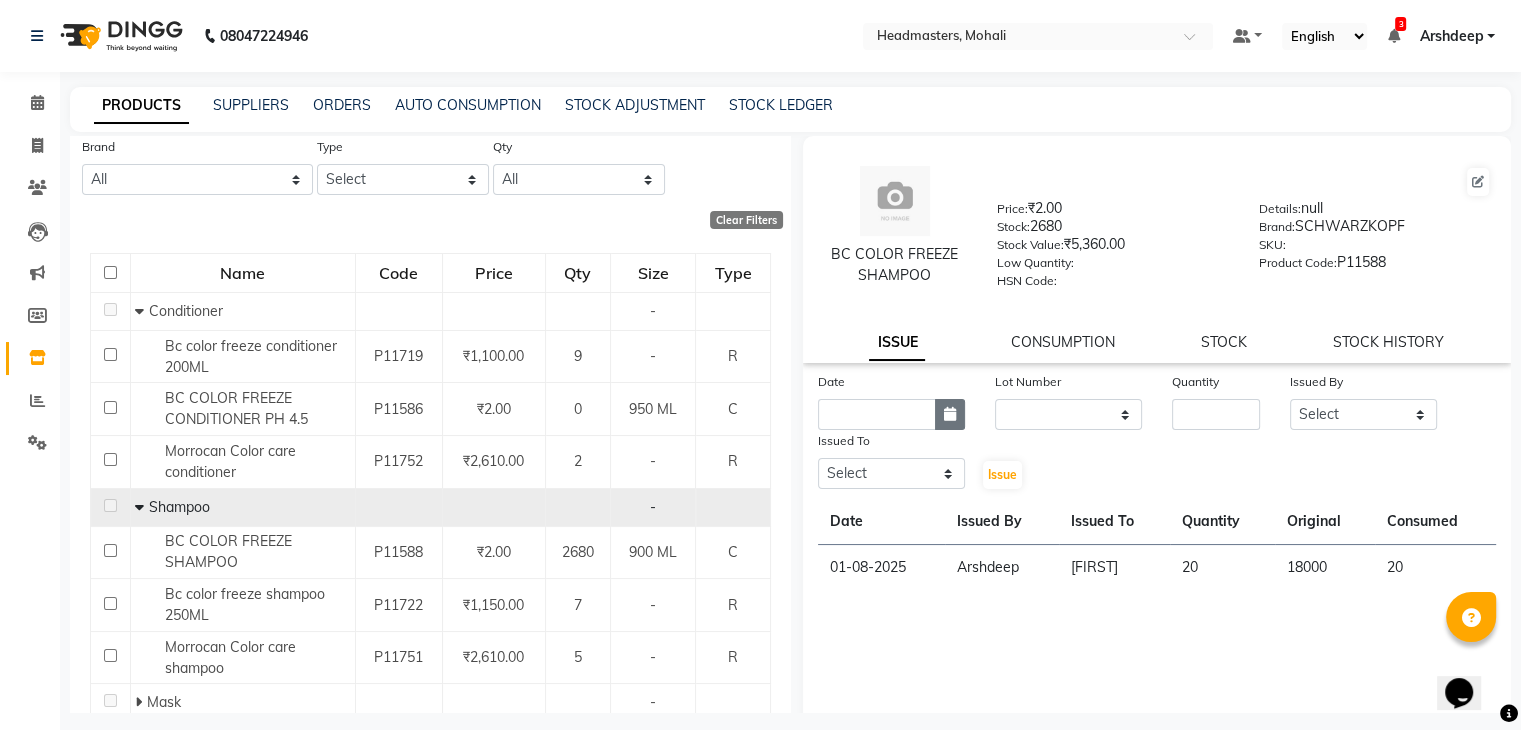 click 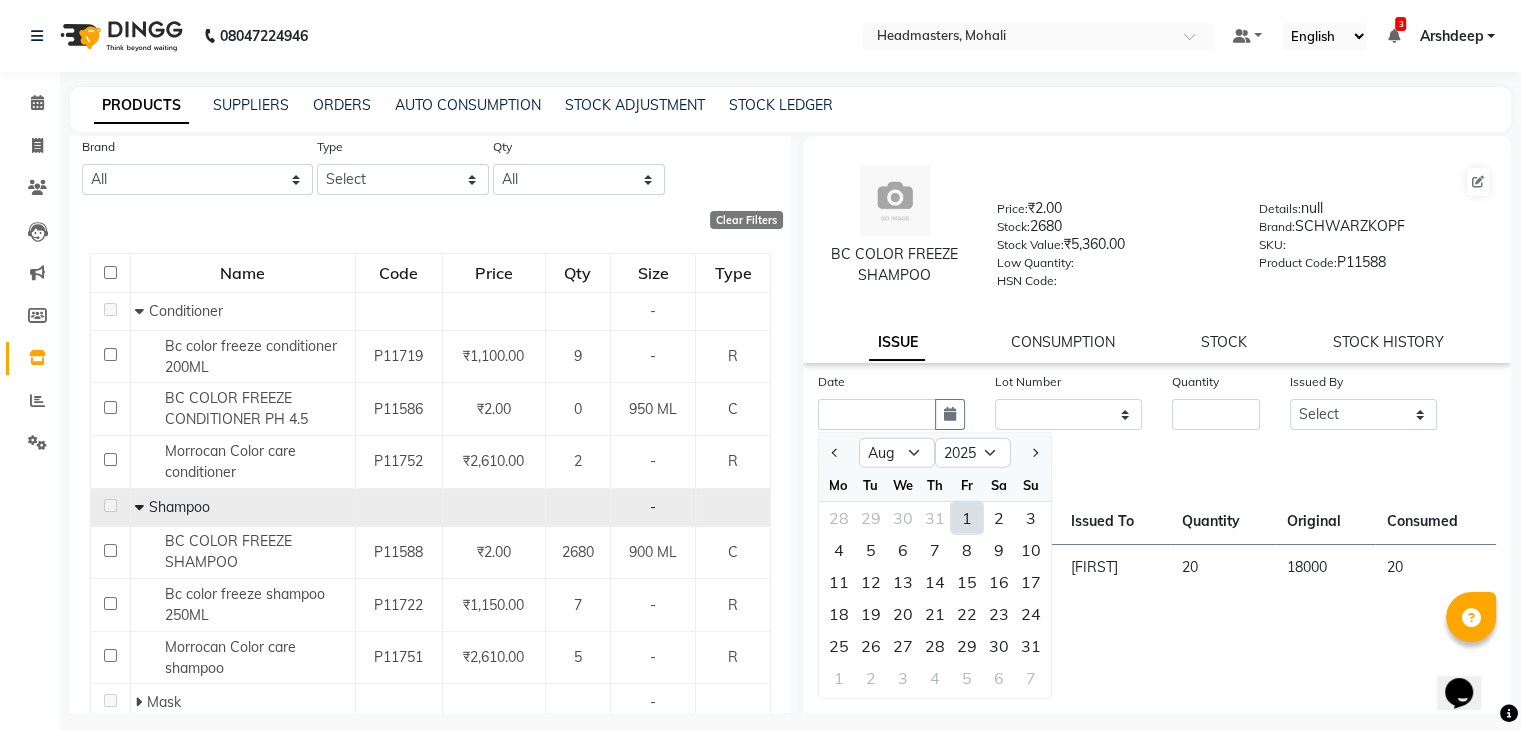 click on "1" 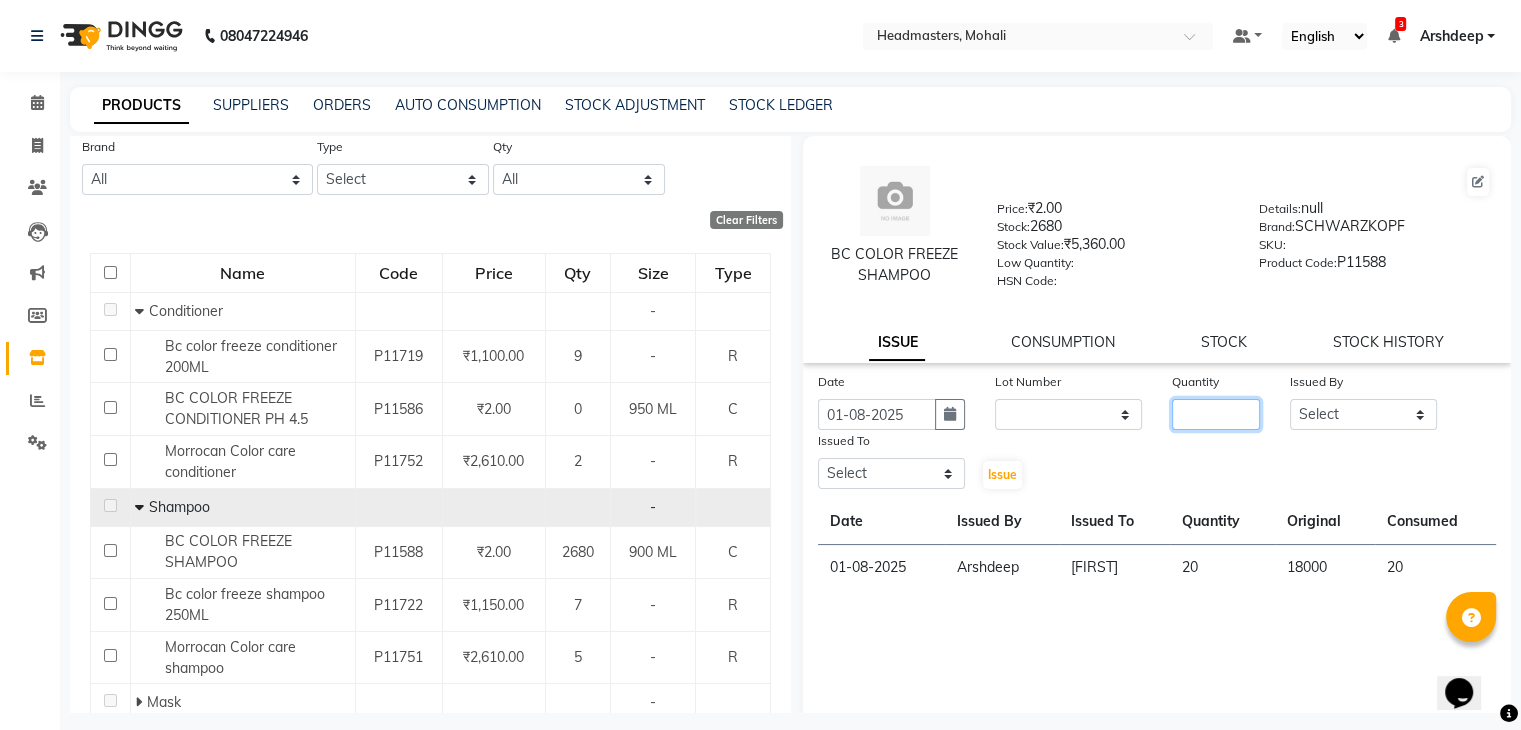 click 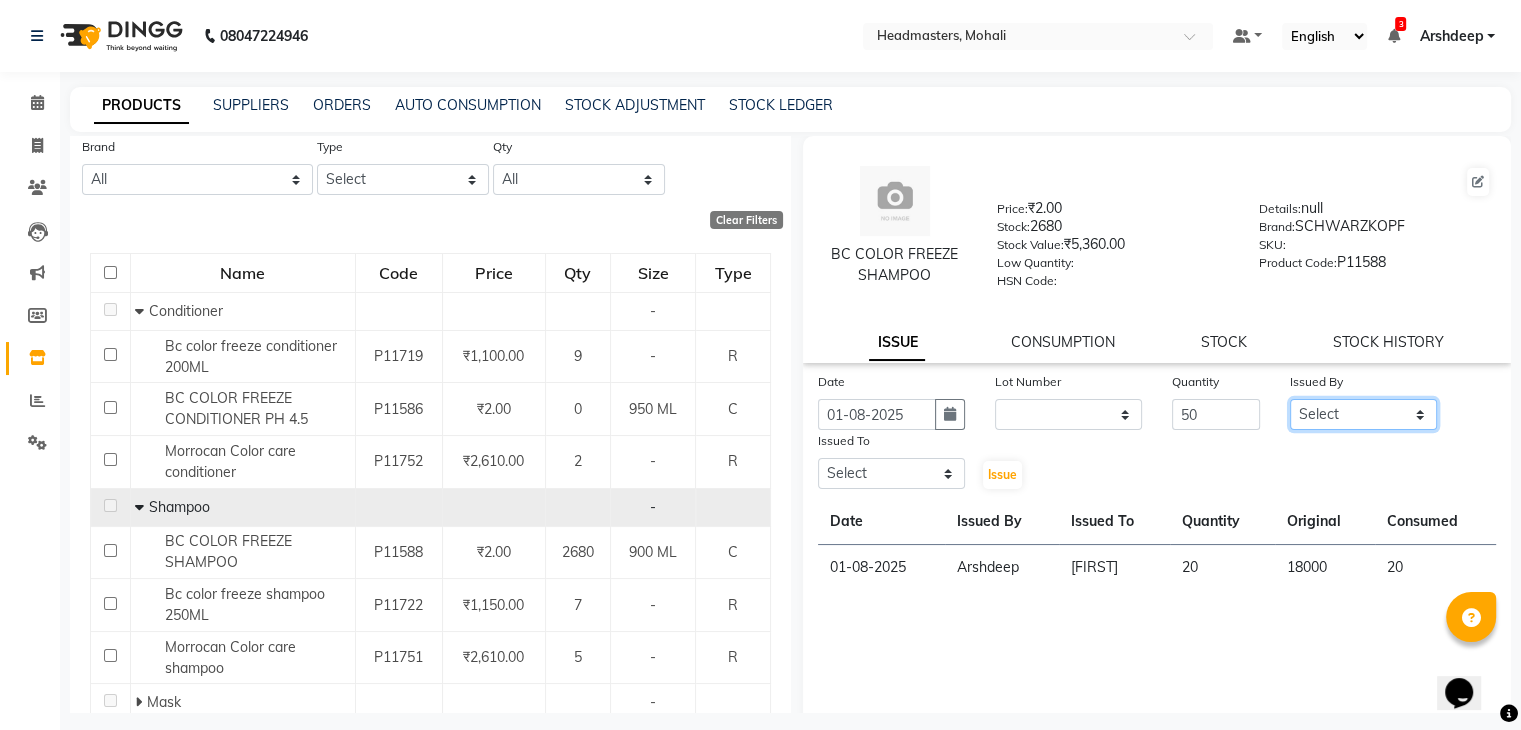 click on "Select AARIF Aarif Ansari Ali ANJANA ANJU Arshdeep Aryan Asad  Azam BALWINDER BHAWNA BIMLA CHETAN Deepak  HARRY Headmasters Honey Sidhu Jyoti karamdeep Manav MICHAEL Navdeep NEETU NEETU -  FRONT DESK  NEHA PREET PRINCE RAVI ROOP SACHIN KUMAR Sagar SAIF SARJU SAURAV SHAHZAD SHARAN SHARDA SHELLY SHUBHAM  SOHAIL SOHAN  VICkY Yamini" 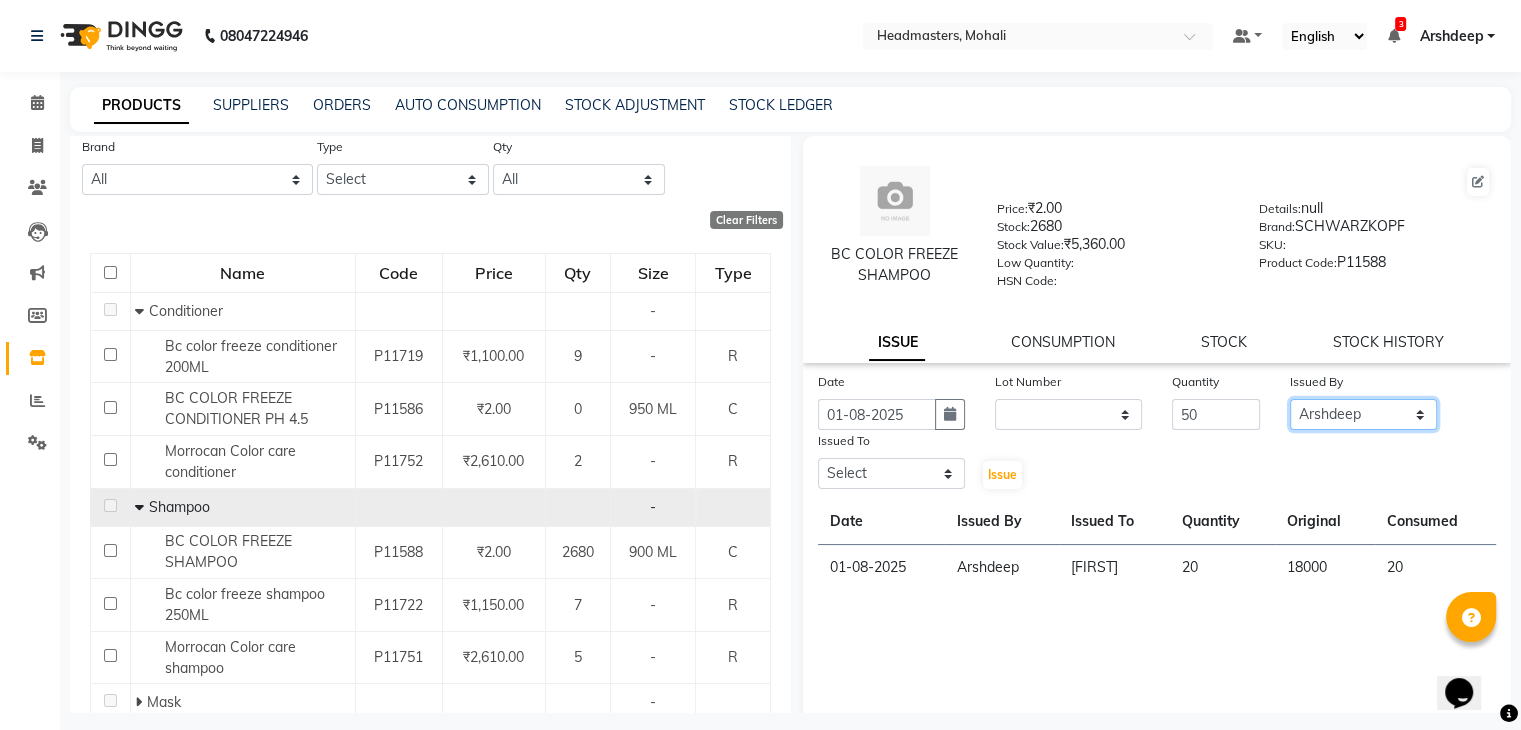 click on "Select AARIF Aarif Ansari Ali ANJANA ANJU Arshdeep Aryan Asad  Azam BALWINDER BHAWNA BIMLA CHETAN Deepak  HARRY Headmasters Honey Sidhu Jyoti karamdeep Manav MICHAEL Navdeep NEETU NEETU -  FRONT DESK  NEHA PREET PRINCE RAVI ROOP SACHIN KUMAR Sagar SAIF SARJU SAURAV SHAHZAD SHARAN SHARDA SHELLY SHUBHAM  SOHAIL SOHAN  VICkY Yamini" 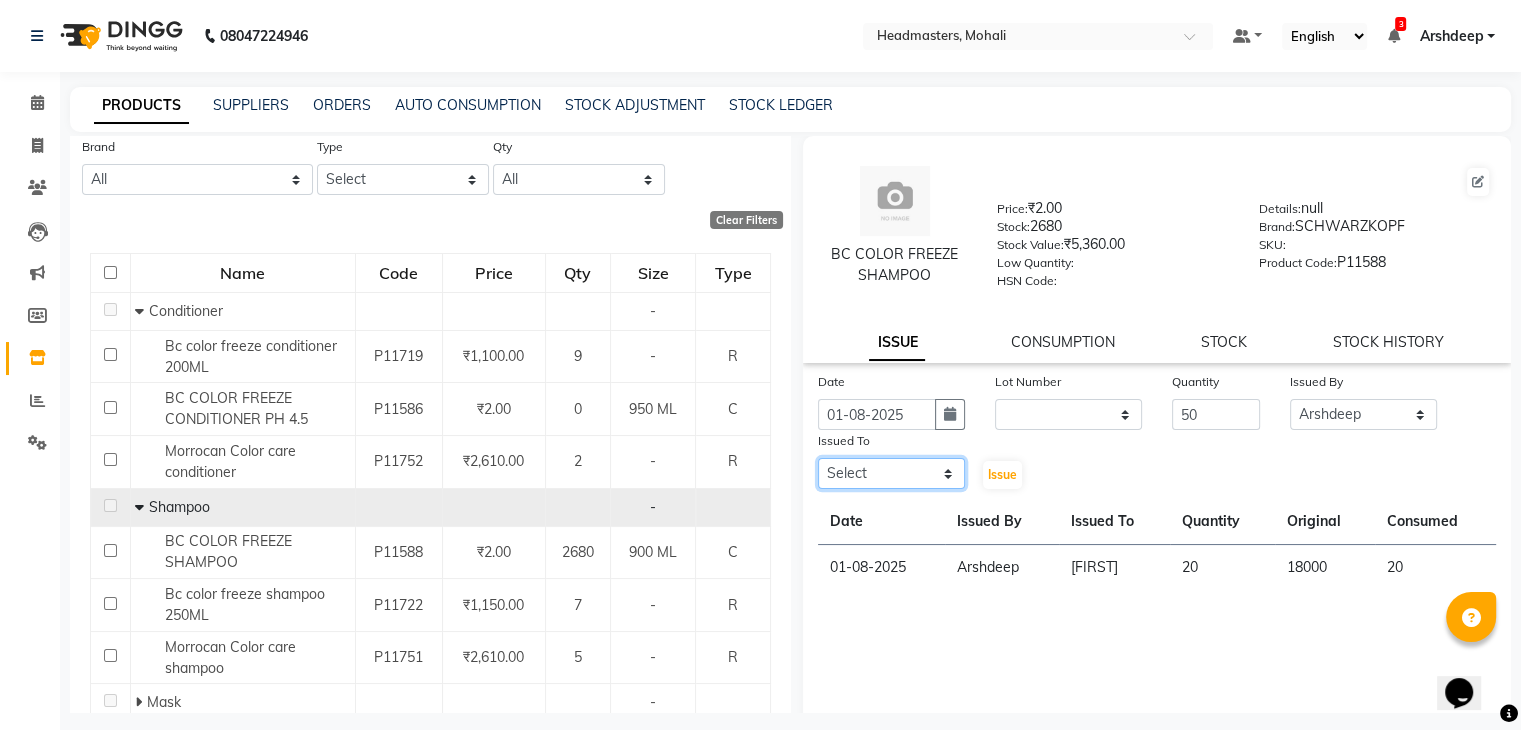 click on "Select AARIF Aarif Ansari Ali ANJANA ANJU Arshdeep Aryan Asad  Azam BALWINDER BHAWNA BIMLA CHETAN Deepak  HARRY Headmasters Honey Sidhu Jyoti karamdeep Manav MICHAEL Navdeep NEETU NEETU -  FRONT DESK  NEHA PREET PRINCE RAVI ROOP SACHIN KUMAR Sagar SAIF SARJU SAURAV SHAHZAD SHARAN SHARDA SHELLY SHUBHAM  SOHAIL SOHAN  VICkY Yamini" 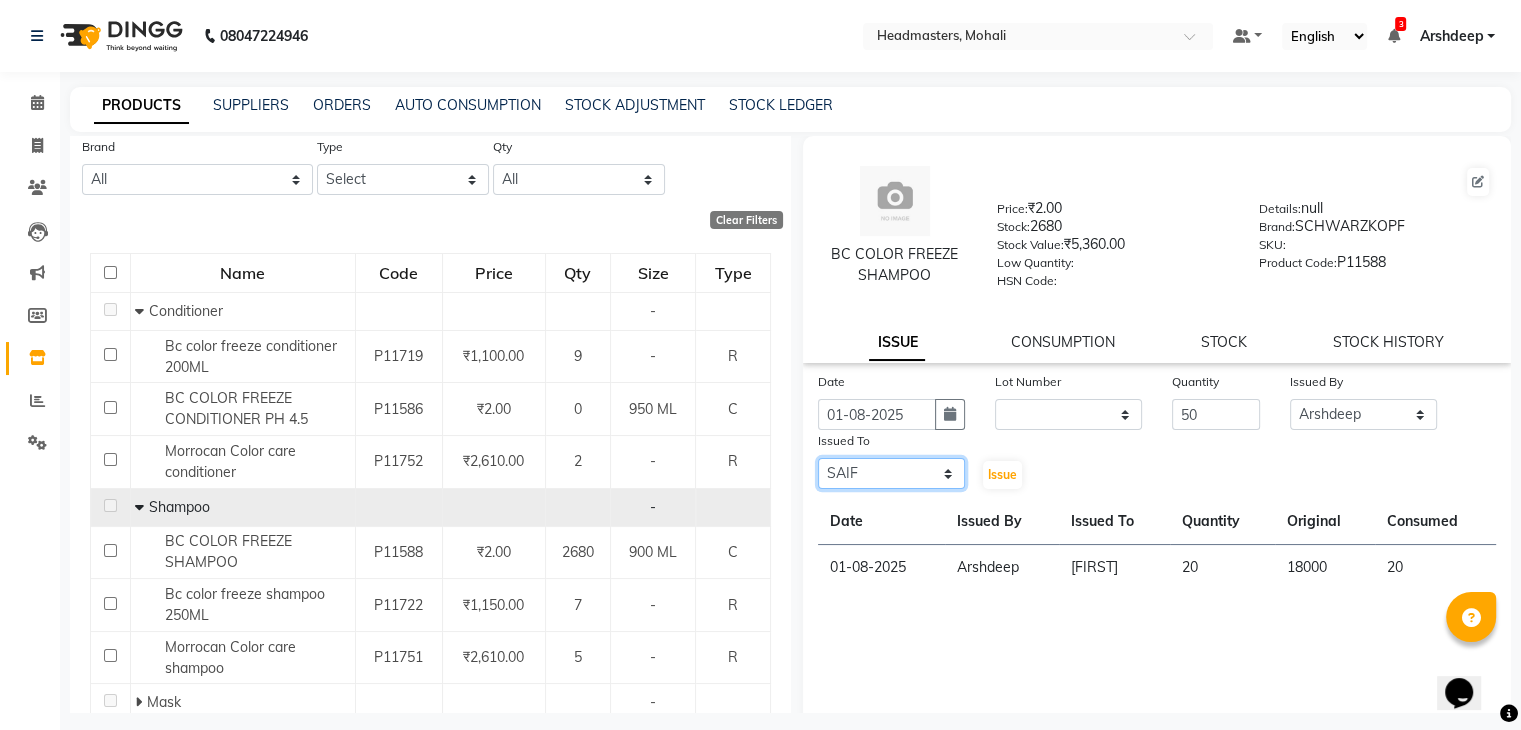 click on "Select AARIF Aarif Ansari Ali ANJANA ANJU Arshdeep Aryan Asad  Azam BALWINDER BHAWNA BIMLA CHETAN Deepak  HARRY Headmasters Honey Sidhu Jyoti karamdeep Manav MICHAEL Navdeep NEETU NEETU -  FRONT DESK  NEHA PREET PRINCE RAVI ROOP SACHIN KUMAR Sagar SAIF SARJU SAURAV SHAHZAD SHARAN SHARDA SHELLY SHUBHAM  SOHAIL SOHAN  VICkY Yamini" 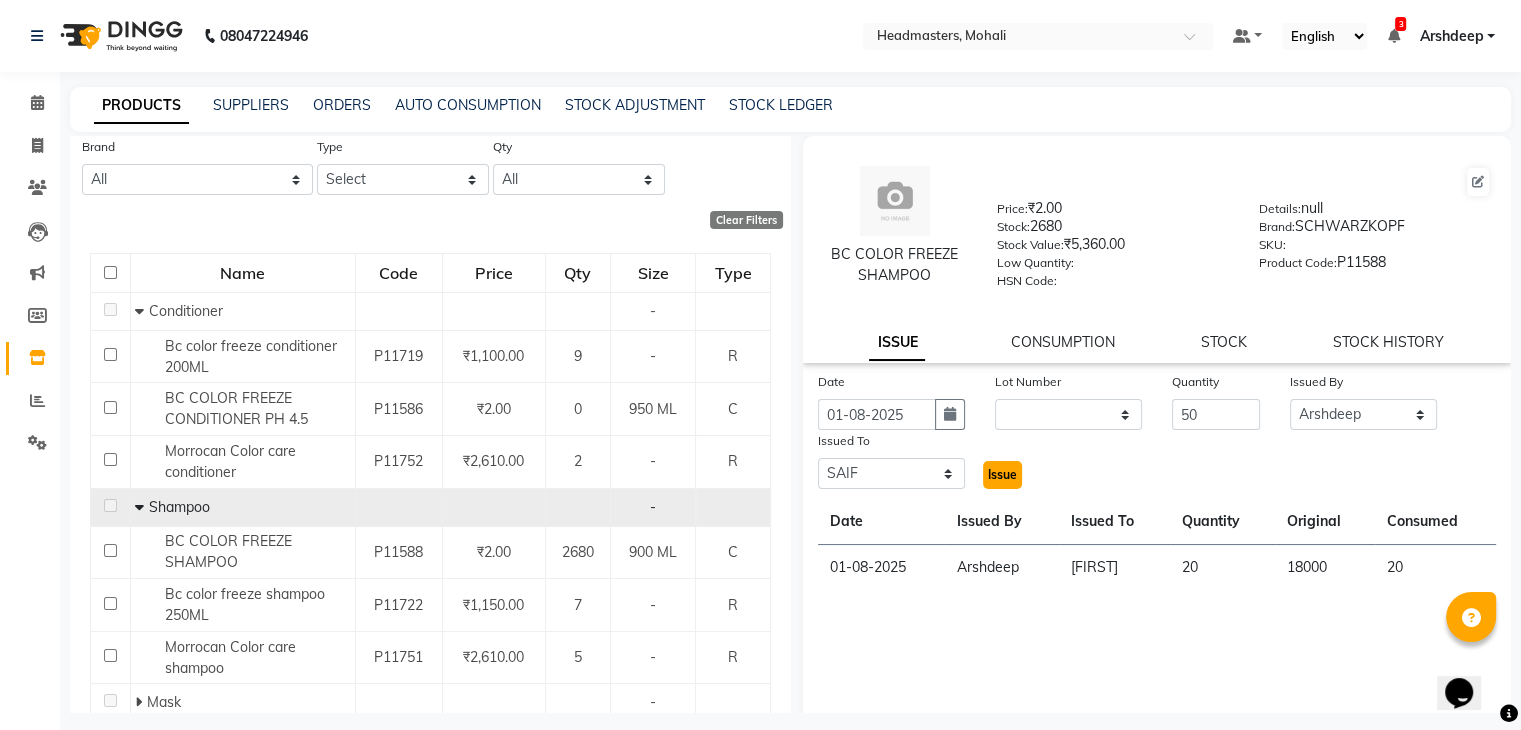 click on "Issue" 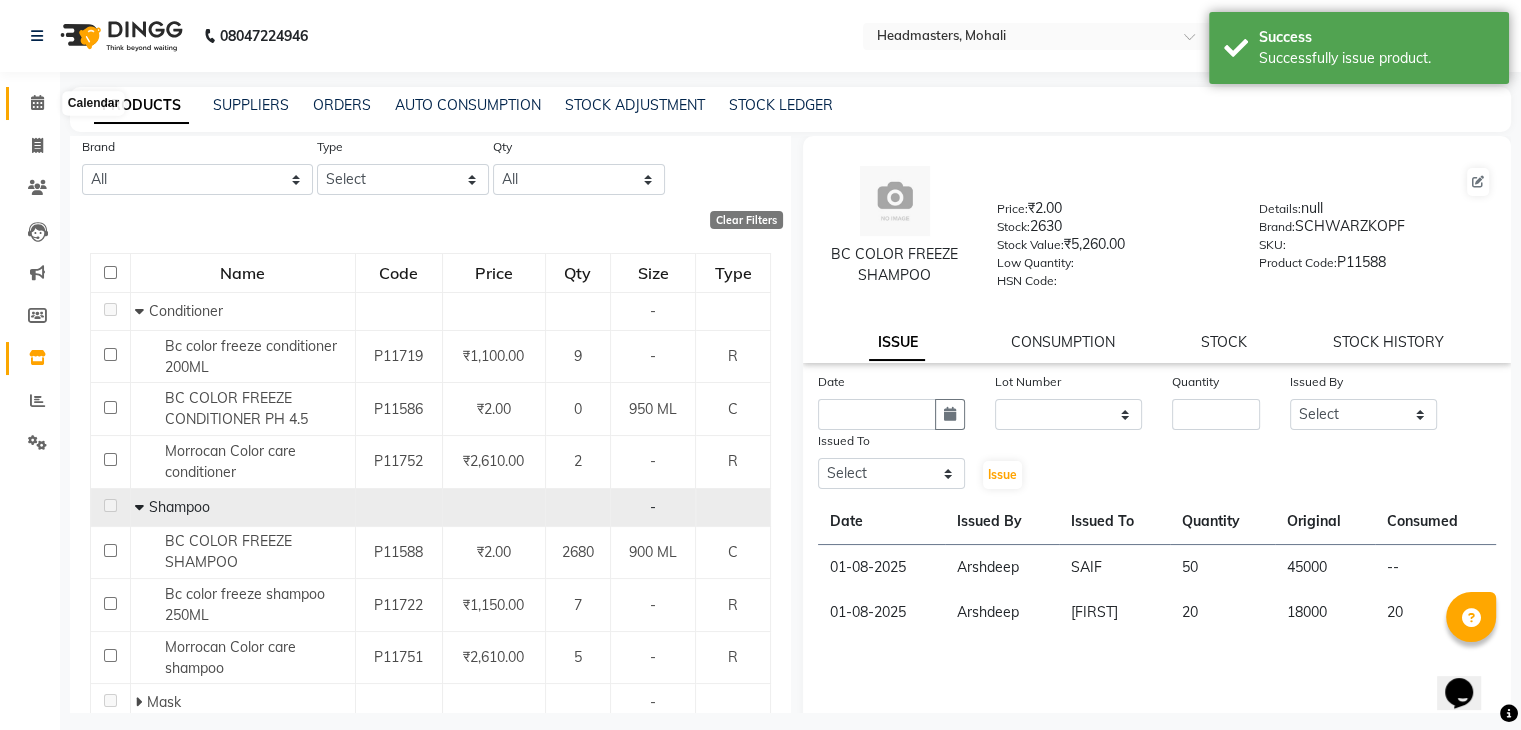click 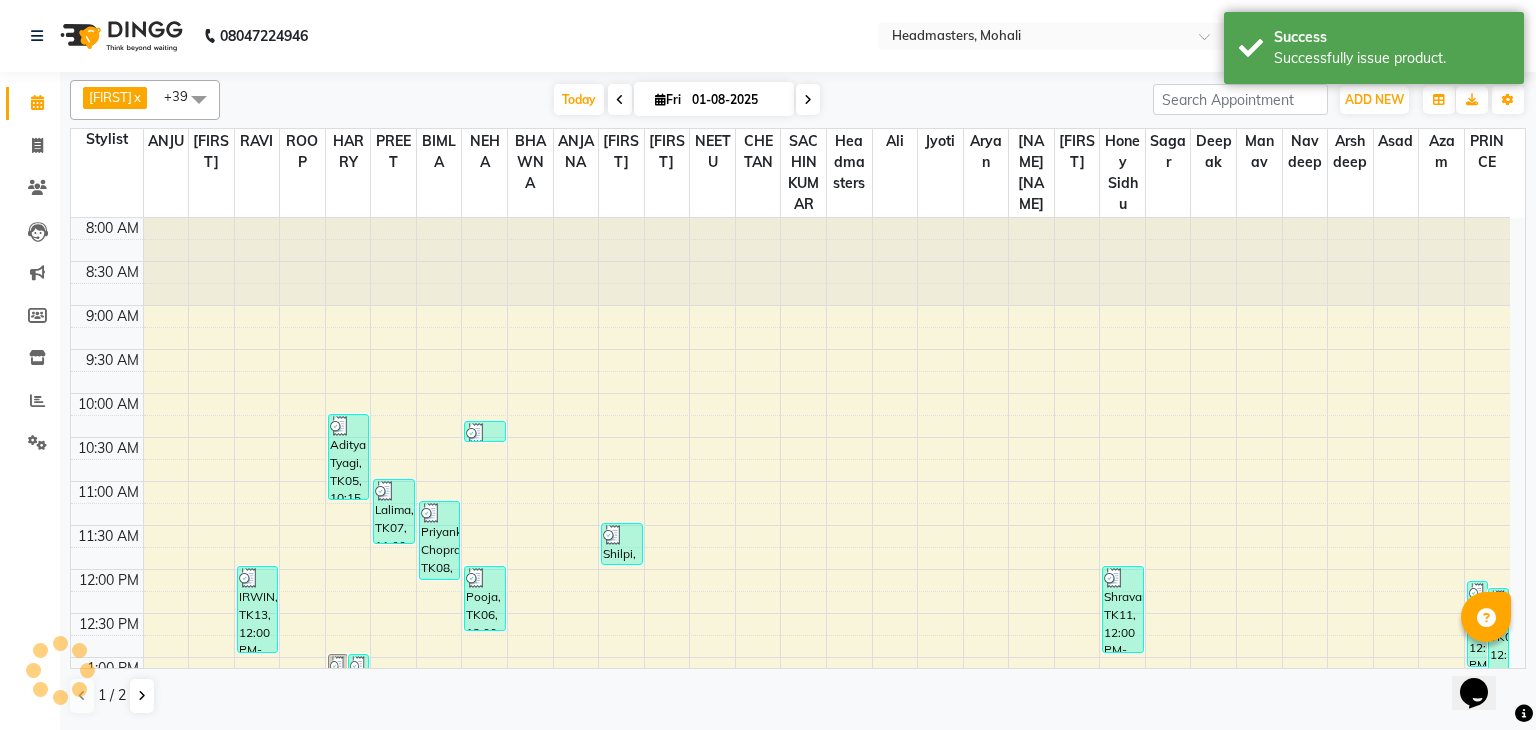 scroll, scrollTop: 0, scrollLeft: 0, axis: both 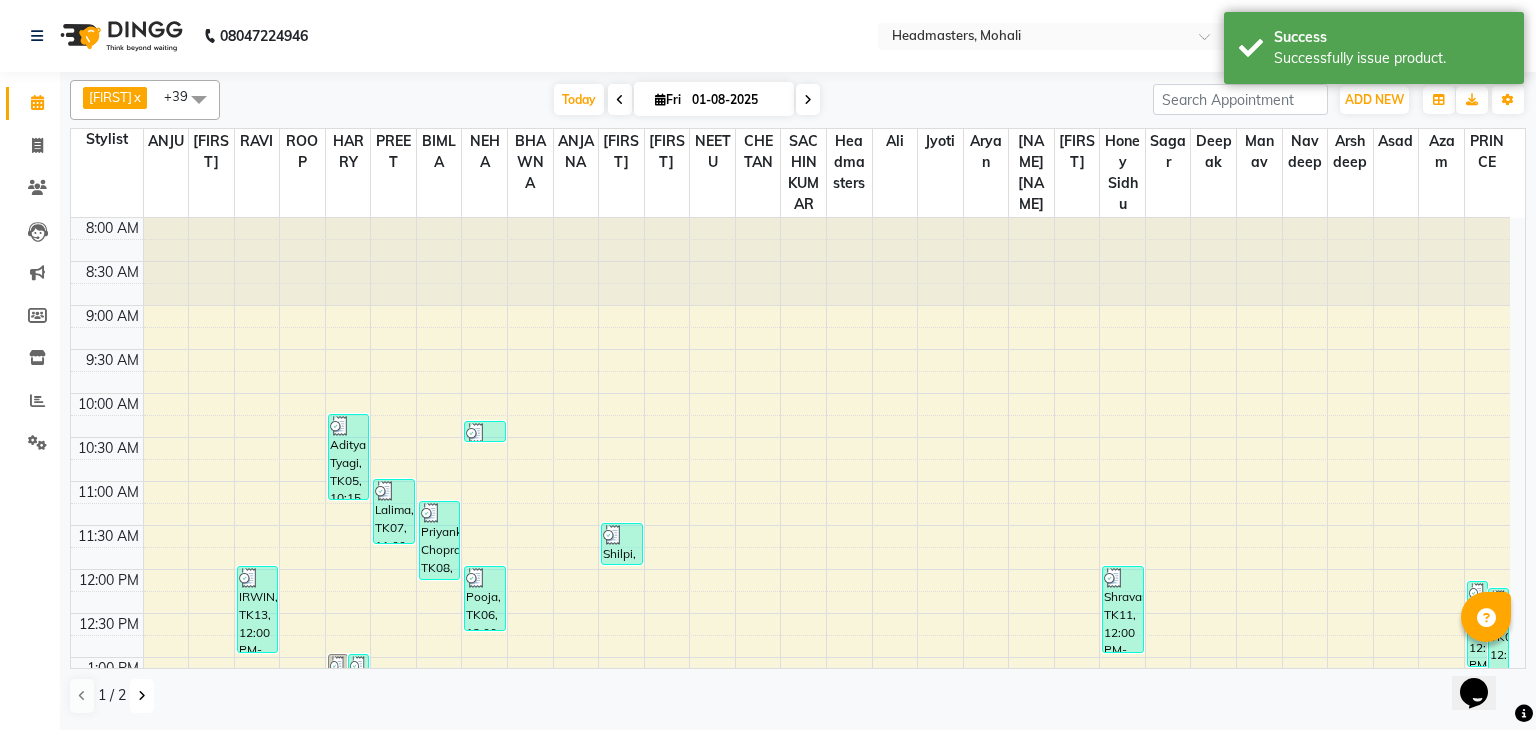 click at bounding box center [142, 696] 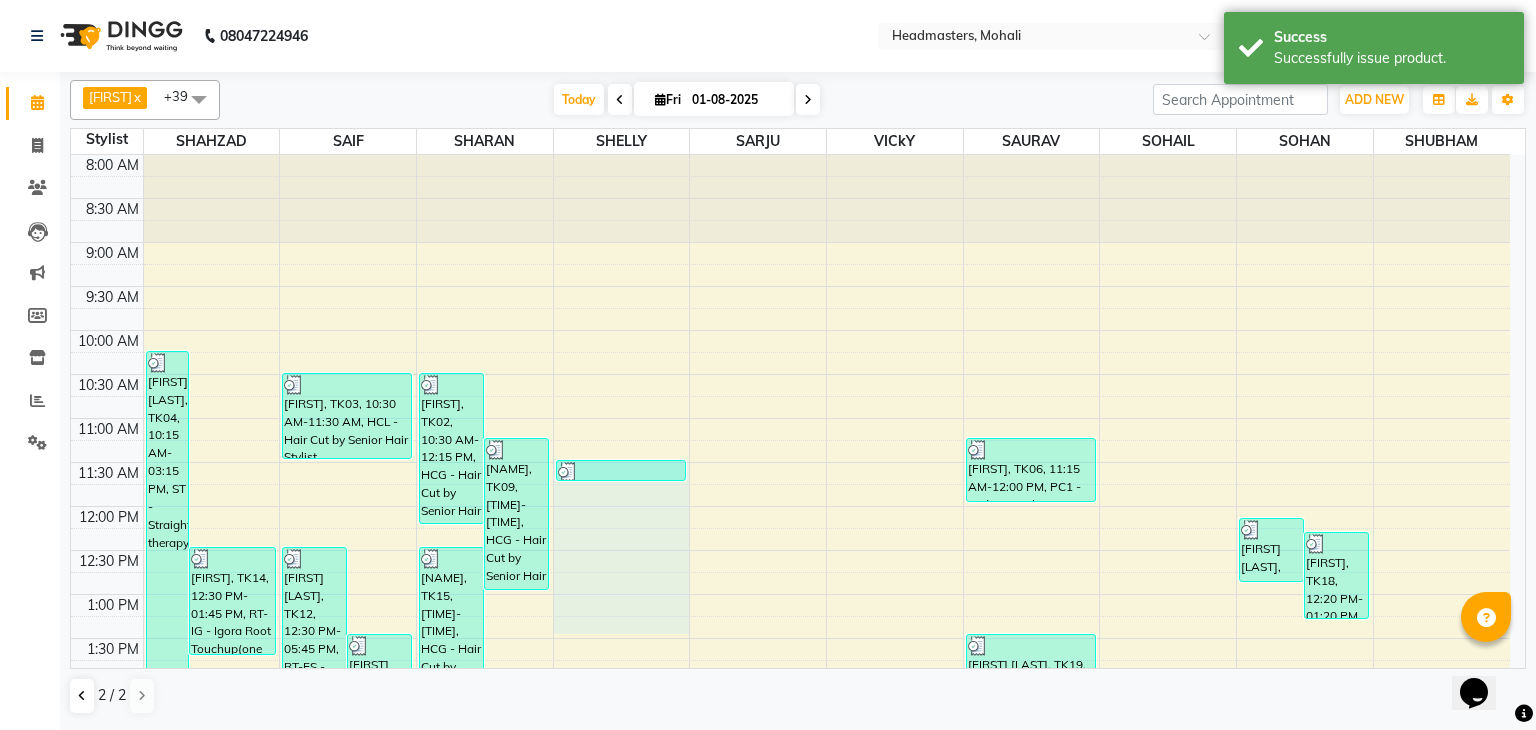 drag, startPoint x: 555, startPoint y: 617, endPoint x: 745, endPoint y: 521, distance: 212.87555 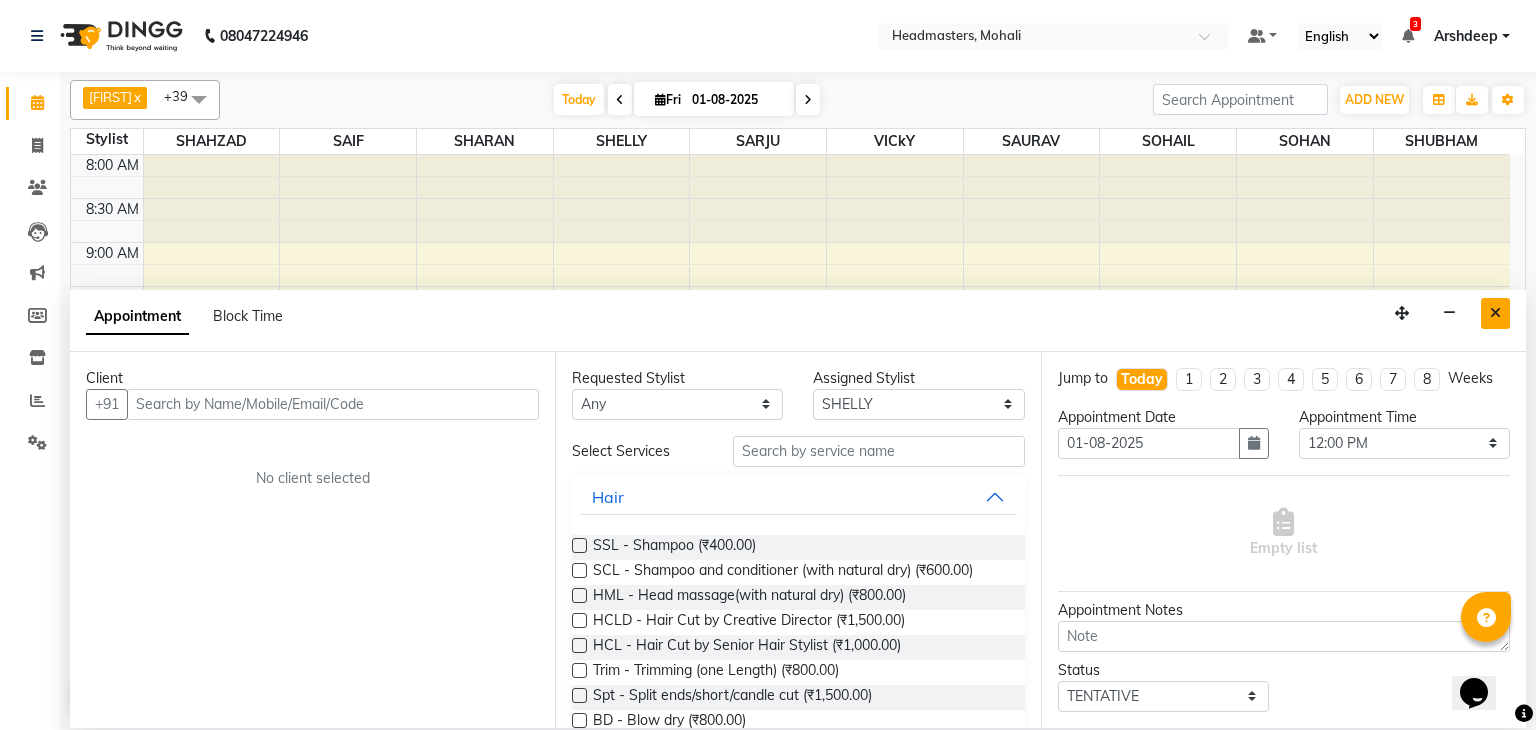 click at bounding box center [1495, 313] 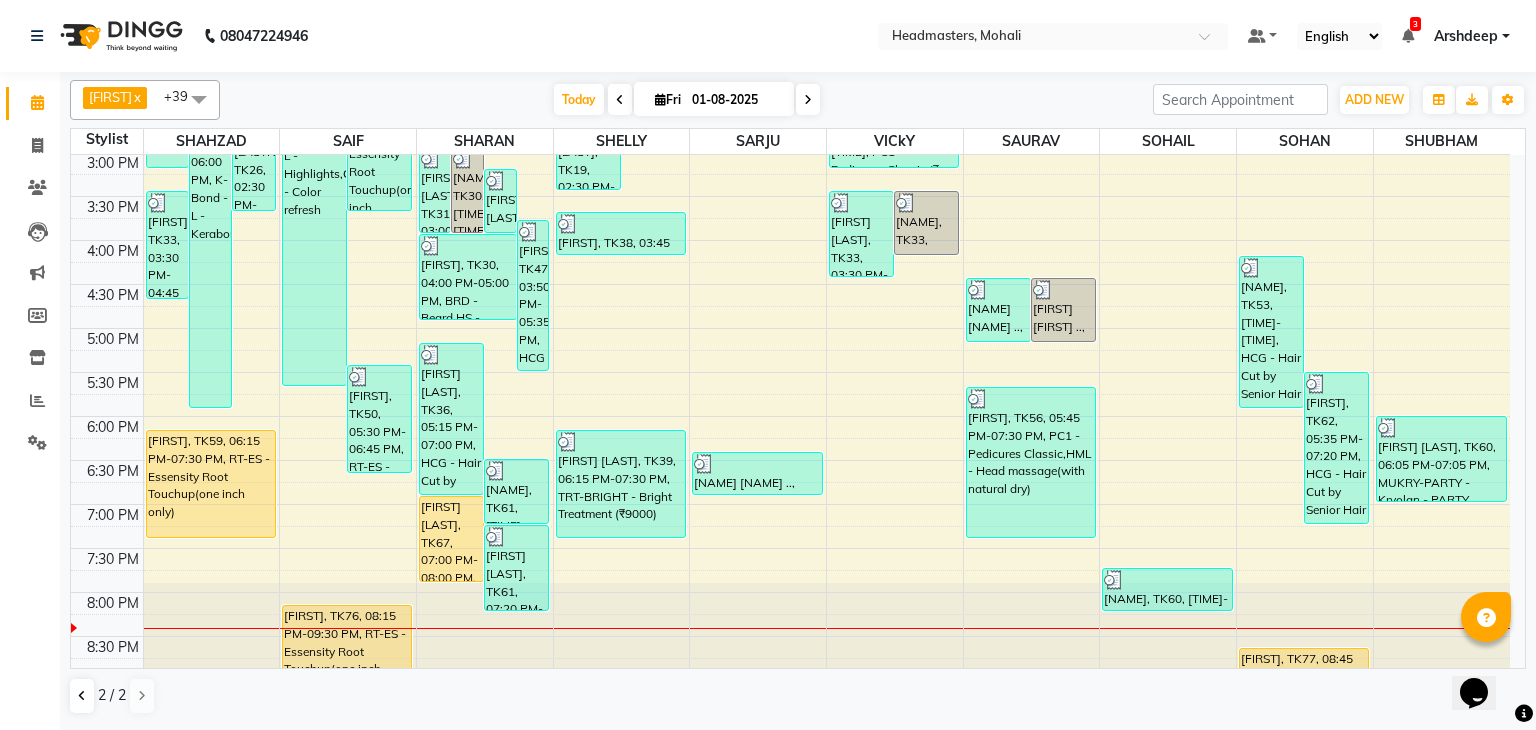 scroll, scrollTop: 583, scrollLeft: 0, axis: vertical 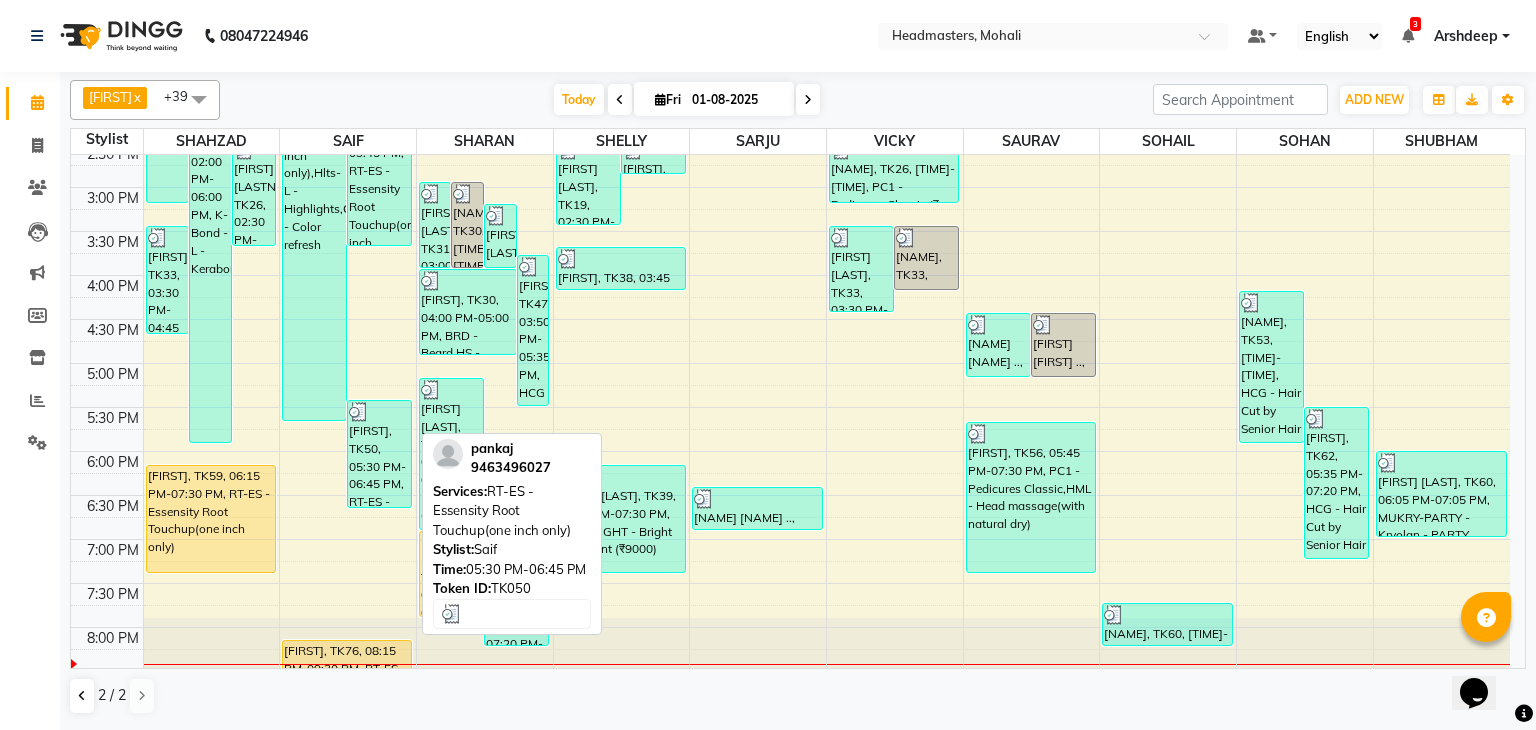 click on "[FIRST], TK50, 05:30 PM-06:45 PM, RT-ES - Essensity Root Touchup(one inch only)" at bounding box center [379, 454] 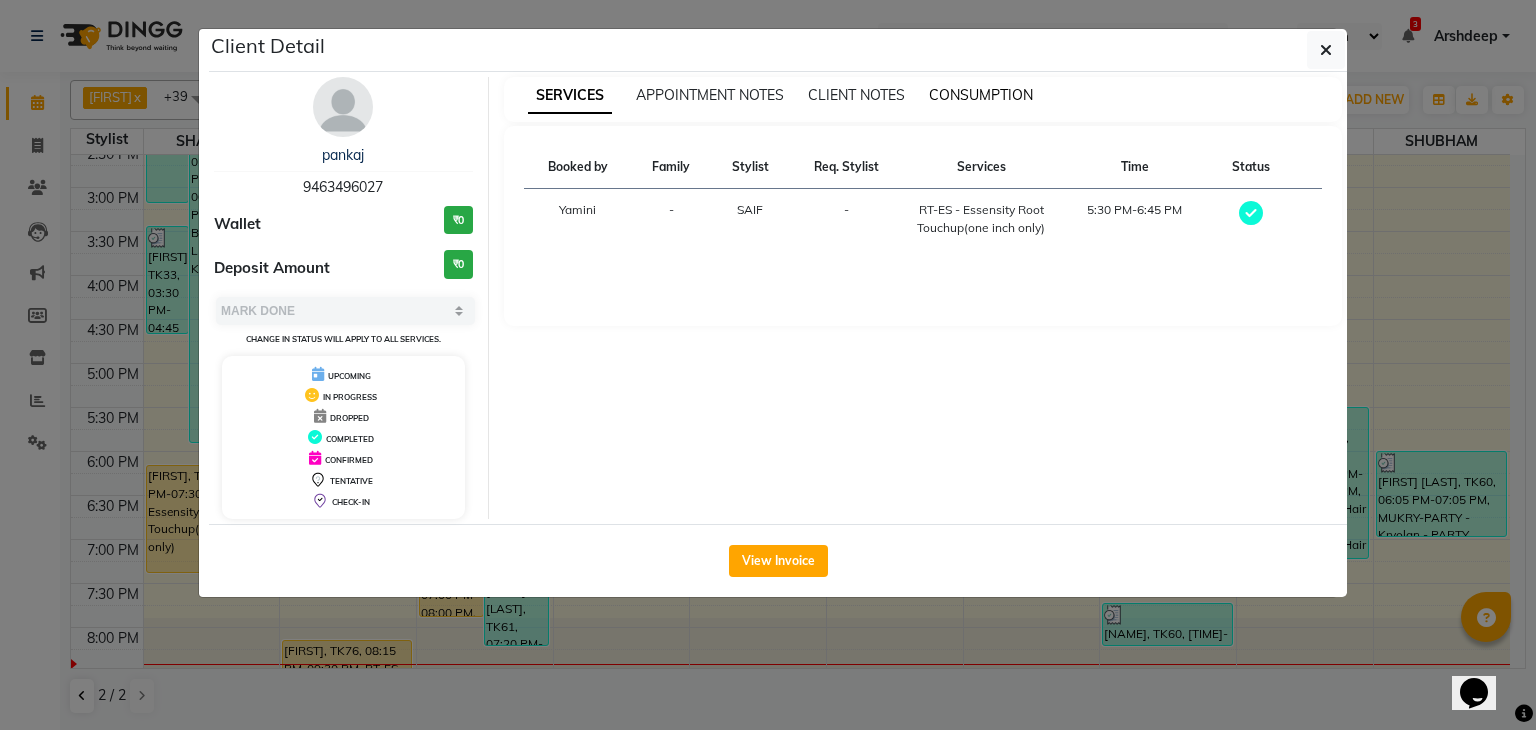 click on "CONSUMPTION" at bounding box center [981, 95] 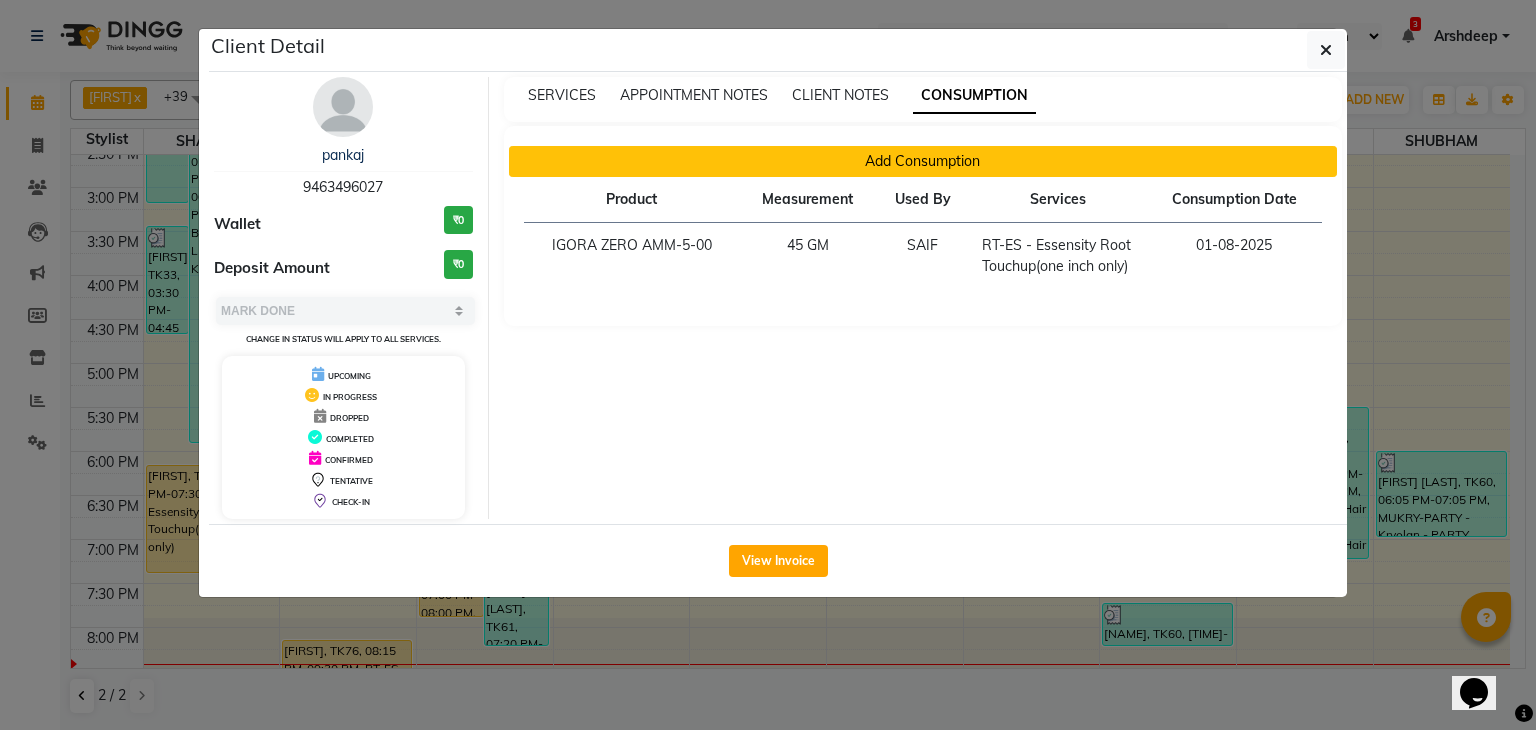 click on "Add Consumption" at bounding box center [923, 161] 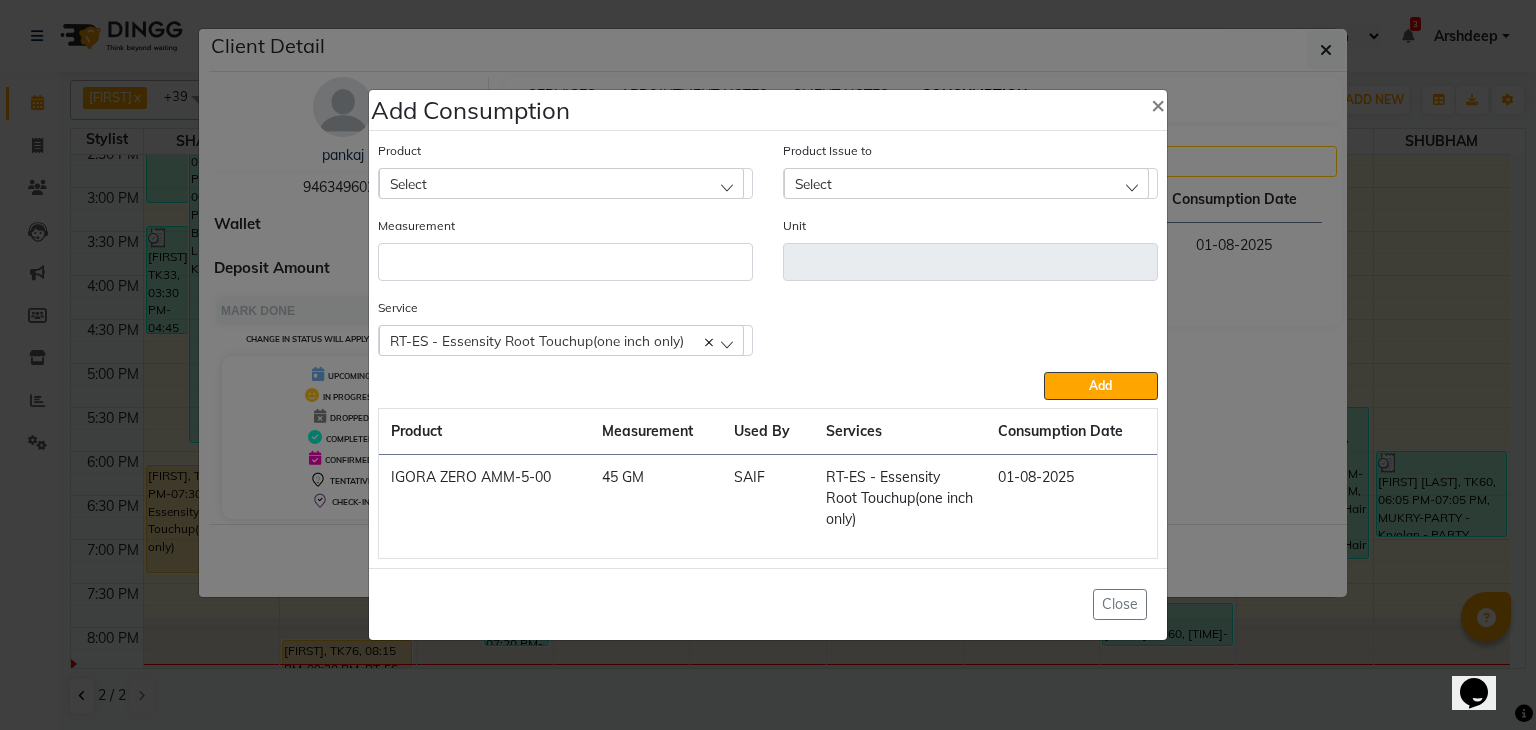 click on "Select" 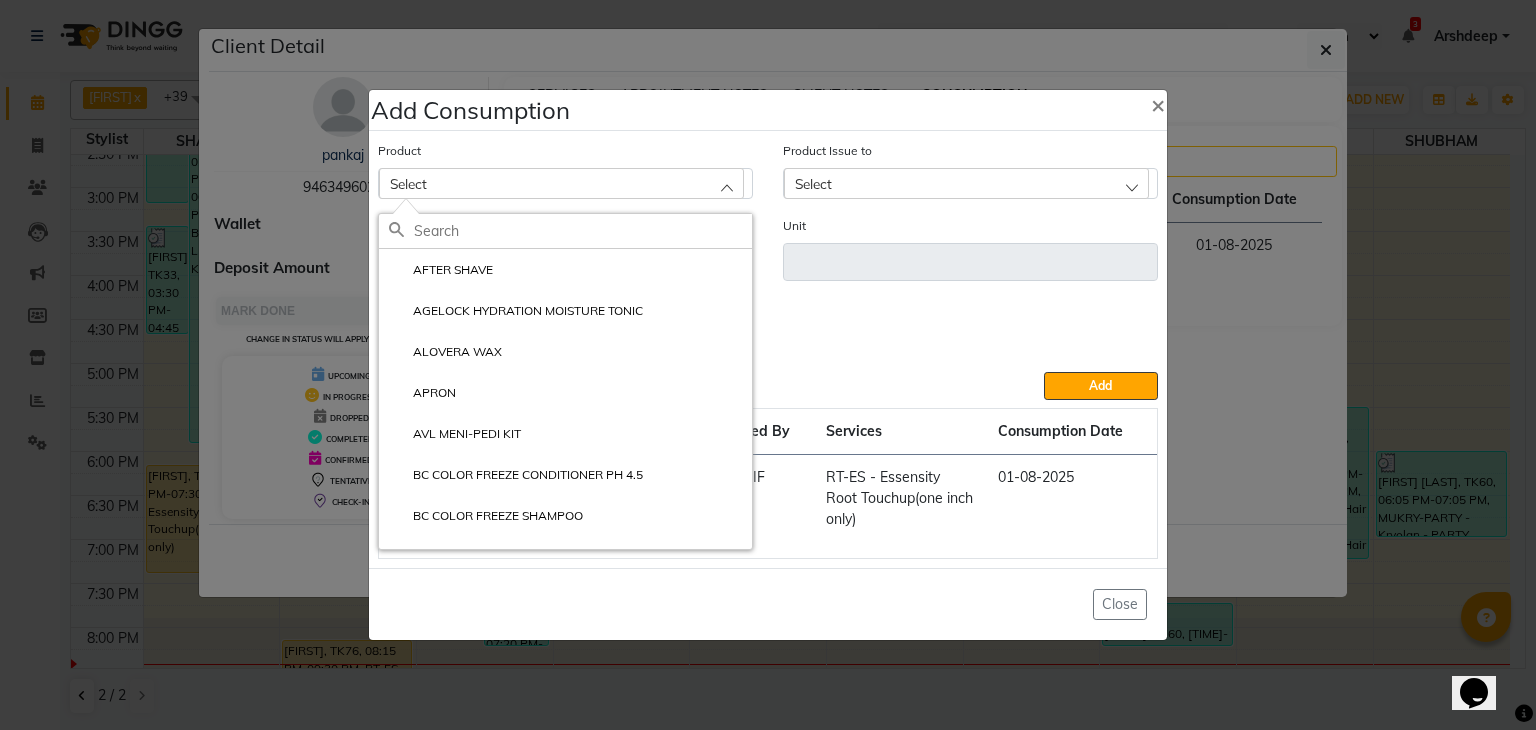 click 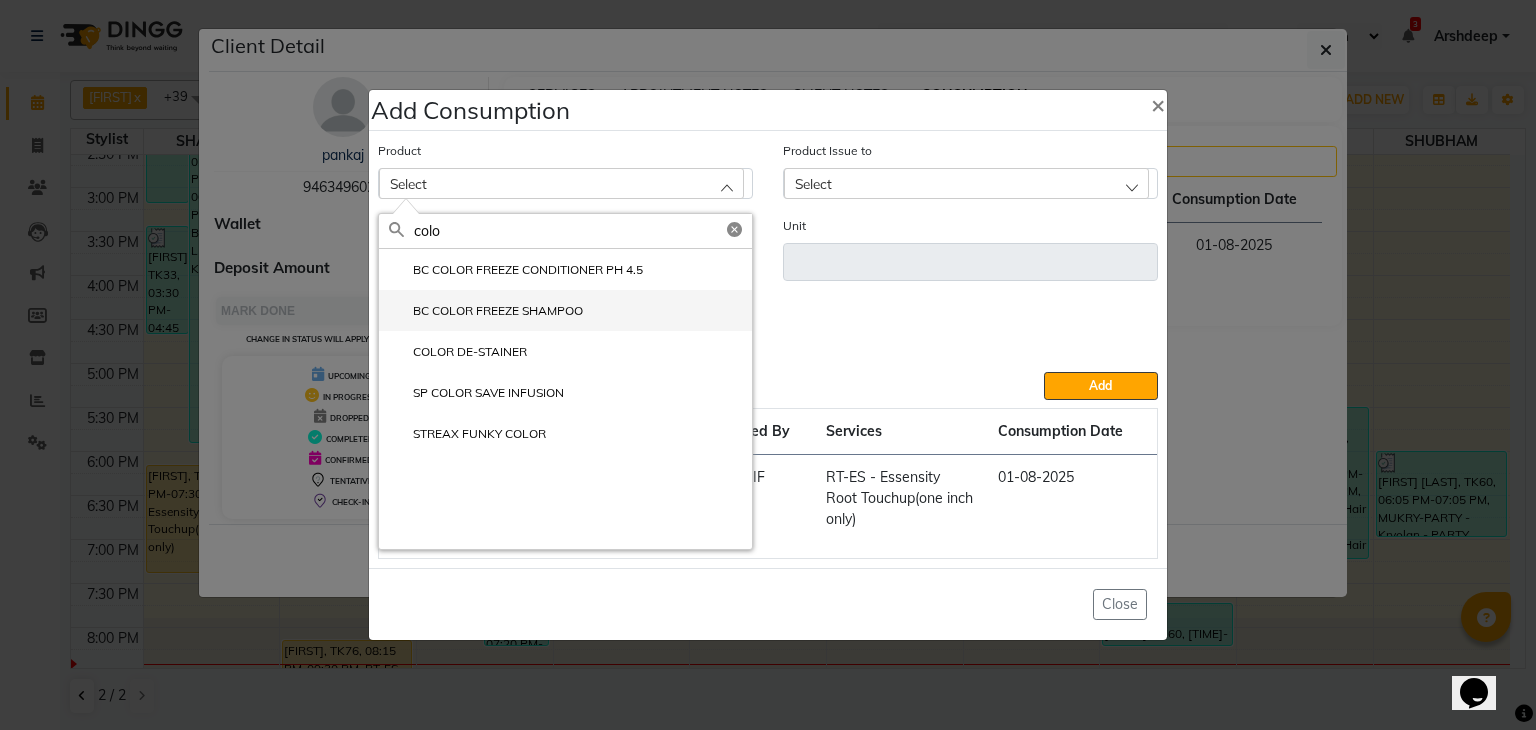 click on "BC COLOR FREEZE SHAMPOO" 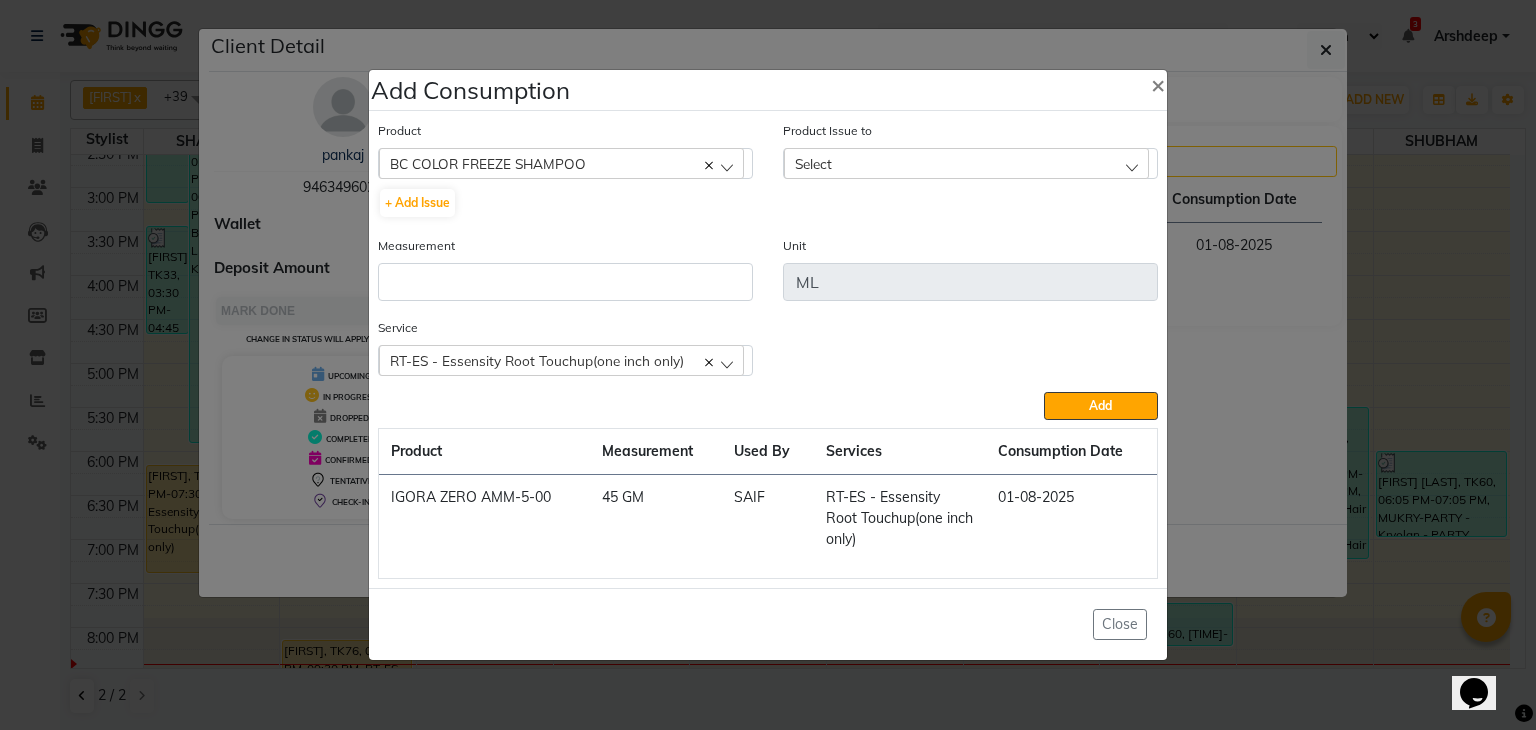 click on "Select" 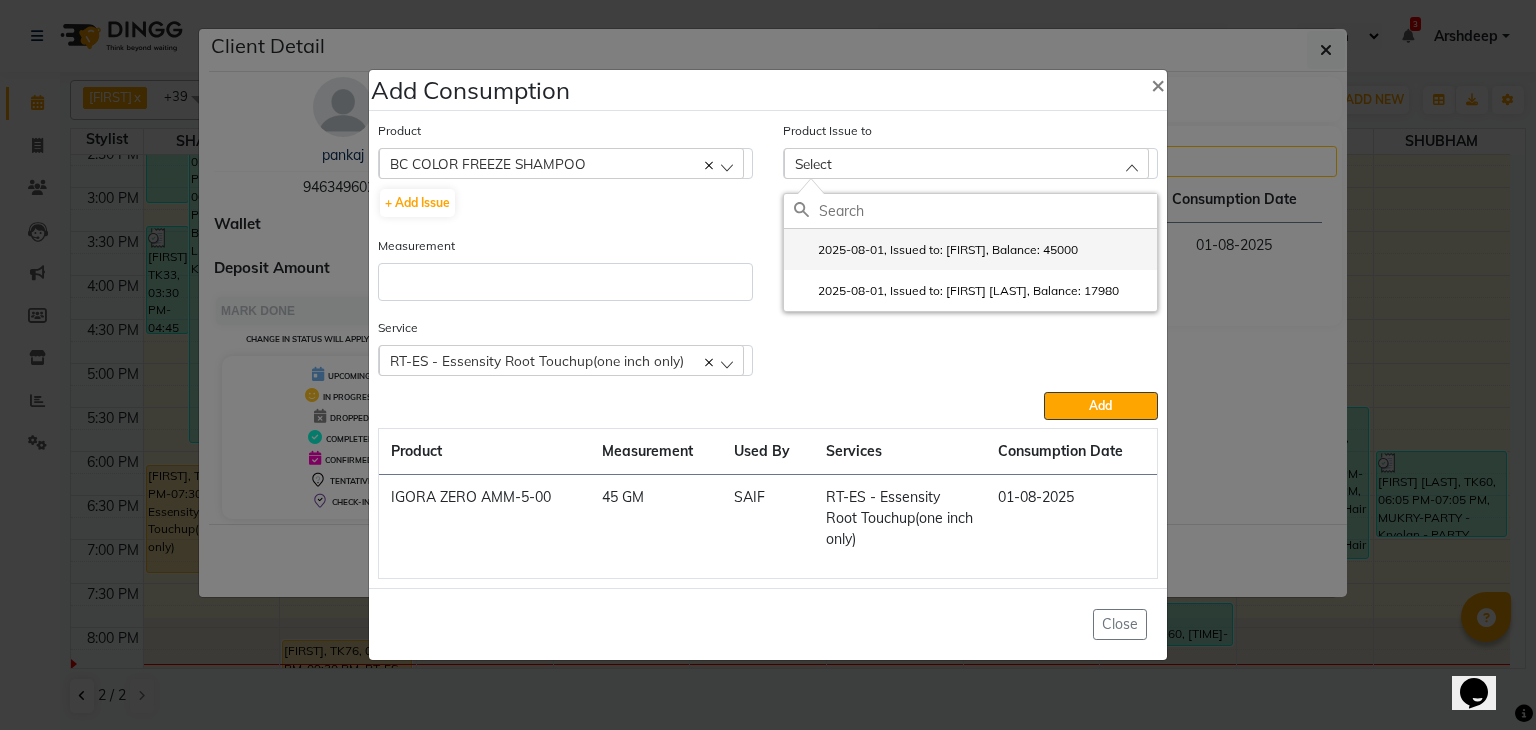 click on "2025-08-01, Issued to: [FIRST], Balance: 45000" 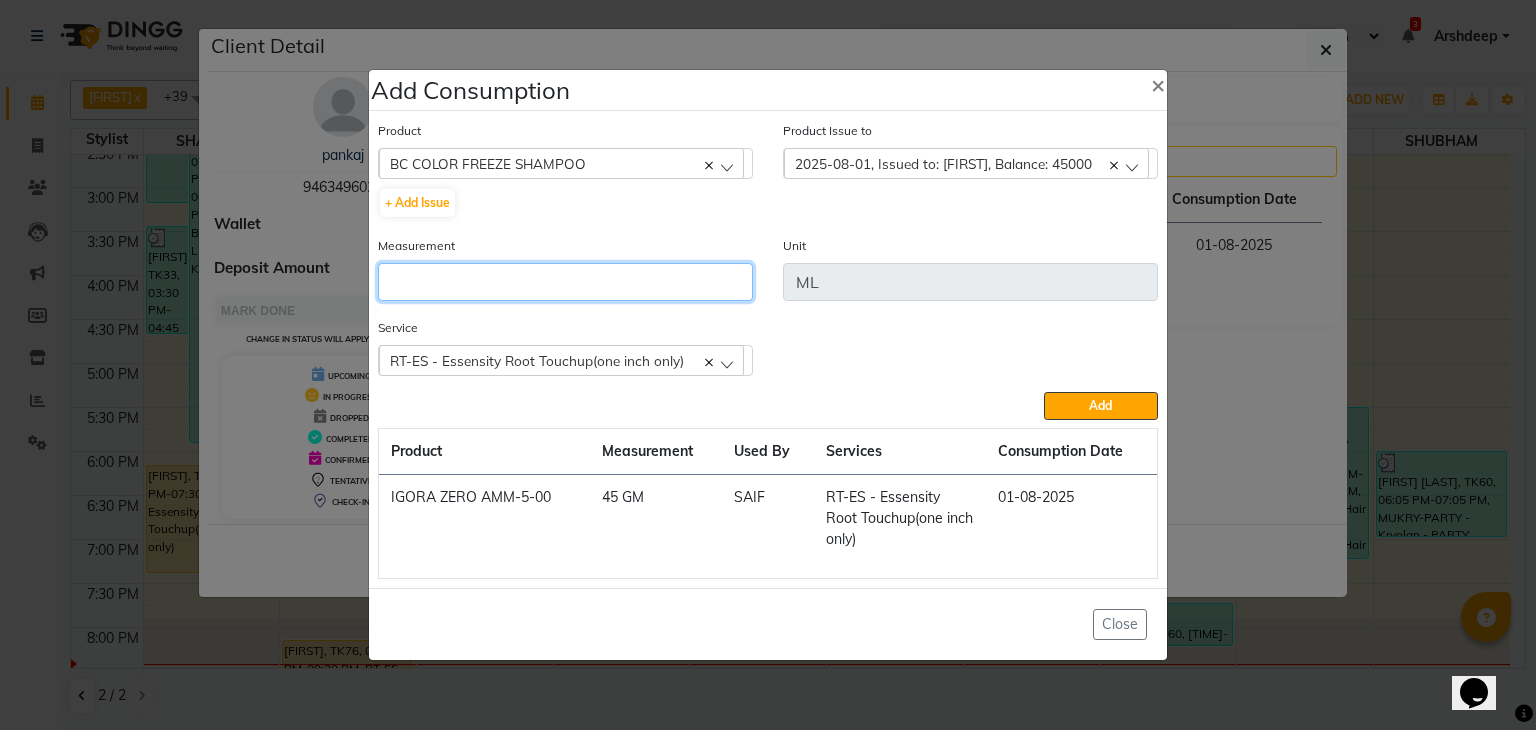 click 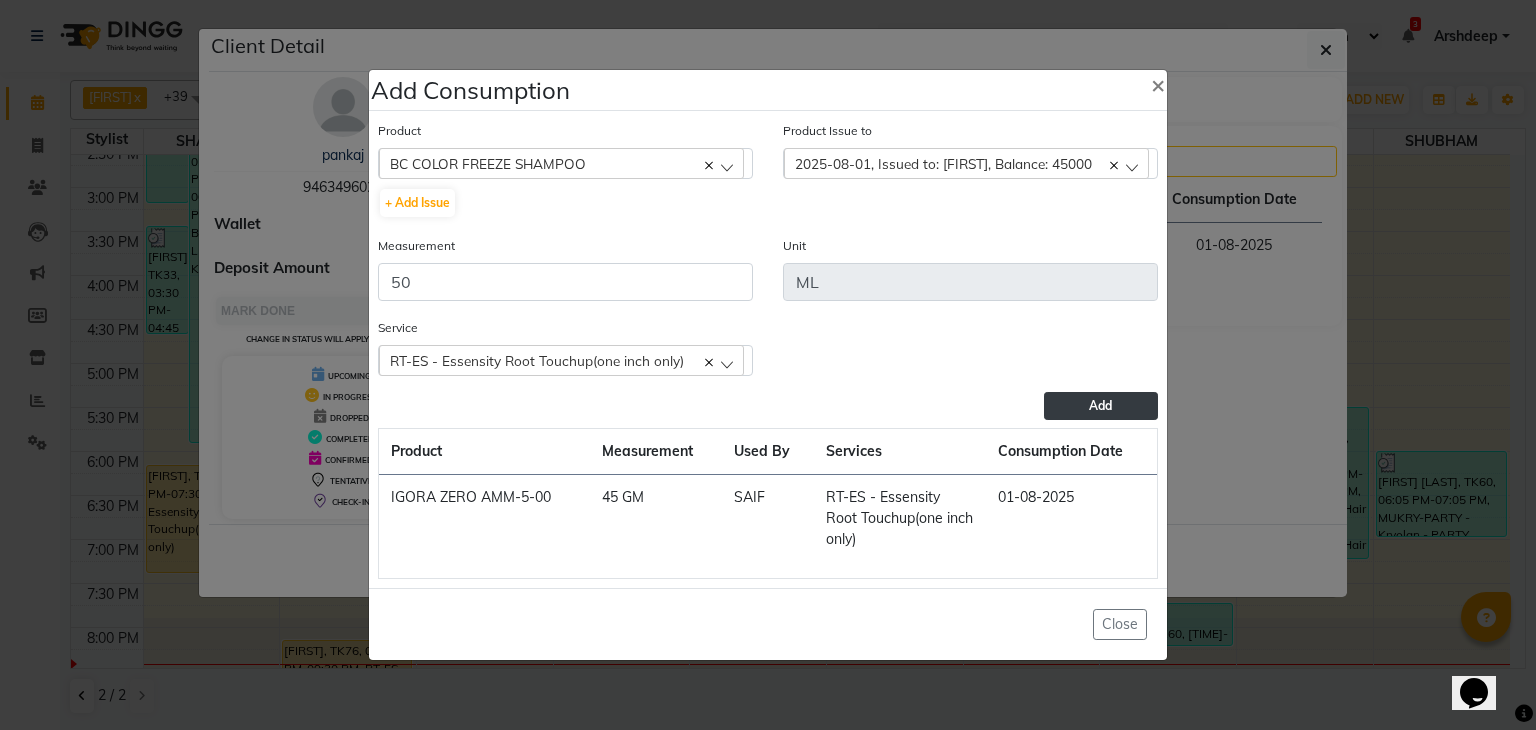 click on "Add" 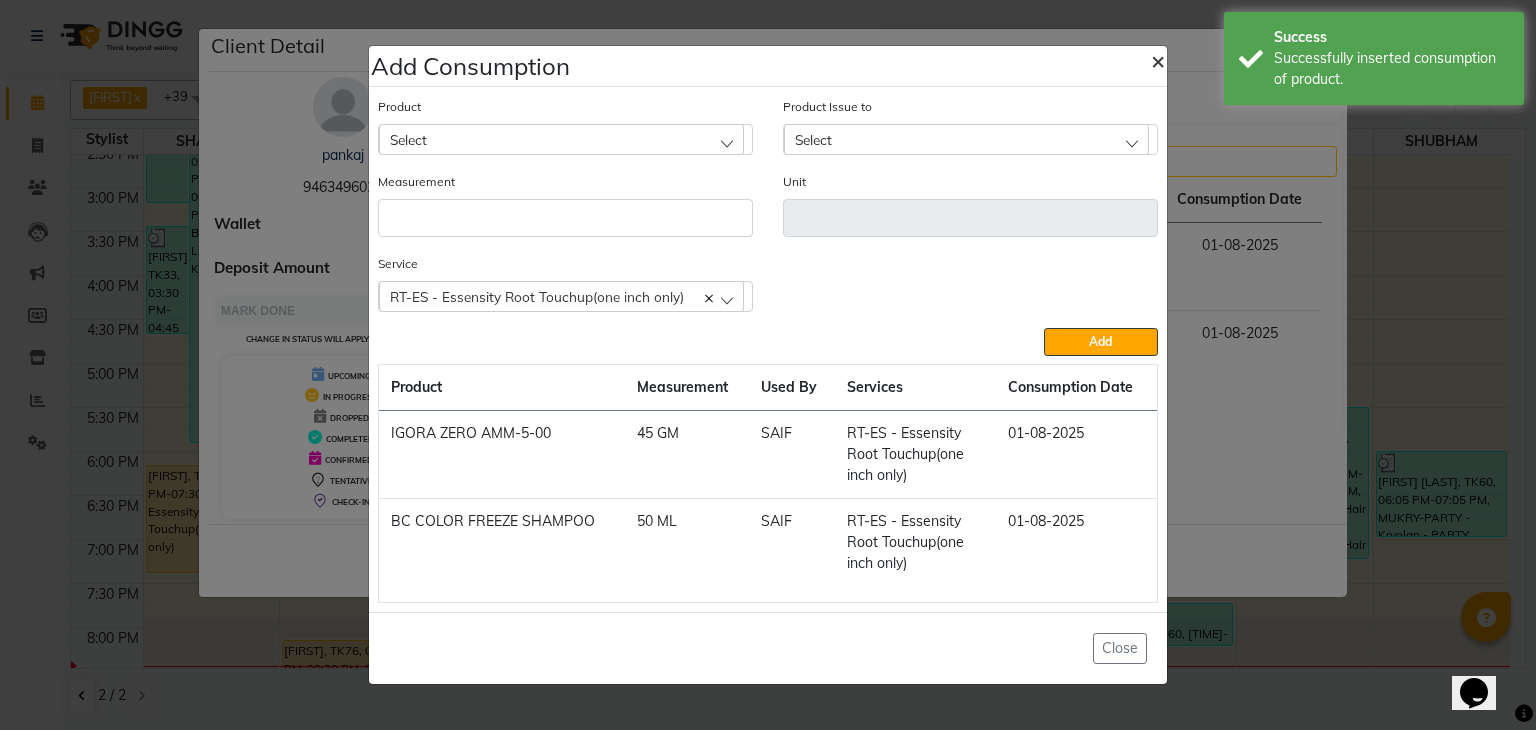 click on "×" 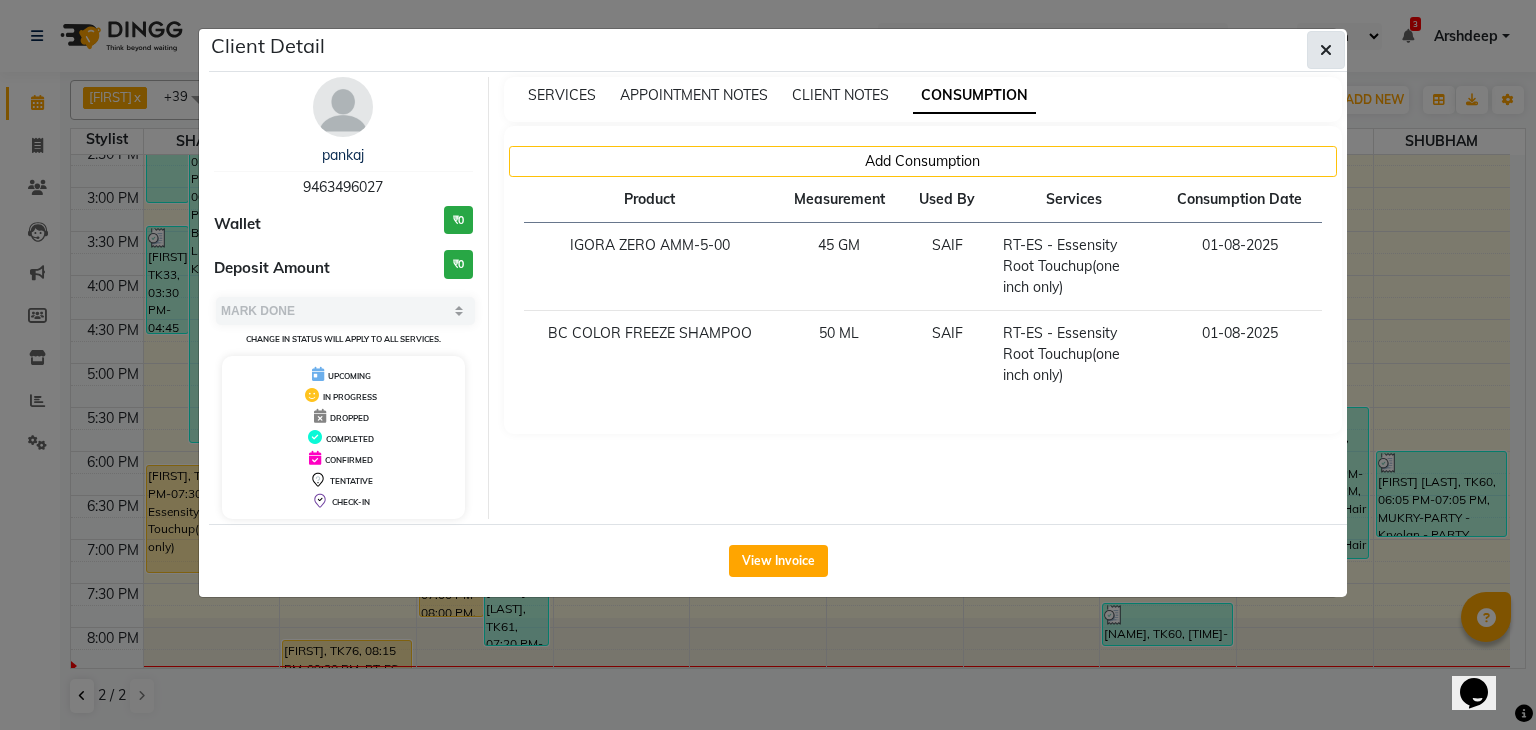 click 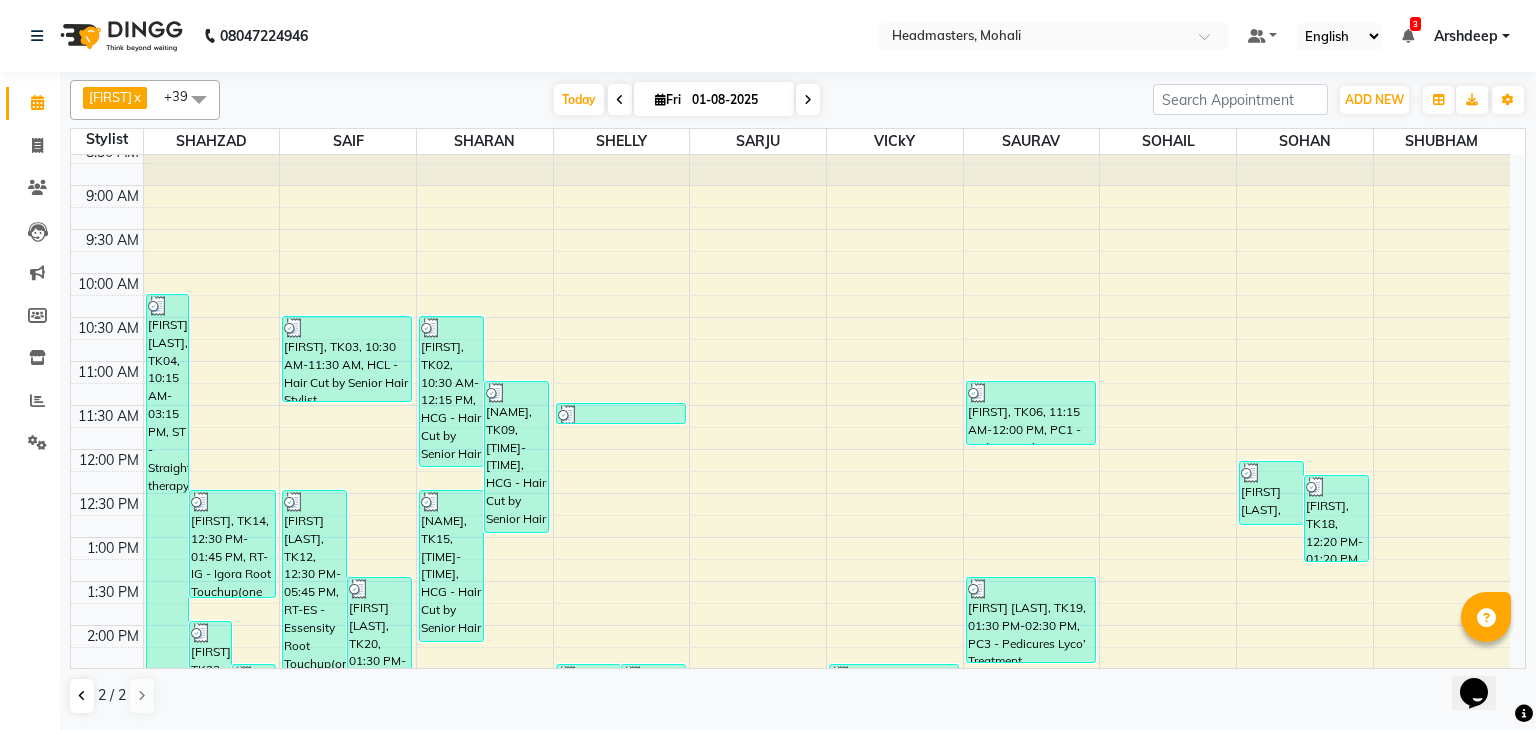 scroll, scrollTop: 0, scrollLeft: 0, axis: both 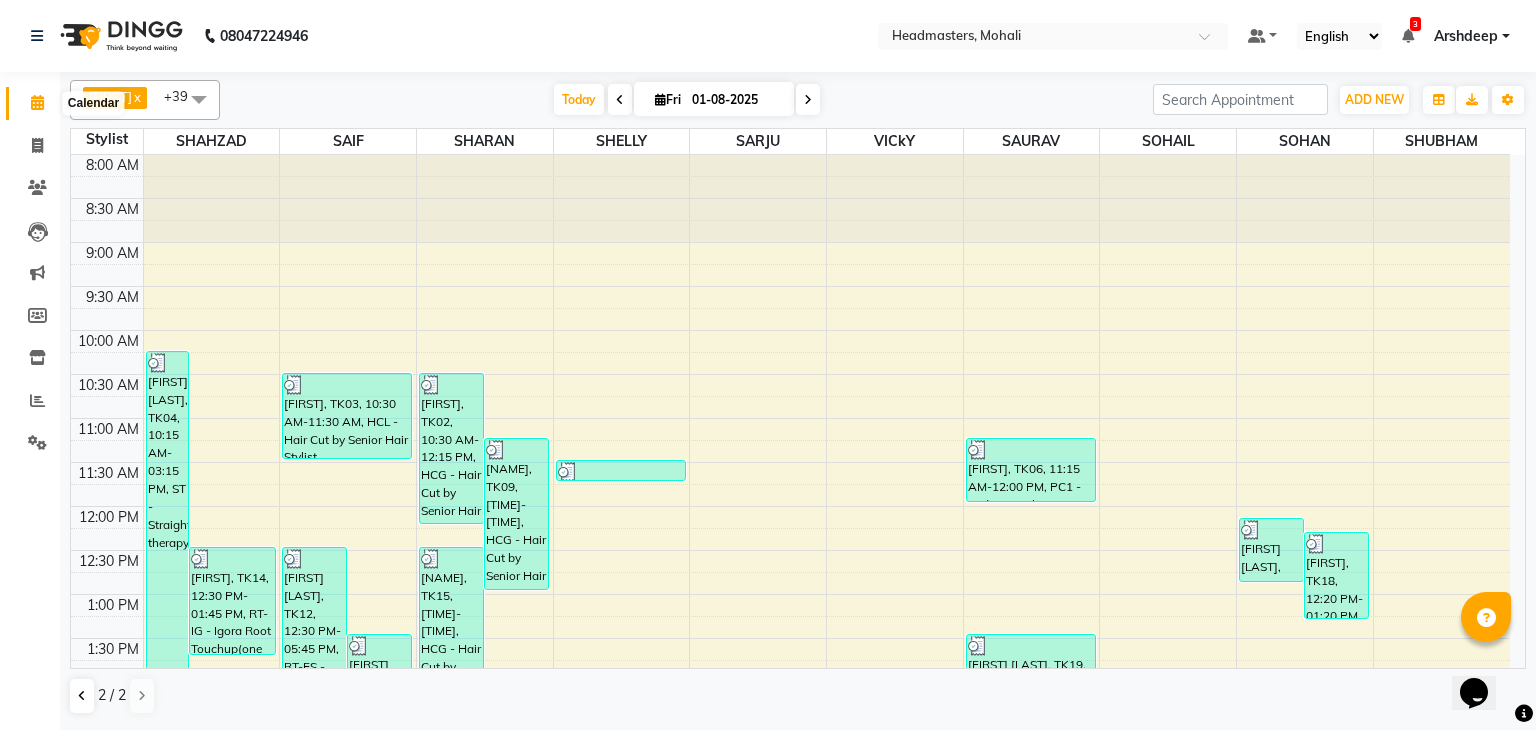 click 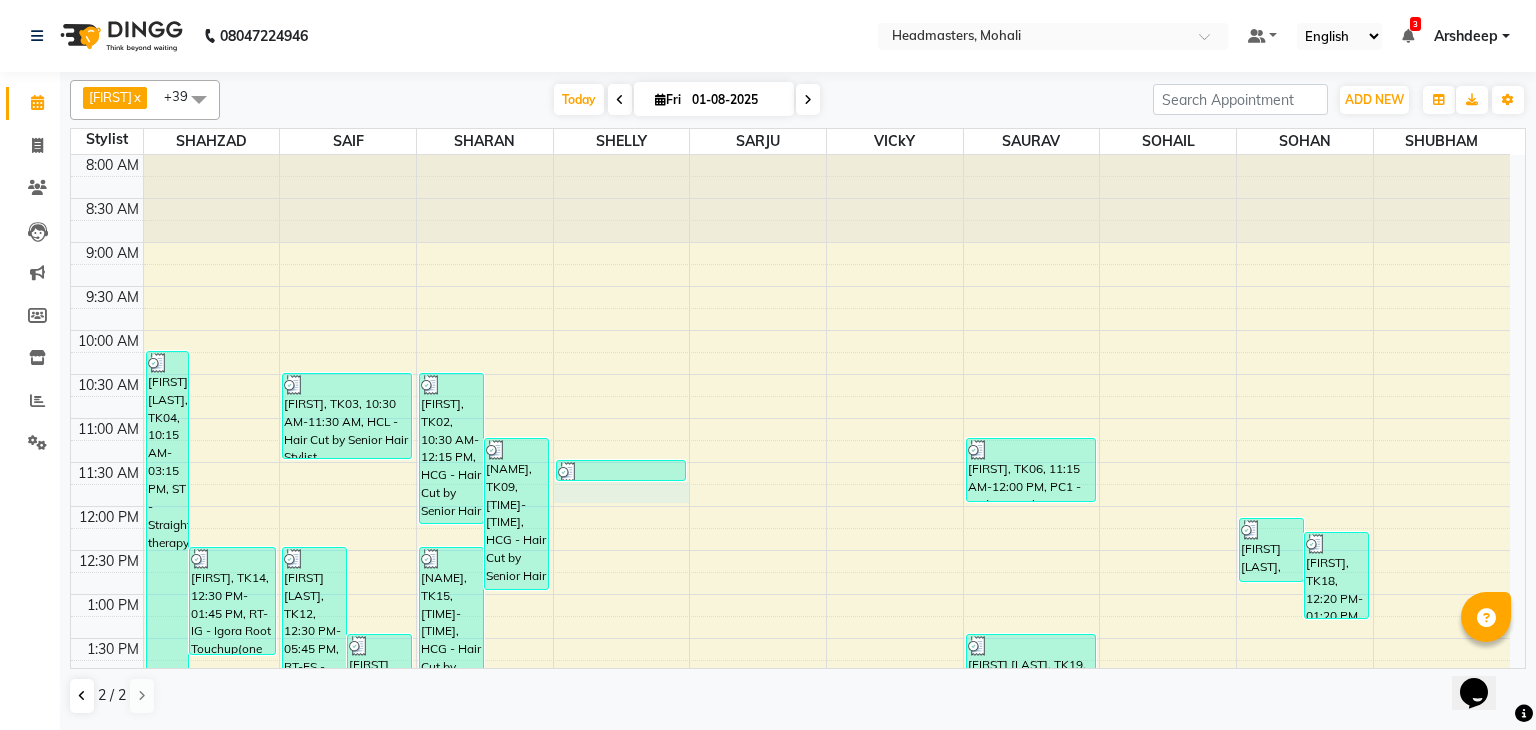 click on "[PHONE] 8:00 AM 8:30 AM 9:00 AM 9:30 AM 10:00 AM 10:30 AM 11:00 AM 11:30 AM 12:00 PM 12:30 PM 1:00 PM 1:30 PM 2:00 PM 2:30 PM 3:00 PM 3:30 PM 4:00 PM 4:30 PM 5:00 PM 5:30 PM 6:00 PM 6:30 PM 7:00 PM 7:30 PM 8:00 PM 8:30 PM 9:00 PM 9:30 PM [FIRST], TK04, 10:15 AM-03:15 PM, ST - Straight therapy [FIRST], TK23, 02:00 PM-06:00 PM, K-Bond -L - Kerabond [FIRST] [LAST], TK26, 02:30 PM-03:45 PM, RT-ES - Essensity Root Touchup(one inch only) [FIRST], TK14, 12:30 PM-01:45 PM, RT-IG - Igora Root Touchup(one inch only) [FIRST], TK33, 03:30 PM-04:45 PM, RT-ES - Essensity Root Touchup(one inch only) [FIRST], TK59, 06:15 PM-07:30 PM, RT-ES - Essensity Root Touchup(one inch only) DR [FIRST] [LAST], TK12, 12:30 PM-05:45 PM, RT-ES - Essensity Root Touchup(one inch only),Hlts-L - Highlights,CRF - Color refresh [FIRST] [LAST], TK20, 01:30 PM-03:45 PM, RT-ES - Essensity Root Touchup(one inch only),HCL - Hair Cut by Senior Hair Stylist [FIRST], TK50, 05:30 PM-06:45 PM, RT-ES - Essensity Root Touchup(one inch only)" at bounding box center (790, 770) 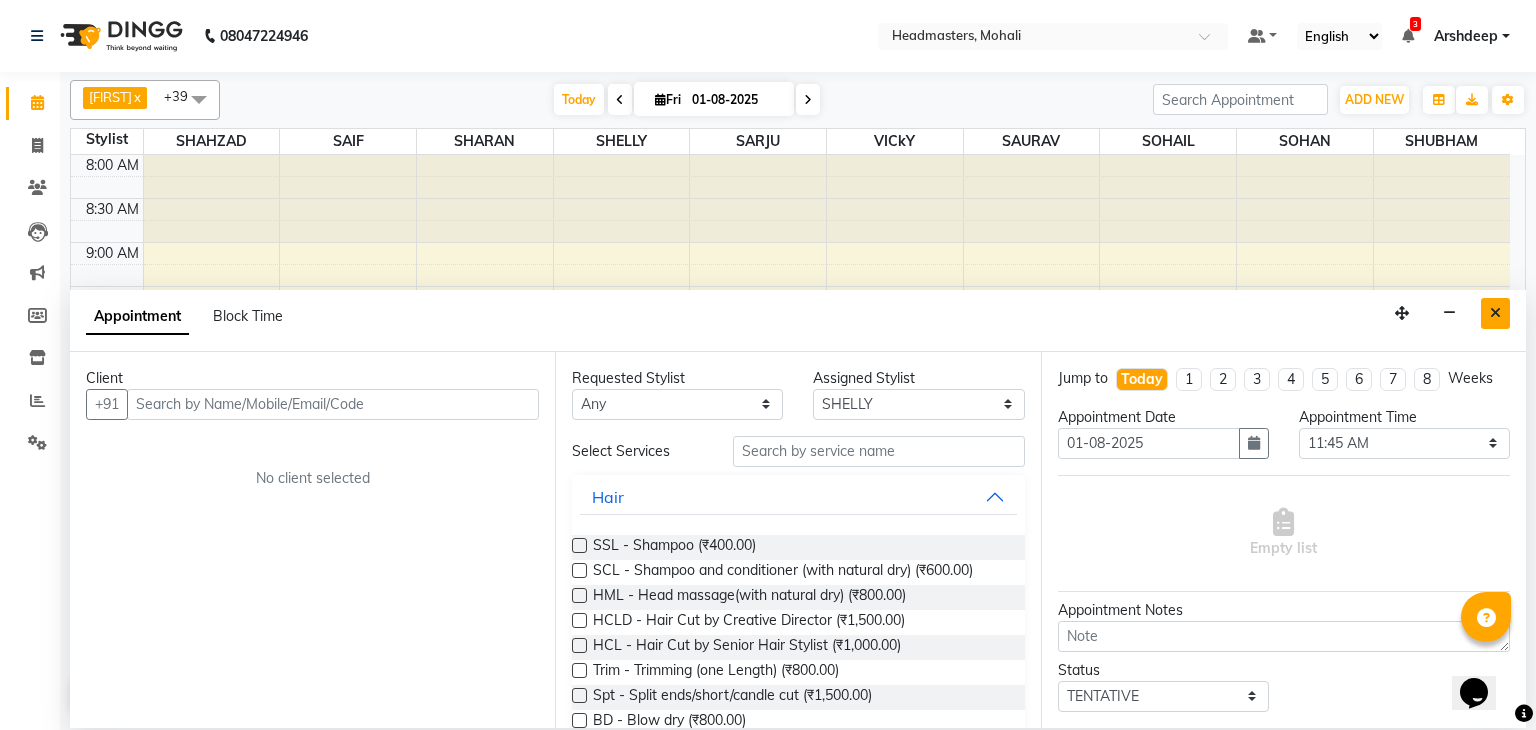 click at bounding box center (1495, 313) 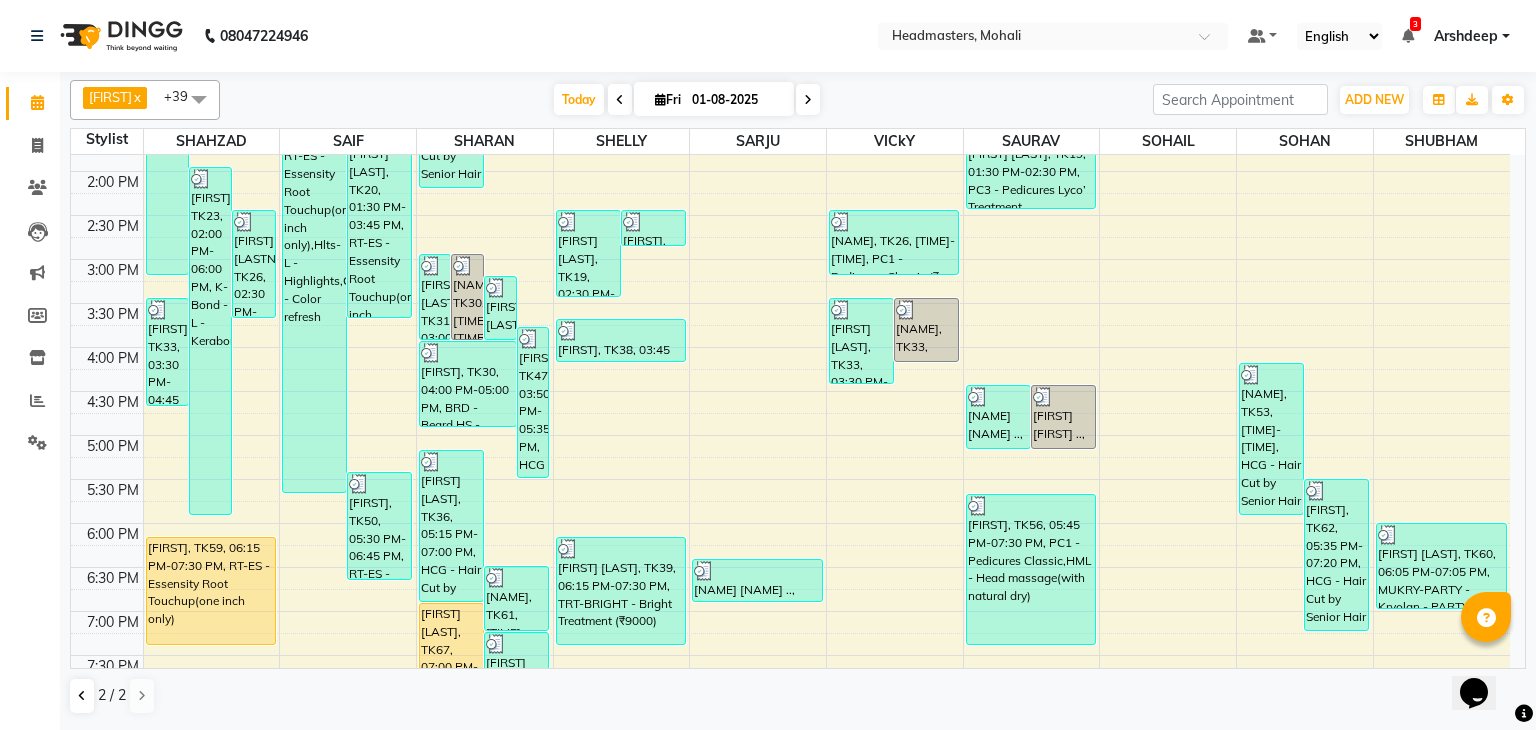 scroll, scrollTop: 706, scrollLeft: 0, axis: vertical 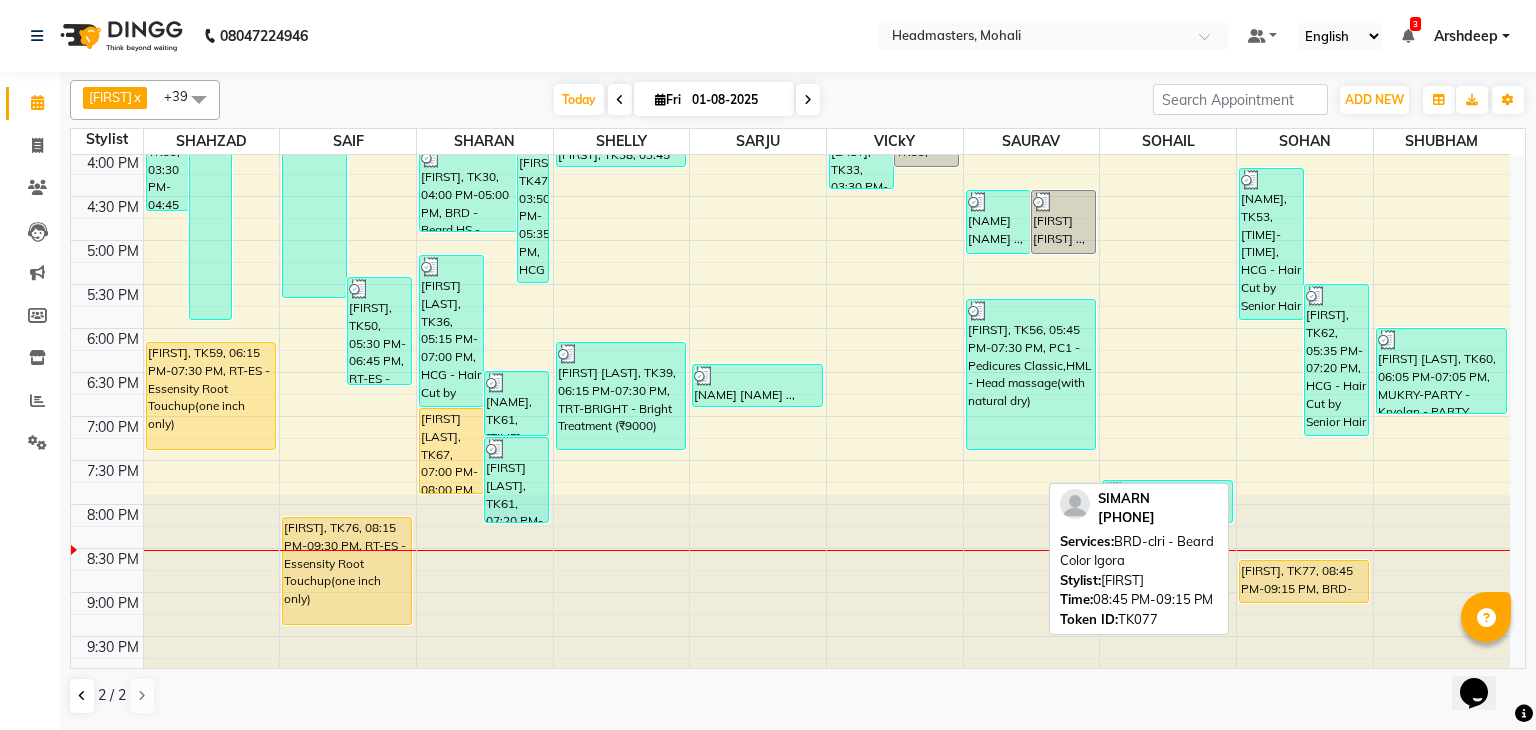 click on "[FIRST], TK77, 08:45 PM-09:15 PM, BRD-clri - Beard Color Igora" at bounding box center [1304, 581] 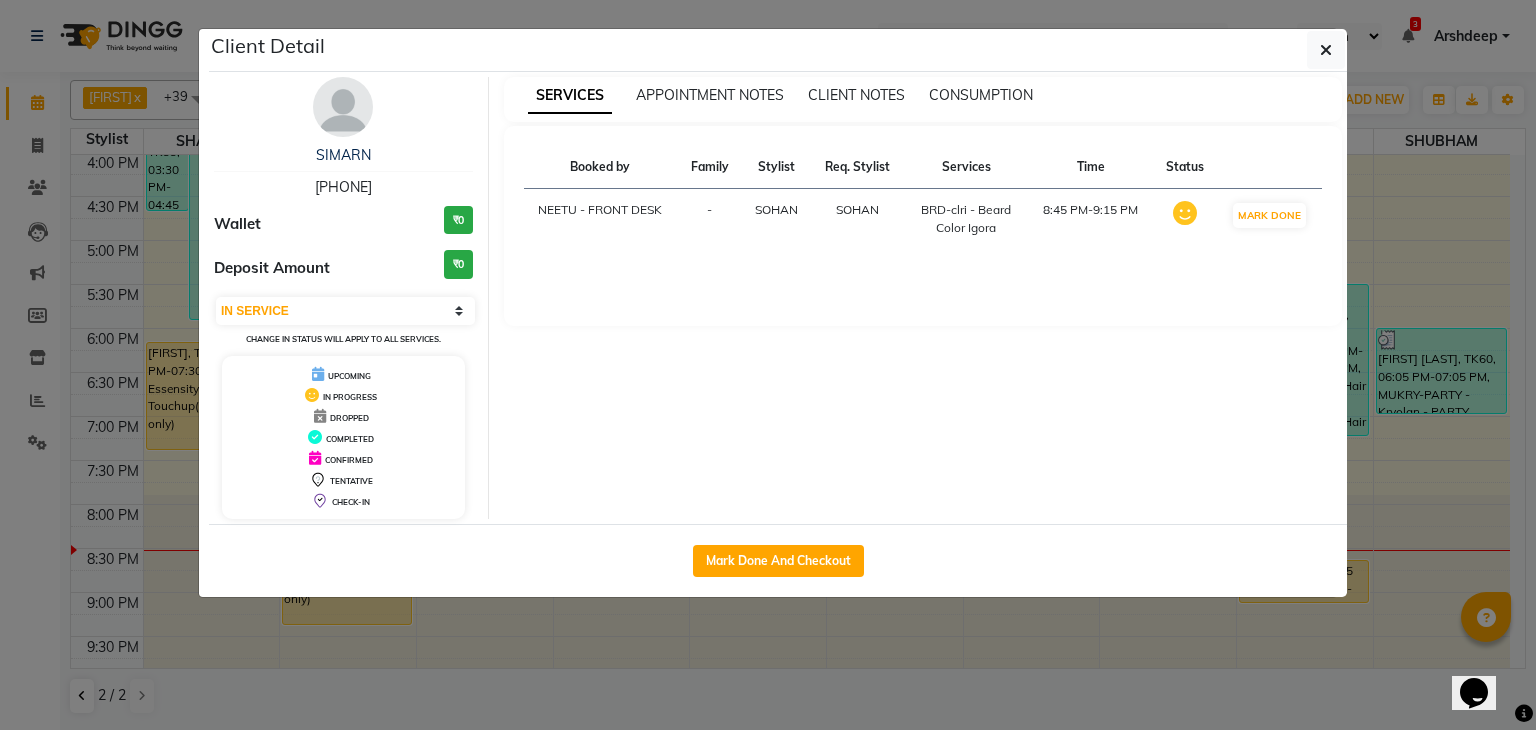 click on "CONSUMPTION" at bounding box center (981, 95) 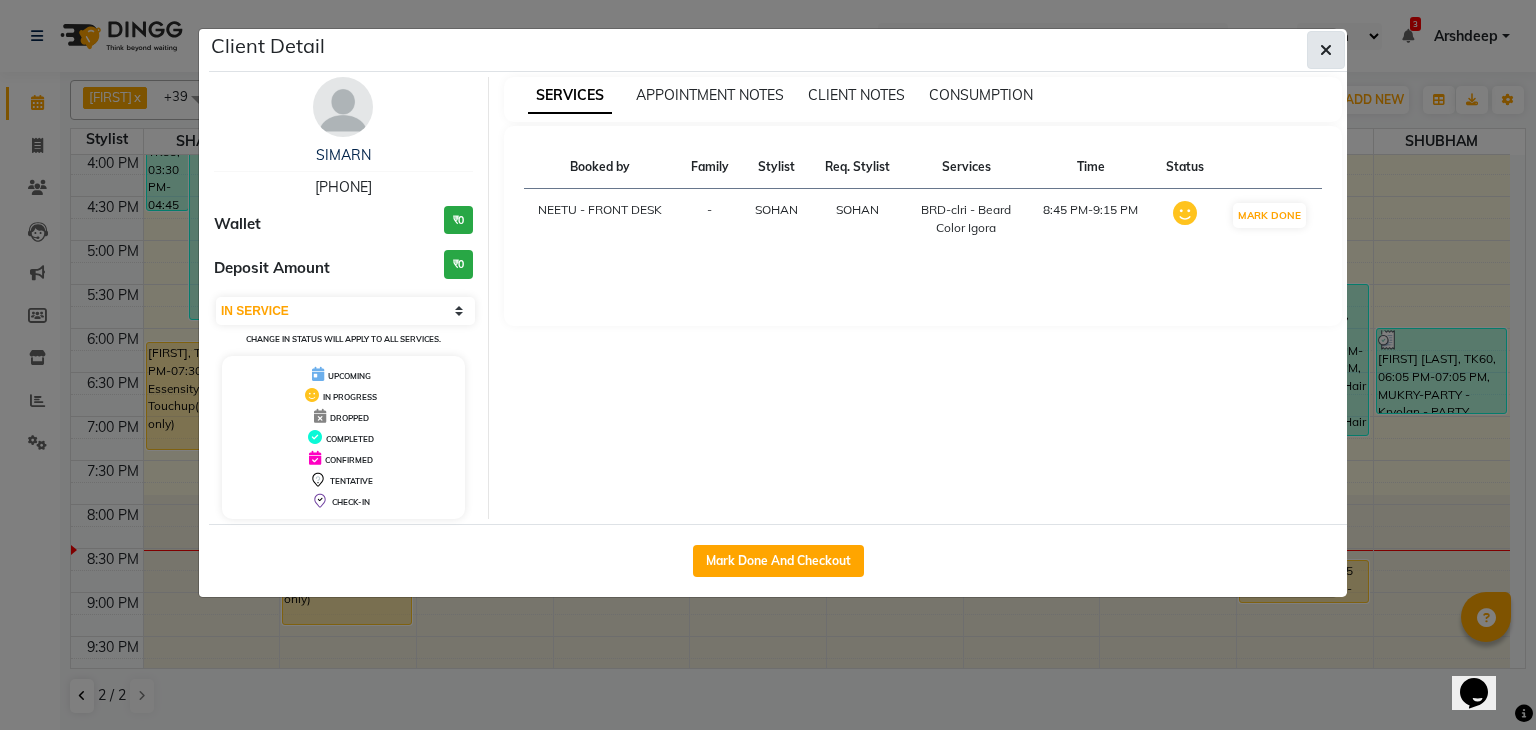 click 